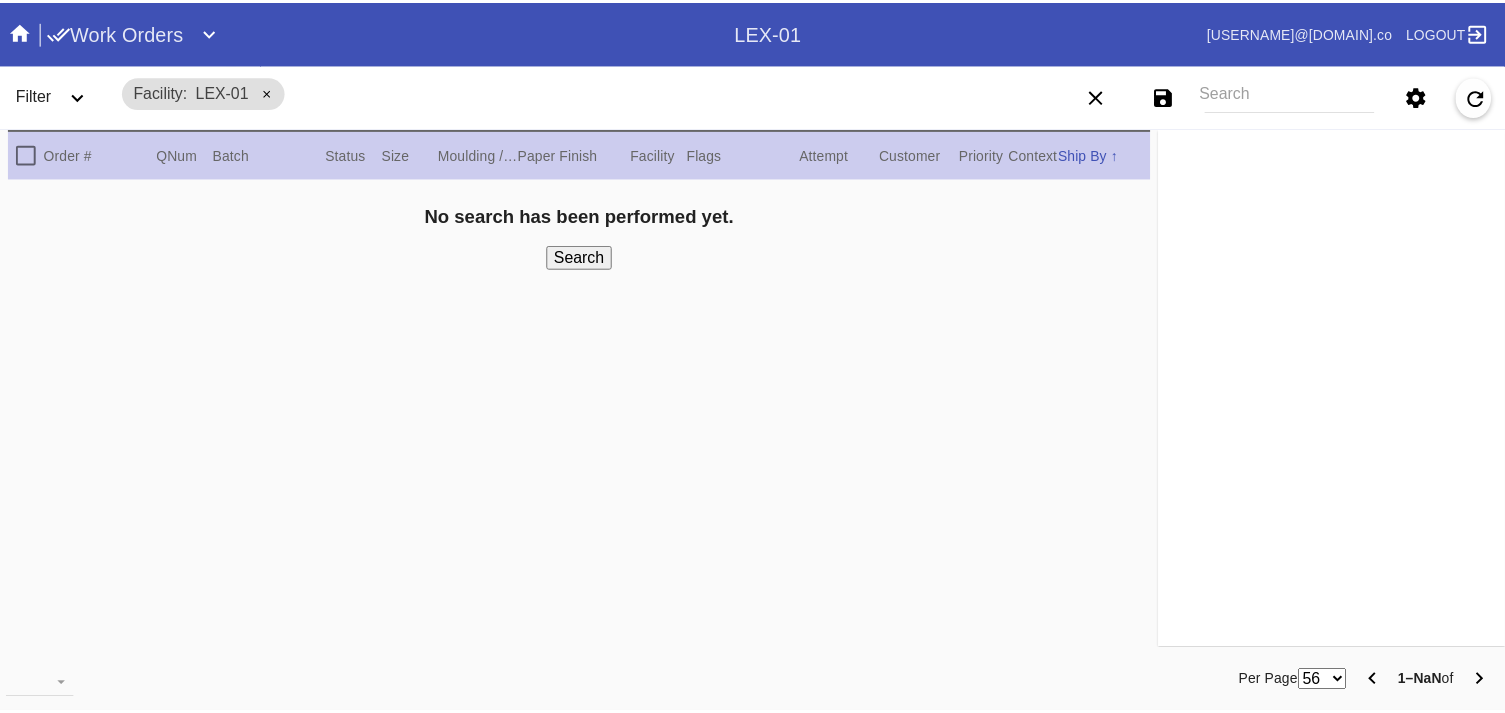 scroll, scrollTop: 0, scrollLeft: 0, axis: both 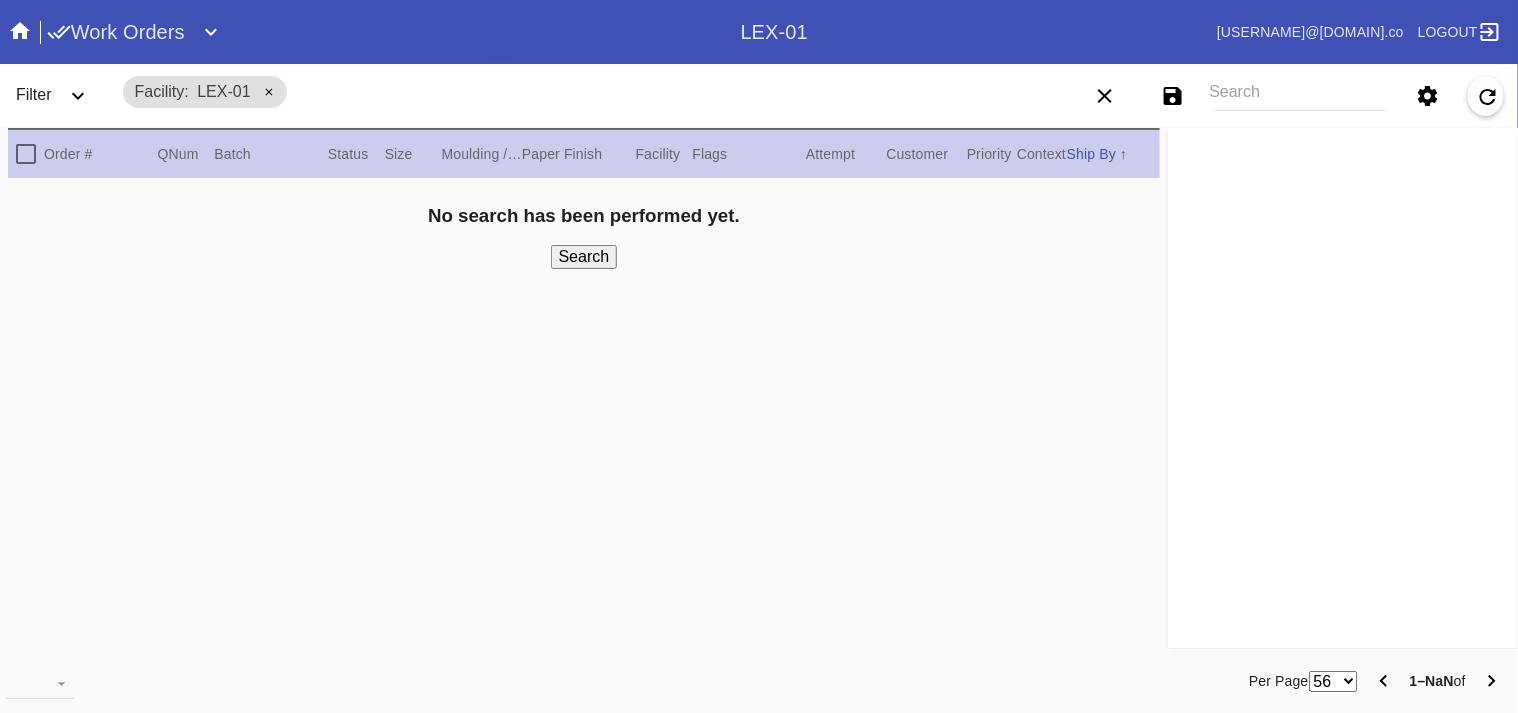 click on "Work Orders" at bounding box center [116, 32] 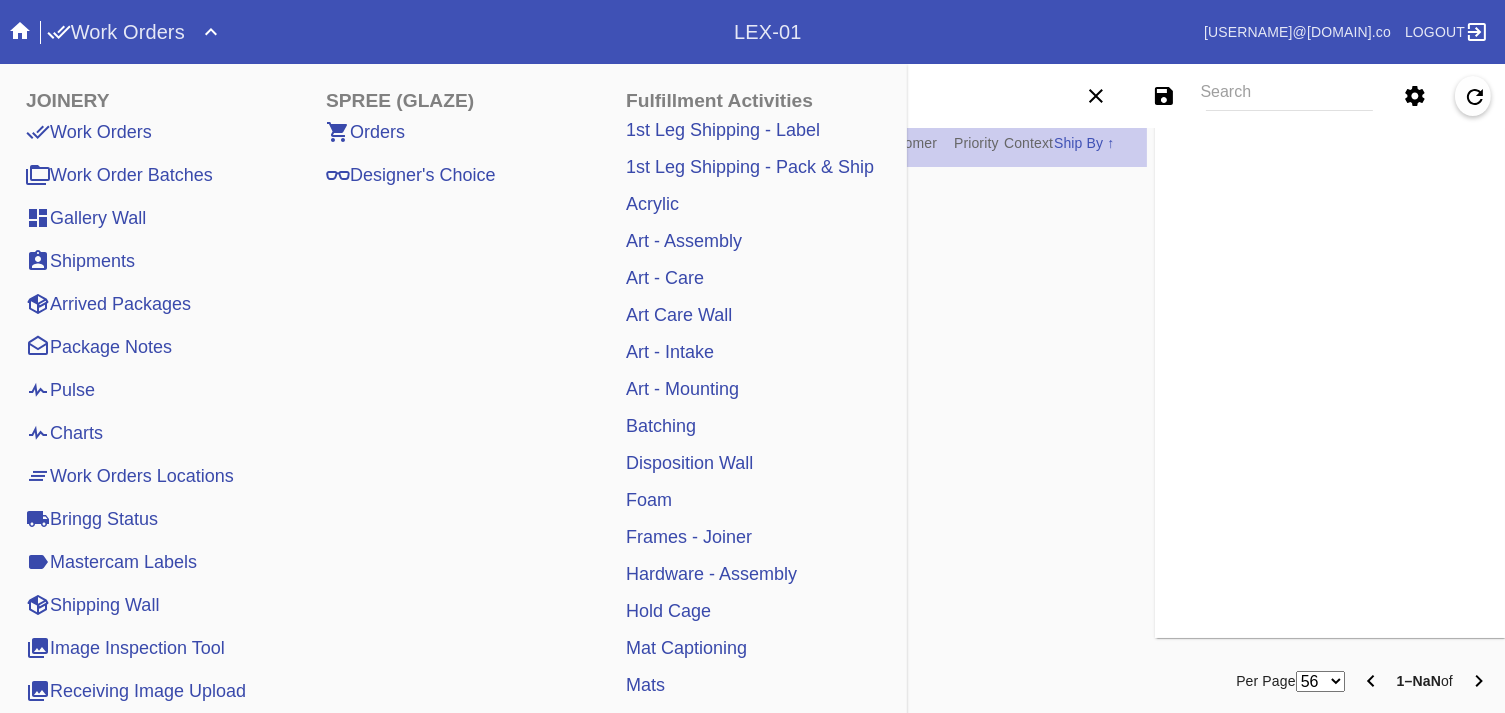 scroll, scrollTop: 13, scrollLeft: 0, axis: vertical 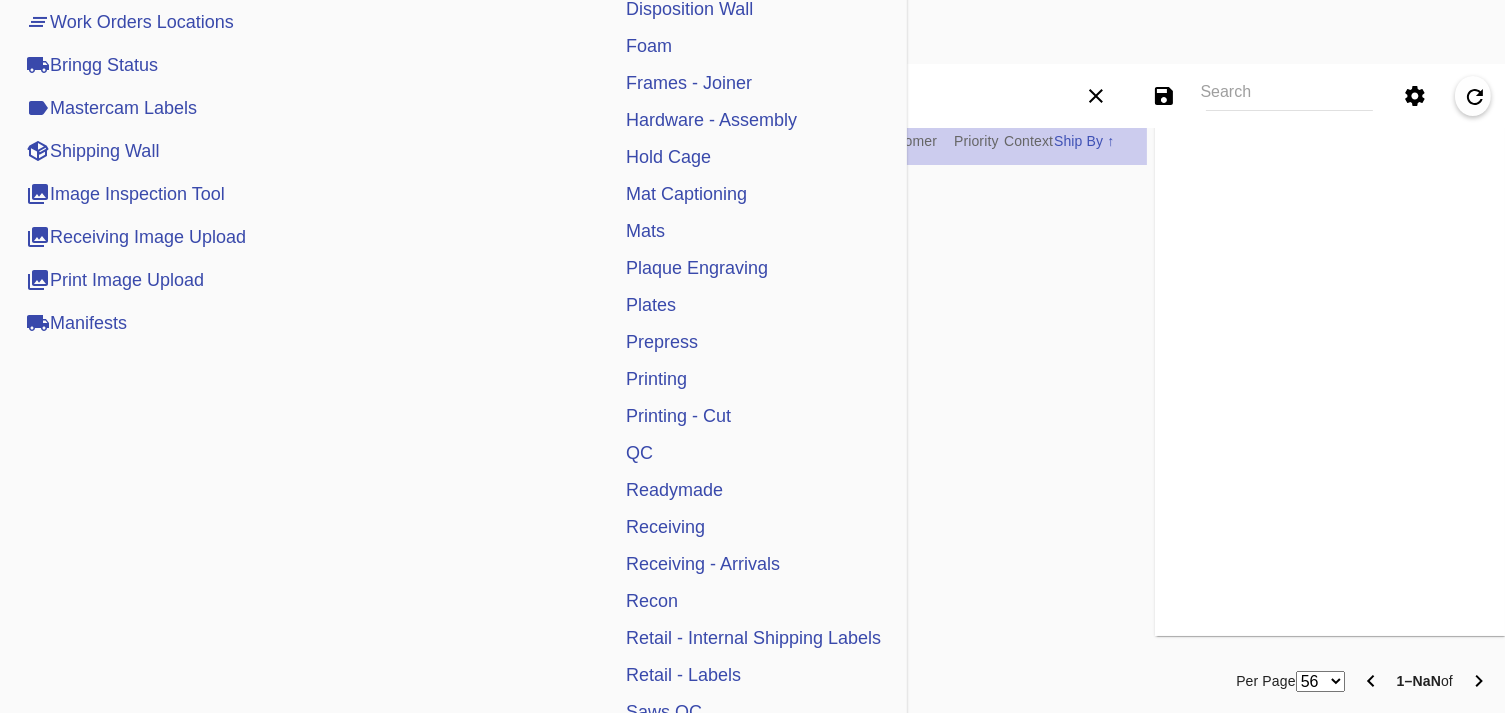 click on "Receiving" at bounding box center (665, 527) 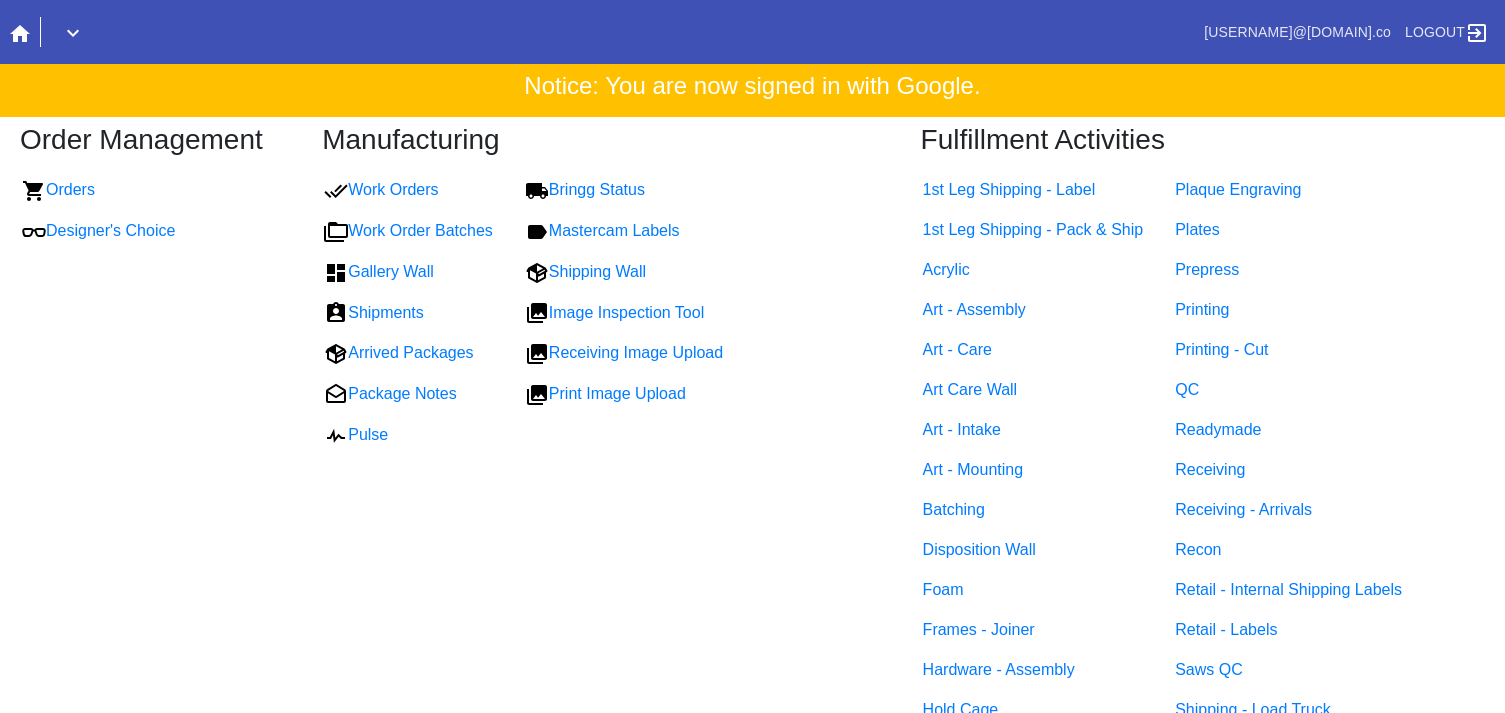 scroll, scrollTop: 0, scrollLeft: 0, axis: both 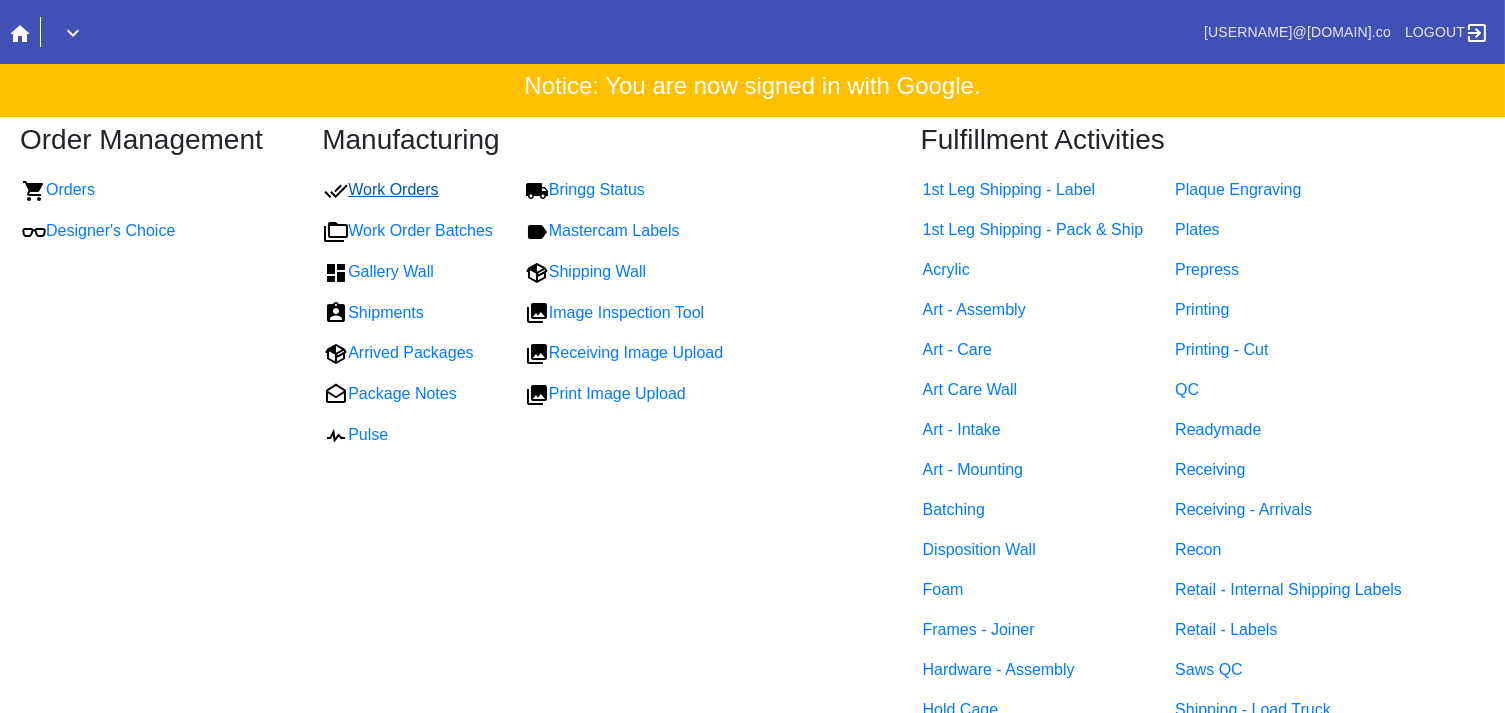 click on "Work Orders" at bounding box center (381, 189) 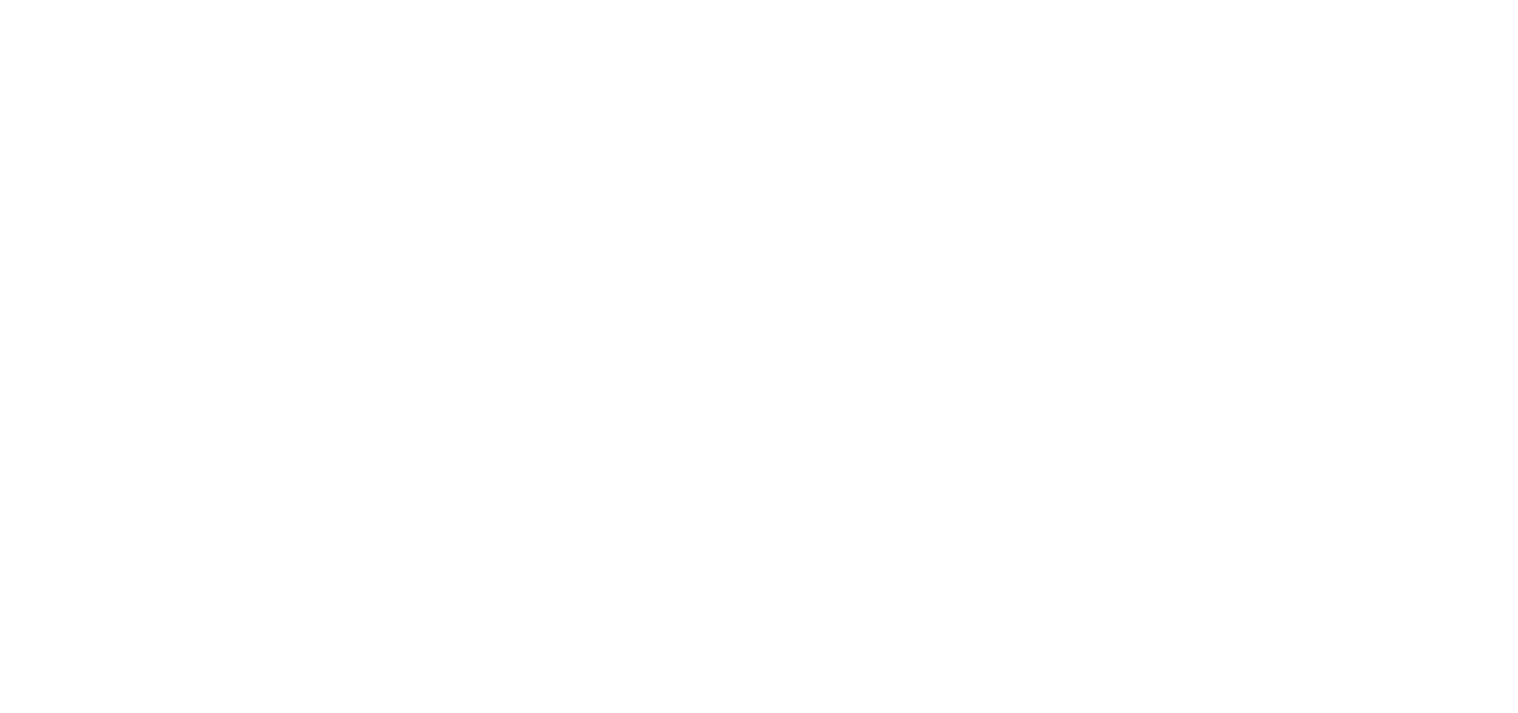 scroll, scrollTop: 0, scrollLeft: 0, axis: both 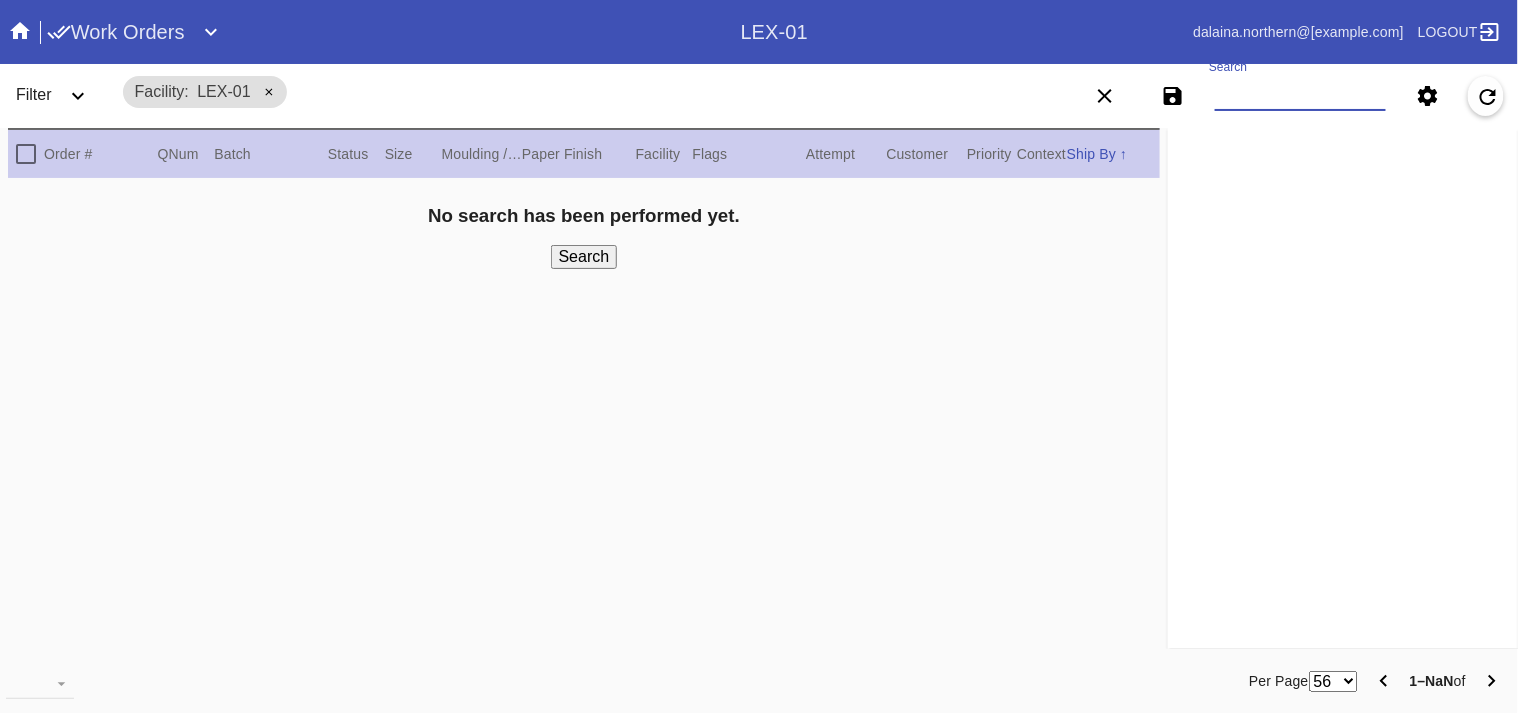 click on "Search" at bounding box center (1300, 96) 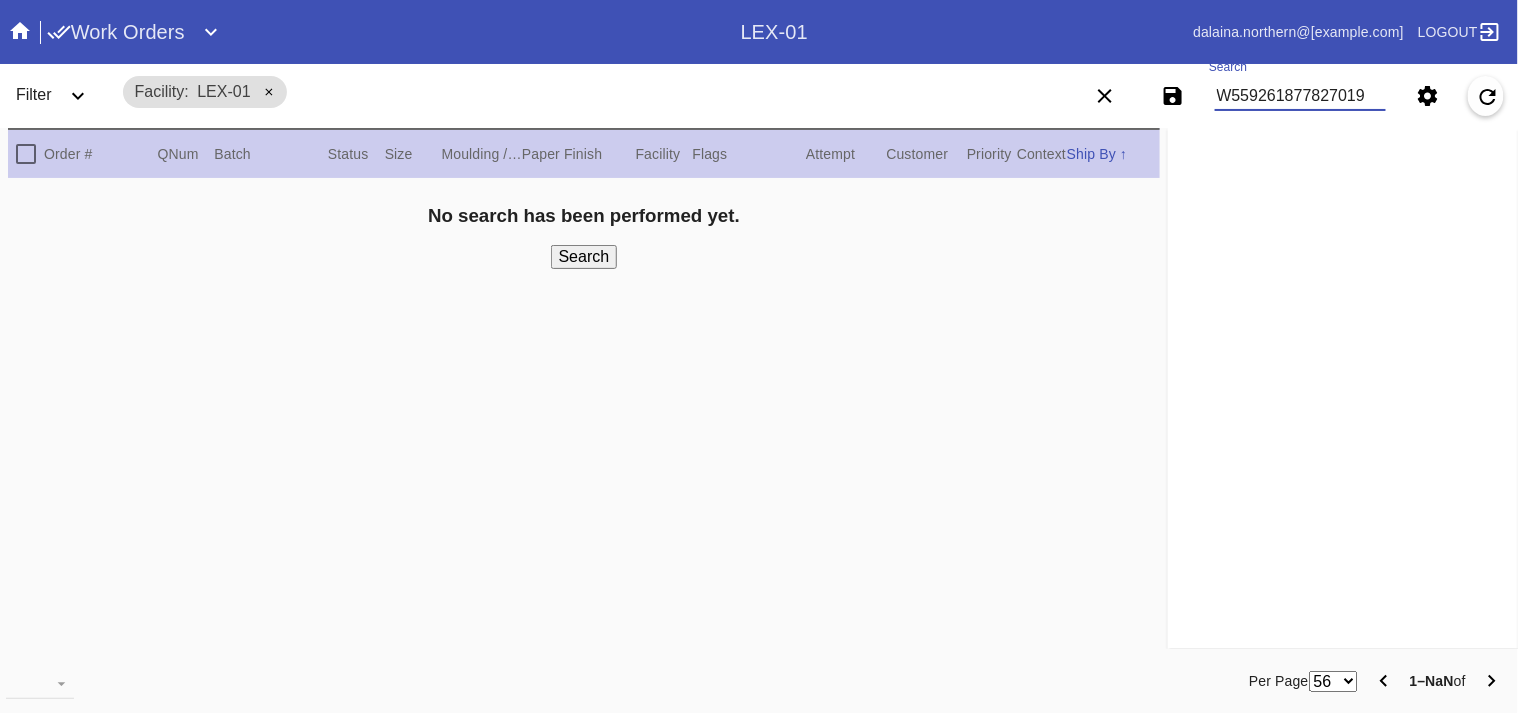 type on "W559261877827019" 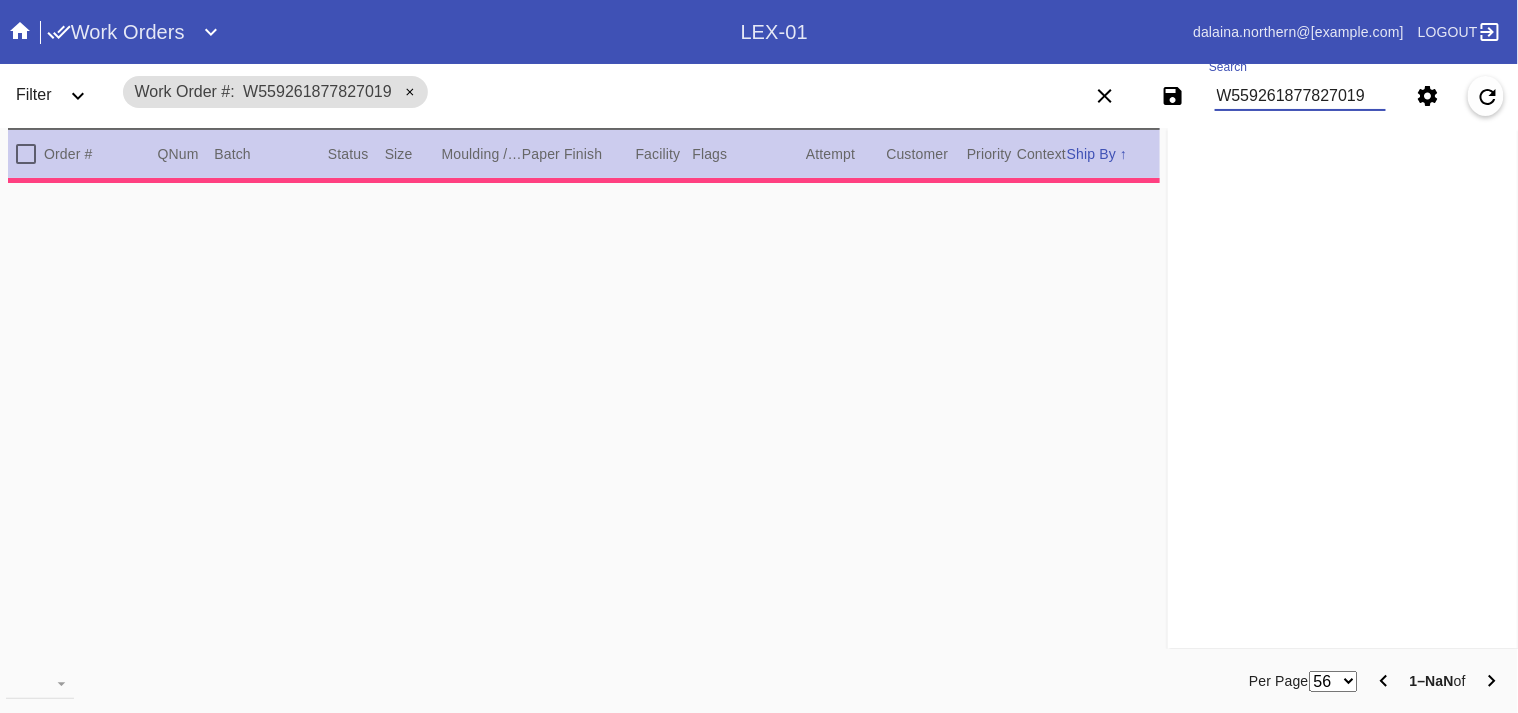 type on "2.5" 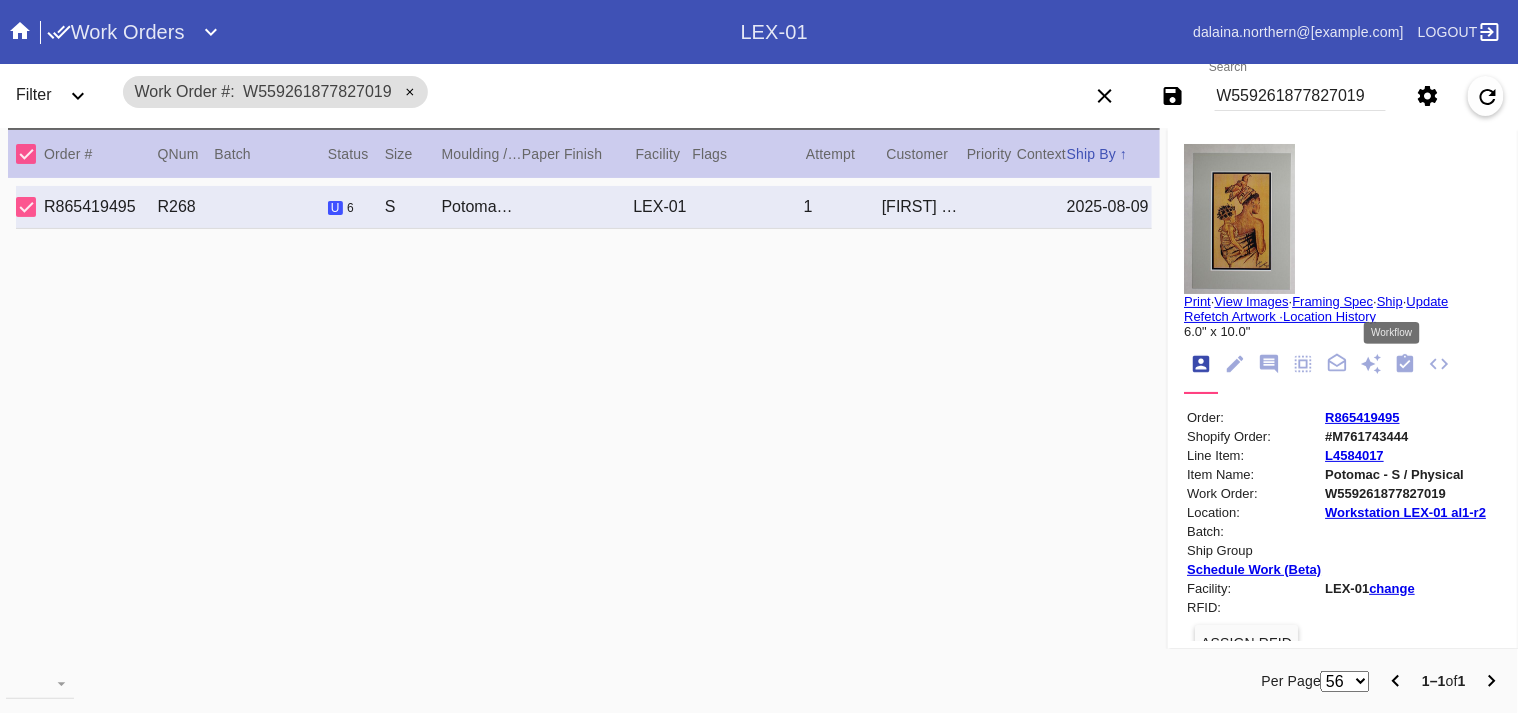 drag, startPoint x: 1400, startPoint y: 356, endPoint x: 1388, endPoint y: 364, distance: 14.422205 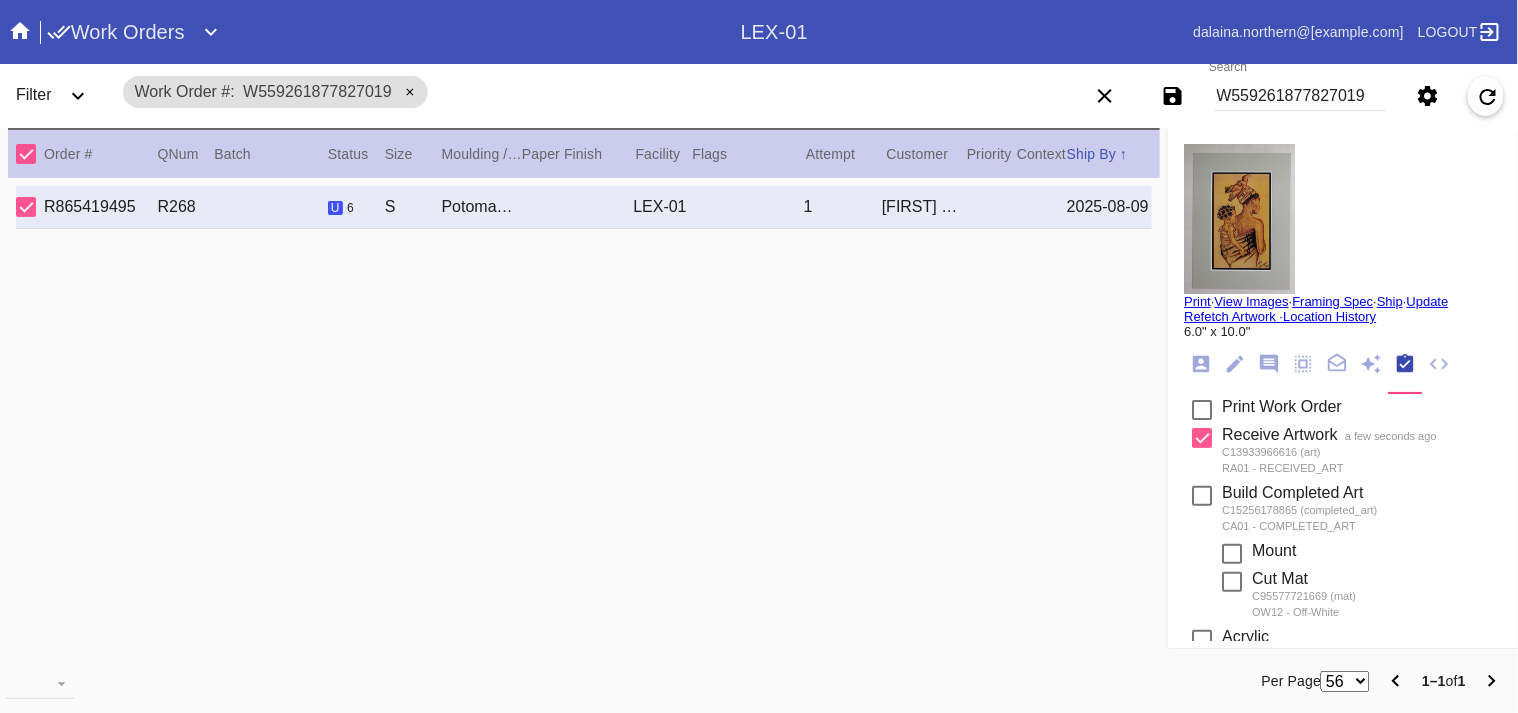click at bounding box center [1202, 410] 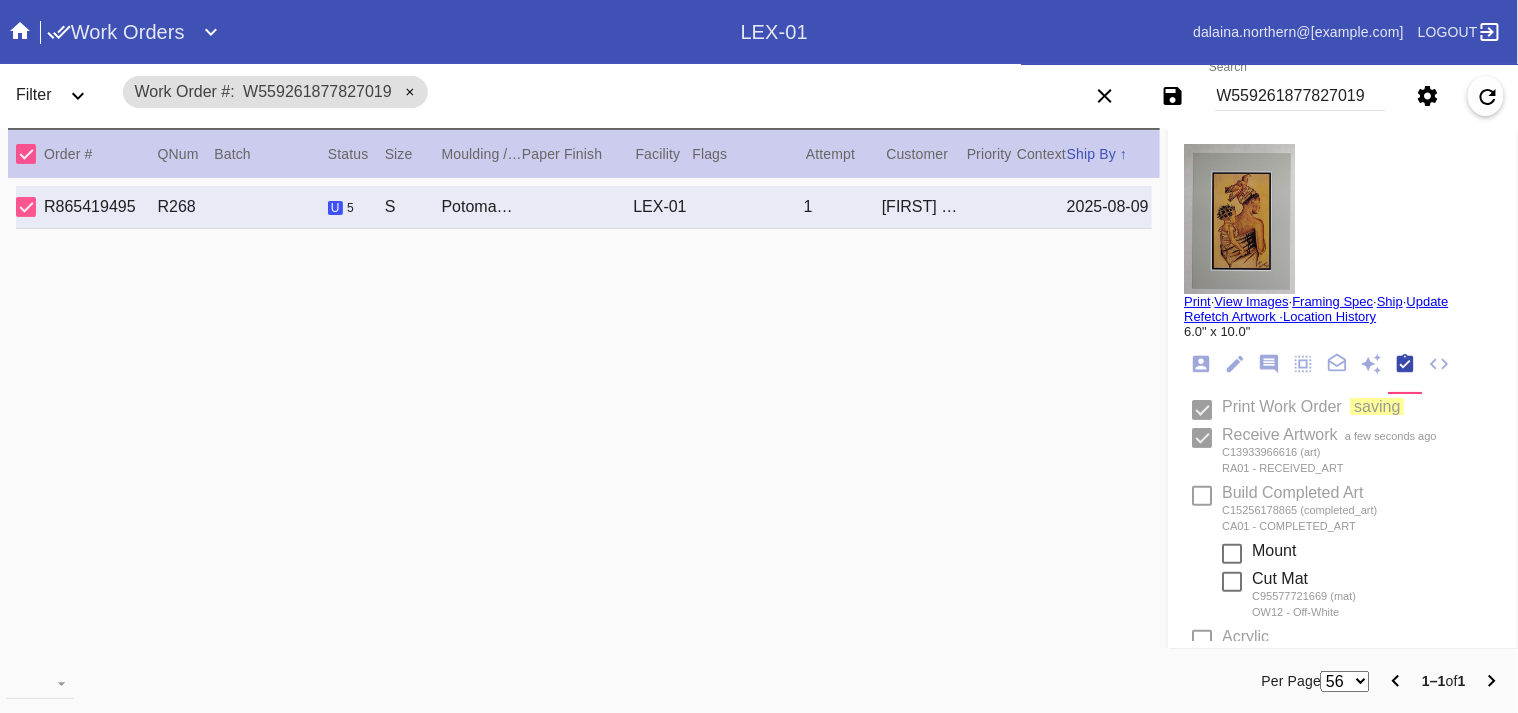 type 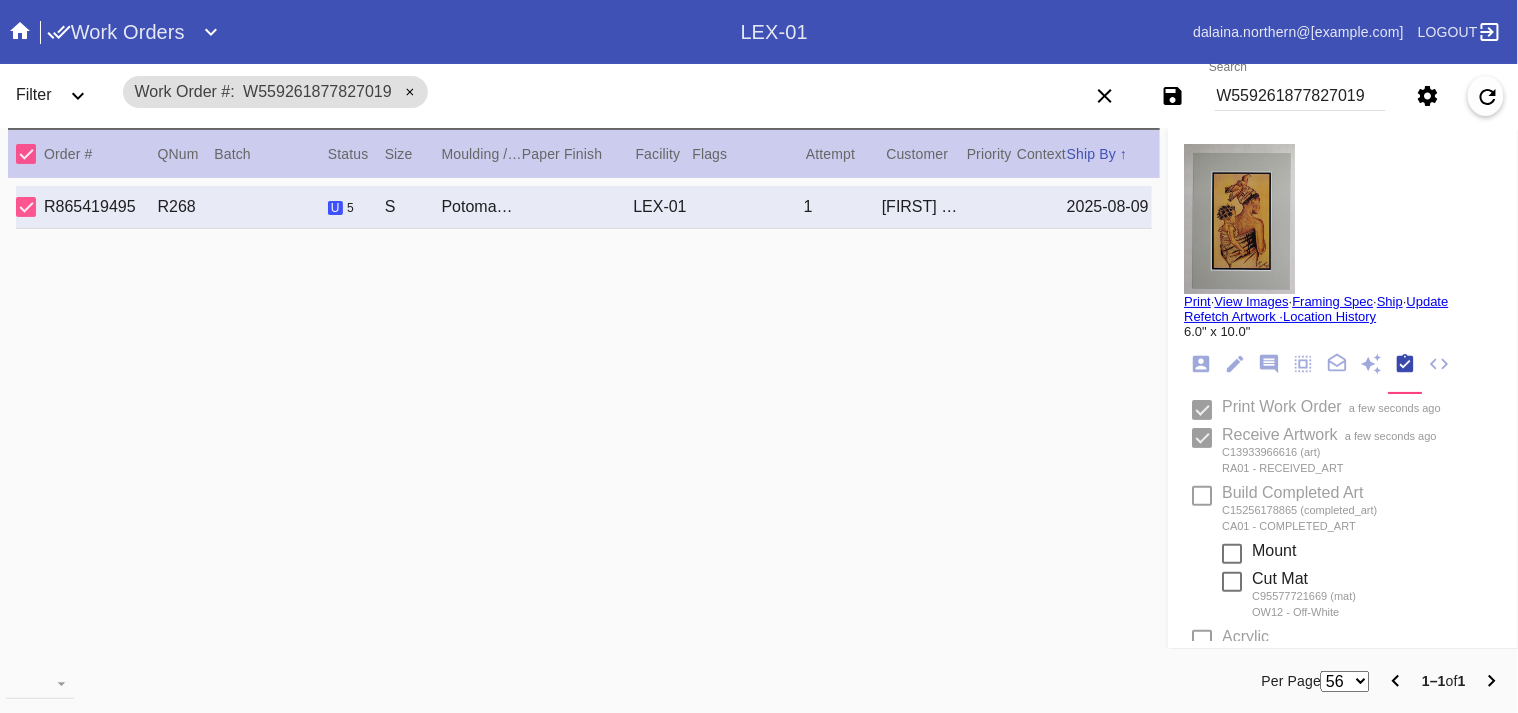type on "8/5/2025" 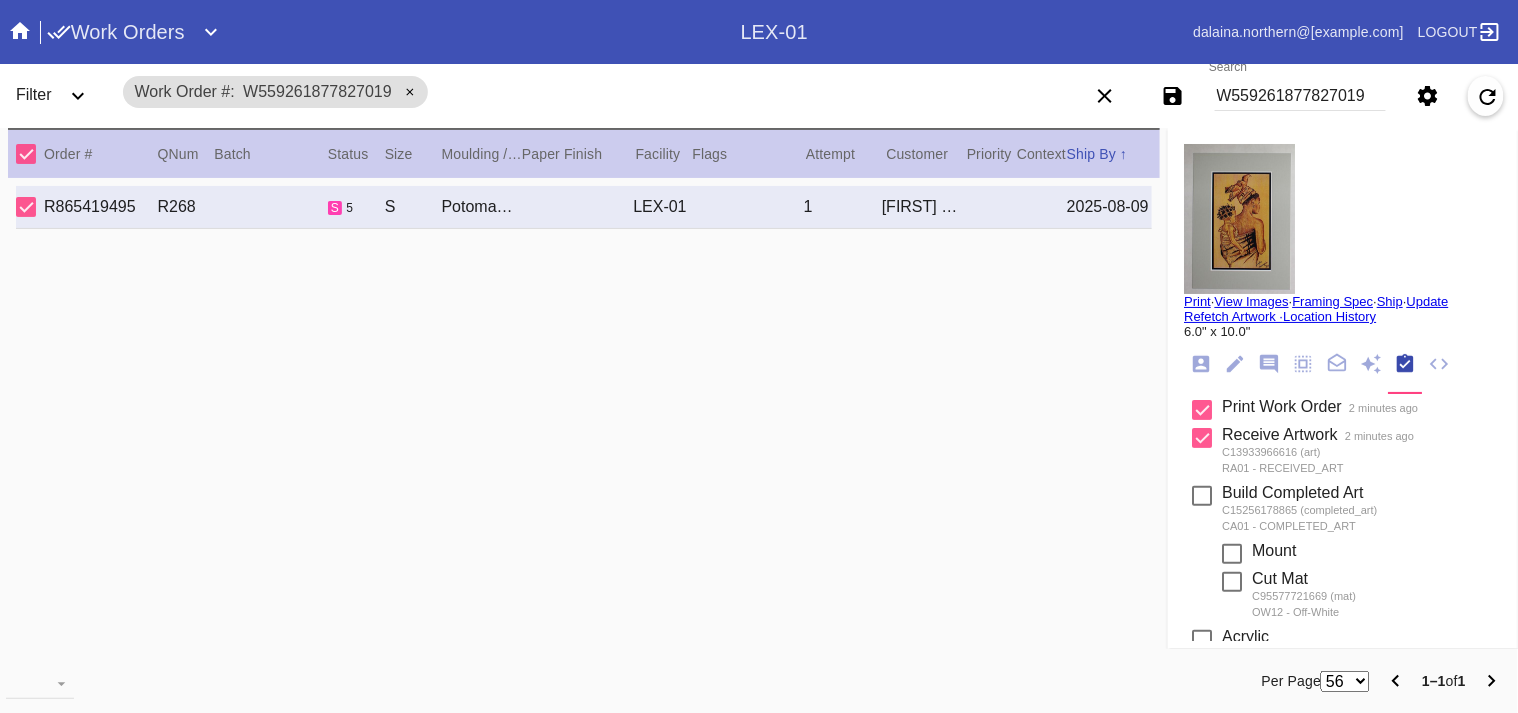 click 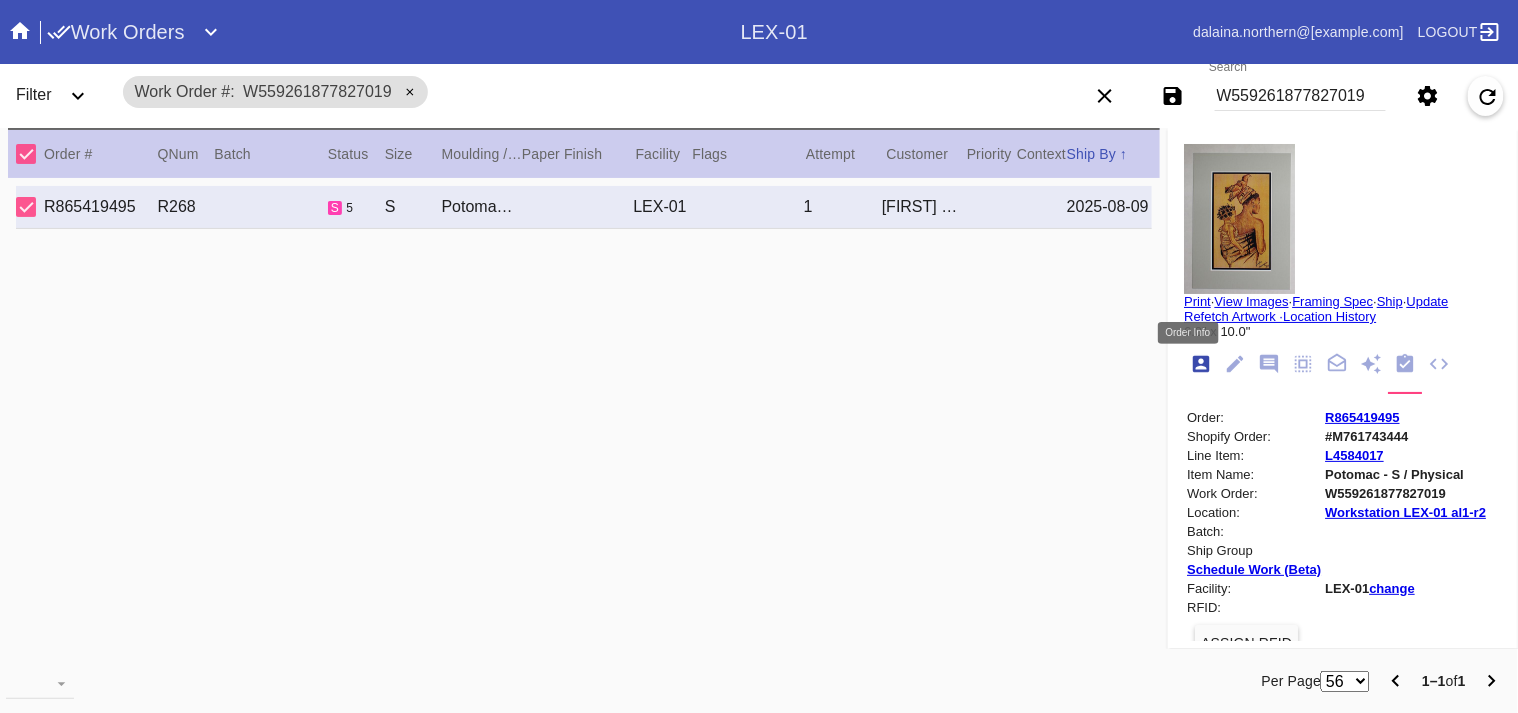 scroll, scrollTop: 24, scrollLeft: 0, axis: vertical 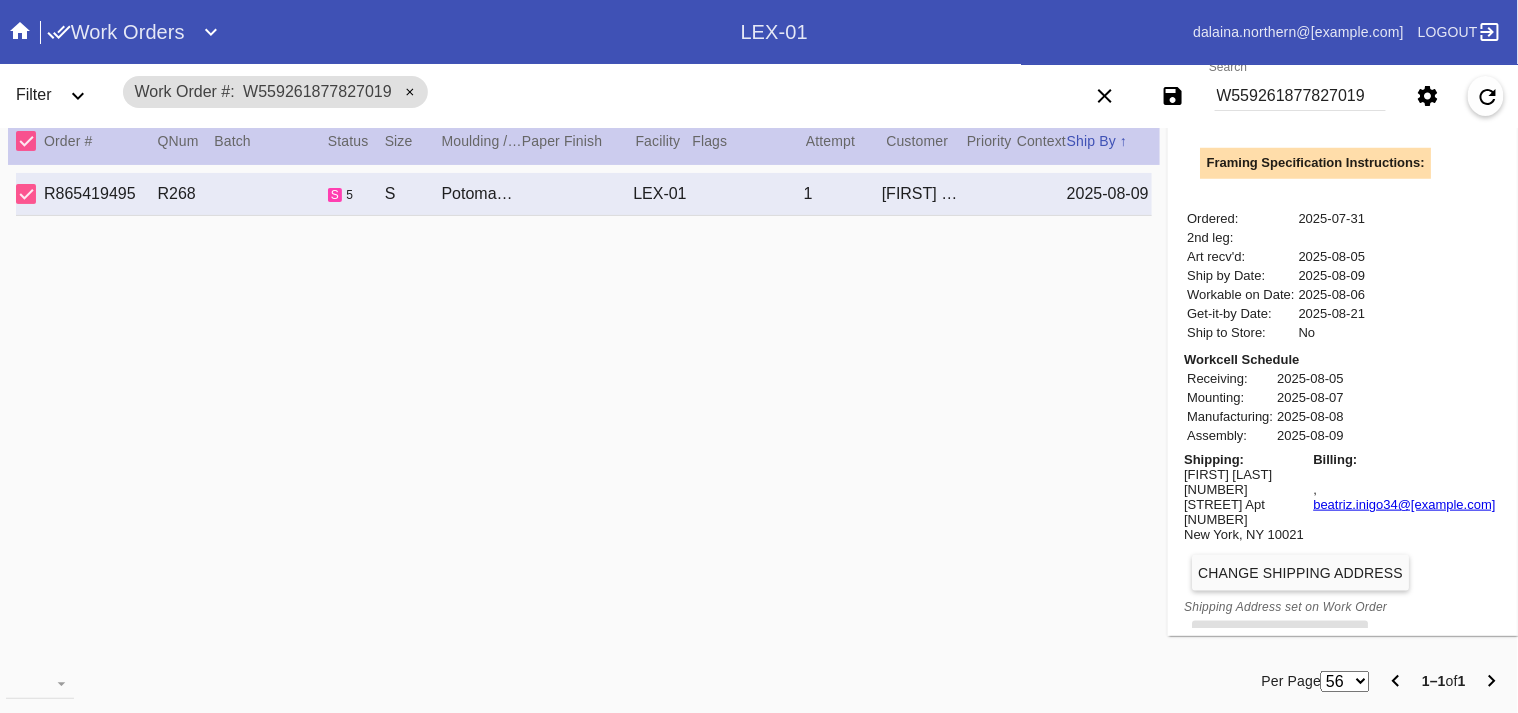 drag, startPoint x: 1410, startPoint y: 486, endPoint x: 1413, endPoint y: 498, distance: 12.369317 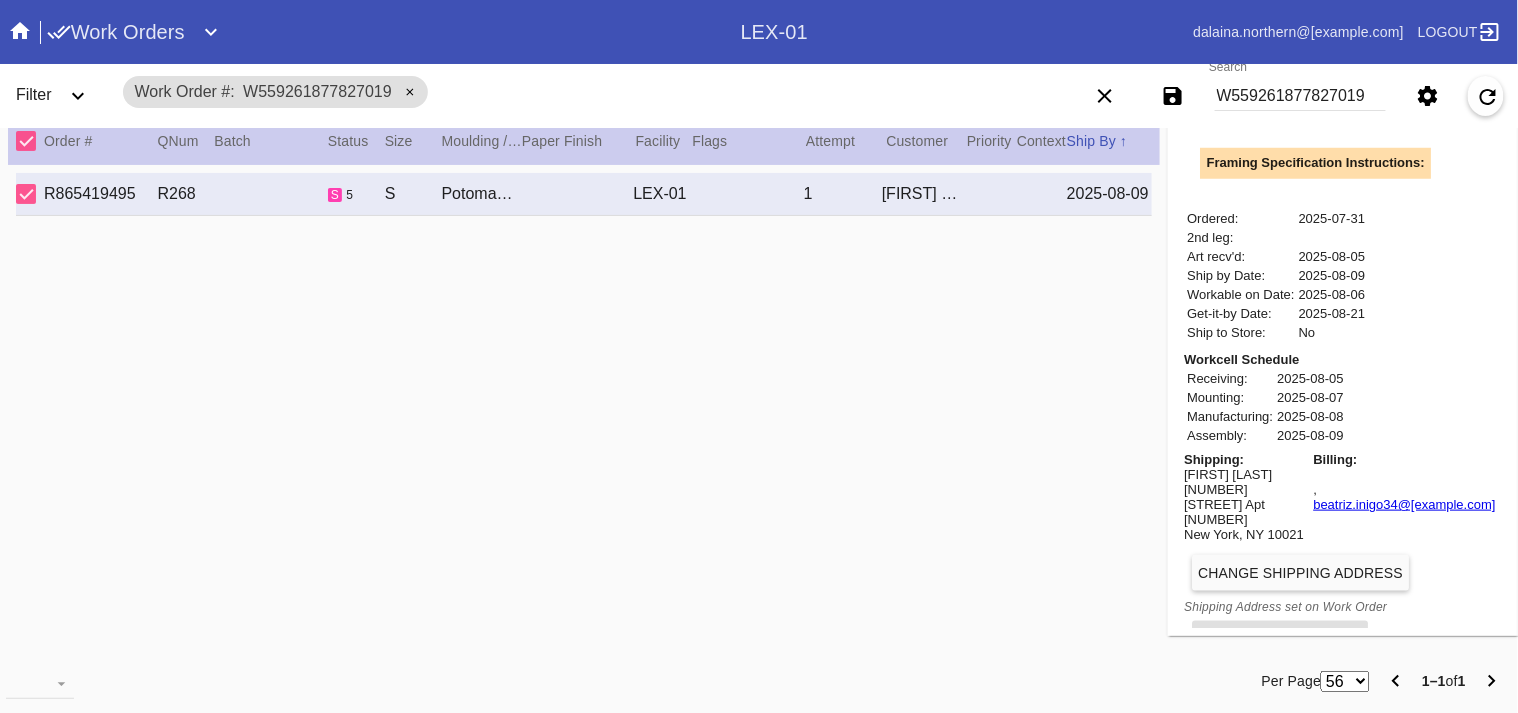 click on "Beatriz Inigo" at bounding box center (1245, 474) 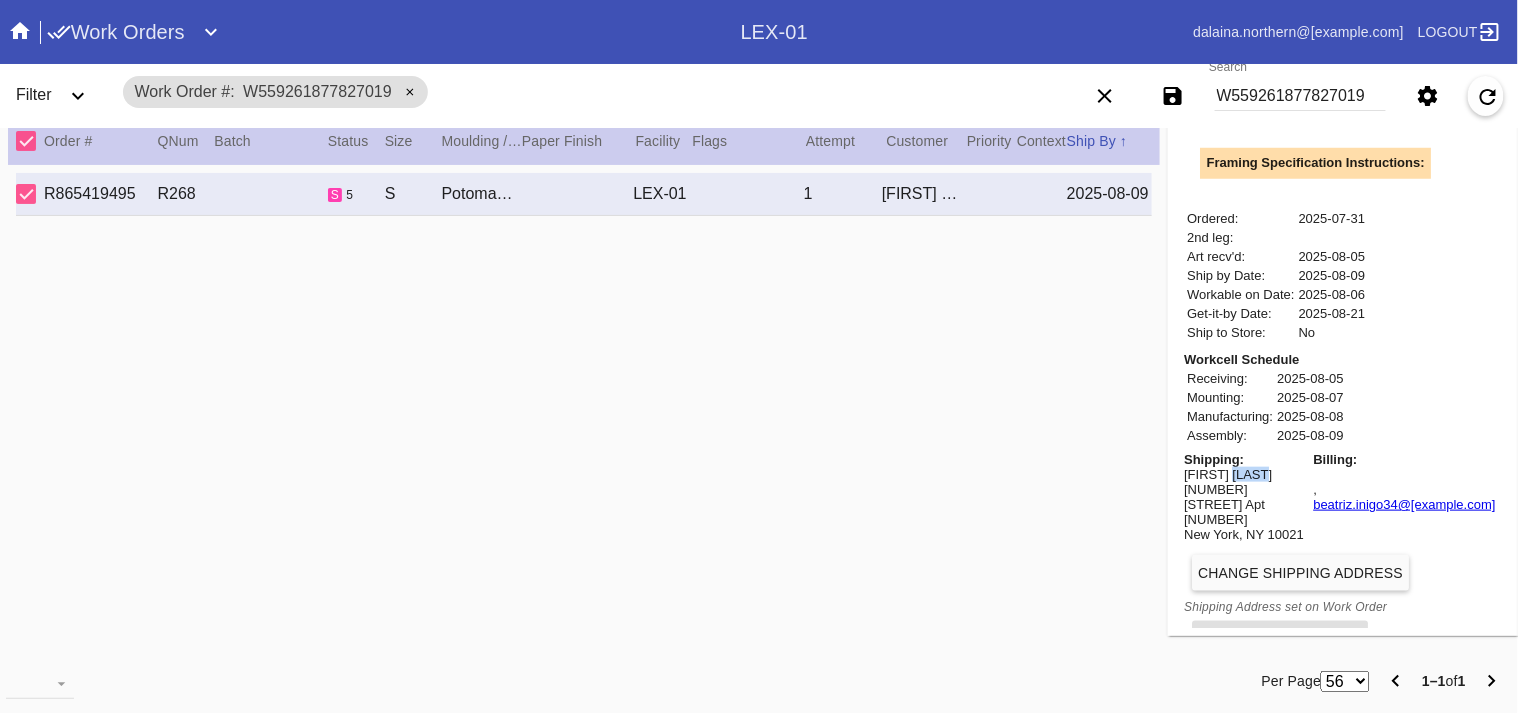 click on "Beatriz Inigo" at bounding box center [1245, 474] 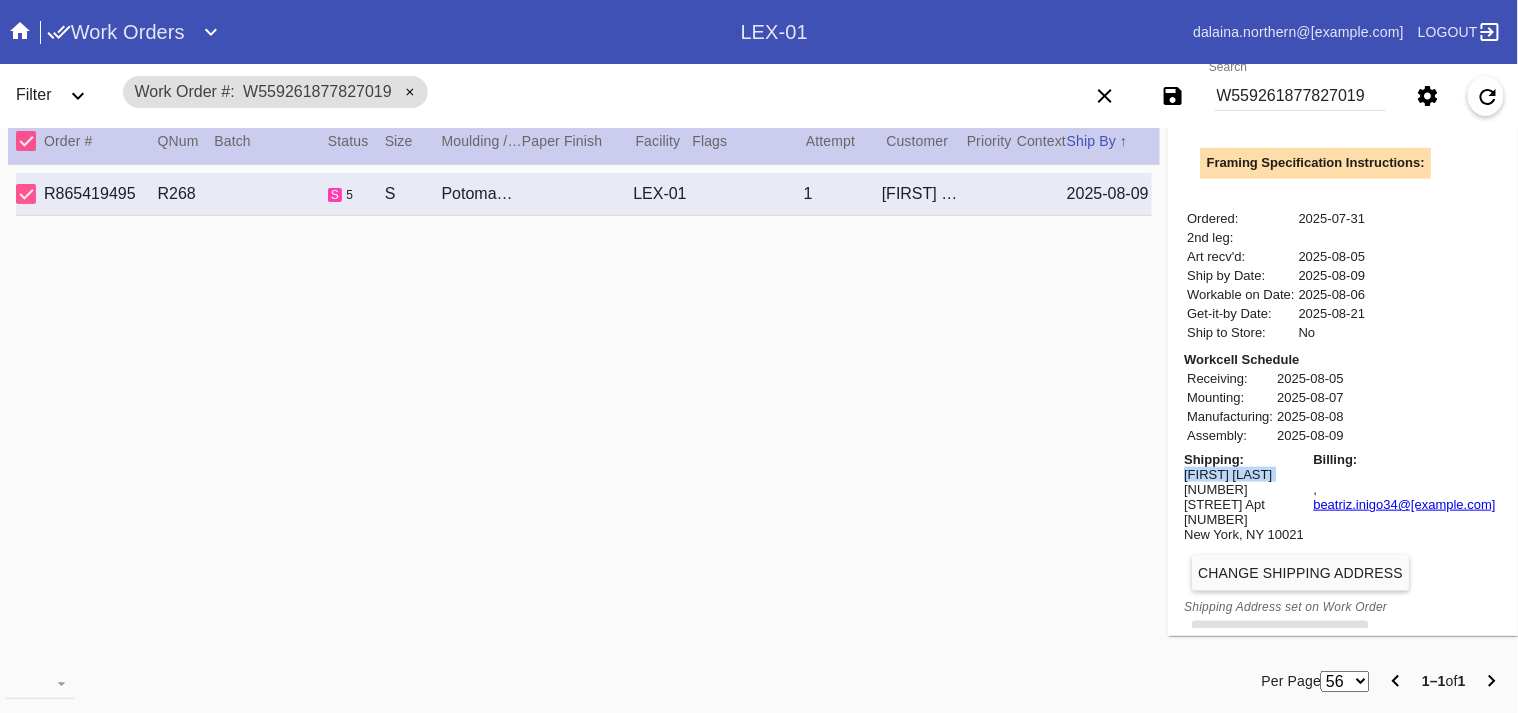 click on "Beatriz Inigo" at bounding box center [1245, 474] 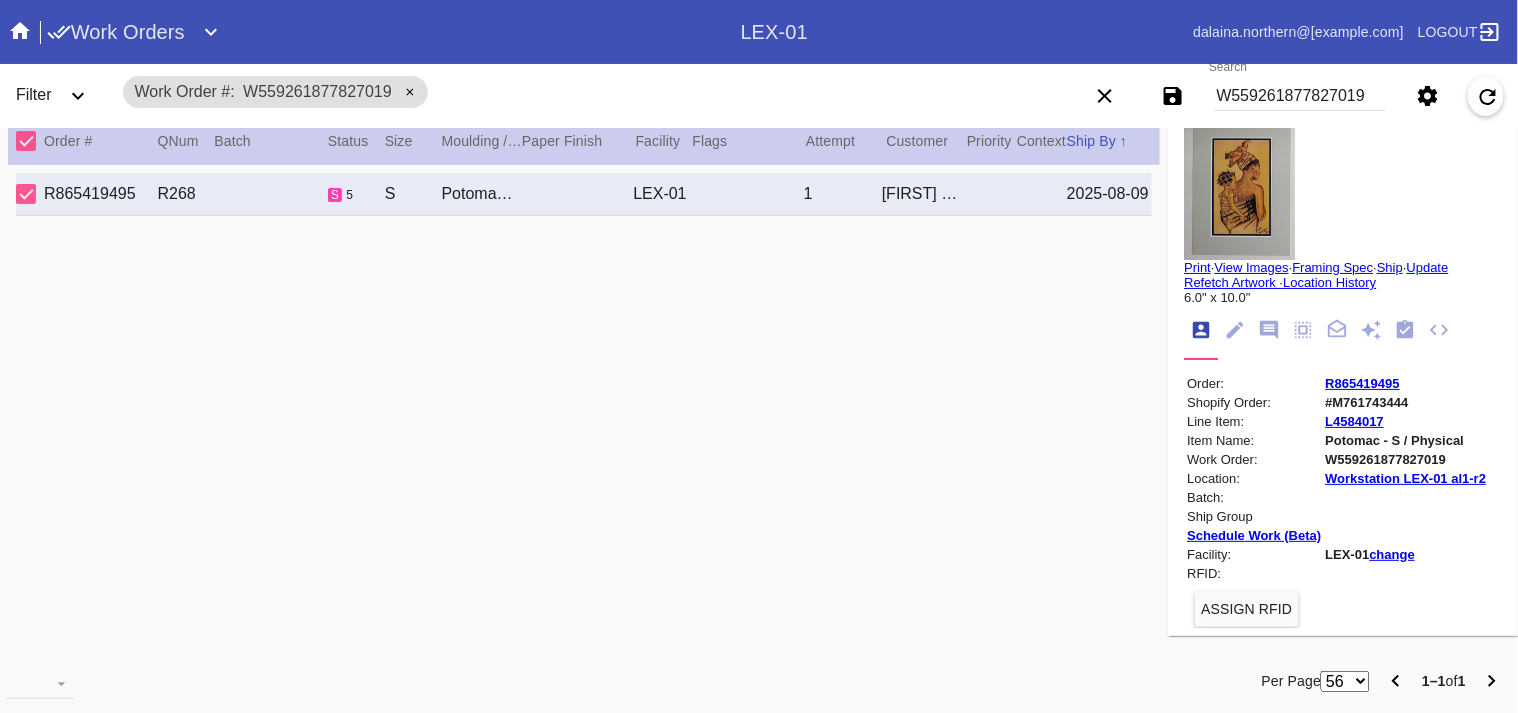 scroll, scrollTop: 0, scrollLeft: 0, axis: both 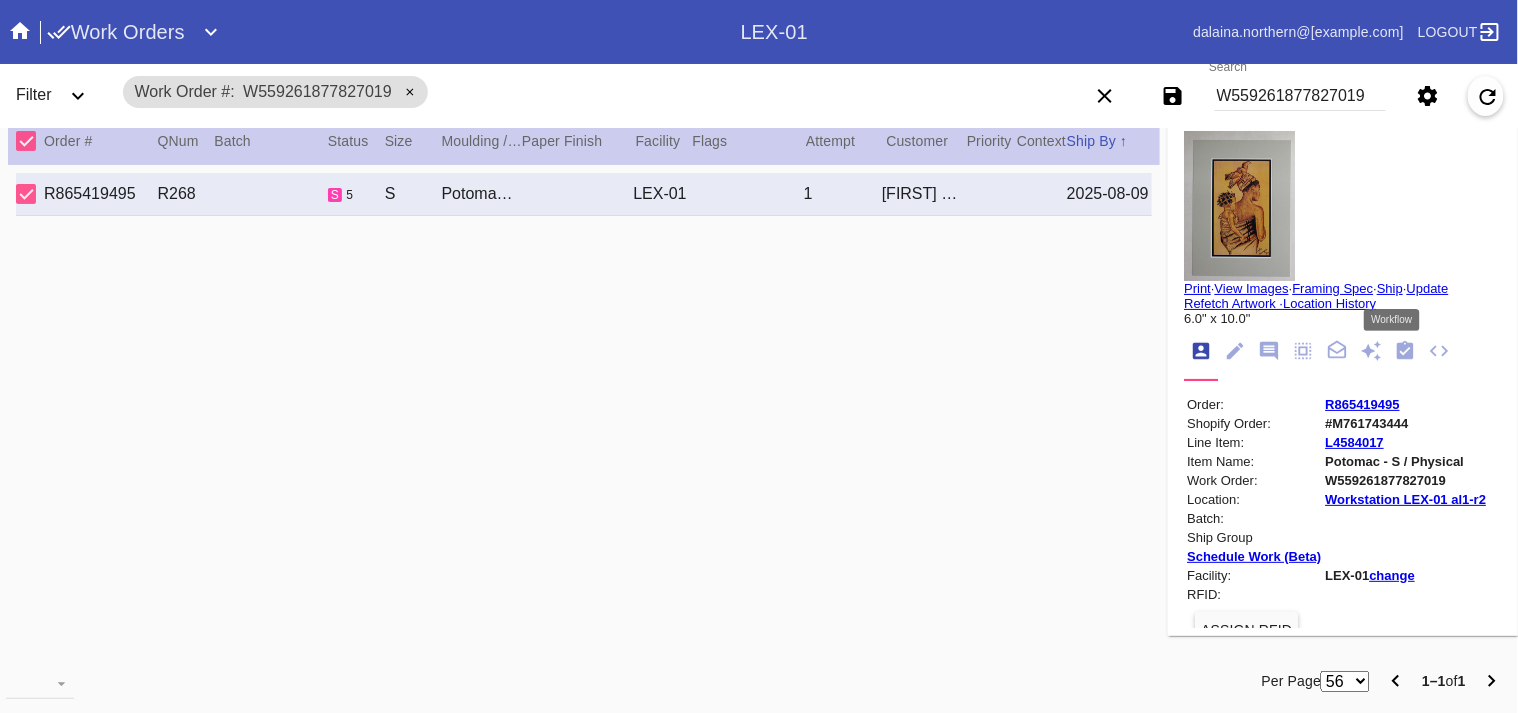 click 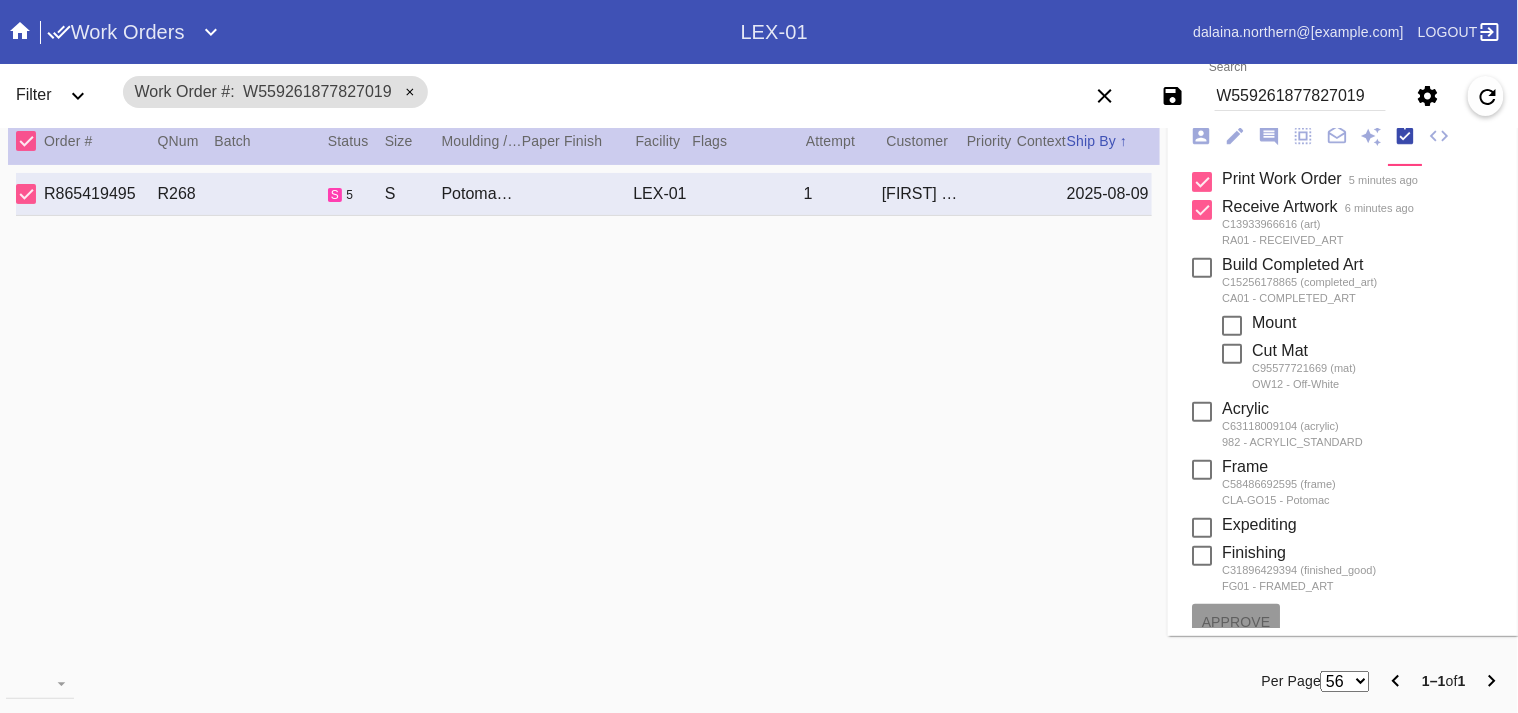 scroll, scrollTop: 402, scrollLeft: 0, axis: vertical 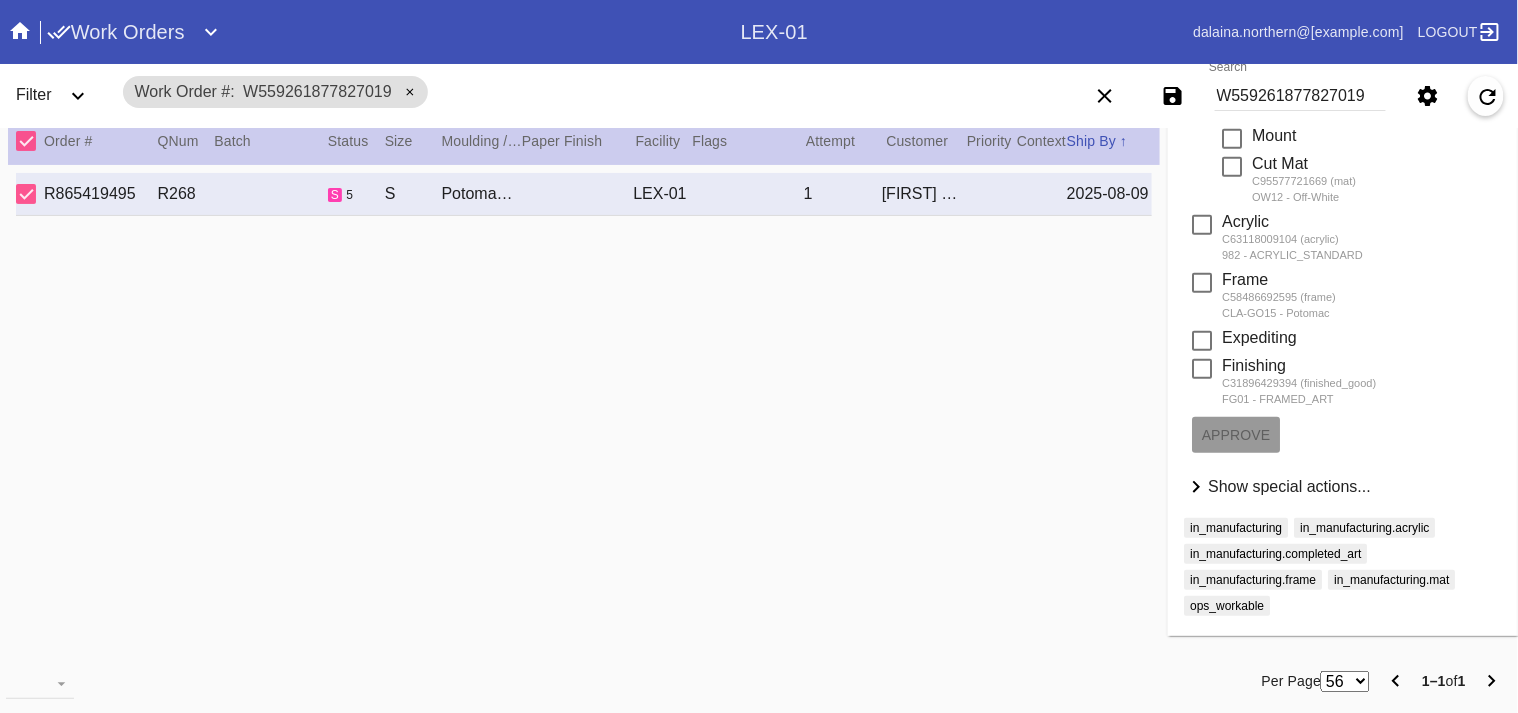click on "Show special actions..." at bounding box center (1289, 486) 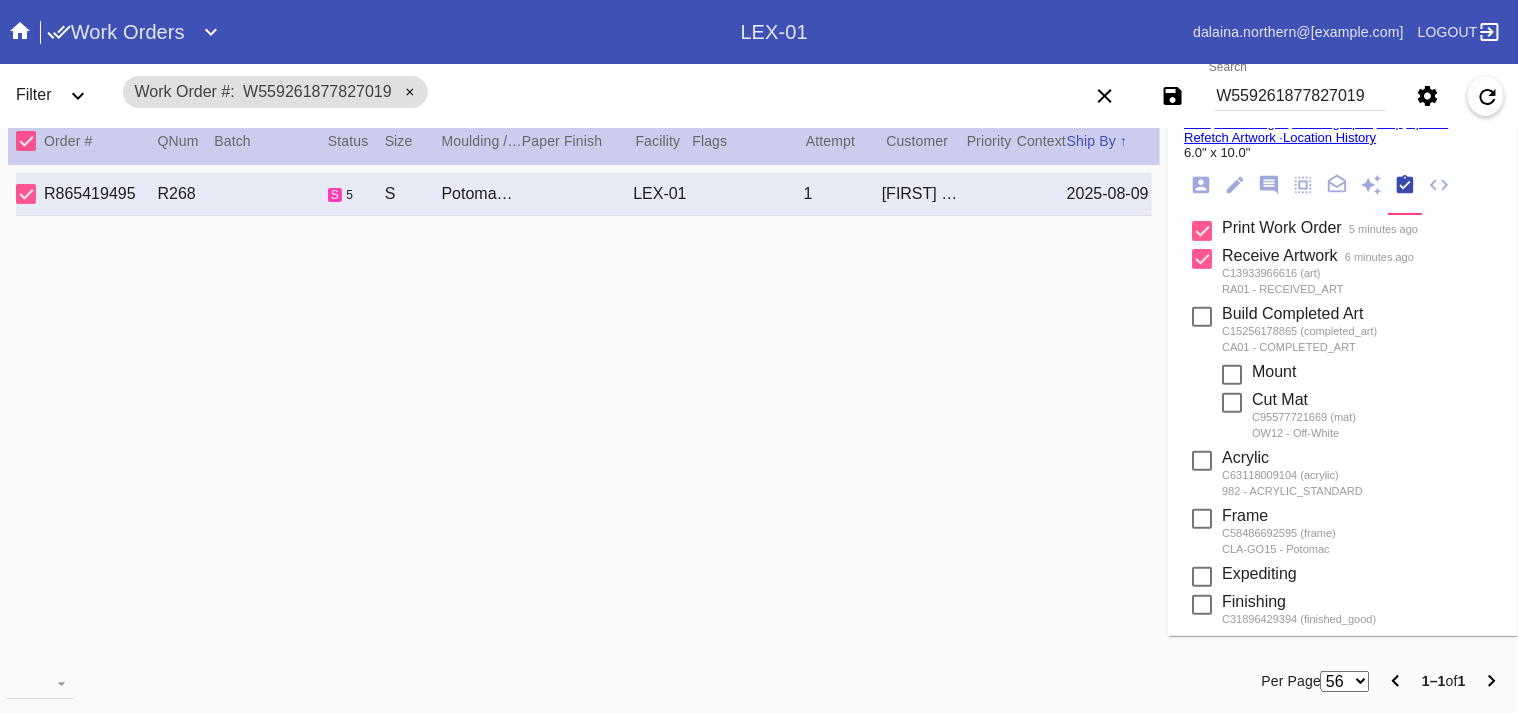 scroll, scrollTop: 0, scrollLeft: 0, axis: both 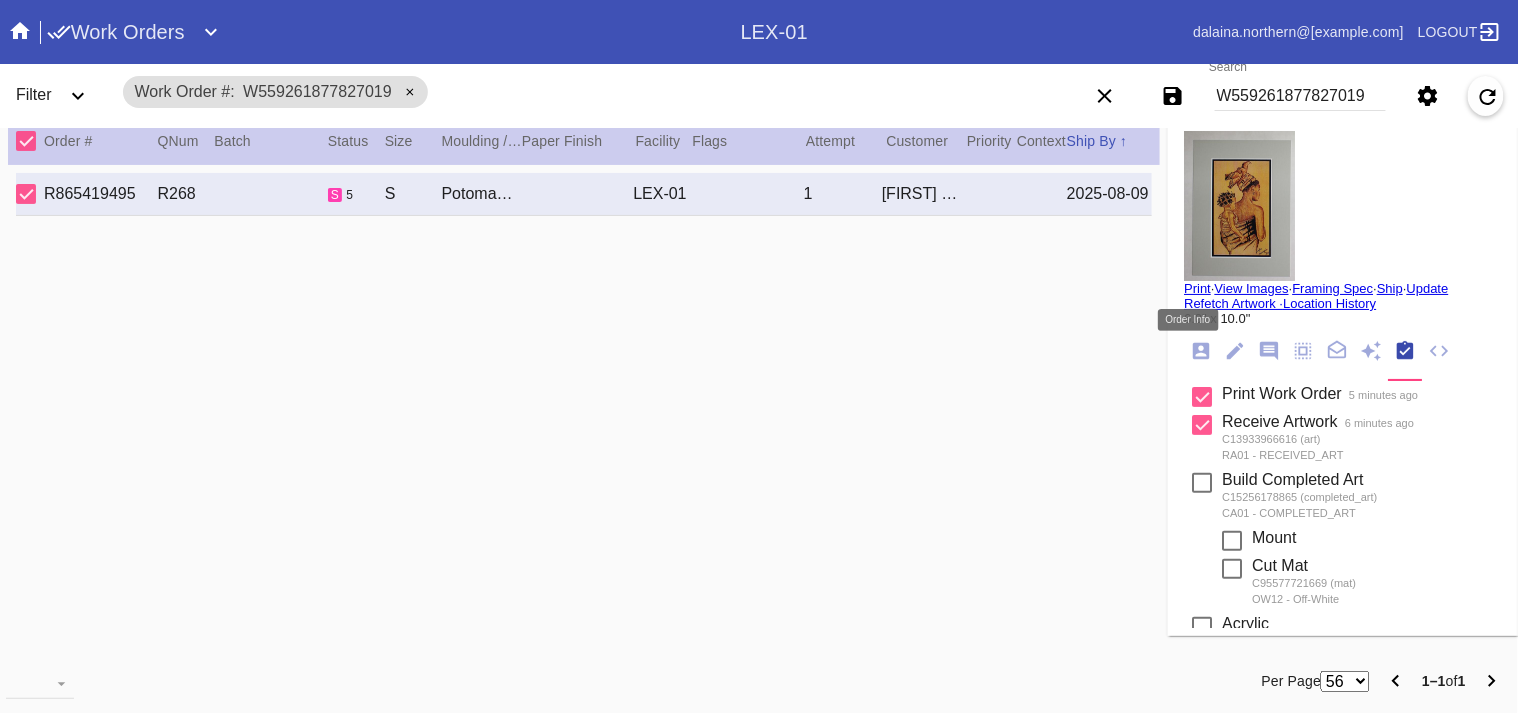 click 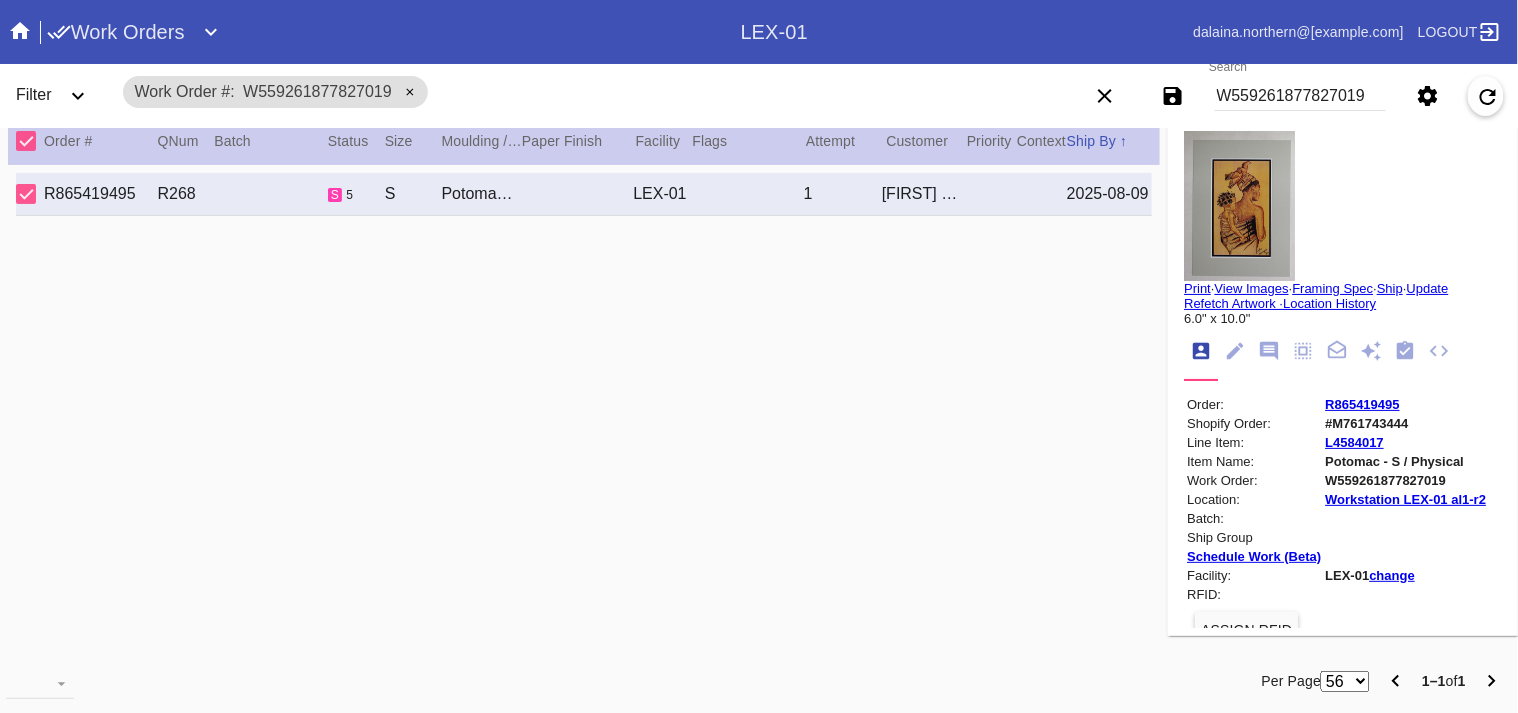 click on "Print" at bounding box center [1197, 288] 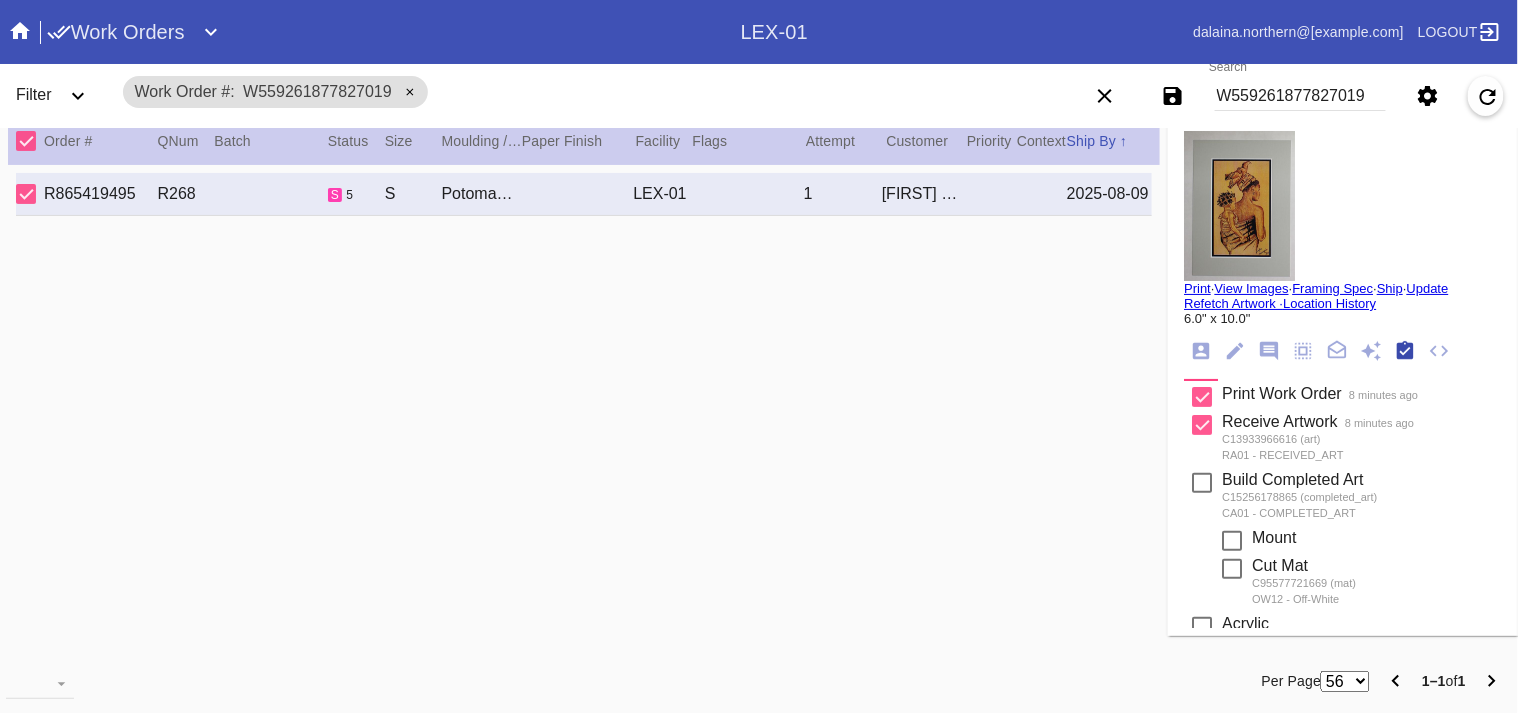 scroll, scrollTop: 320, scrollLeft: 0, axis: vertical 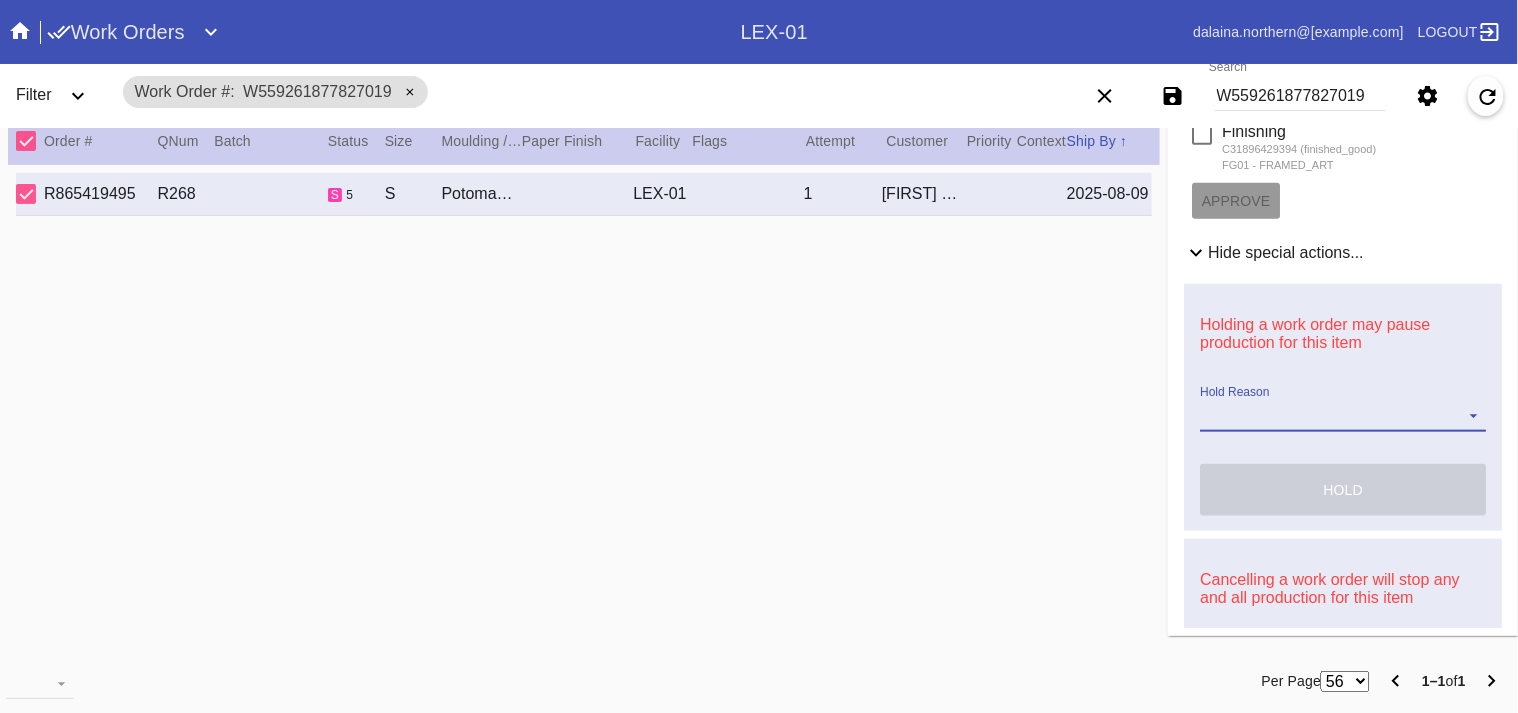 click on "Hold Reason Artcare Artwork Review CA Proactive Outreach CX Artwork Review CX Asset Protection Review Embedded Mat Plaque F4B Order Update FB Internal Sample Facility Out of Stock HPO Not Received Ops Question Submitted Order Change Request Out of Stock Pull for Production Replacement Ordered Retail NSOGW Search and Rescue Update Work Order" at bounding box center (1343, 417) 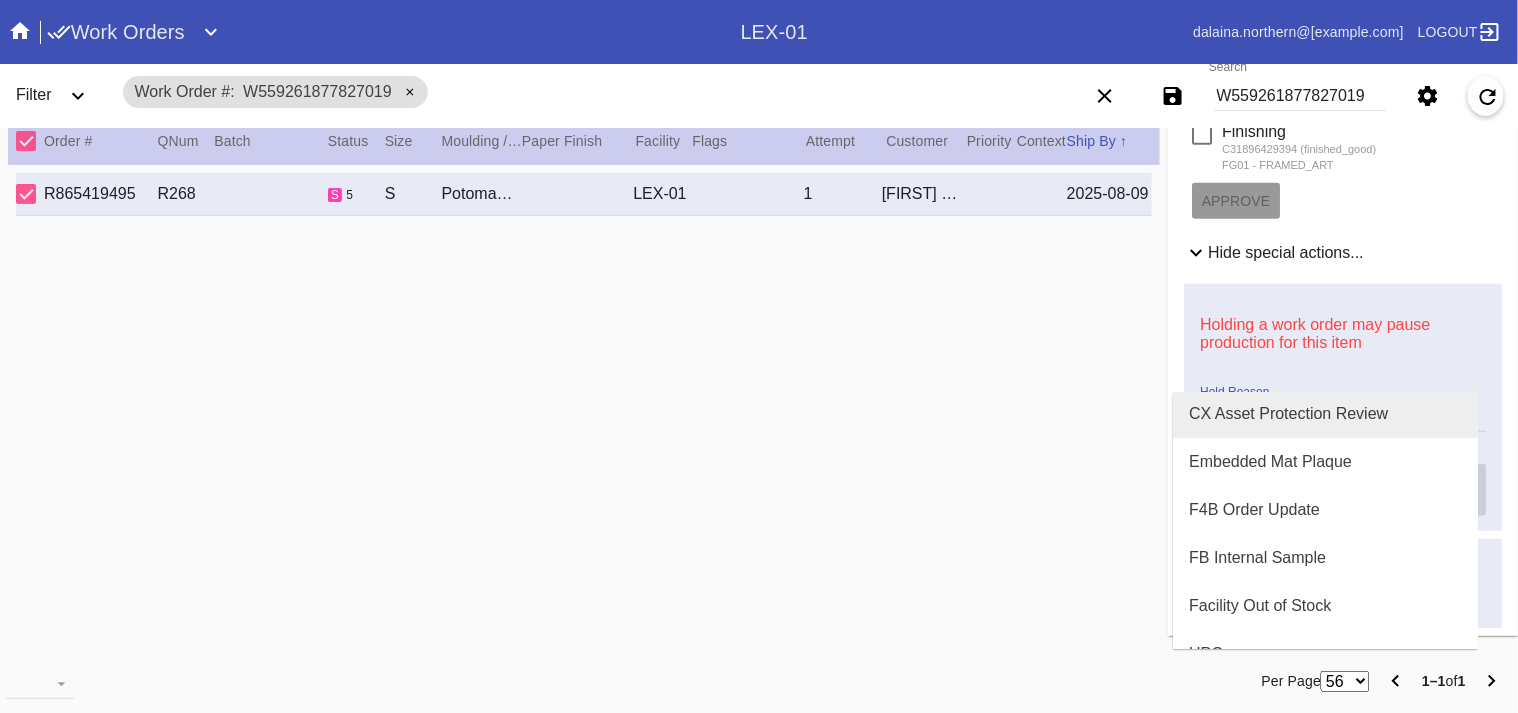 scroll, scrollTop: 363, scrollLeft: 0, axis: vertical 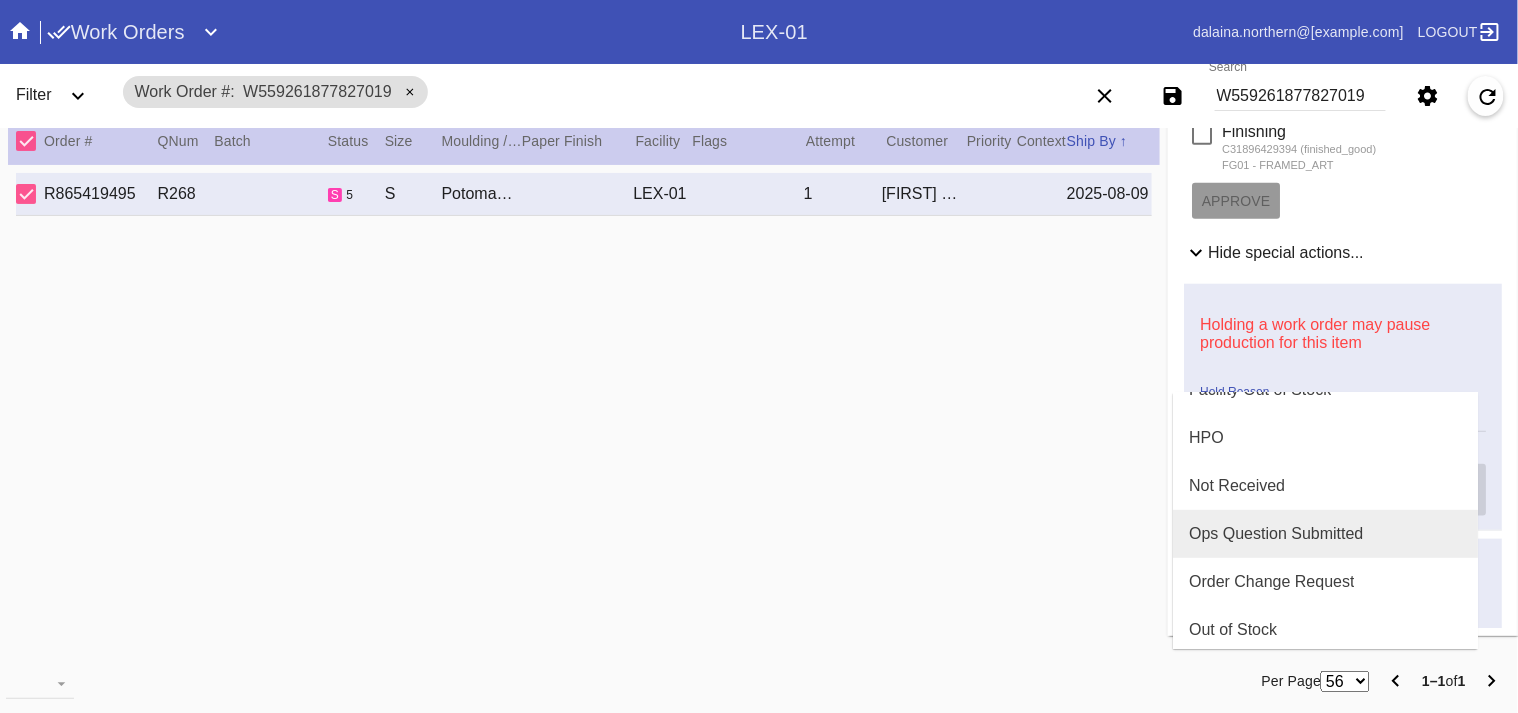 click on "Ops Question Submitted" at bounding box center [1276, 534] 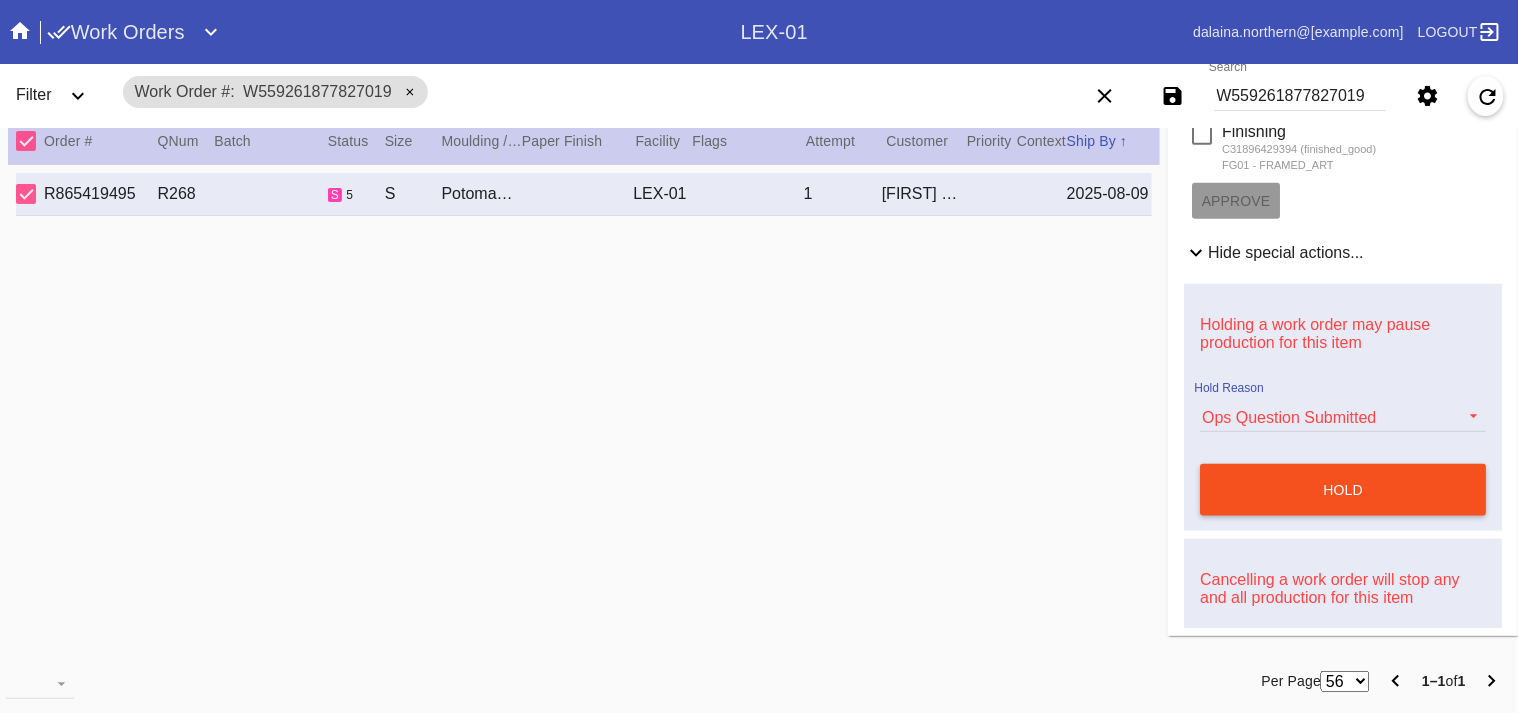 click on "hold" at bounding box center (1343, 490) 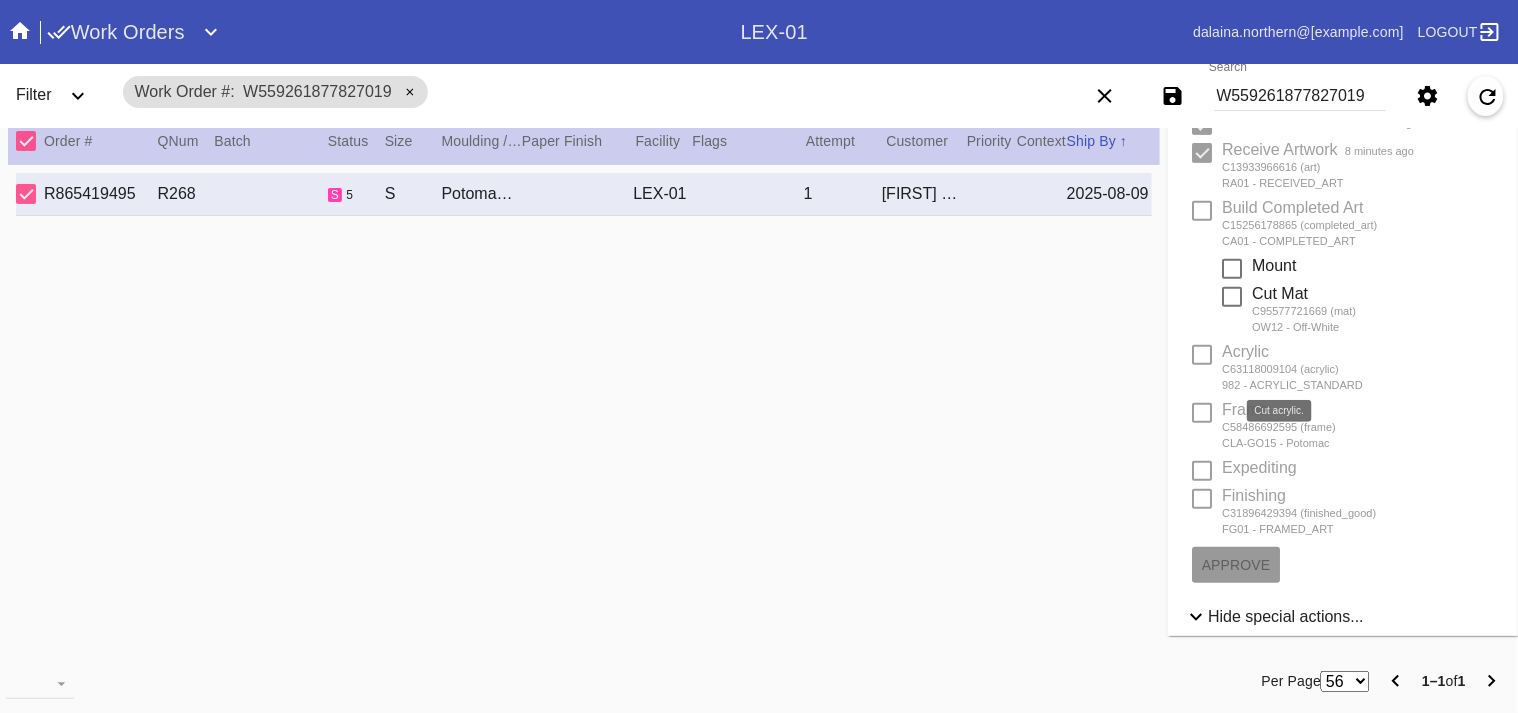 type 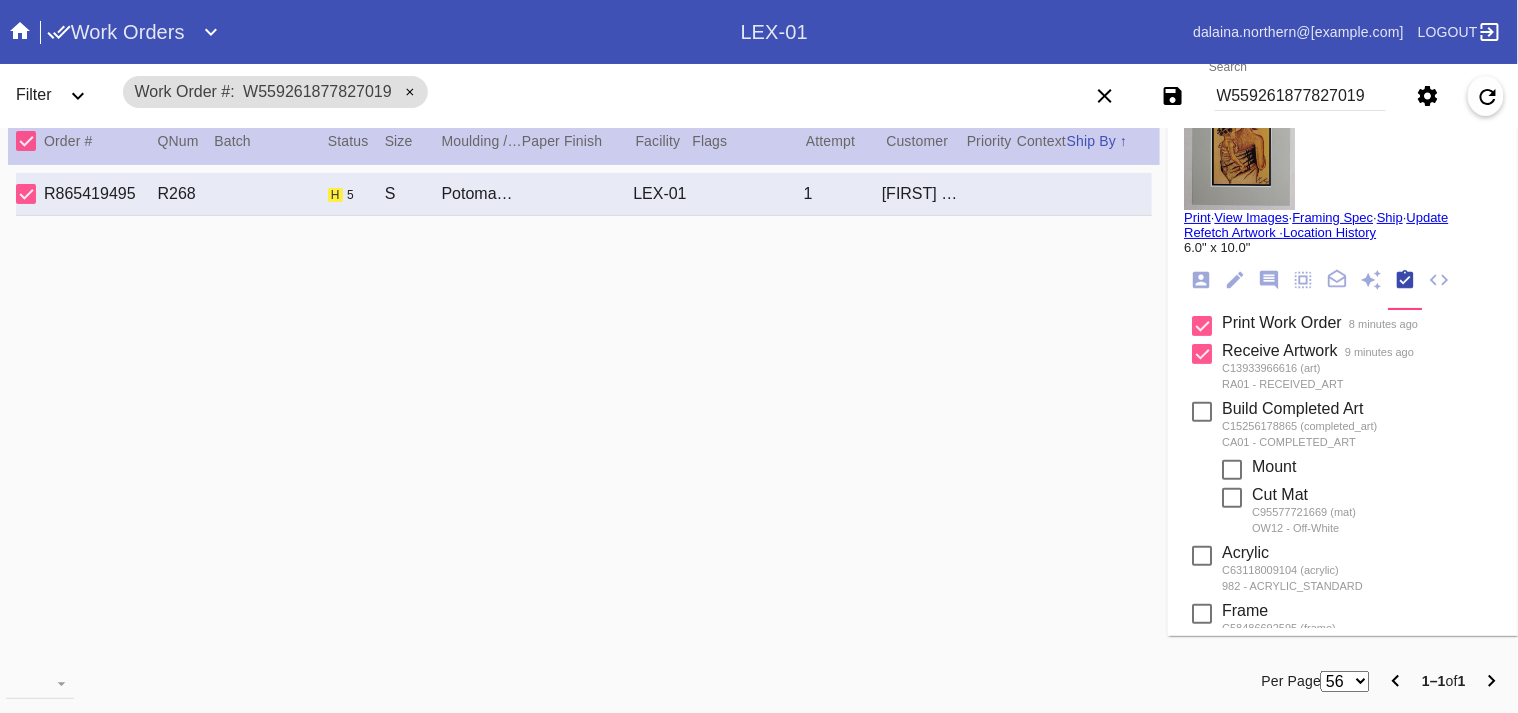 scroll, scrollTop: 0, scrollLeft: 0, axis: both 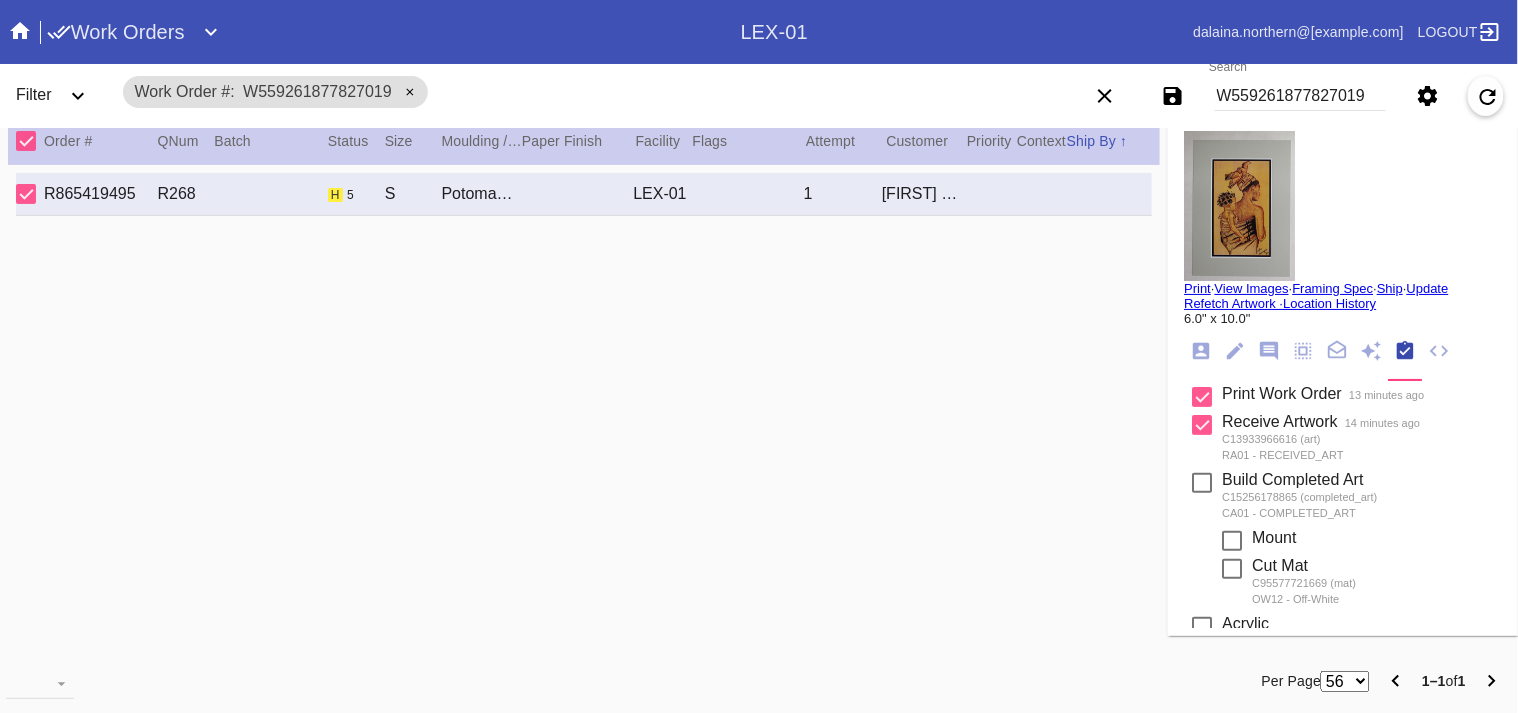 click on "W559261877827019" at bounding box center [1300, 96] 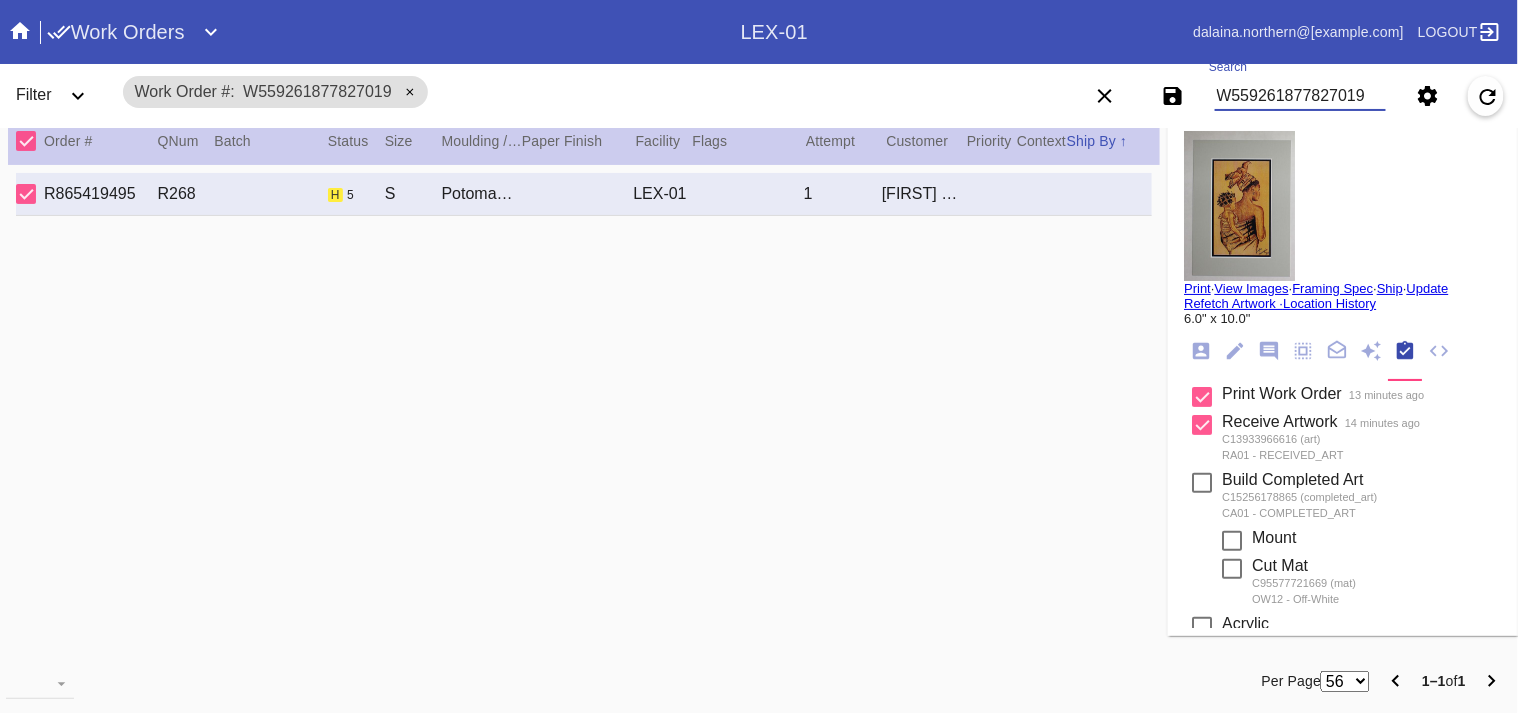 click on "W559261877827019" at bounding box center [1300, 96] 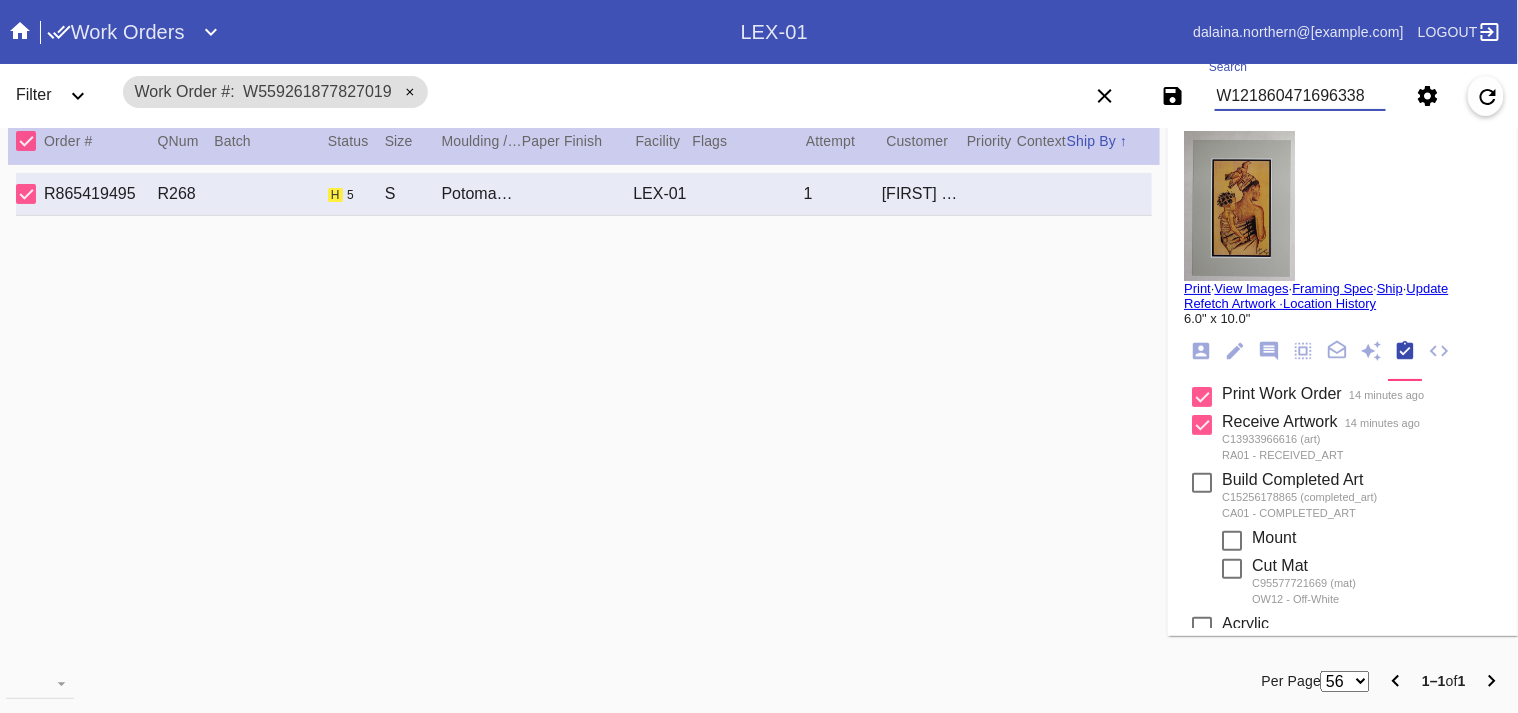 type on "W121860471696338" 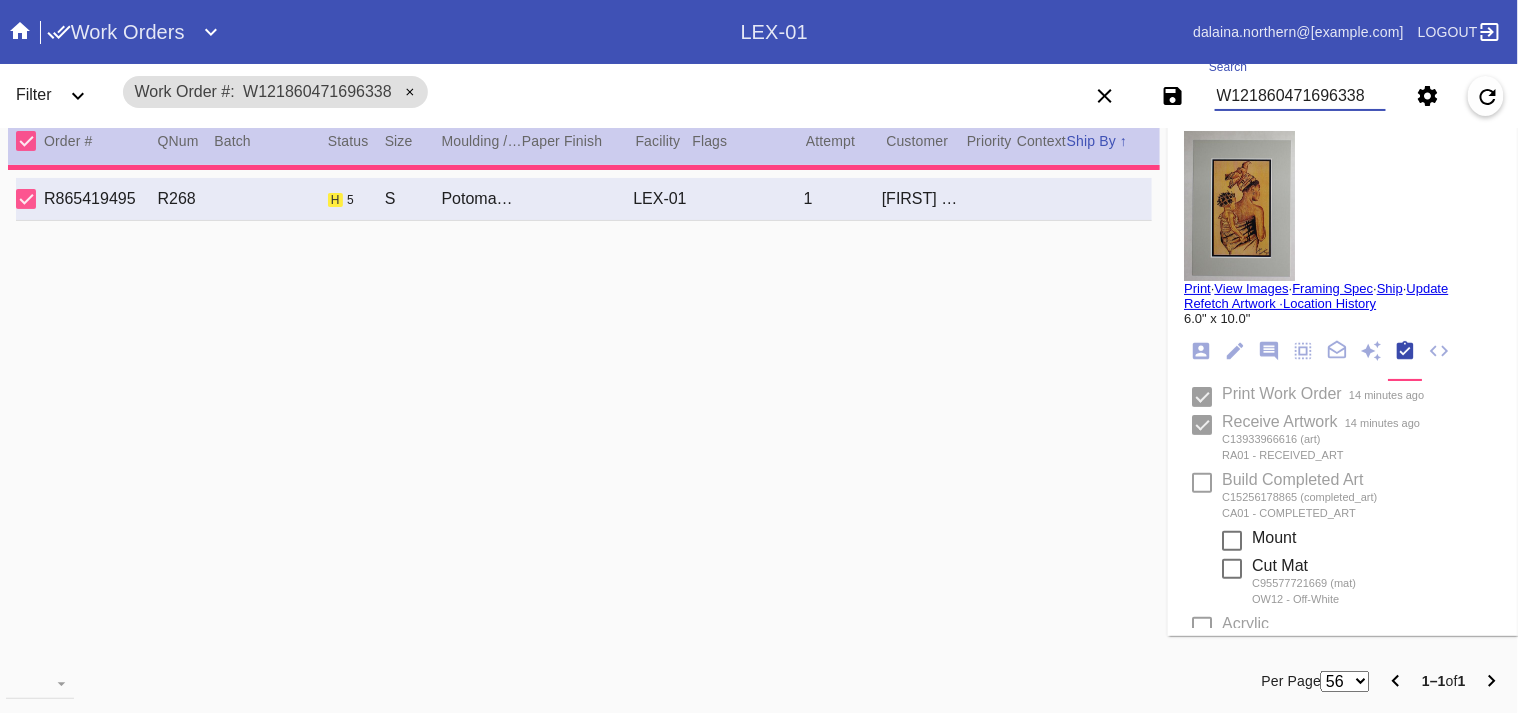 type on "1.5" 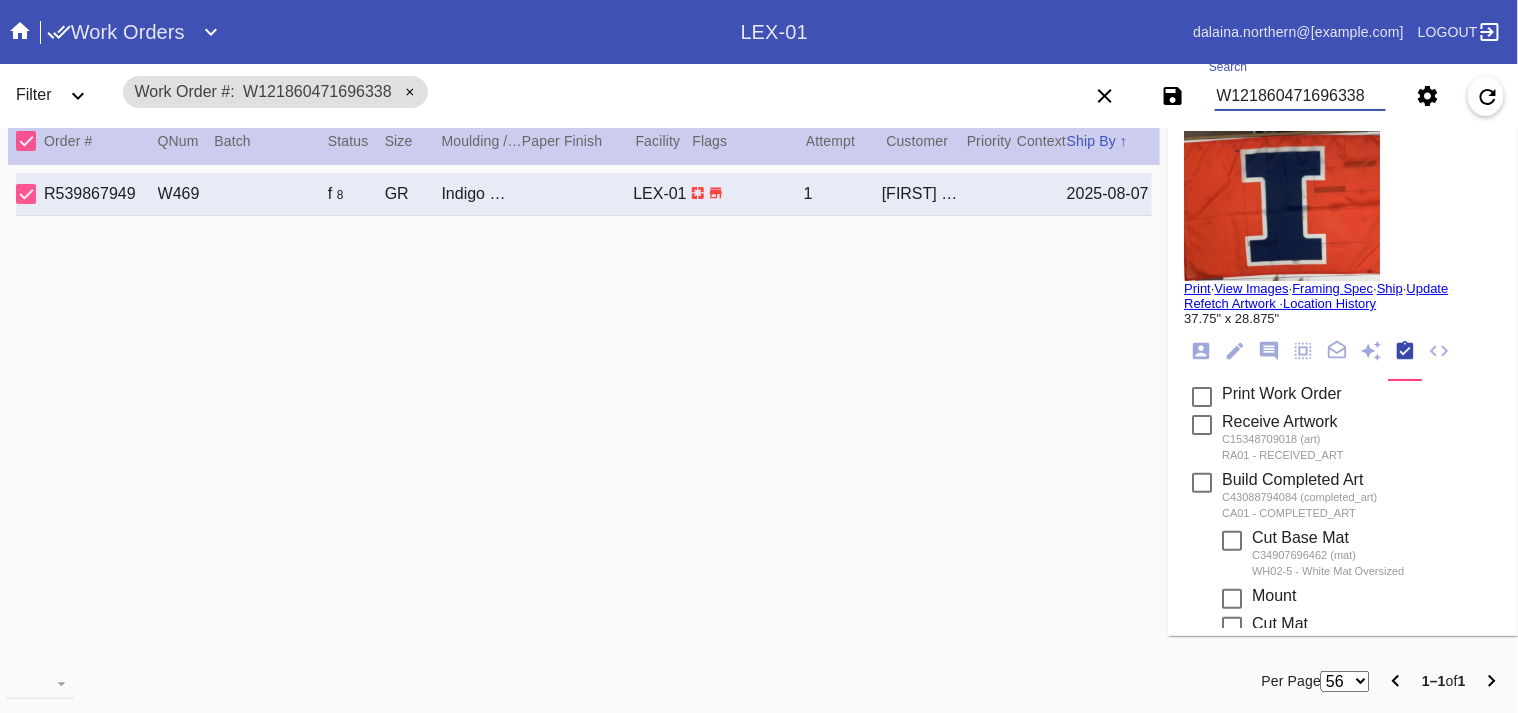 click on "Filter
Work Order #
W121860471696338
Choose Queue... All Work Orders Pending Color Review Production Art Queue Zipper Queue Hold Reasons Save filters to NEW SAVED FILTER All Active Holiday All Retail Stores (Gift & Go + Bopis) Approved ReadyMade-LEX-03 Approved Standard LEX-03 Cage Inventory - Customer Approved Cage Inventory - Pull for Production Canvas Due Canvas frames, fine art Canvas frames, Retail Canvas Orders In-Process CF Returns Current HPO Orders Customer Approved DAR-LEX03 ELP. DAR Printroom Dekko Available to Print Dekko Eligible DEKKO today's shipments End to End F4B Open Orders Holiday DC STS Holiday Physical Orders Remaining (Lex-01) Hot Spot: Finished Goods HOT SPOT: Finished Goods STS Hot Spot: Receiving Hot Spot: Recon Hot Spot: Shipping LEX-01 AL1 and AL2 6/2/25 LEX-01 AL5 6/2/25 LEX-01 Canvas 6/2/25 LEX01 FACTORY SCAN- WIP LEX-03 Approved LEX-03 Clear Float LEX-03-Drymount LEX-03-EXPEDITED" at bounding box center (759, 96) 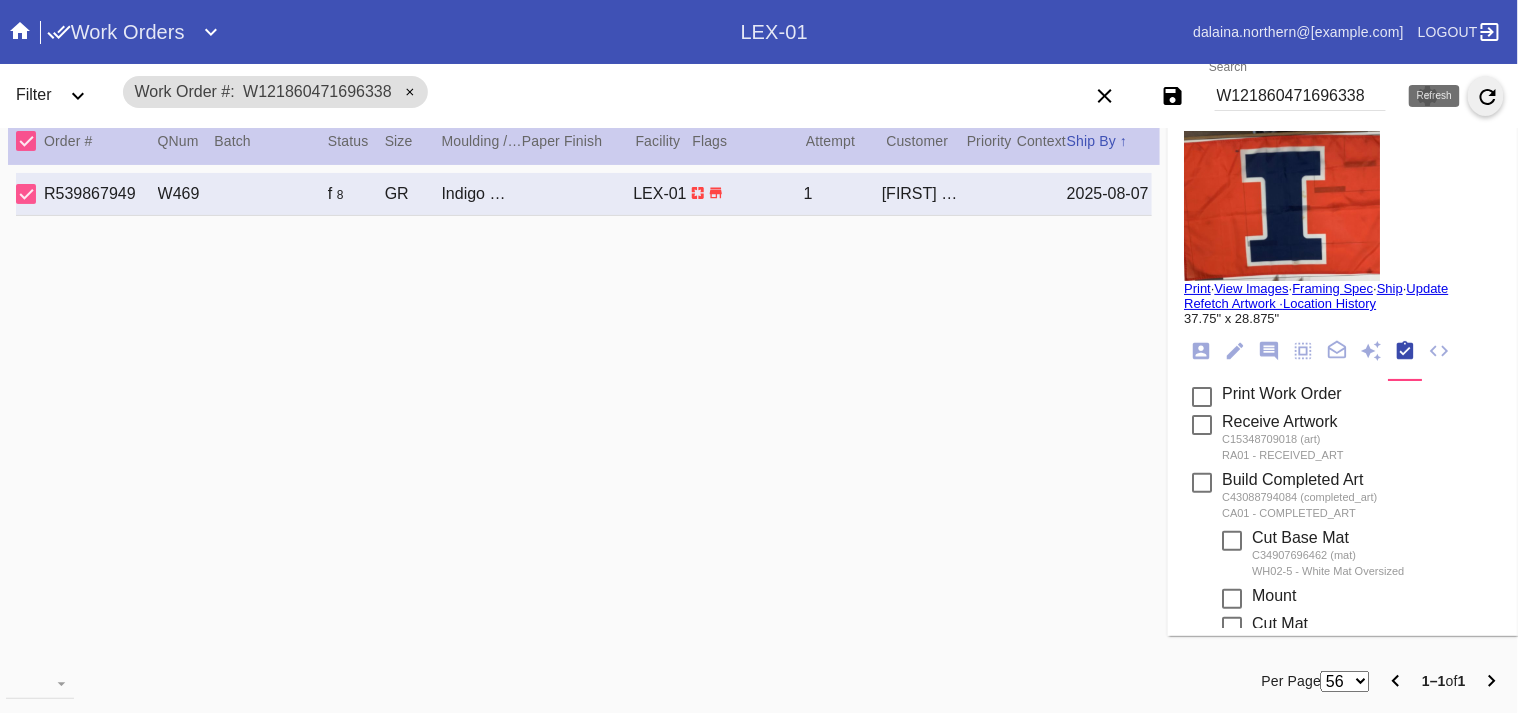 click 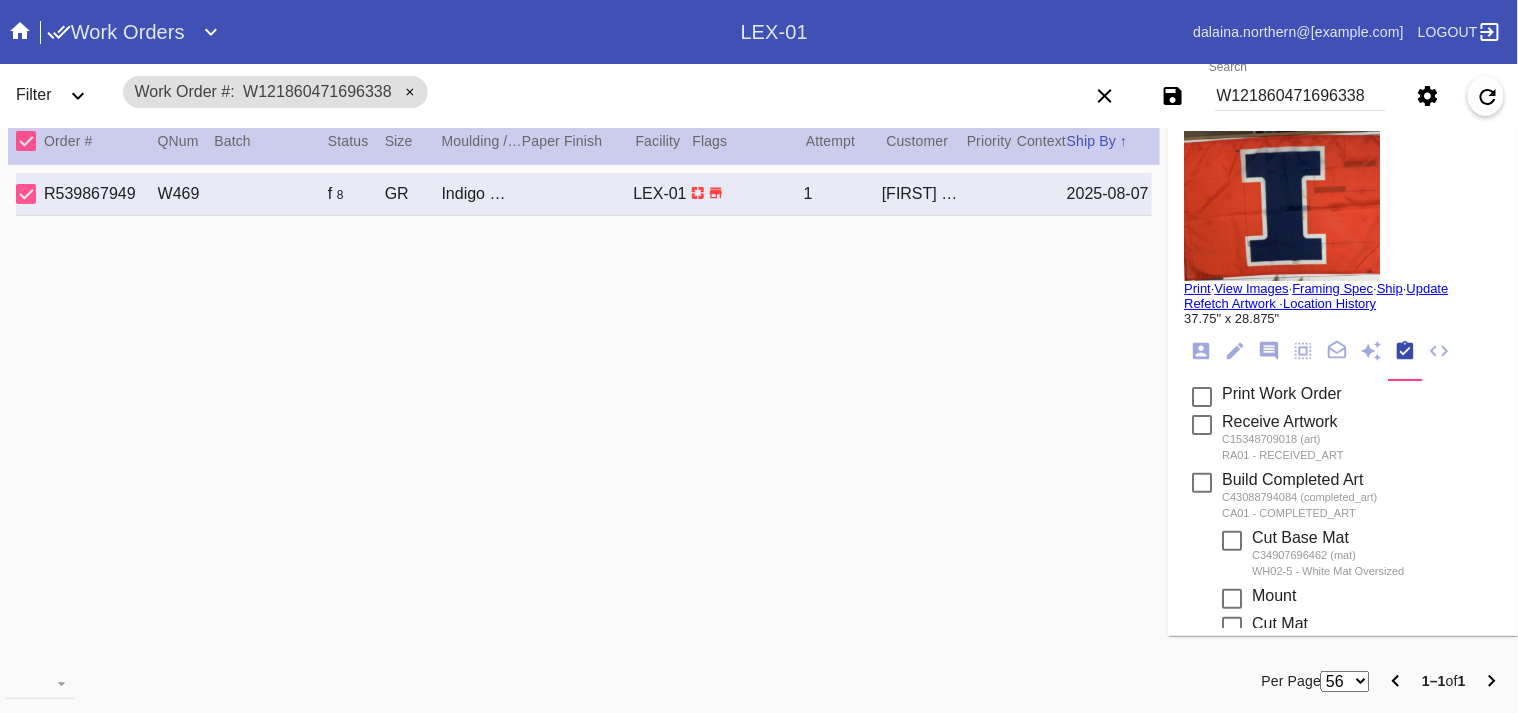 click on "View Images" at bounding box center [1251, 288] 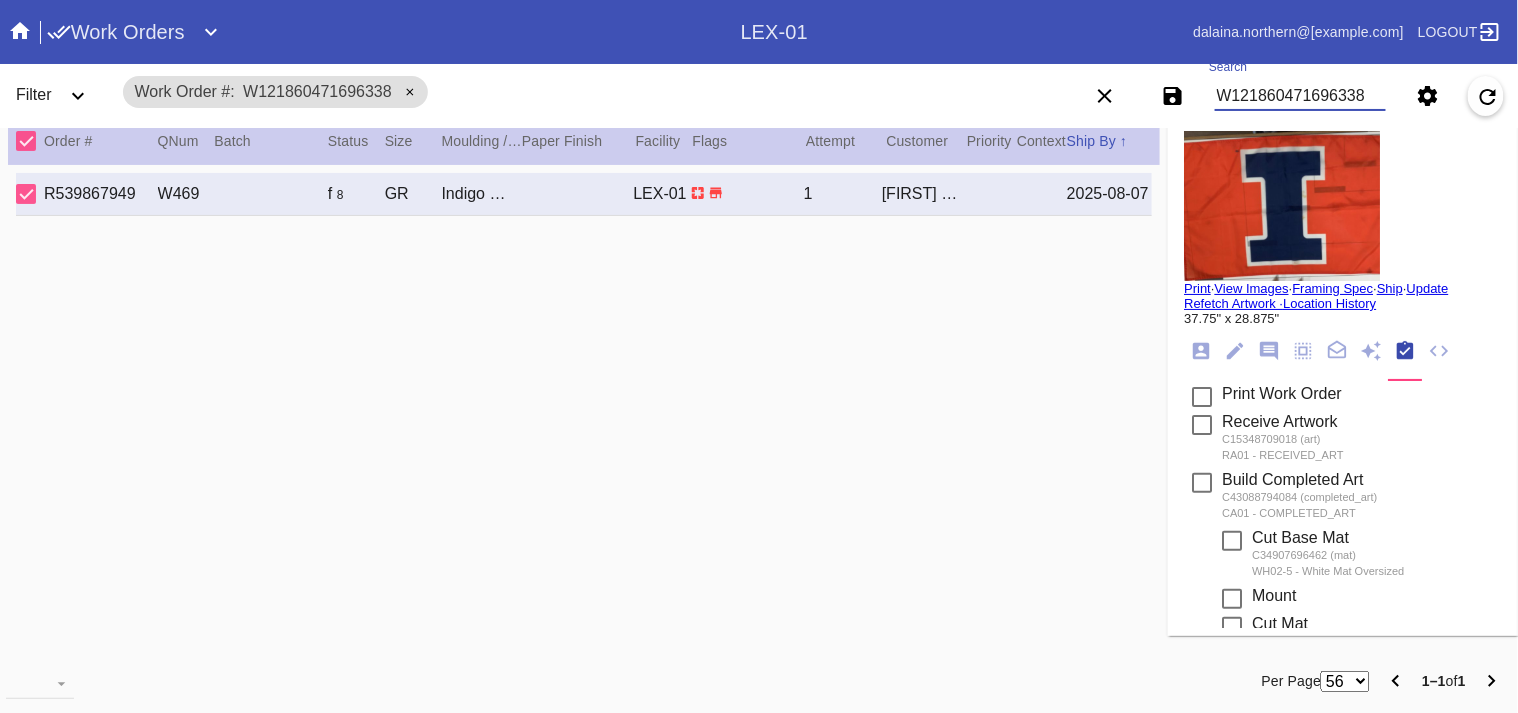 click on "W121860471696338" at bounding box center (1300, 96) 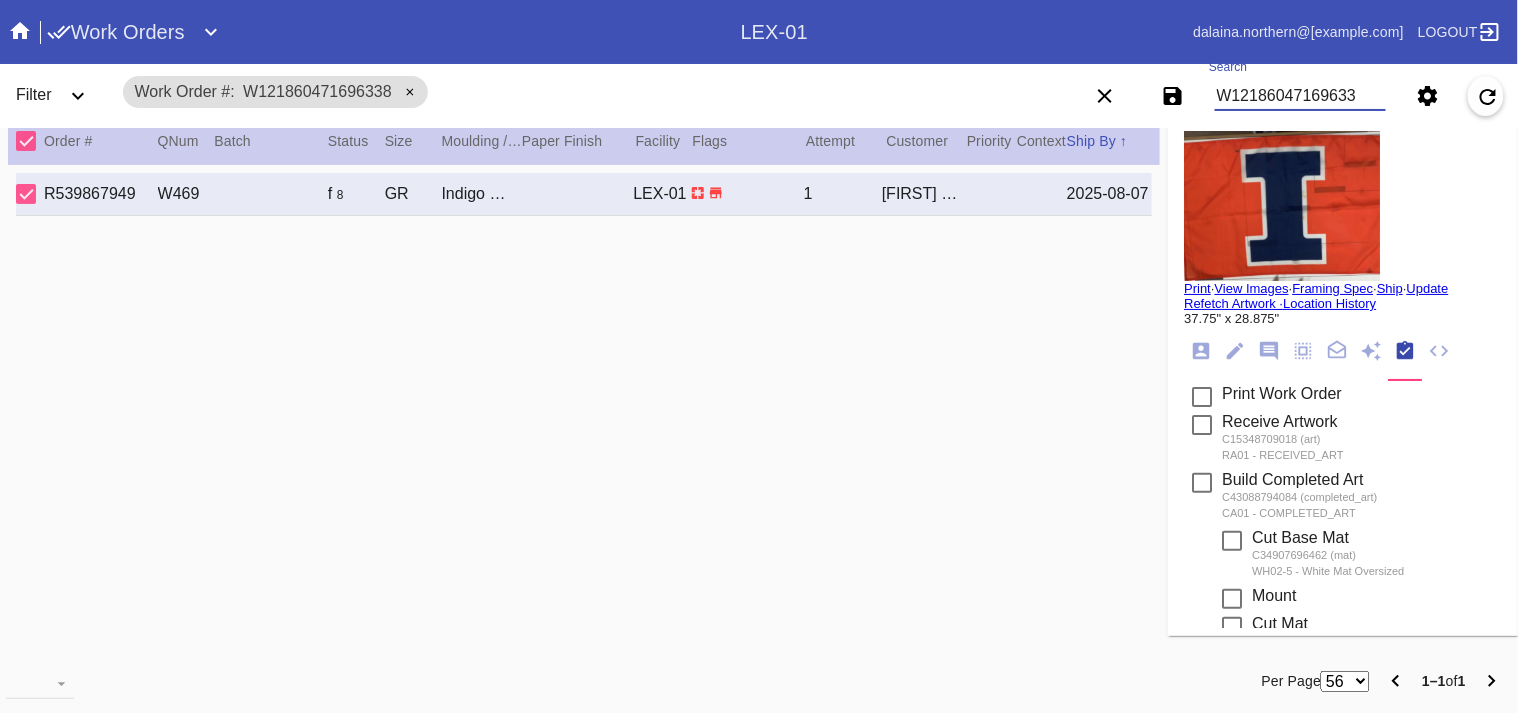 type on "W121860471696338" 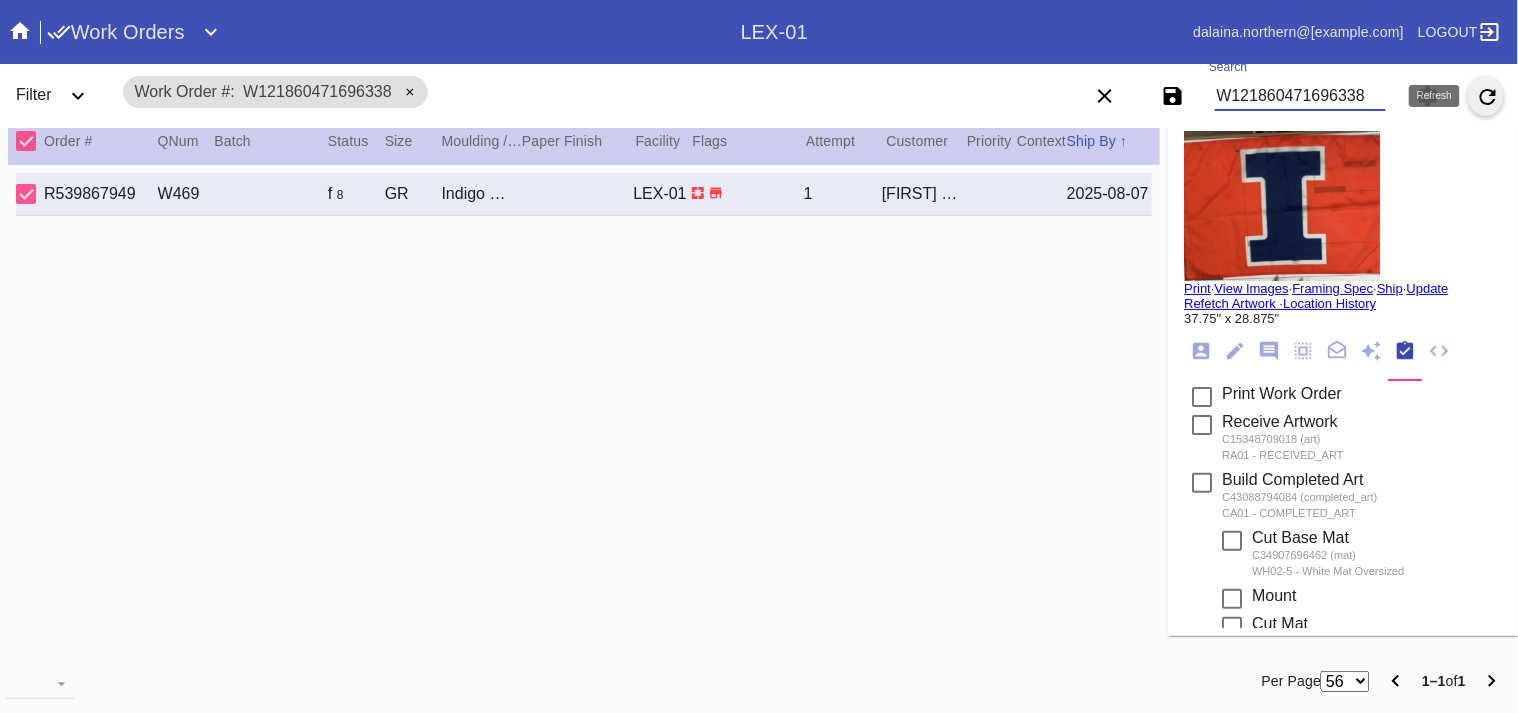 click 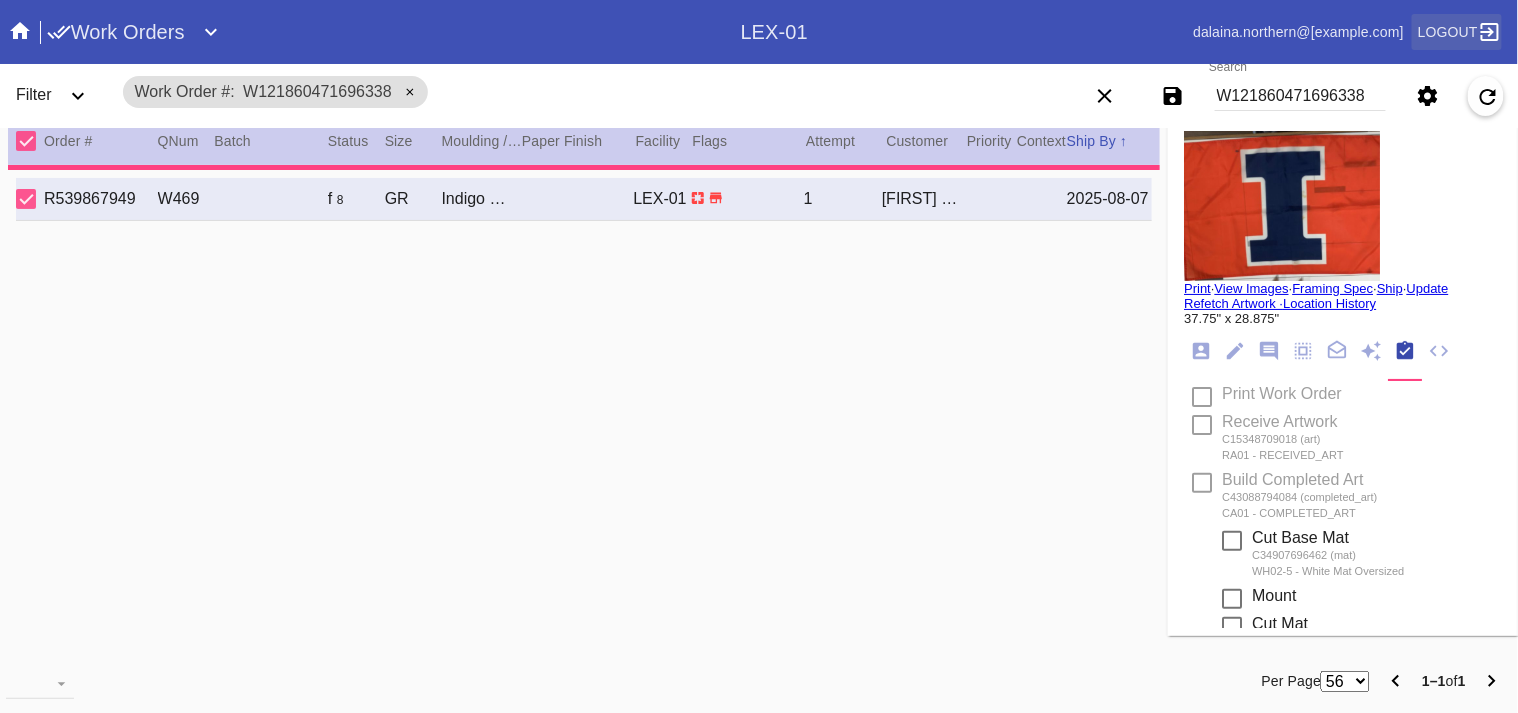 type on "37.25" 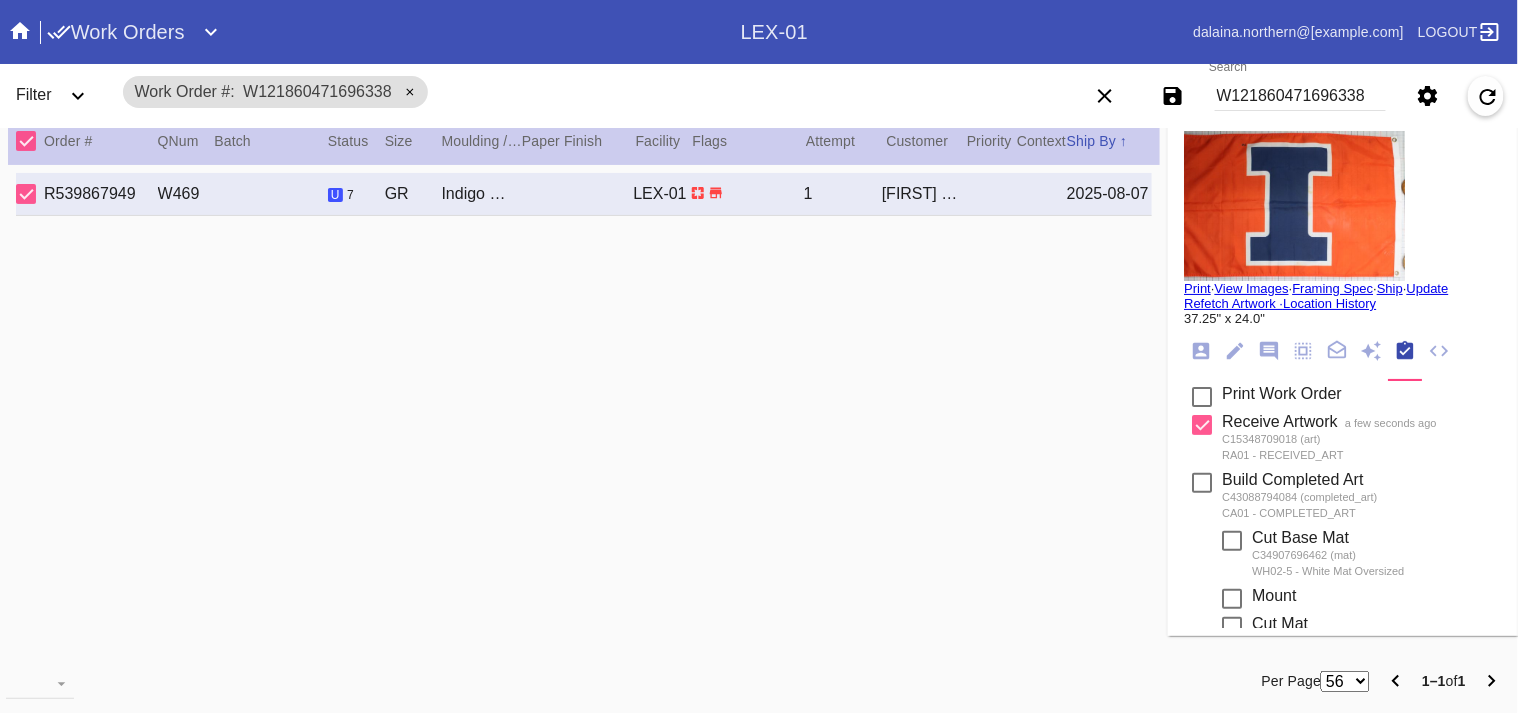 click at bounding box center [1202, 397] 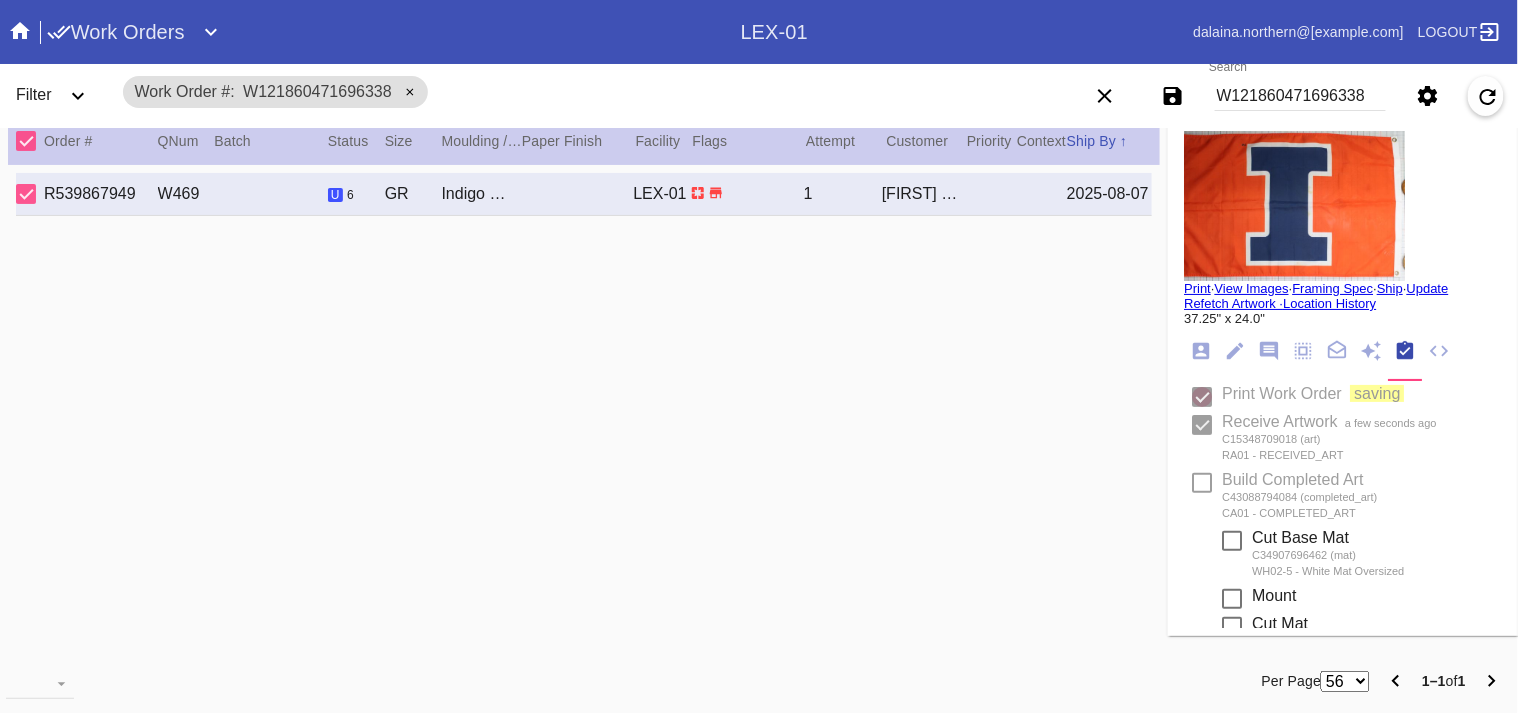 type 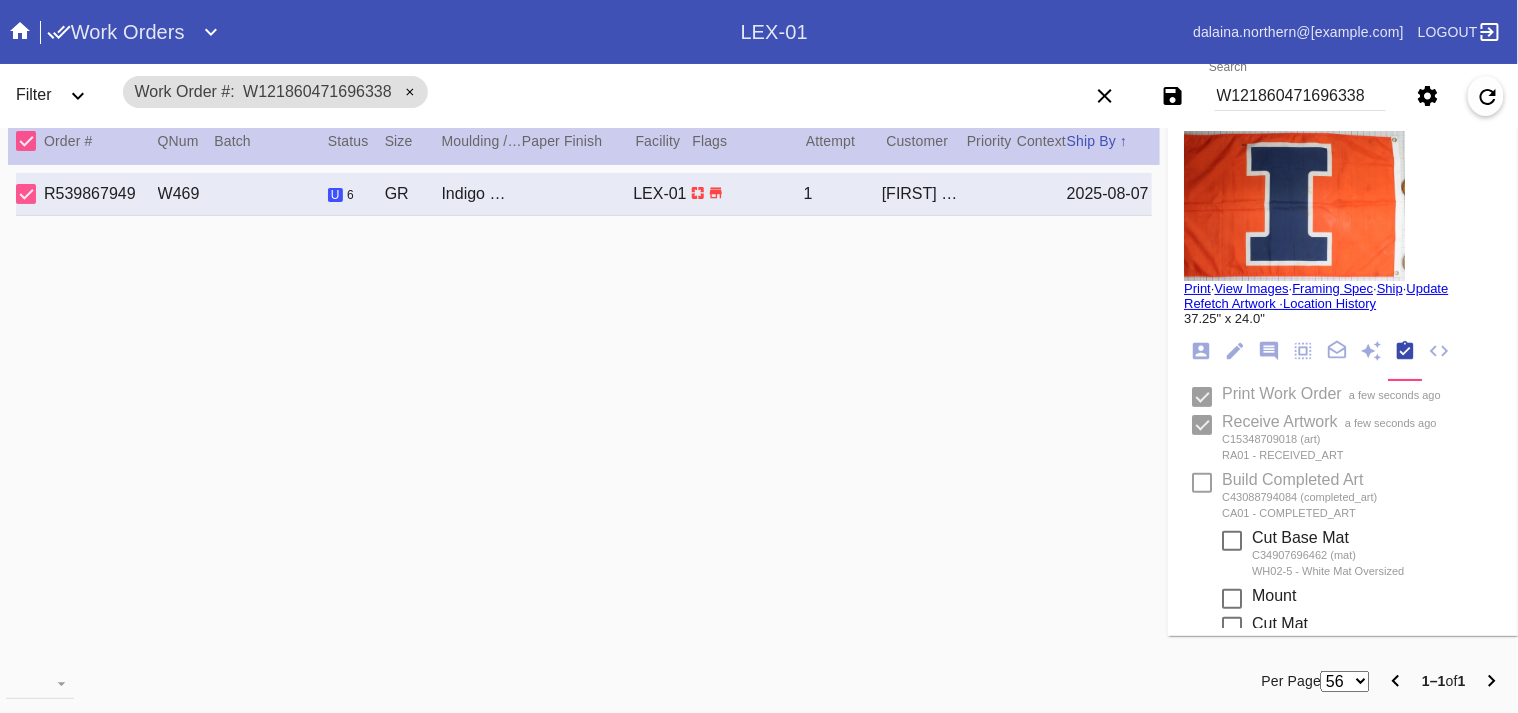 type on "8/5/2025" 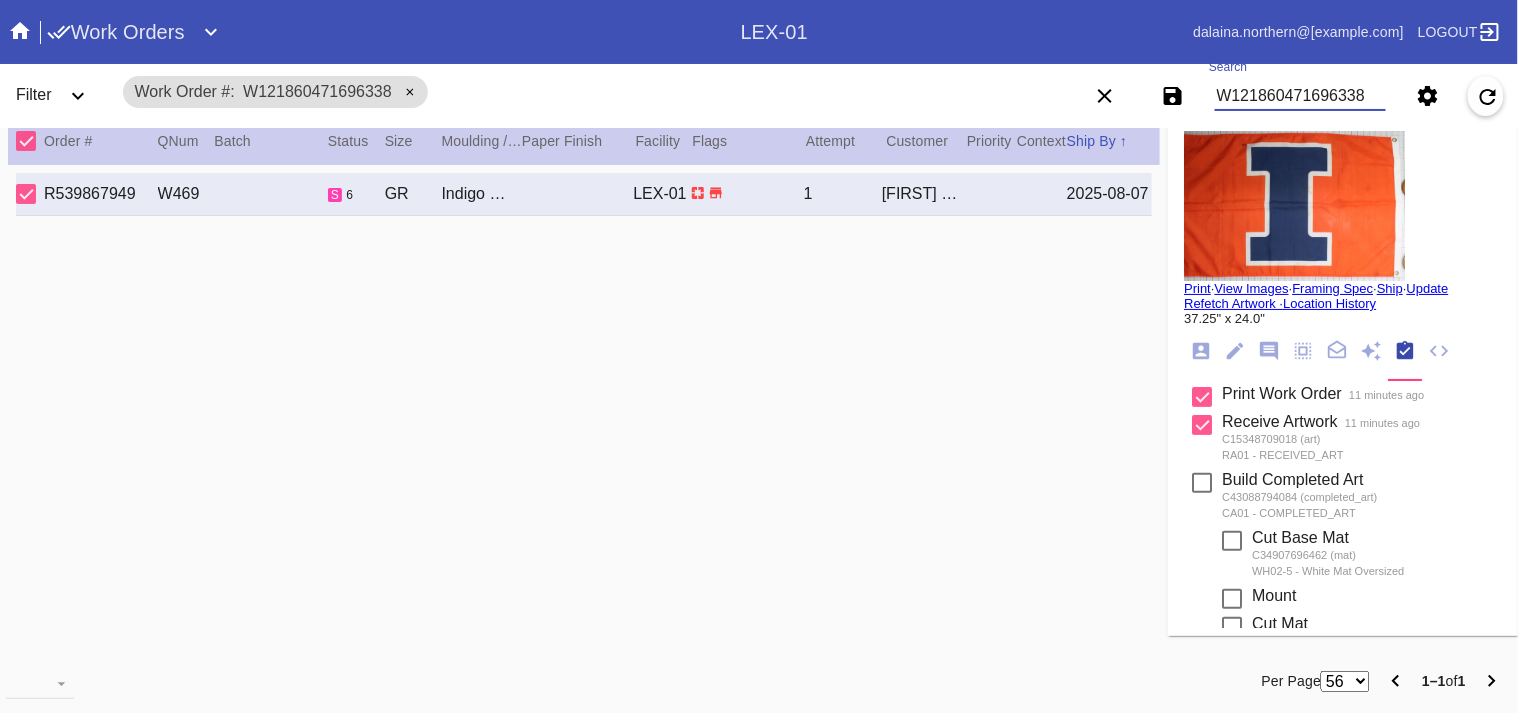 click on "W121860471696338" at bounding box center (1300, 96) 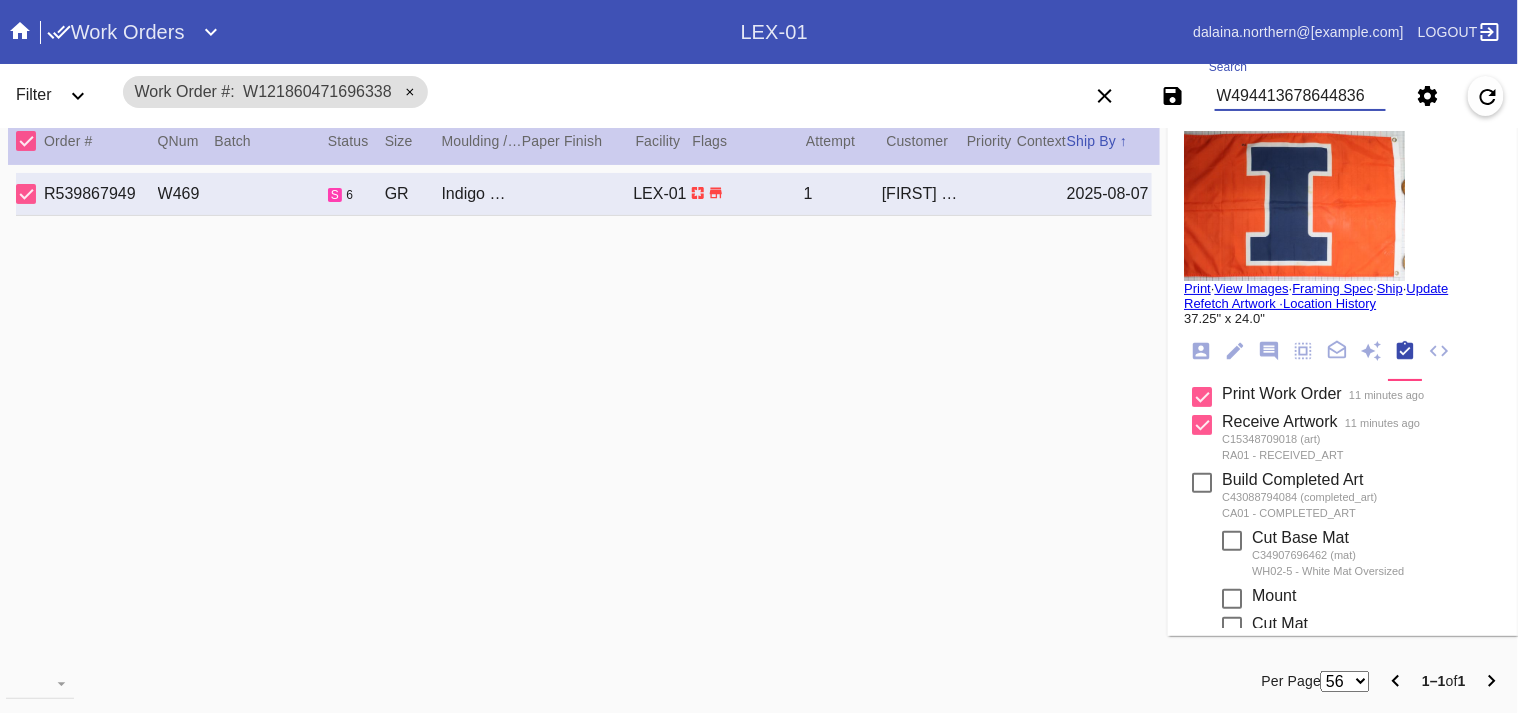 type on "W494413678644836" 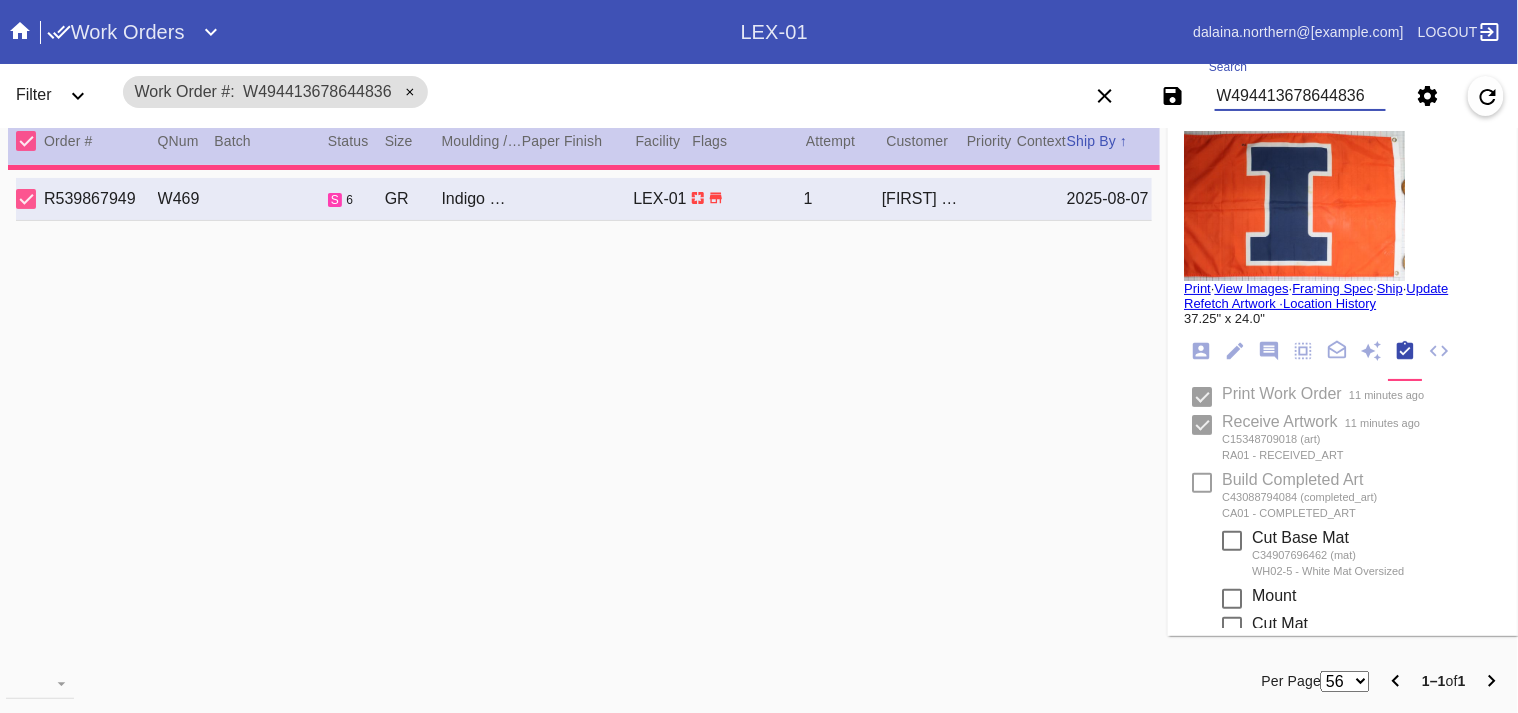 type on "5.25" 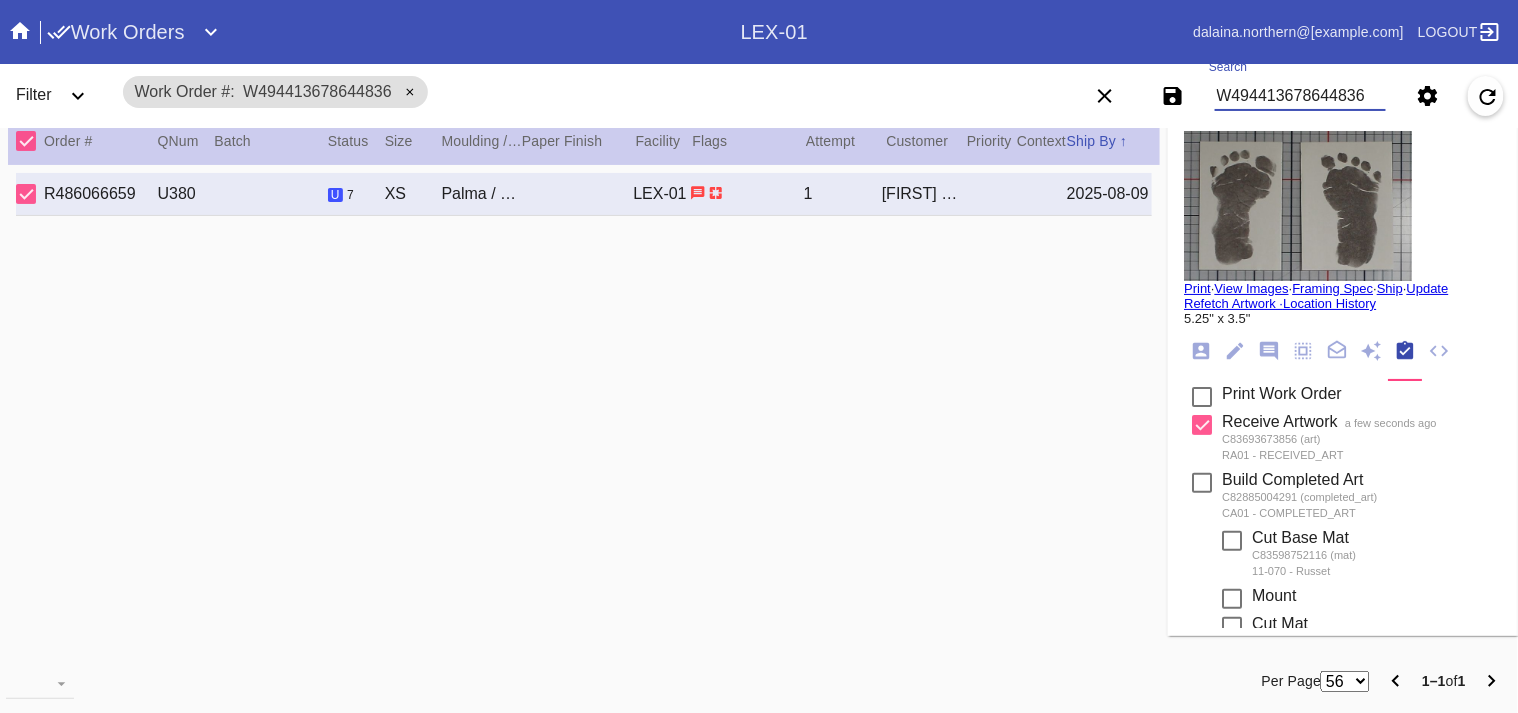 click at bounding box center (1202, 397) 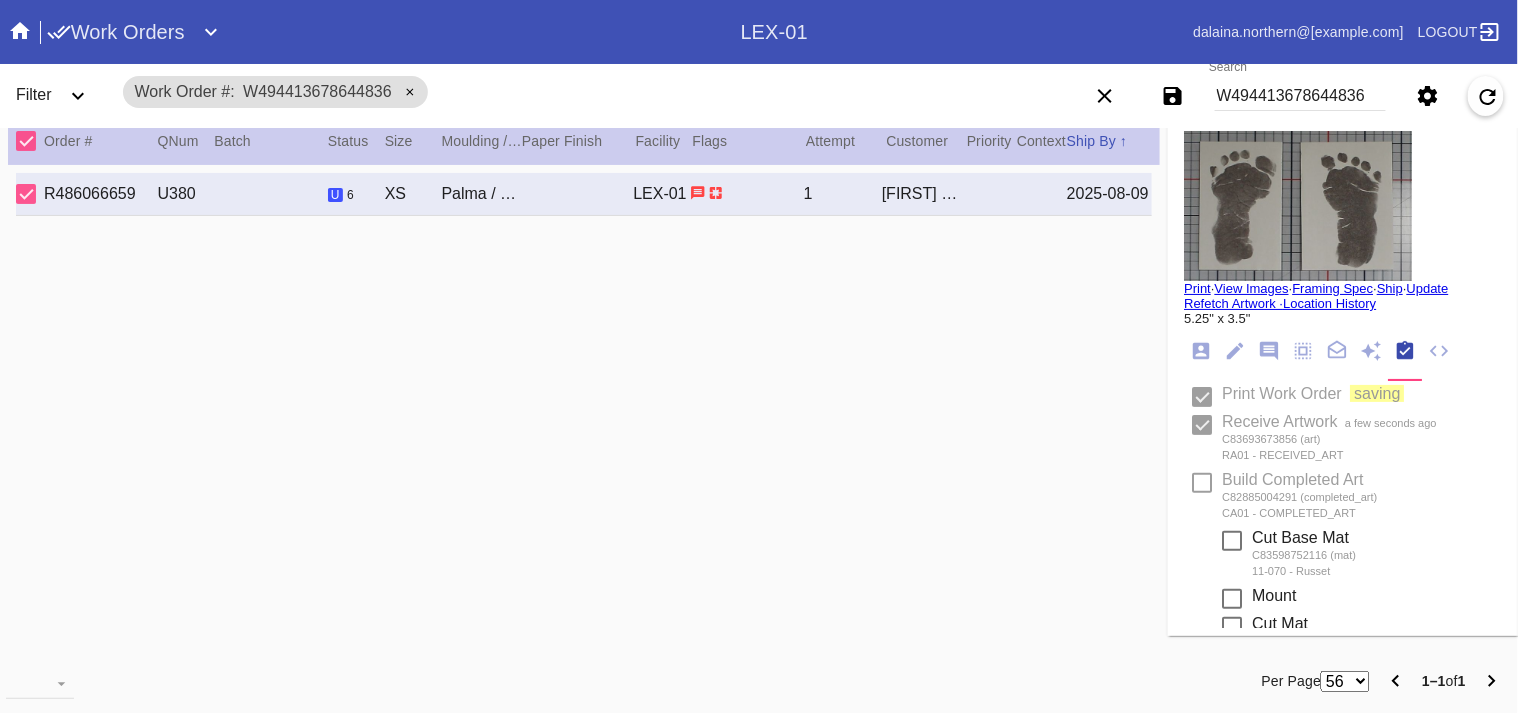 type 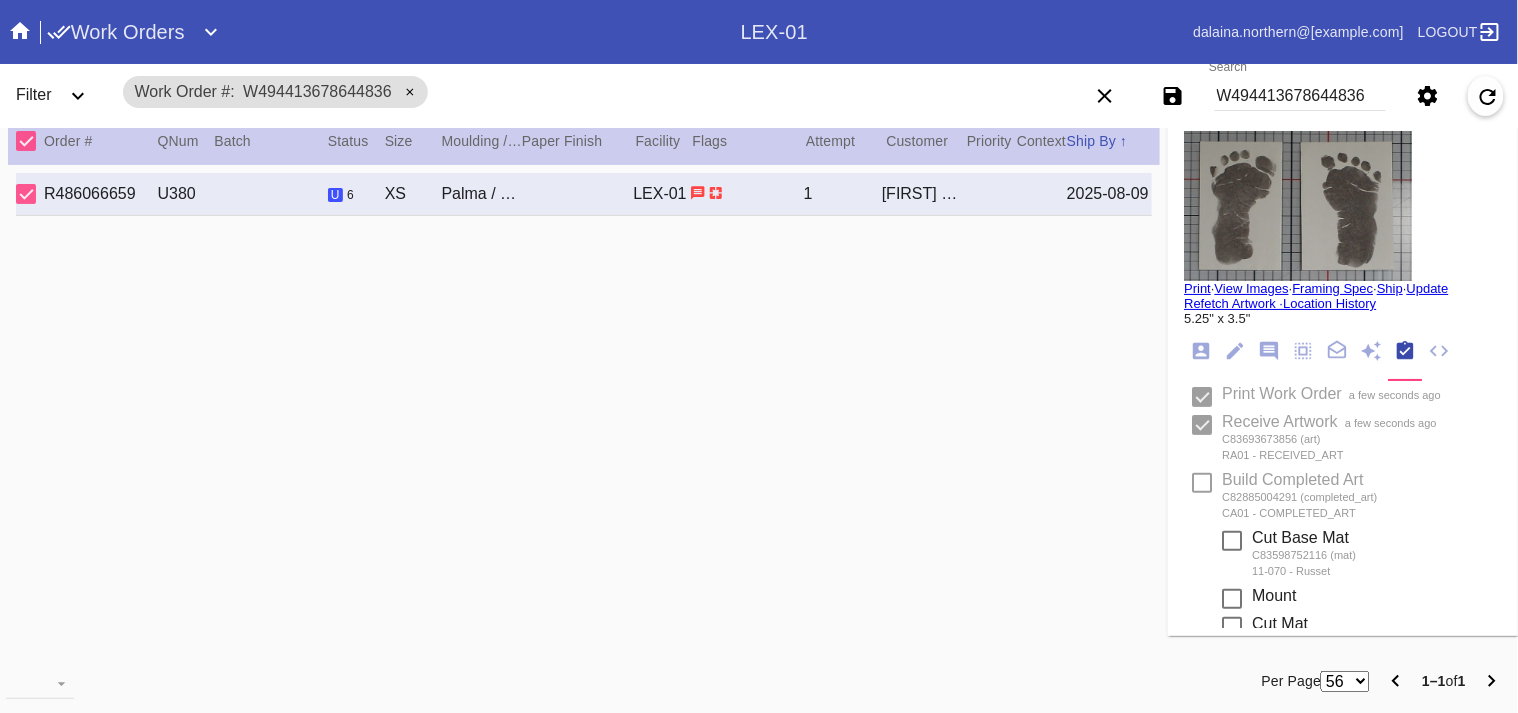 type on "8/5/2025" 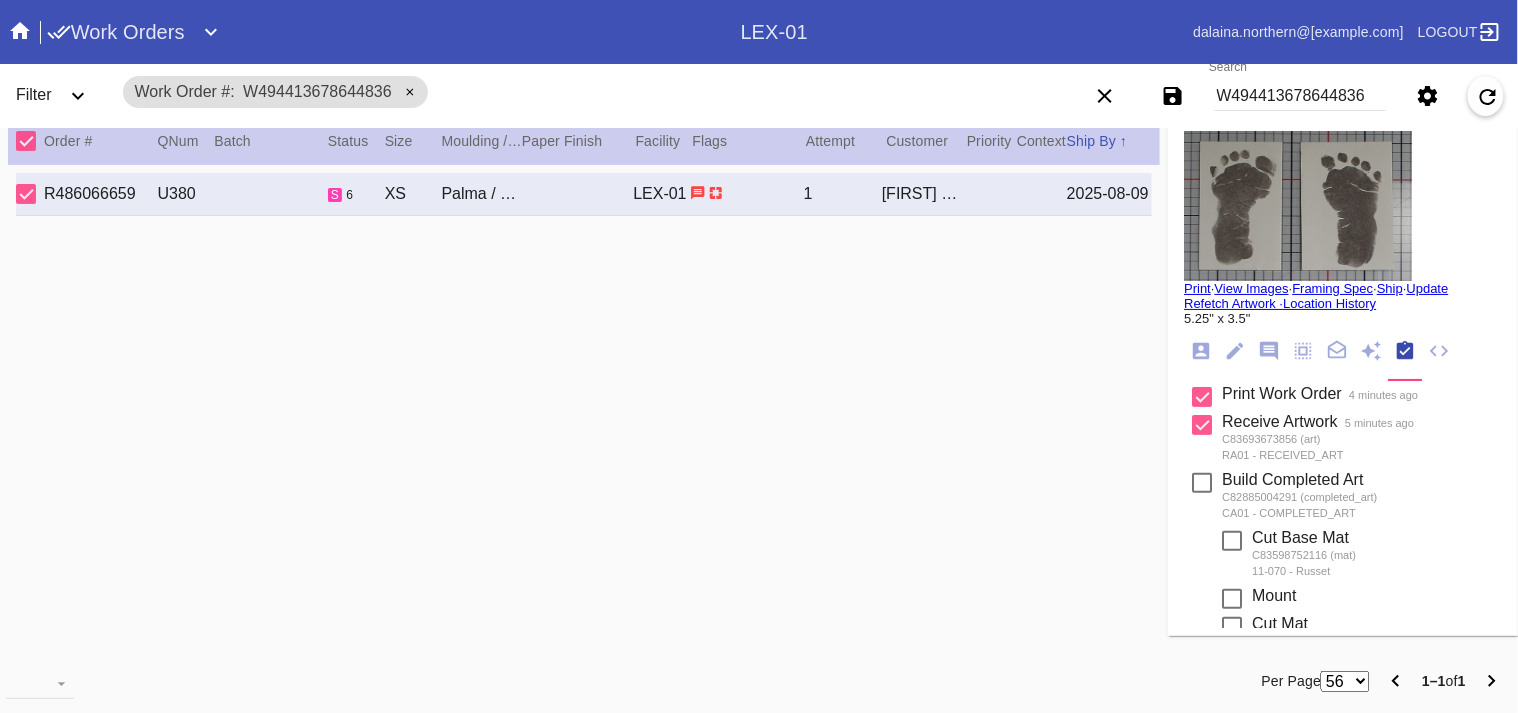 click on "Work Orders LEX-01 dalaina.northern@fbstudio.co Logout" at bounding box center (759, 32) 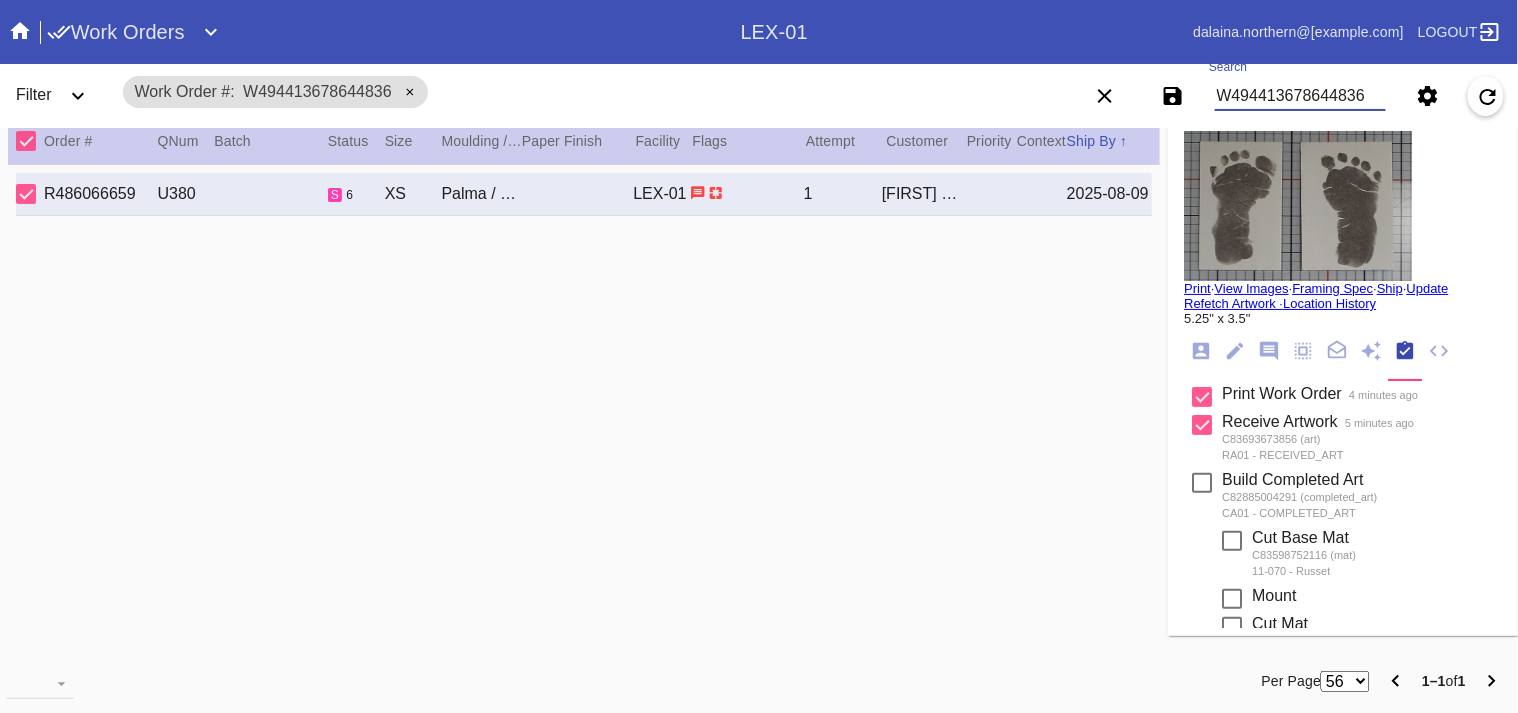 click on "W494413678644836" at bounding box center (1300, 96) 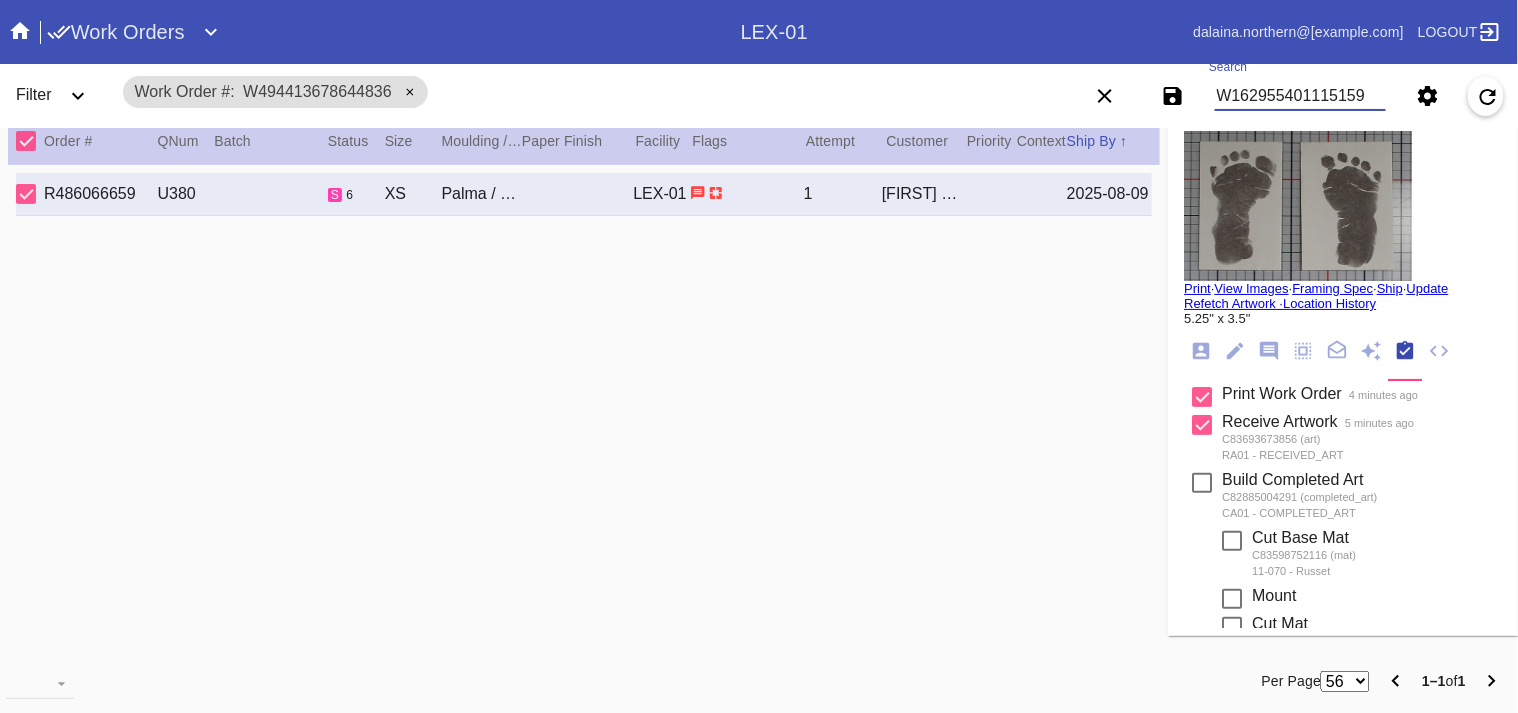 type on "W162955401115159" 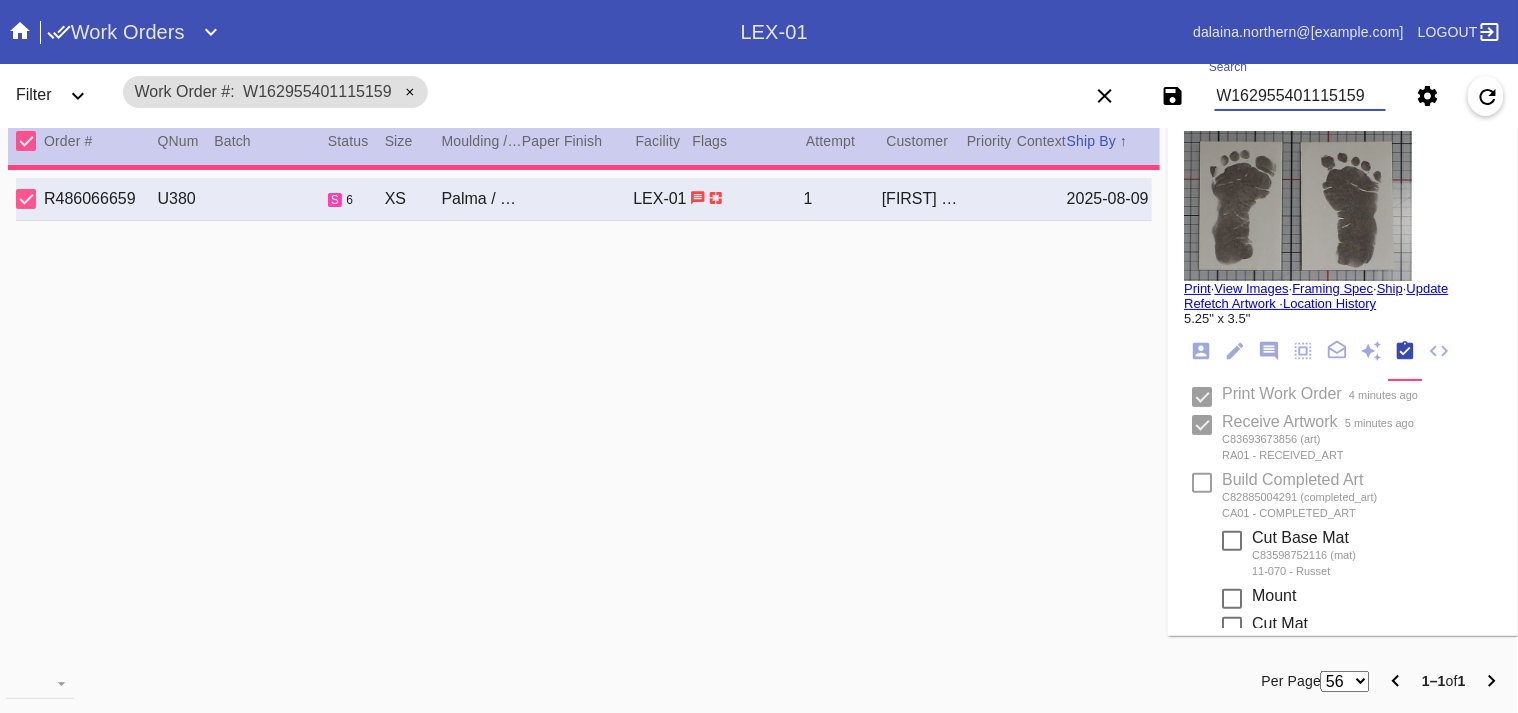 type on "21.0" 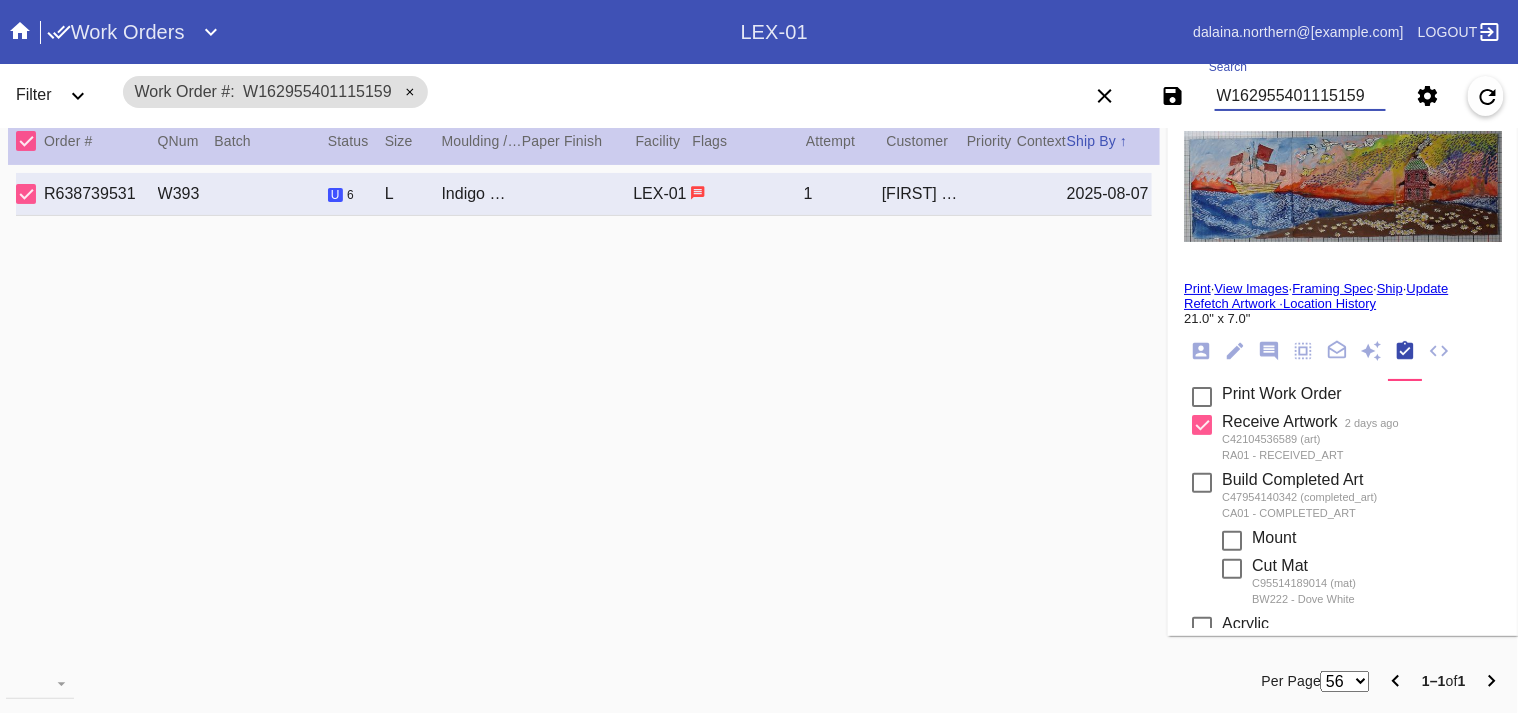 click at bounding box center (1202, 397) 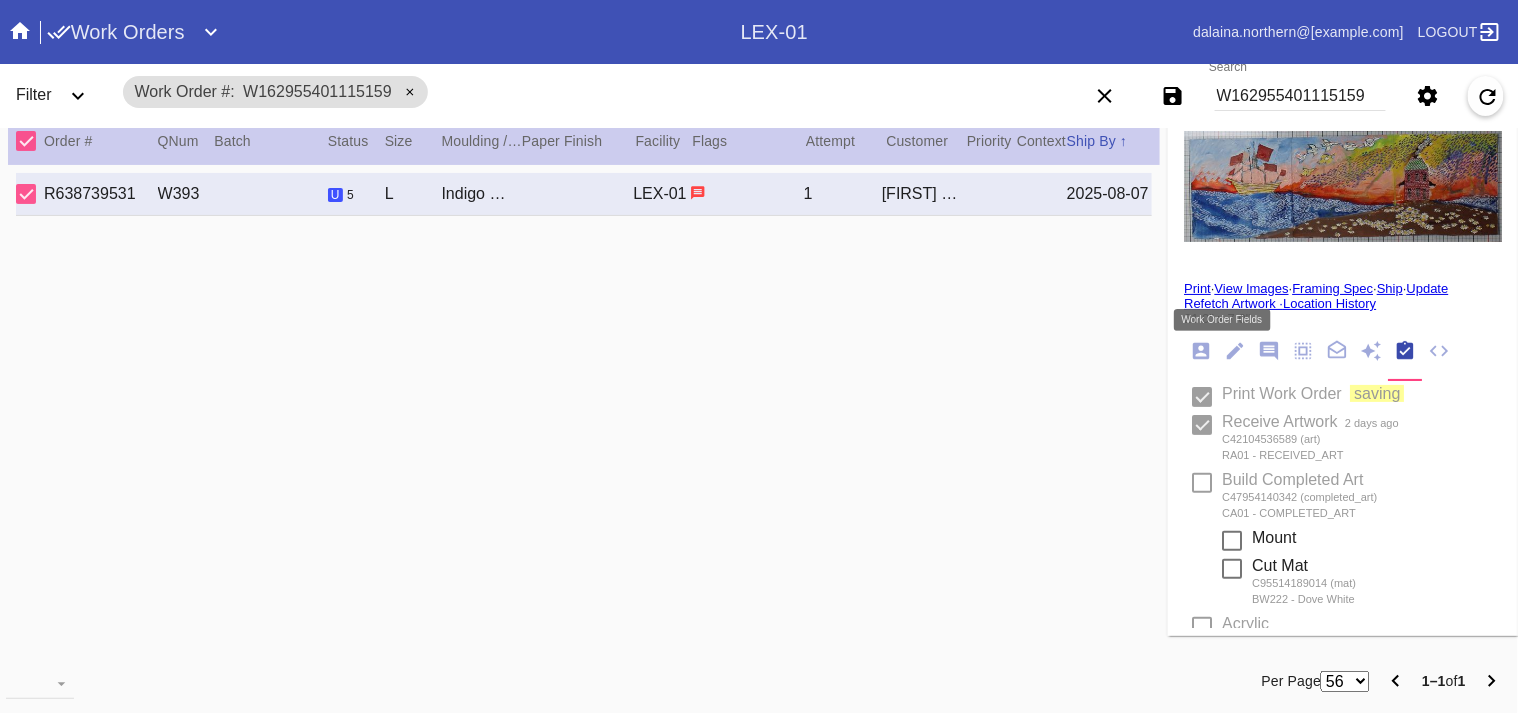 click 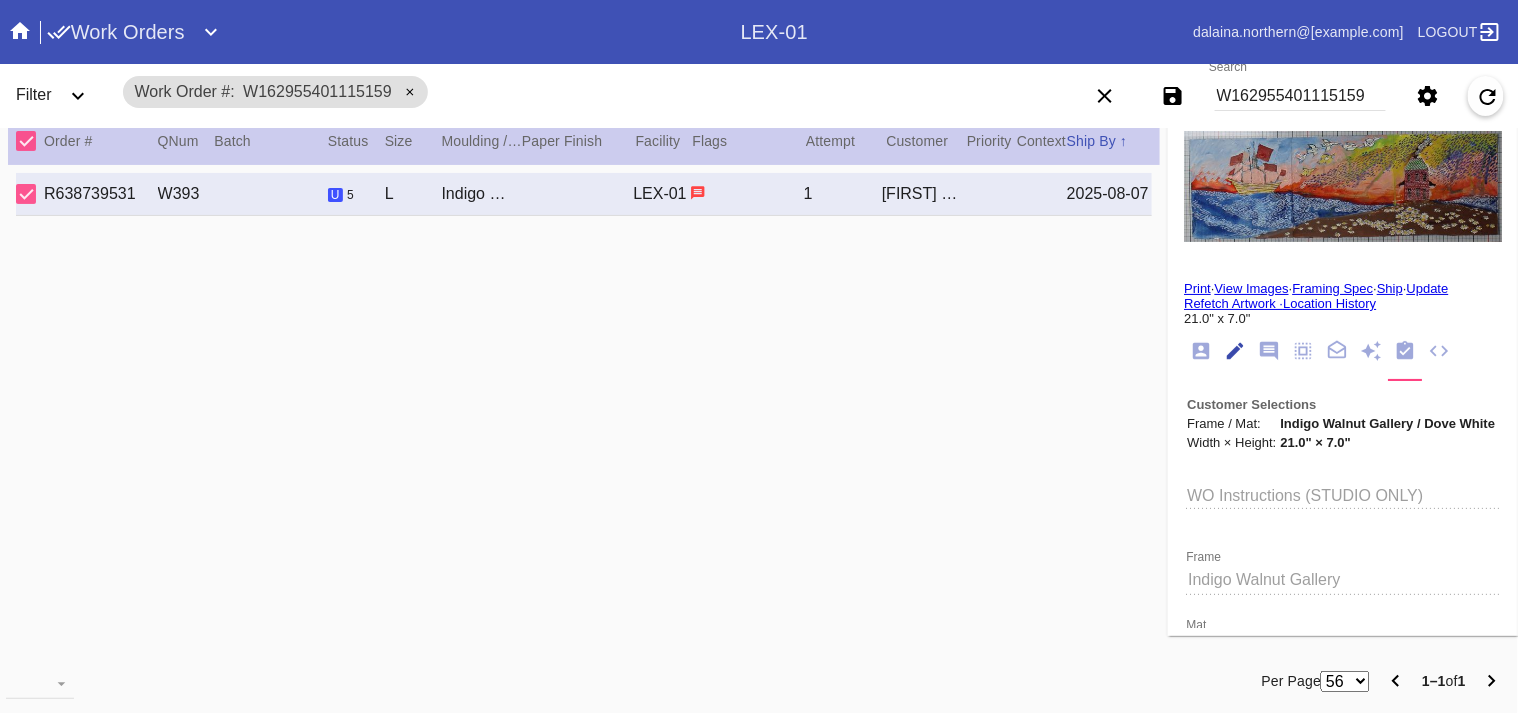scroll, scrollTop: 73, scrollLeft: 0, axis: vertical 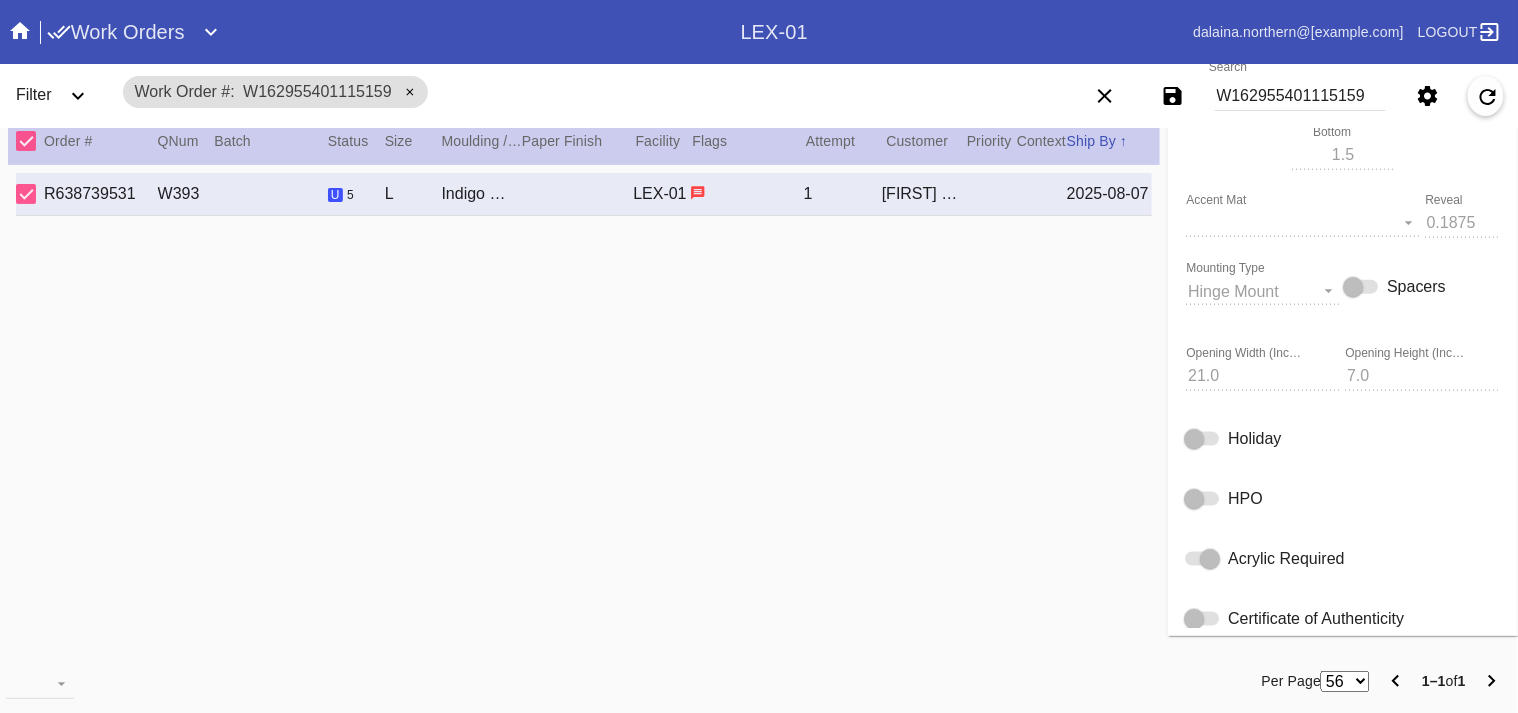 type 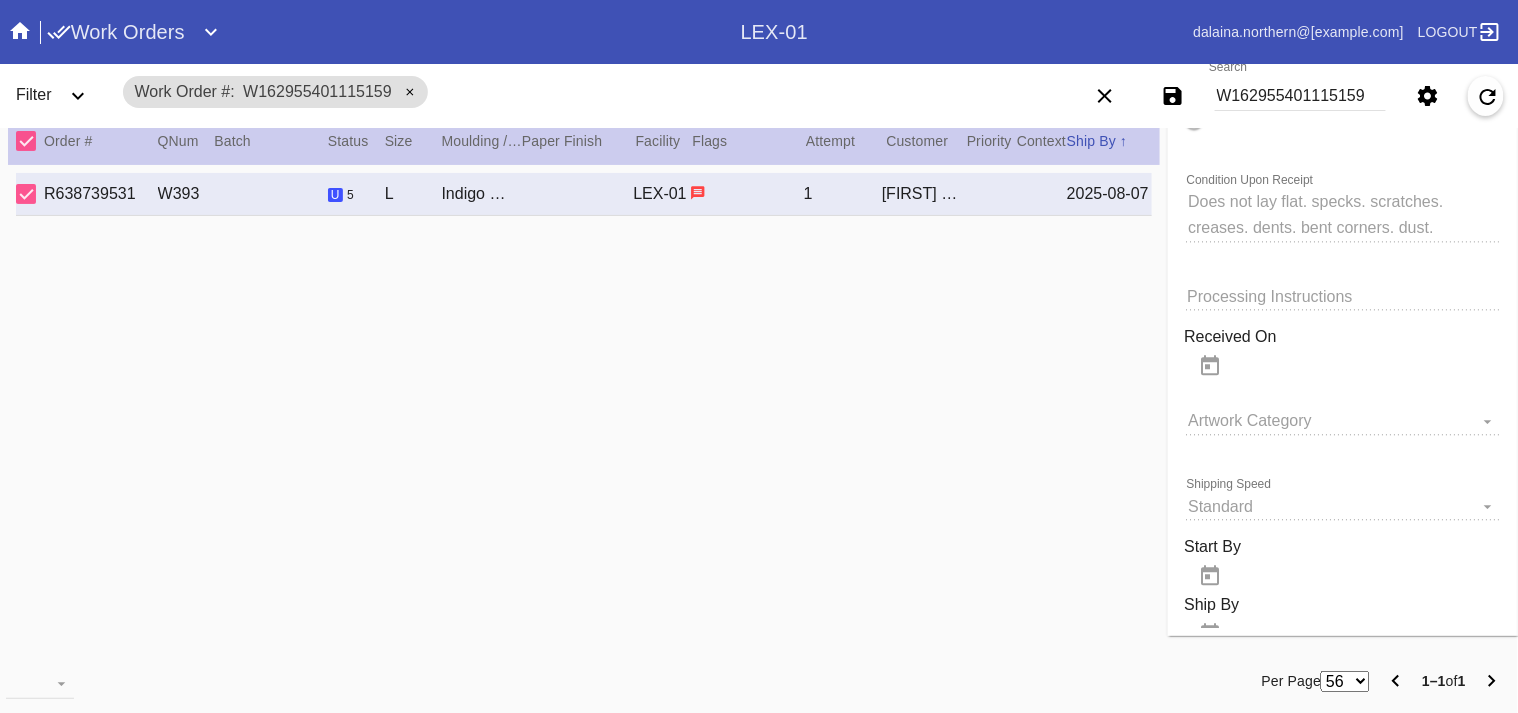 scroll, scrollTop: 1694, scrollLeft: 0, axis: vertical 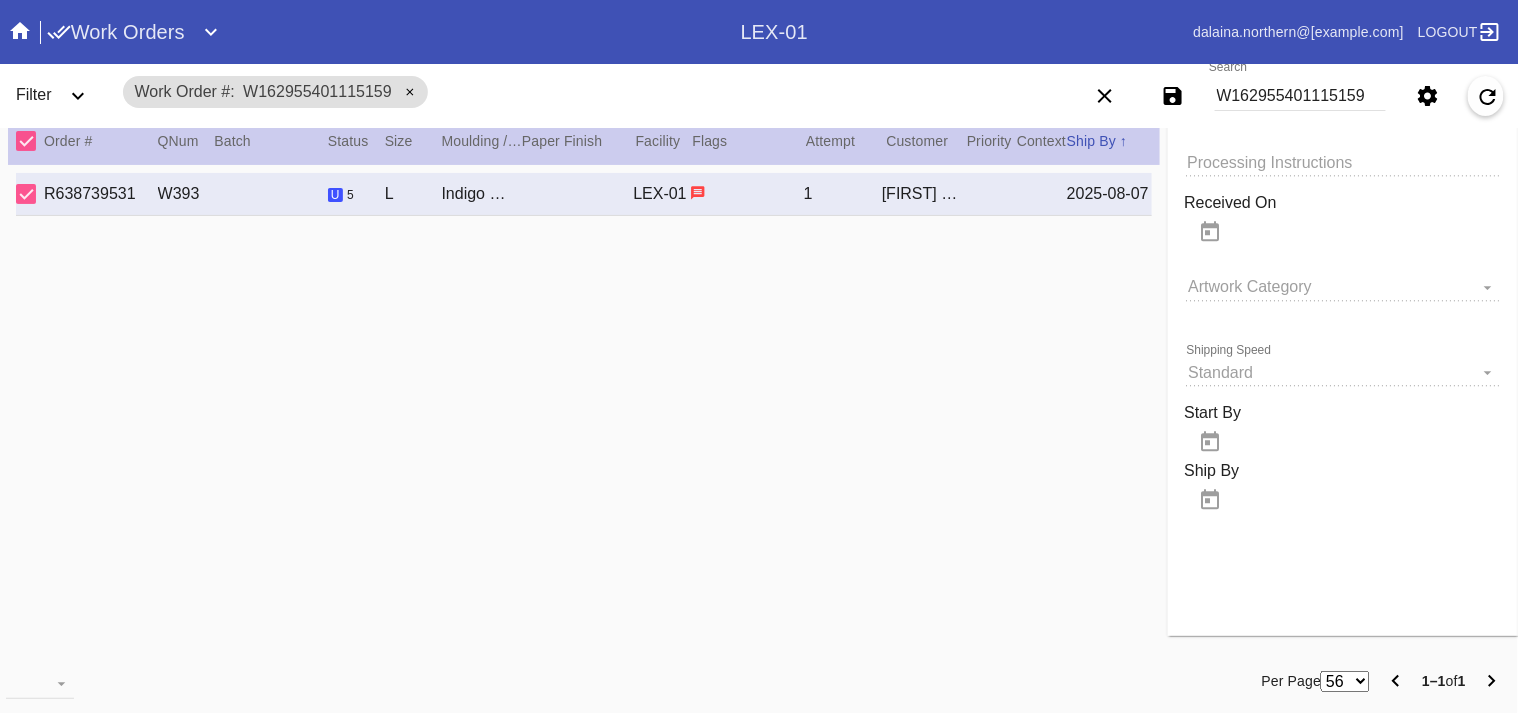type on "8/5/2025" 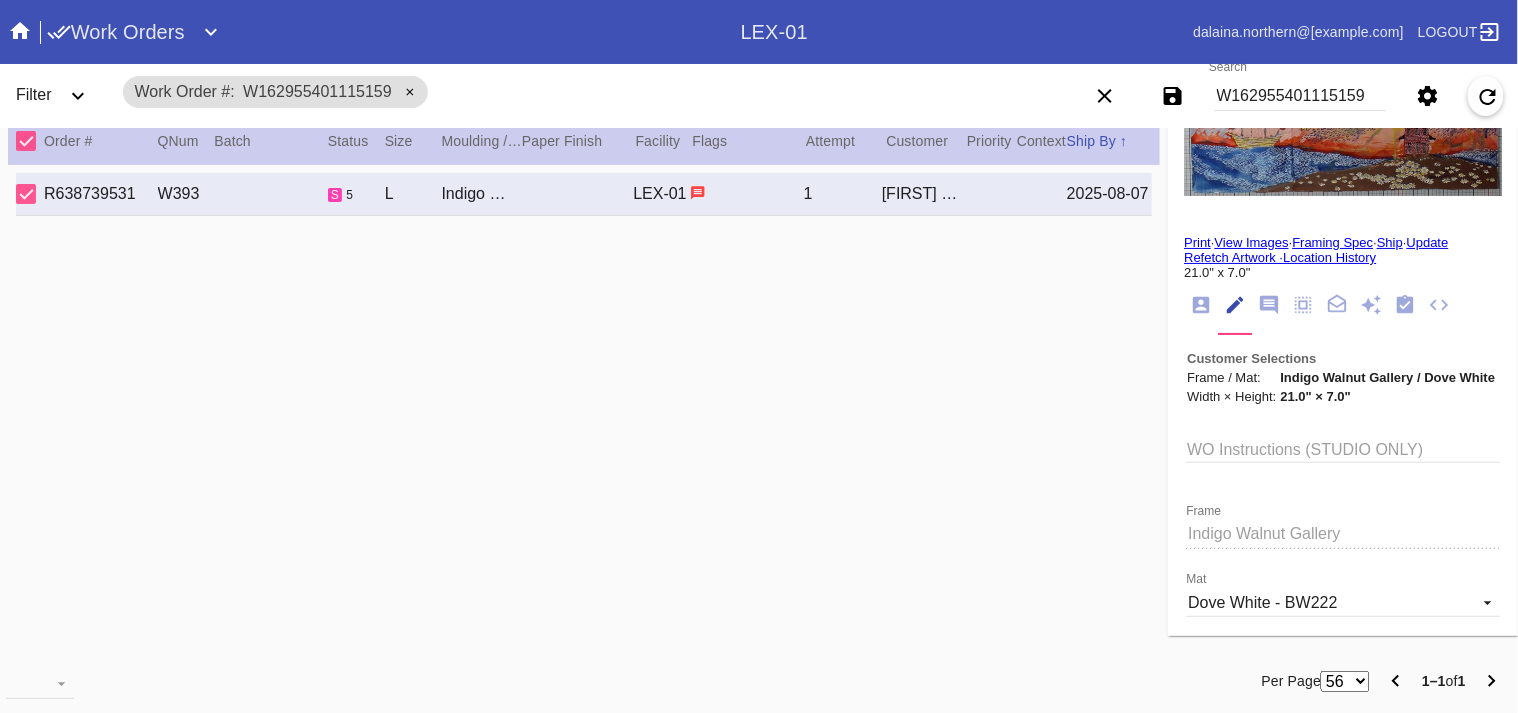 scroll, scrollTop: 0, scrollLeft: 0, axis: both 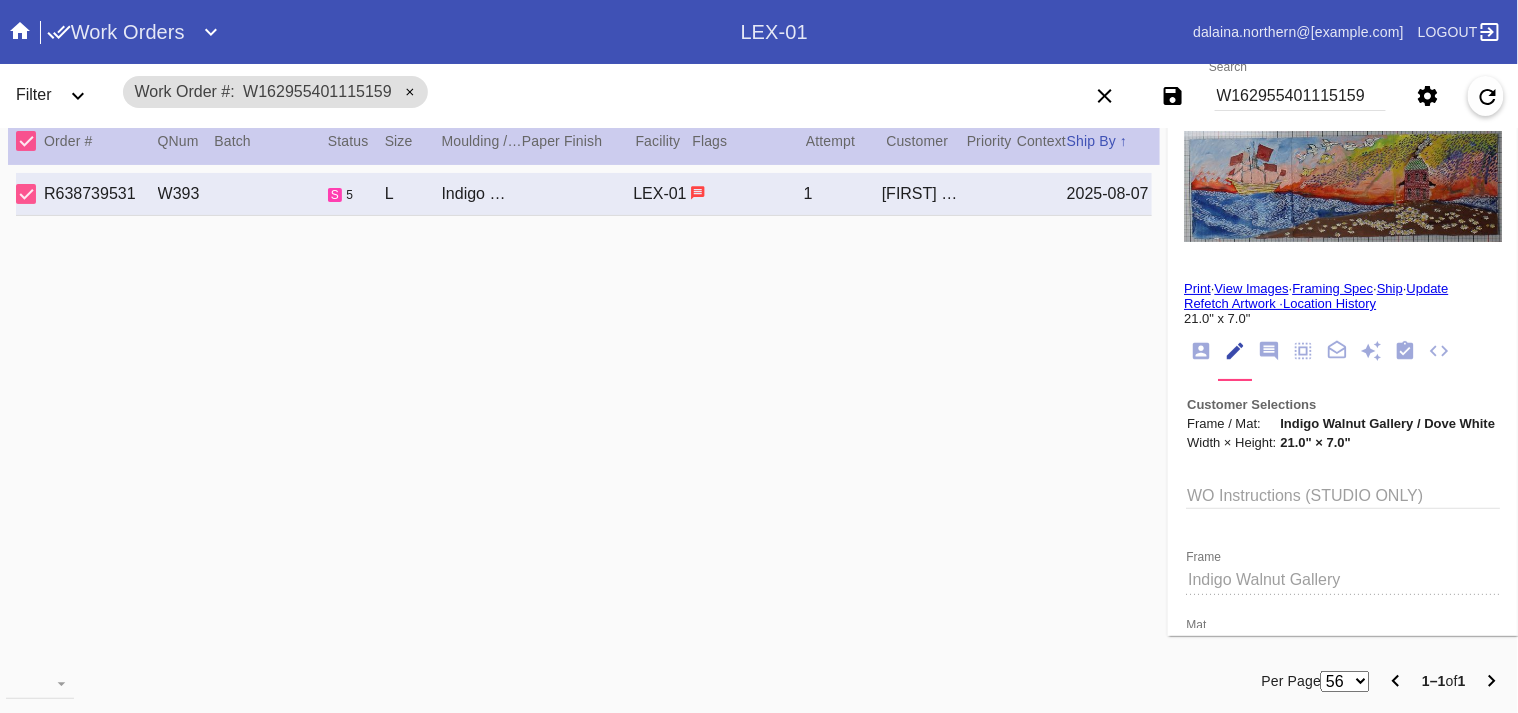 drag, startPoint x: 1184, startPoint y: 335, endPoint x: 1184, endPoint y: 357, distance: 22 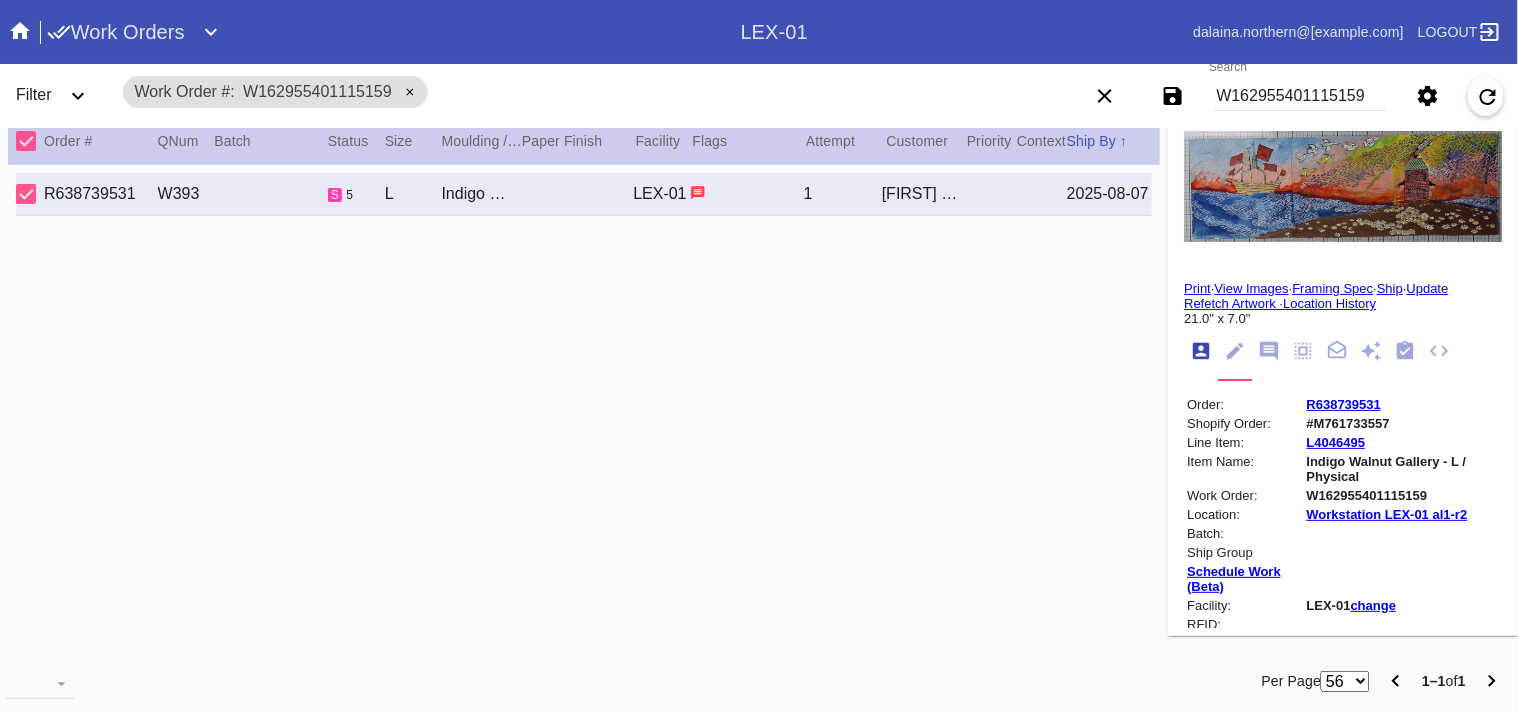 scroll, scrollTop: 24, scrollLeft: 0, axis: vertical 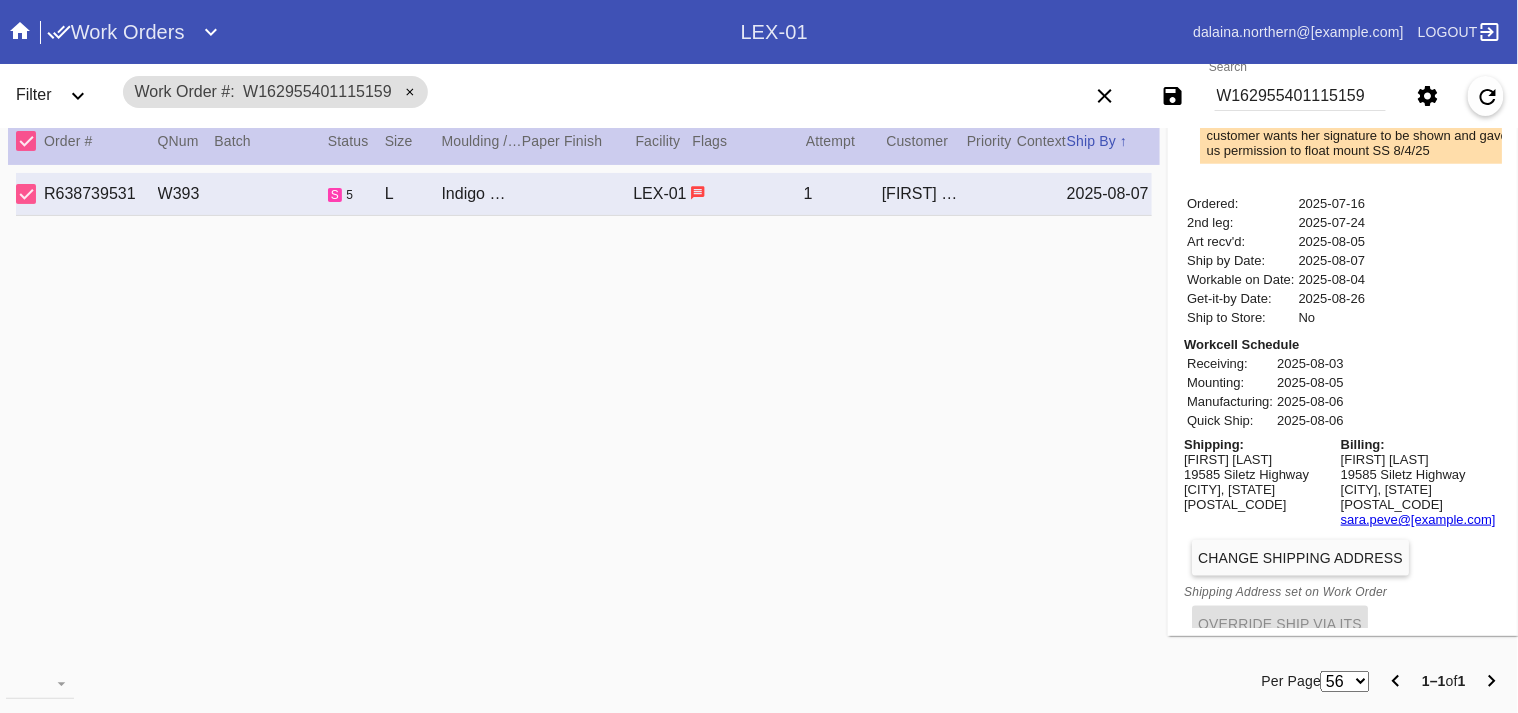 click on "Sara ONeill" at bounding box center (1259, 459) 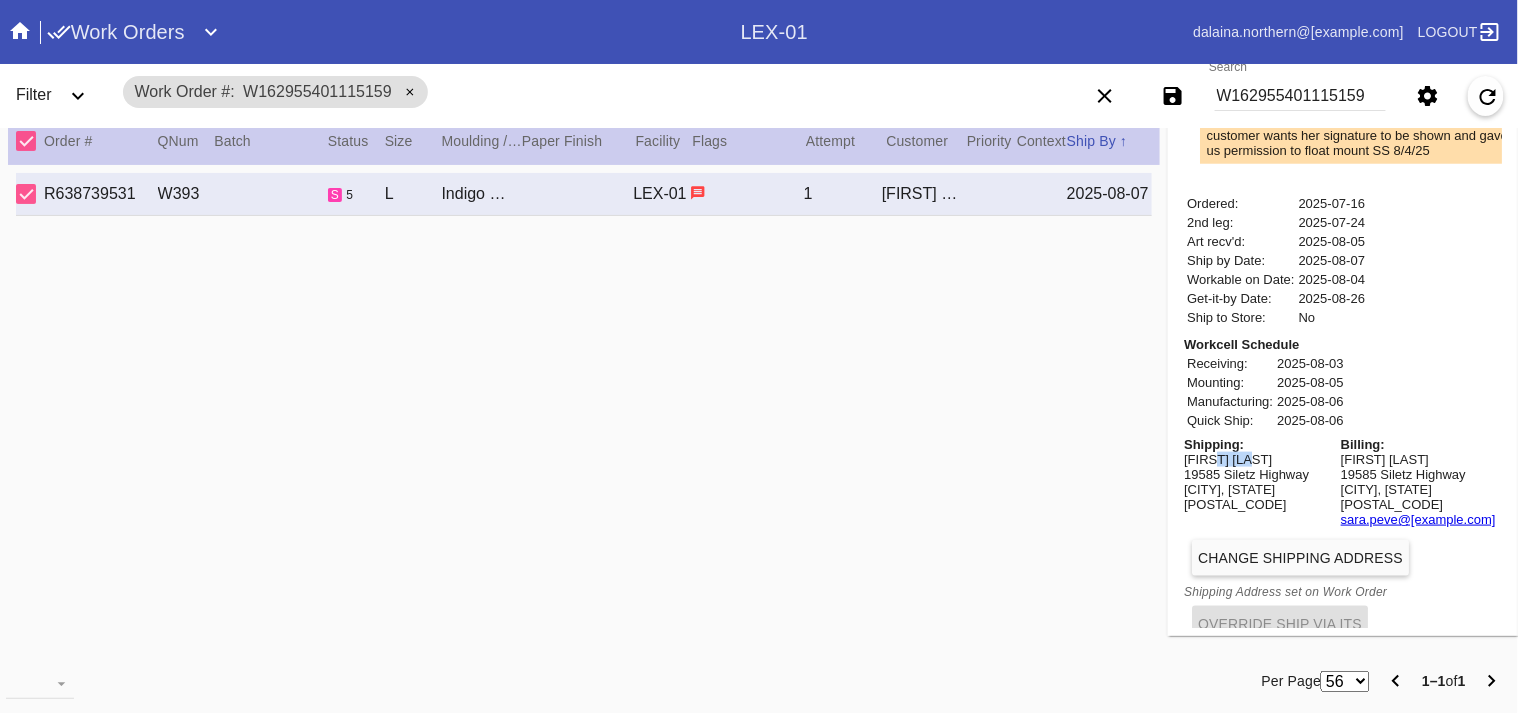 click on "Sara ONeill" at bounding box center (1259, 459) 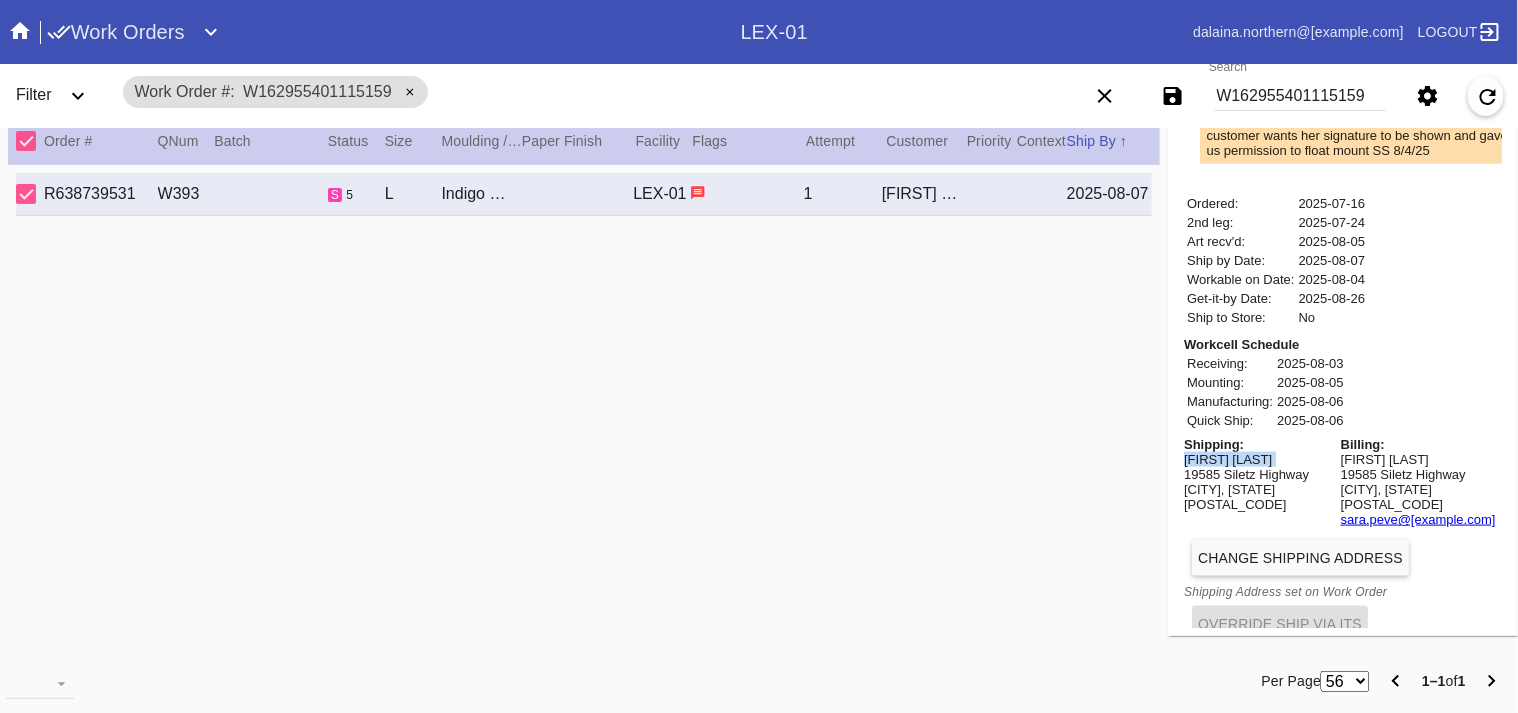 click on "Sara ONeill" at bounding box center [1259, 459] 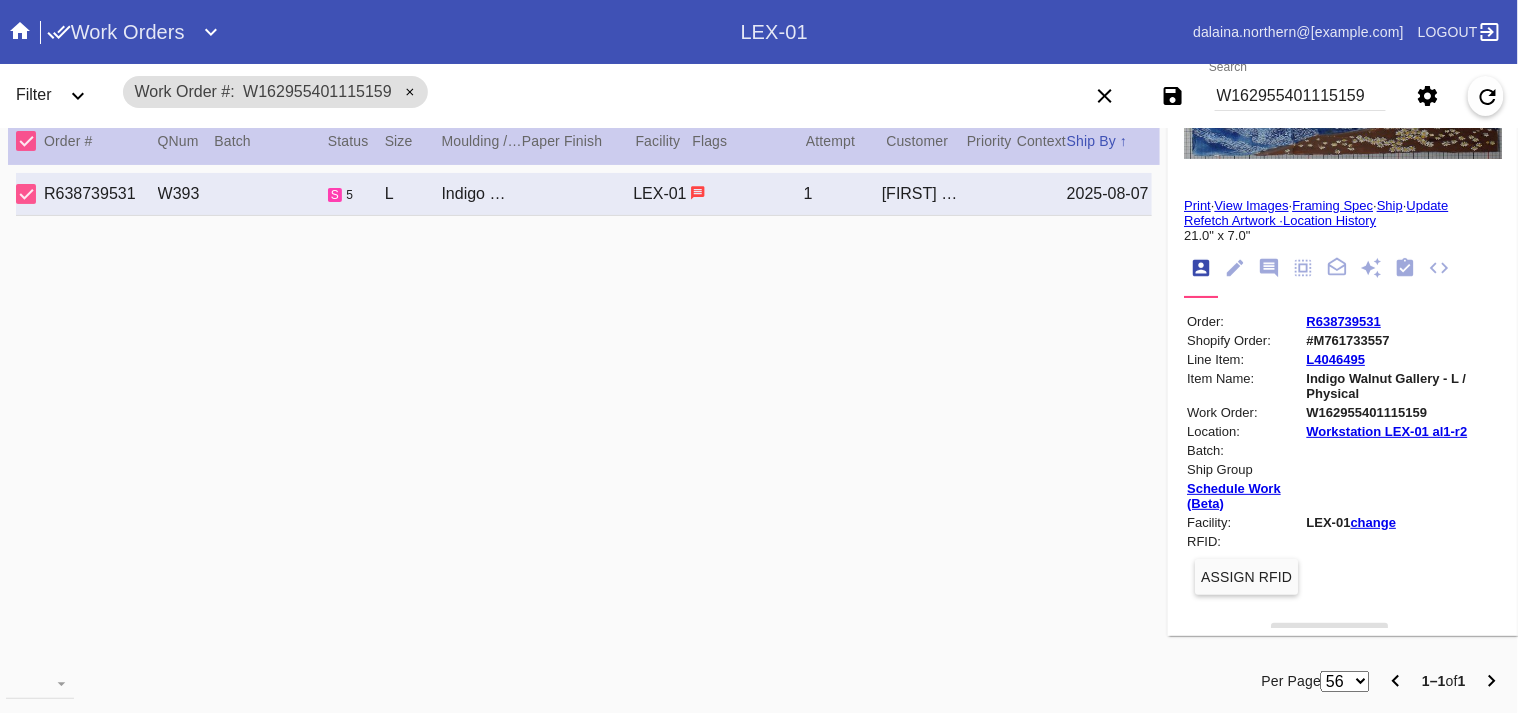scroll, scrollTop: 0, scrollLeft: 0, axis: both 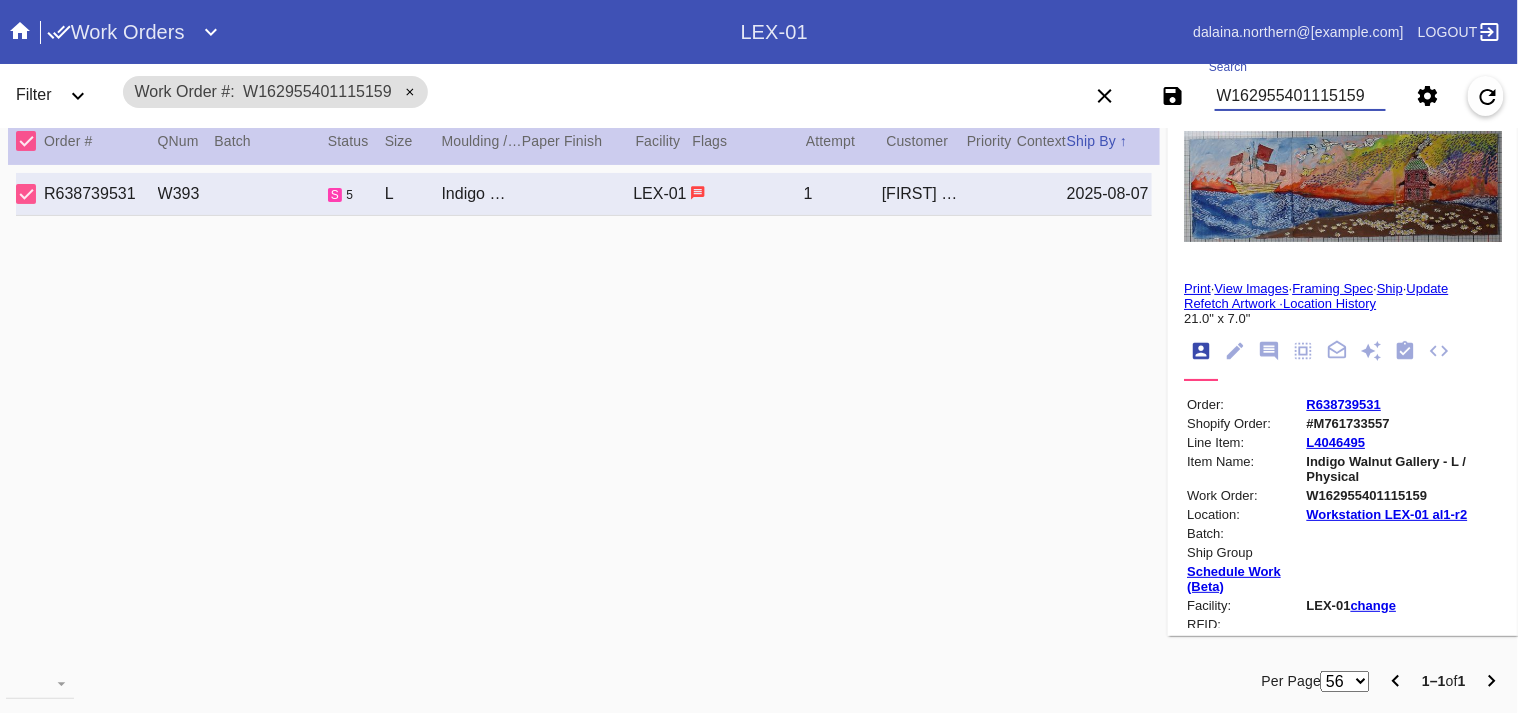 click on "W162955401115159" at bounding box center (1300, 96) 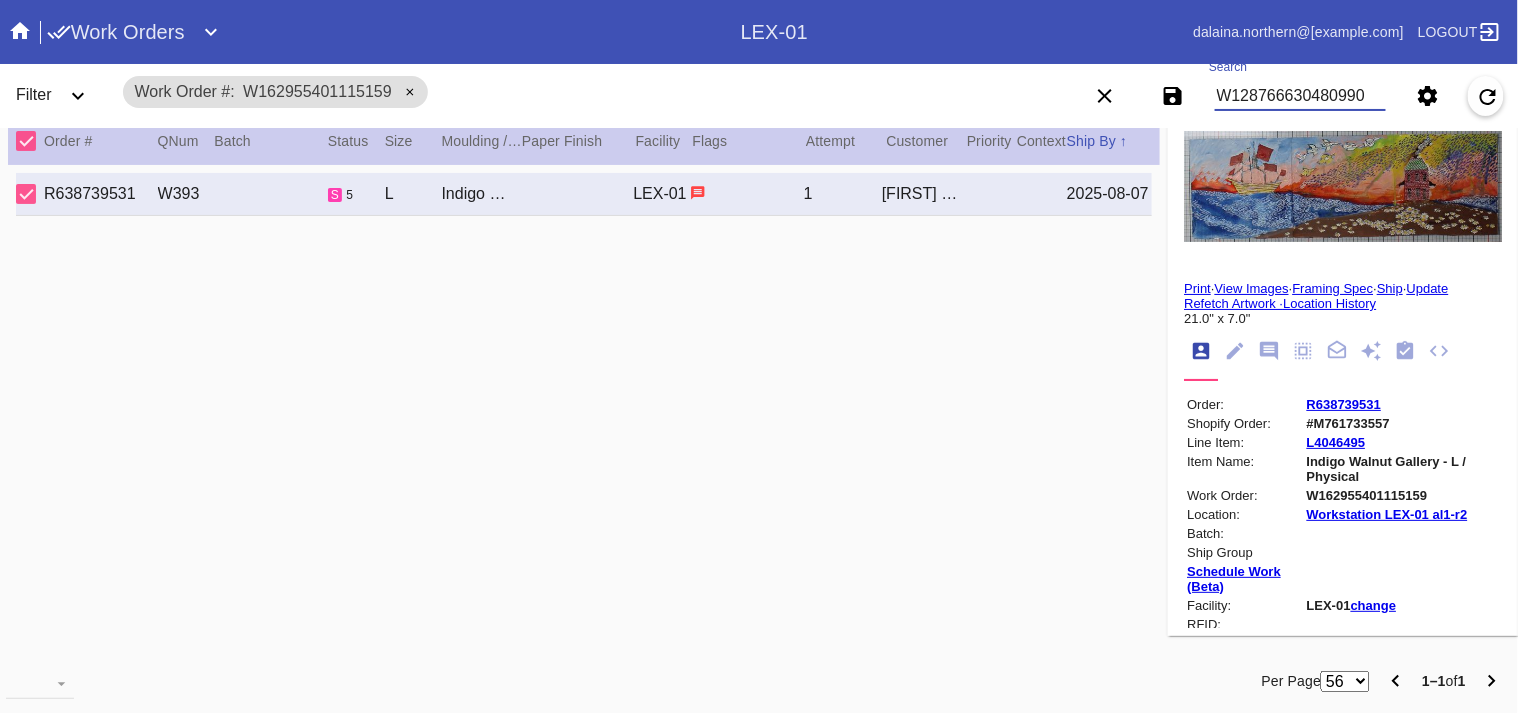 type on "W128766630480990" 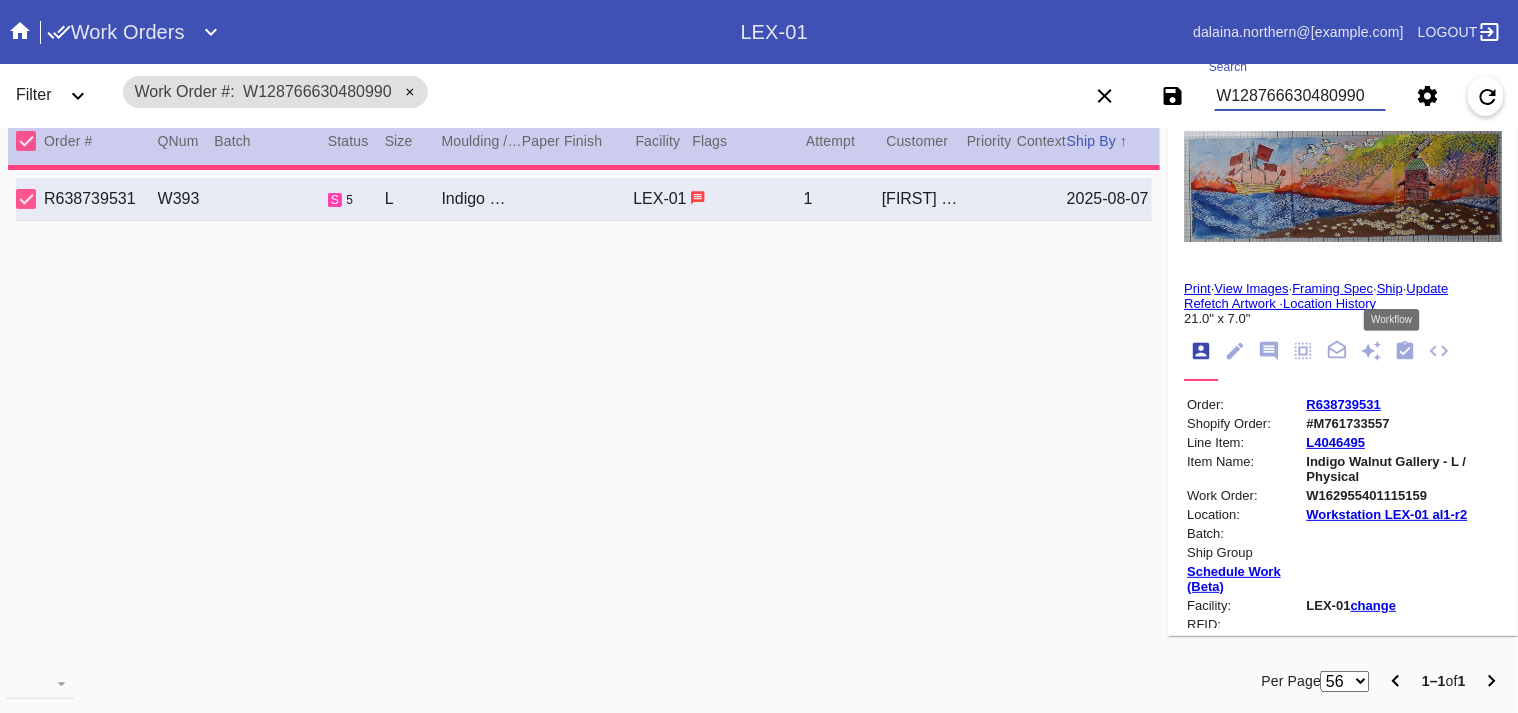 type on "3.0" 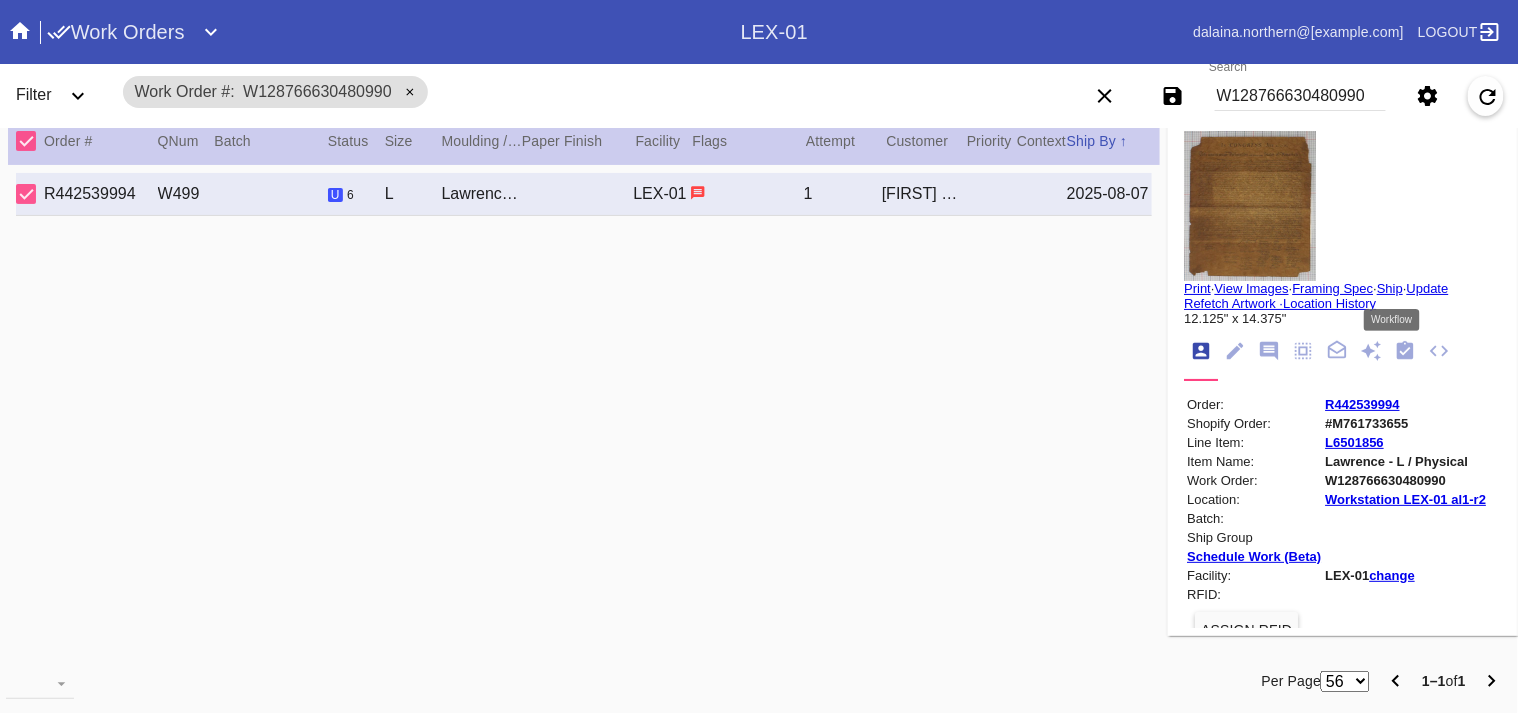 click 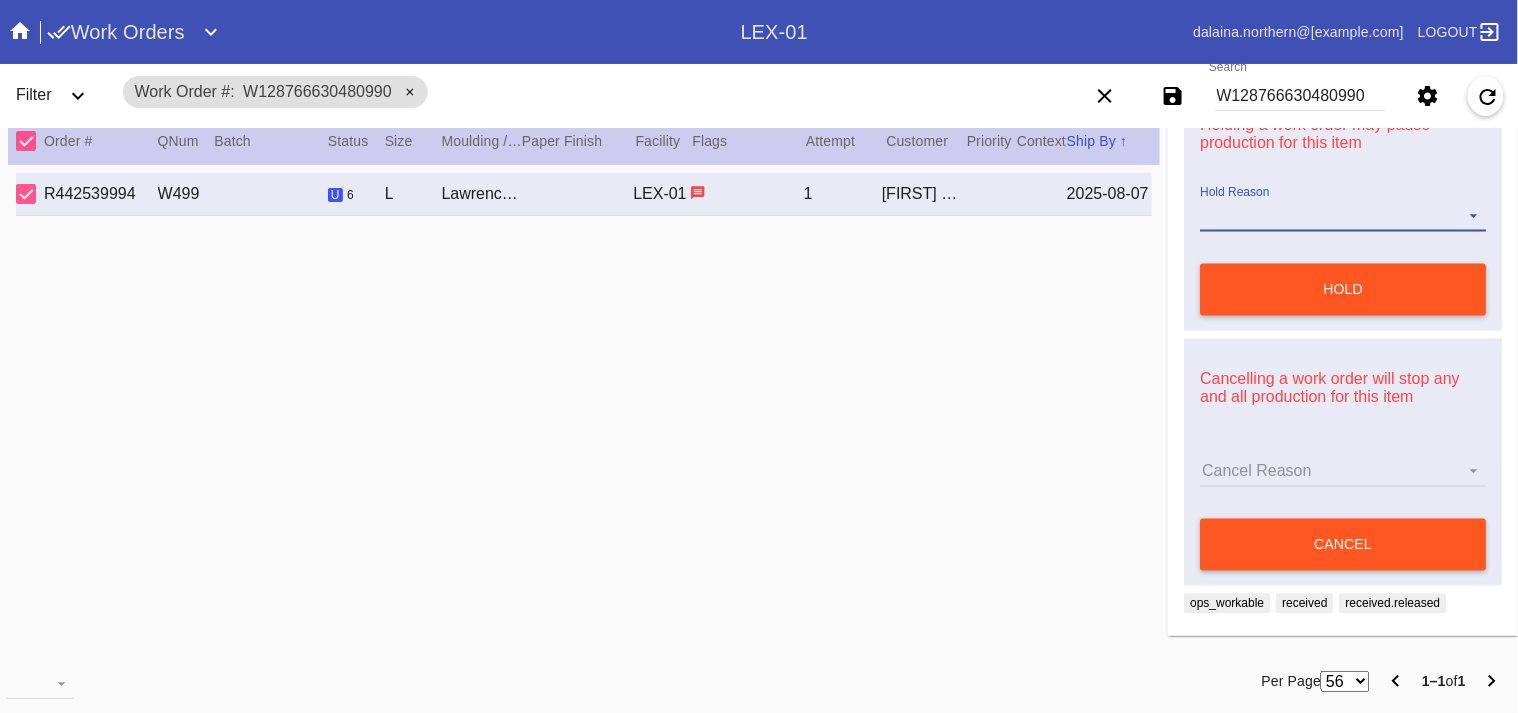 scroll, scrollTop: 1183, scrollLeft: 0, axis: vertical 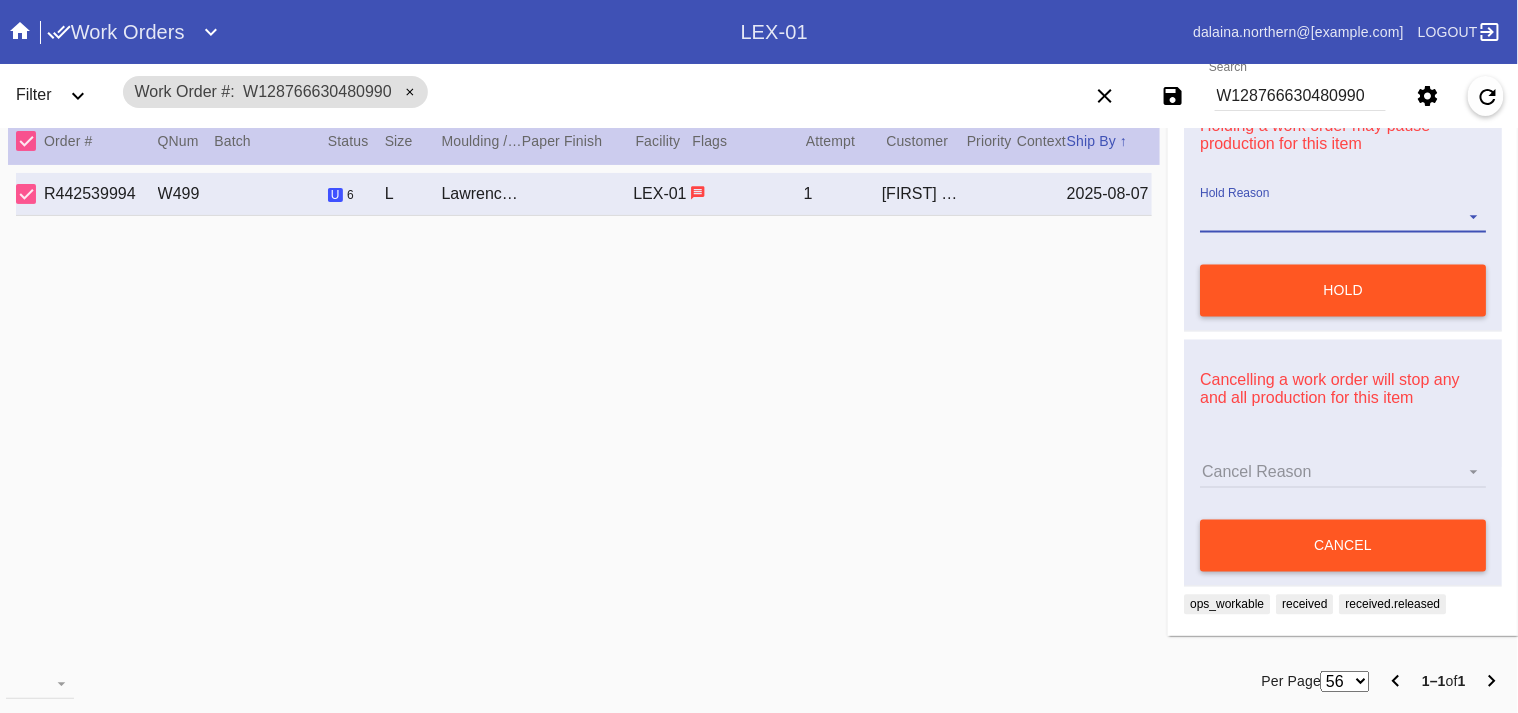 click on "Hold Reason" at bounding box center [1343, 218] 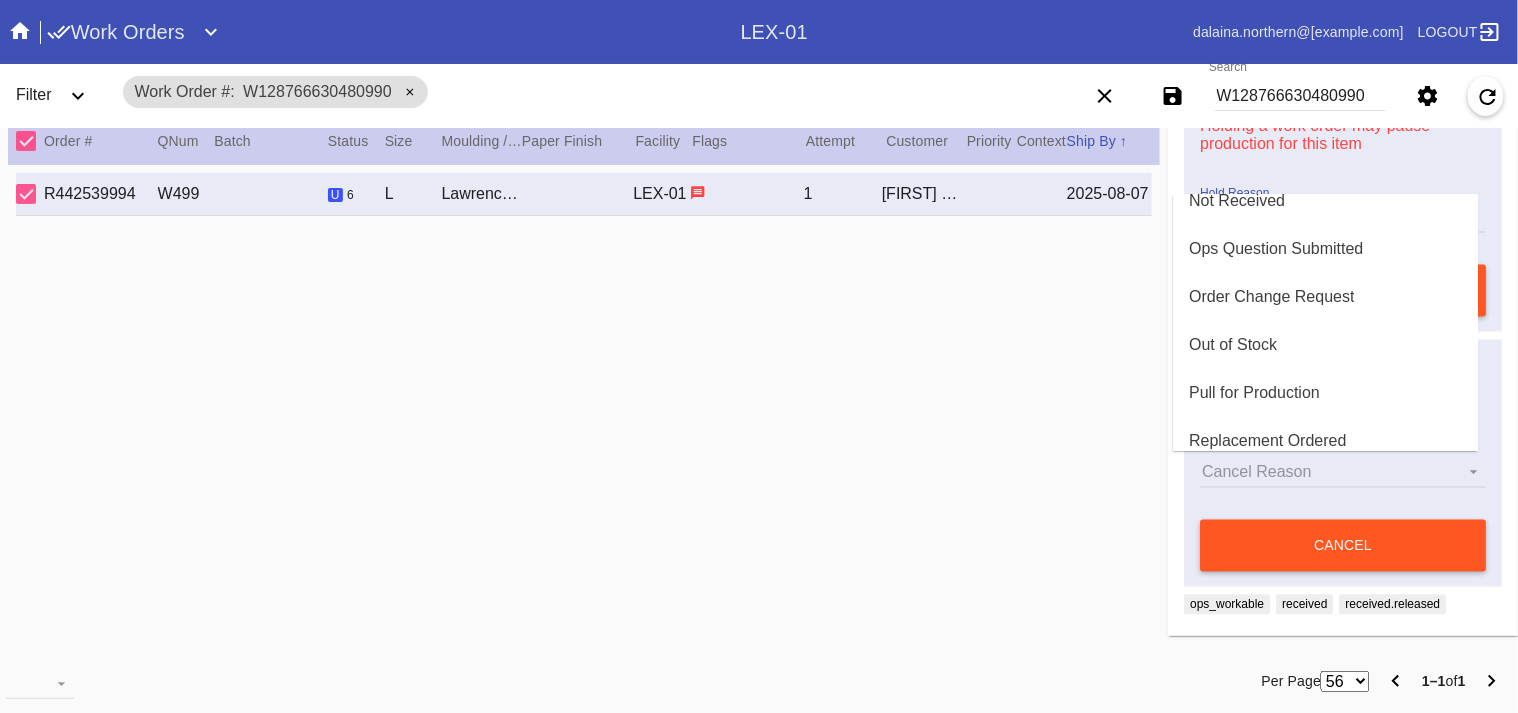 scroll, scrollTop: 454, scrollLeft: 0, axis: vertical 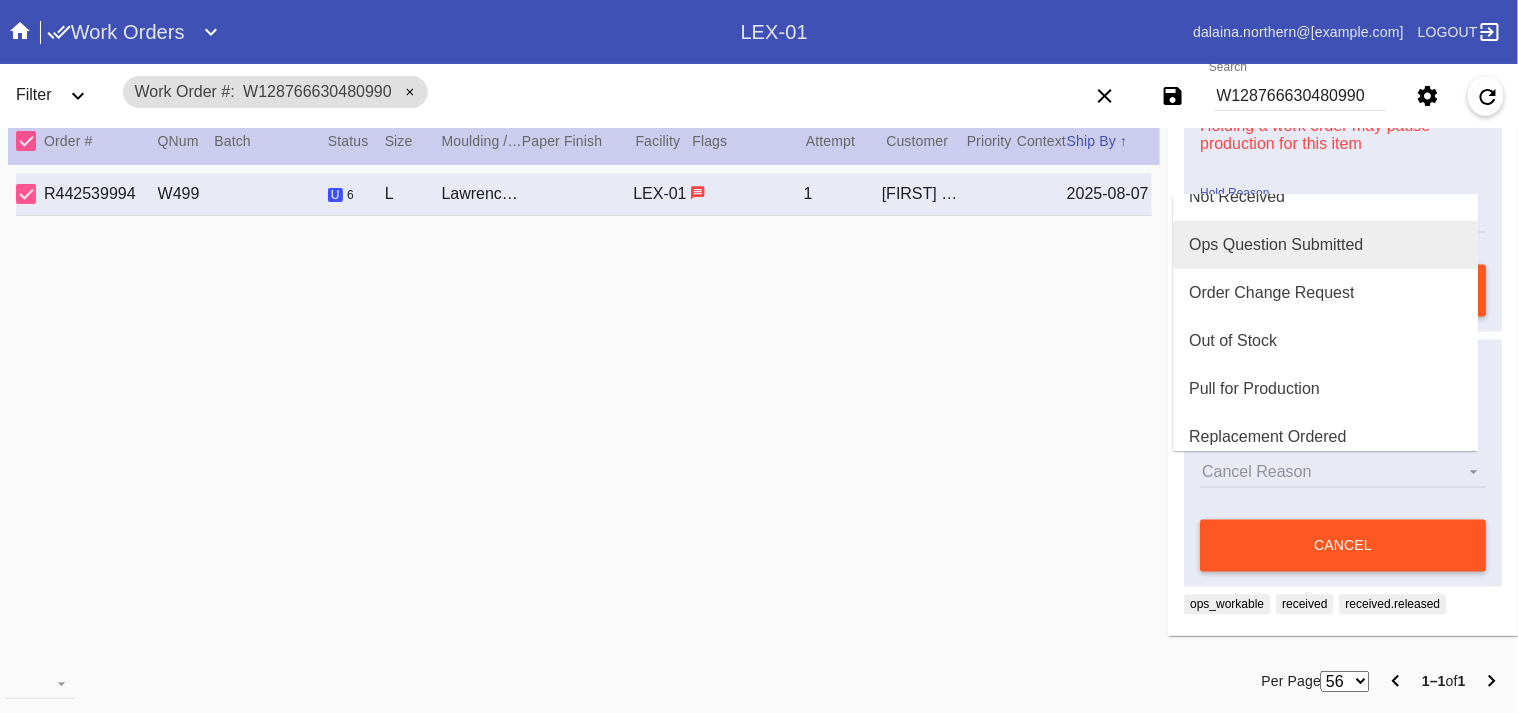 click on "Ops Question Submitted" at bounding box center (1276, 245) 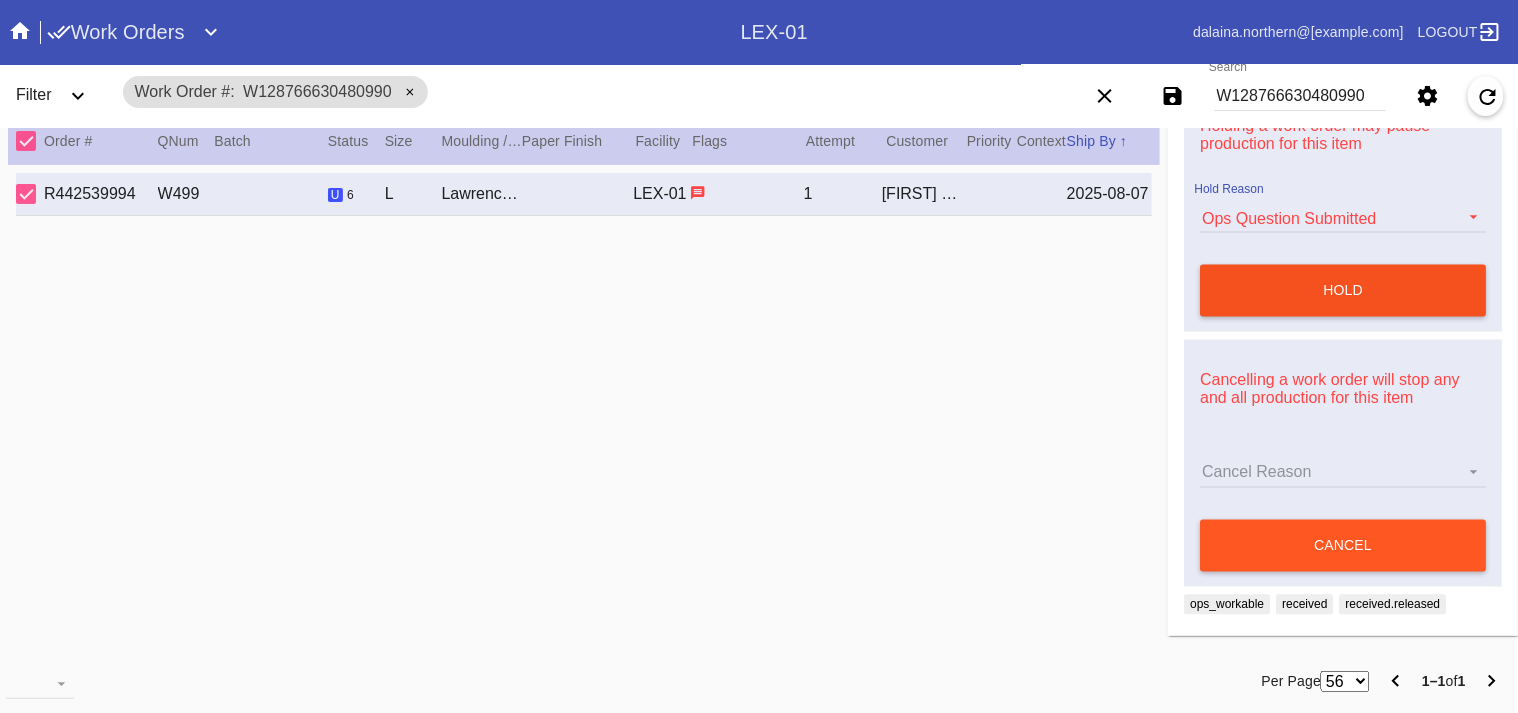 click on "hold" at bounding box center [1343, 291] 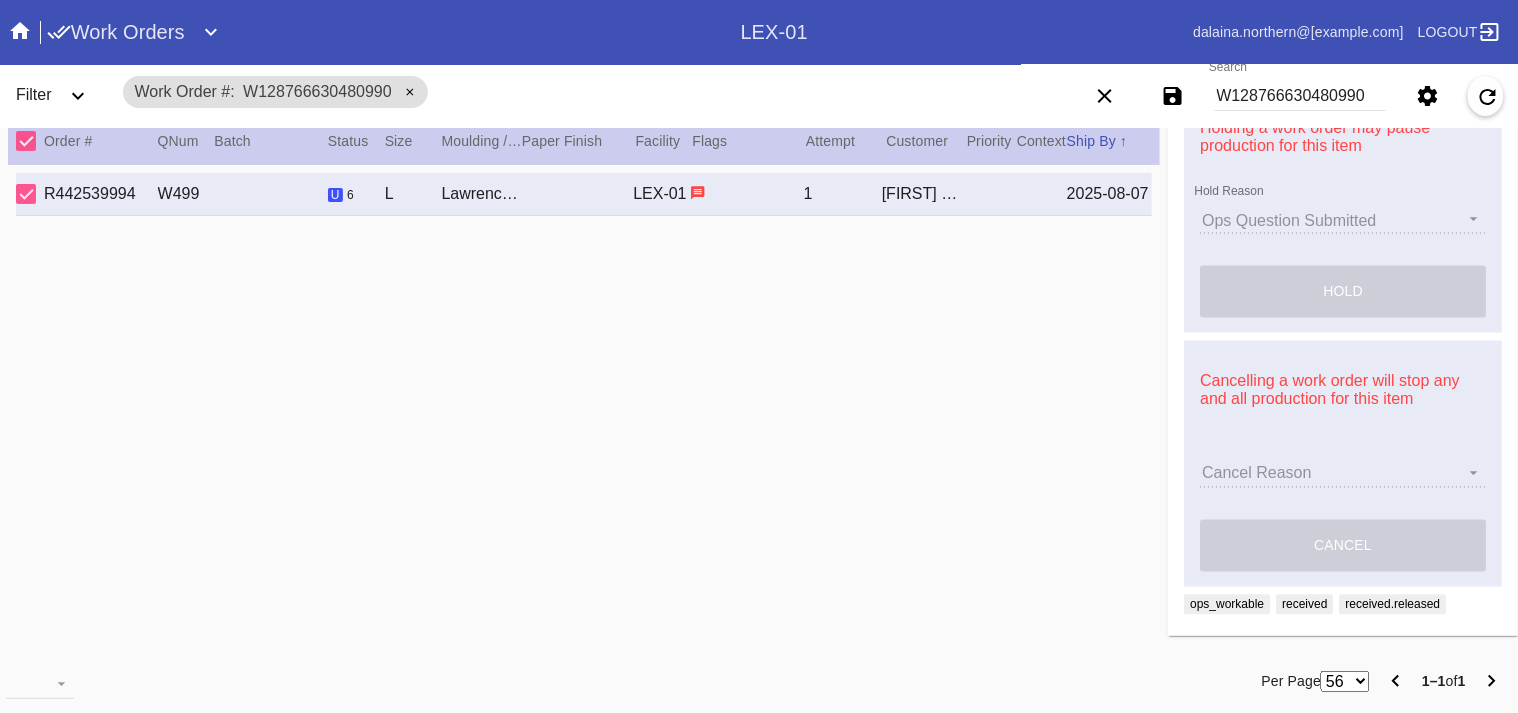 scroll, scrollTop: 545, scrollLeft: 0, axis: vertical 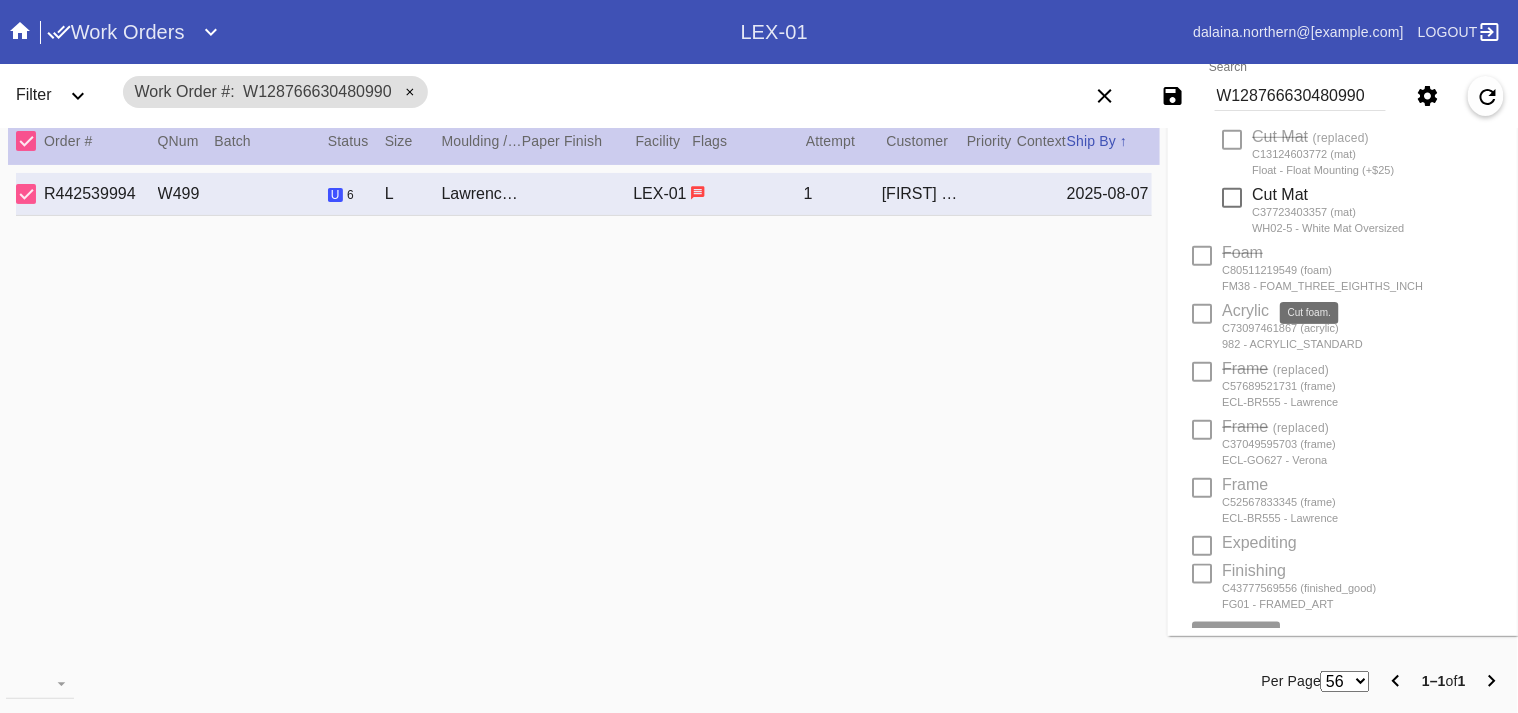 type 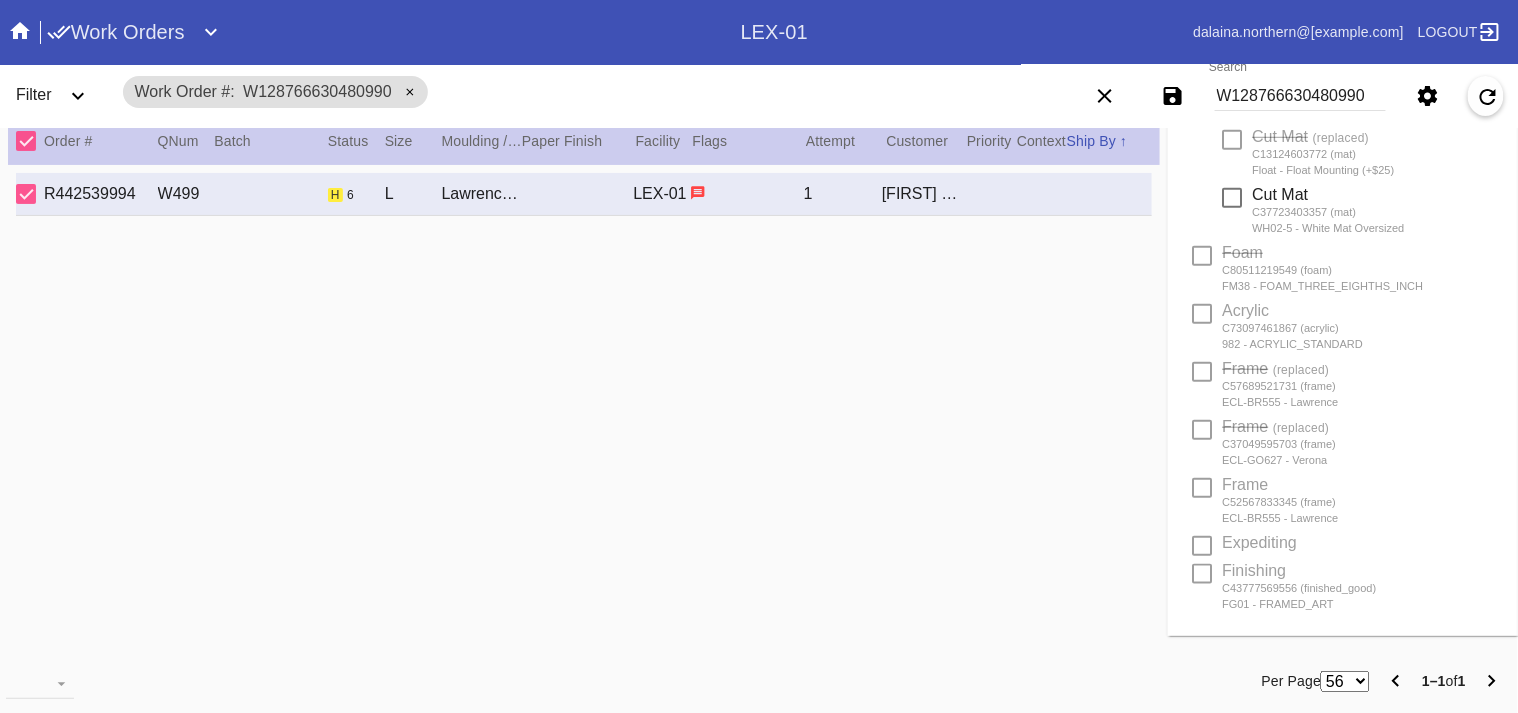 scroll, scrollTop: 0, scrollLeft: 0, axis: both 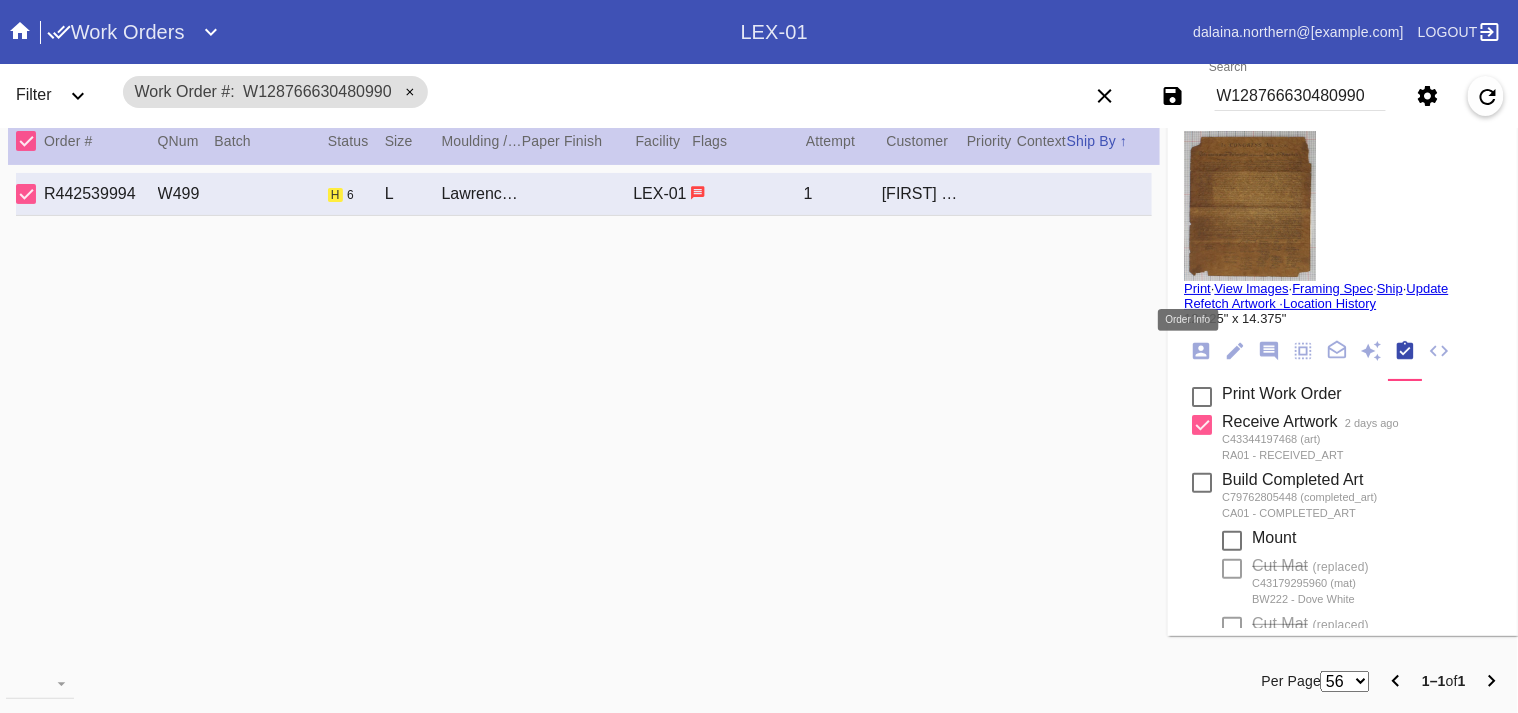 click 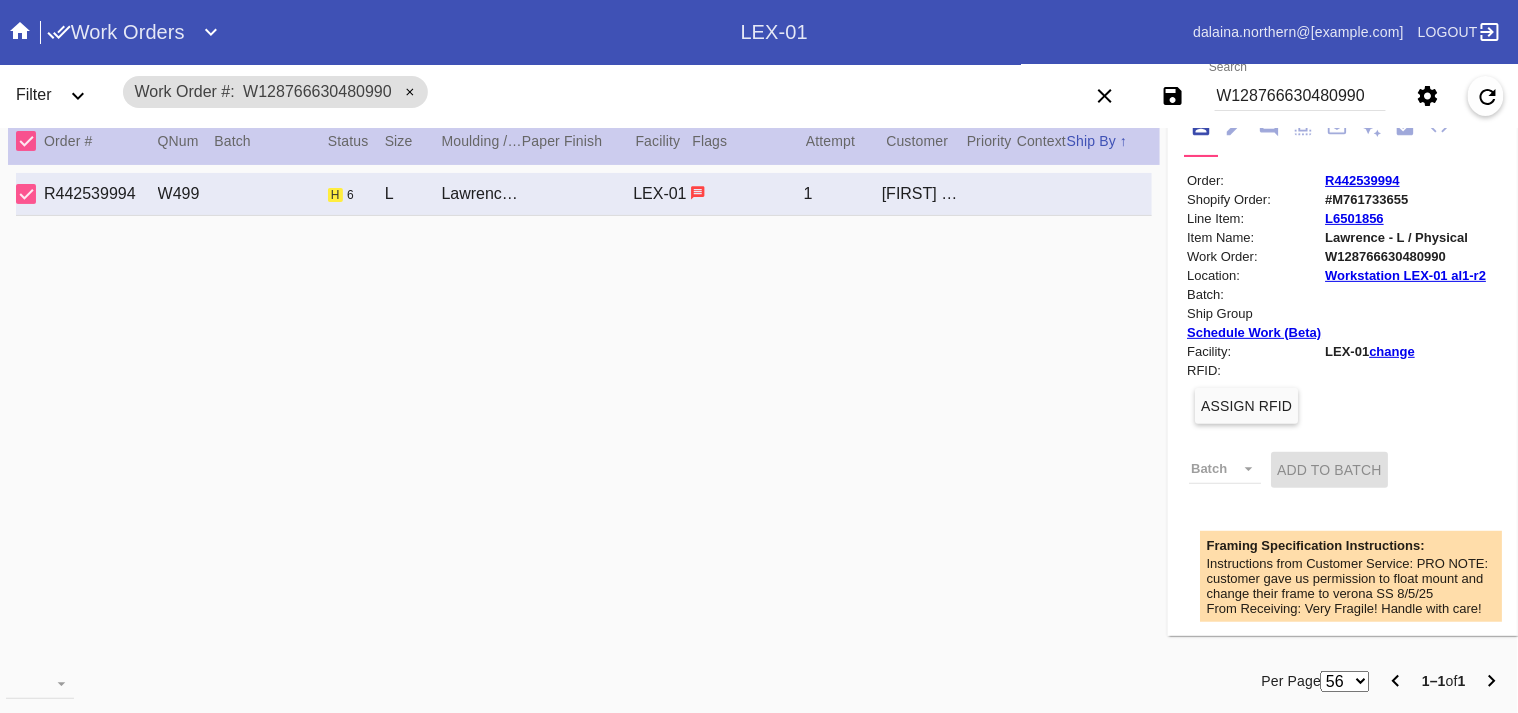 scroll, scrollTop: 682, scrollLeft: 0, axis: vertical 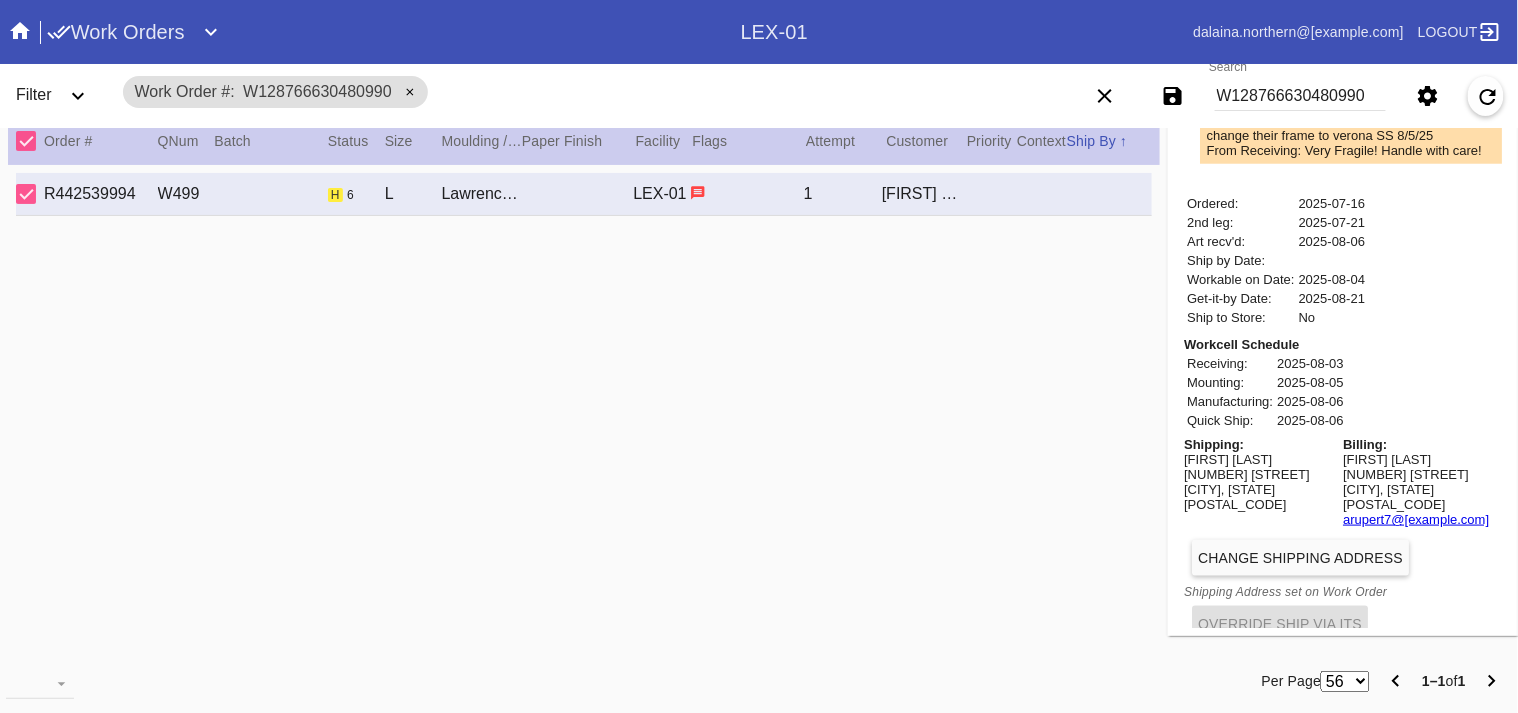 click on "Aaron Rupert" at bounding box center [1260, 459] 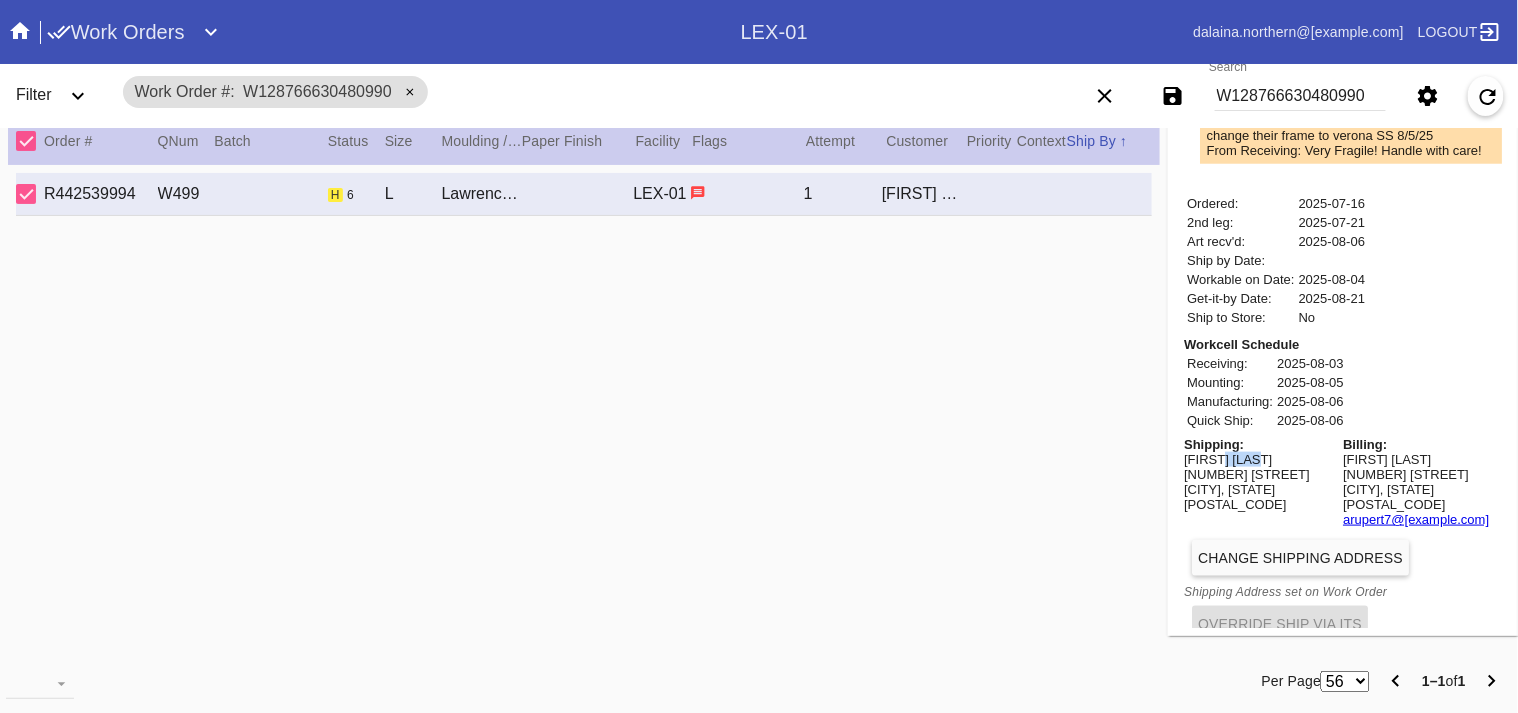 click on "Aaron Rupert" at bounding box center (1260, 459) 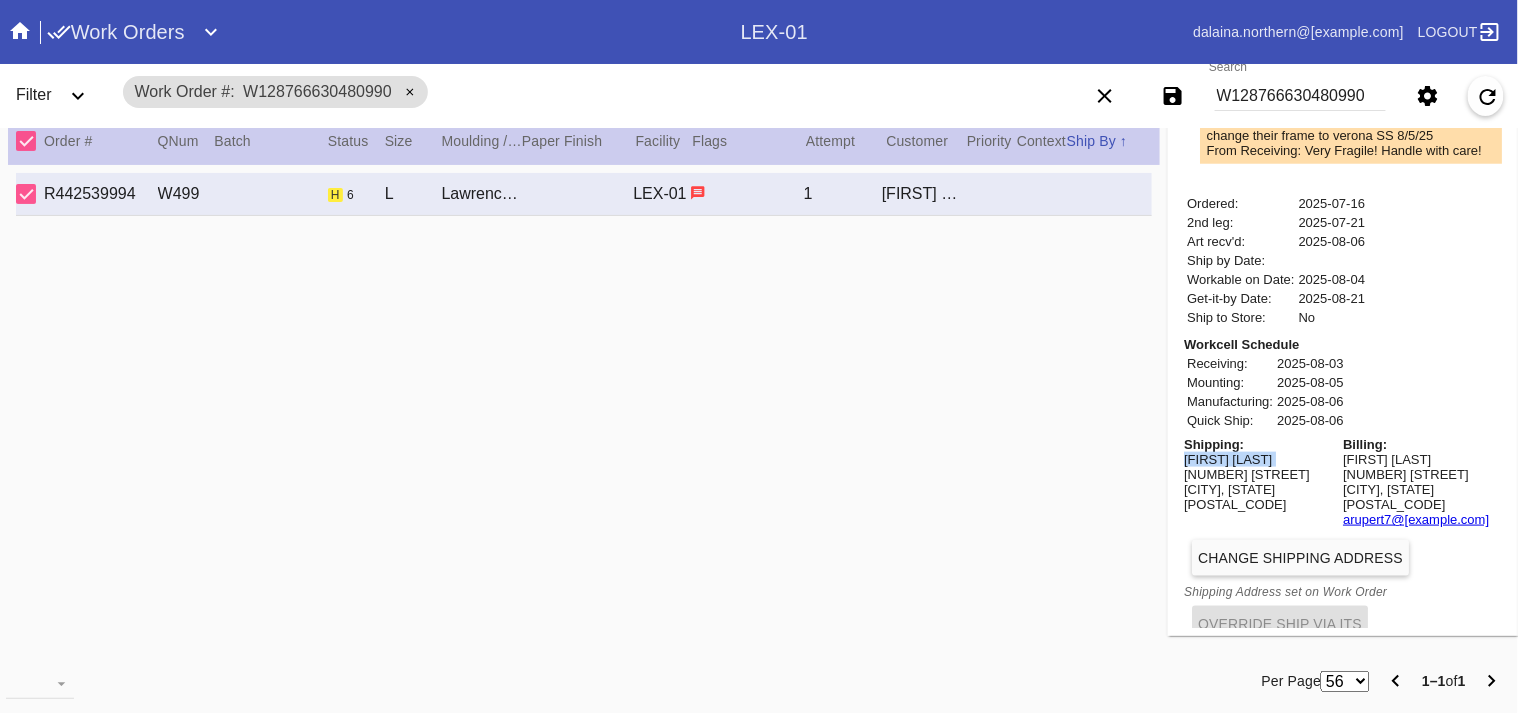 click on "Aaron Rupert" at bounding box center [1260, 459] 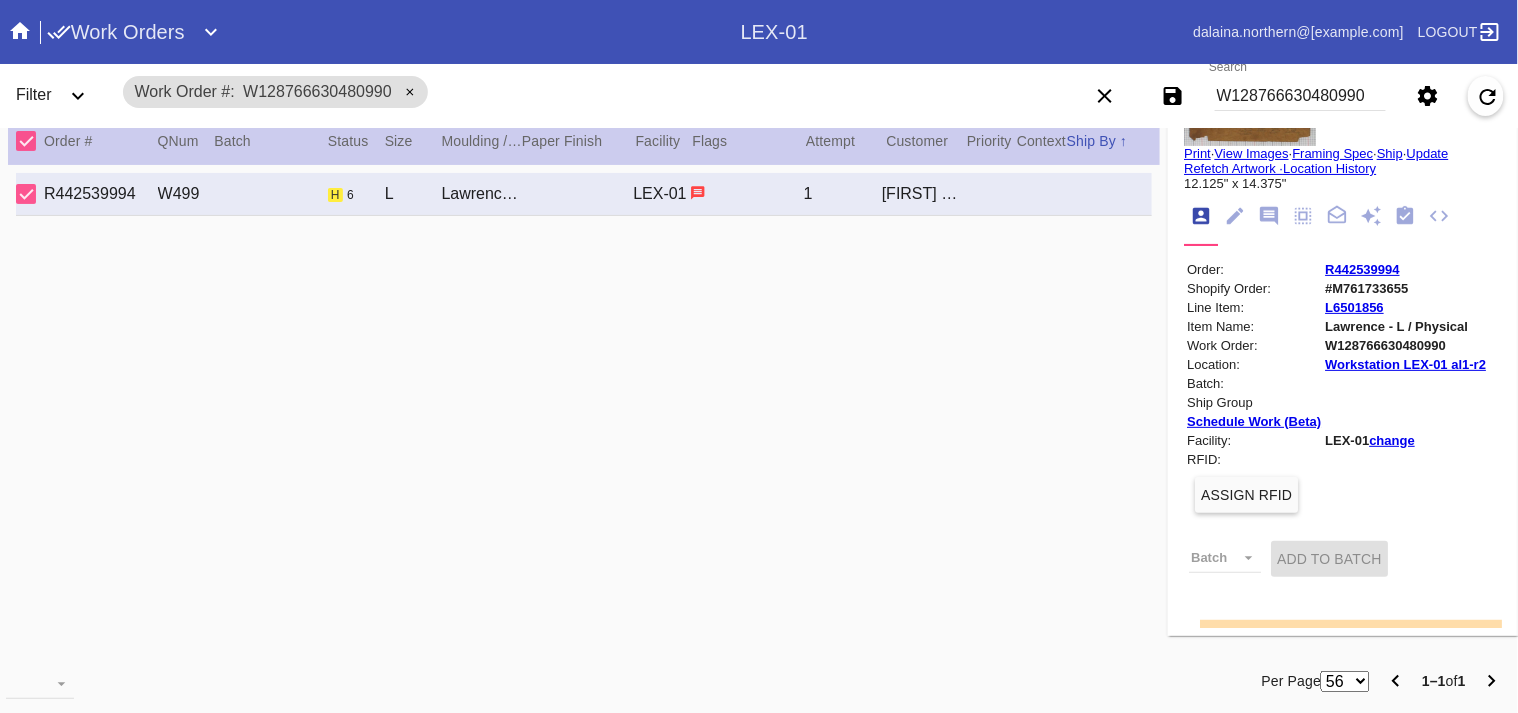 scroll, scrollTop: 0, scrollLeft: 0, axis: both 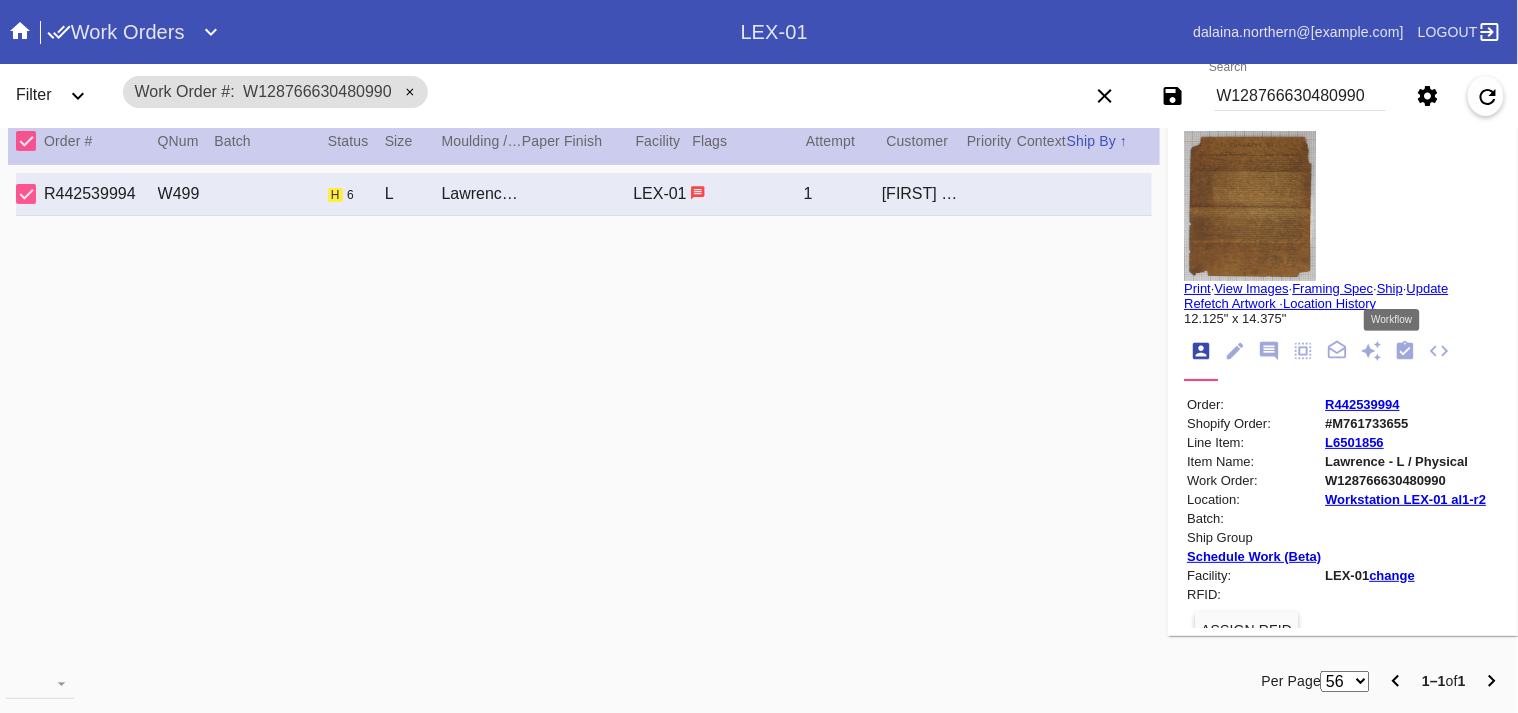 click 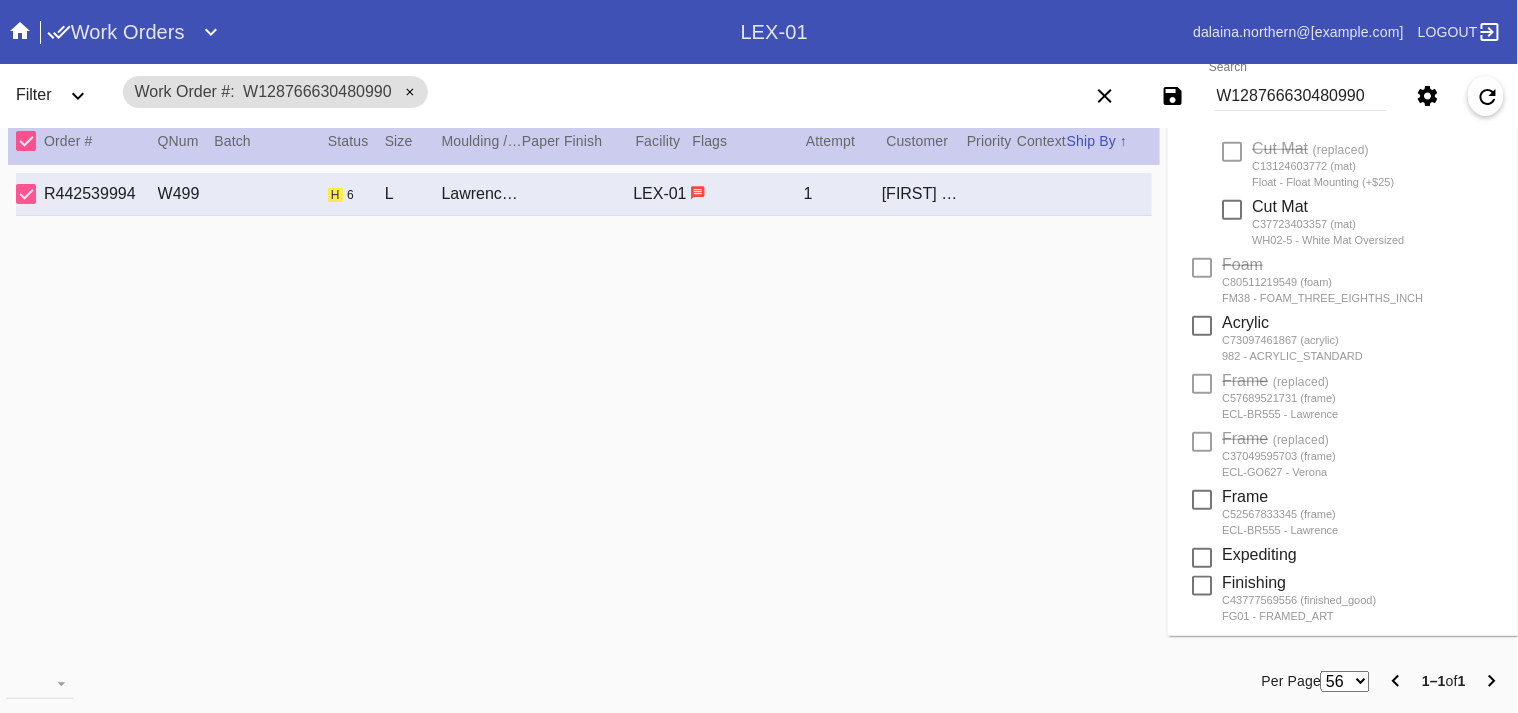 scroll, scrollTop: 532, scrollLeft: 0, axis: vertical 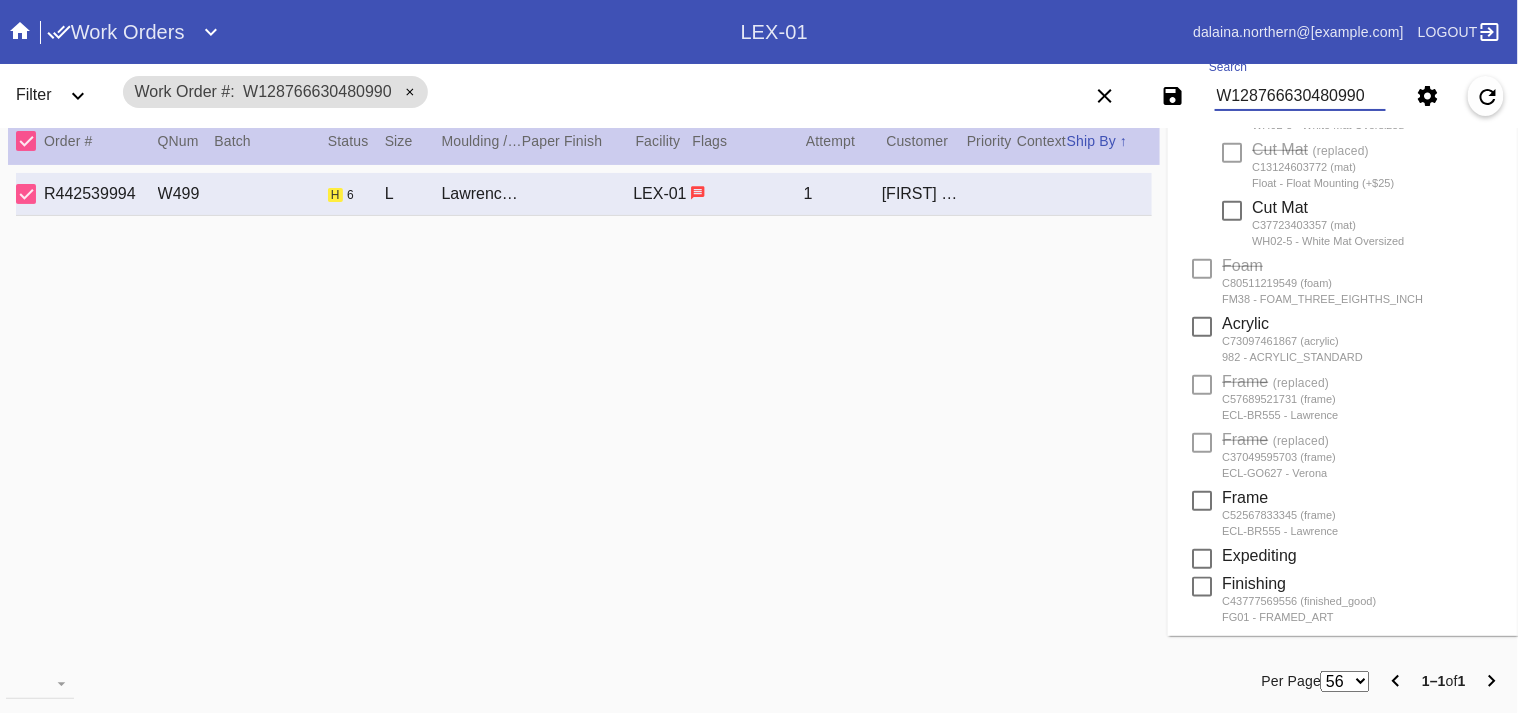click on "W128766630480990" at bounding box center (1300, 96) 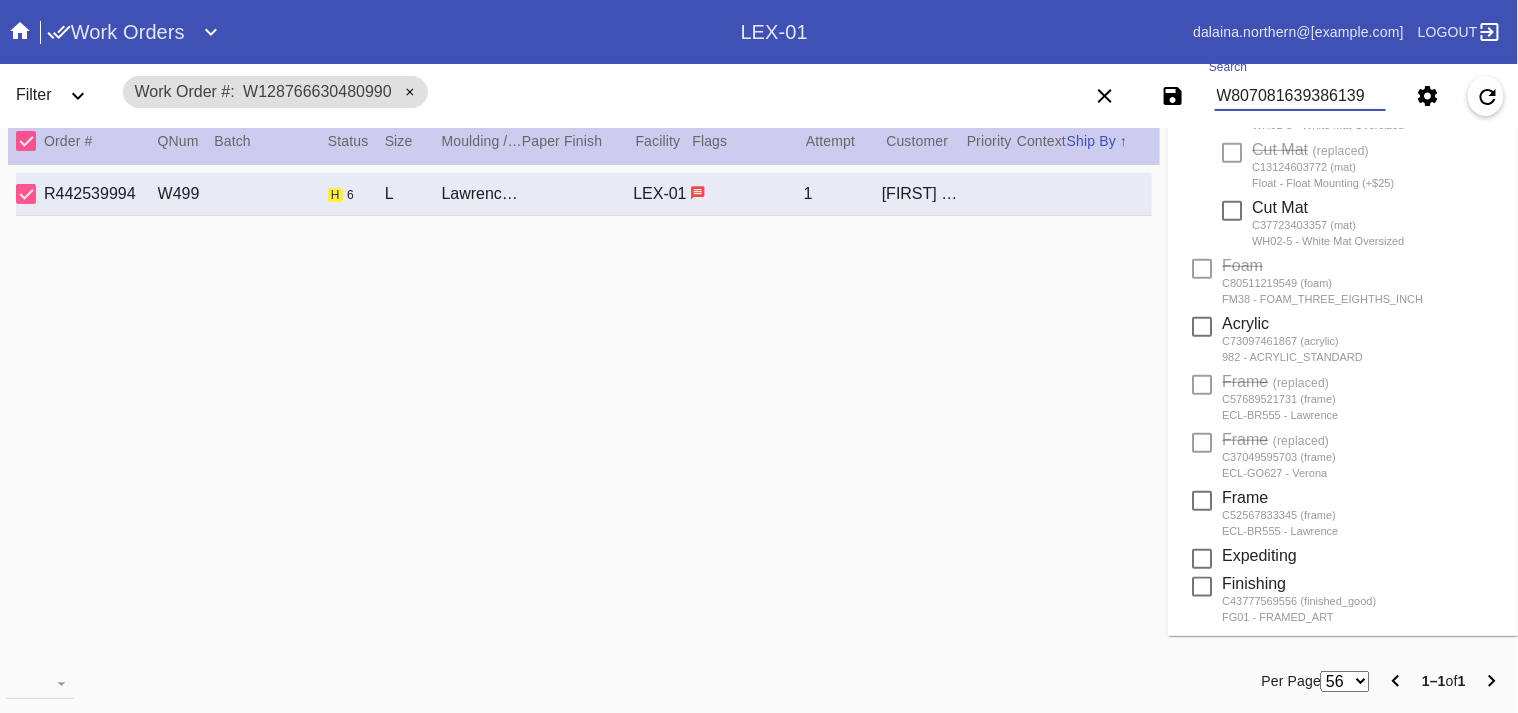 type on "W807081639386139" 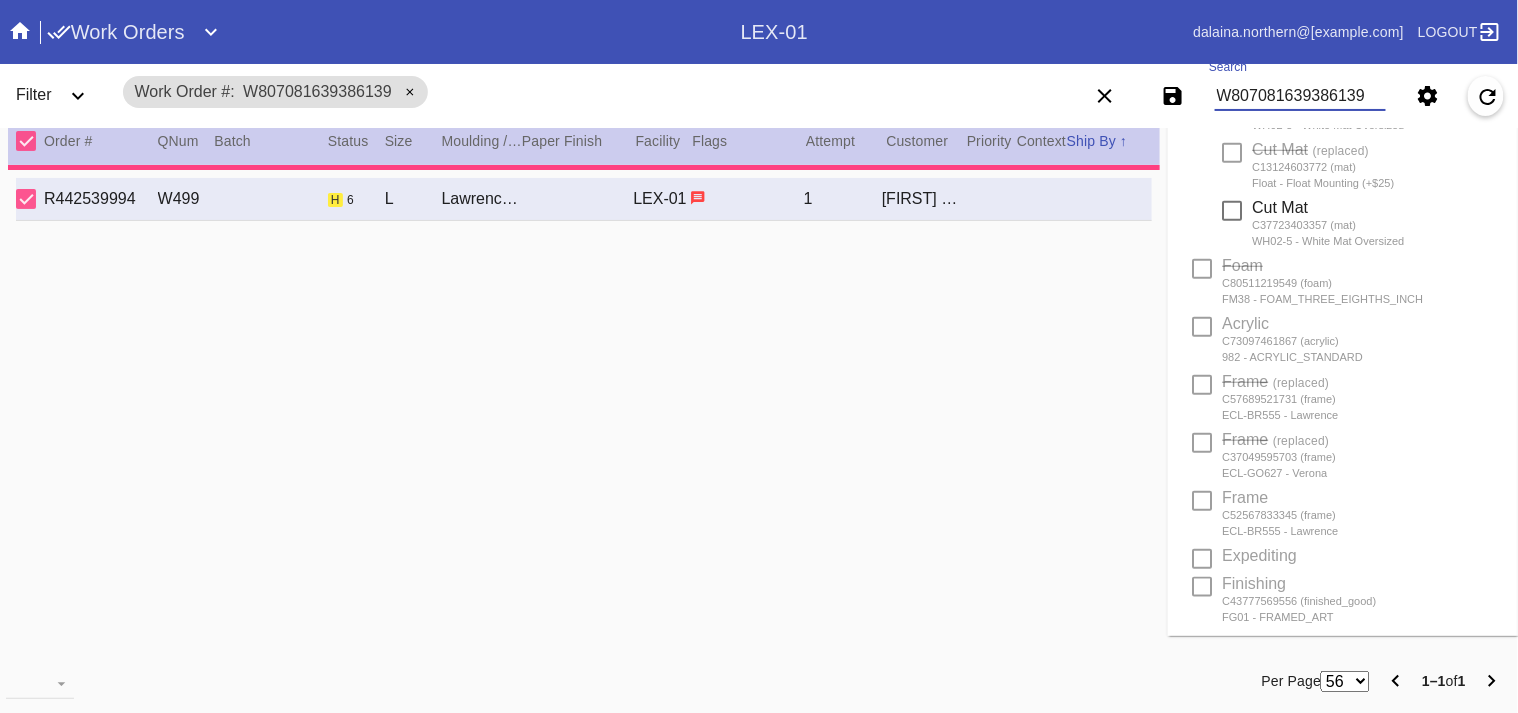 type on "1.5" 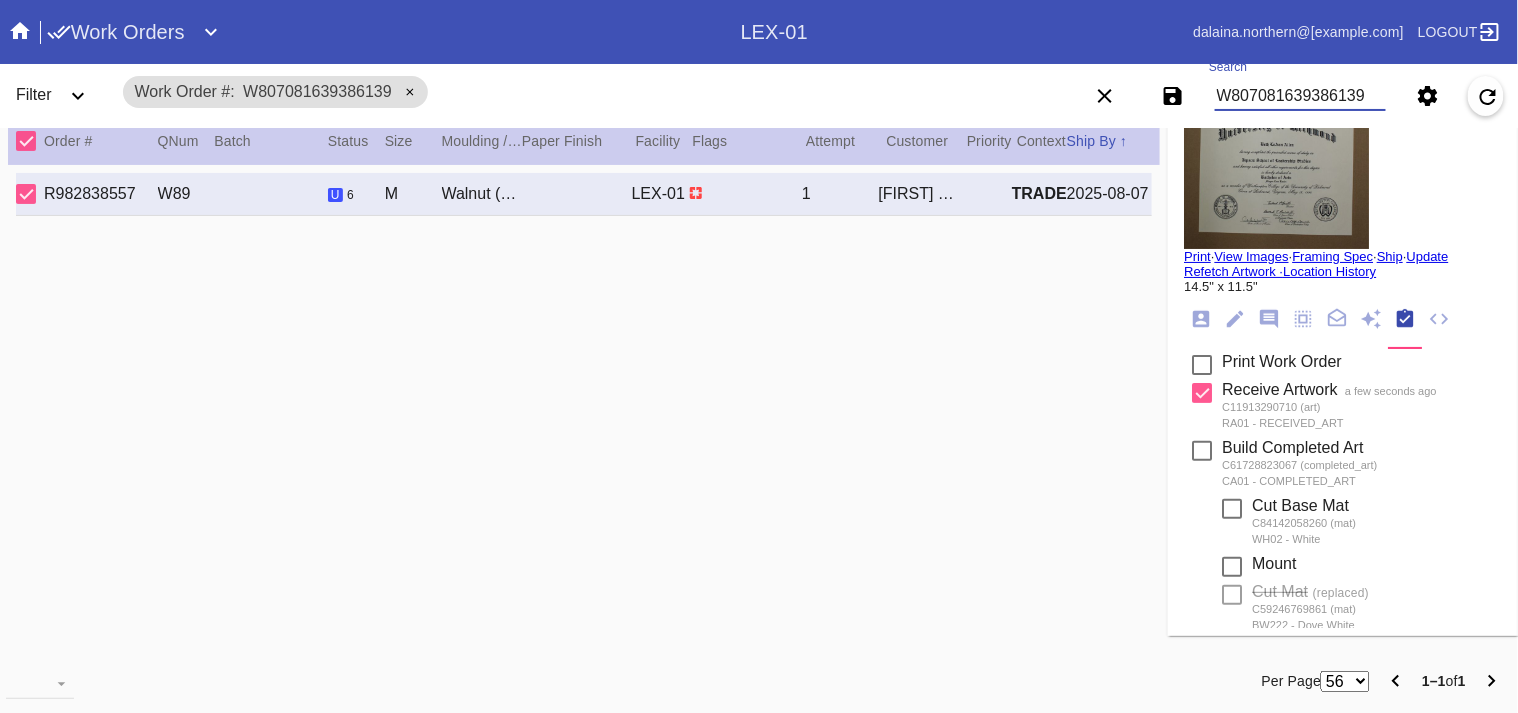 scroll, scrollTop: 0, scrollLeft: 0, axis: both 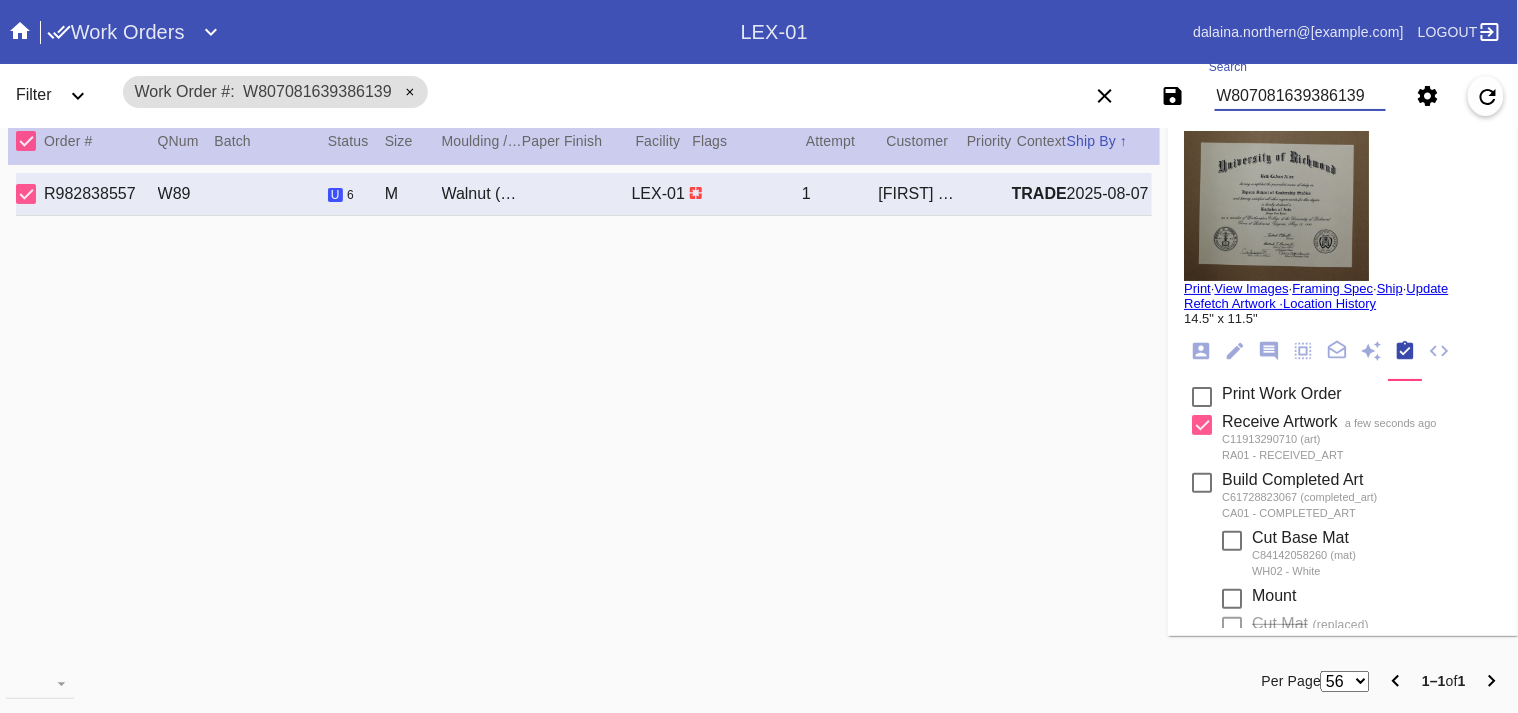 click at bounding box center (1202, 397) 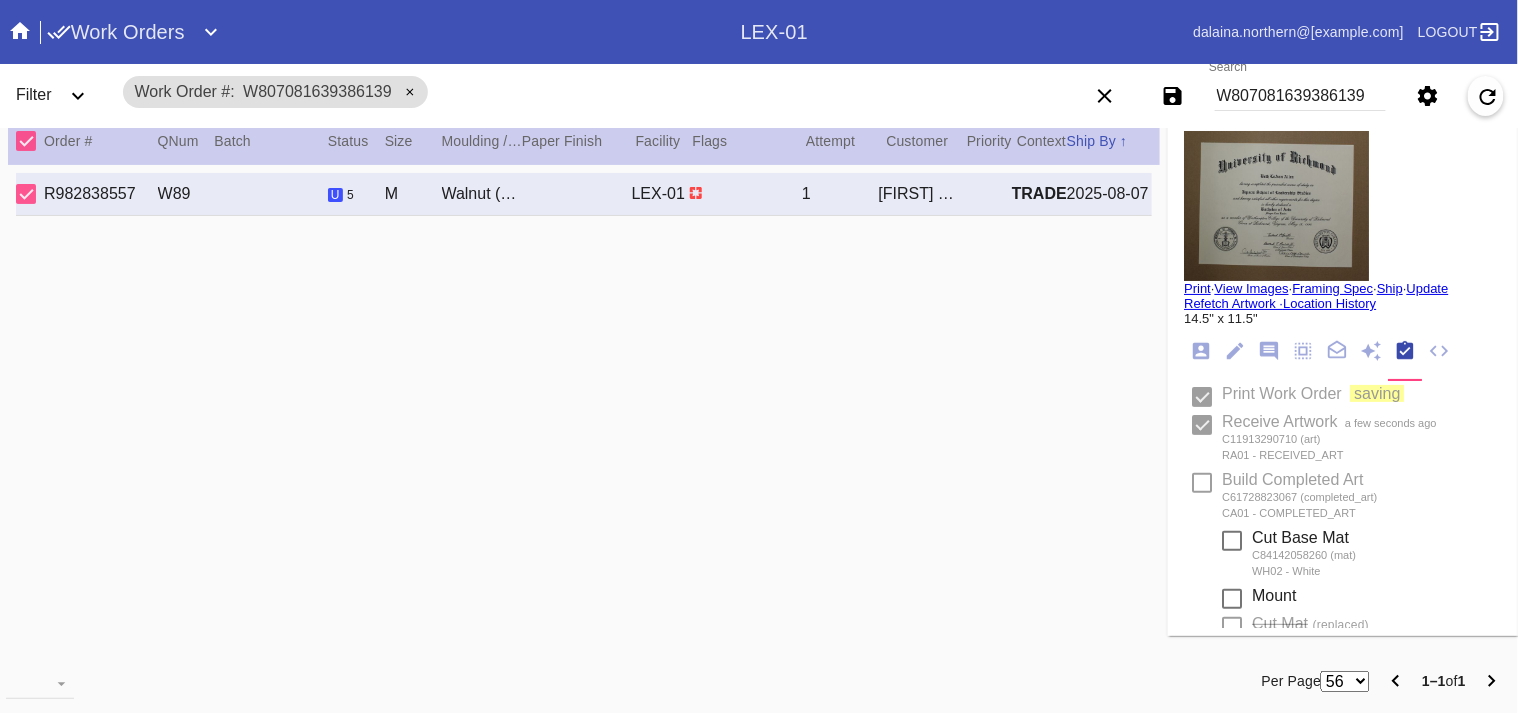 type 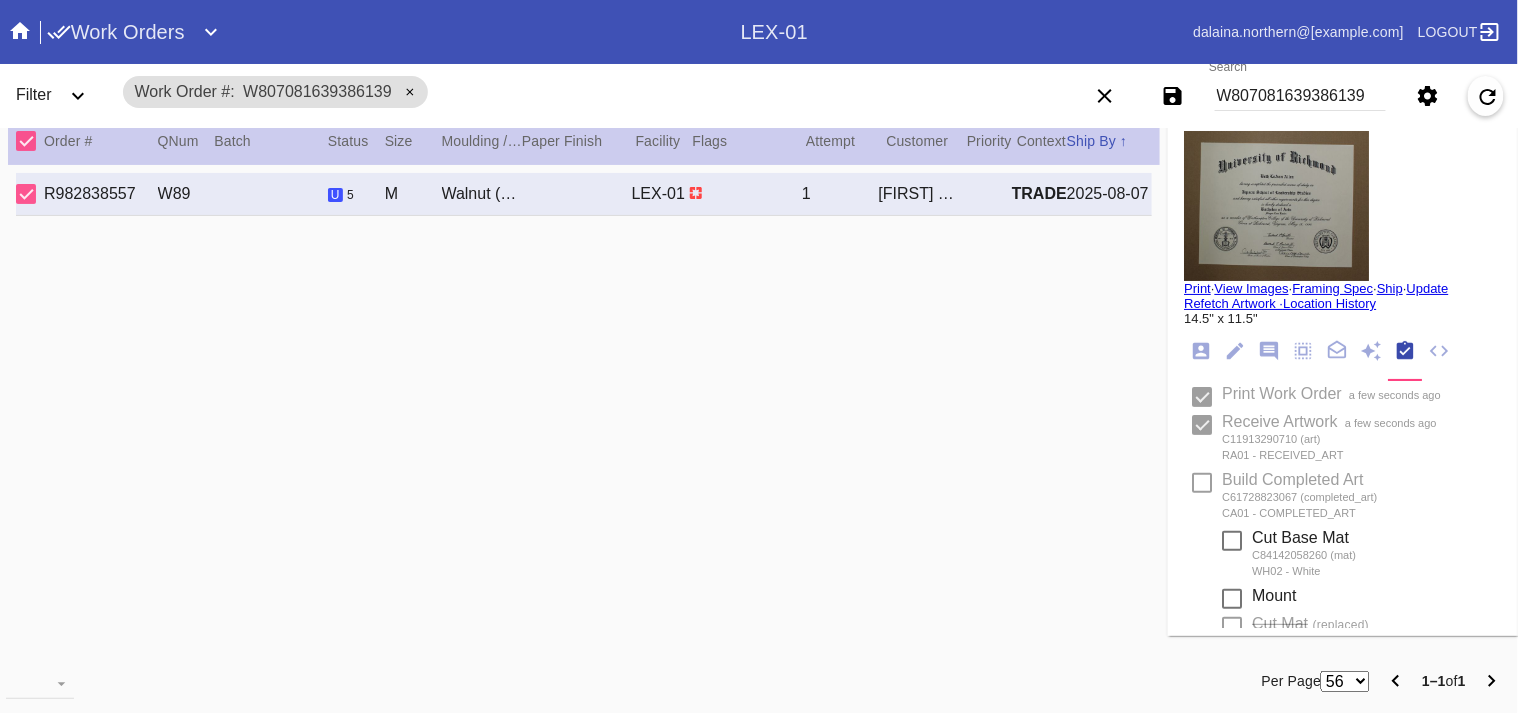 type on "8/5/2025" 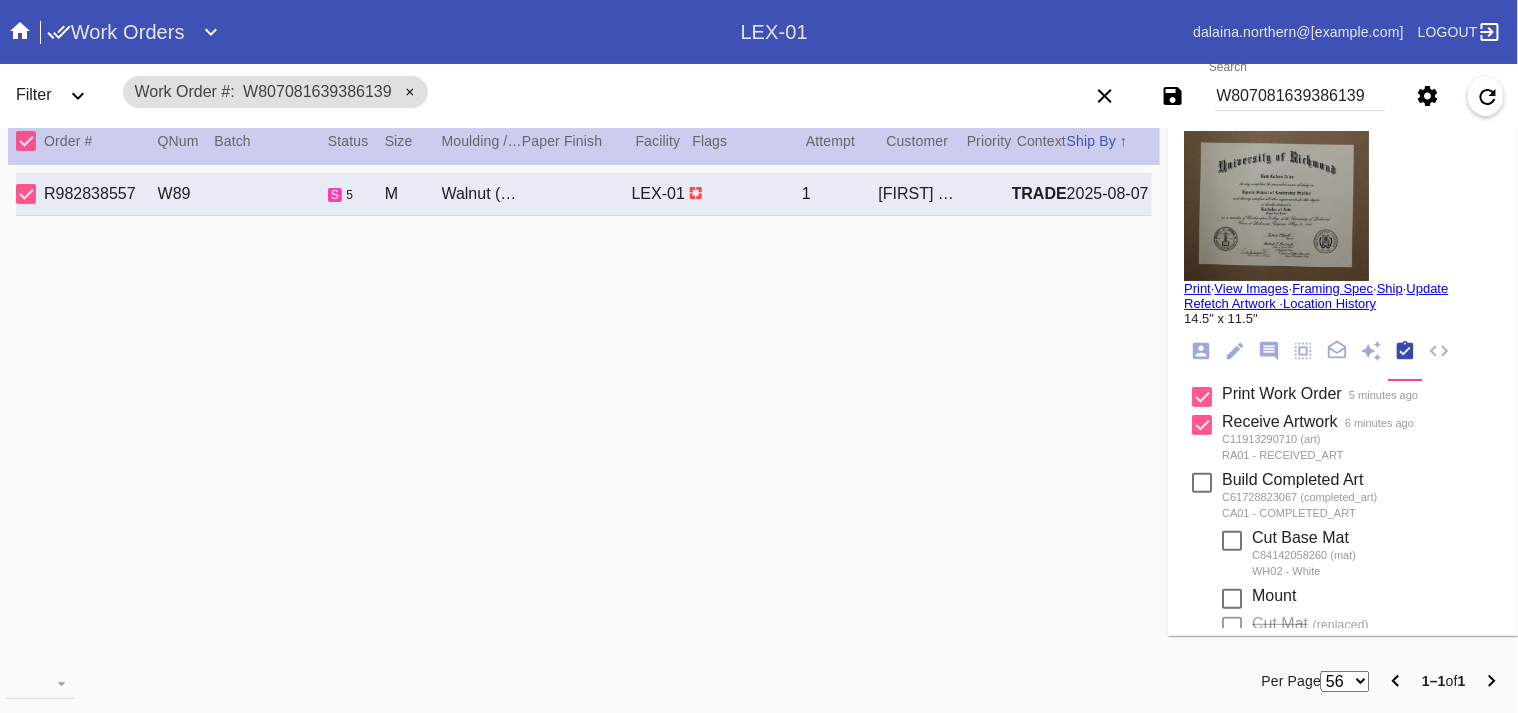 click on "W807081639386139" at bounding box center [1300, 96] 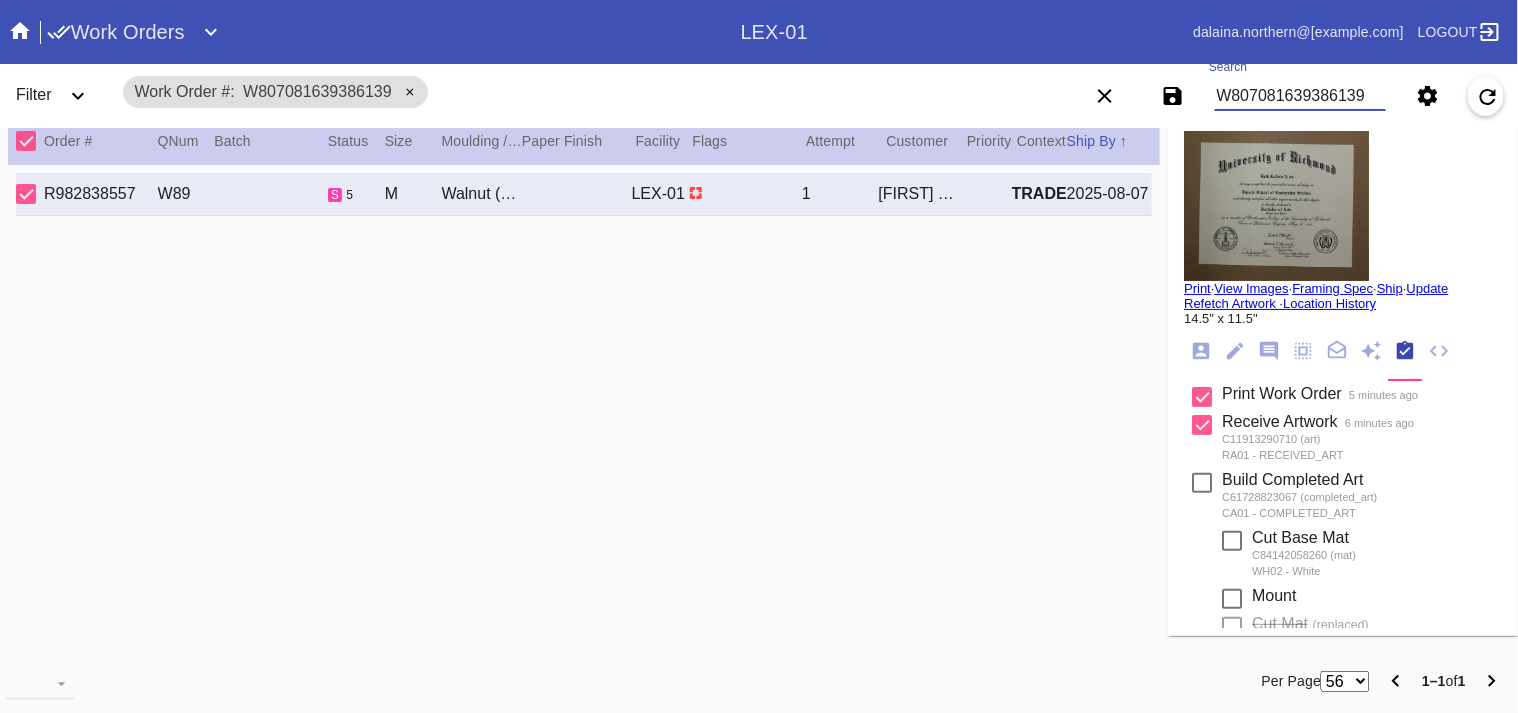 click on "W807081639386139" at bounding box center [1300, 96] 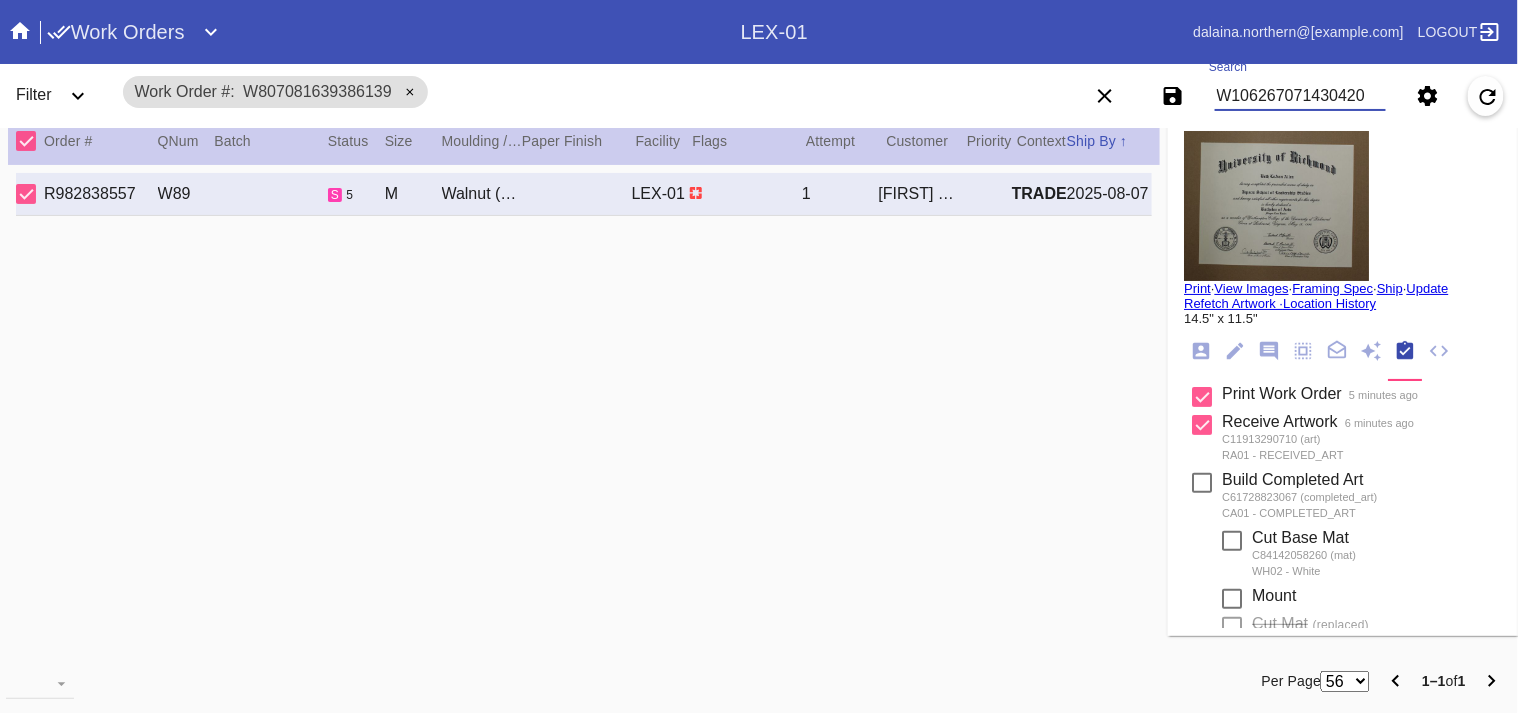 type on "W106267071430420" 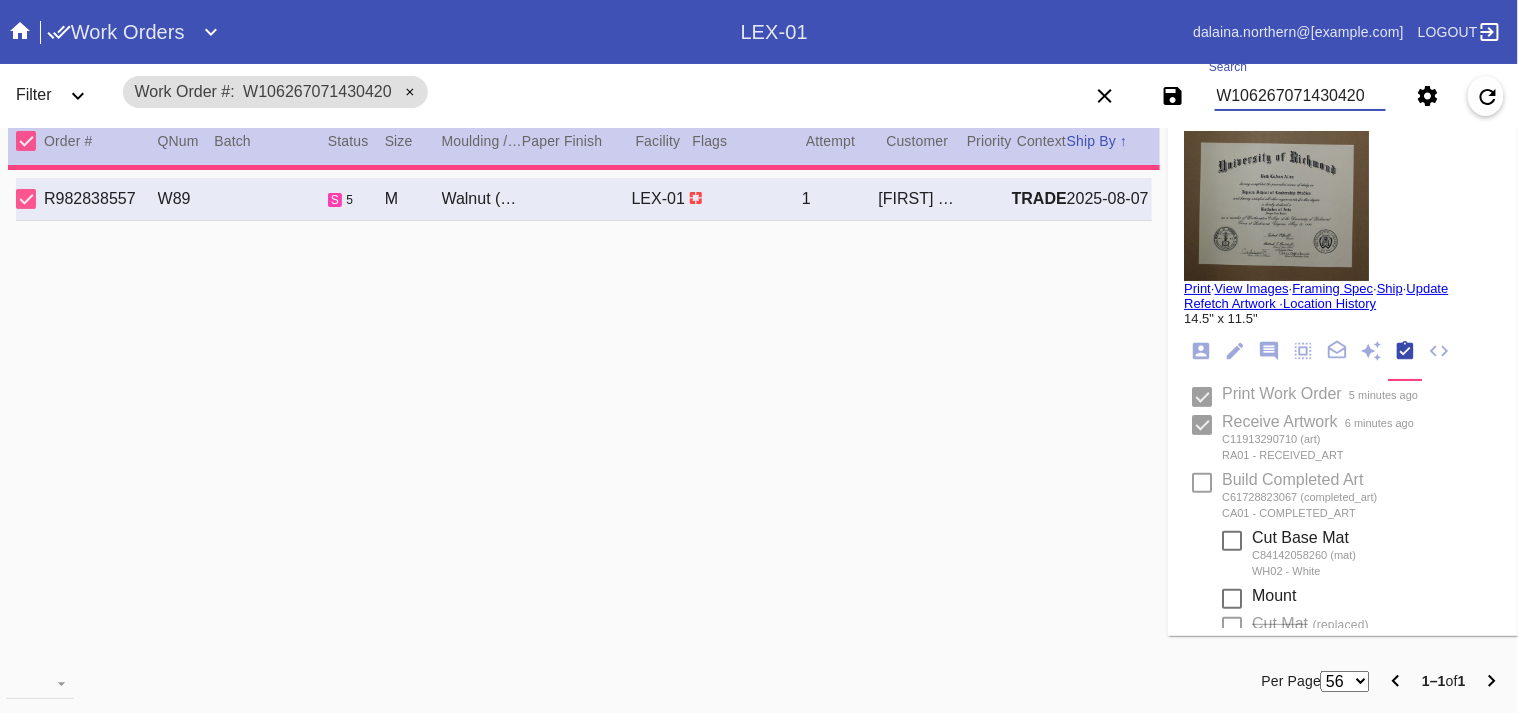 type on "9.0" 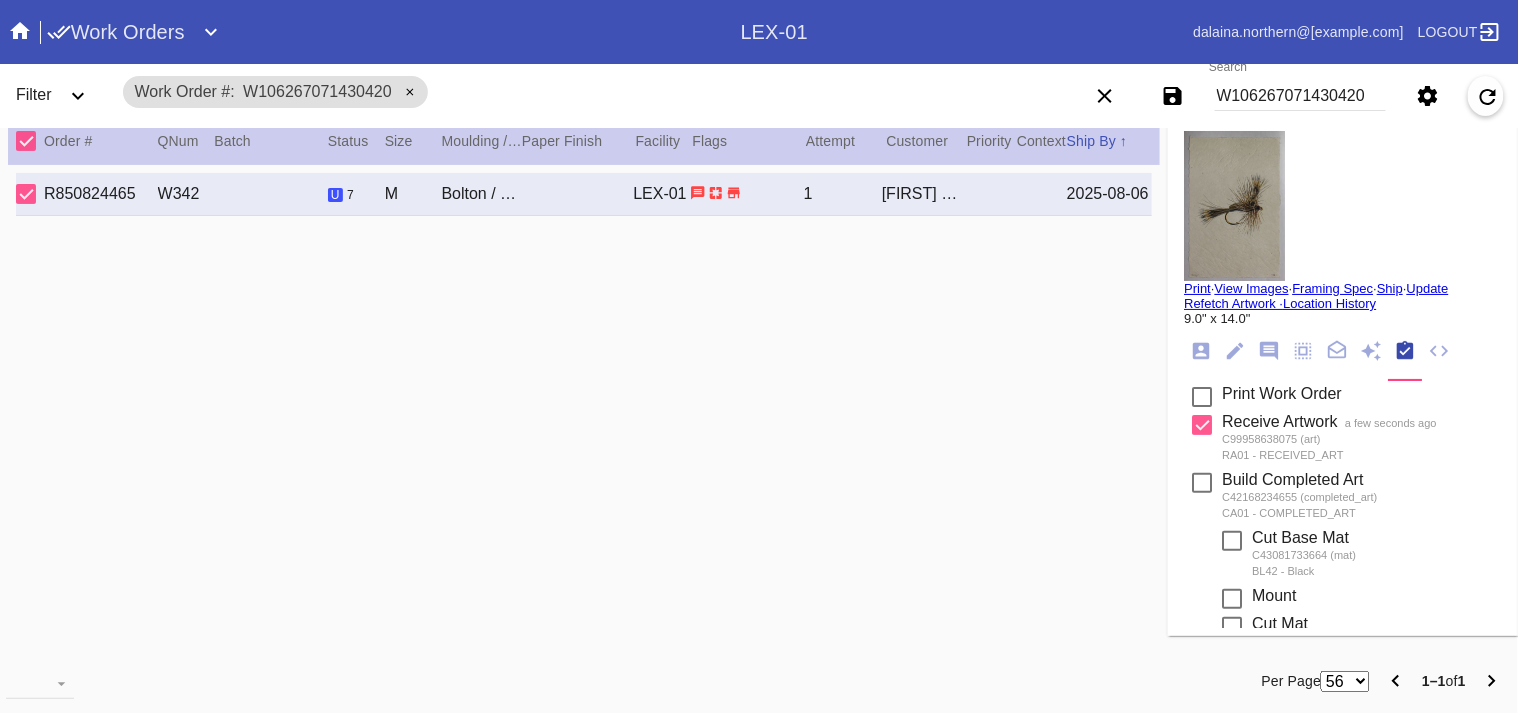 click at bounding box center (1202, 397) 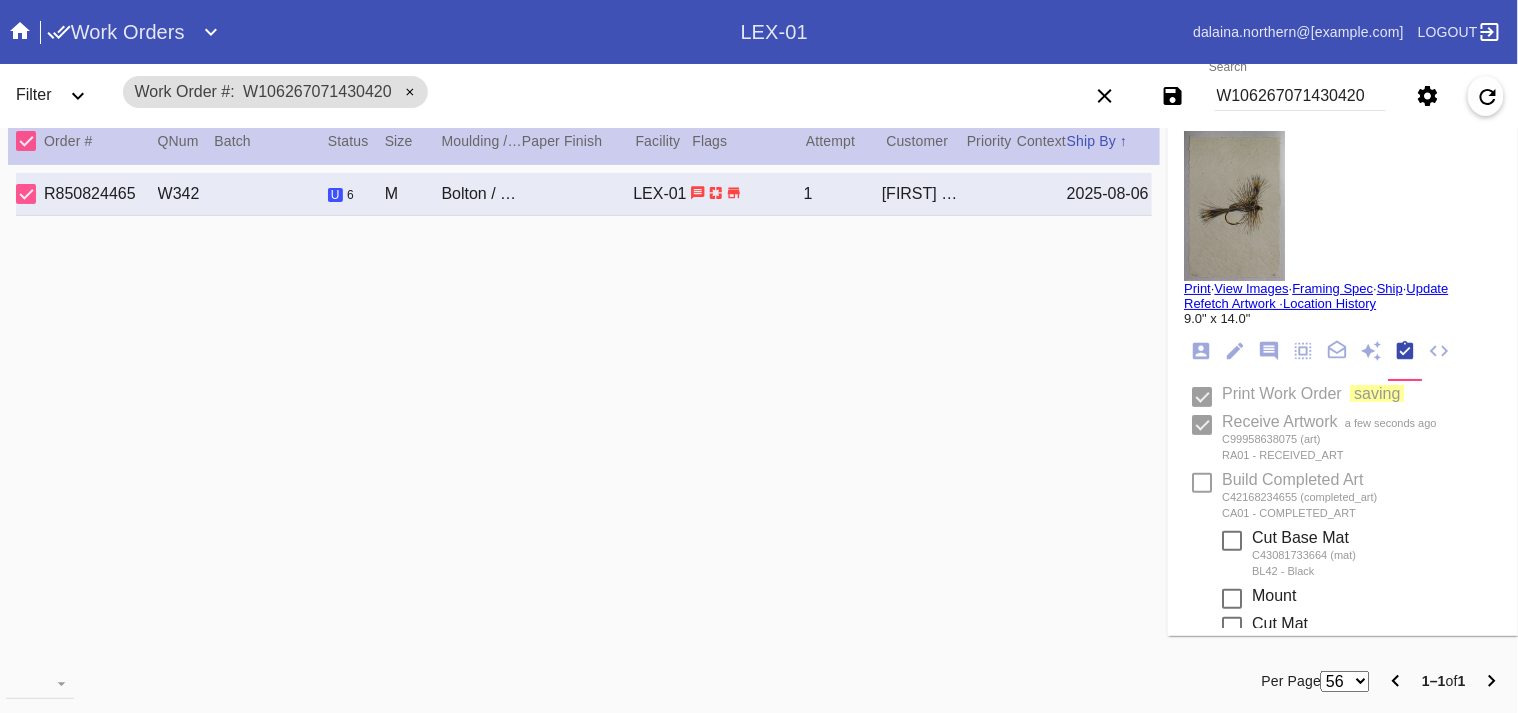 type 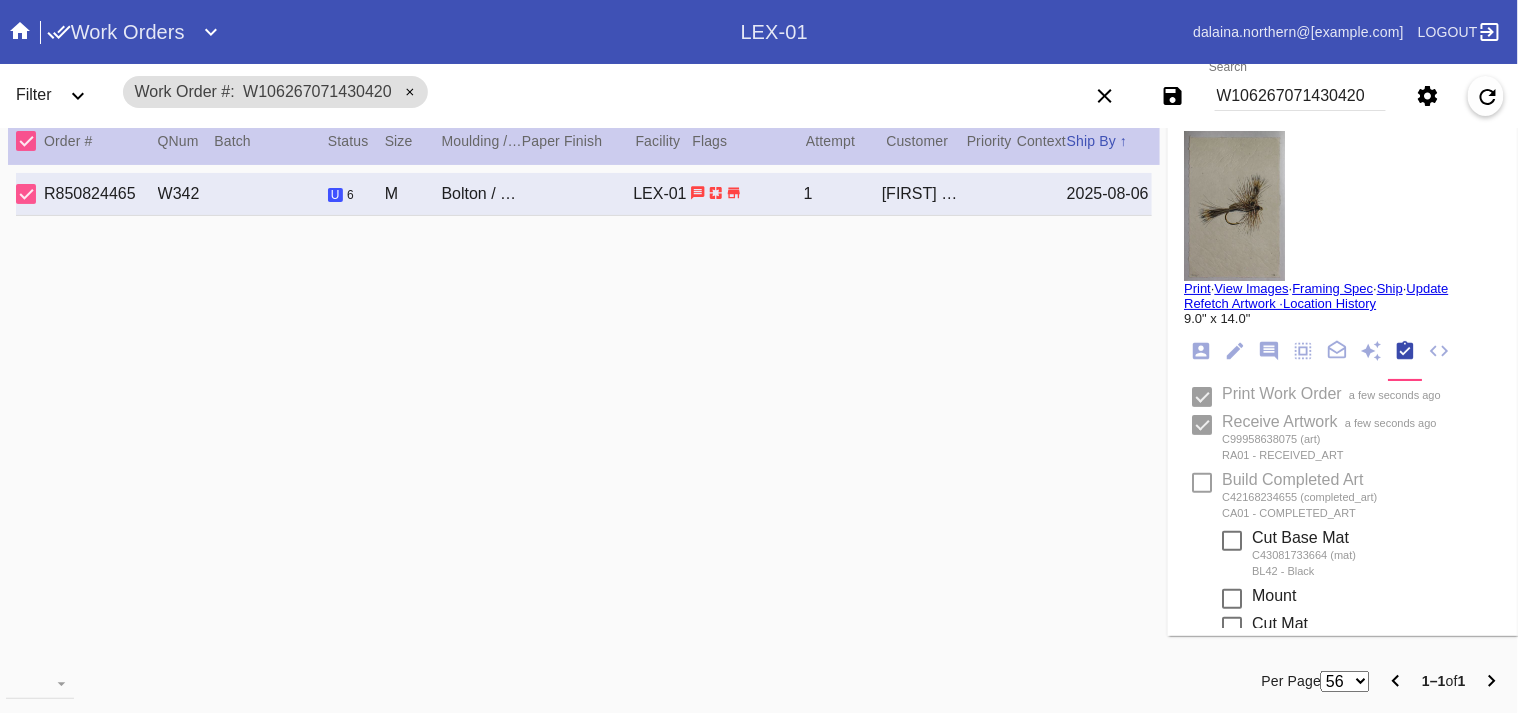 type on "8/5/2025" 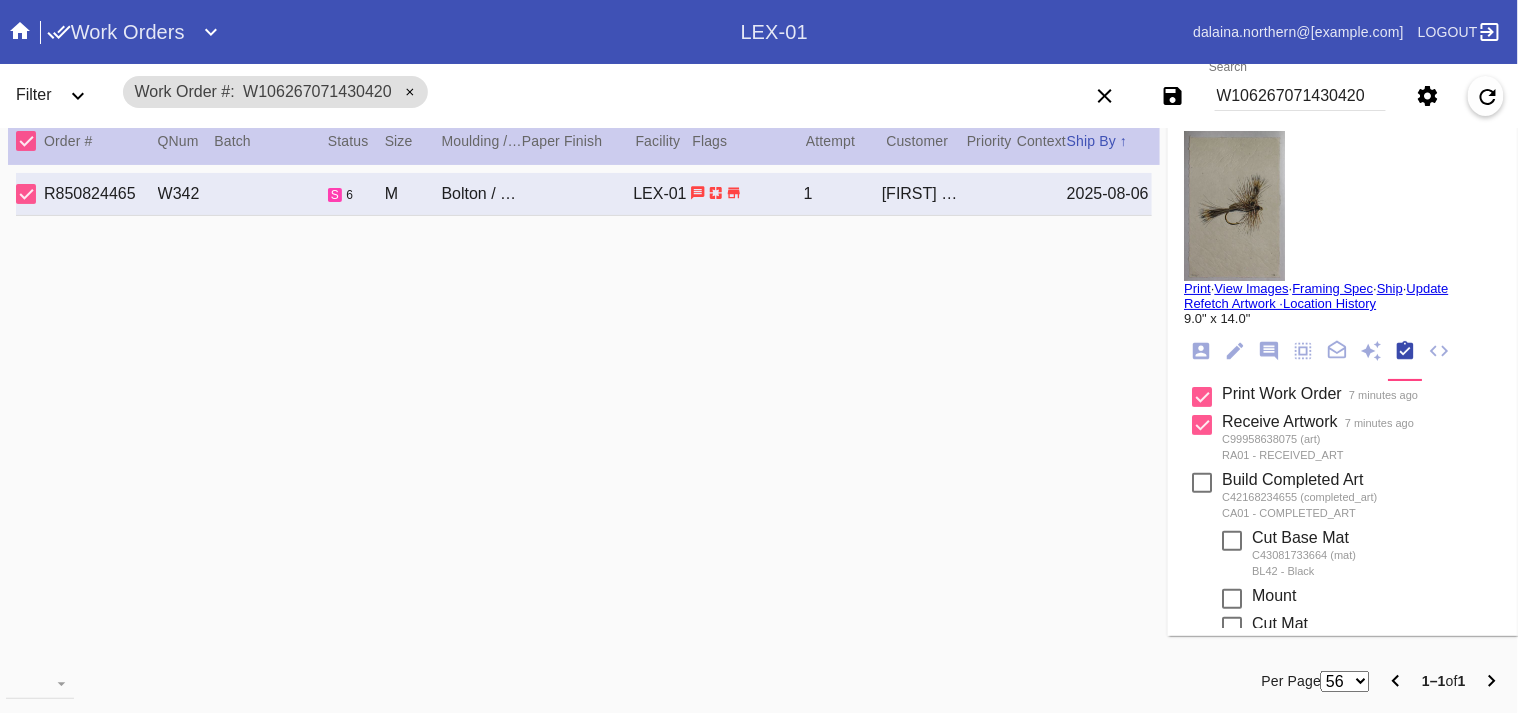 click on "W106267071430420" at bounding box center (1300, 96) 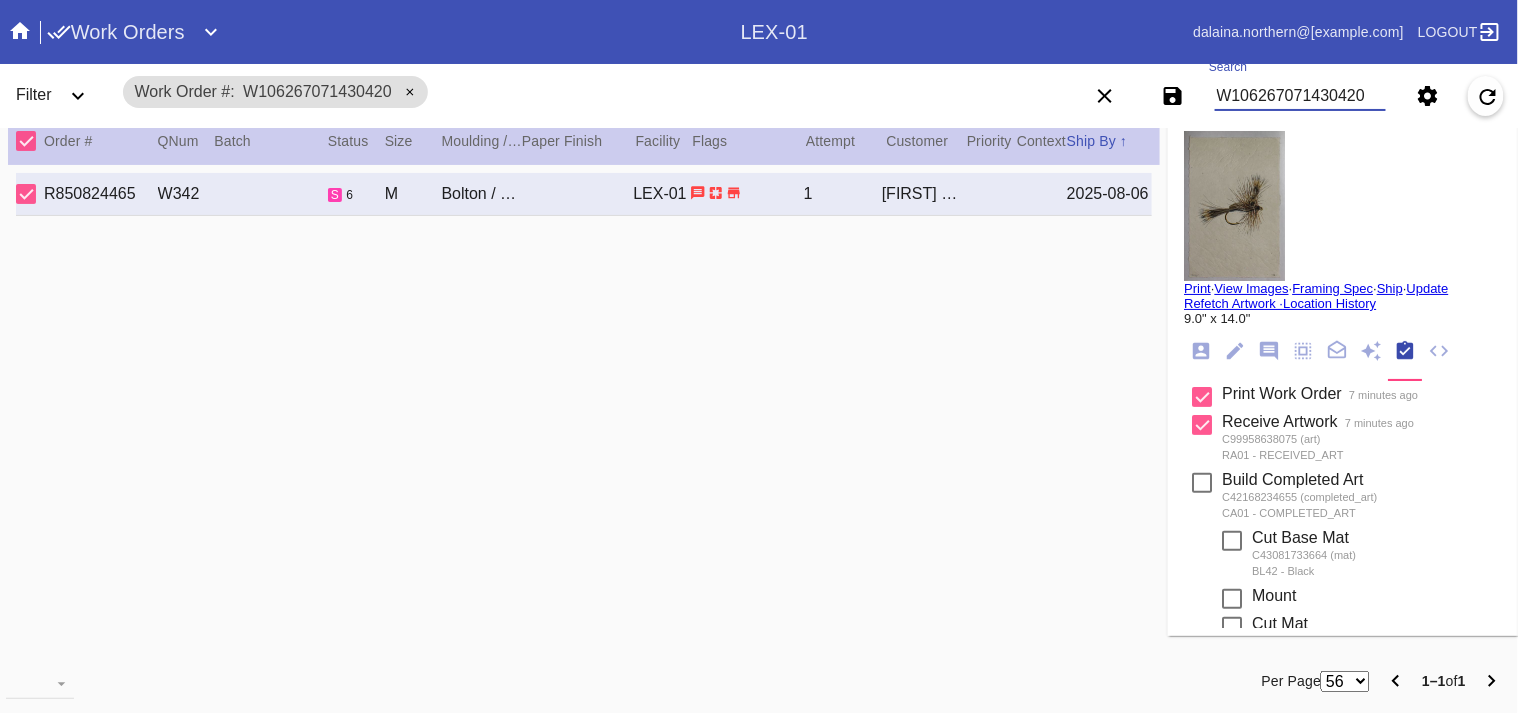 click on "W106267071430420" at bounding box center (1300, 96) 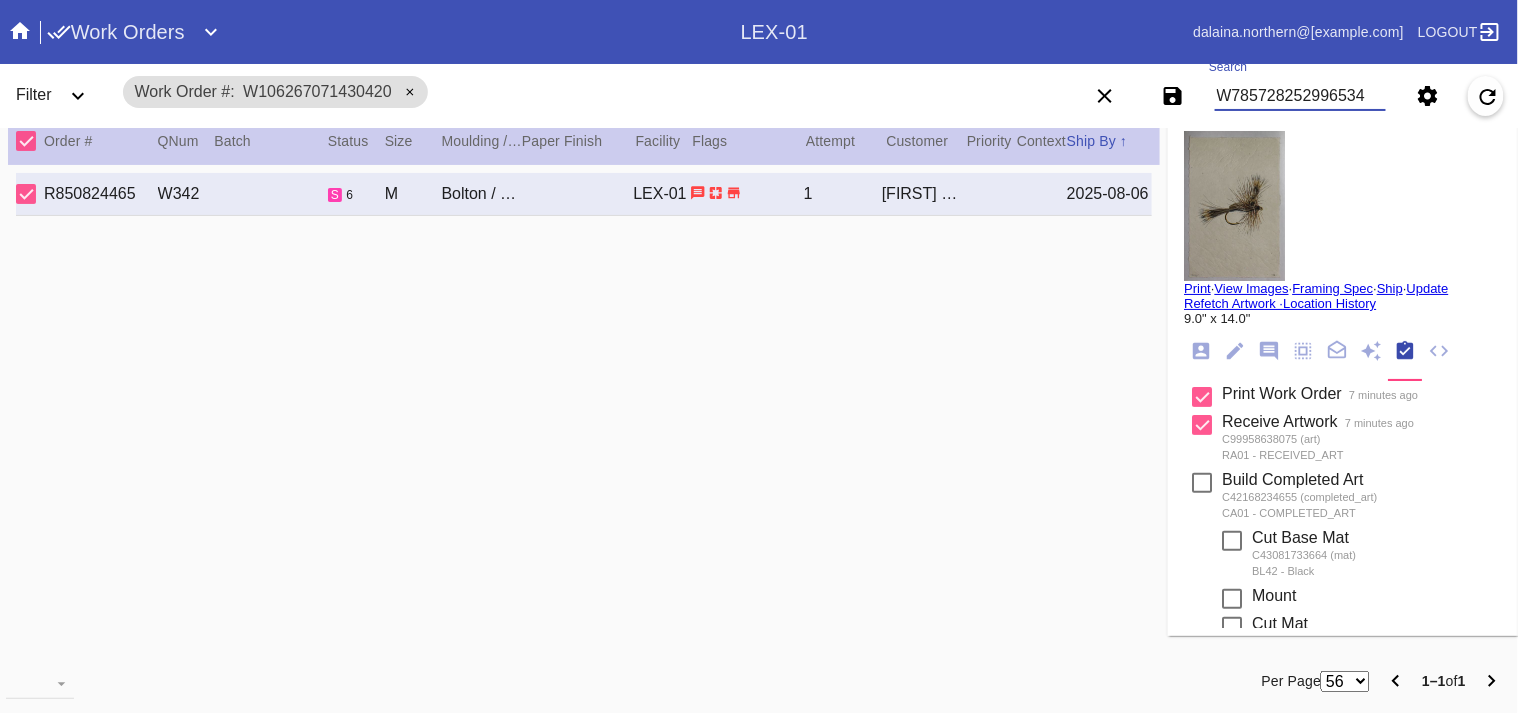 type on "W785728252996534" 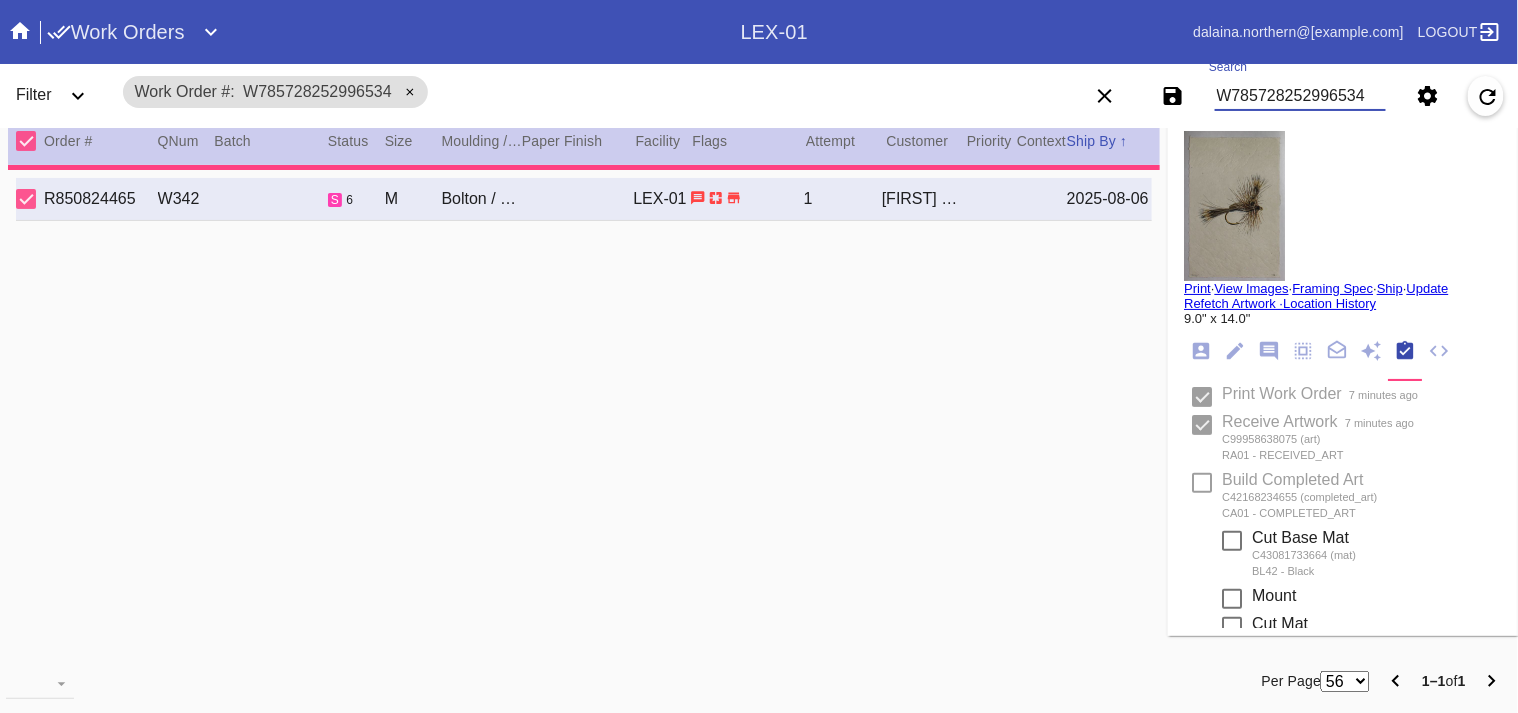 type on "deckled edges throughout, bent and dull corner tips throughout, dust and debris" 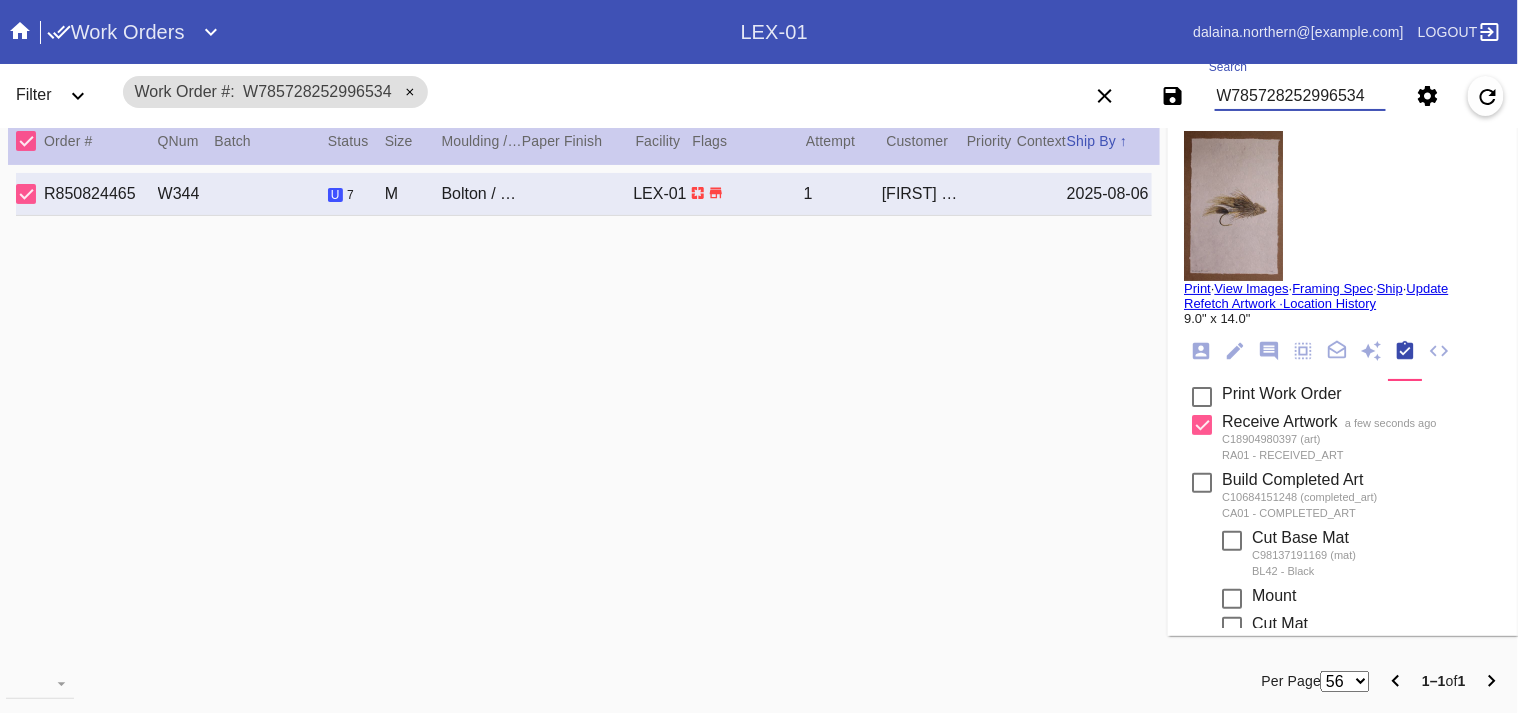click at bounding box center (1202, 397) 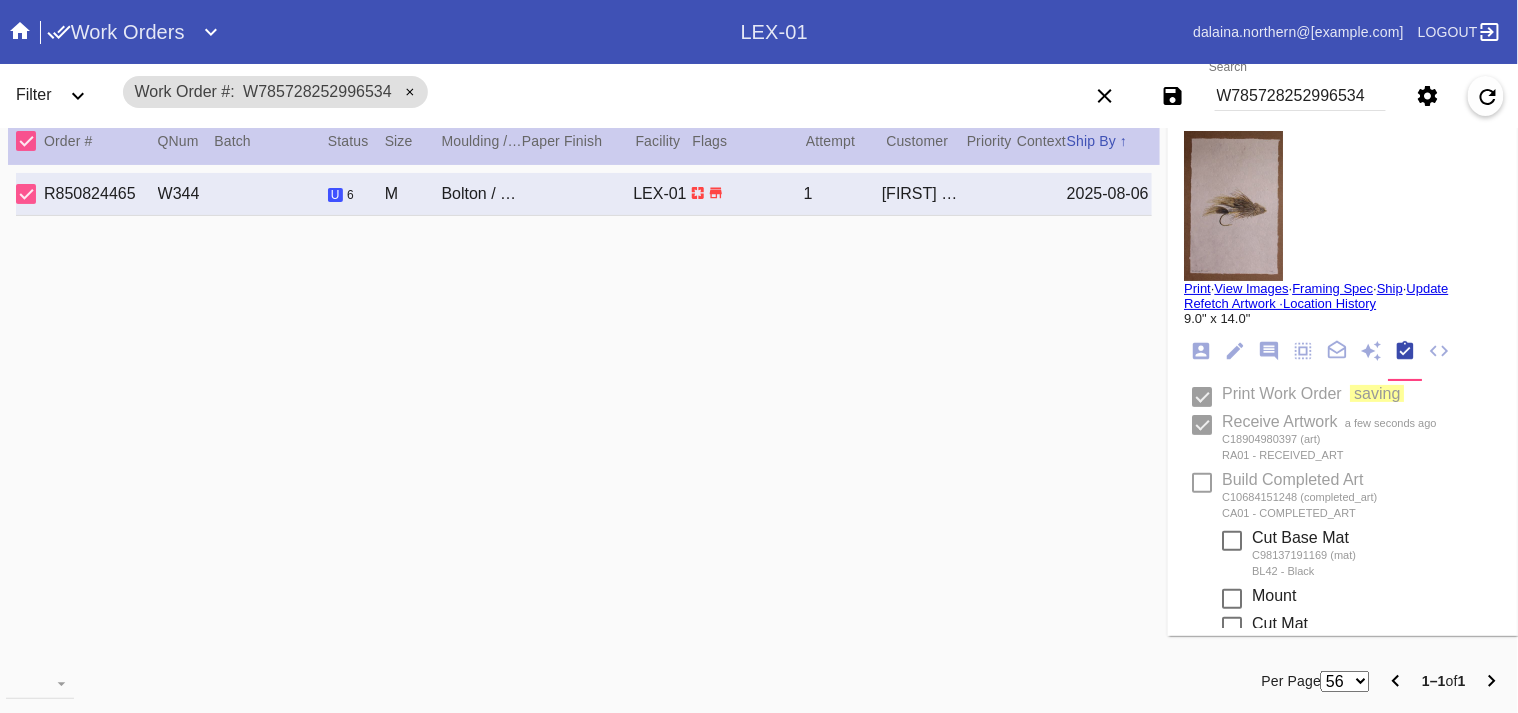 type 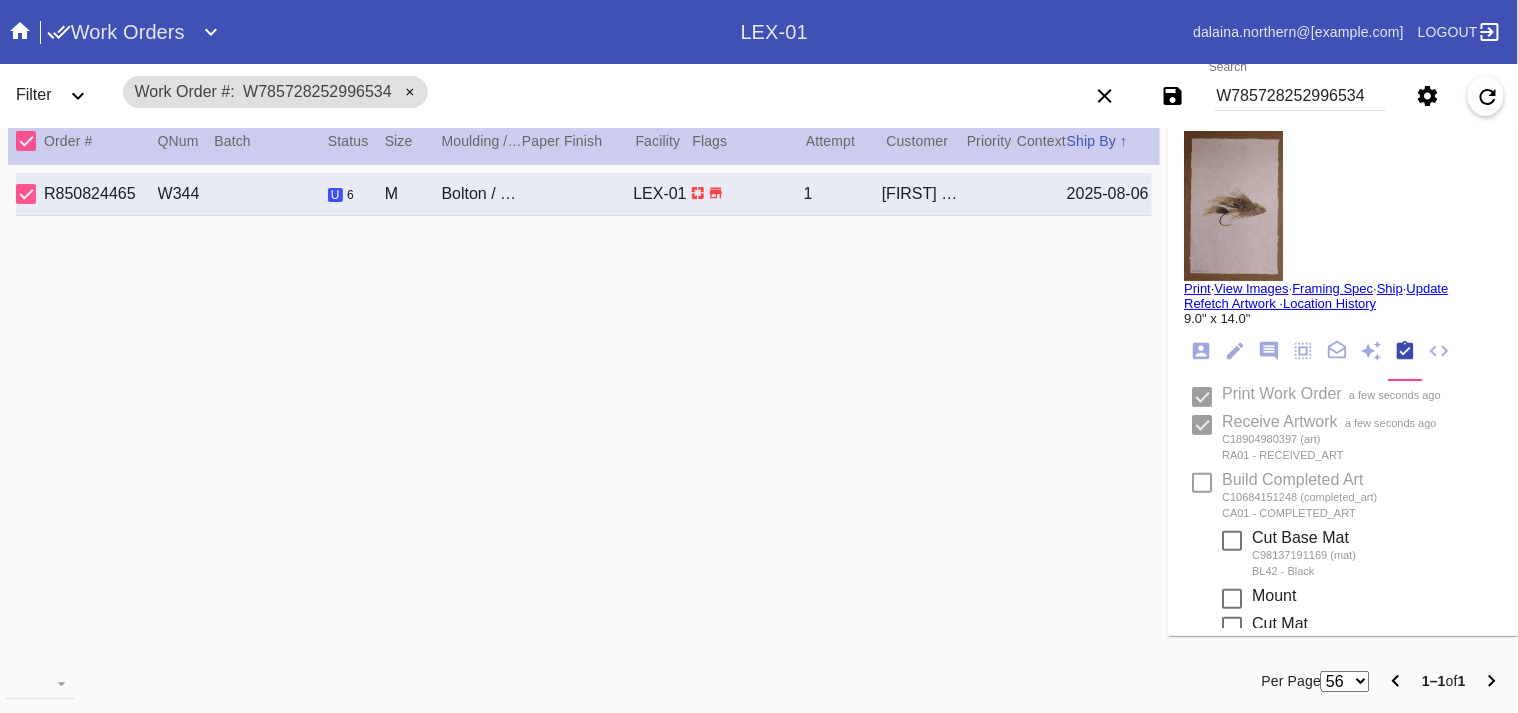 type on "8/5/2025" 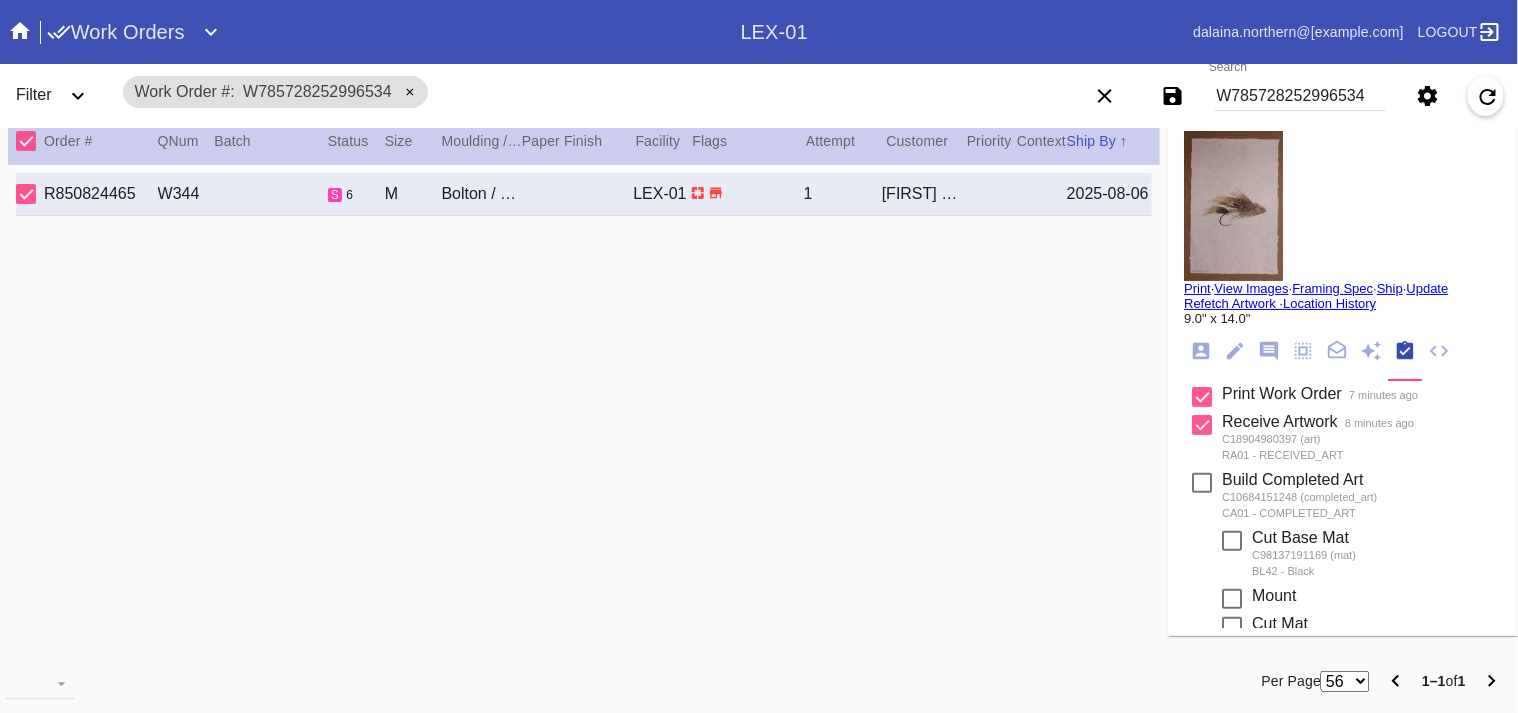 click on "W785728252996534" at bounding box center [1300, 96] 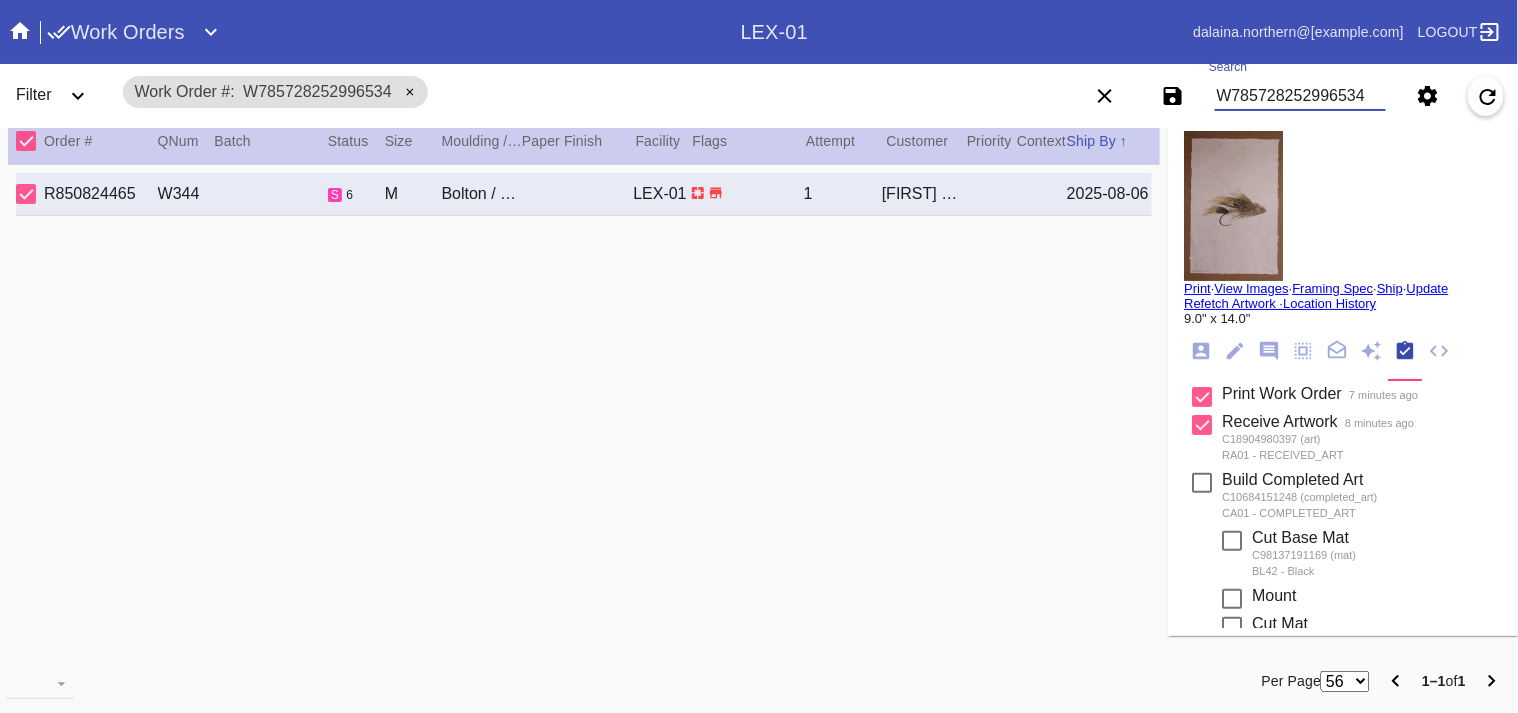 click on "W785728252996534" at bounding box center (1300, 96) 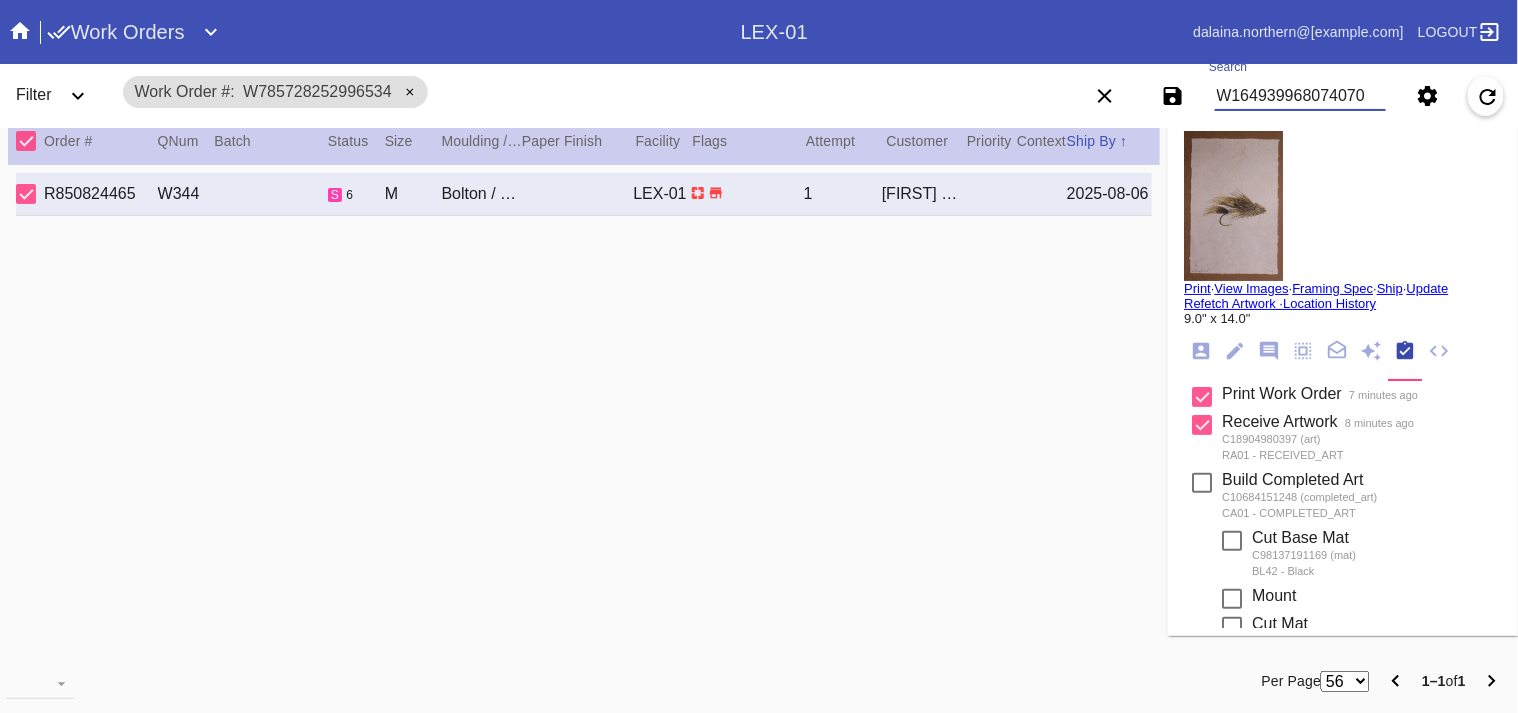 type on "W164939968074070" 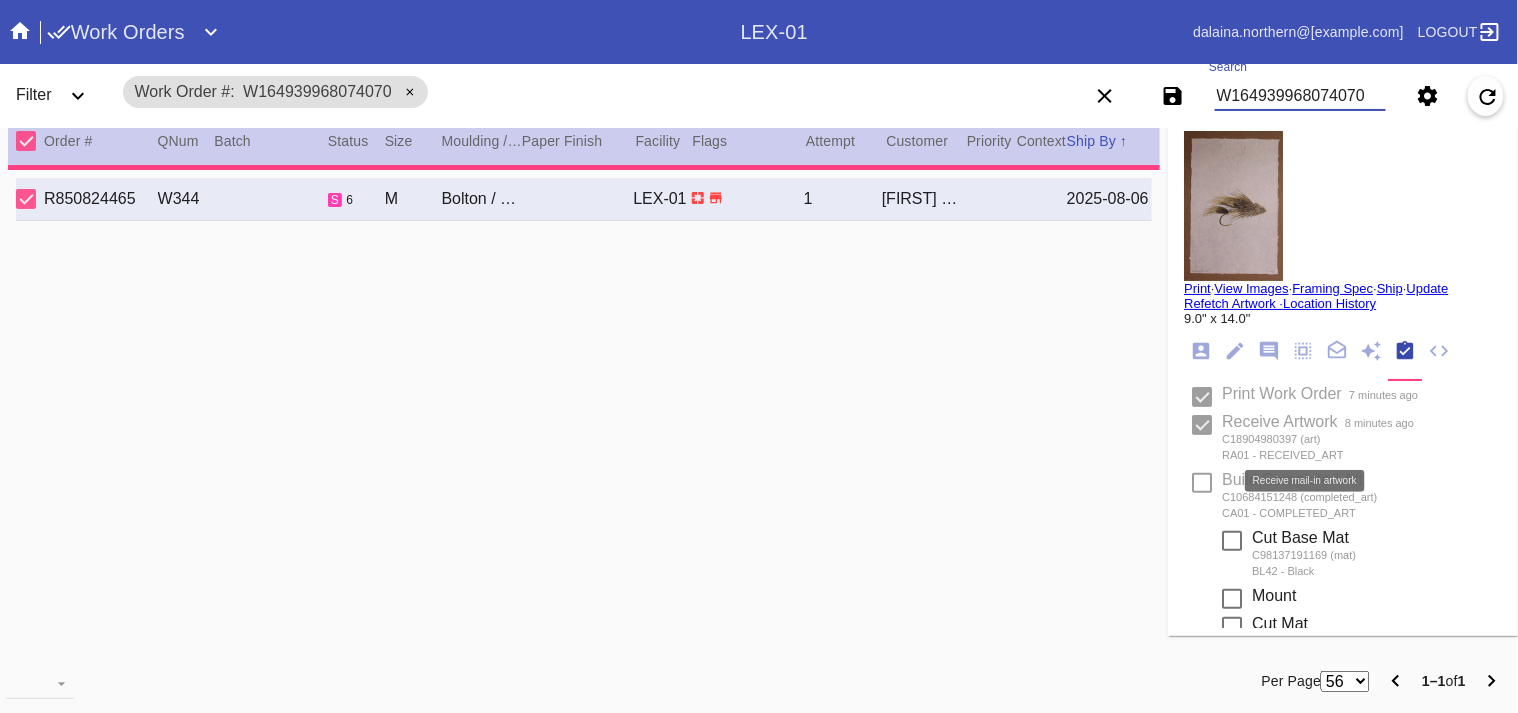 type on "8.0" 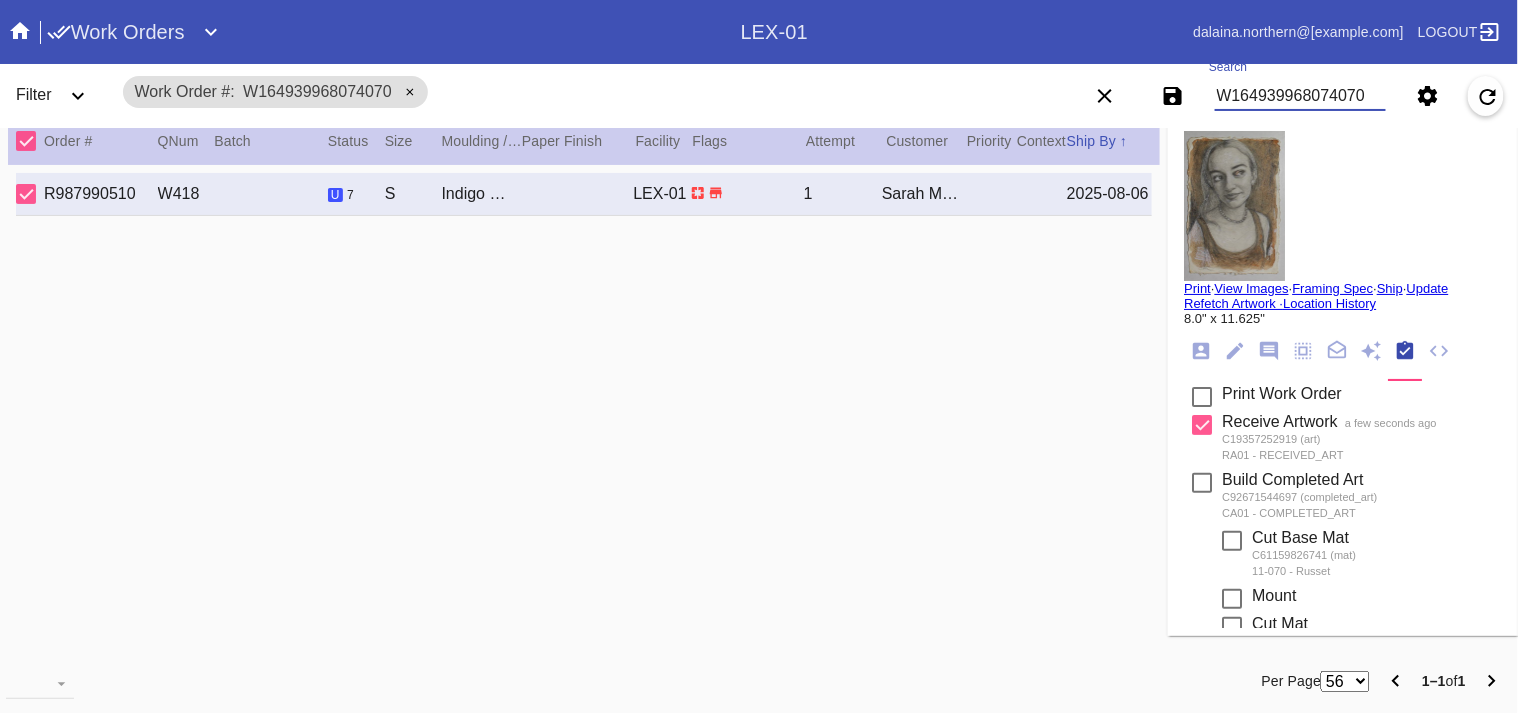 click at bounding box center [1202, 397] 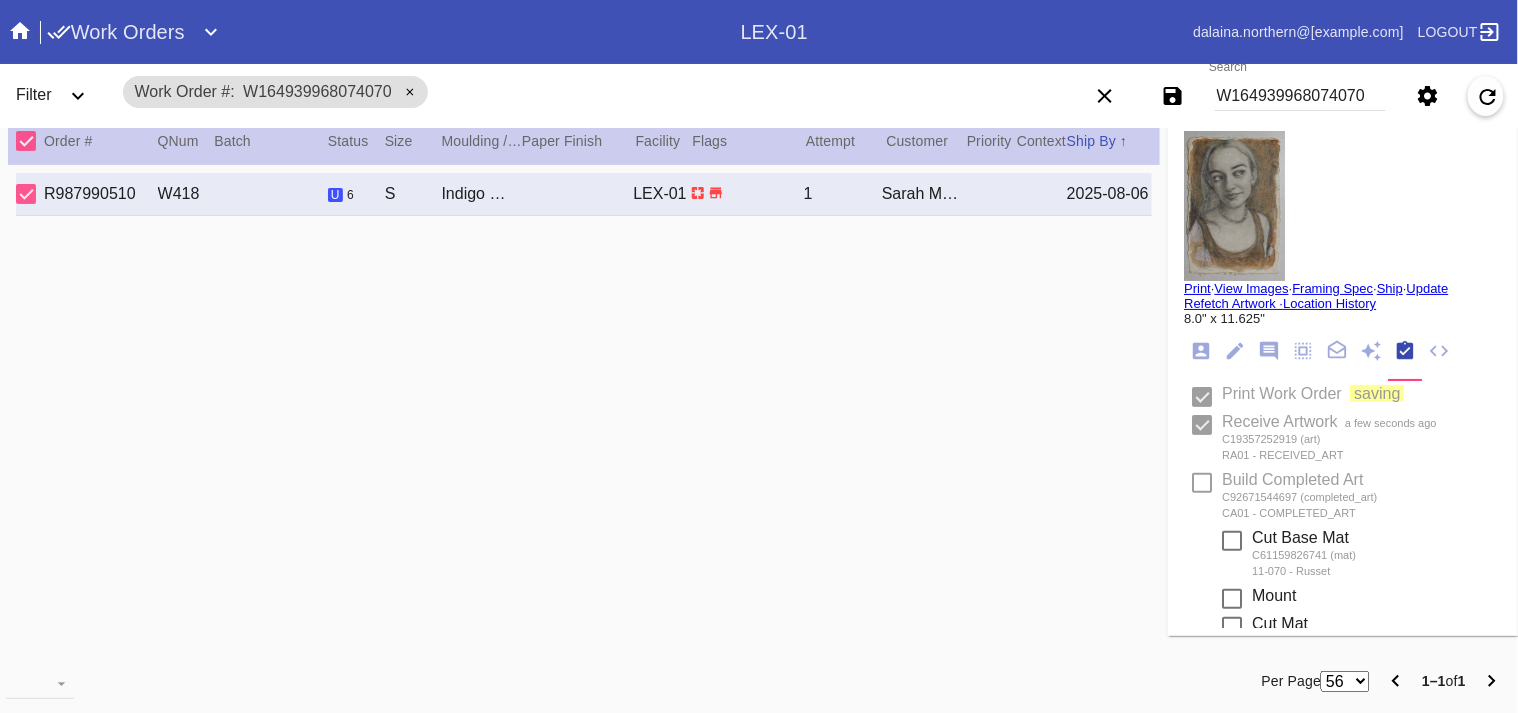 type 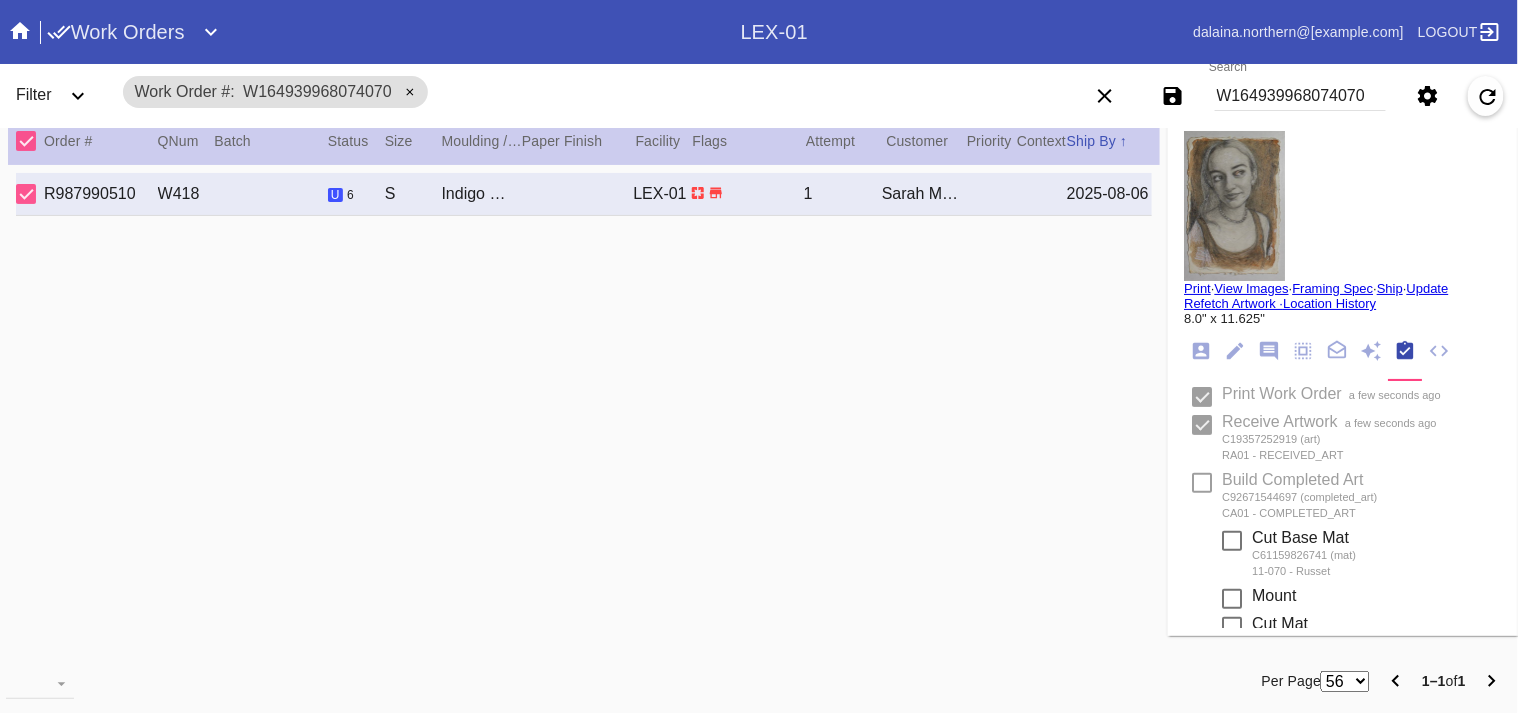 type on "8/5/2025" 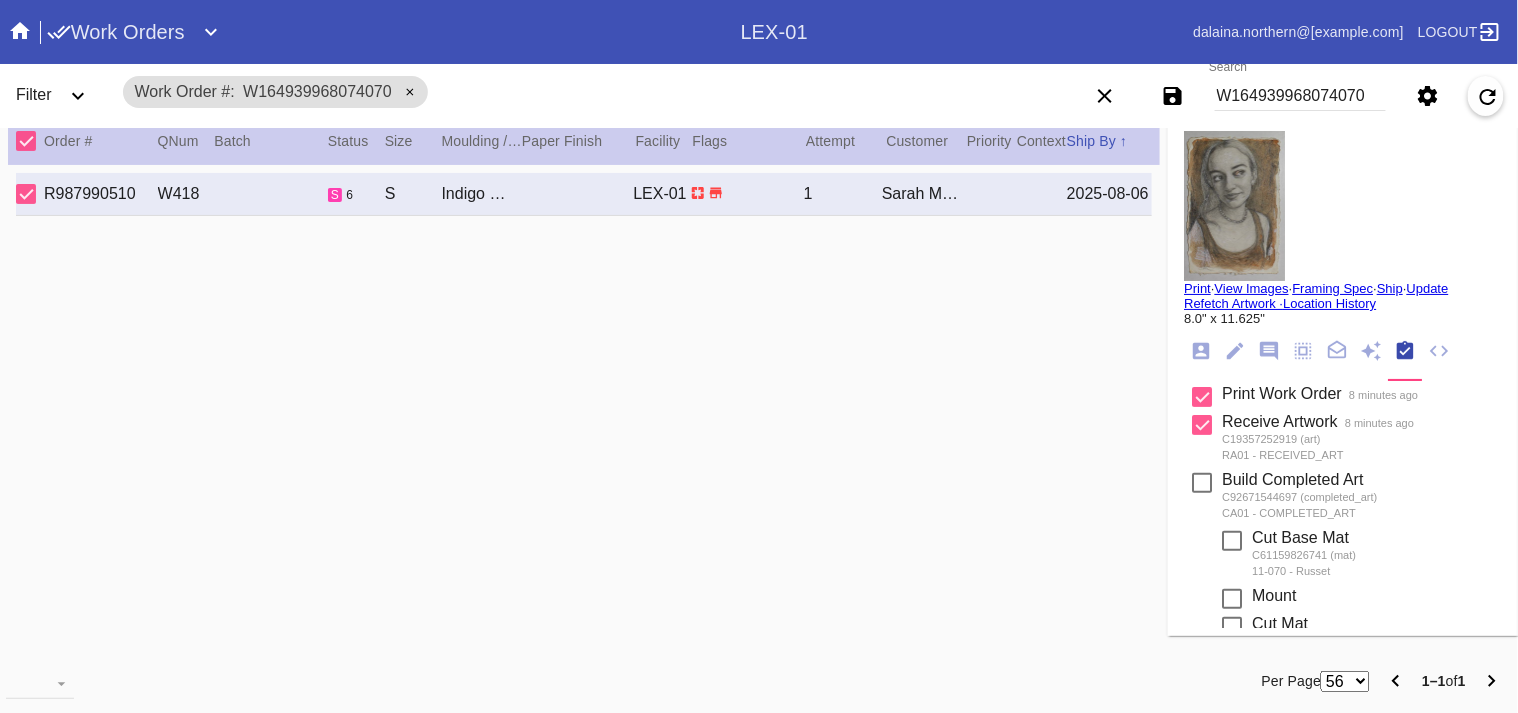 click on "W164939968074070" at bounding box center [1300, 96] 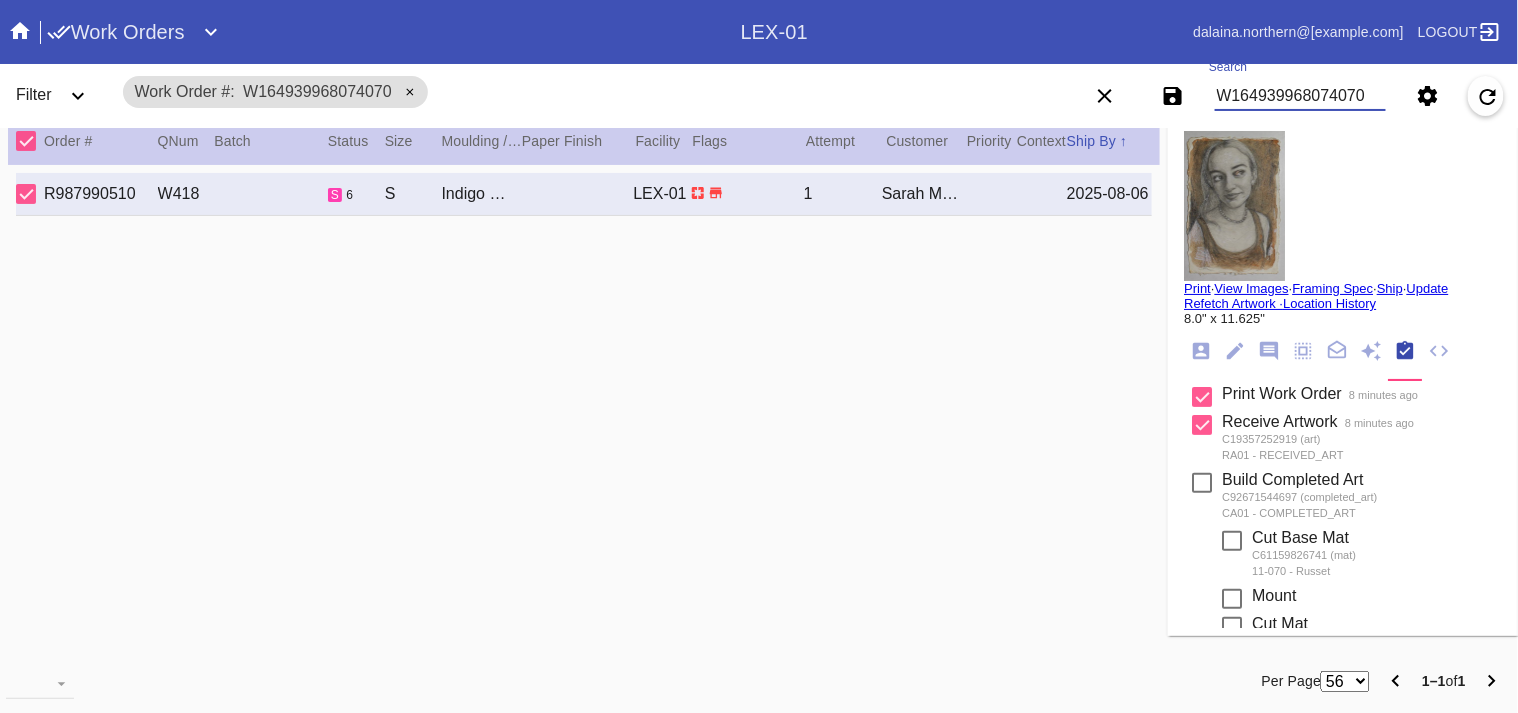 click on "W164939968074070" at bounding box center (1300, 96) 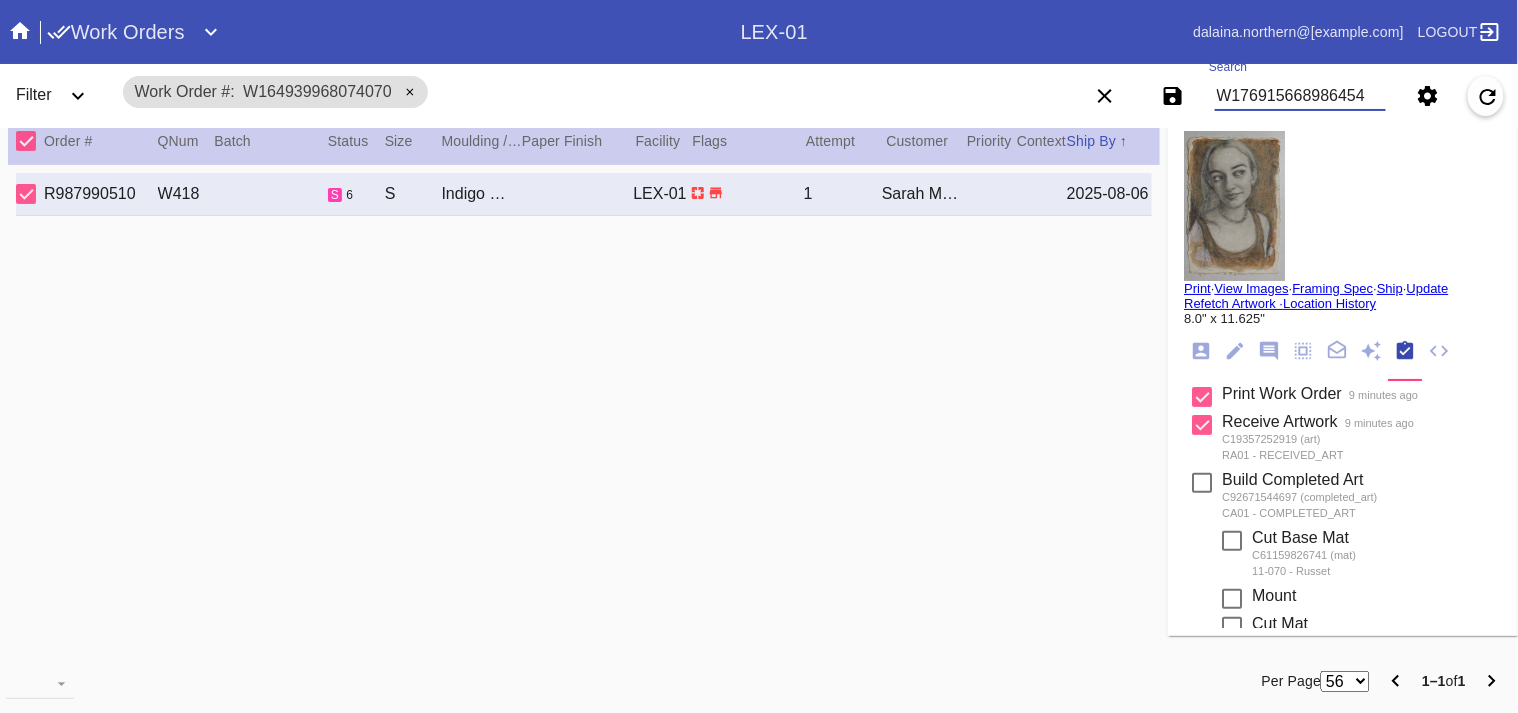type on "W176915668986454" 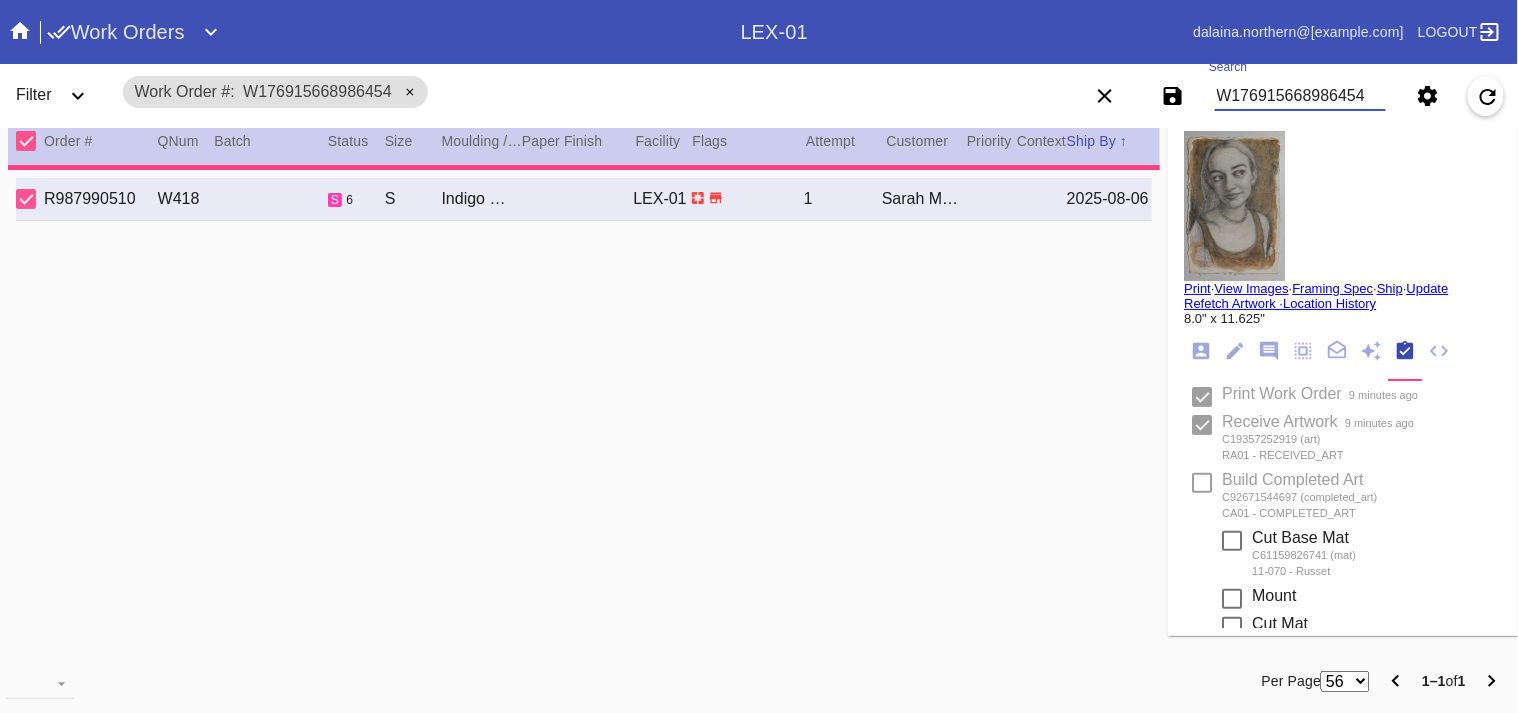 type on "13.75" 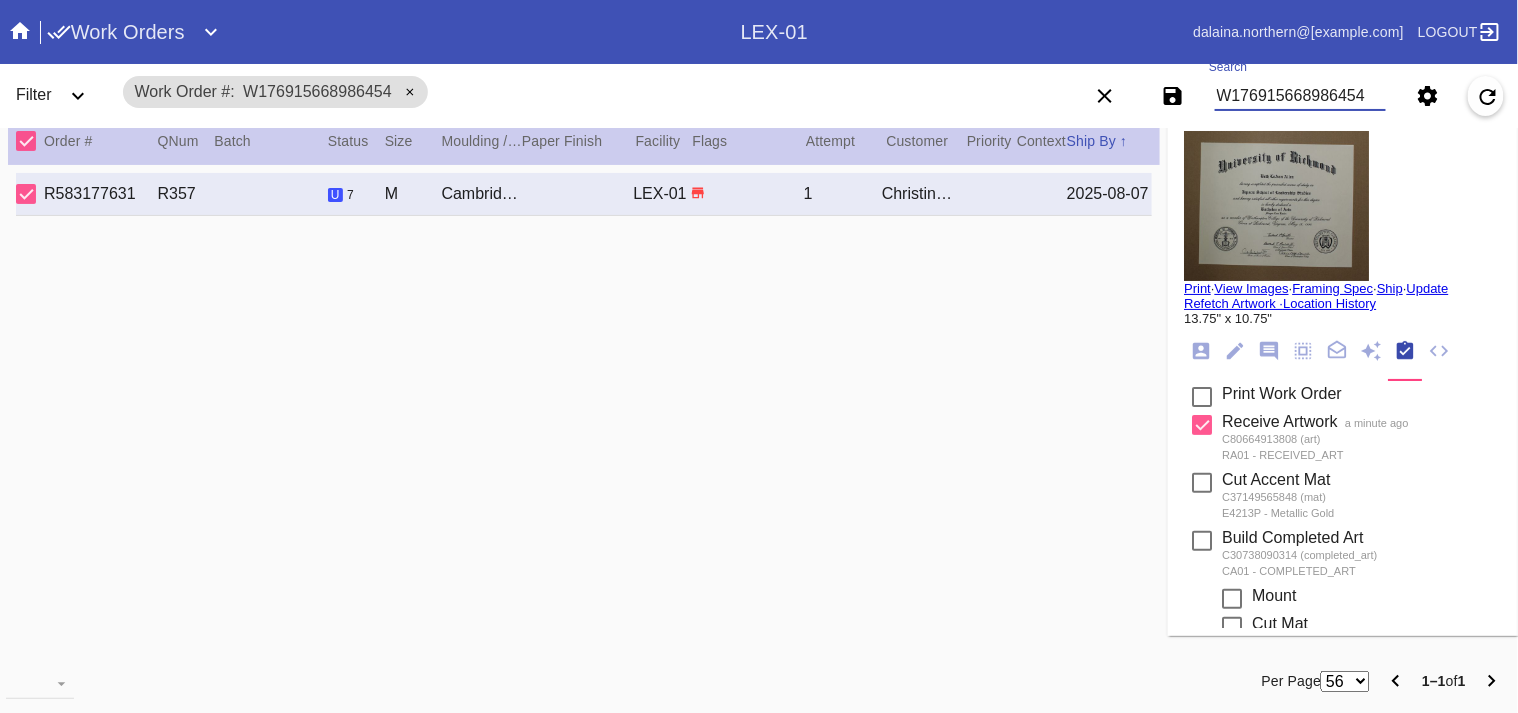 click at bounding box center (1202, 397) 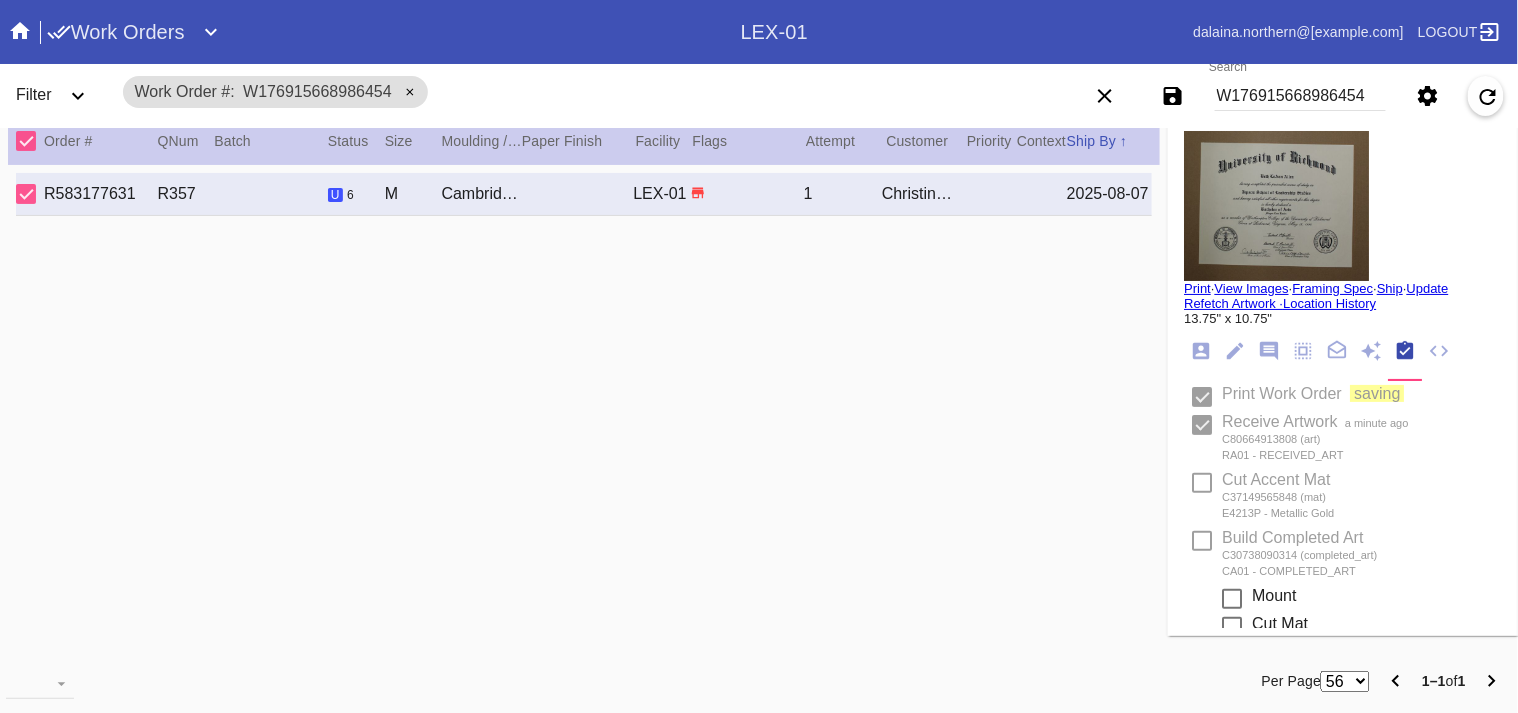 type 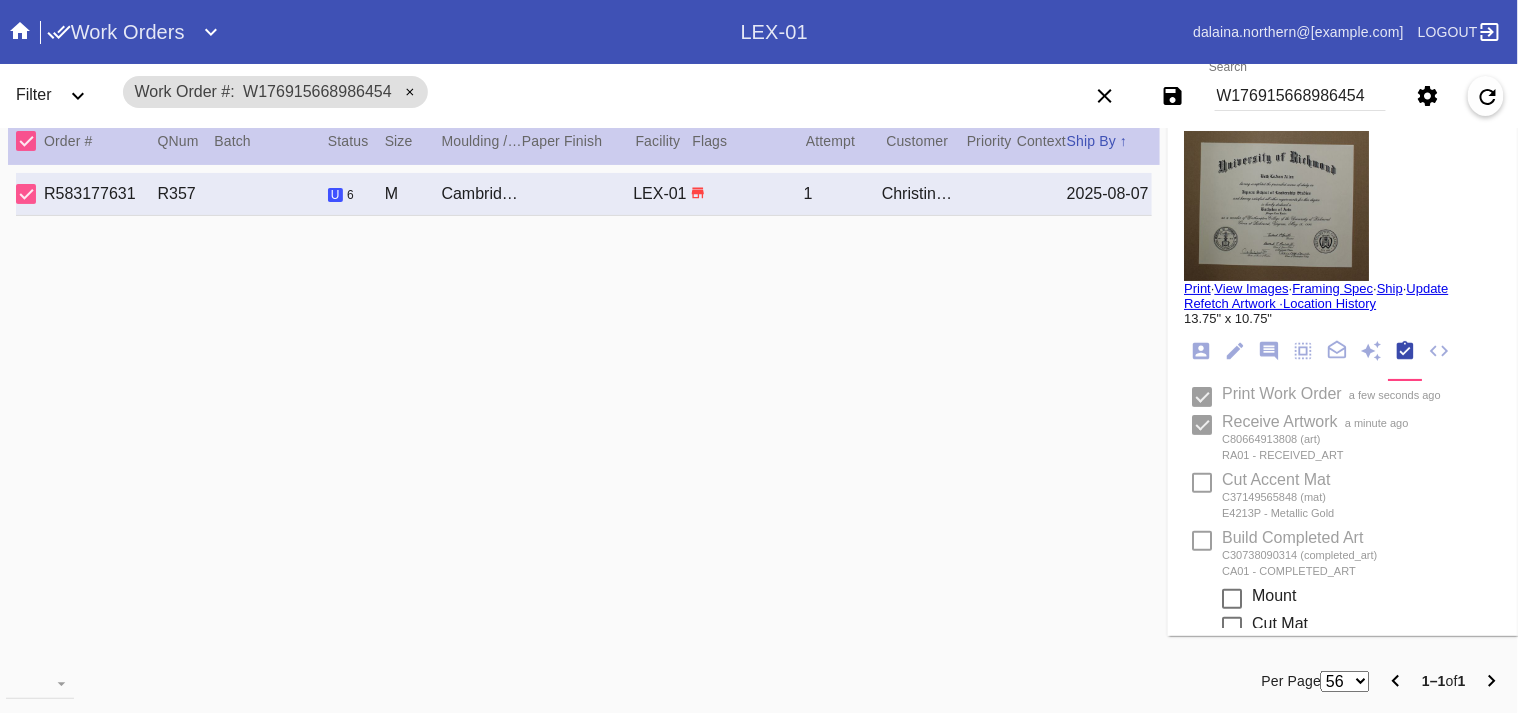 type on "8/5/2025" 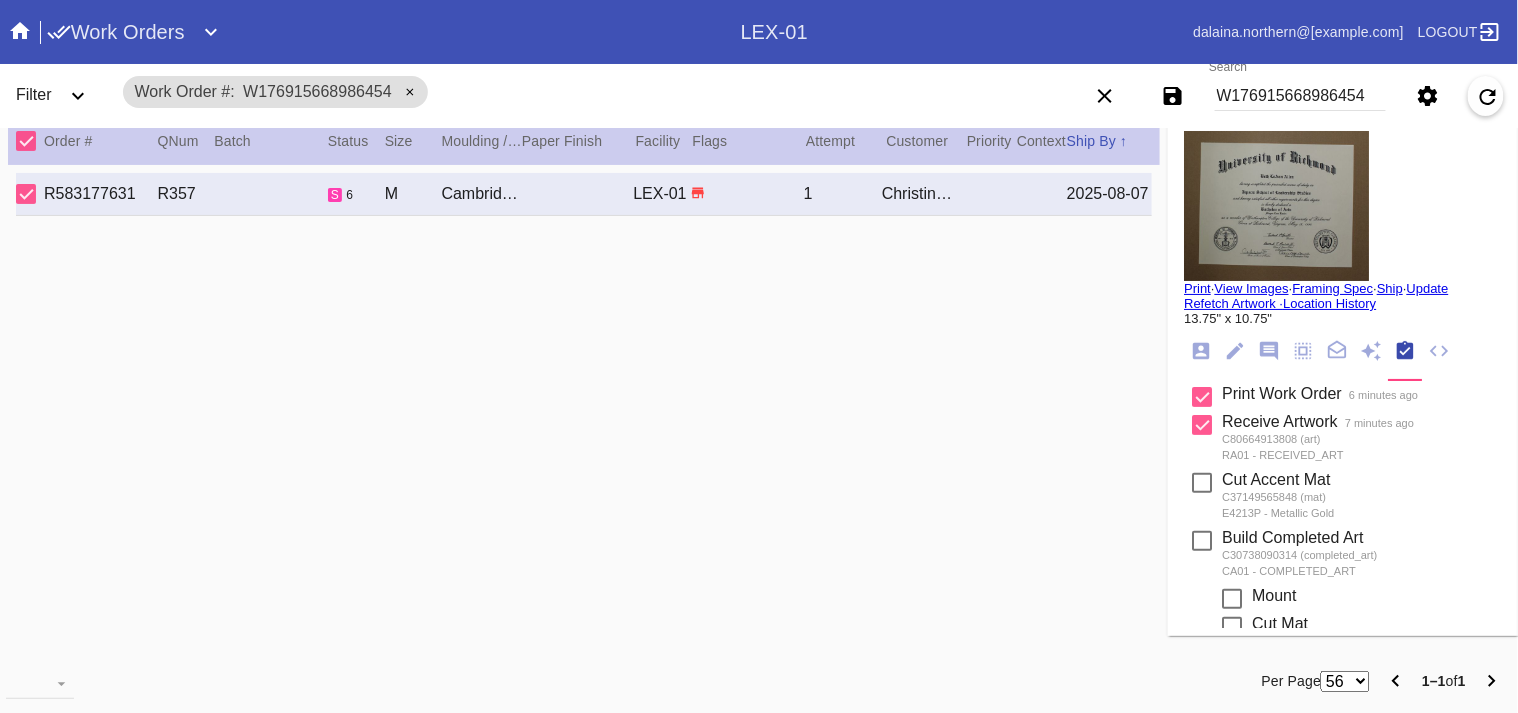 click on "Search W176915668986454" at bounding box center [1300, 96] 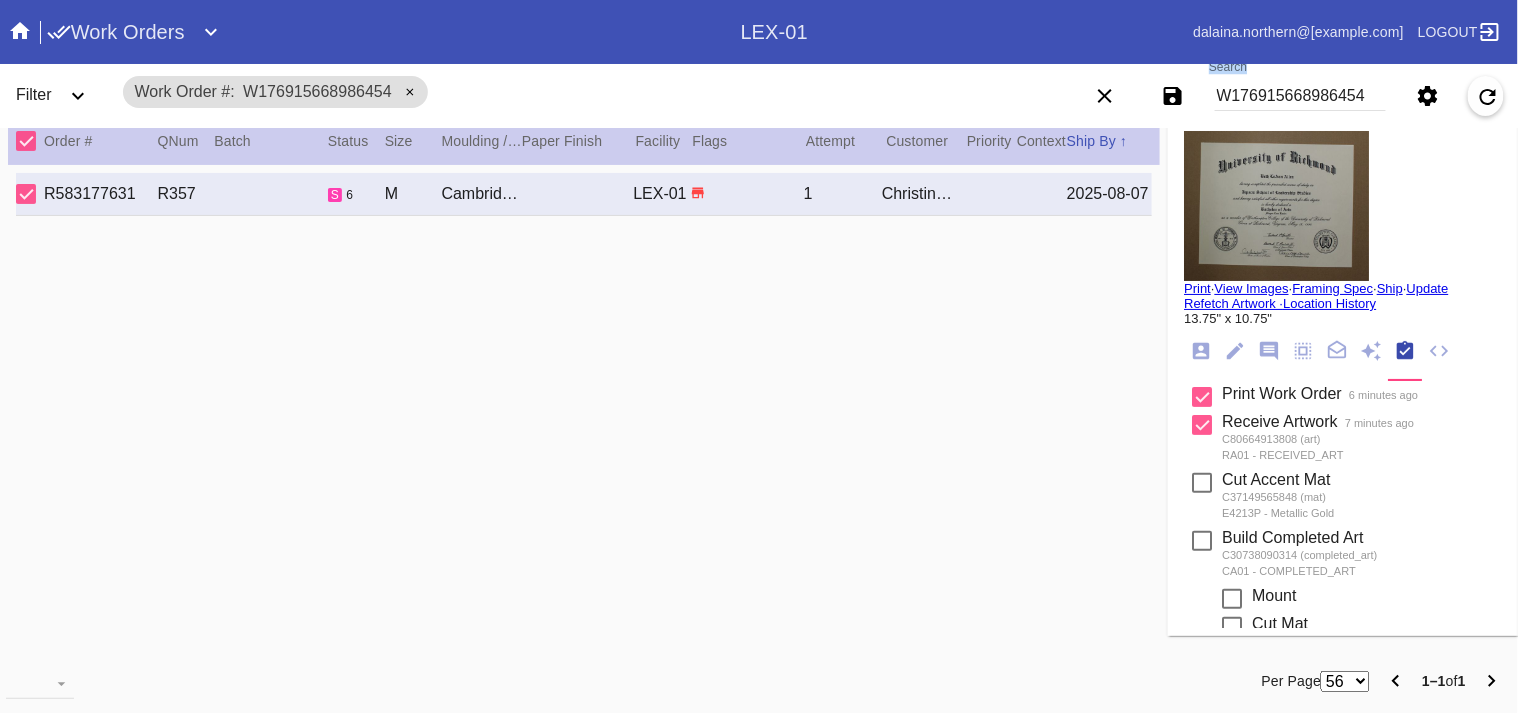 click on "Search W176915668986454" at bounding box center [1300, 96] 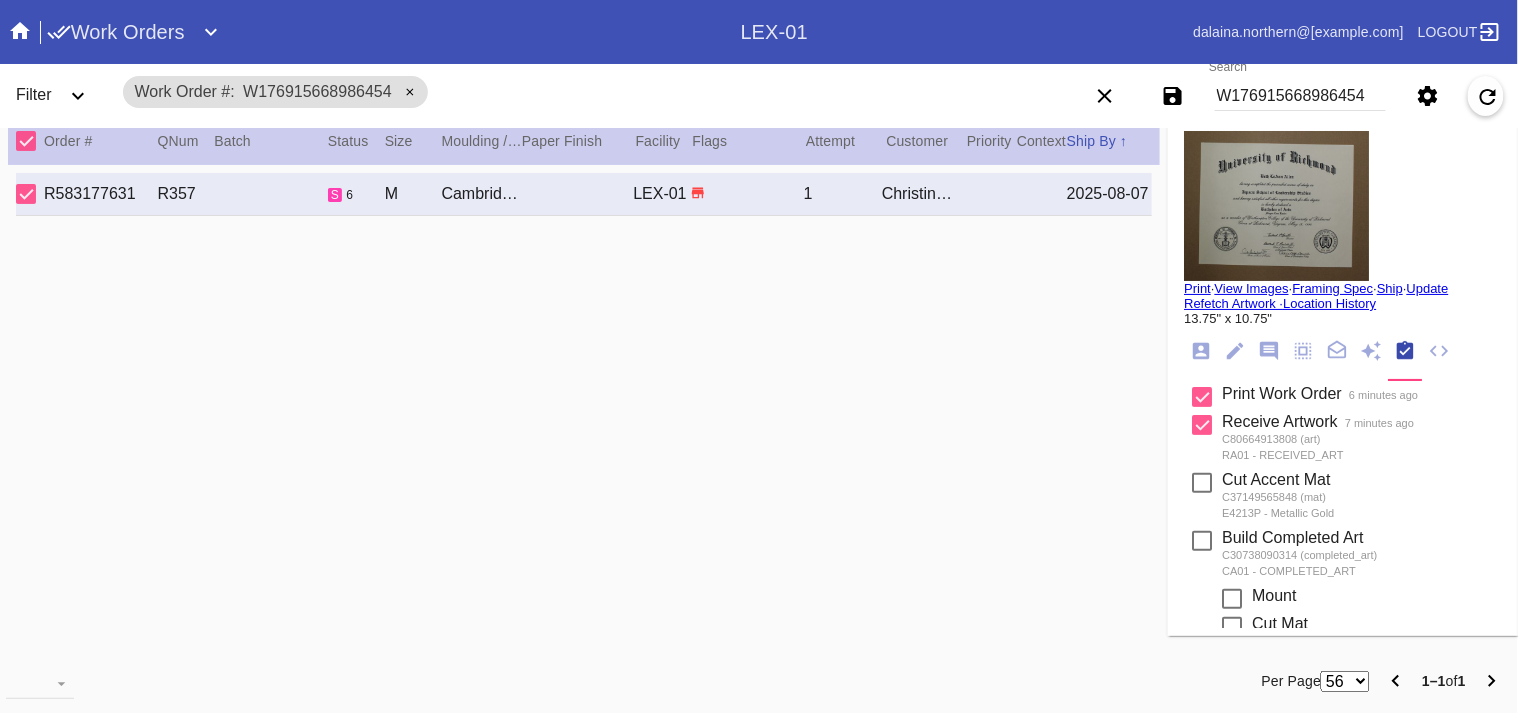 click on "W176915668986454" at bounding box center (1300, 96) 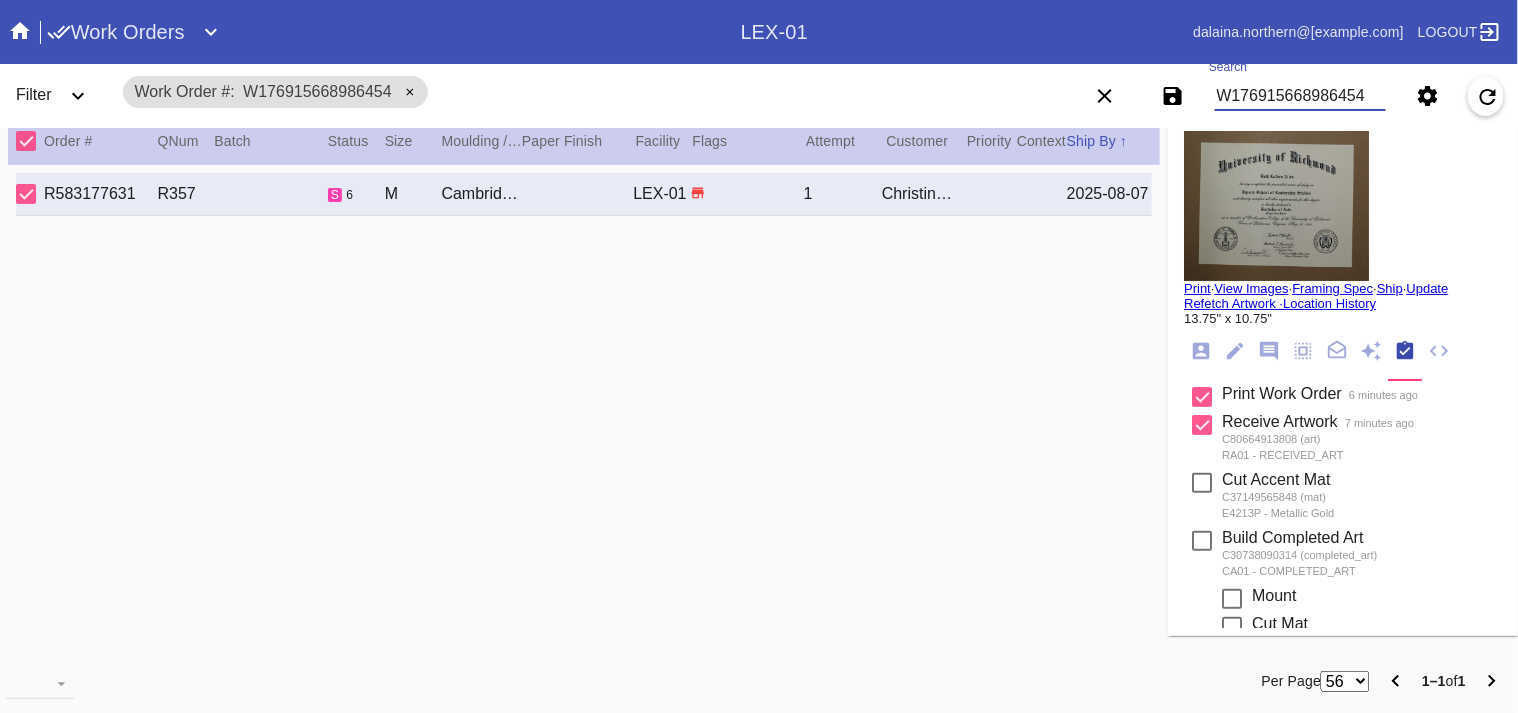 click on "W176915668986454" at bounding box center [1300, 96] 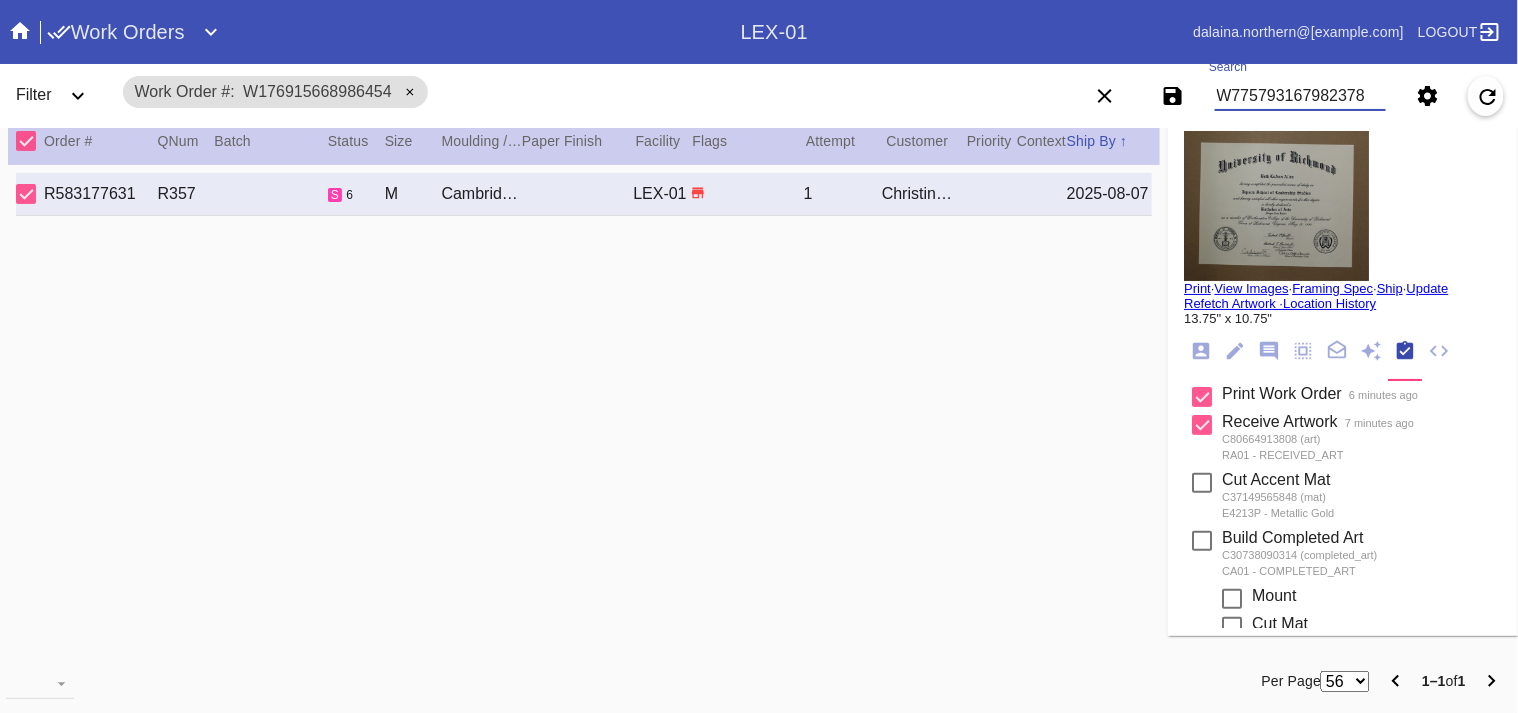 type on "W775793167982378" 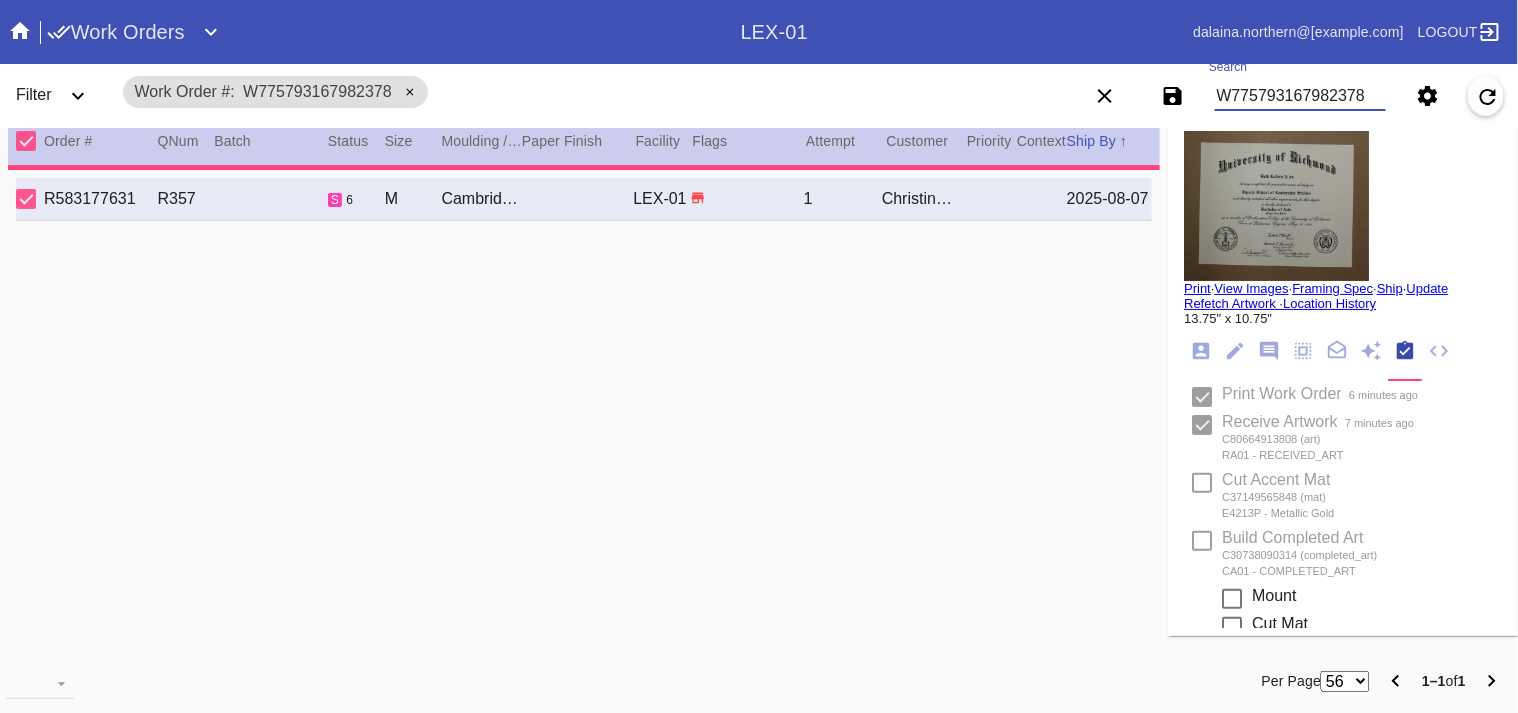 type on "2.5" 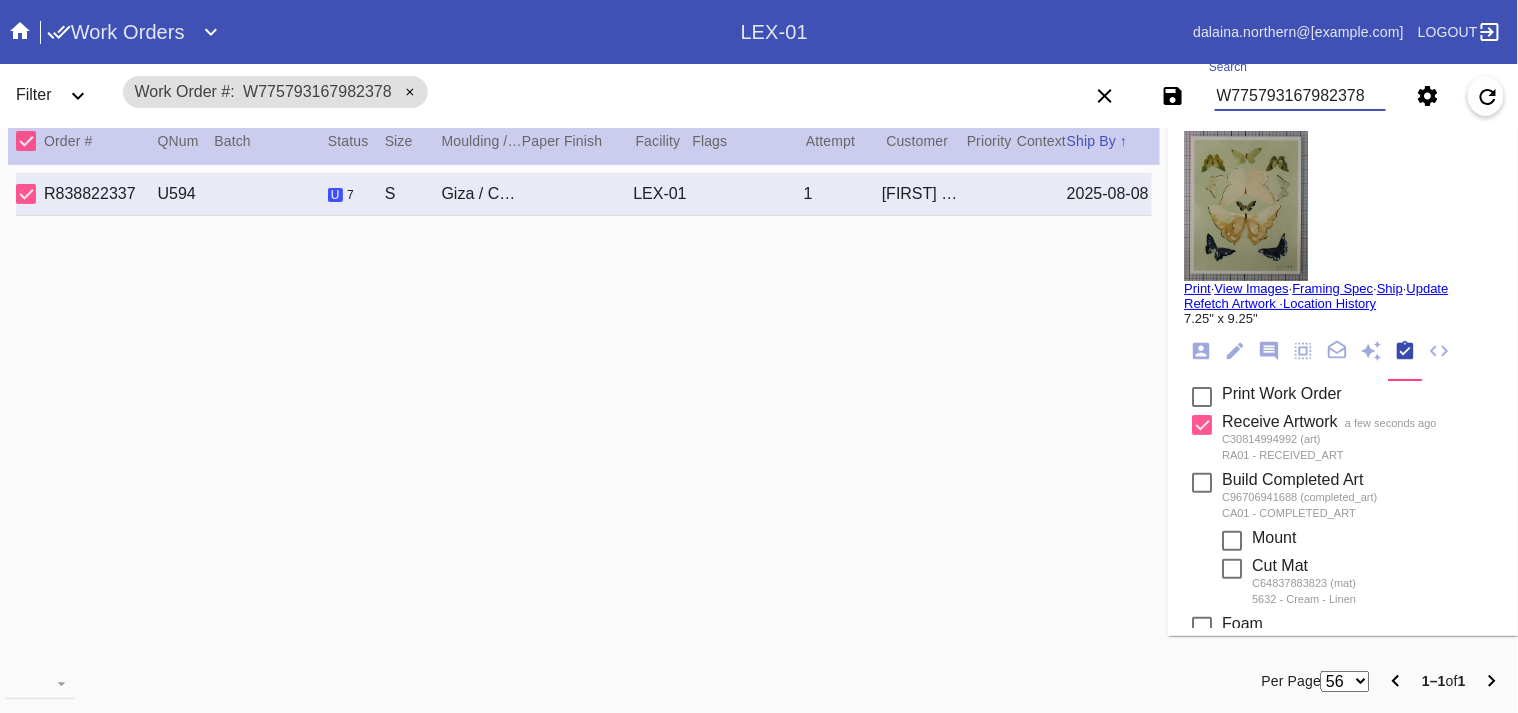 click at bounding box center (1202, 397) 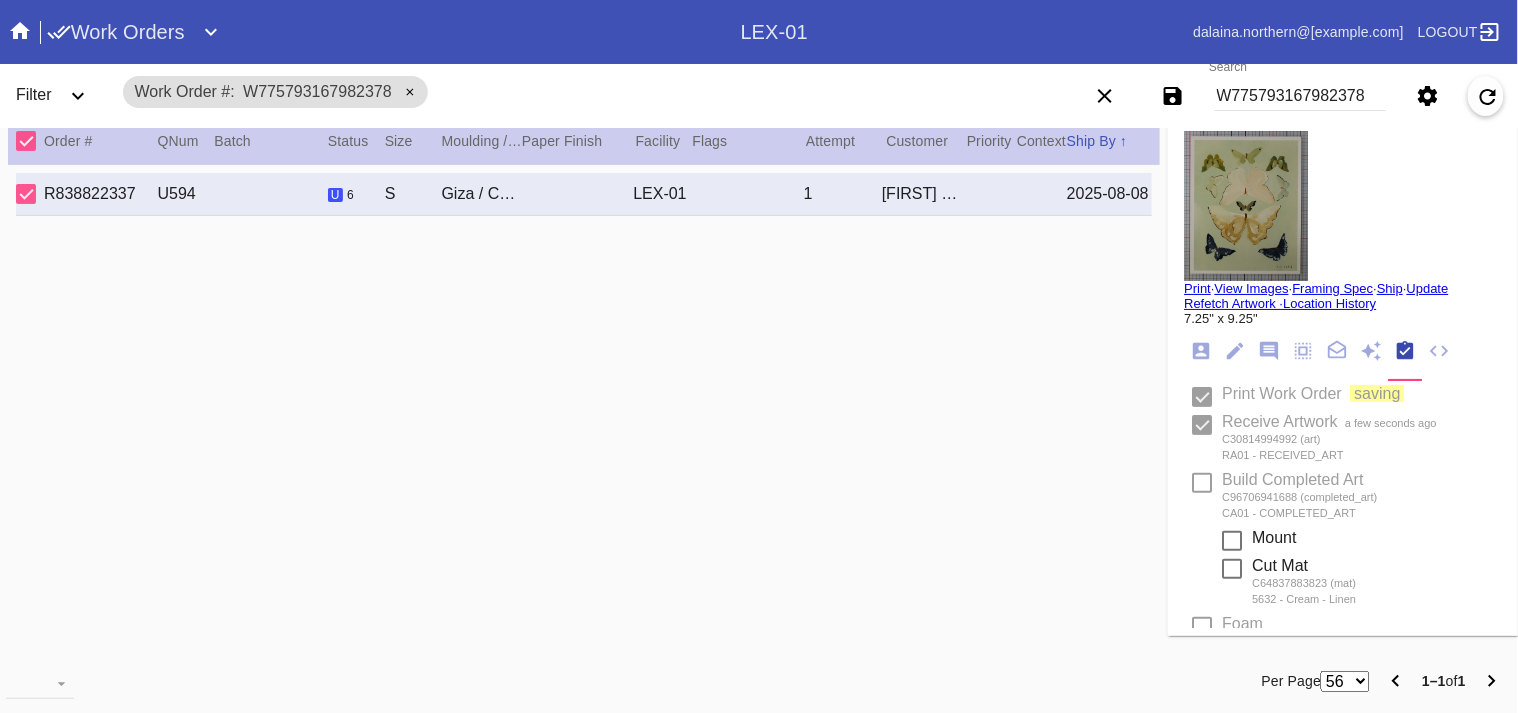 type 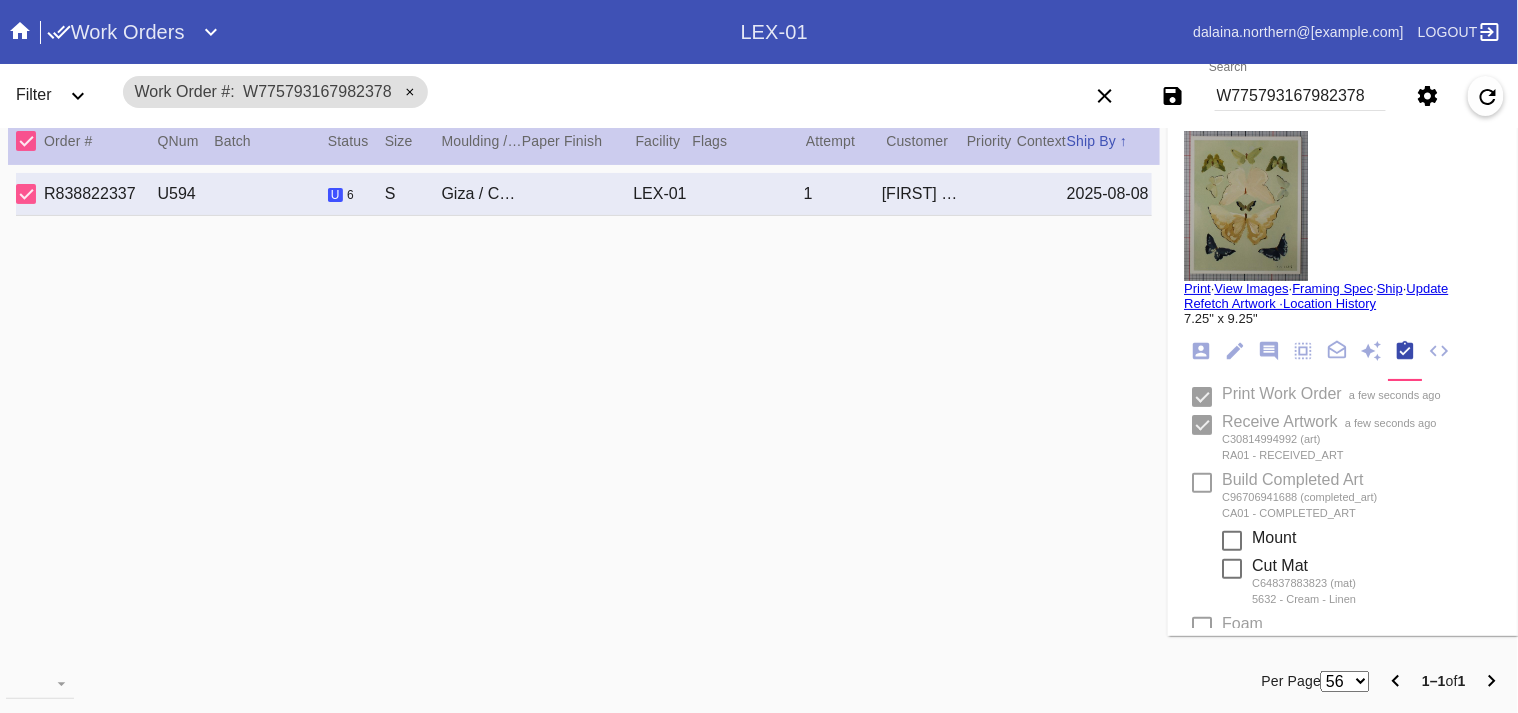 type on "8/5/2025" 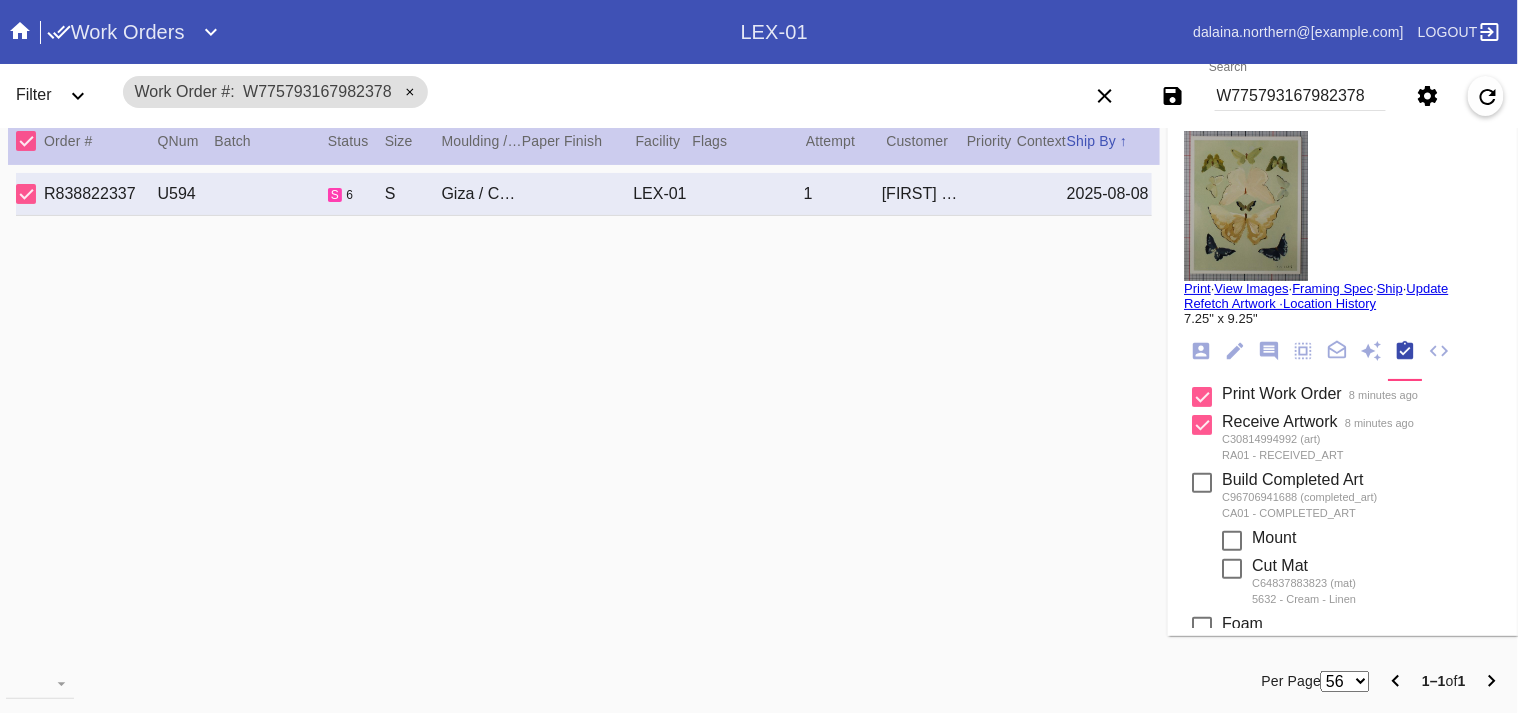 click on "W775793167982378" at bounding box center [1300, 96] 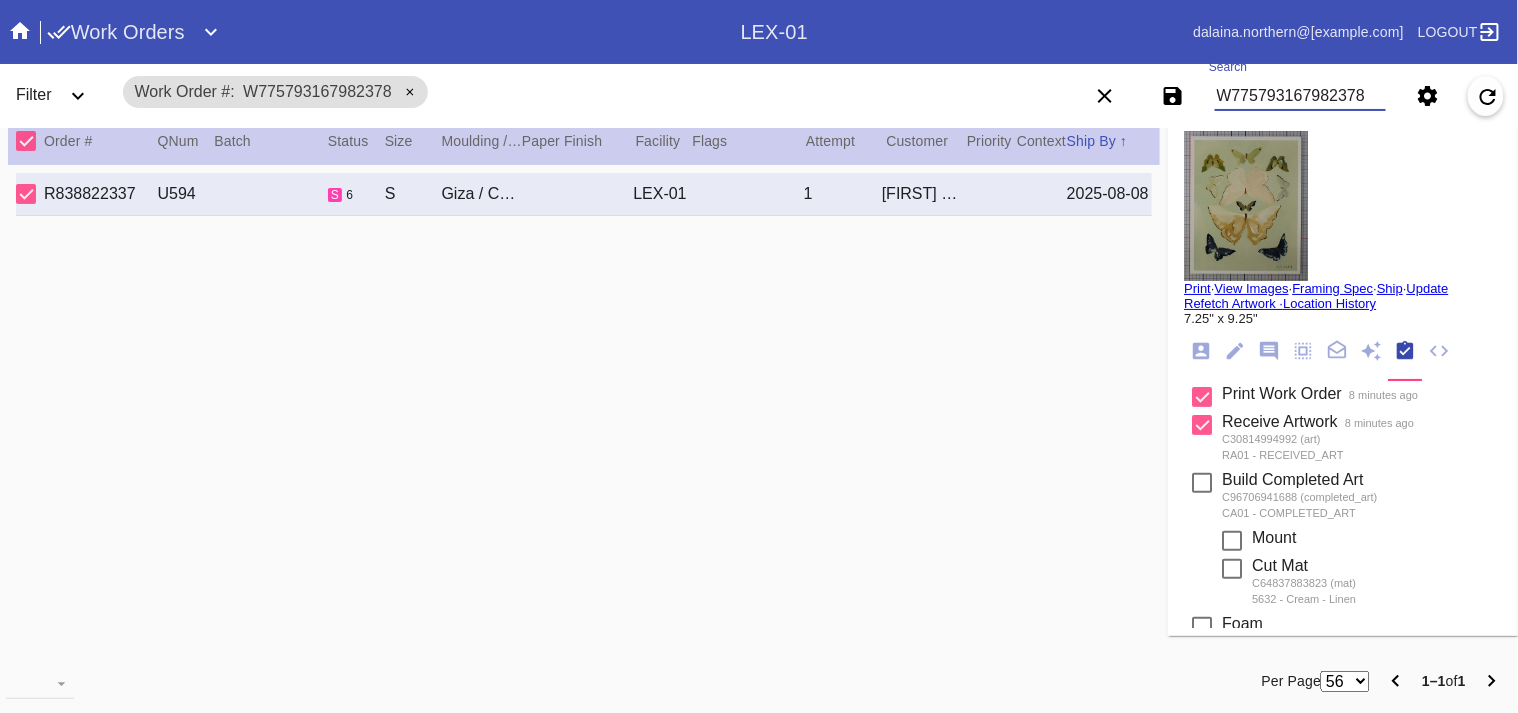 click on "W775793167982378" at bounding box center (1300, 96) 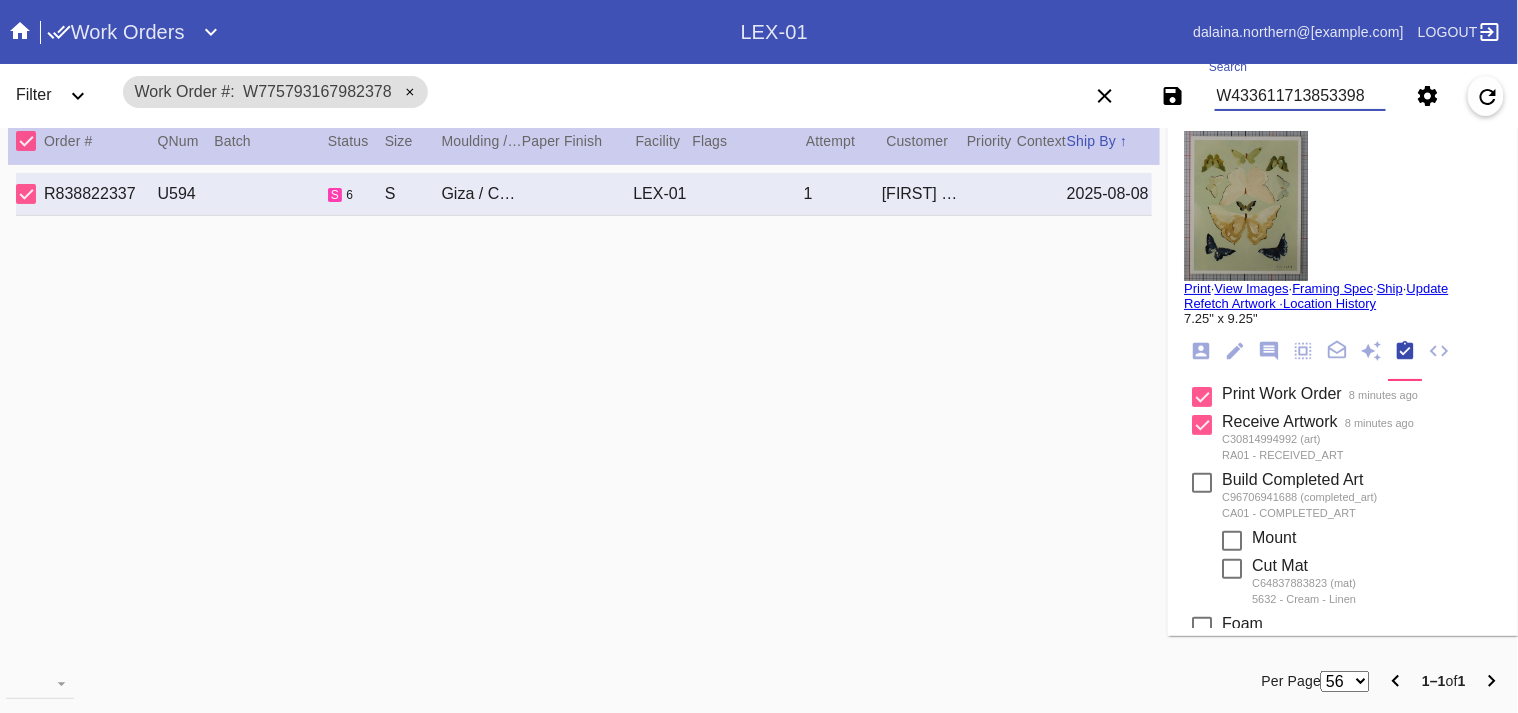 type on "W433611713853398" 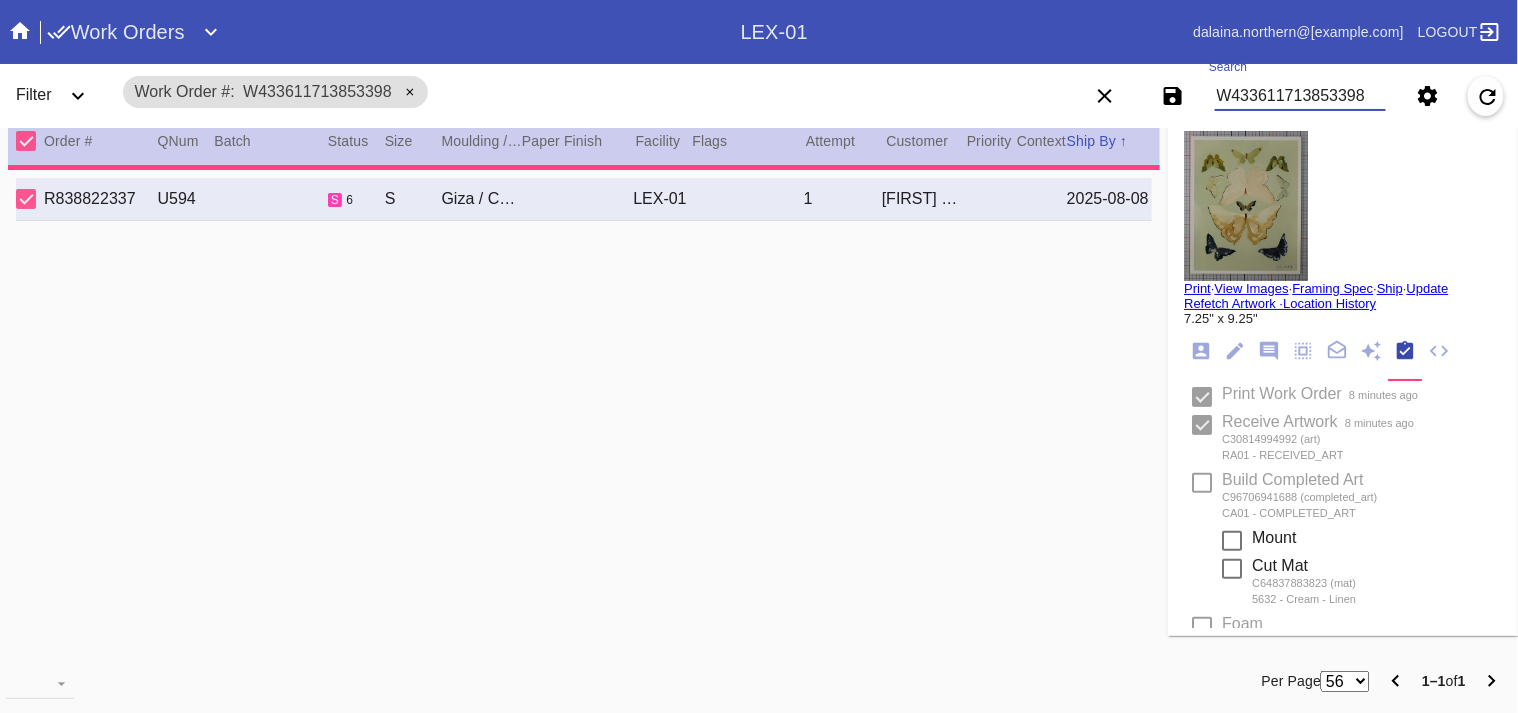 type on "creased throughout, bent and dull corner tips, dust and debris" 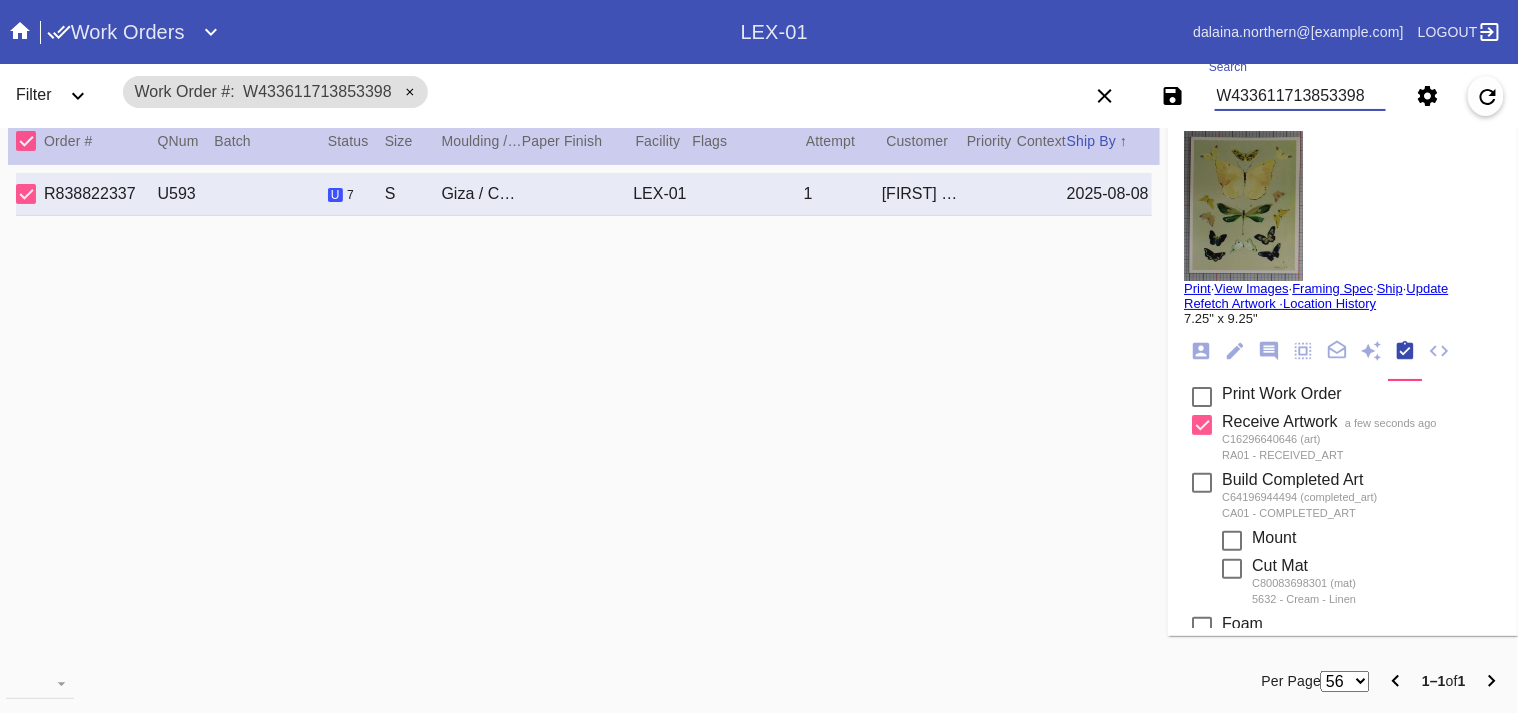 click at bounding box center (1202, 397) 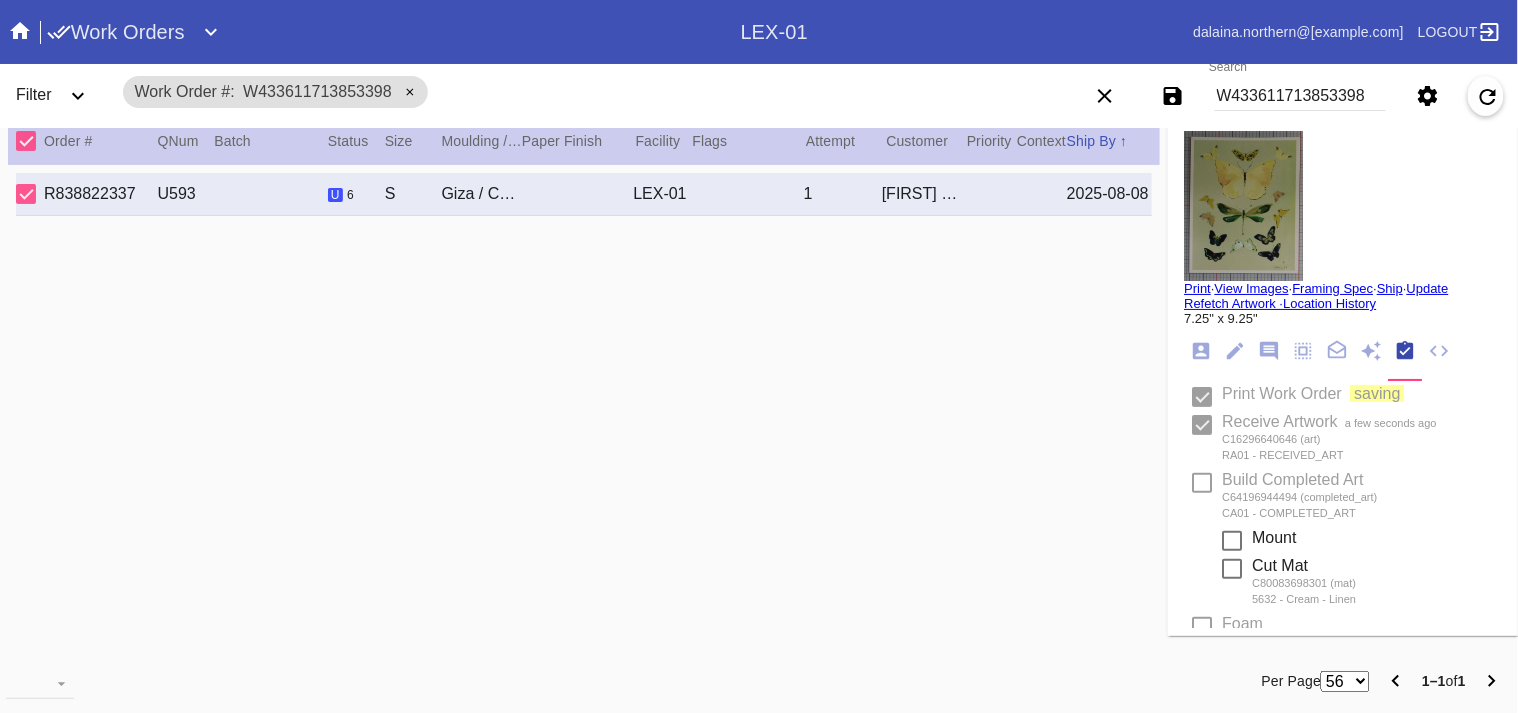 type 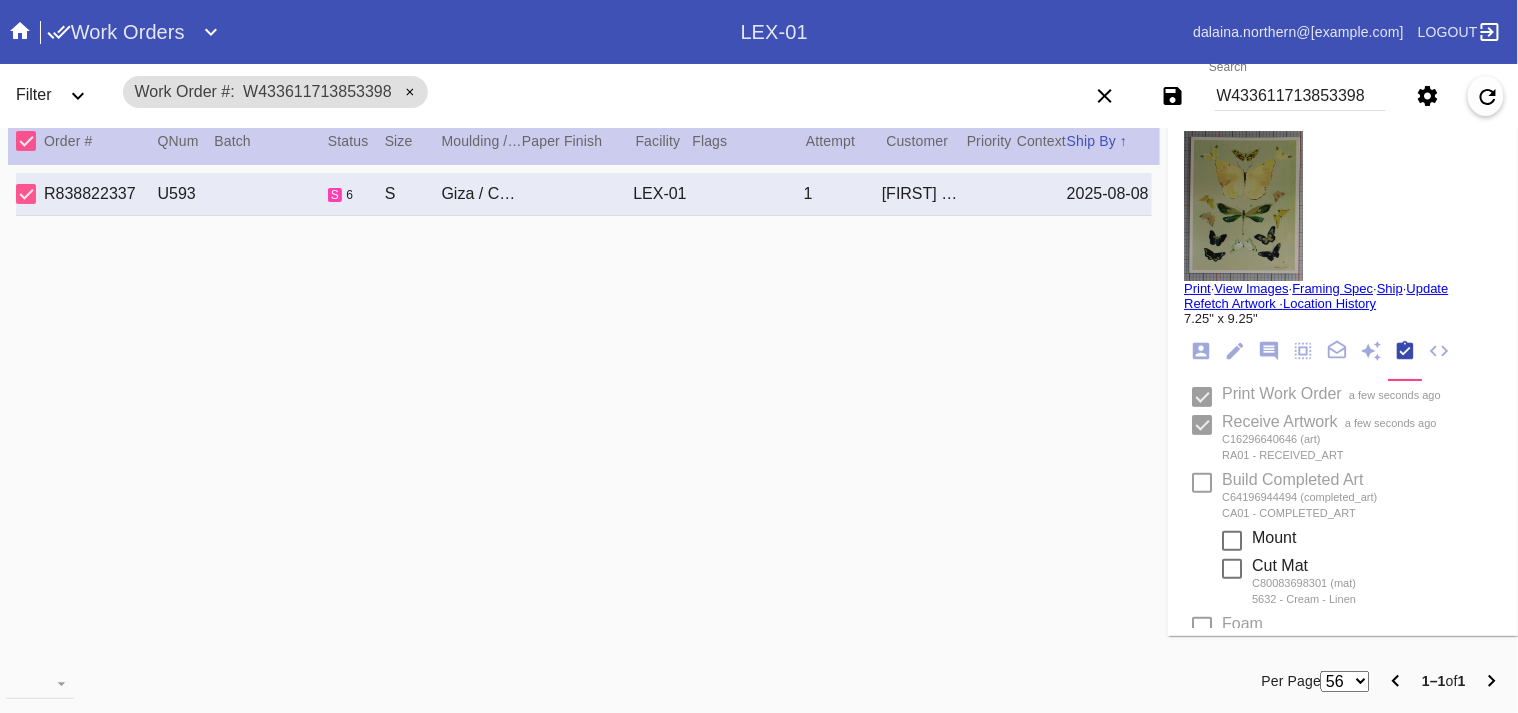 type on "8/5/2025" 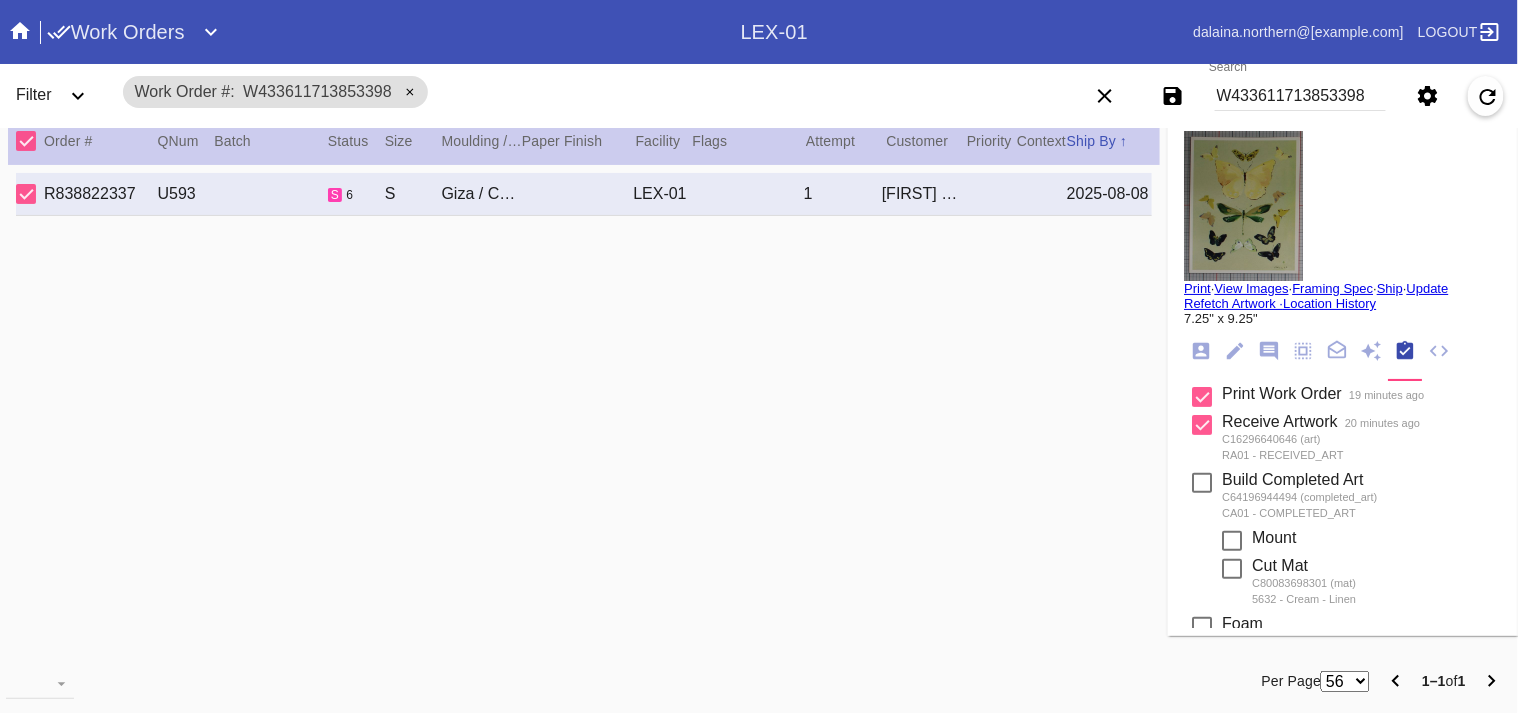 click on "W433611713853398" at bounding box center (1300, 96) 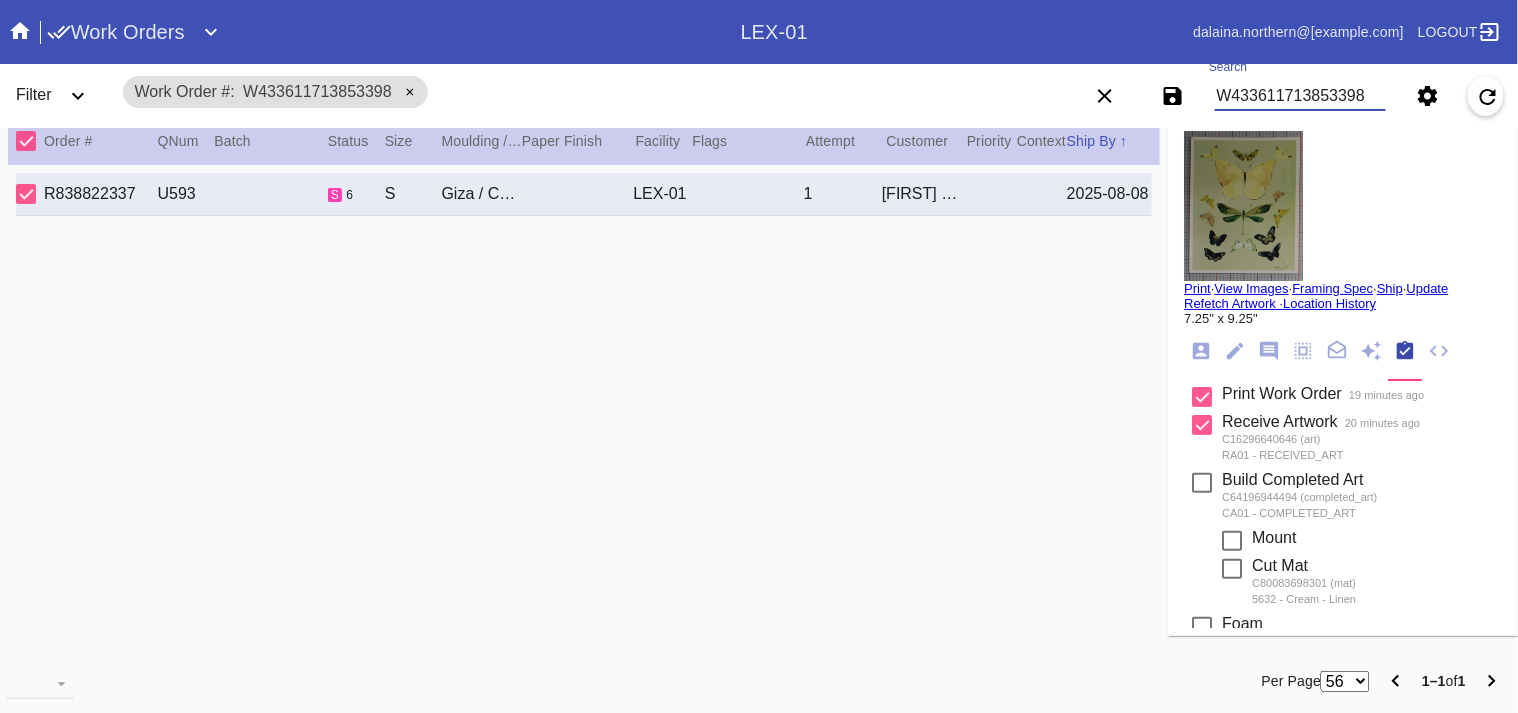 click on "W433611713853398" at bounding box center [1300, 96] 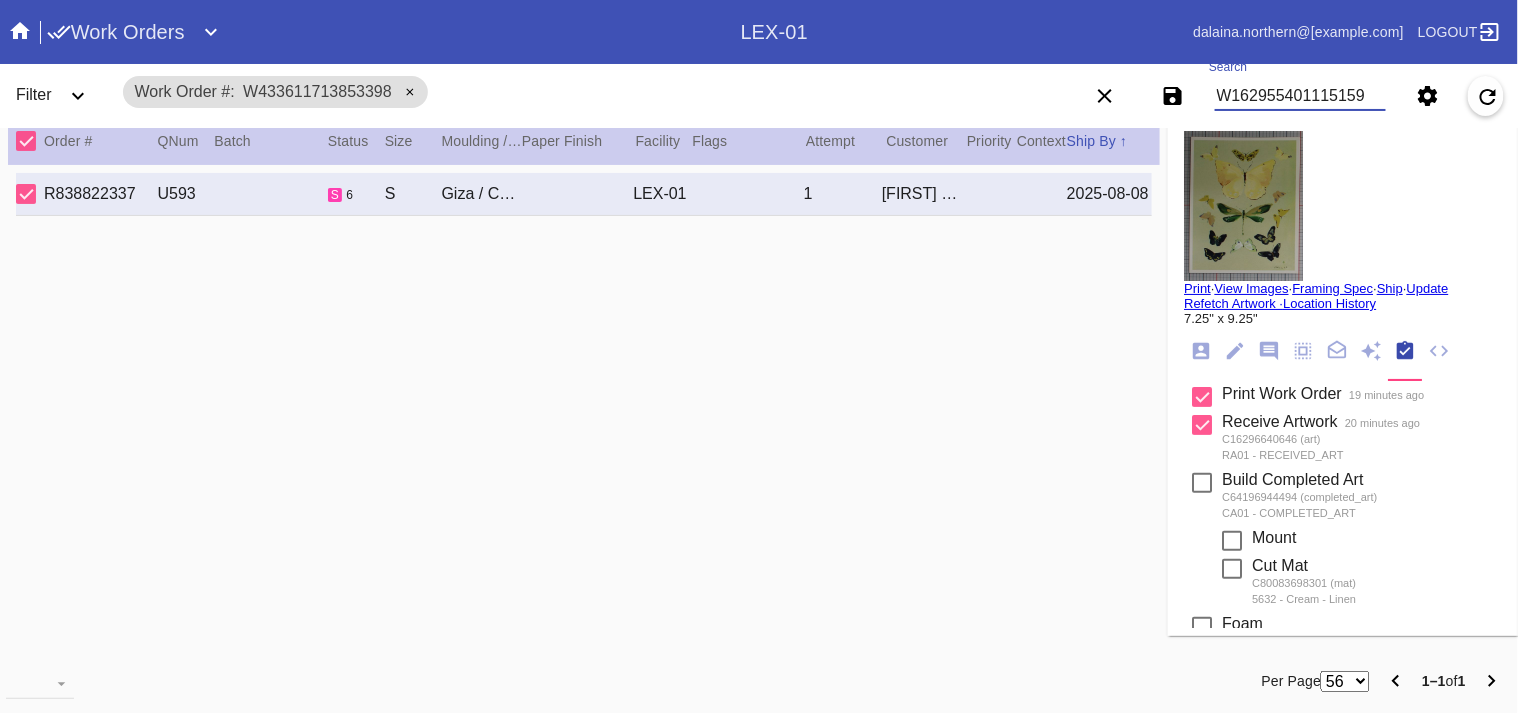 type on "W162955401115159" 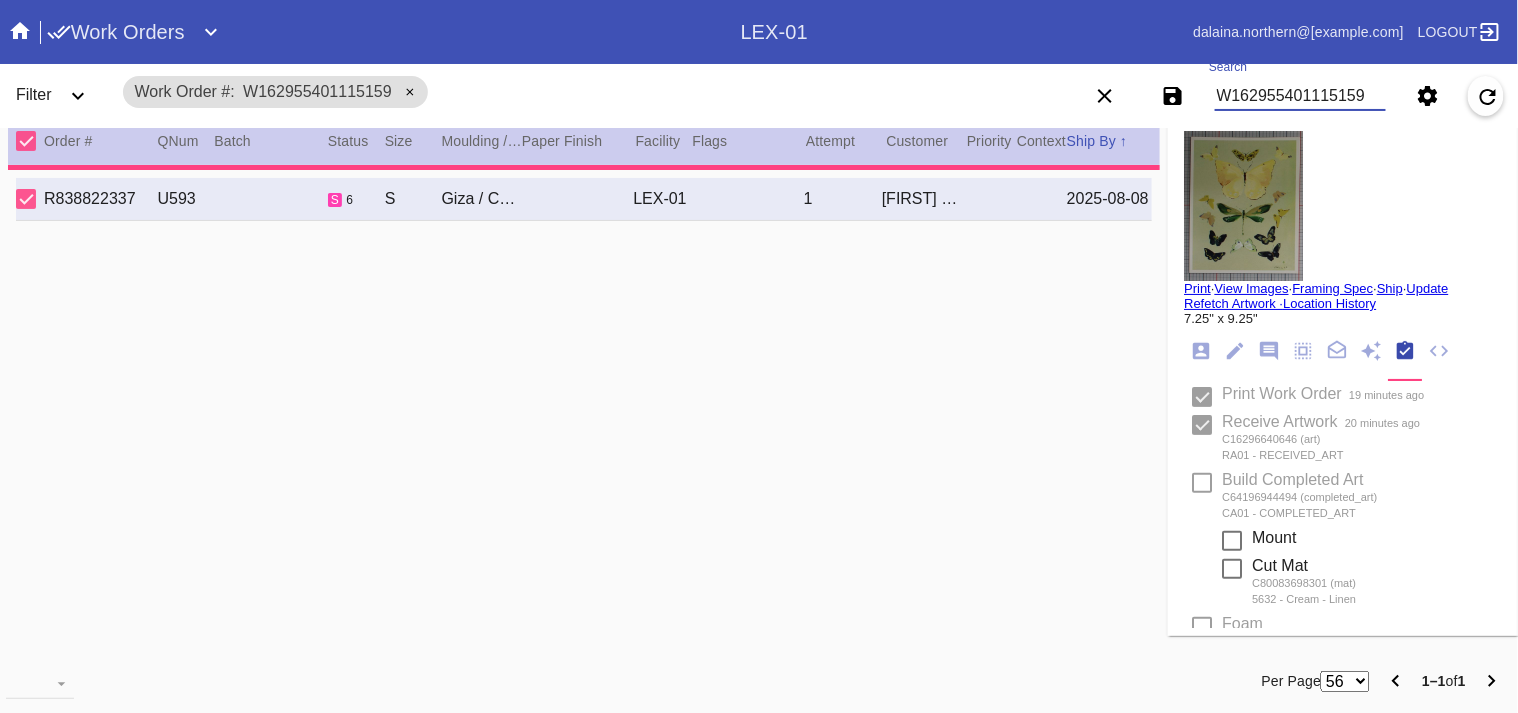 type on "1.5" 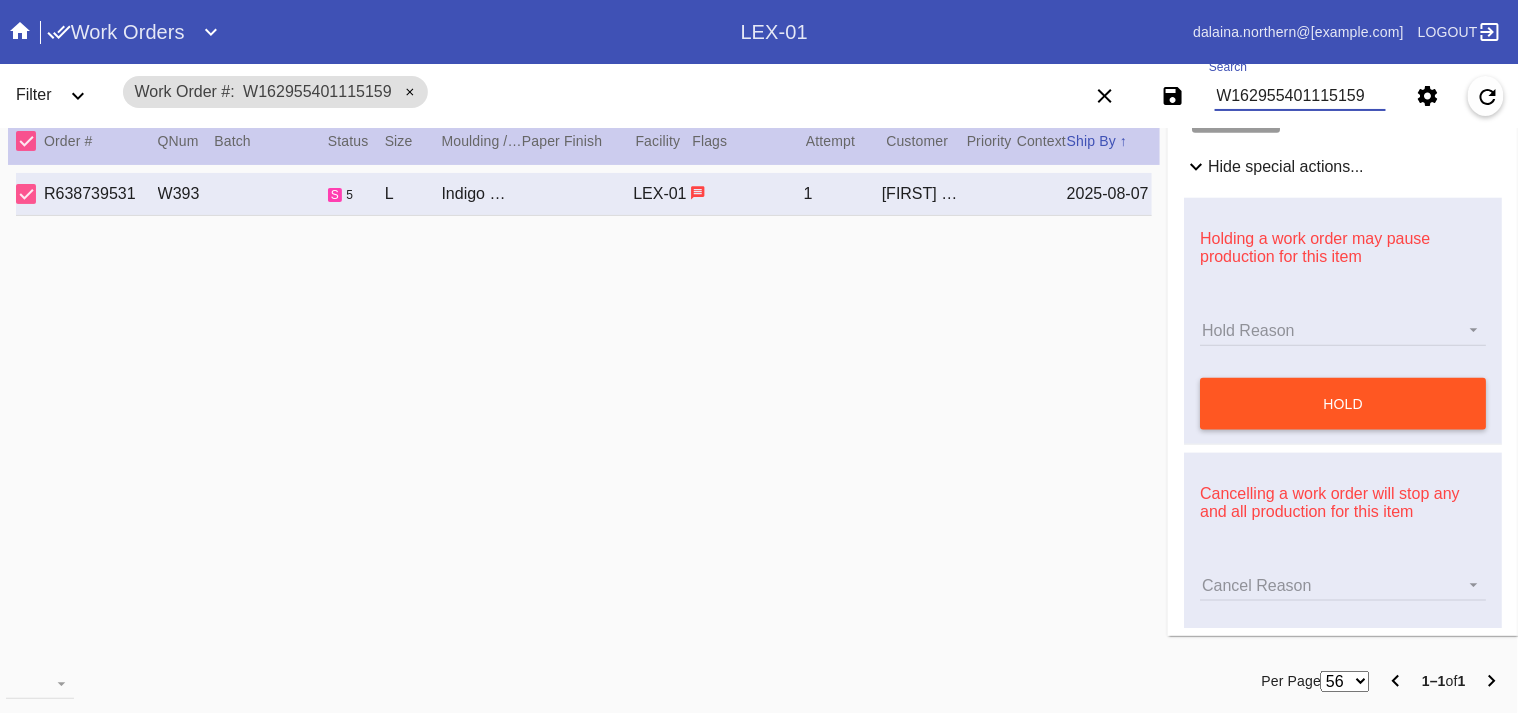 scroll, scrollTop: 727, scrollLeft: 0, axis: vertical 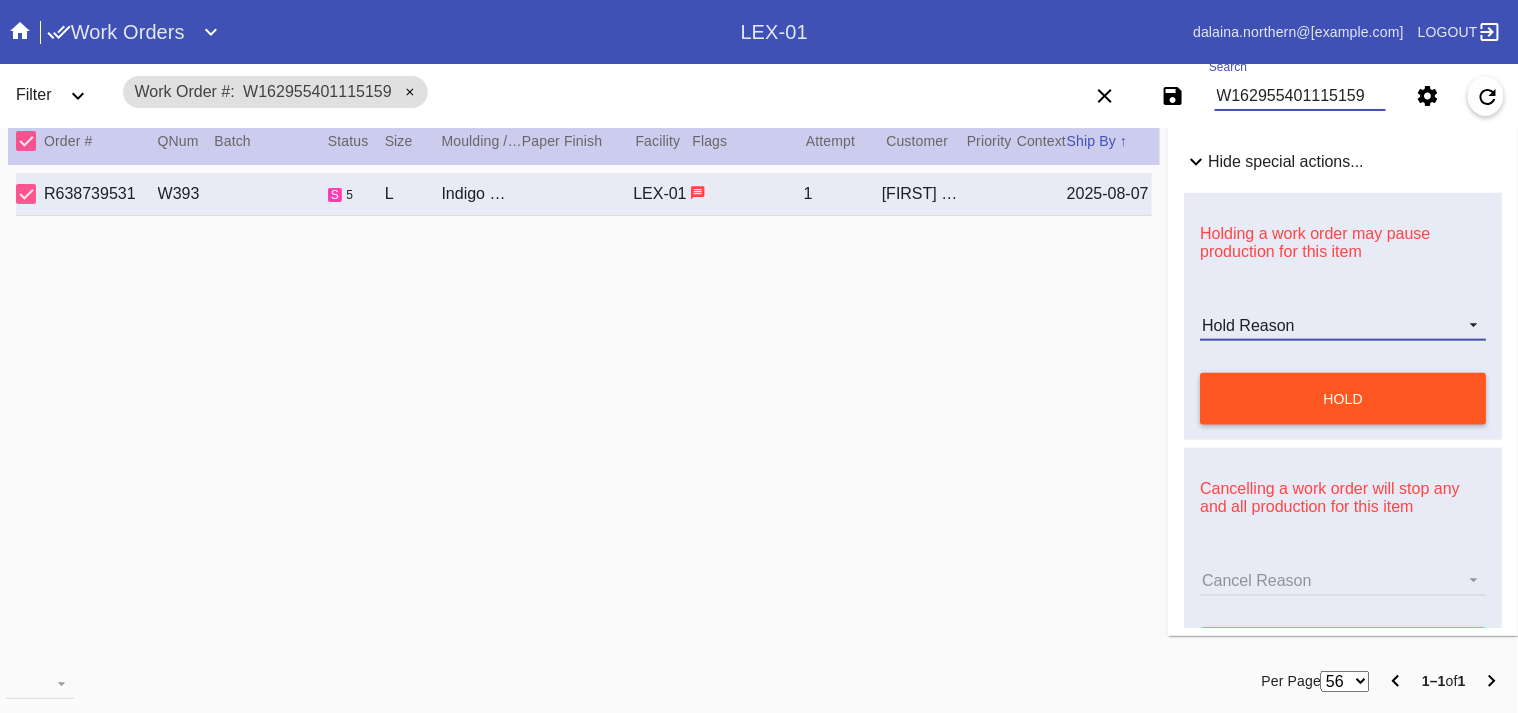 click on "Hold Reason" at bounding box center [1343, 326] 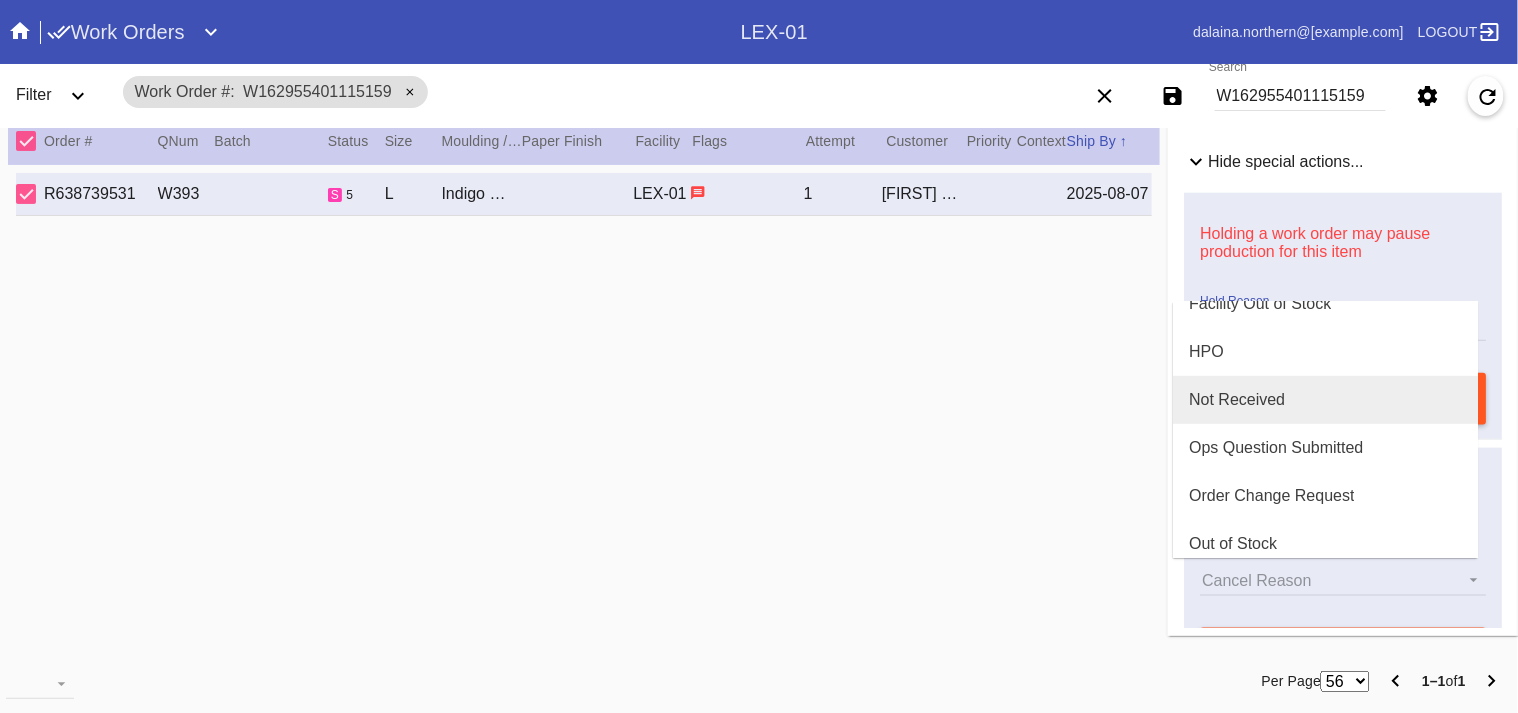 scroll, scrollTop: 363, scrollLeft: 0, axis: vertical 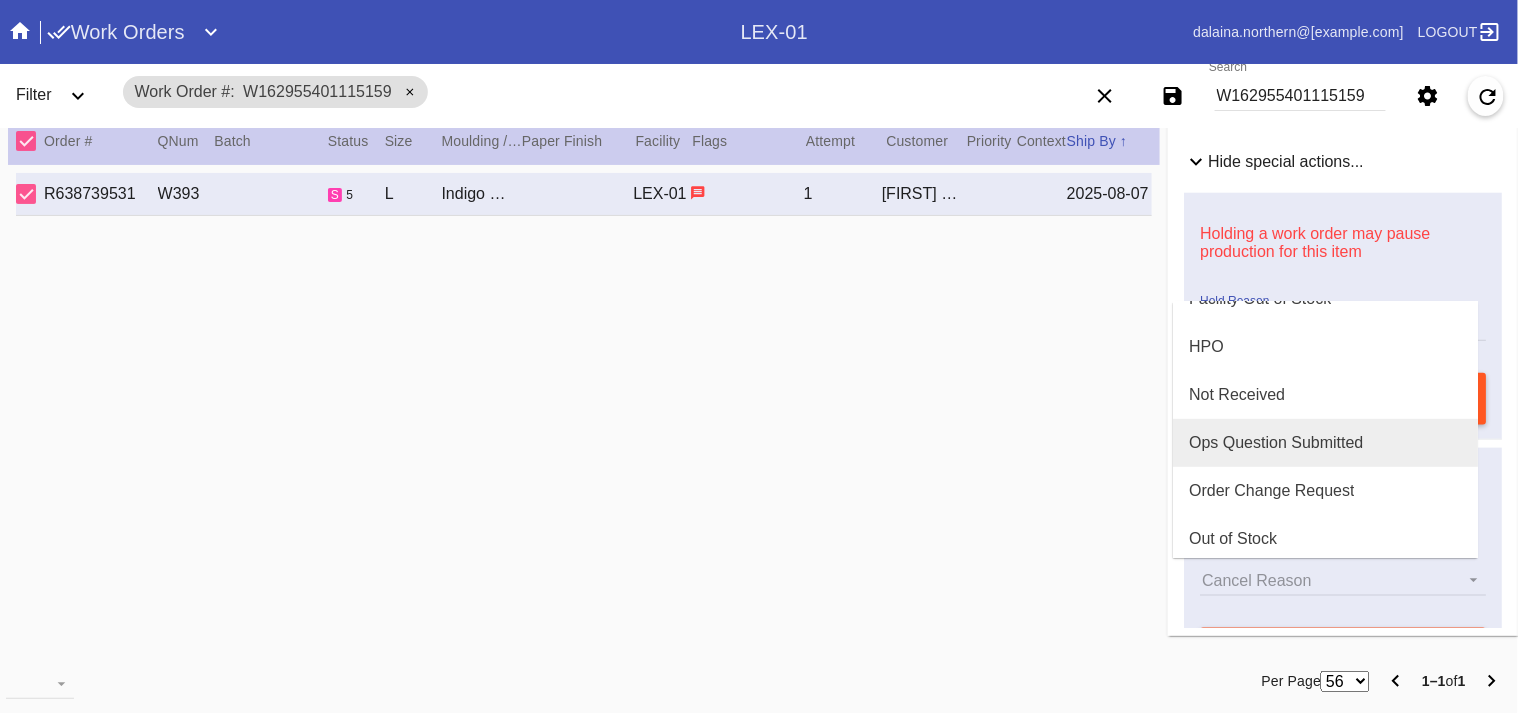 click on "Ops Question Submitted" at bounding box center [1325, 443] 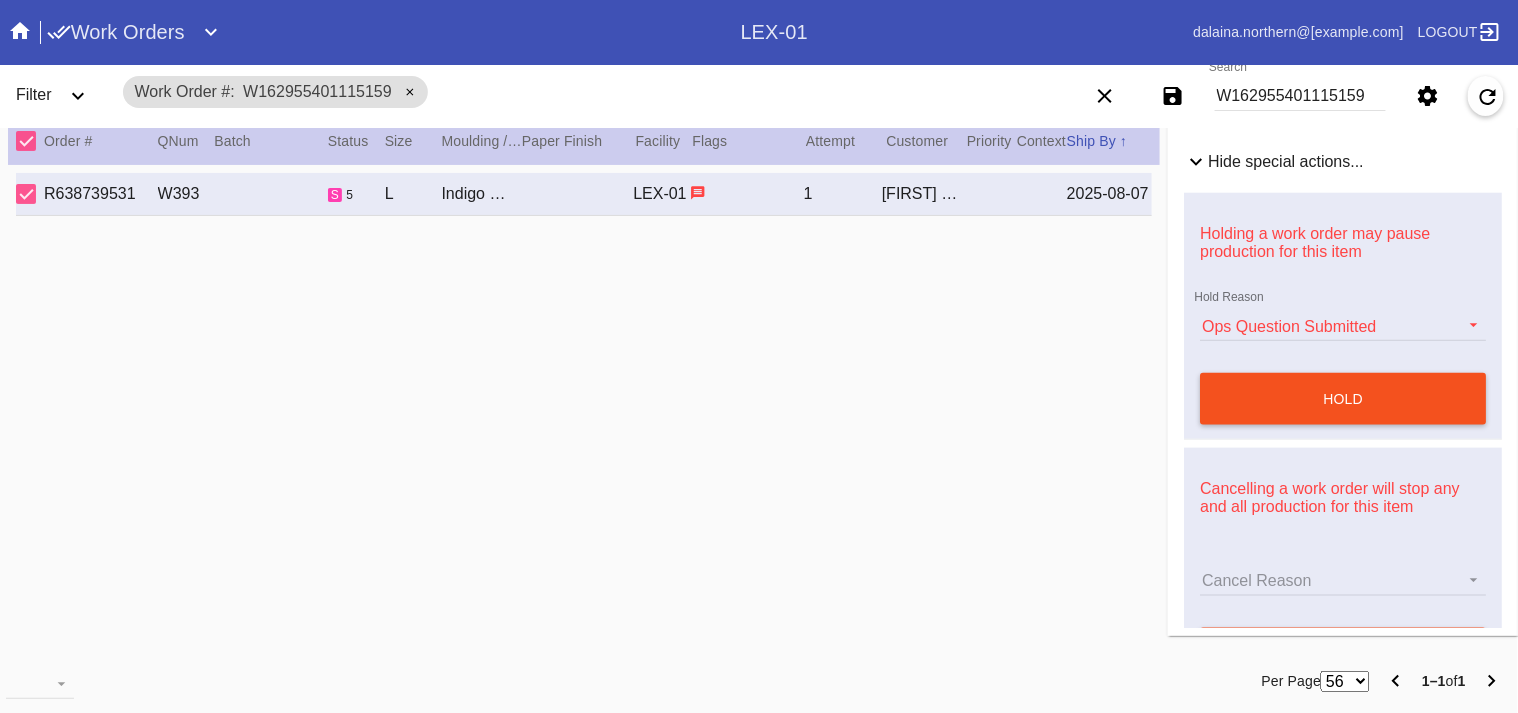 click on "hold" at bounding box center [1343, 399] 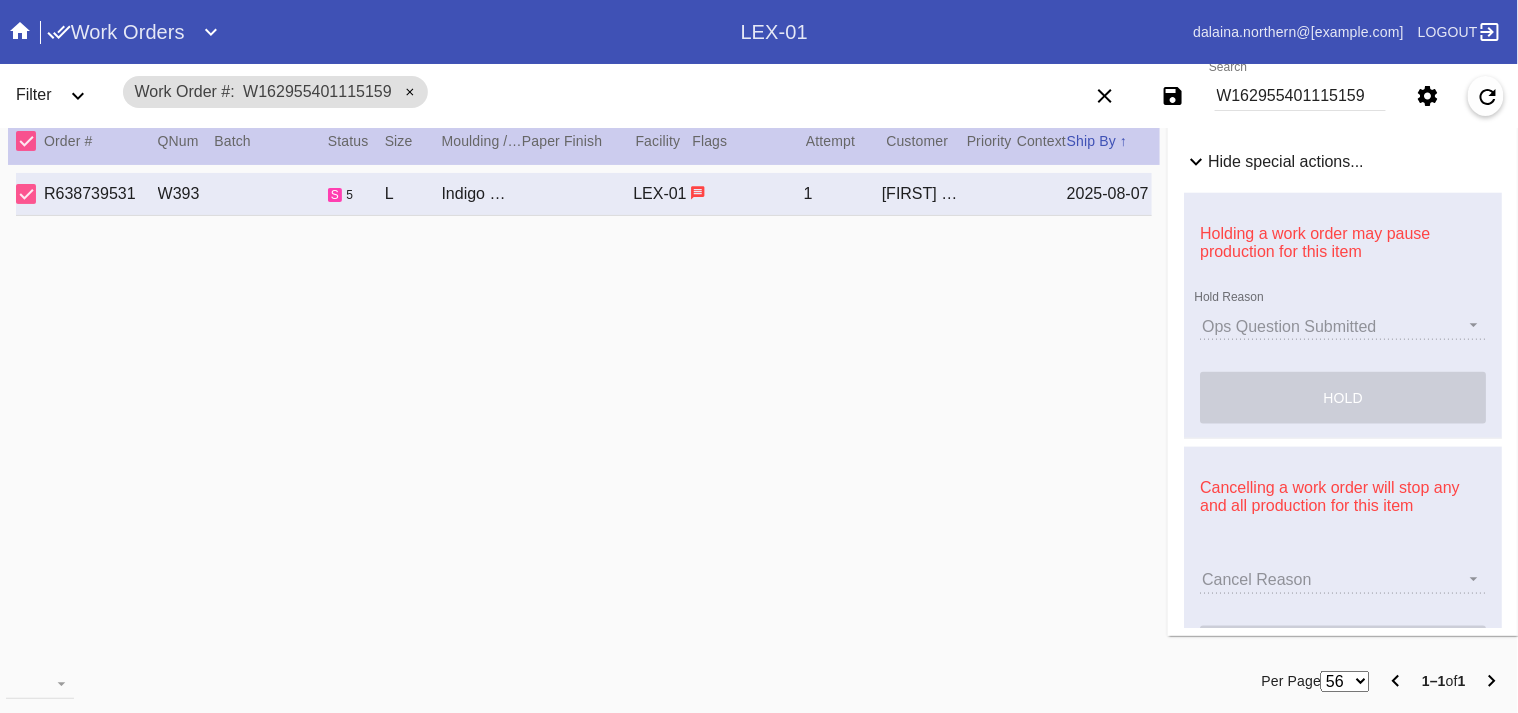 type 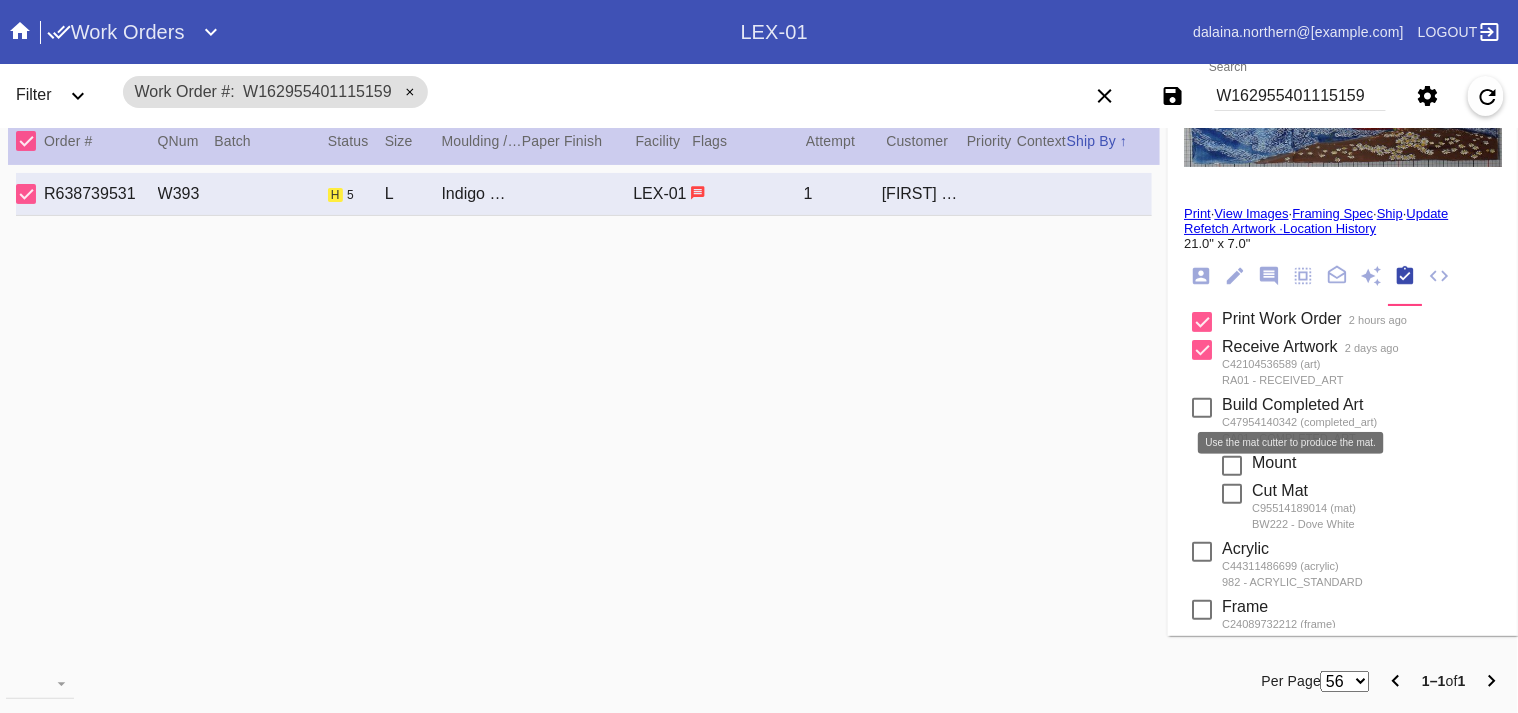 scroll, scrollTop: 0, scrollLeft: 0, axis: both 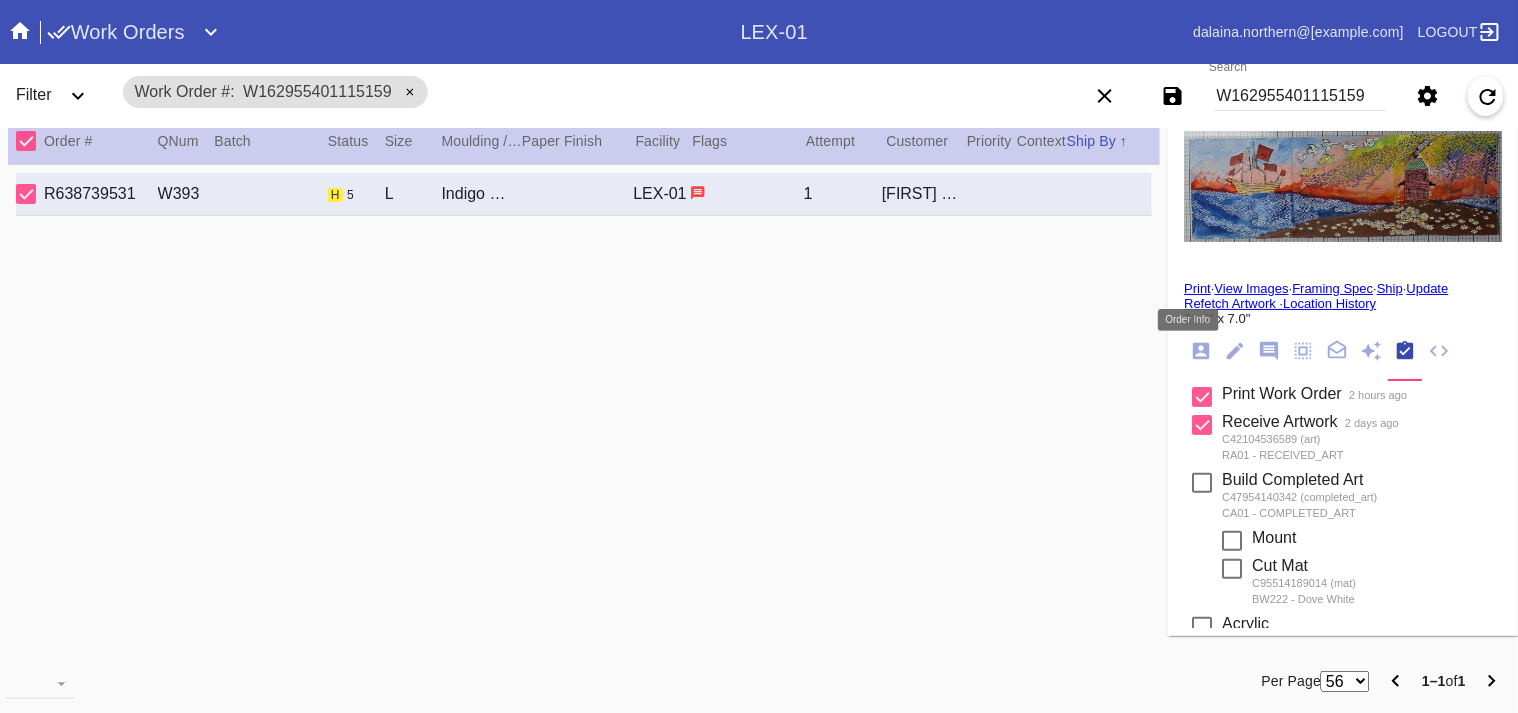 click 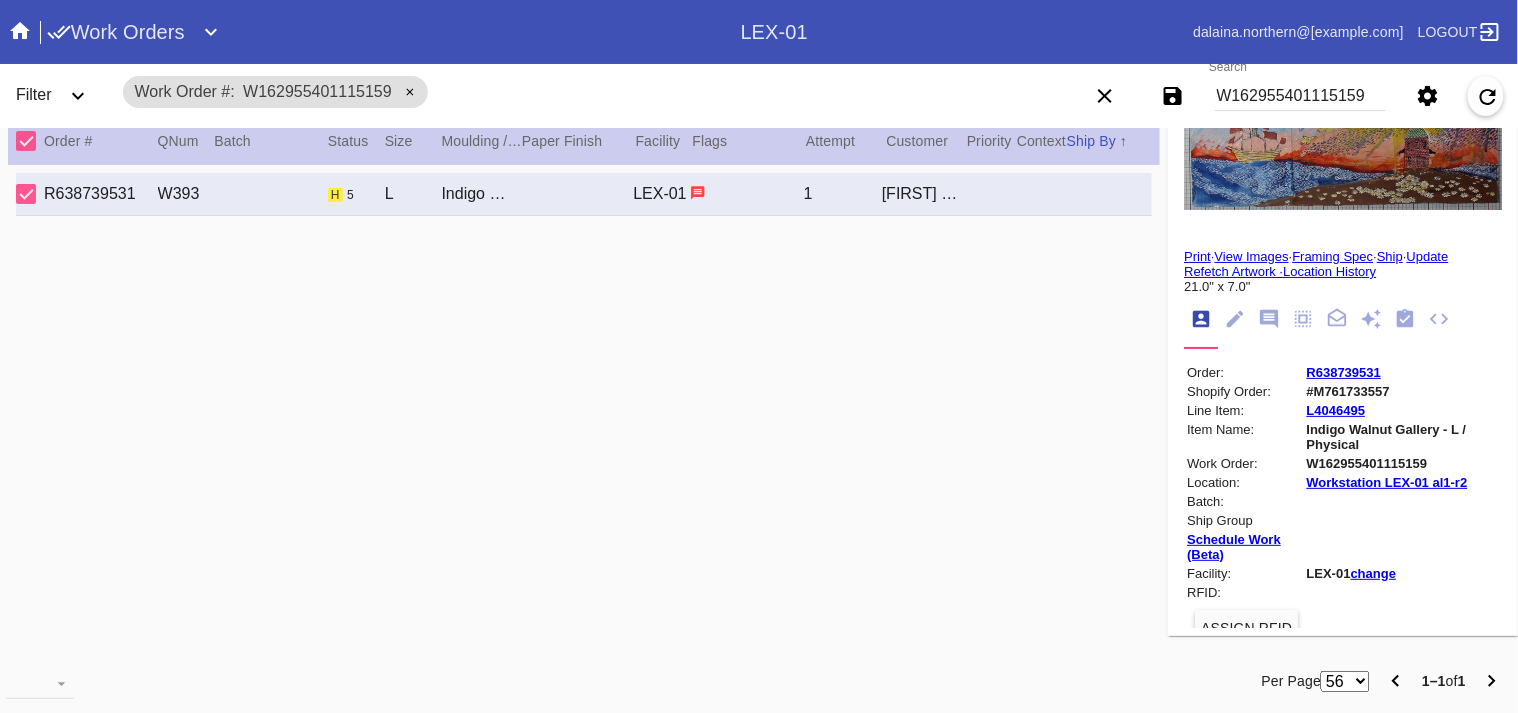 scroll, scrollTop: 0, scrollLeft: 0, axis: both 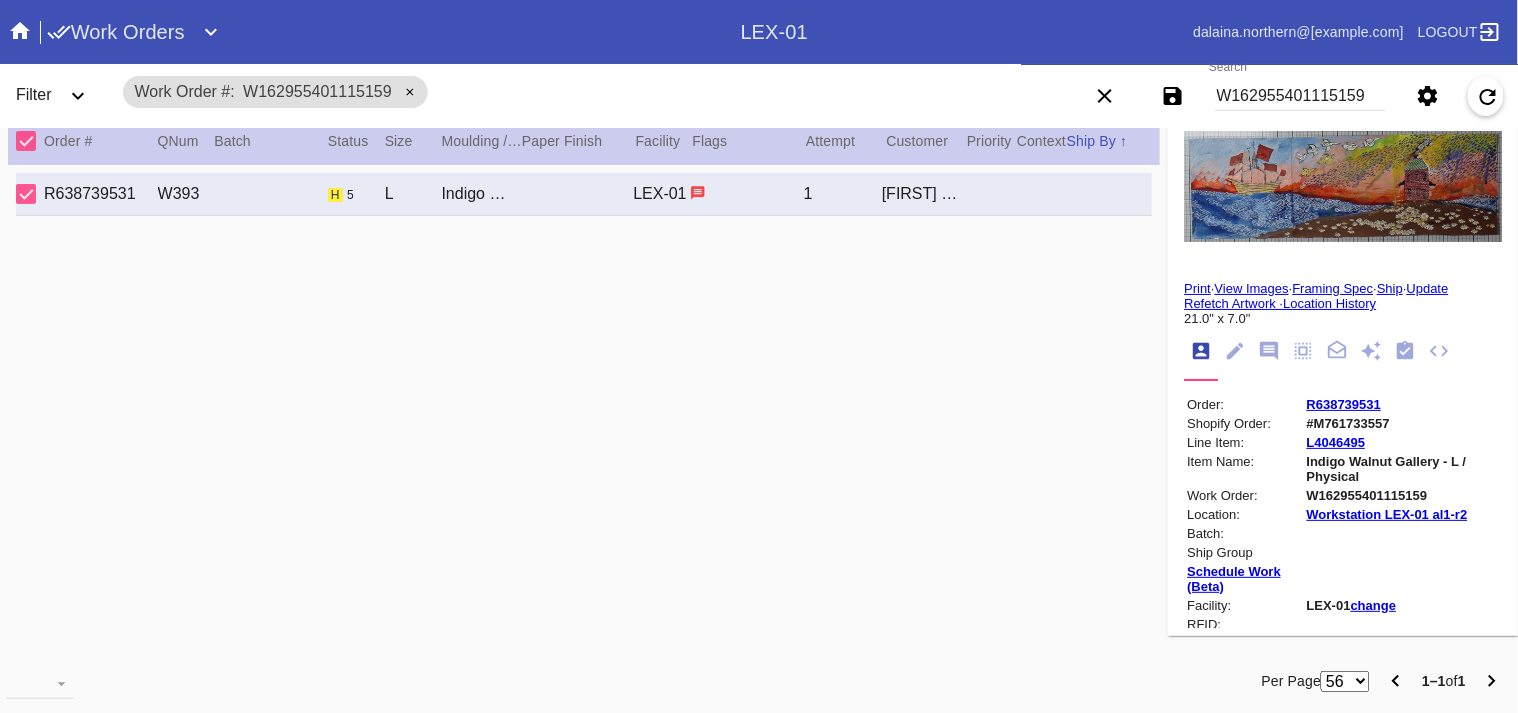 click on "Search W162955401115159" at bounding box center (1300, 96) 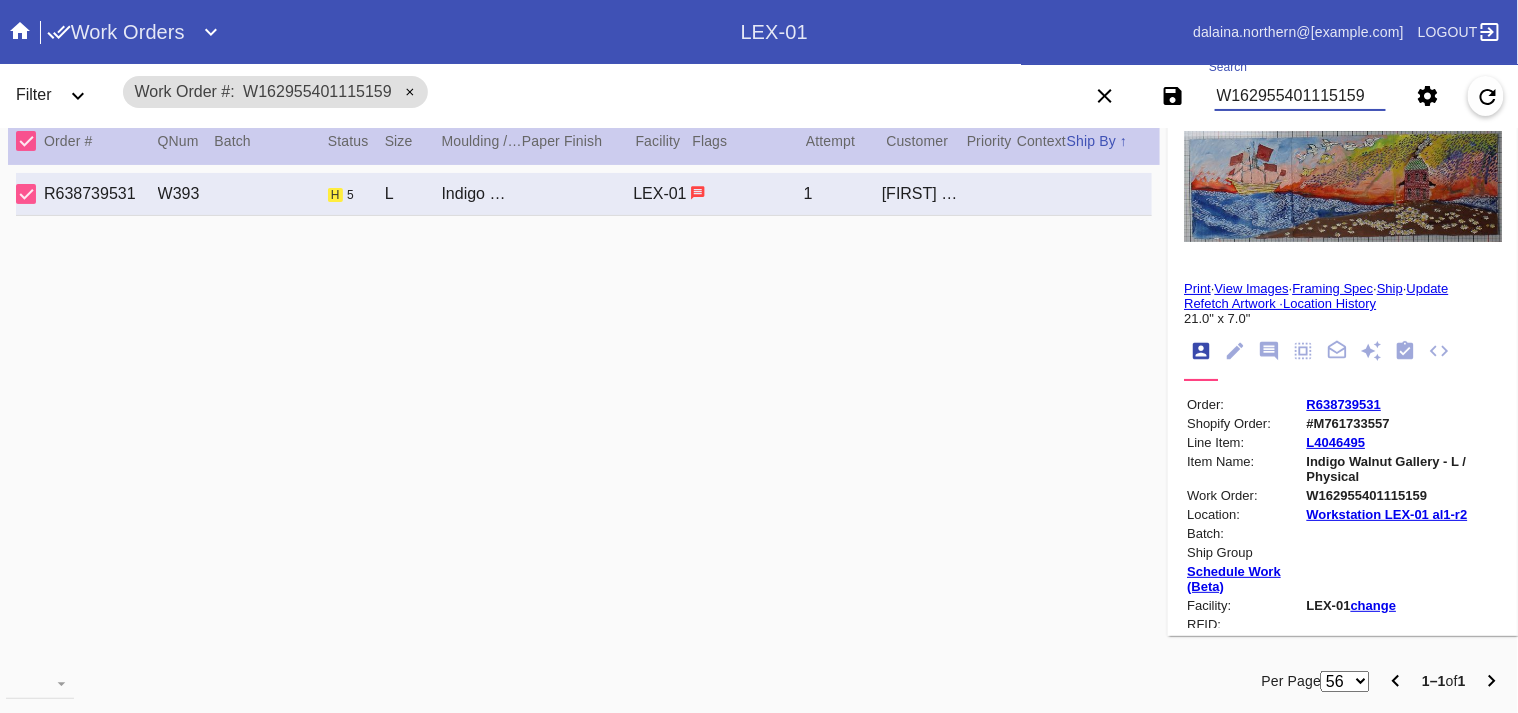 click on "W162955401115159" at bounding box center (1300, 96) 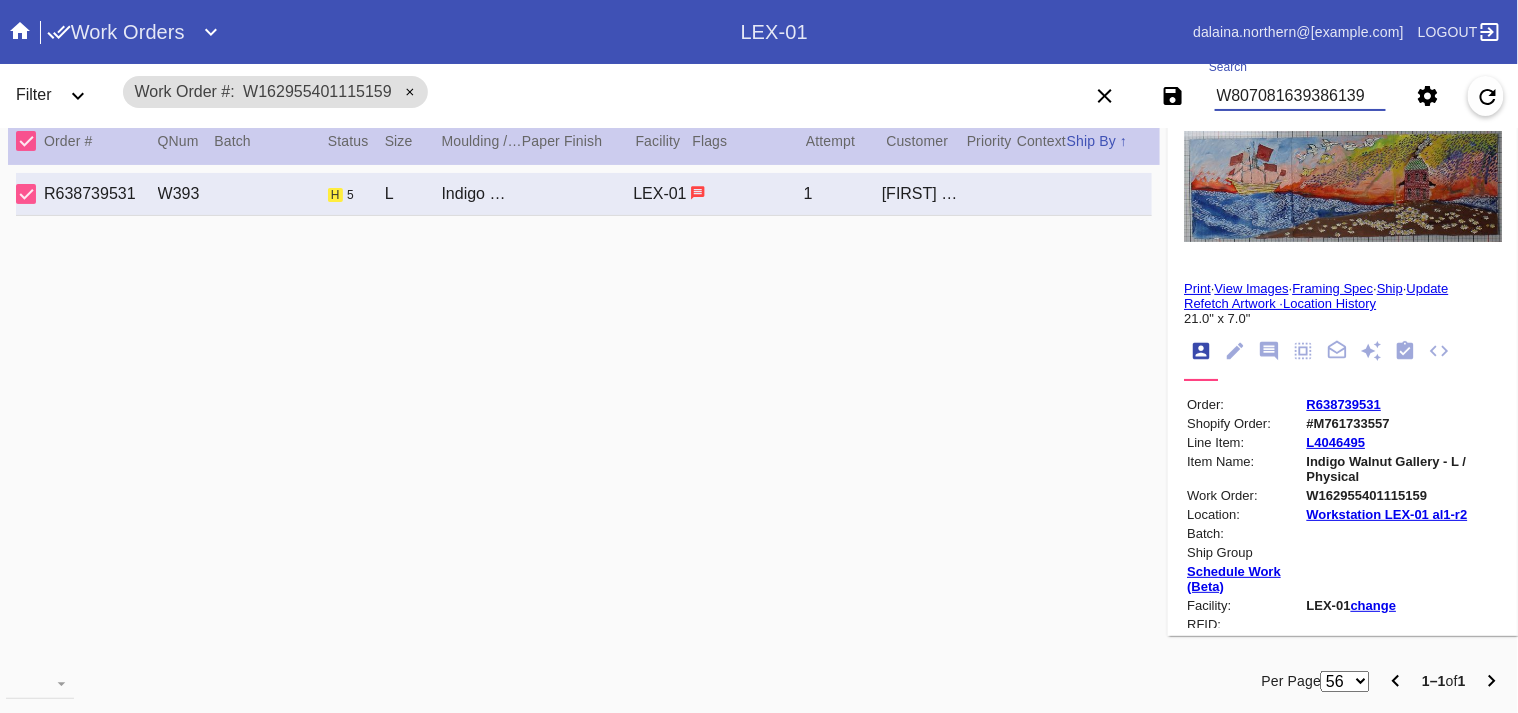type on "W807081639386139" 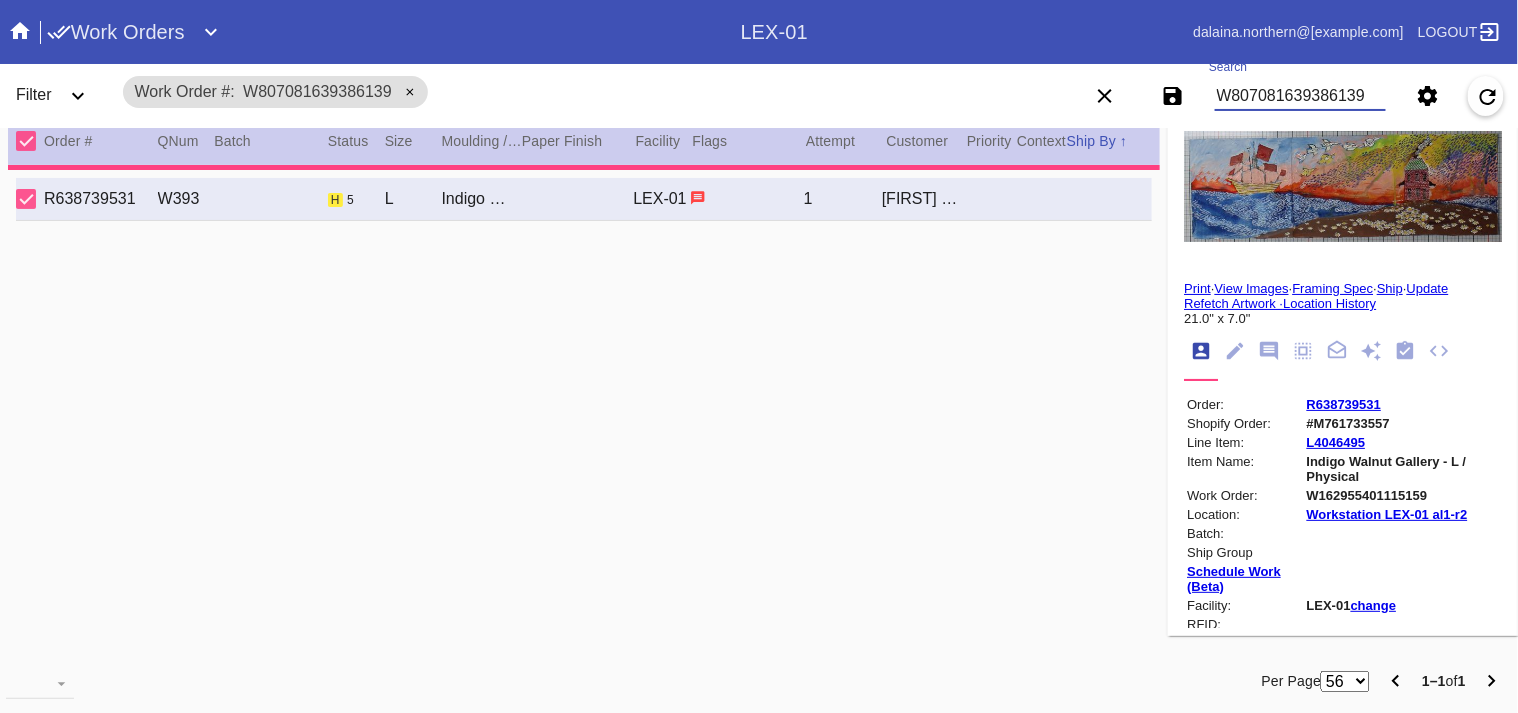 type on "14.5" 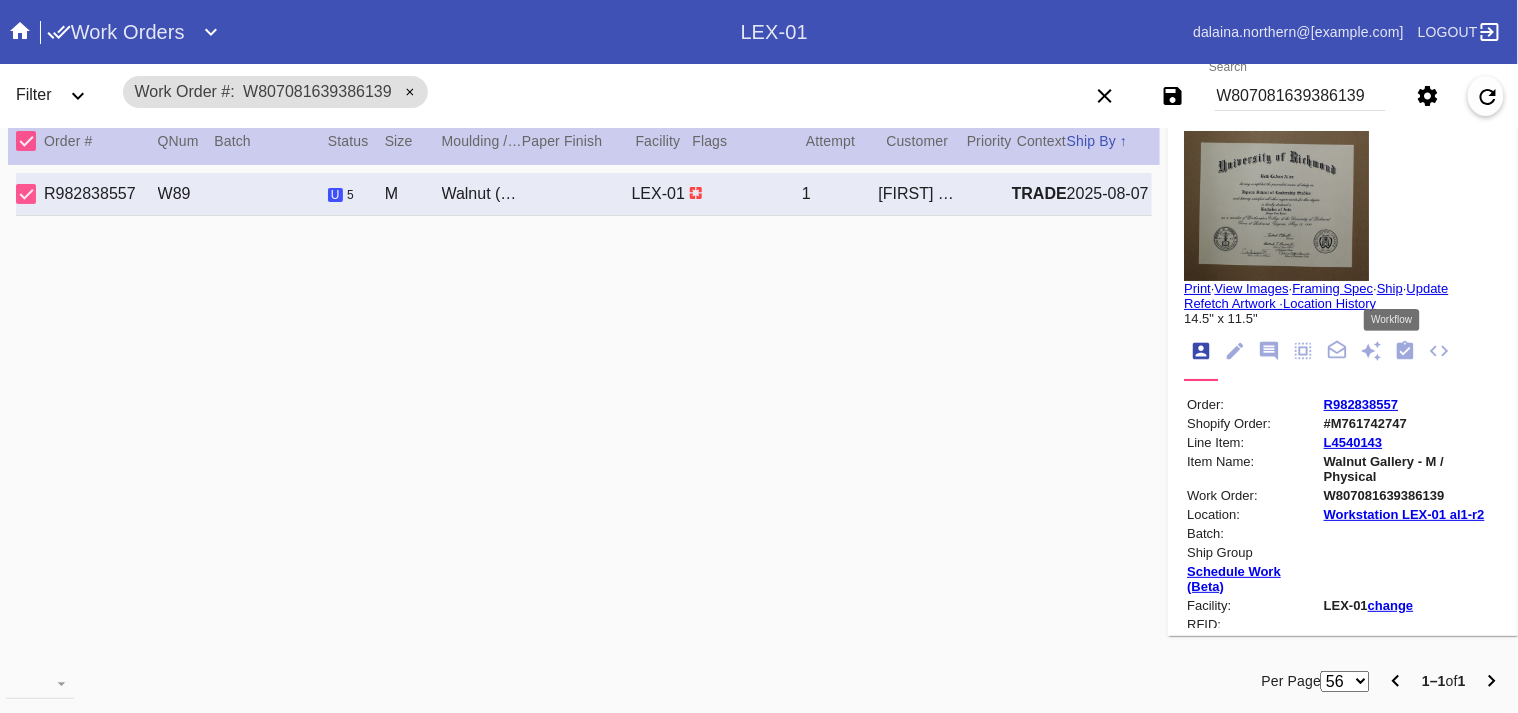 click 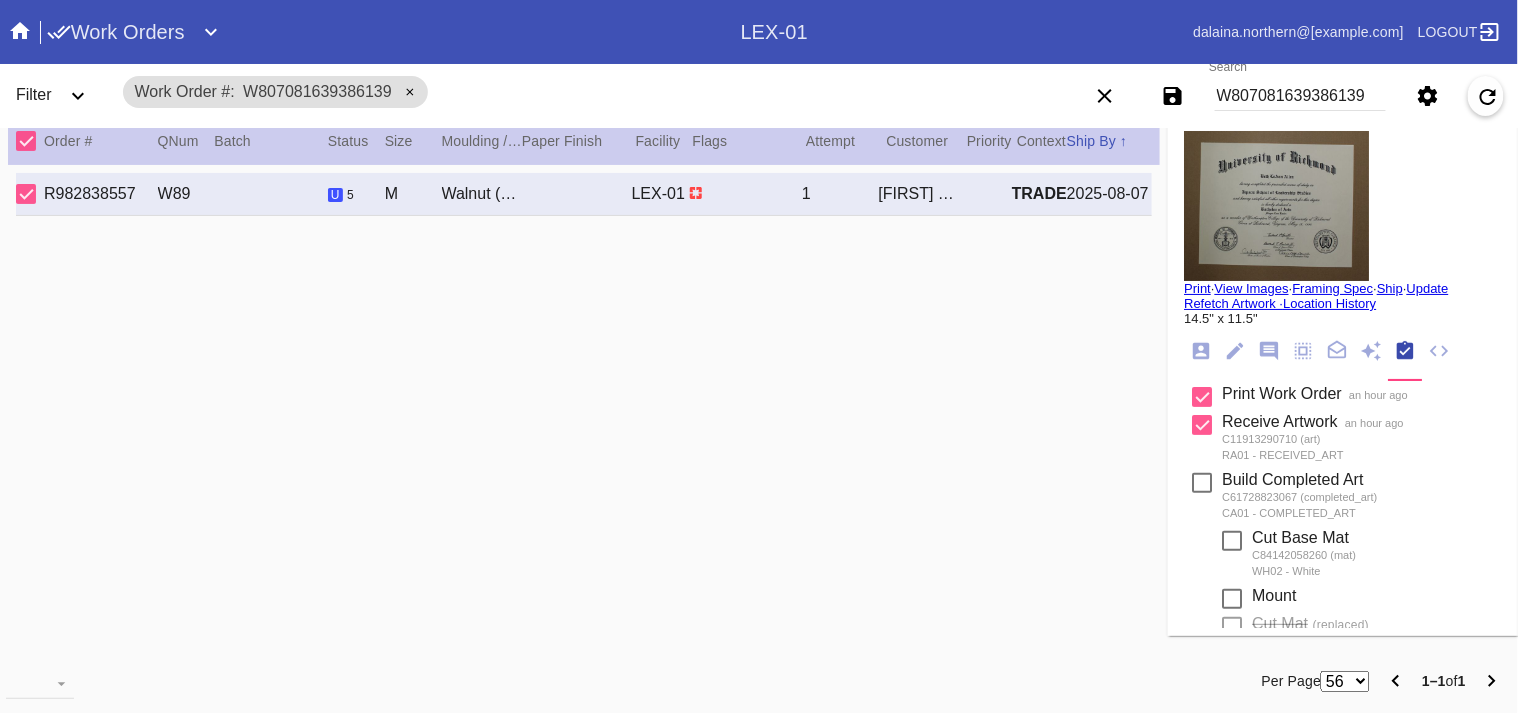click on "W807081639386139" at bounding box center (1300, 96) 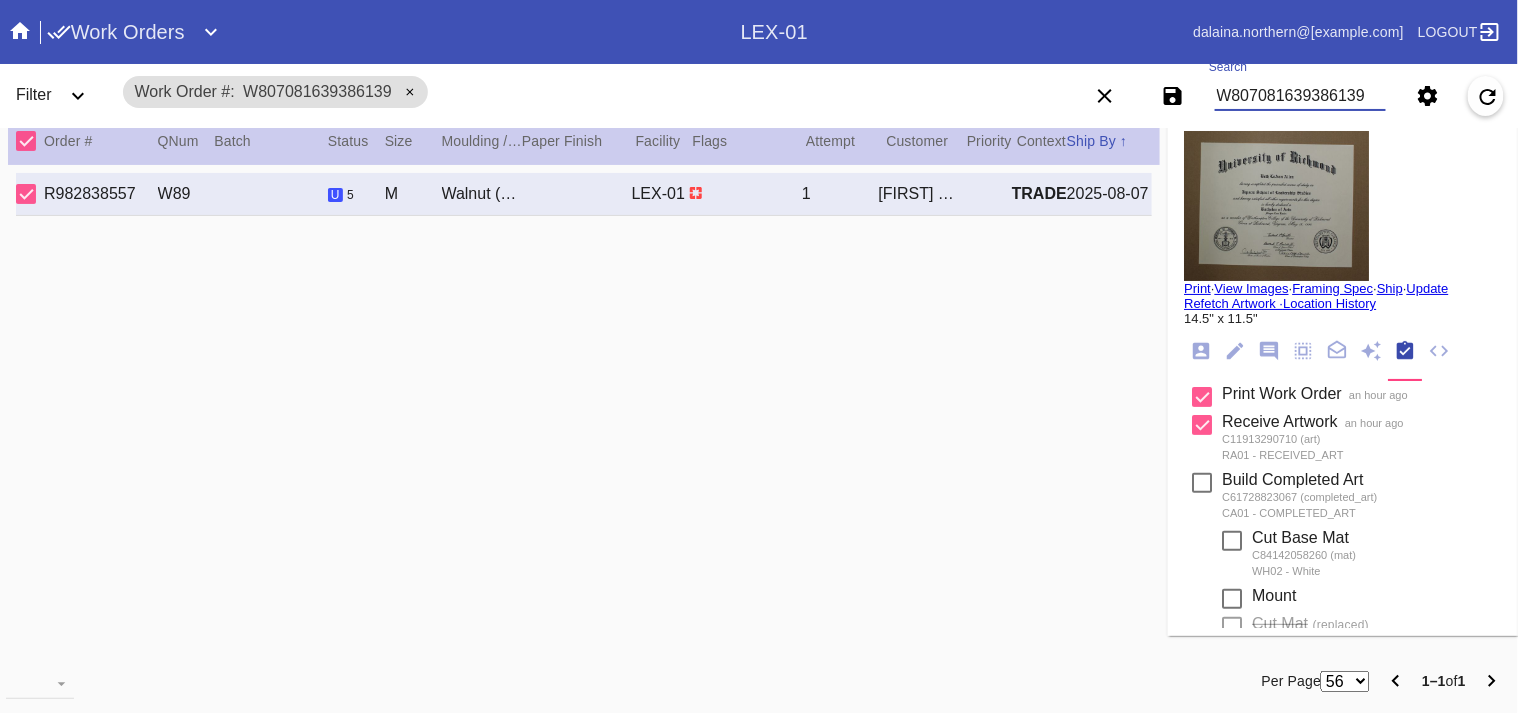 click on "W807081639386139" at bounding box center [1300, 96] 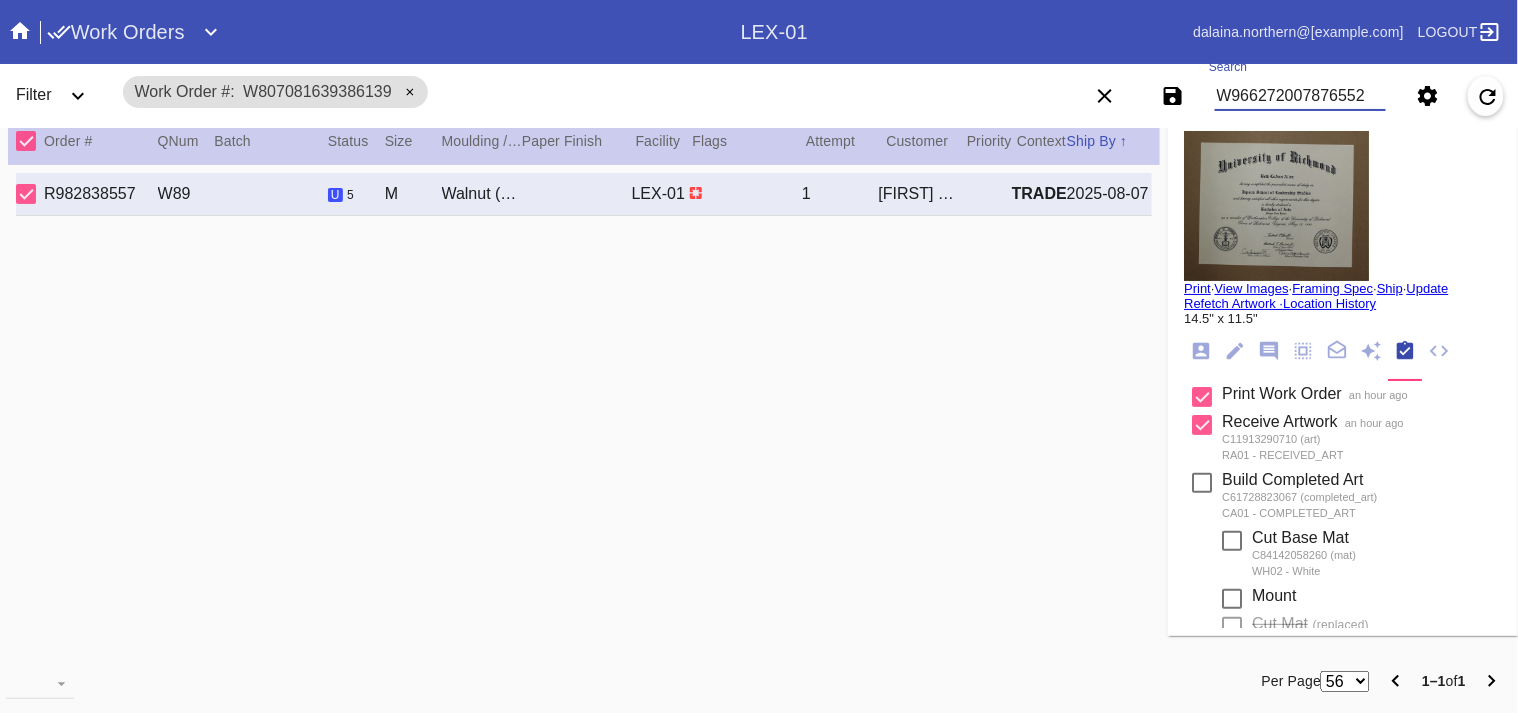 type on "W966272007876552" 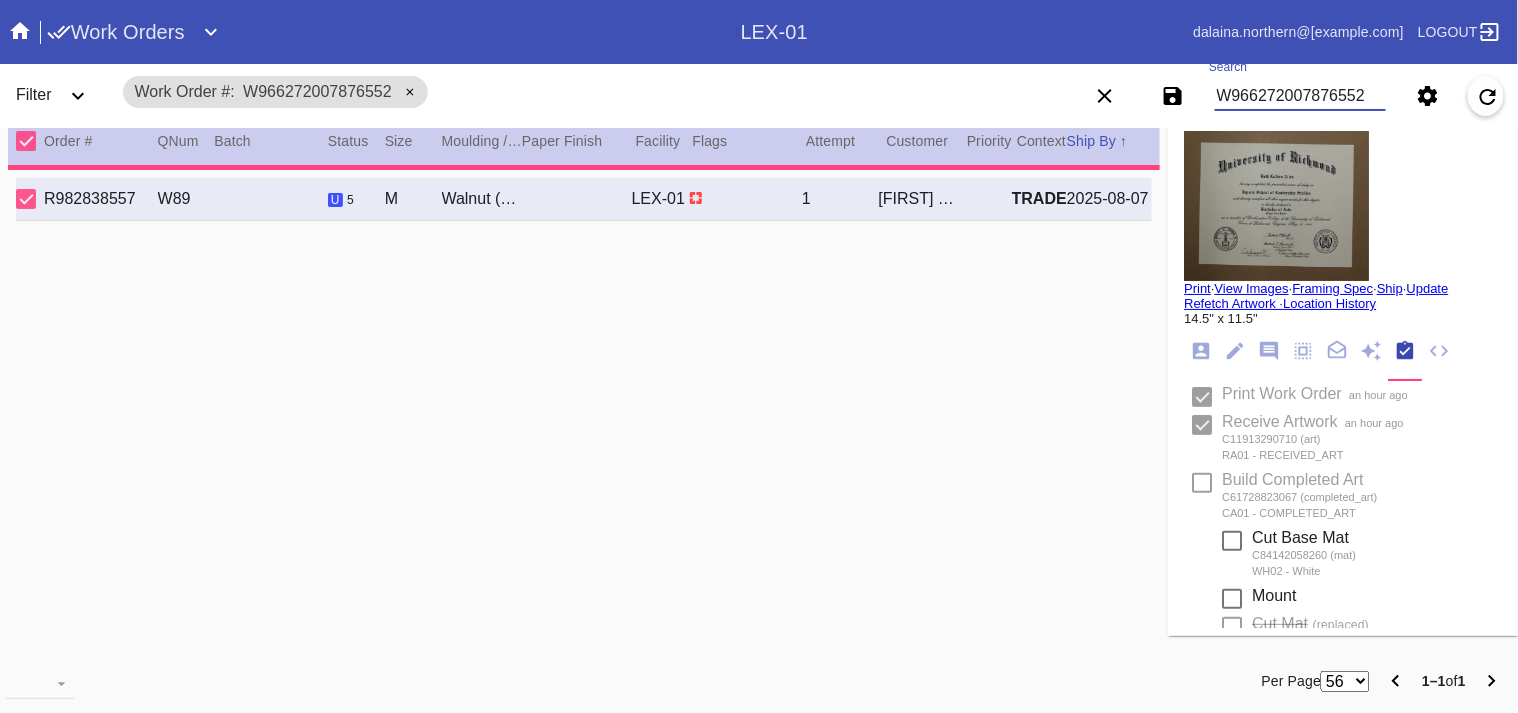 type on "1.0" 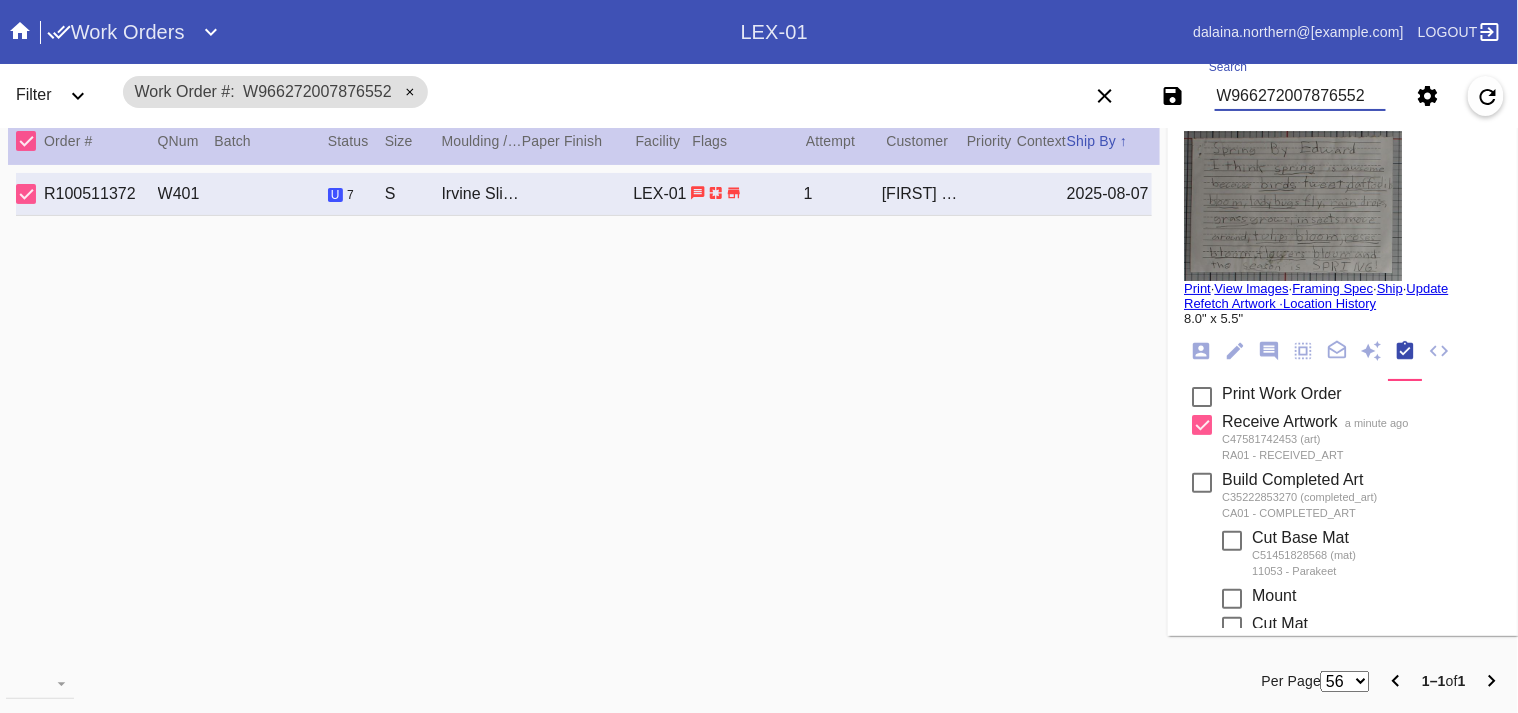 click at bounding box center [1202, 397] 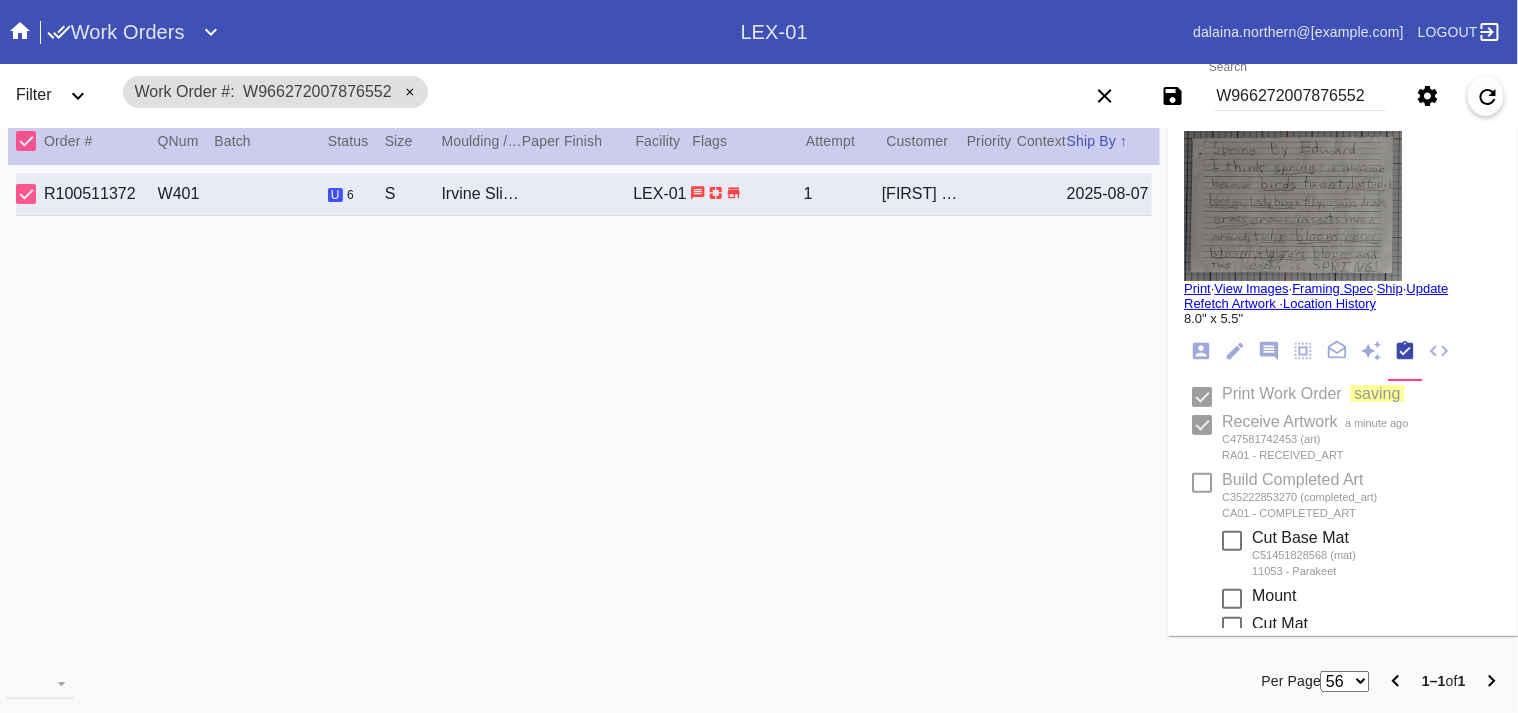 type 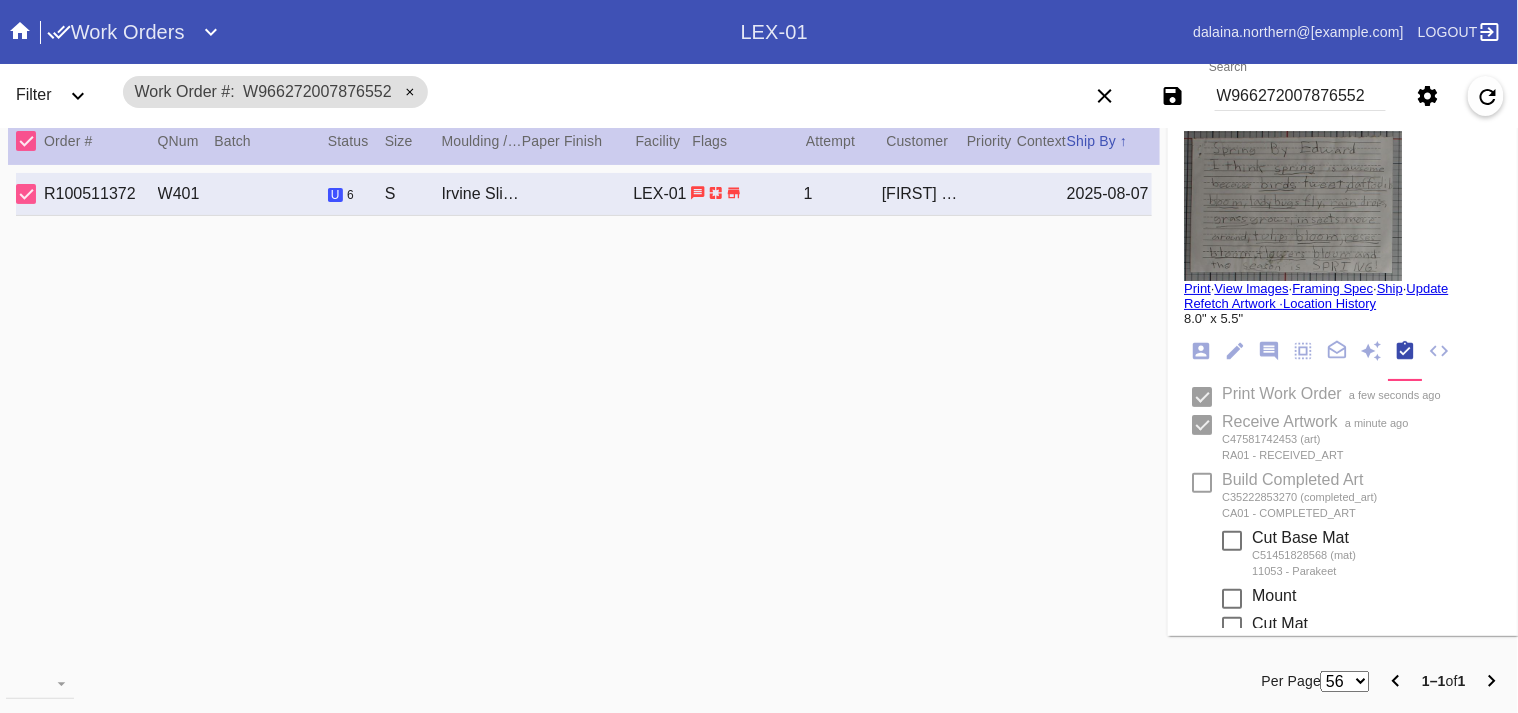 type on "8/5/2025" 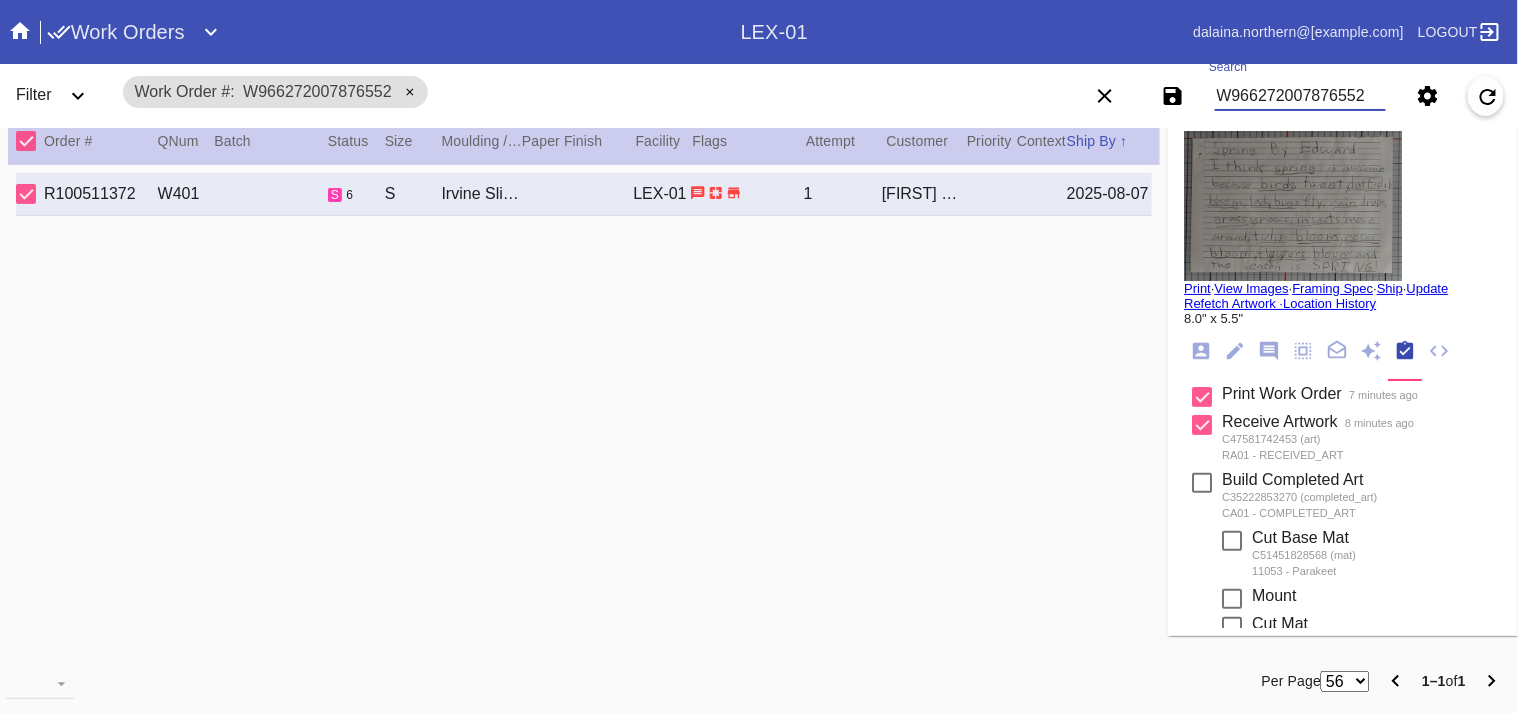 click on "W966272007876552" at bounding box center [1300, 96] 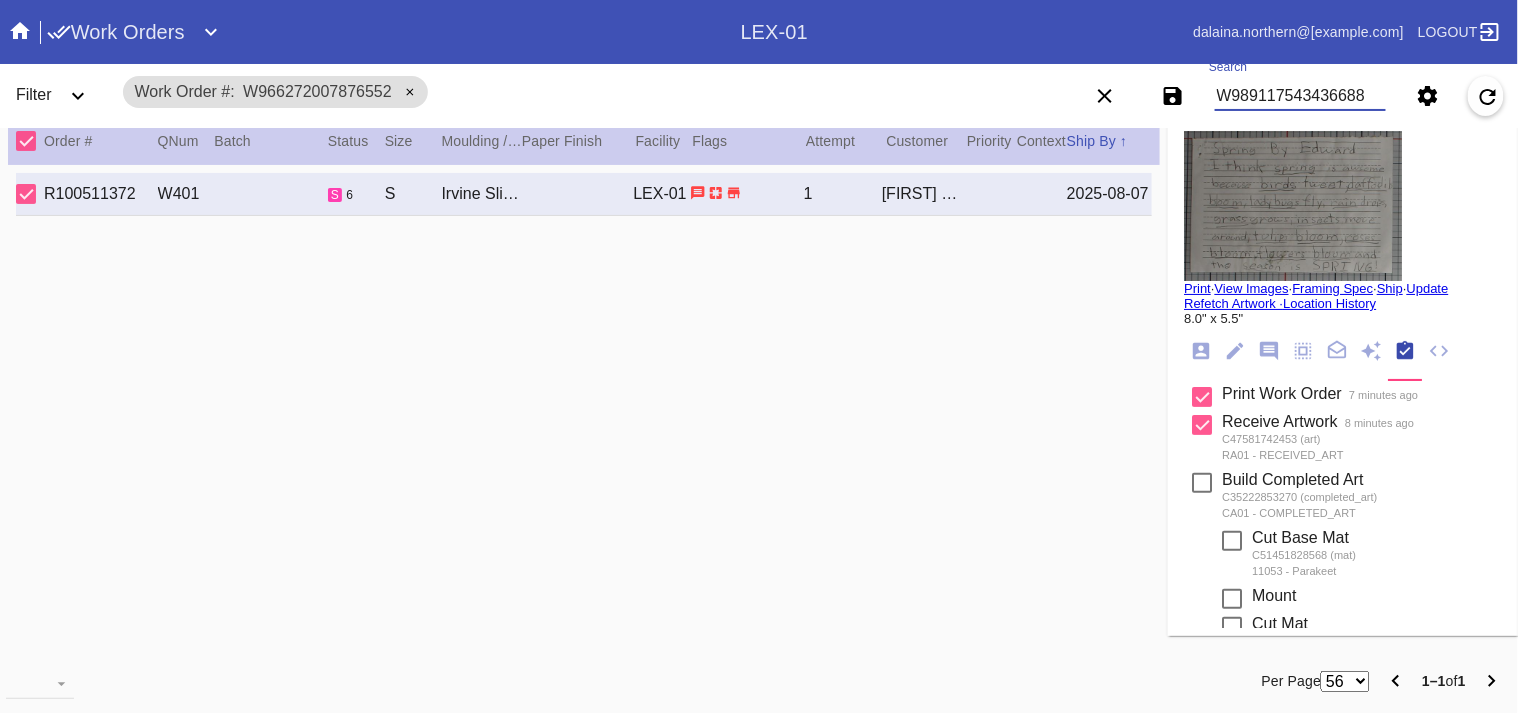 type on "W989117543436688" 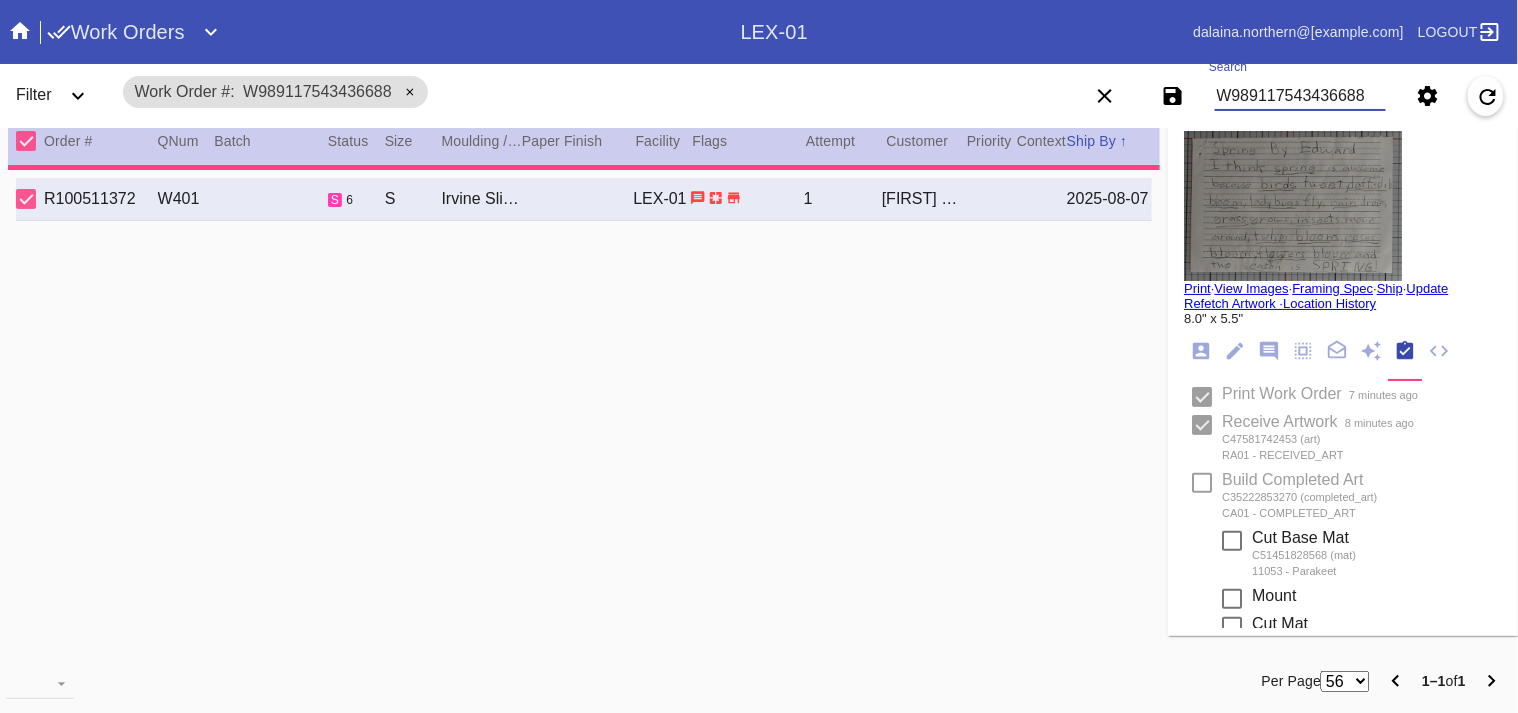 type on "1.5" 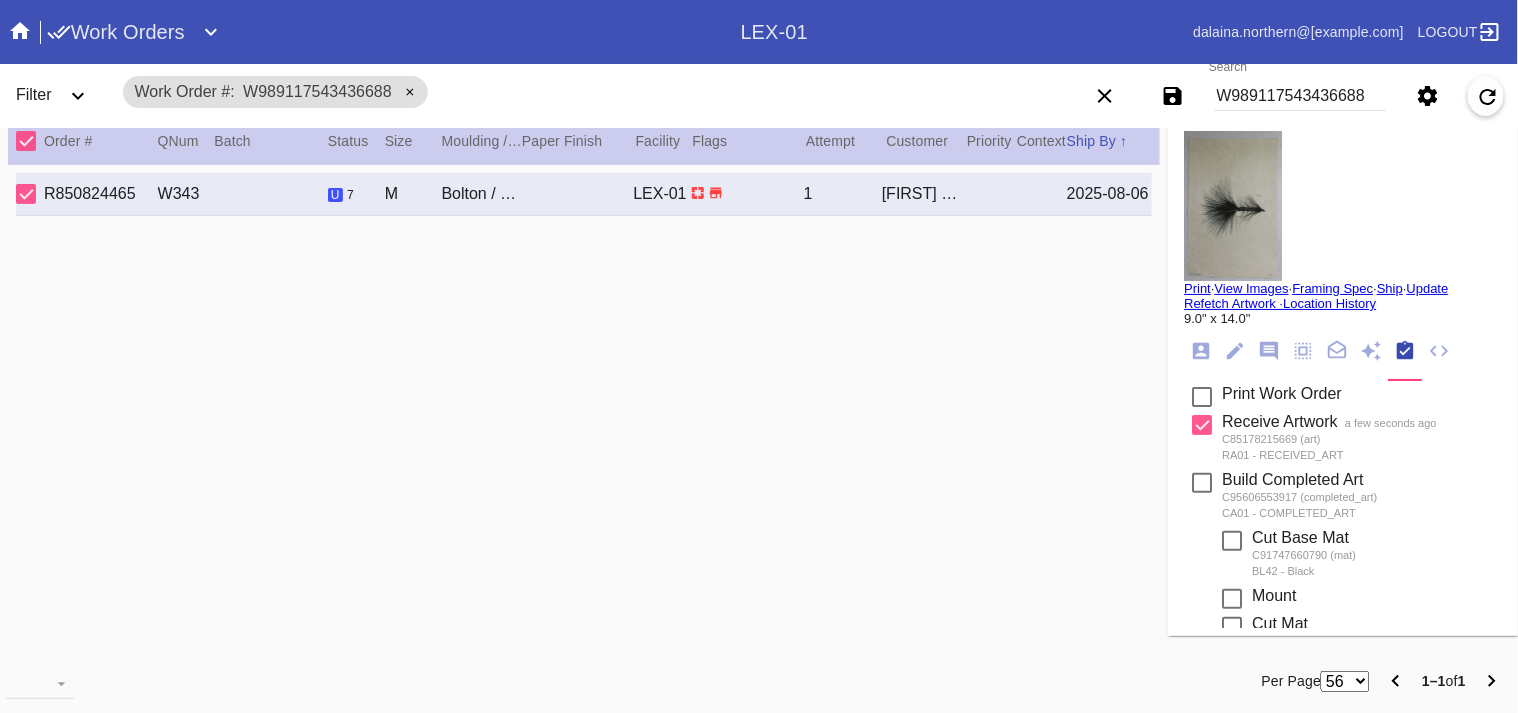 drag, startPoint x: 1185, startPoint y: 386, endPoint x: 1181, endPoint y: 401, distance: 15.524175 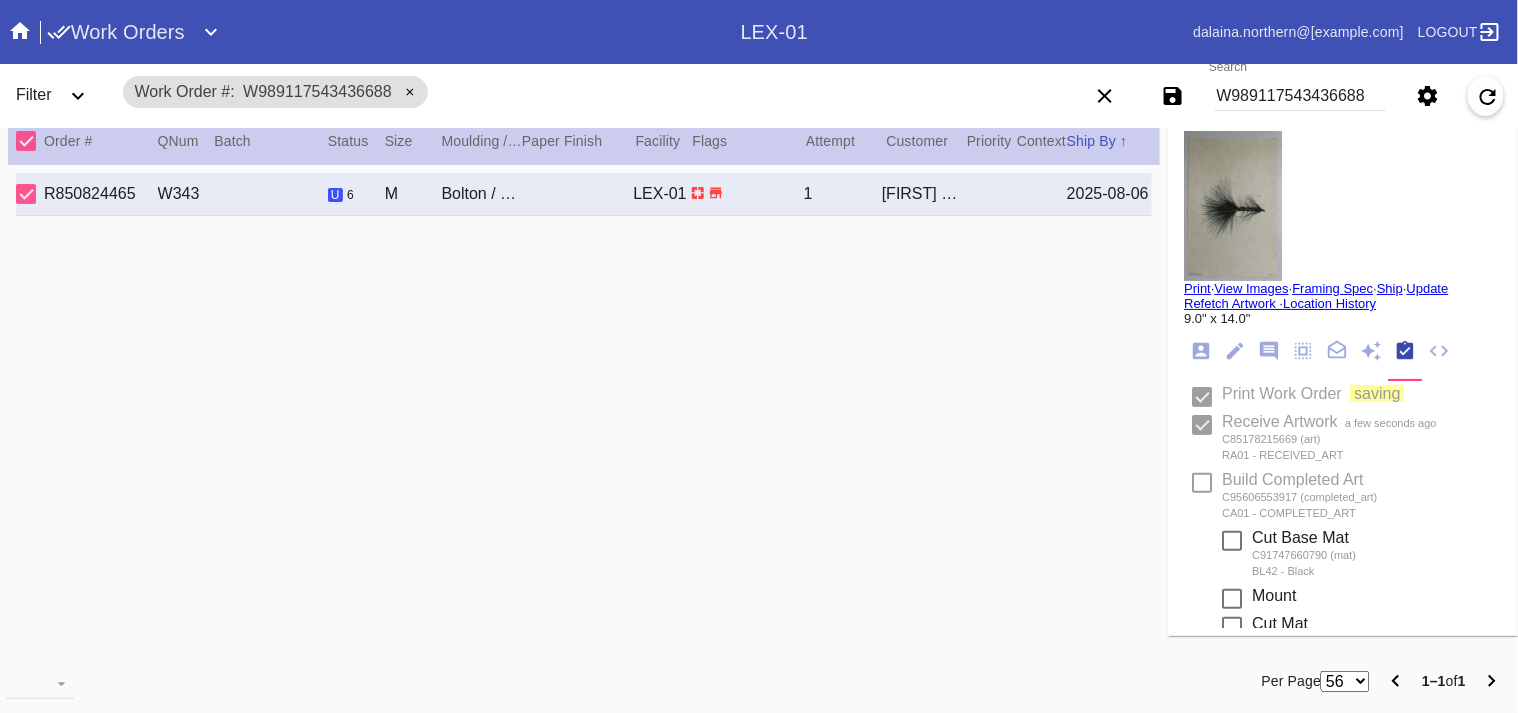 click at bounding box center [1202, 397] 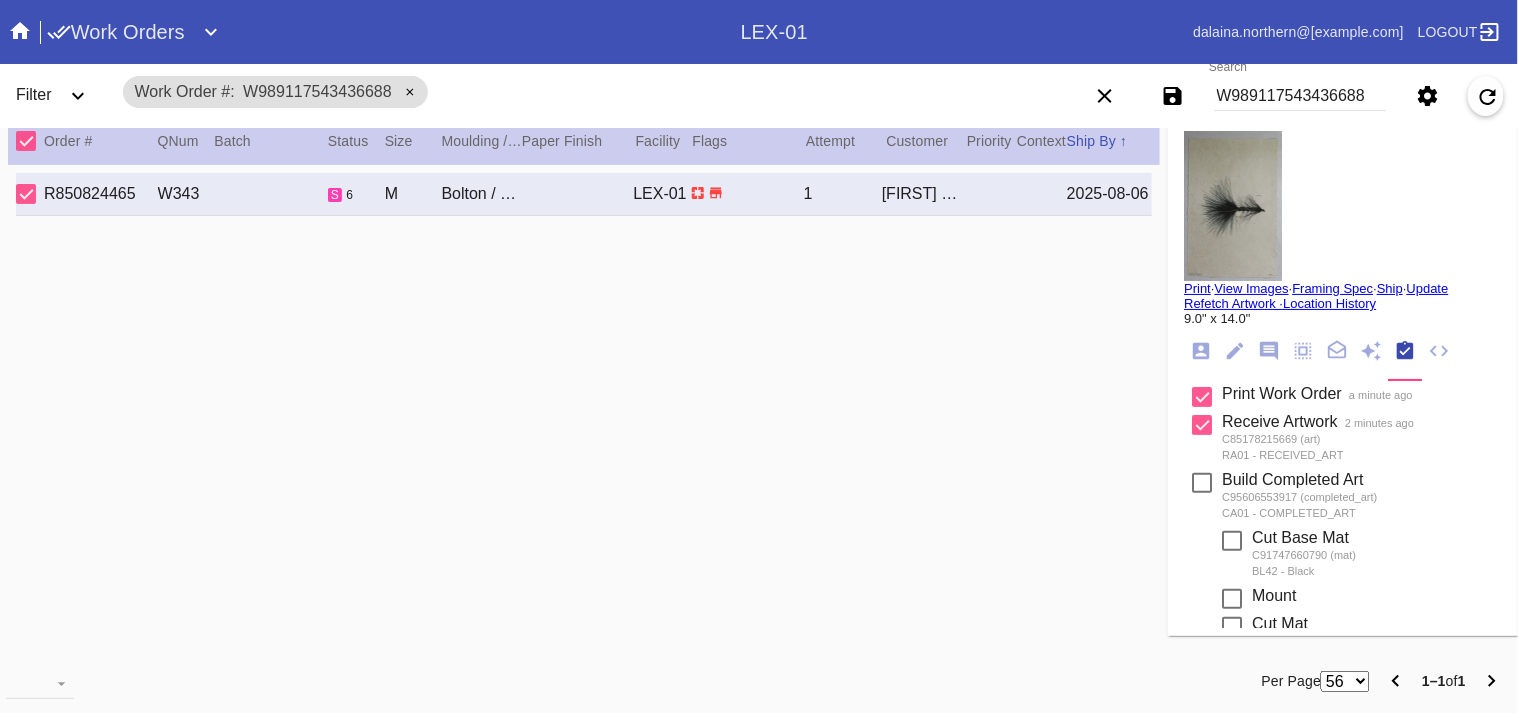 click on "Save filters to NEW SAVED FILTER All Active Holiday All Retail Stores (Gift & Go + Bopis) Approved ReadyMade-LEX-03 Approved Standard LEX-03 Cage Inventory - Customer Approved Cage Inventory - Pull for Production Canvas Due Canvas frames, fine art Canvas frames, Retail Canvas Orders In-Process CF Returns Current HPO Orders Customer Approved DAR-LEX03 ELP. DAR Printroom Dekko Available to Print Dekko Eligible DEKKO today's shipments End to End F4B Open Orders Holiday DC STS Holiday Physical Orders Remaining (Lex-01) Hot Spot: Finished Goods HOT SPOT: Finished Goods STS Hot Spot: Receiving Hot Spot: Recon Hot Spot: Shipping LEX-01 AL1 and AL2 6/2/25 LEX-01 AL5 6/2/25 LEX-01 Canvas 6/2/25 LEX01 FACTORY SCAN- WIP LEX-03 Approved LEX-03 Clear Float LEX-03-Drymount LEX-03-EXPEDITED LEX-03-Expedited (Floats) LEX-03 Floats (raised) LEX-03 Floats (Surface) LEX-03-Ornament LEX-03 Oversized LEX-03-Readymade Mezzo LEX-03-Readymade-Piccolo LEX-03-ReadyMade Regalo LEX-03 - ReadyMade- Shipped LEX-03 Shaped Tabletops VA OS" at bounding box center [1290, 96] 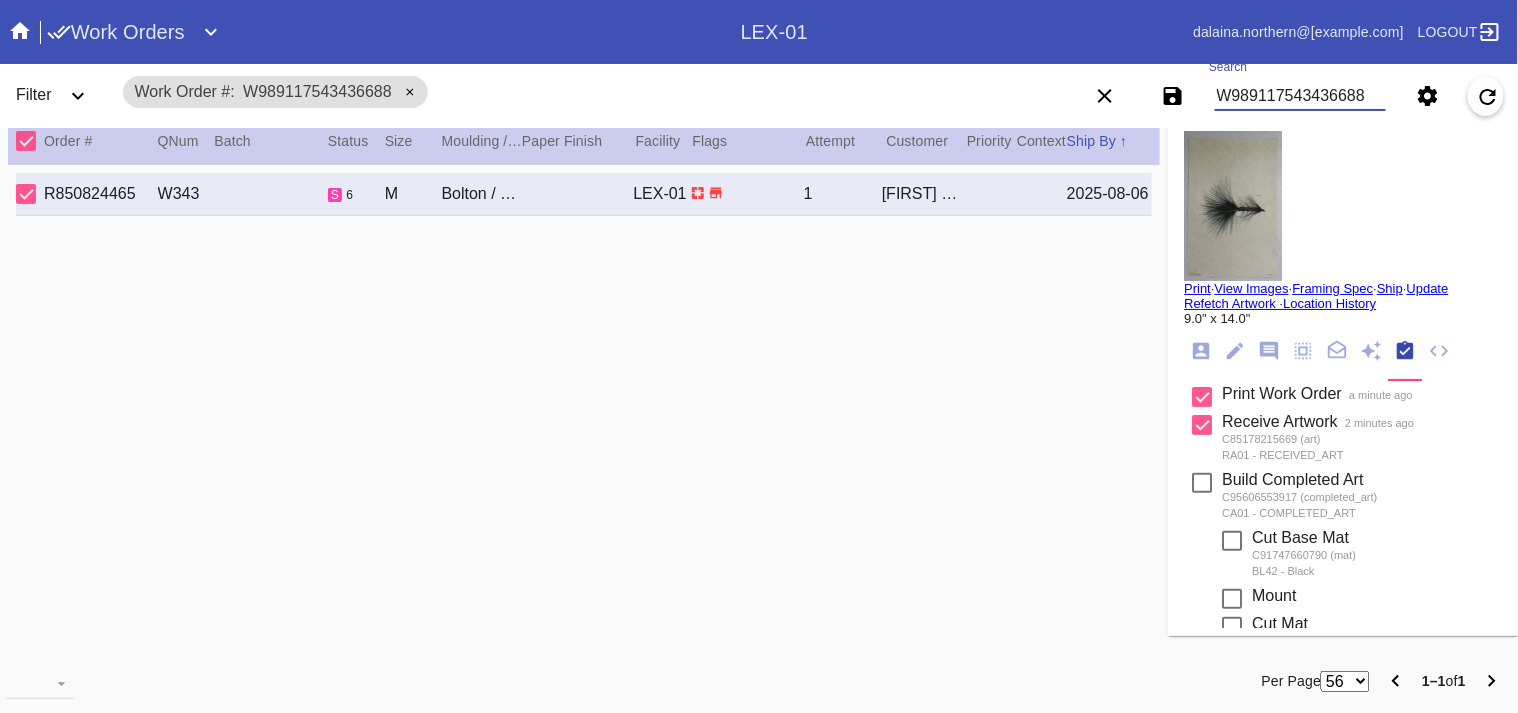 click on "W989117543436688" at bounding box center [1300, 96] 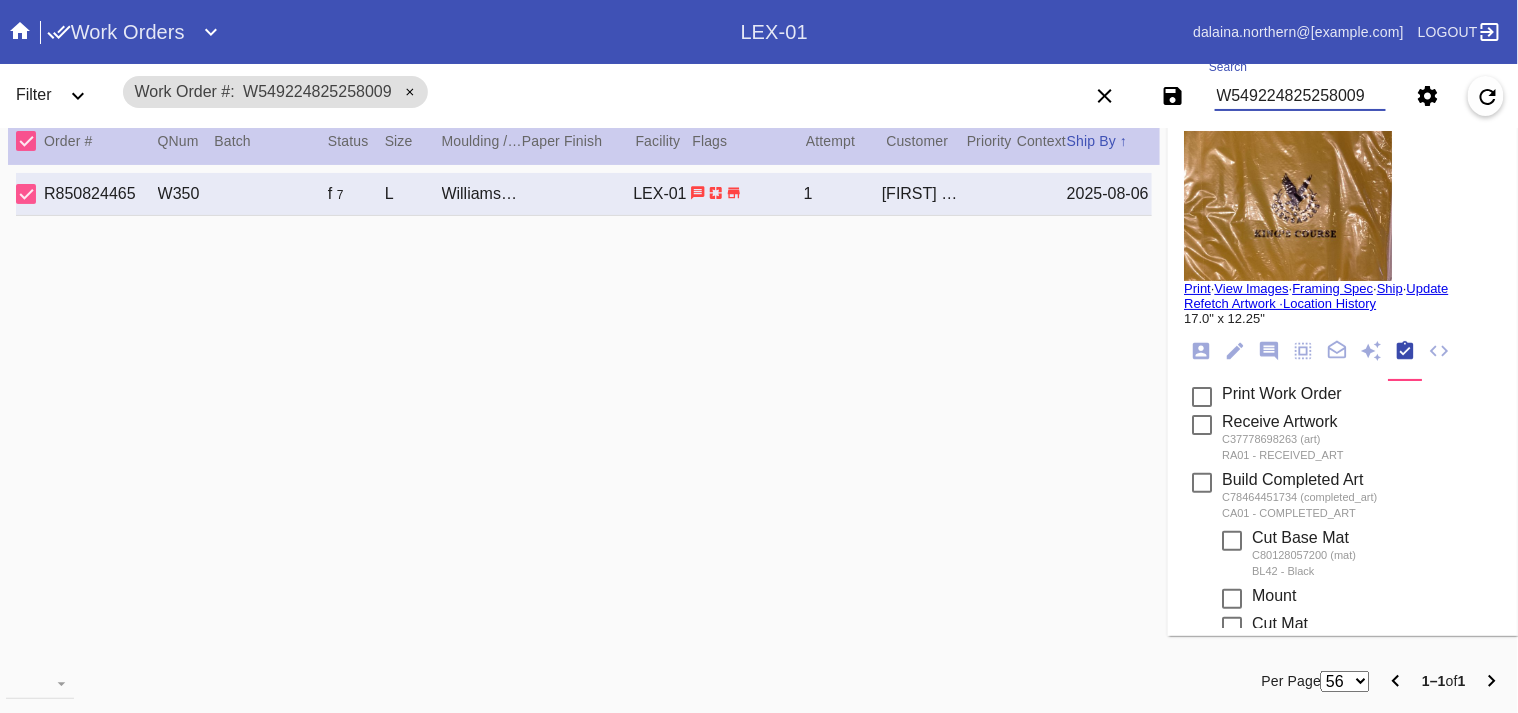 click at bounding box center [1288, 206] 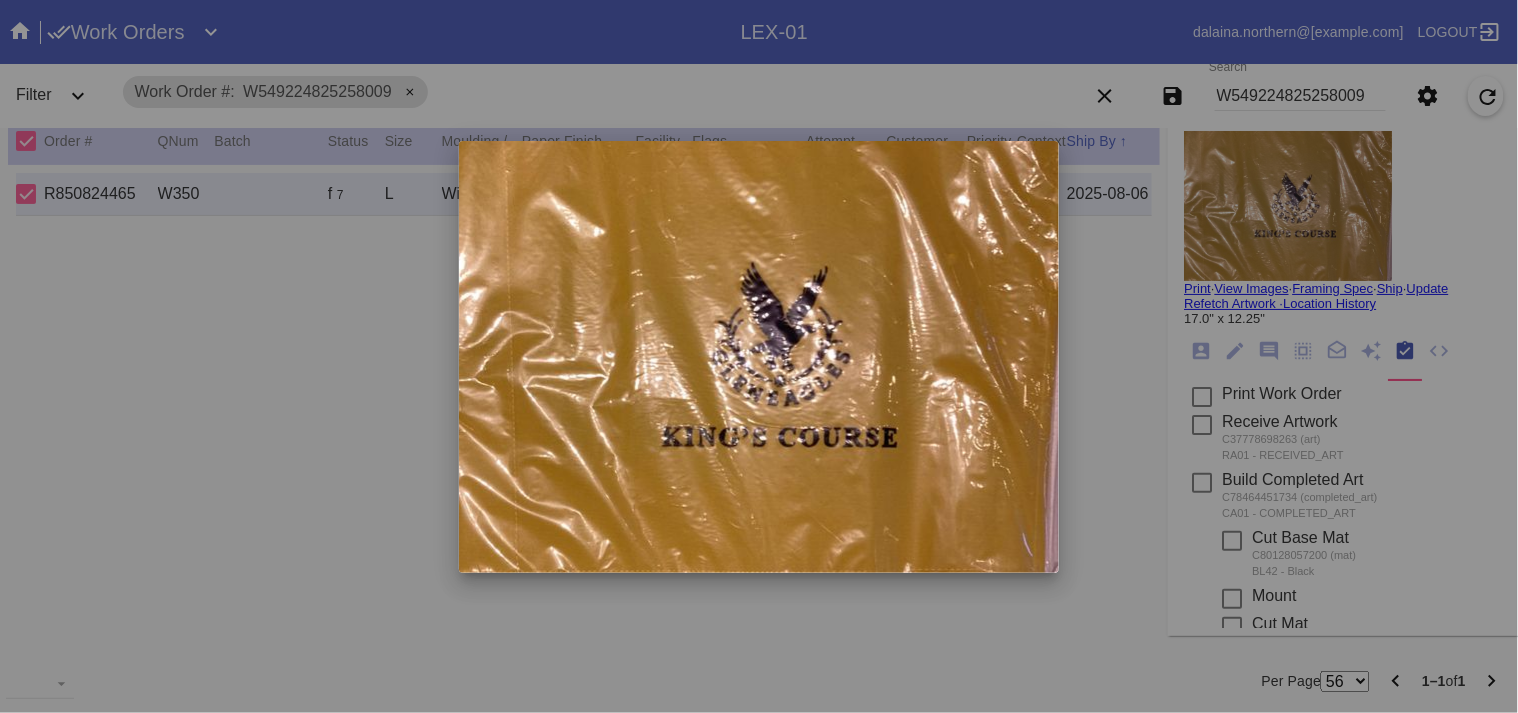 click at bounding box center (759, 356) 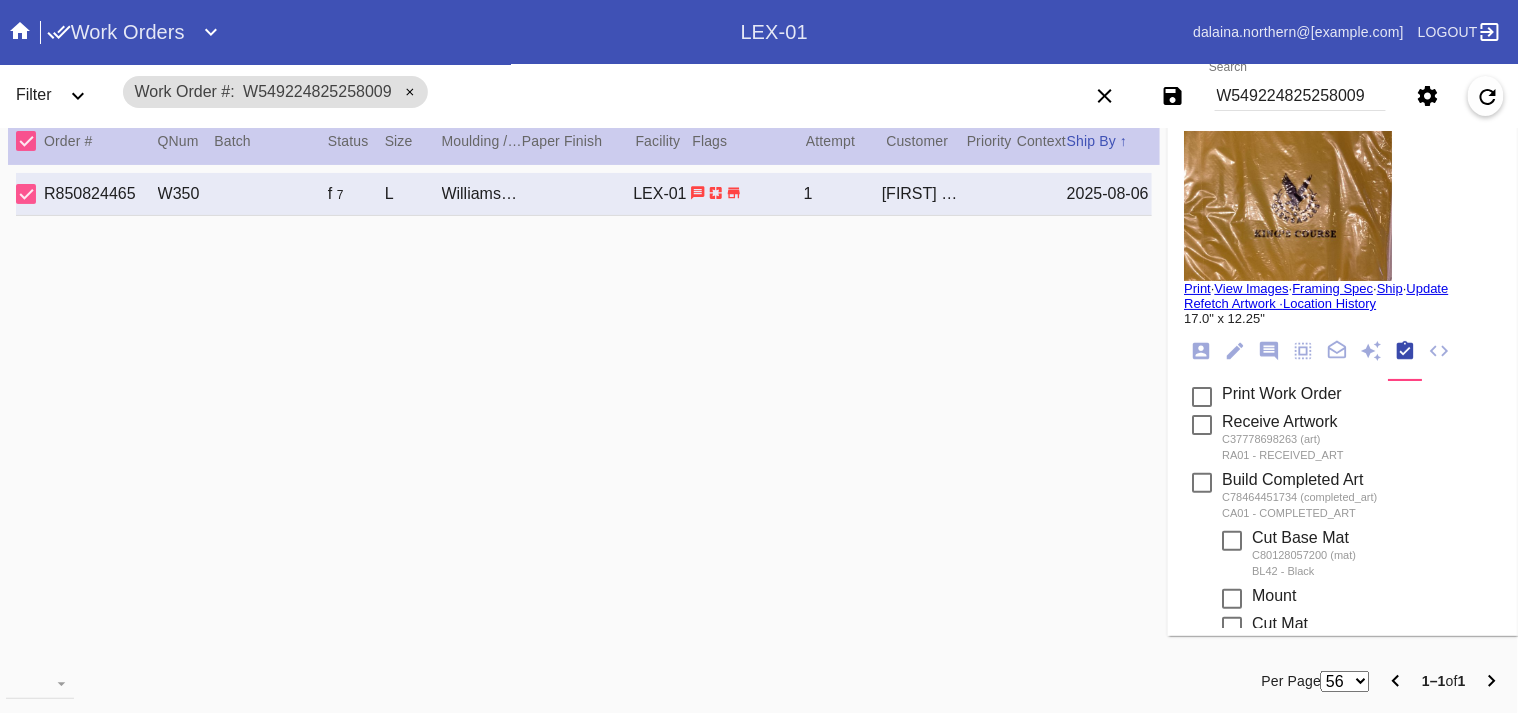 click on "View Images" at bounding box center [1251, 288] 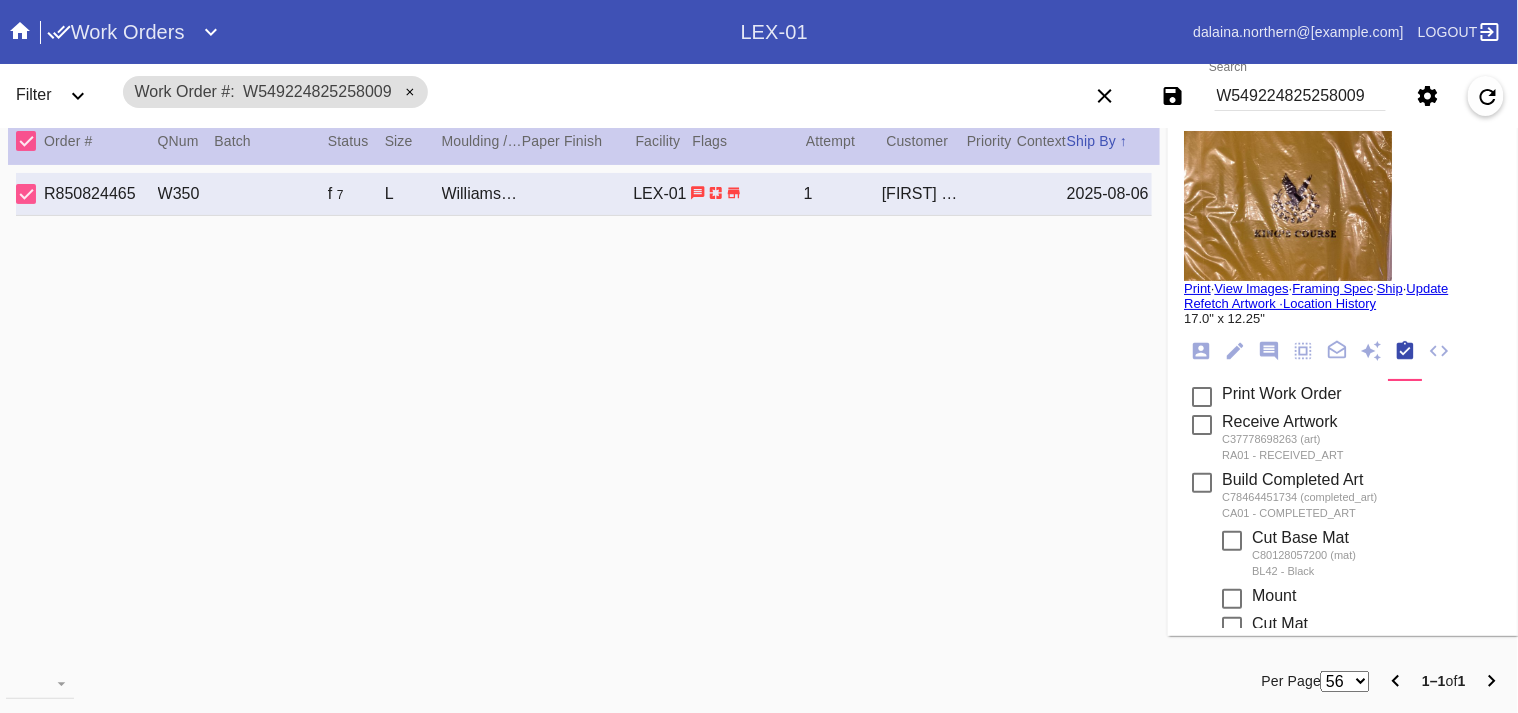 click on "W549224825258009" at bounding box center [1300, 96] 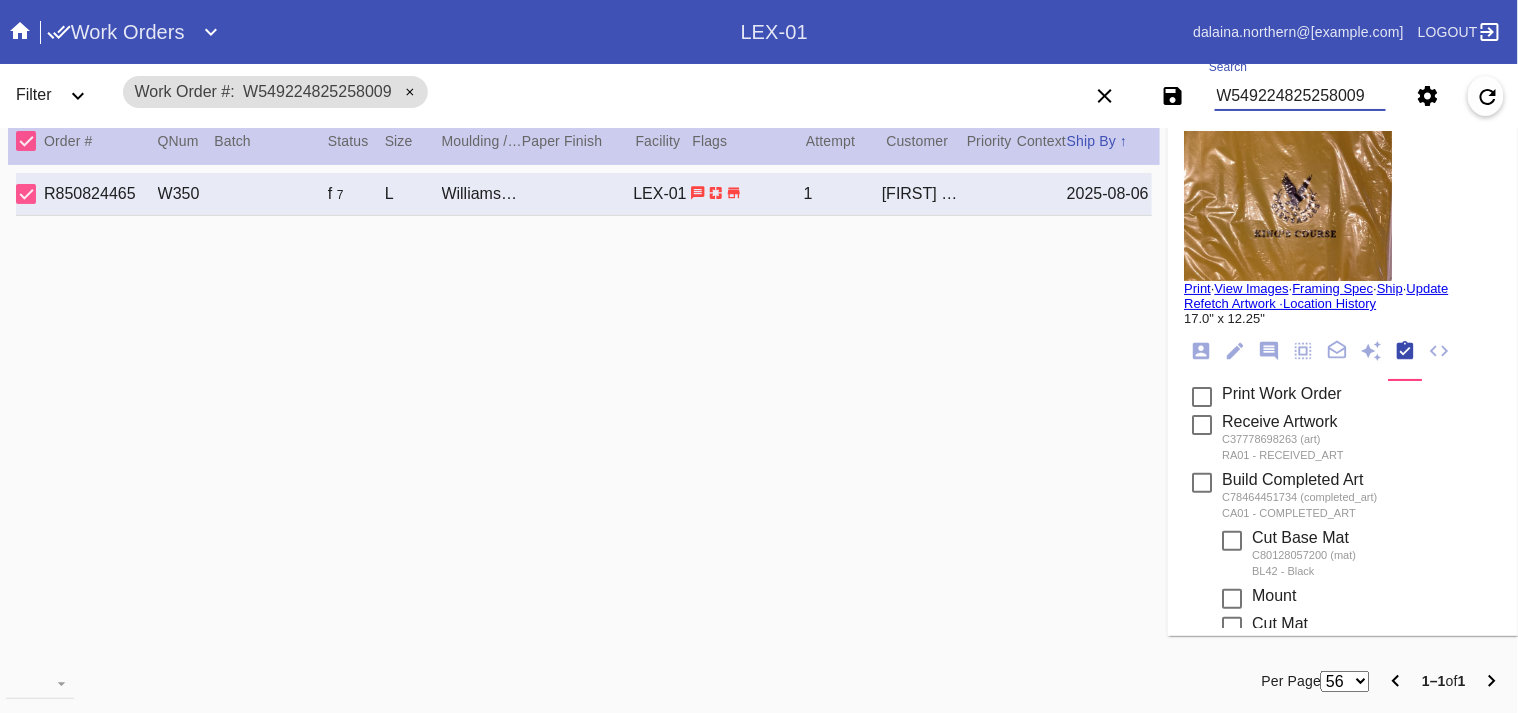click on "W549224825258009" at bounding box center [1300, 96] 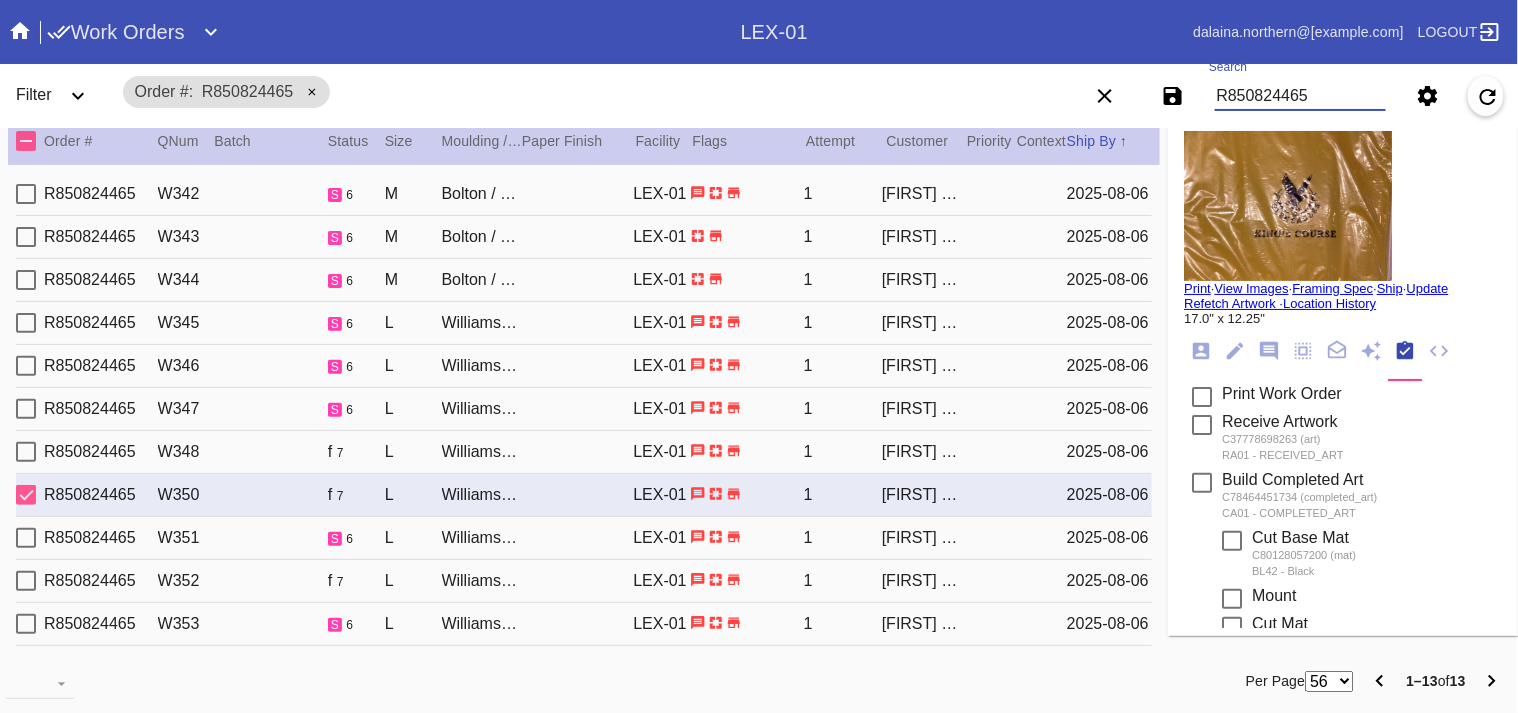click on "R850824465 W342 s   6 M Bolton / White LEX-01 1 Stacie Keliehor
2025-08-06" at bounding box center (584, 194) 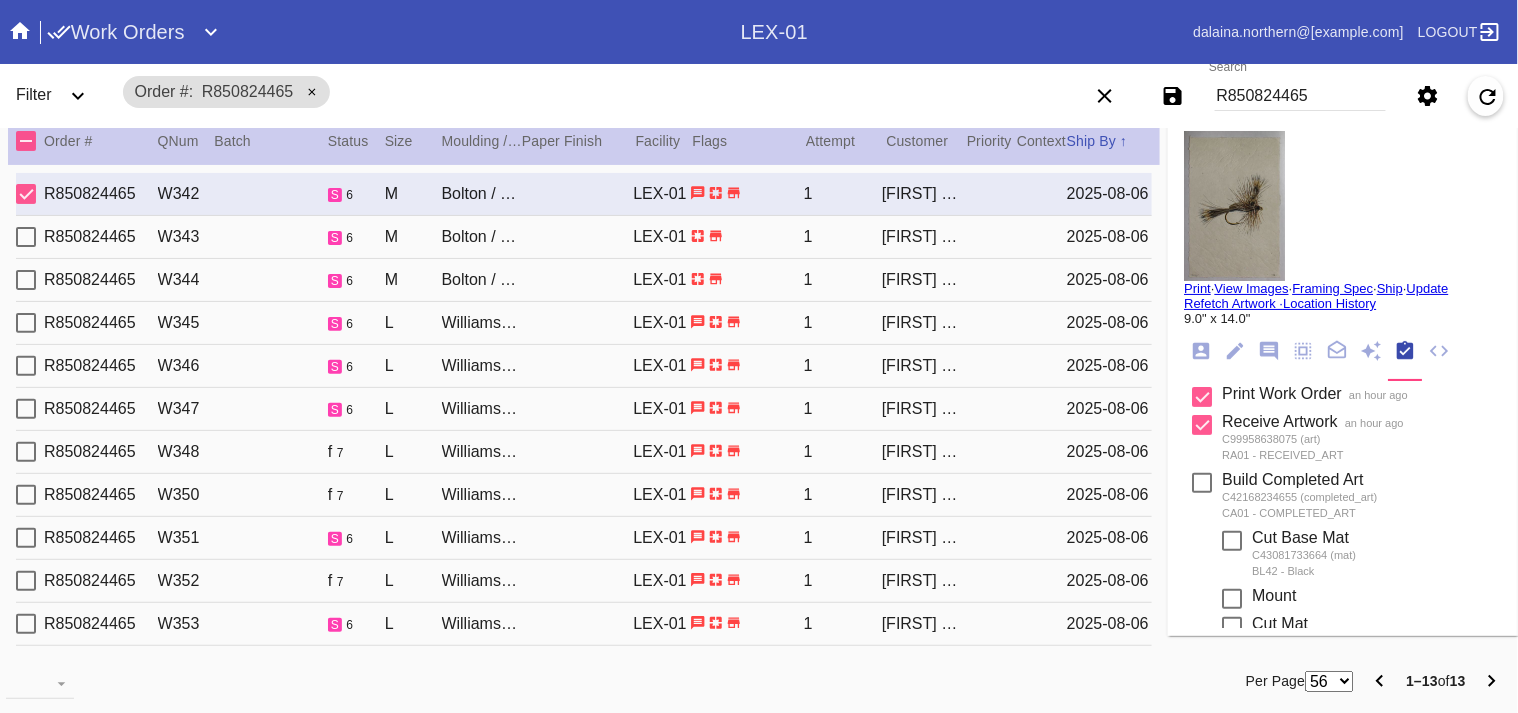 click on "R850824465 W344 s   6 M Bolton / White LEX-01 1 Stacie Keliehor
2025-08-06" at bounding box center [584, 280] 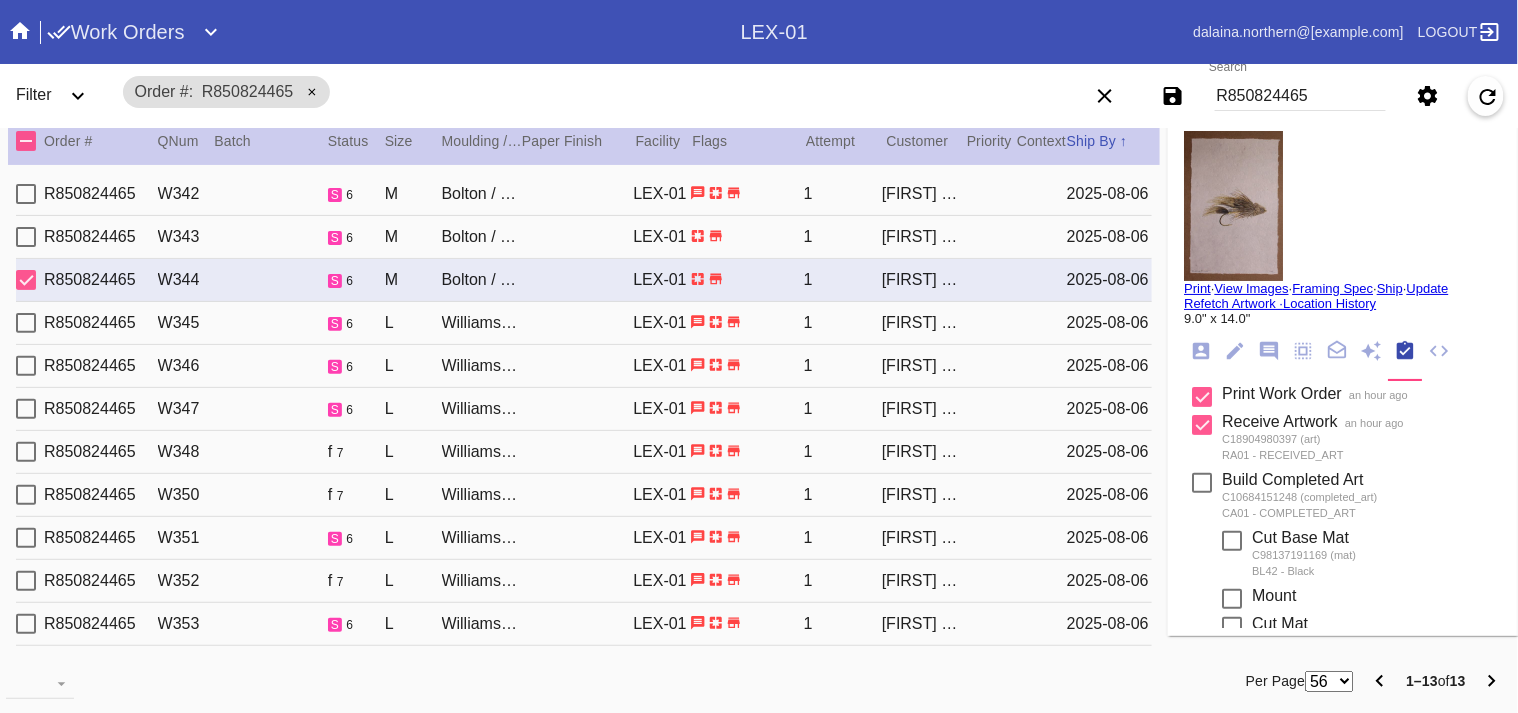 click on "R850824465 W348 f   7 L Williamsburg / White LEX-01 1 Stacie Keliehor
2025-08-06" at bounding box center (584, 452) 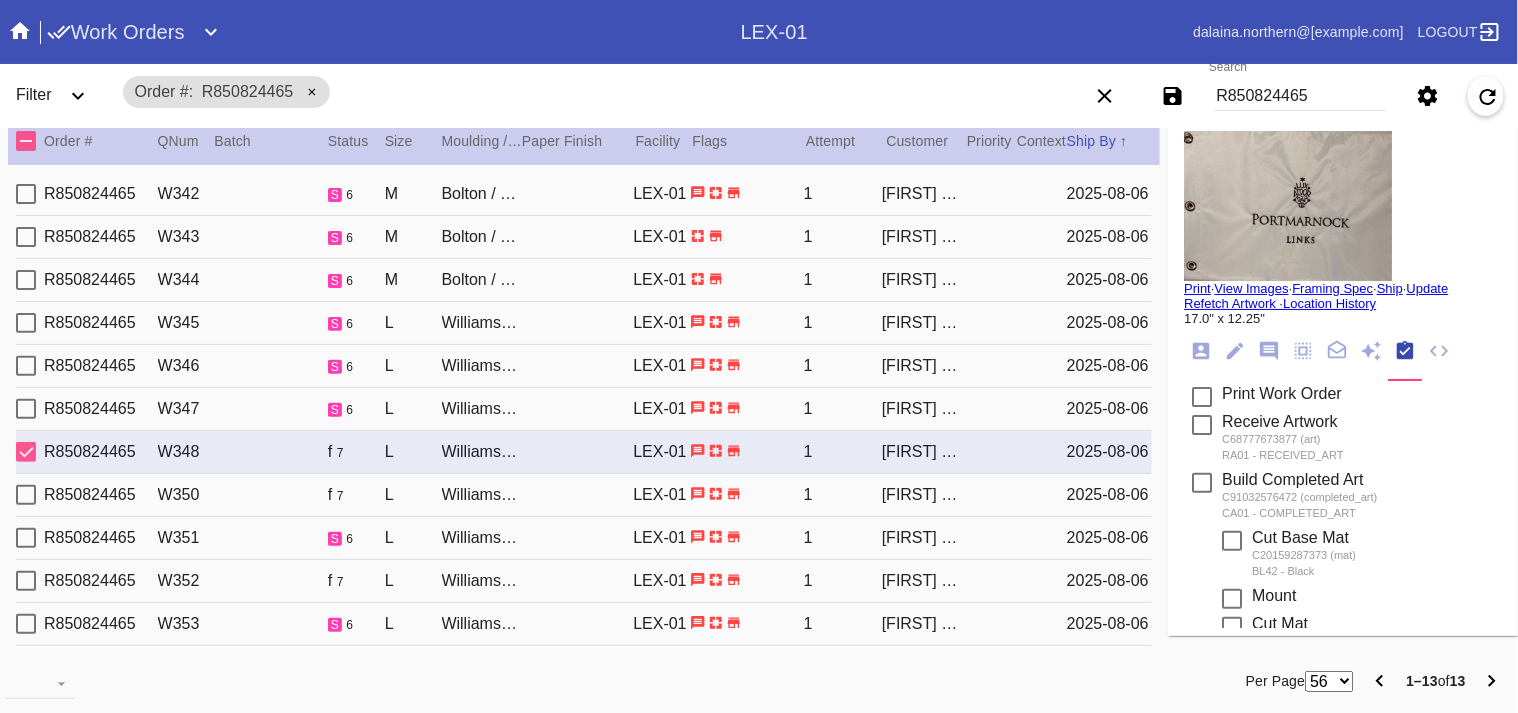 click on "f   7" at bounding box center [356, 581] 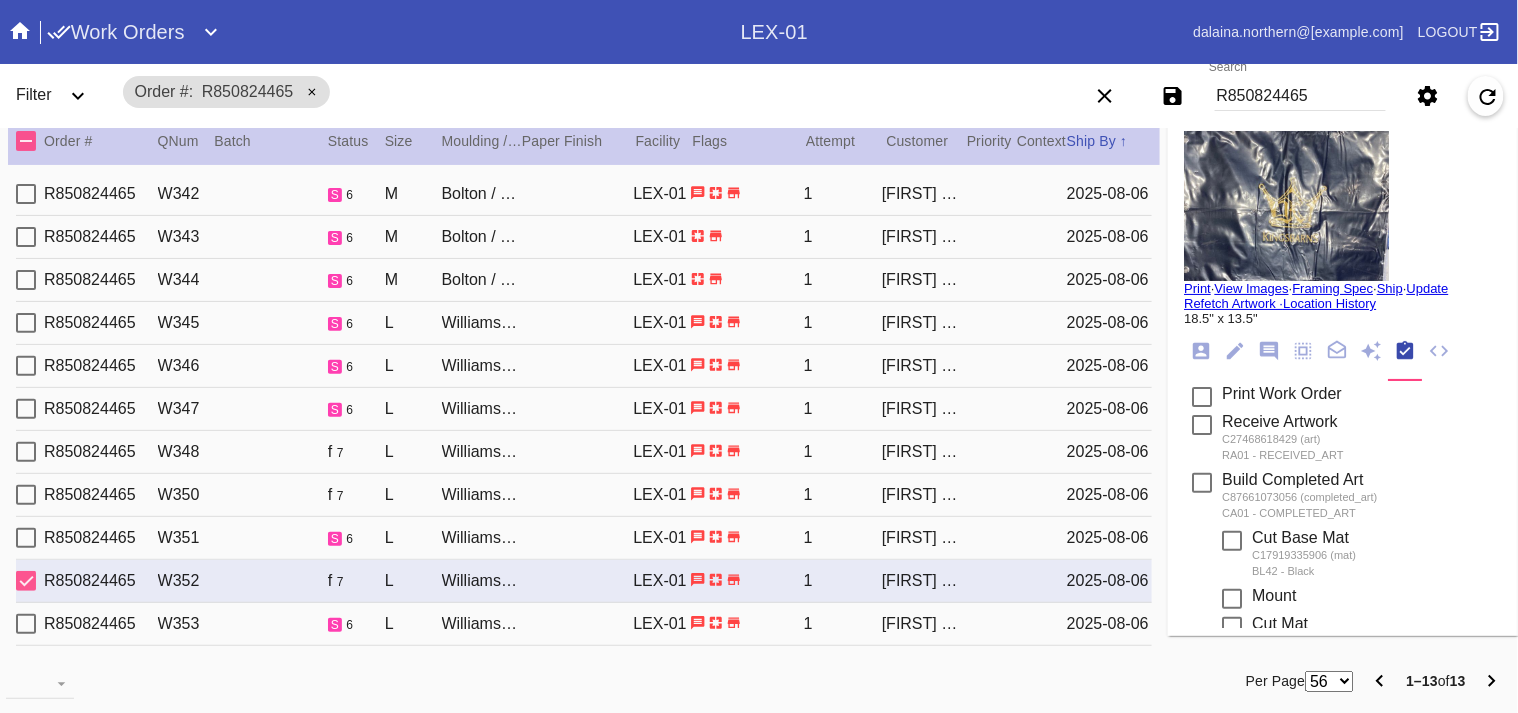 click on "R850824465 W351 s   6 L Williamsburg / White LEX-01 1 Stacie Keliehor
2025-08-06" at bounding box center (584, 538) 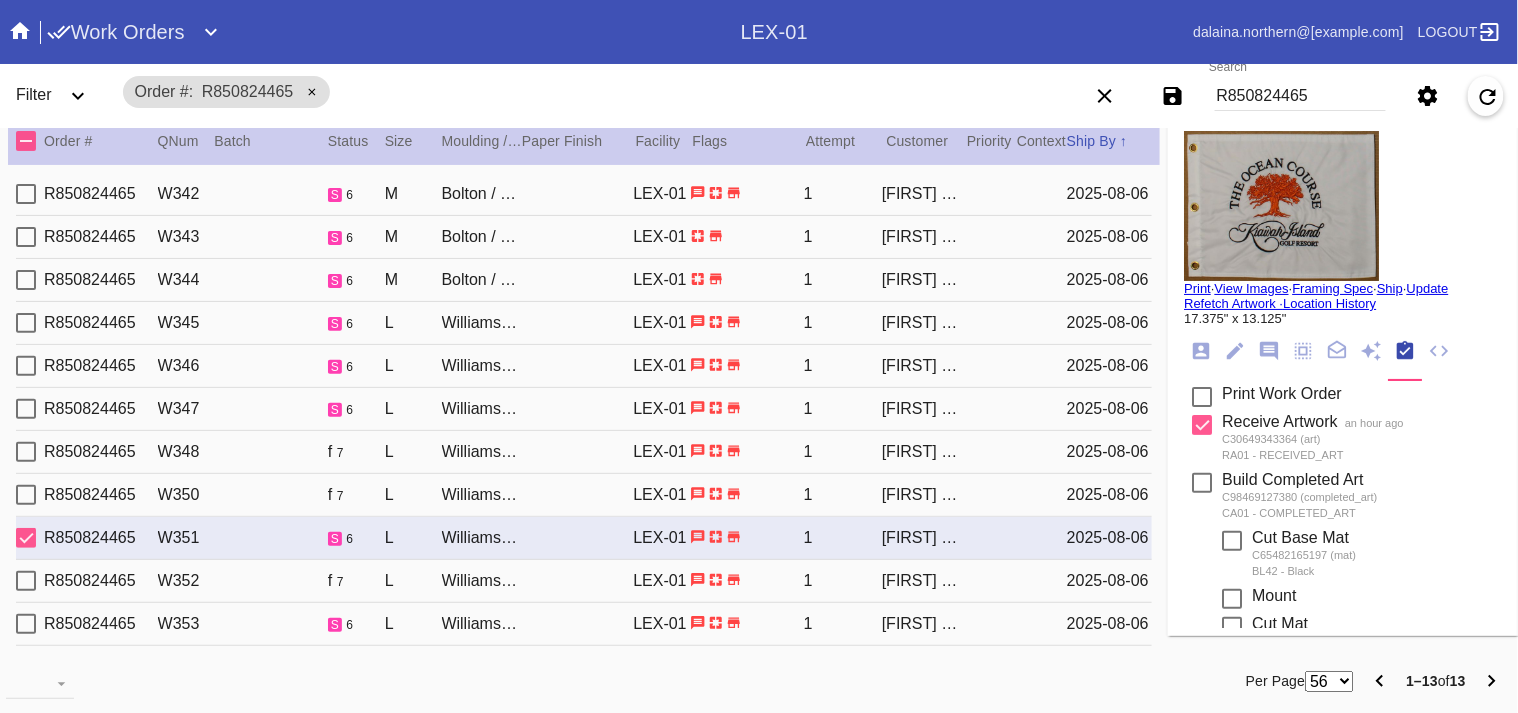 click on "R850824465 W353 s   6 L Williamsburg / White LEX-01 1 Stacie Keliehor
2025-08-06" at bounding box center (584, 624) 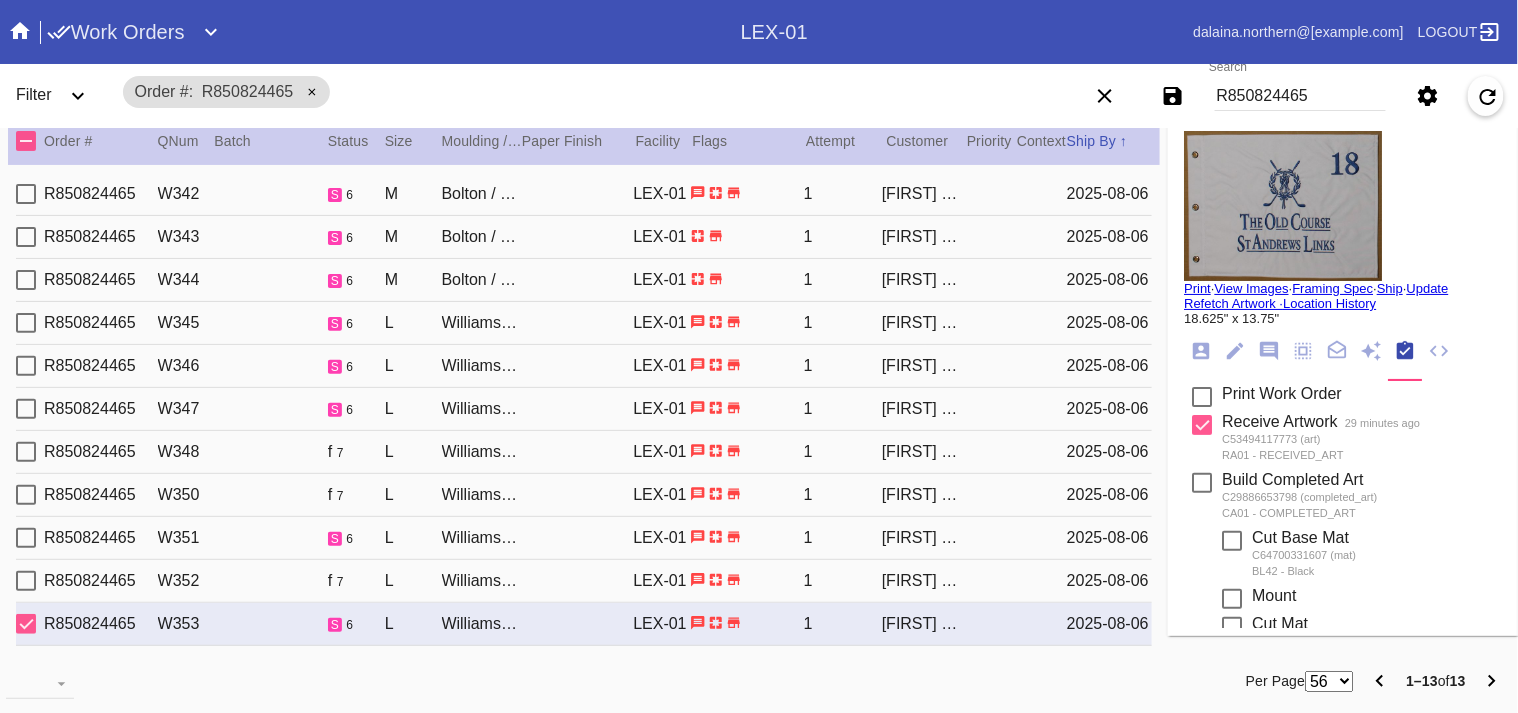 click on "L" at bounding box center (413, 538) 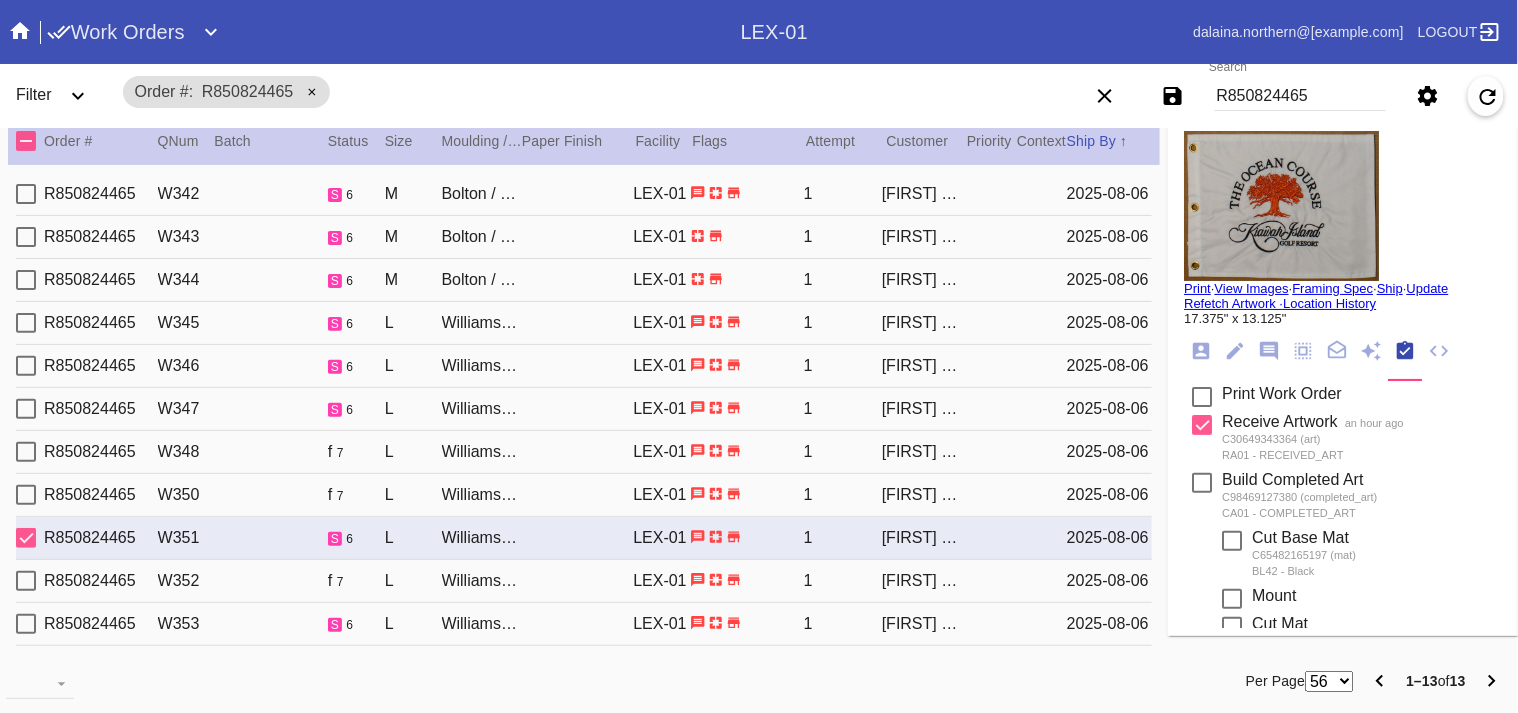 click on "Print" at bounding box center [1197, 288] 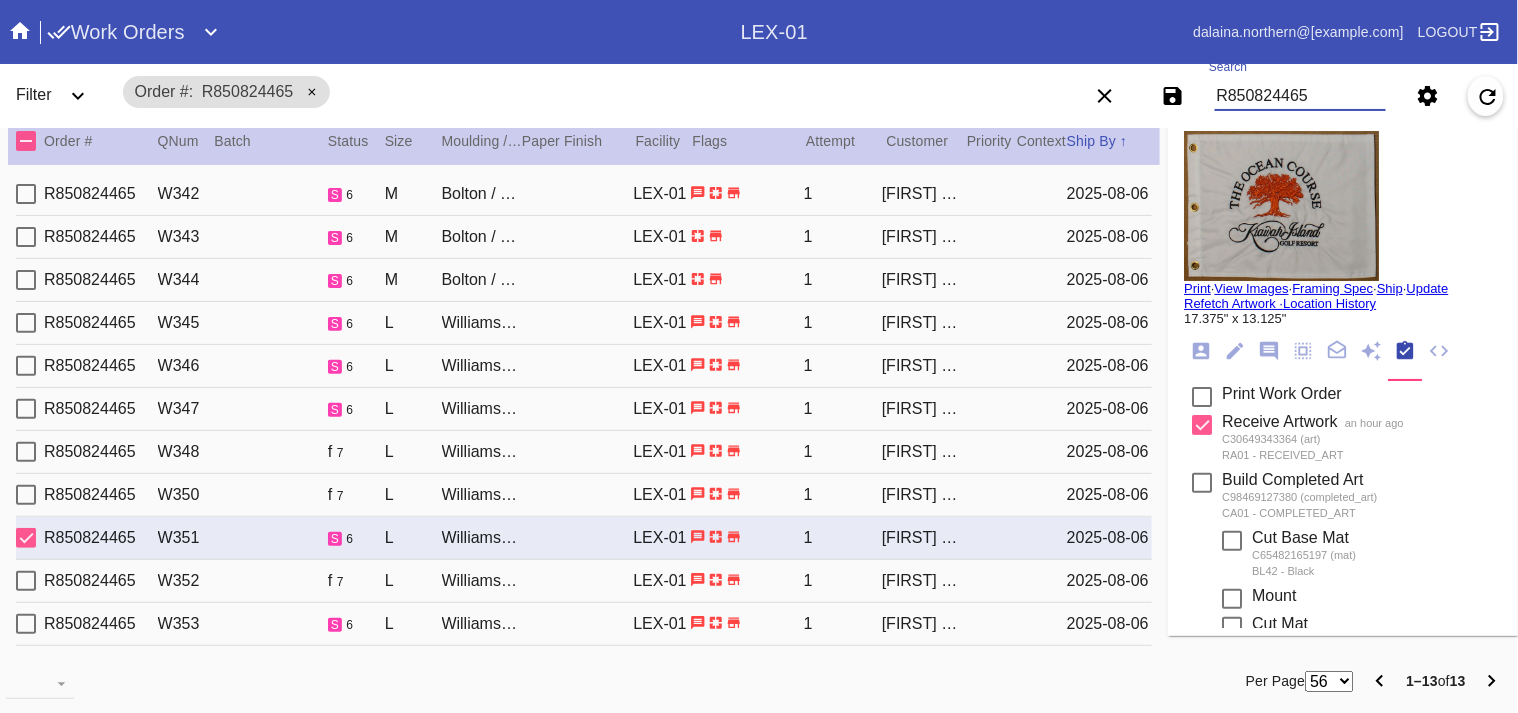 click on "R850824465" at bounding box center (1300, 96) 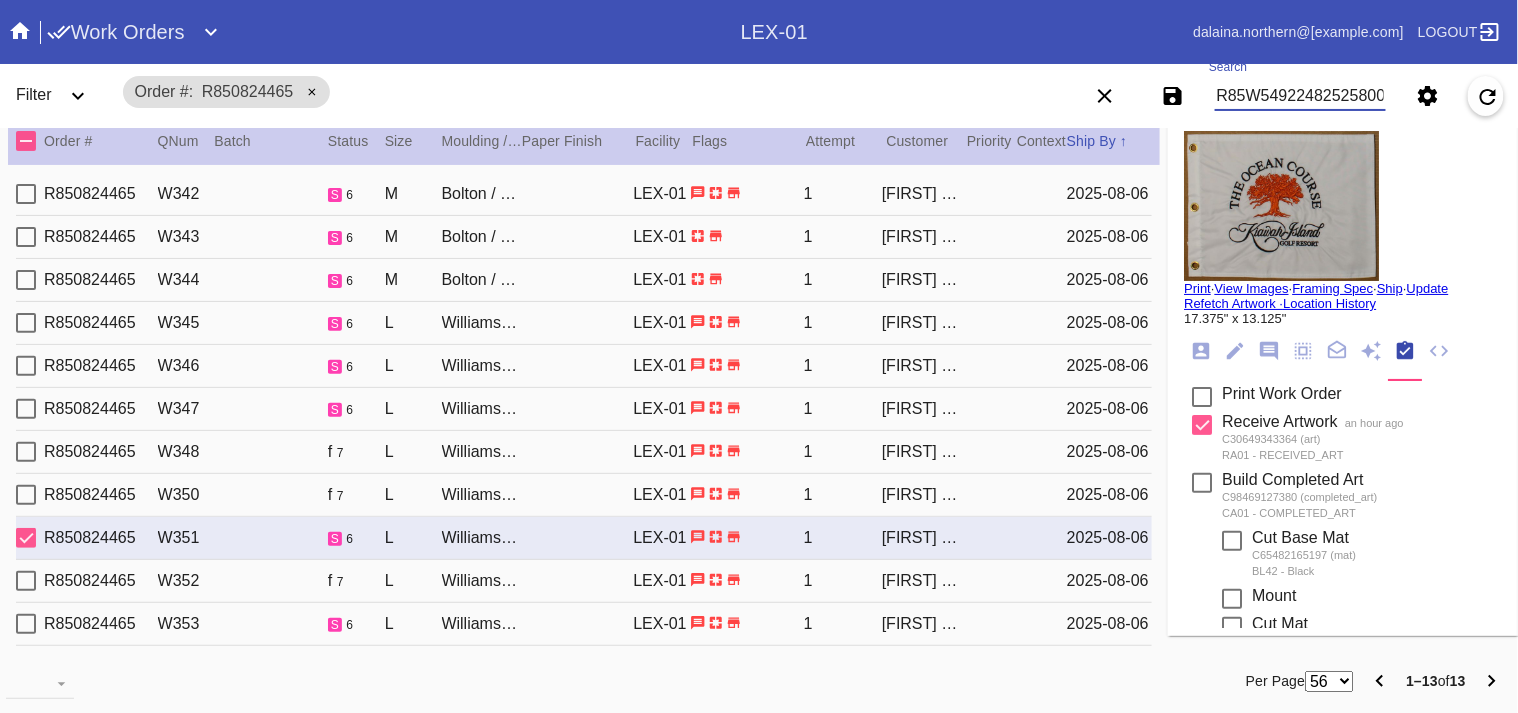 scroll, scrollTop: 0, scrollLeft: 11, axis: horizontal 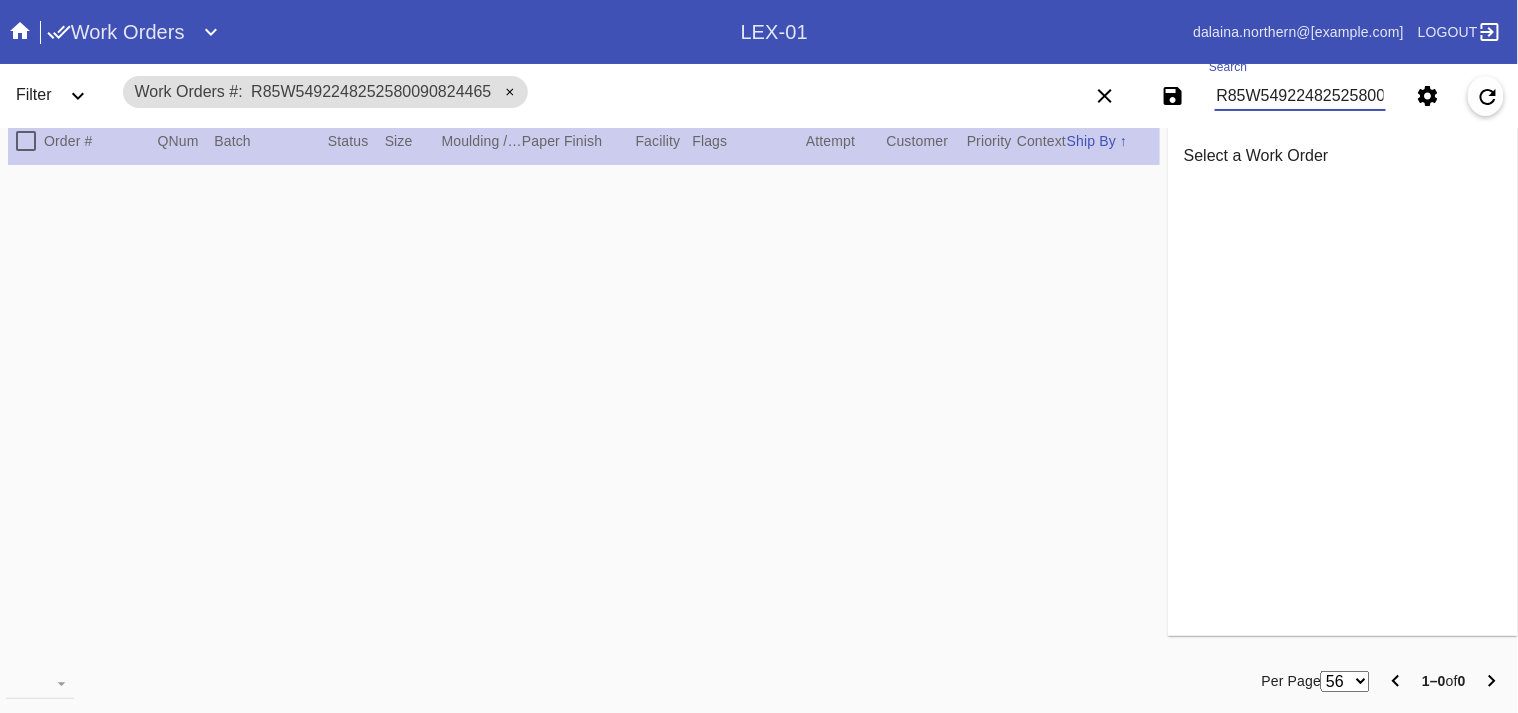 drag, startPoint x: 1233, startPoint y: 99, endPoint x: 1109, endPoint y: 123, distance: 126.30122 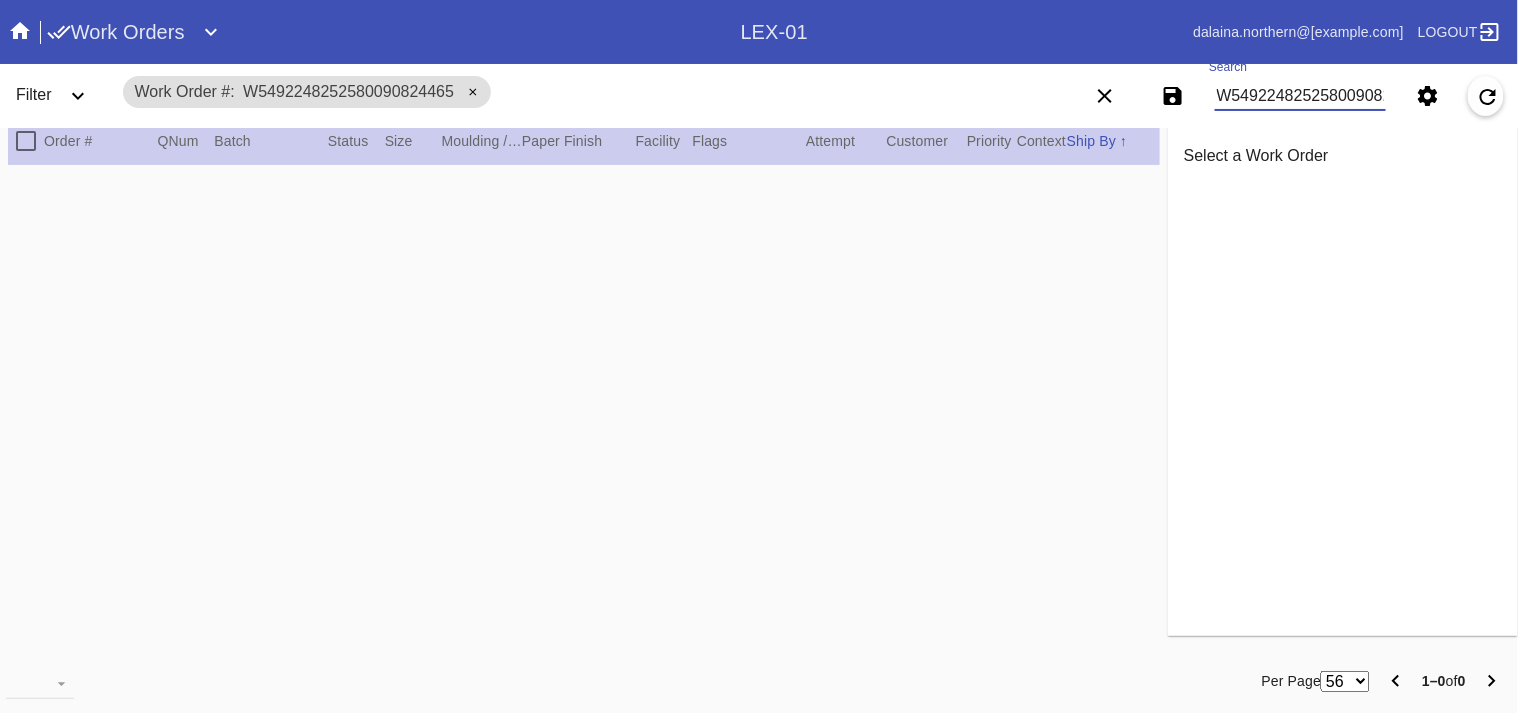 click on "W5492248252580090824465" at bounding box center [1300, 96] 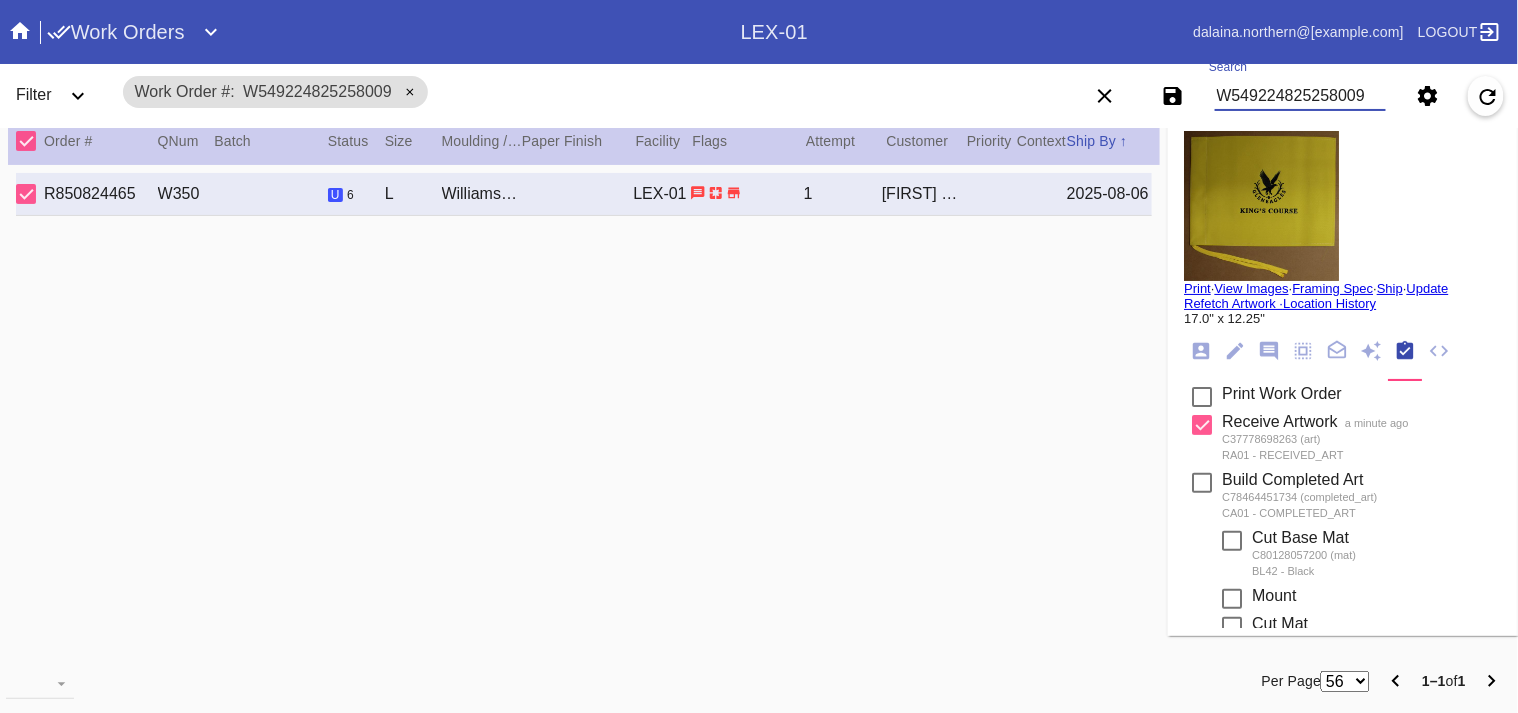 click at bounding box center [1202, 397] 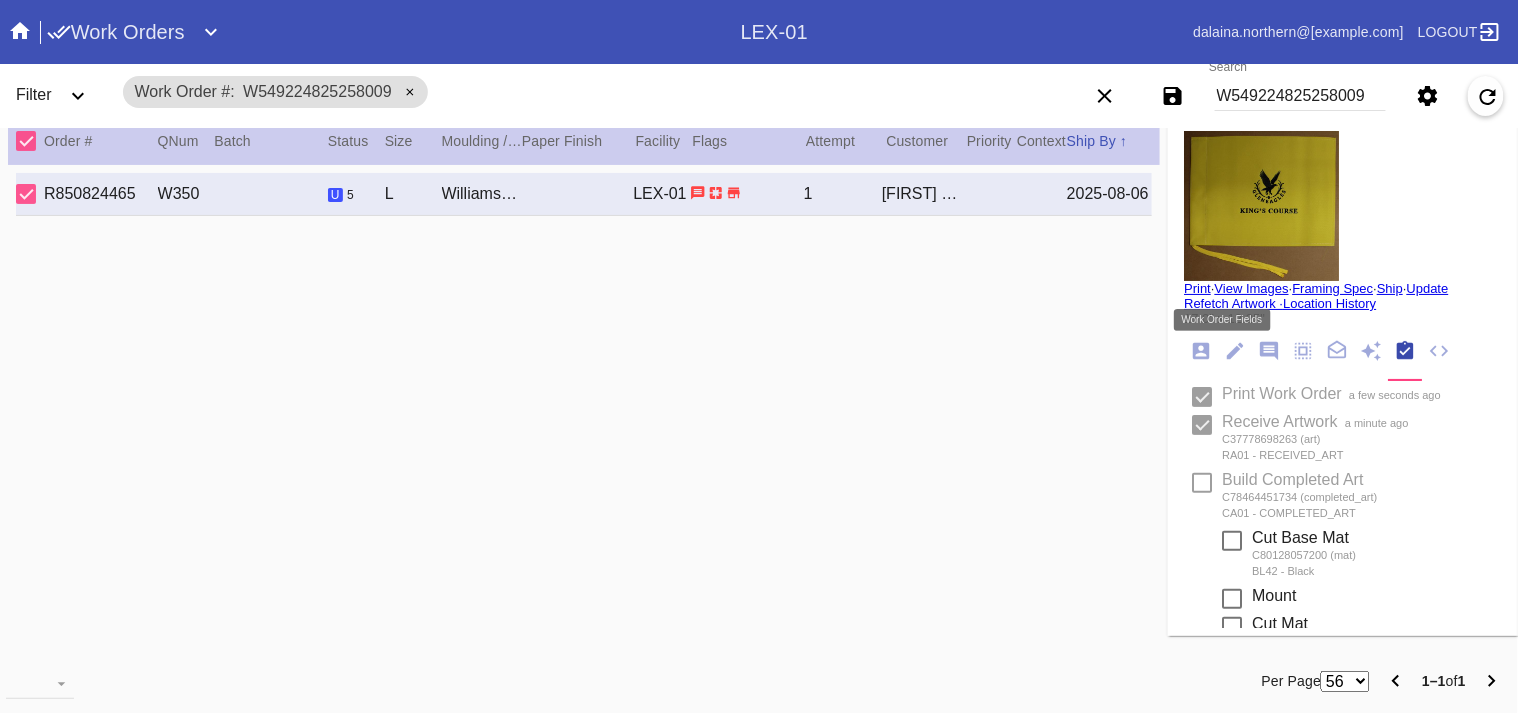 click 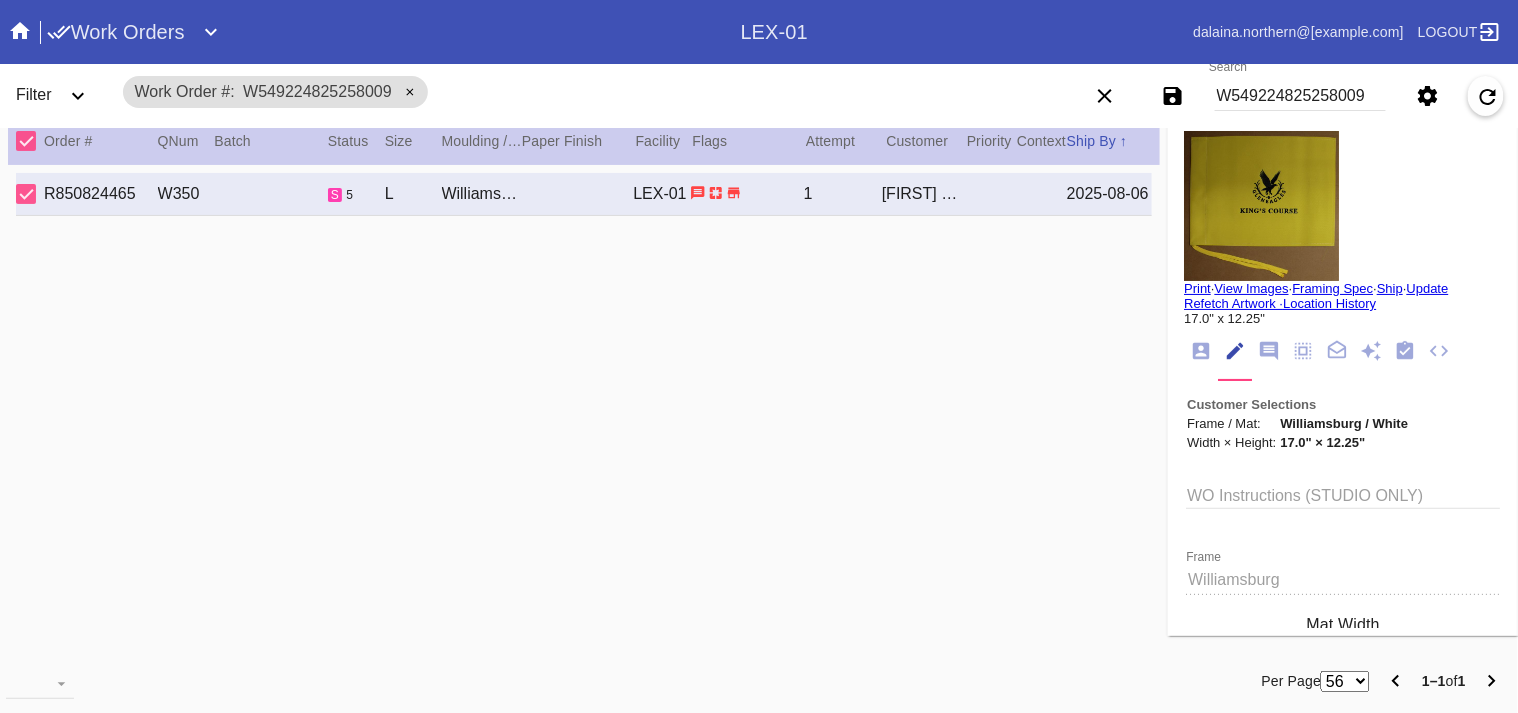 click 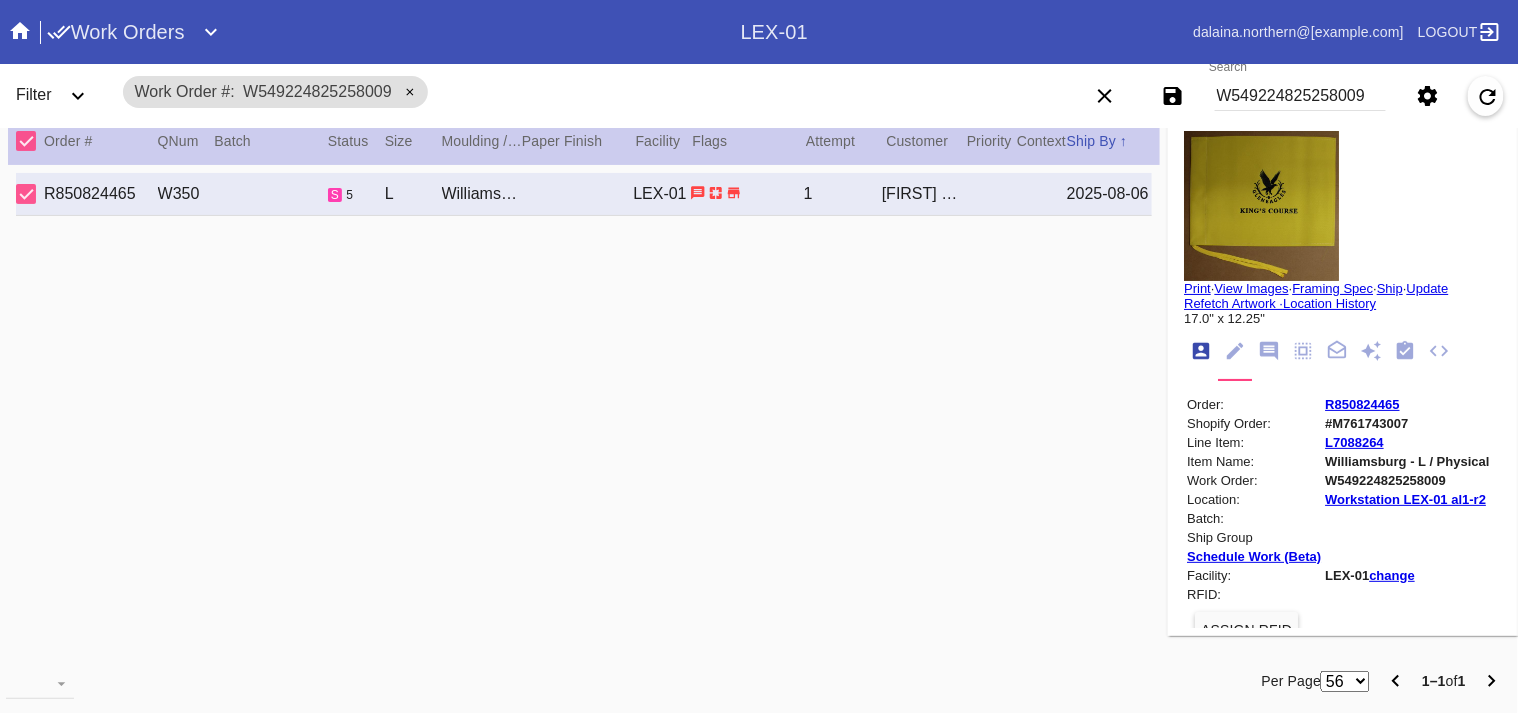 scroll, scrollTop: 24, scrollLeft: 0, axis: vertical 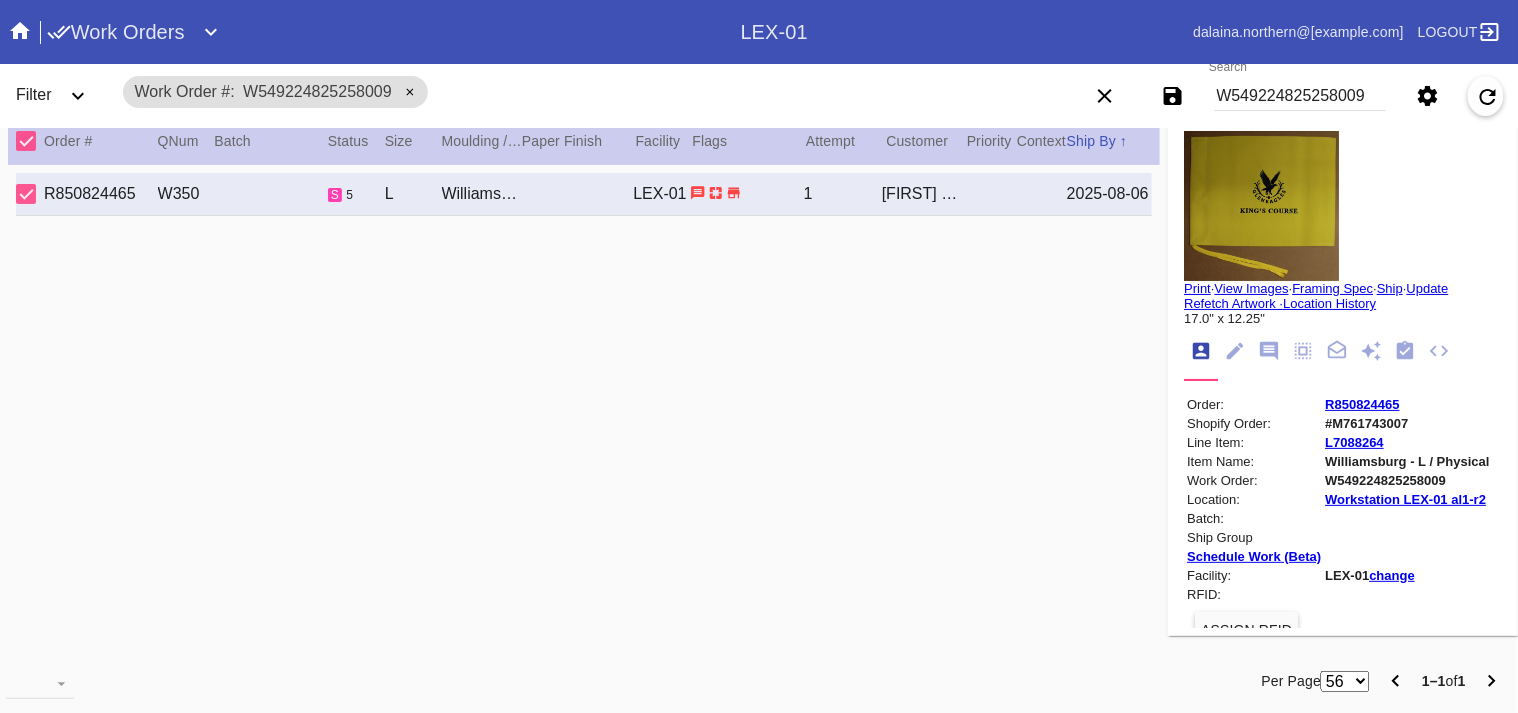 click on "Print" at bounding box center (1197, 288) 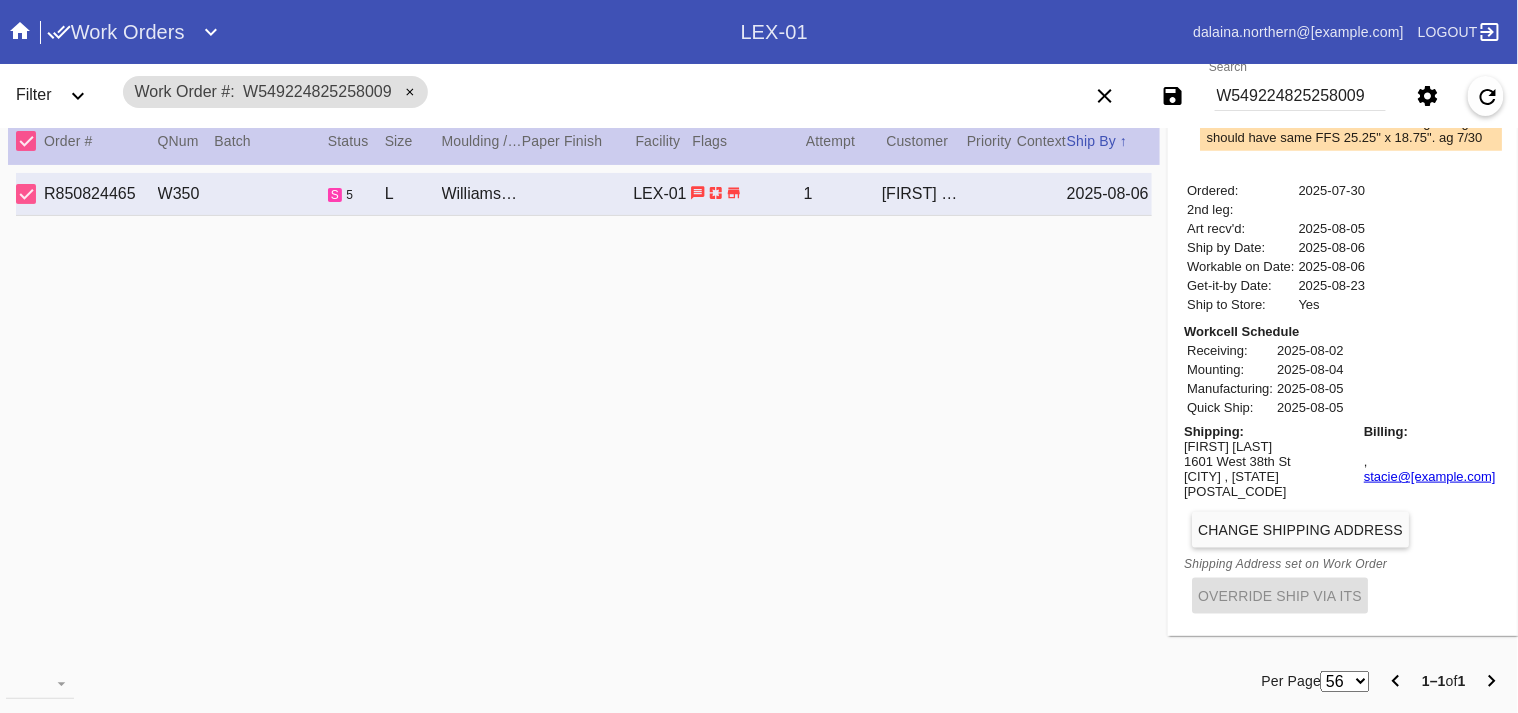 scroll, scrollTop: 667, scrollLeft: 0, axis: vertical 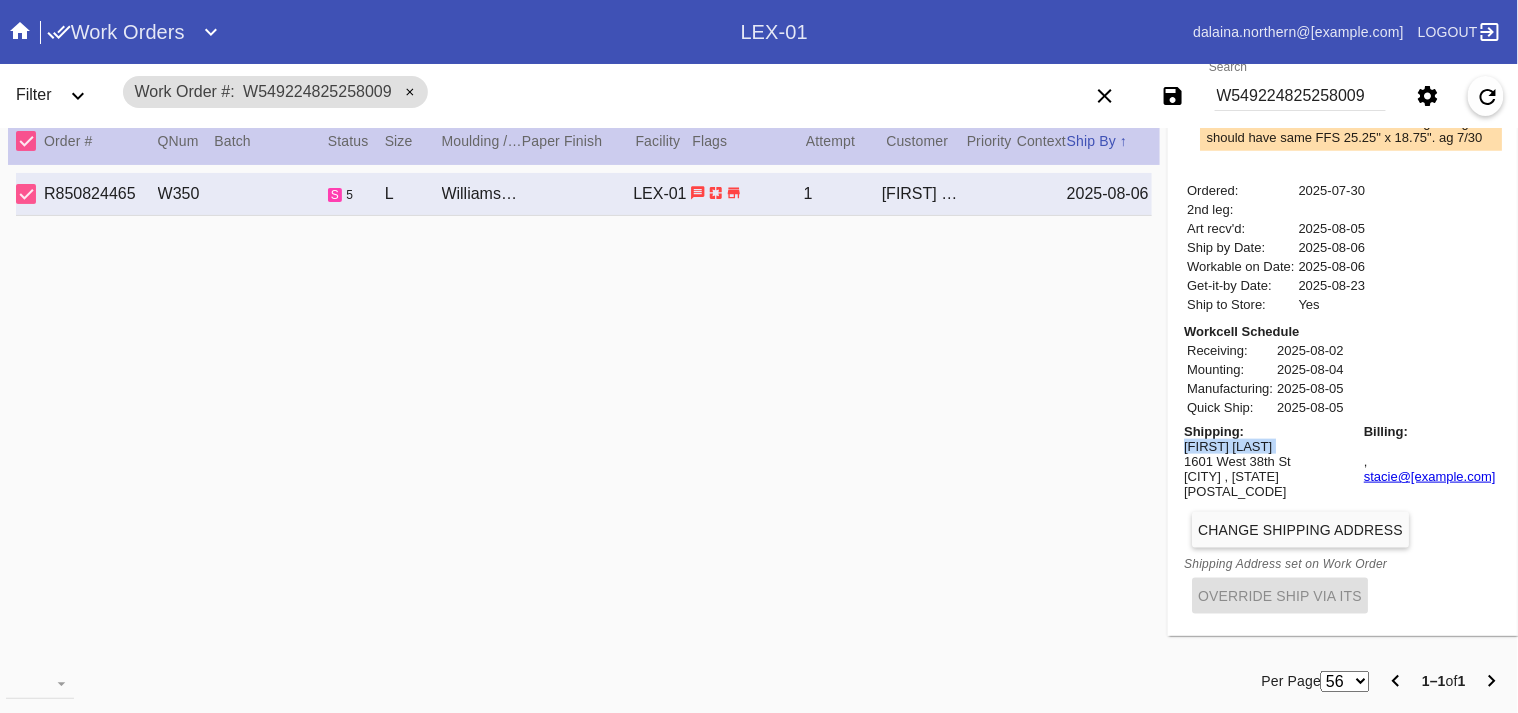 click on "Stacie Keliehor" at bounding box center (1270, 446) 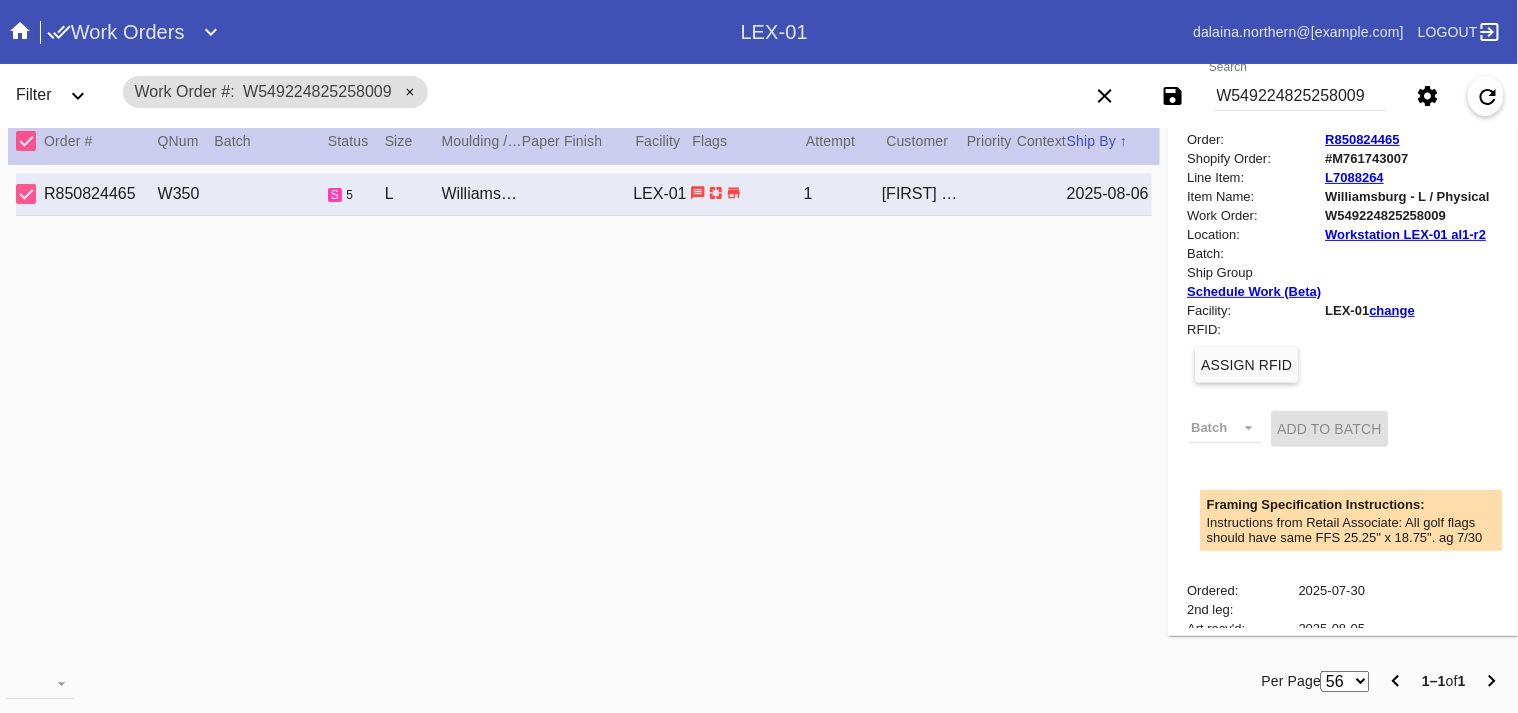 scroll, scrollTop: 667, scrollLeft: 0, axis: vertical 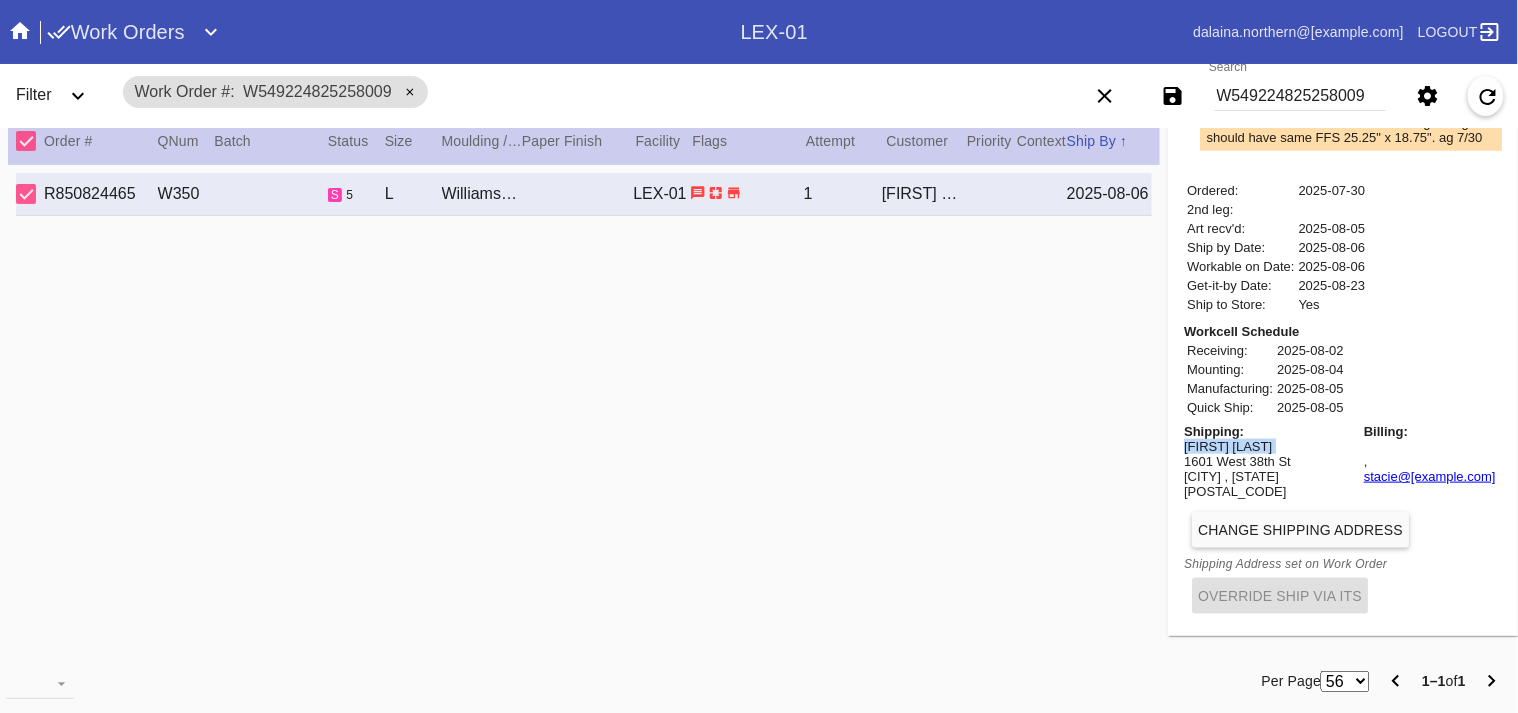 copy on "Stacie Keliehor" 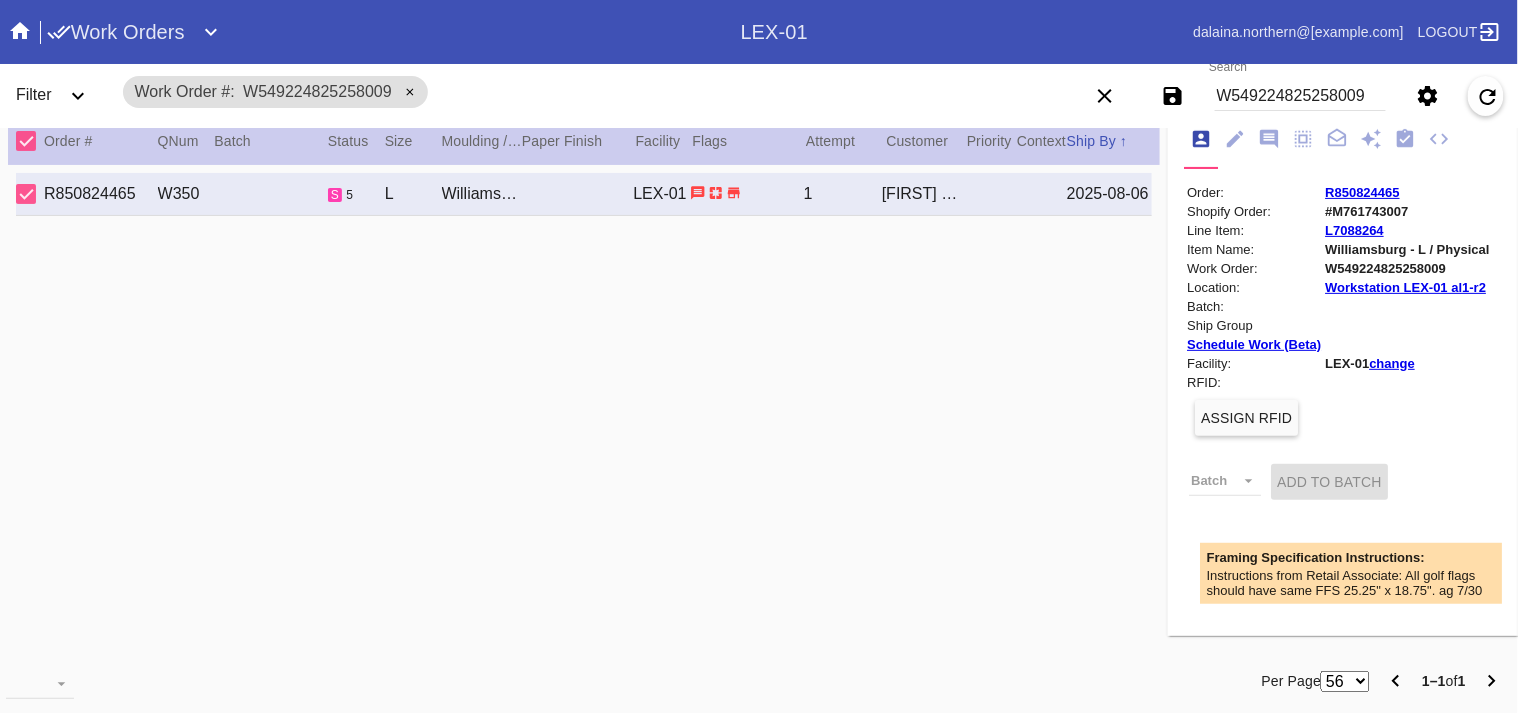 scroll, scrollTop: 0, scrollLeft: 0, axis: both 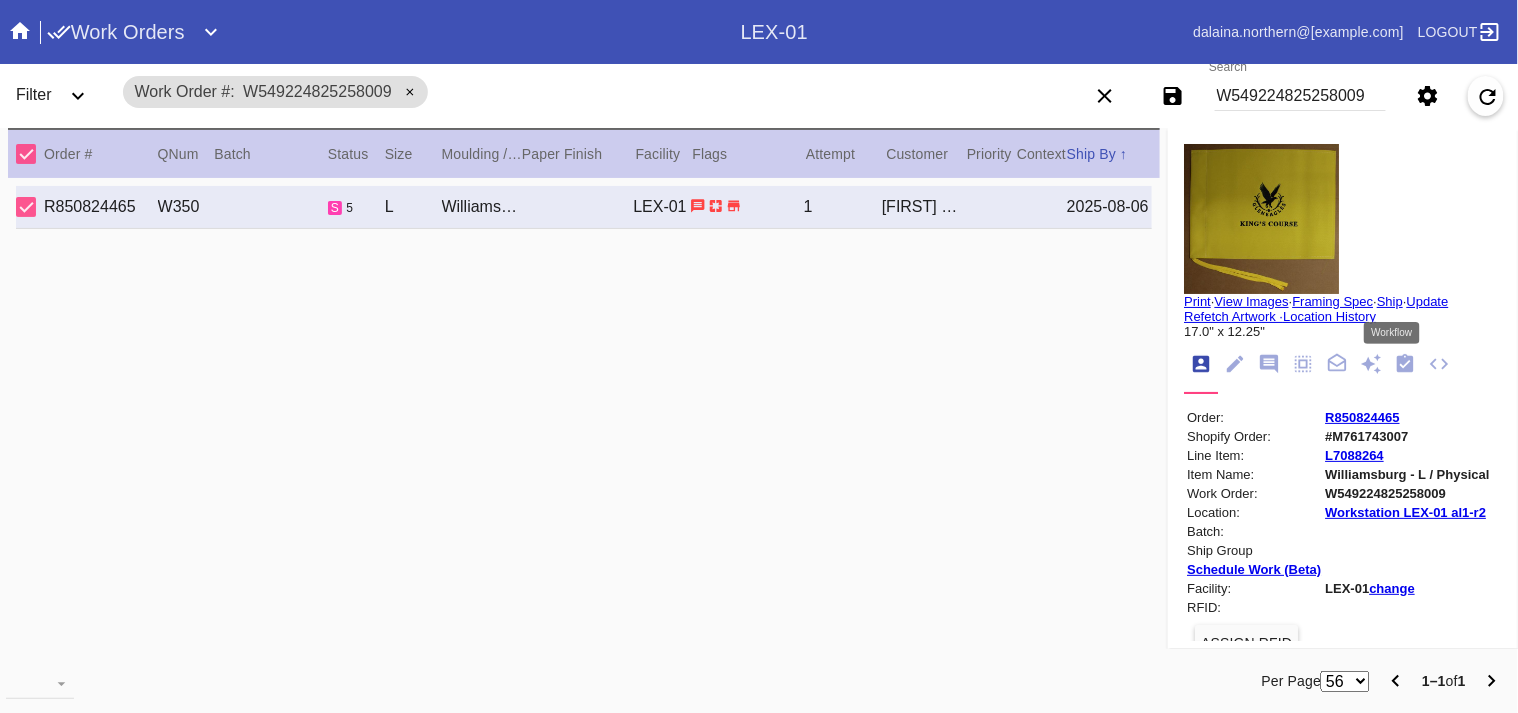 click 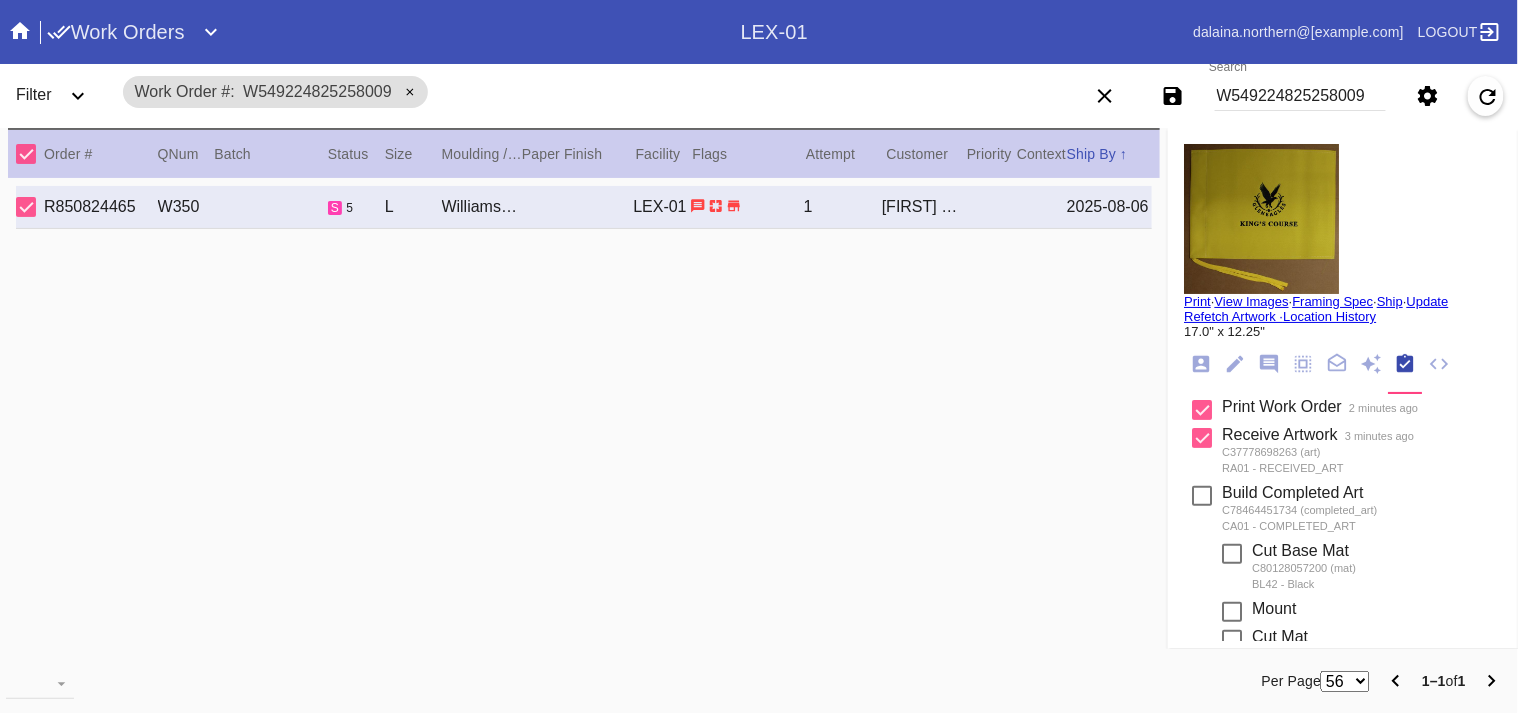 scroll, scrollTop: 320, scrollLeft: 0, axis: vertical 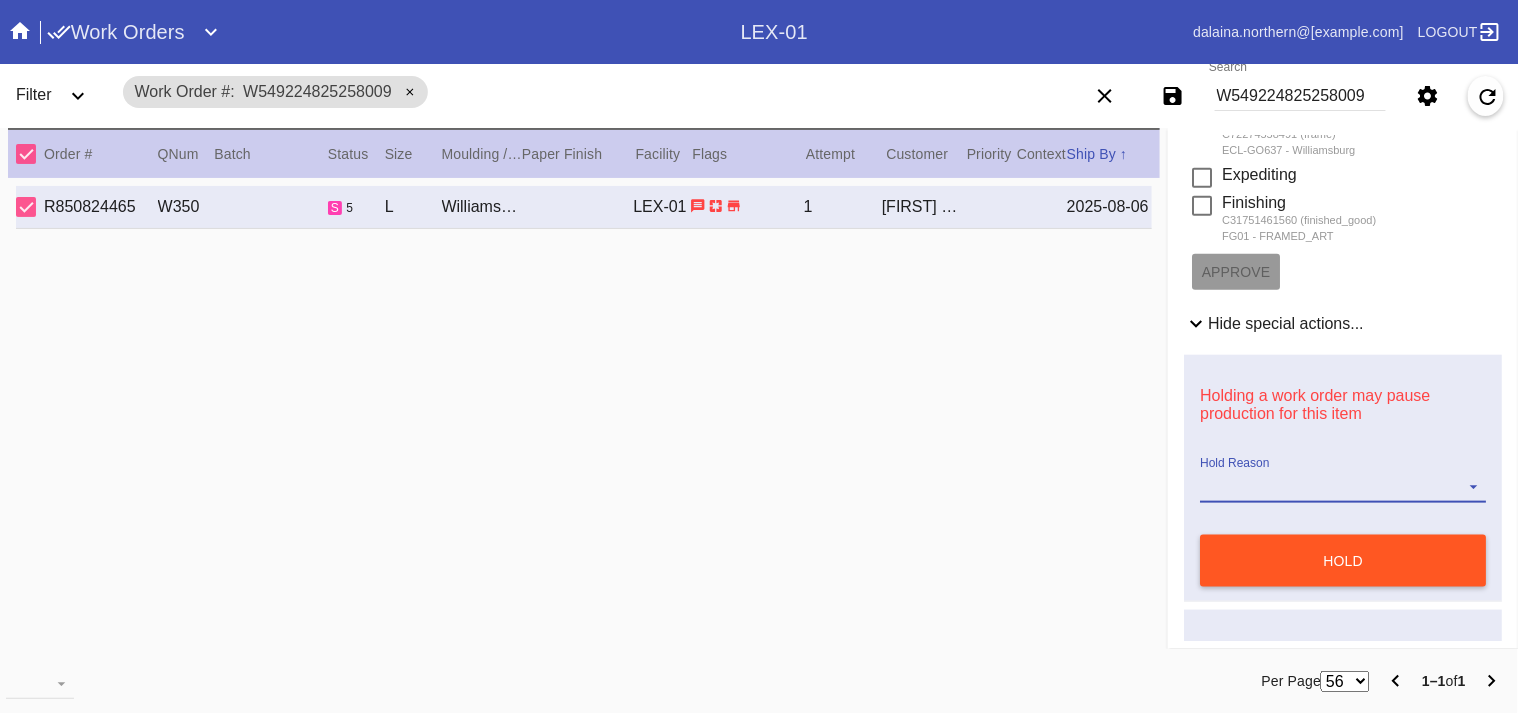 click on "Hold Reason" at bounding box center (1343, 488) 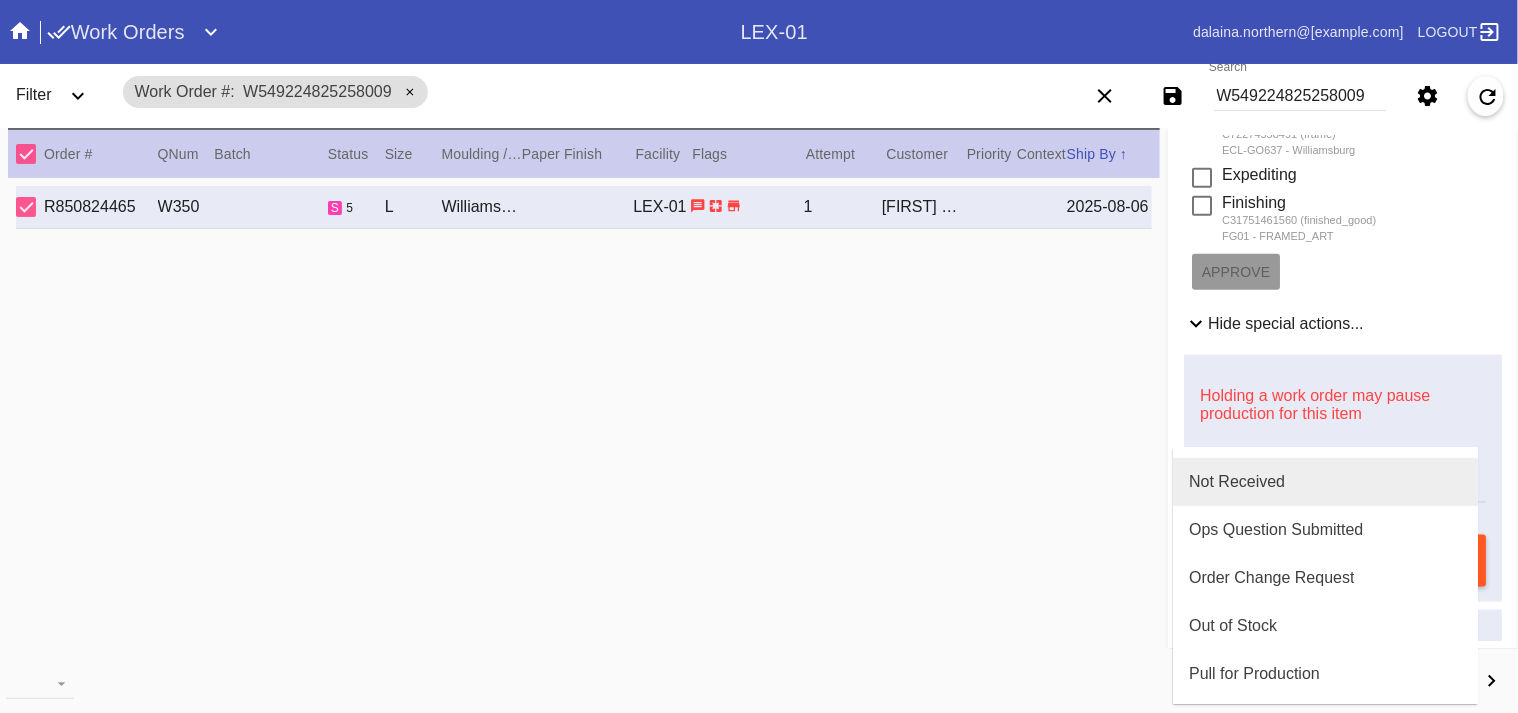 scroll, scrollTop: 426, scrollLeft: 0, axis: vertical 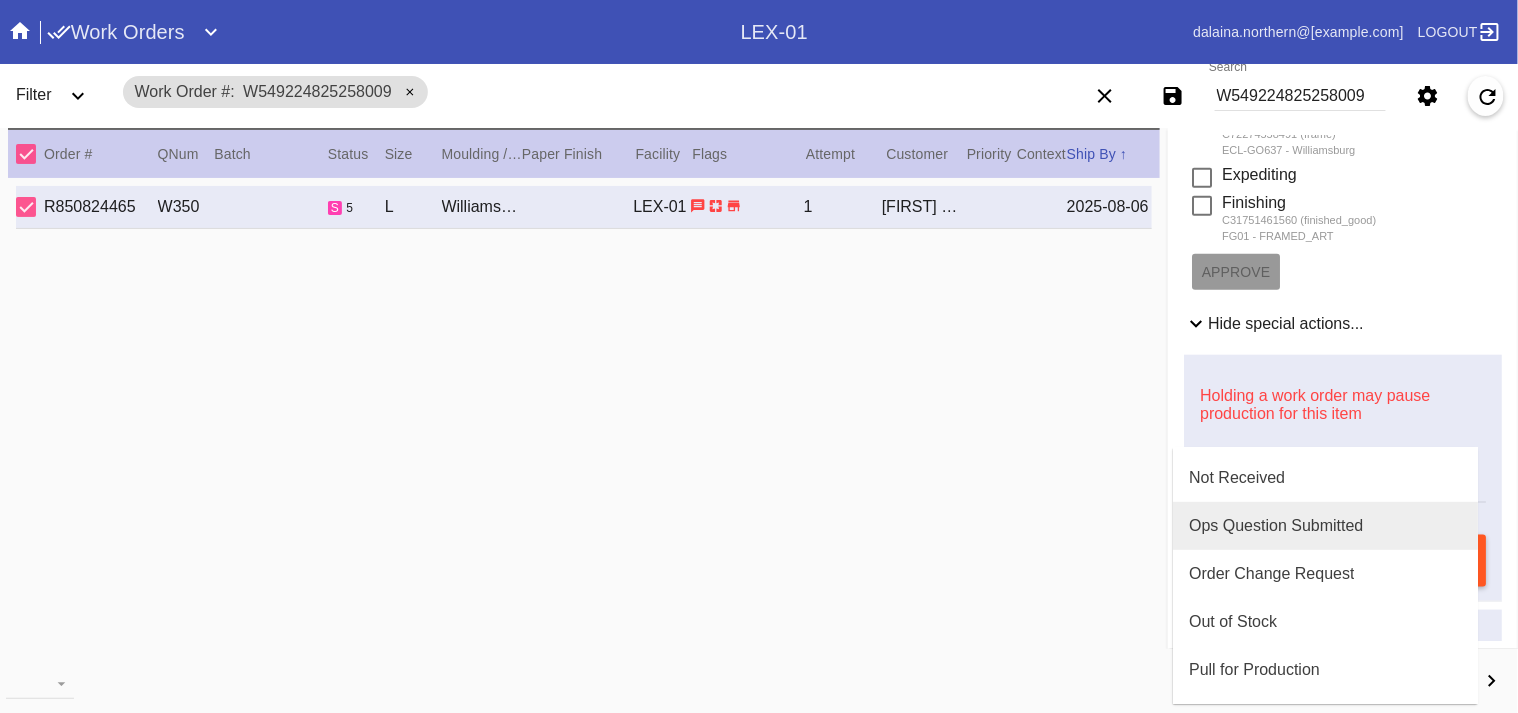click on "Ops Question Submitted" at bounding box center [1325, 526] 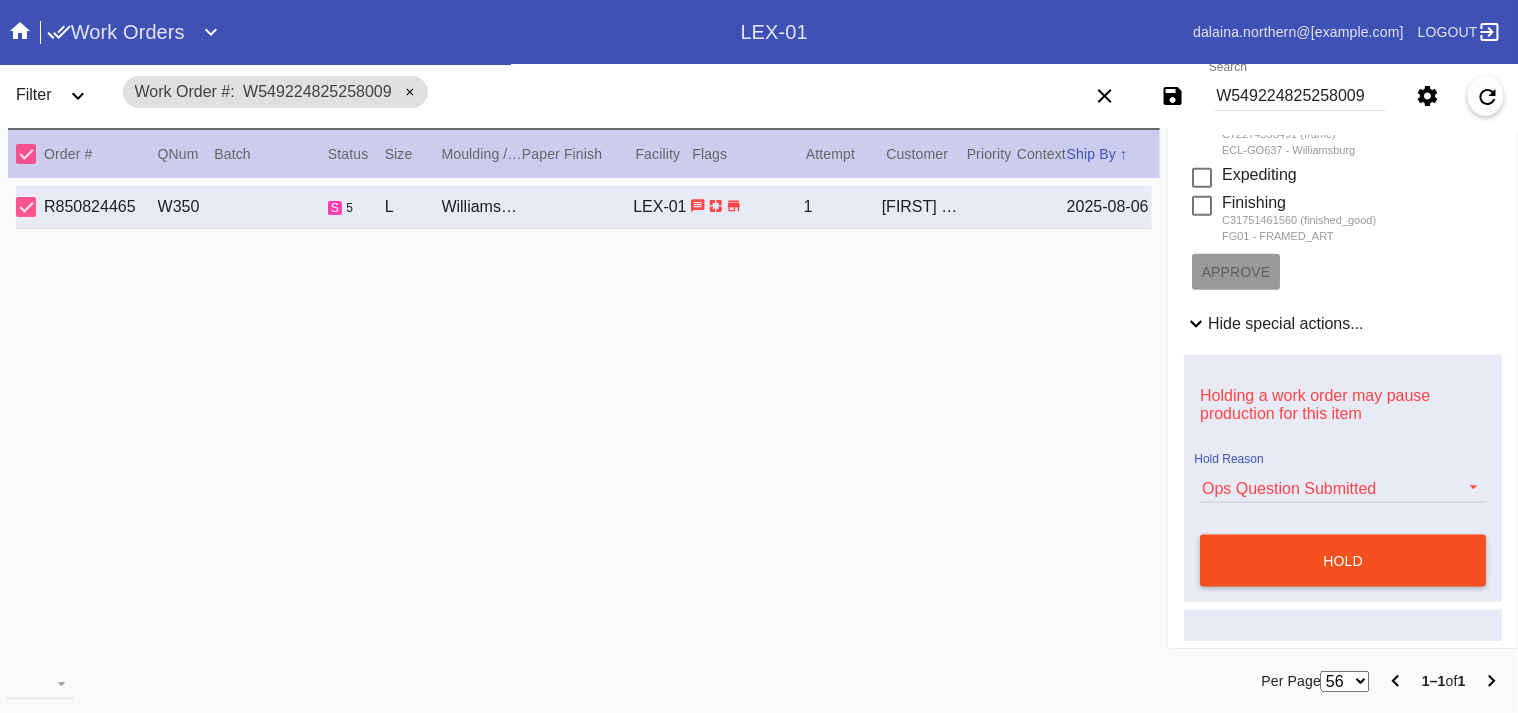 click on "hold" at bounding box center (1343, 561) 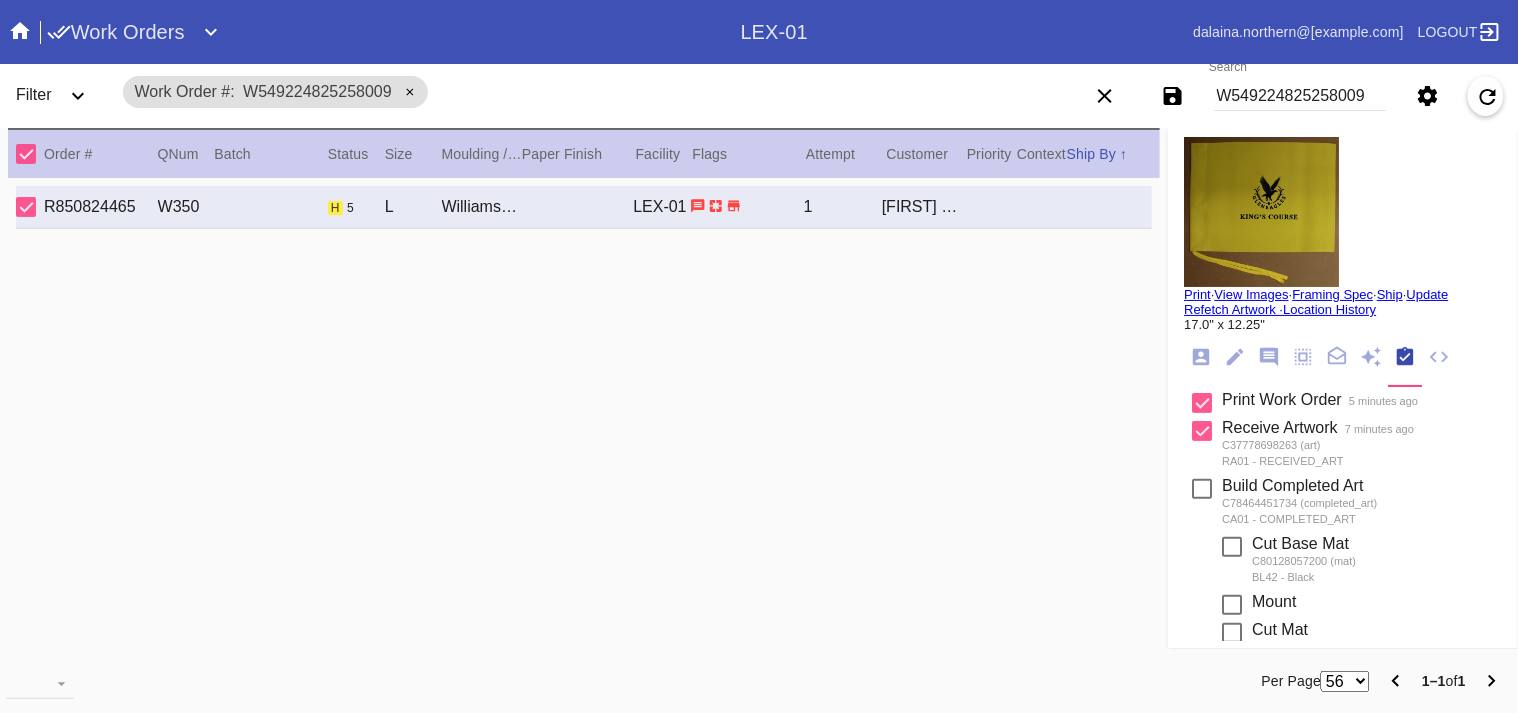 scroll, scrollTop: 0, scrollLeft: 0, axis: both 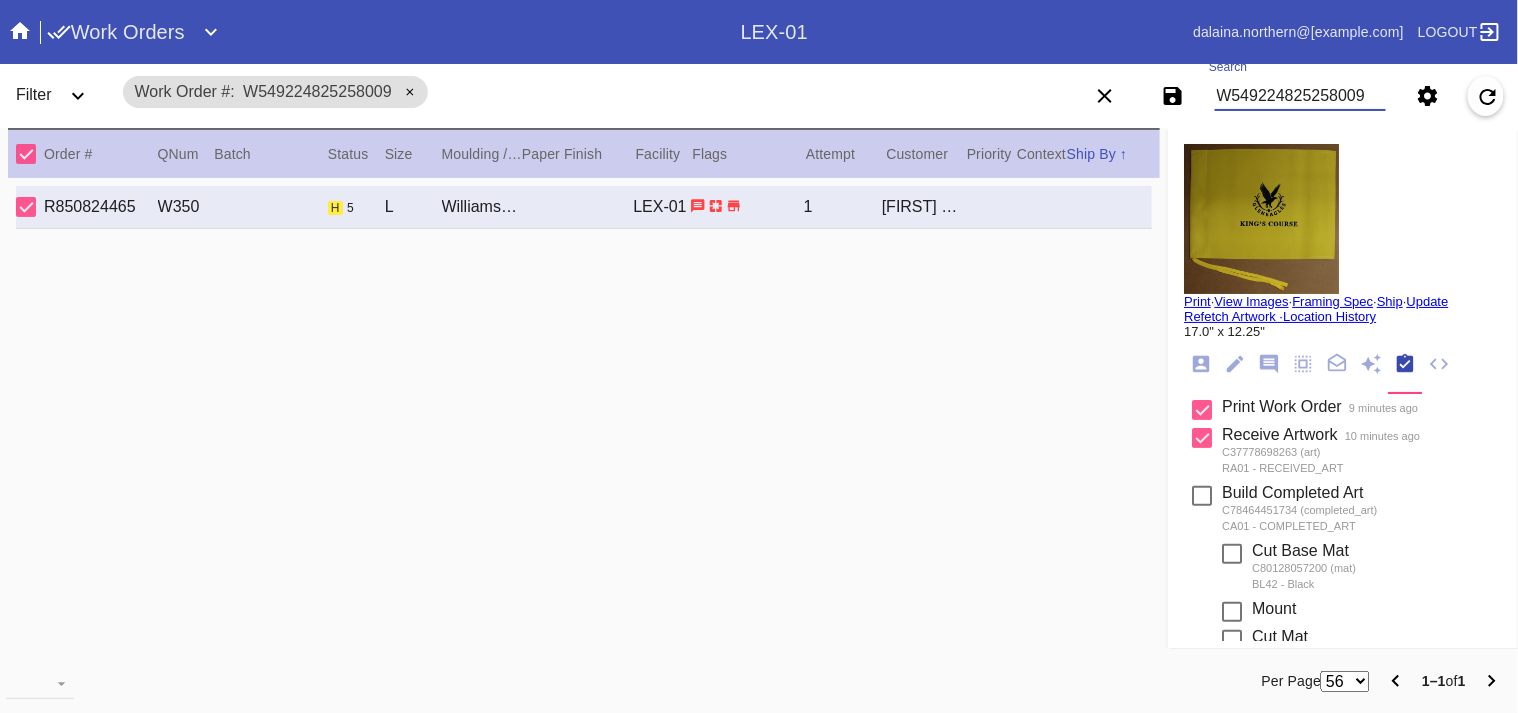 click on "W549224825258009" at bounding box center [1300, 96] 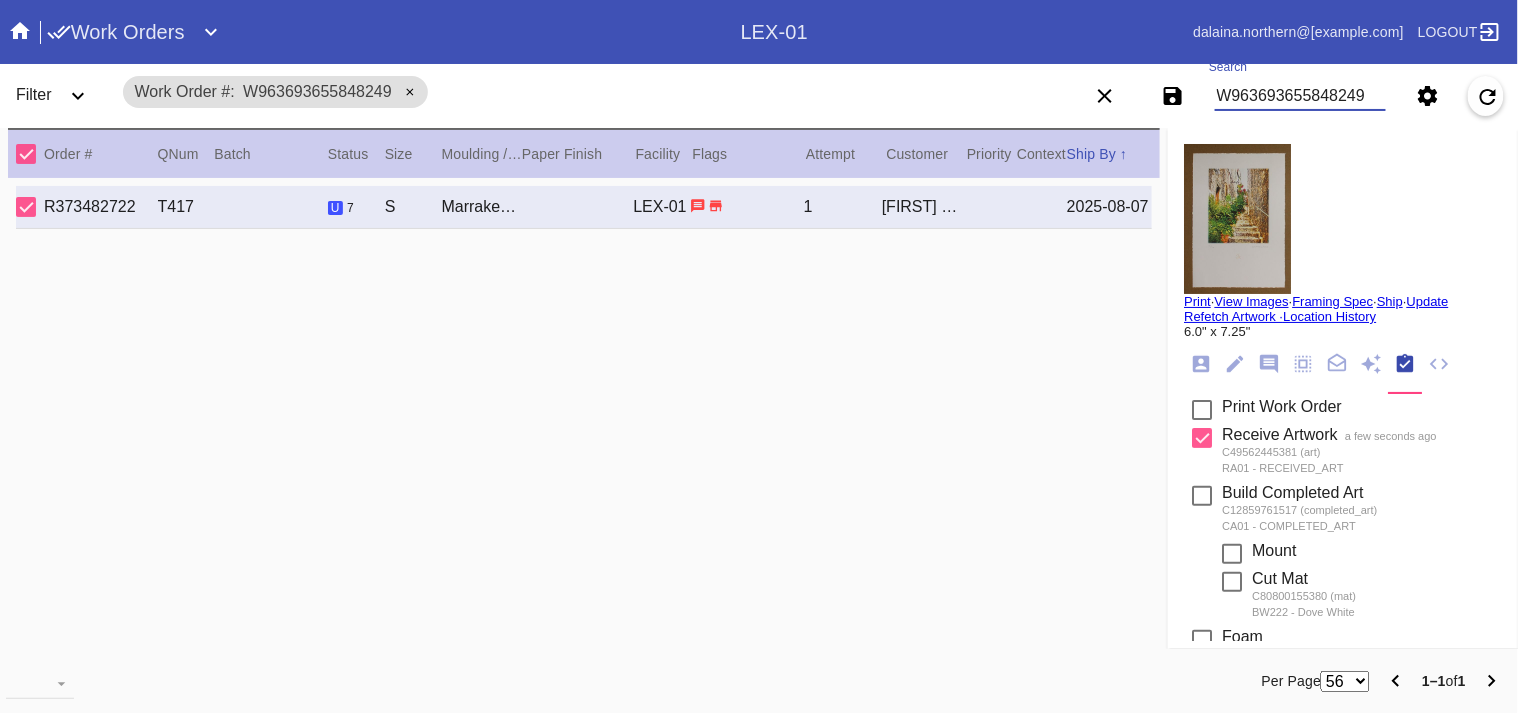 click at bounding box center (1202, 410) 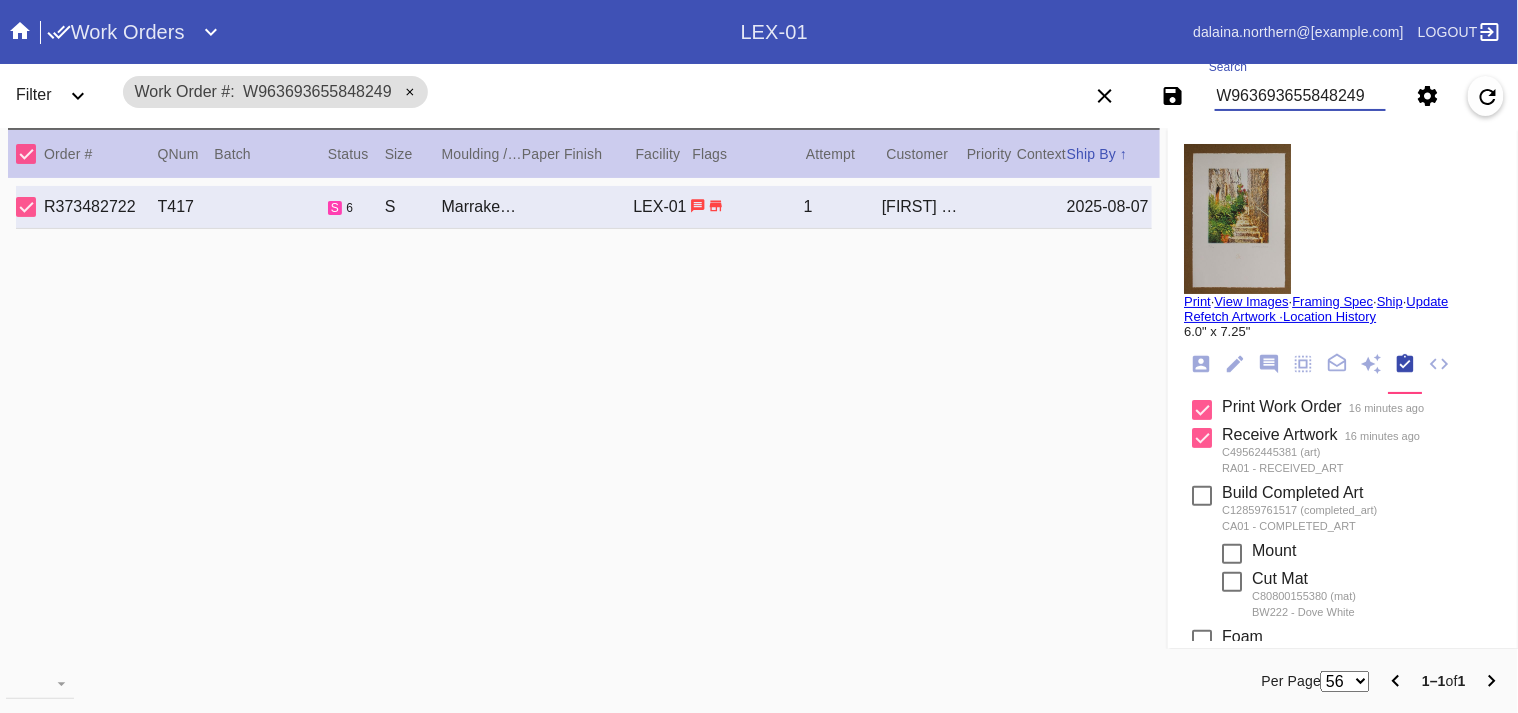 click on "W963693655848249" at bounding box center [1300, 96] 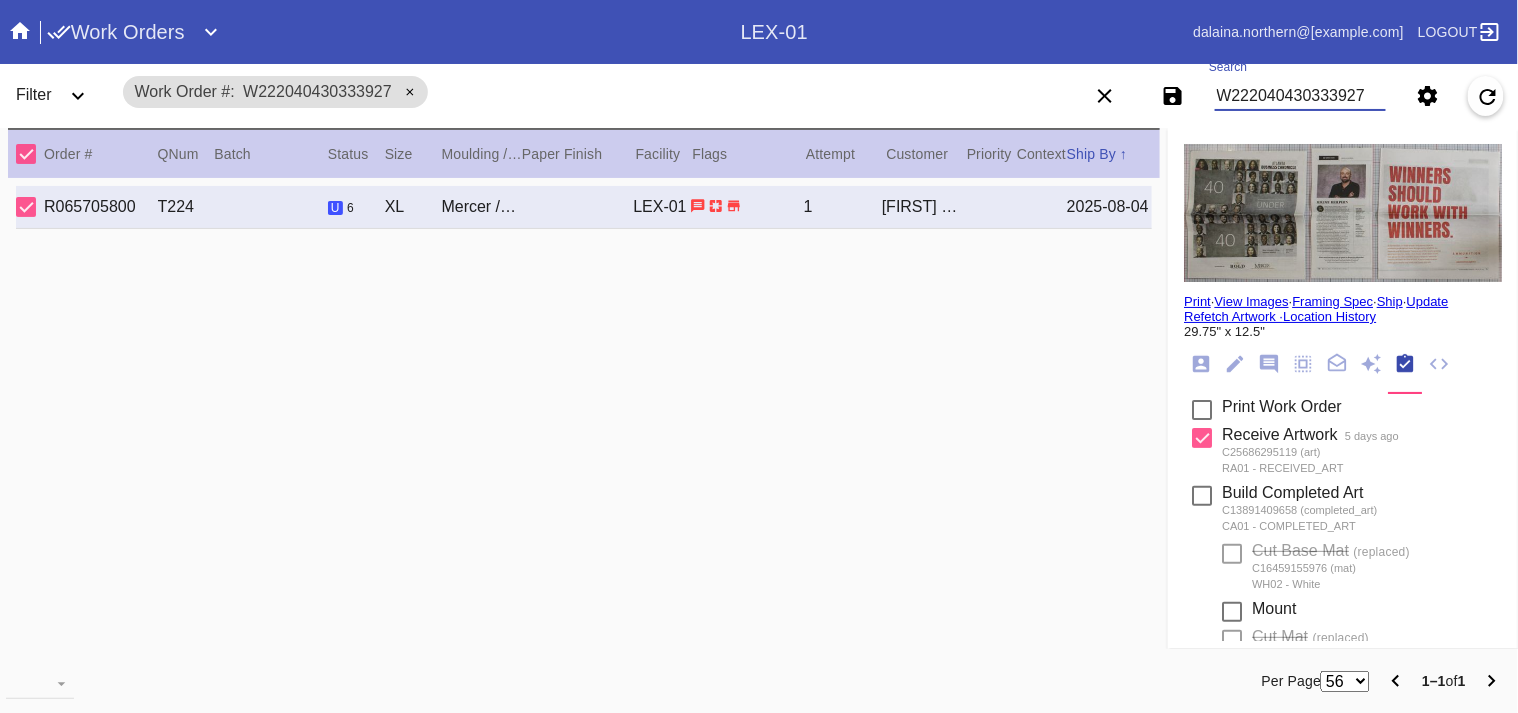 click at bounding box center (1202, 410) 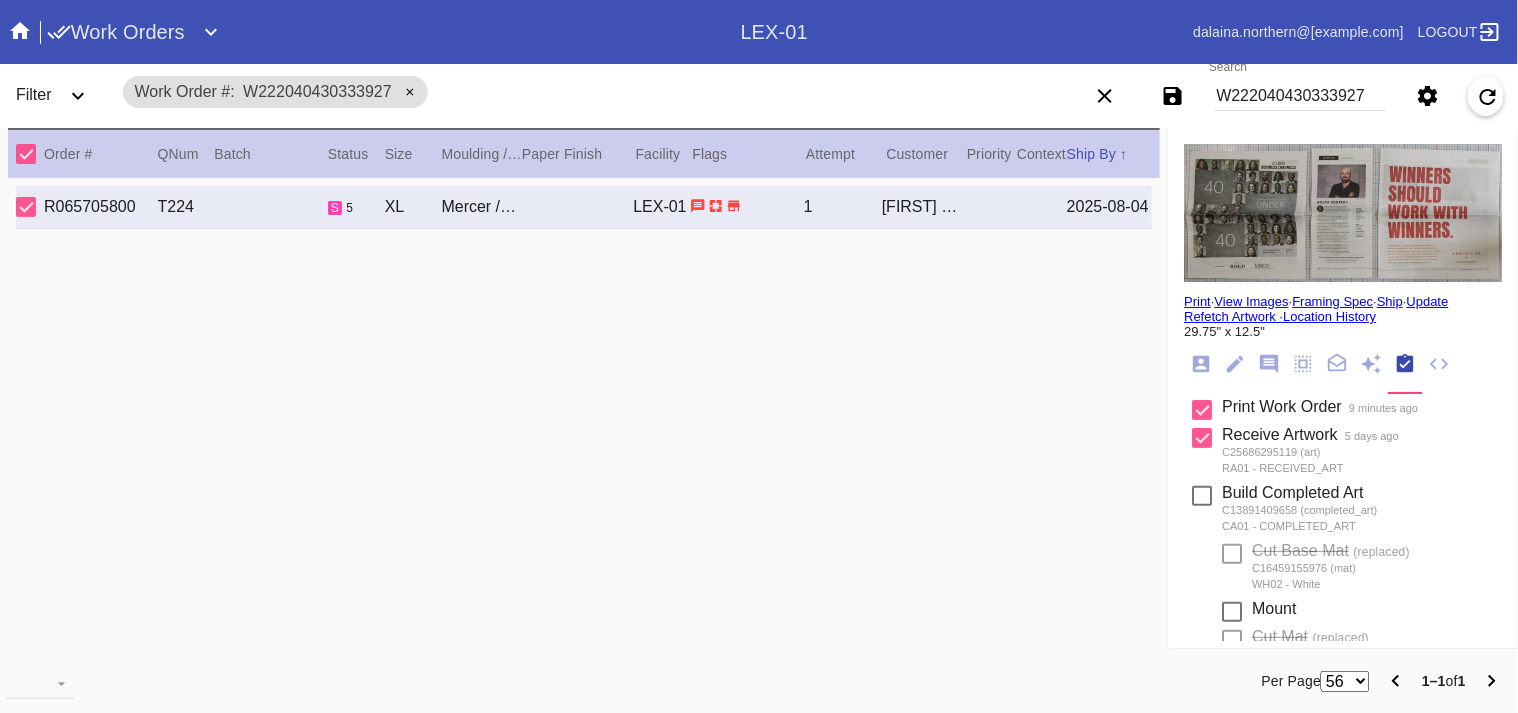 click on "Search W222040430333927" at bounding box center (1300, 96) 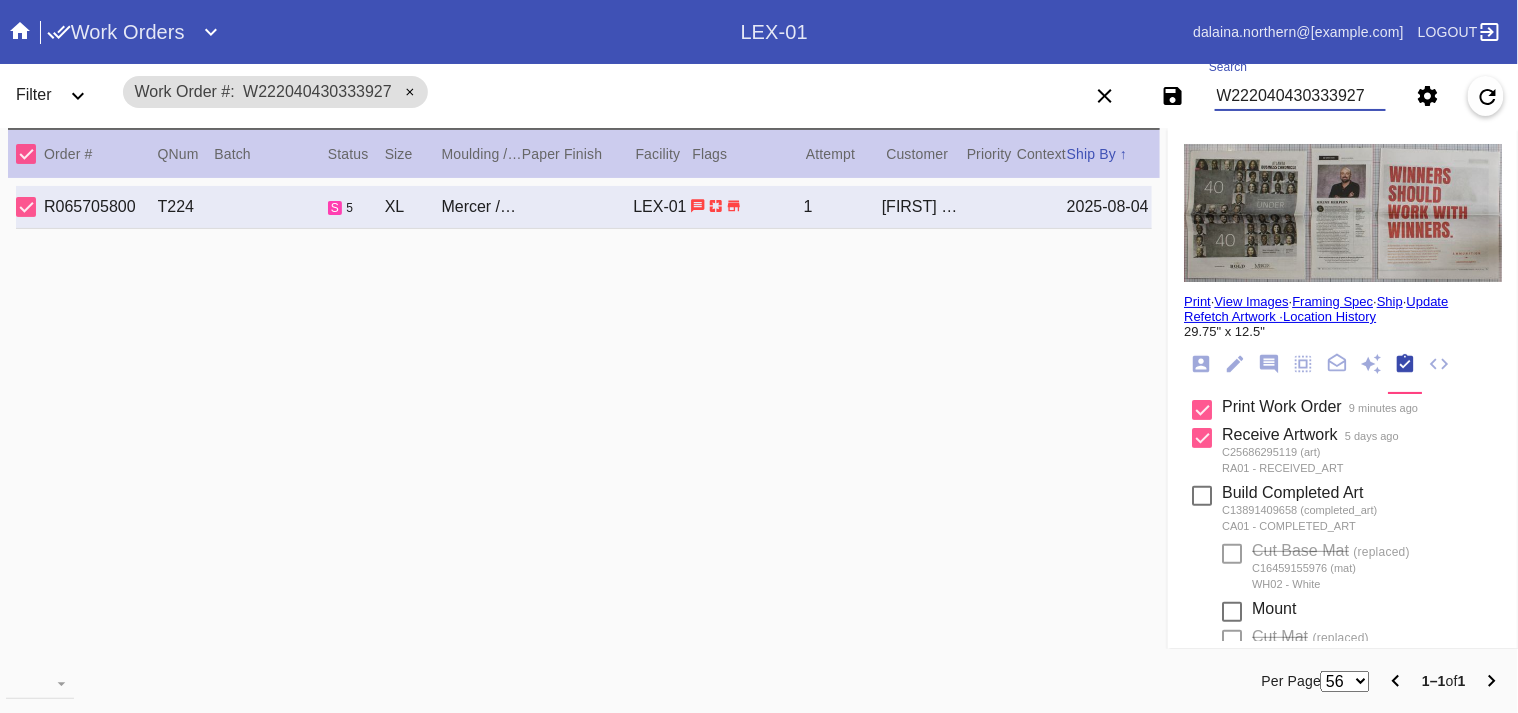 click on "W222040430333927" at bounding box center [1300, 96] 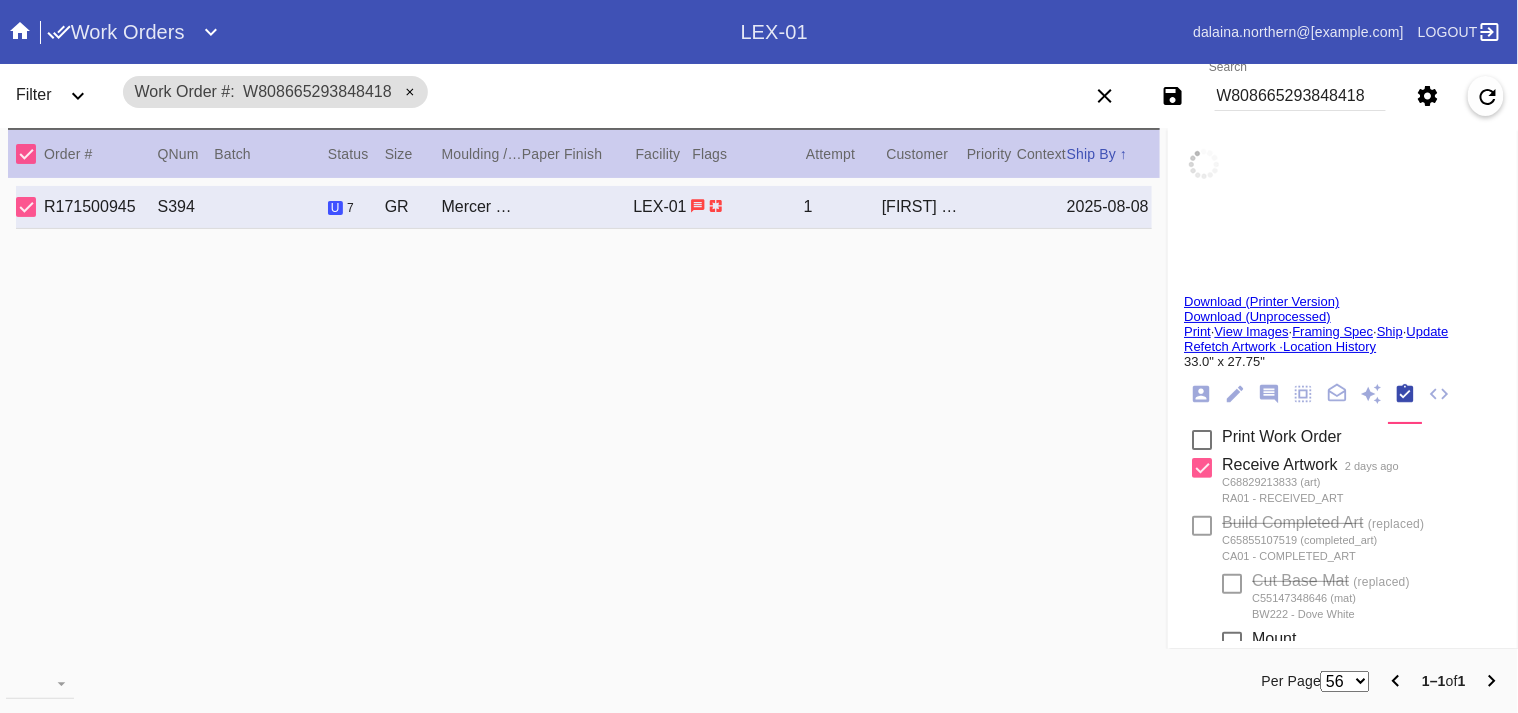 click at bounding box center (1202, 440) 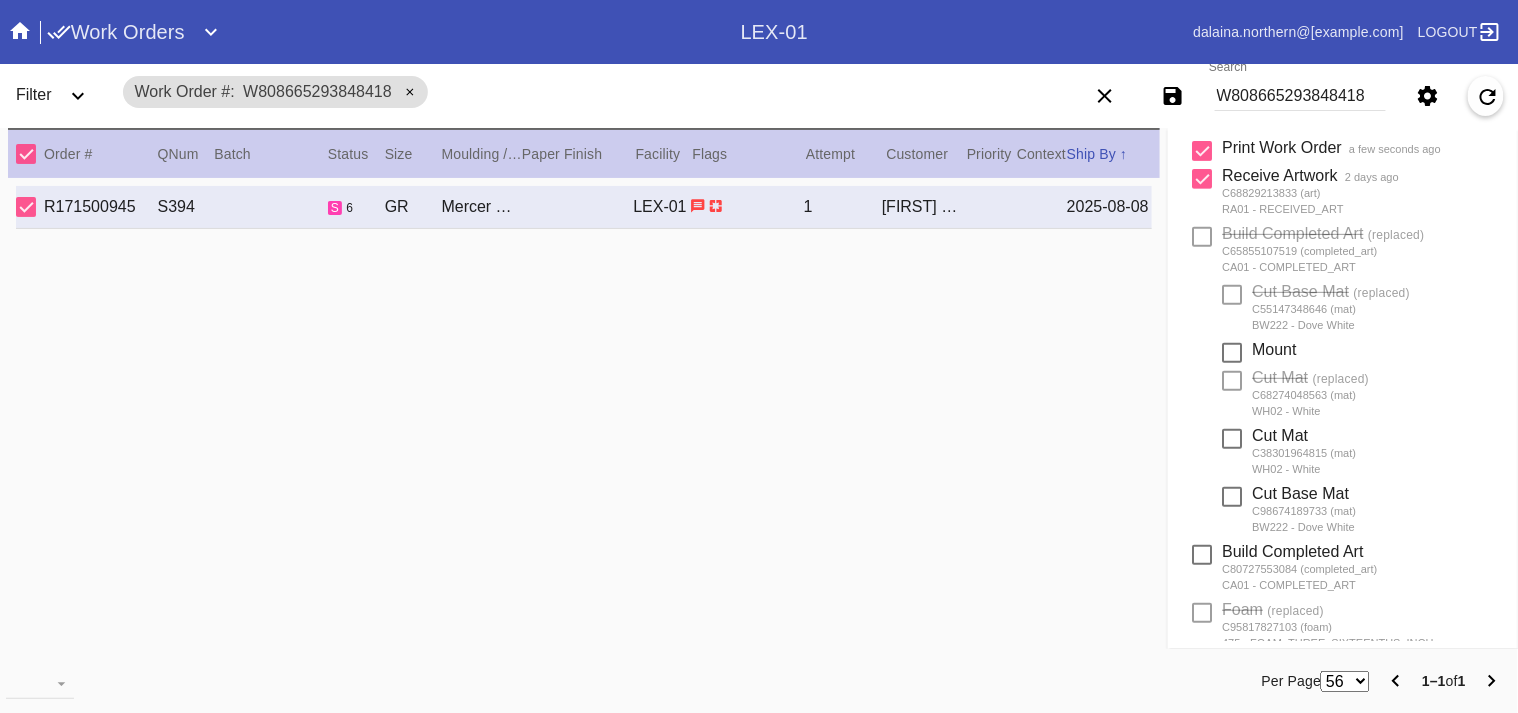 scroll, scrollTop: 0, scrollLeft: 0, axis: both 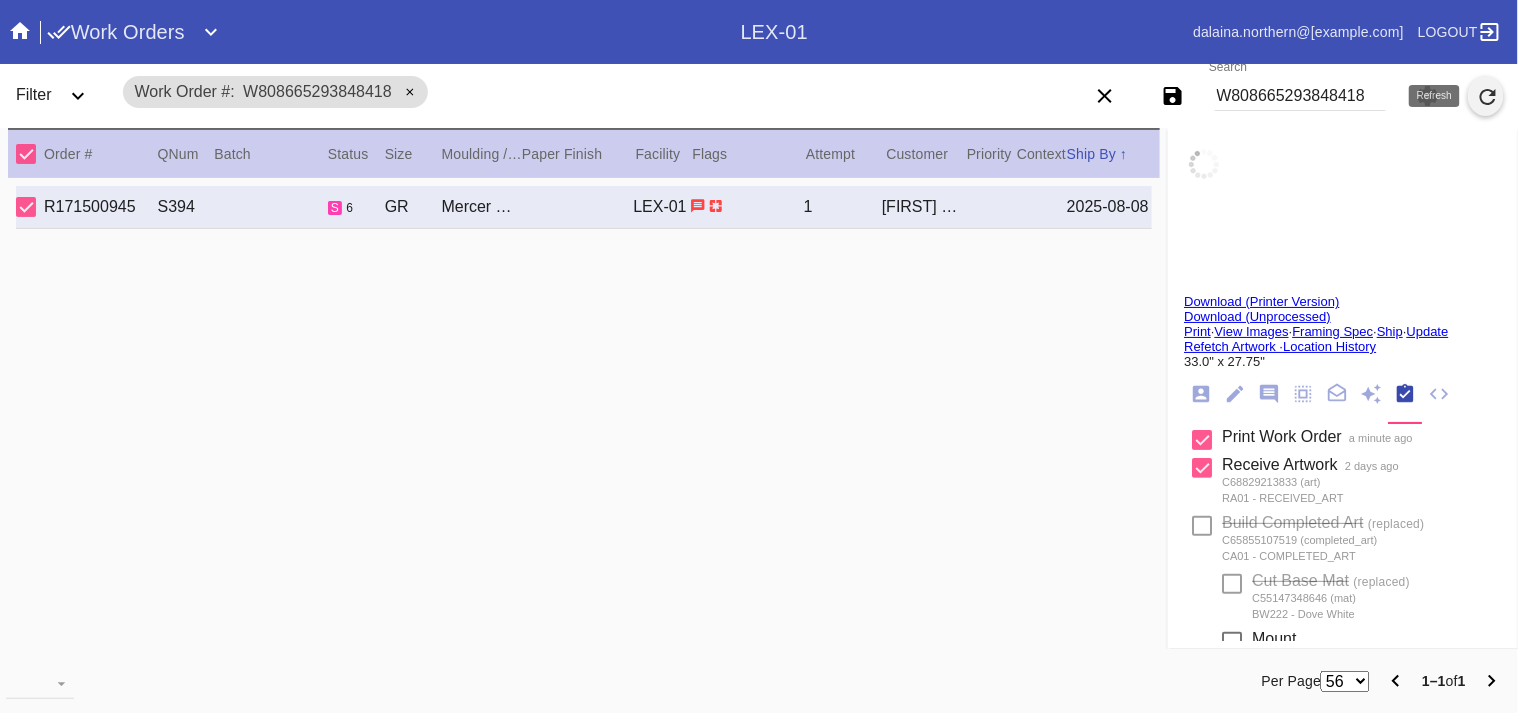 click 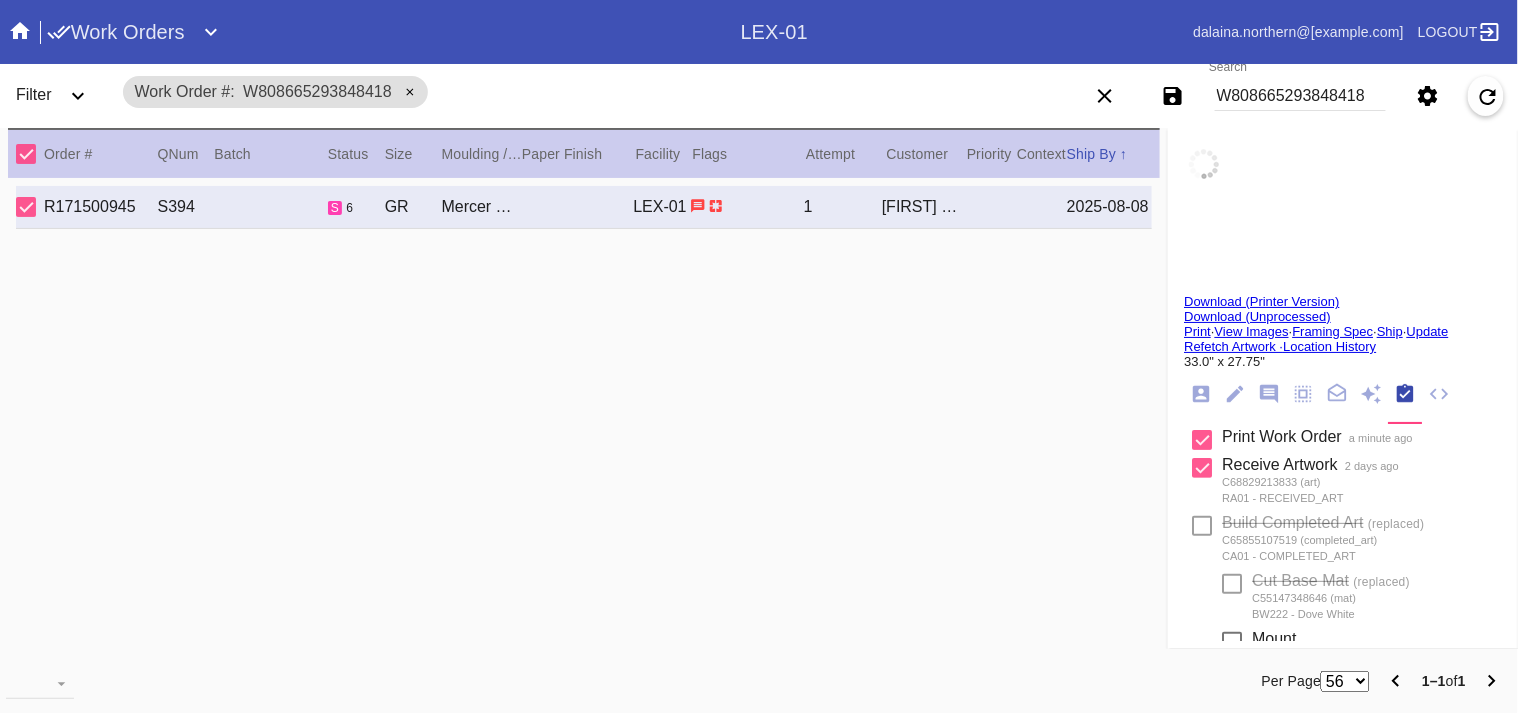 click on "Print" at bounding box center [1197, 331] 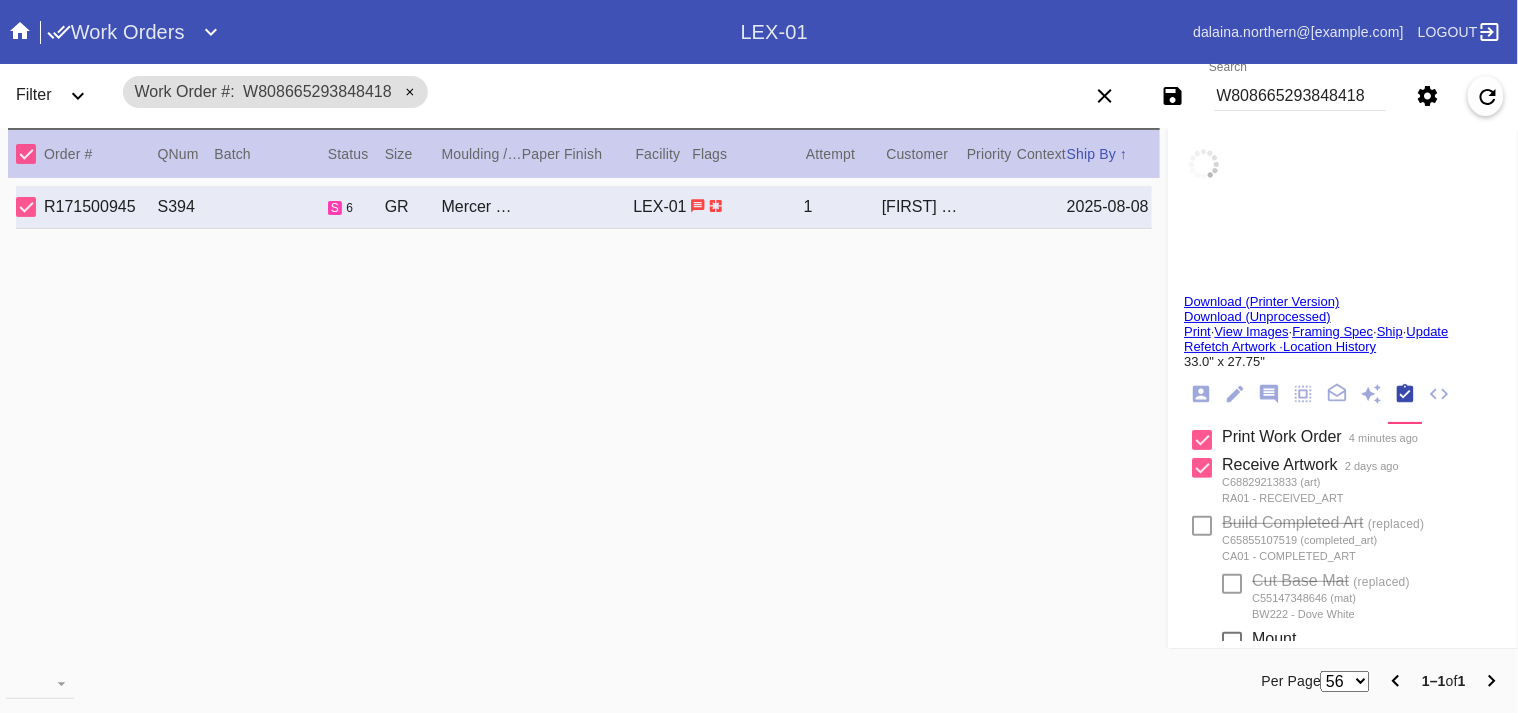 click on "View Images" at bounding box center [1251, 331] 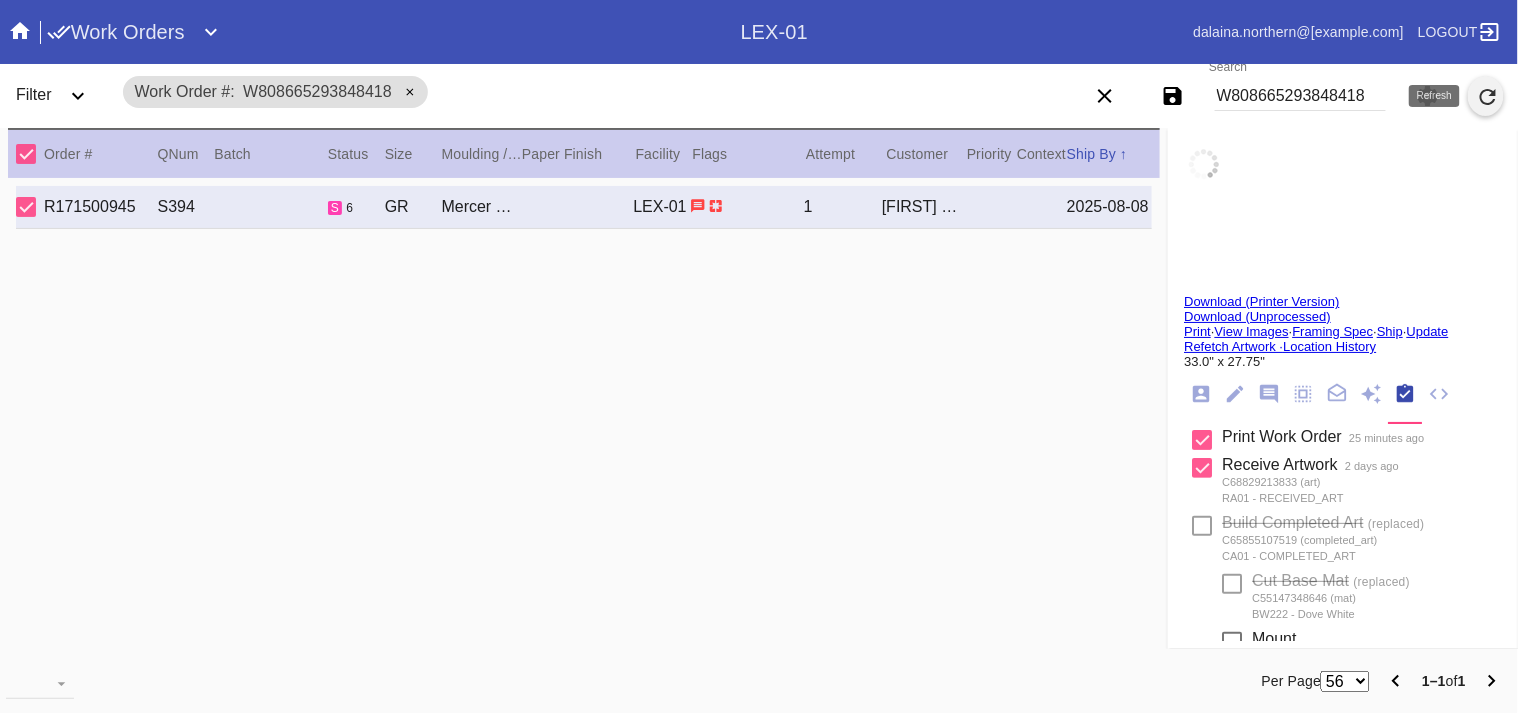 click 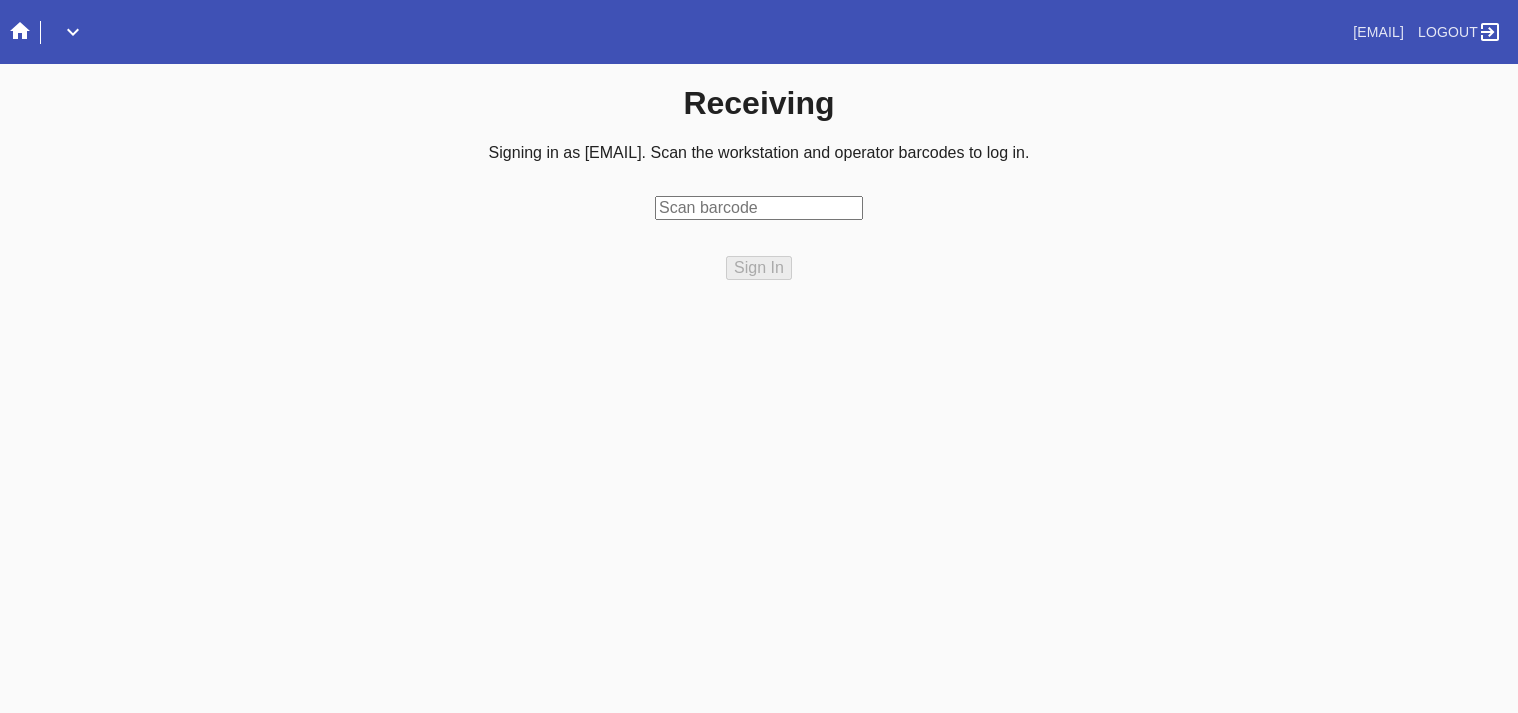 scroll, scrollTop: 0, scrollLeft: 0, axis: both 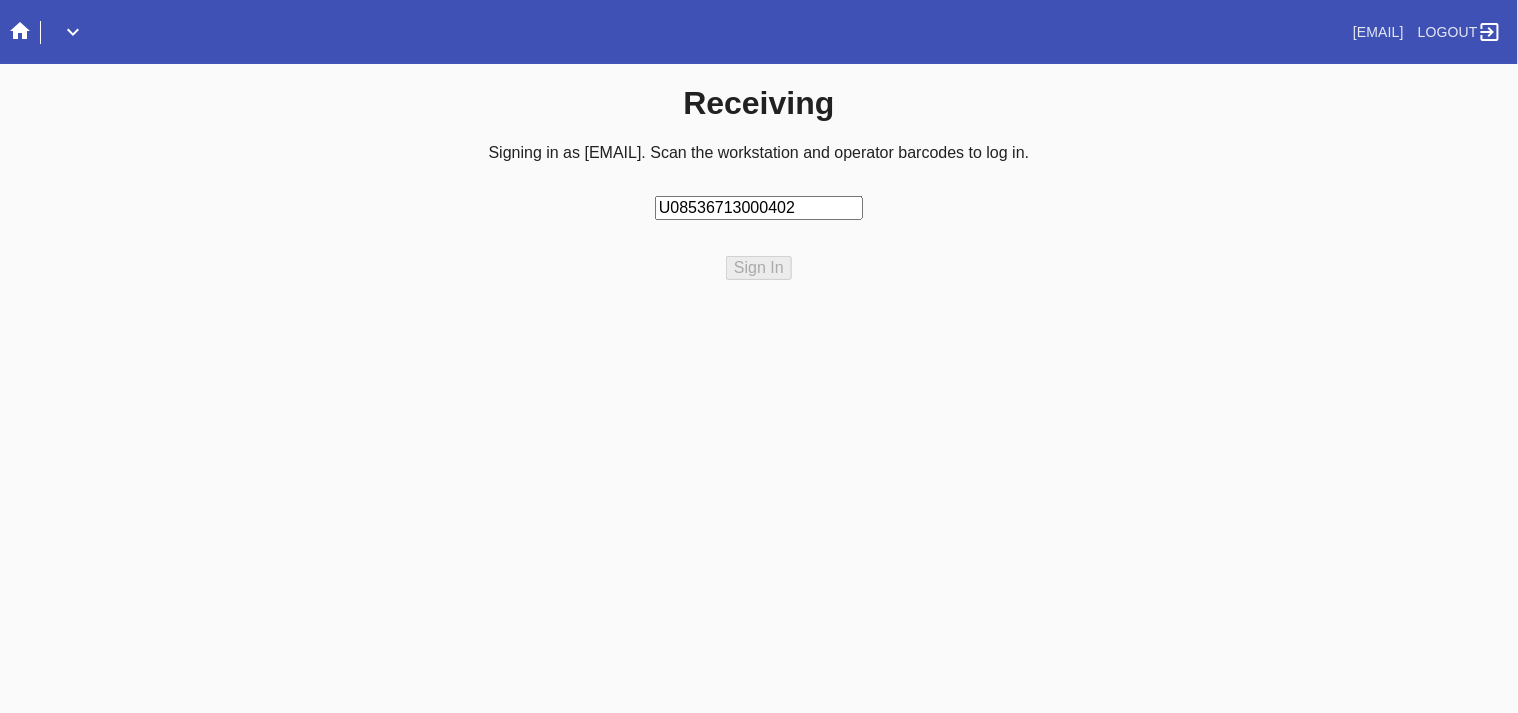 type on "U085367130004023" 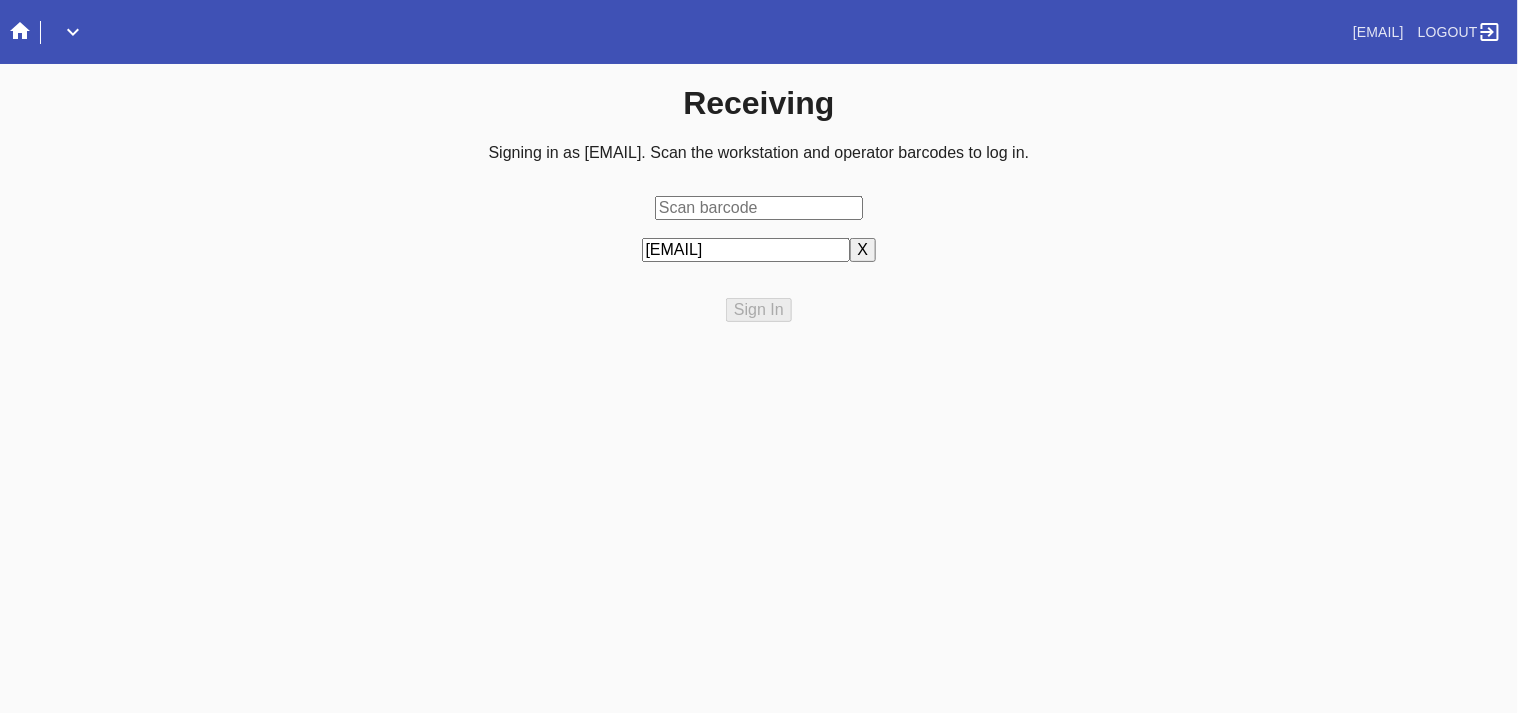 click at bounding box center (759, 208) 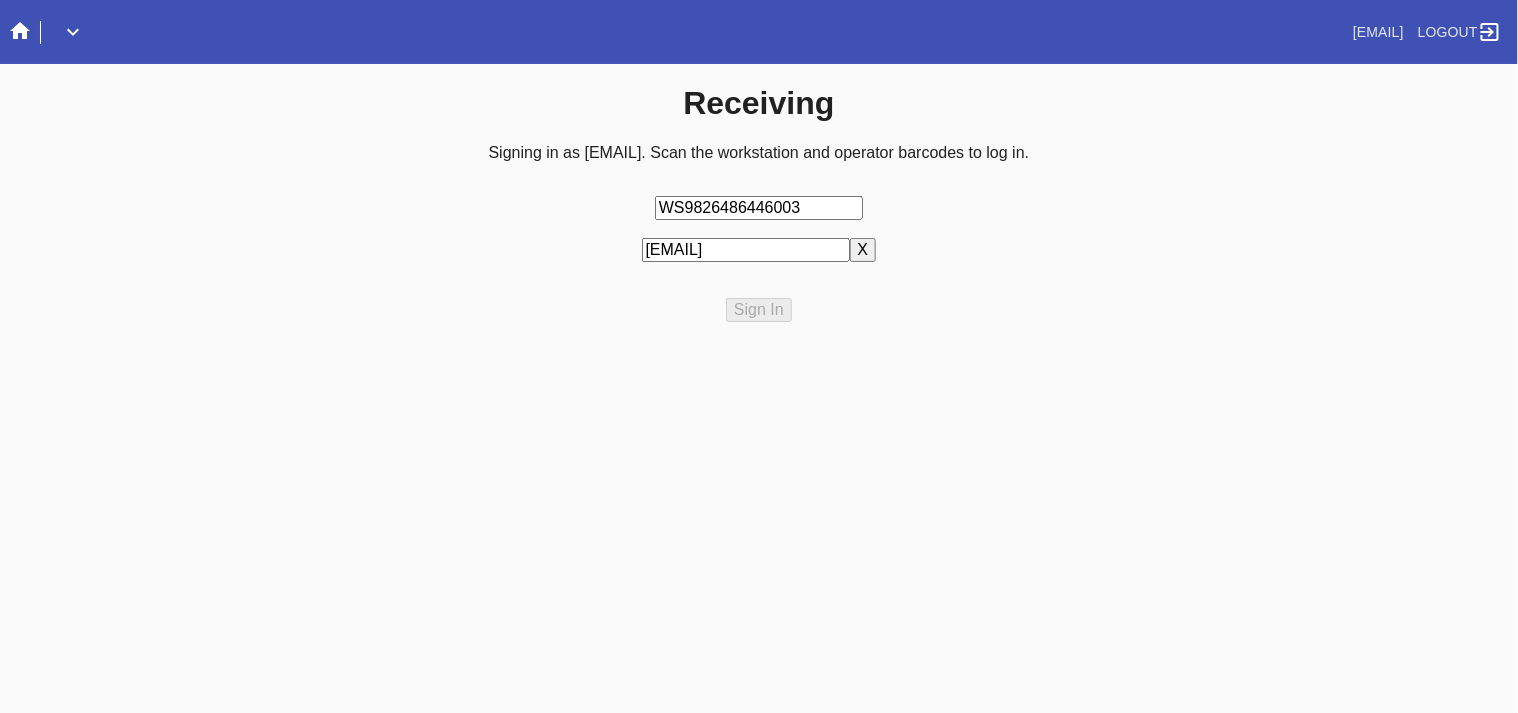 type on "WS98264864460037" 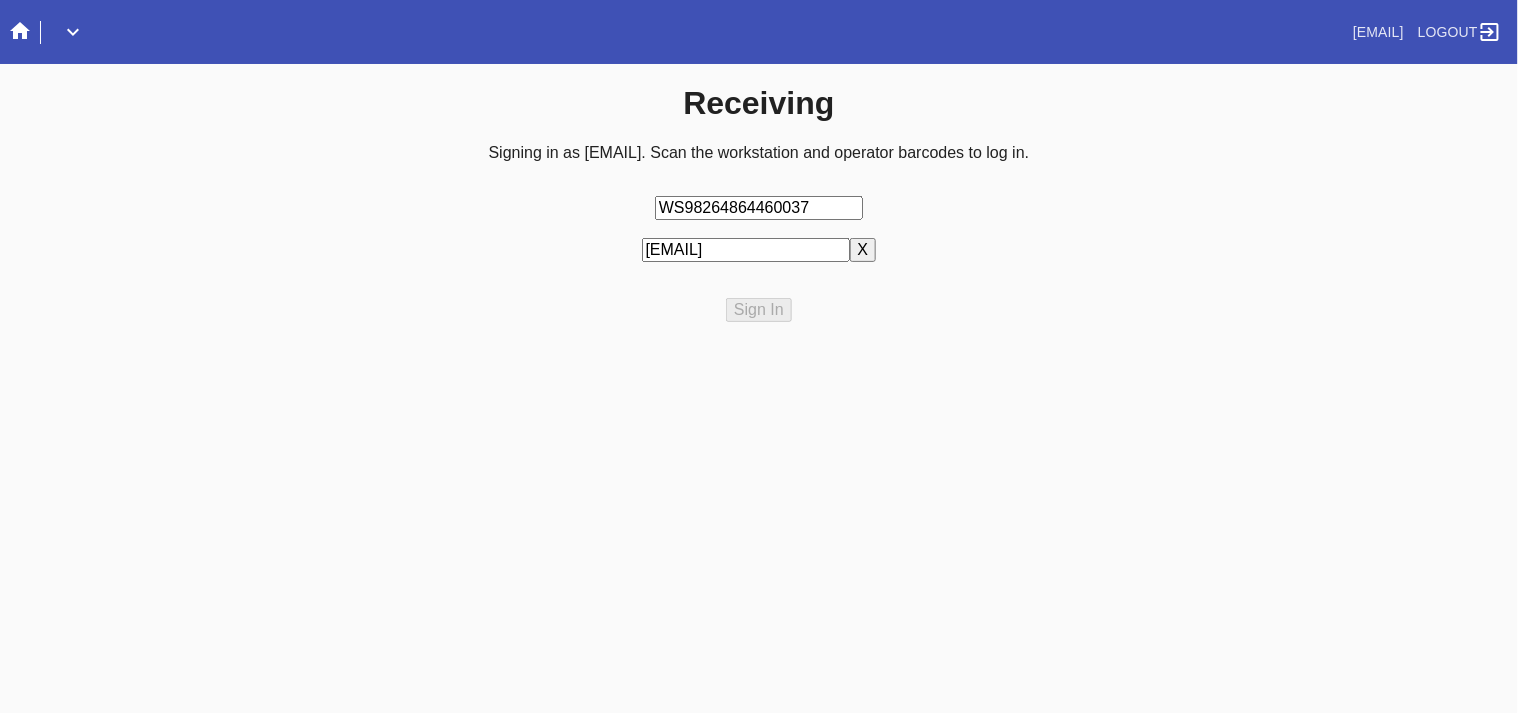type 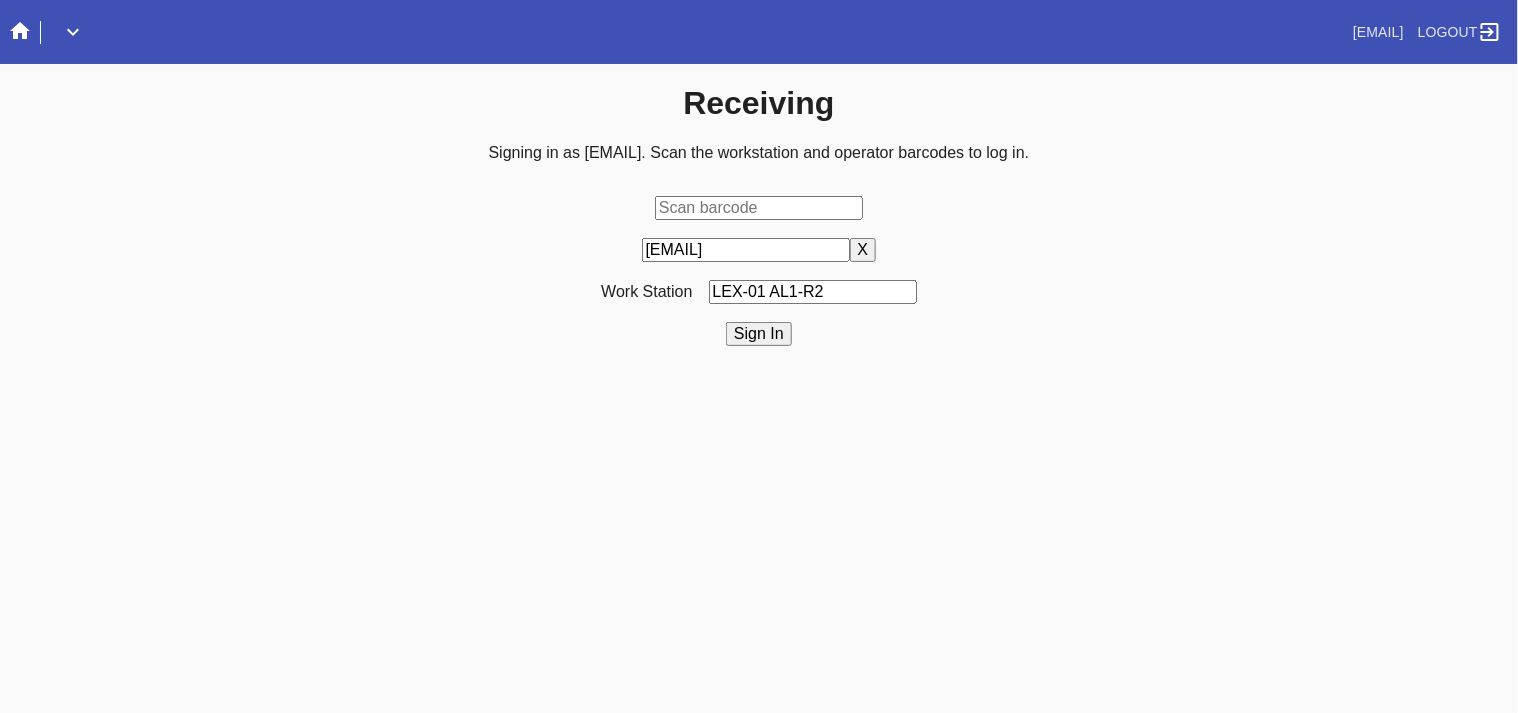 click on "Sign In" at bounding box center (759, 334) 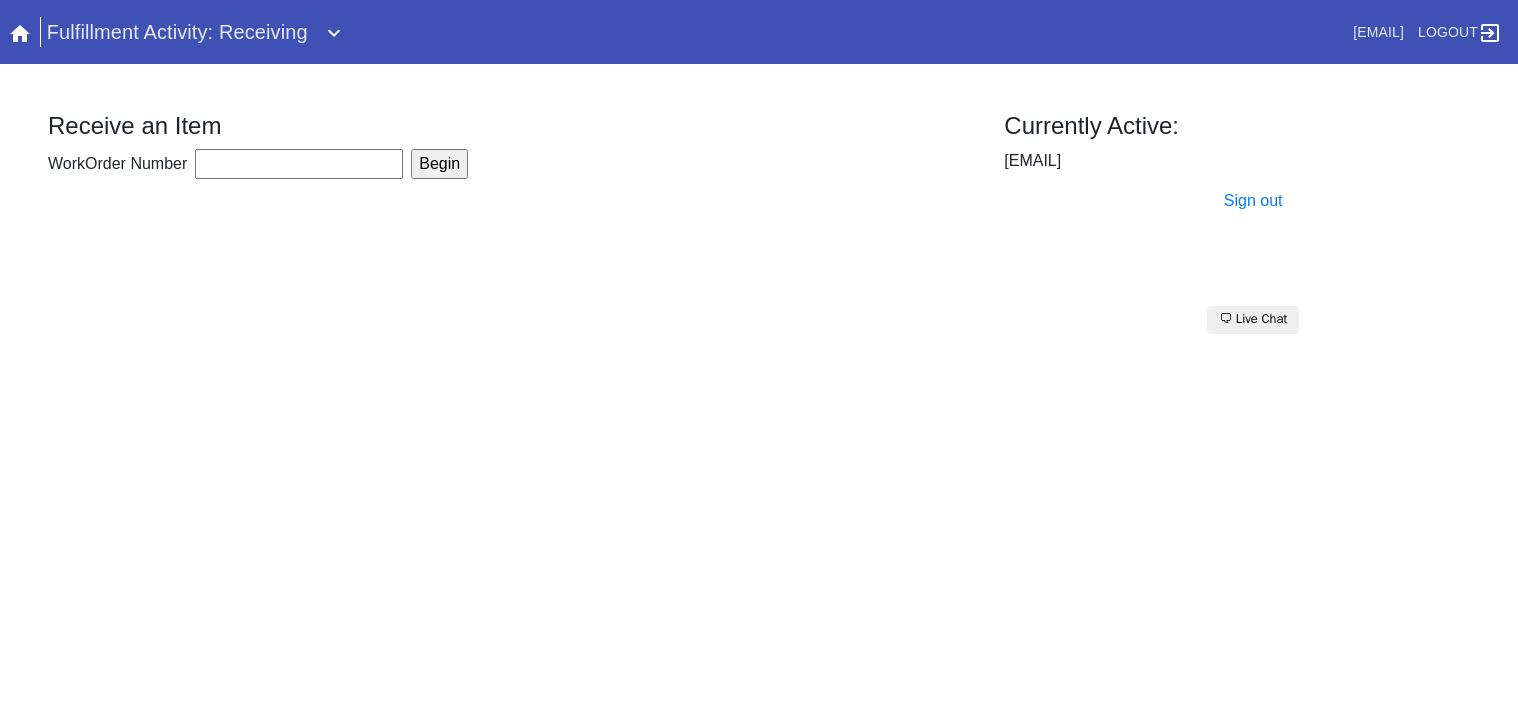 scroll, scrollTop: 0, scrollLeft: 0, axis: both 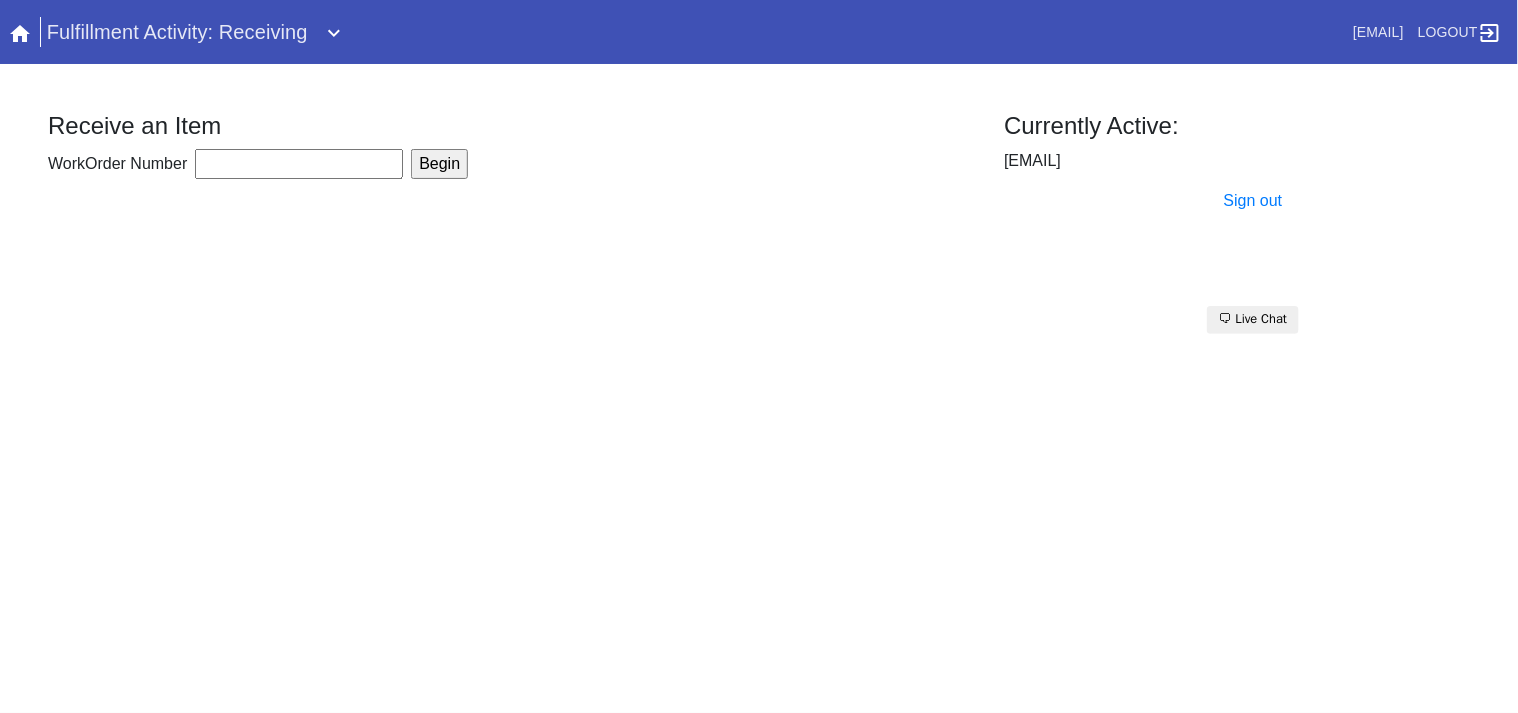 drag, startPoint x: 272, startPoint y: 148, endPoint x: 255, endPoint y: 162, distance: 22.022715 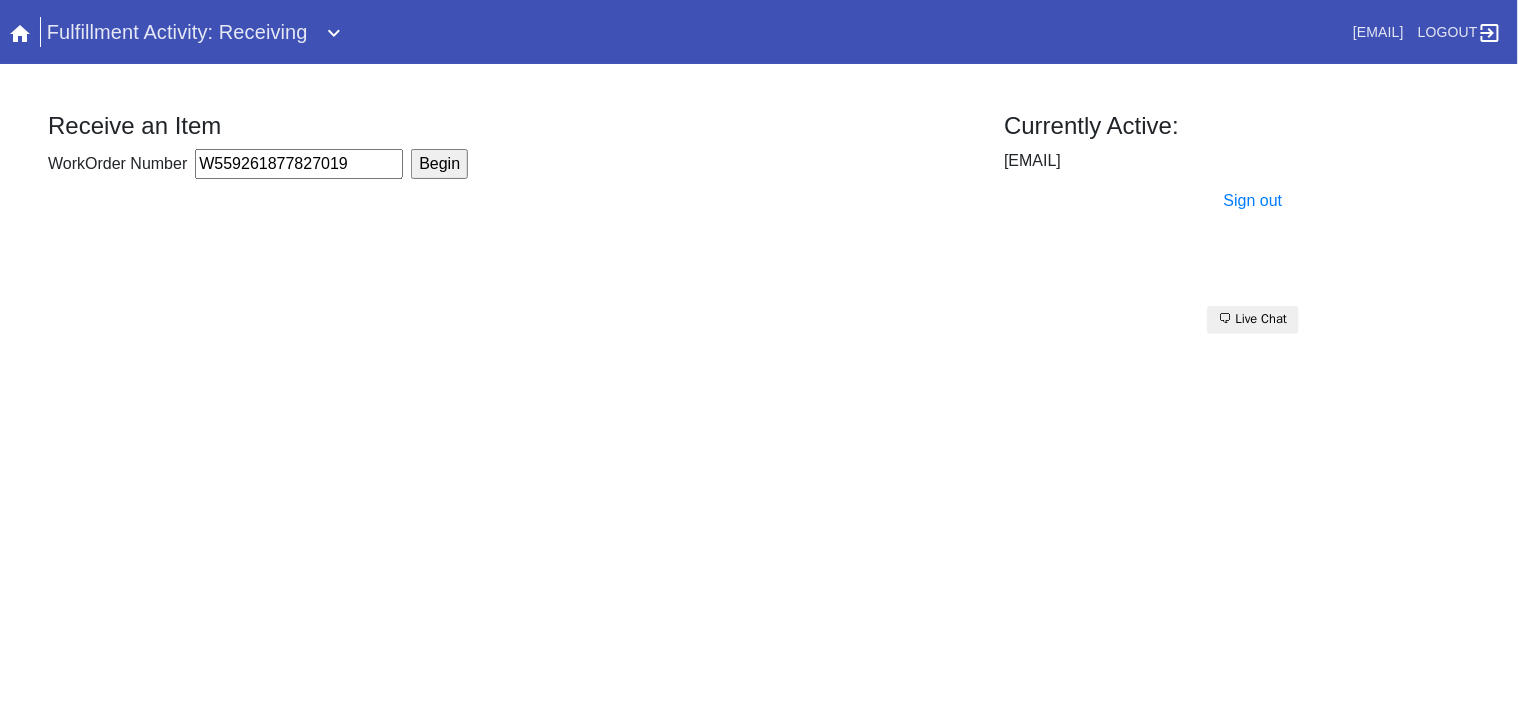 type on "W559261877827019" 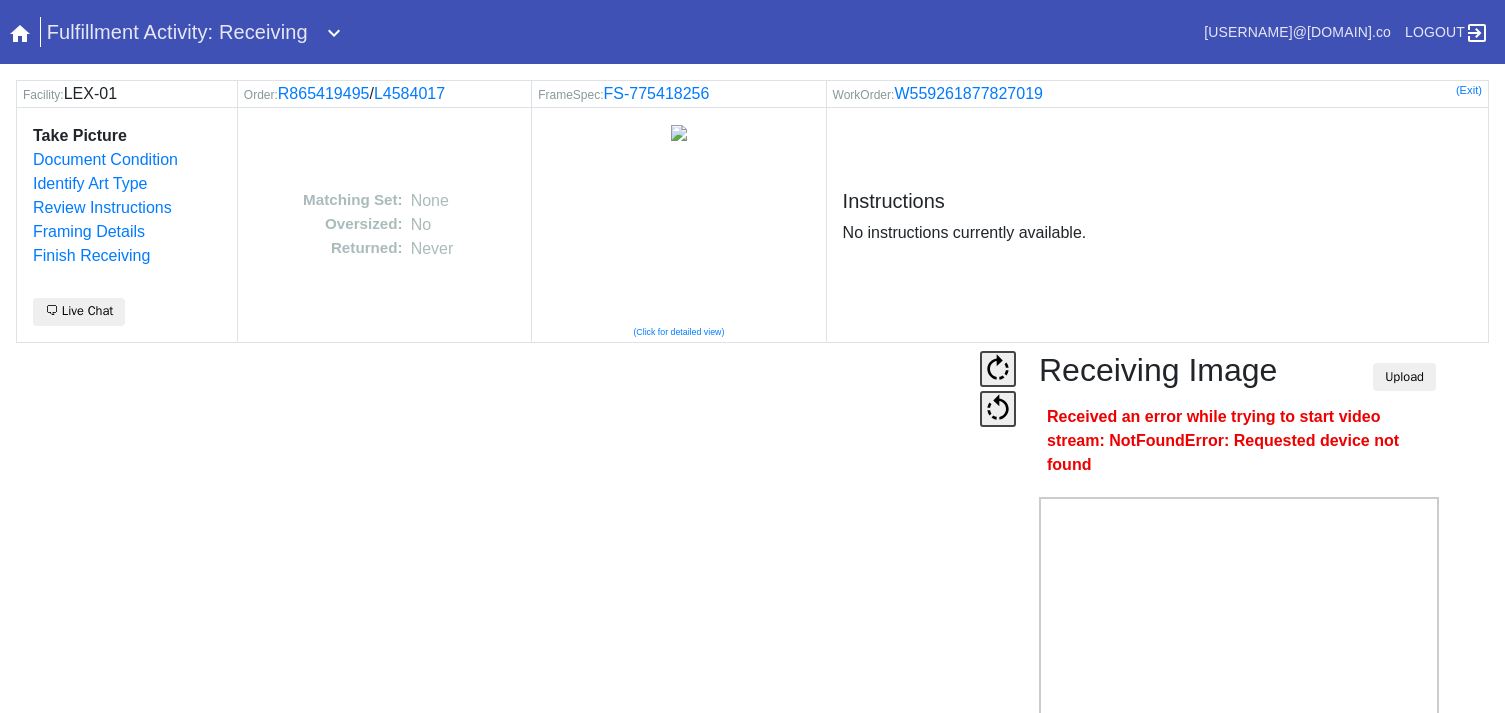 scroll, scrollTop: 0, scrollLeft: 0, axis: both 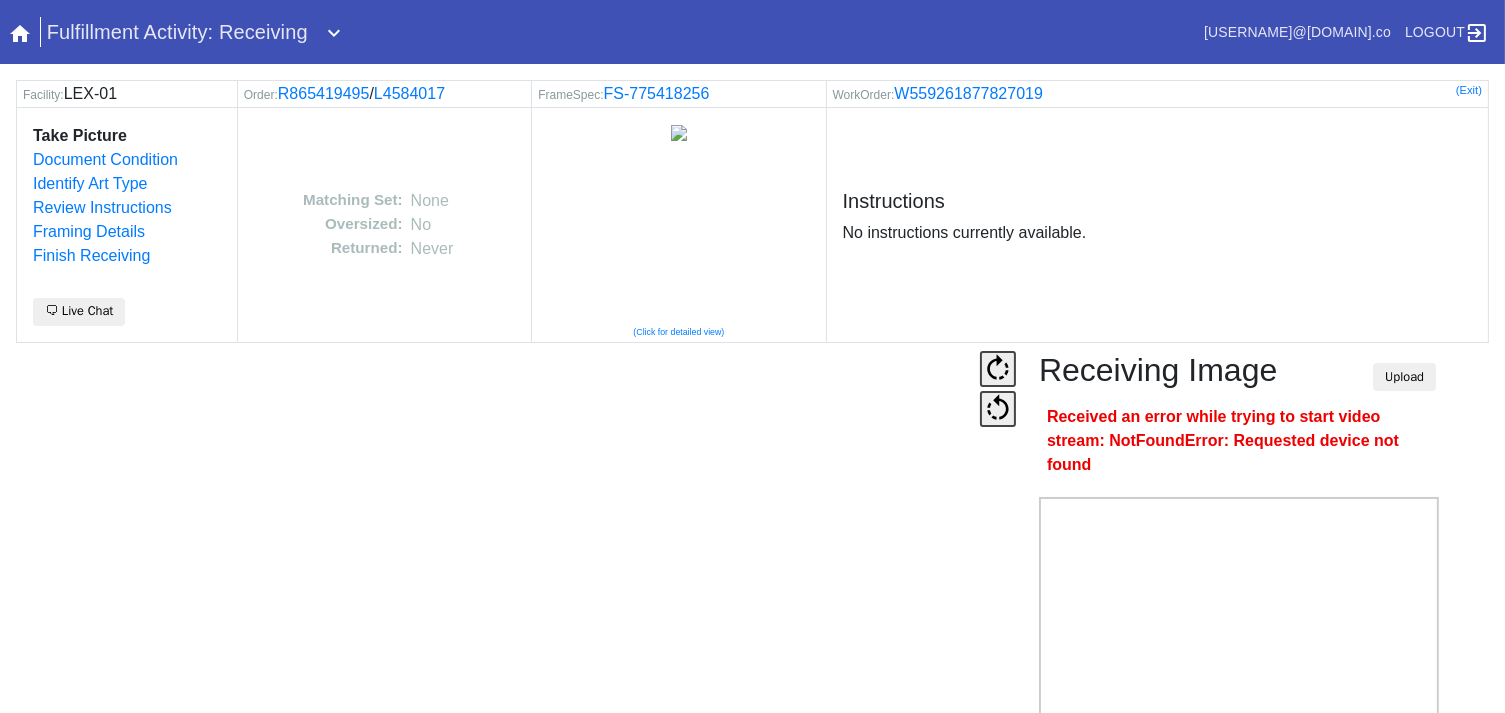 click on "Facility:  LEX-01 Order:  R865419495  /  L4584017 FrameSpec:  FS-775418256 WorkOrder:  W559261877827019 (Exit) Take Picture Document Condition Identify Art Type Review Instructions Framing Details Finish Receiving 🗨 Live Chat Matching Set: None Oversized: No Returned: Never (Click for detailed view) Instructions No instructions currently available. Camera Disabled Click  here  to re-enable it. Receiving Image Upload Received an error while trying to start video stream: NotFoundError: Requested device not found Snap Webcam Save" at bounding box center [752, 451] 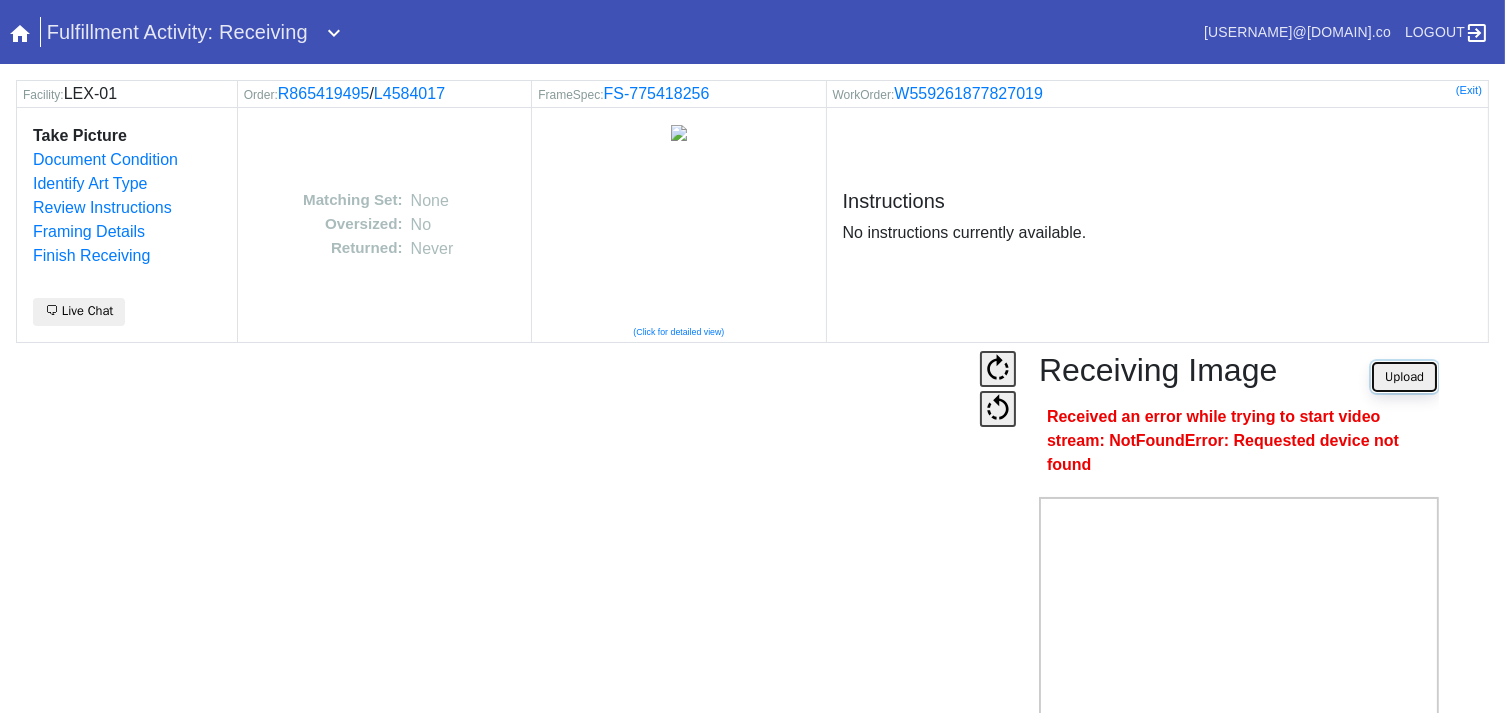 click on "Upload" at bounding box center [1404, 377] 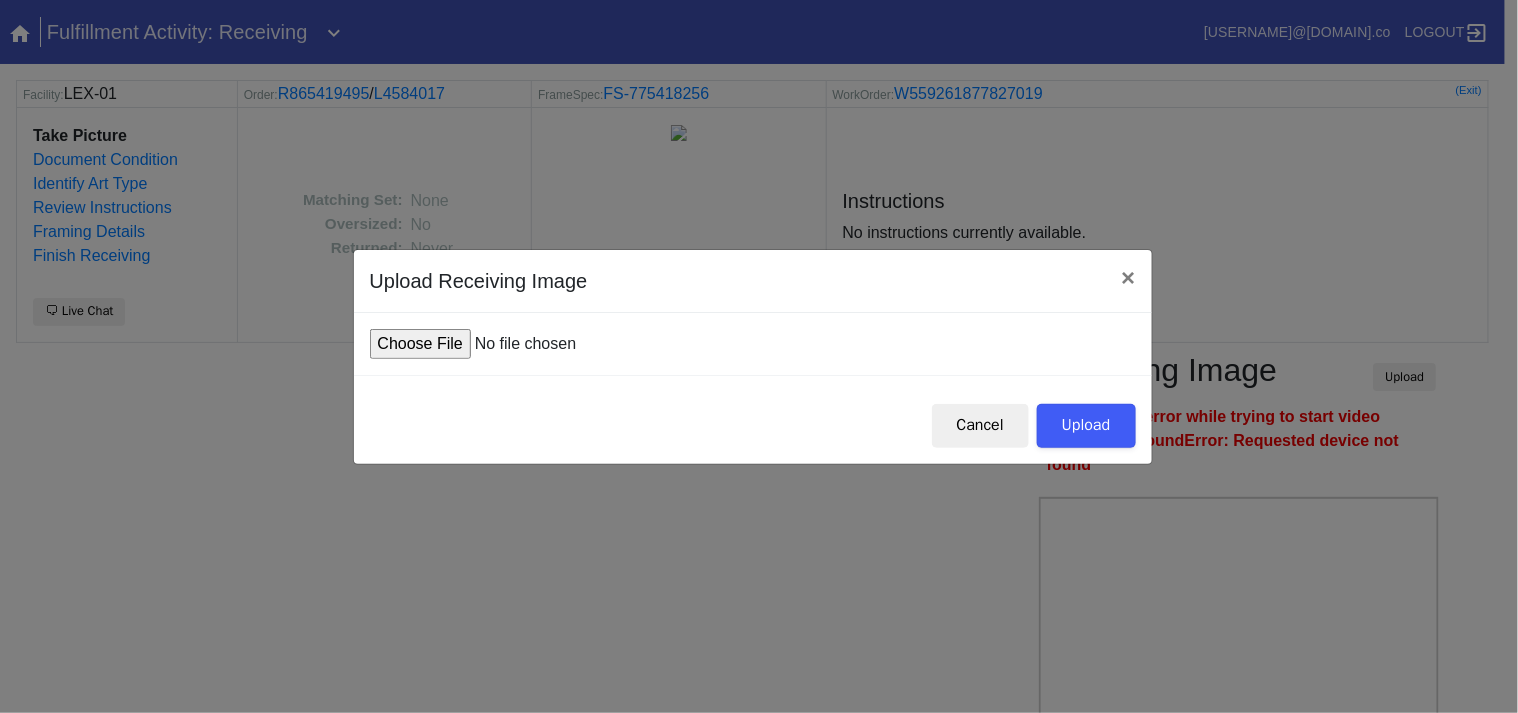 click at bounding box center (521, 344) 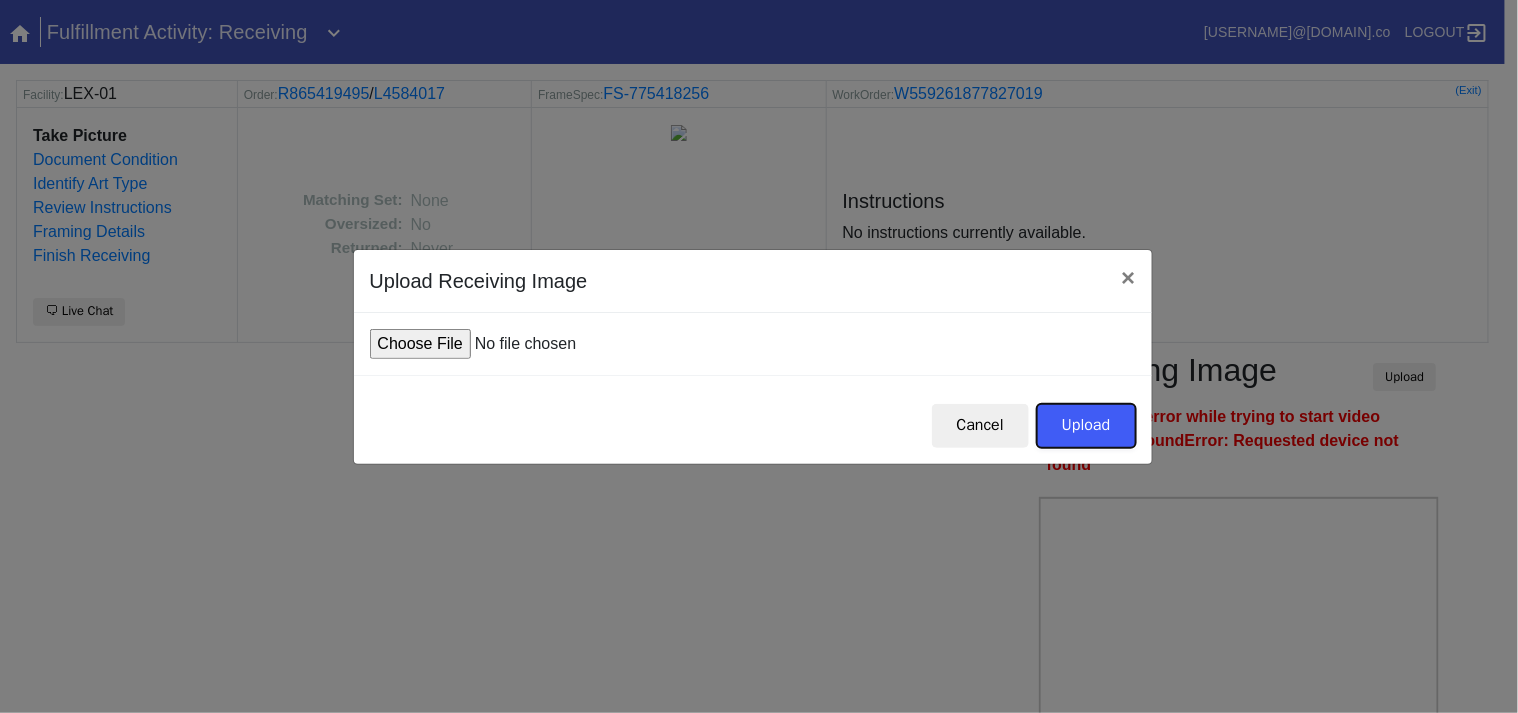 click on "Upload" at bounding box center (1086, 426) 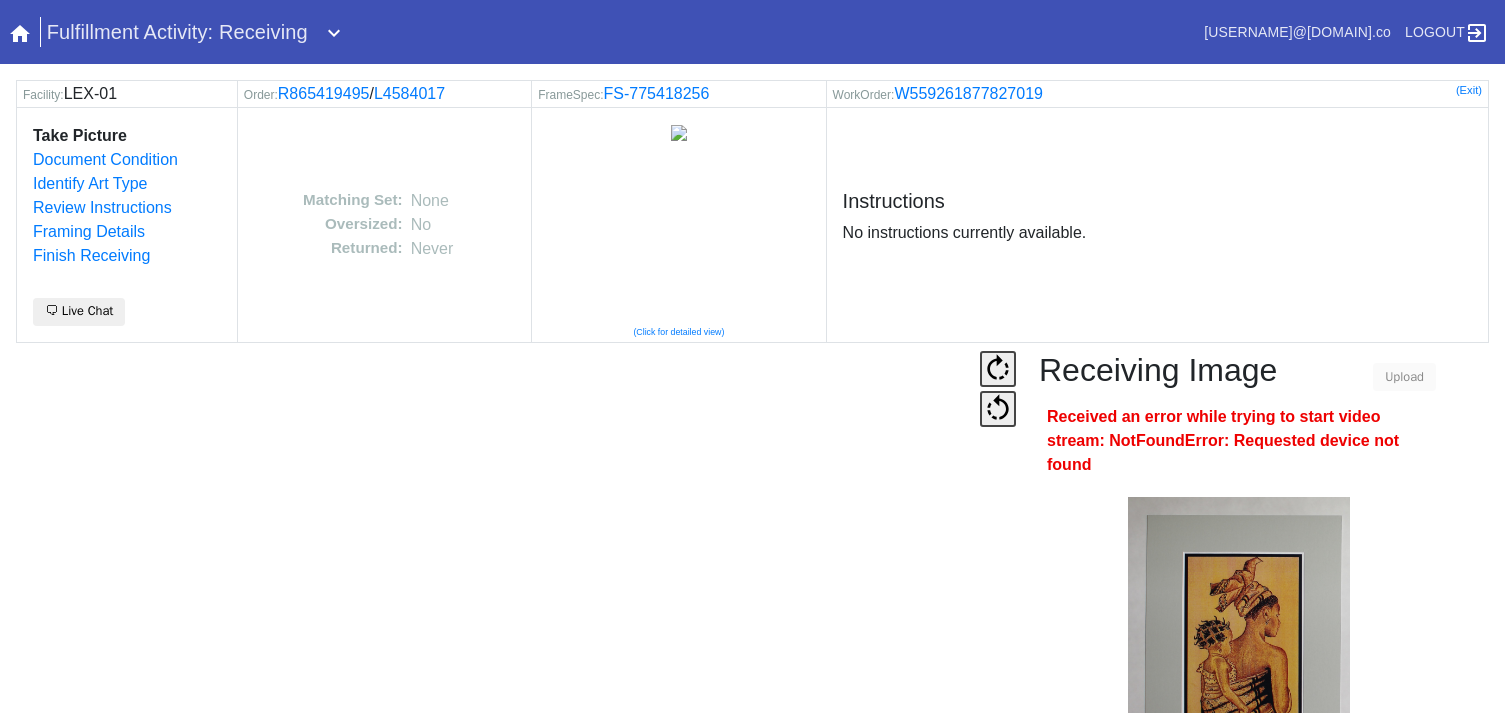 scroll, scrollTop: 0, scrollLeft: 0, axis: both 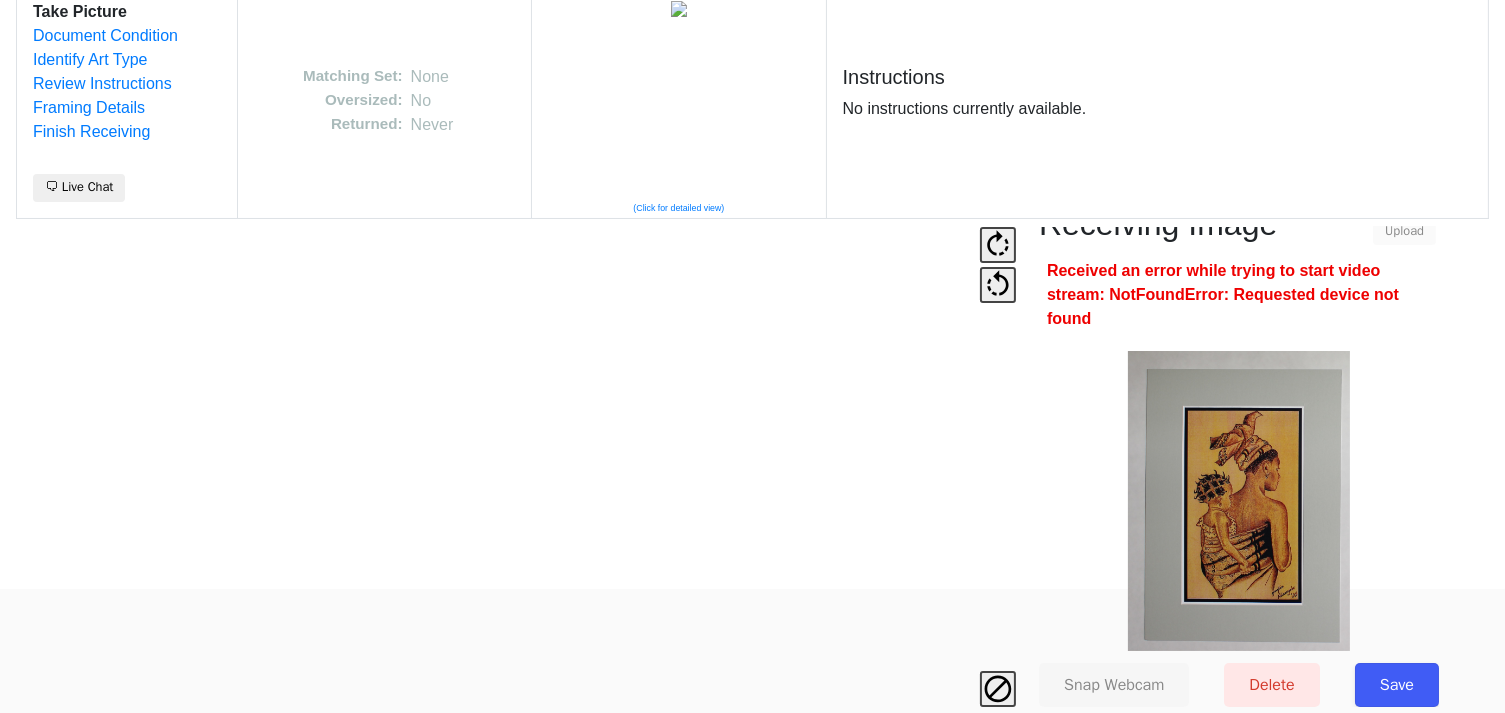 click on "Save" at bounding box center [1397, 685] 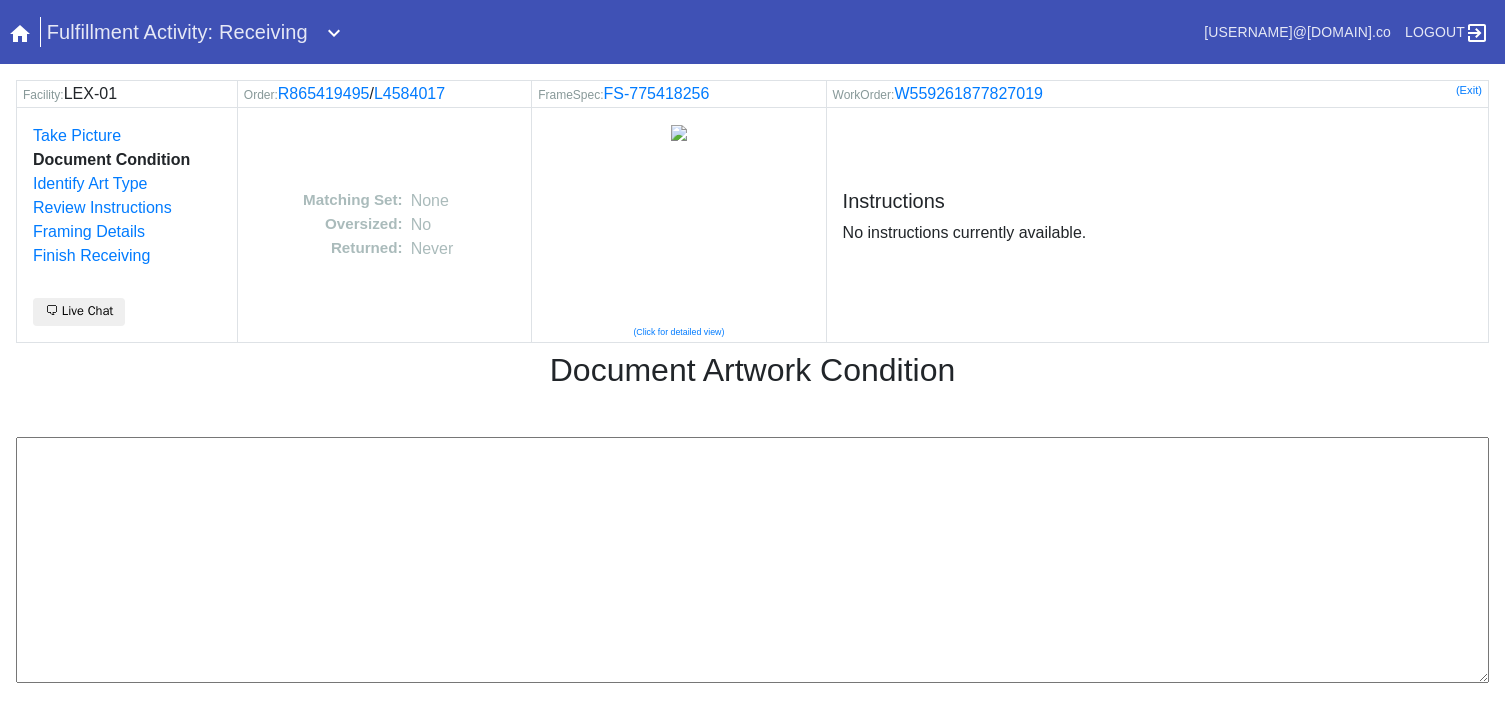 click at bounding box center (752, 560) 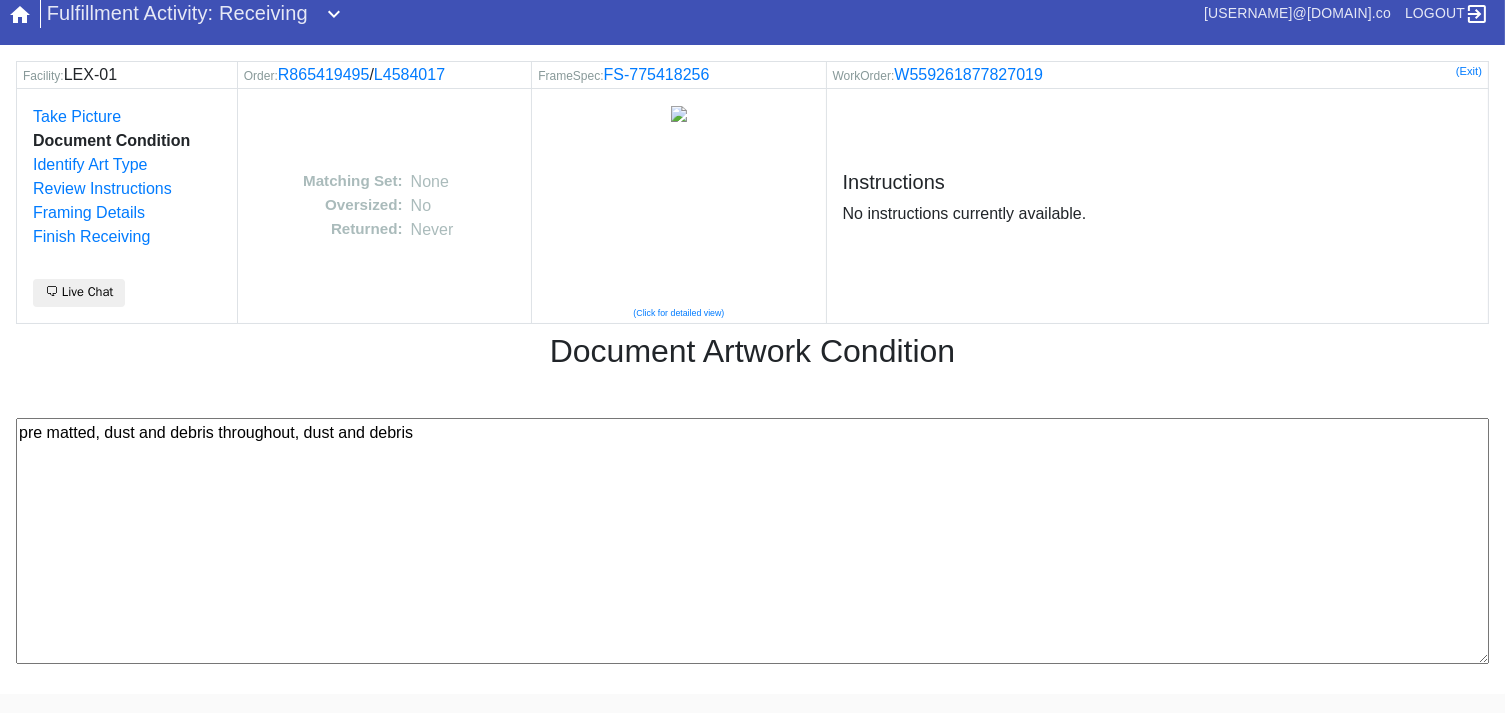 scroll, scrollTop: 80, scrollLeft: 0, axis: vertical 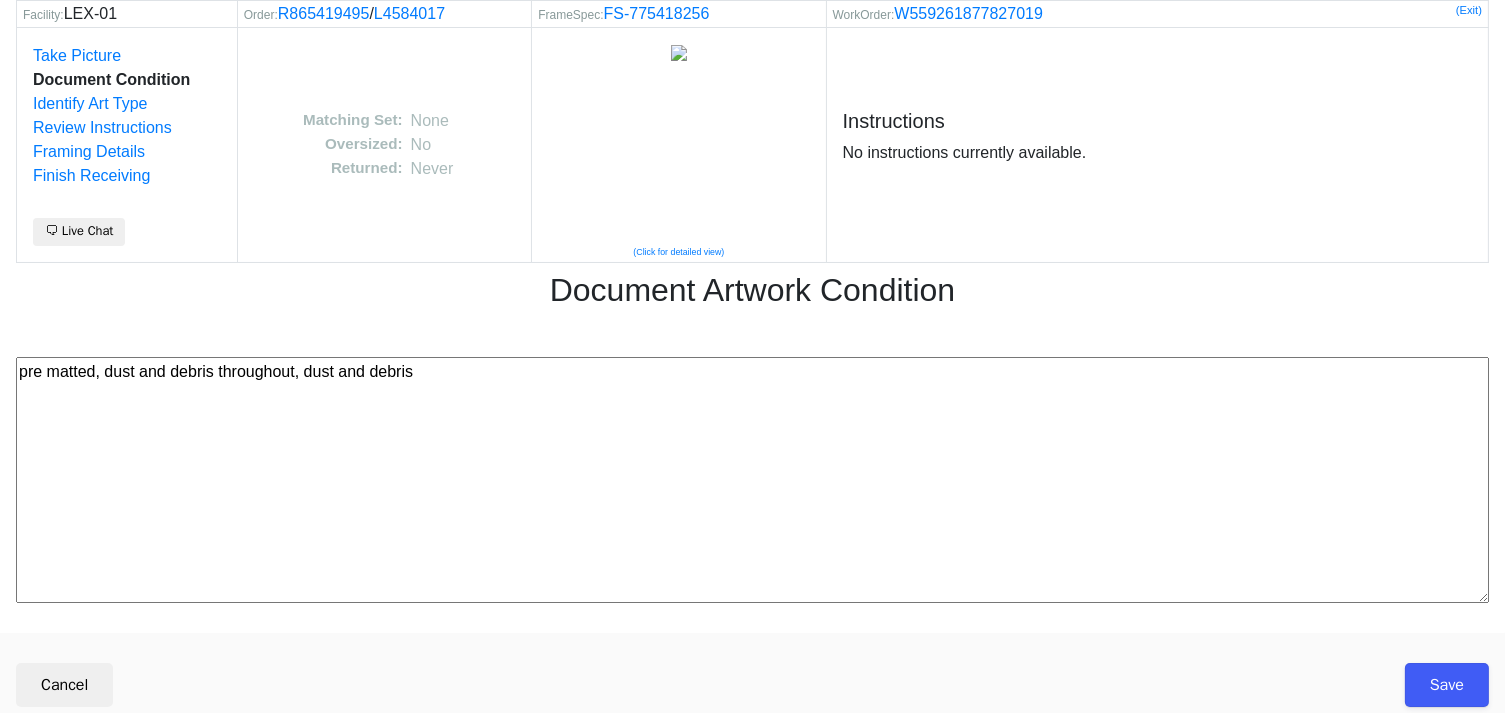type on "pre matted, dust and debris throughout, dust and debris" 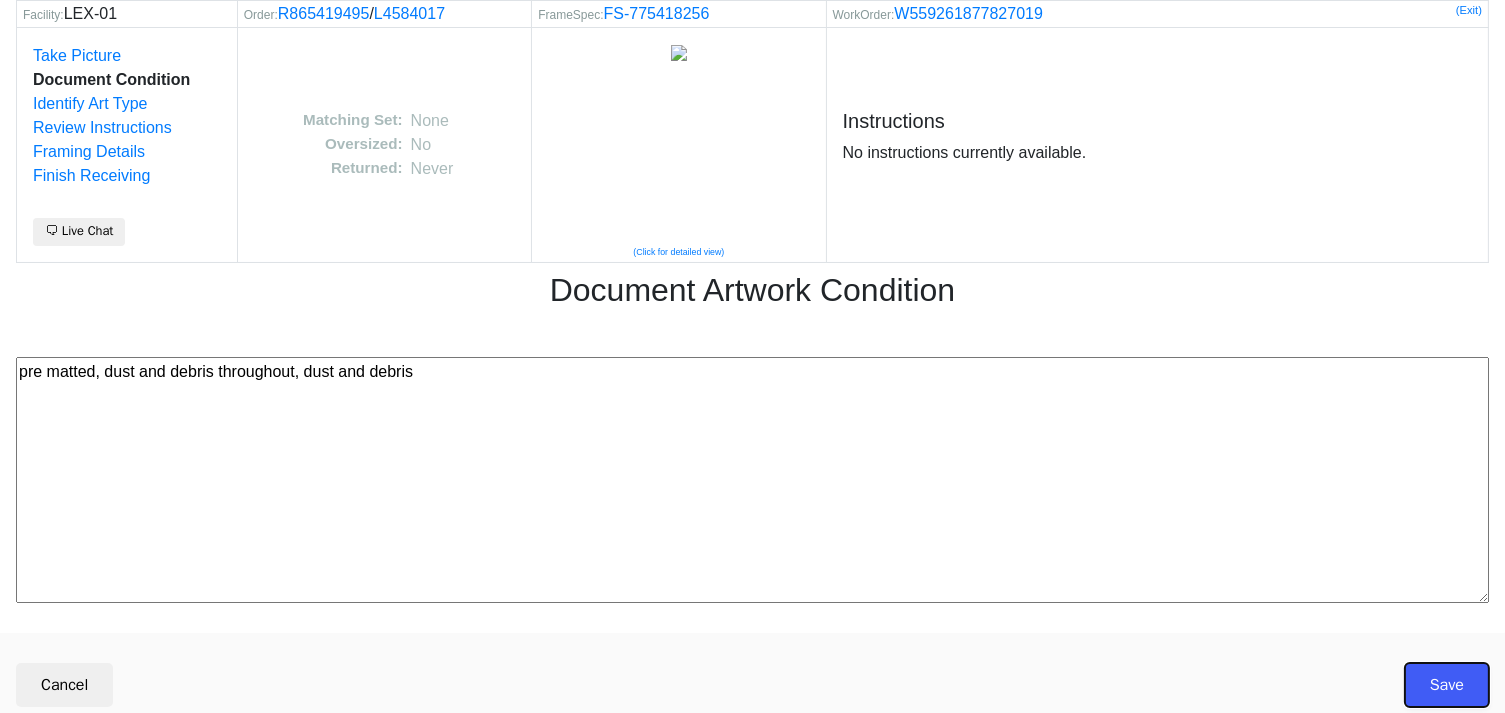click on "Save" at bounding box center [1447, 685] 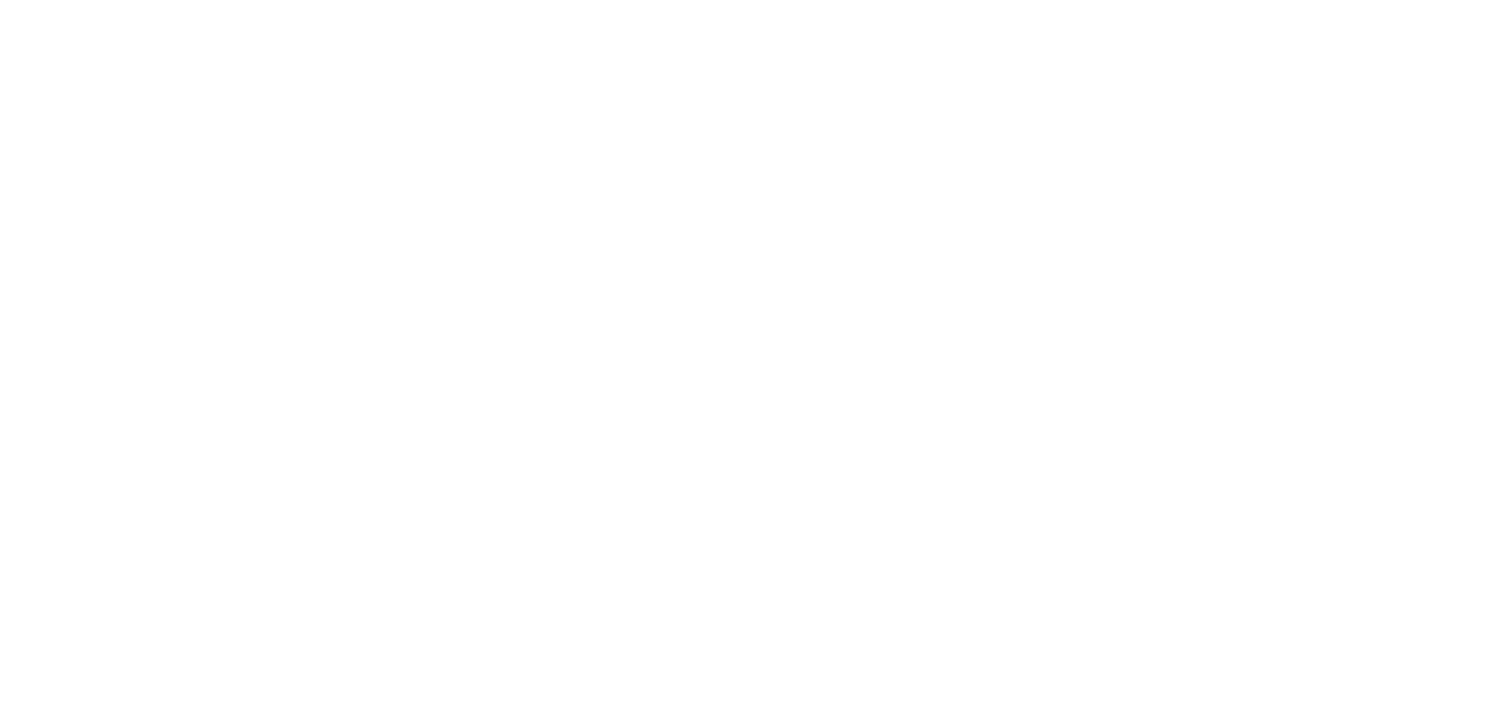 scroll, scrollTop: 0, scrollLeft: 0, axis: both 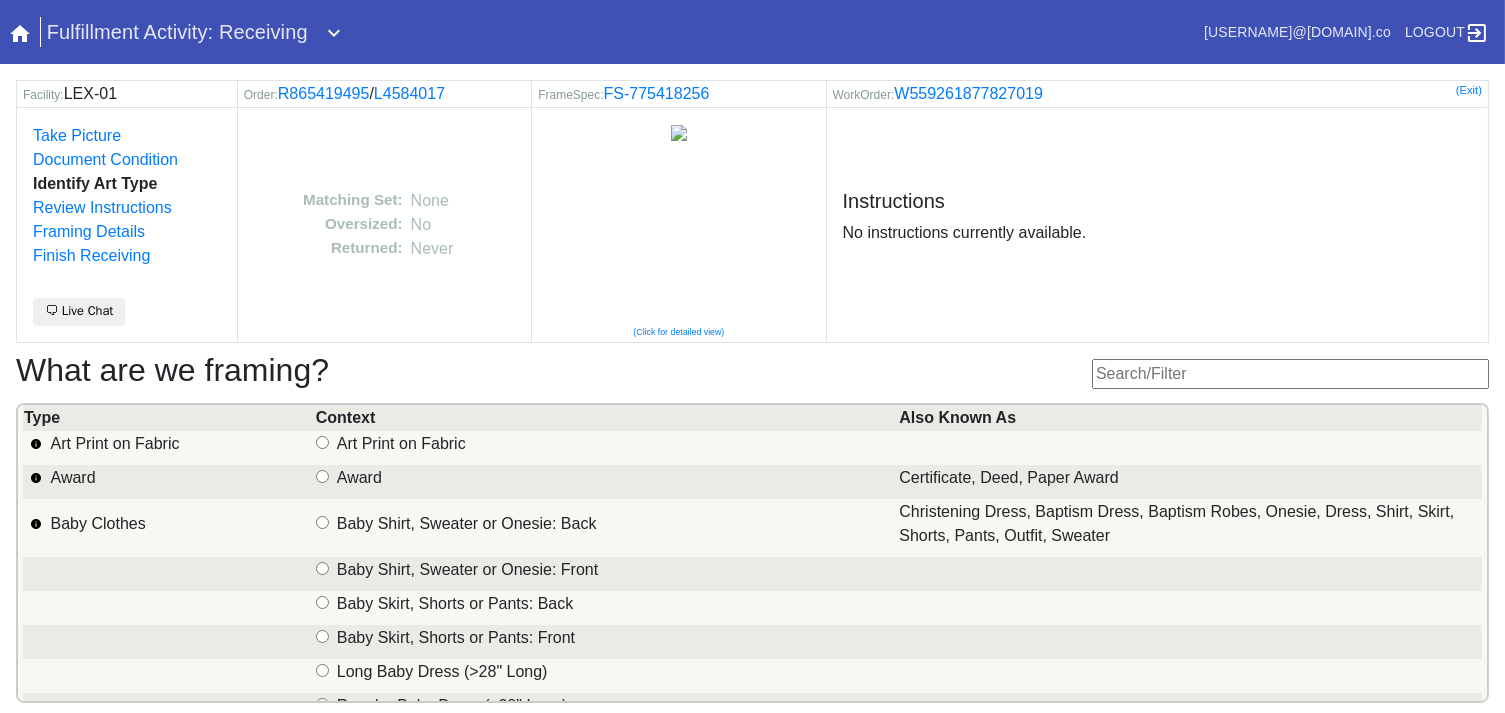 click at bounding box center [1290, 374] 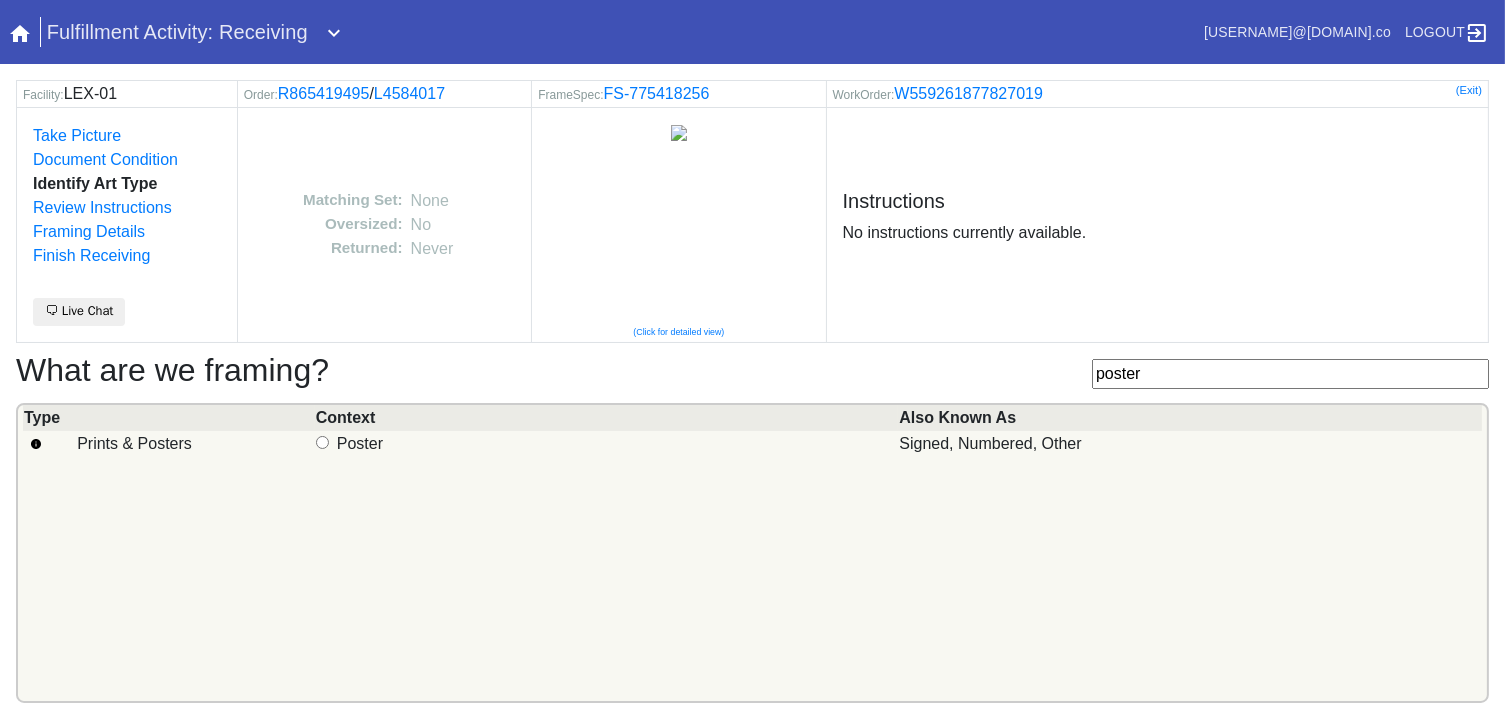 type on "poster" 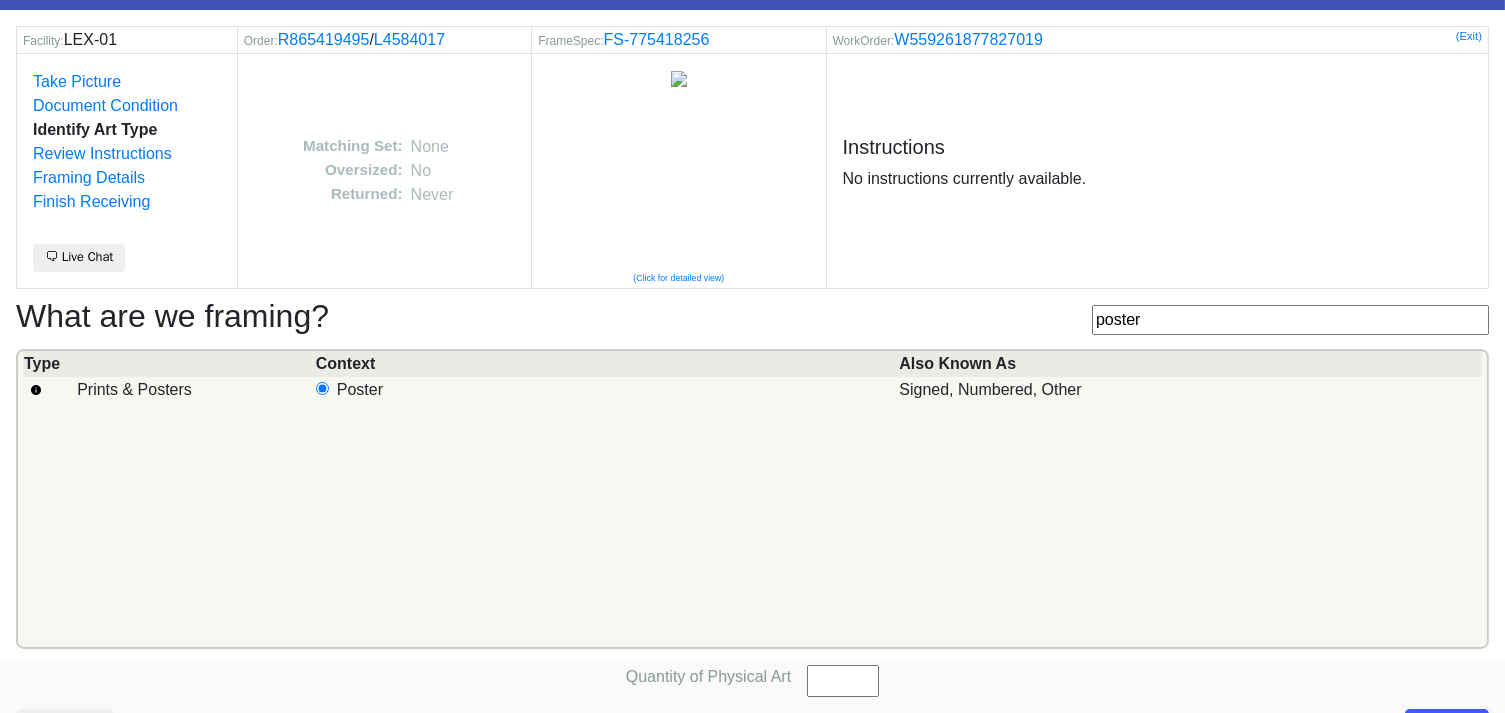 scroll, scrollTop: 101, scrollLeft: 0, axis: vertical 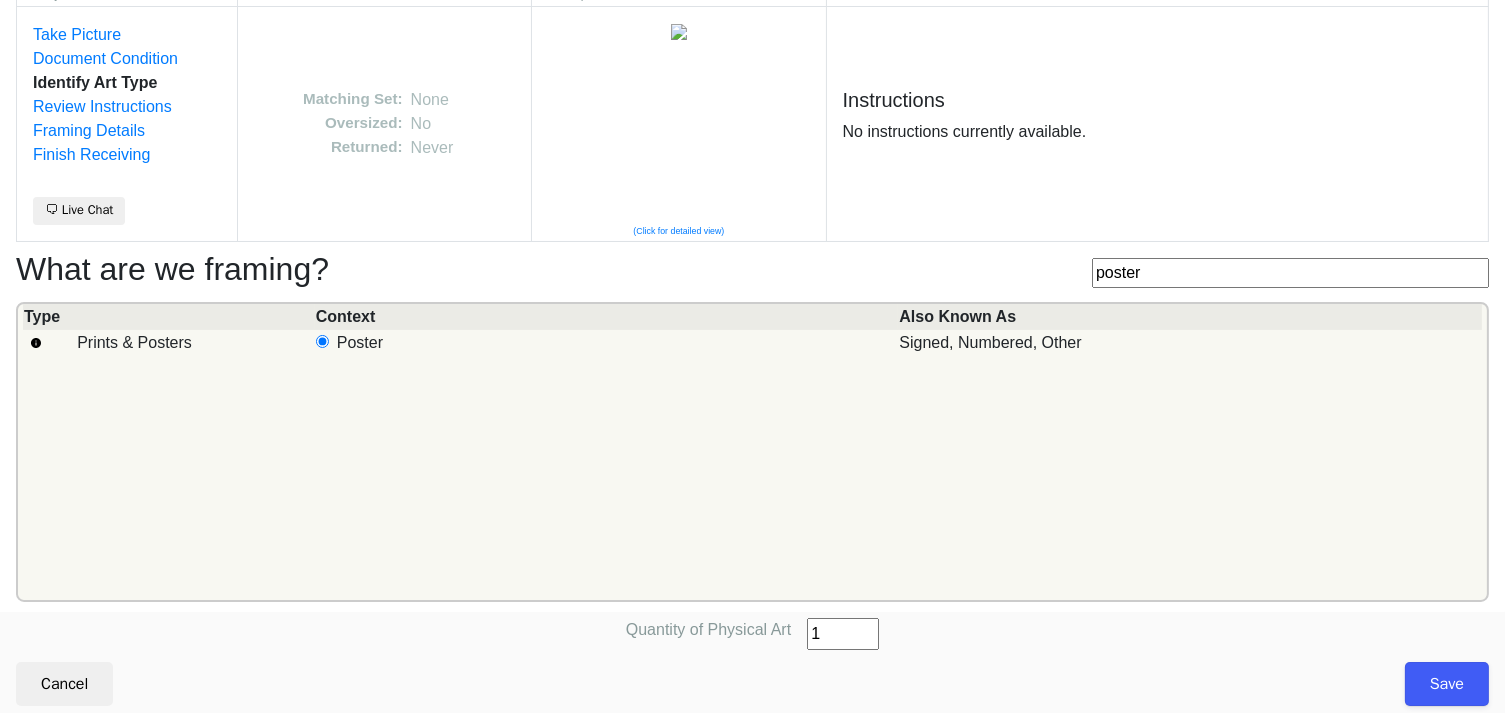 type on "1" 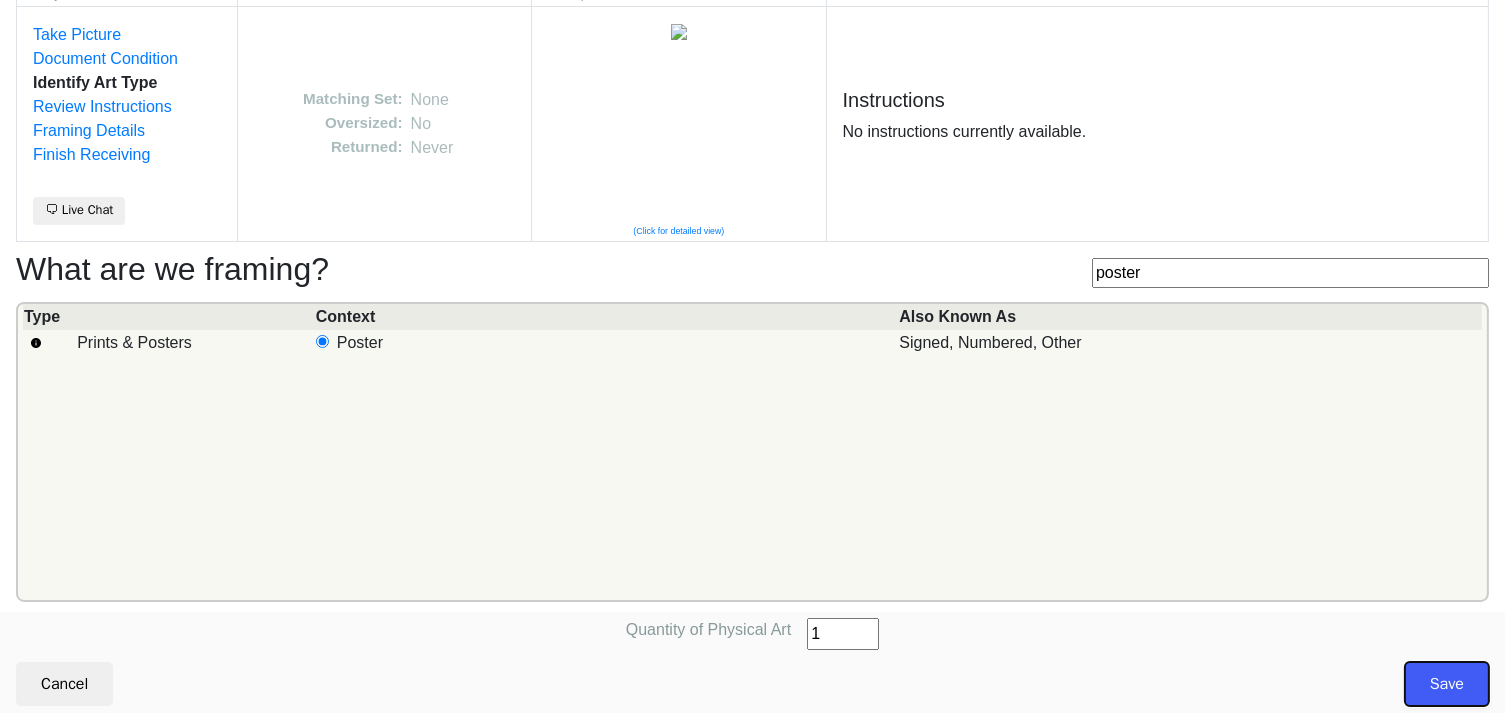 click on "Save" at bounding box center (1447, 684) 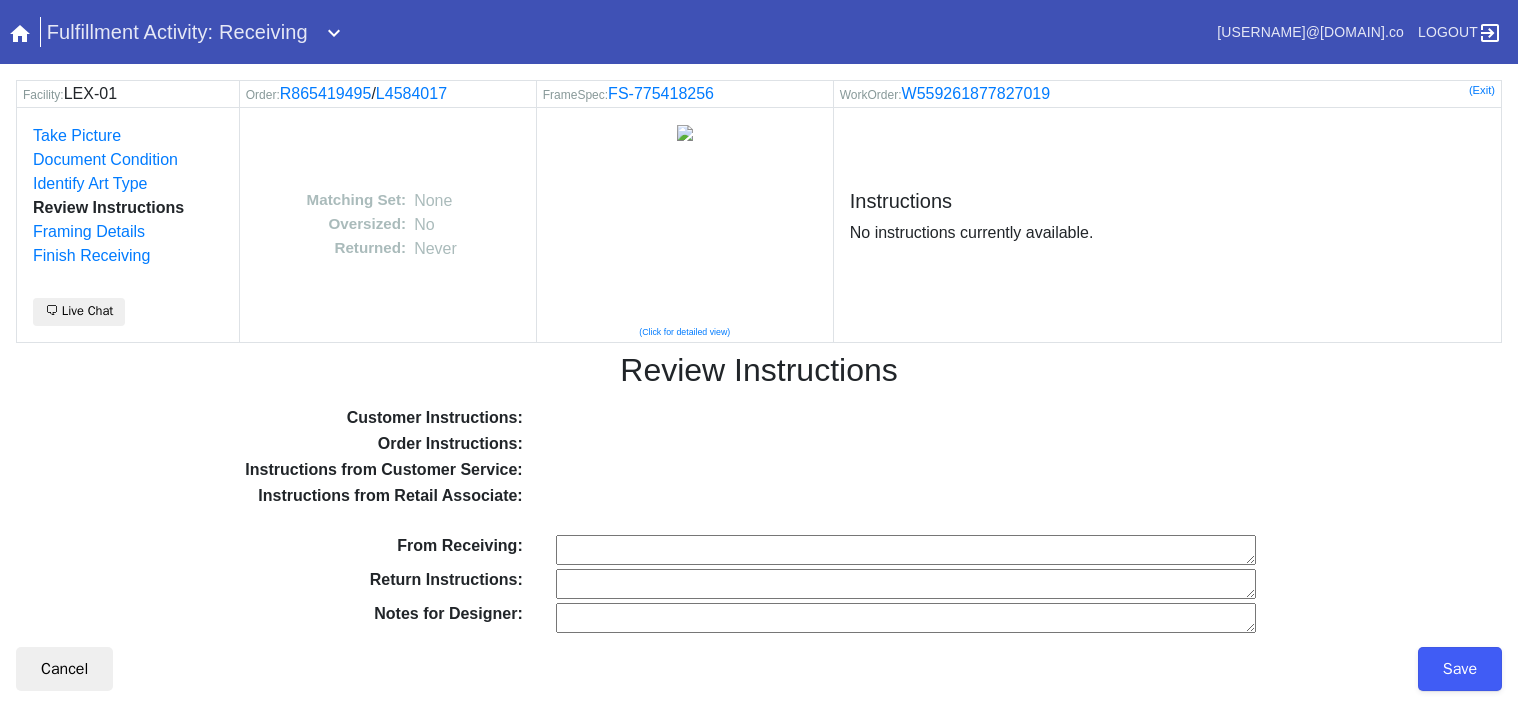 scroll, scrollTop: 0, scrollLeft: 0, axis: both 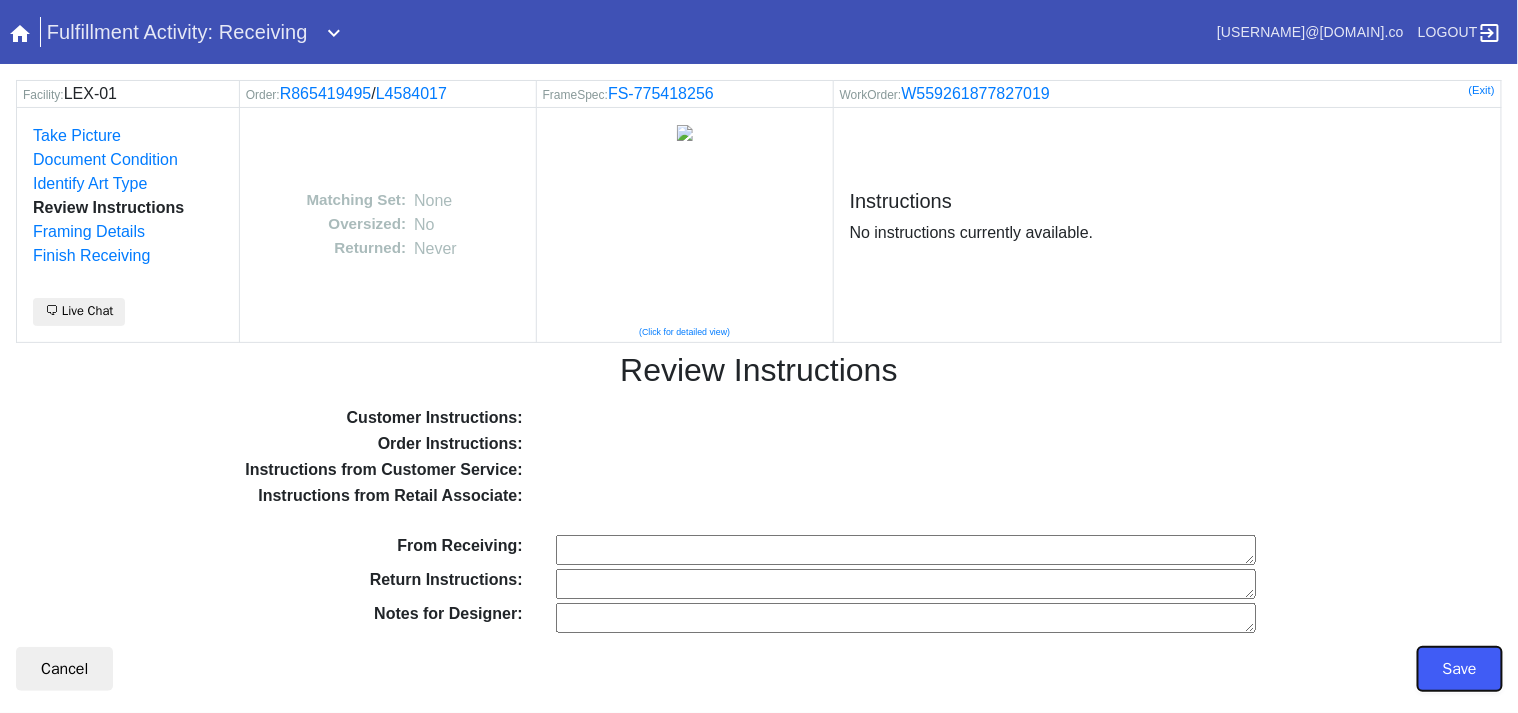 click on "Save" at bounding box center (1460, 669) 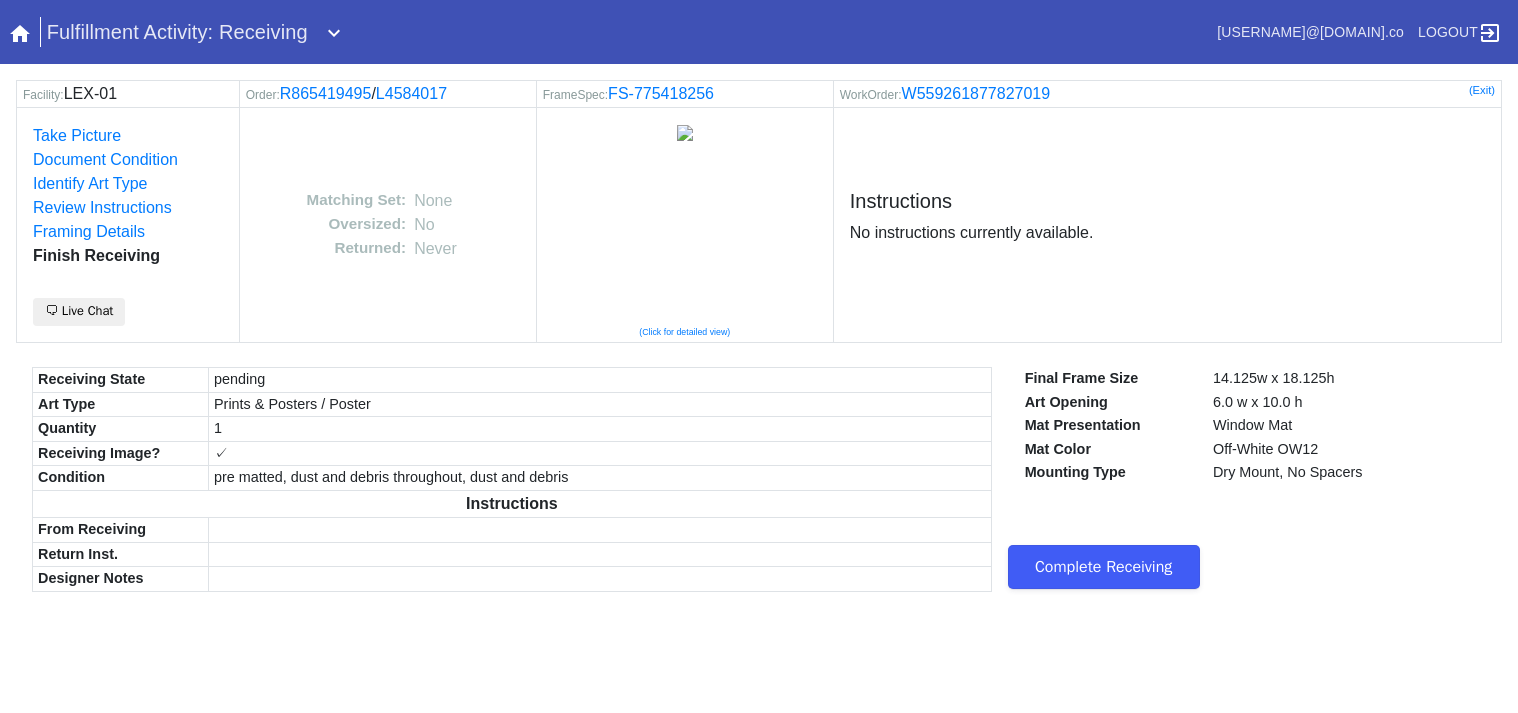 scroll, scrollTop: 0, scrollLeft: 0, axis: both 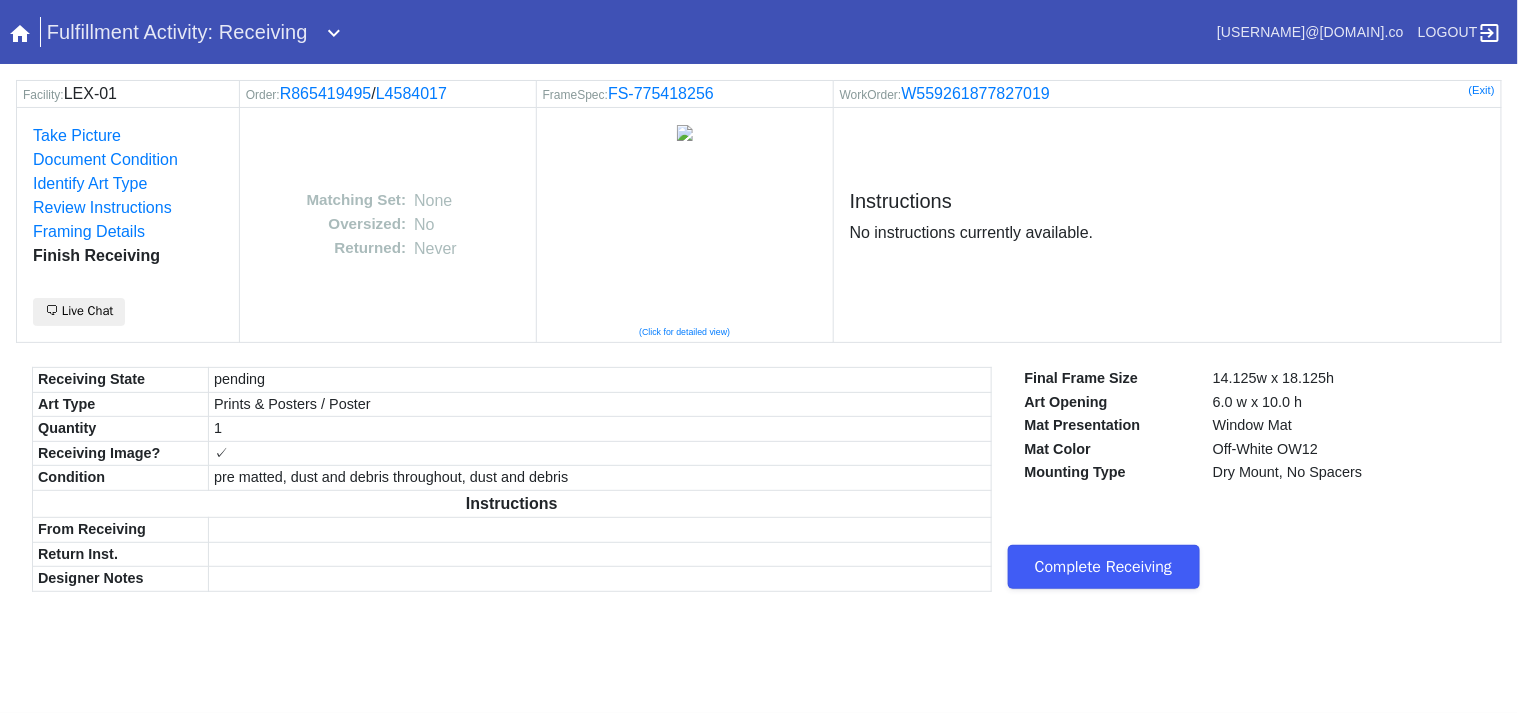 click on "Complete Receiving" at bounding box center [1104, 567] 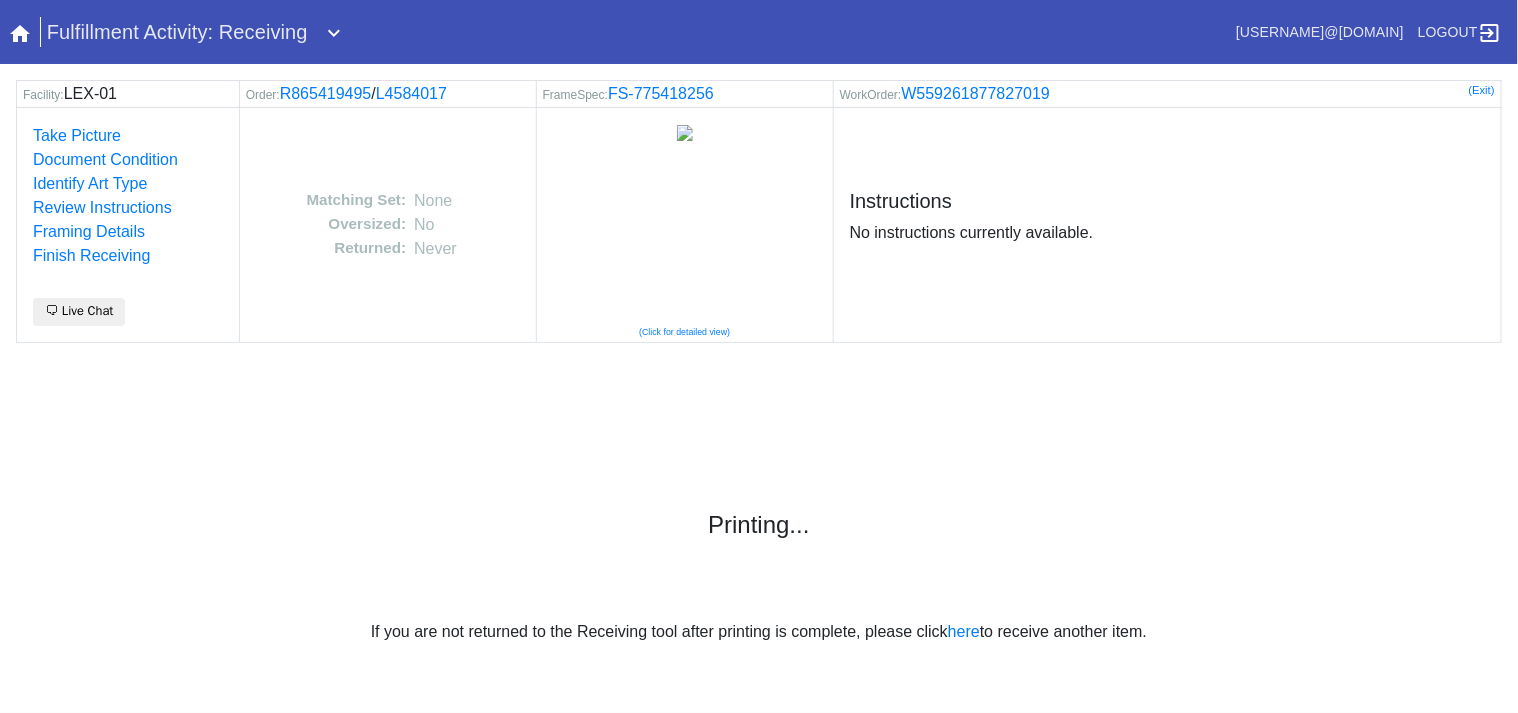 scroll, scrollTop: 0, scrollLeft: 0, axis: both 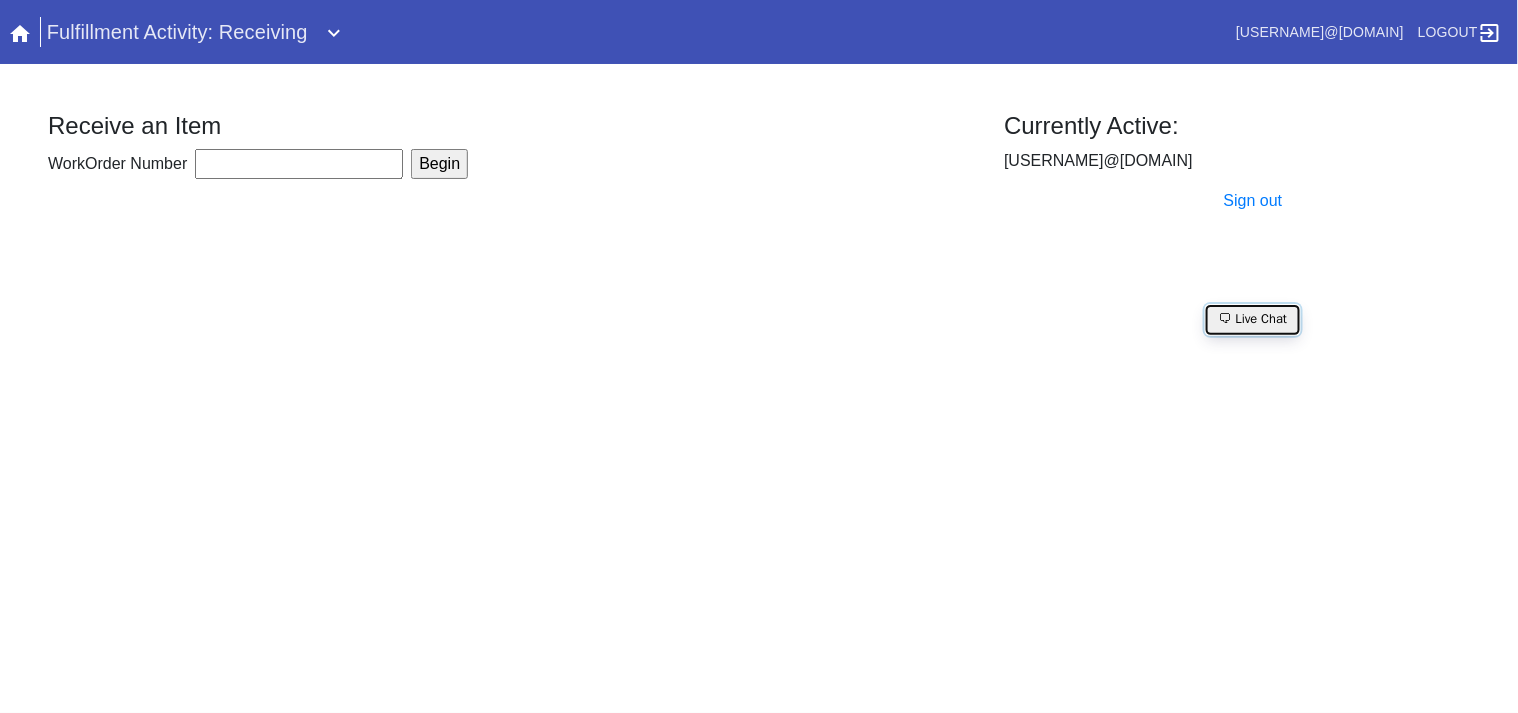 click on "🗨 Live Chat" at bounding box center [1253, 320] 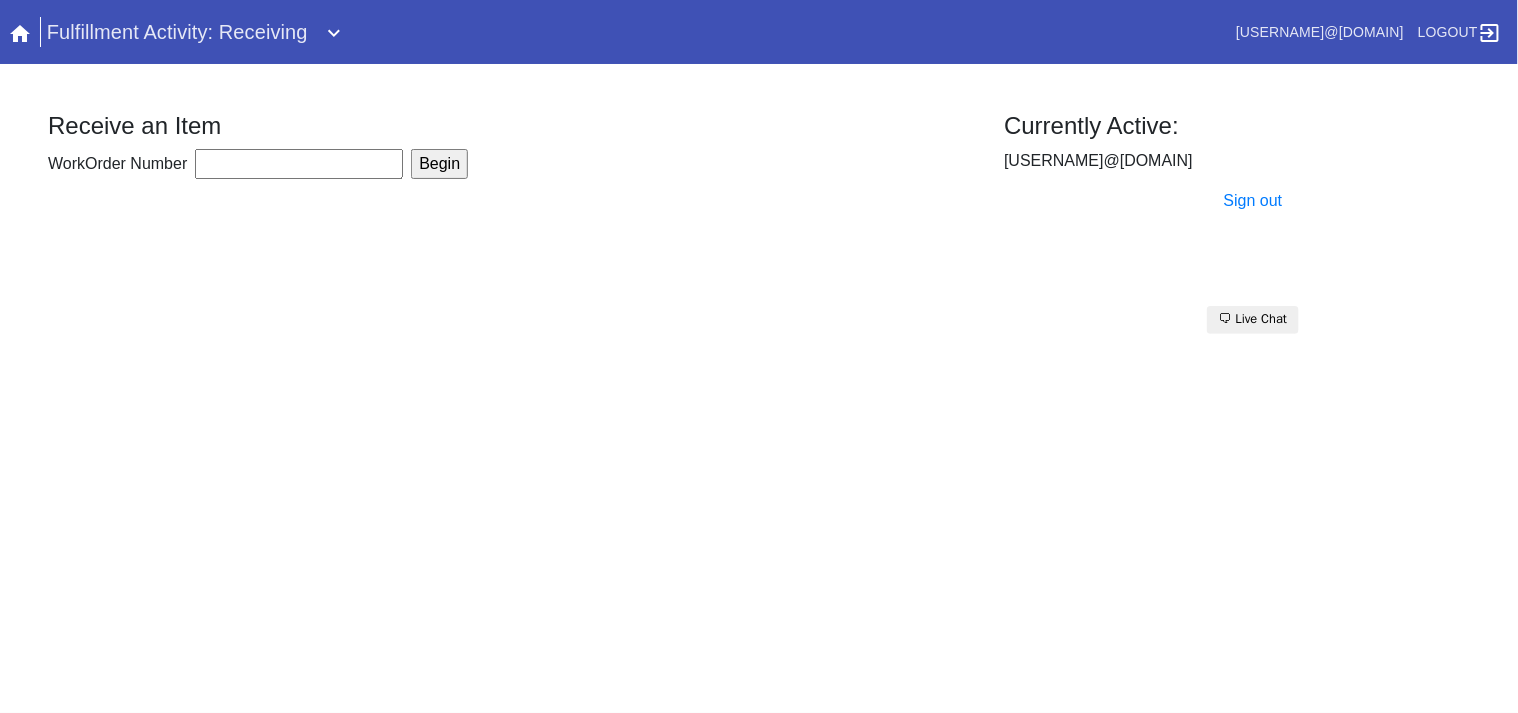 drag, startPoint x: 233, startPoint y: 169, endPoint x: 222, endPoint y: 156, distance: 17.029387 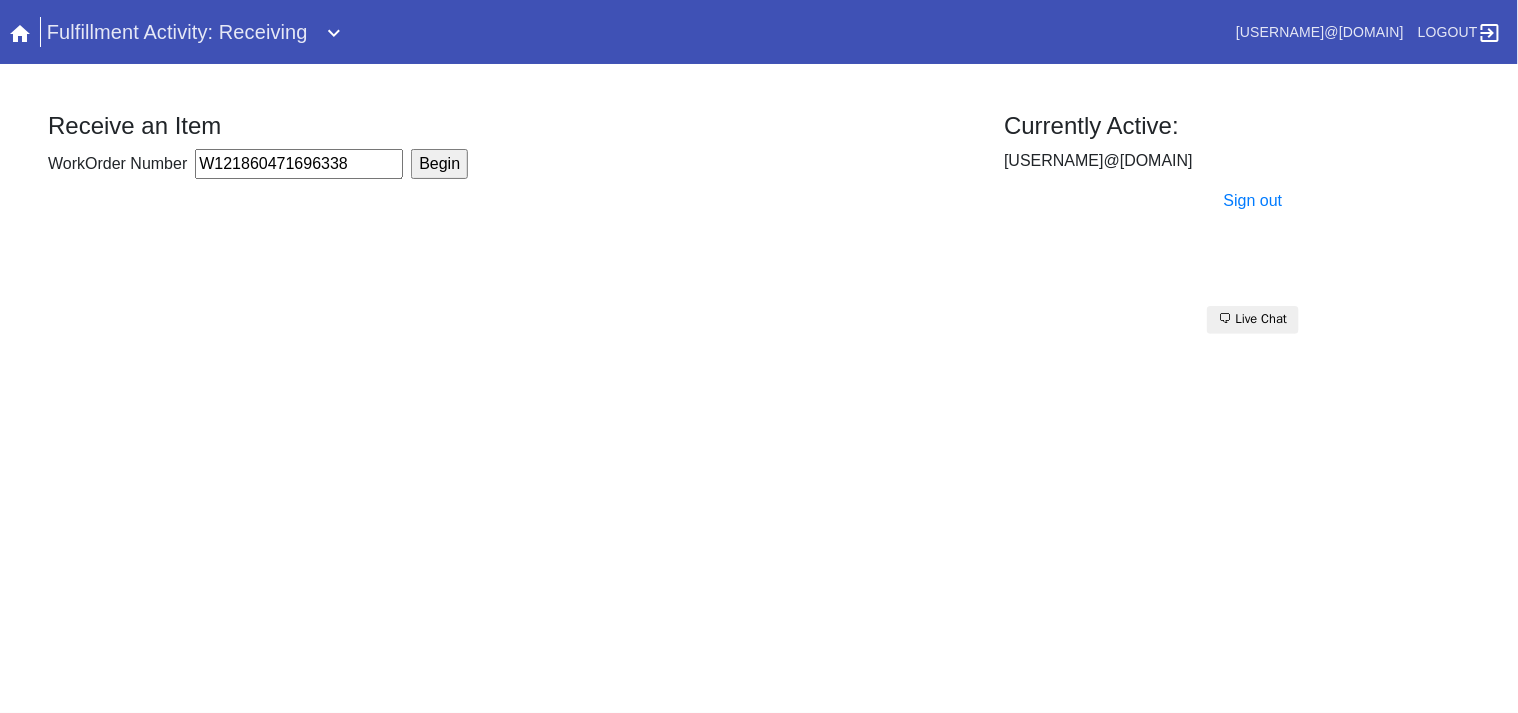 type on "W121860471696338" 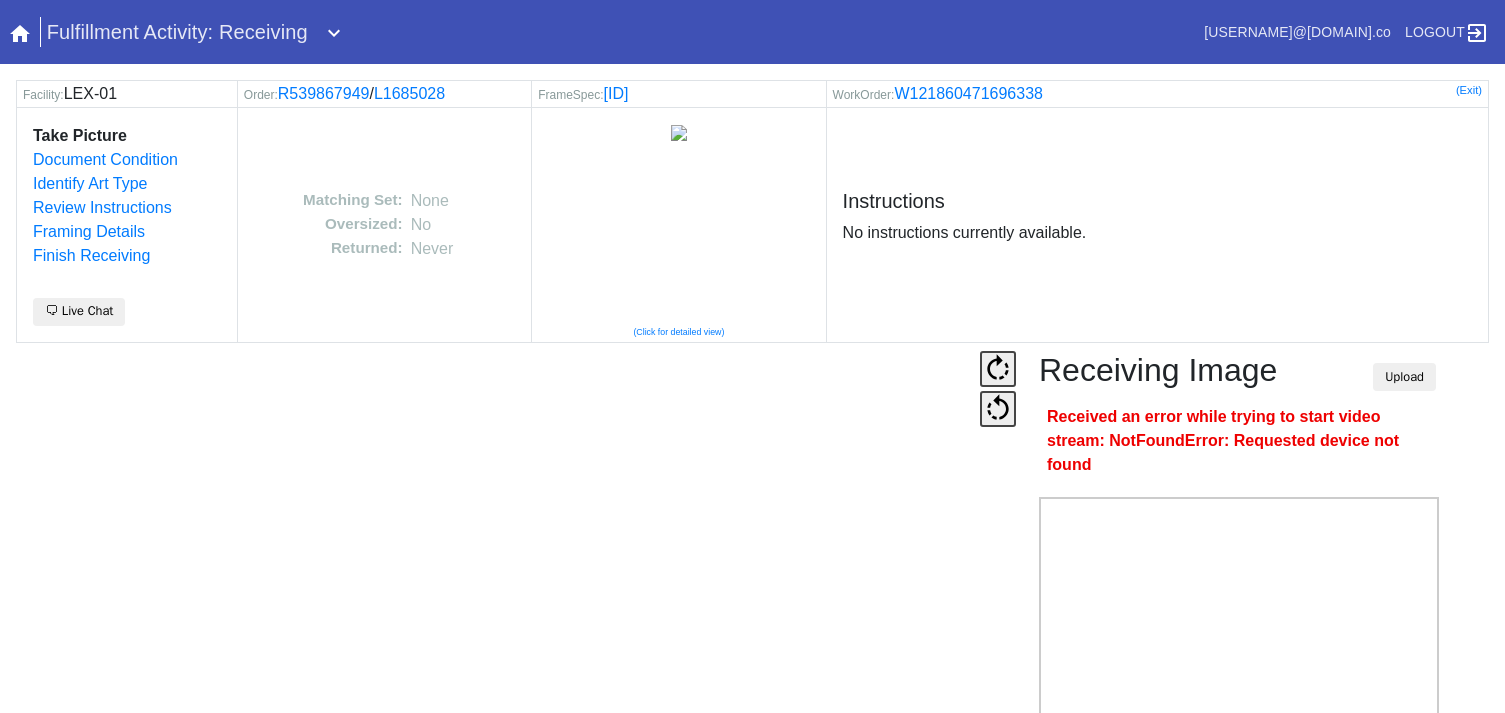 scroll, scrollTop: 0, scrollLeft: 0, axis: both 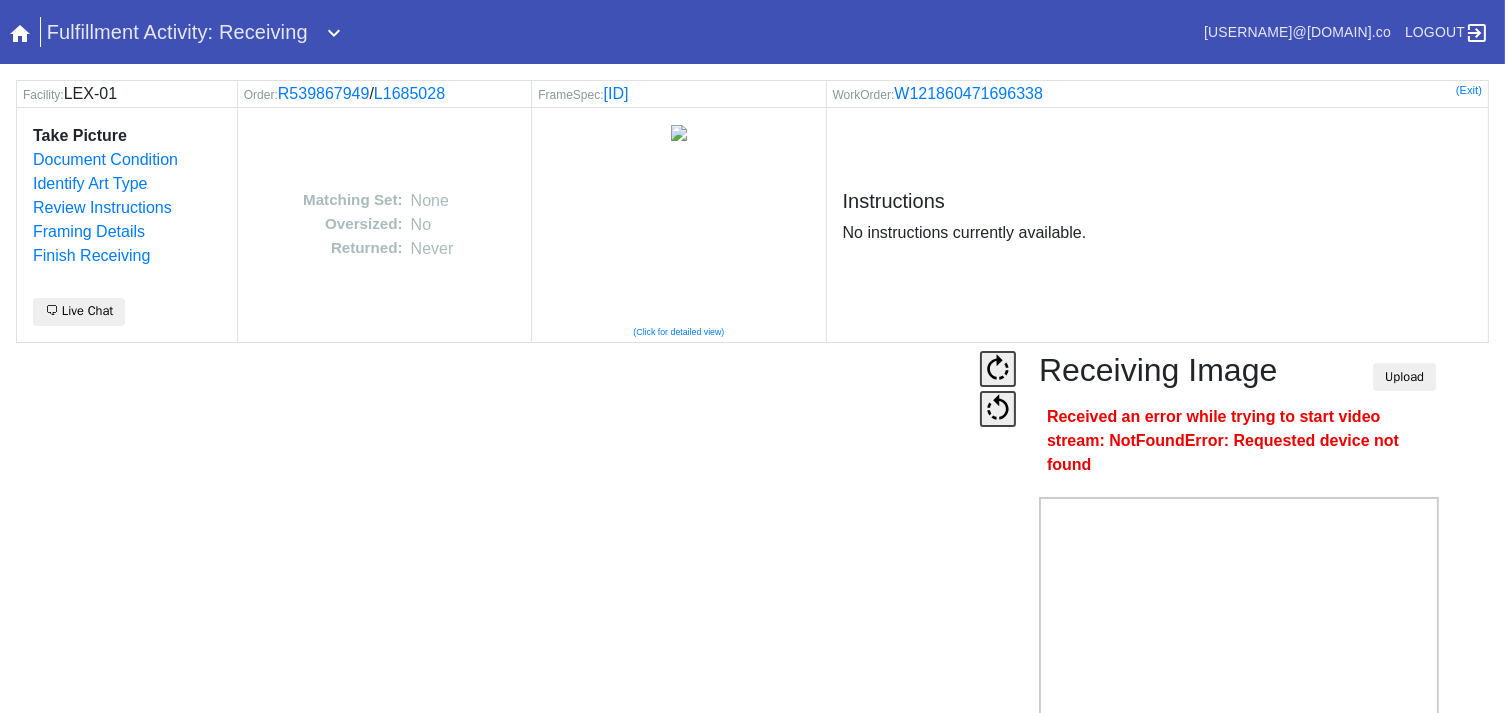 click on "Camera Disabled Click  here  to re-enable it. Receiving Image Upload Received an error while trying to start video stream: NotFoundError: Requested device not found Snap Webcam Save" at bounding box center [752, 591] 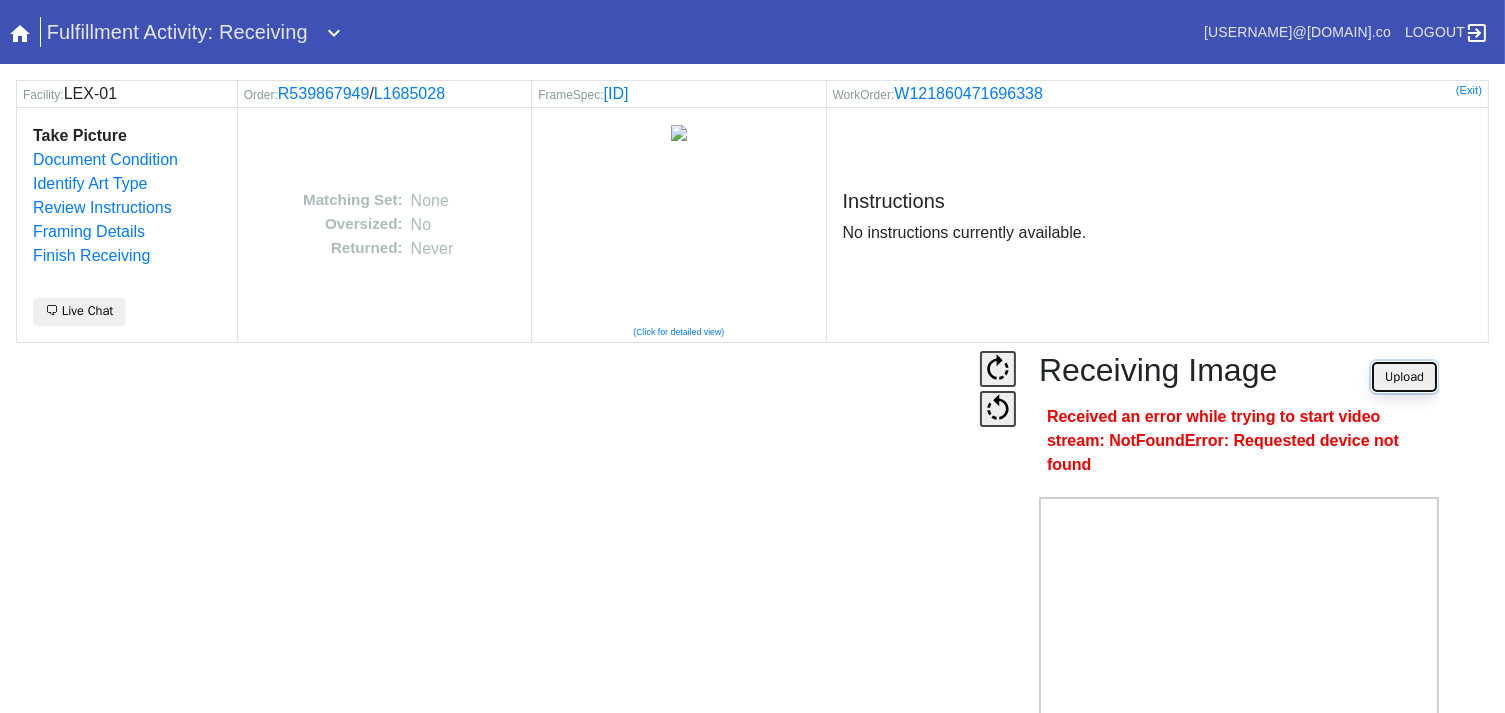 click on "Upload" at bounding box center (1404, 377) 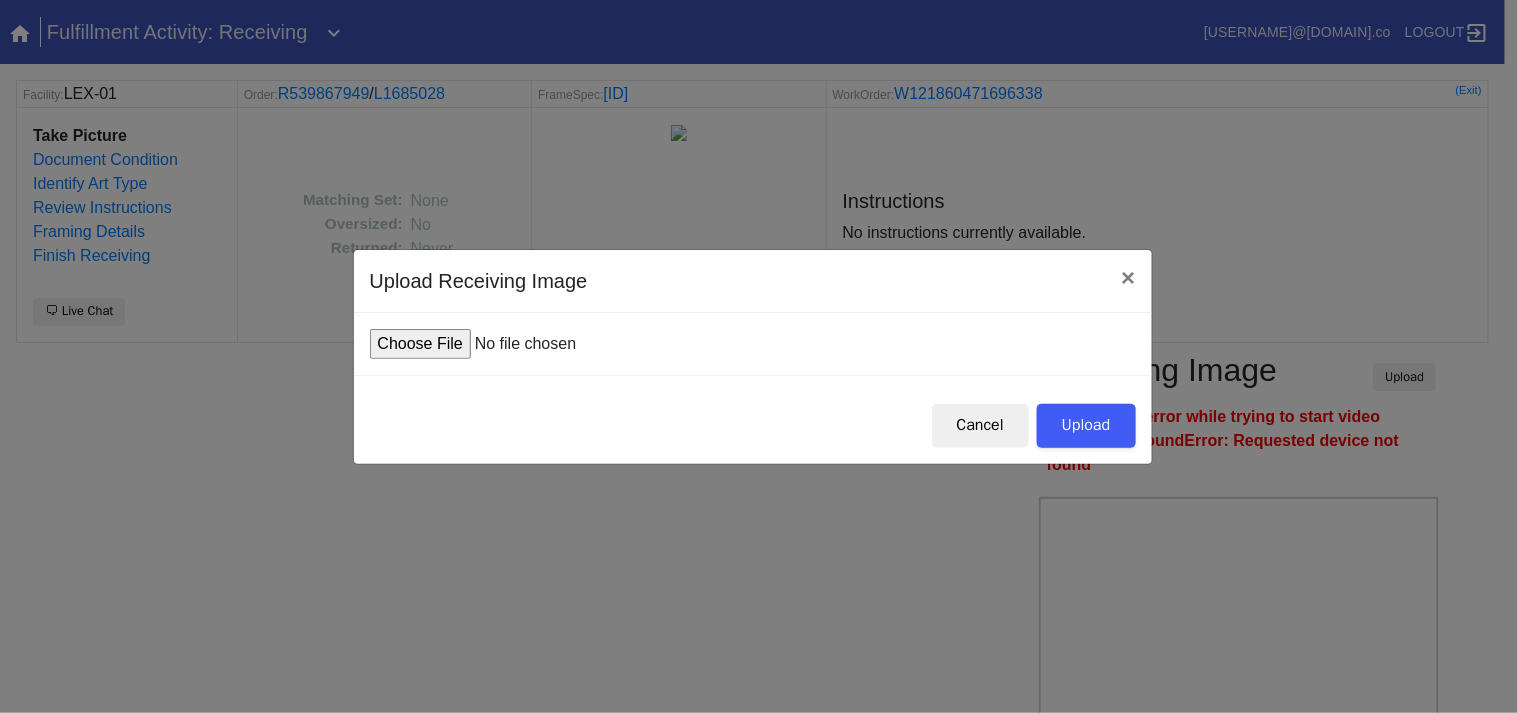 click at bounding box center (521, 344) 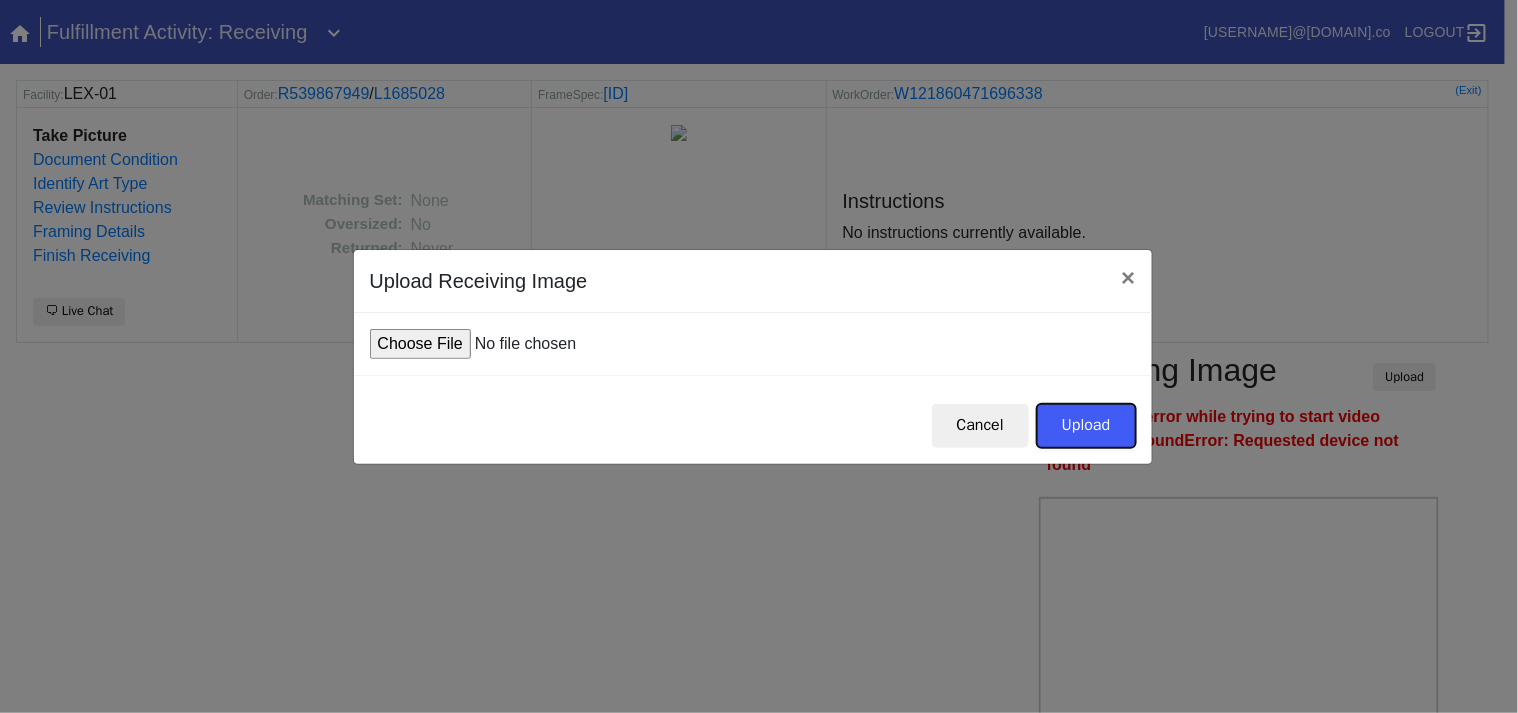click on "Upload" at bounding box center (1086, 426) 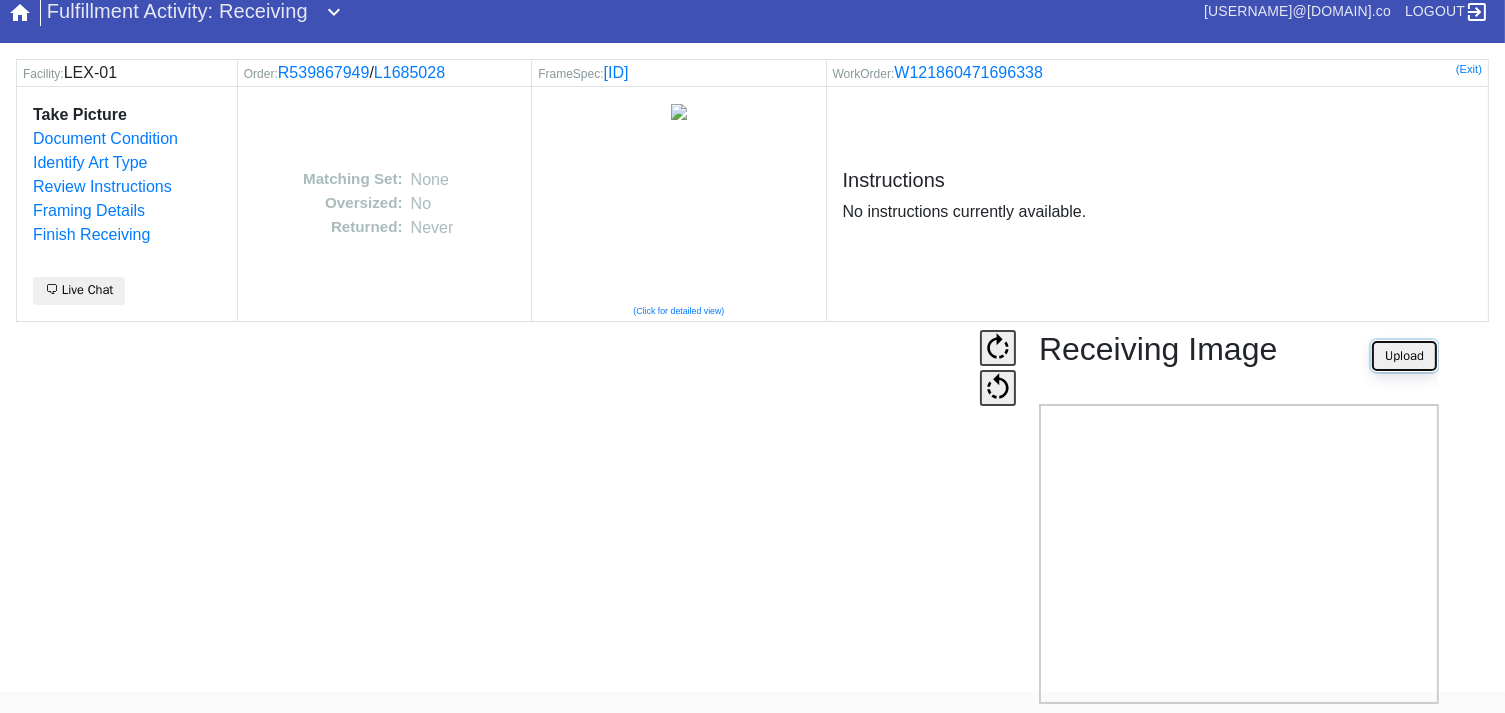 scroll, scrollTop: 124, scrollLeft: 0, axis: vertical 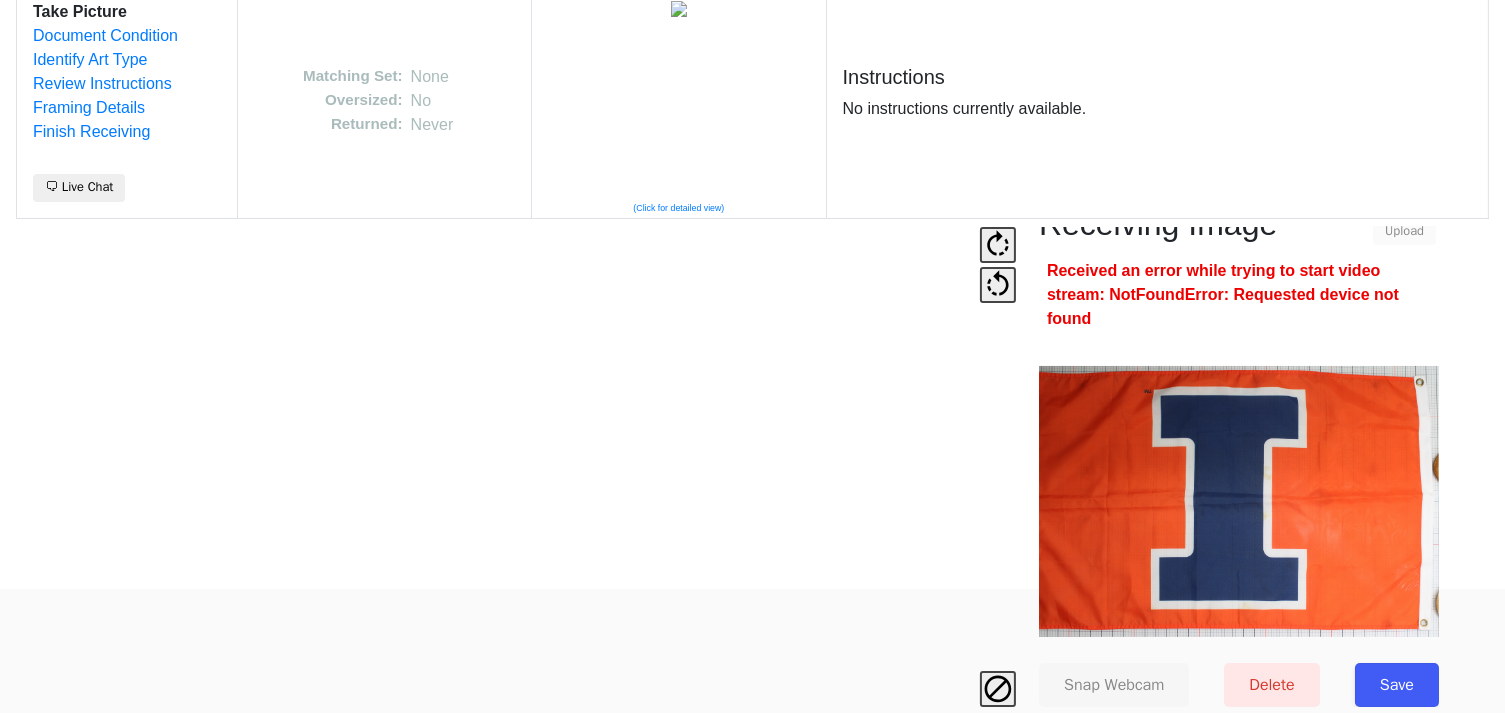 click on "Save" at bounding box center (1397, 685) 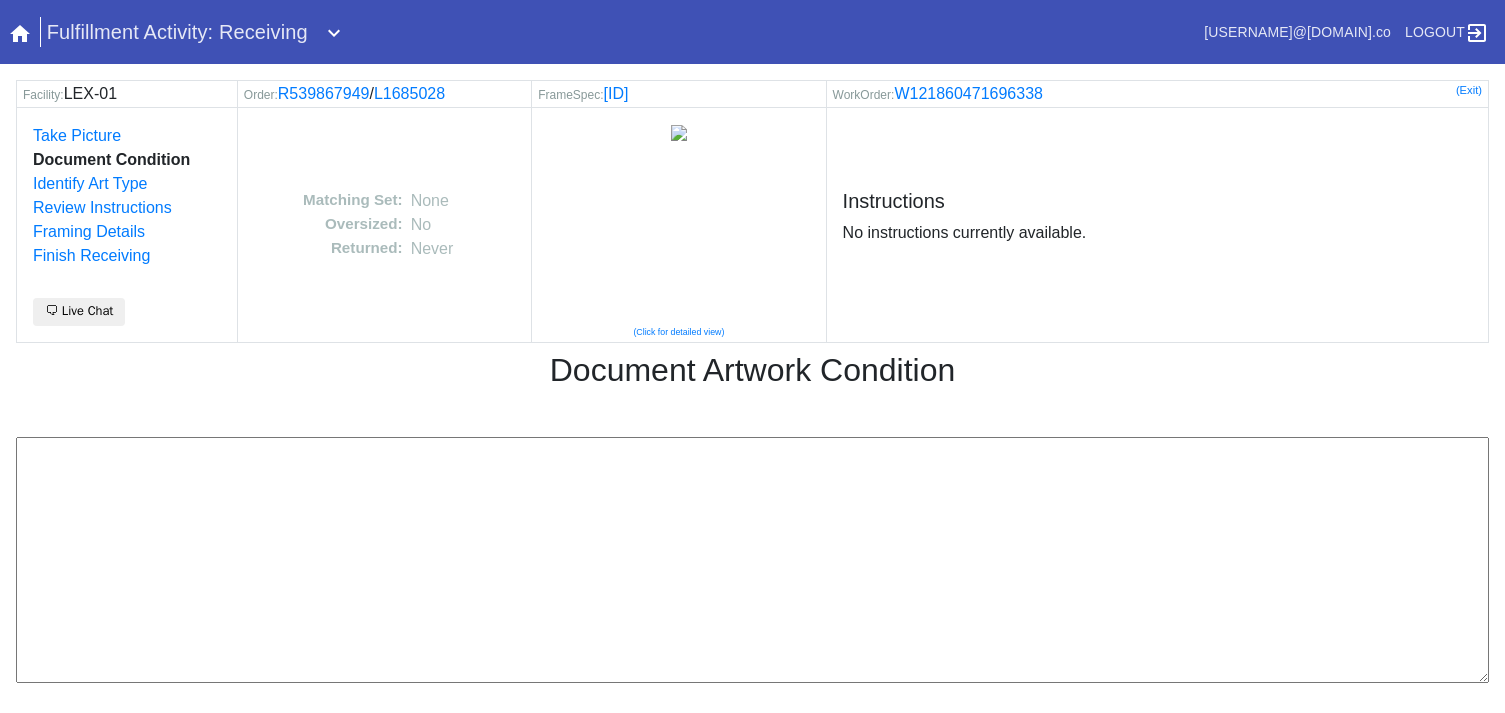scroll, scrollTop: 0, scrollLeft: 0, axis: both 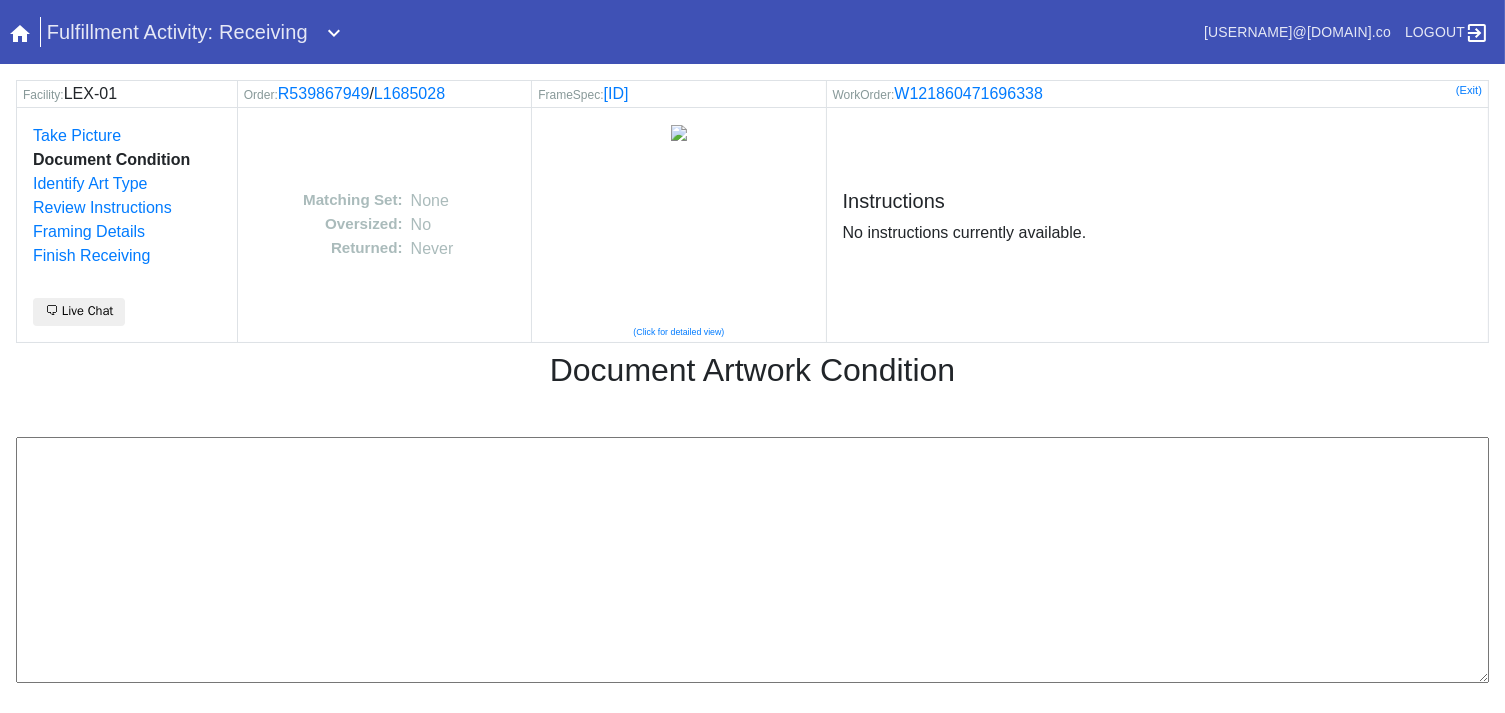 click at bounding box center [752, 560] 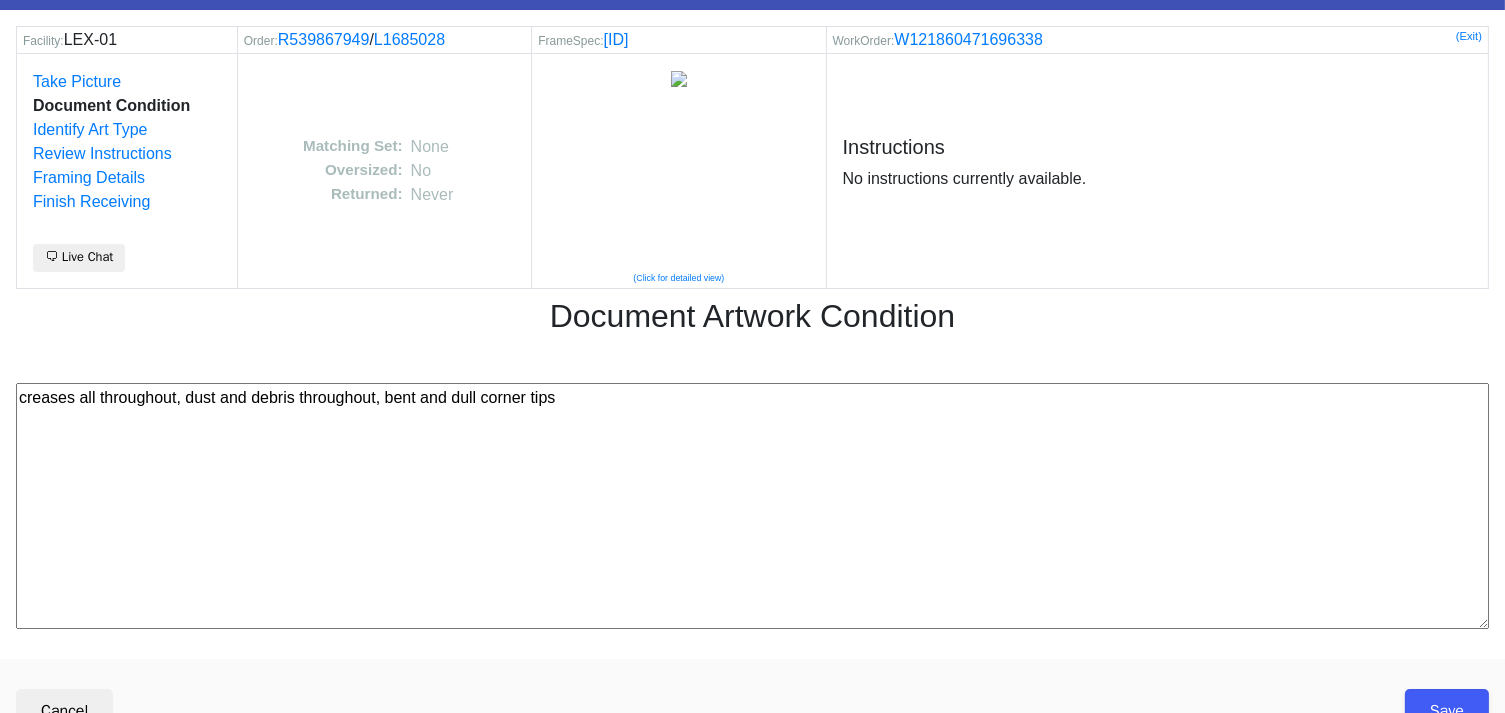 scroll, scrollTop: 80, scrollLeft: 0, axis: vertical 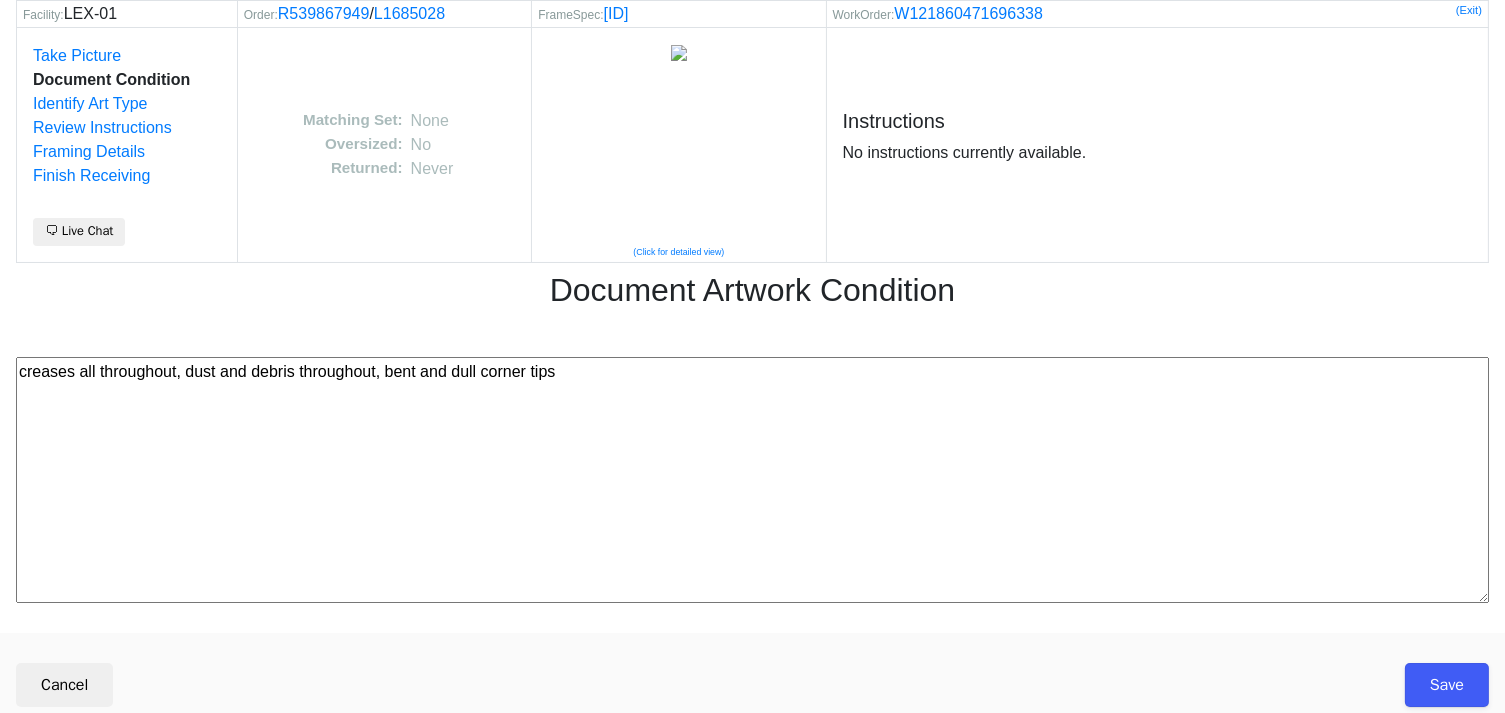 type on "creases all throughout, dust and debris throughout, bent and dull corner tips" 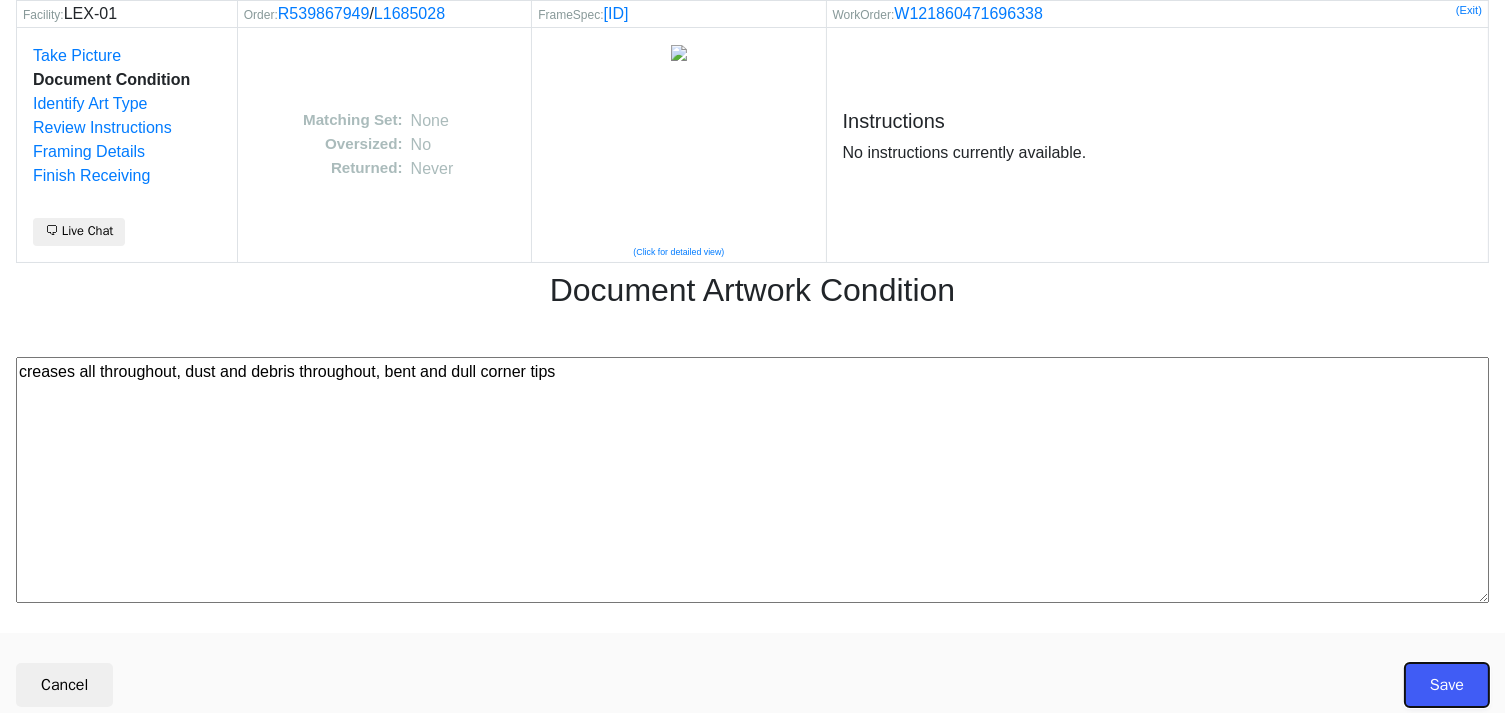 click on "Save" at bounding box center (1447, 685) 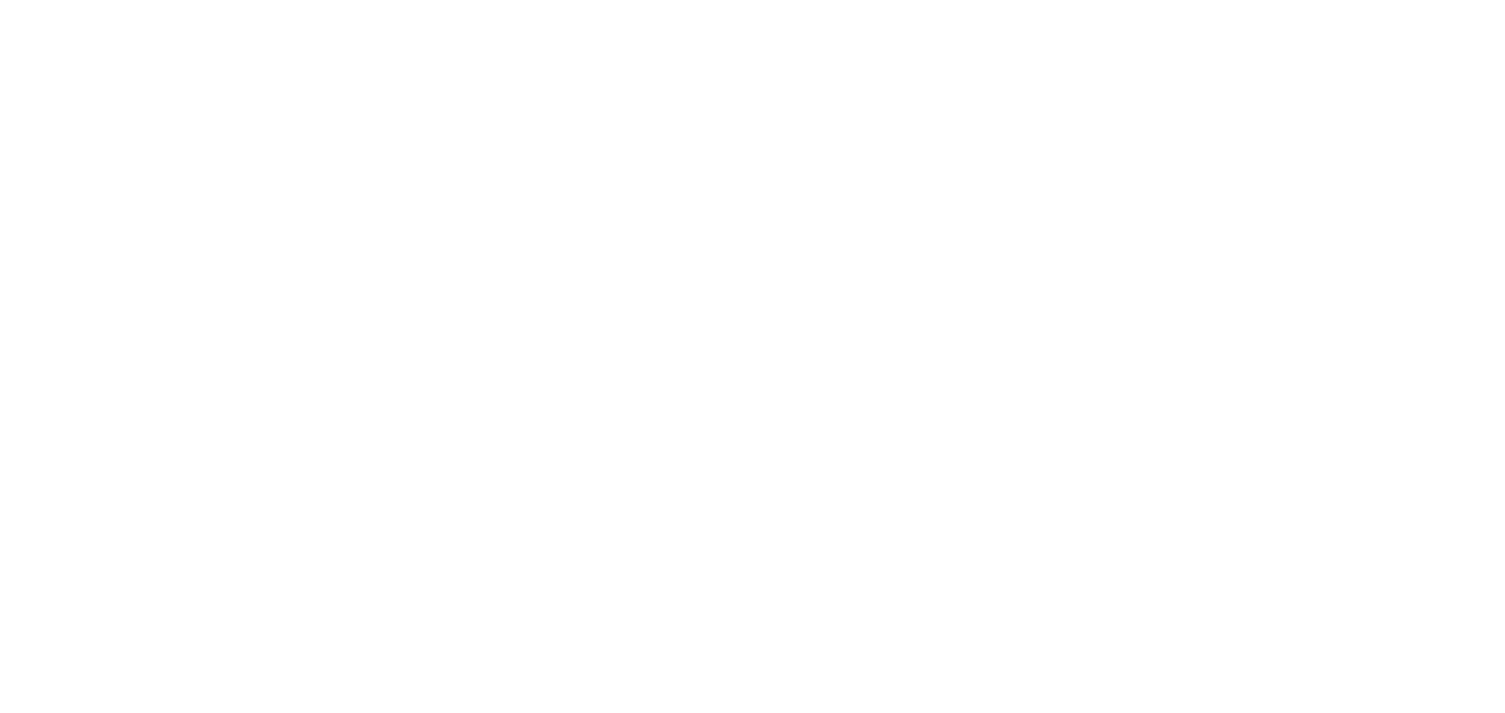 scroll, scrollTop: 0, scrollLeft: 0, axis: both 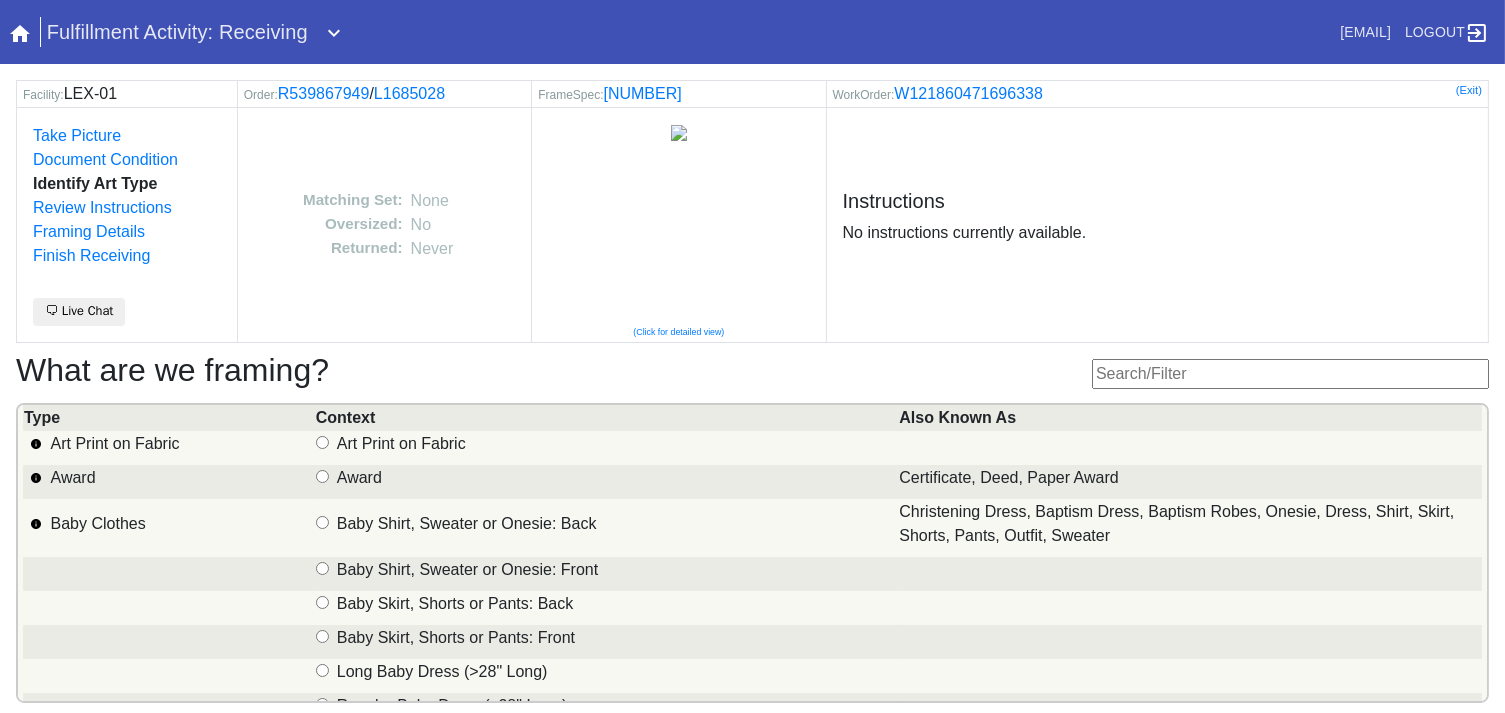click at bounding box center (1290, 374) 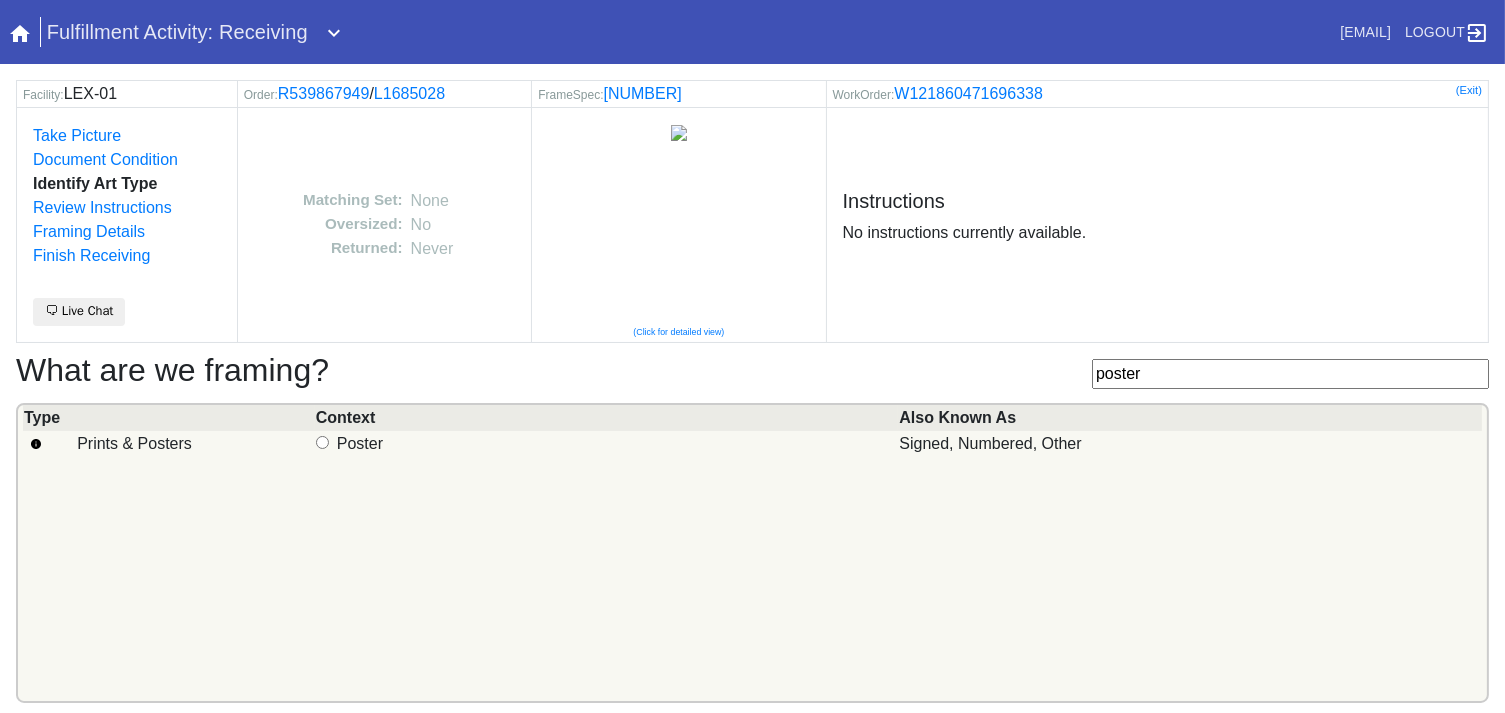 type on "poster" 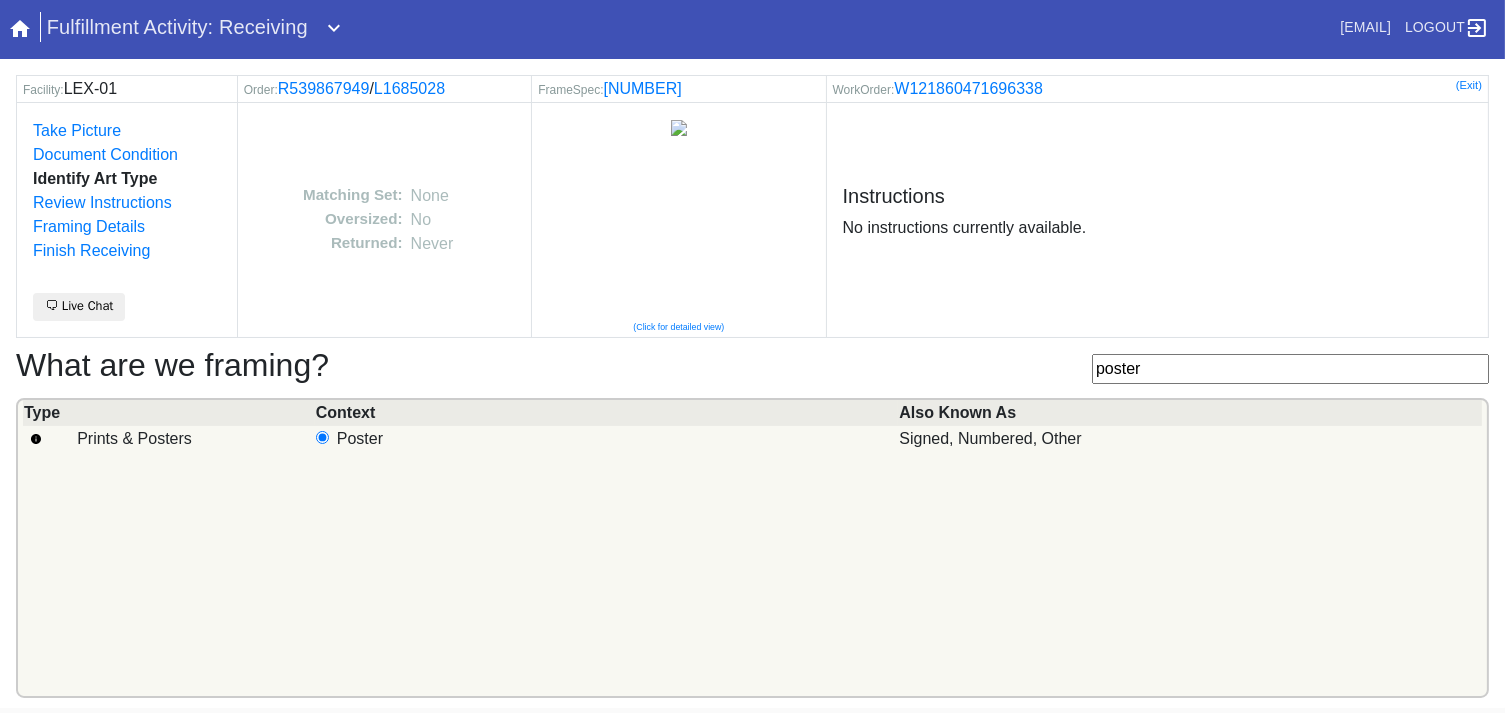 drag, startPoint x: 557, startPoint y: 436, endPoint x: 1071, endPoint y: 449, distance: 514.16437 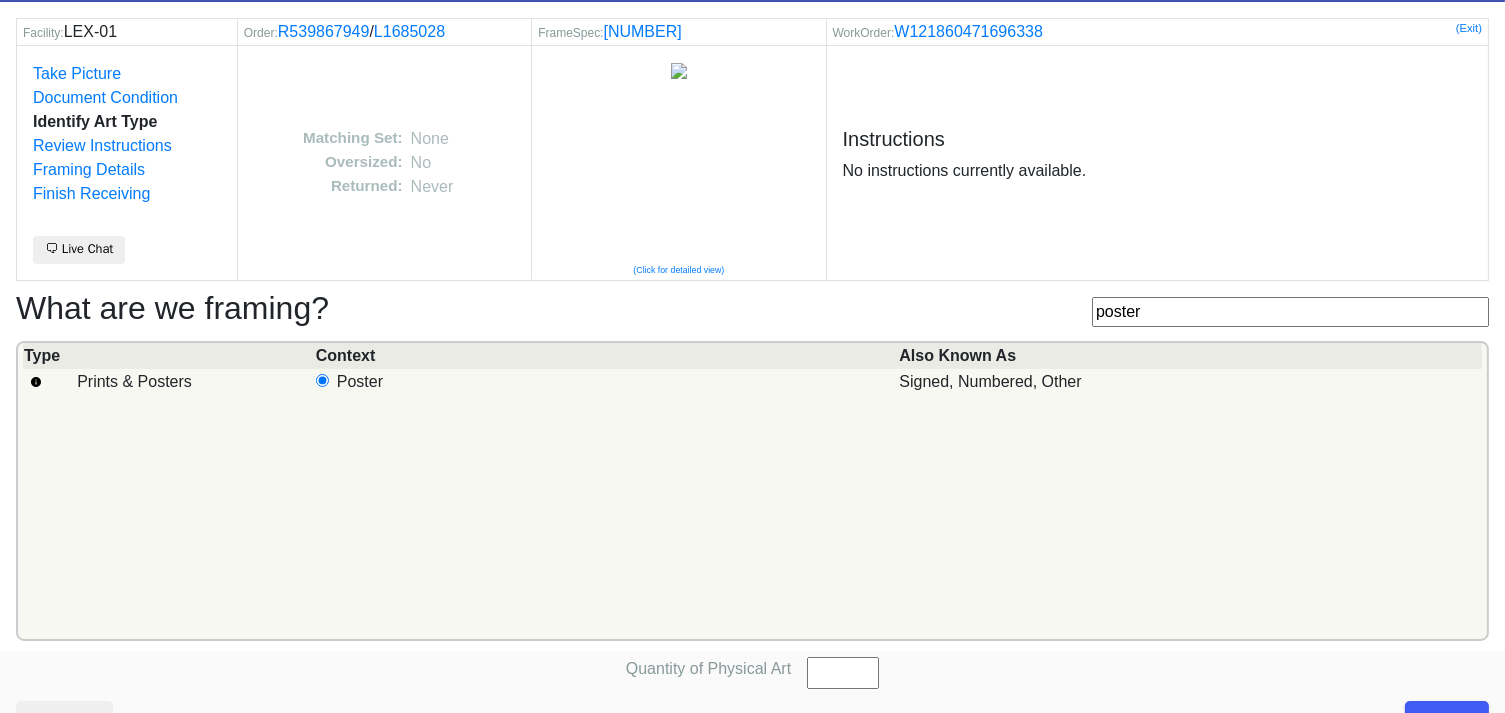 scroll, scrollTop: 101, scrollLeft: 0, axis: vertical 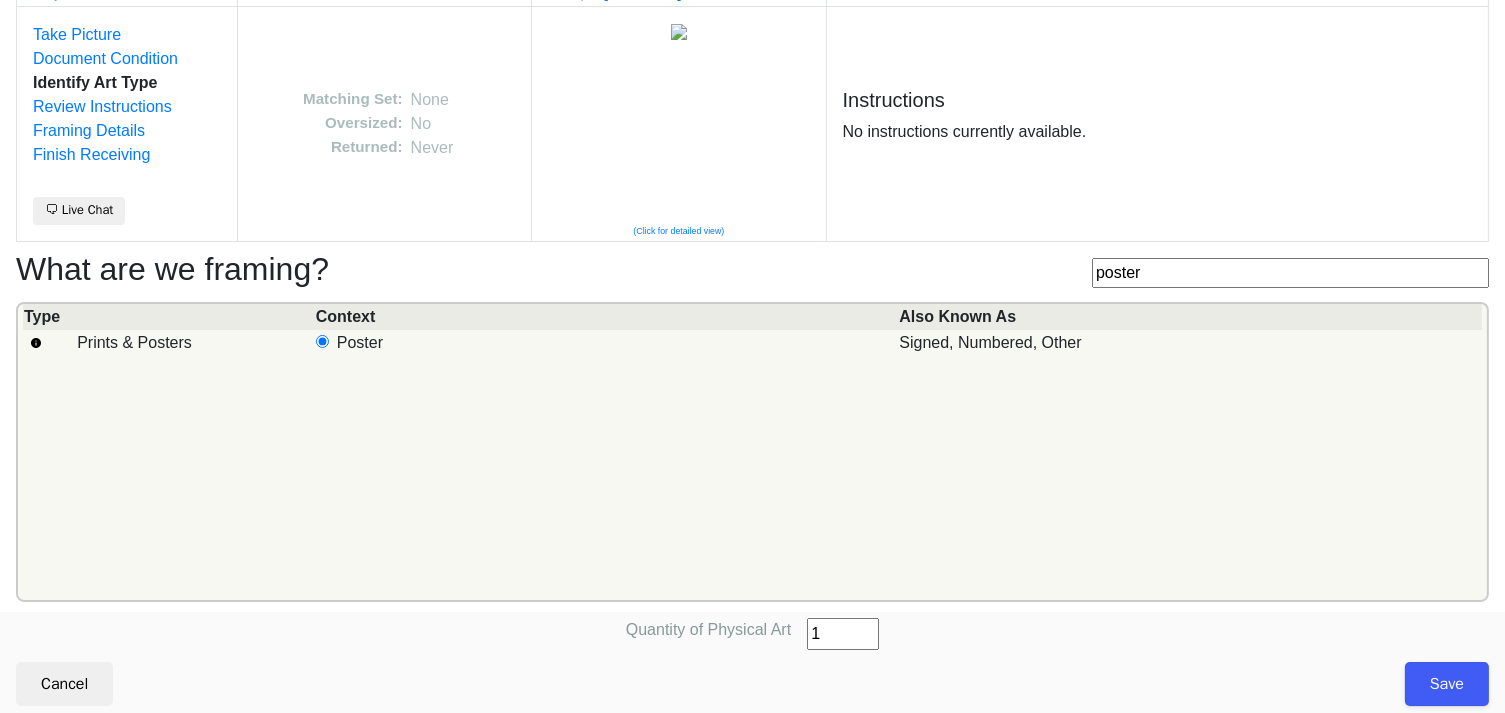 type on "1" 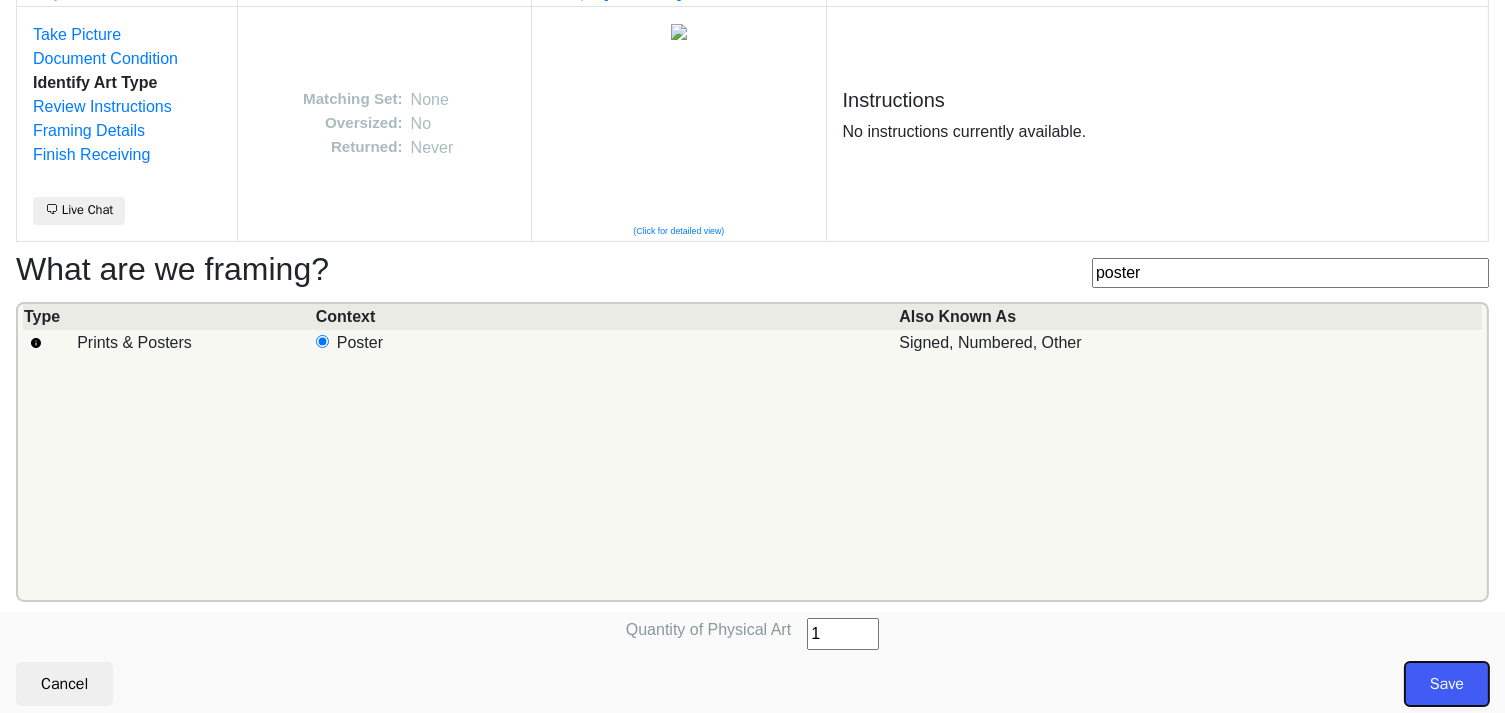 click on "Save" at bounding box center [1447, 684] 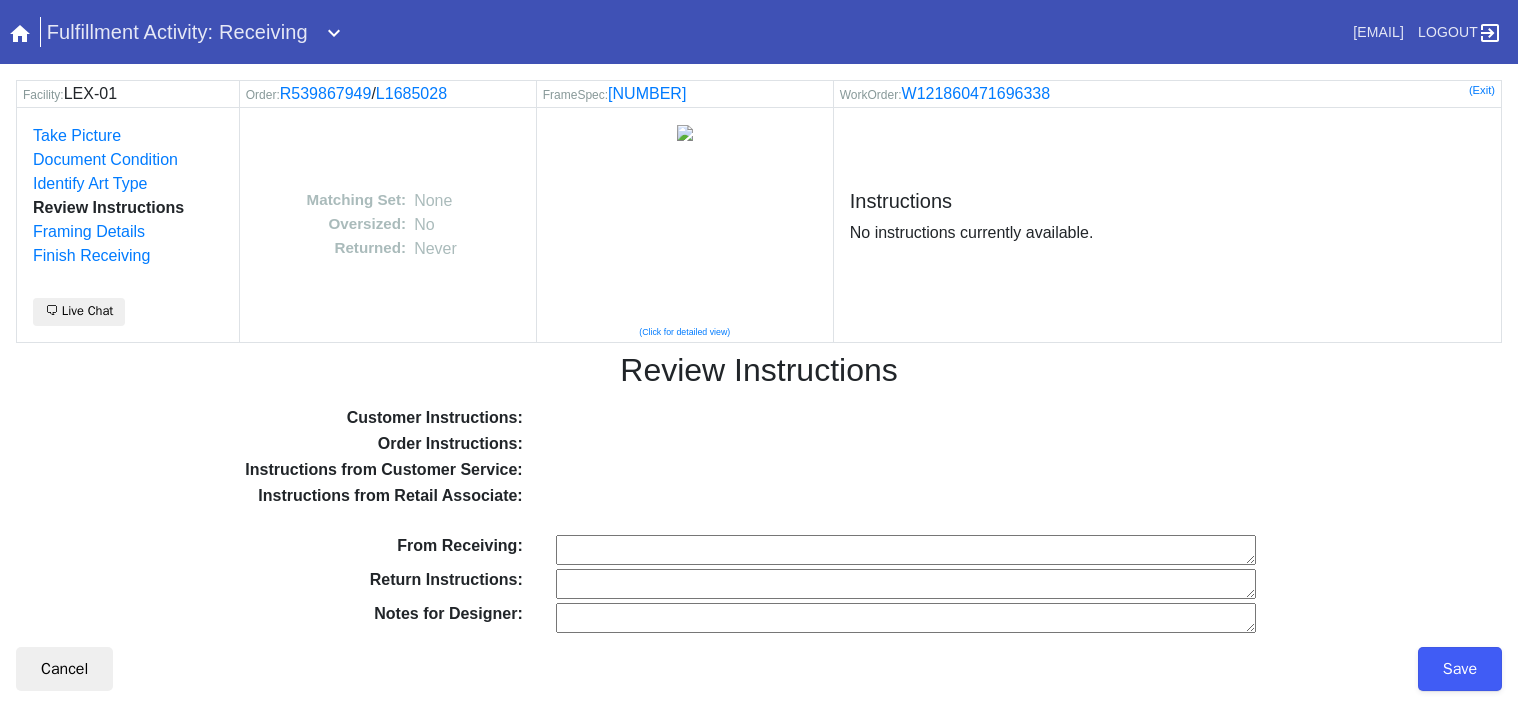 scroll, scrollTop: 0, scrollLeft: 0, axis: both 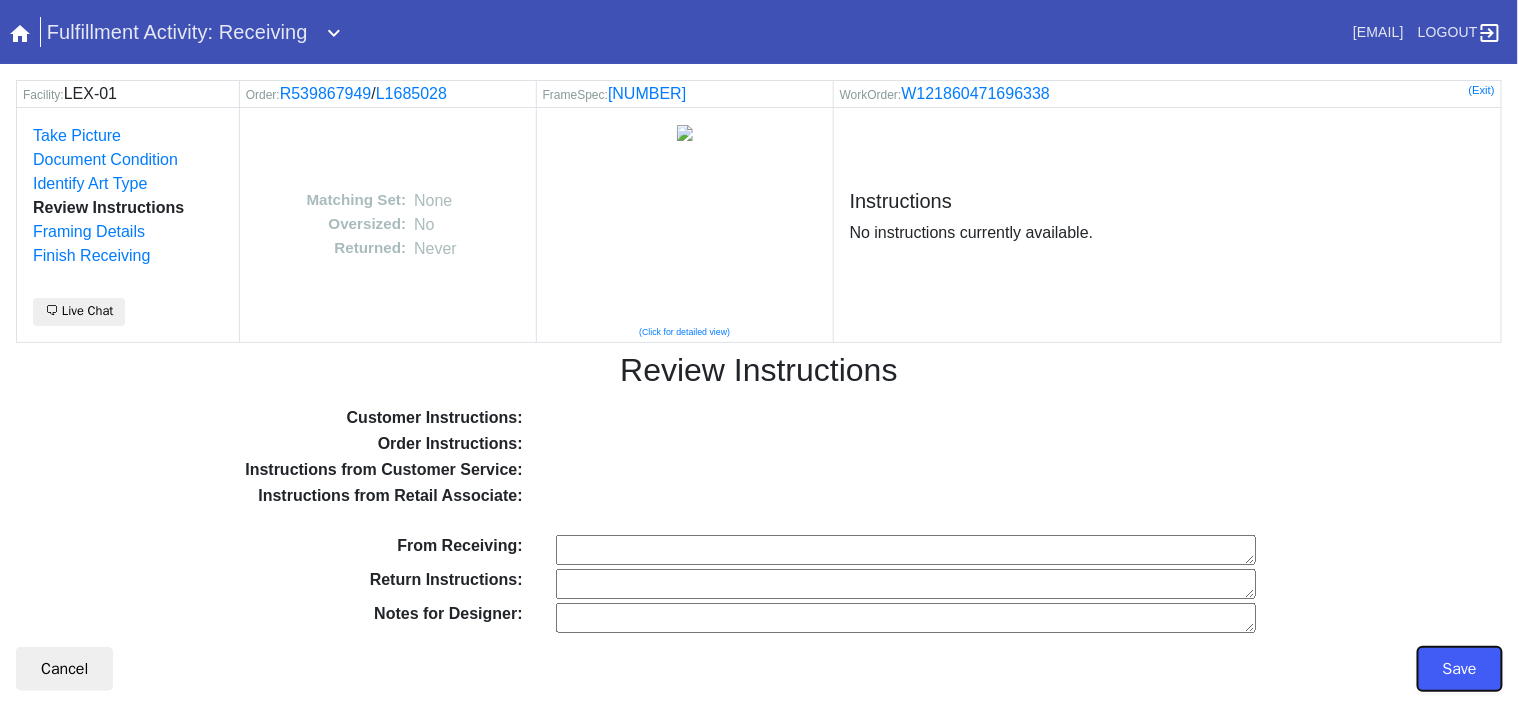 click on "Save" at bounding box center [1460, 669] 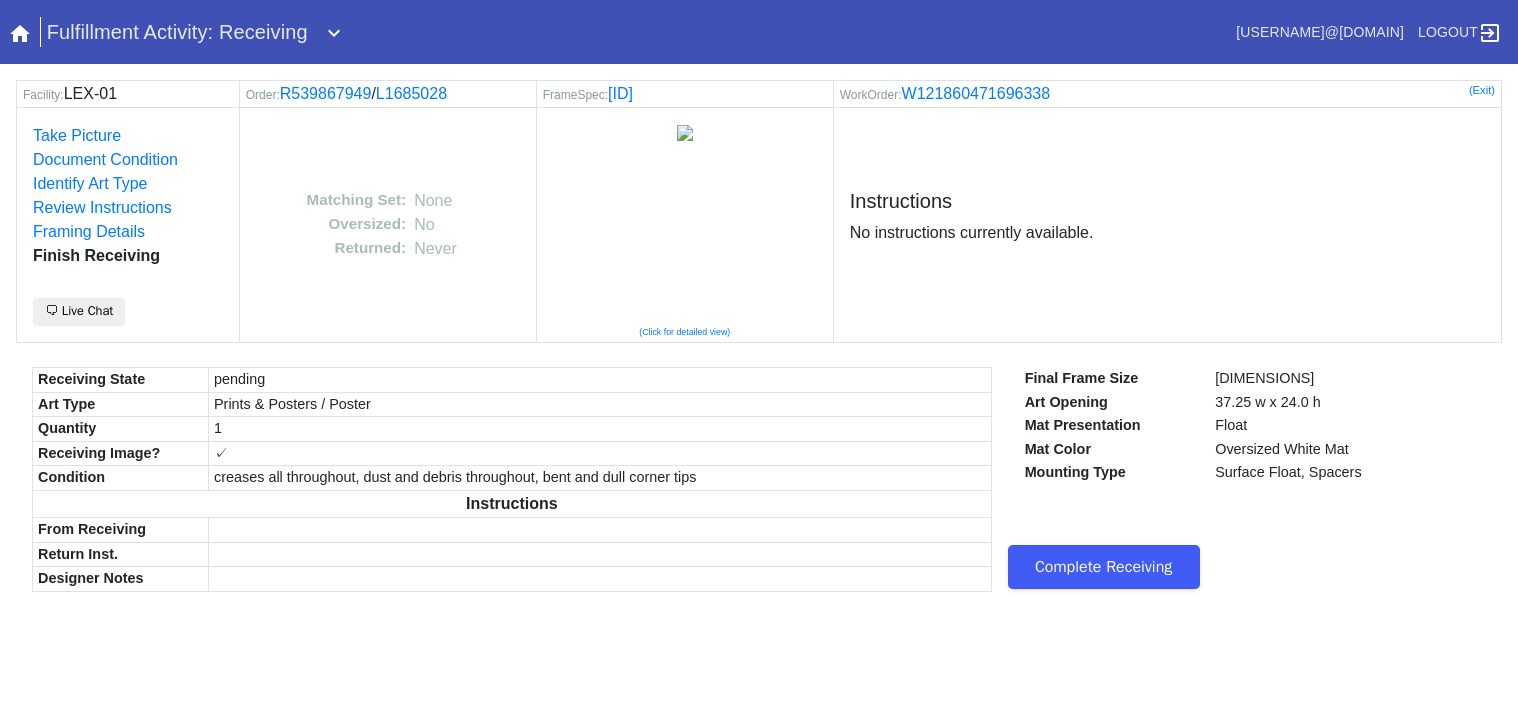 scroll, scrollTop: 0, scrollLeft: 0, axis: both 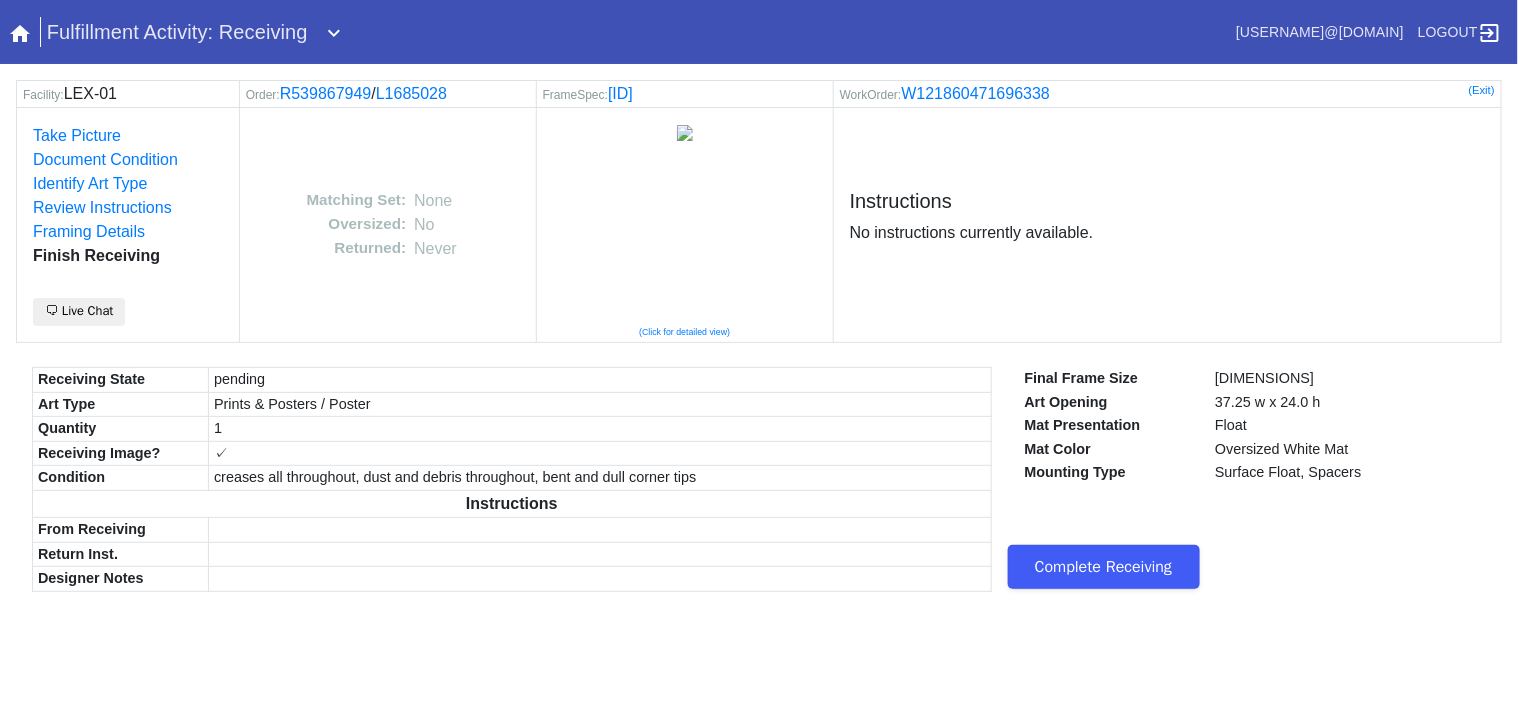 click on "Complete Receiving" at bounding box center (1104, 567) 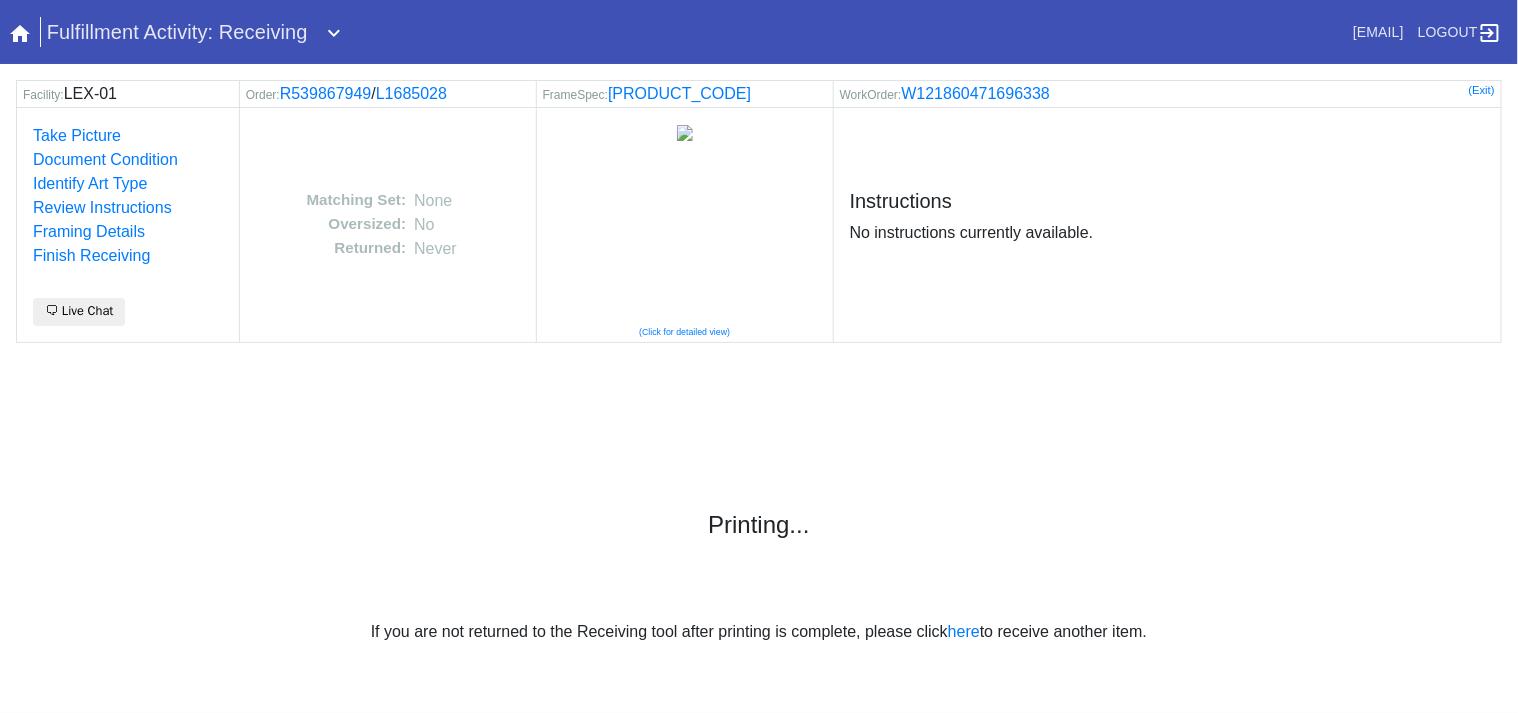 scroll, scrollTop: 0, scrollLeft: 0, axis: both 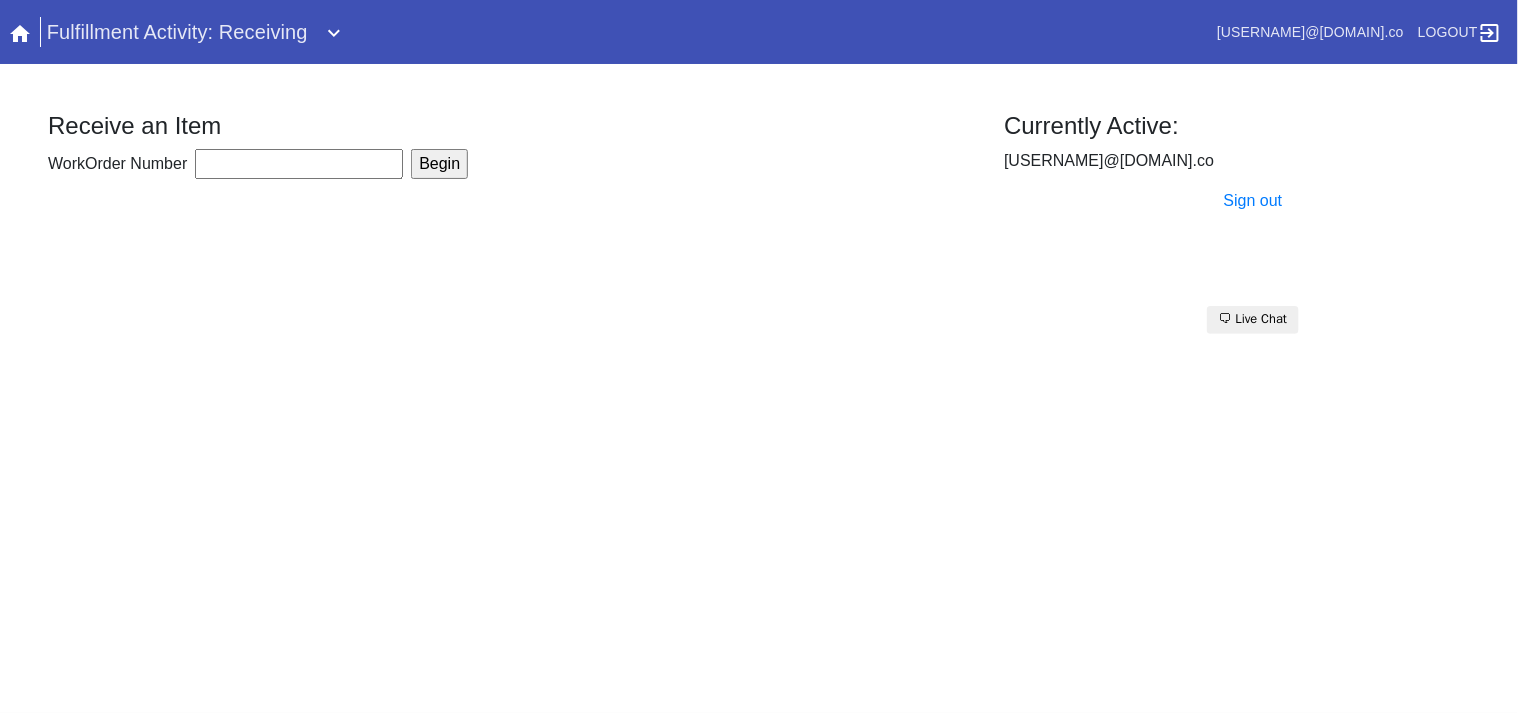 click on "Begin" at bounding box center (439, 164) 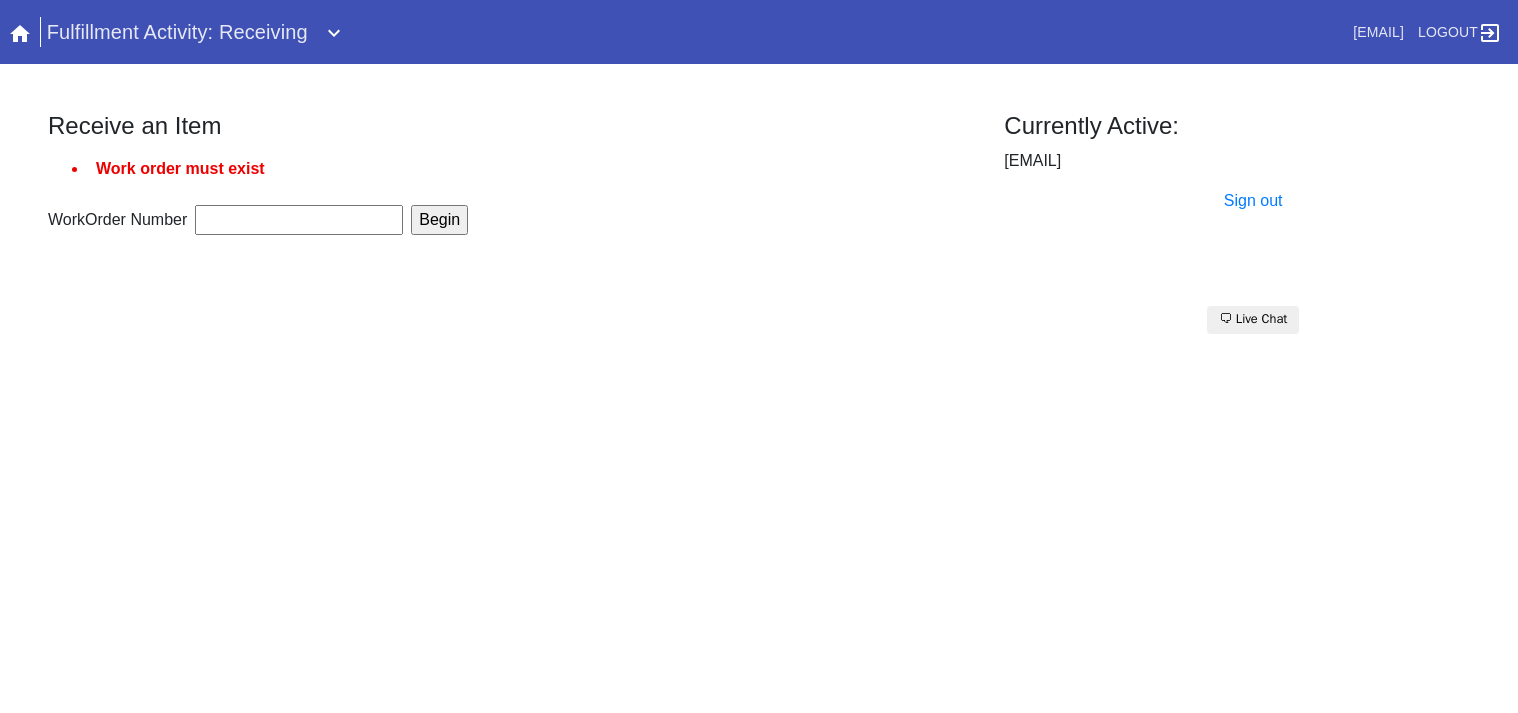 scroll, scrollTop: 0, scrollLeft: 0, axis: both 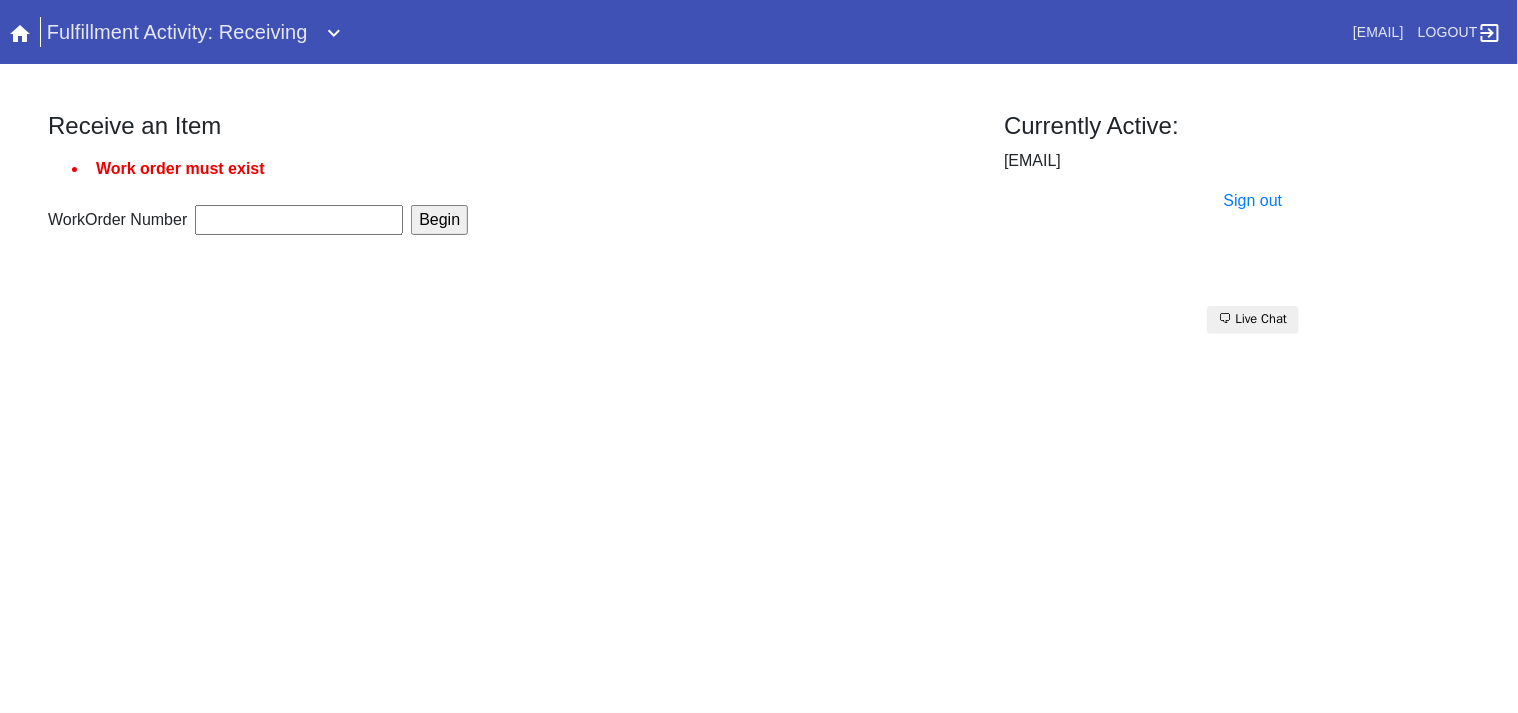 click on "WorkOrder Number" at bounding box center (299, 220) 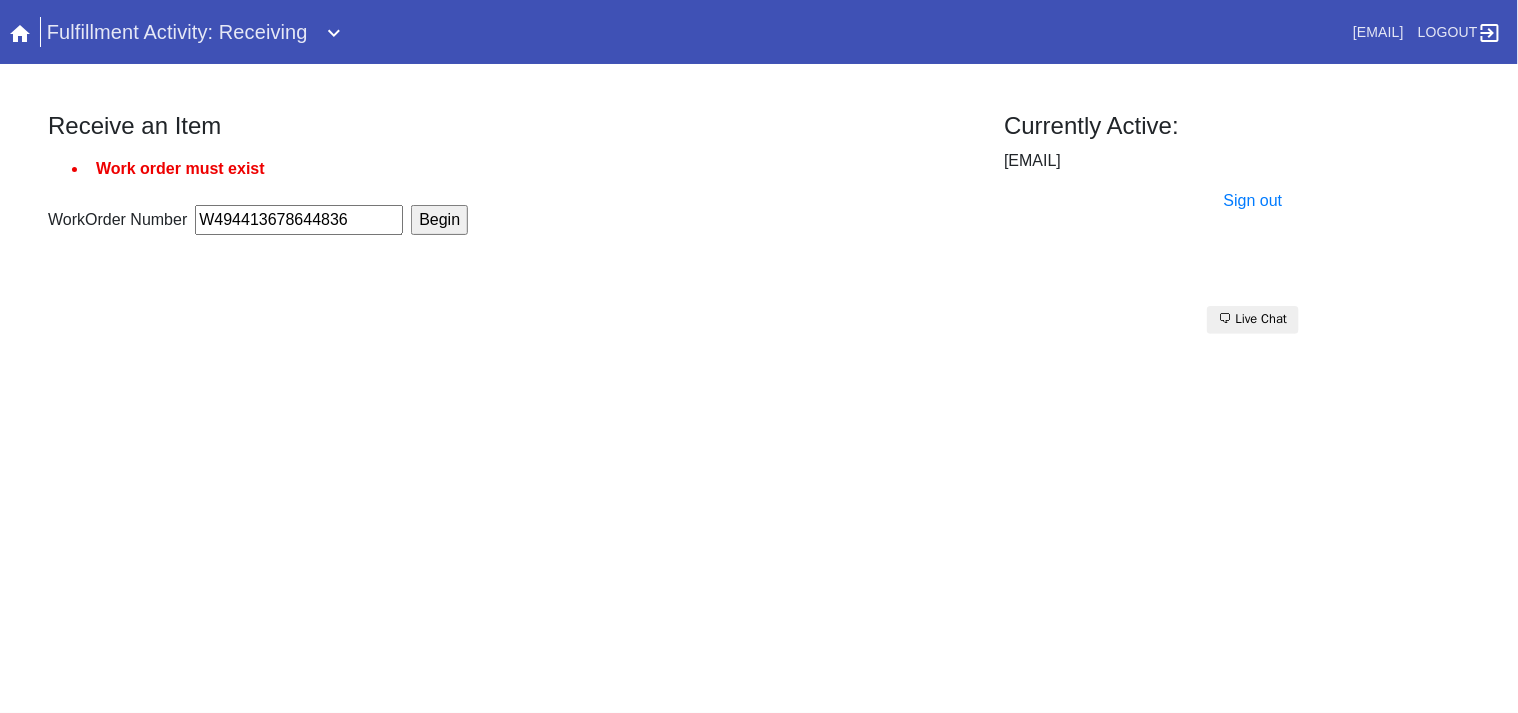 type on "W494413678644836" 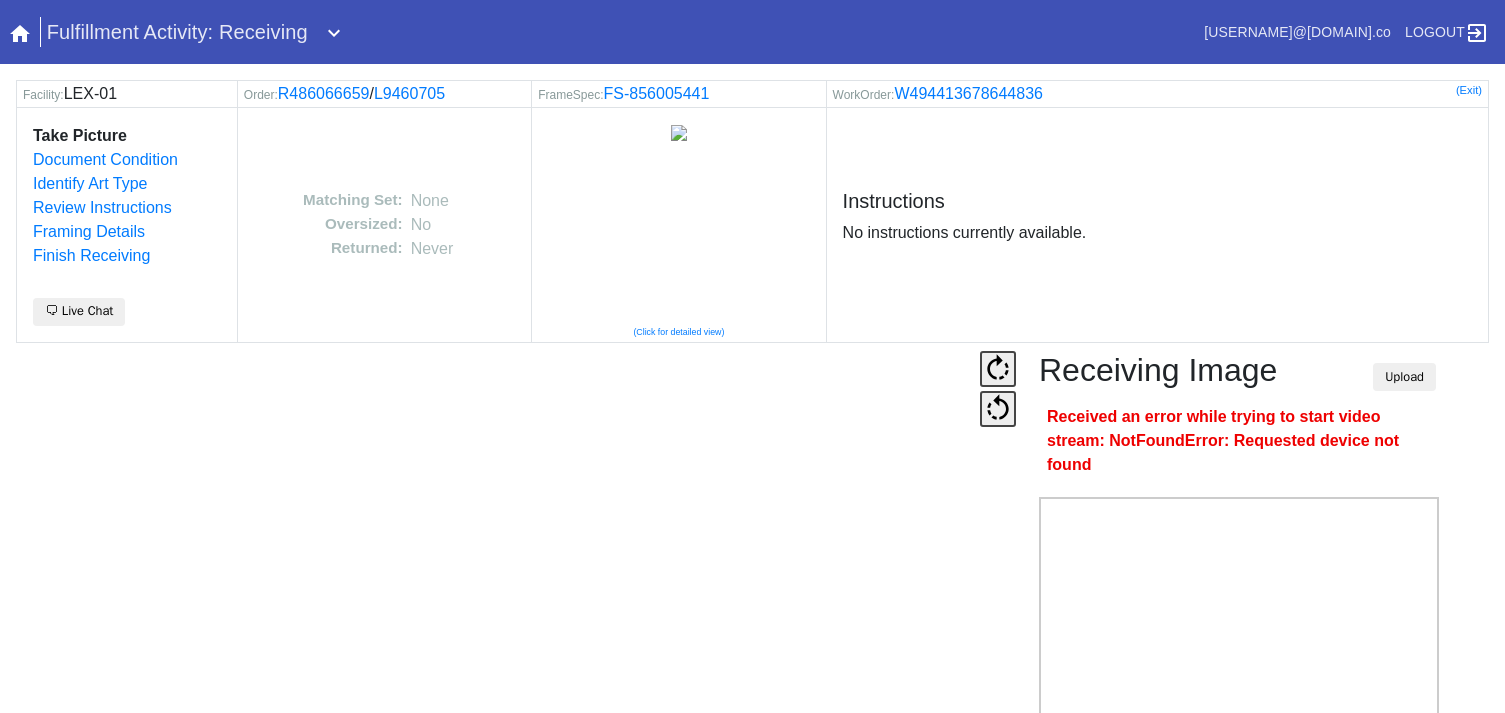 scroll, scrollTop: 0, scrollLeft: 0, axis: both 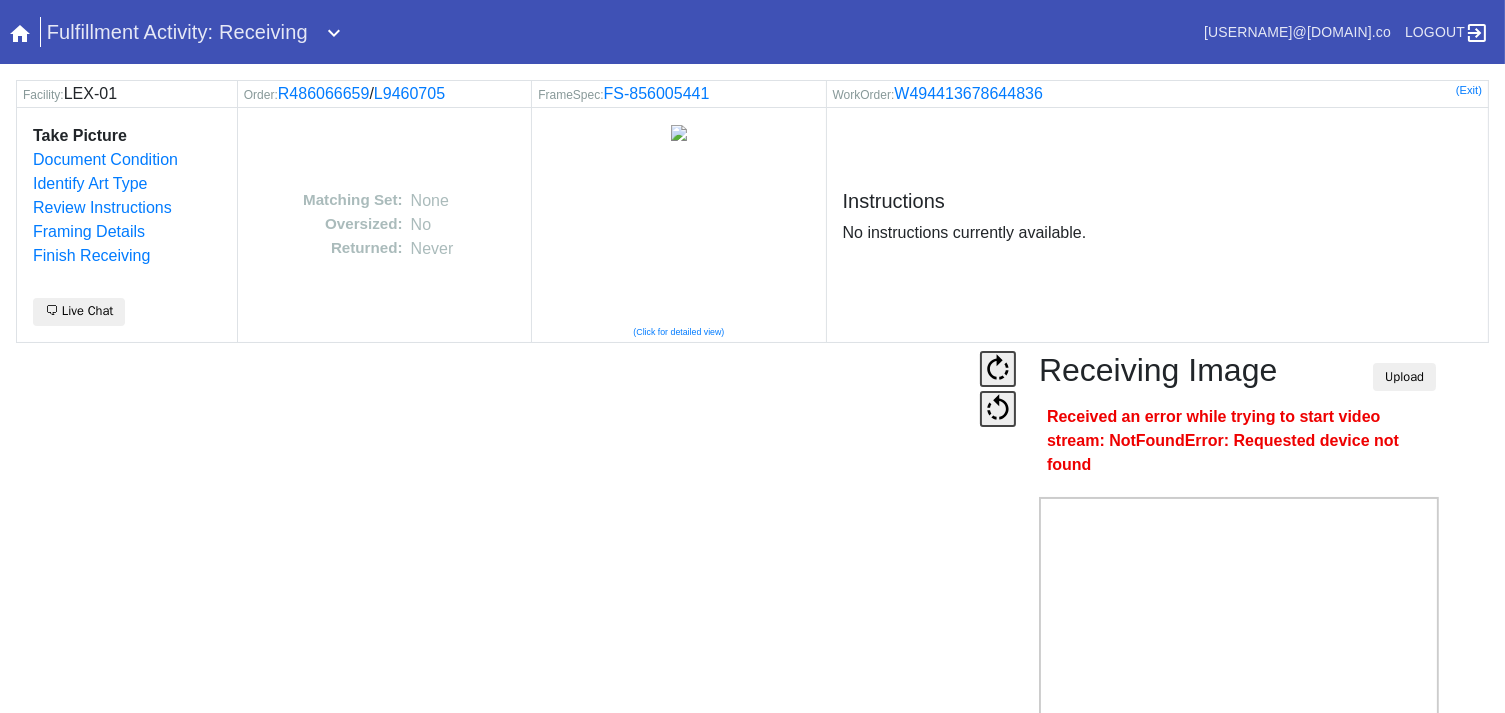 click at bounding box center [496, 591] 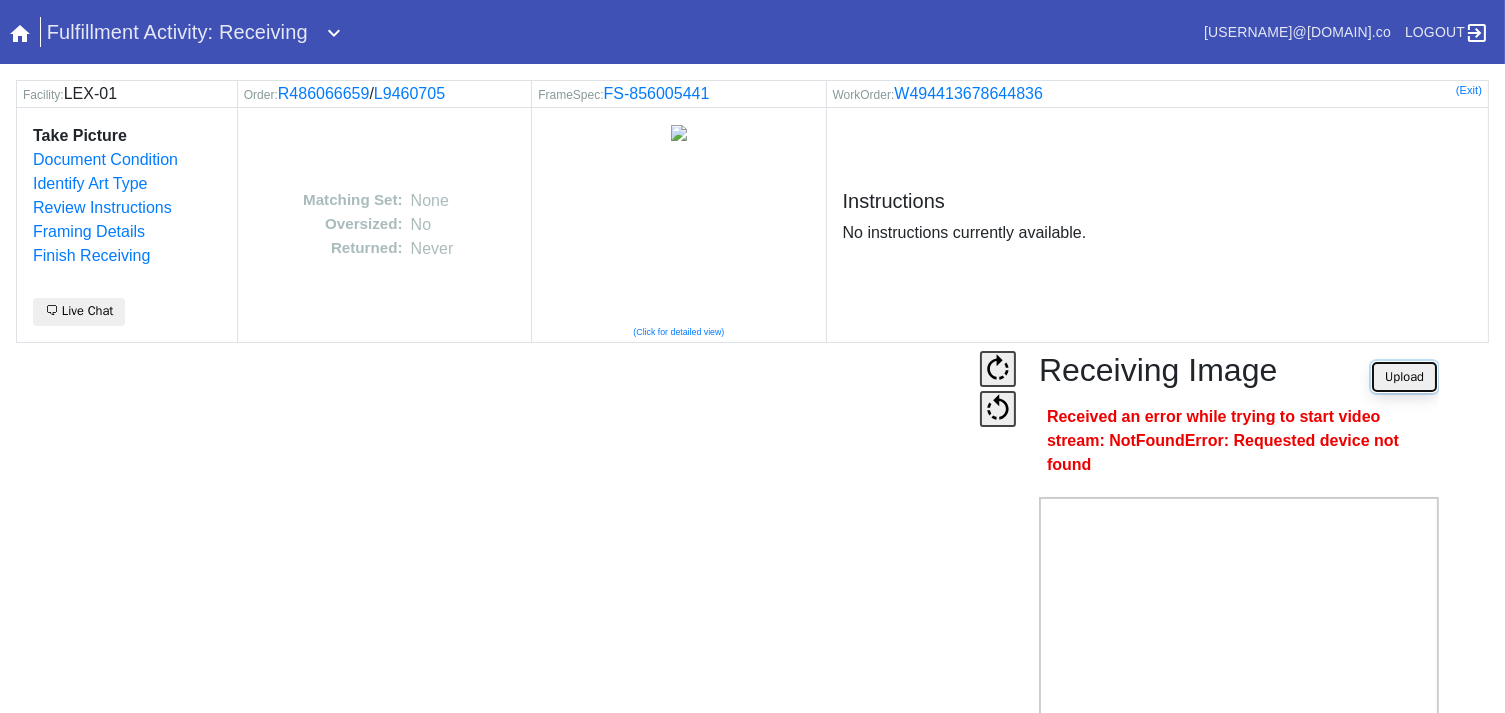 click on "Upload" at bounding box center (1404, 377) 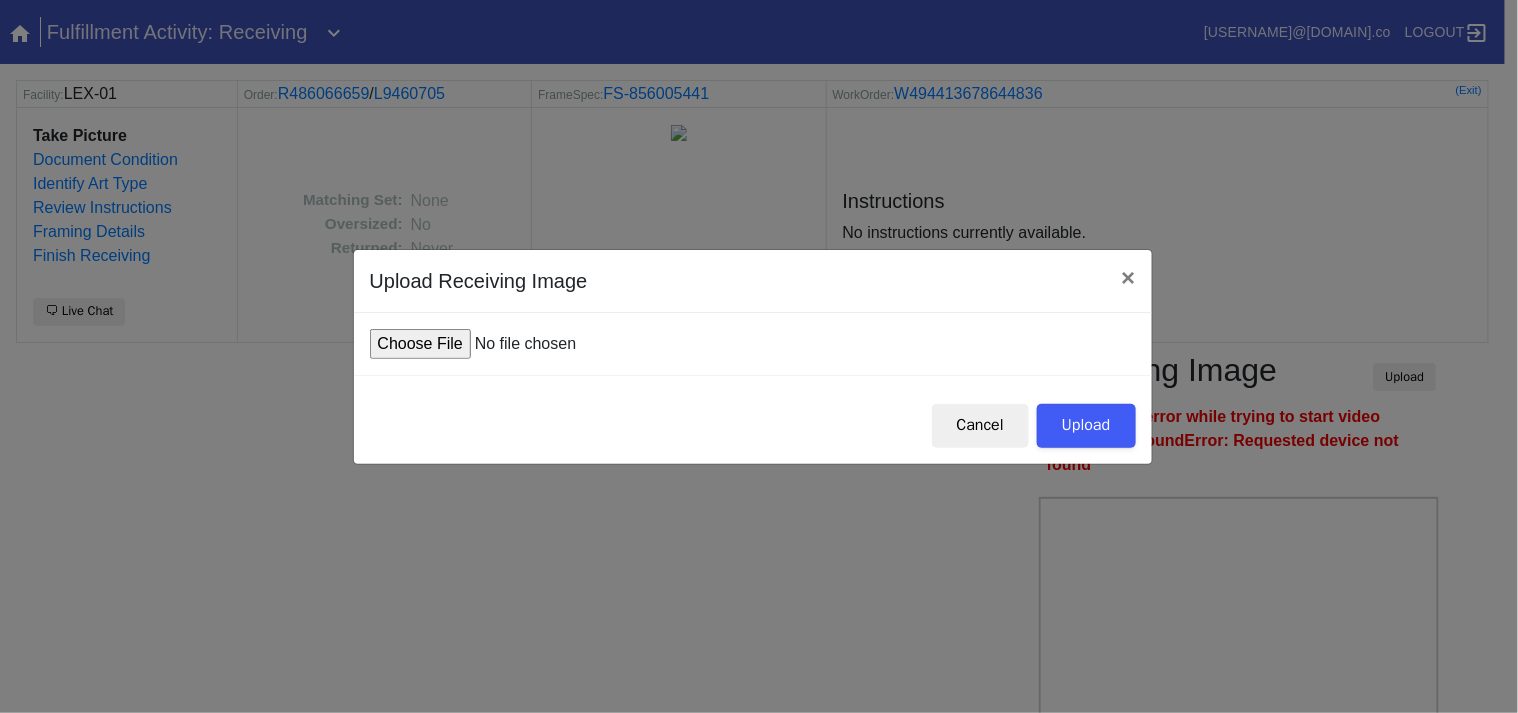 click at bounding box center [521, 344] 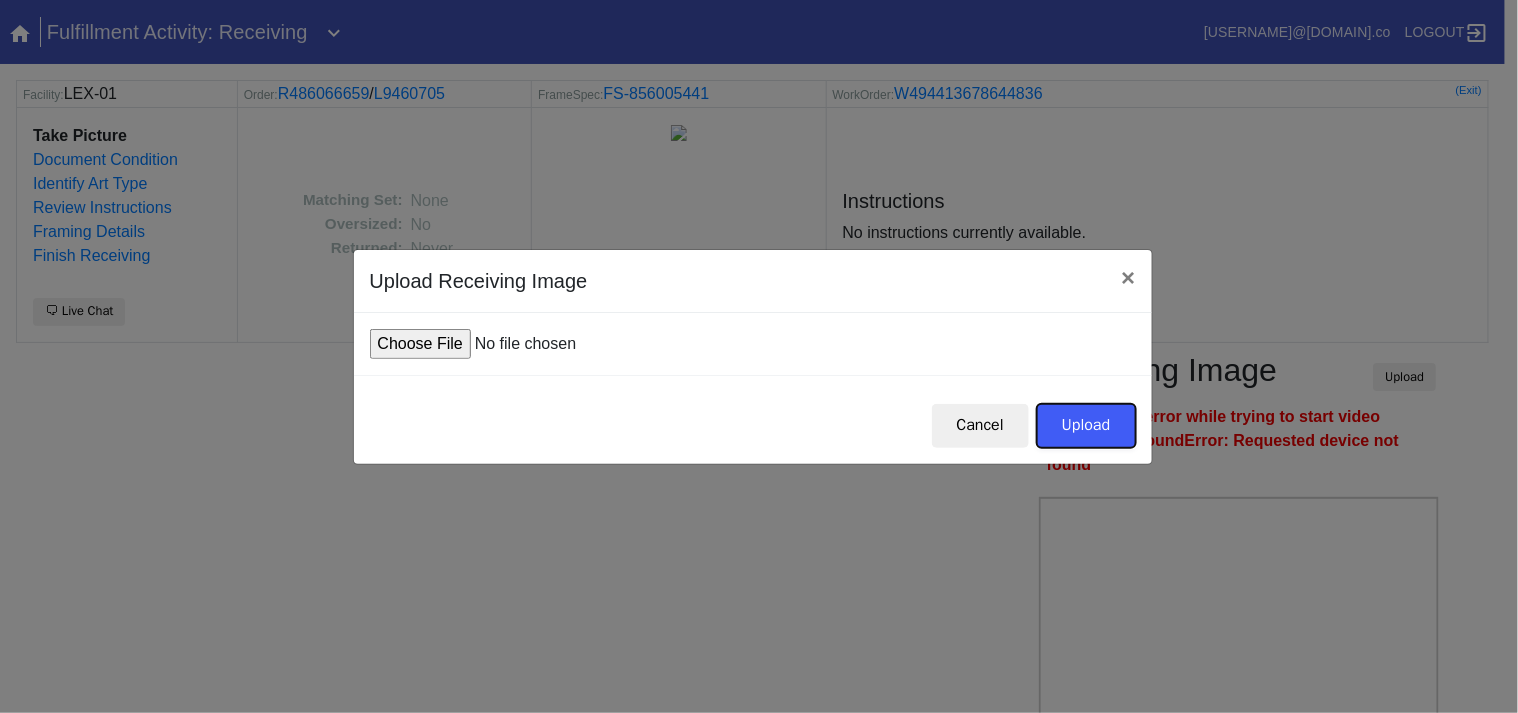 click on "Upload" at bounding box center (1086, 426) 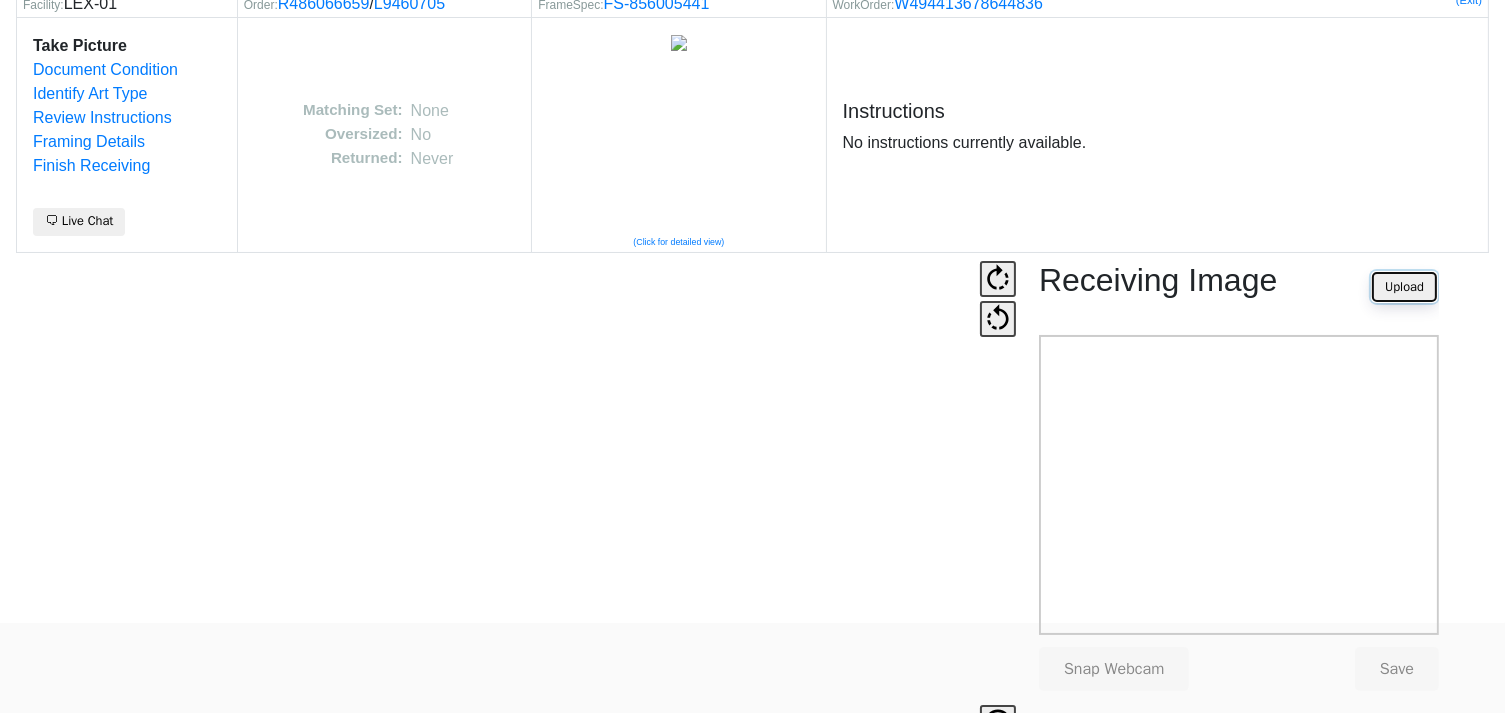 scroll, scrollTop: 124, scrollLeft: 0, axis: vertical 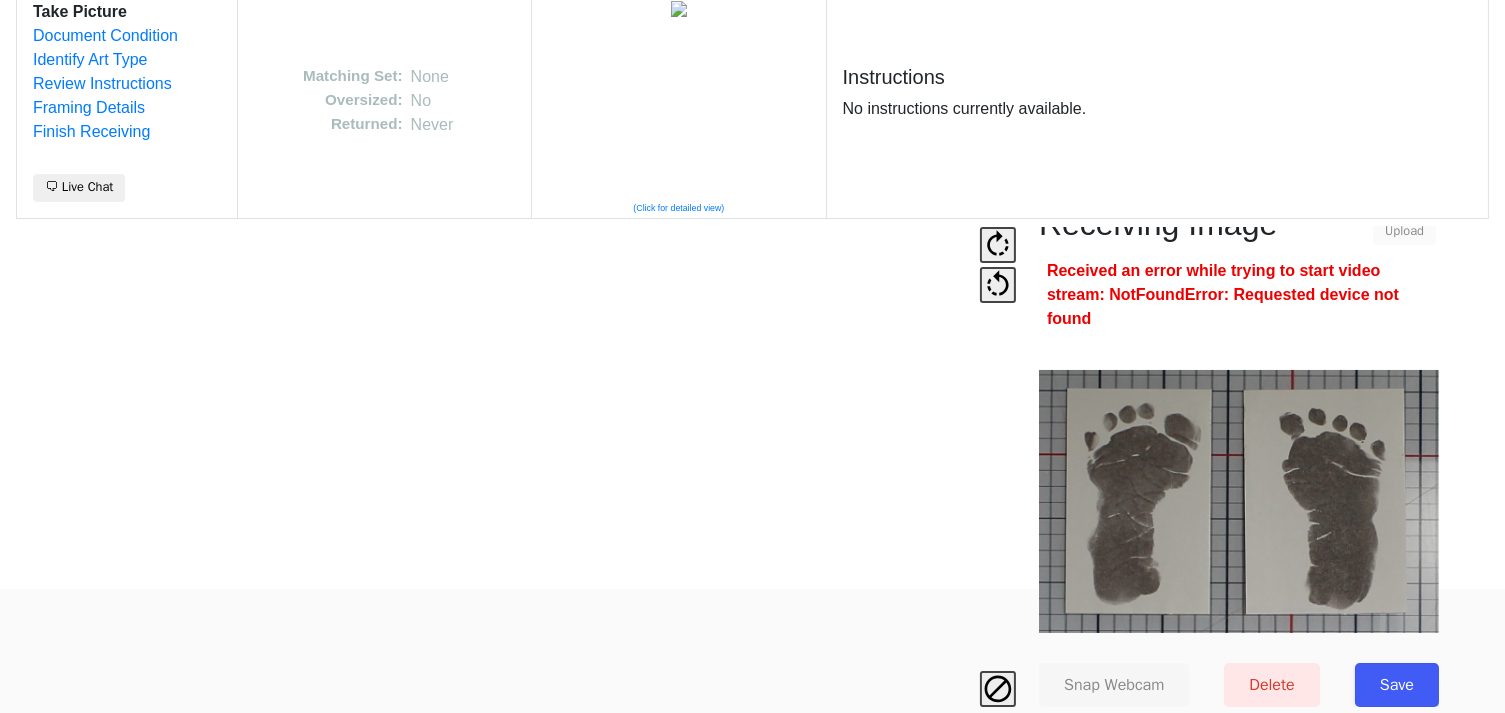 click on "Save" at bounding box center [1397, 685] 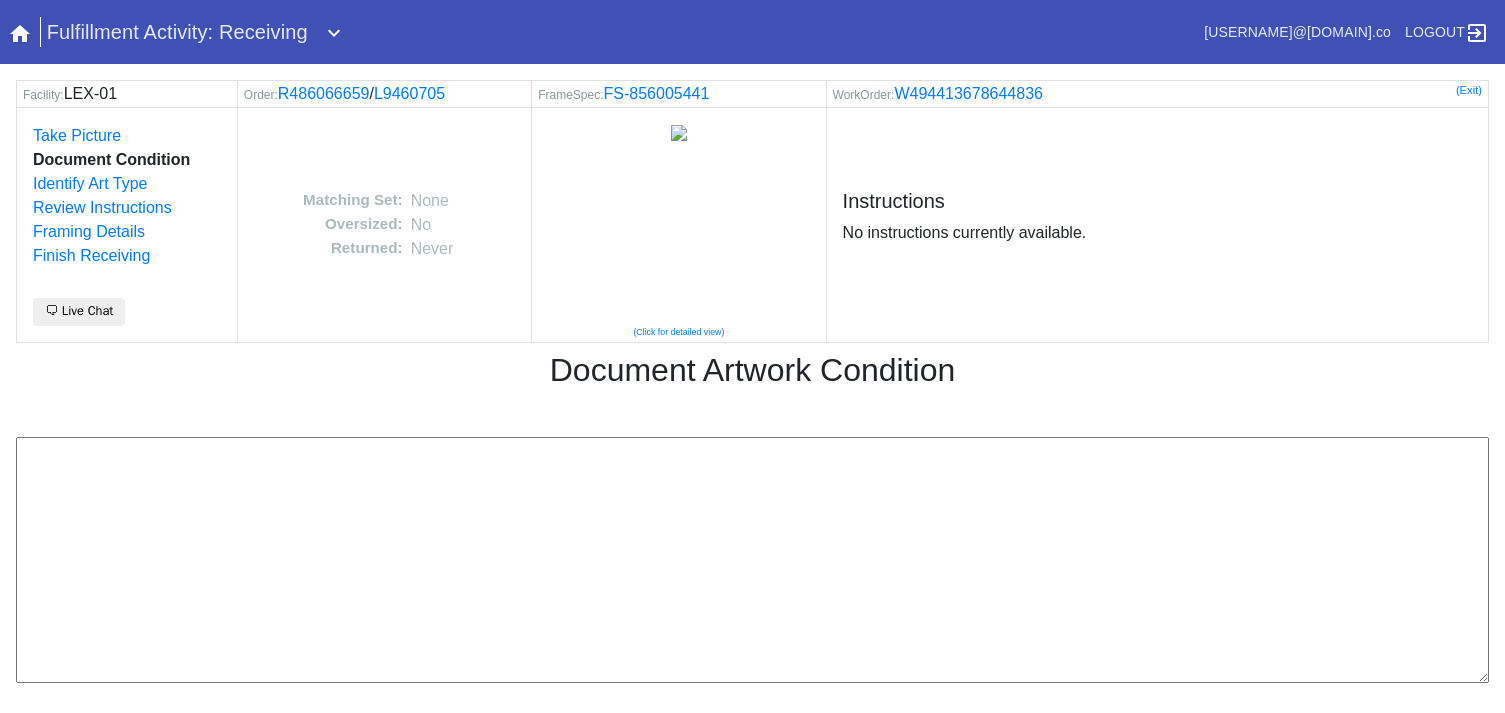 scroll, scrollTop: 0, scrollLeft: 0, axis: both 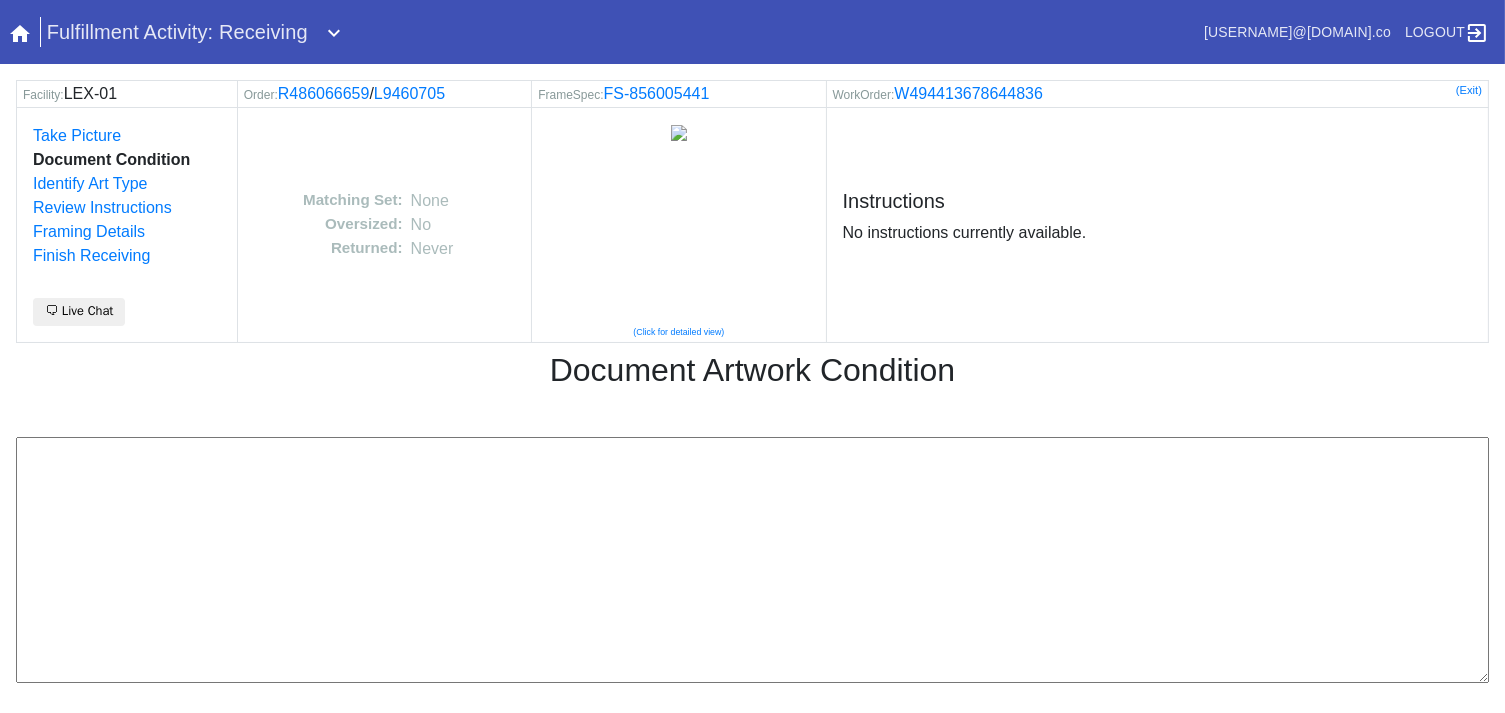 click on "Facility:  LEX-01 Order:  R486066659  /  L9460705 FrameSpec:  FS-856005441 WorkOrder:  W494413678644836 (Exit) Take Picture Document Condition Identify Art Type Review Instructions Framing Details Finish Receiving 🗨 Live Chat Matching Set: None Oversized: No Returned: Never (Click for detailed view) Instructions No instructions currently available. Document Artwork Condition Cancel Save" at bounding box center [752, 433] 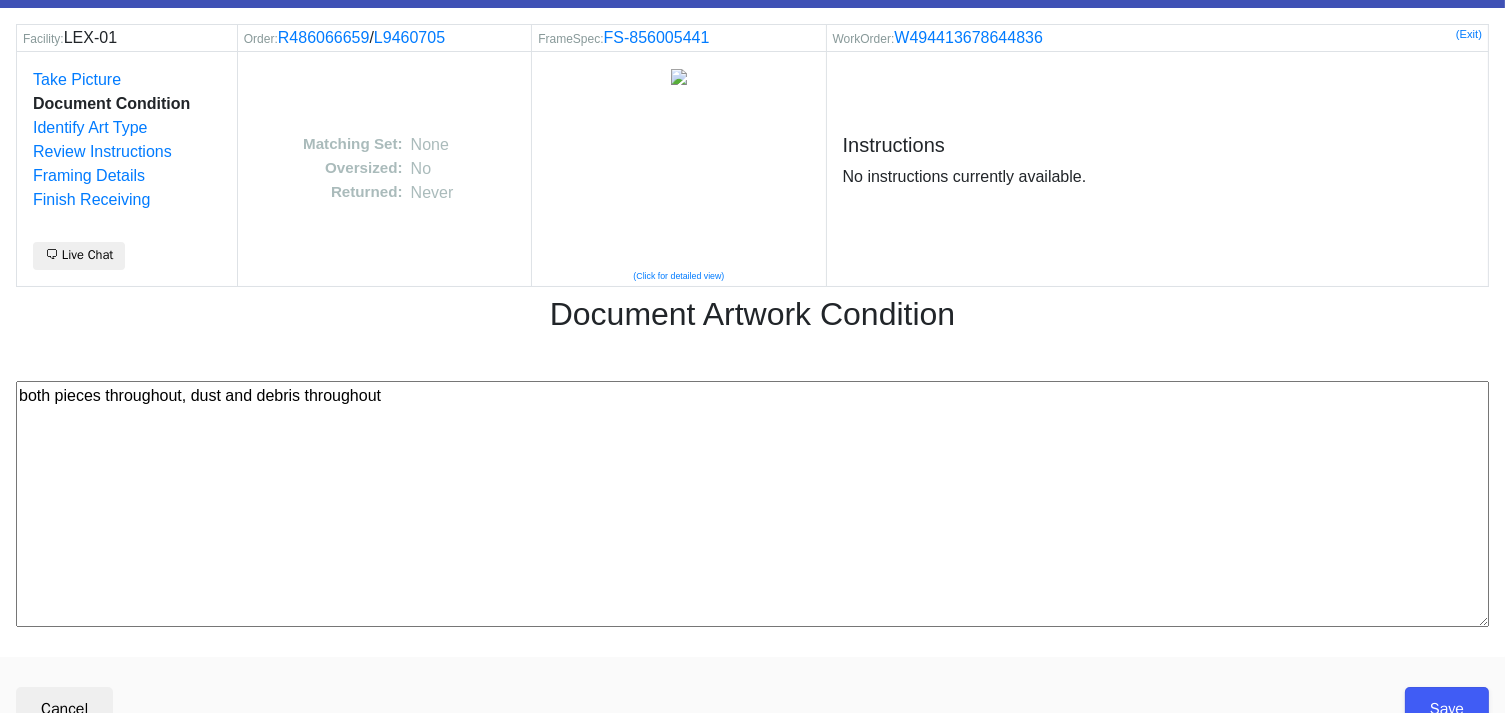 scroll, scrollTop: 80, scrollLeft: 0, axis: vertical 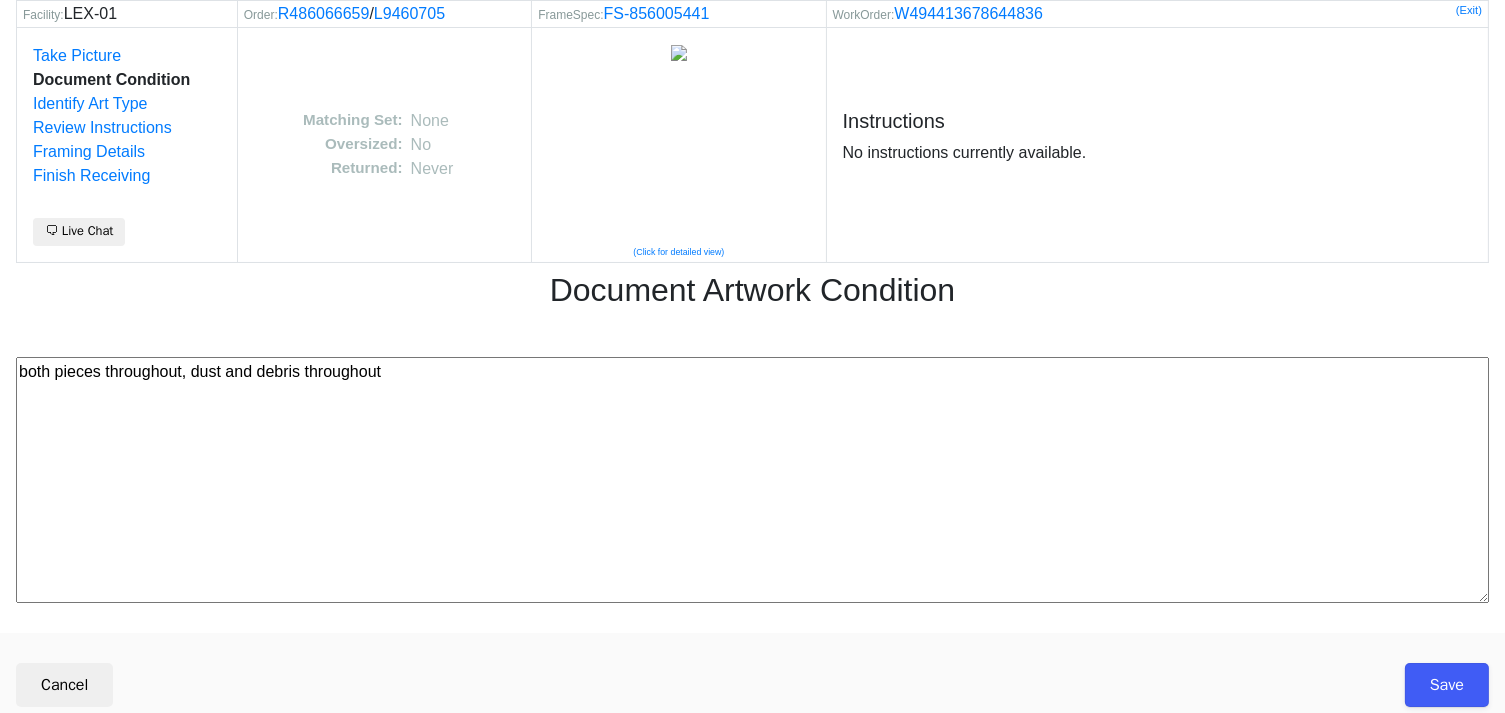 click on "both pieces throughout, dust and debris throughout" at bounding box center [752, 480] 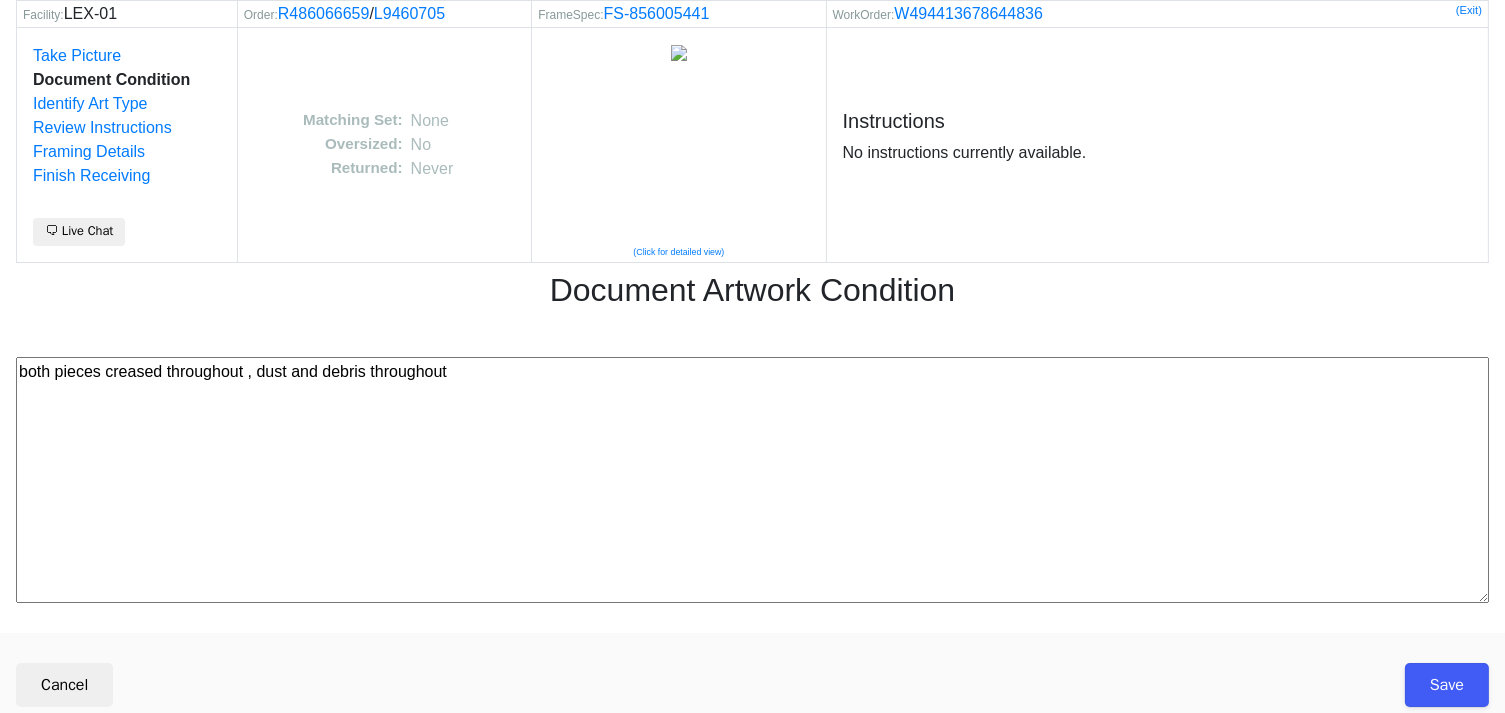drag, startPoint x: 705, startPoint y: 410, endPoint x: 698, endPoint y: 436, distance: 26.925823 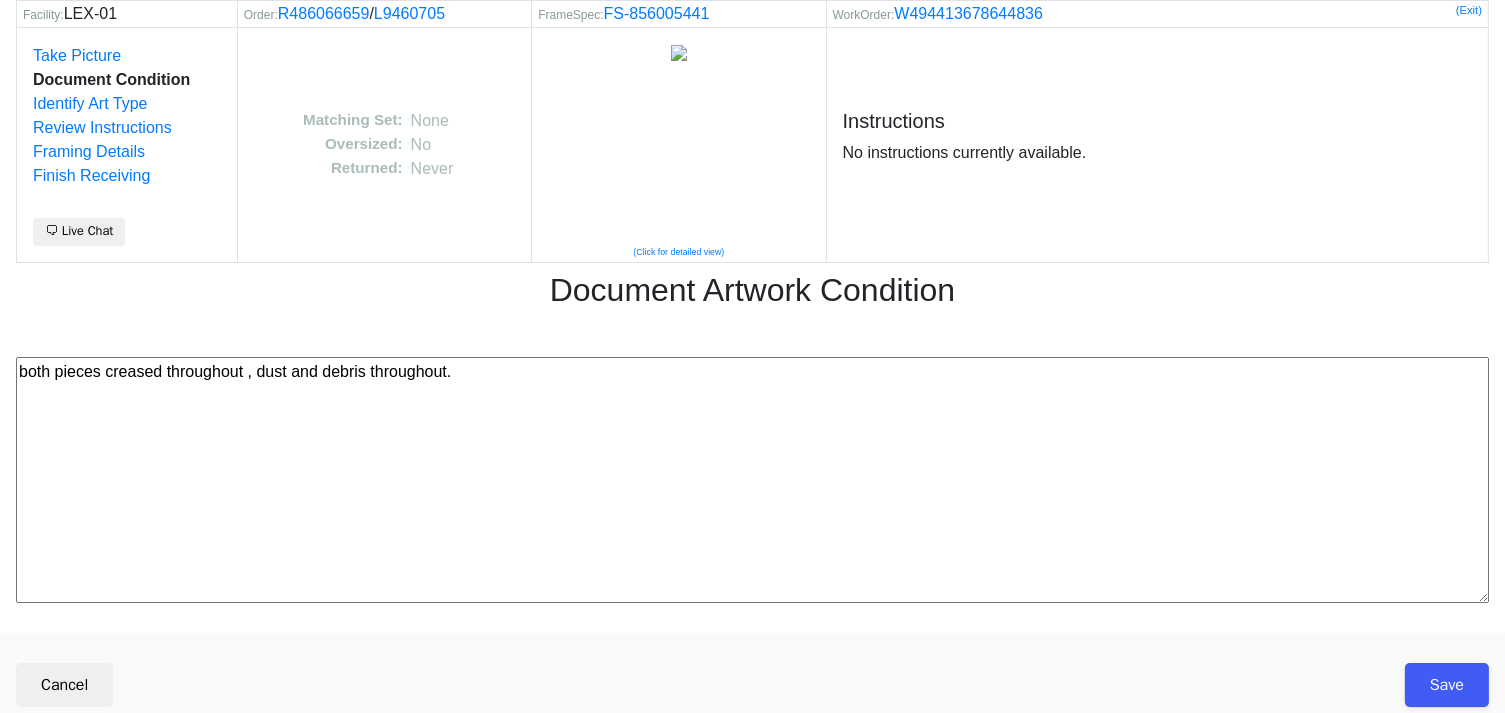 type on "both pieces creased throughout , dust and debris throughout." 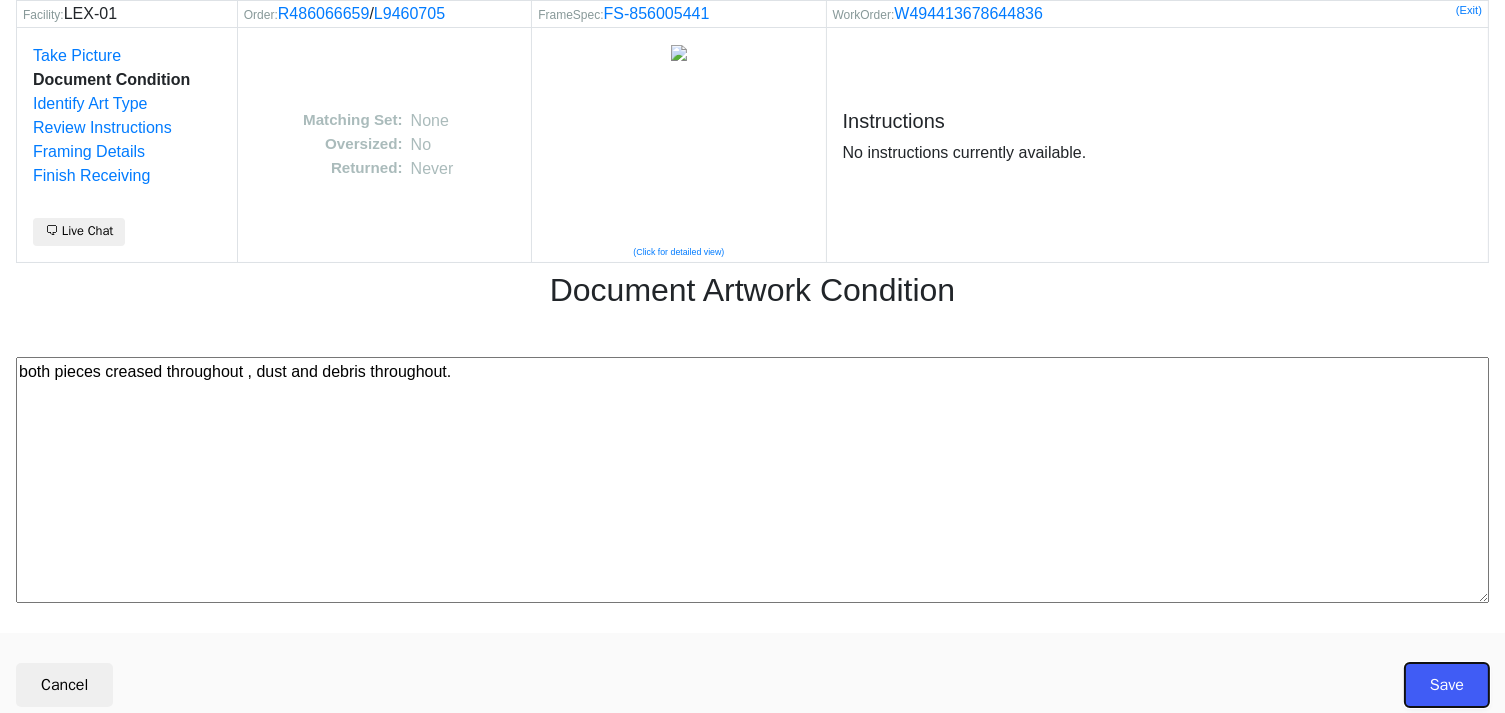 click on "Save" at bounding box center (1447, 685) 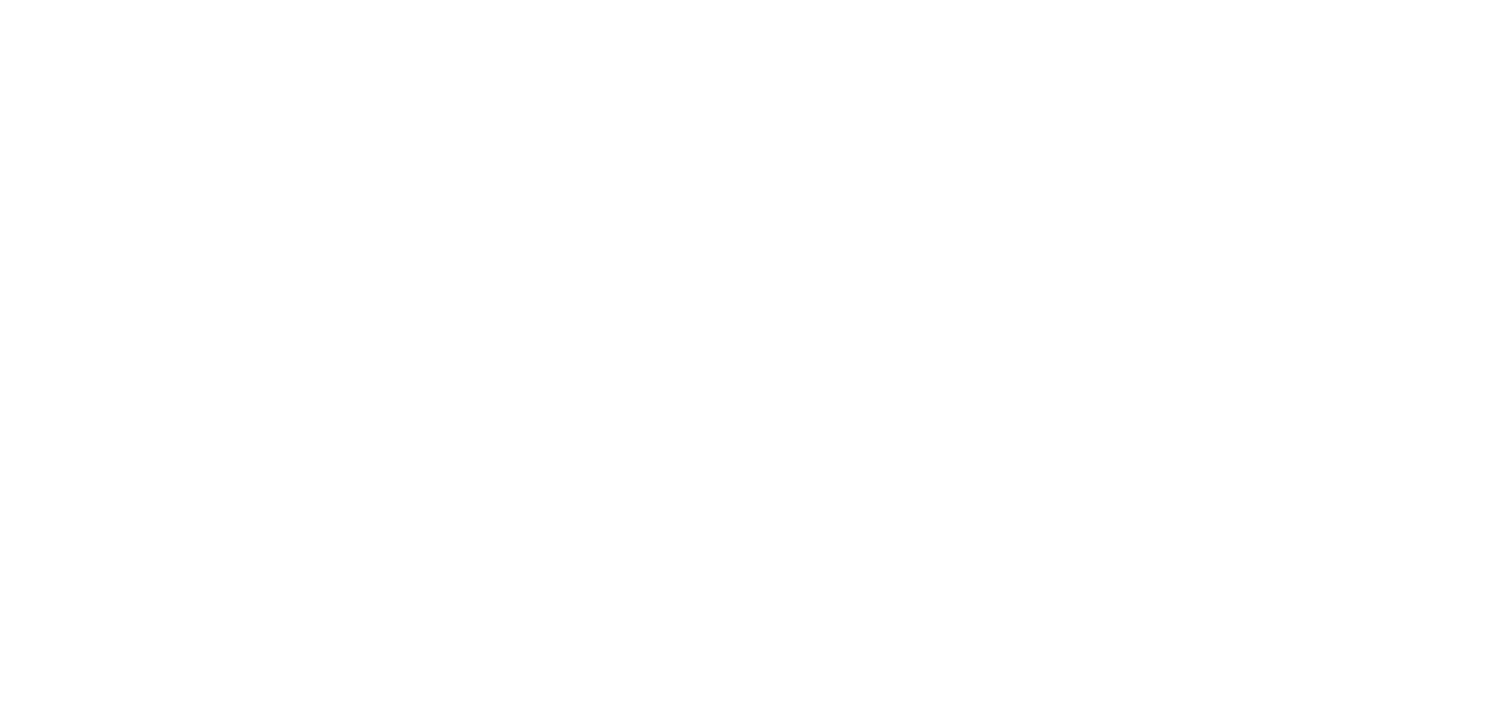 scroll, scrollTop: 0, scrollLeft: 0, axis: both 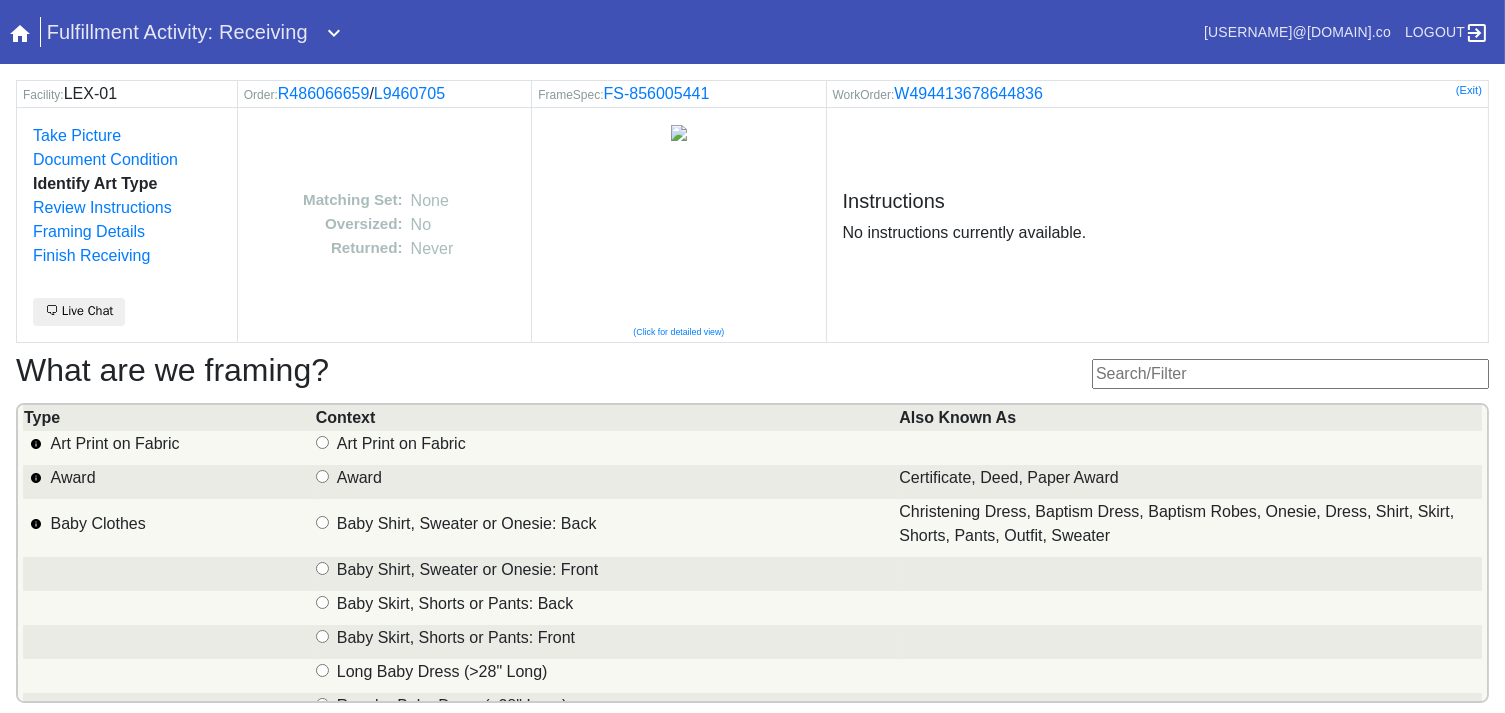 click at bounding box center [1290, 374] 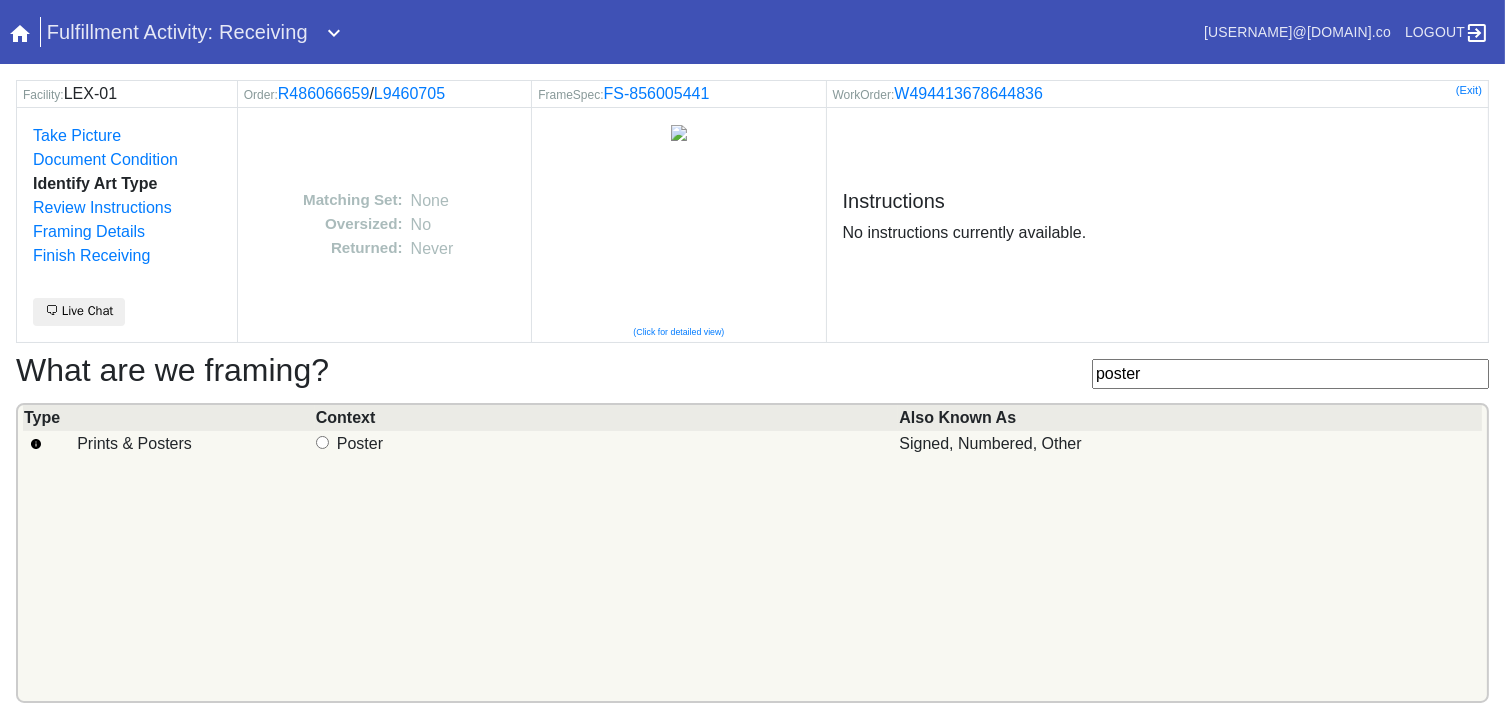 type on "poster" 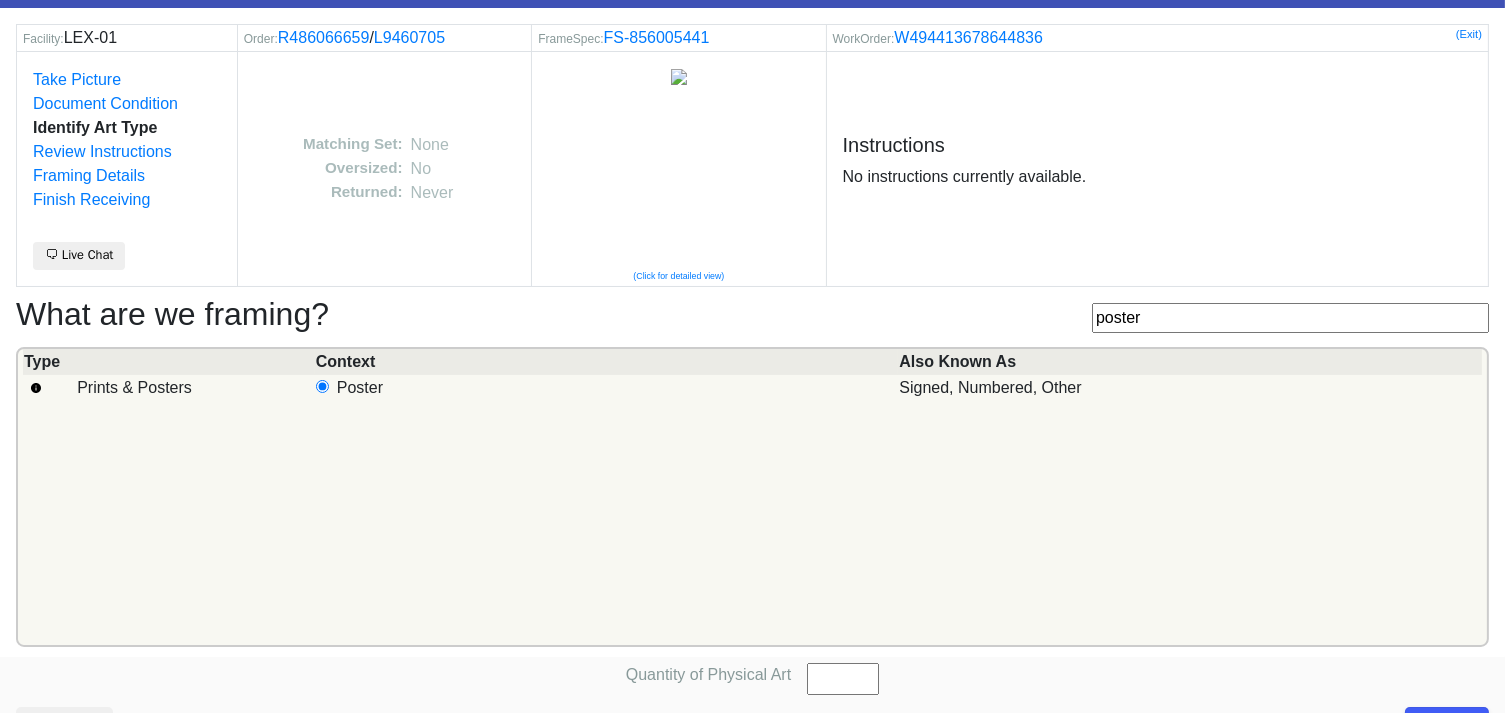 scroll, scrollTop: 101, scrollLeft: 0, axis: vertical 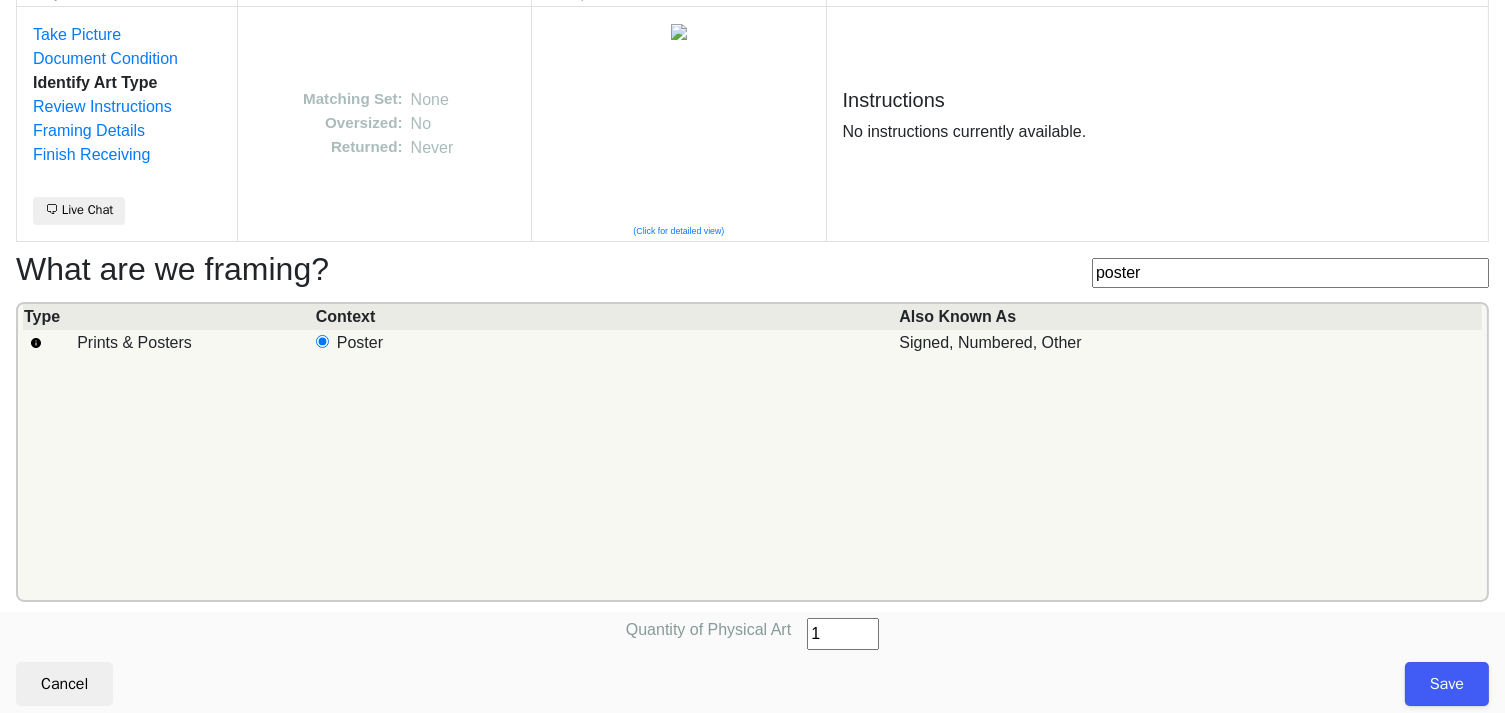 type on "1" 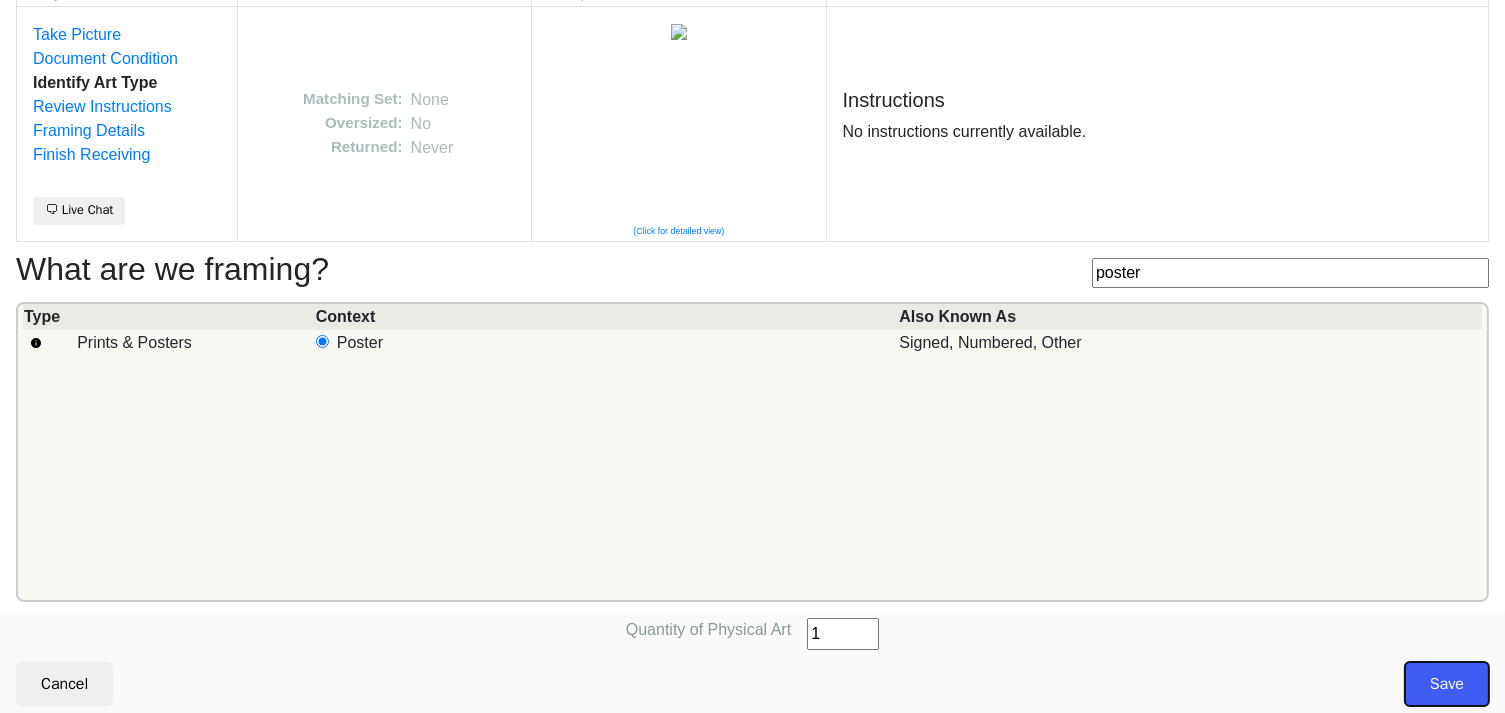 click on "Save" at bounding box center [1447, 684] 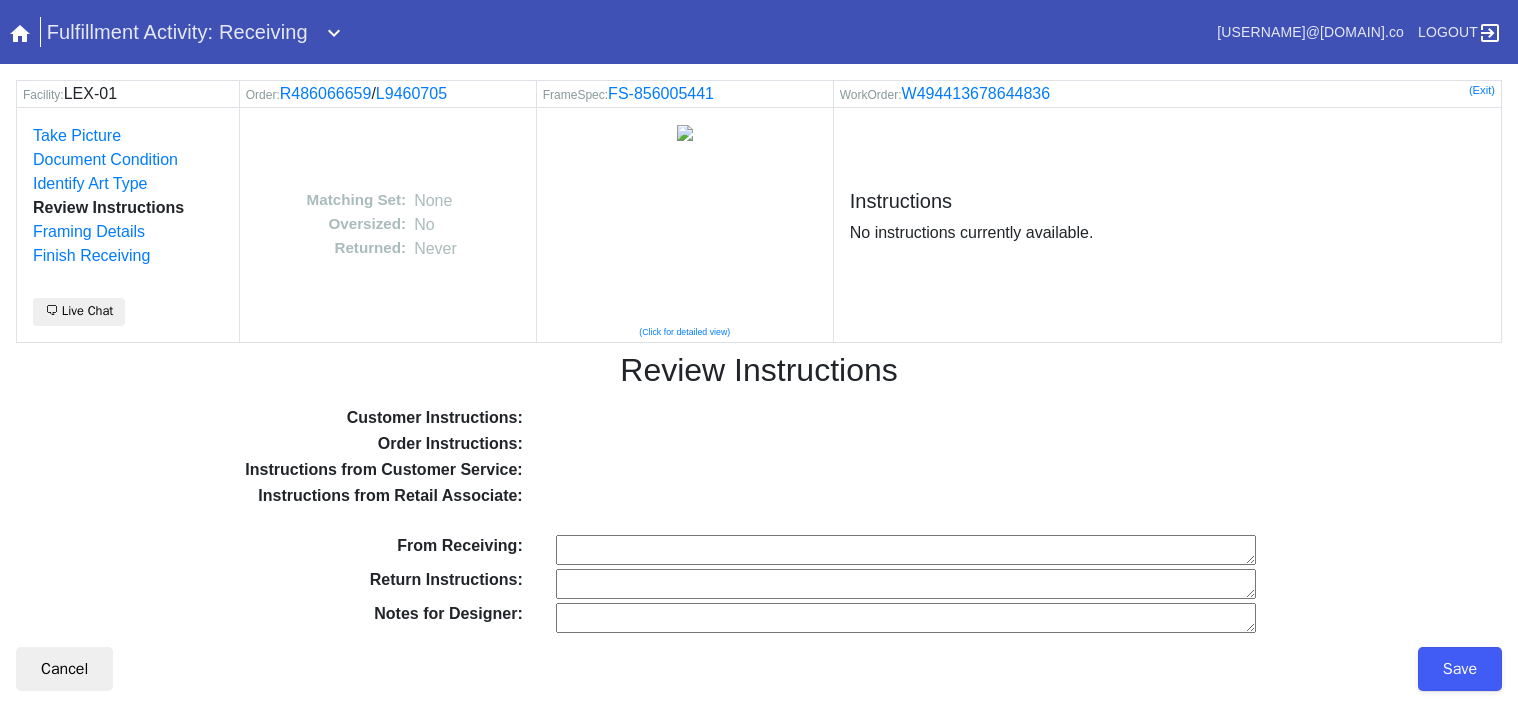 scroll, scrollTop: 0, scrollLeft: 0, axis: both 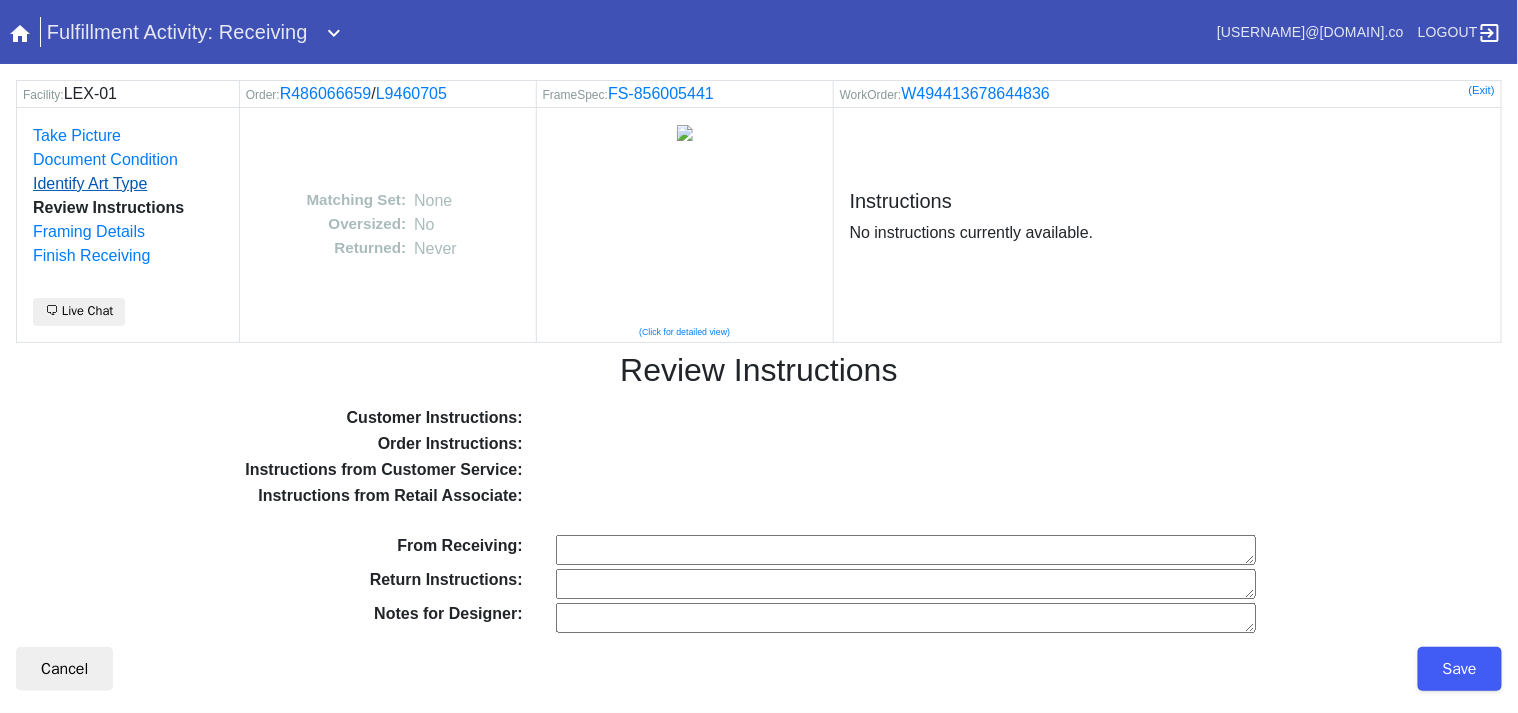 click on "Identify Art Type" at bounding box center (90, 183) 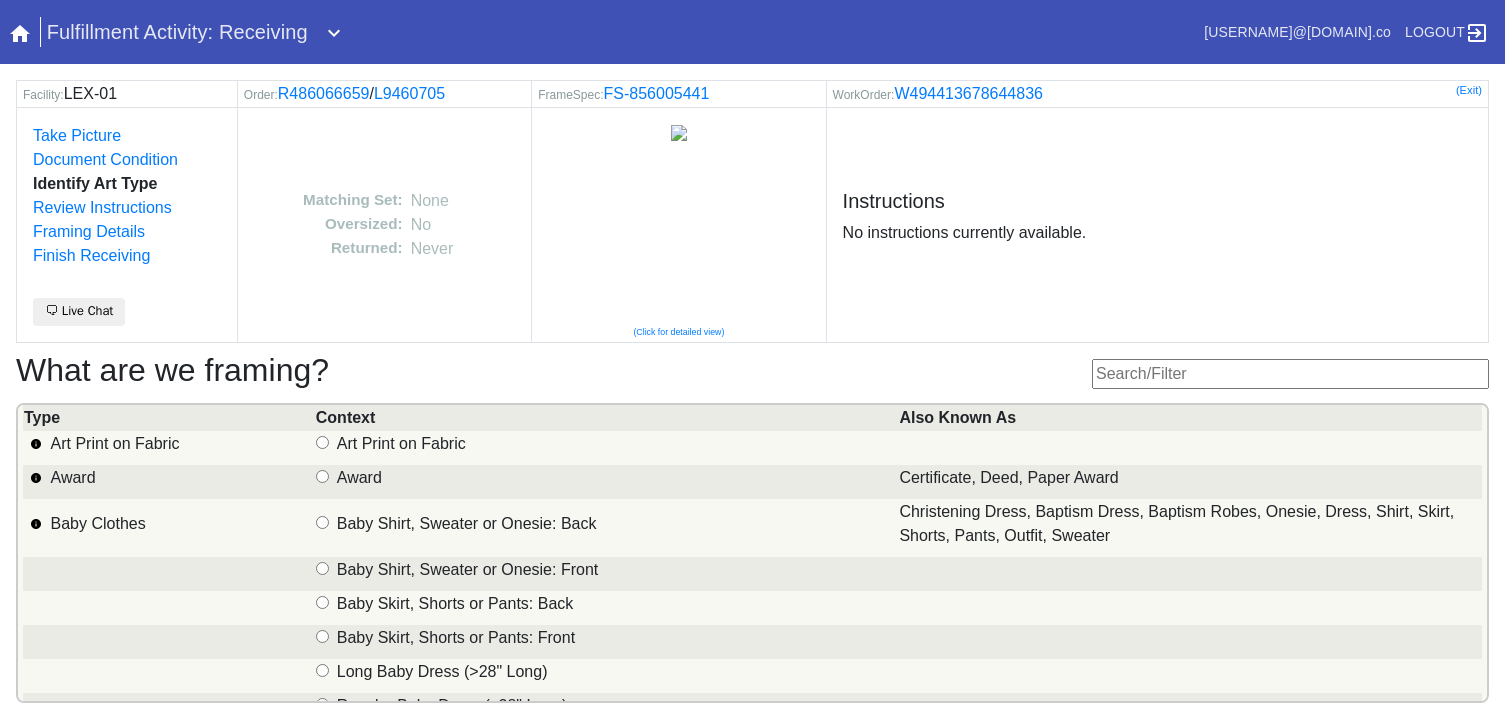 scroll, scrollTop: 101, scrollLeft: 0, axis: vertical 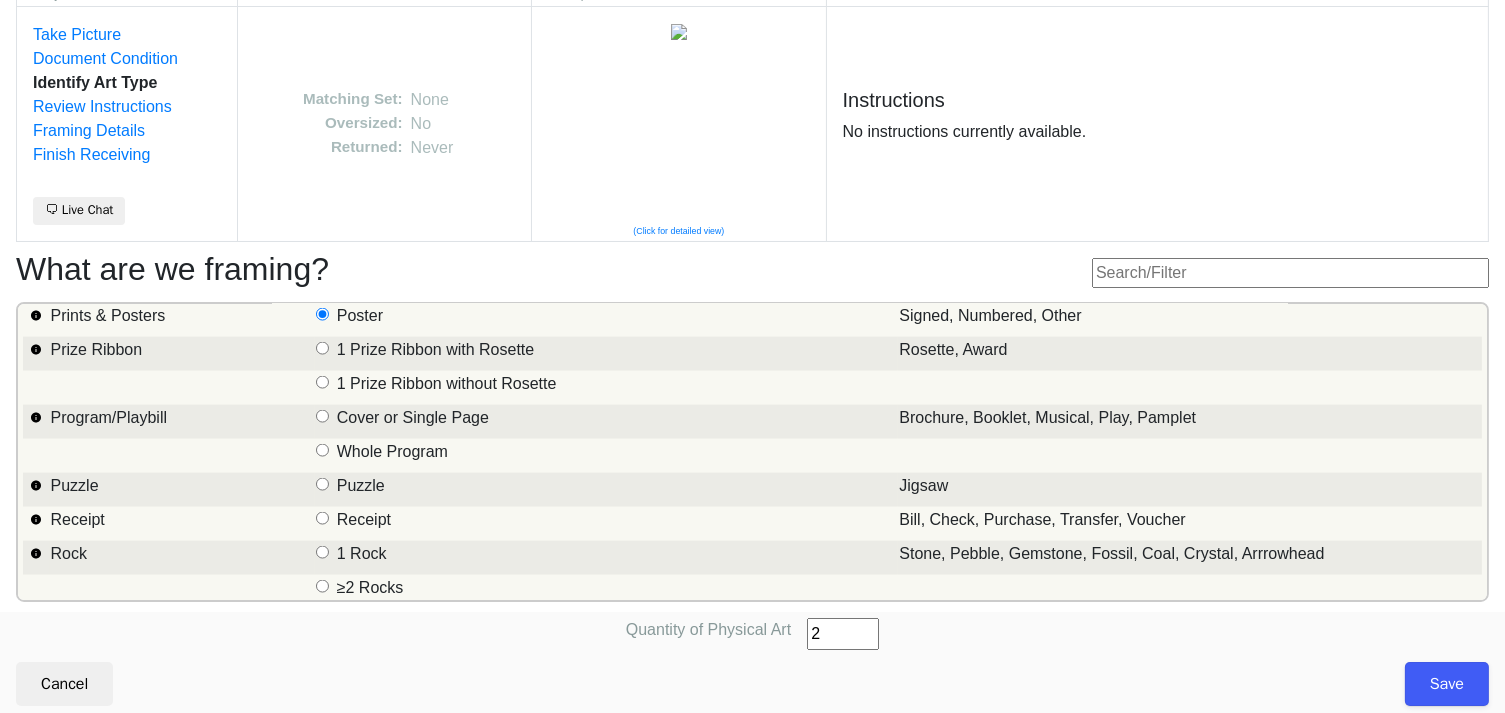 type on "2" 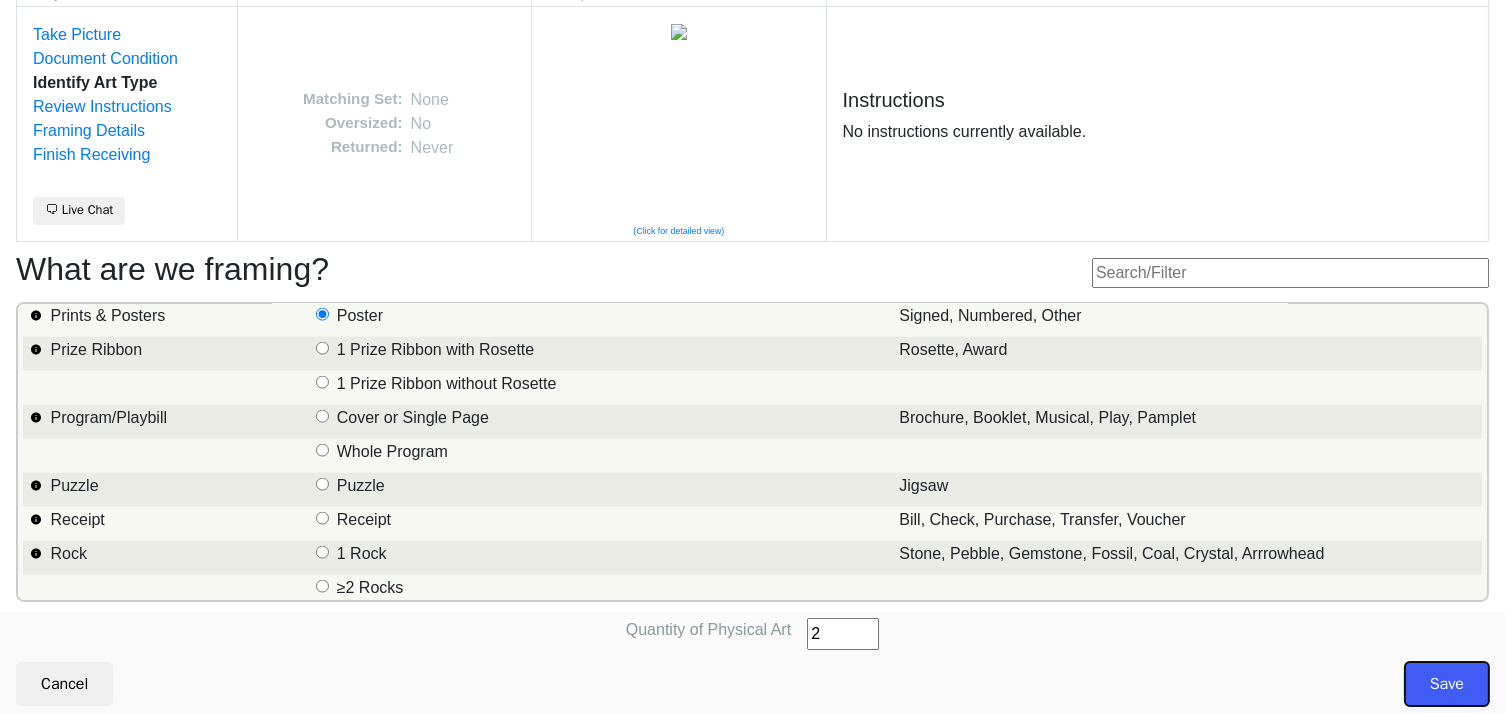 click on "Save" at bounding box center [1447, 684] 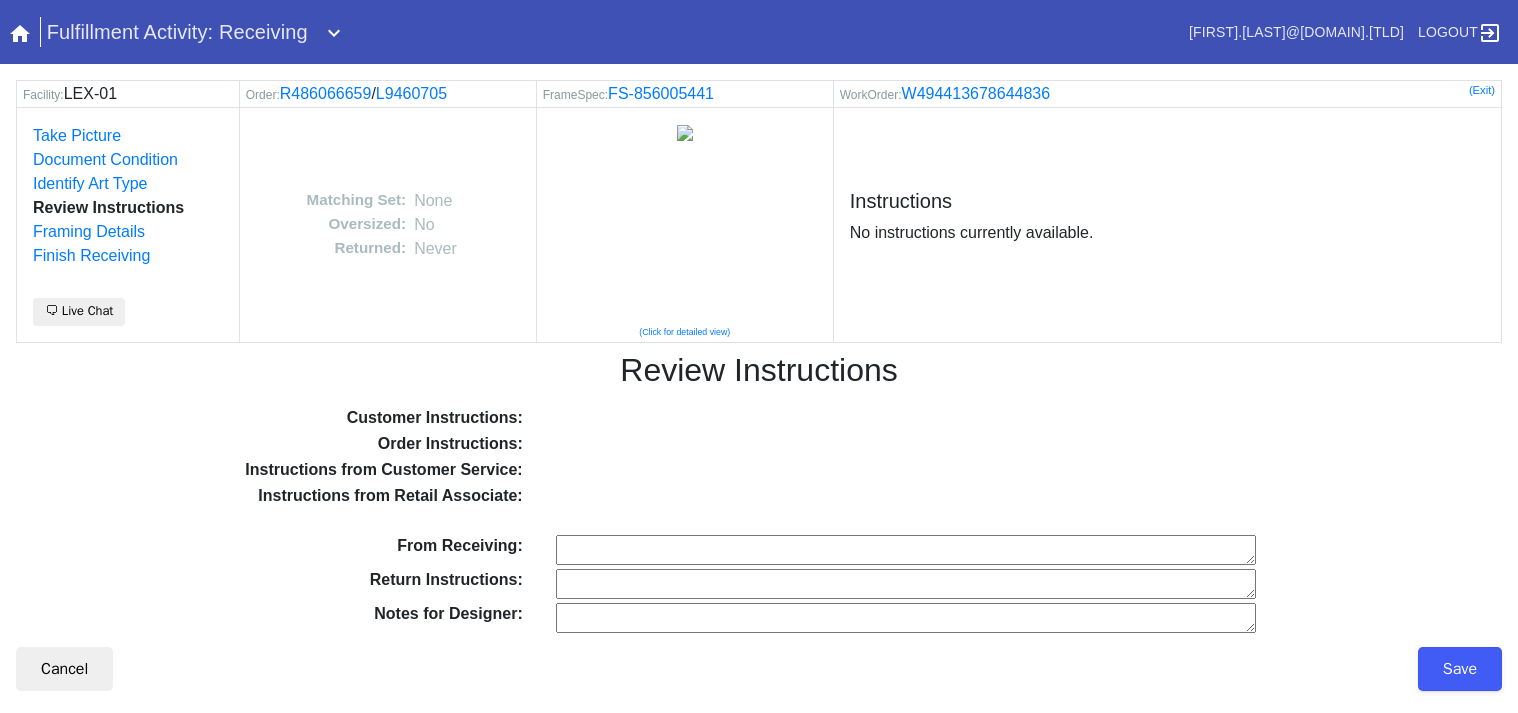 scroll, scrollTop: 0, scrollLeft: 0, axis: both 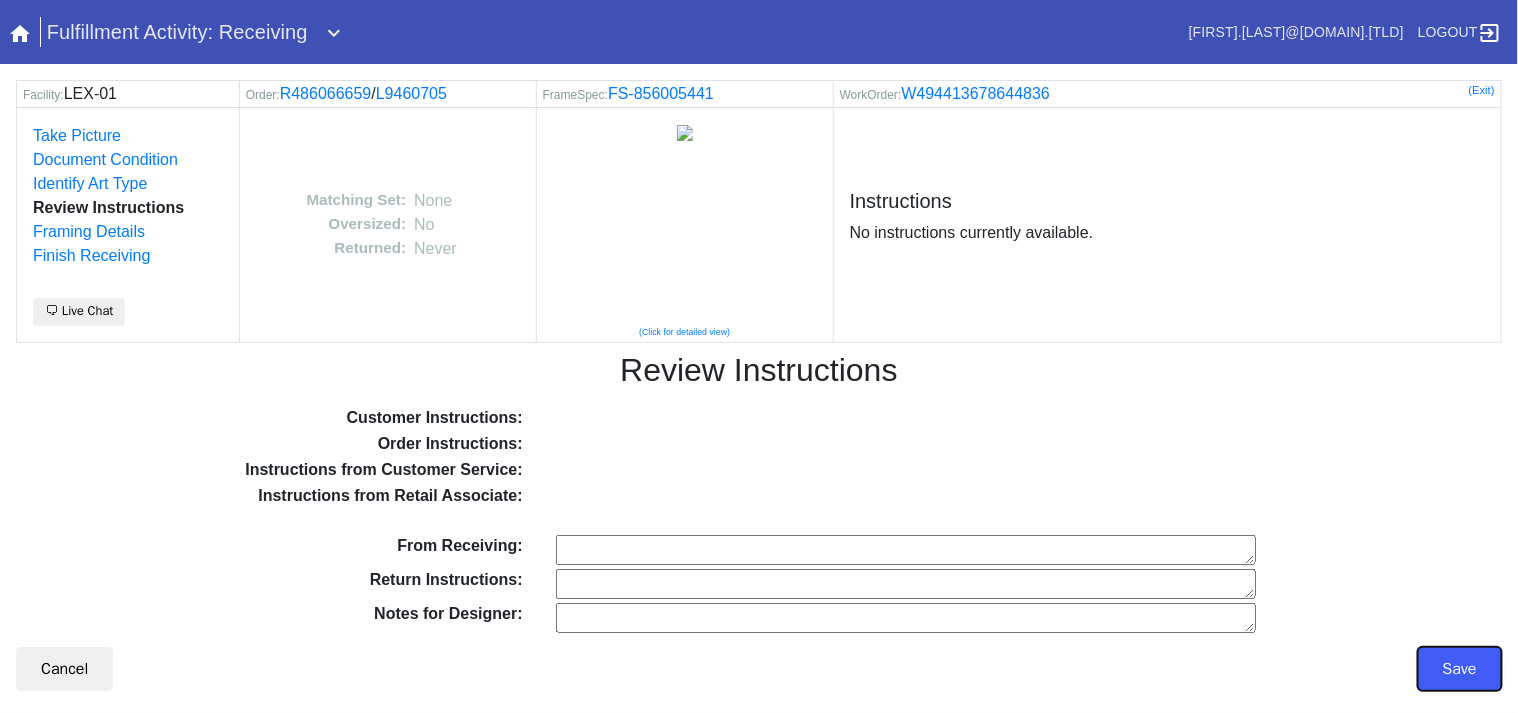 click on "Save" at bounding box center (1460, 669) 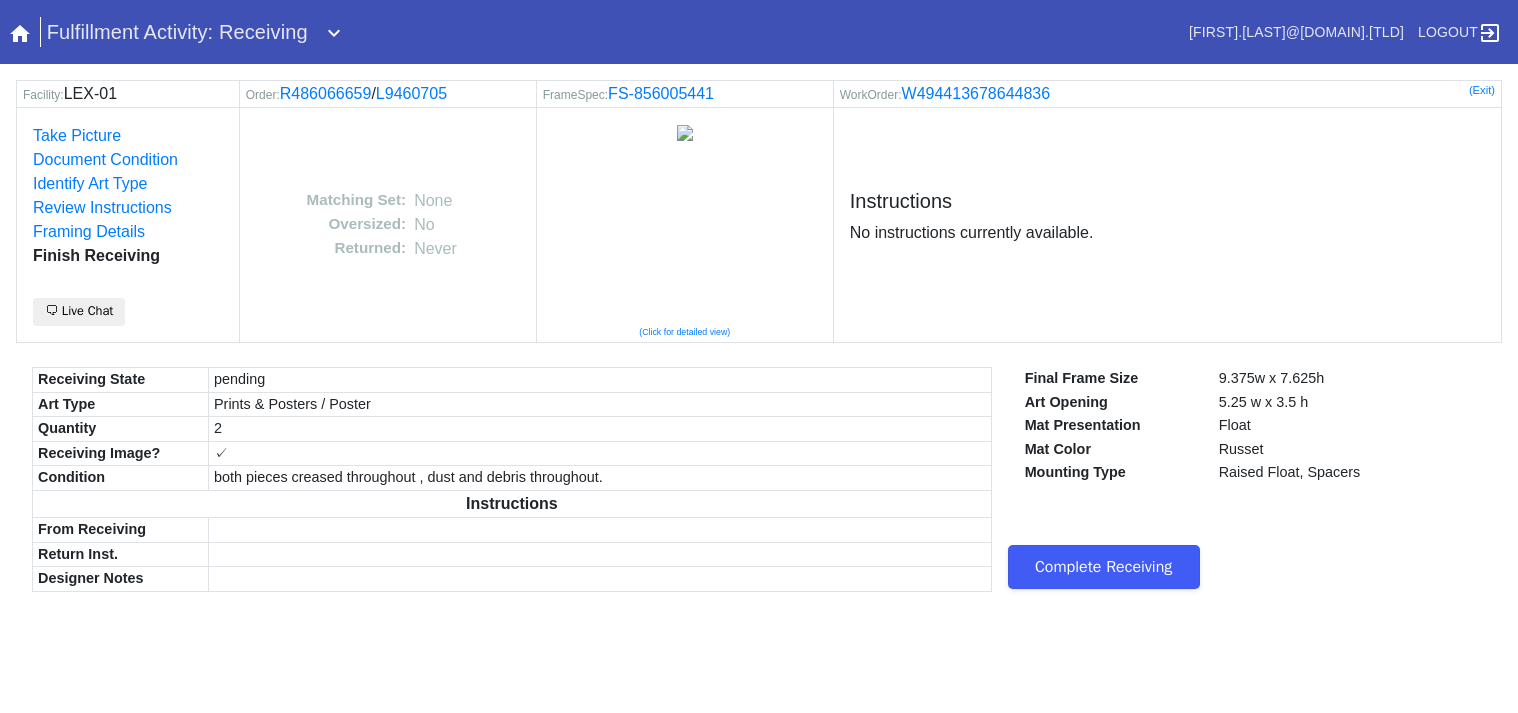scroll, scrollTop: 0, scrollLeft: 0, axis: both 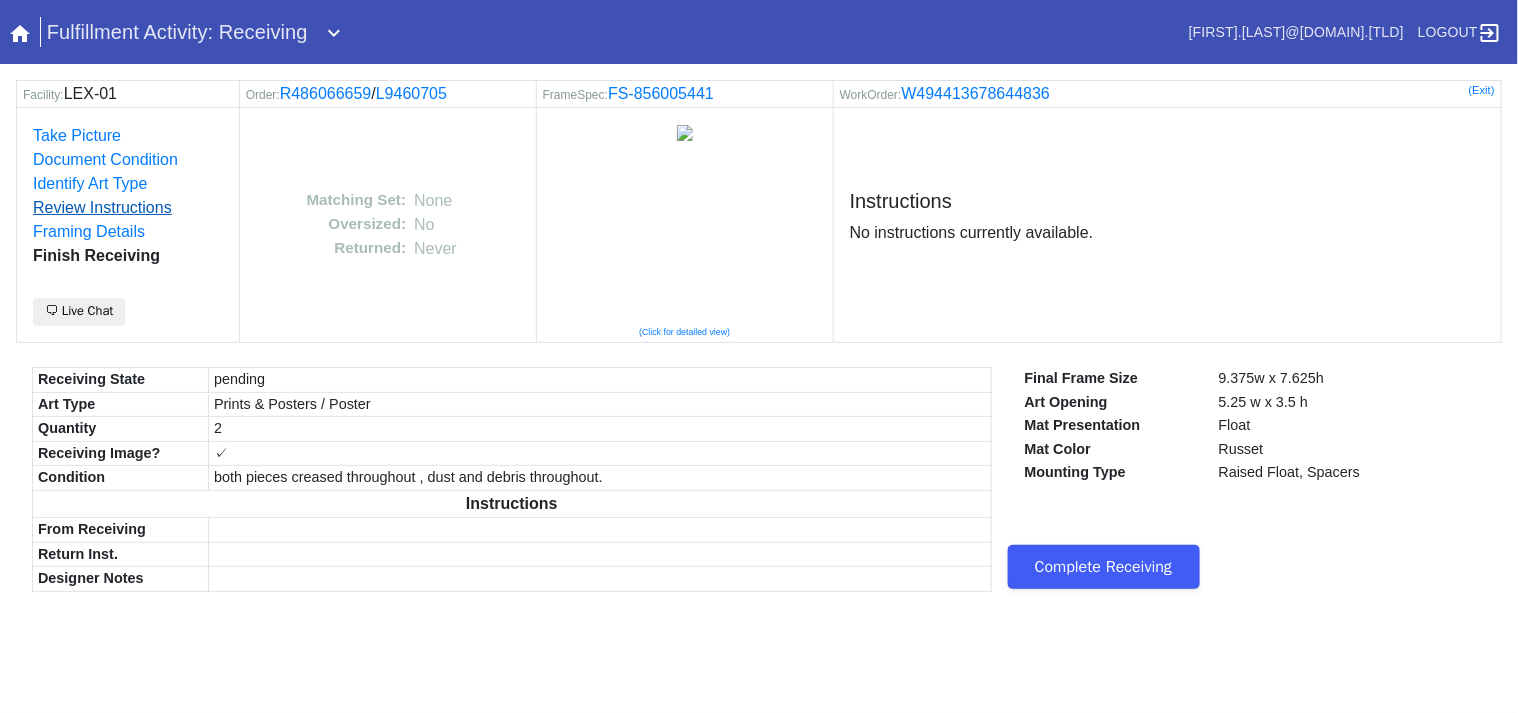 click on "Review Instructions" at bounding box center (102, 207) 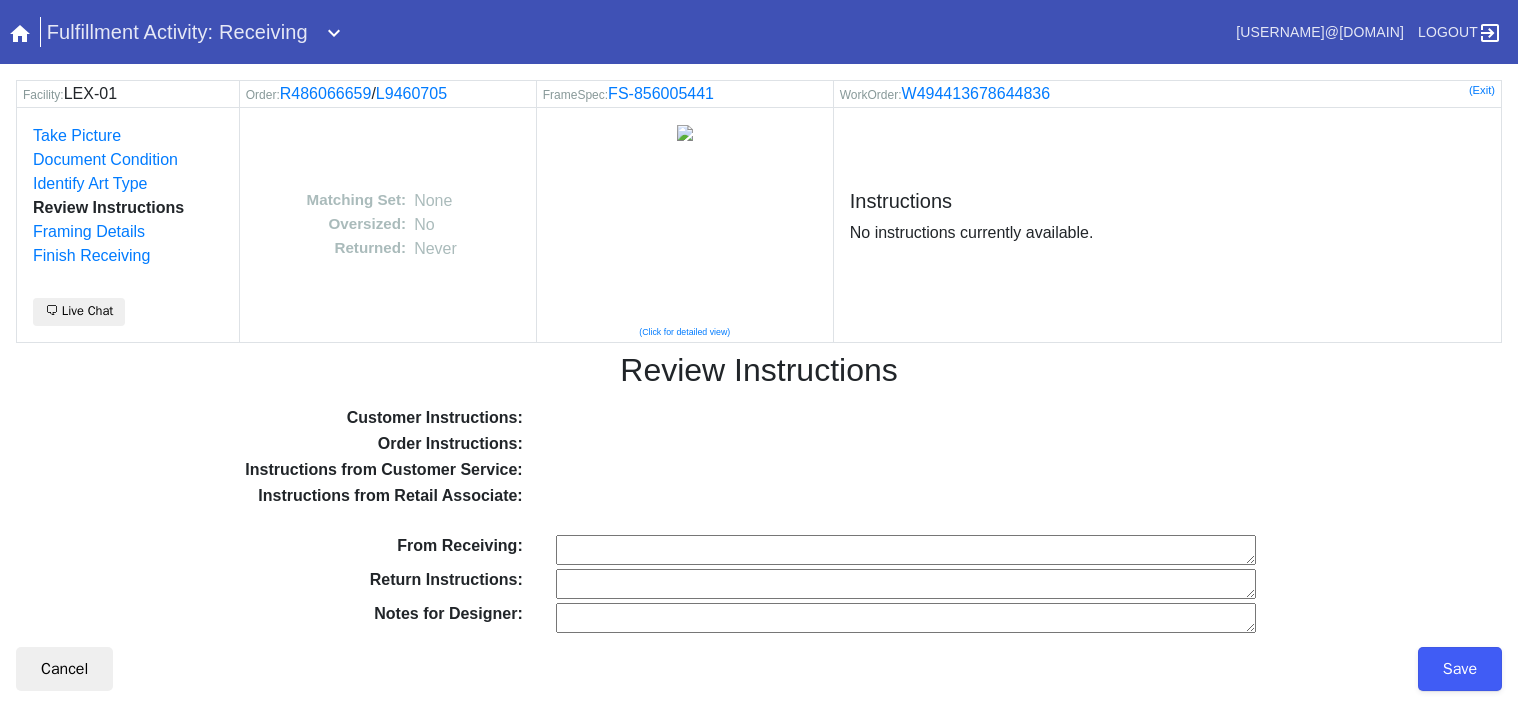 scroll, scrollTop: 0, scrollLeft: 0, axis: both 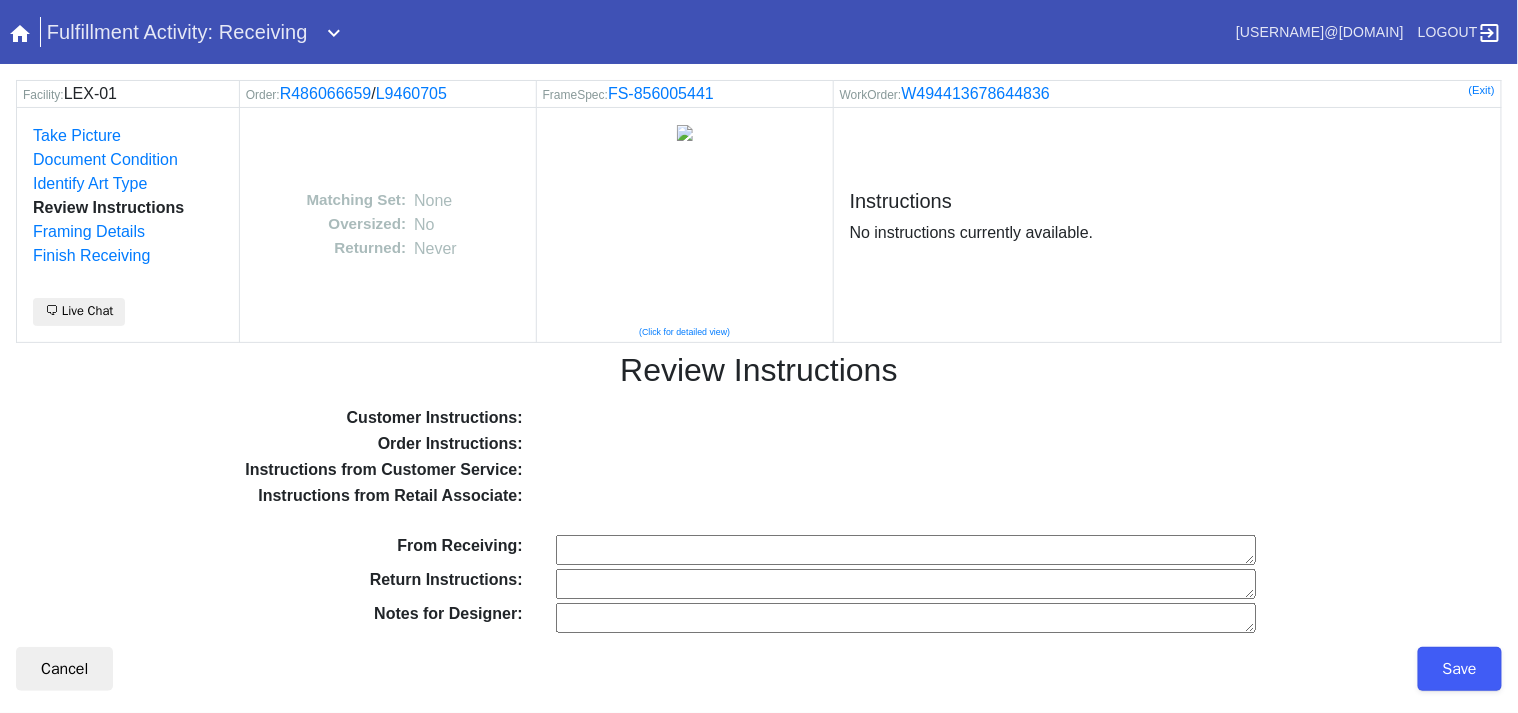 click on "From Receiving:" at bounding box center [906, 550] 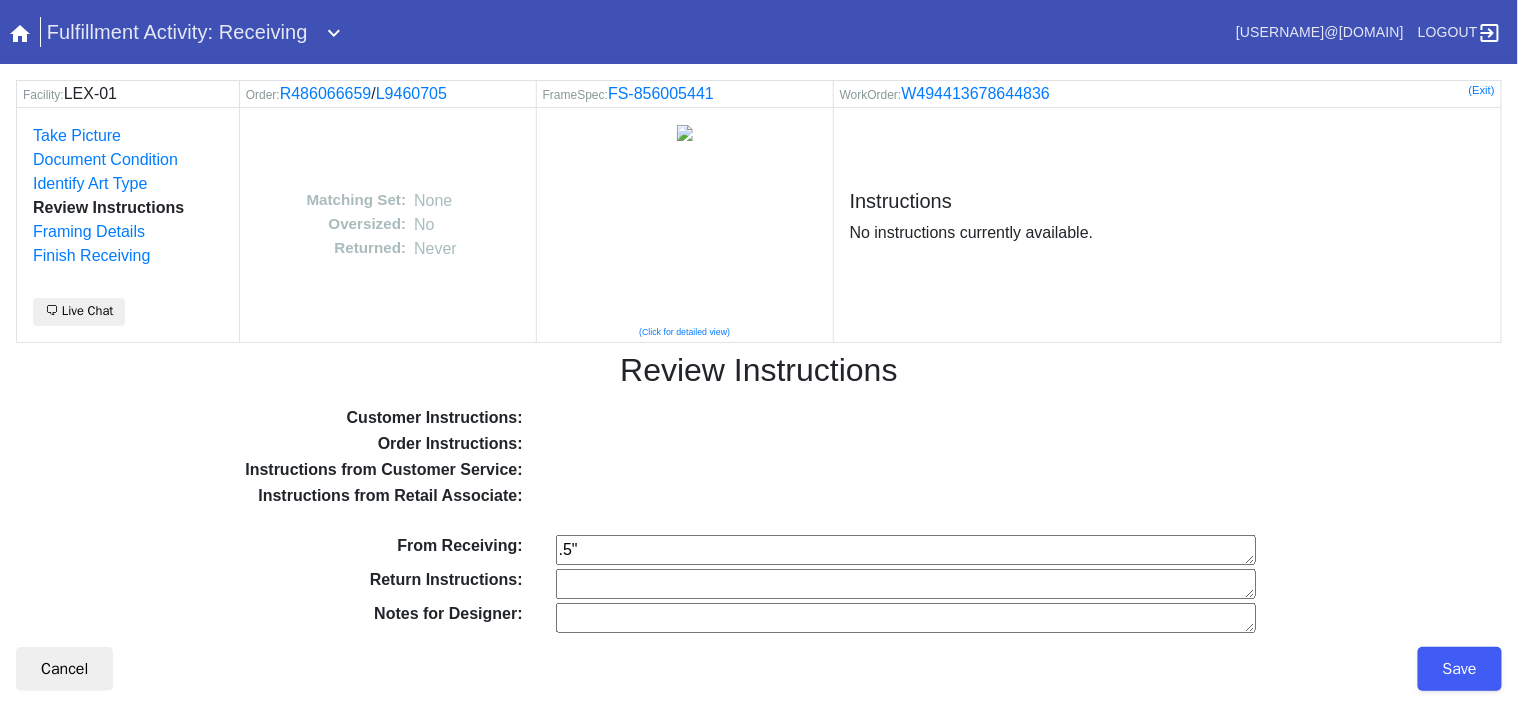 type on ".5"" 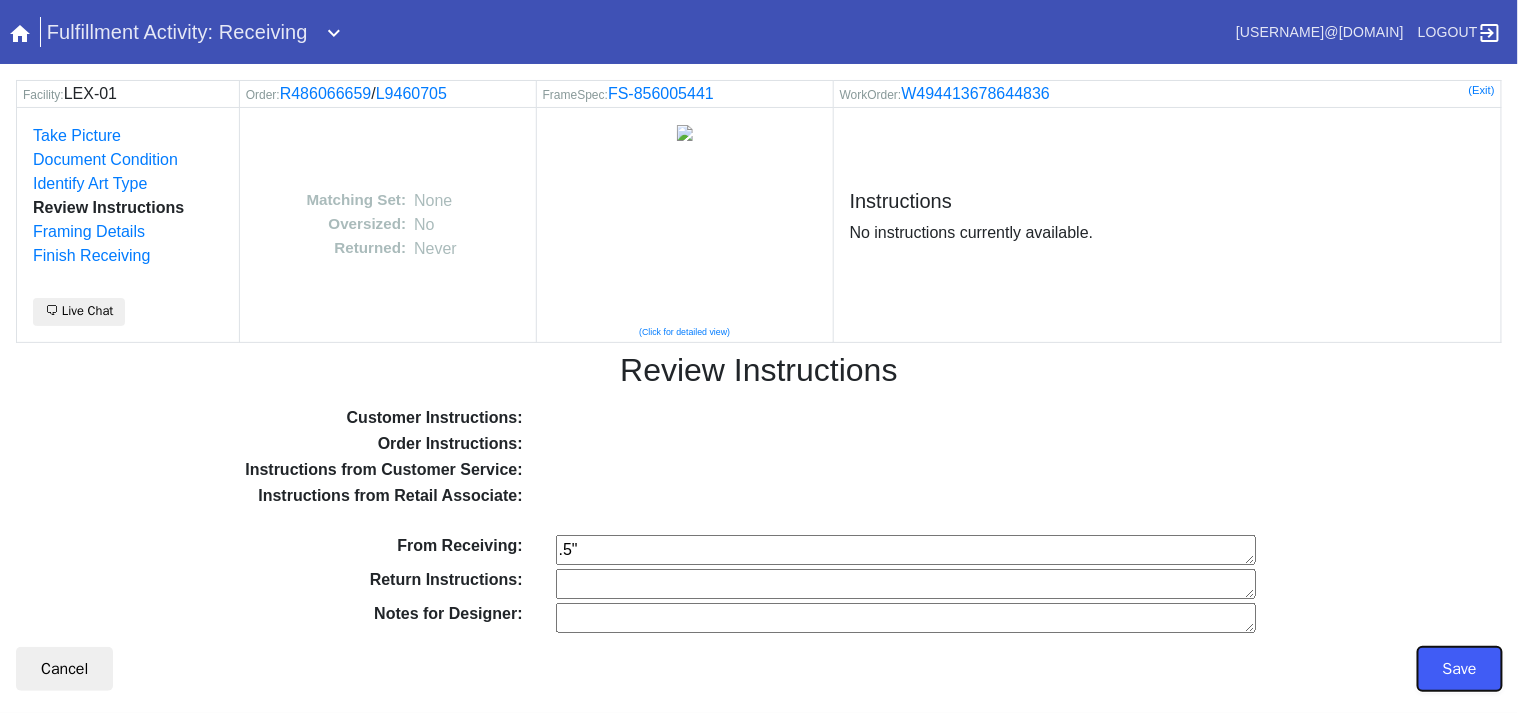 click on "Save" at bounding box center [1460, 669] 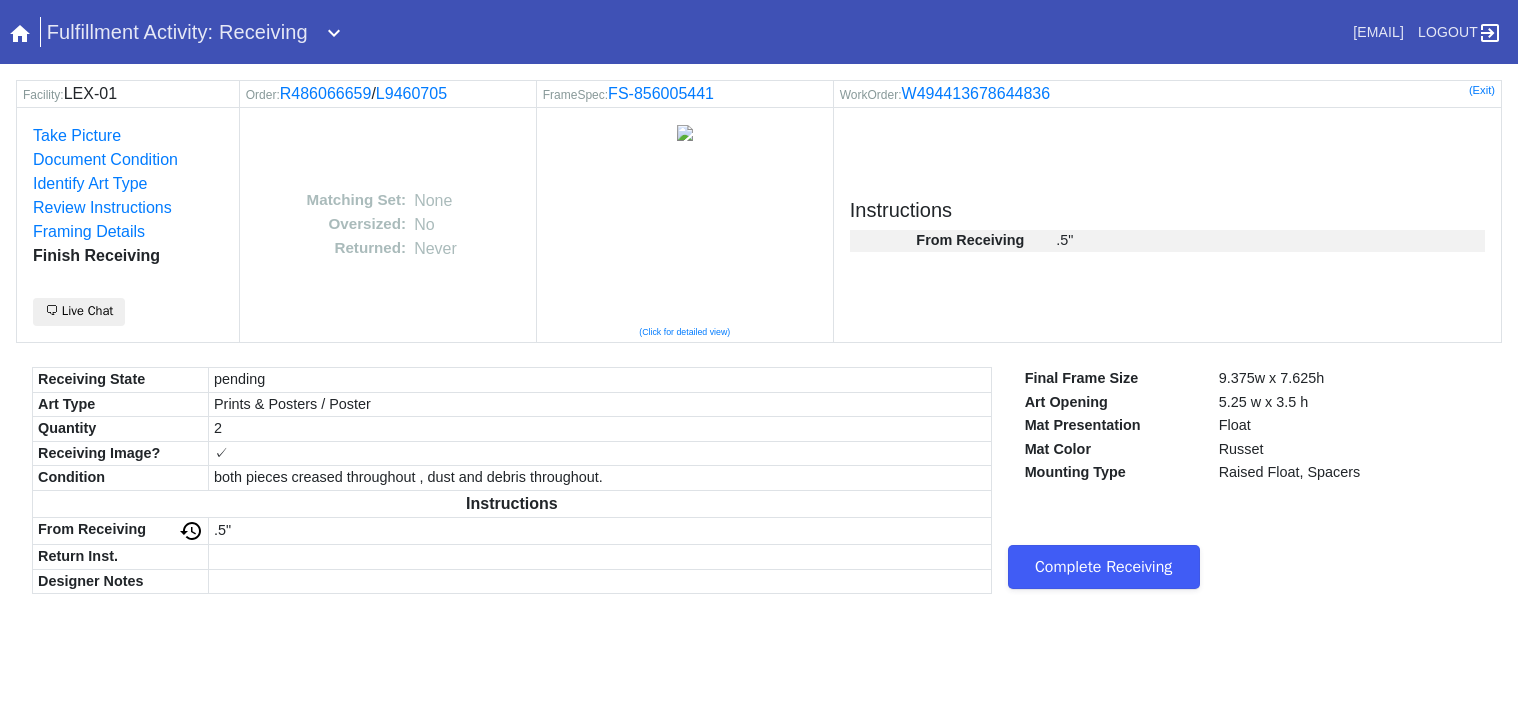 scroll, scrollTop: 0, scrollLeft: 0, axis: both 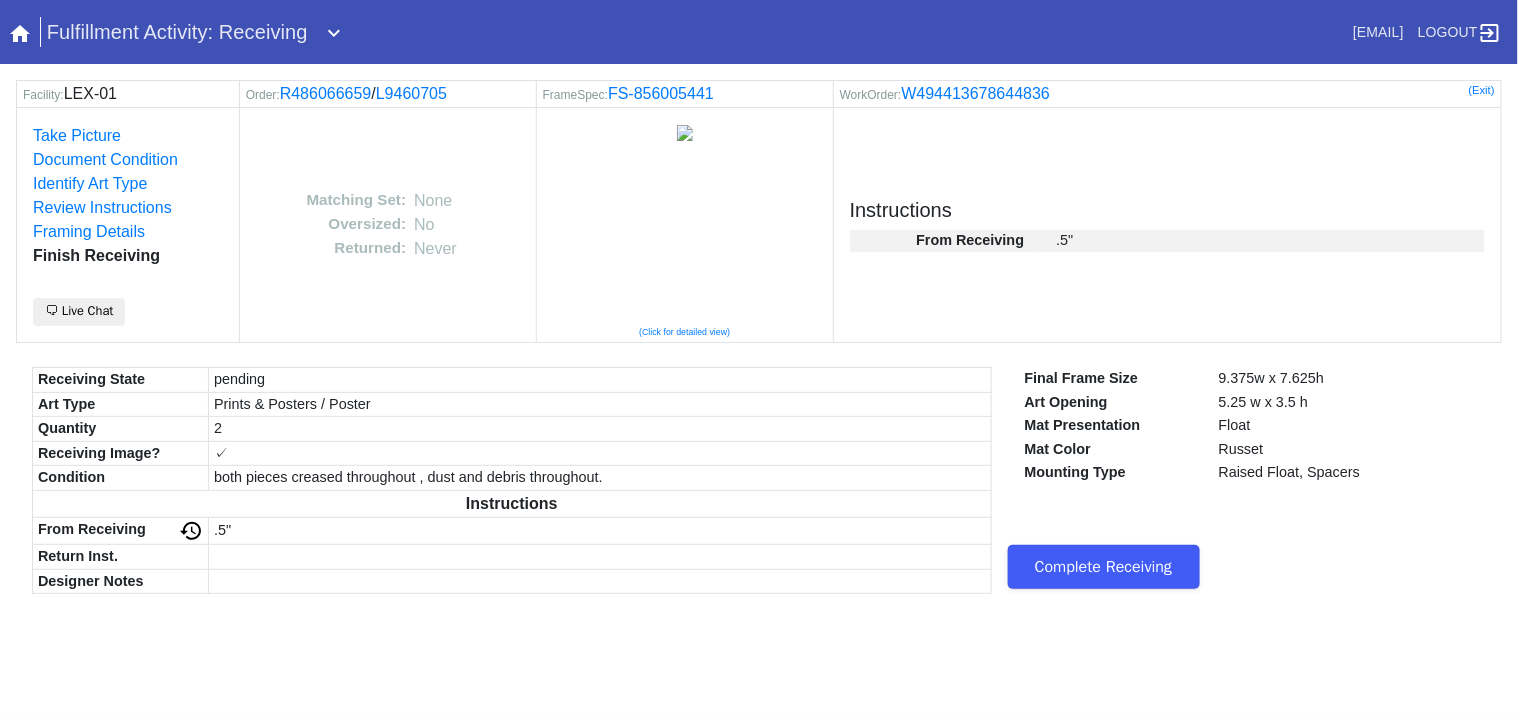 click on "Complete Receiving" at bounding box center [1104, 567] 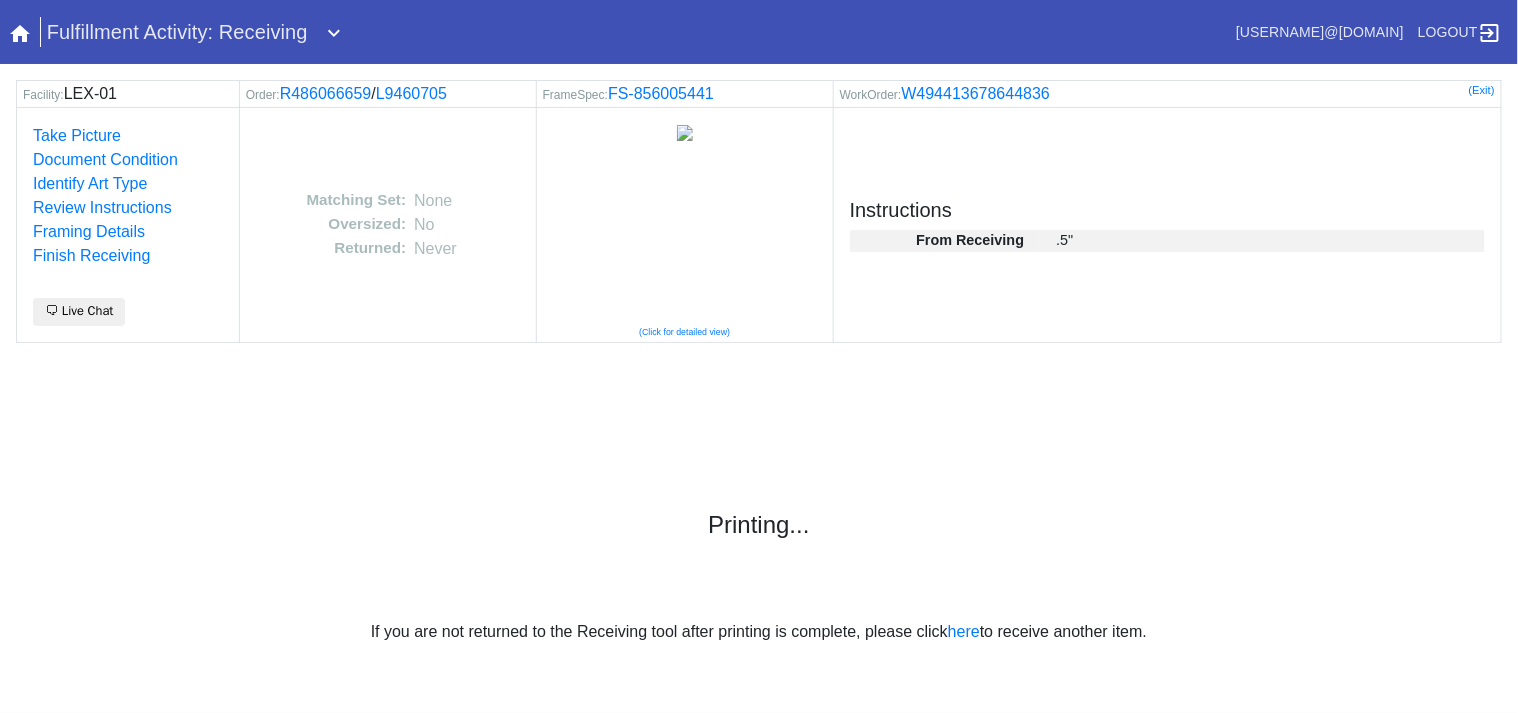 scroll, scrollTop: 0, scrollLeft: 0, axis: both 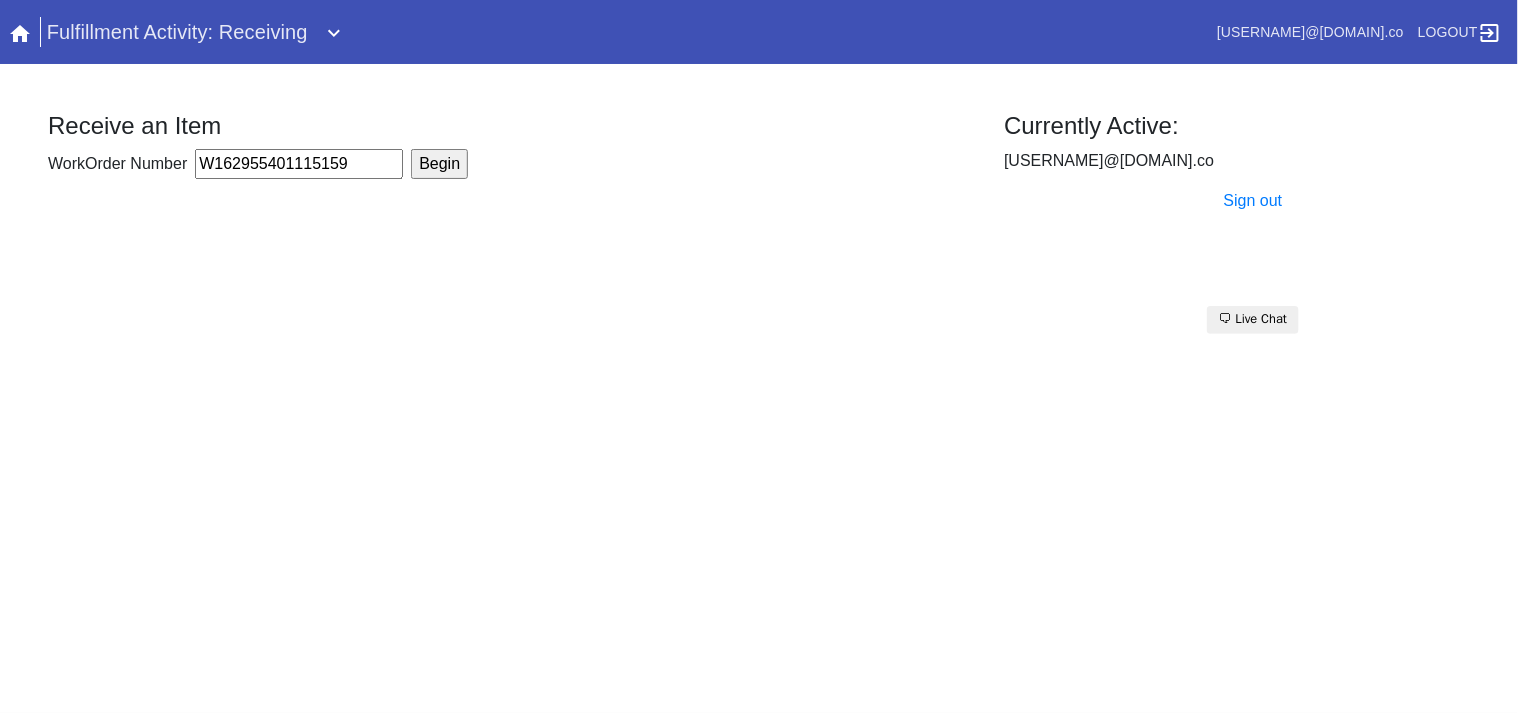 type on "W162955401115159" 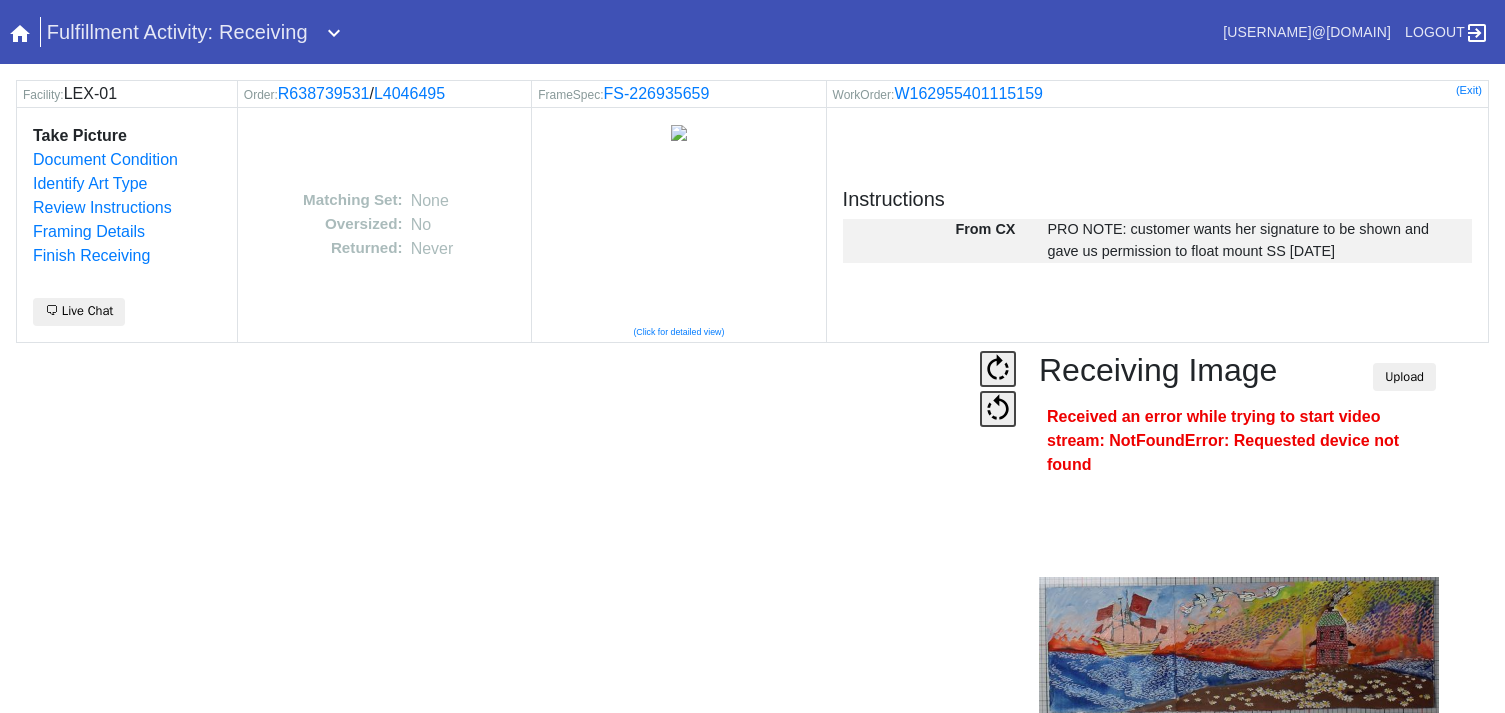 scroll, scrollTop: 0, scrollLeft: 0, axis: both 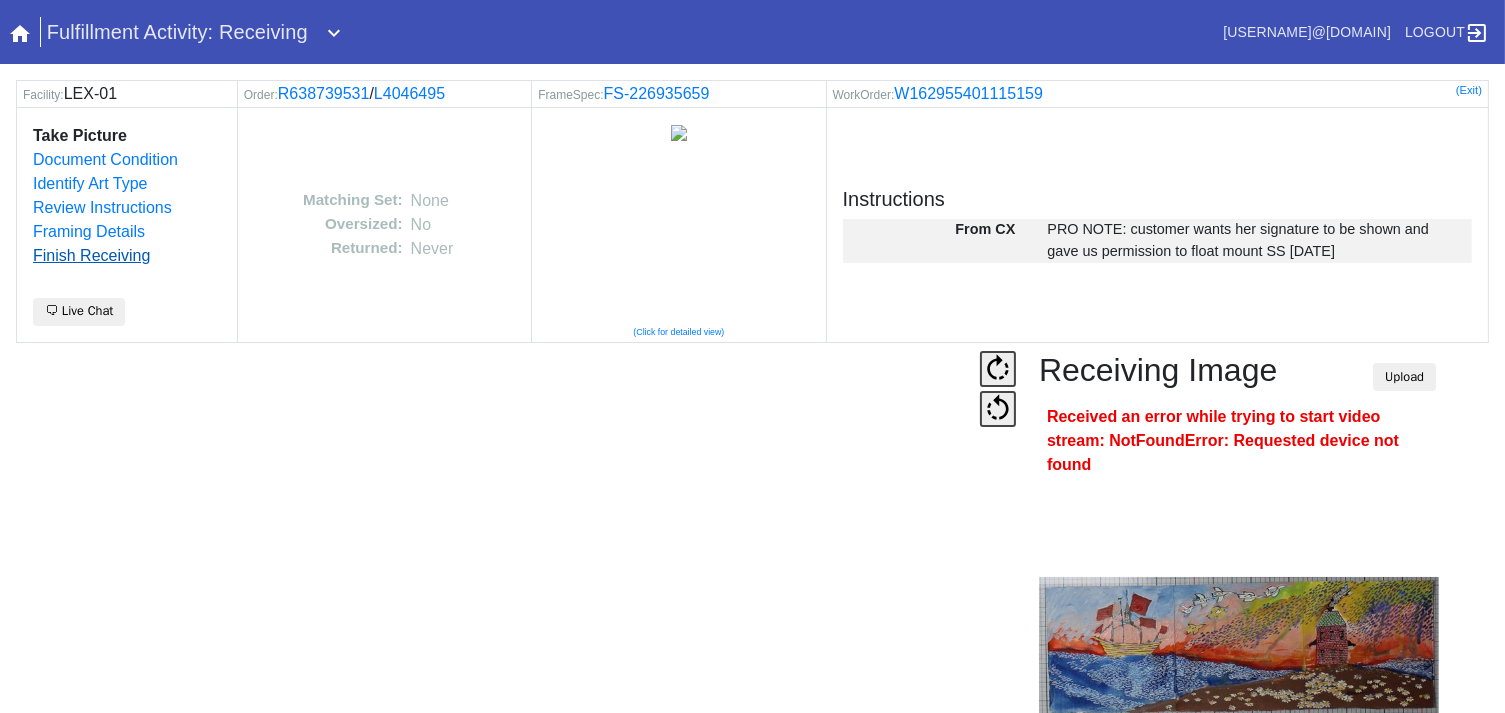 click on "Finish Receiving" at bounding box center (91, 255) 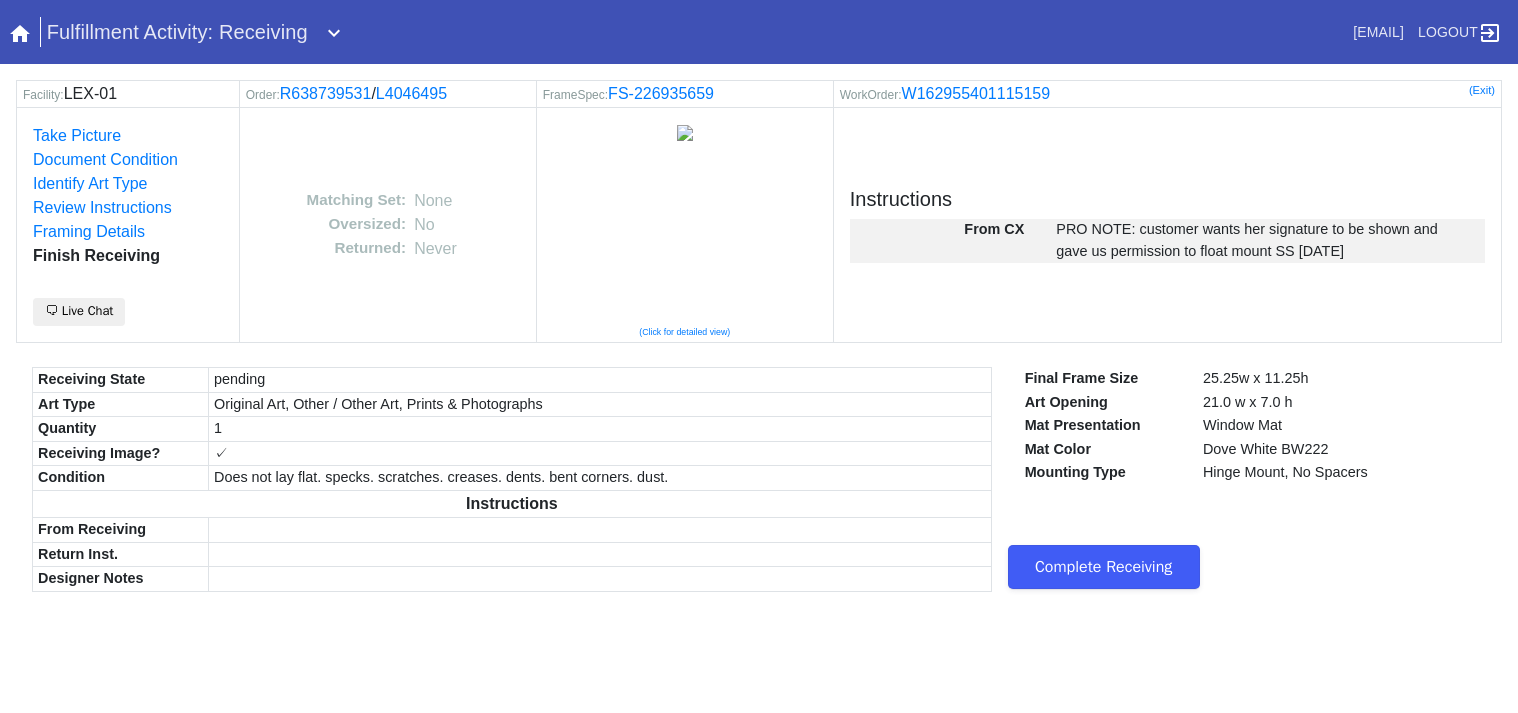 scroll, scrollTop: 0, scrollLeft: 0, axis: both 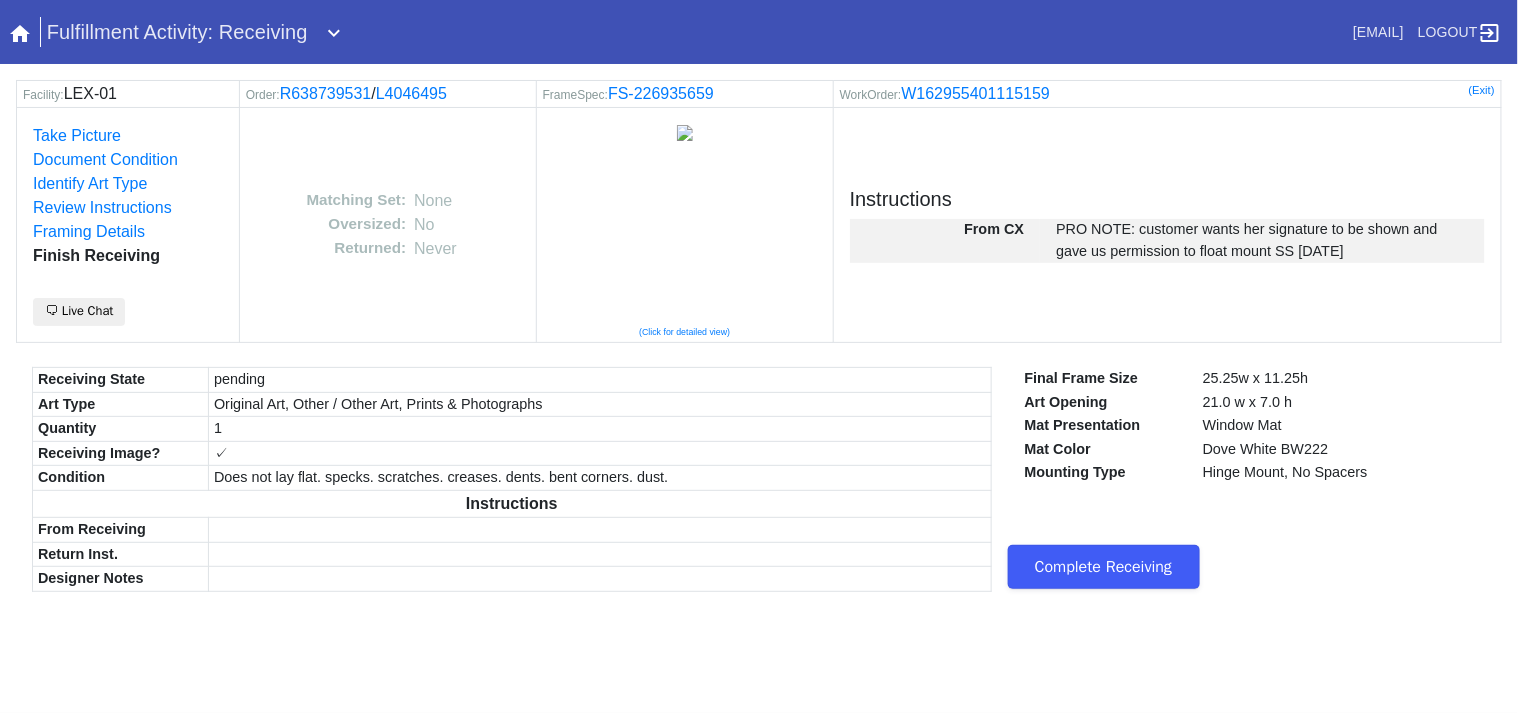 click on "Complete Receiving" at bounding box center (1104, 567) 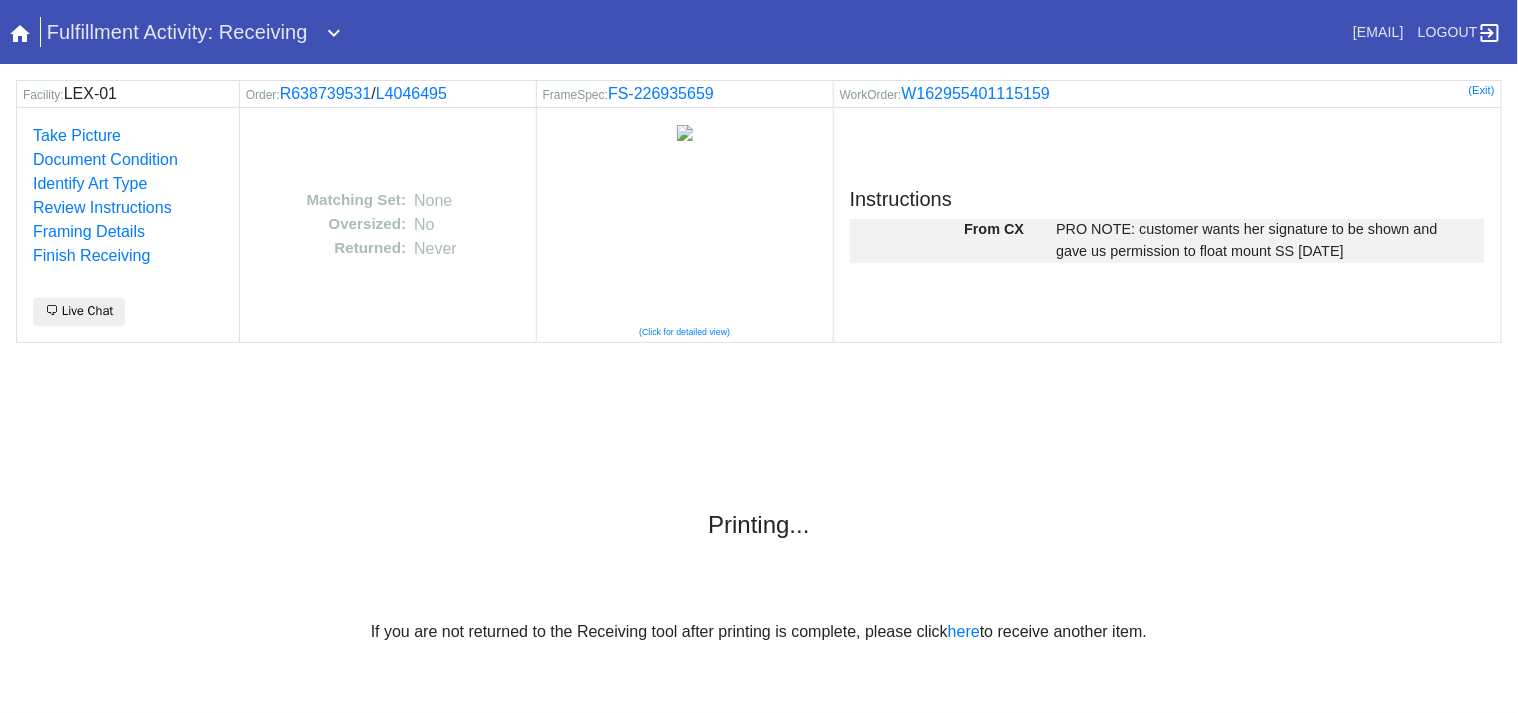 scroll, scrollTop: 0, scrollLeft: 0, axis: both 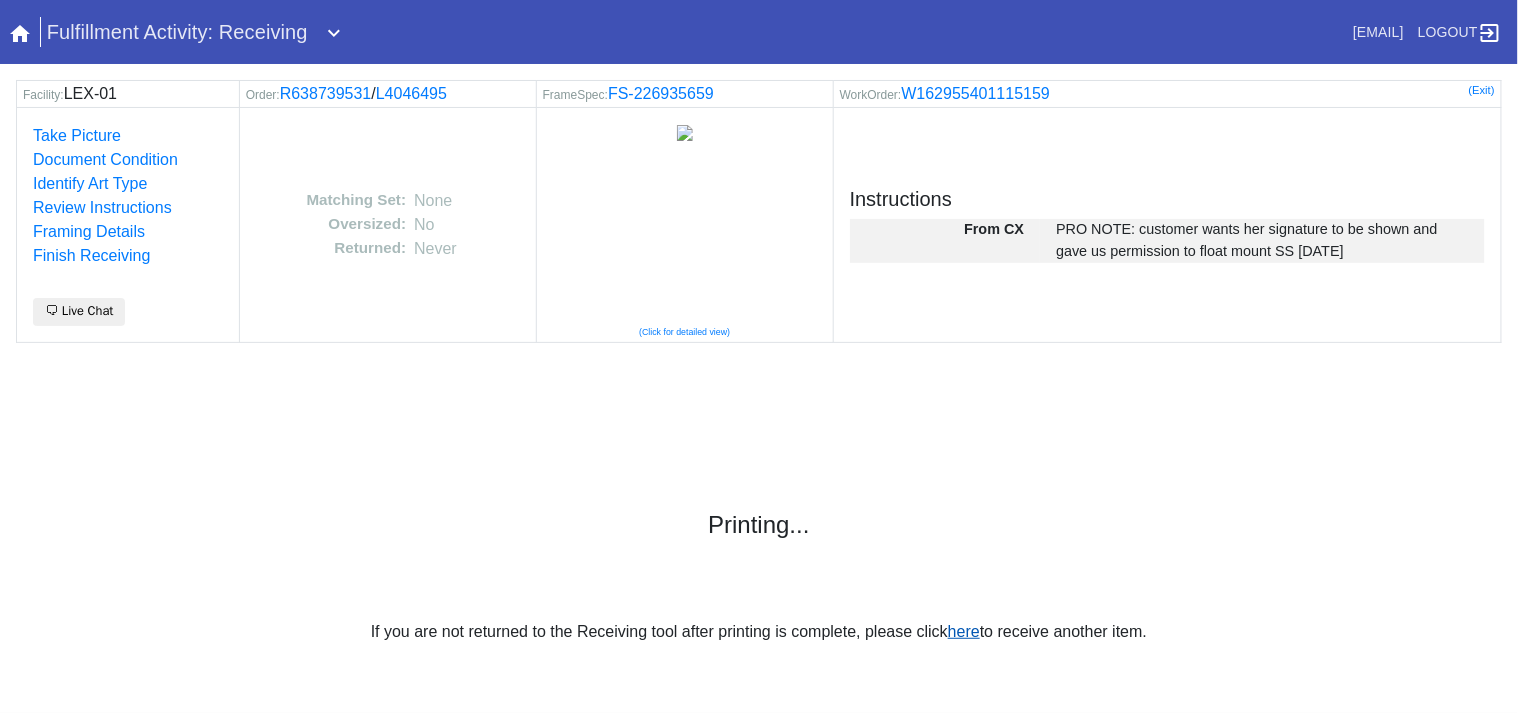 click on "here" at bounding box center [964, 631] 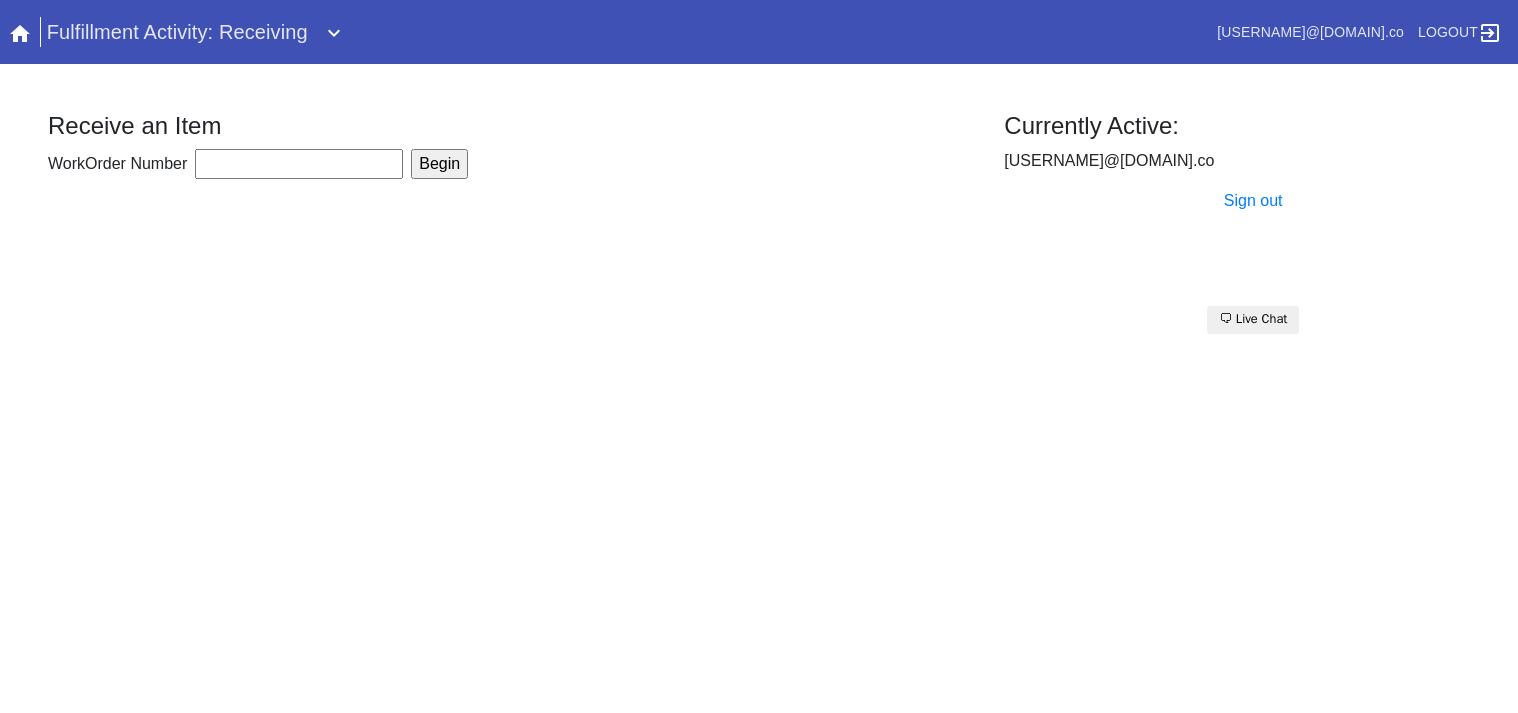 scroll, scrollTop: 0, scrollLeft: 0, axis: both 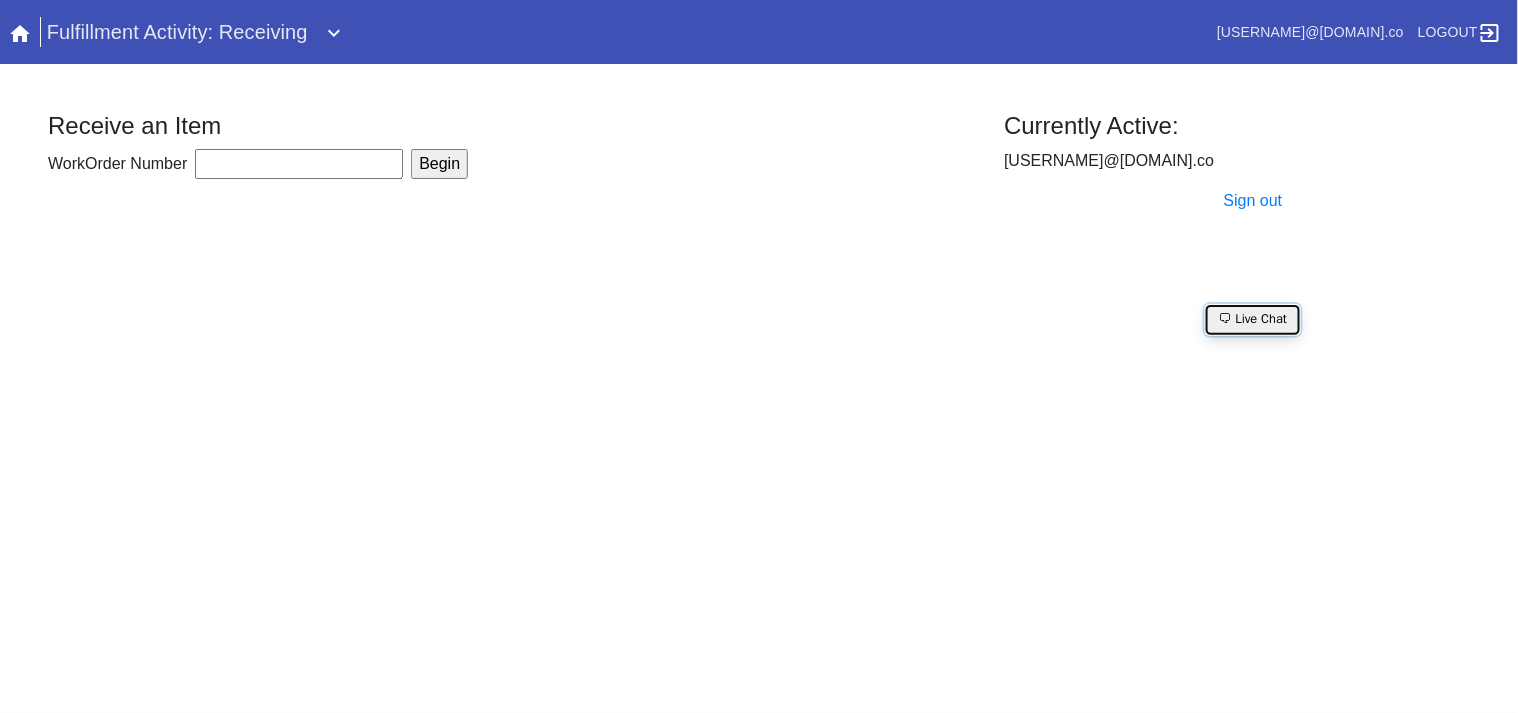 click on "🗨 Live Chat" at bounding box center [1253, 320] 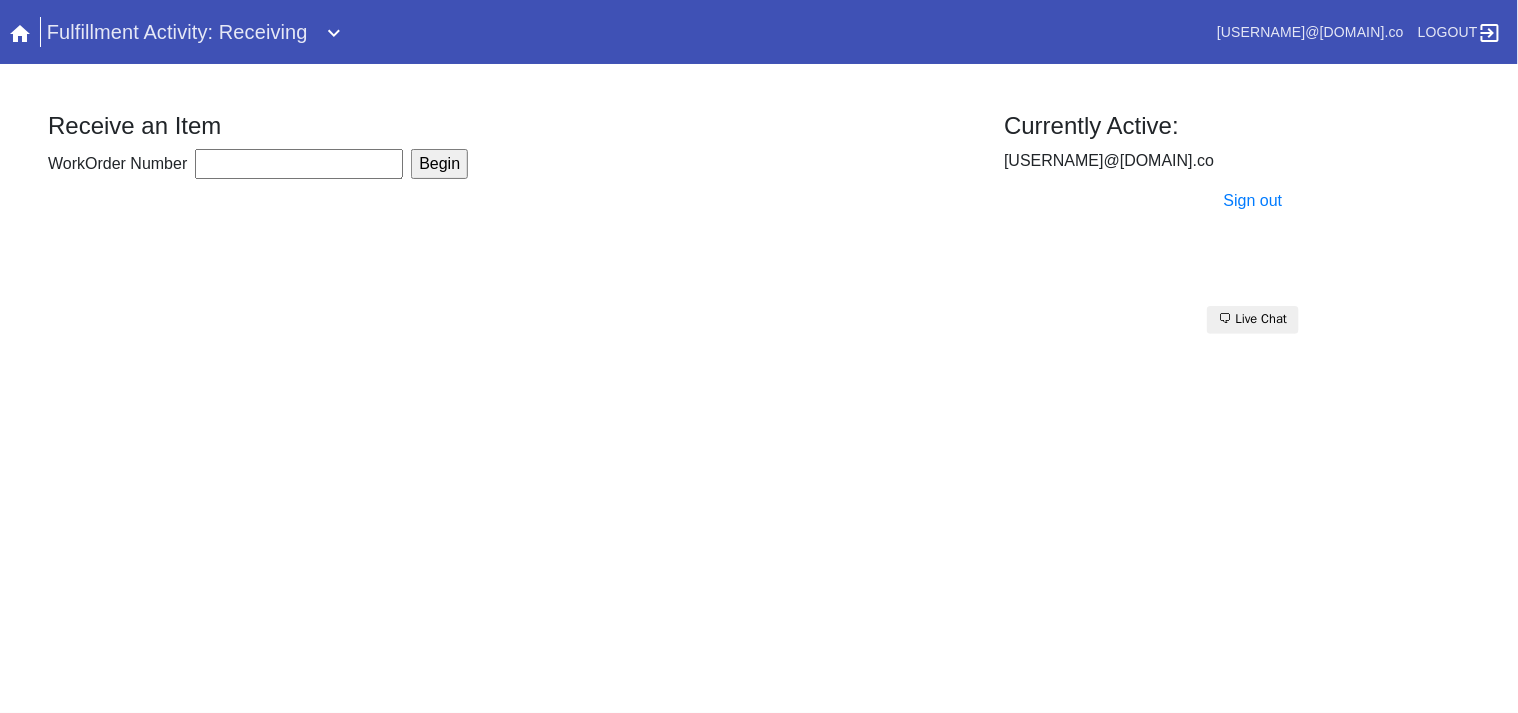 click on "WorkOrder Number" at bounding box center (299, 164) 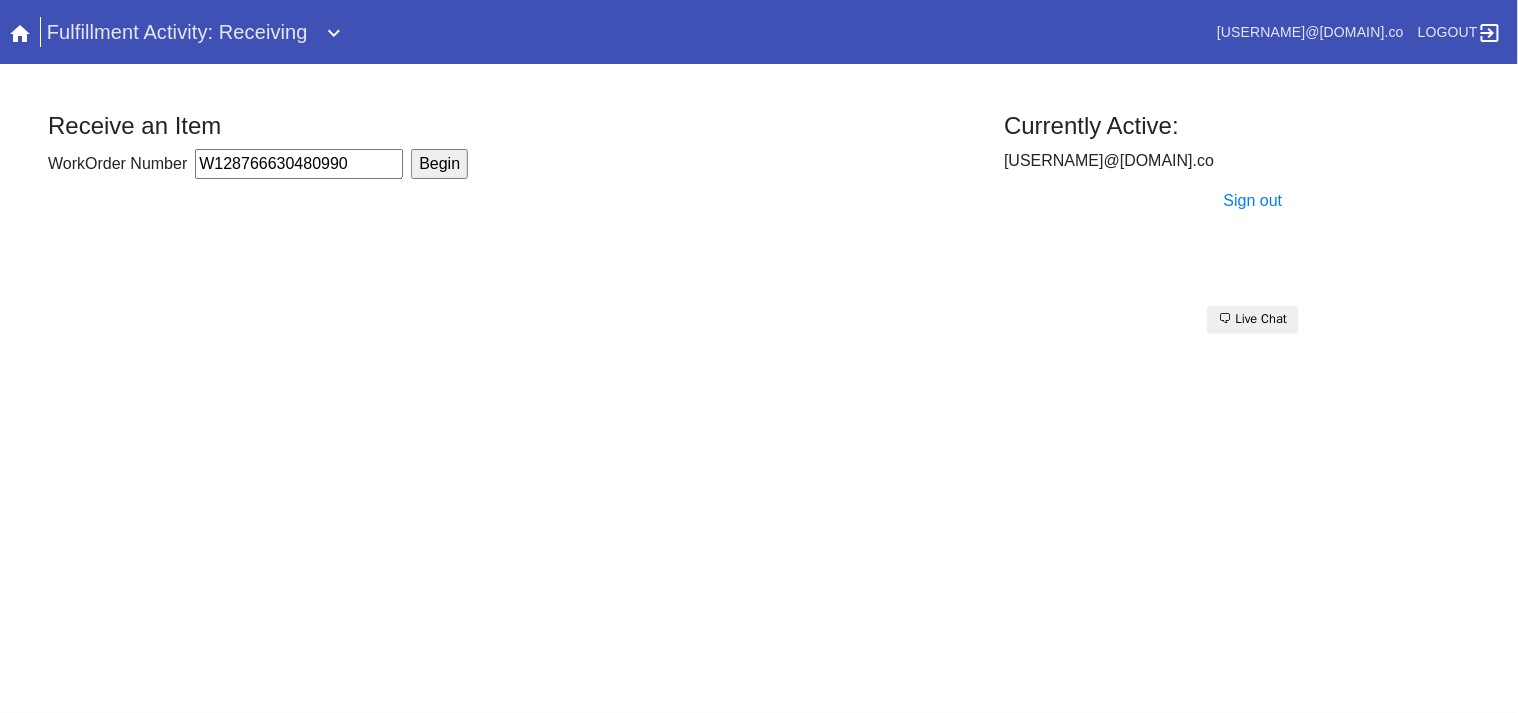 type on "W128766630480990" 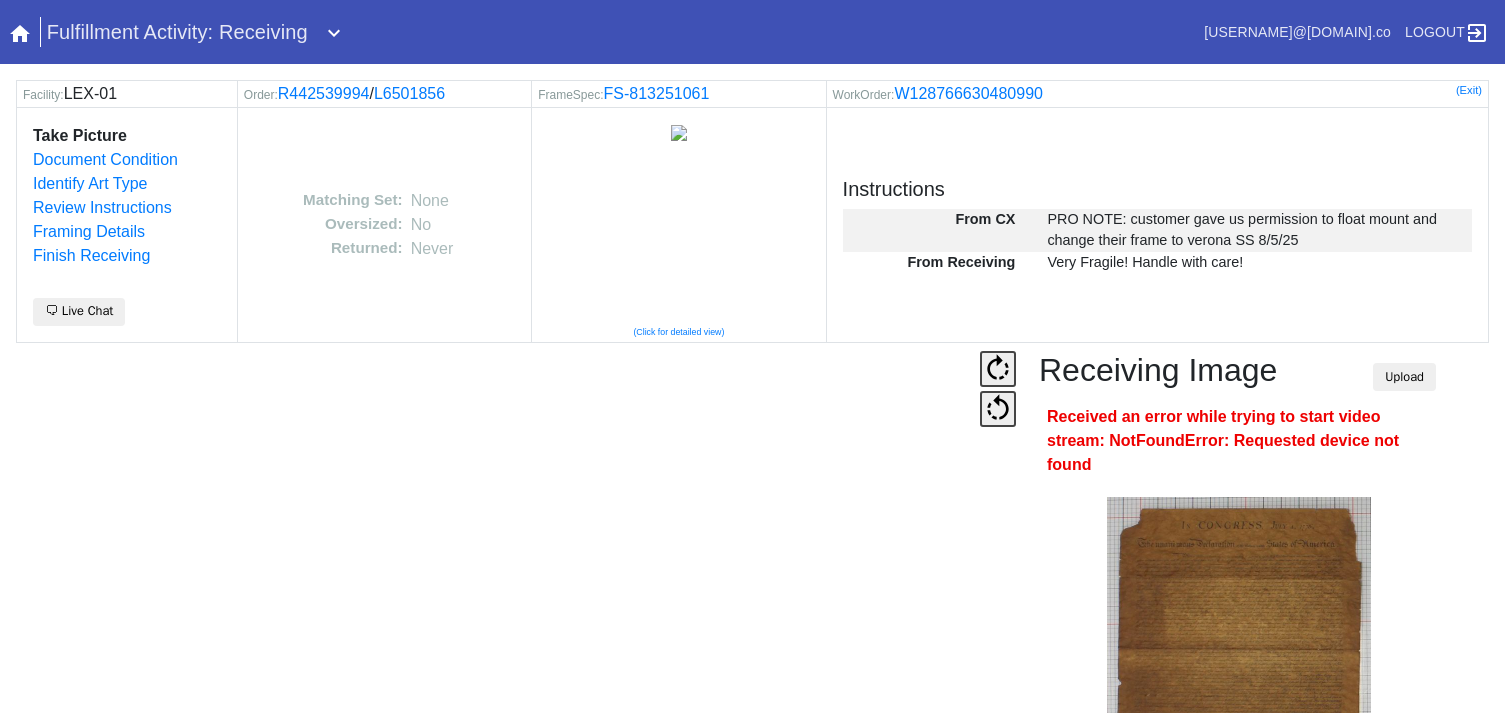 scroll, scrollTop: 0, scrollLeft: 0, axis: both 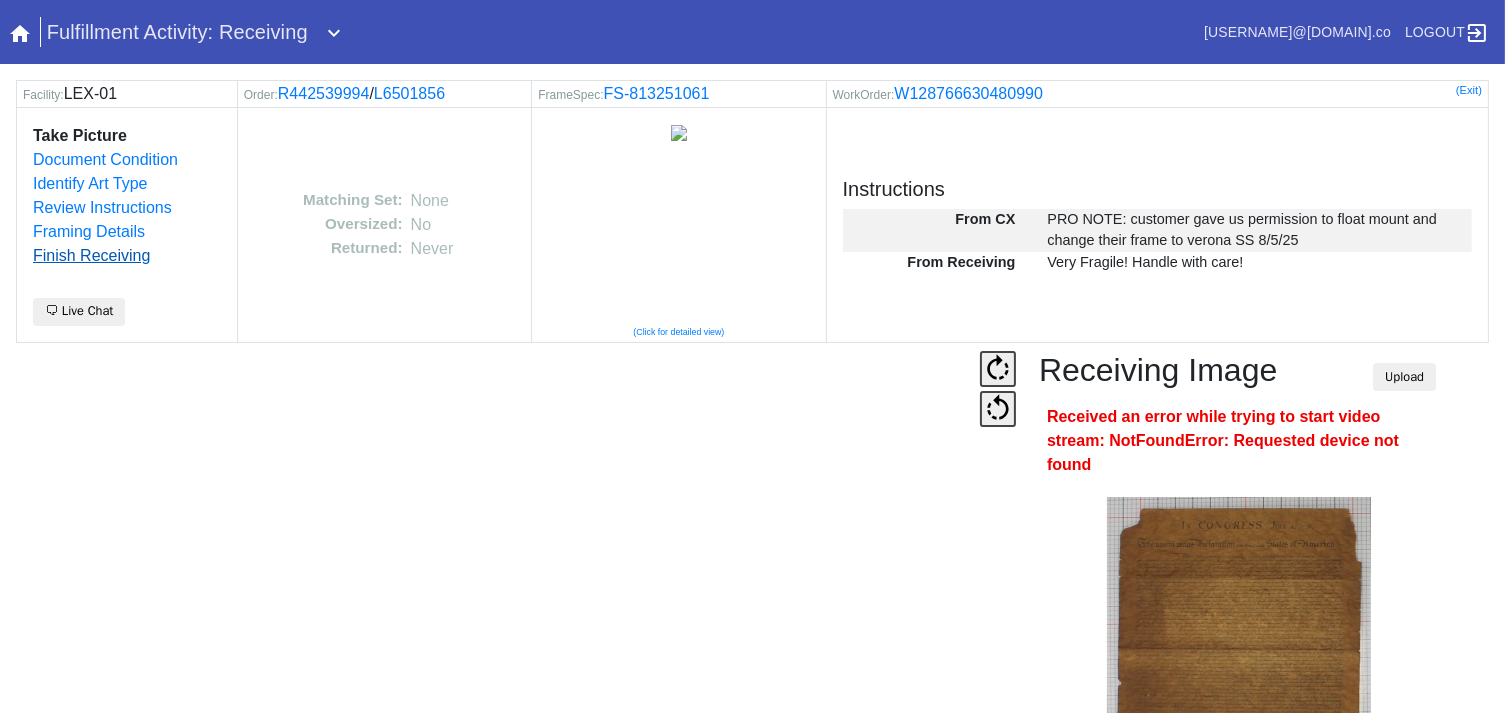 click on "Finish Receiving" at bounding box center (91, 255) 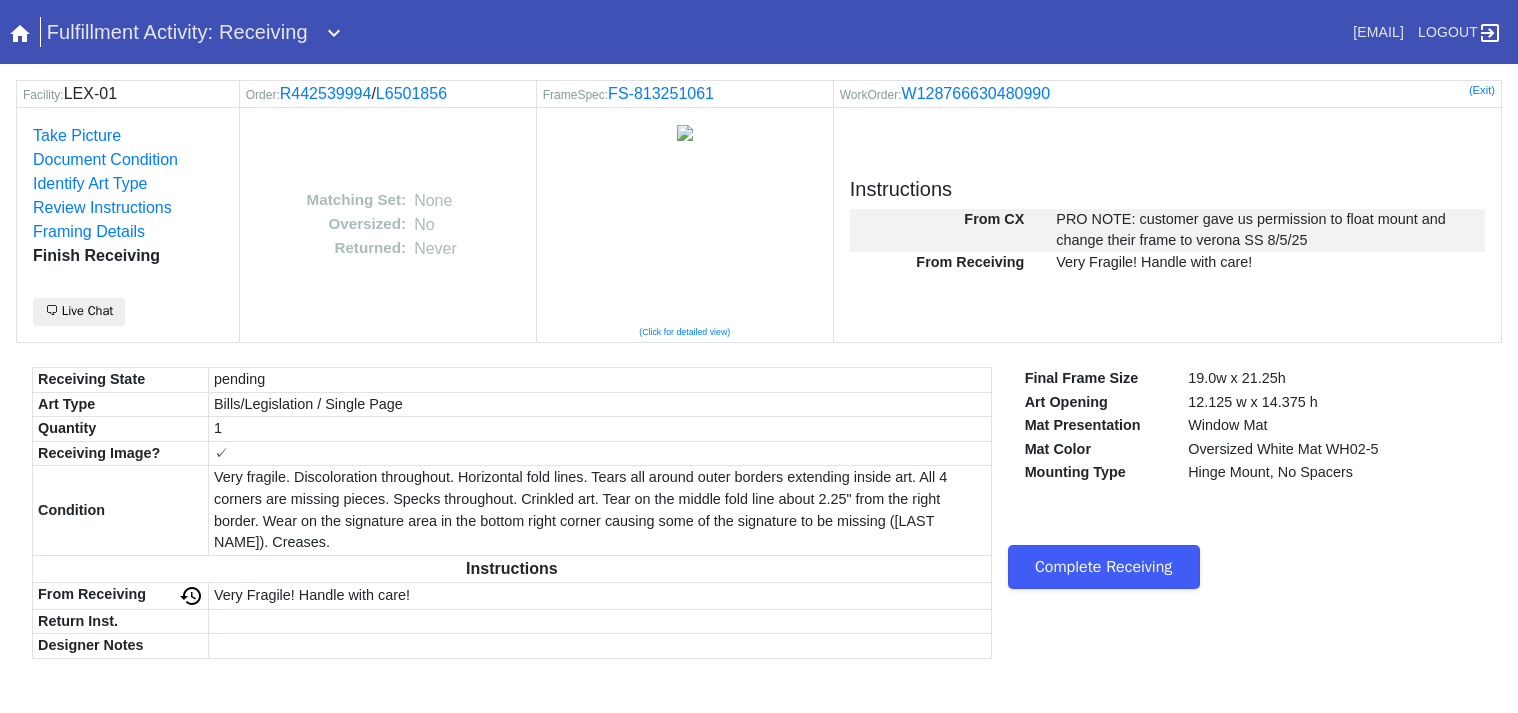 scroll, scrollTop: 0, scrollLeft: 0, axis: both 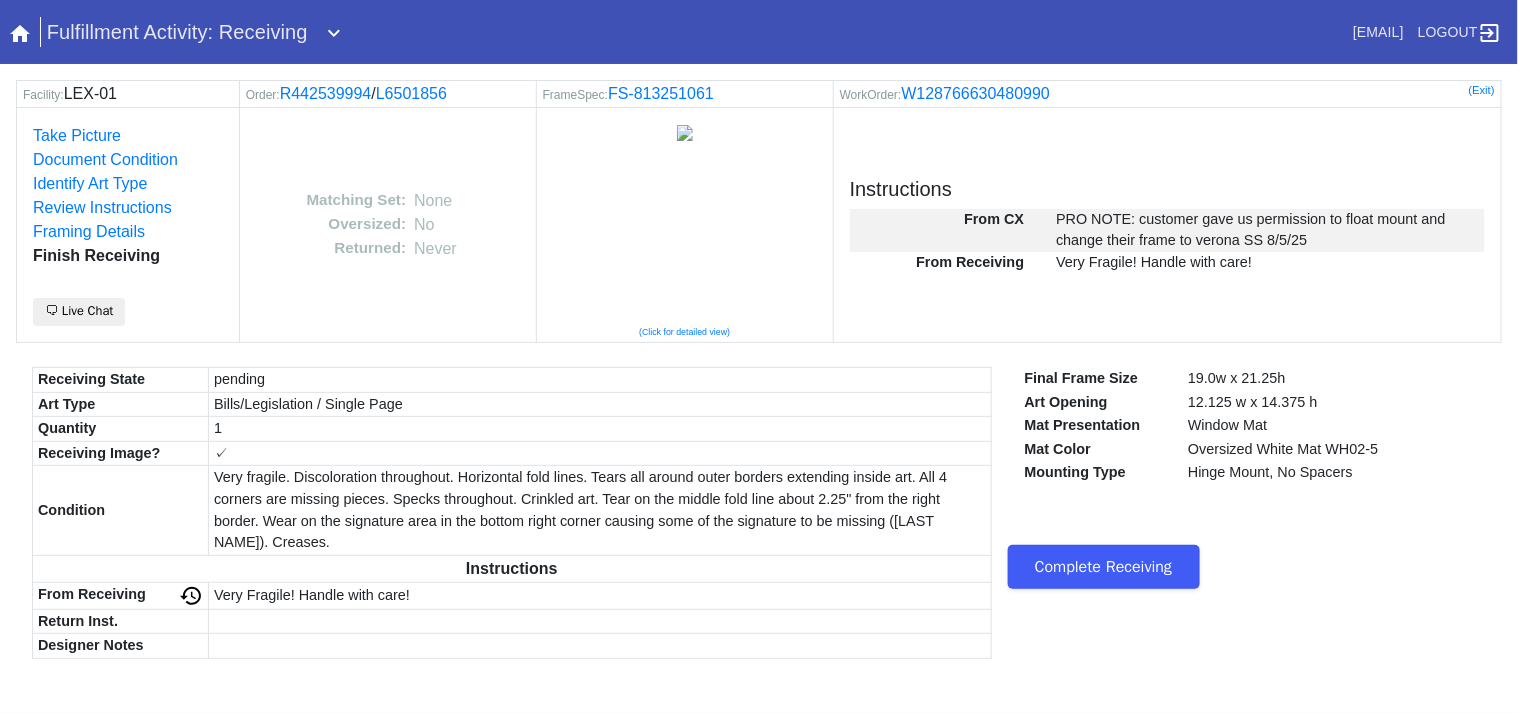 click on "Complete Receiving" at bounding box center (1104, 567) 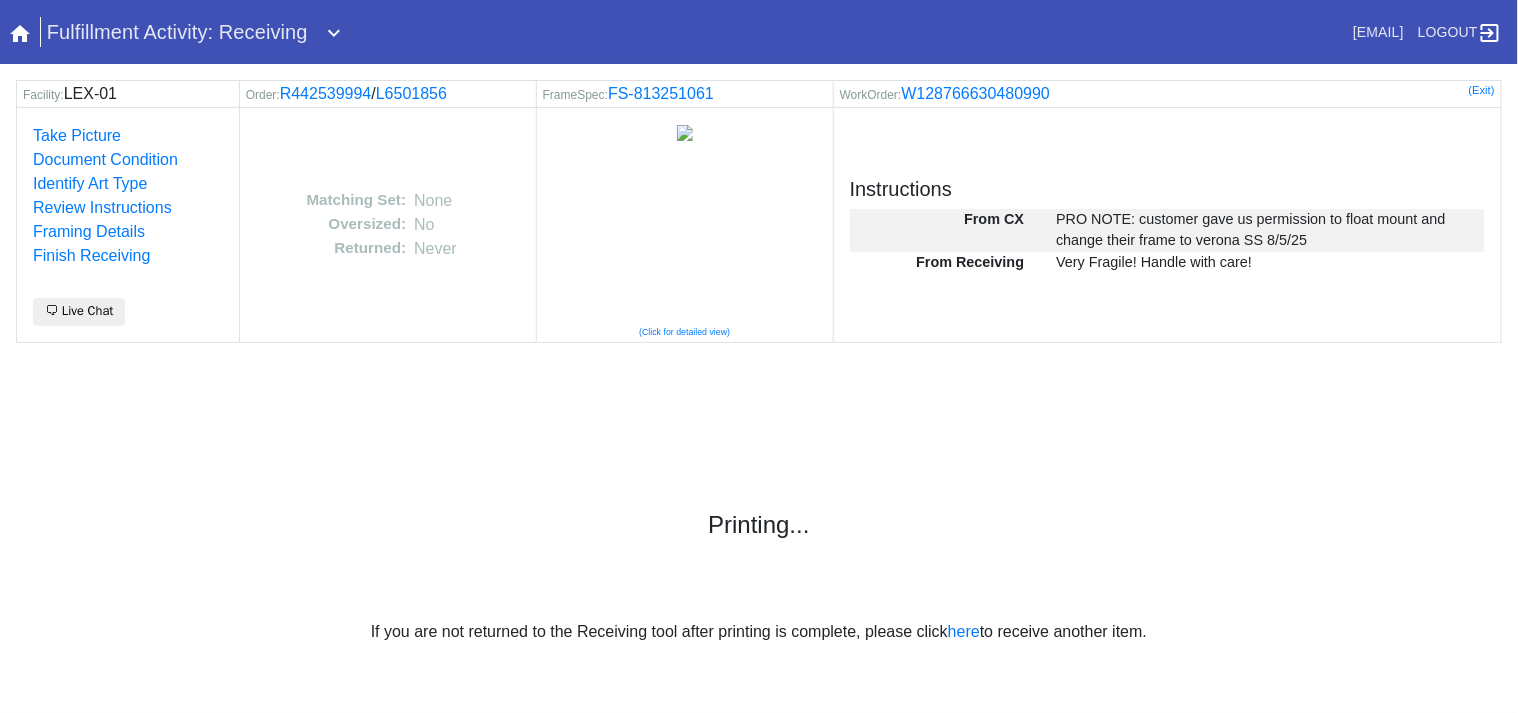 scroll, scrollTop: 0, scrollLeft: 0, axis: both 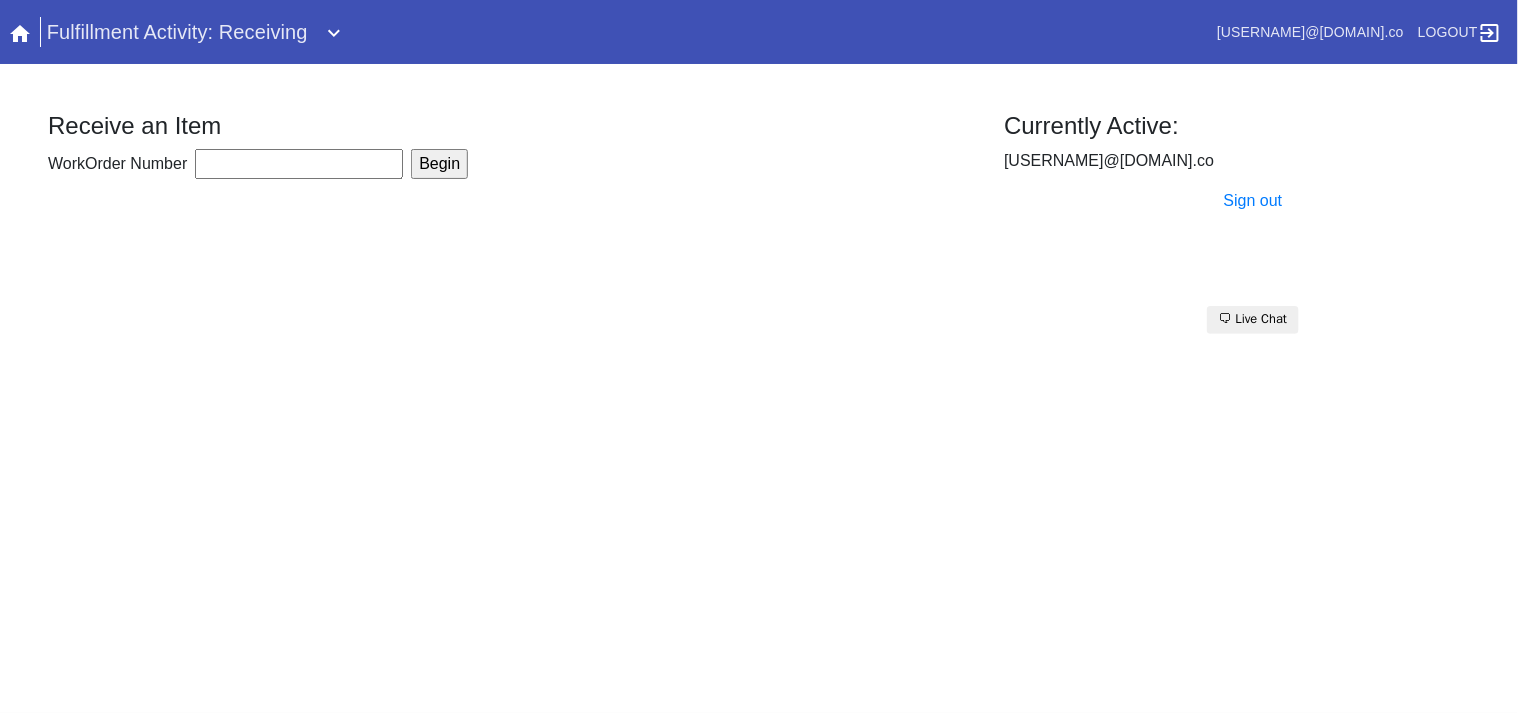 click on "WorkOrder Number" at bounding box center [299, 164] 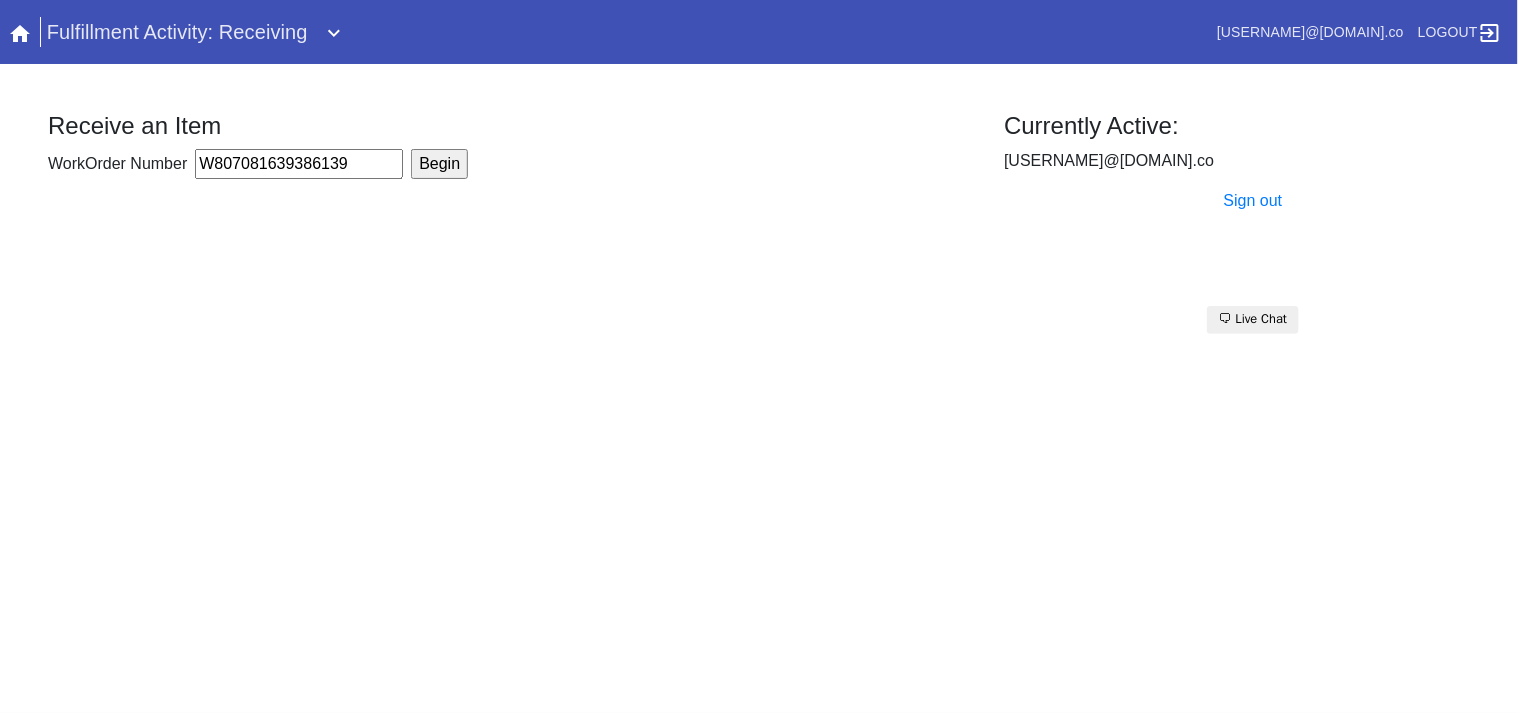 type on "W807081639386139" 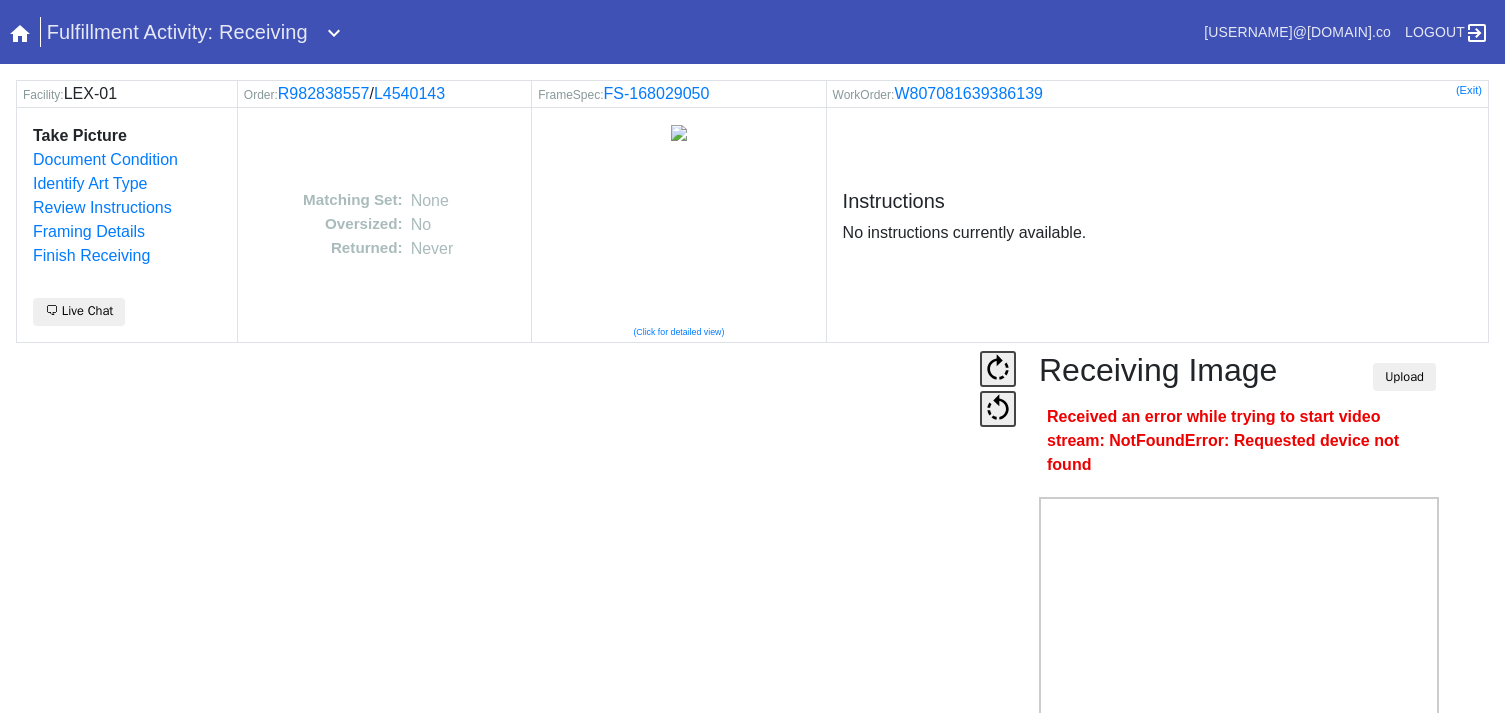 scroll, scrollTop: 0, scrollLeft: 0, axis: both 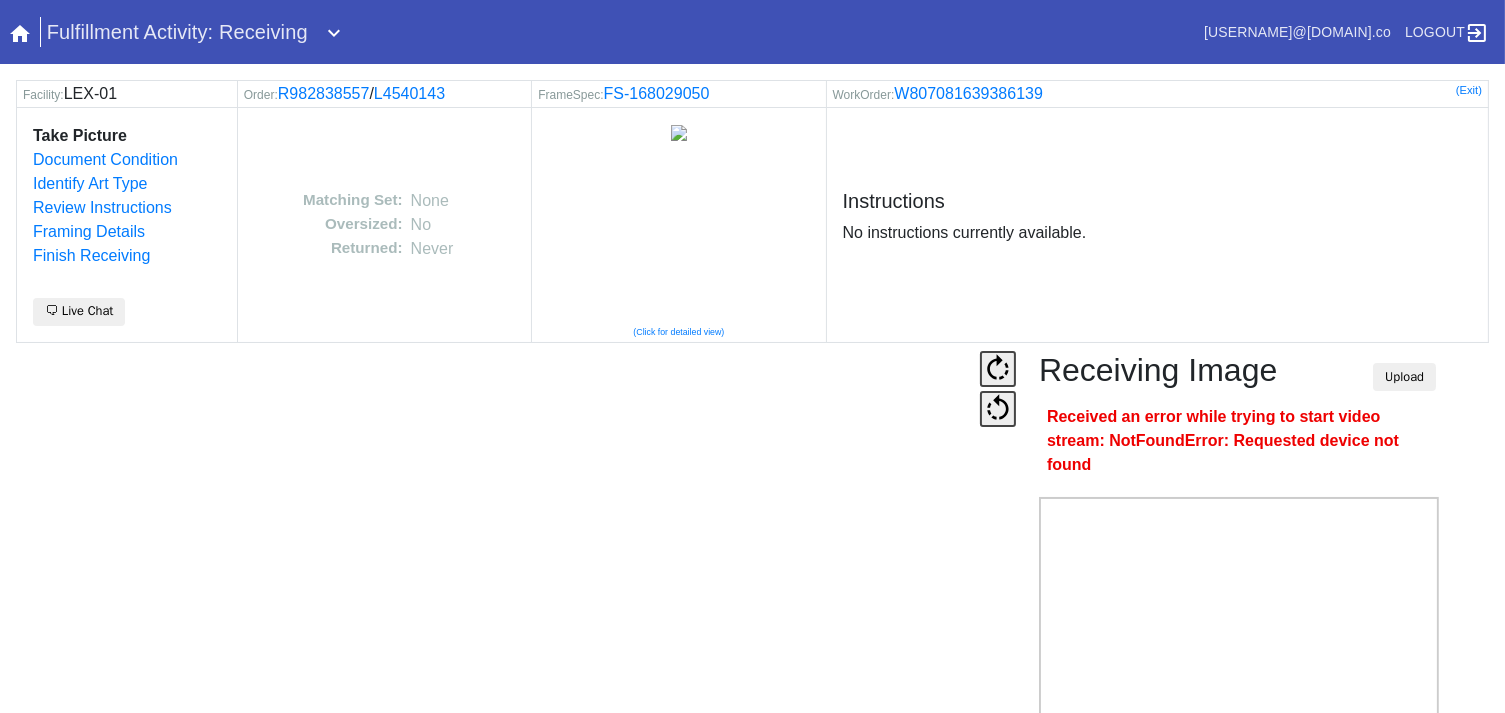 click on "Instructions No instructions currently available." at bounding box center (1157, 225) 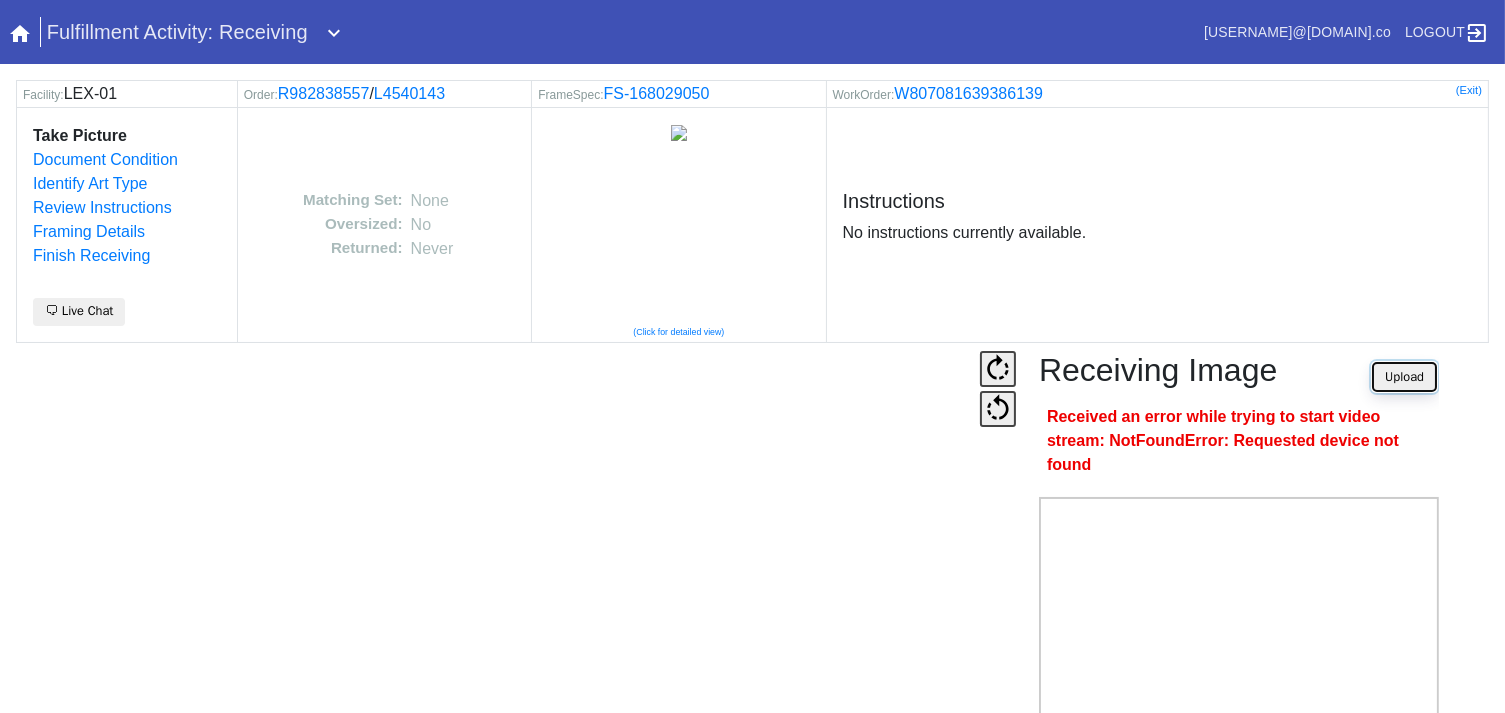 click on "Upload" at bounding box center [1404, 377] 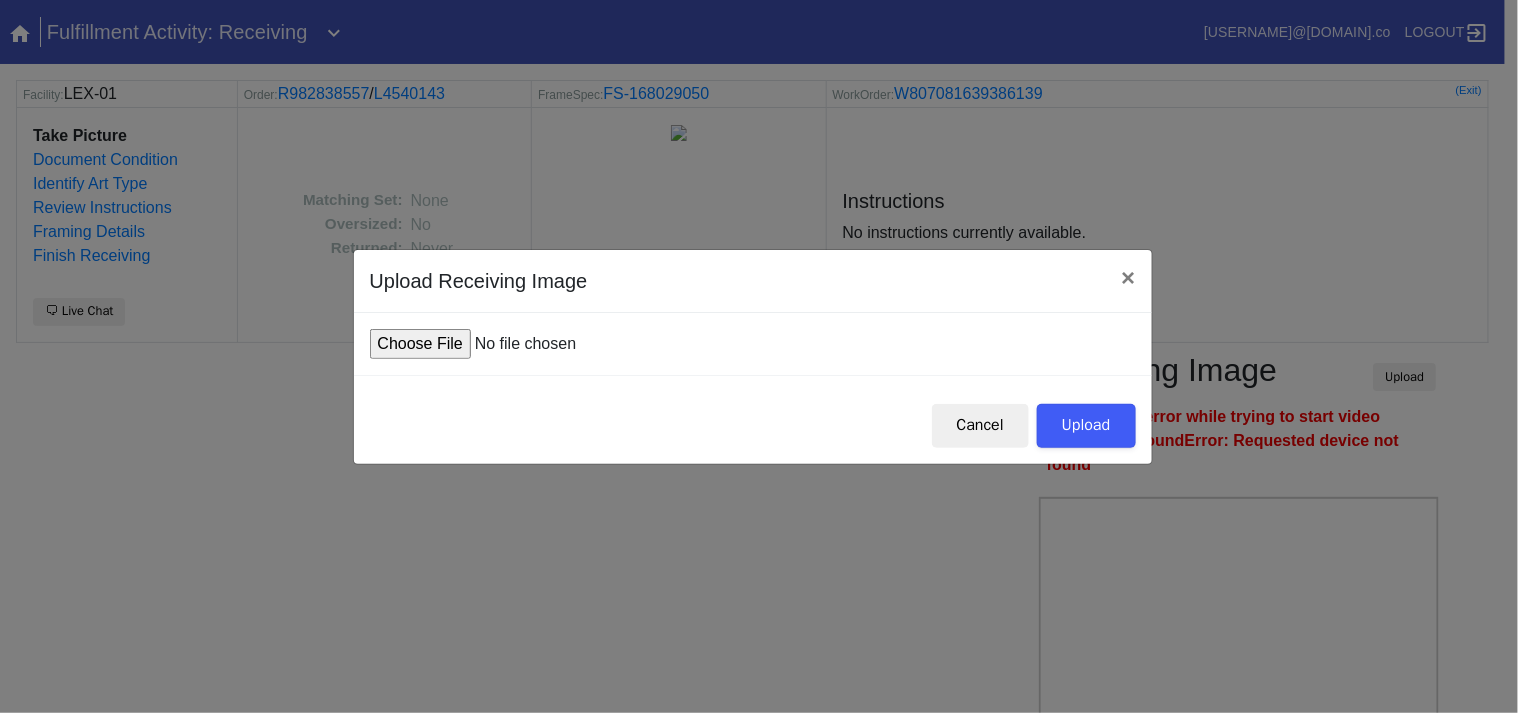 click at bounding box center (521, 344) 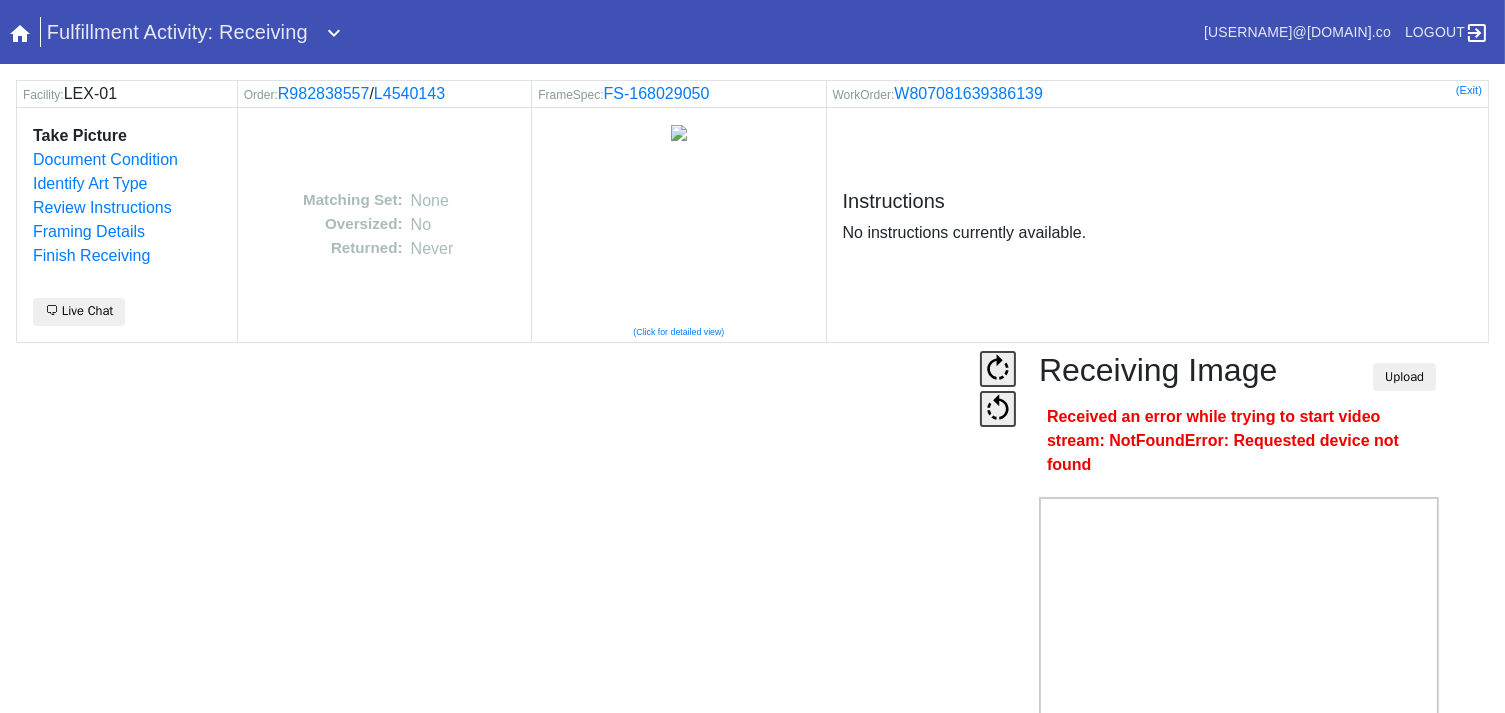 click on "Receiving Image Upload" at bounding box center [1239, 374] 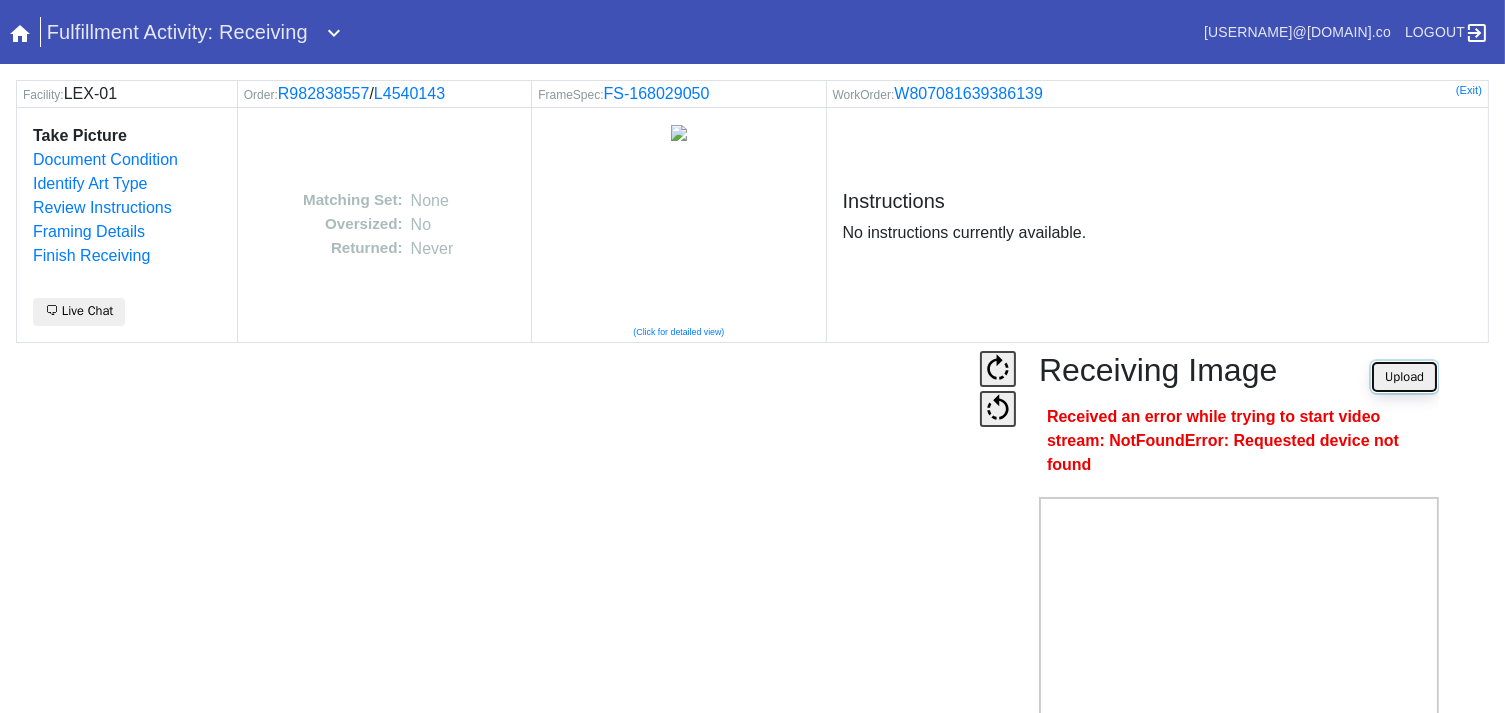 click on "Upload" at bounding box center [1404, 377] 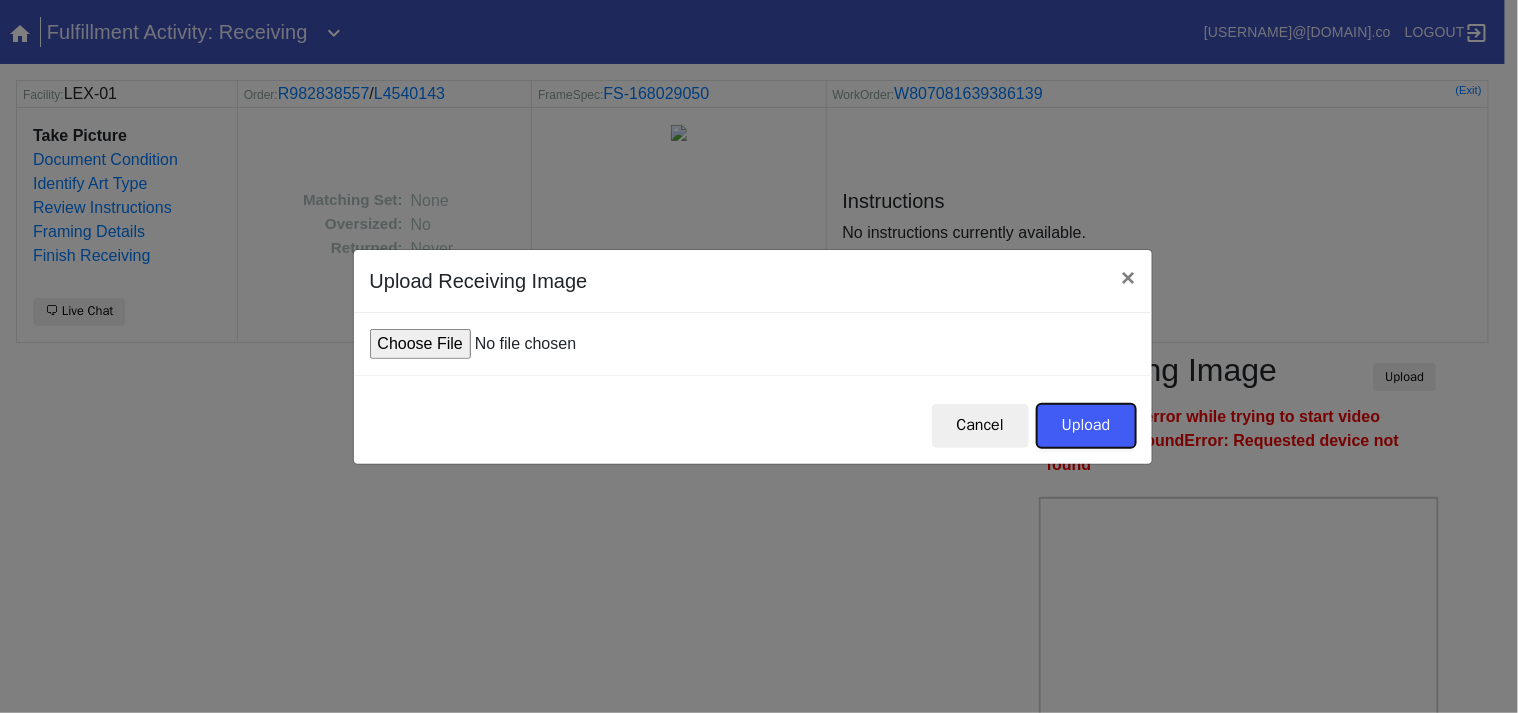 click on "Upload" at bounding box center [1086, 426] 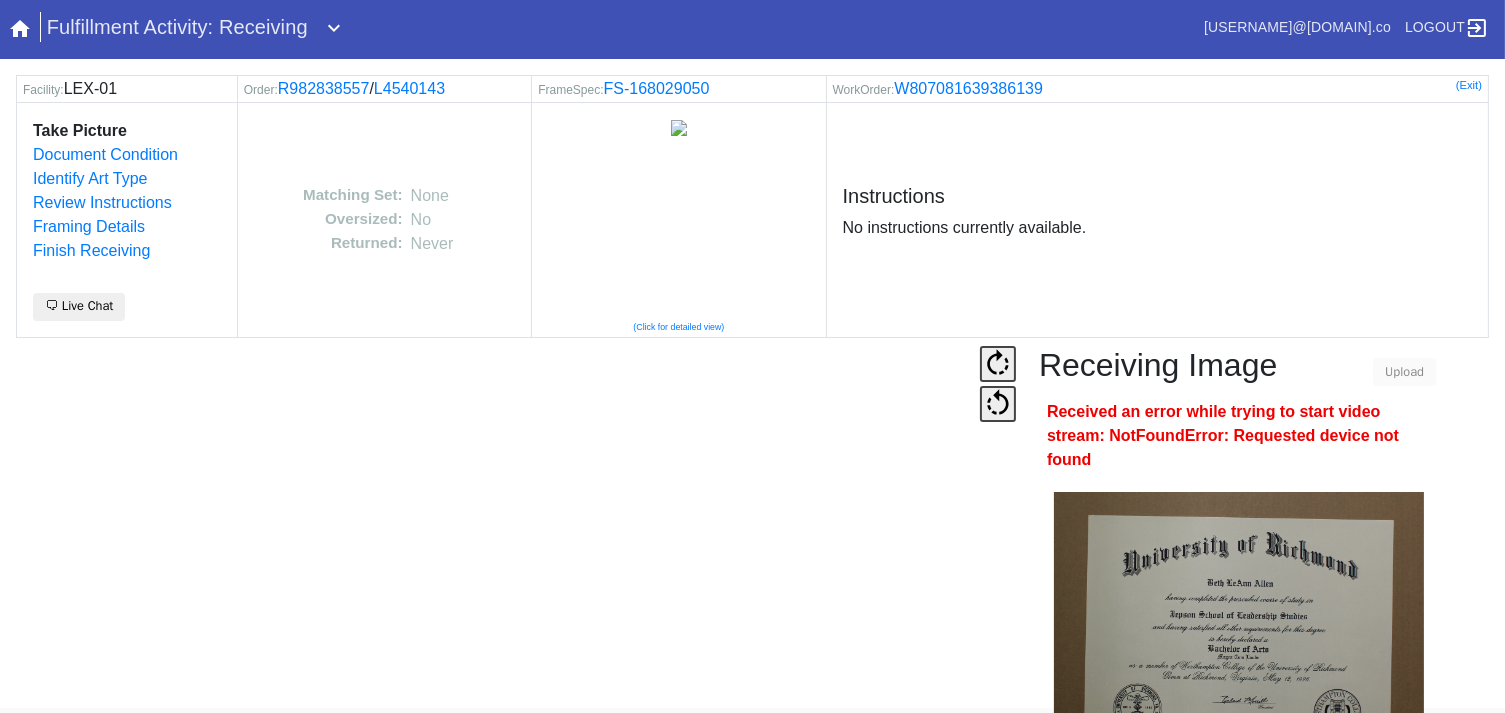 scroll, scrollTop: 124, scrollLeft: 0, axis: vertical 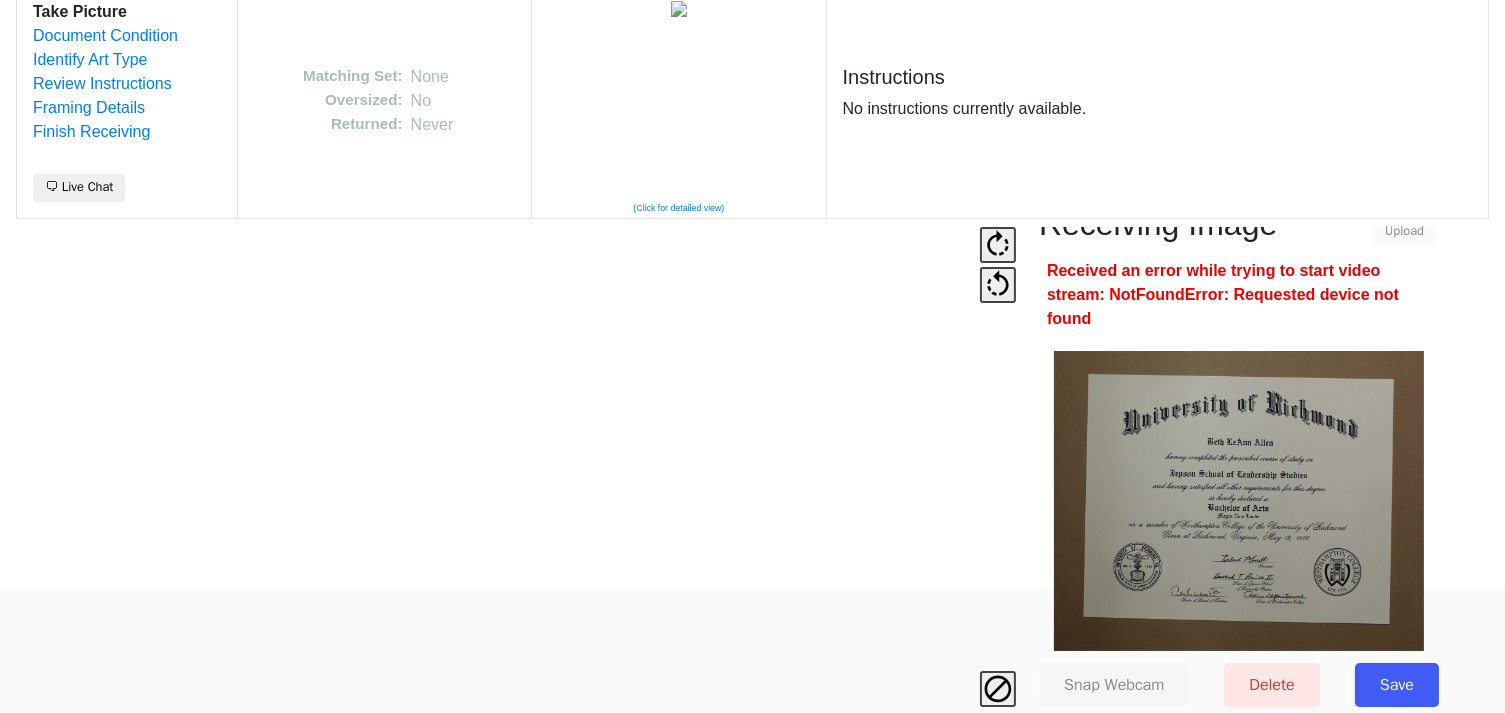 click on "Save" at bounding box center (1397, 685) 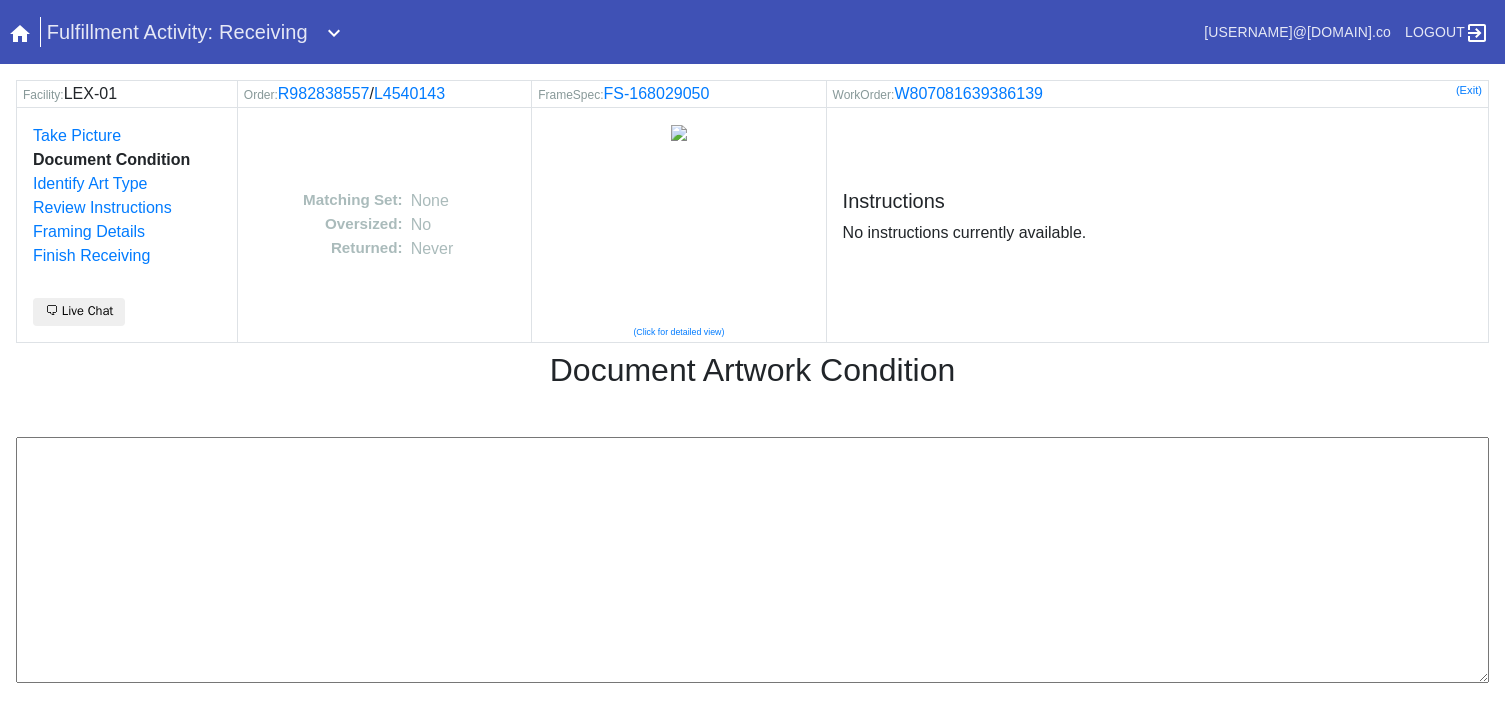 scroll, scrollTop: 0, scrollLeft: 0, axis: both 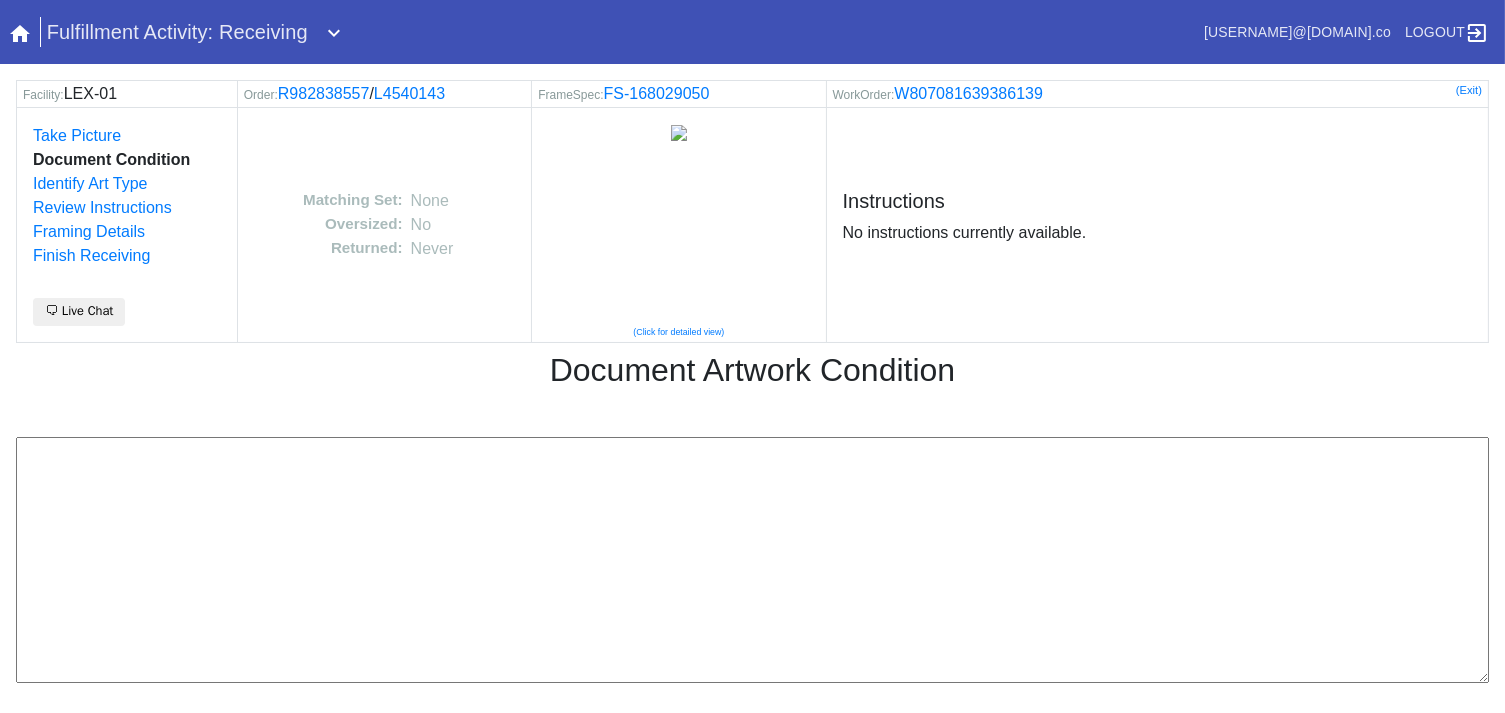 click at bounding box center [752, 560] 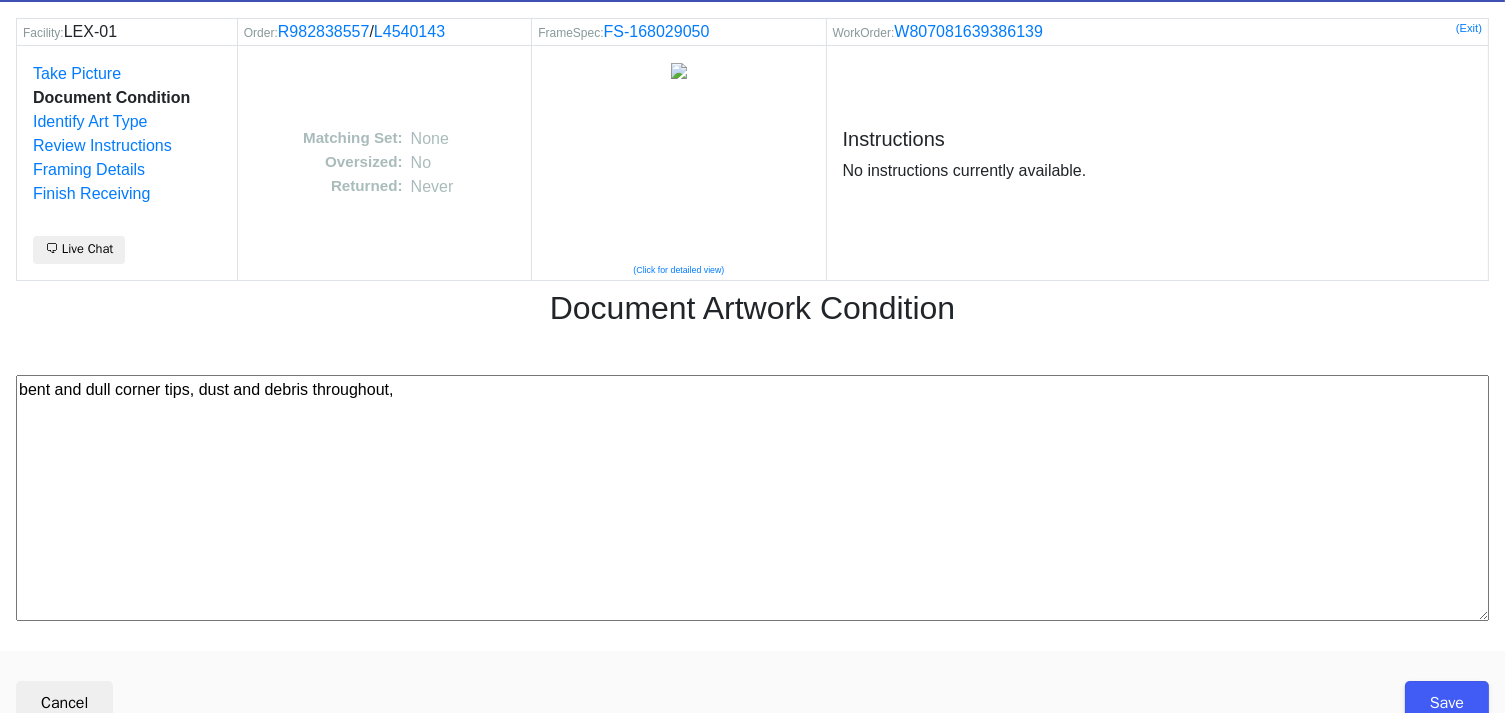 scroll, scrollTop: 80, scrollLeft: 0, axis: vertical 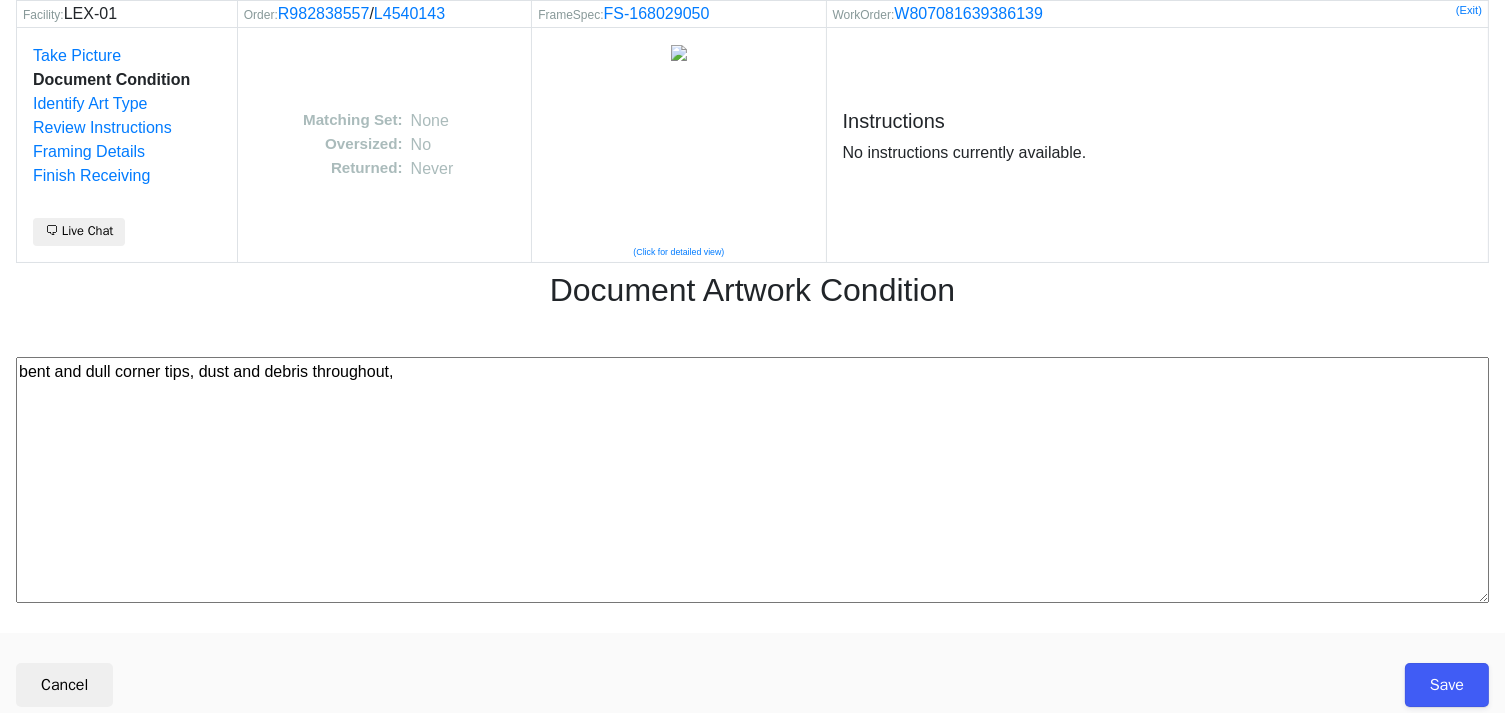 type on "bent and dull corner tips, dust and debris throughout," 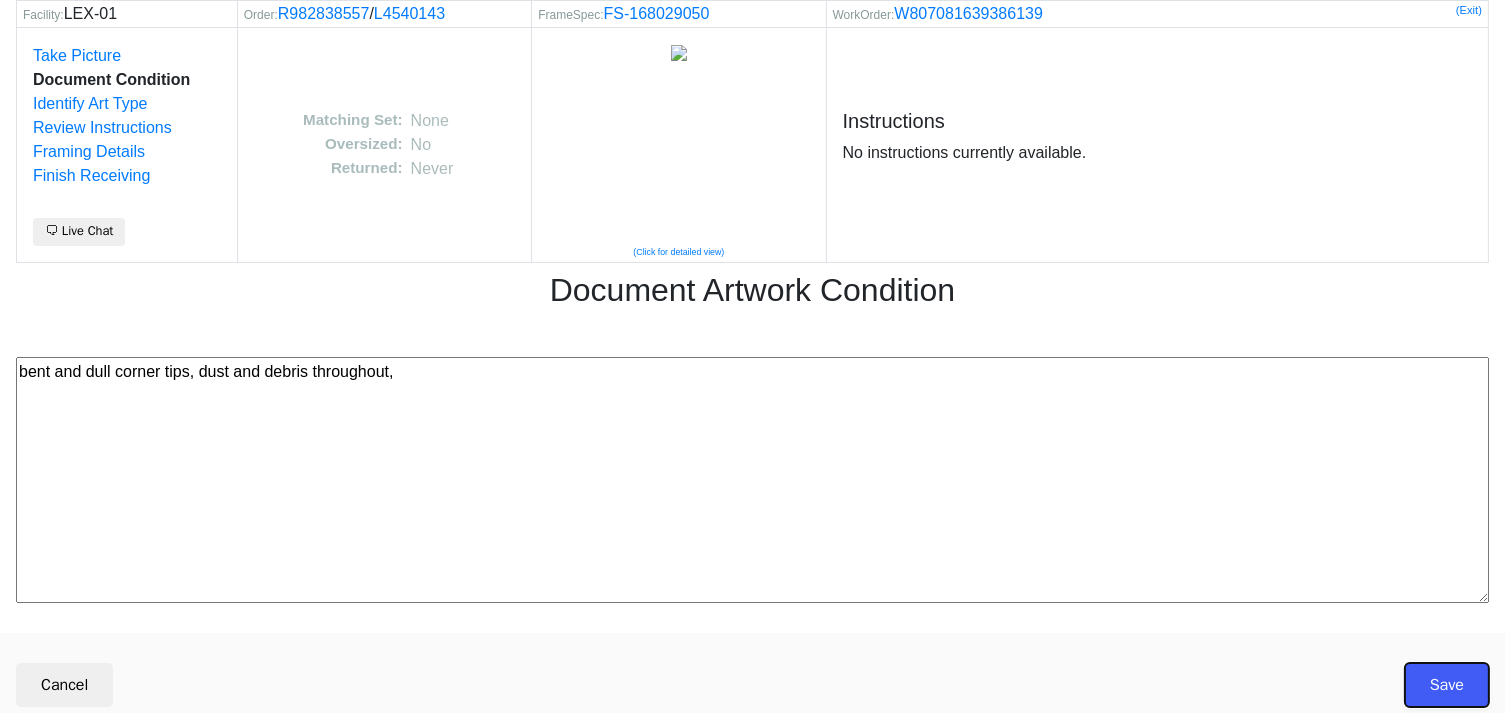 click on "Save" at bounding box center [1447, 685] 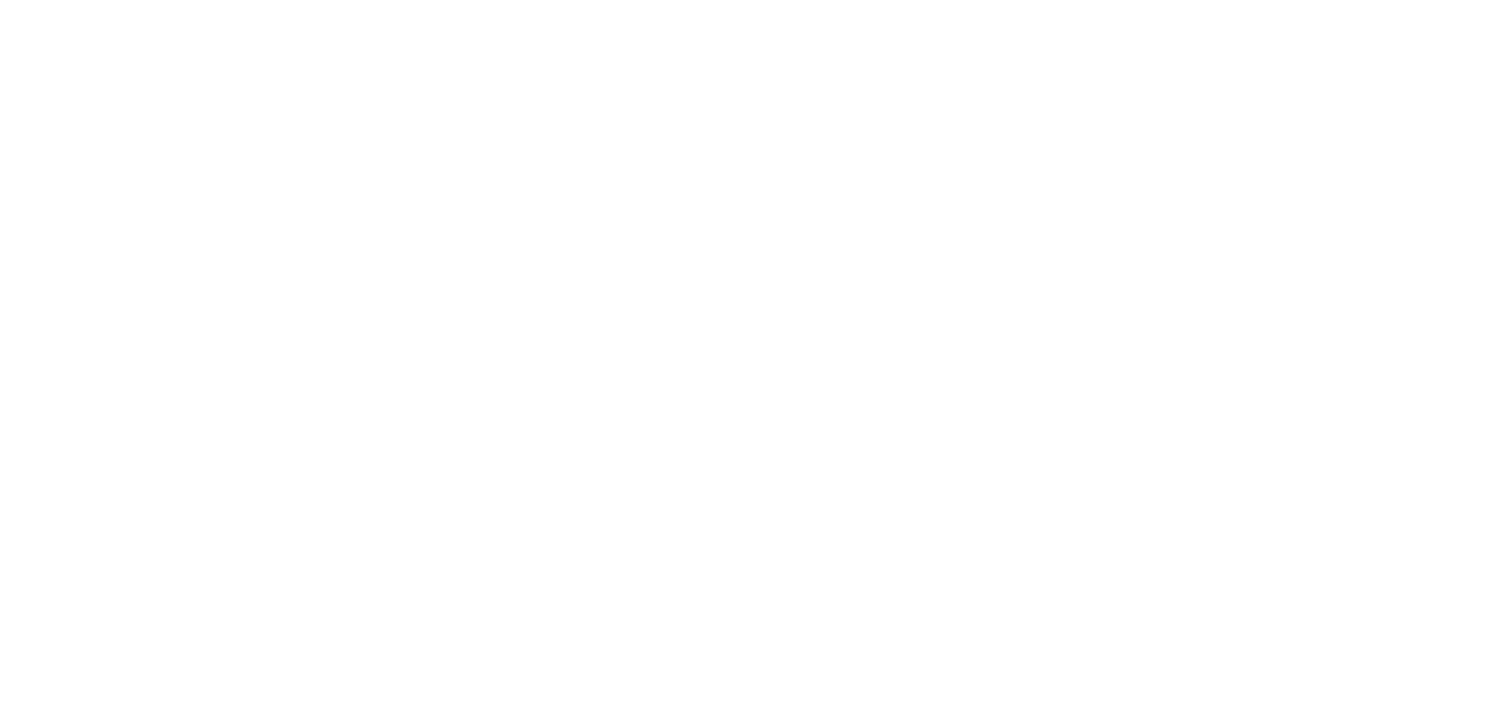 scroll, scrollTop: 0, scrollLeft: 0, axis: both 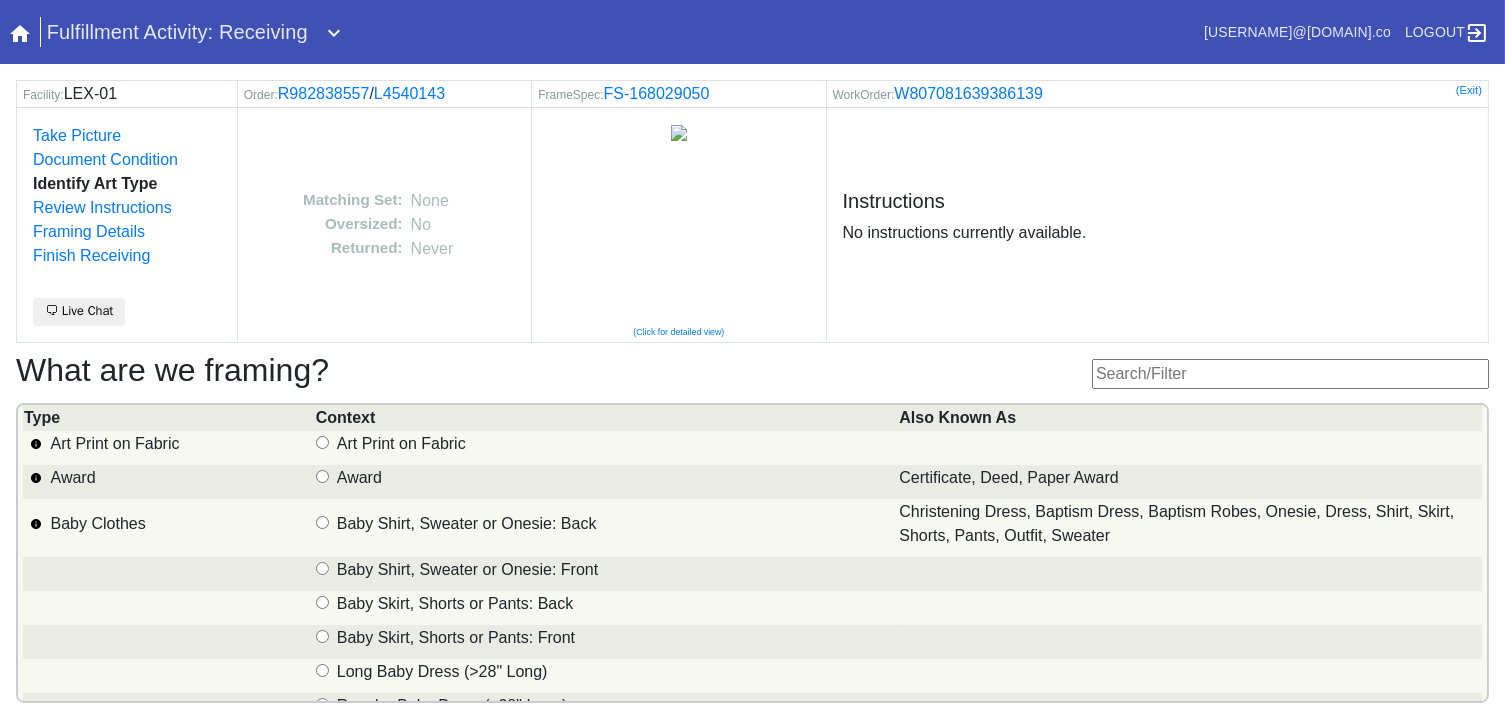 click on "What are we framing?" at bounding box center [752, 374] 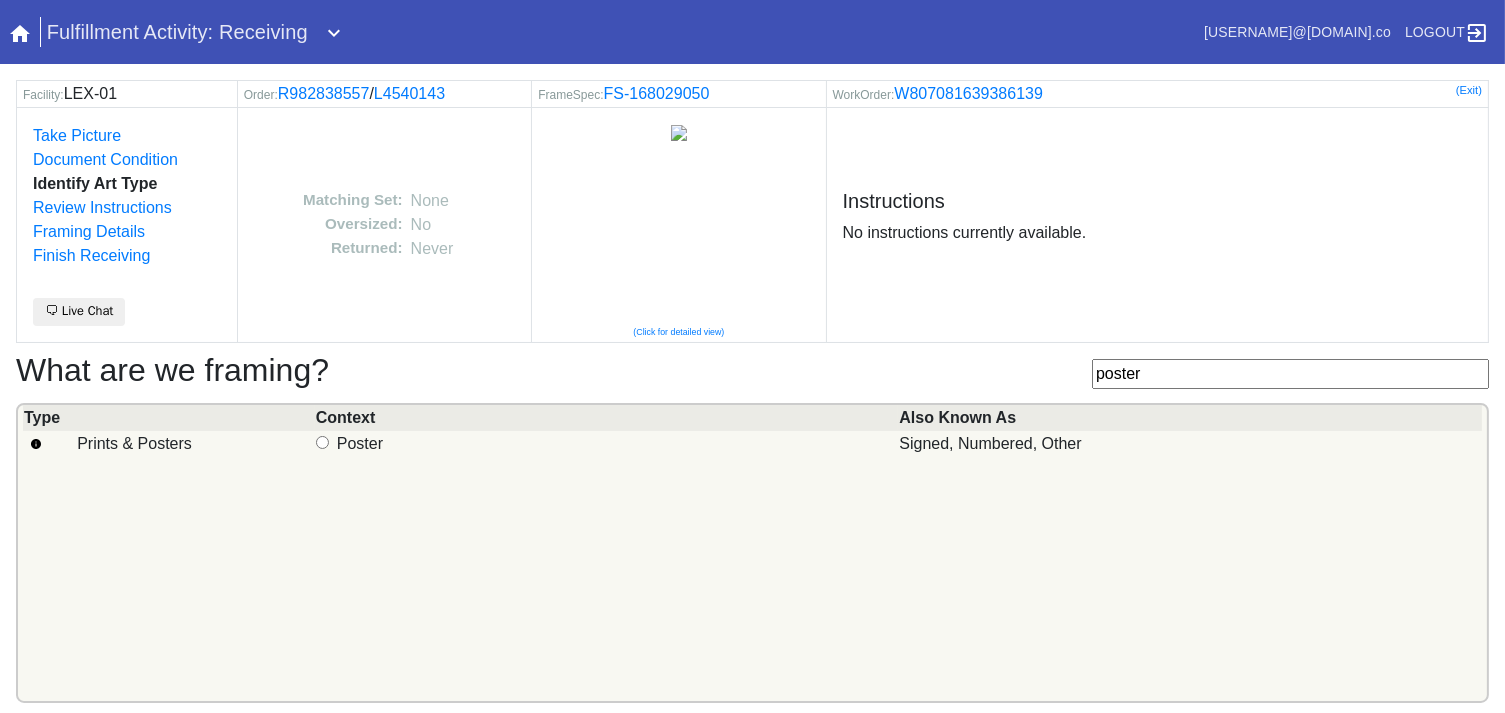 type on "poster" 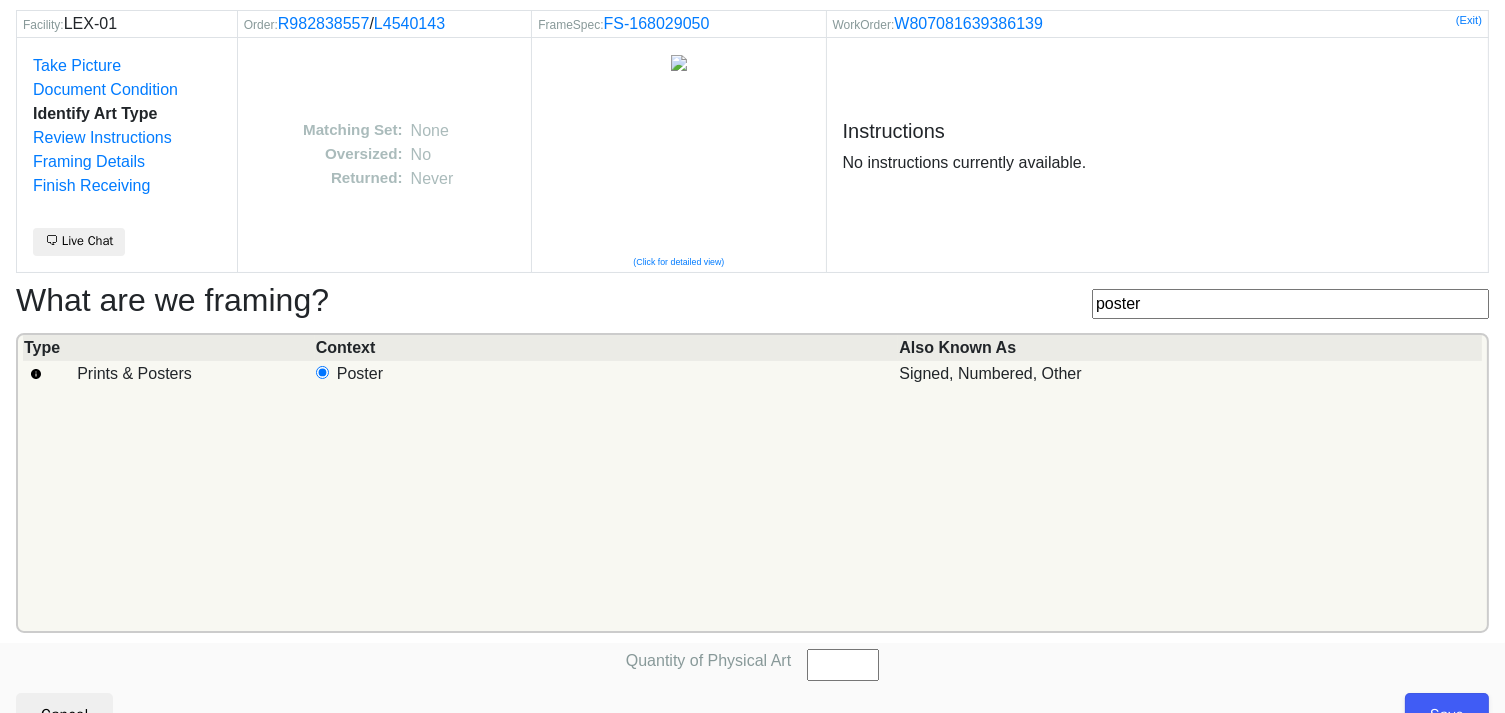 scroll, scrollTop: 101, scrollLeft: 0, axis: vertical 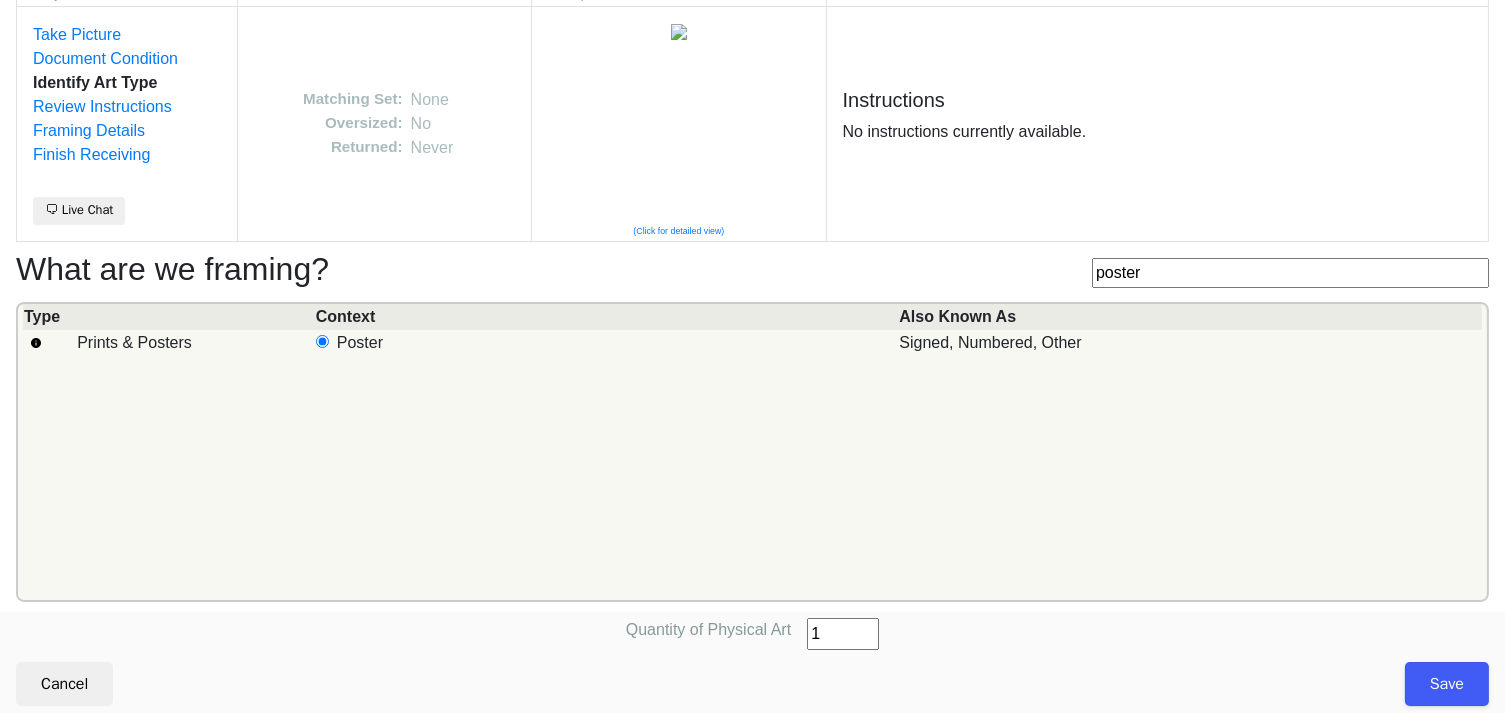 type on "1" 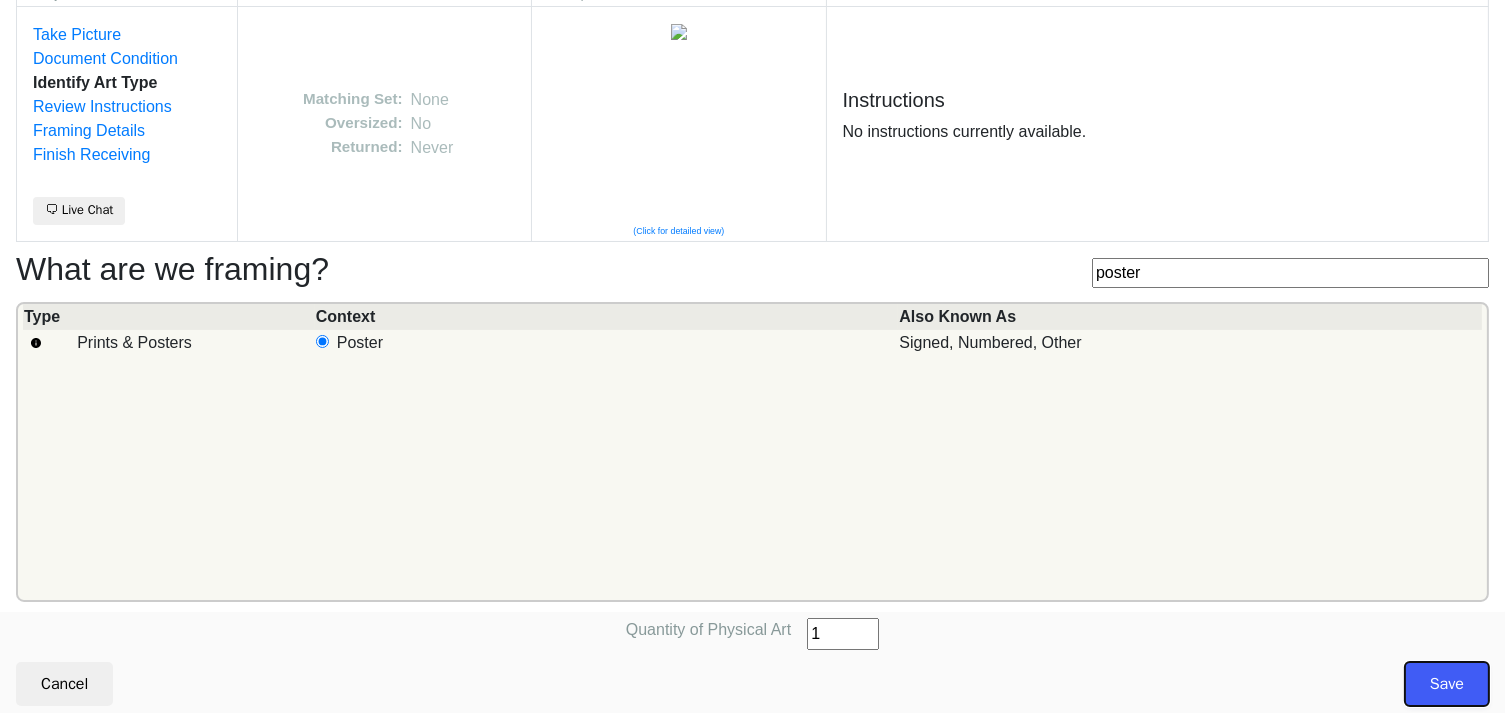 click on "Save" at bounding box center (1447, 684) 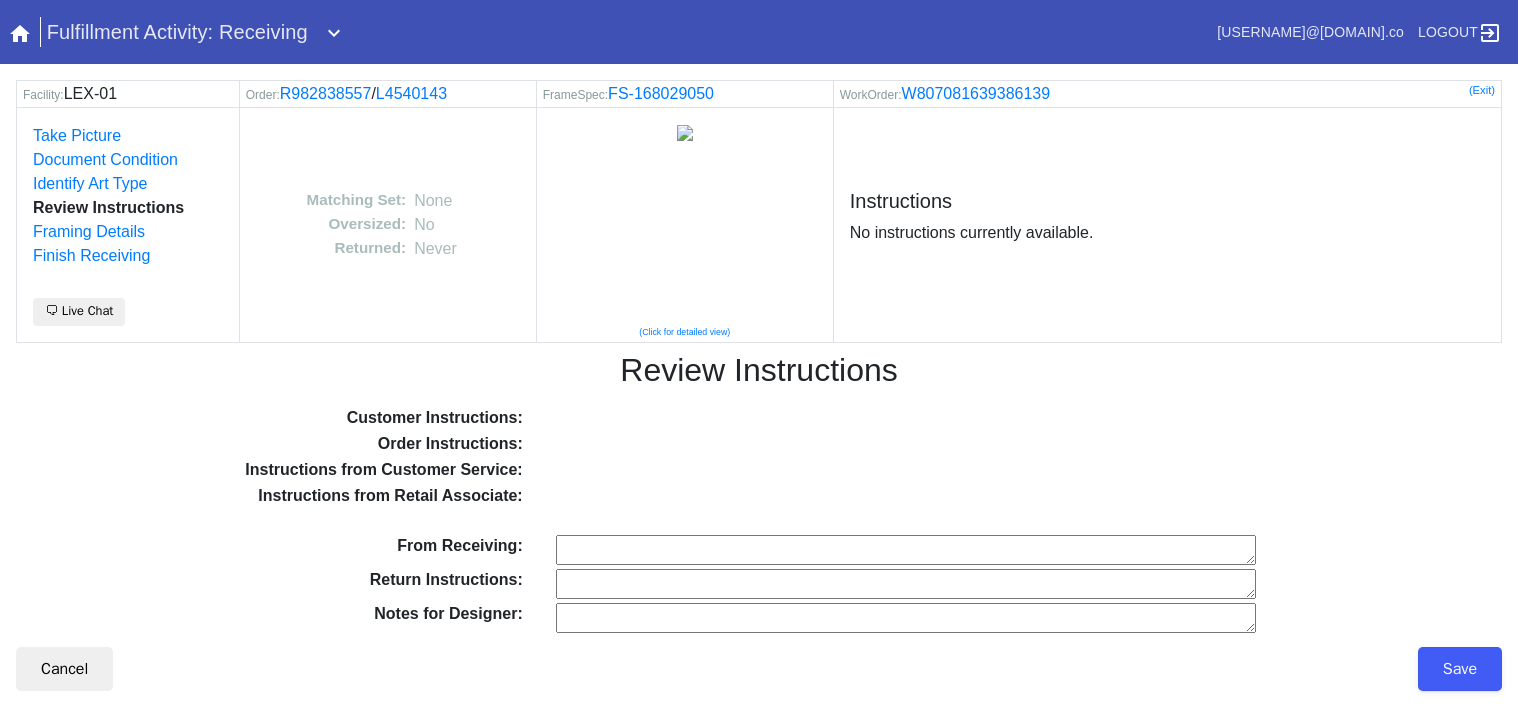 scroll, scrollTop: 0, scrollLeft: 0, axis: both 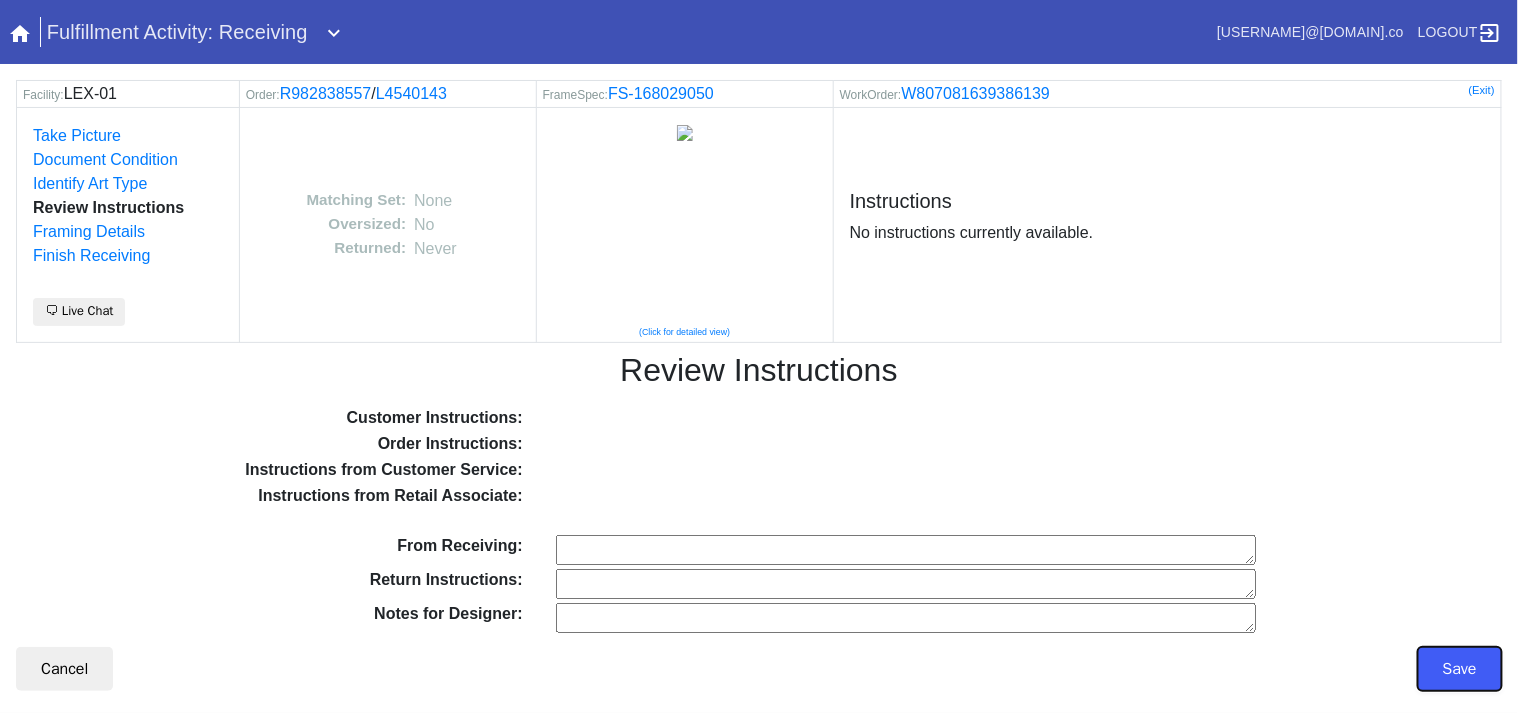 click on "Save" at bounding box center [1460, 669] 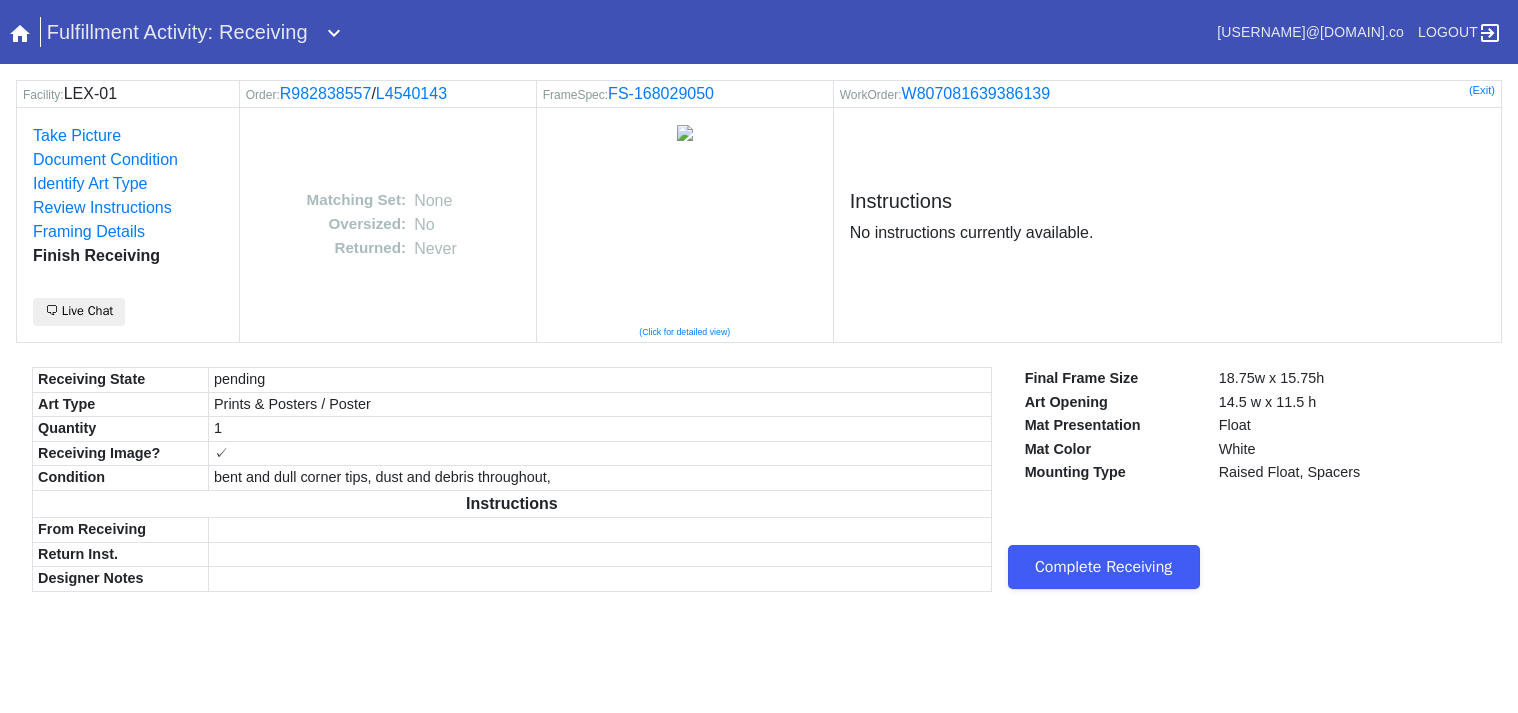 scroll, scrollTop: 0, scrollLeft: 0, axis: both 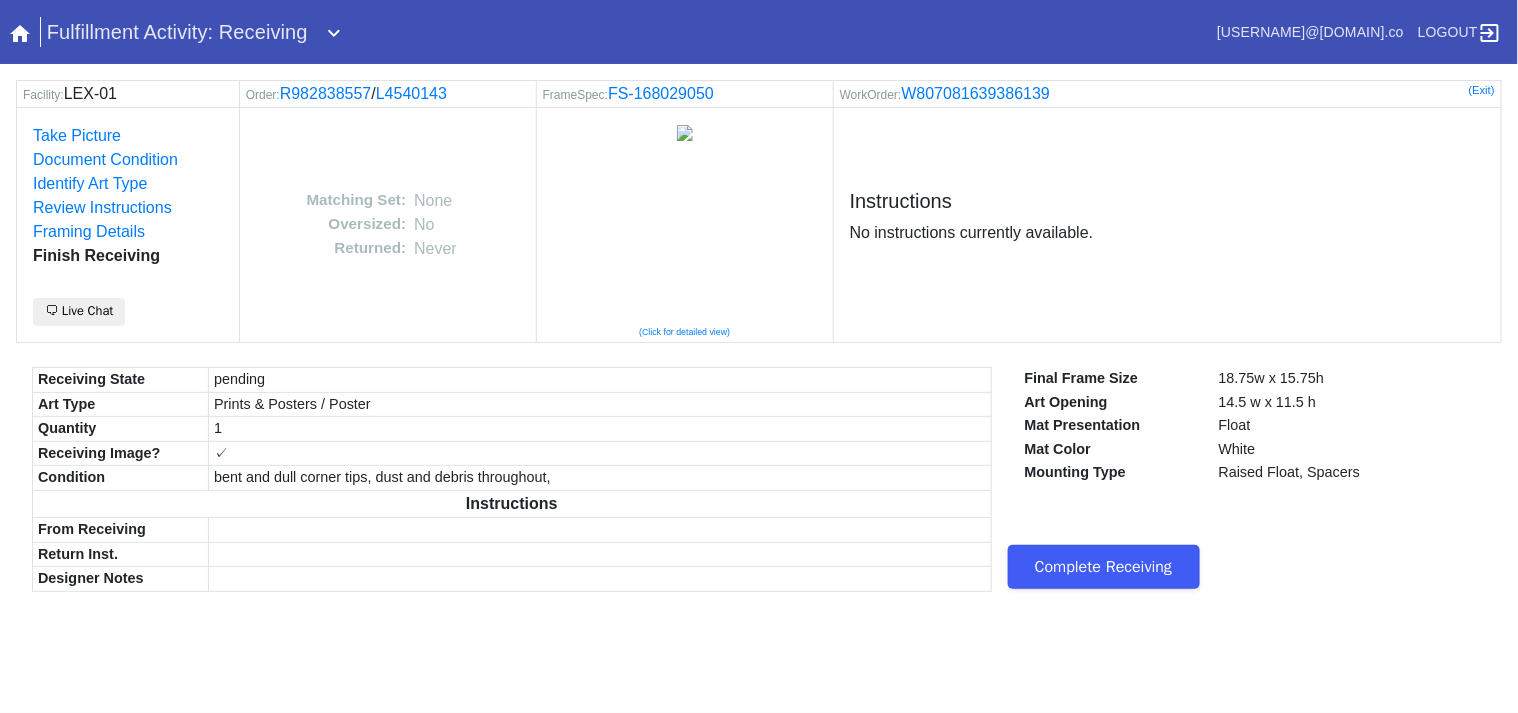 click on "Complete Receiving" at bounding box center [1104, 567] 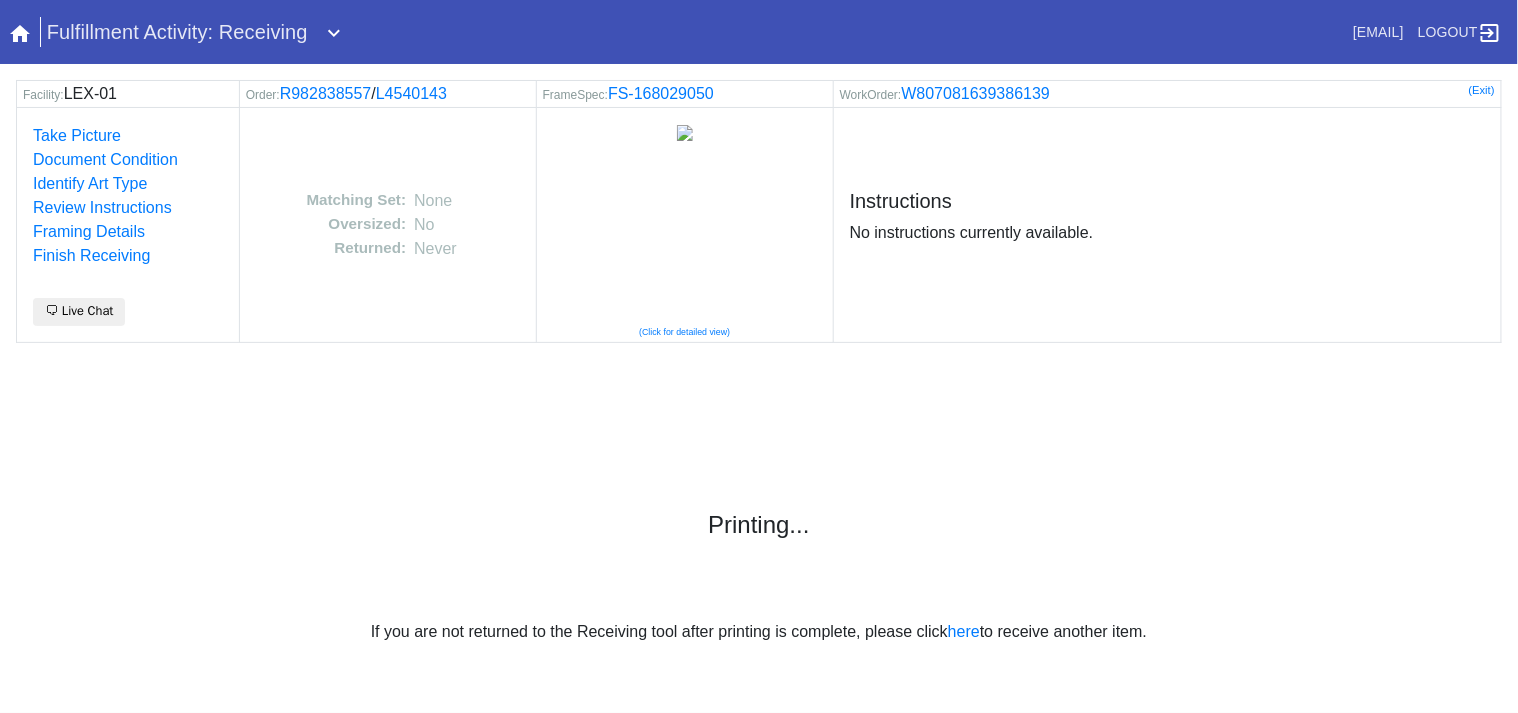 scroll, scrollTop: 0, scrollLeft: 0, axis: both 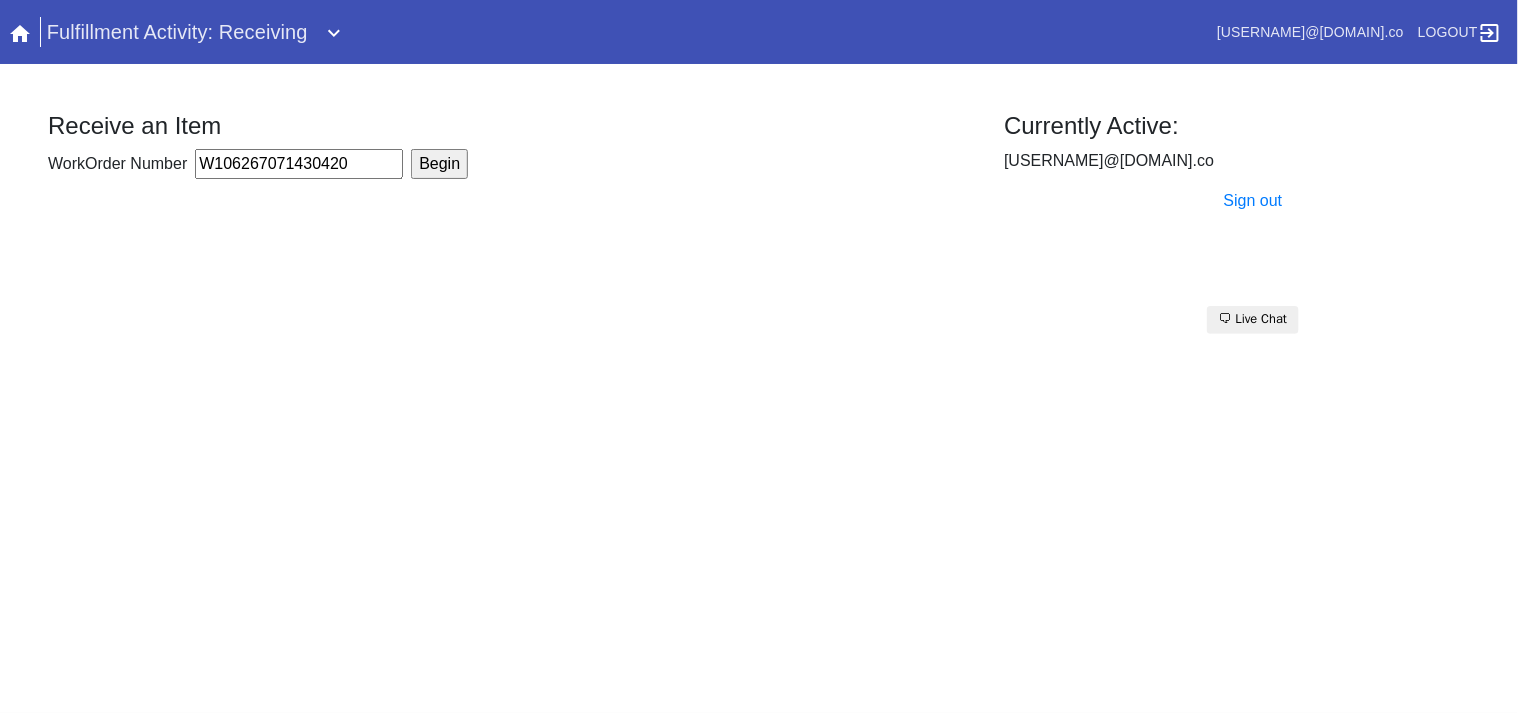 type on "W106267071430420" 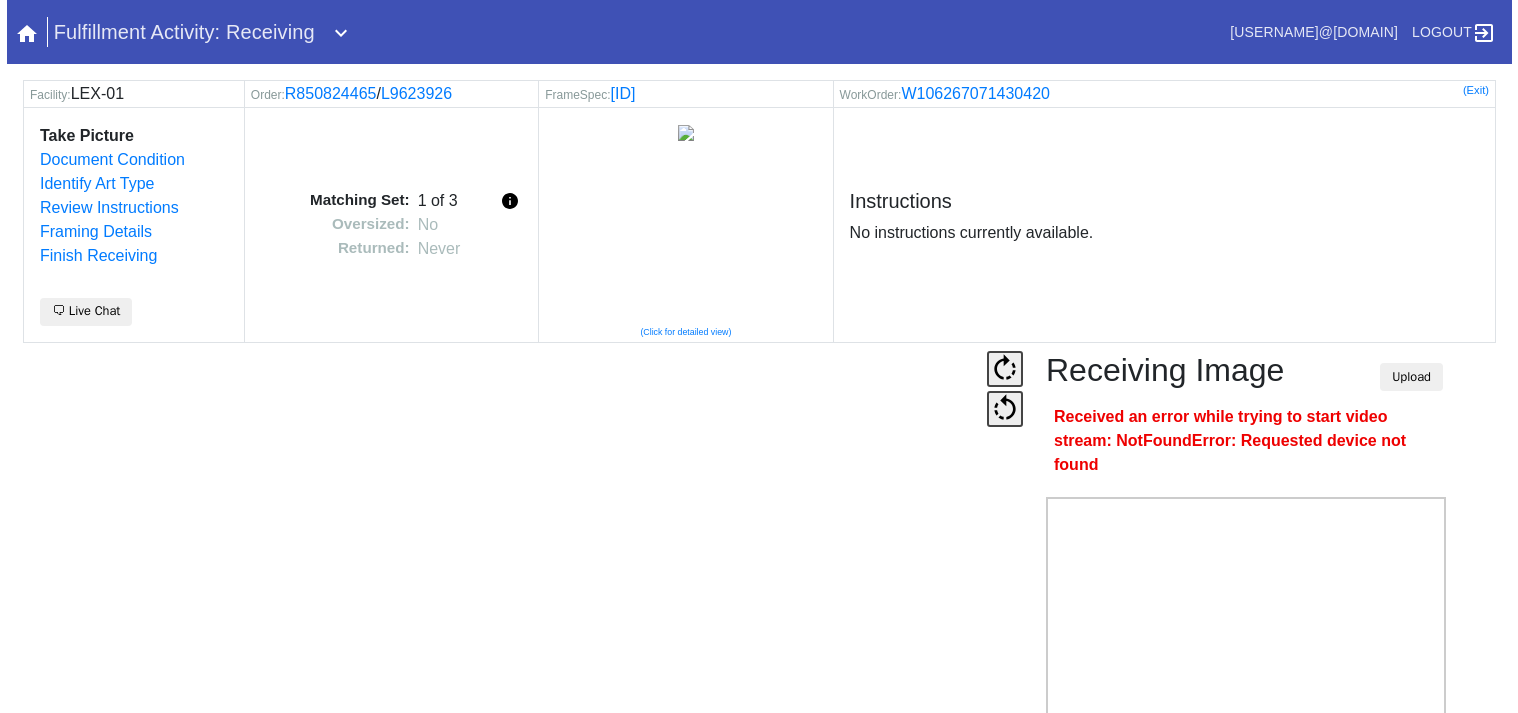 scroll, scrollTop: 0, scrollLeft: 0, axis: both 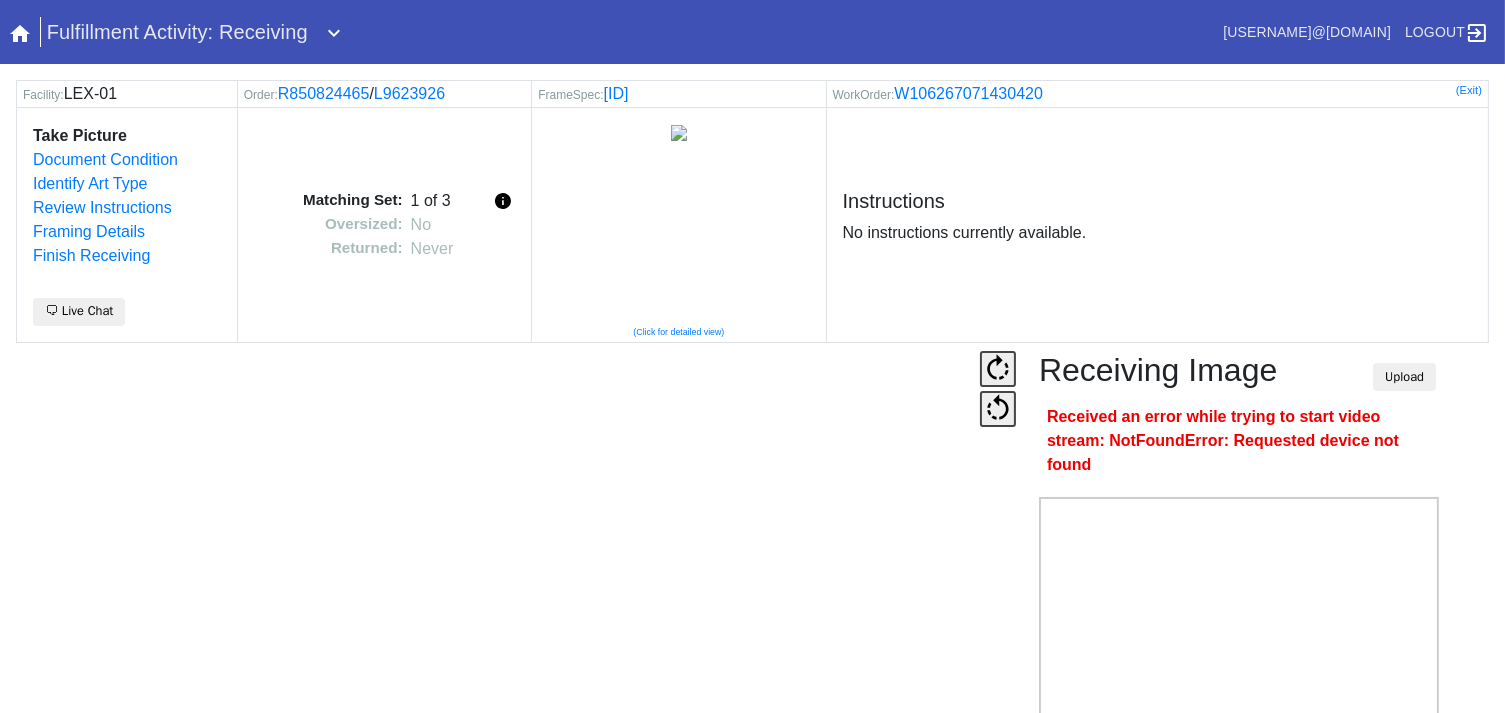 click on "Camera Disabled Click  here  to re-enable it. Receiving Image Upload Received an error while trying to start video stream: NotFoundError: Requested device not found Snap Webcam Save" at bounding box center [752, 591] 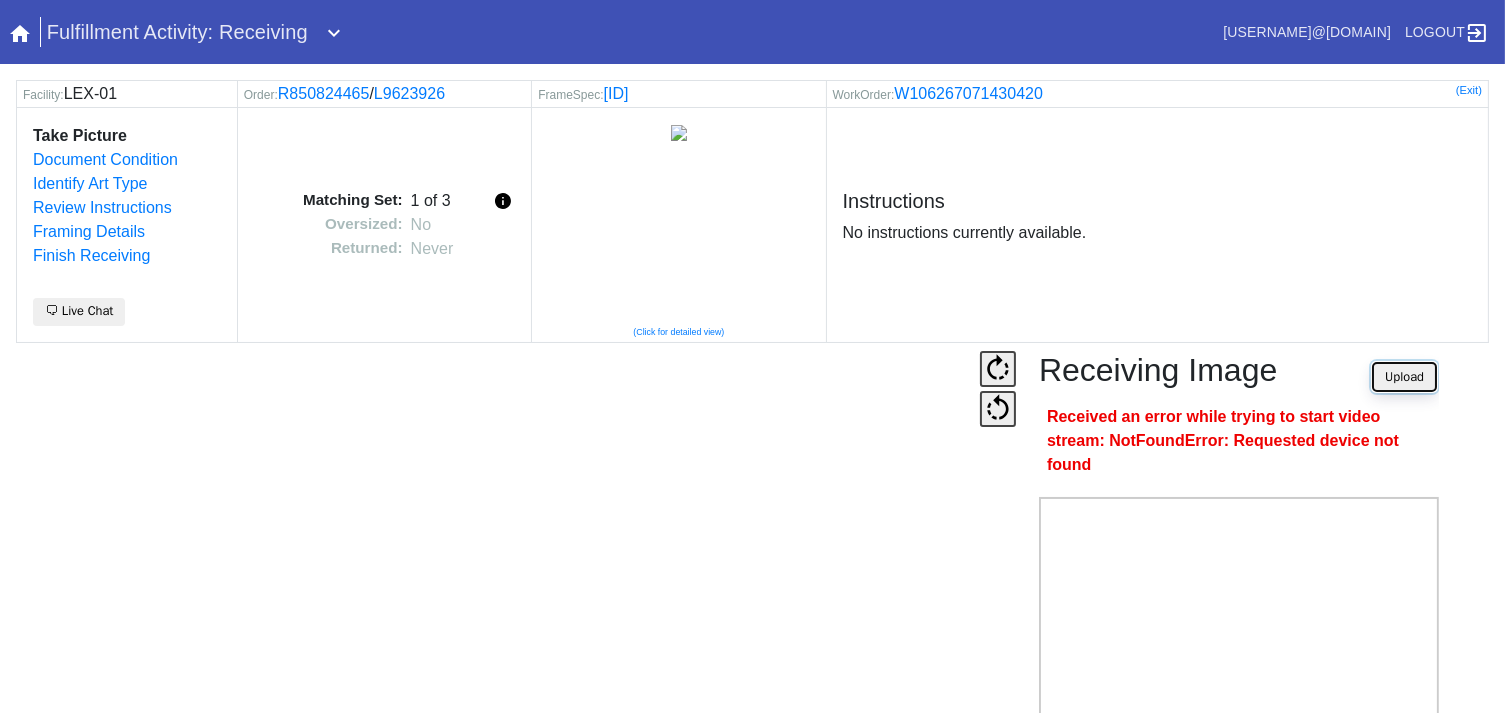 click on "Upload" at bounding box center [1404, 377] 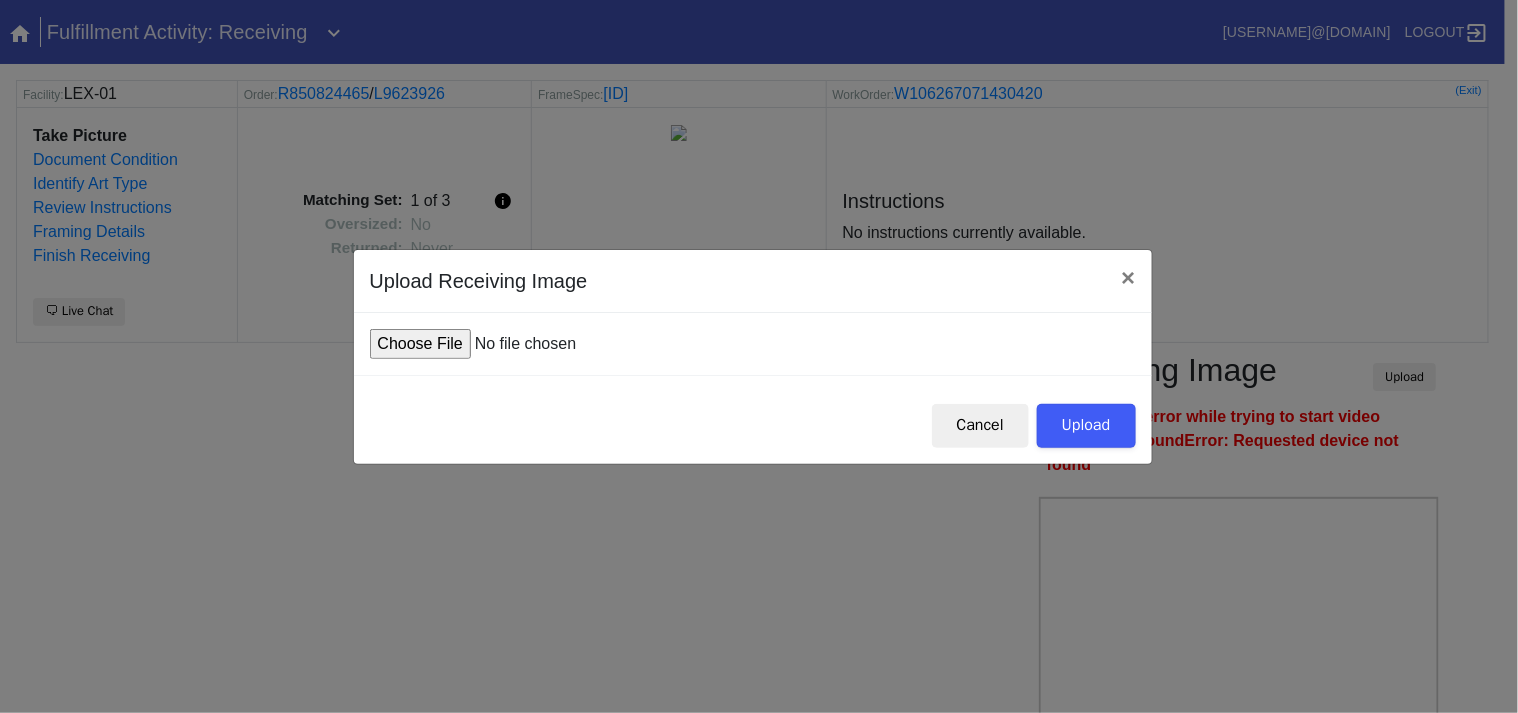 click at bounding box center (521, 344) 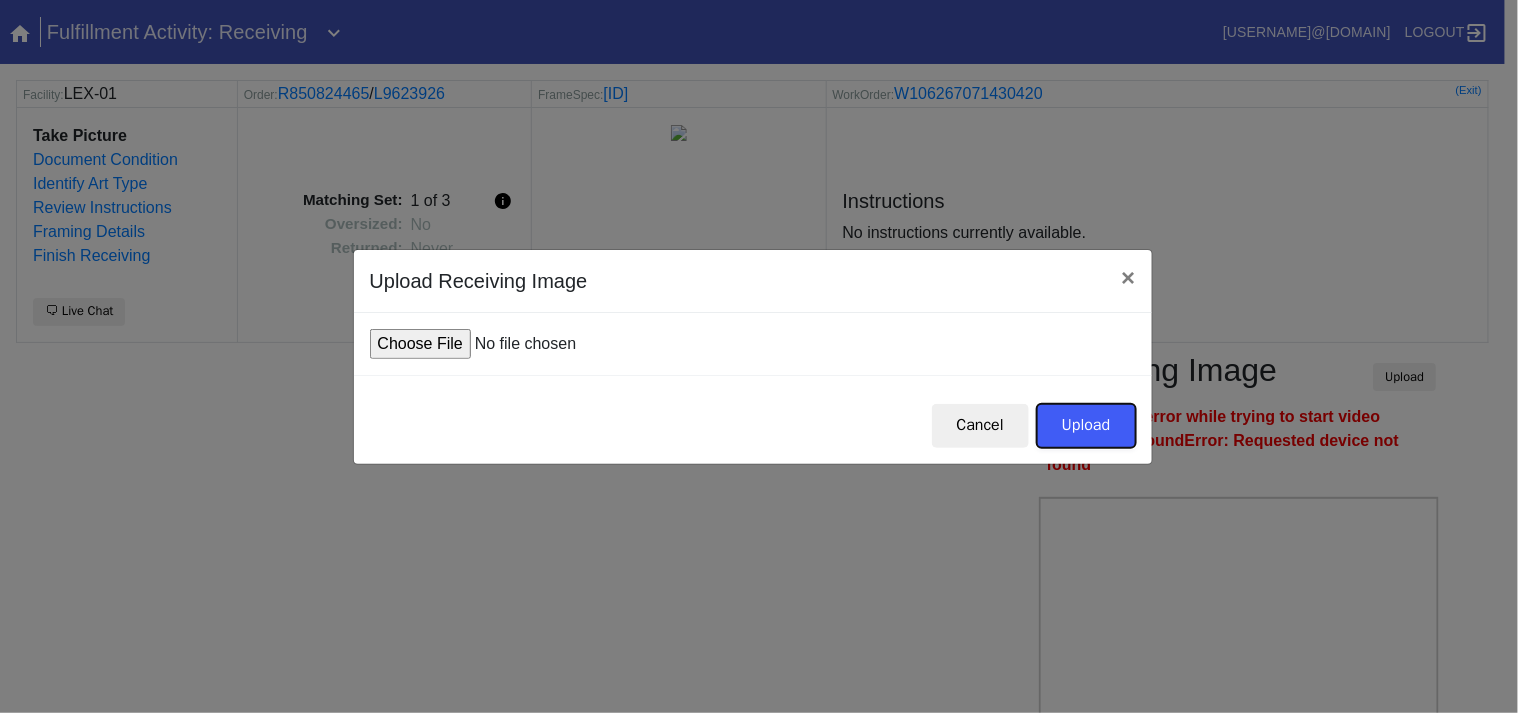 click on "Upload" at bounding box center [1086, 426] 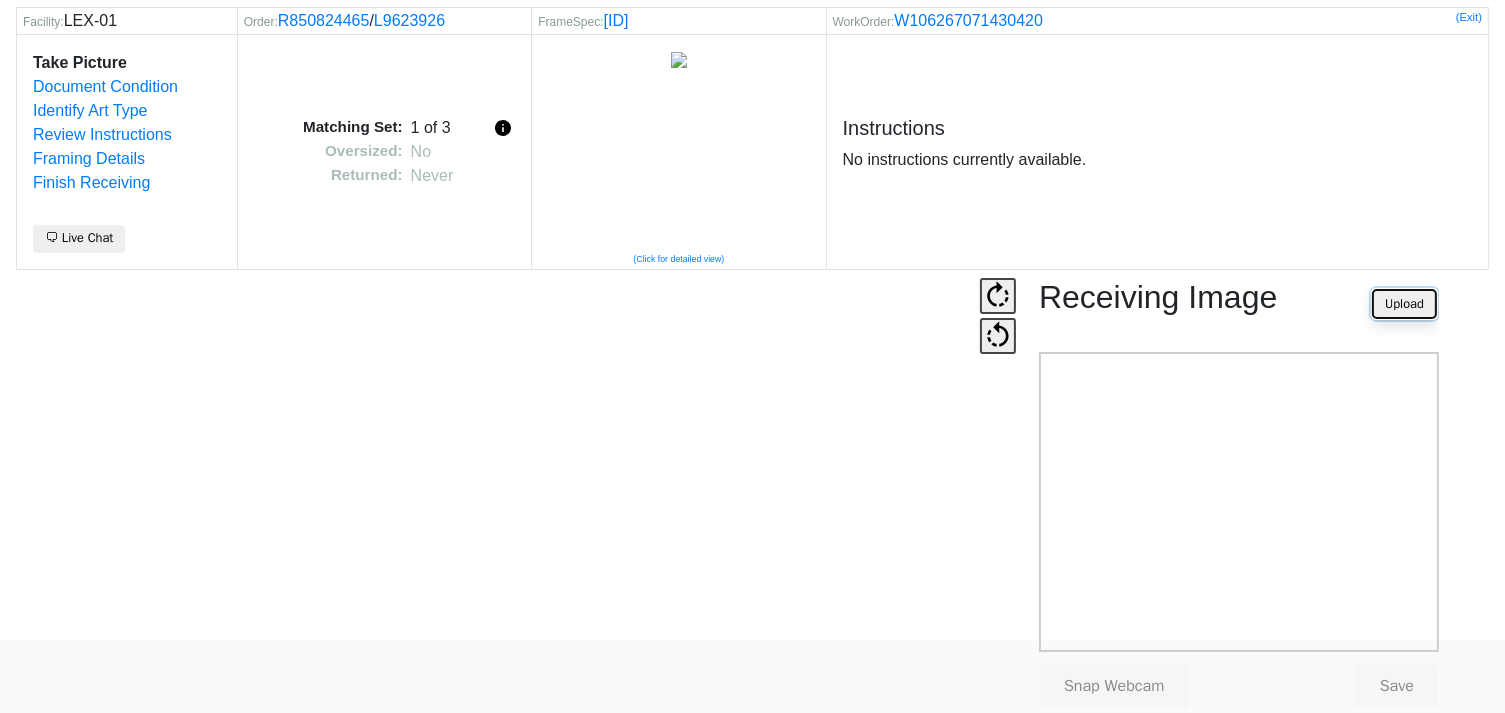 scroll, scrollTop: 124, scrollLeft: 0, axis: vertical 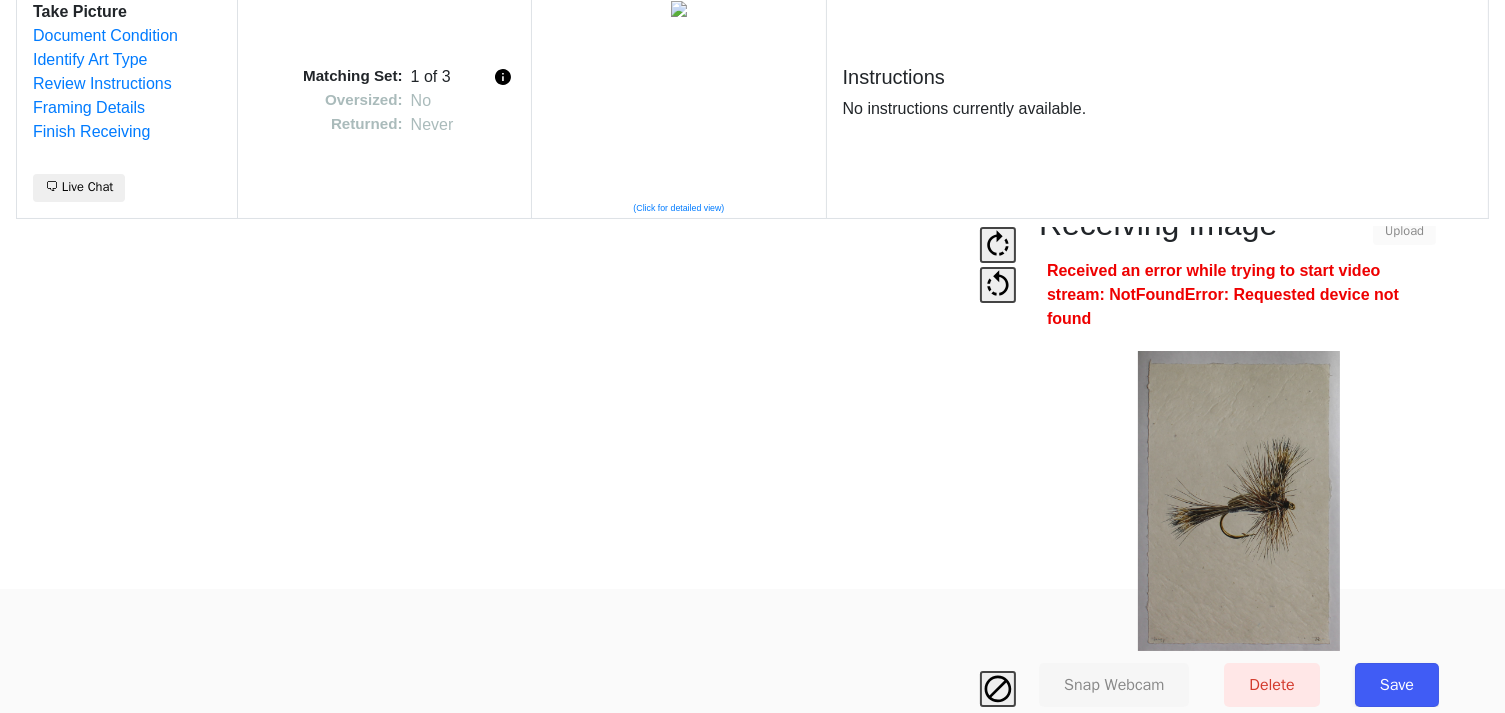 click on "Save" at bounding box center (1397, 685) 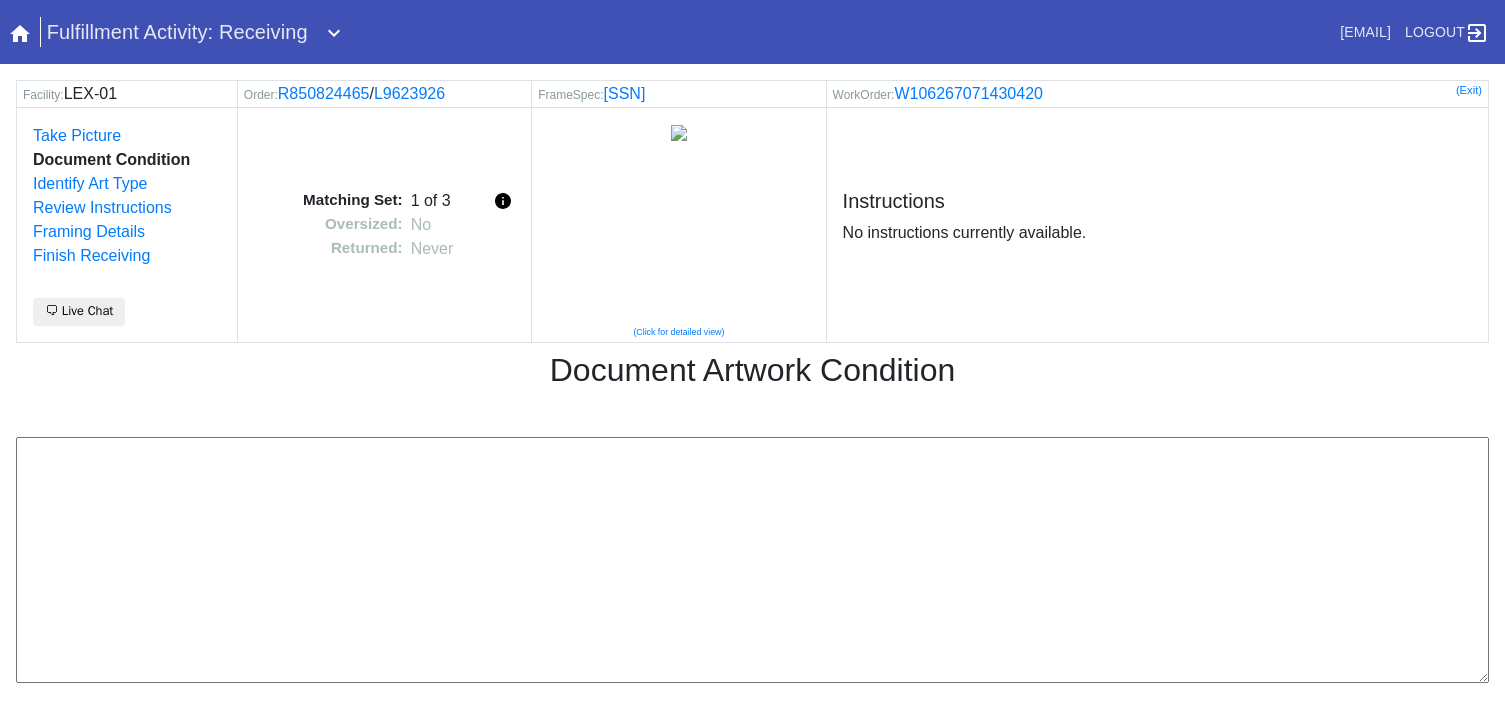 scroll, scrollTop: 0, scrollLeft: 0, axis: both 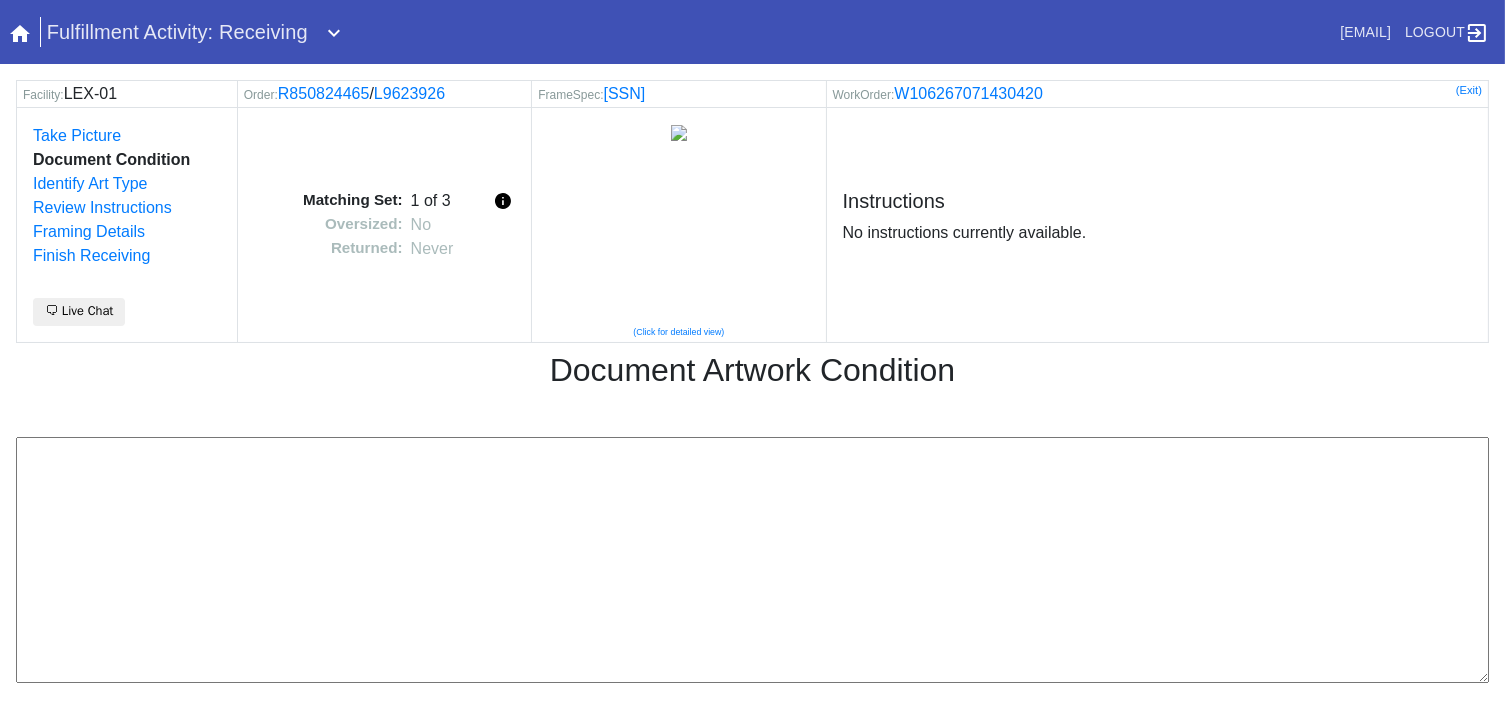 click at bounding box center [752, 560] 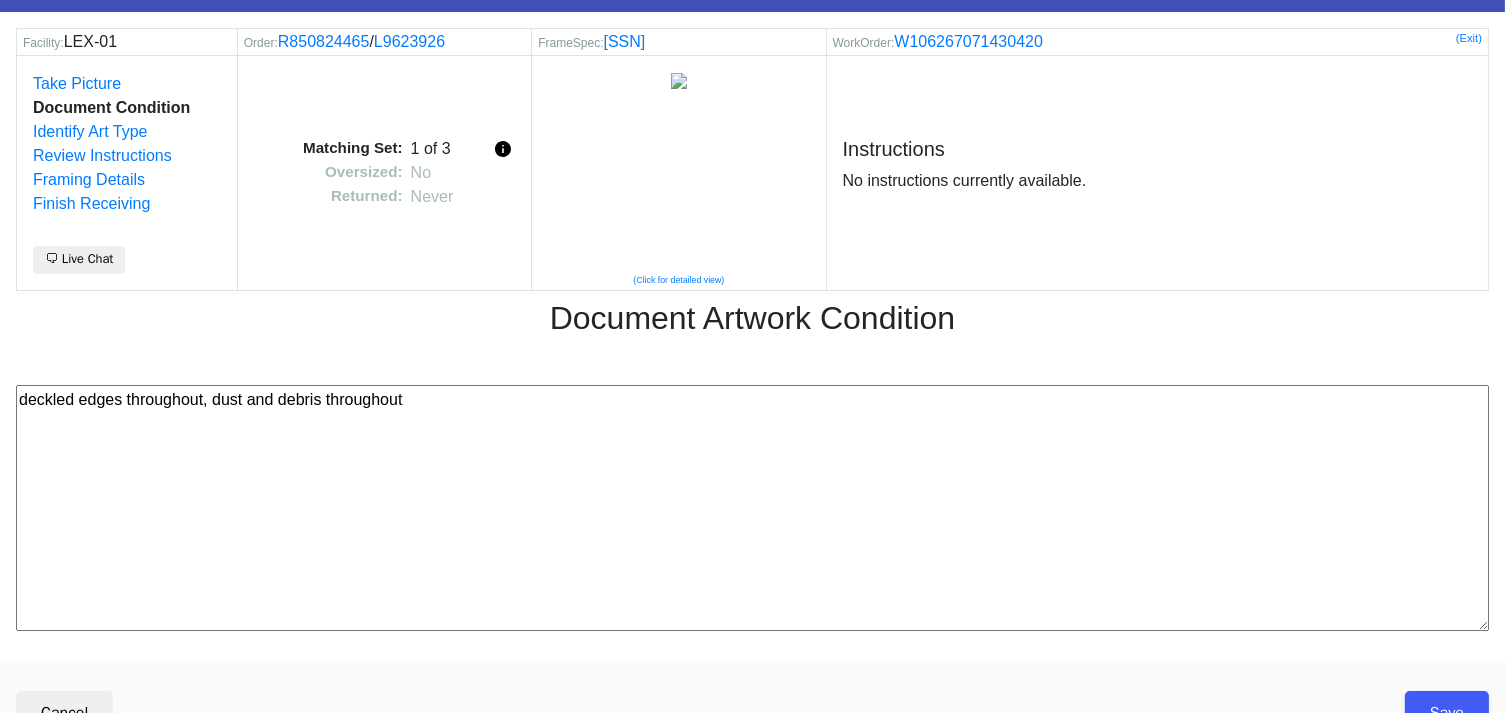 scroll, scrollTop: 80, scrollLeft: 0, axis: vertical 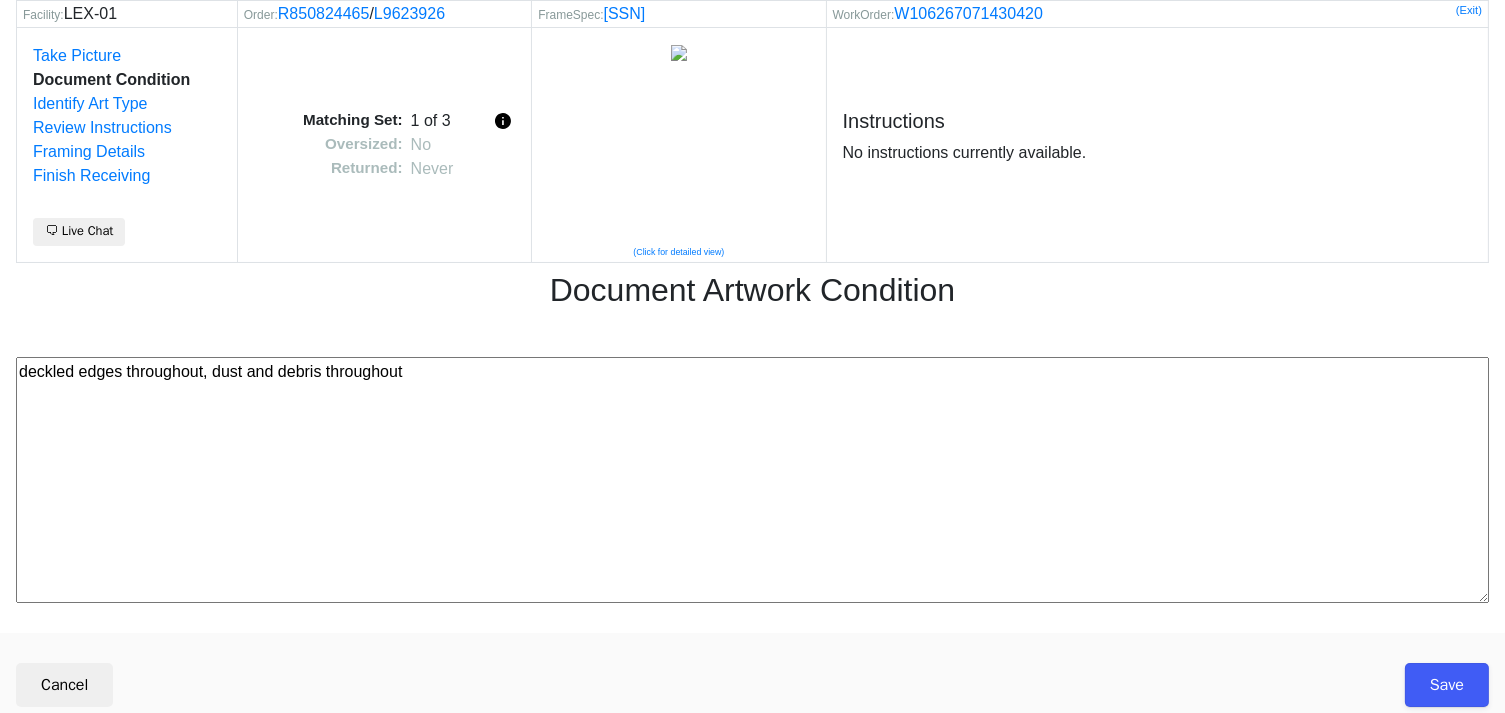 type on "deckled edges throughout, dust and debris throughout" 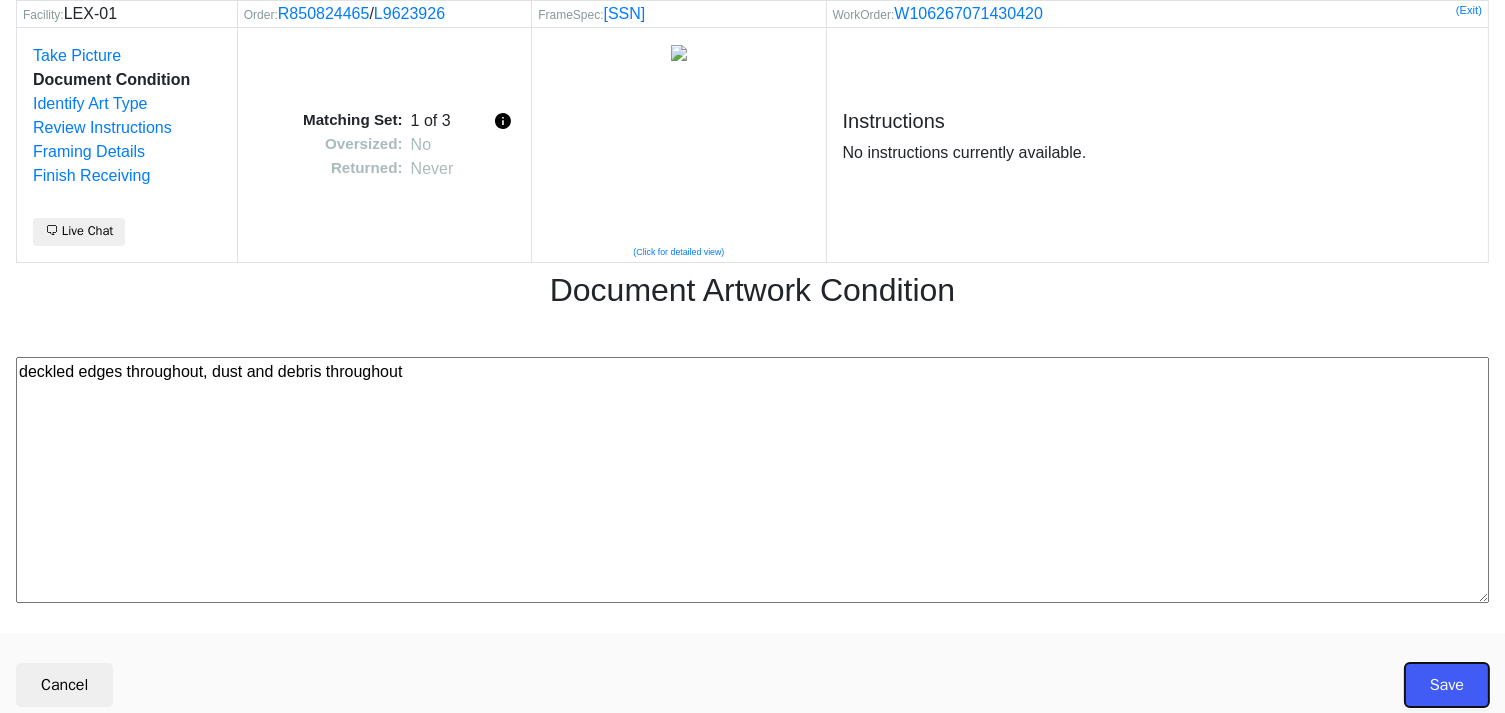 click on "Save" at bounding box center (1447, 685) 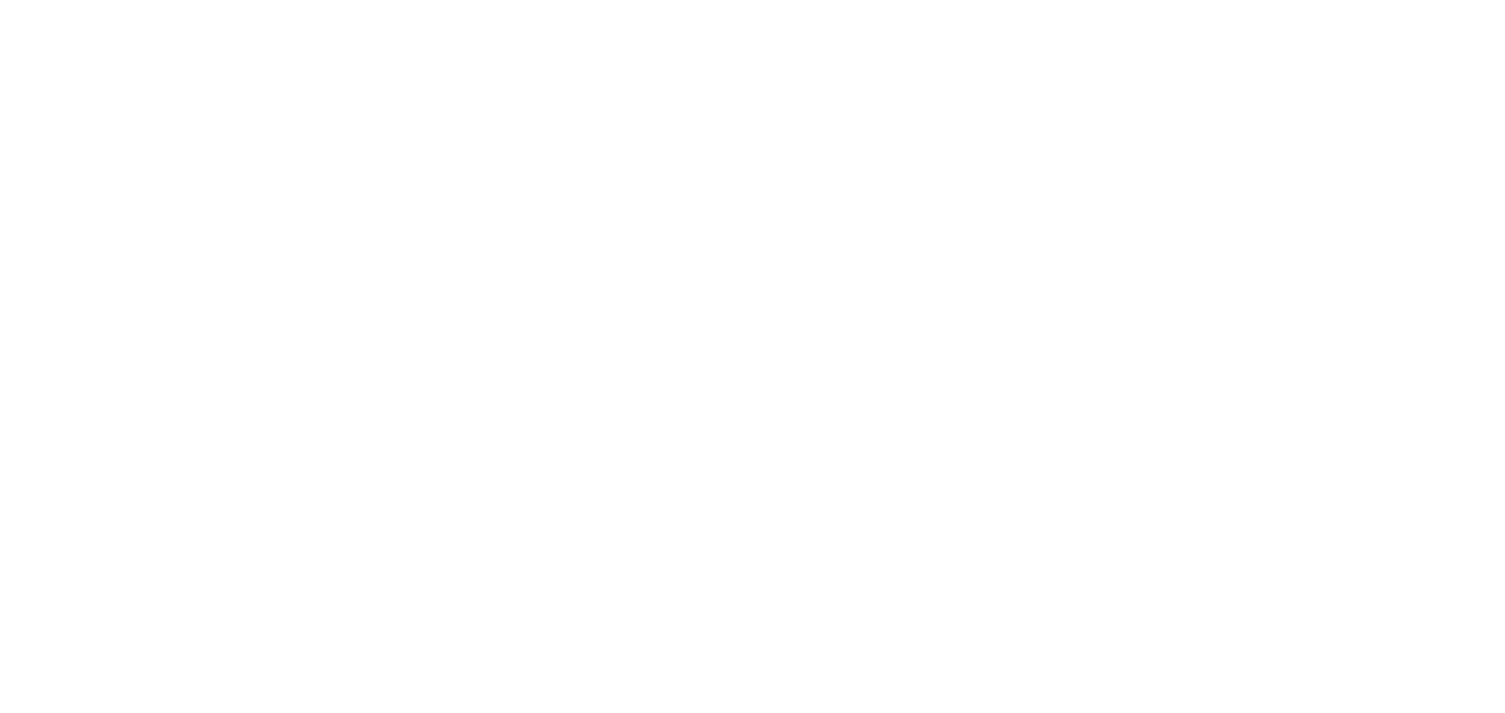 scroll, scrollTop: 0, scrollLeft: 0, axis: both 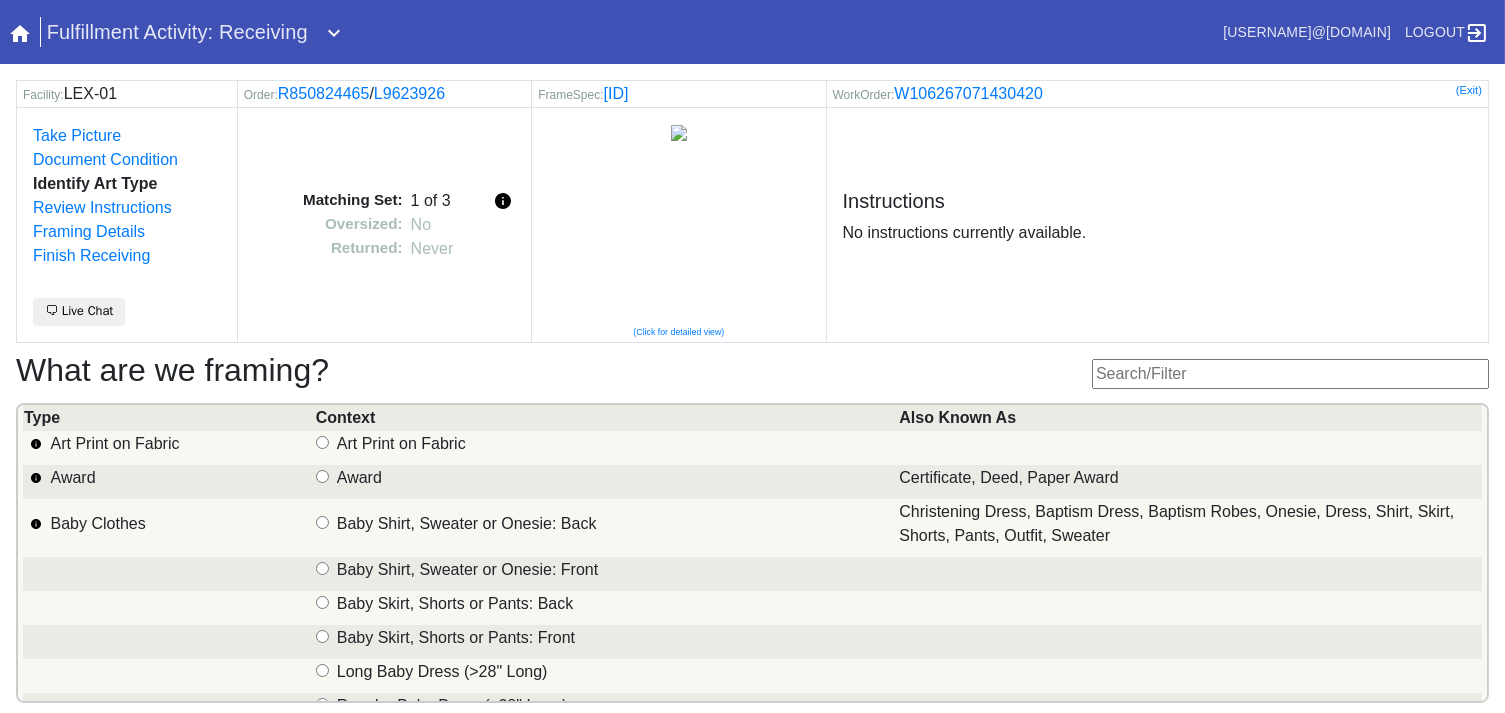 click at bounding box center (1290, 374) 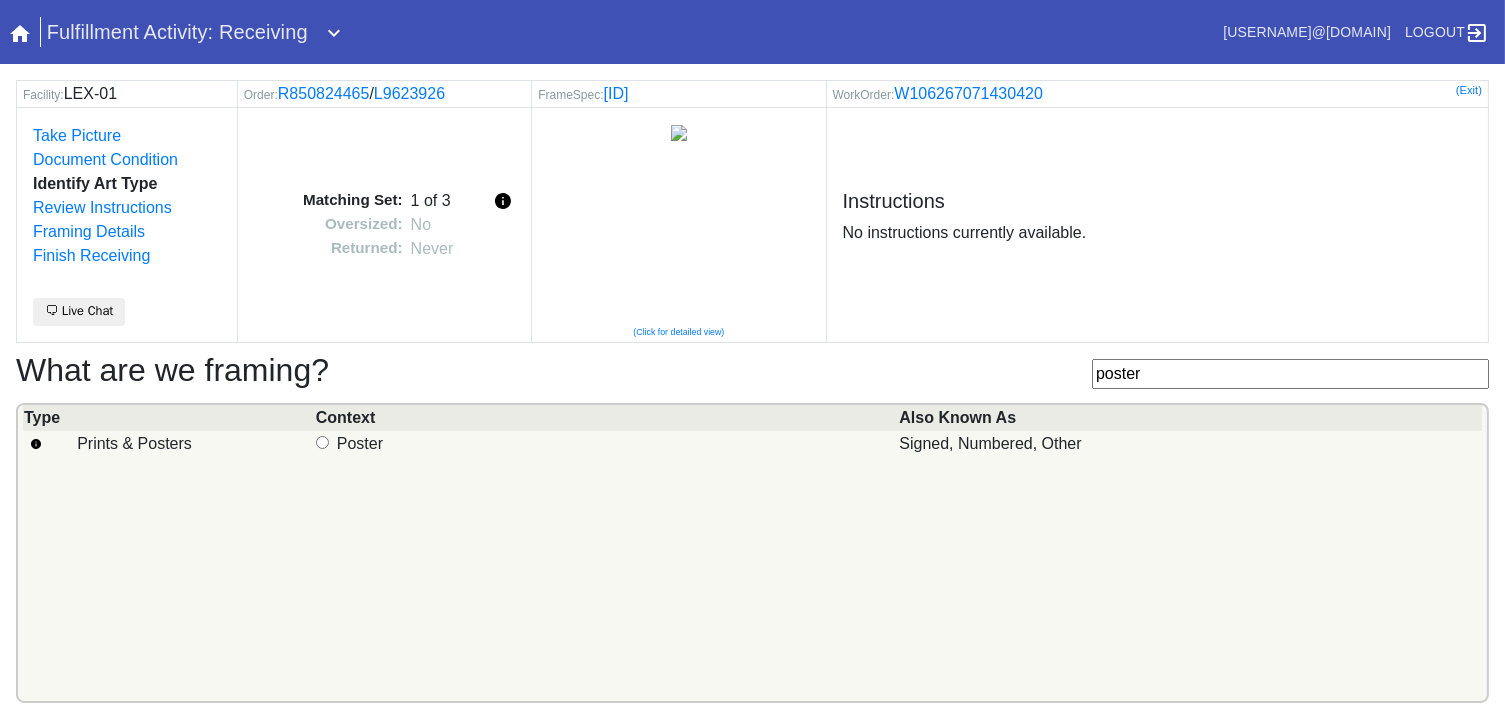 type on "poster" 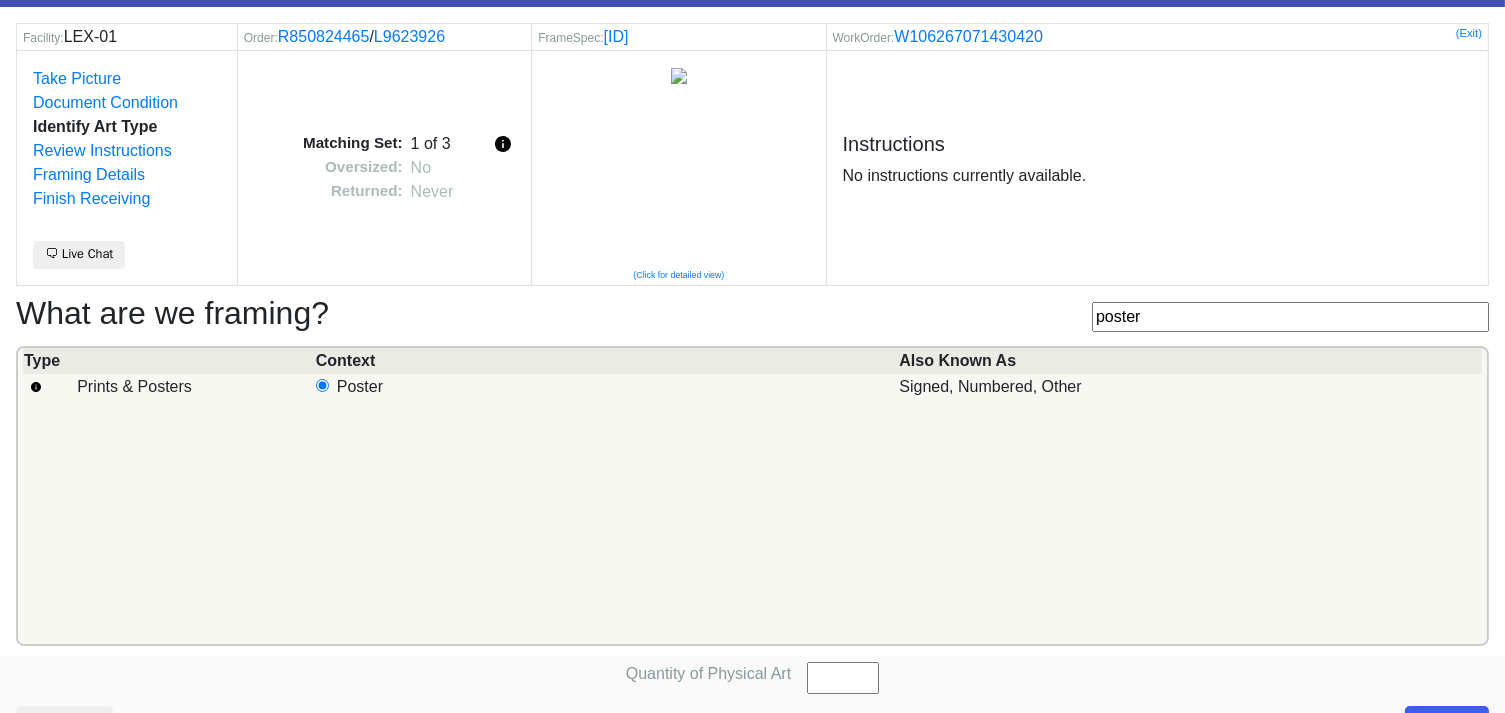 scroll, scrollTop: 101, scrollLeft: 0, axis: vertical 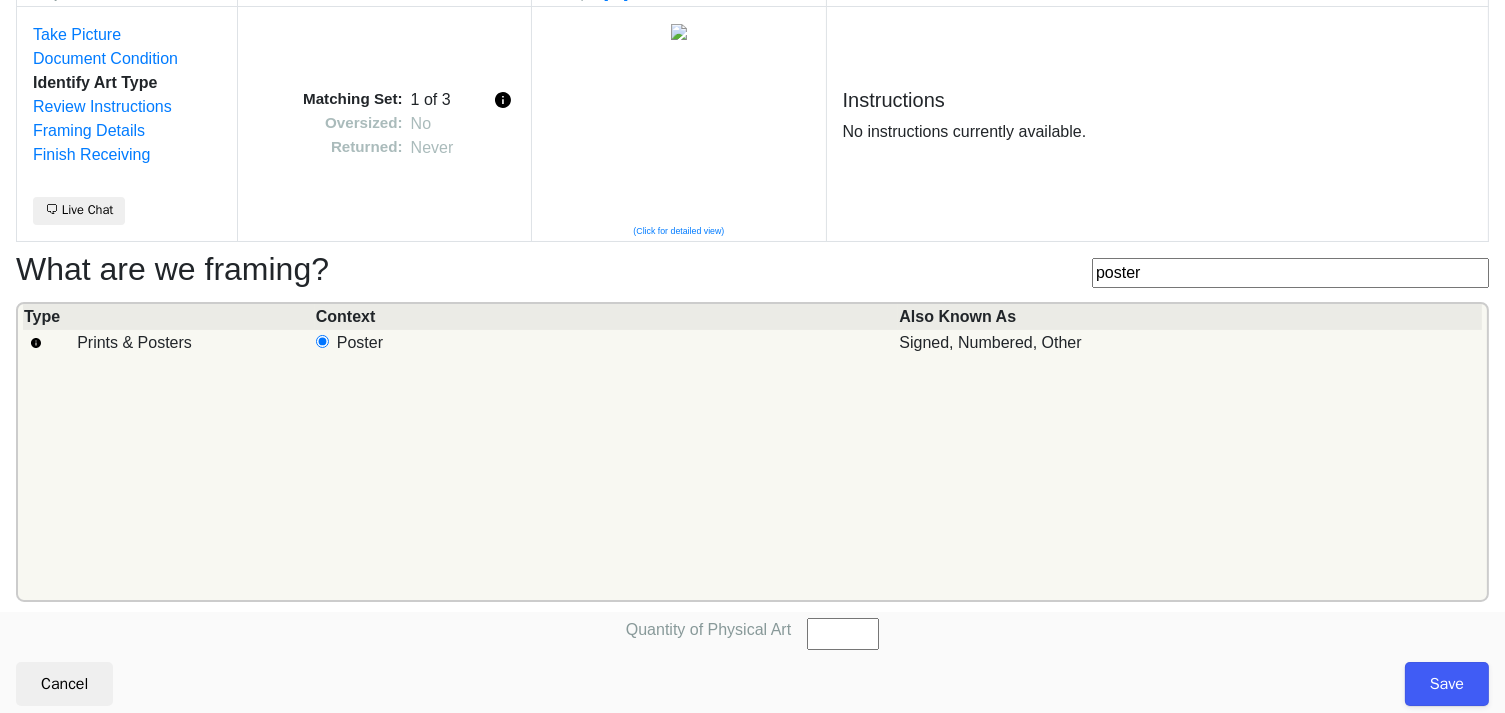 click on "Quantity of Physical Art" at bounding box center [752, 634] 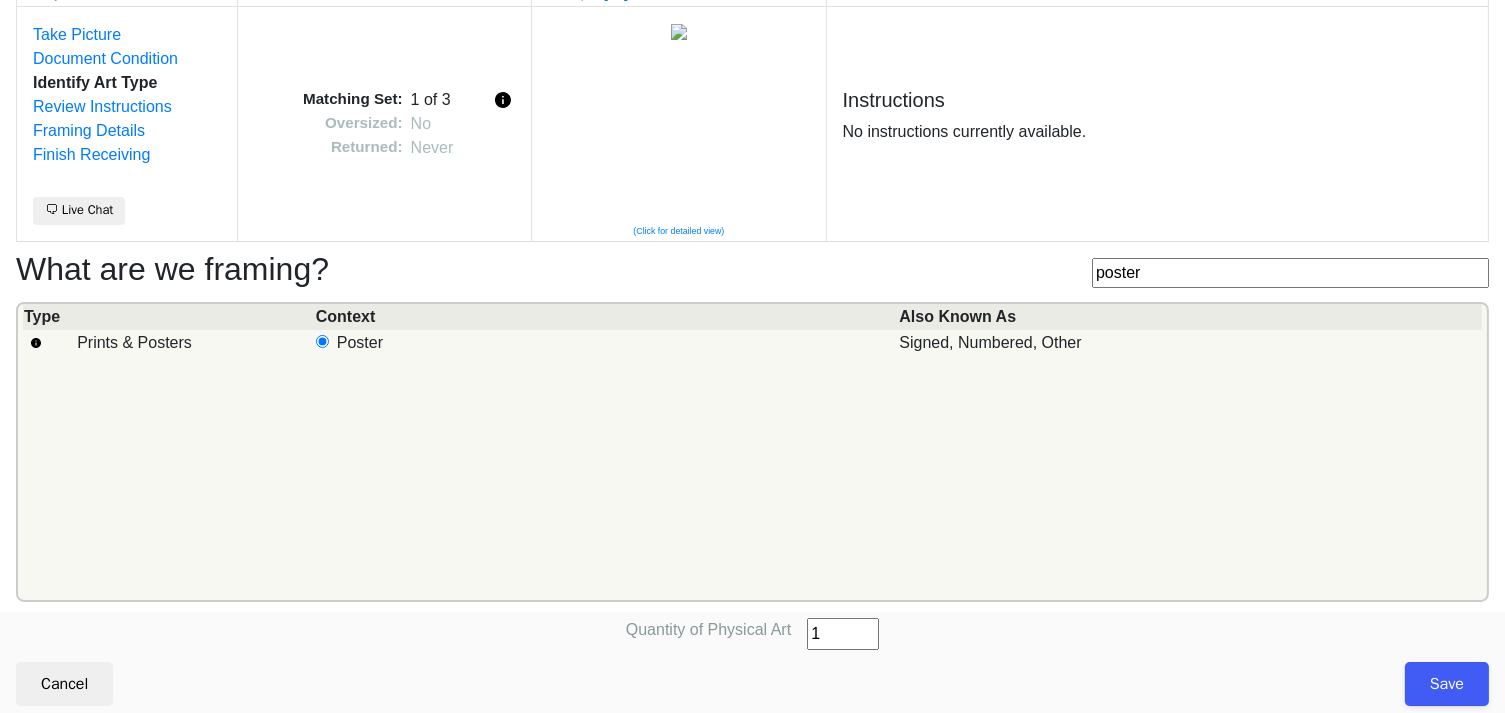 type on "1" 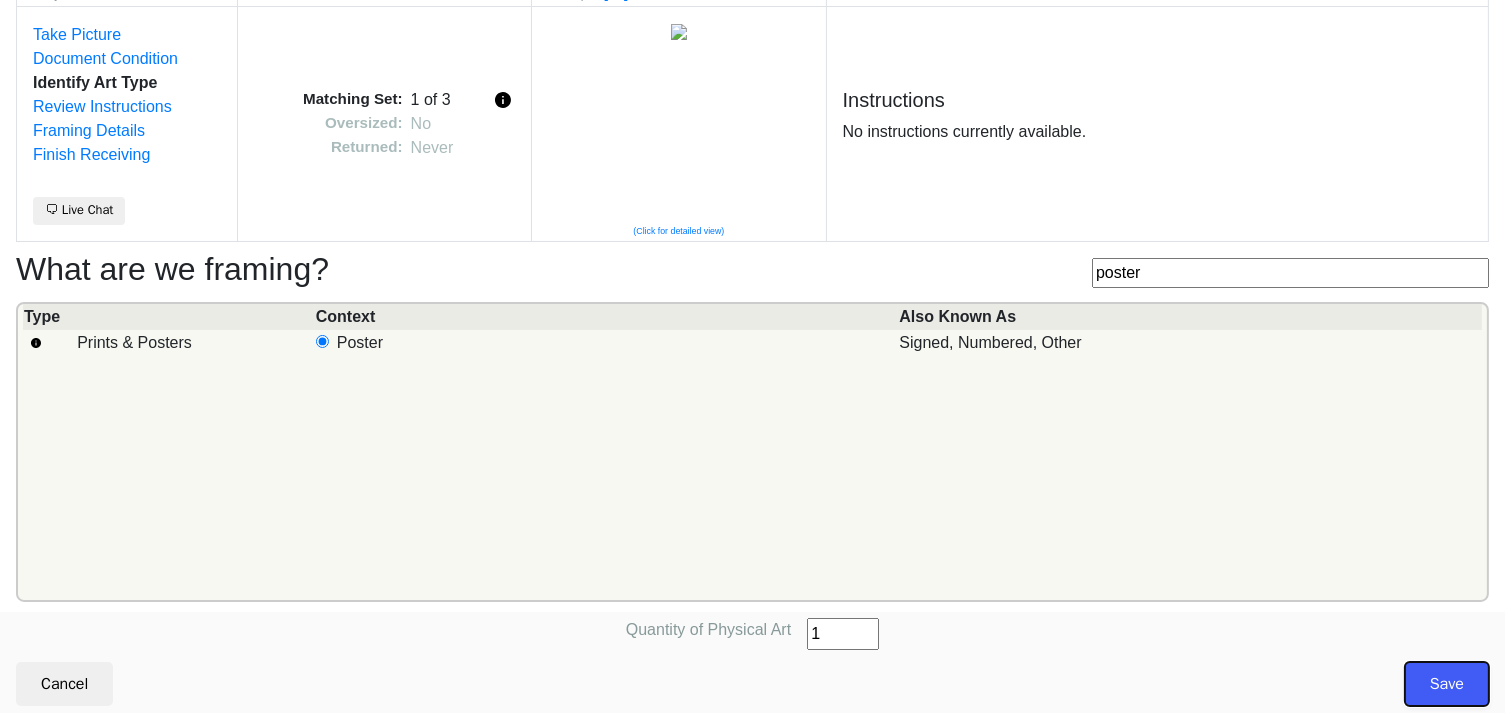 click on "Save" at bounding box center [1447, 684] 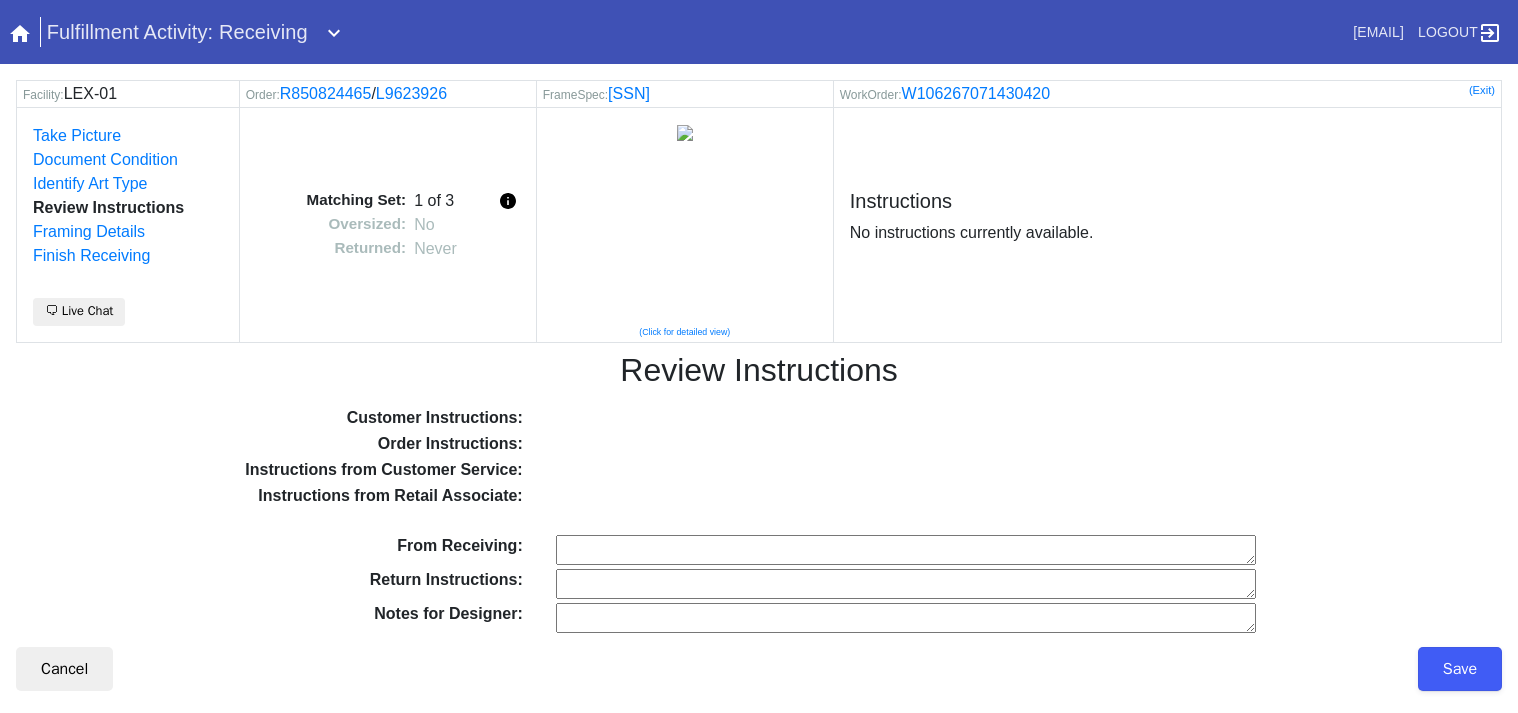 scroll, scrollTop: 0, scrollLeft: 0, axis: both 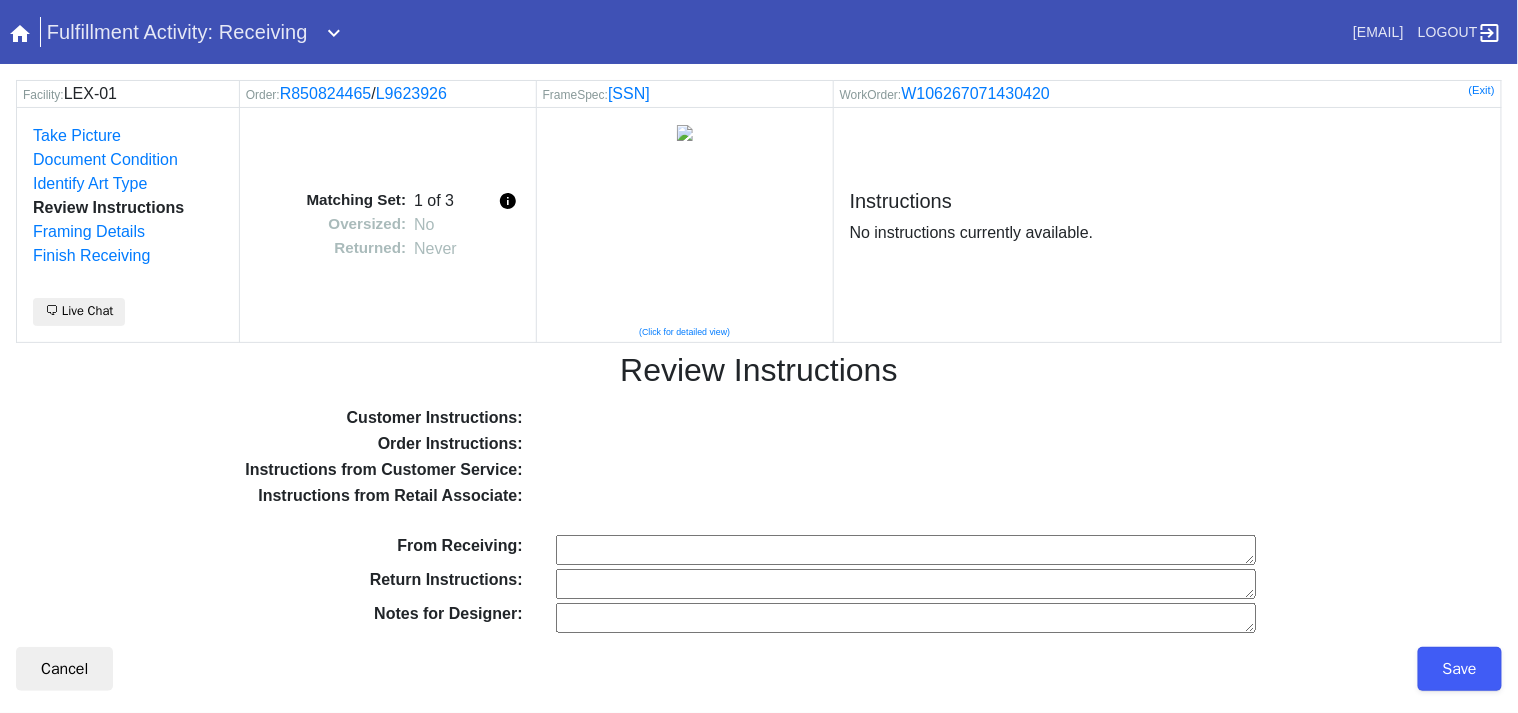 click on "From Receiving:" at bounding box center [906, 550] 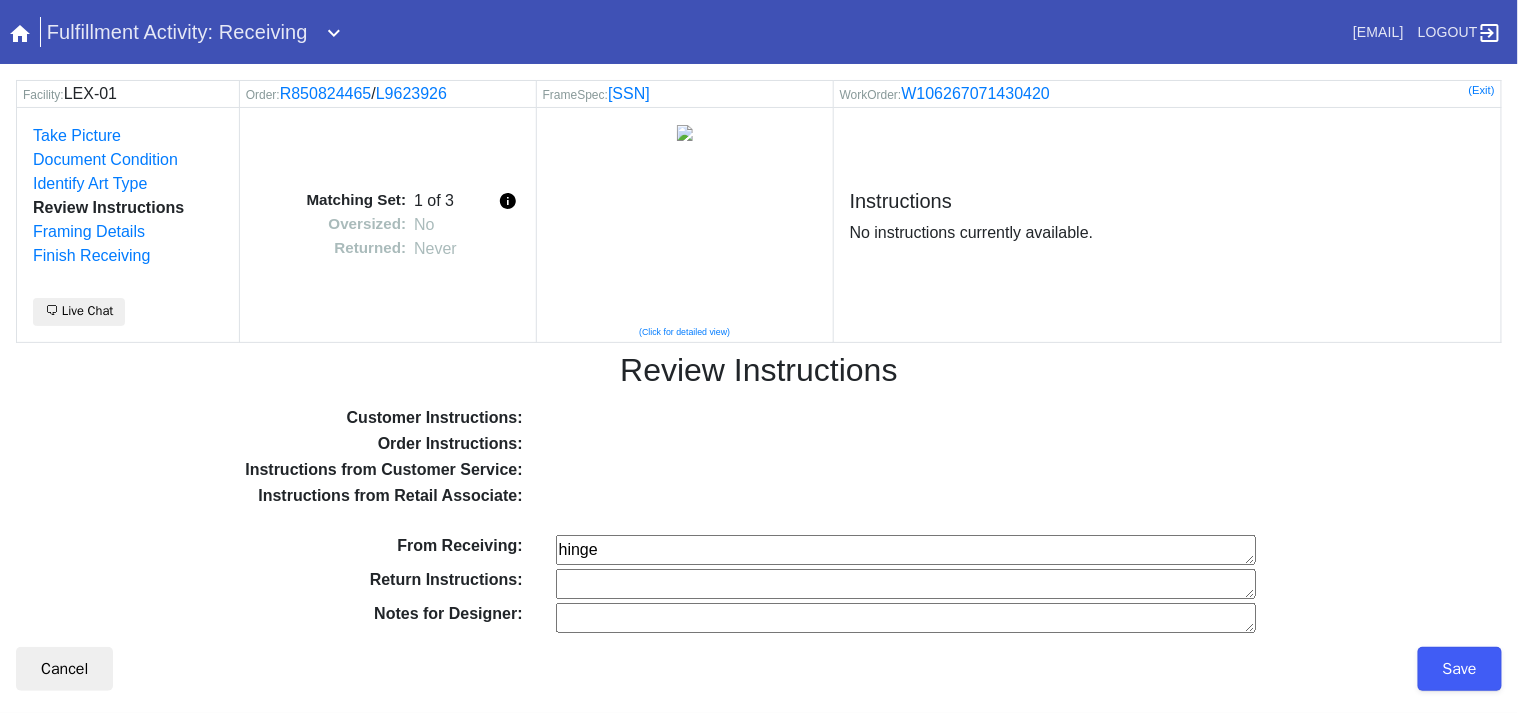type on "hinge" 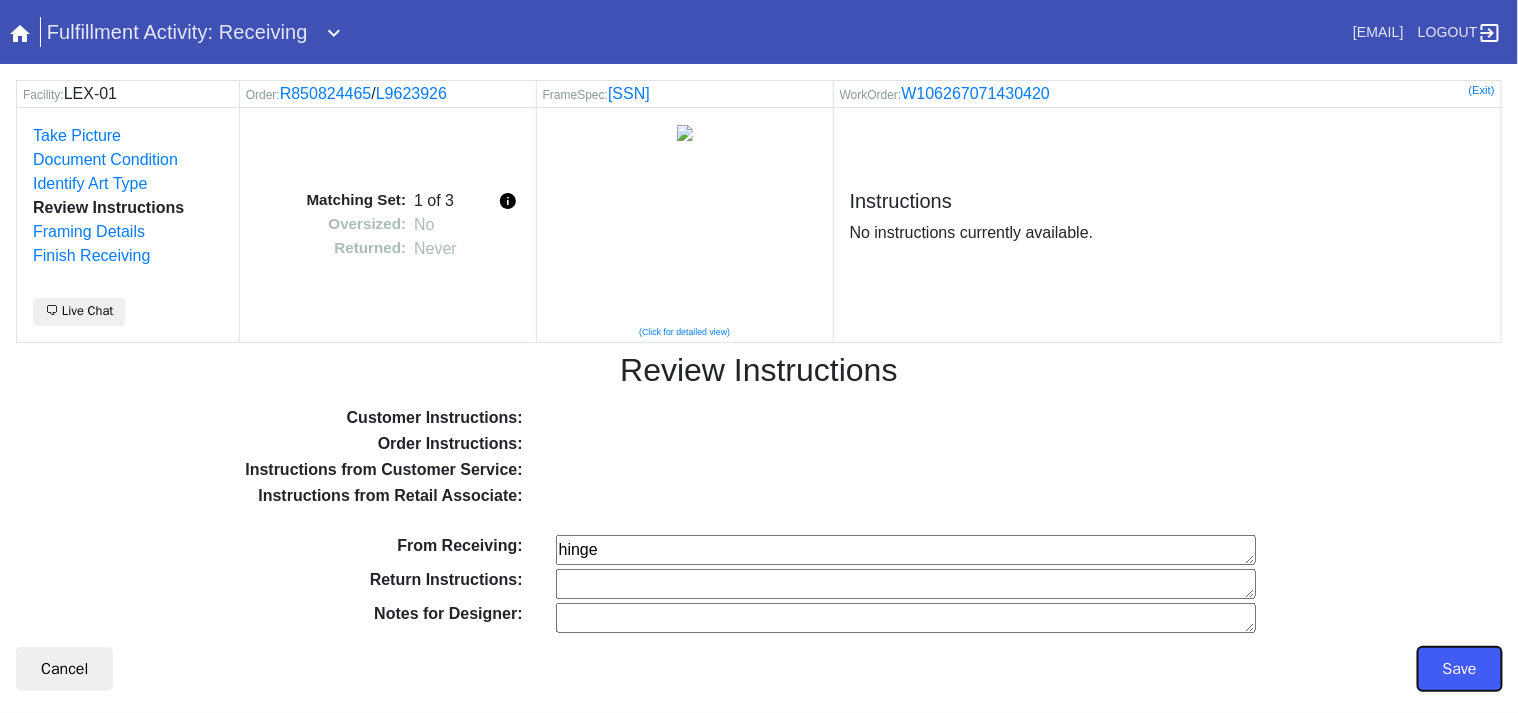click on "Save" at bounding box center (1460, 669) 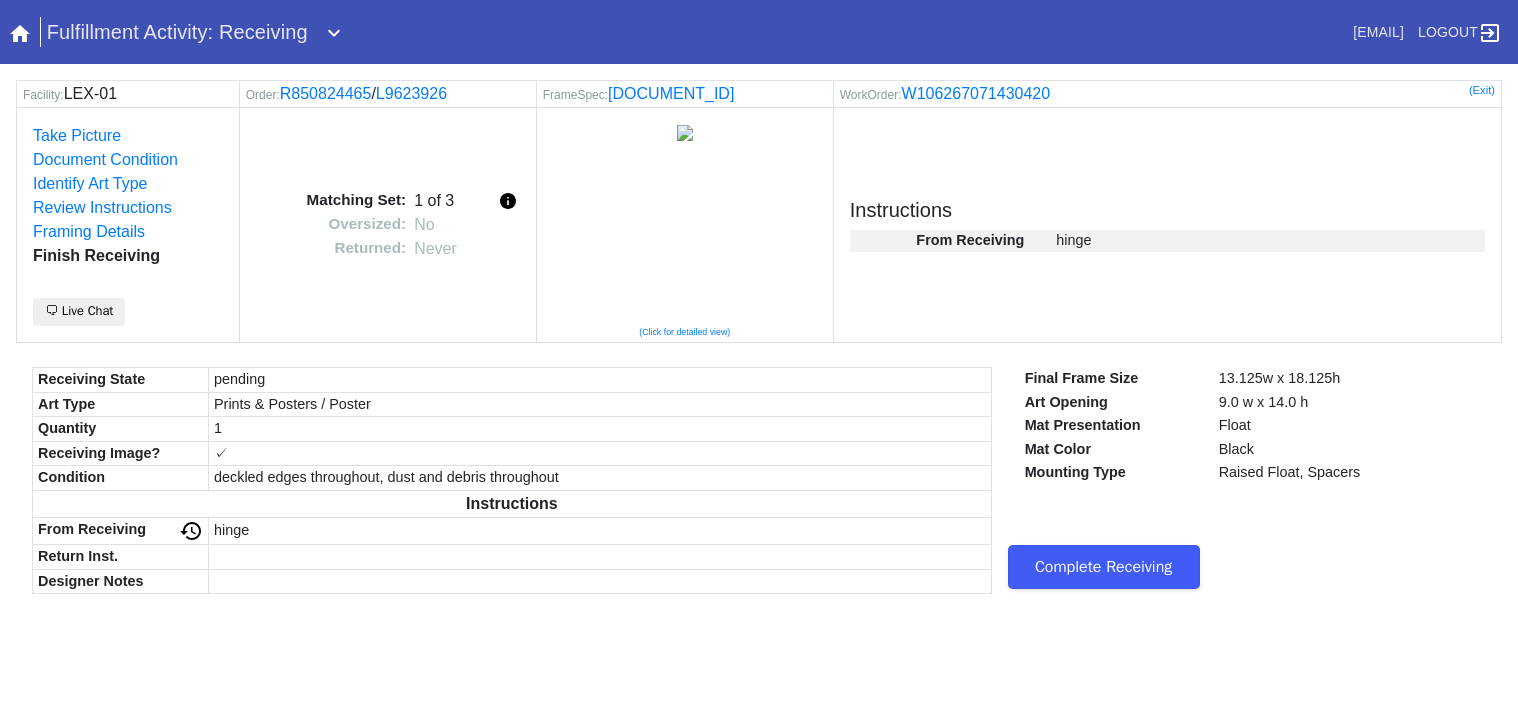 scroll, scrollTop: 0, scrollLeft: 0, axis: both 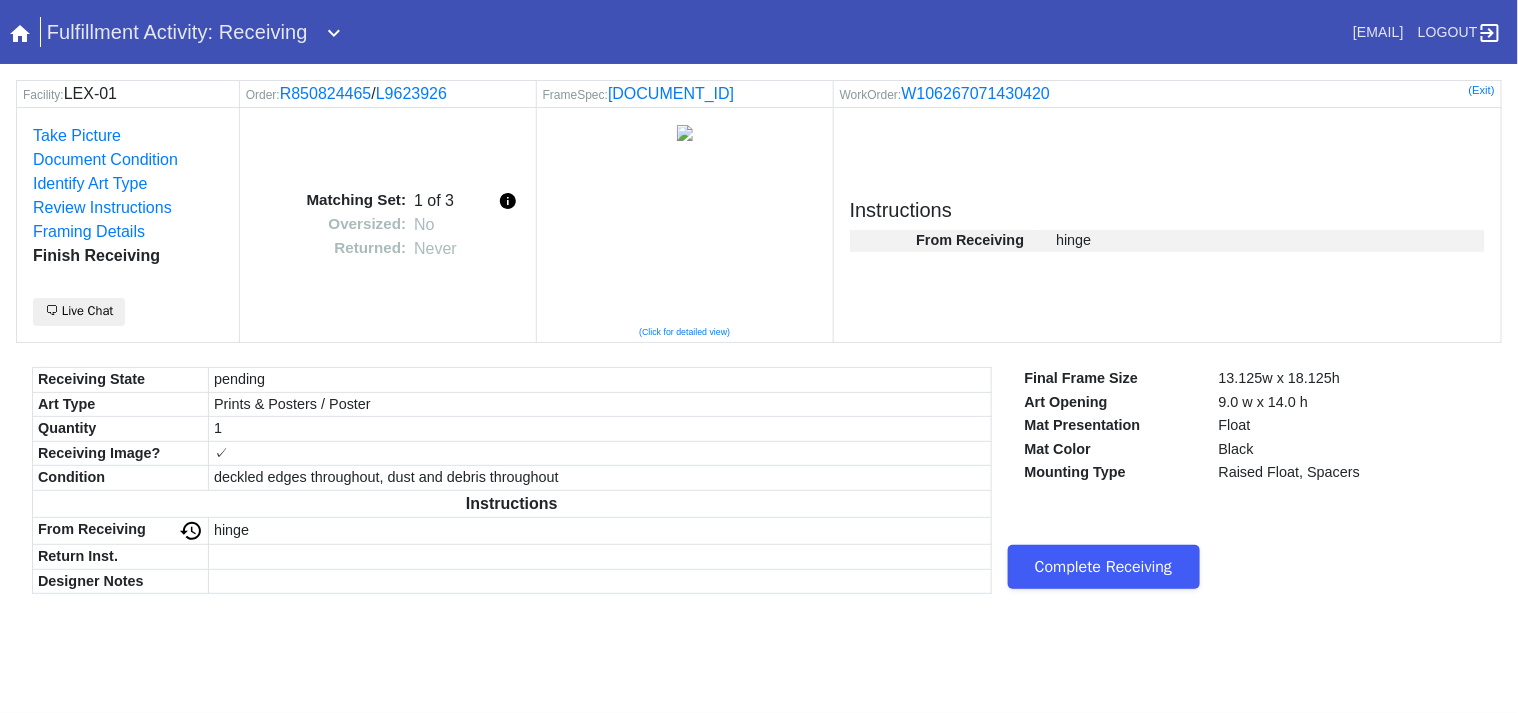 click on "Complete Receiving" at bounding box center [1104, 567] 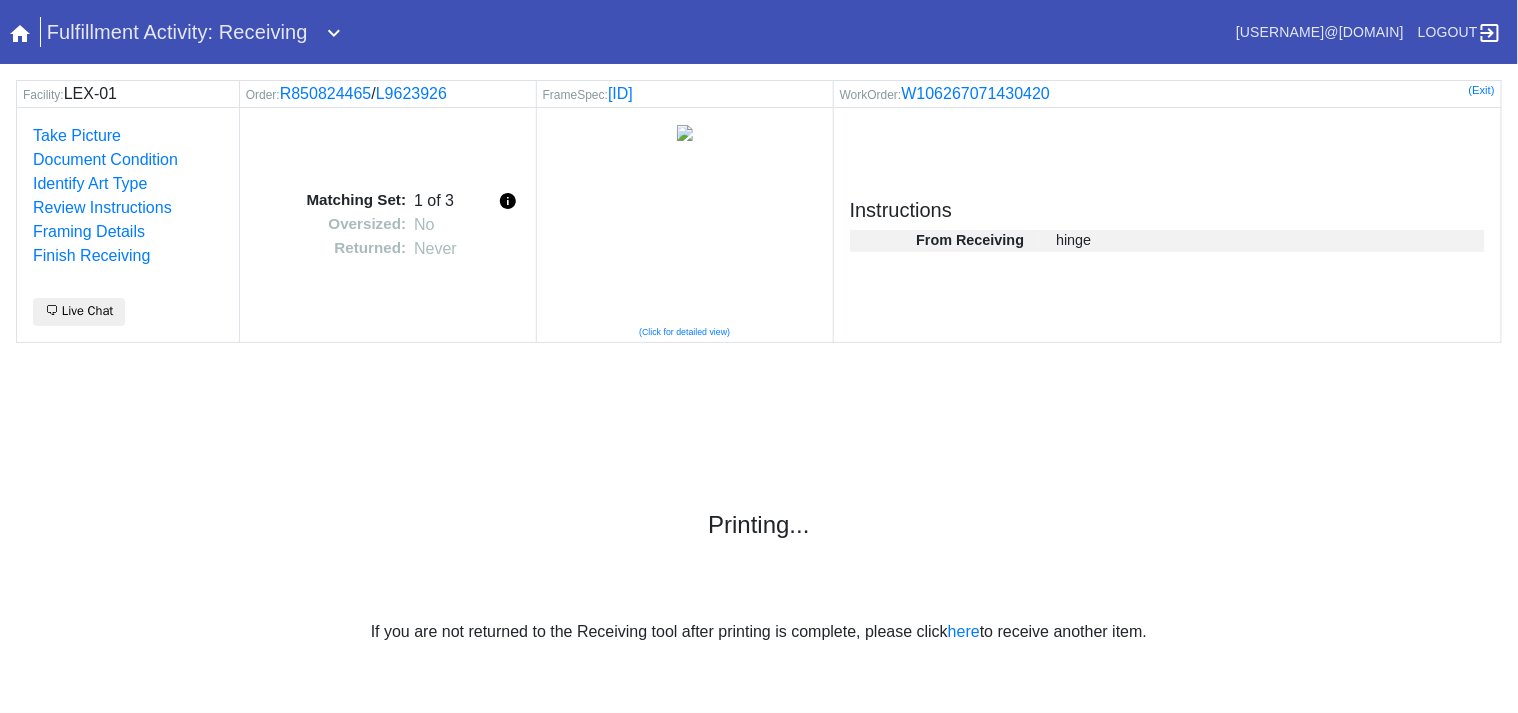 scroll, scrollTop: 0, scrollLeft: 0, axis: both 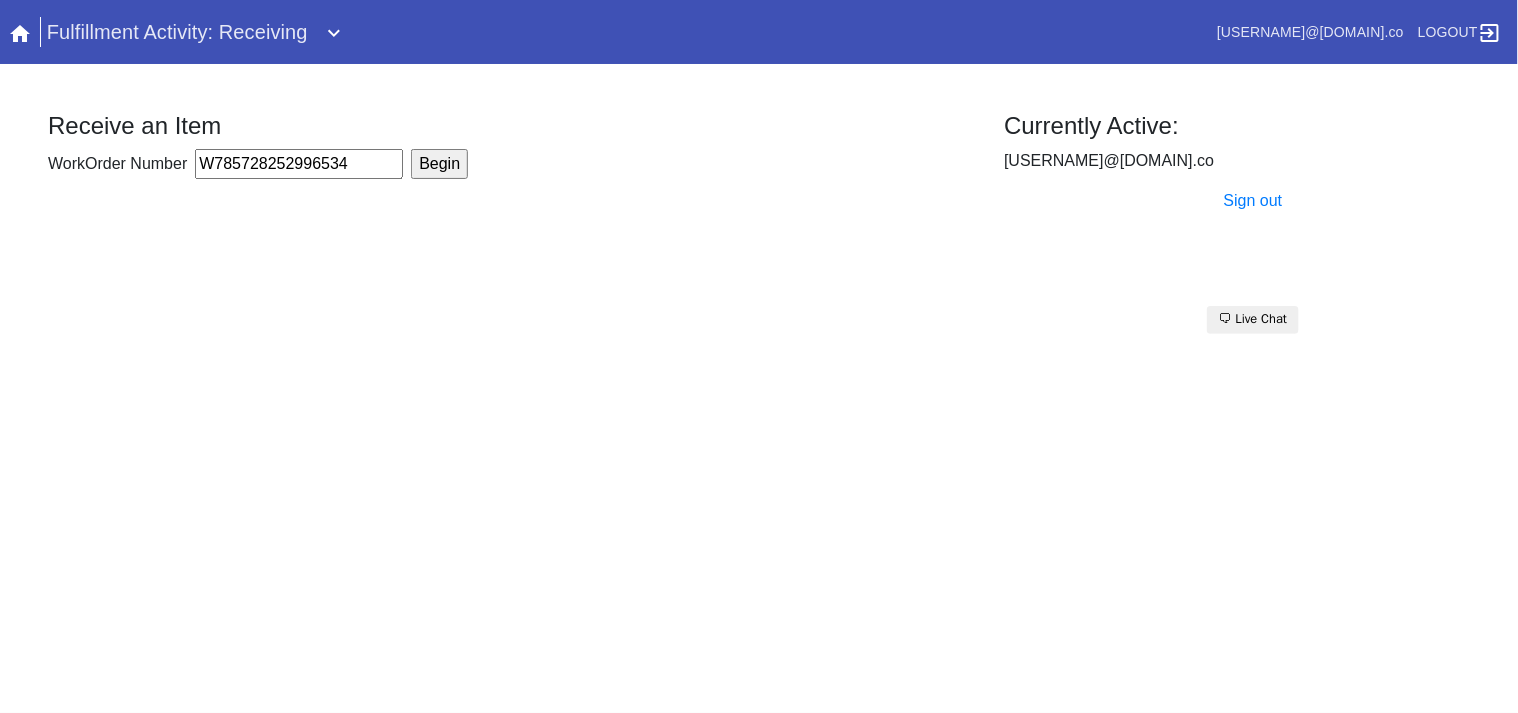 type on "W785728252996534" 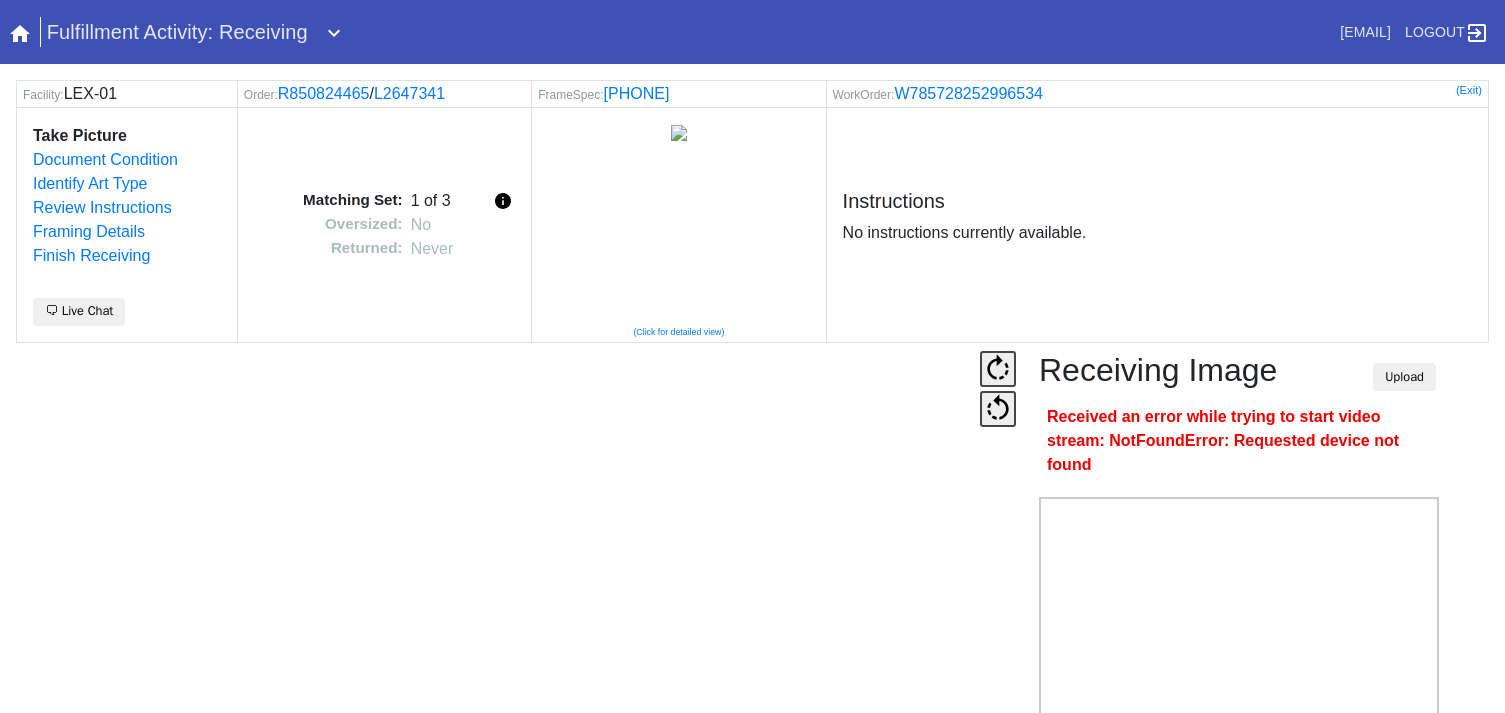 scroll, scrollTop: 0, scrollLeft: 0, axis: both 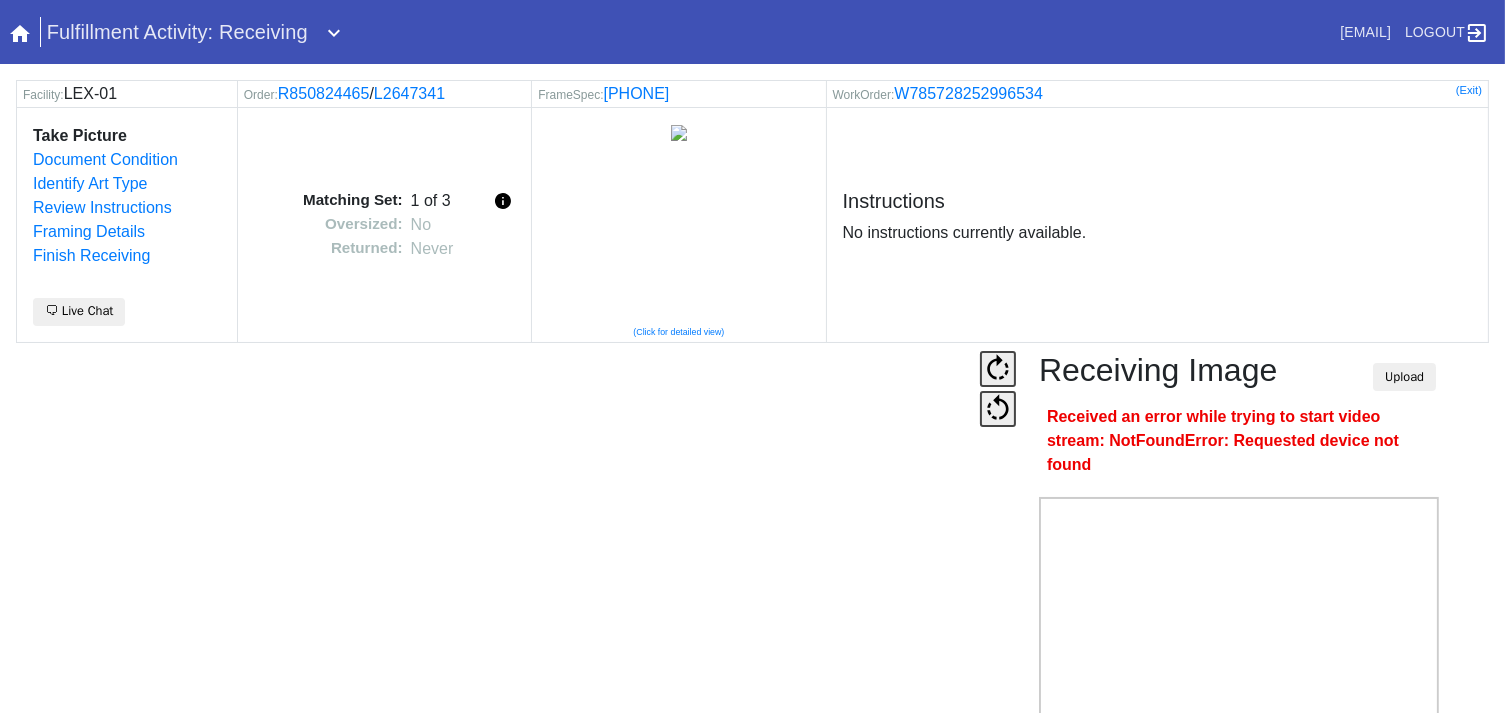 click at bounding box center (496, 591) 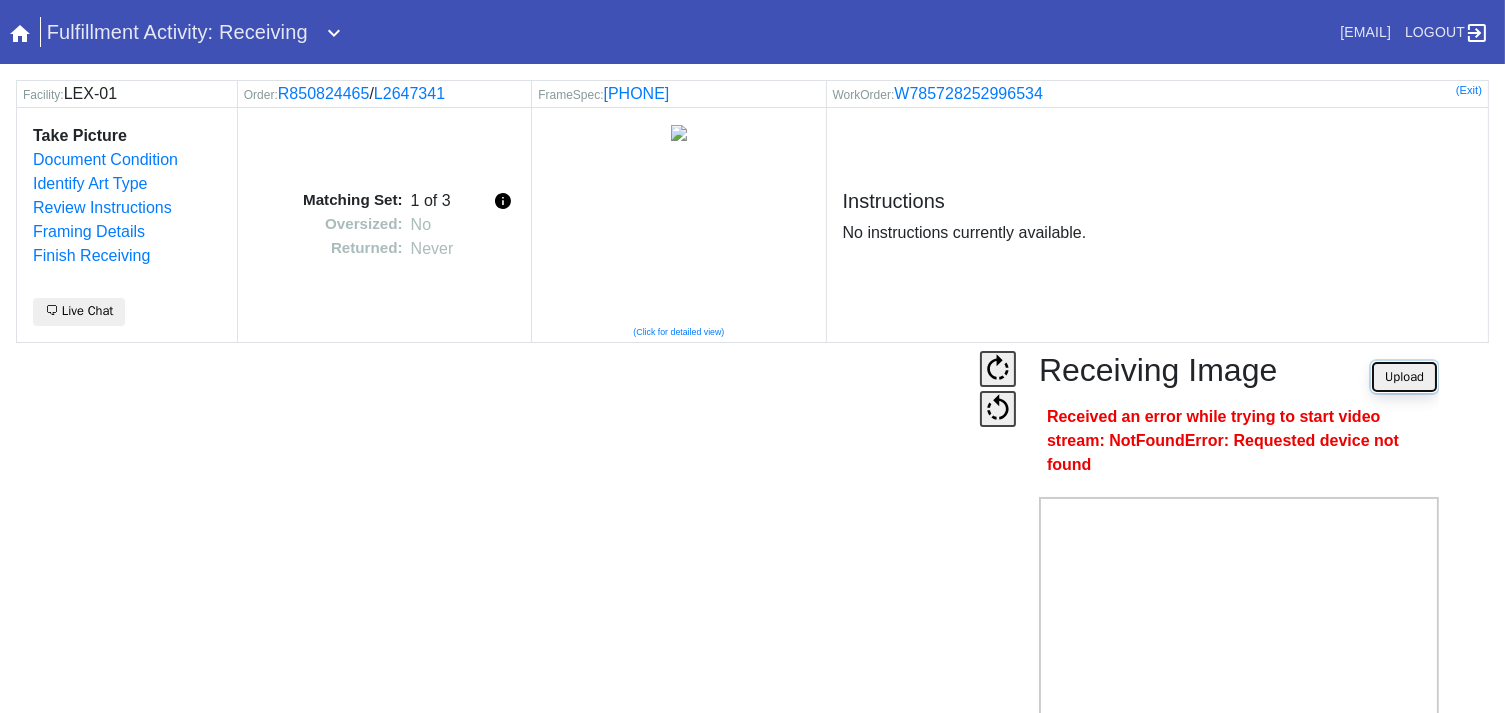 click on "Upload" at bounding box center (1404, 377) 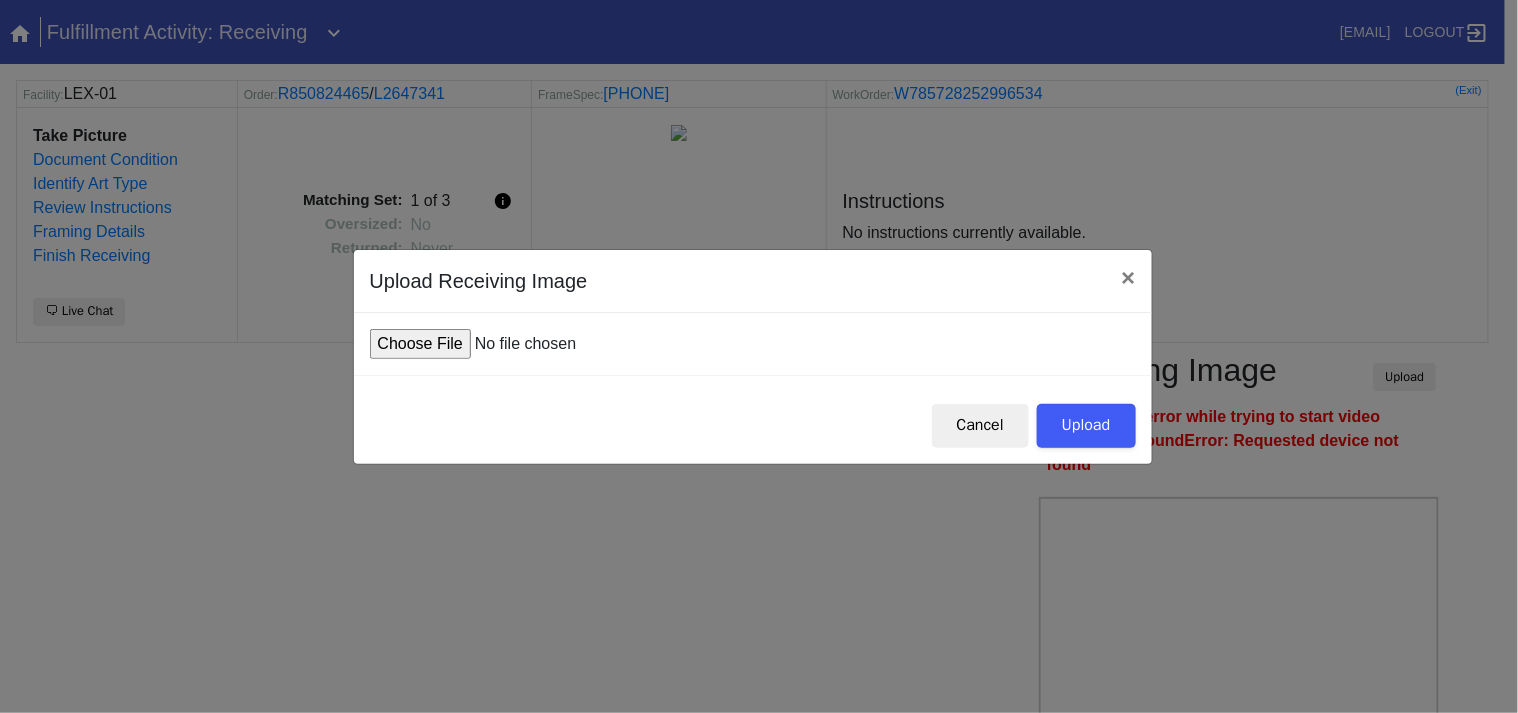 click at bounding box center (521, 344) 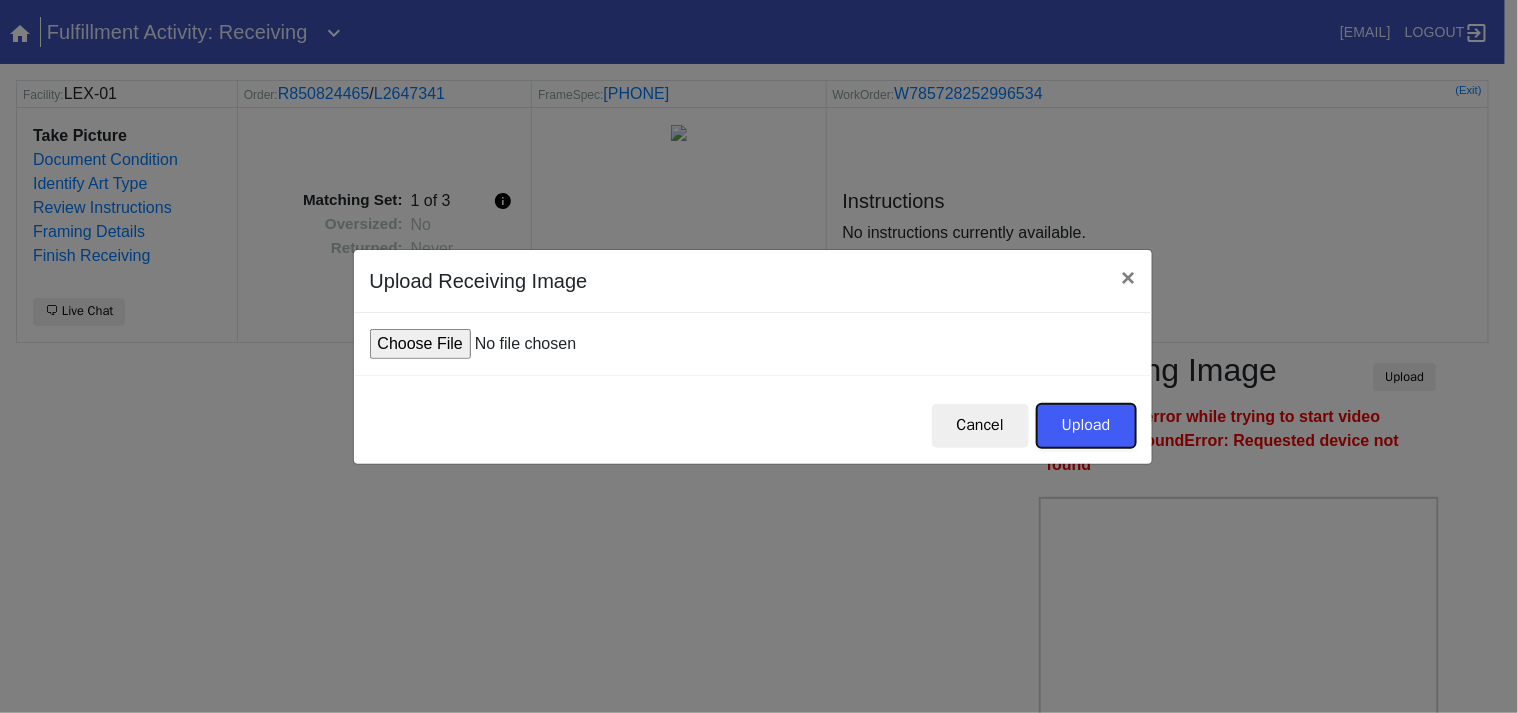 click on "Upload" at bounding box center (1086, 426) 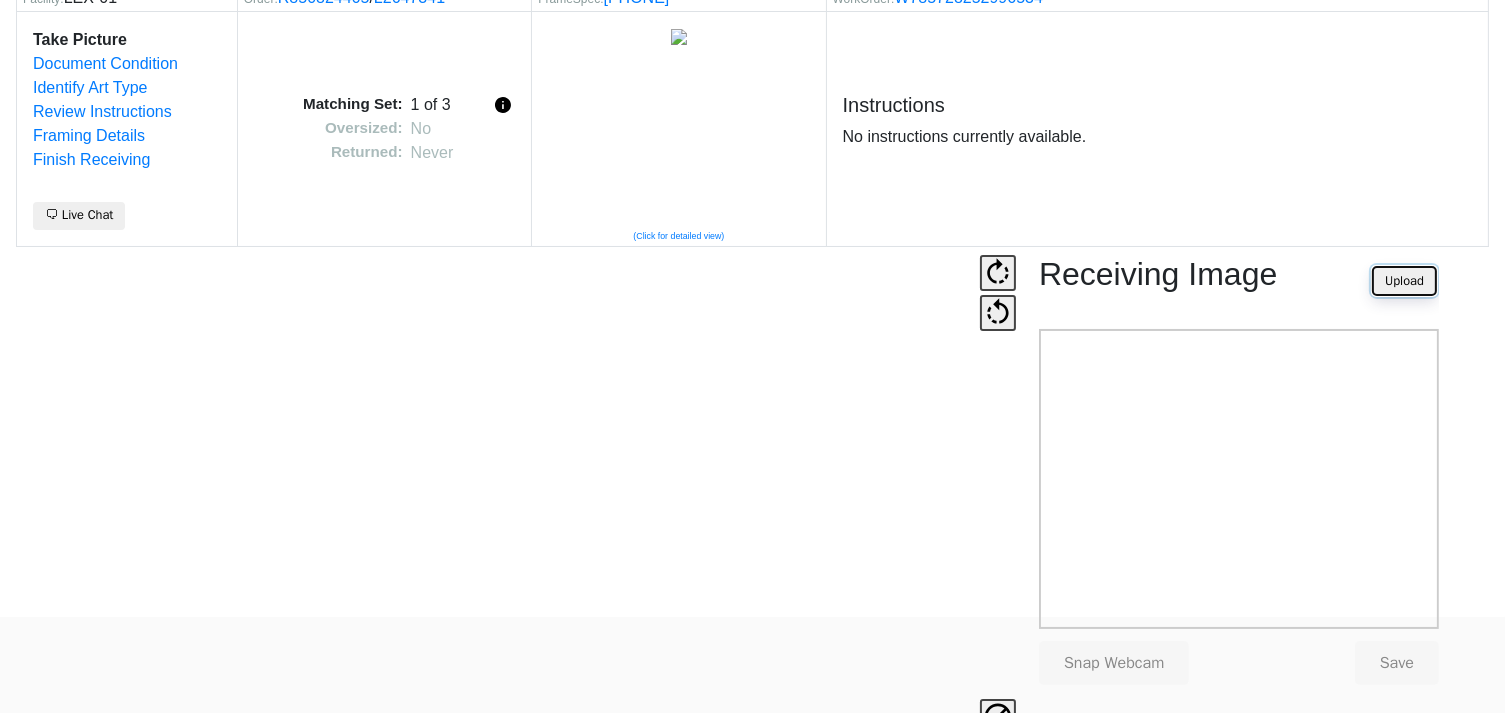 scroll, scrollTop: 124, scrollLeft: 0, axis: vertical 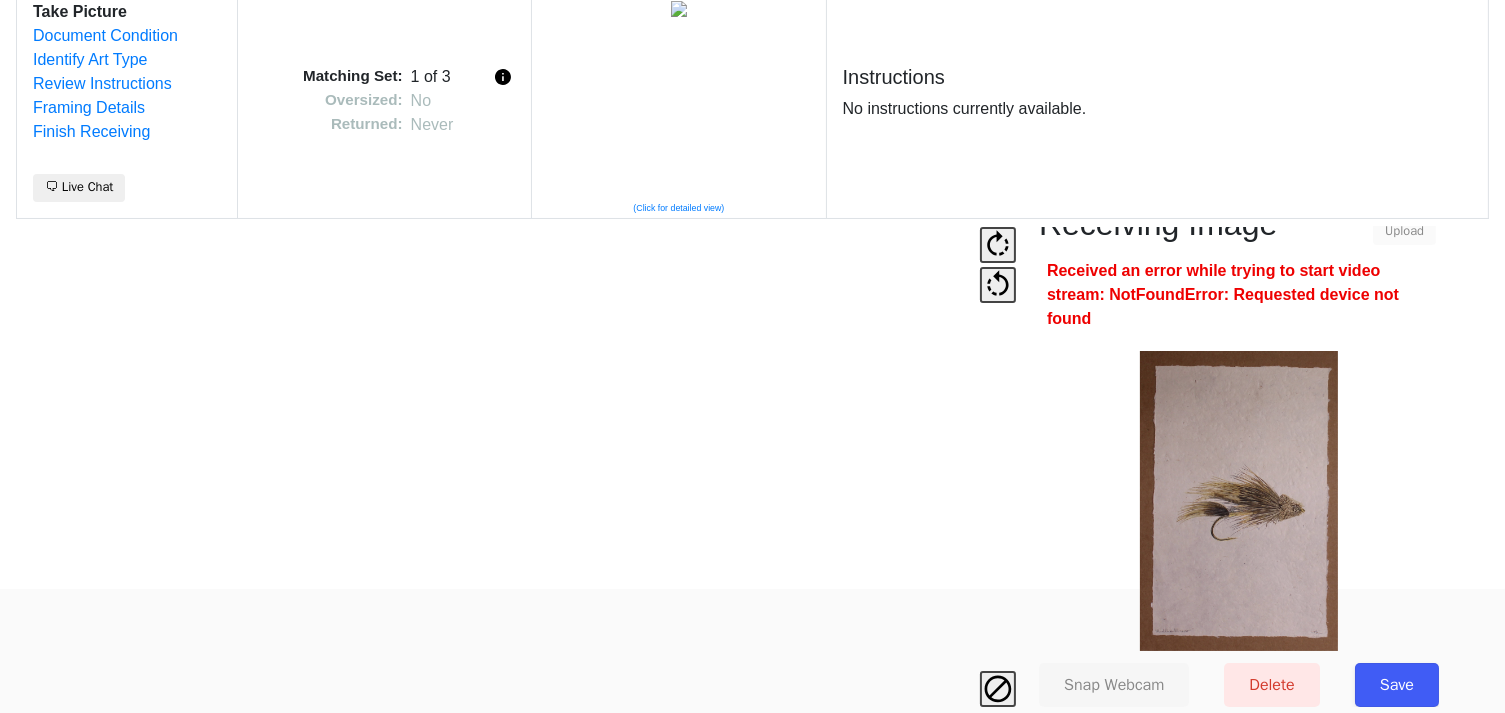 click at bounding box center [496, 467] 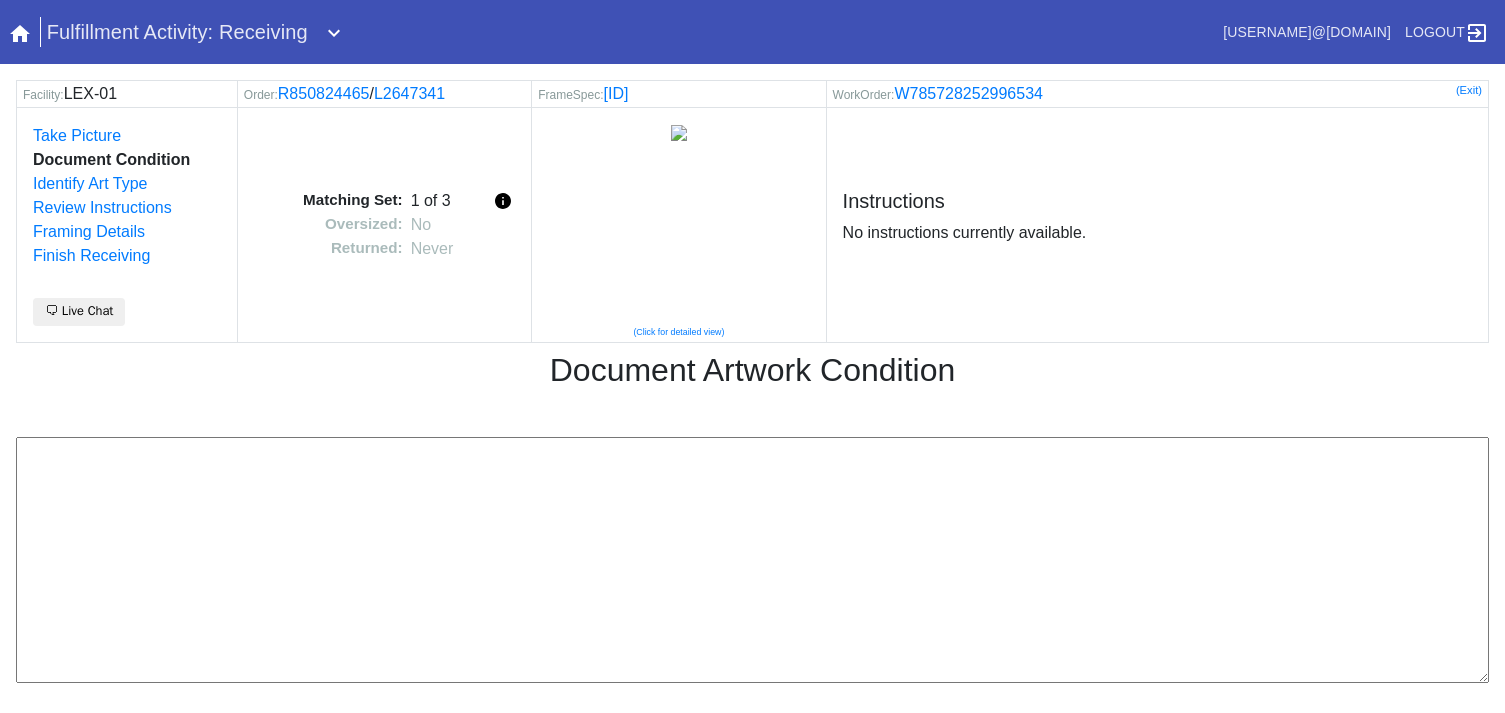 scroll, scrollTop: 0, scrollLeft: 0, axis: both 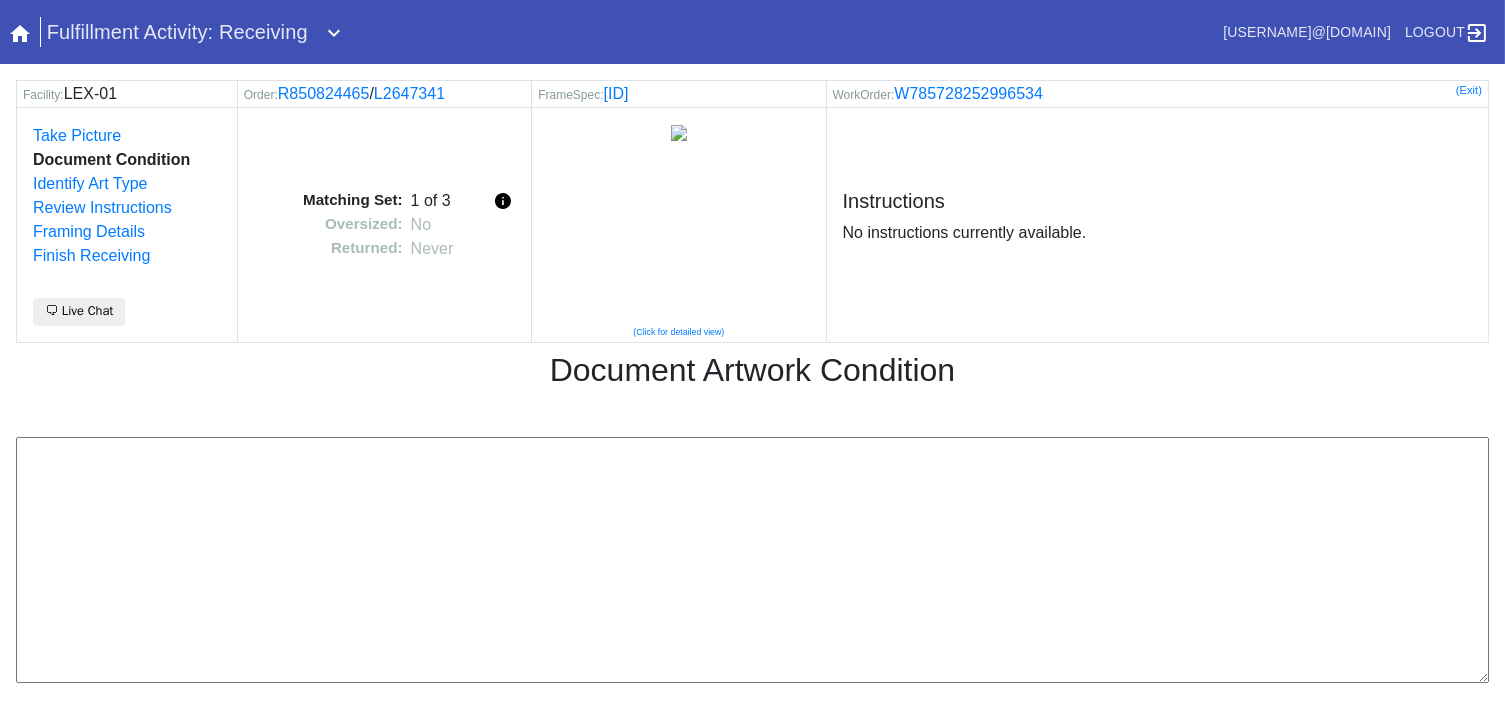 click at bounding box center (752, 560) 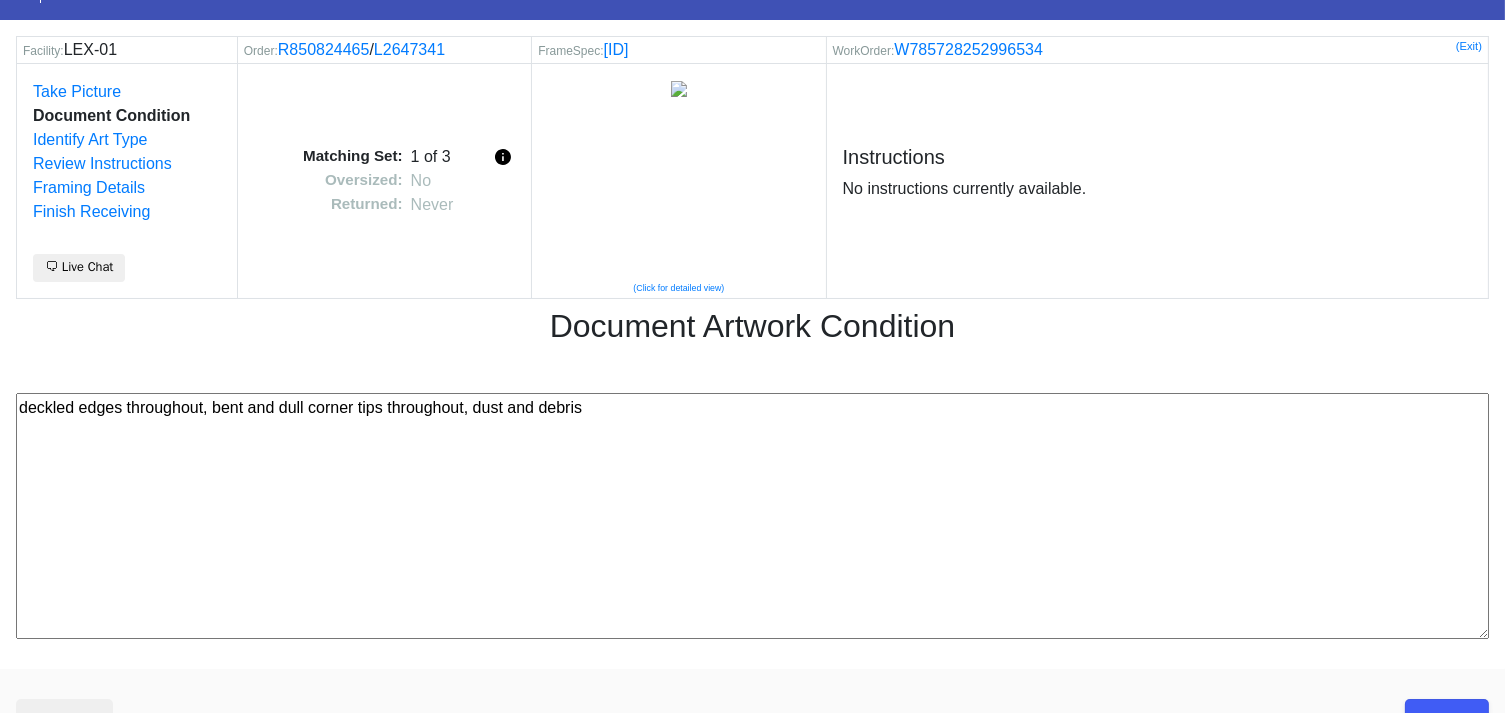 scroll, scrollTop: 80, scrollLeft: 0, axis: vertical 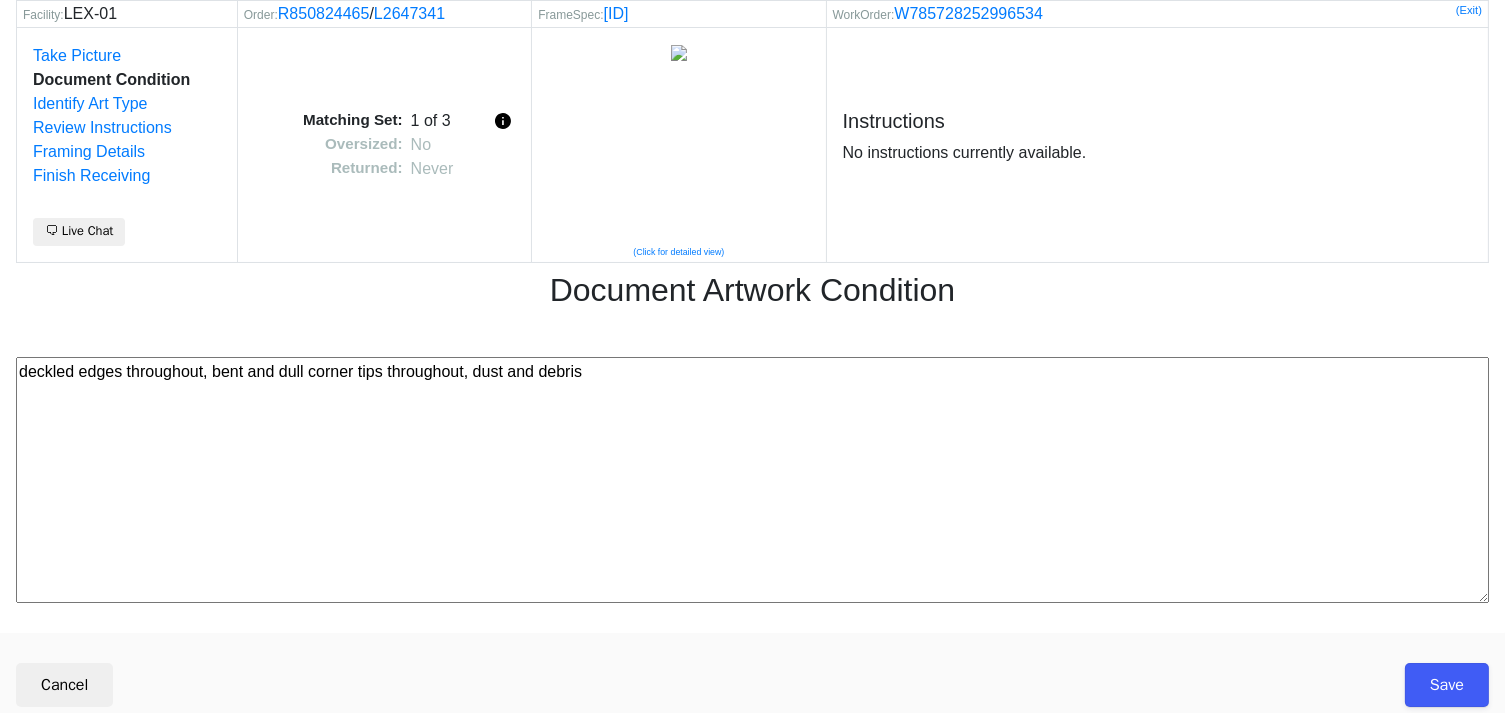 type on "deckled edges throughout, bent and dull corner tips throughout, dust and debris" 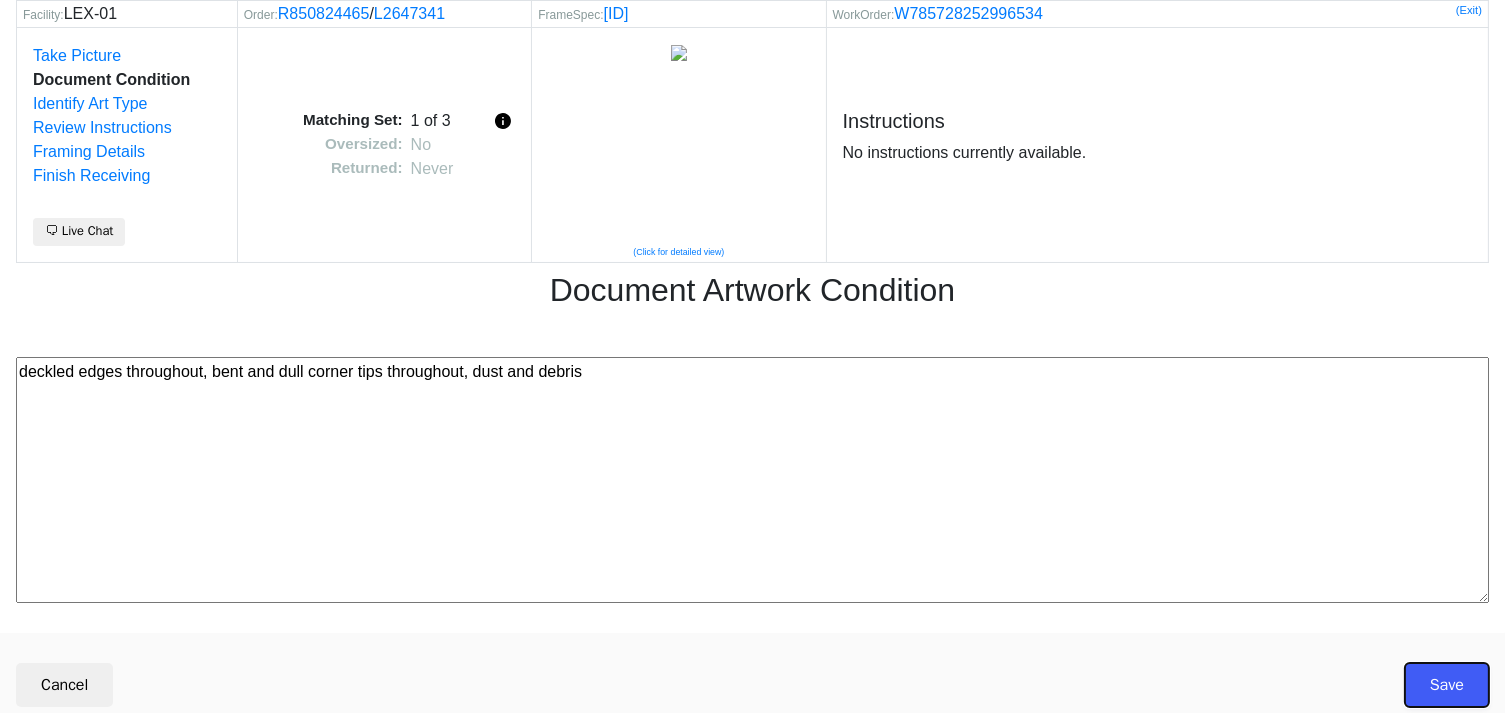 click on "Save" at bounding box center [1447, 685] 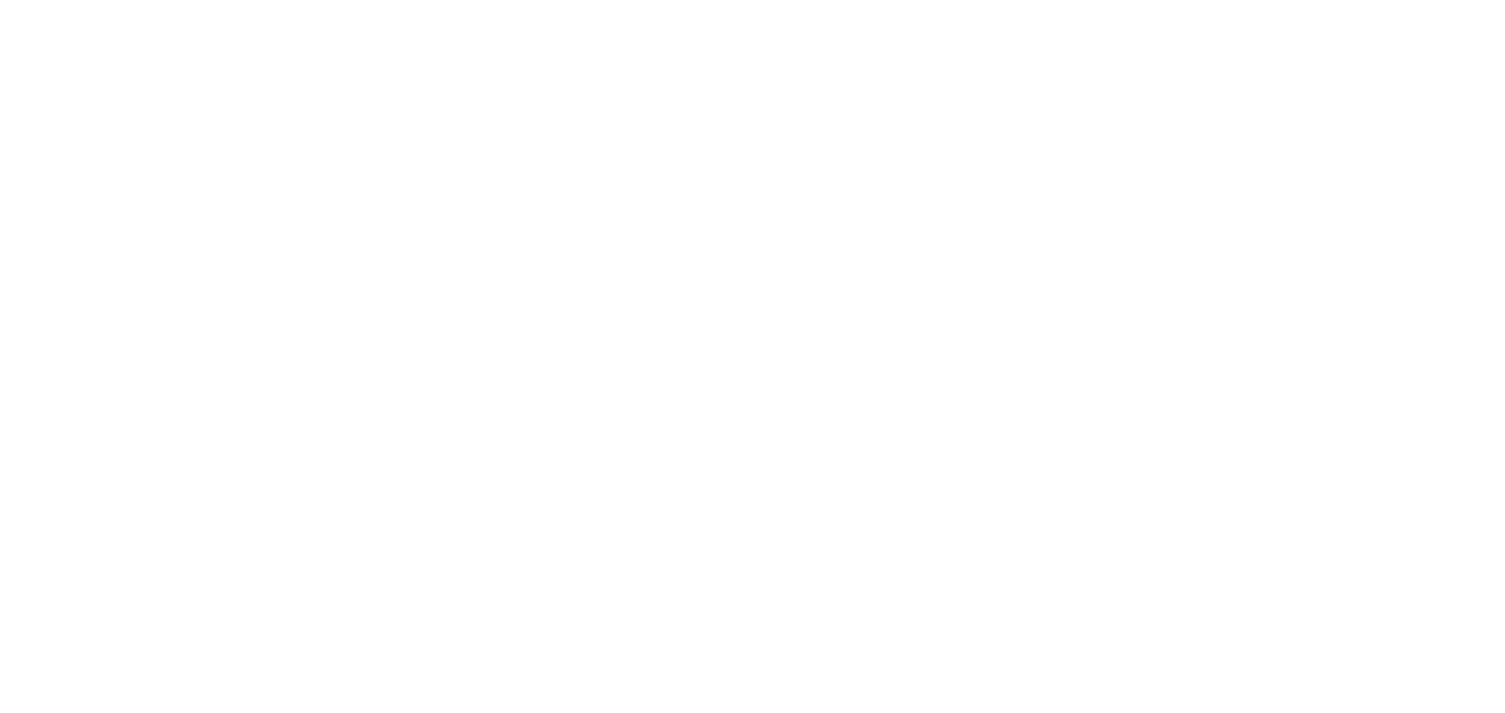 scroll, scrollTop: 0, scrollLeft: 0, axis: both 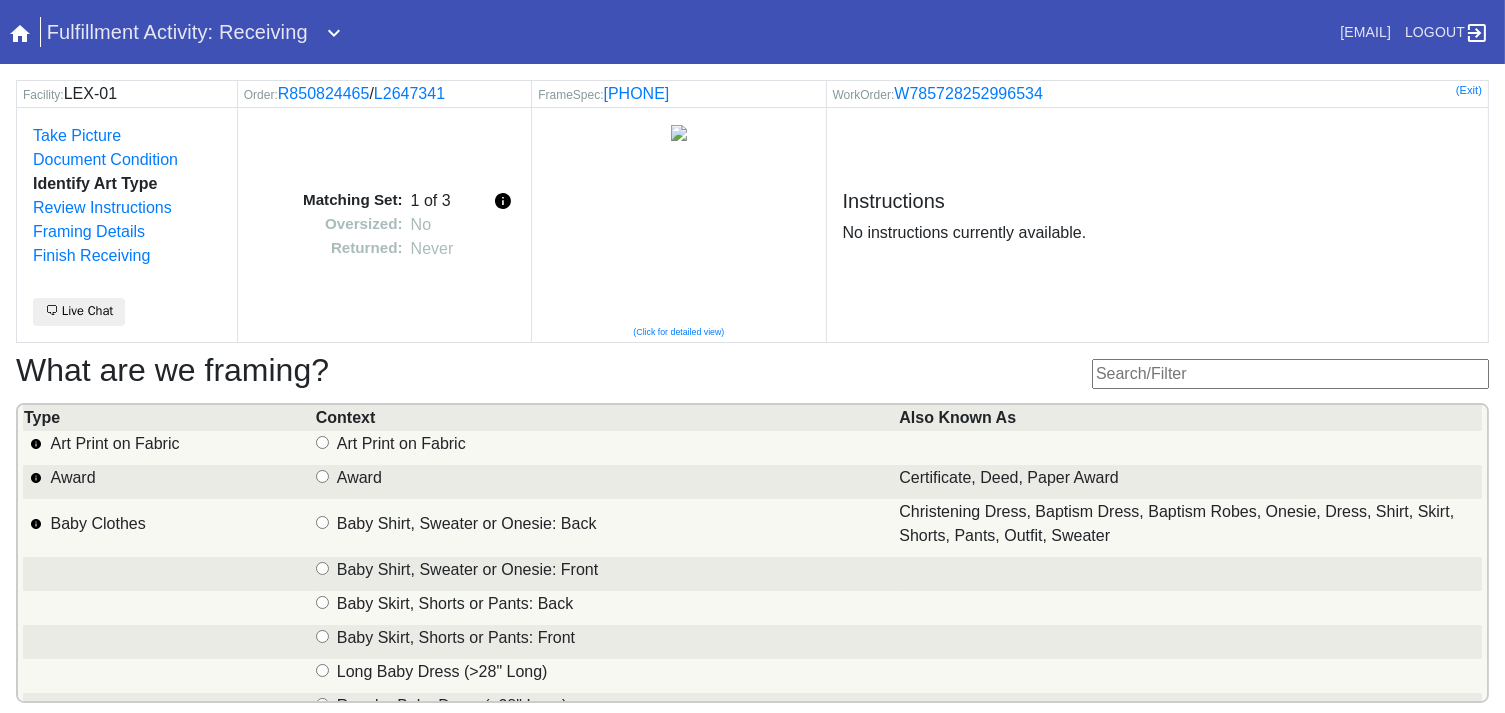 click at bounding box center (1290, 374) 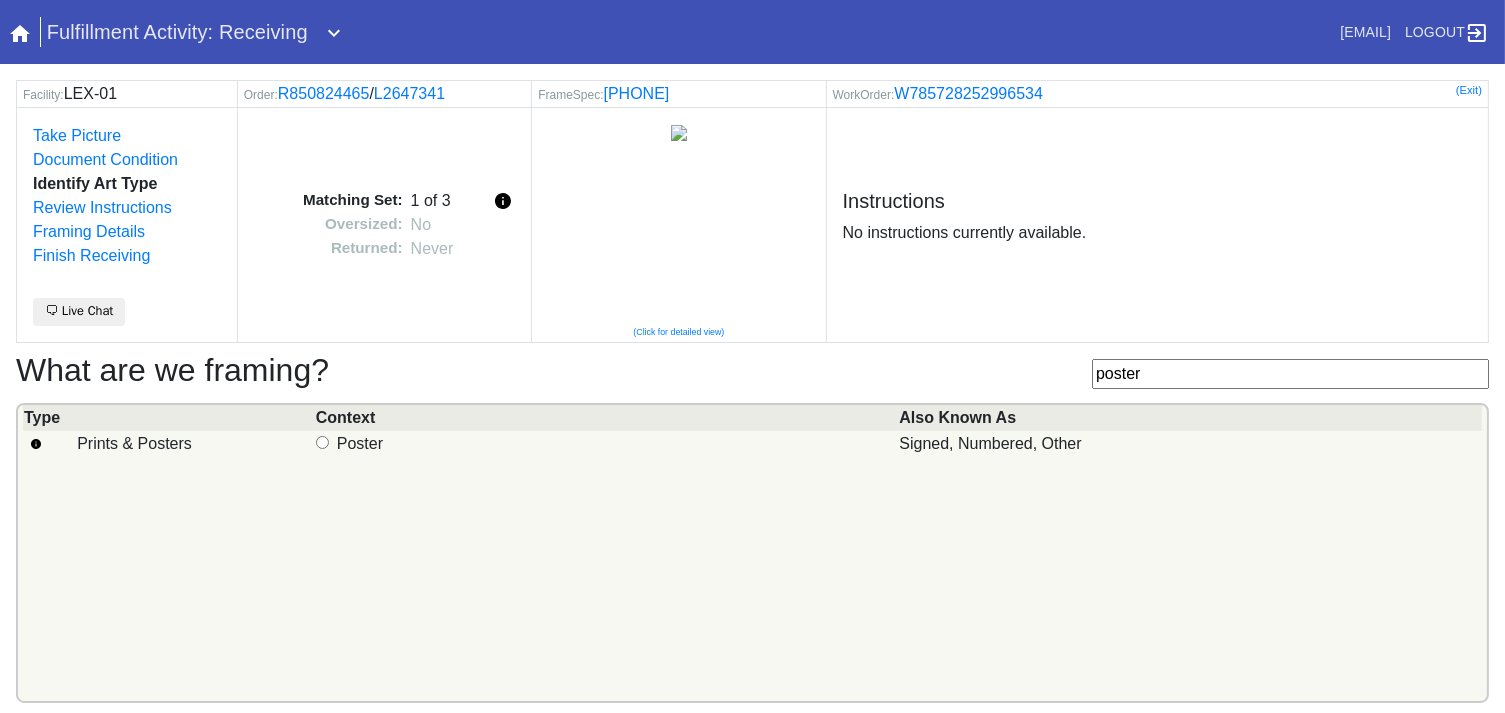 type on "poster" 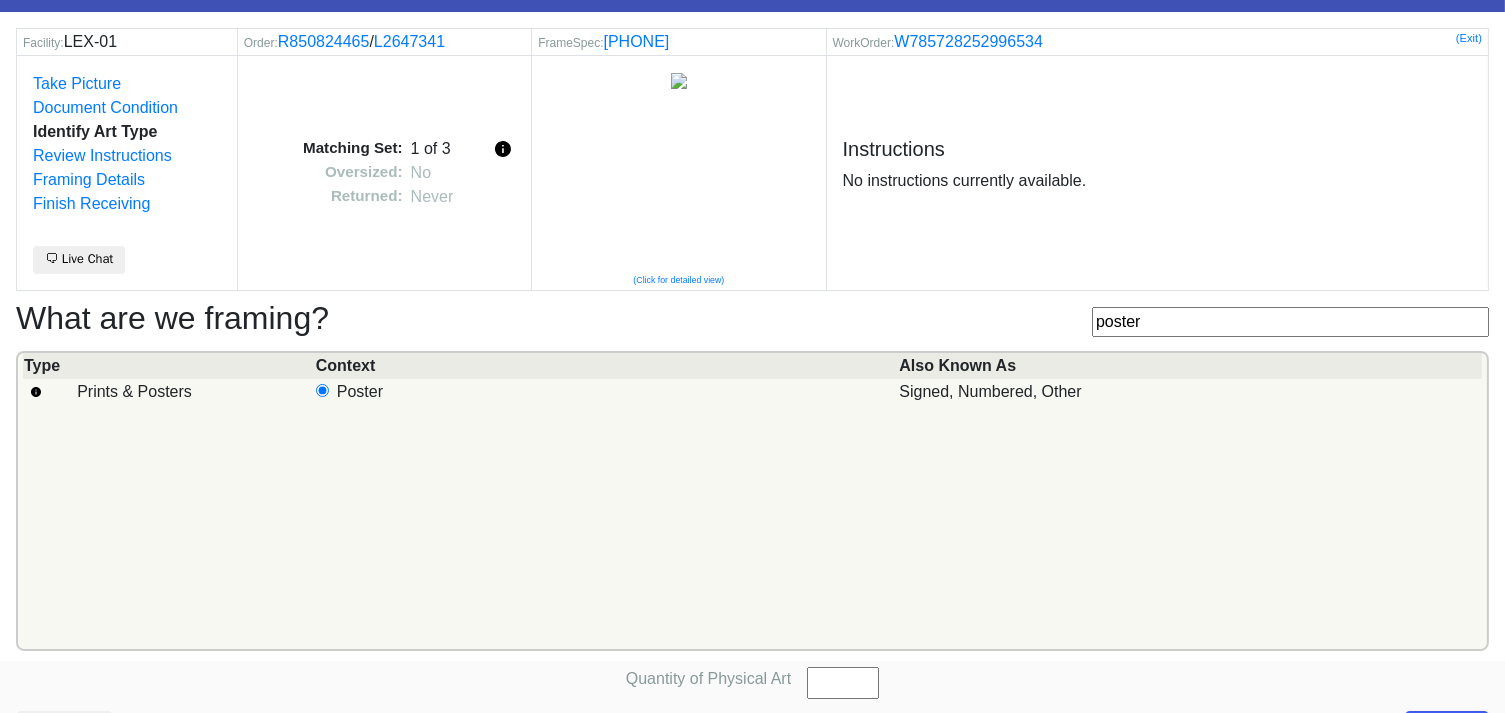 scroll, scrollTop: 101, scrollLeft: 0, axis: vertical 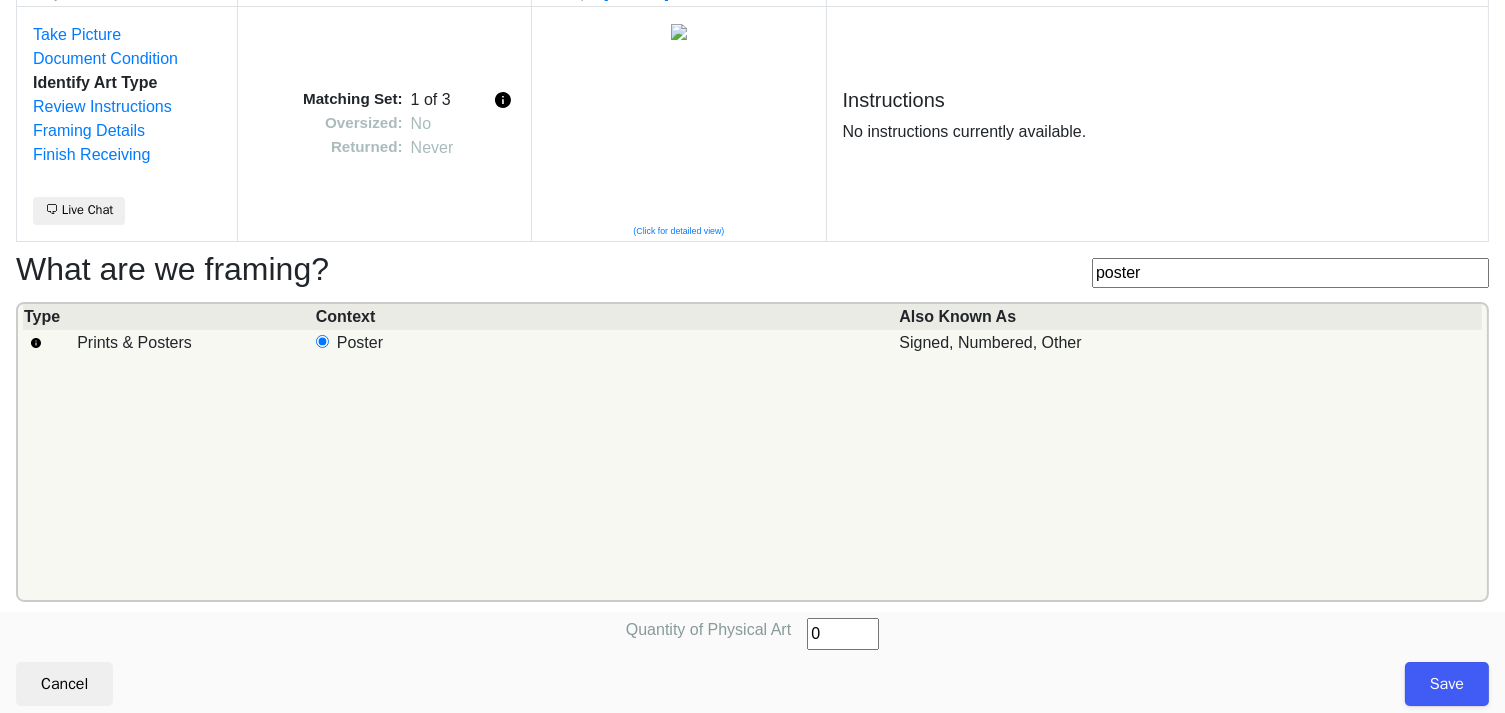 click on "0" at bounding box center [843, 634] 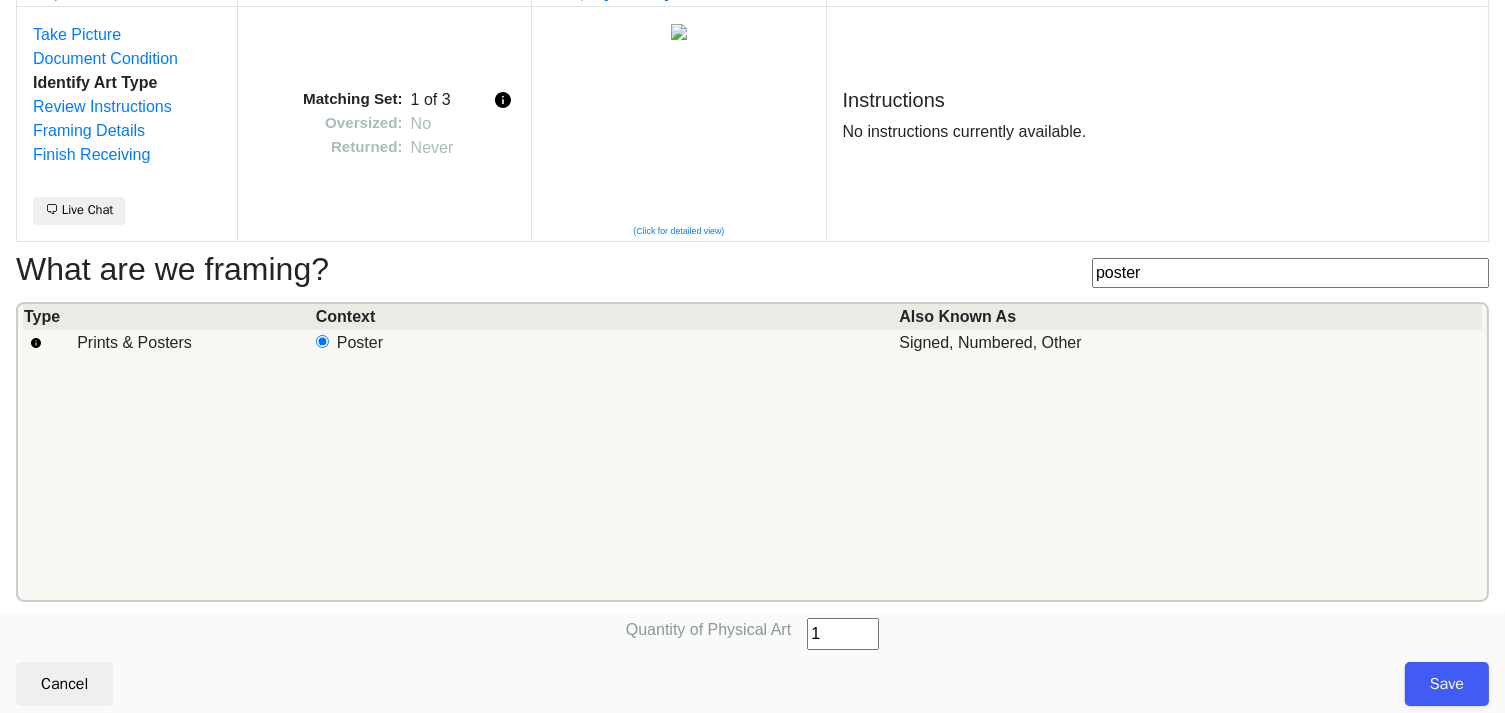 type on "1" 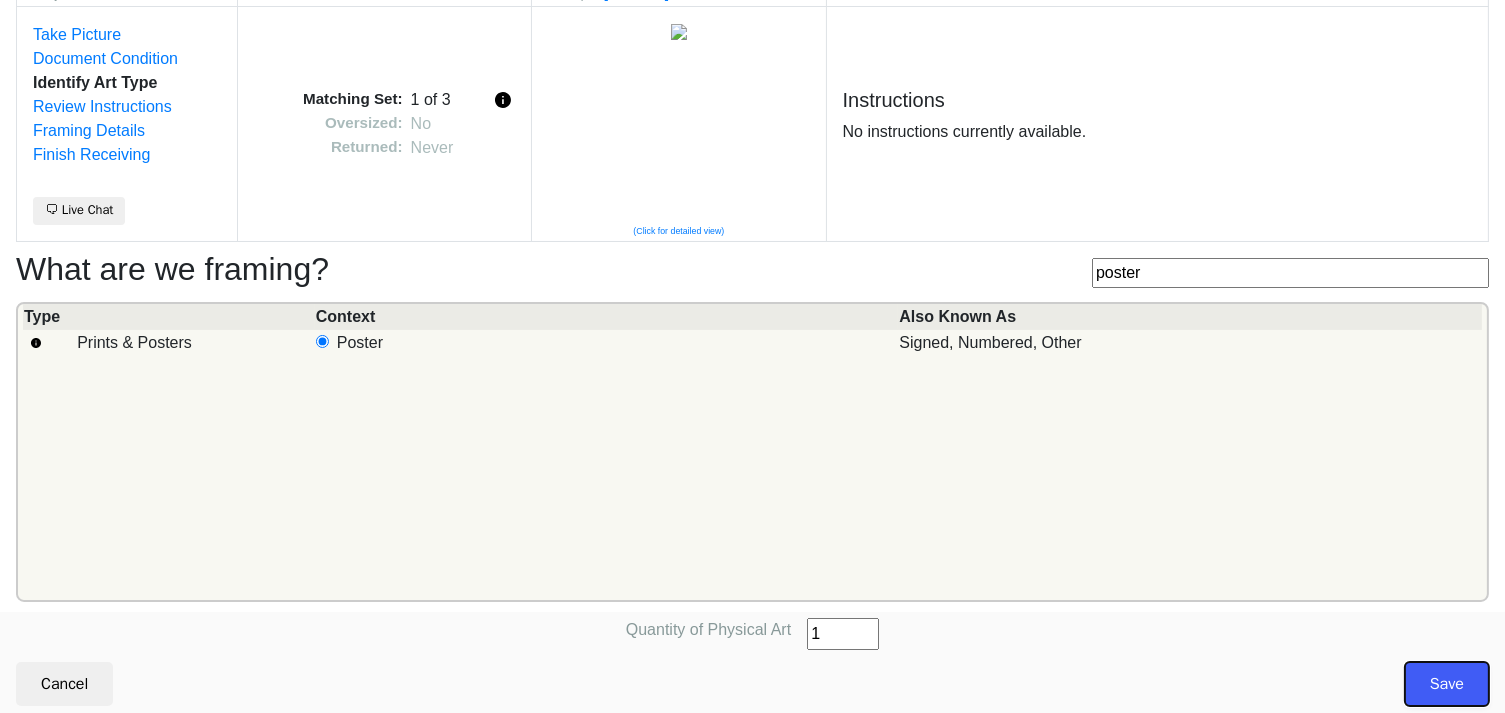 click on "Save" at bounding box center (1447, 684) 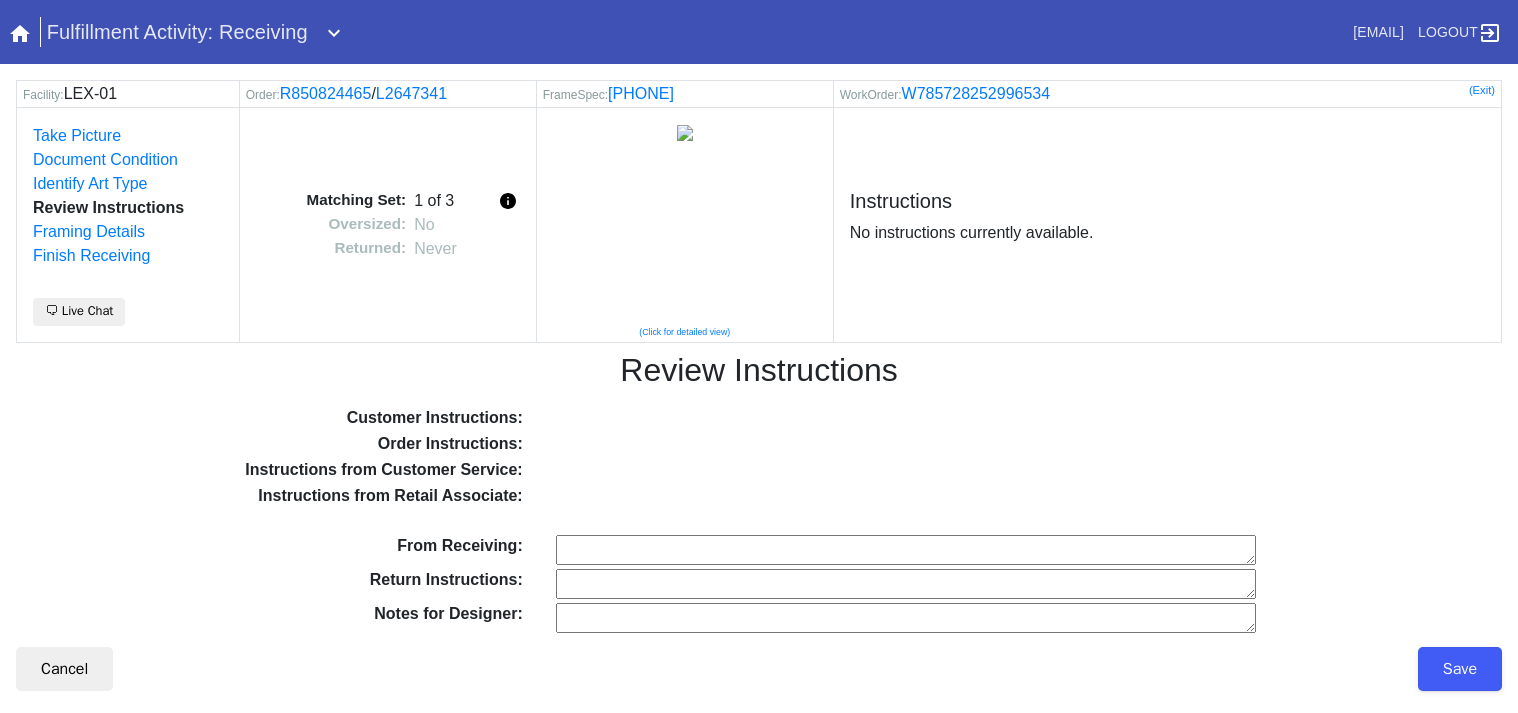 scroll, scrollTop: 0, scrollLeft: 0, axis: both 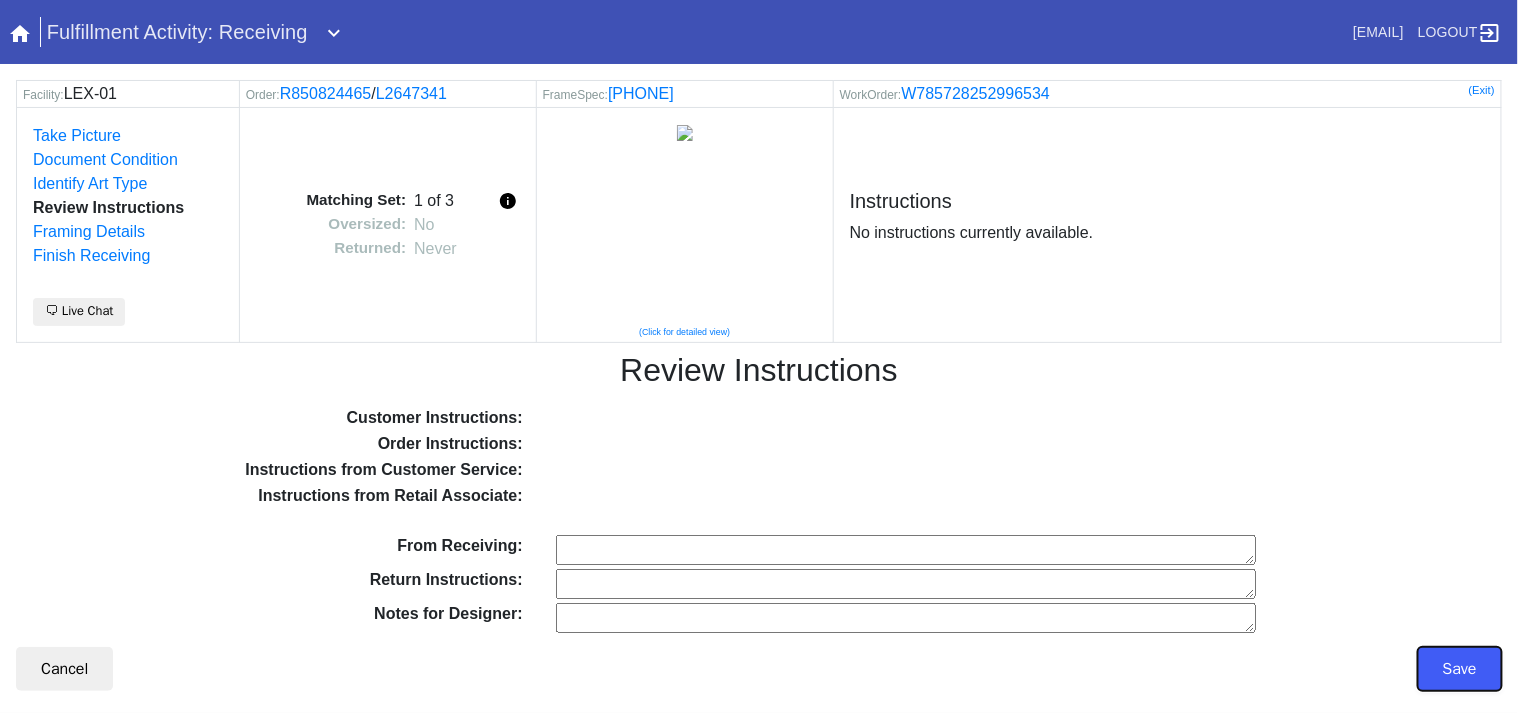 click on "Save" at bounding box center [1460, 669] 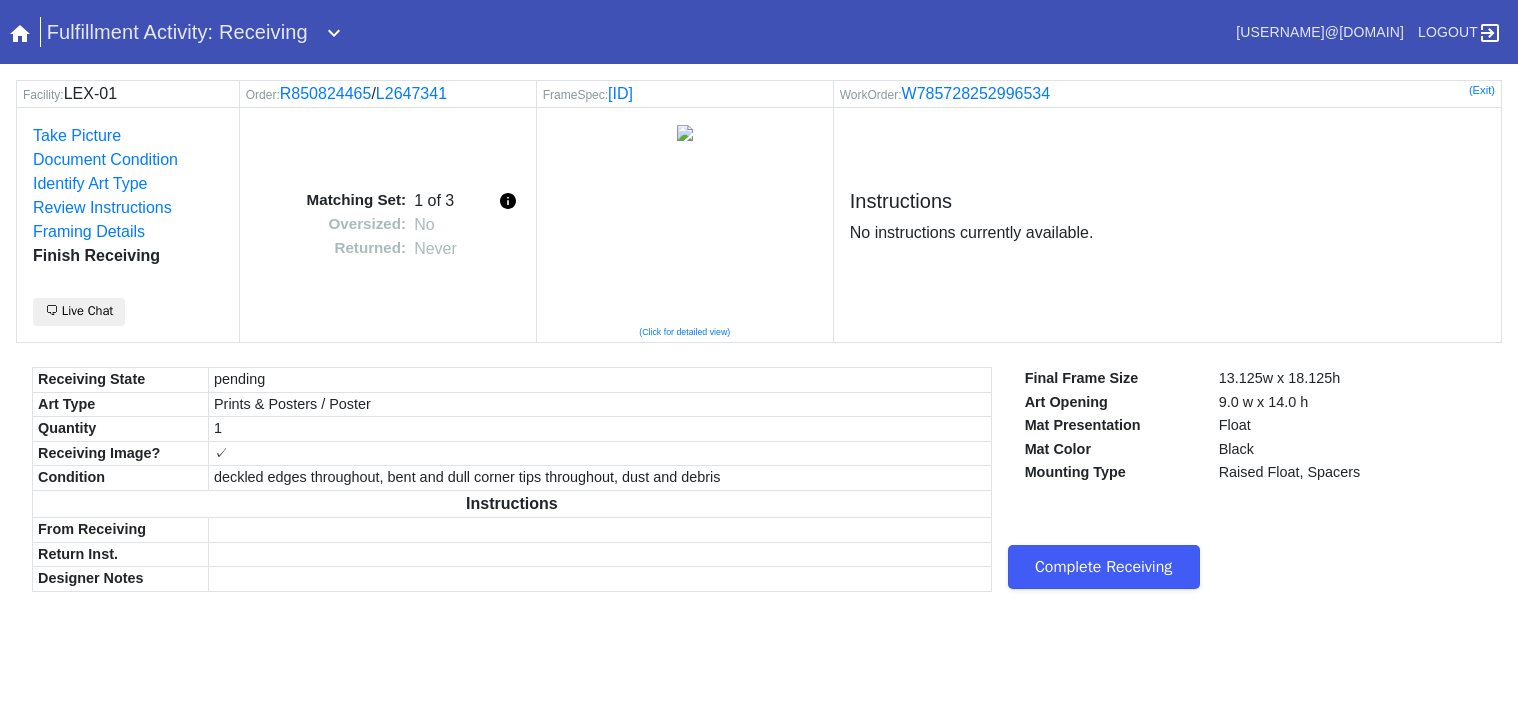 scroll, scrollTop: 0, scrollLeft: 0, axis: both 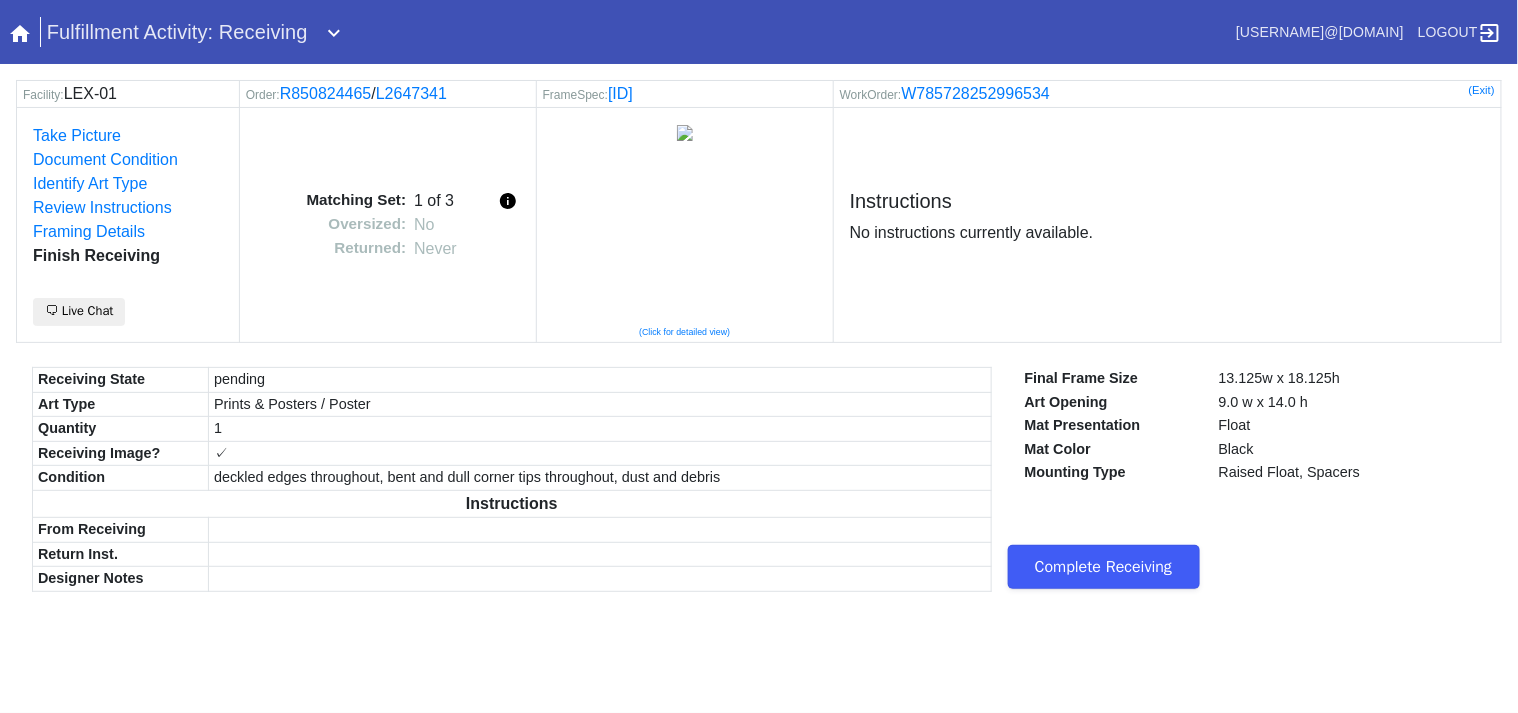 click on "Complete Receiving" at bounding box center [1104, 567] 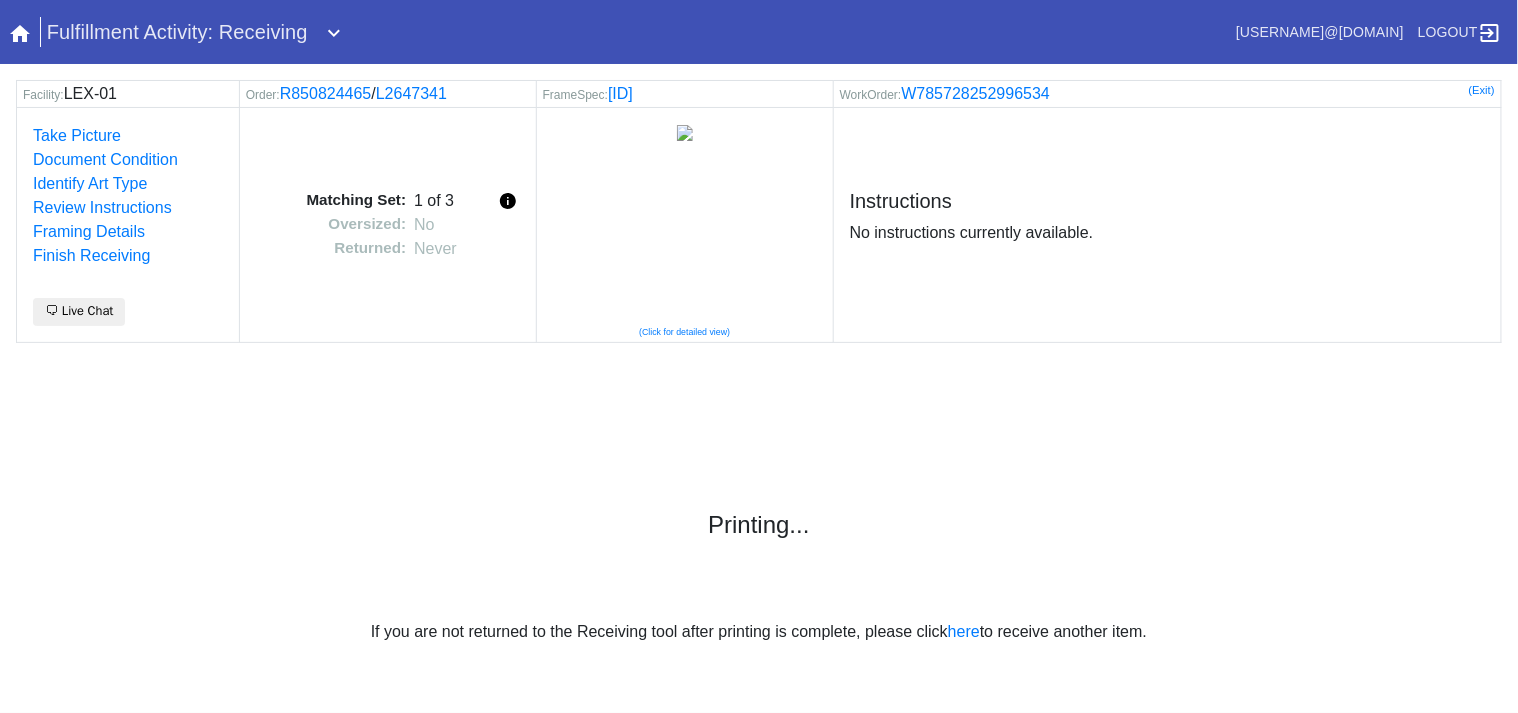 scroll, scrollTop: 0, scrollLeft: 0, axis: both 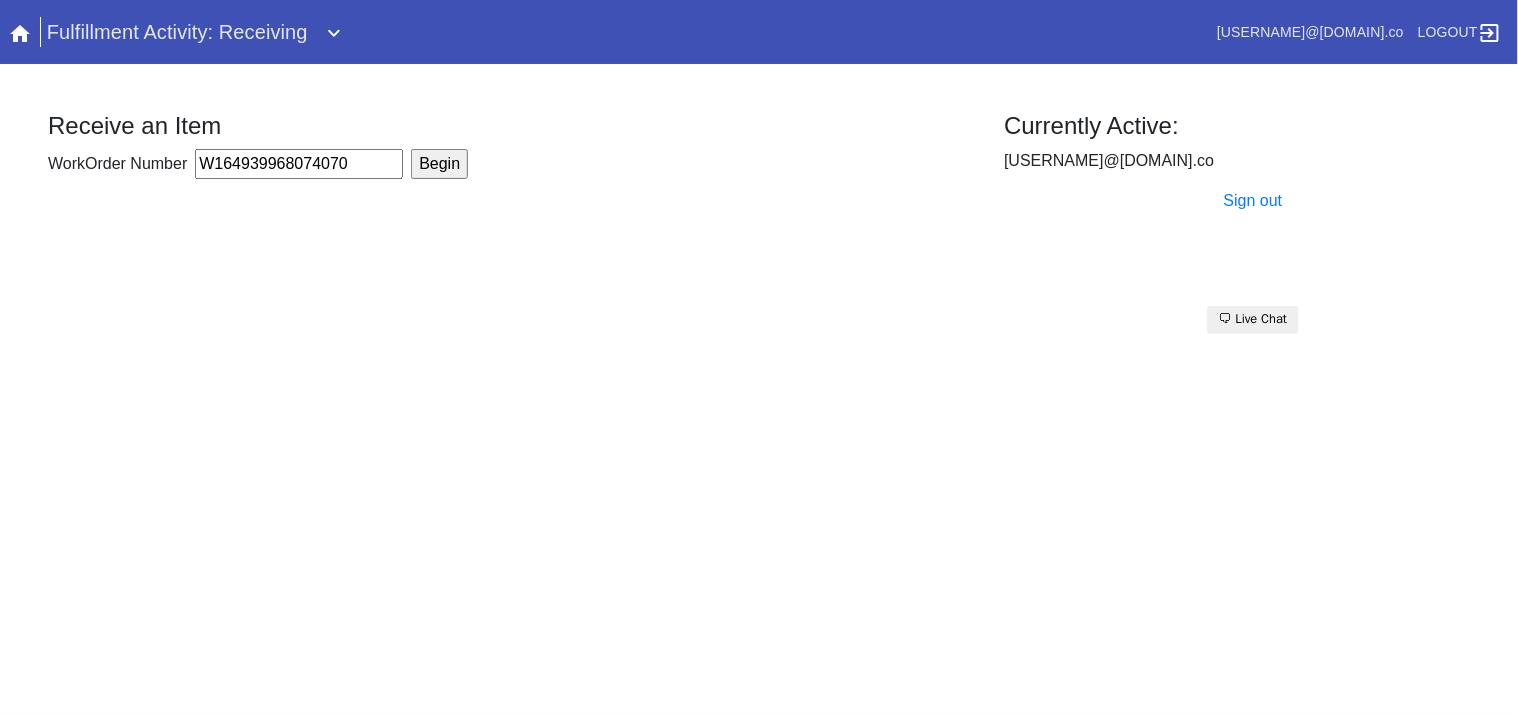 type on "W164939968074070" 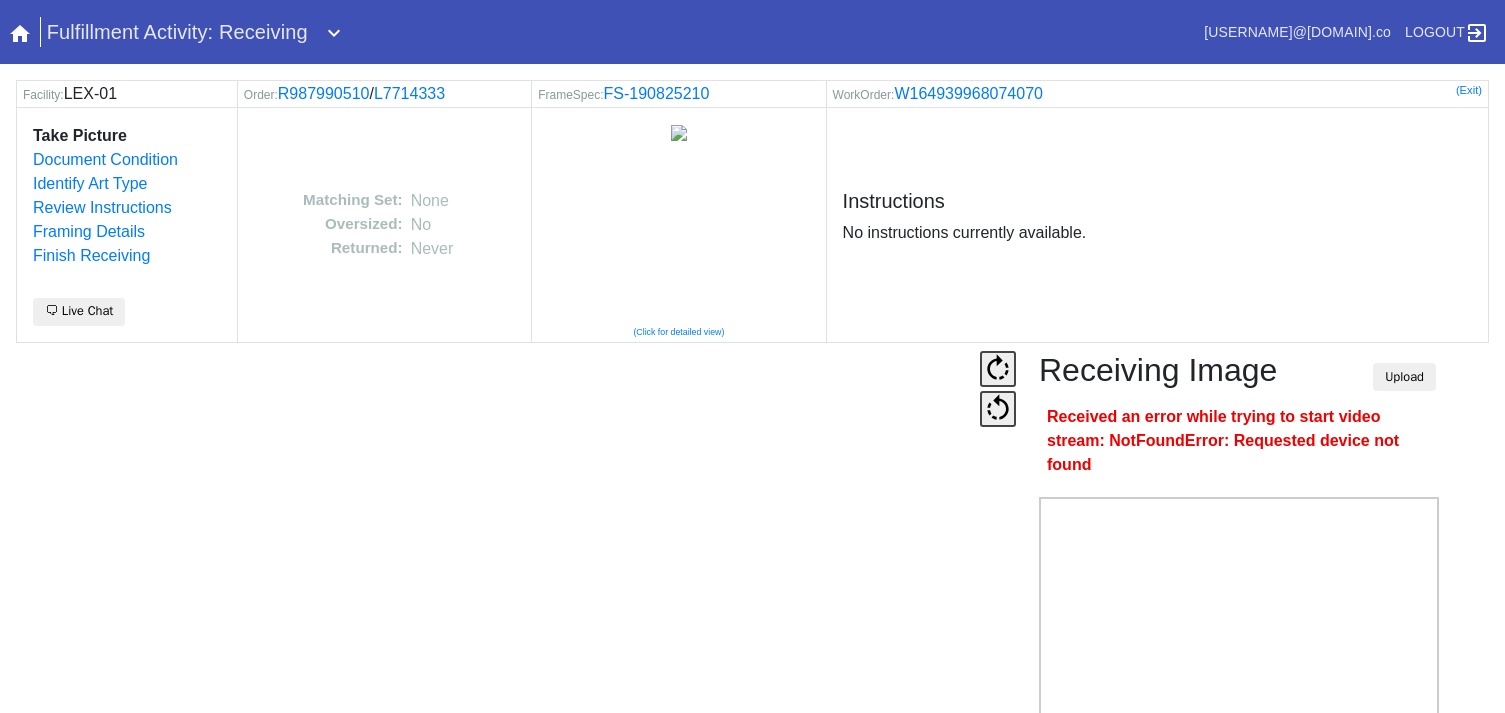 scroll, scrollTop: 0, scrollLeft: 0, axis: both 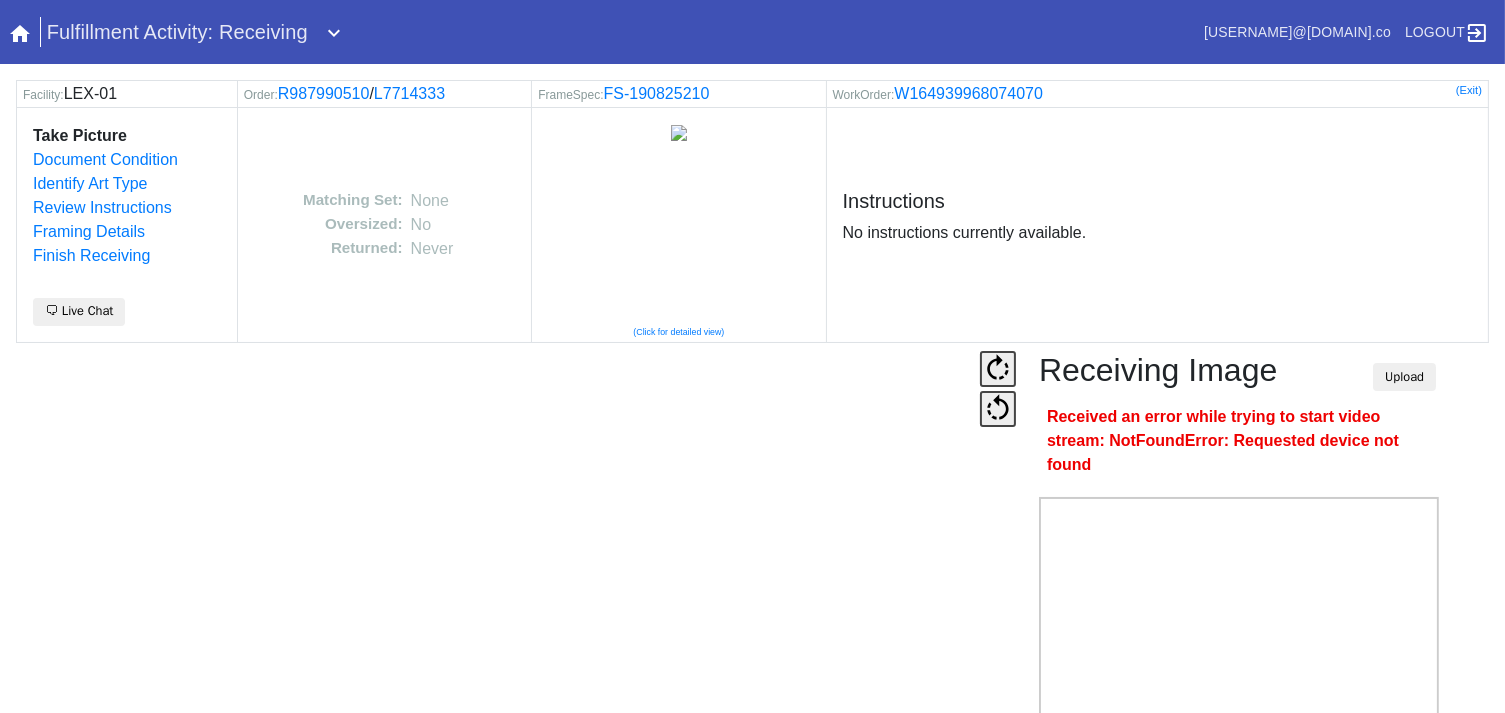 click on "Camera Disabled Click  here  to re-enable it. Receiving Image Upload Received an error while trying to start video stream: NotFoundError: Requested device not found Snap Webcam Save" at bounding box center (752, 591) 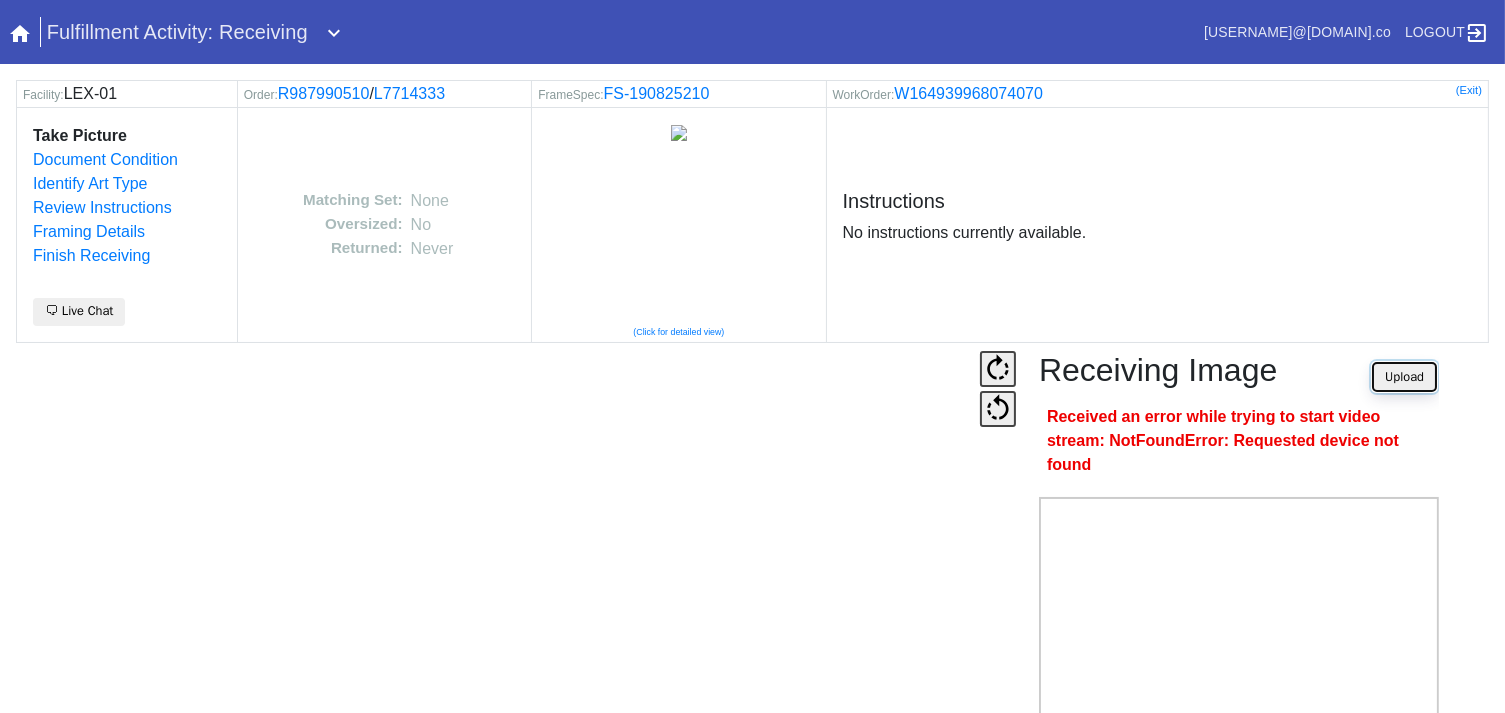 click on "Upload" at bounding box center [1404, 377] 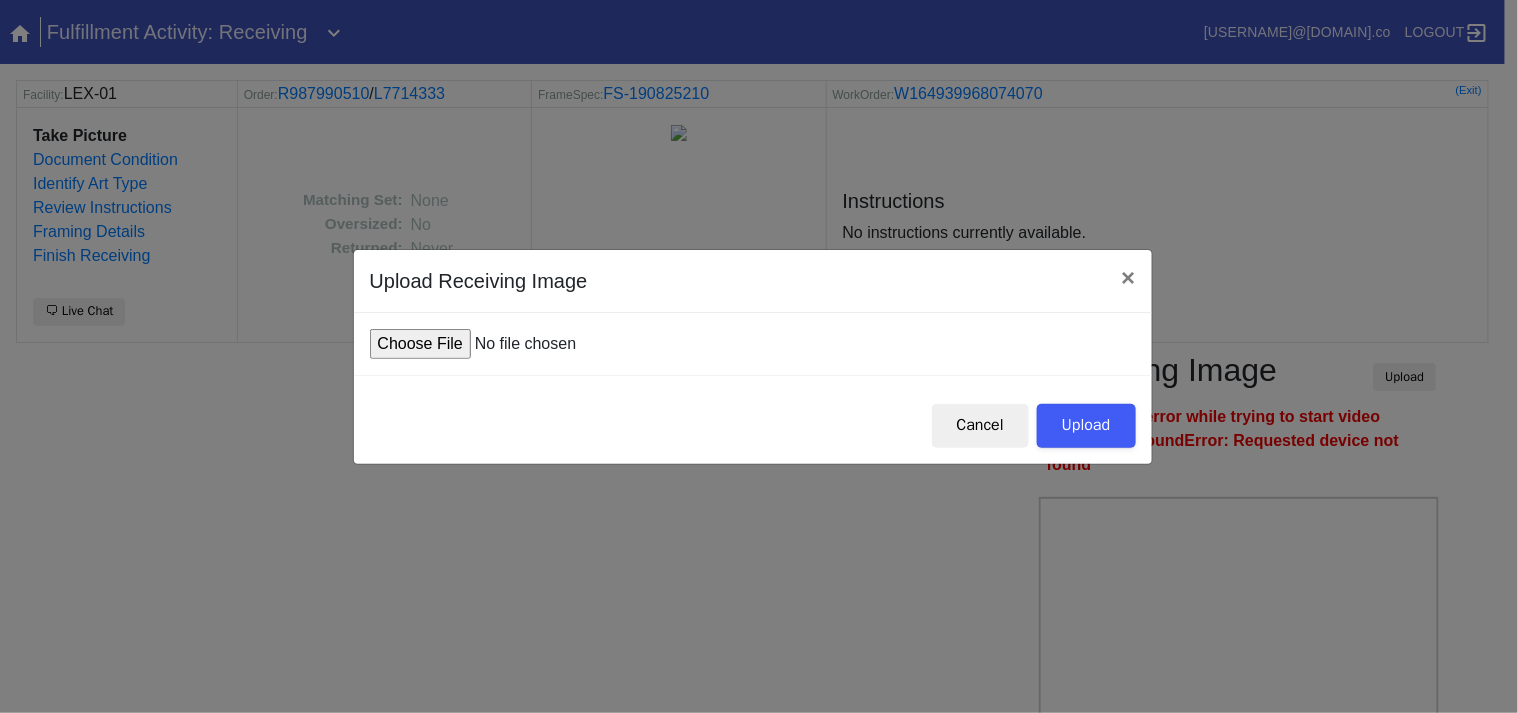 click at bounding box center [521, 344] 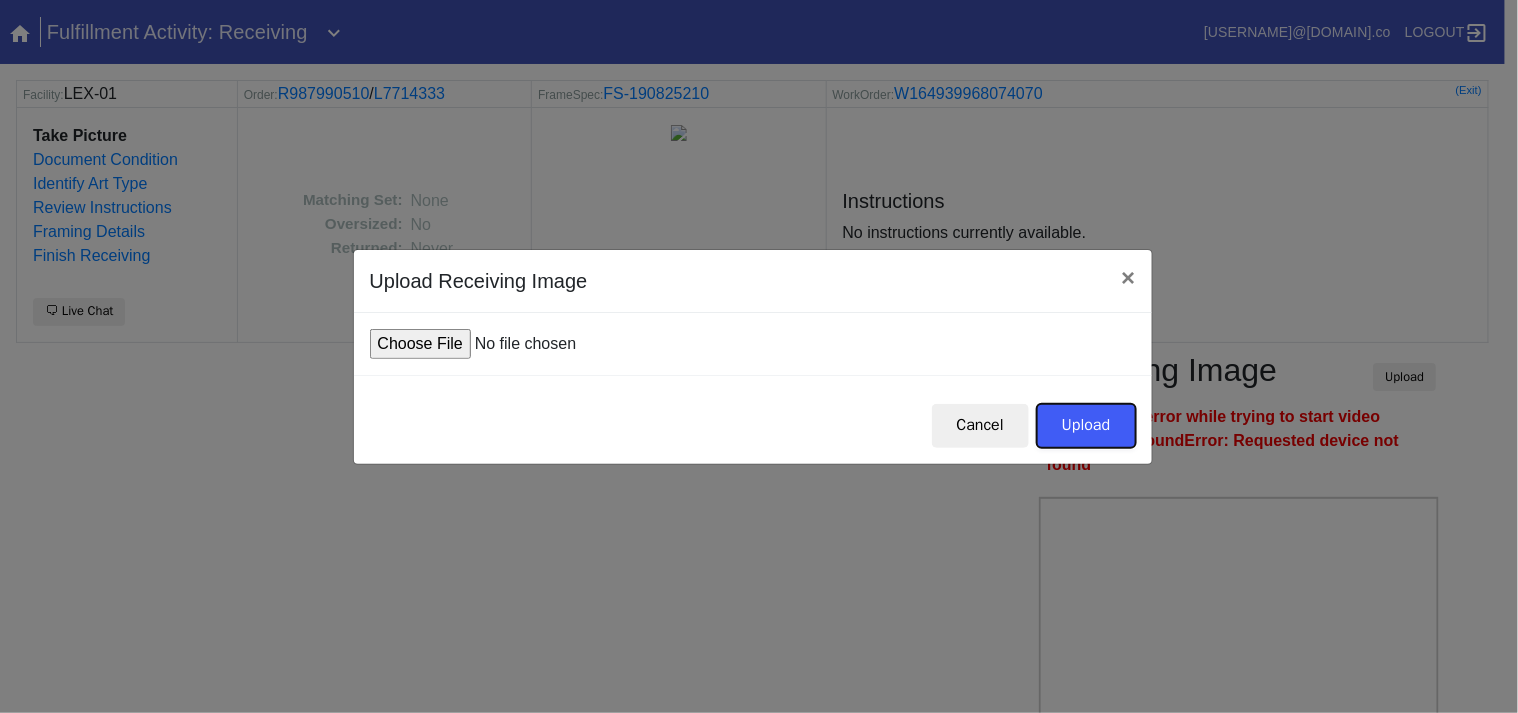 click on "Upload" at bounding box center (1086, 426) 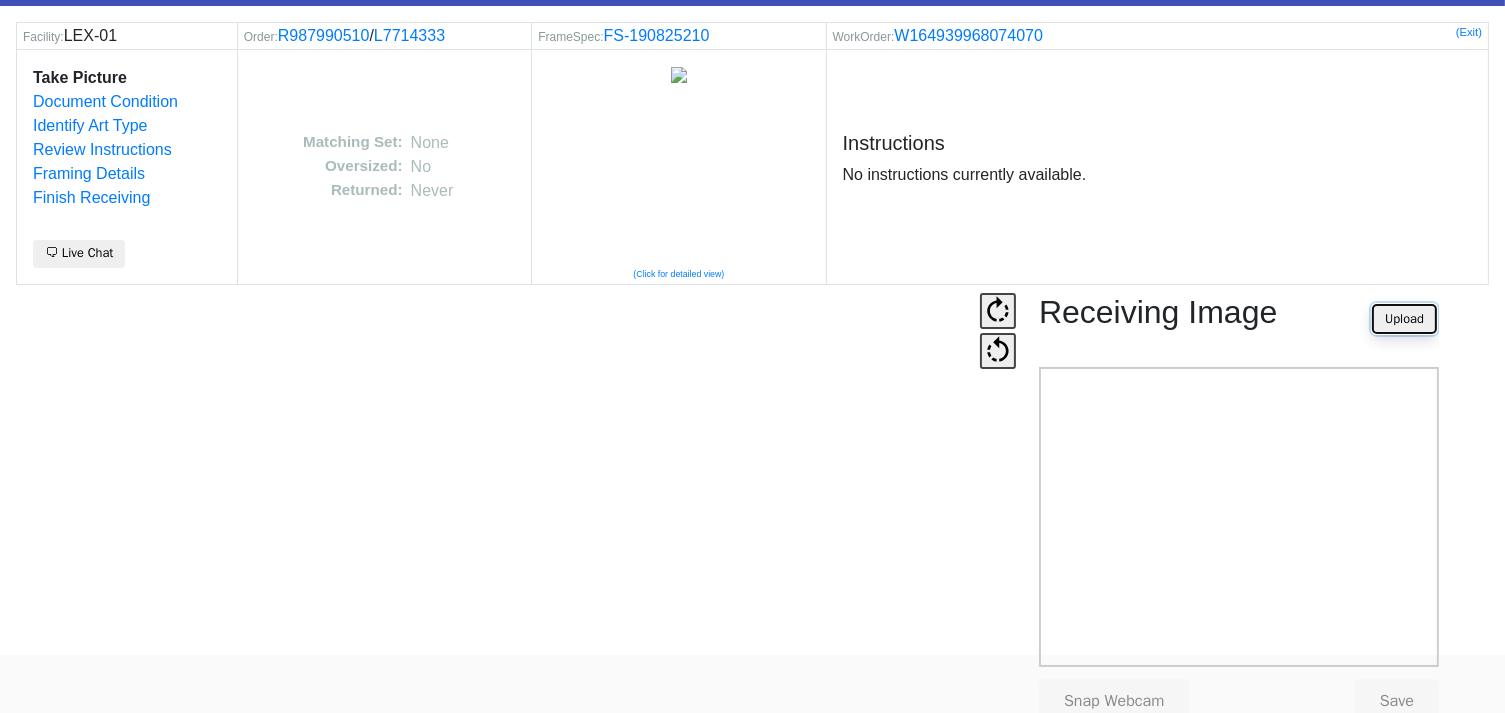 scroll, scrollTop: 124, scrollLeft: 0, axis: vertical 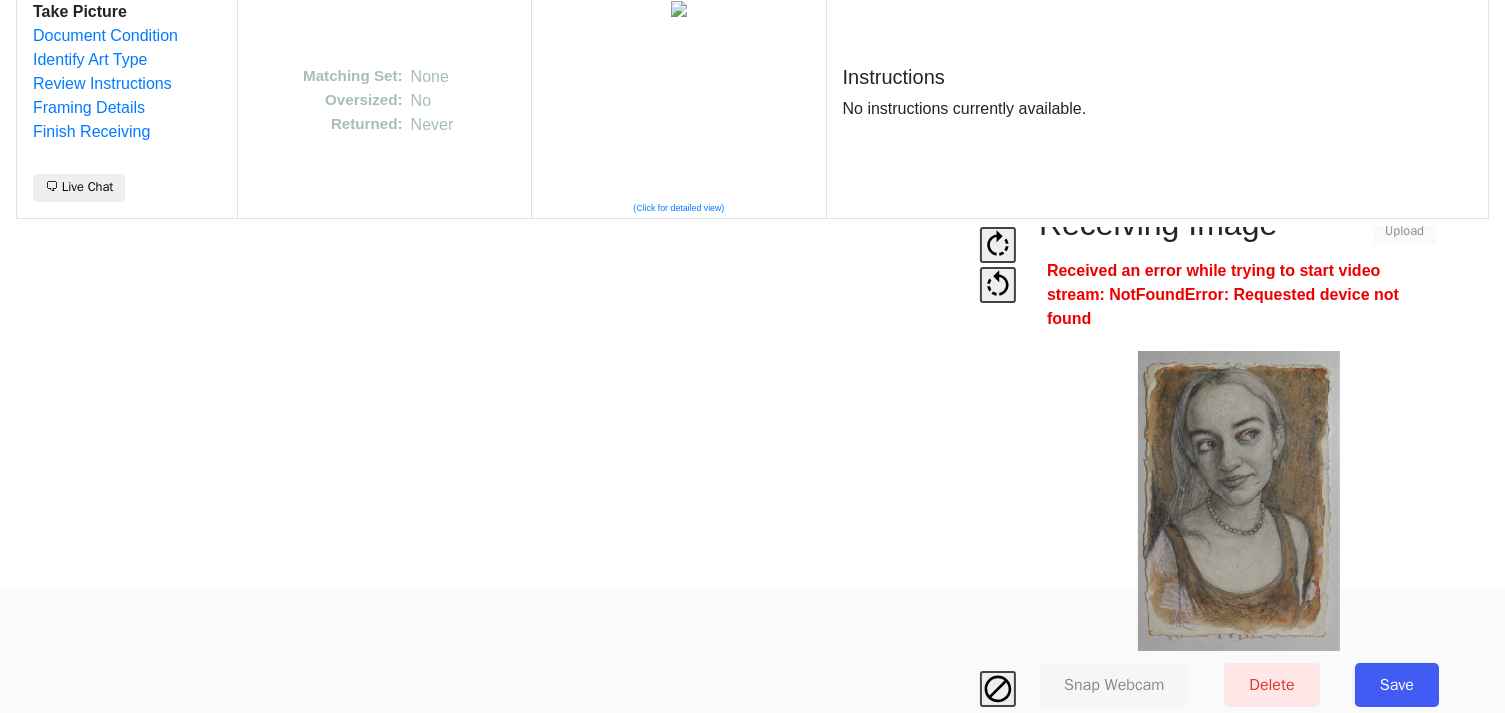 click on "Save" at bounding box center (1397, 685) 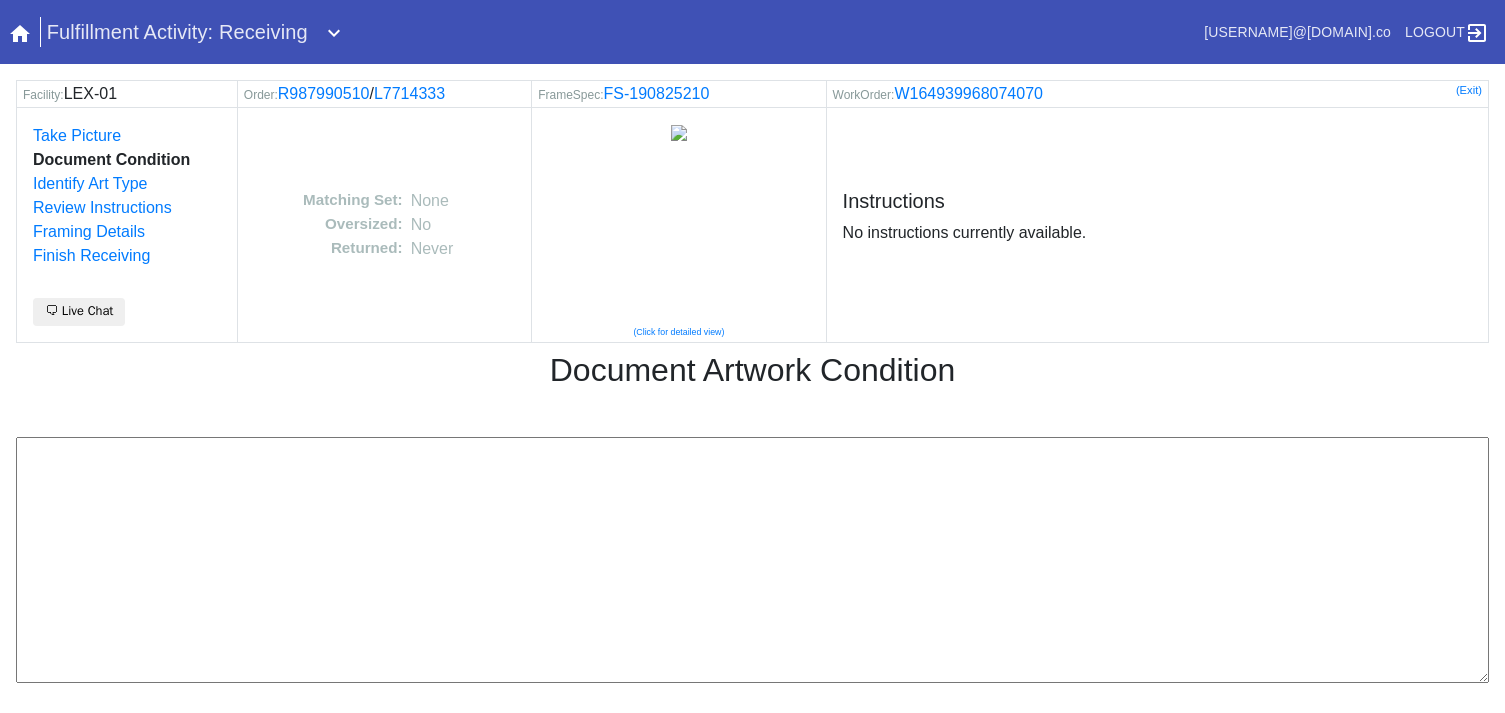 scroll, scrollTop: 0, scrollLeft: 0, axis: both 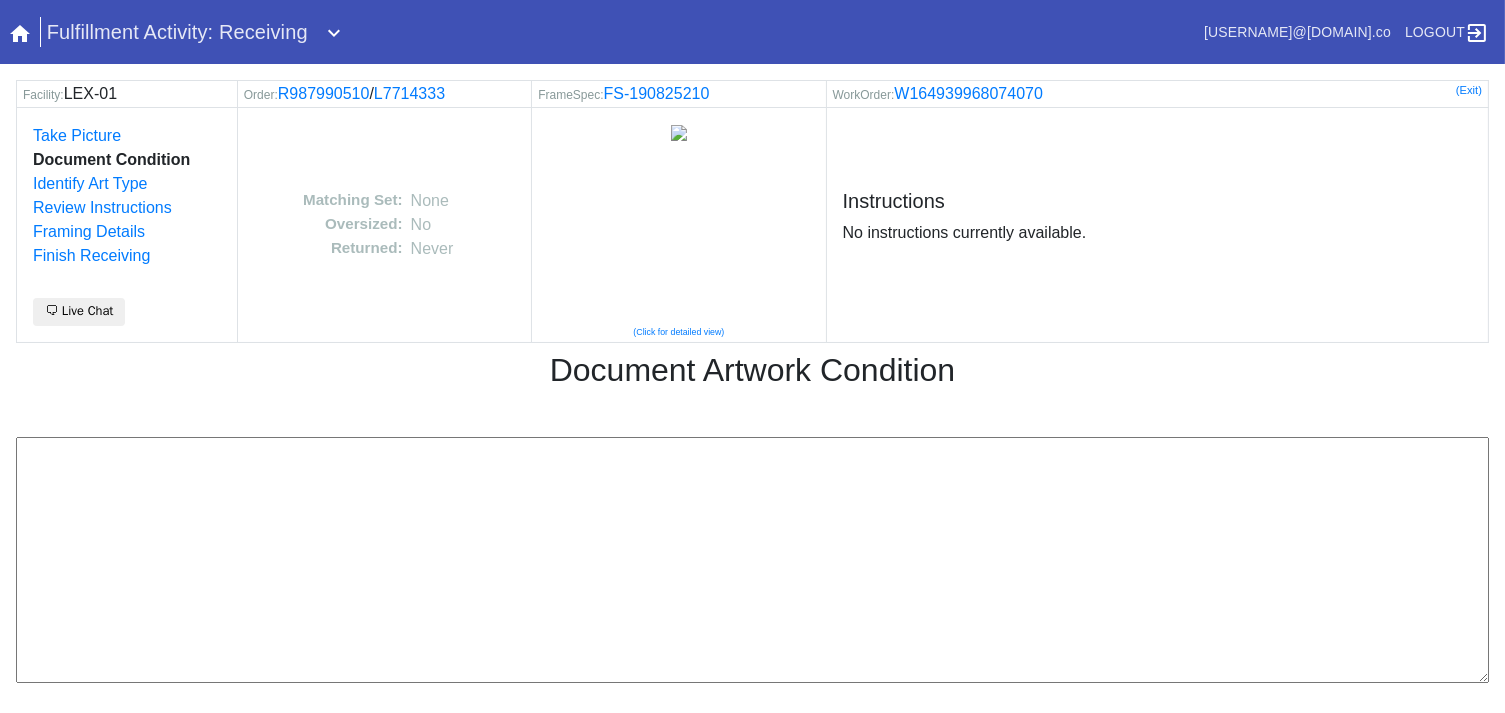click at bounding box center (752, 560) 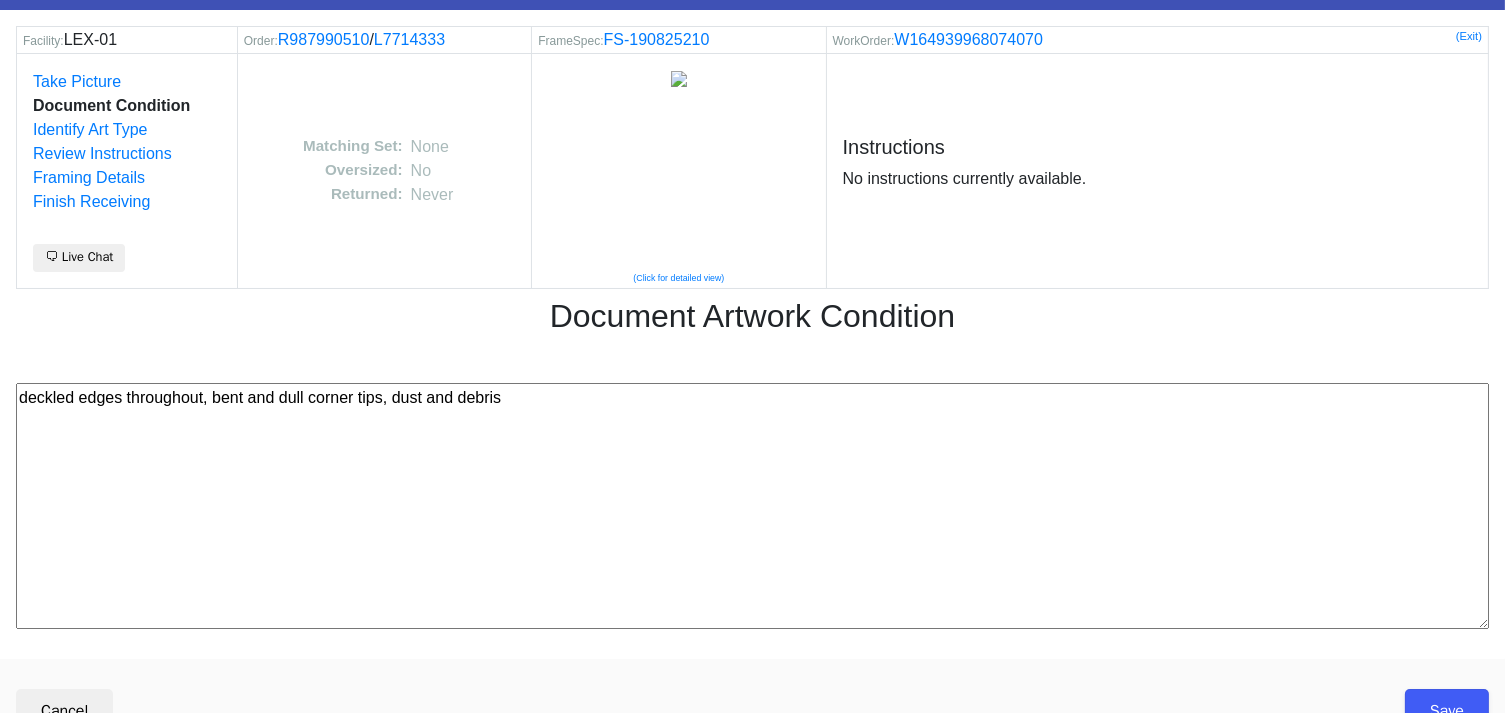 scroll, scrollTop: 80, scrollLeft: 0, axis: vertical 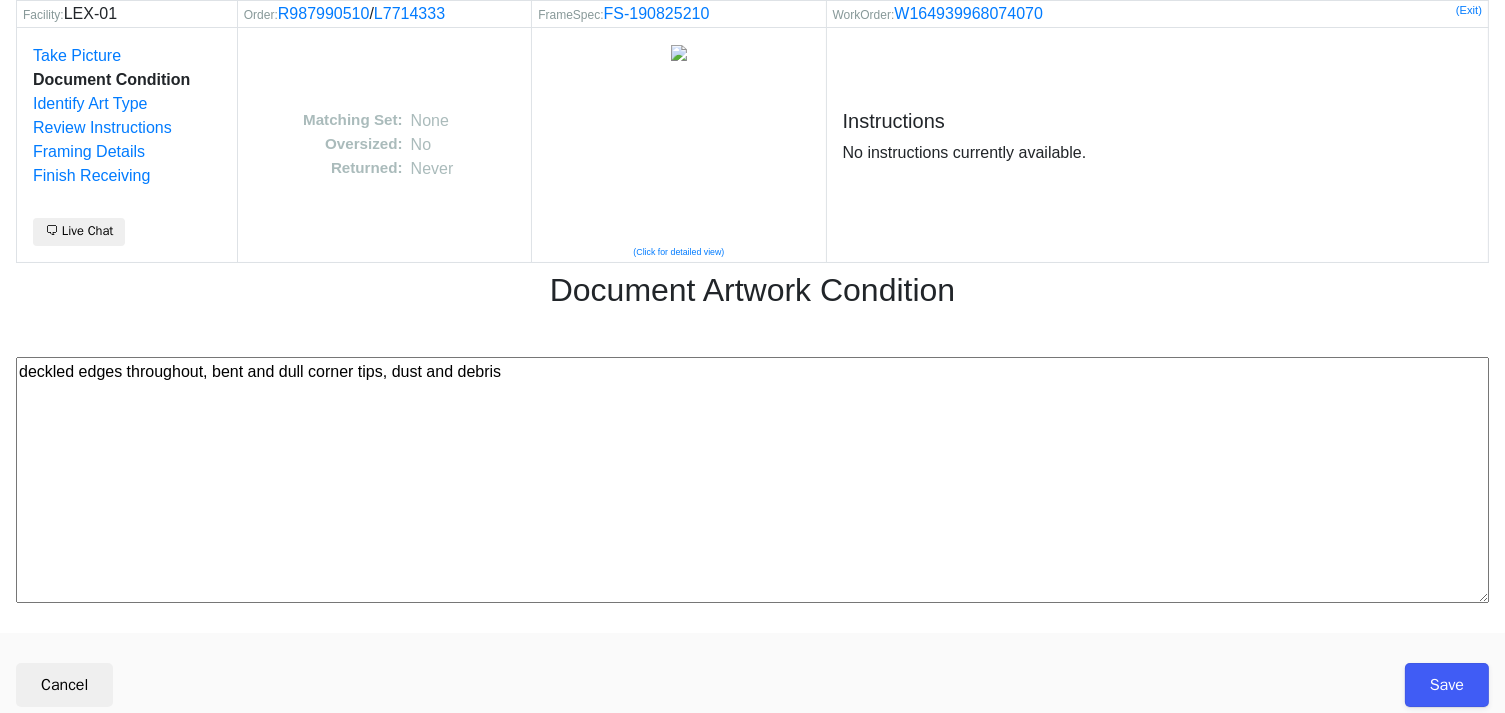 type on "deckled edges throughout, bent and dull corner tips, dust and debris" 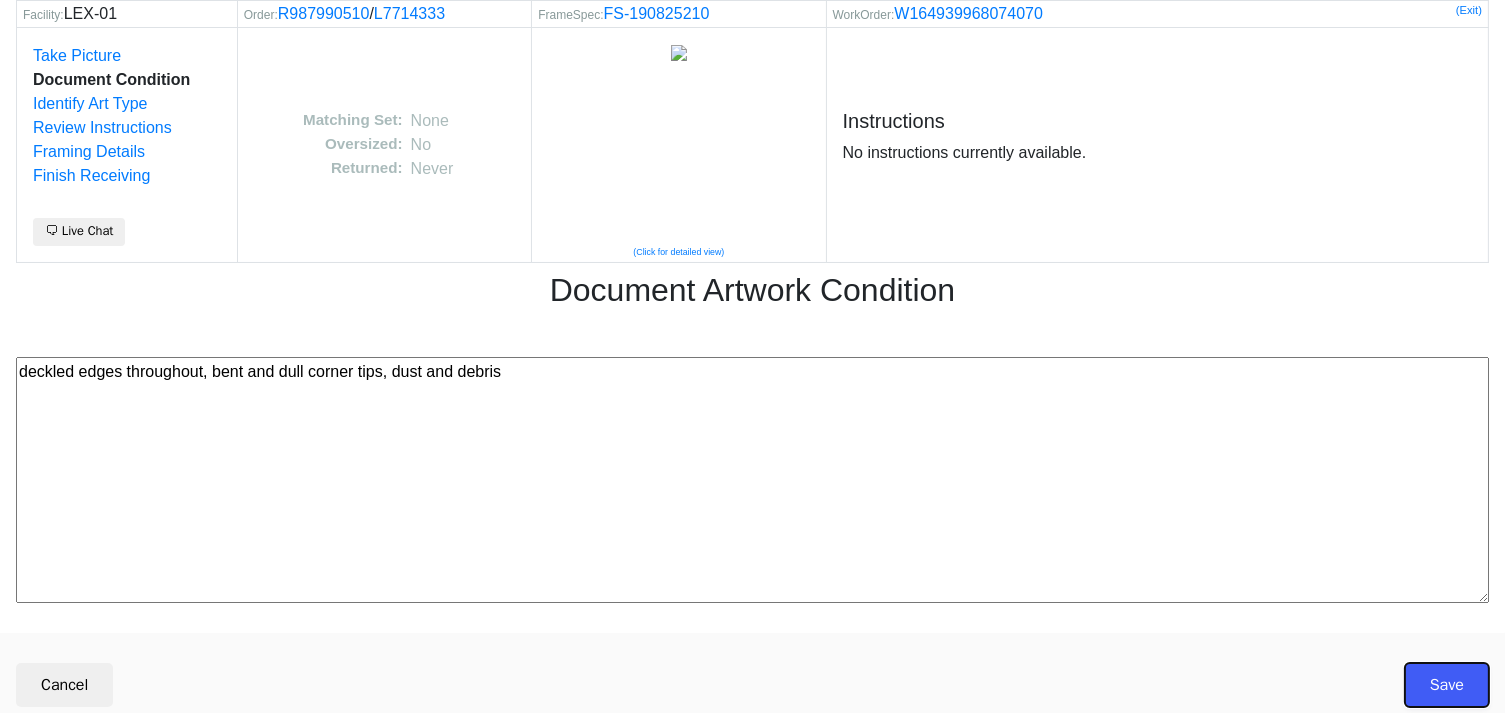 click on "Save" at bounding box center (1447, 685) 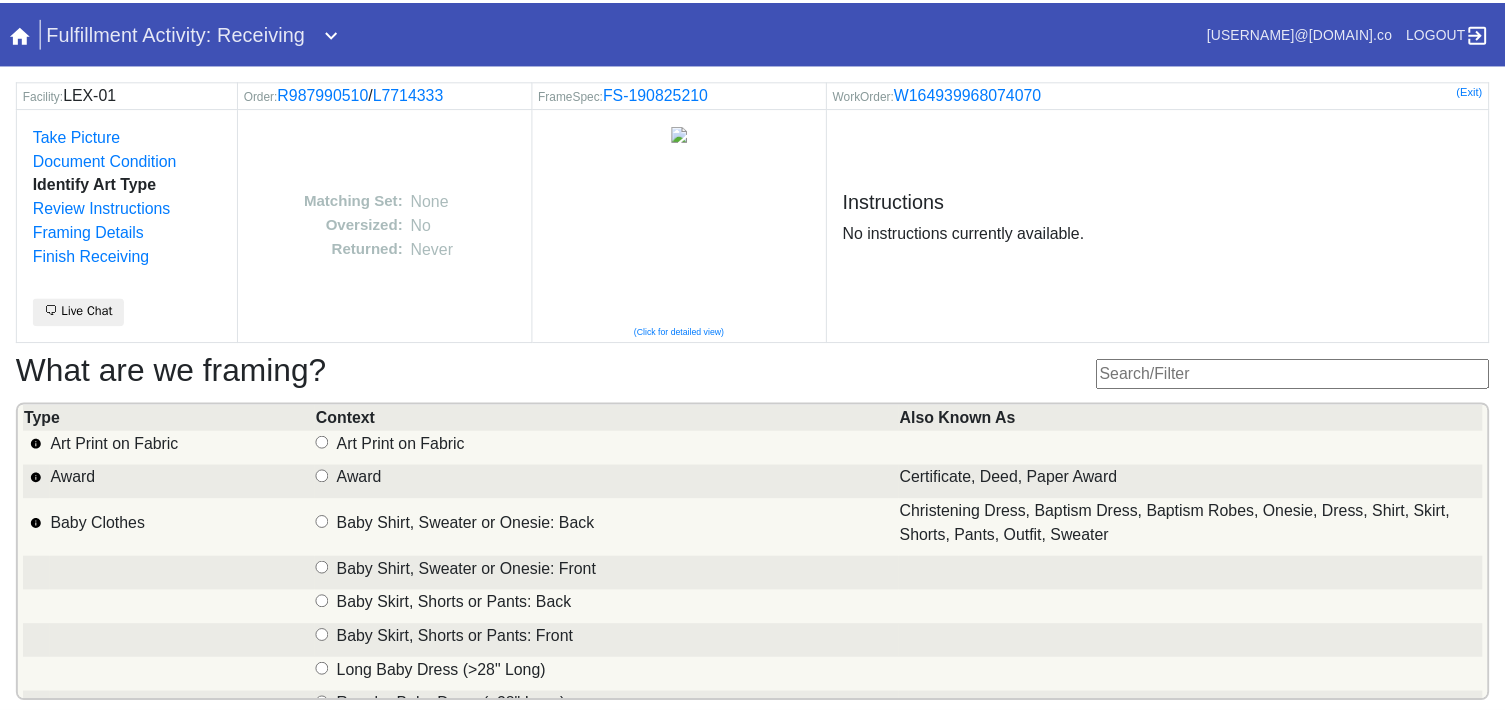 scroll, scrollTop: 0, scrollLeft: 0, axis: both 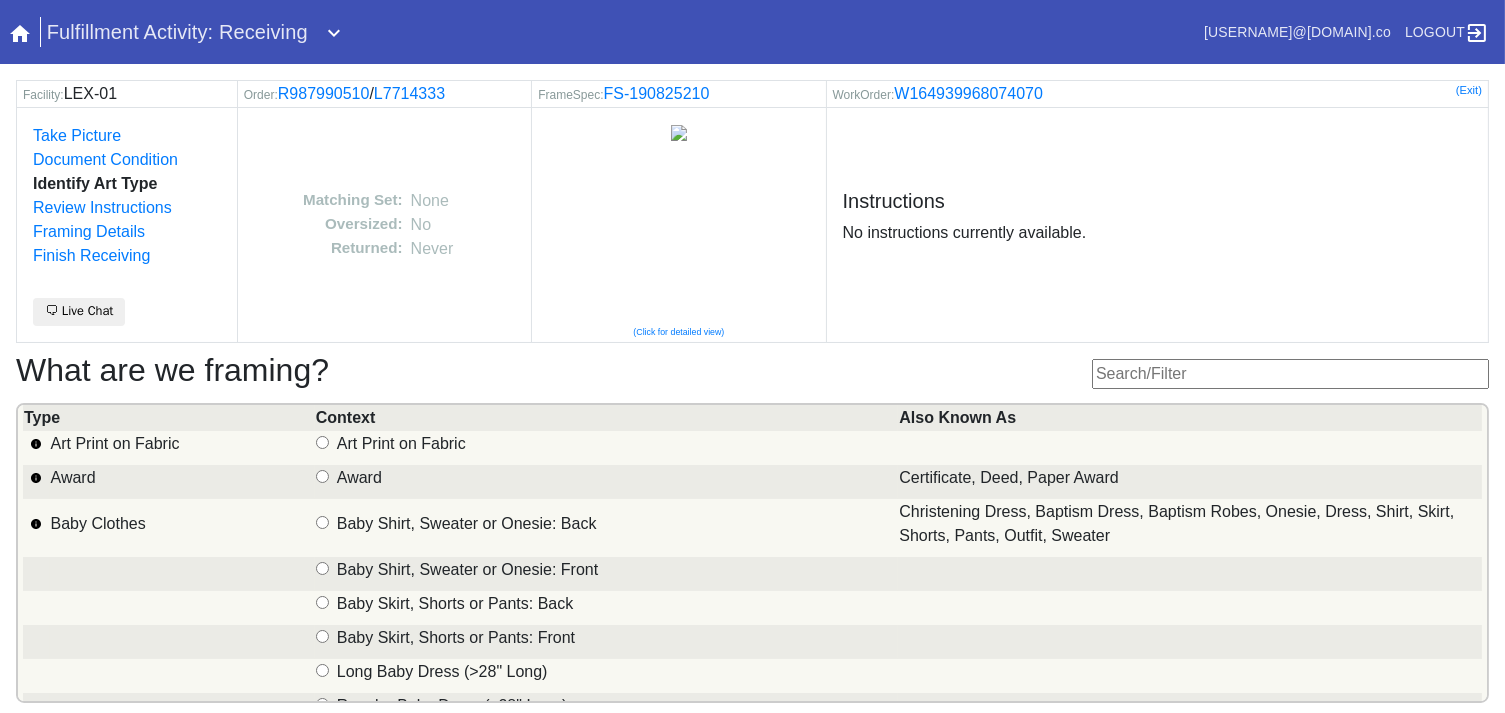 click at bounding box center (1290, 374) 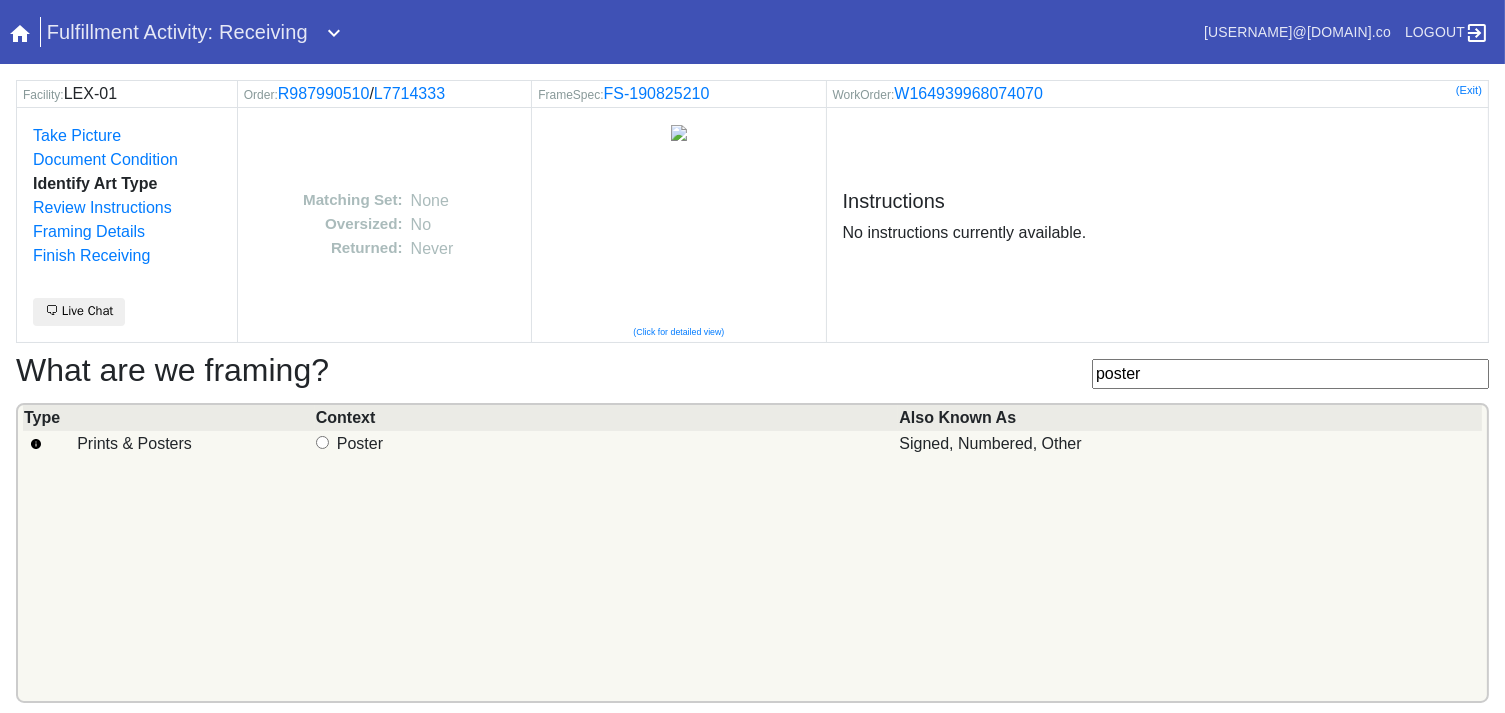 type on "poster" 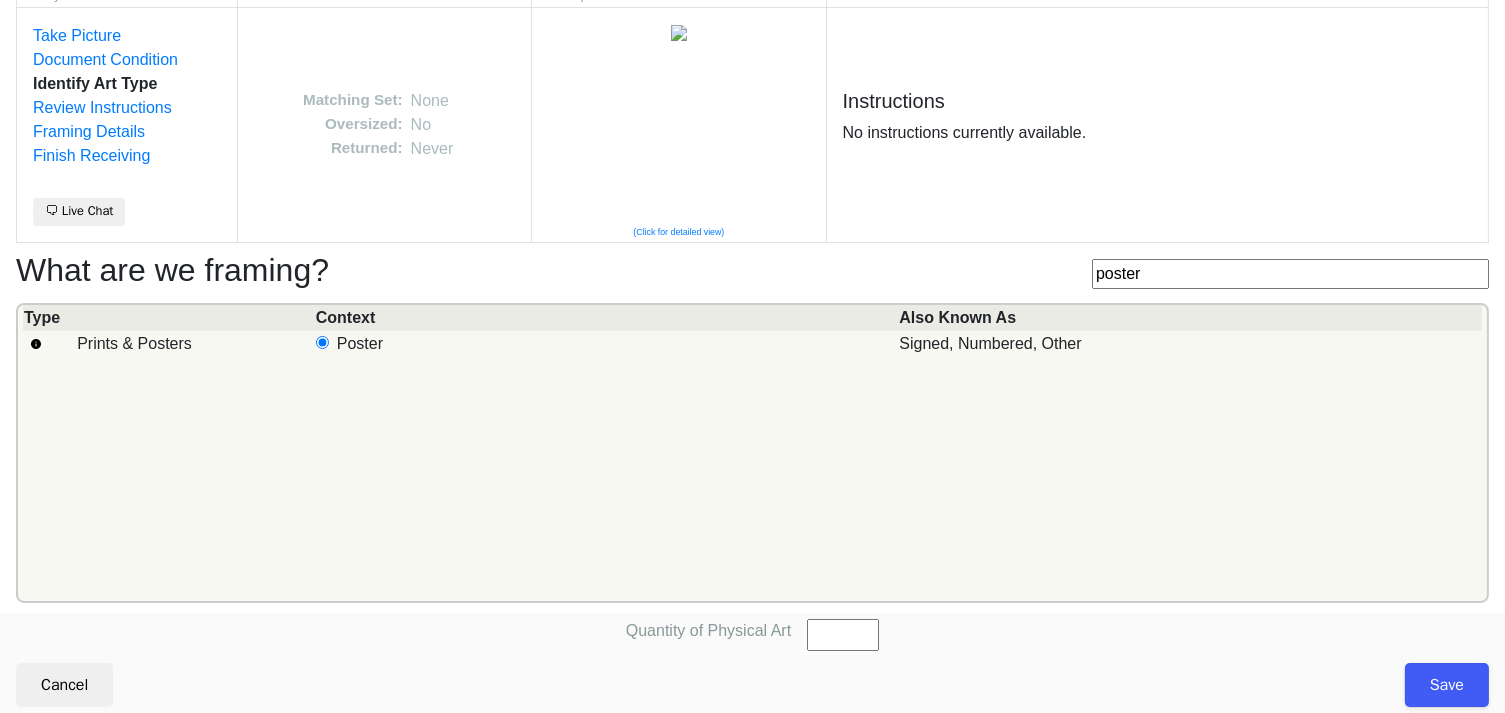 scroll, scrollTop: 101, scrollLeft: 0, axis: vertical 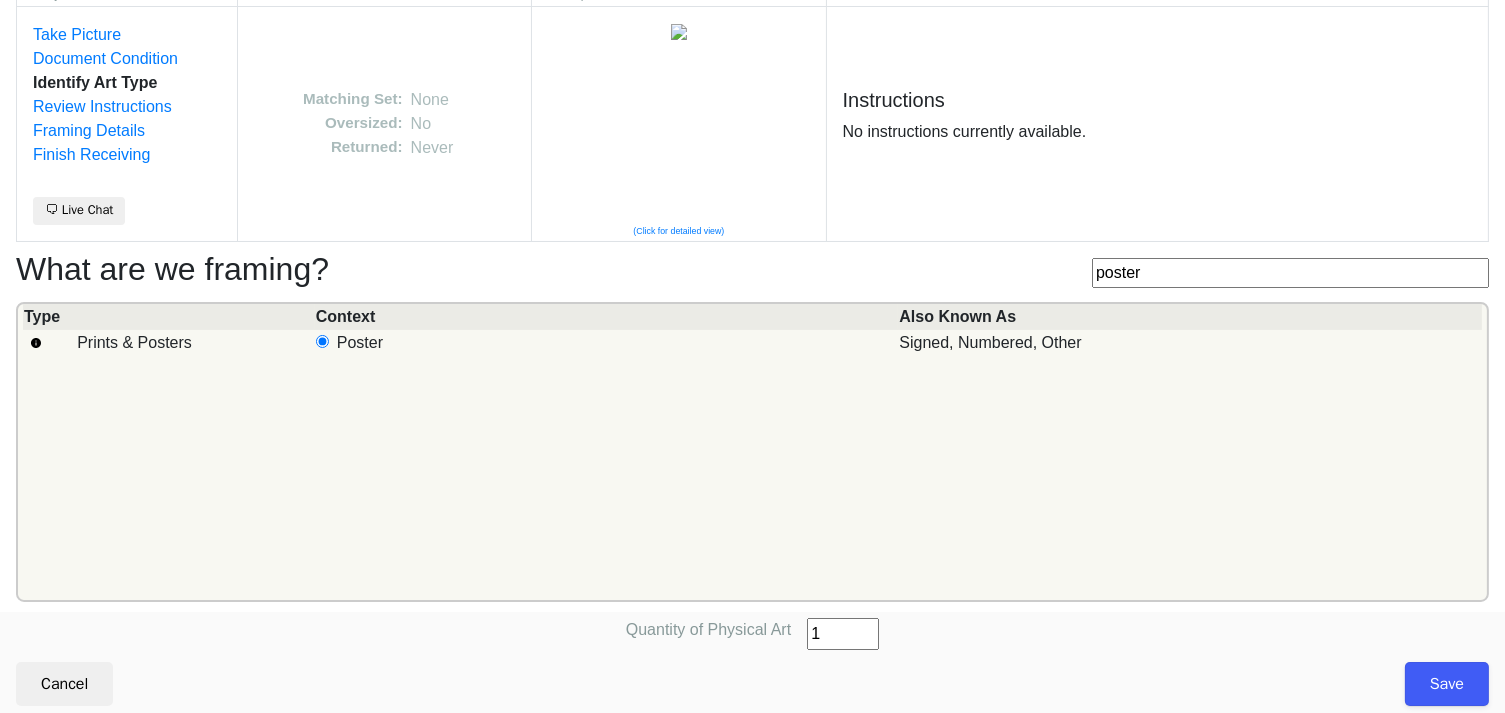 type on "1" 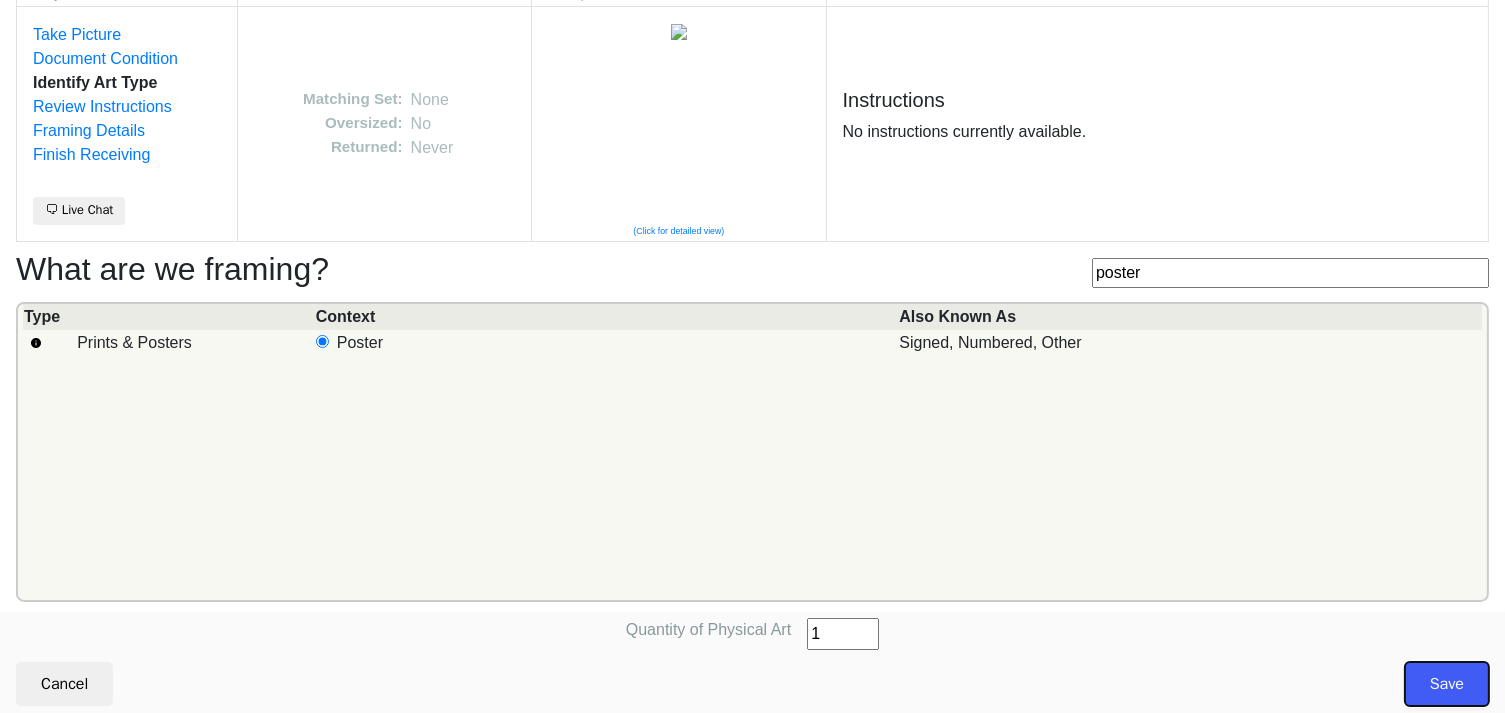 click on "Save" at bounding box center [1447, 684] 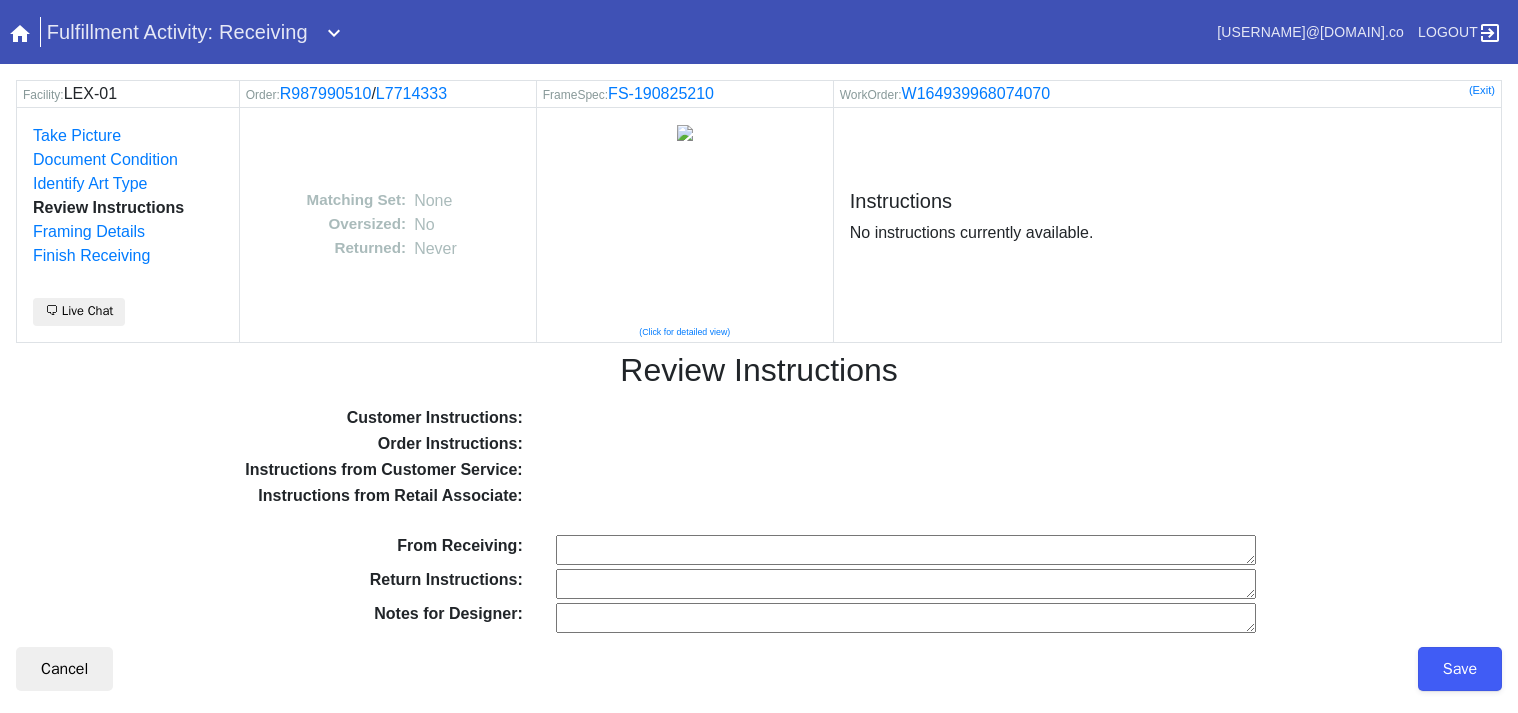 scroll, scrollTop: 0, scrollLeft: 0, axis: both 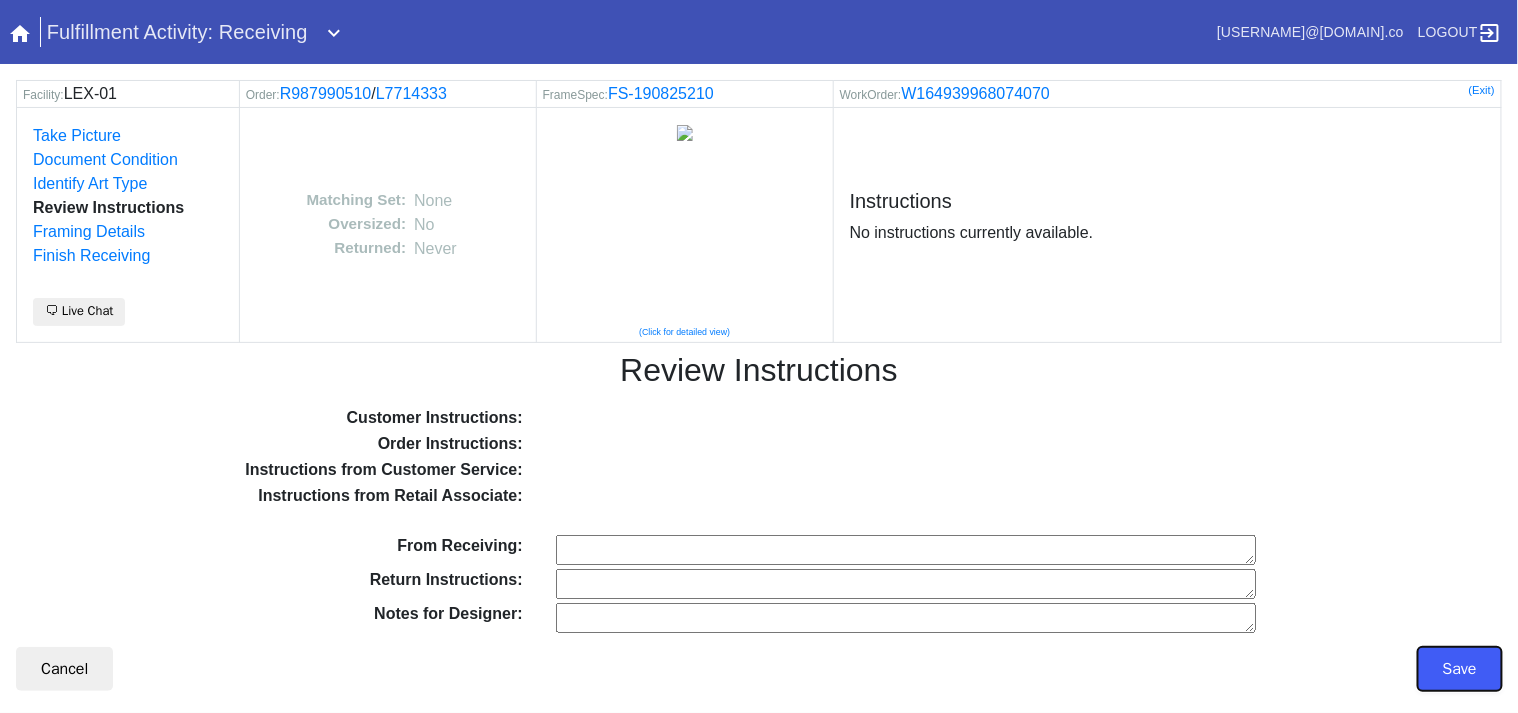 click on "Save" at bounding box center (1460, 669) 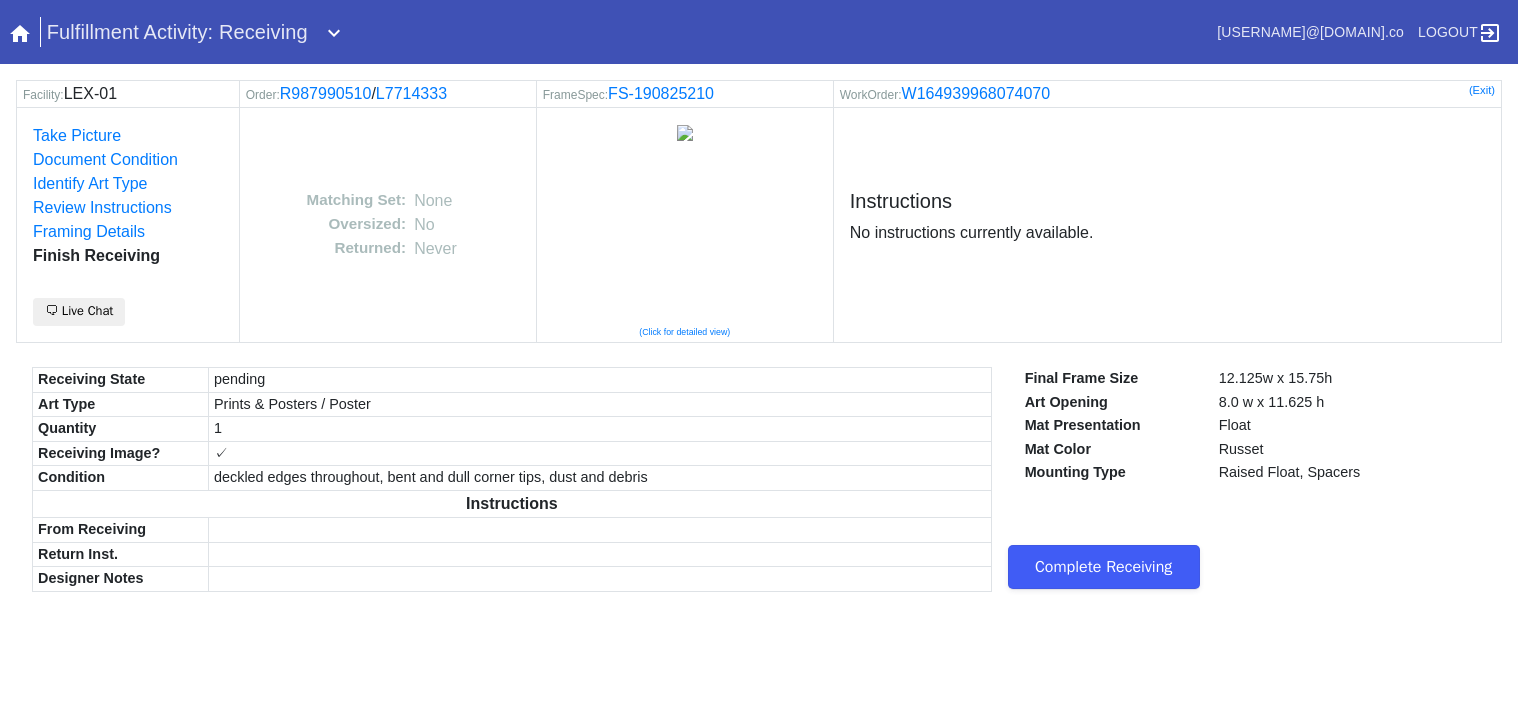 scroll, scrollTop: 0, scrollLeft: 0, axis: both 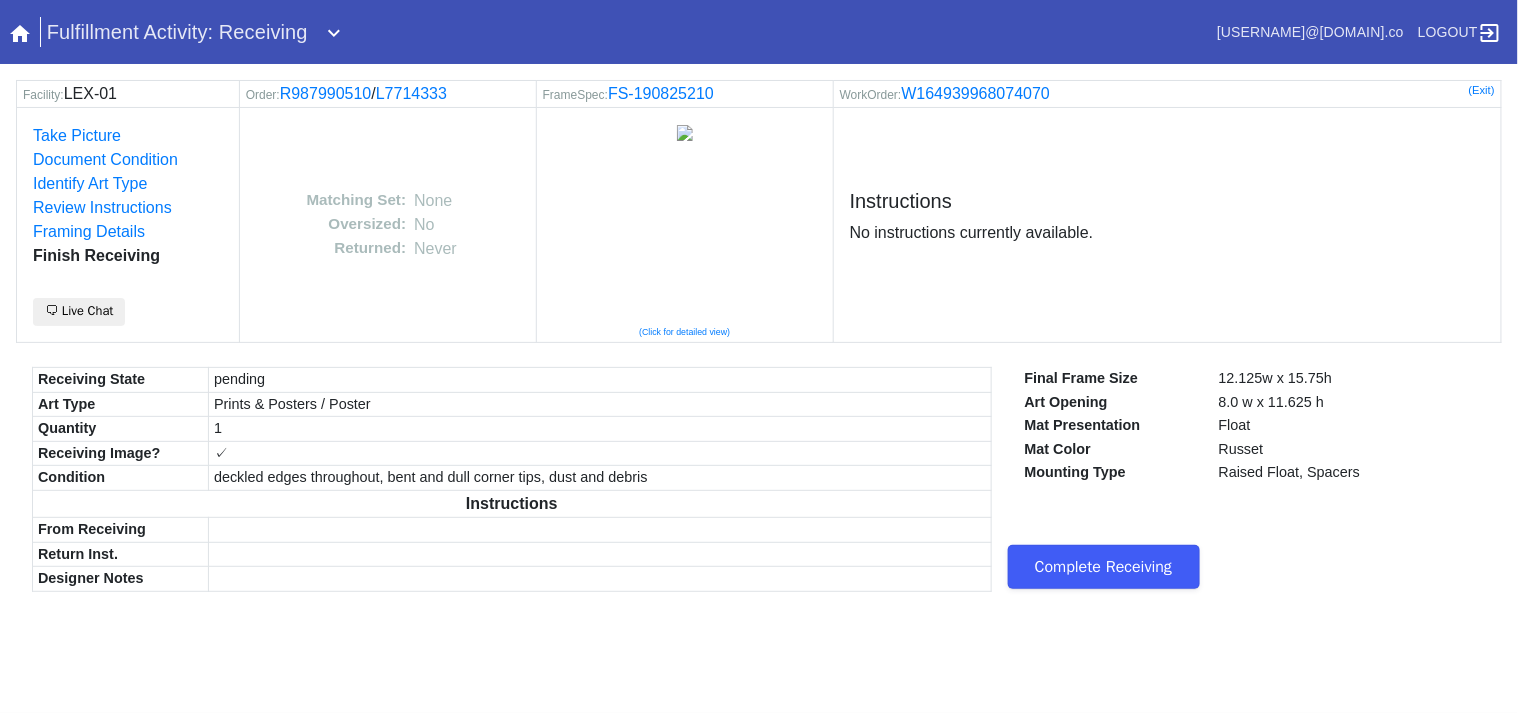 click on "Complete Receiving" at bounding box center (1104, 567) 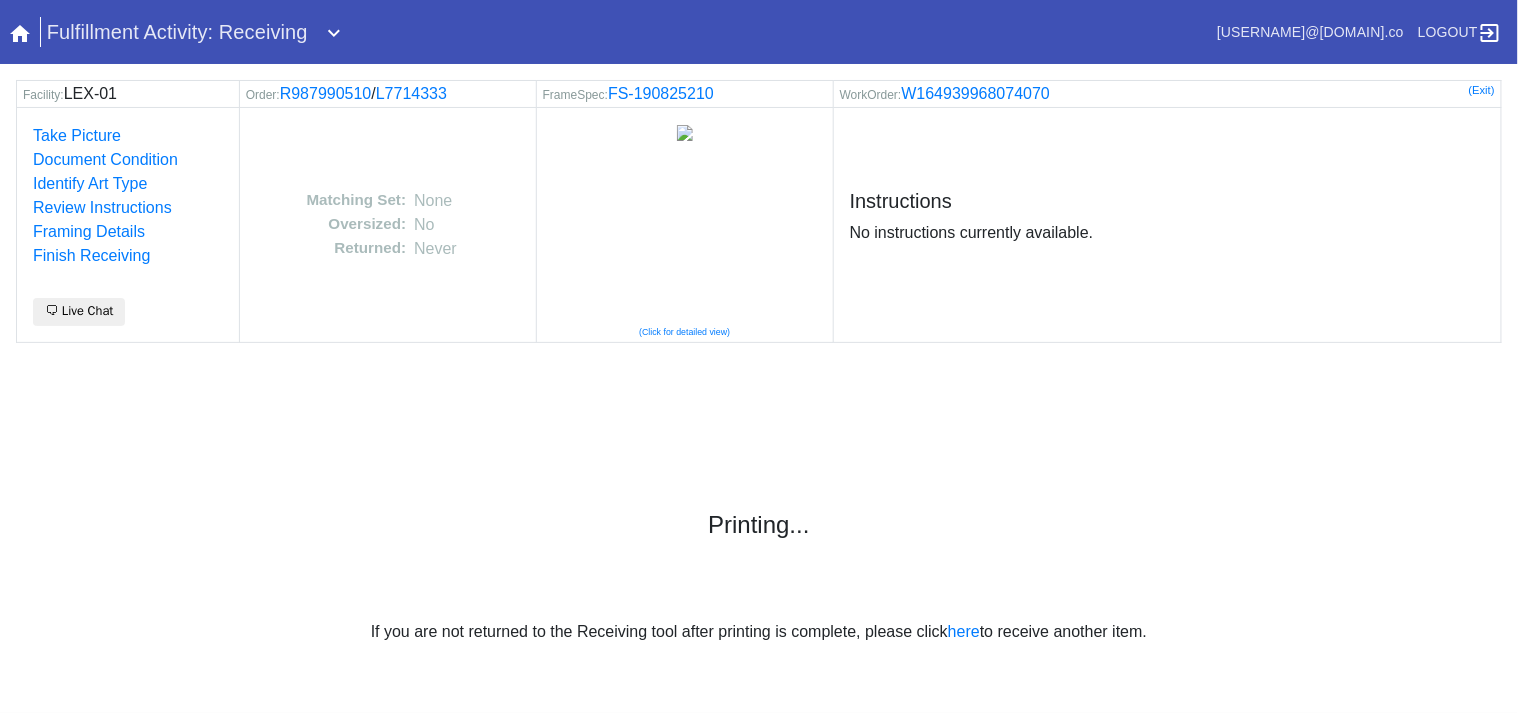 scroll, scrollTop: 0, scrollLeft: 0, axis: both 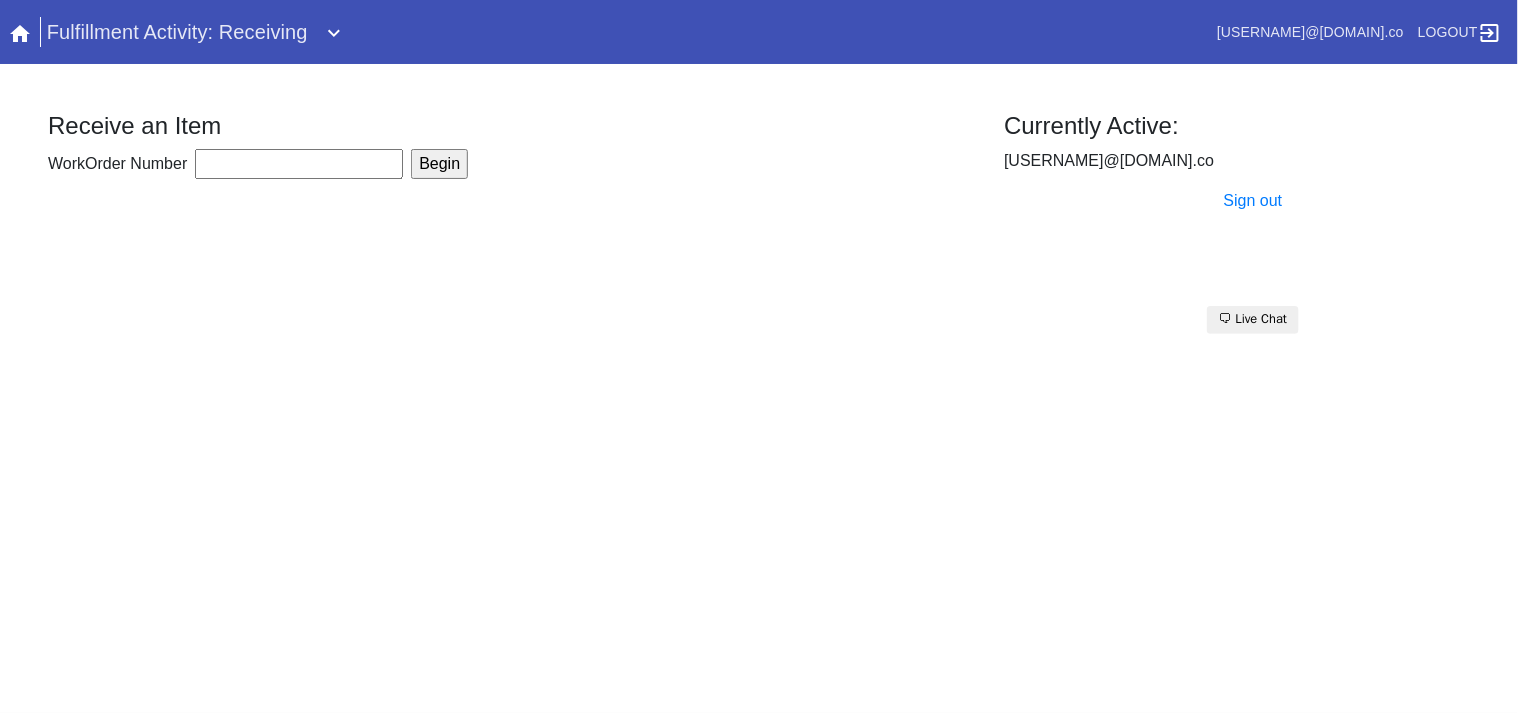 click on "WorkOrder Number" at bounding box center (299, 164) 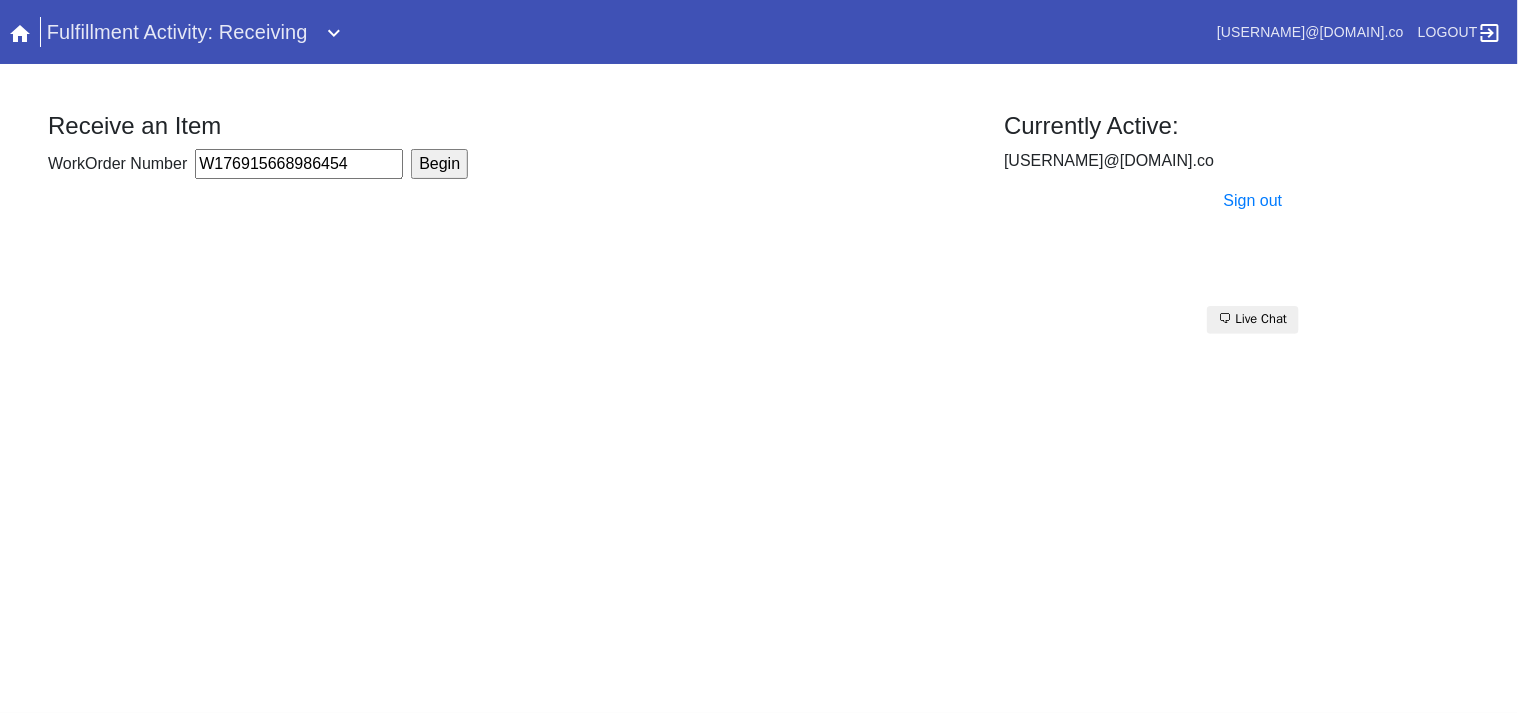type on "W176915668986454" 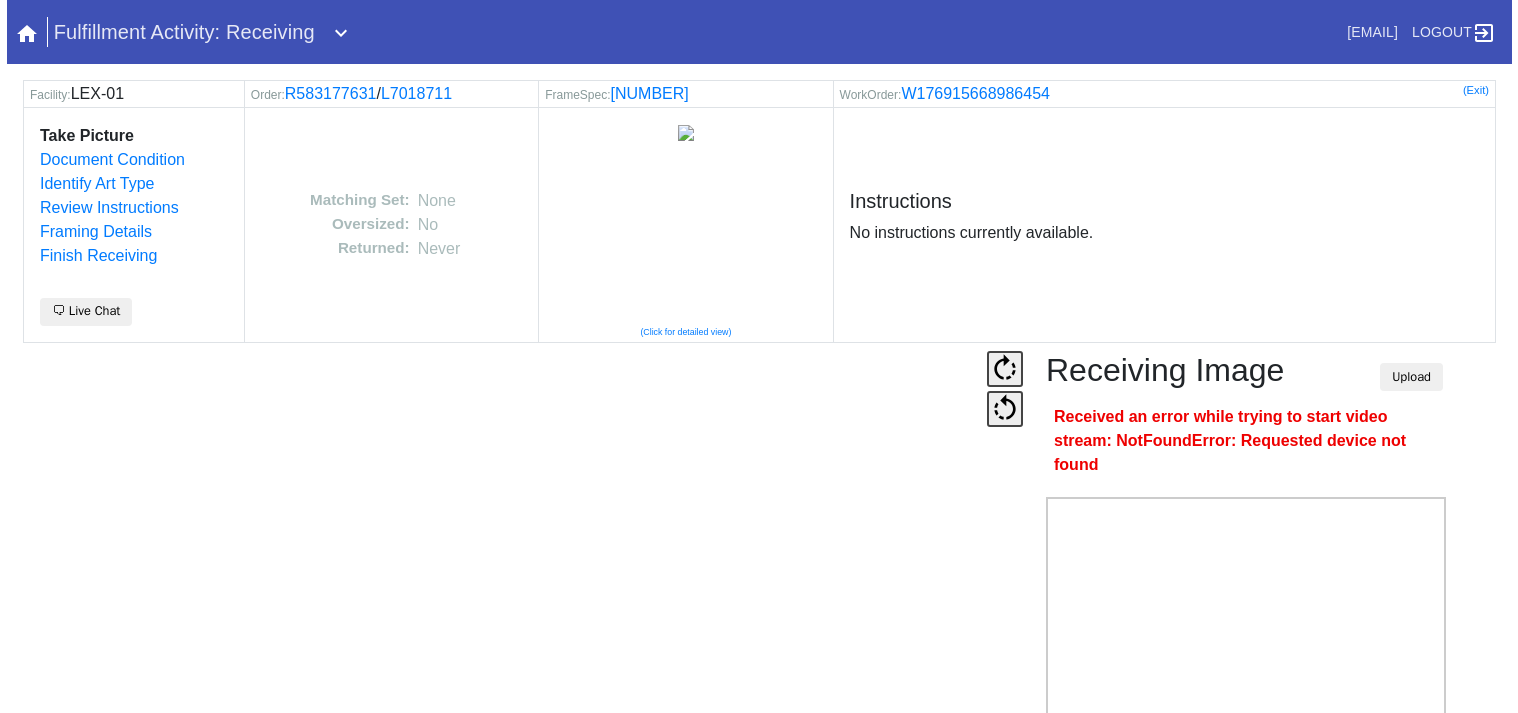 scroll, scrollTop: 0, scrollLeft: 0, axis: both 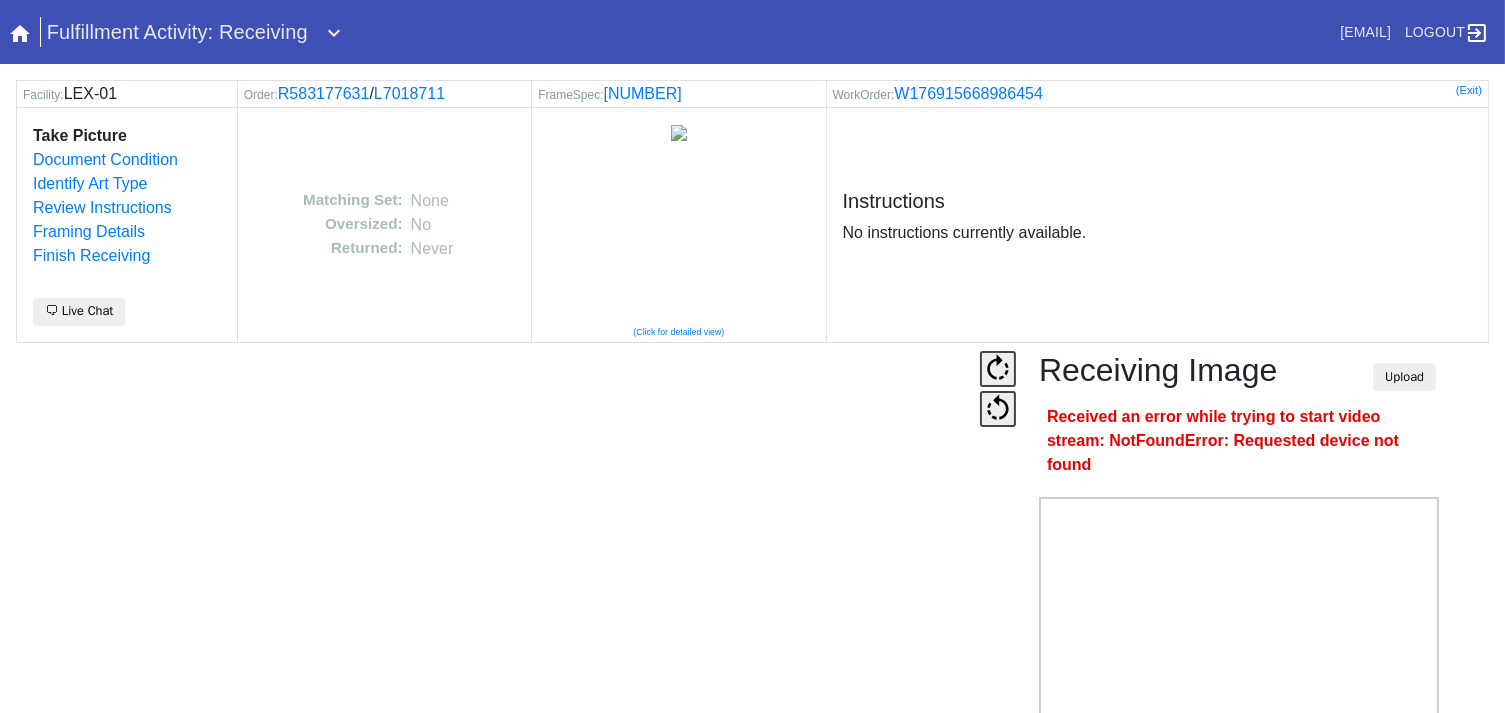 click on "Camera Disabled Click  here  to re-enable it. Receiving Image Upload Received an error while trying to start video stream: NotFoundError: Requested device not found Snap Webcam Save" at bounding box center (752, 591) 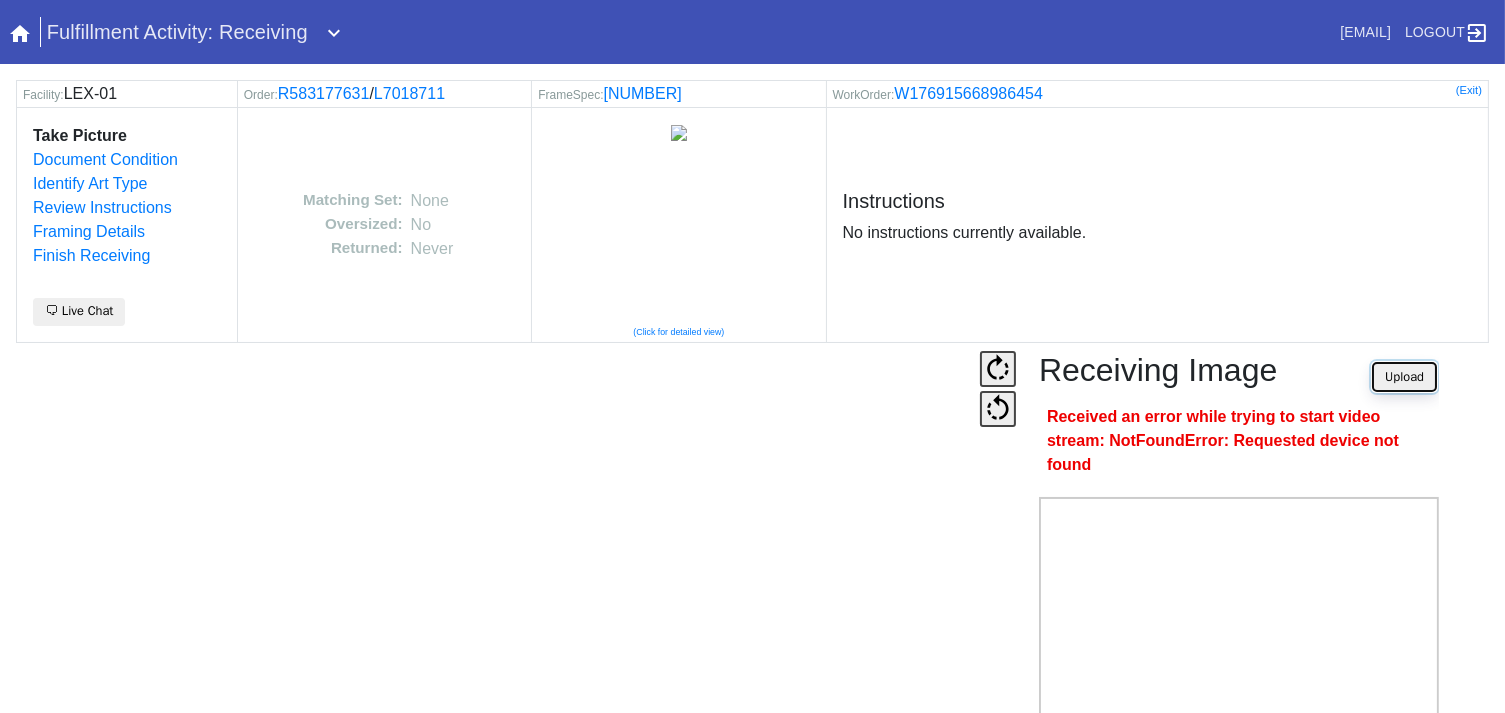 click on "Upload" at bounding box center (1404, 377) 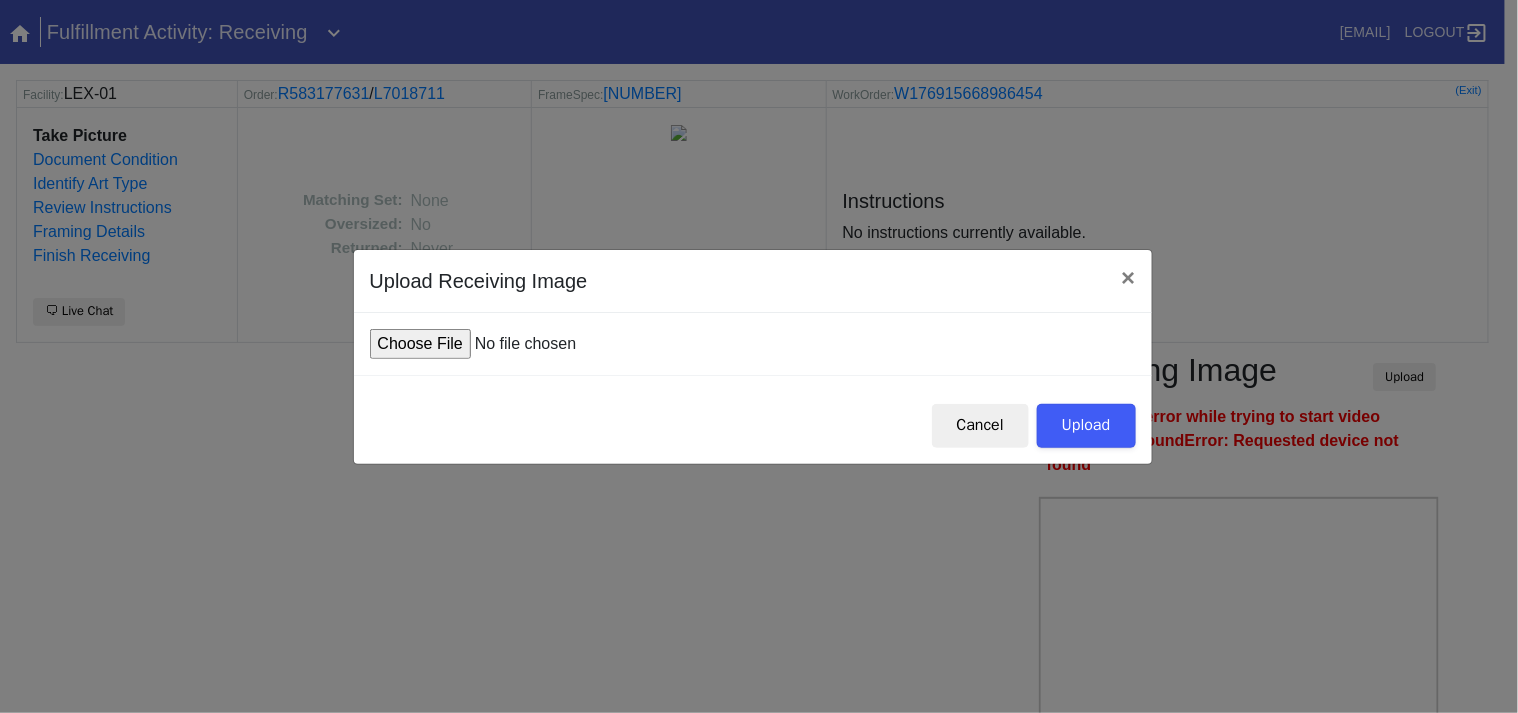 click at bounding box center (753, 344) 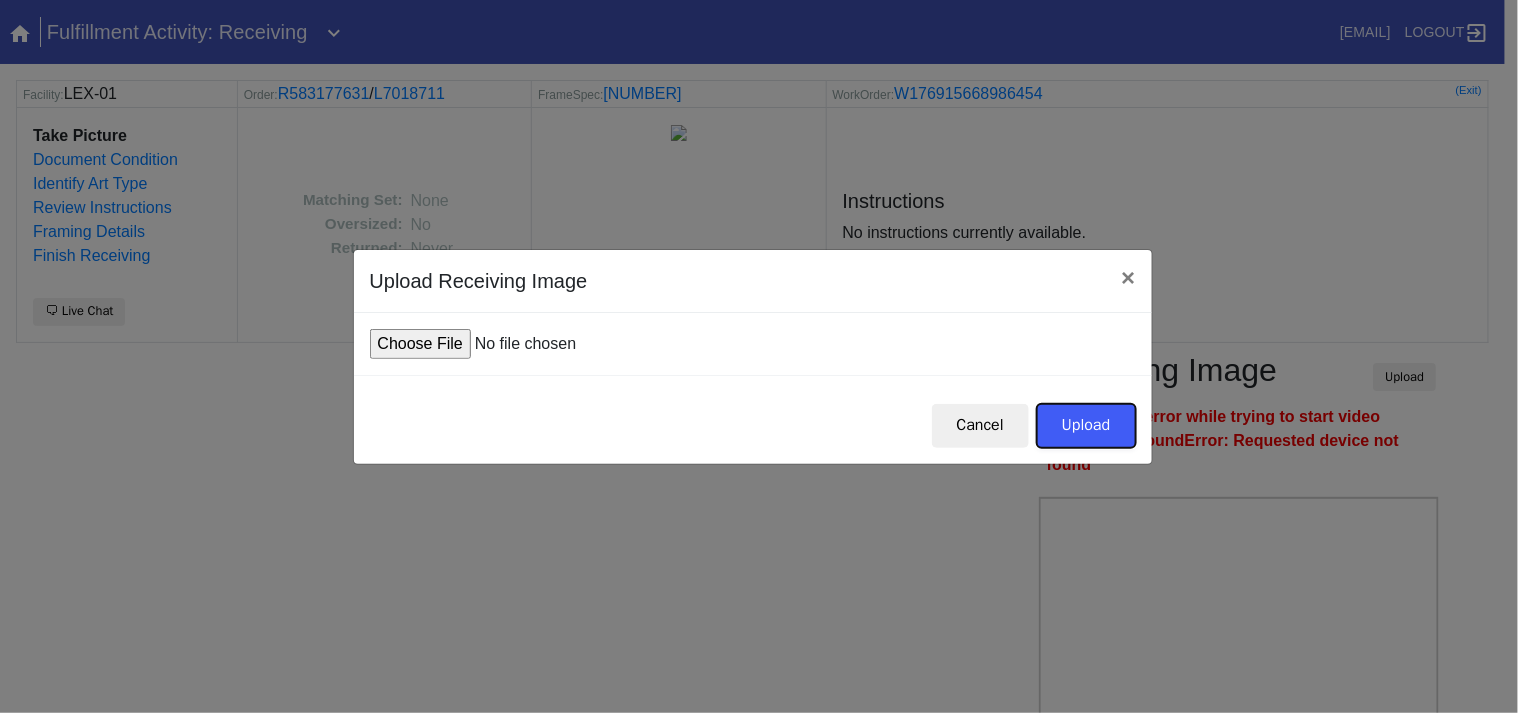 click on "Upload" at bounding box center [1086, 426] 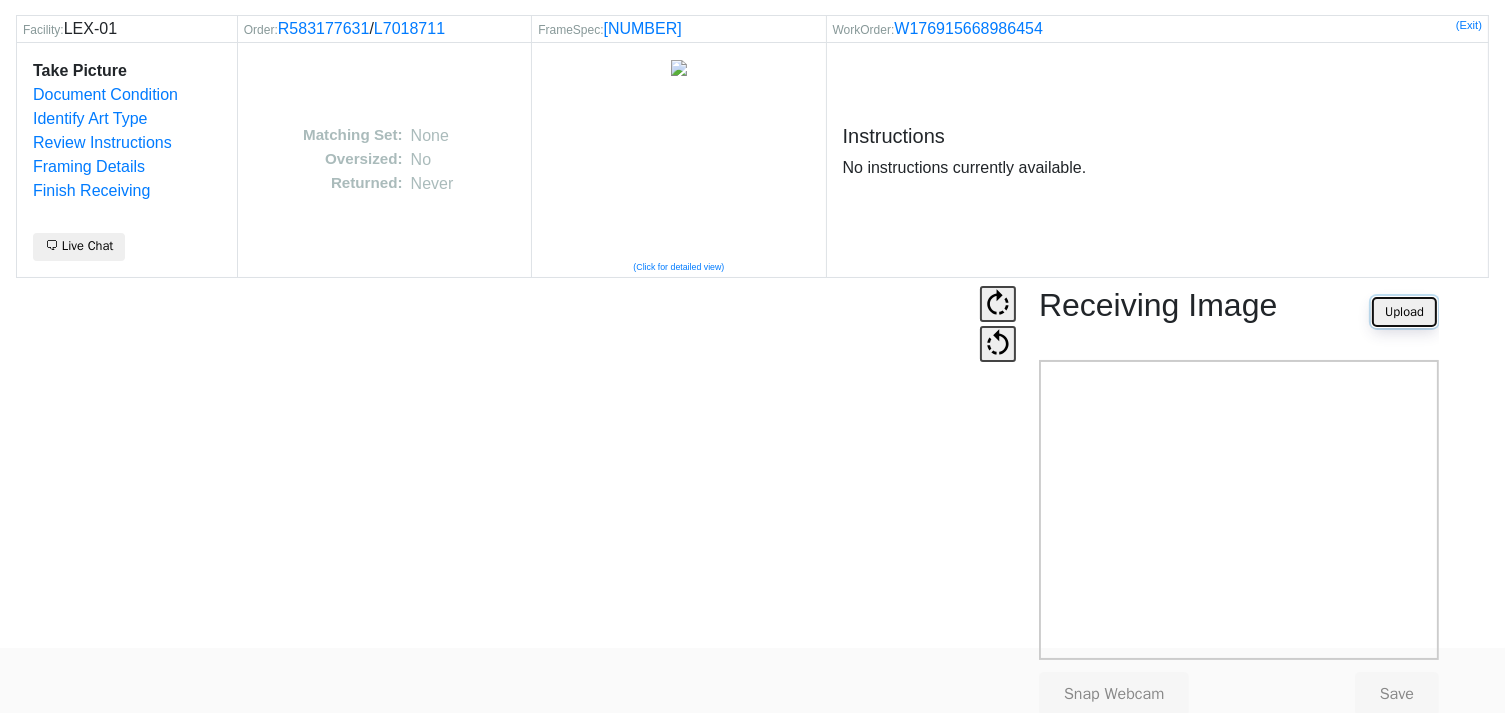 scroll, scrollTop: 124, scrollLeft: 0, axis: vertical 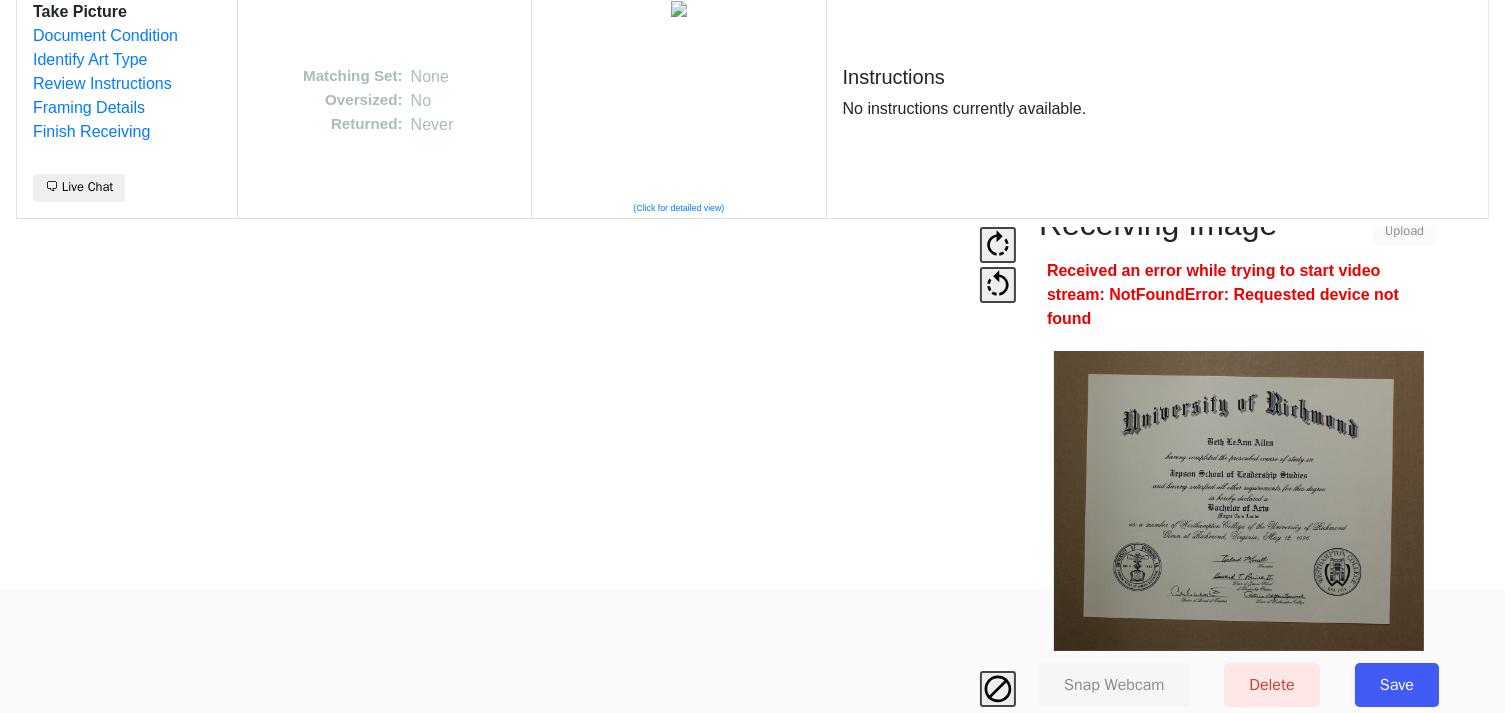 drag, startPoint x: 1390, startPoint y: 653, endPoint x: 1314, endPoint y: 523, distance: 150.58553 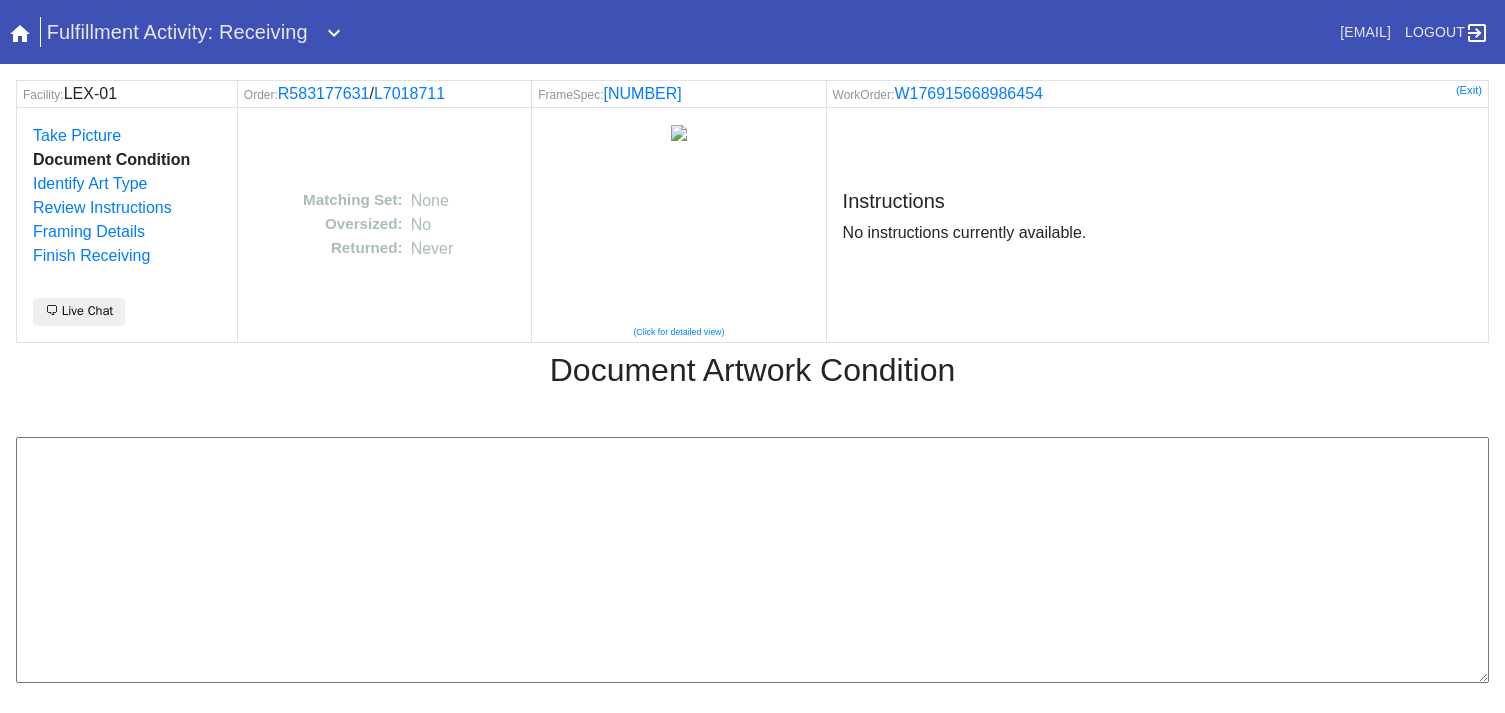 scroll, scrollTop: 0, scrollLeft: 0, axis: both 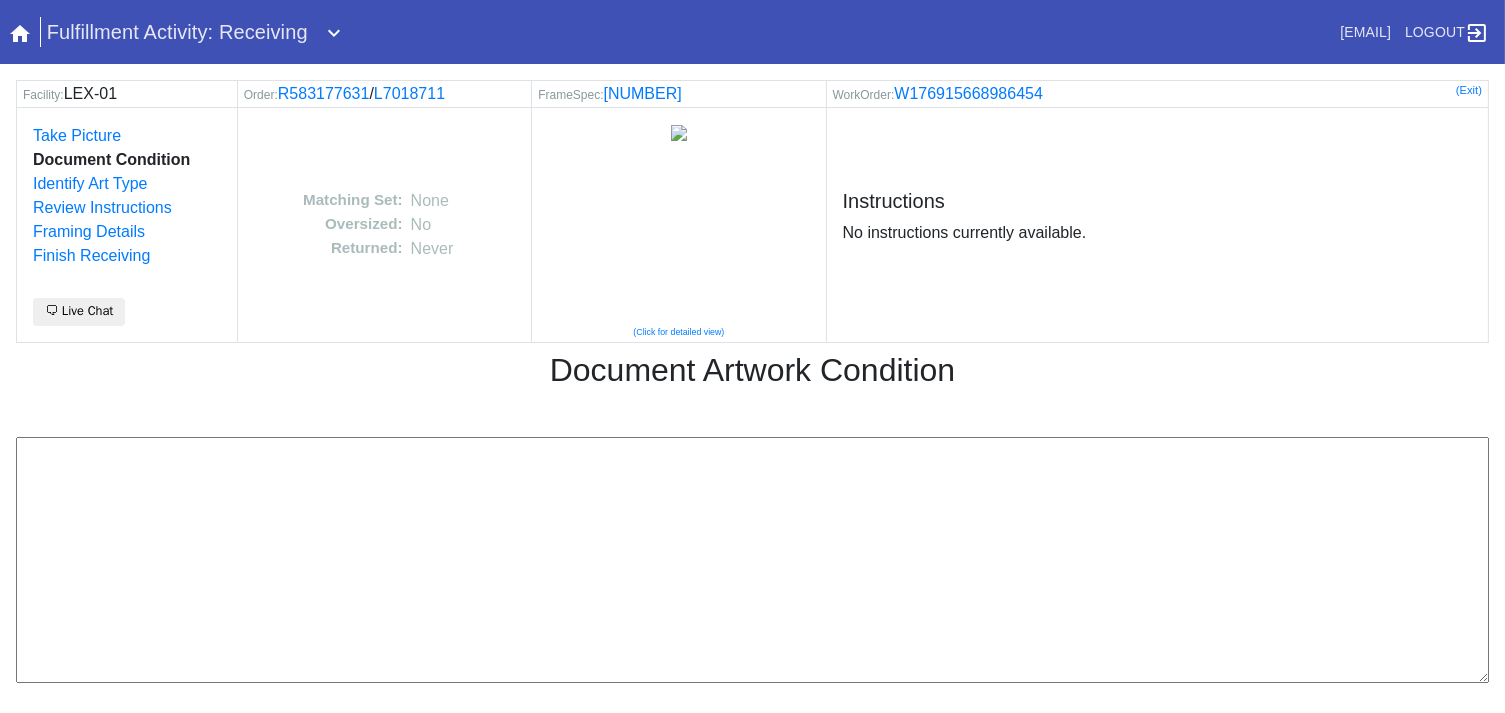 click at bounding box center (752, 560) 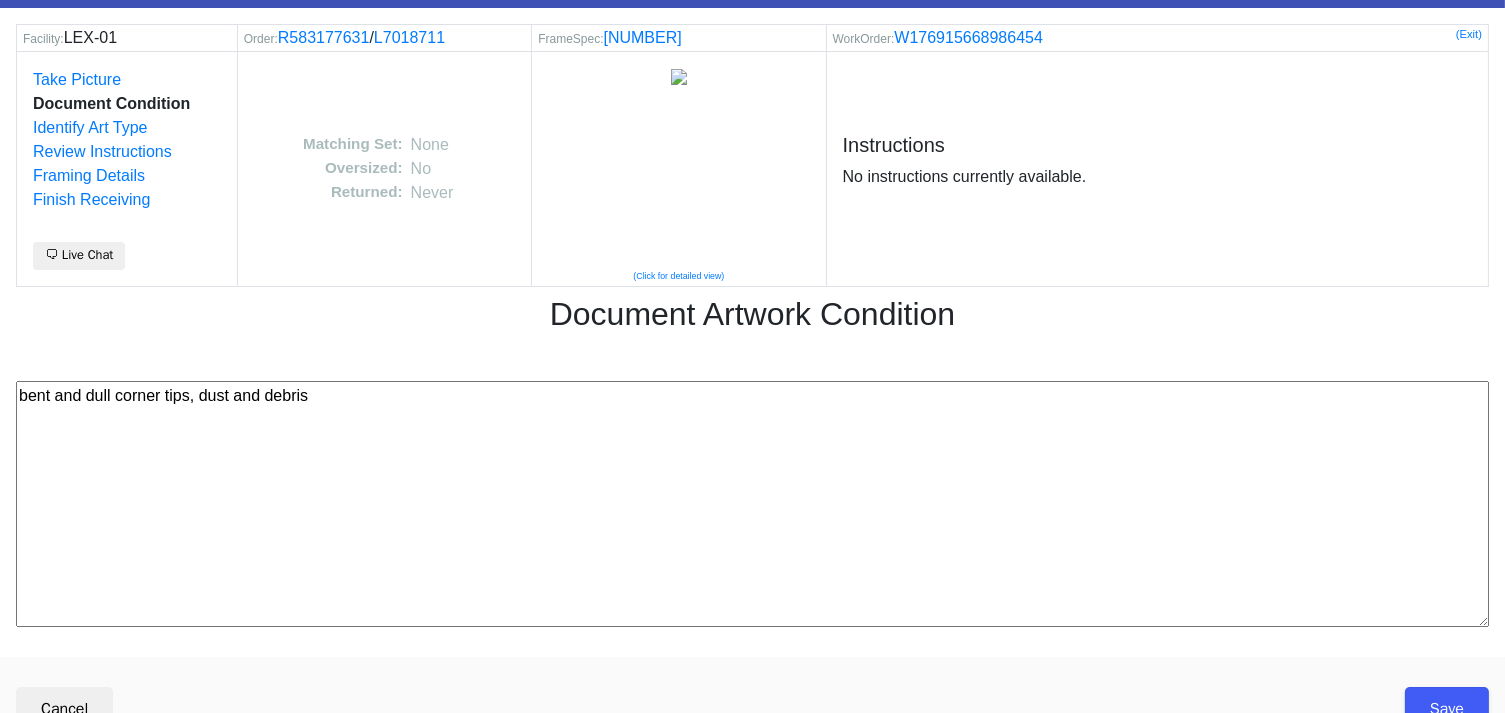 scroll, scrollTop: 80, scrollLeft: 0, axis: vertical 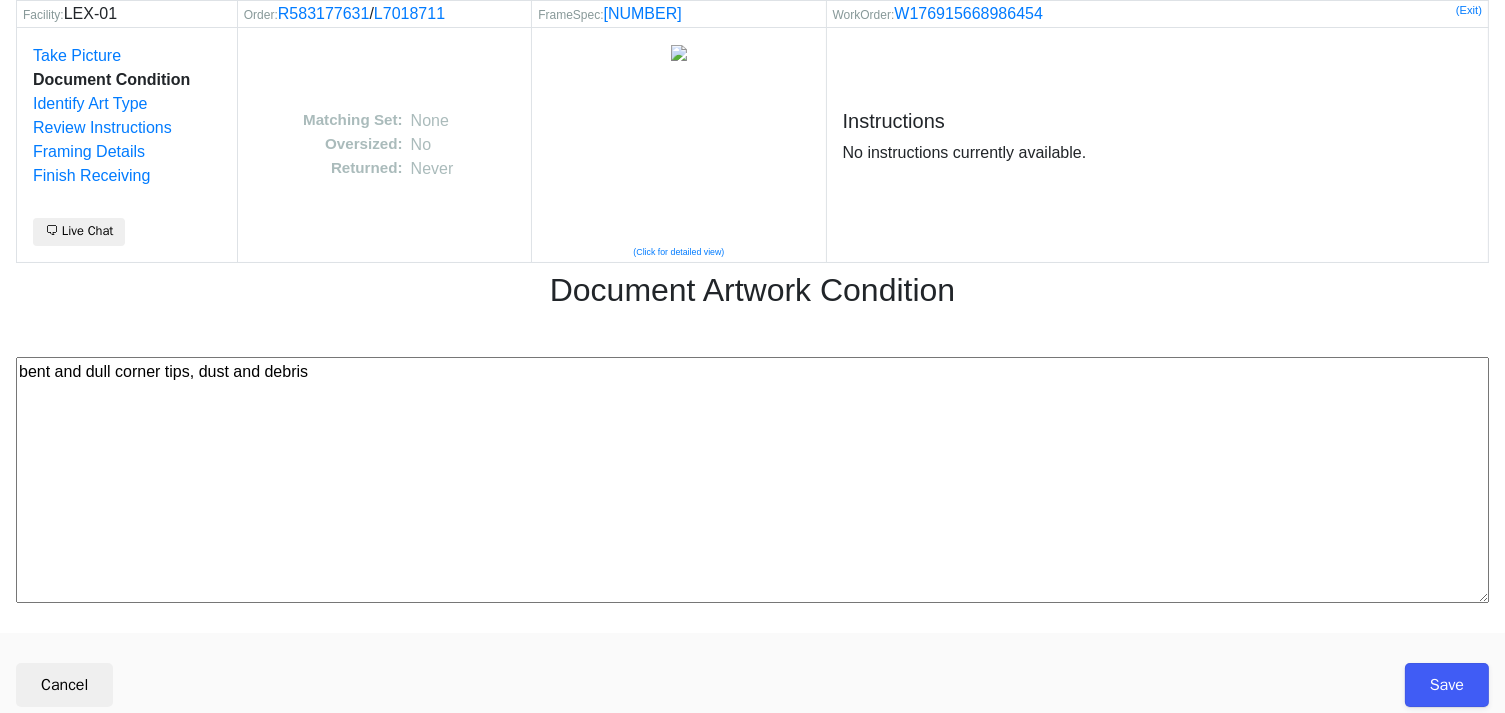 type on "bent and dull corner tips, dust and debris" 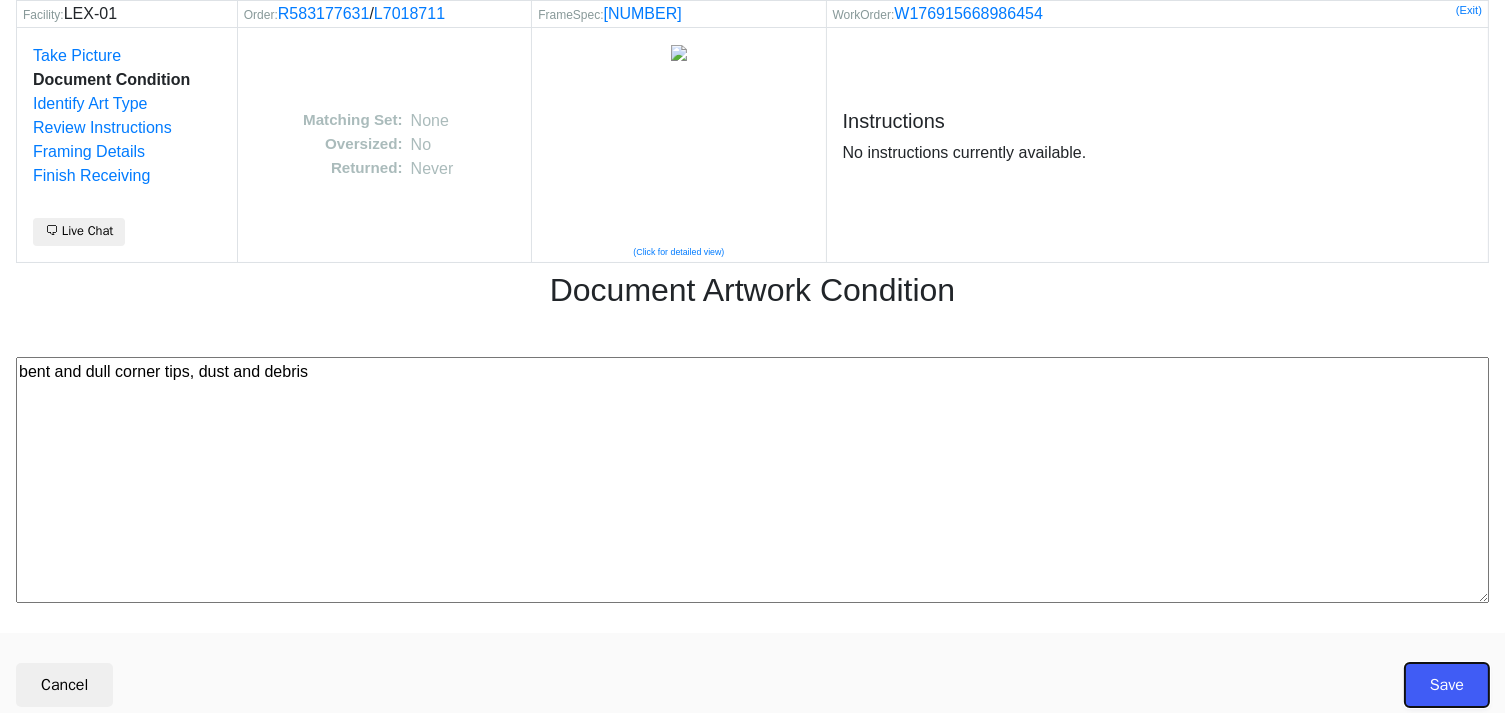click on "Save" at bounding box center (1447, 685) 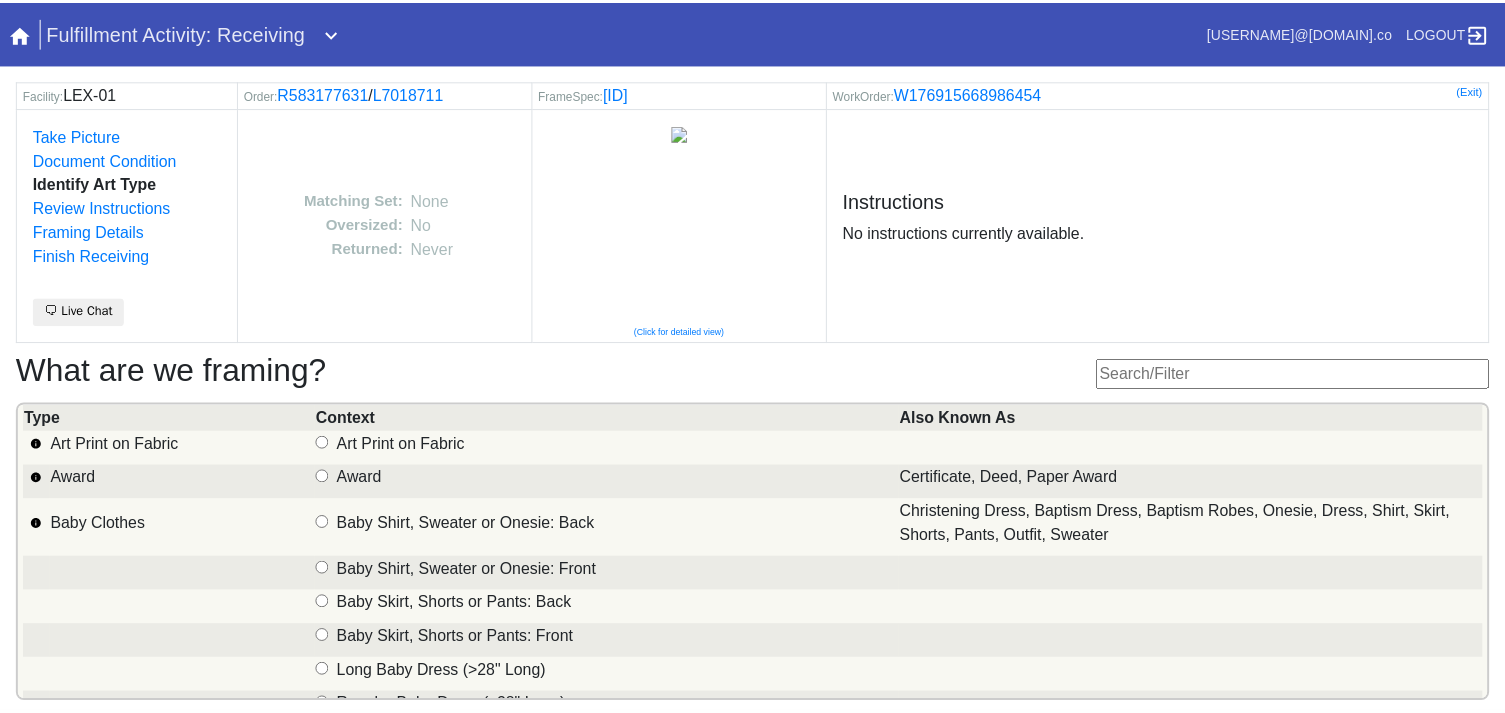 scroll, scrollTop: 0, scrollLeft: 0, axis: both 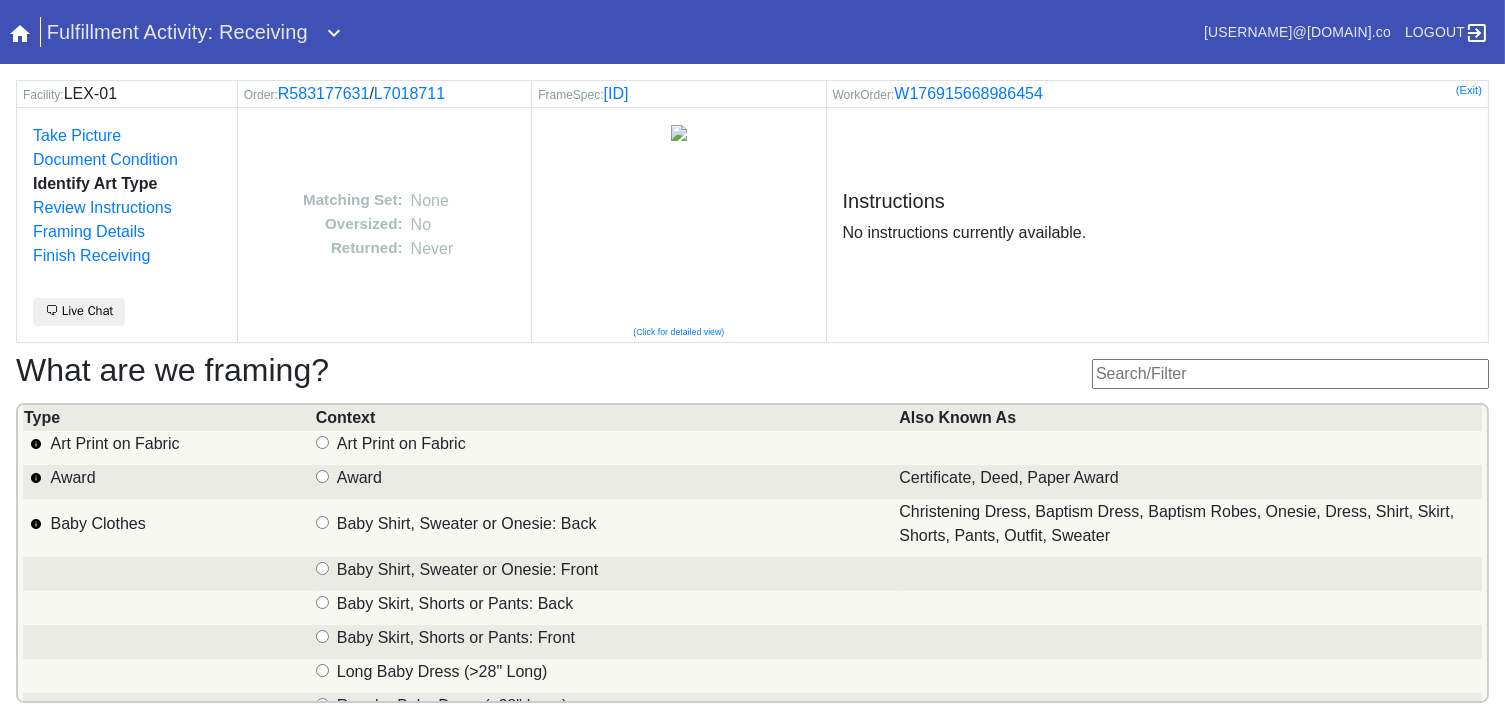 click at bounding box center (1290, 374) 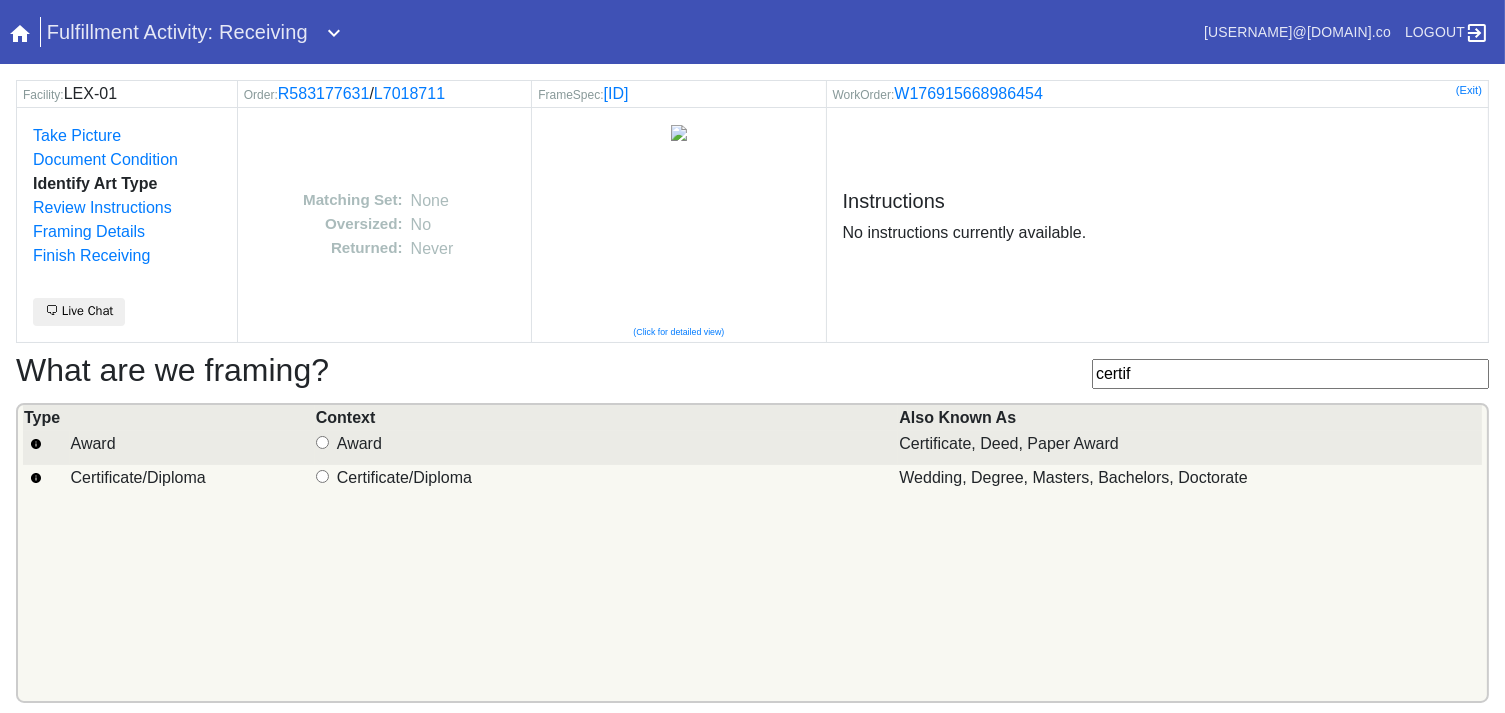 type on "certif" 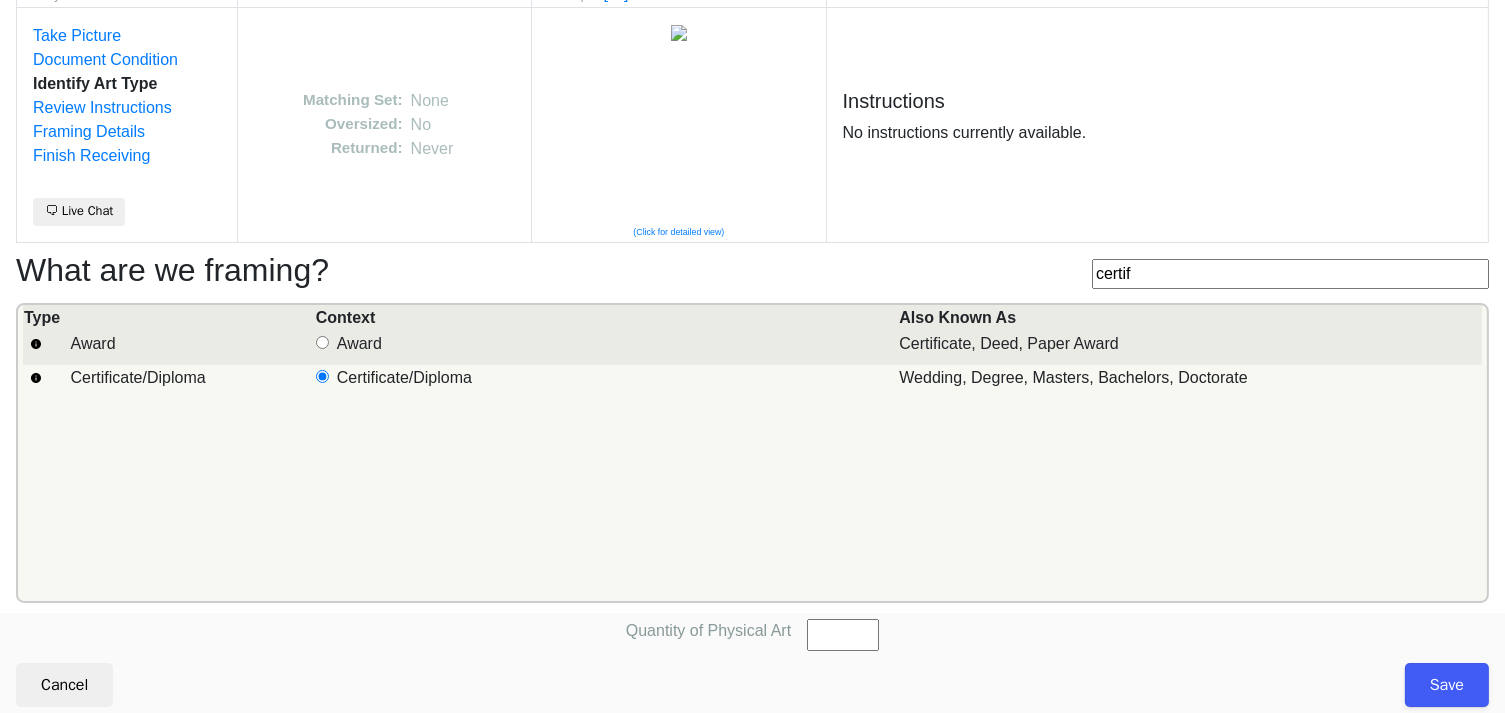 scroll, scrollTop: 101, scrollLeft: 0, axis: vertical 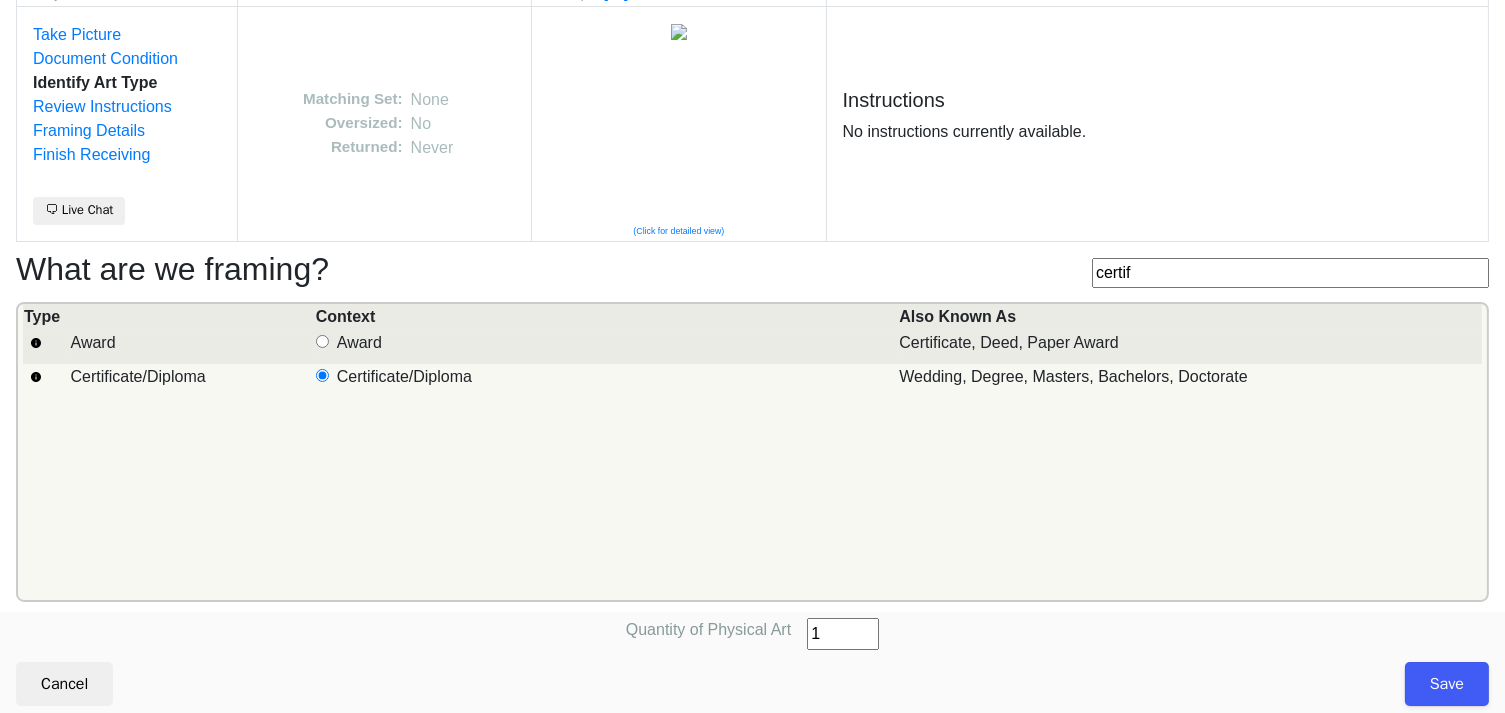 type on "1" 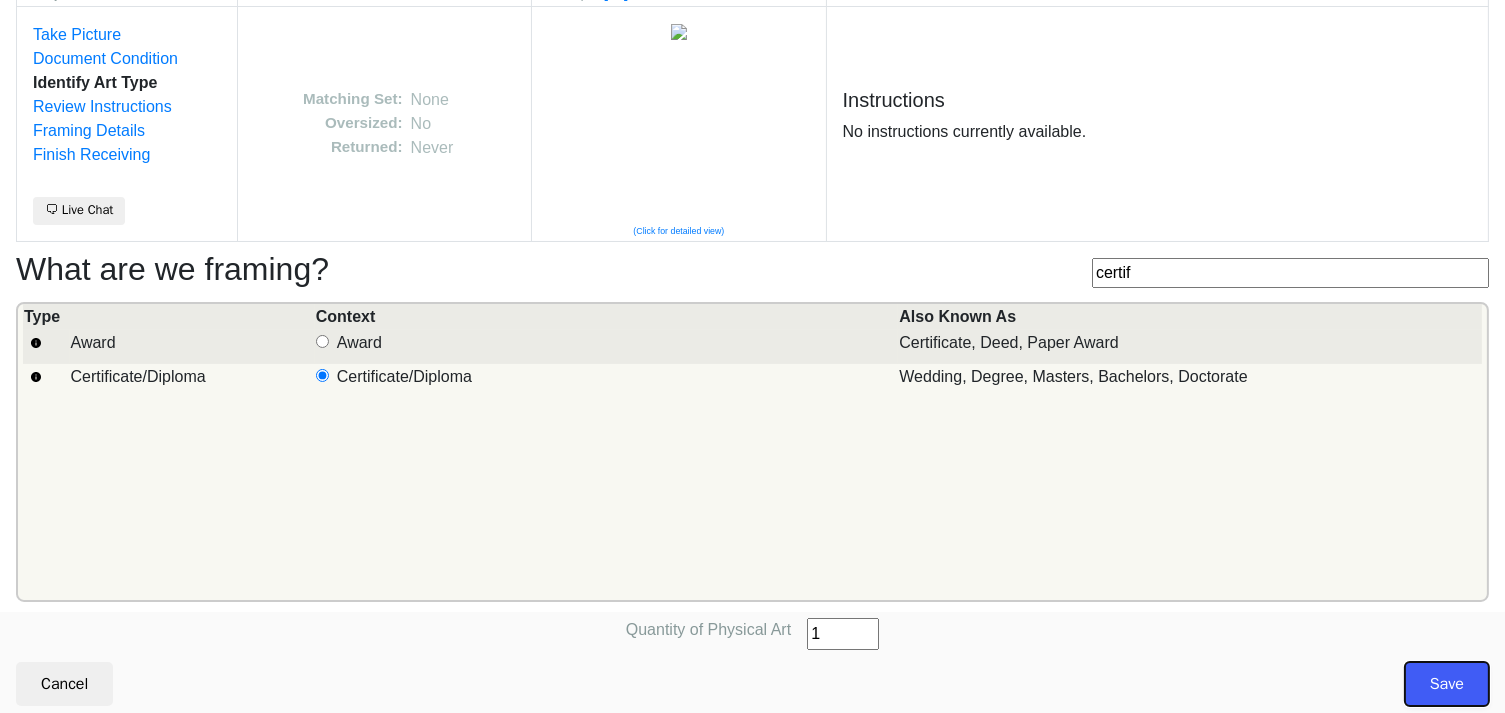 click on "Save" at bounding box center (1447, 684) 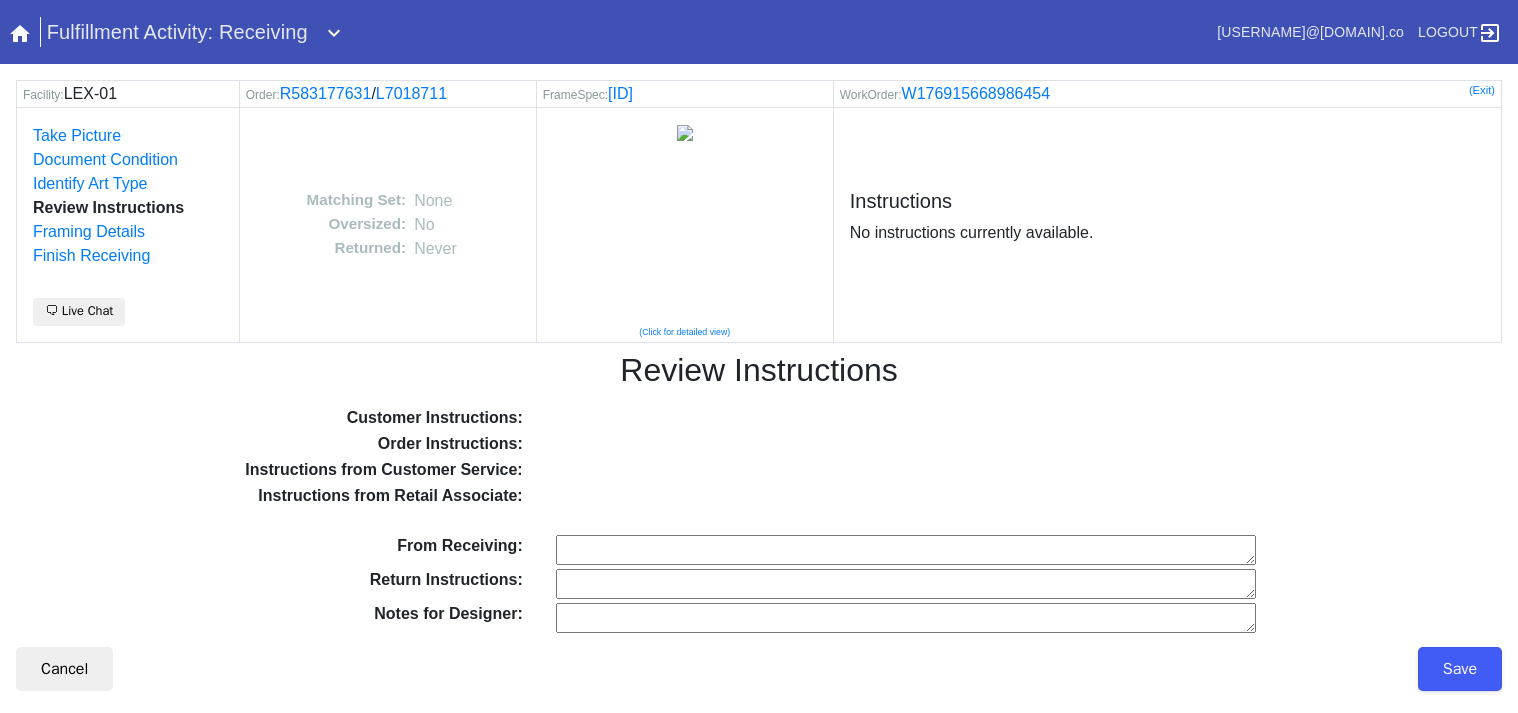 scroll, scrollTop: 0, scrollLeft: 0, axis: both 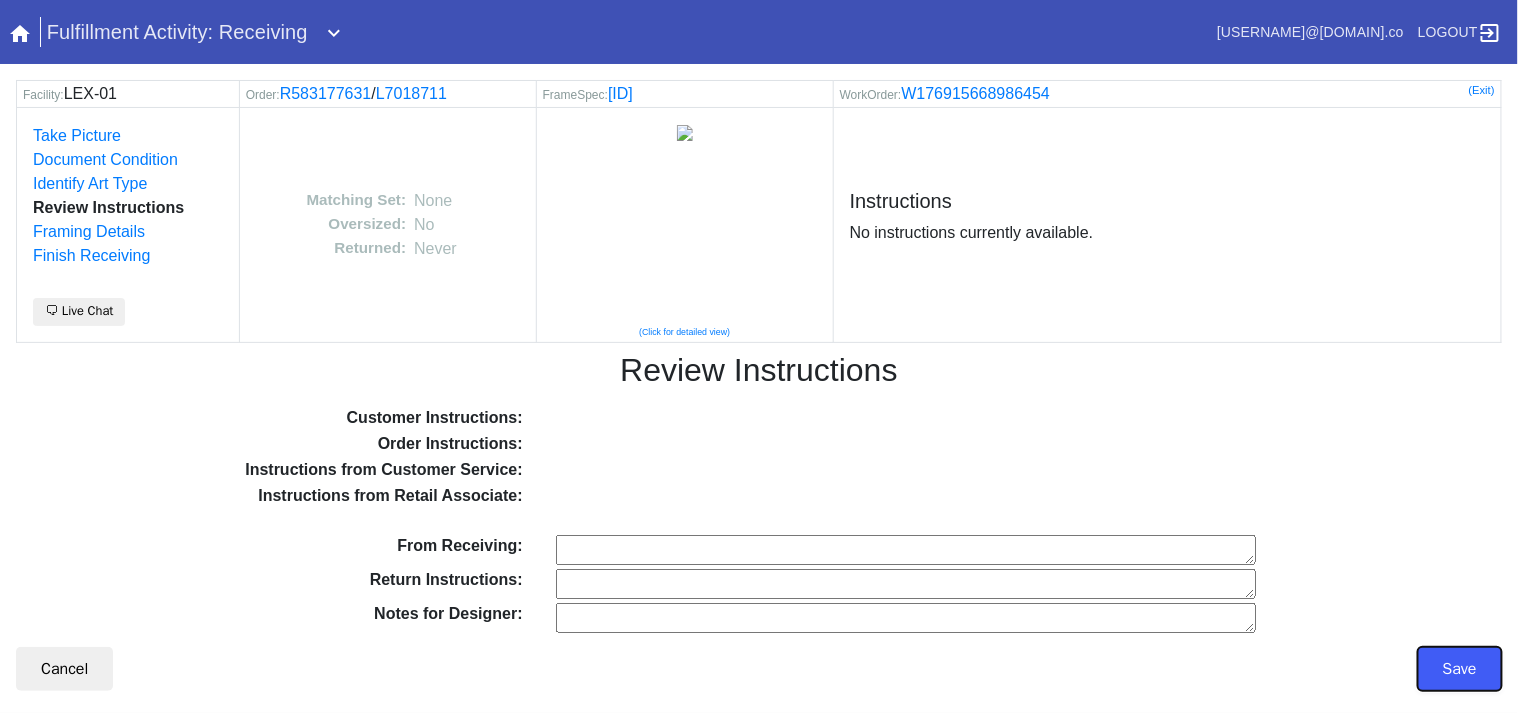 click on "Save" at bounding box center [1460, 669] 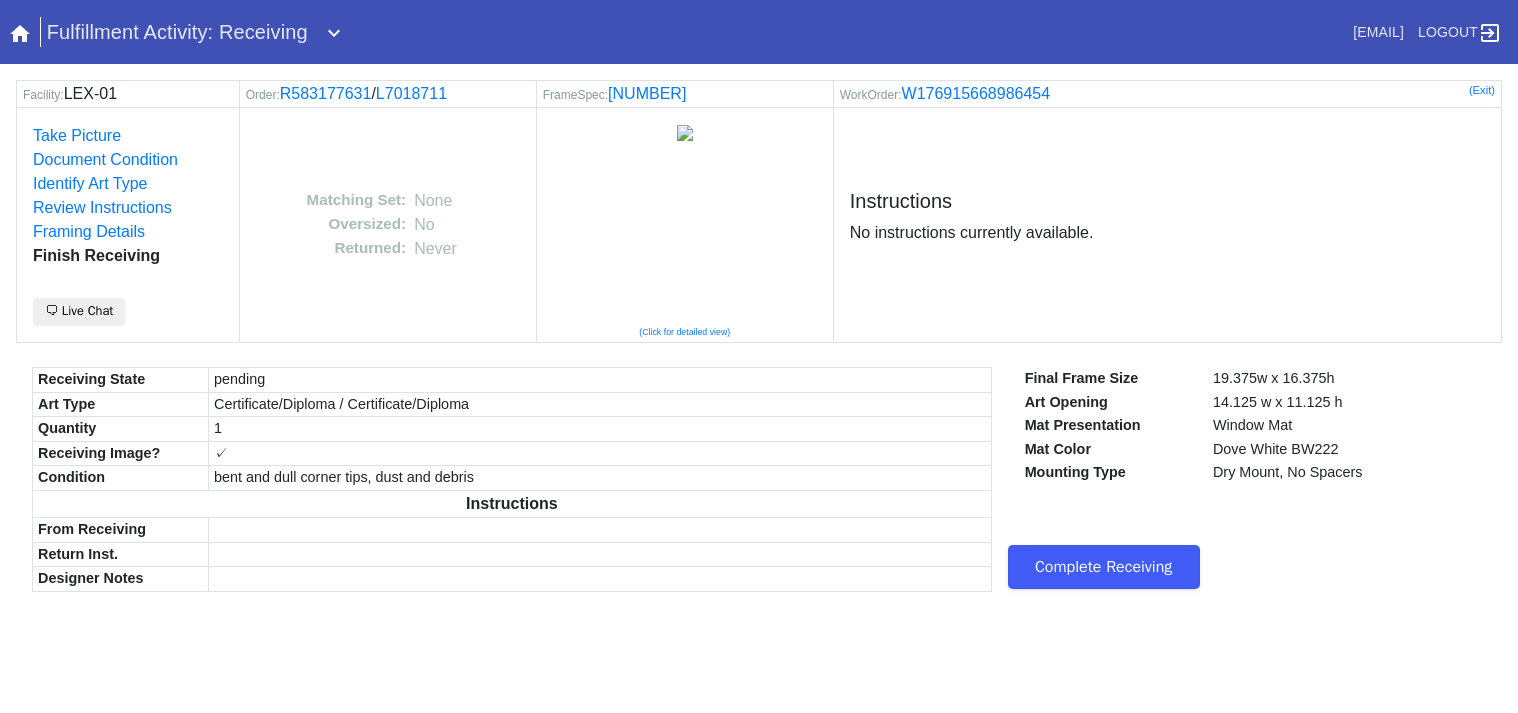 scroll, scrollTop: 0, scrollLeft: 0, axis: both 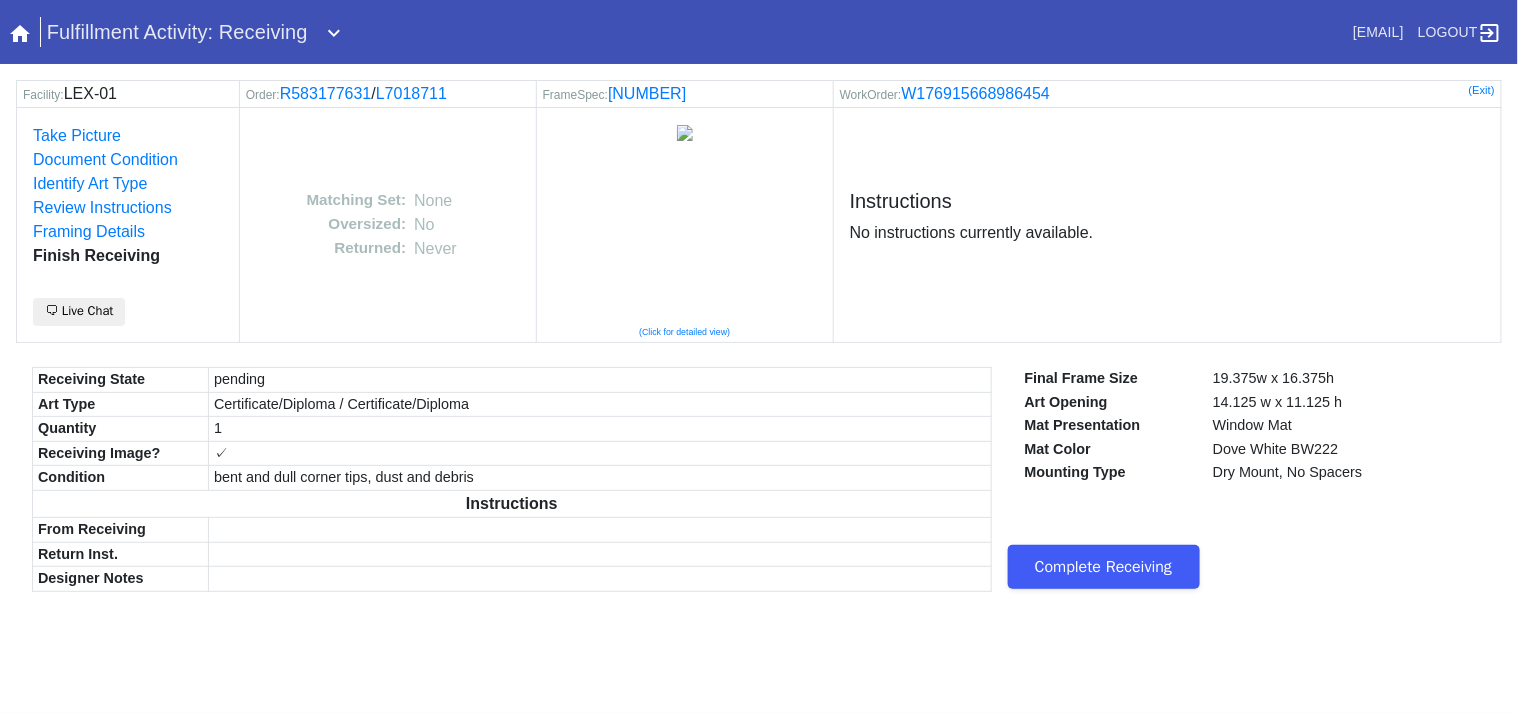click on "Complete Receiving" at bounding box center (1104, 567) 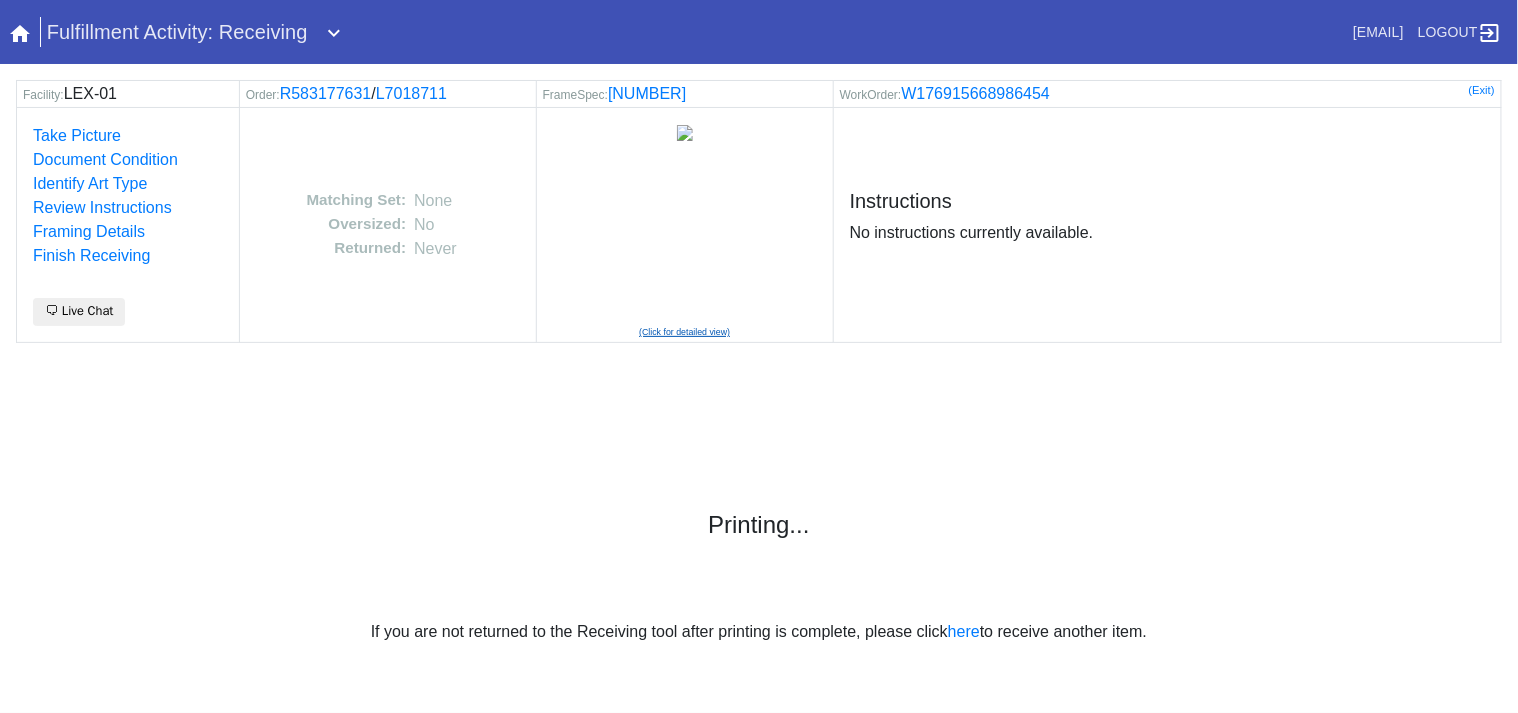 scroll, scrollTop: 0, scrollLeft: 0, axis: both 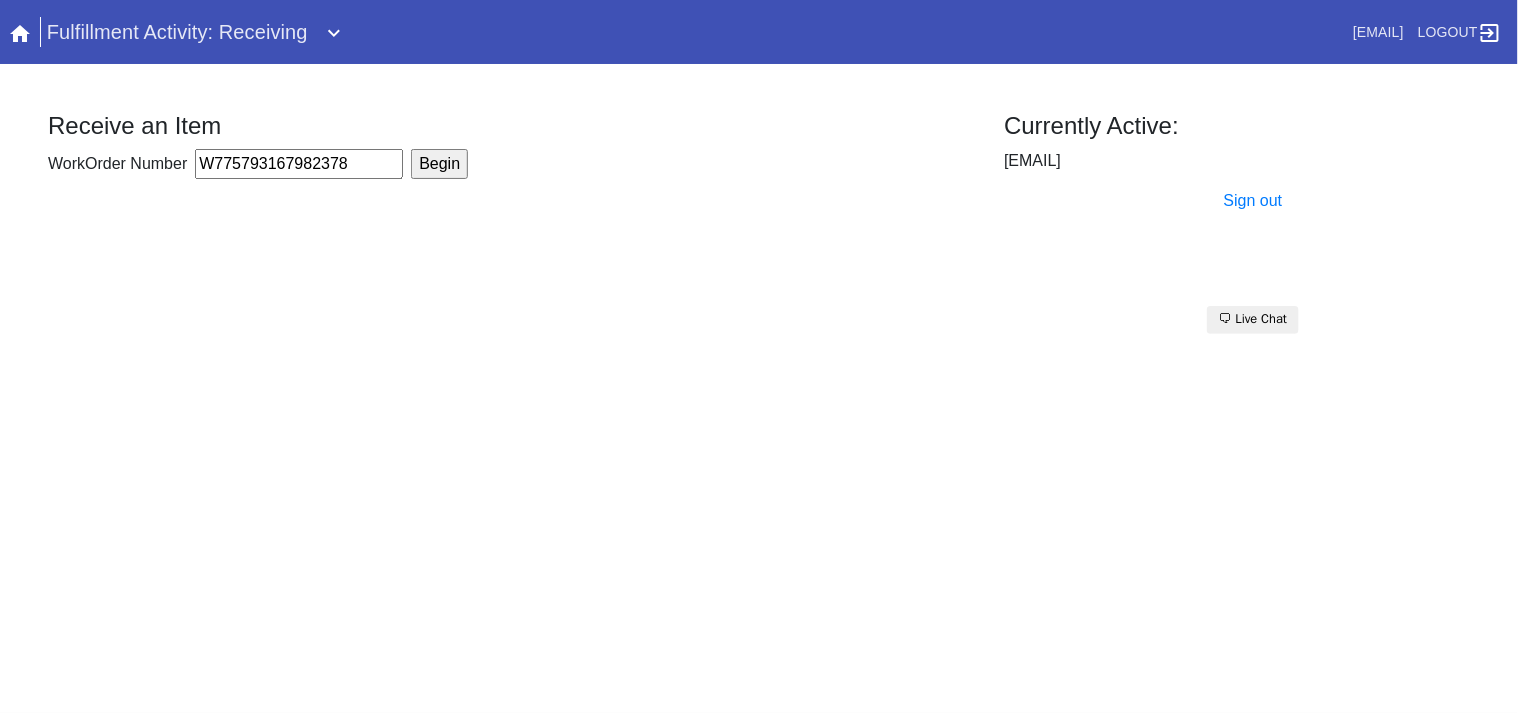 type on "W775793167982378" 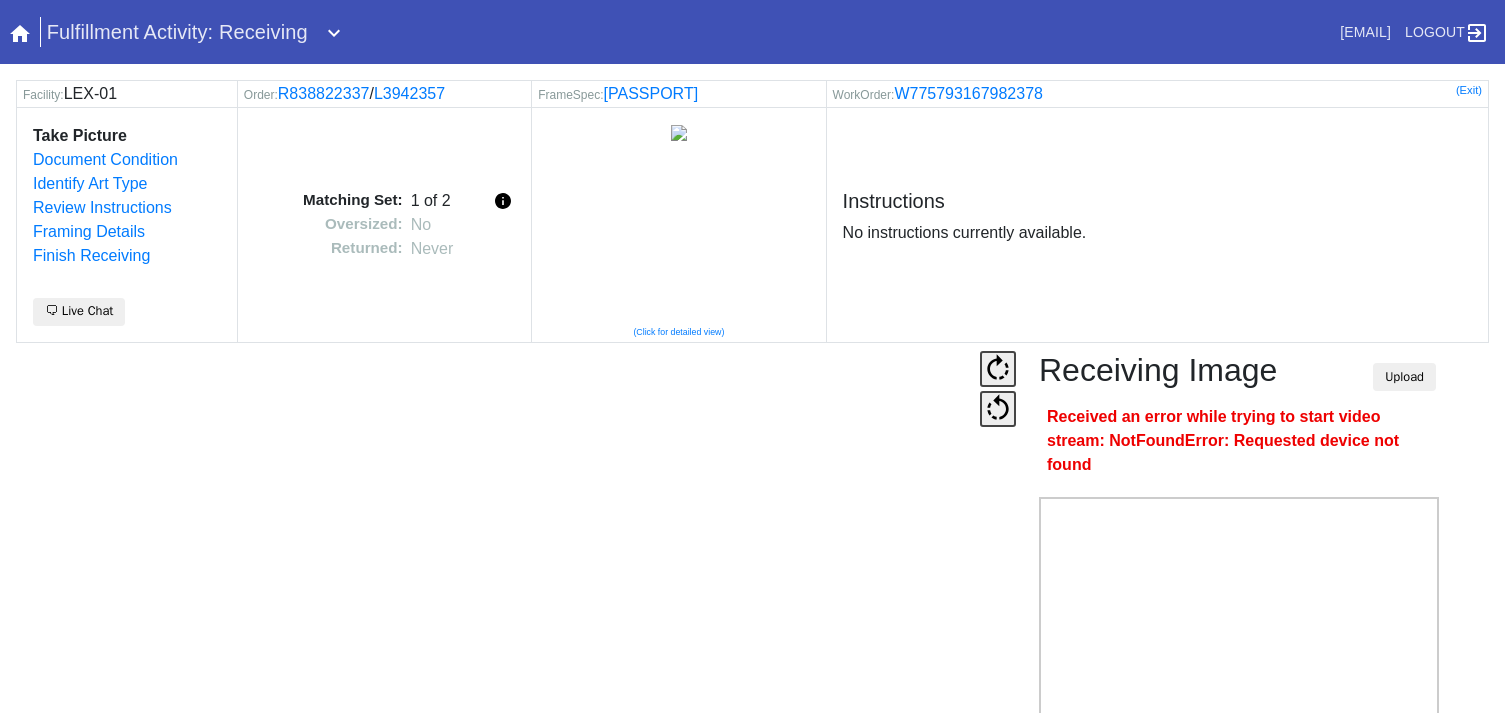 scroll, scrollTop: 0, scrollLeft: 0, axis: both 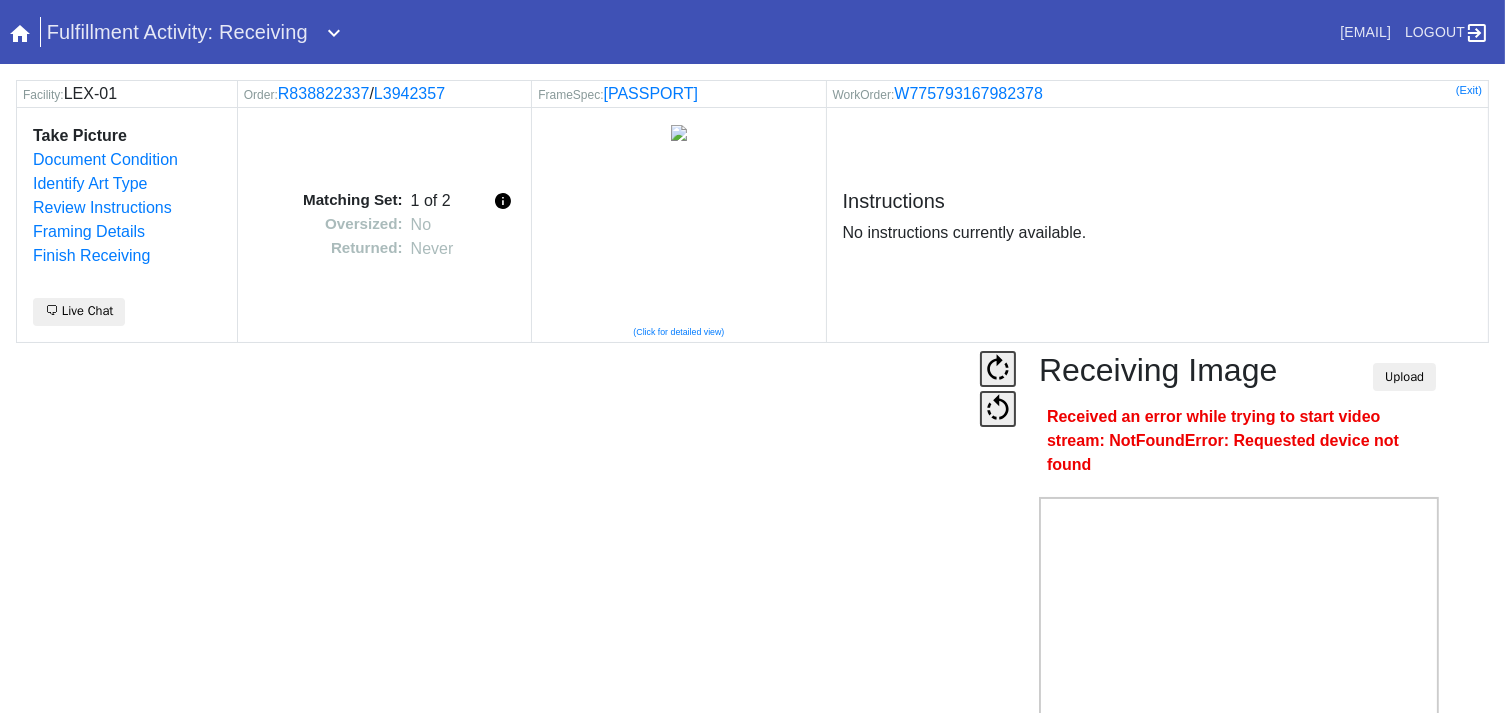click on "Camera Disabled Click  here  to re-enable it. Receiving Image Upload Received an error while trying to start video stream: NotFoundError: Requested device not found Snap Webcam Save" at bounding box center [752, 591] 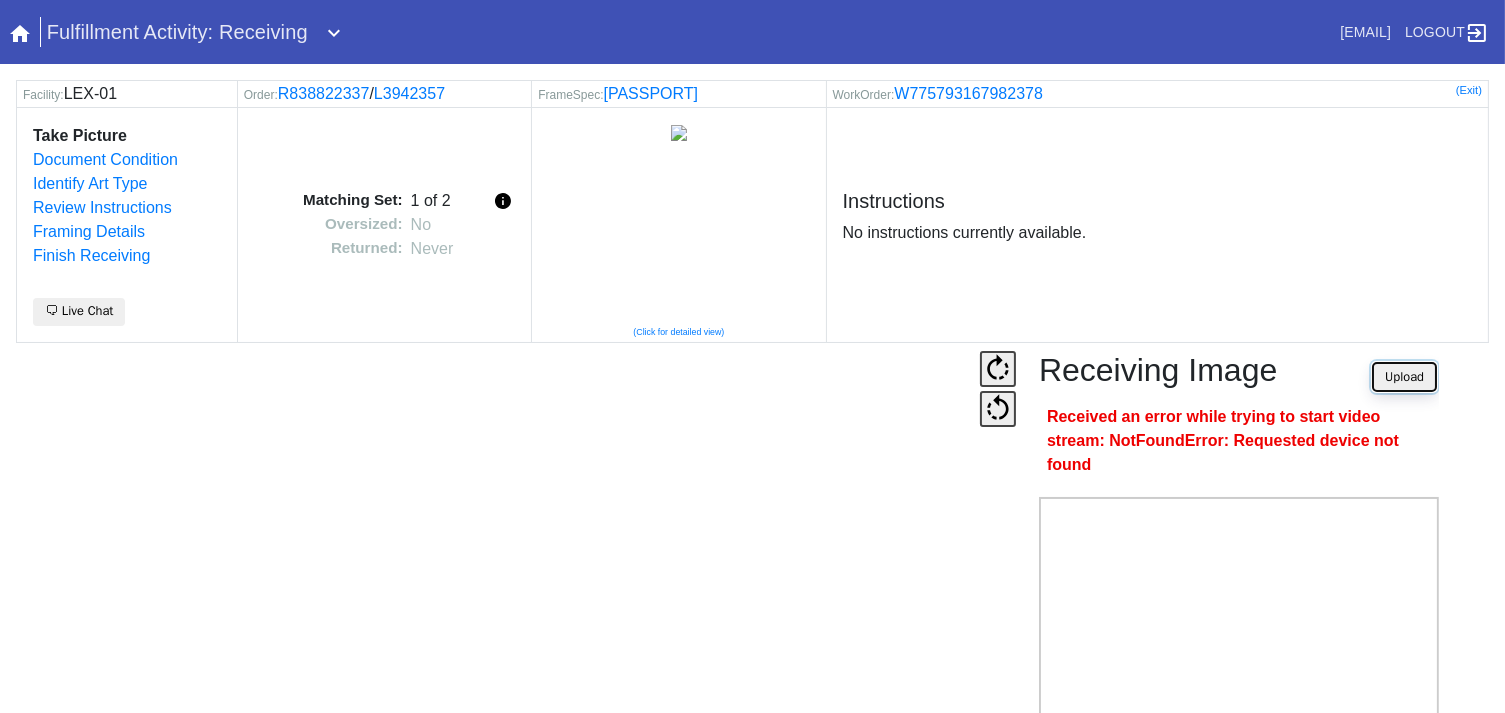 click on "Upload" at bounding box center (1404, 377) 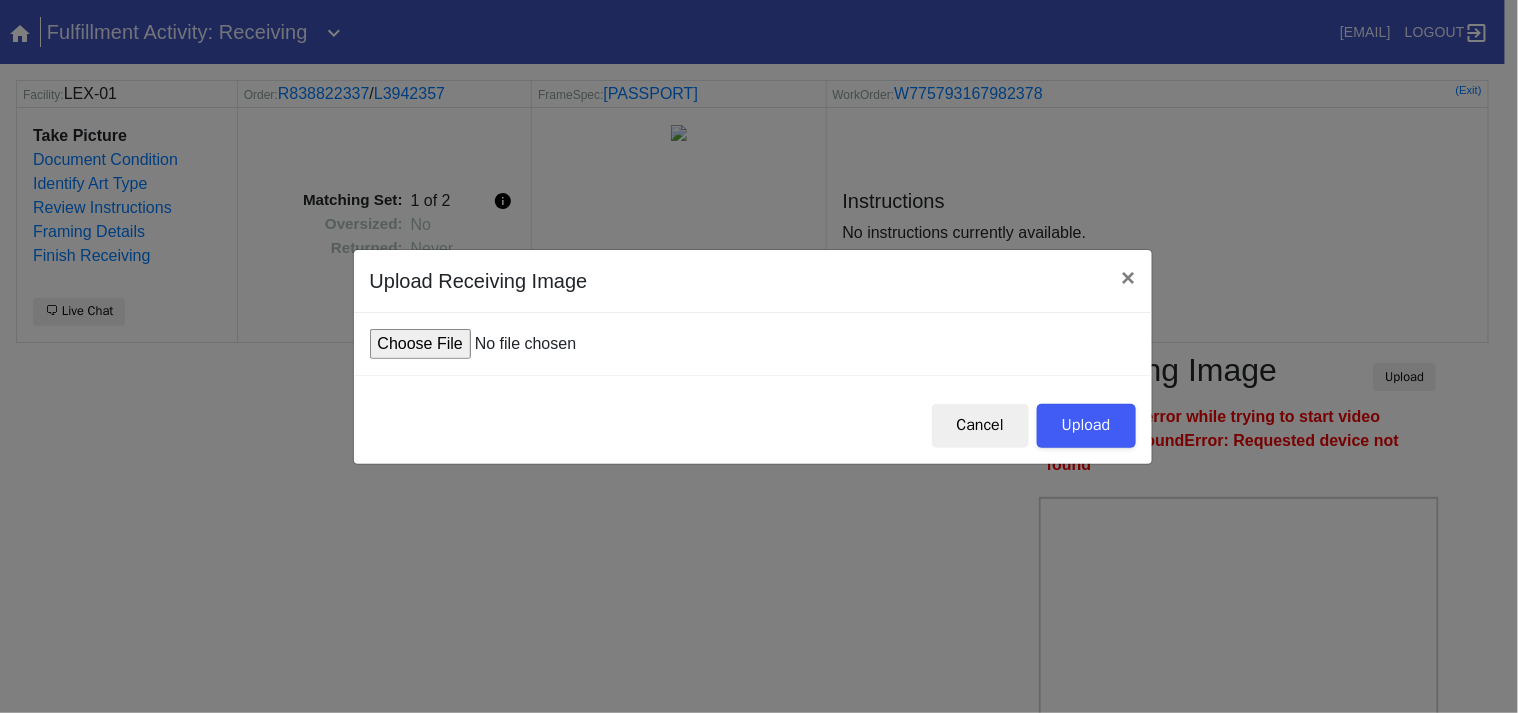 click at bounding box center (521, 344) 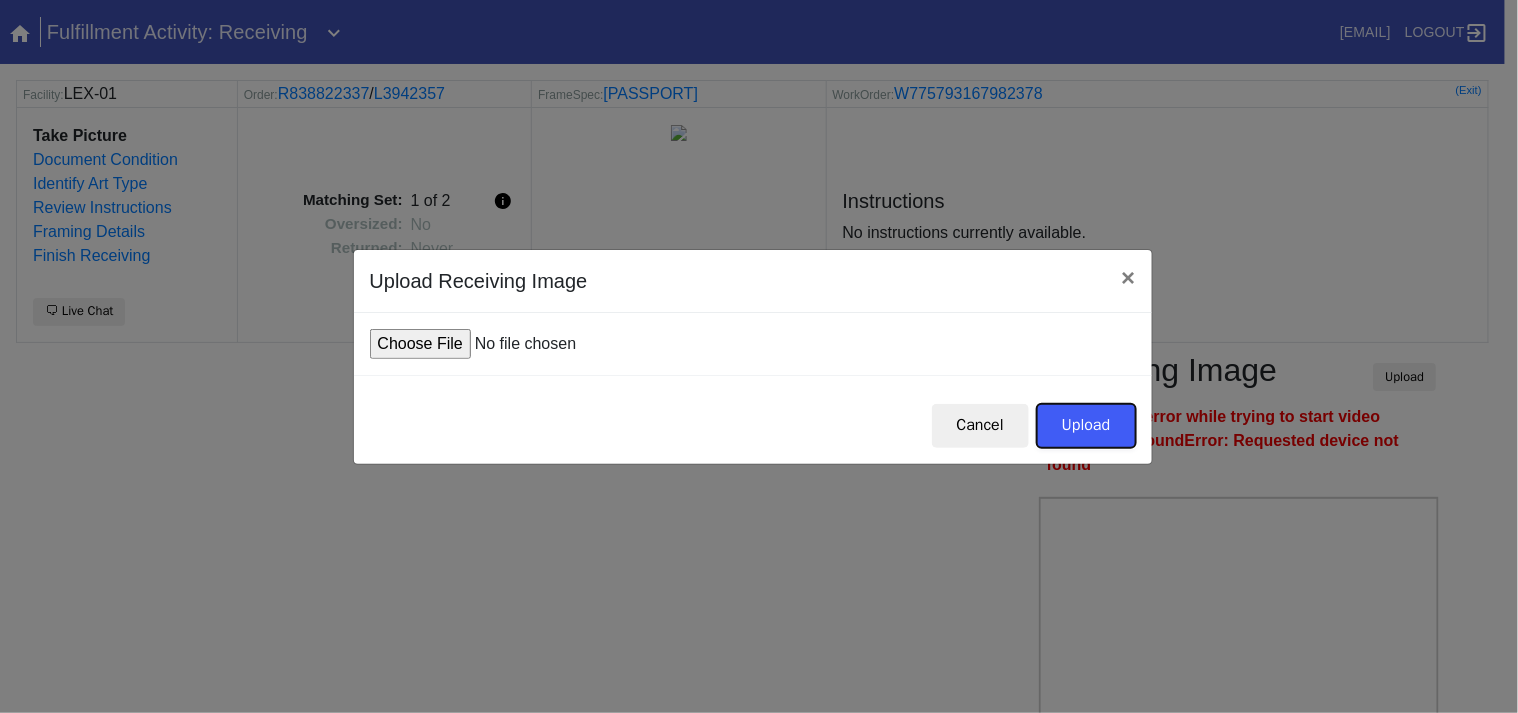 click on "Upload" at bounding box center (1086, 426) 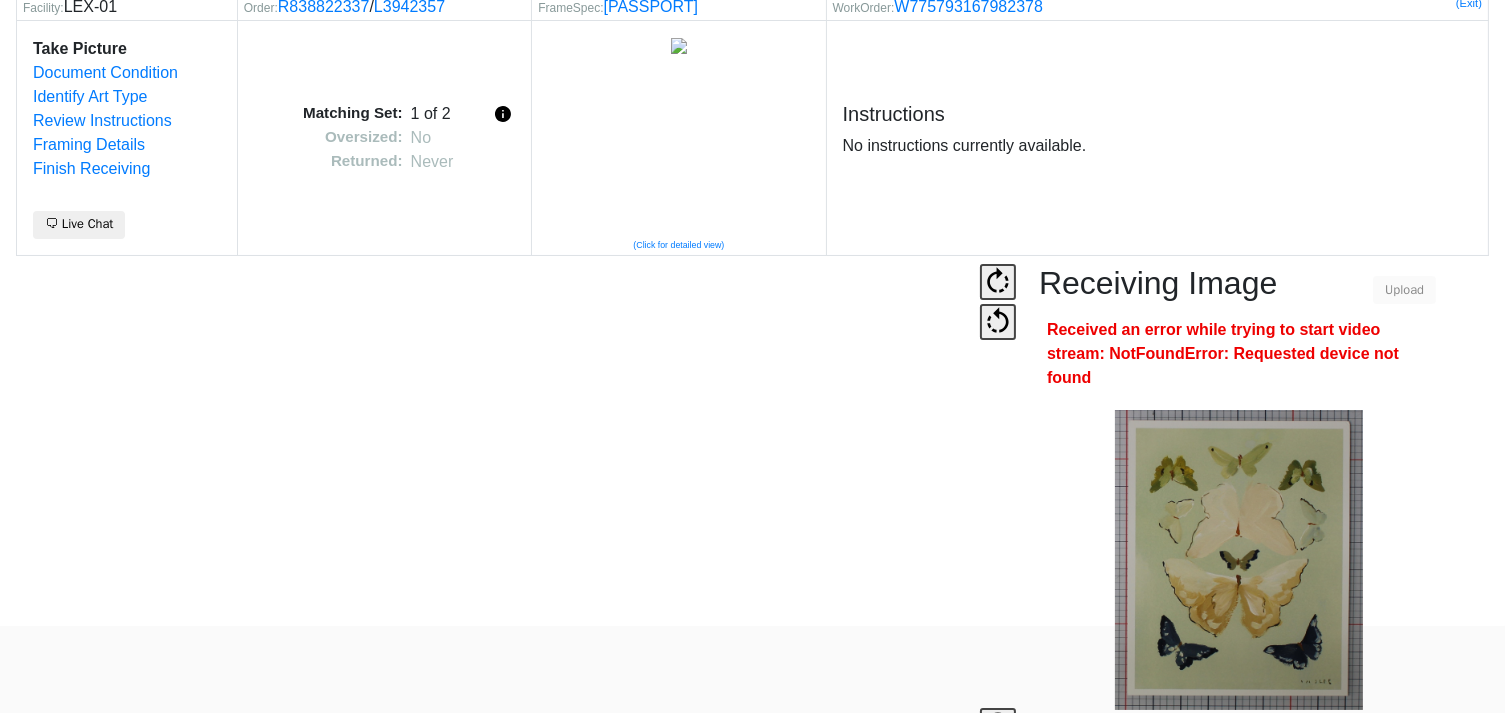 scroll, scrollTop: 124, scrollLeft: 0, axis: vertical 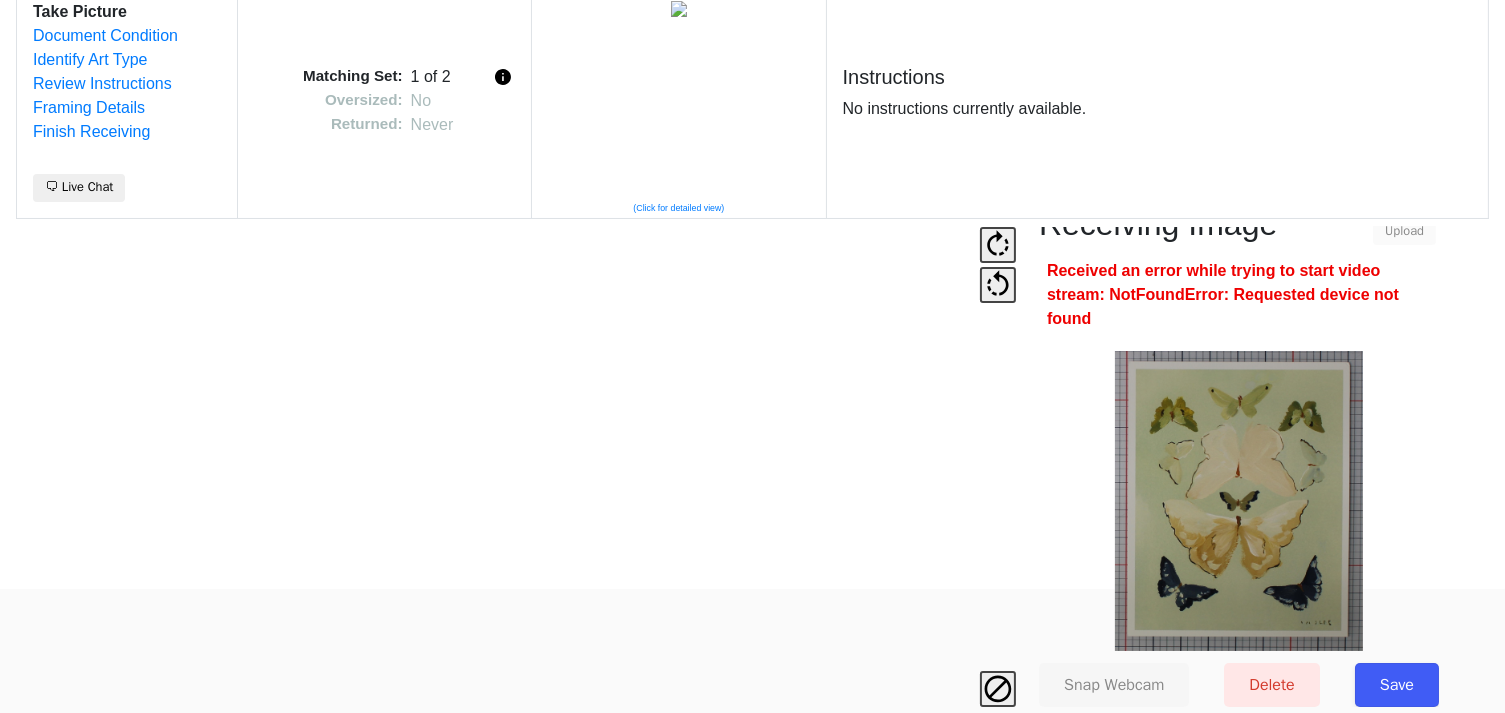 click on "Save" at bounding box center (1397, 685) 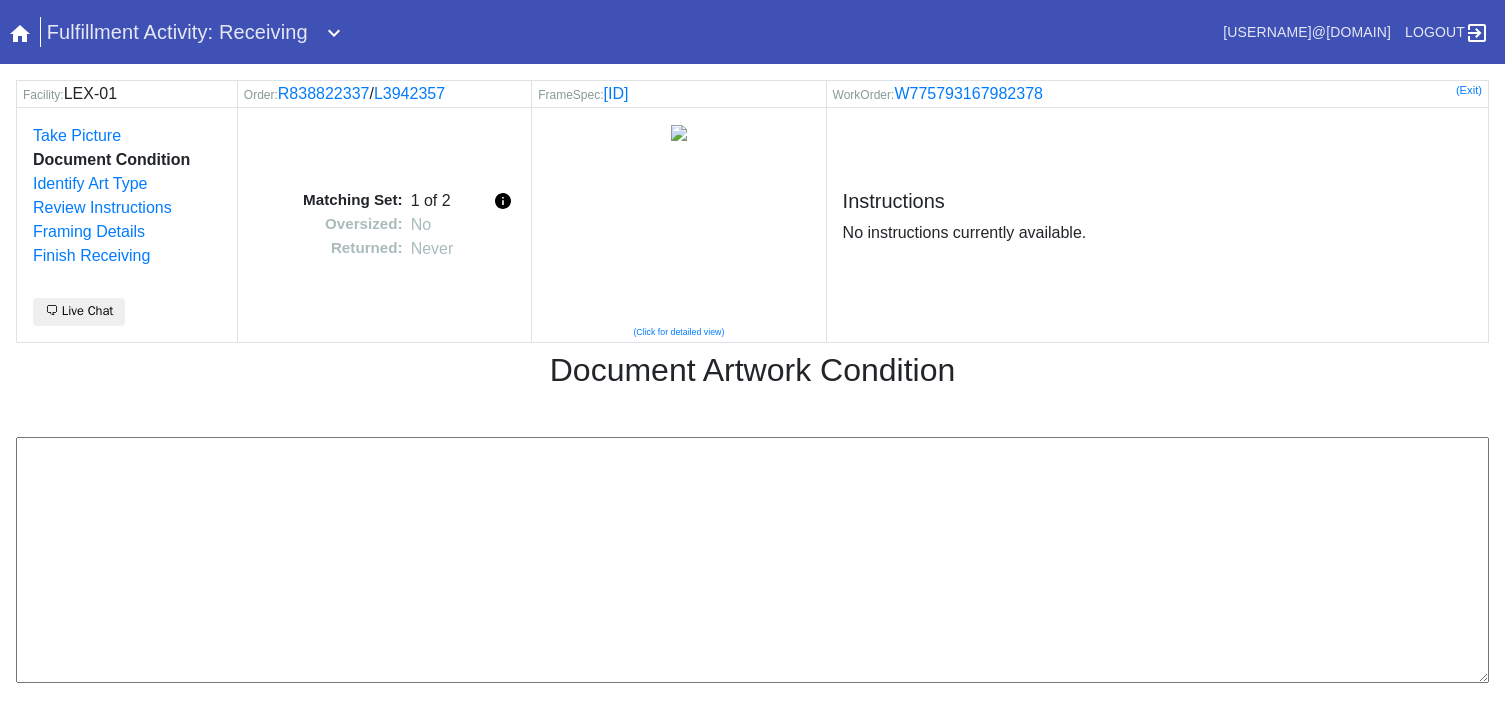 scroll, scrollTop: 0, scrollLeft: 0, axis: both 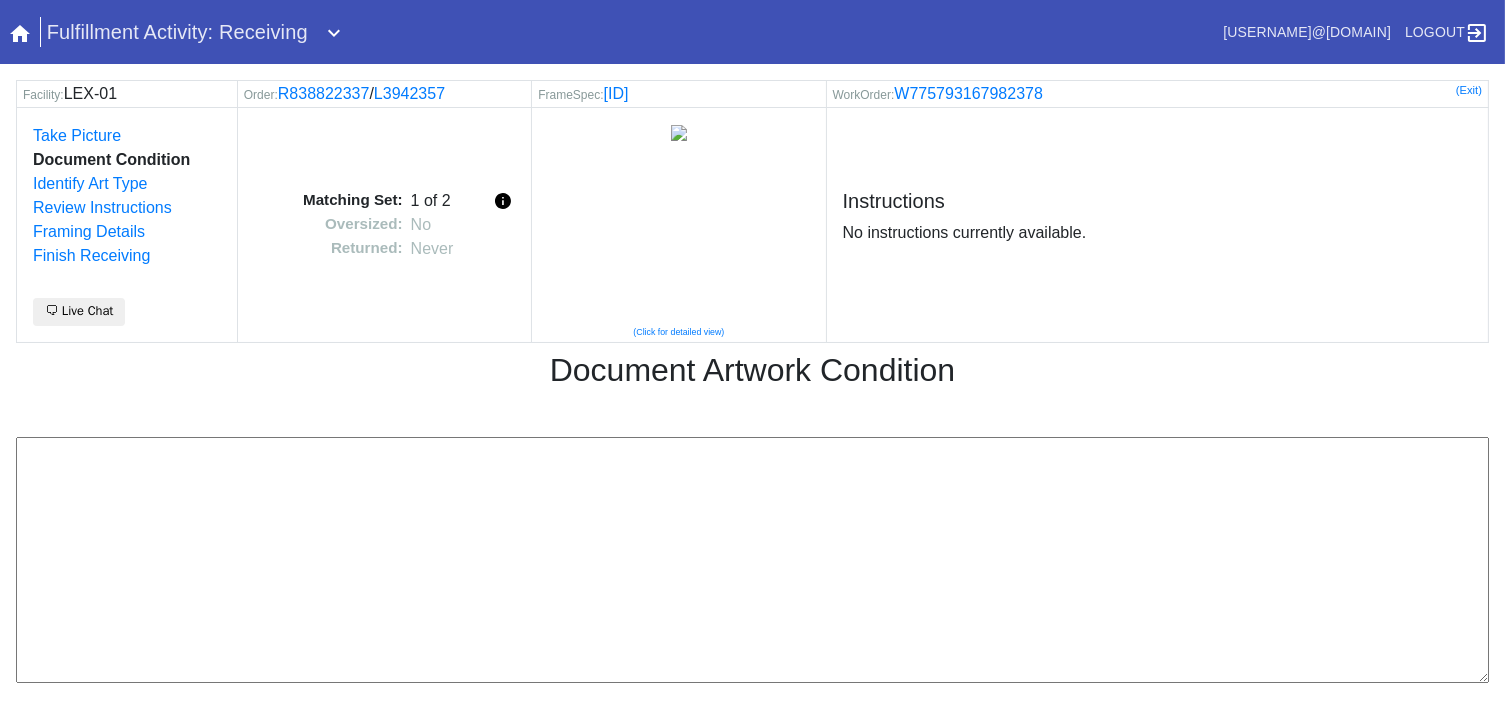 click at bounding box center (752, 560) 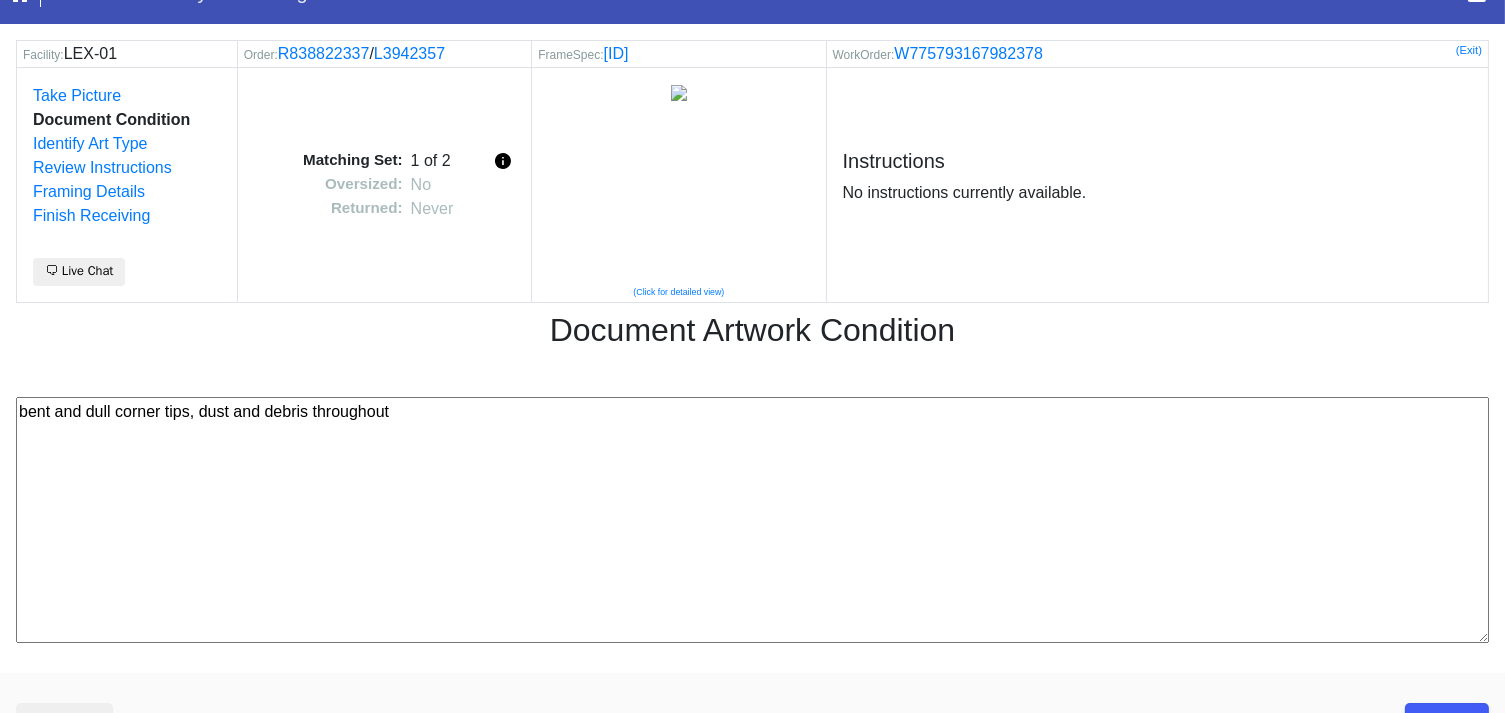 scroll, scrollTop: 80, scrollLeft: 0, axis: vertical 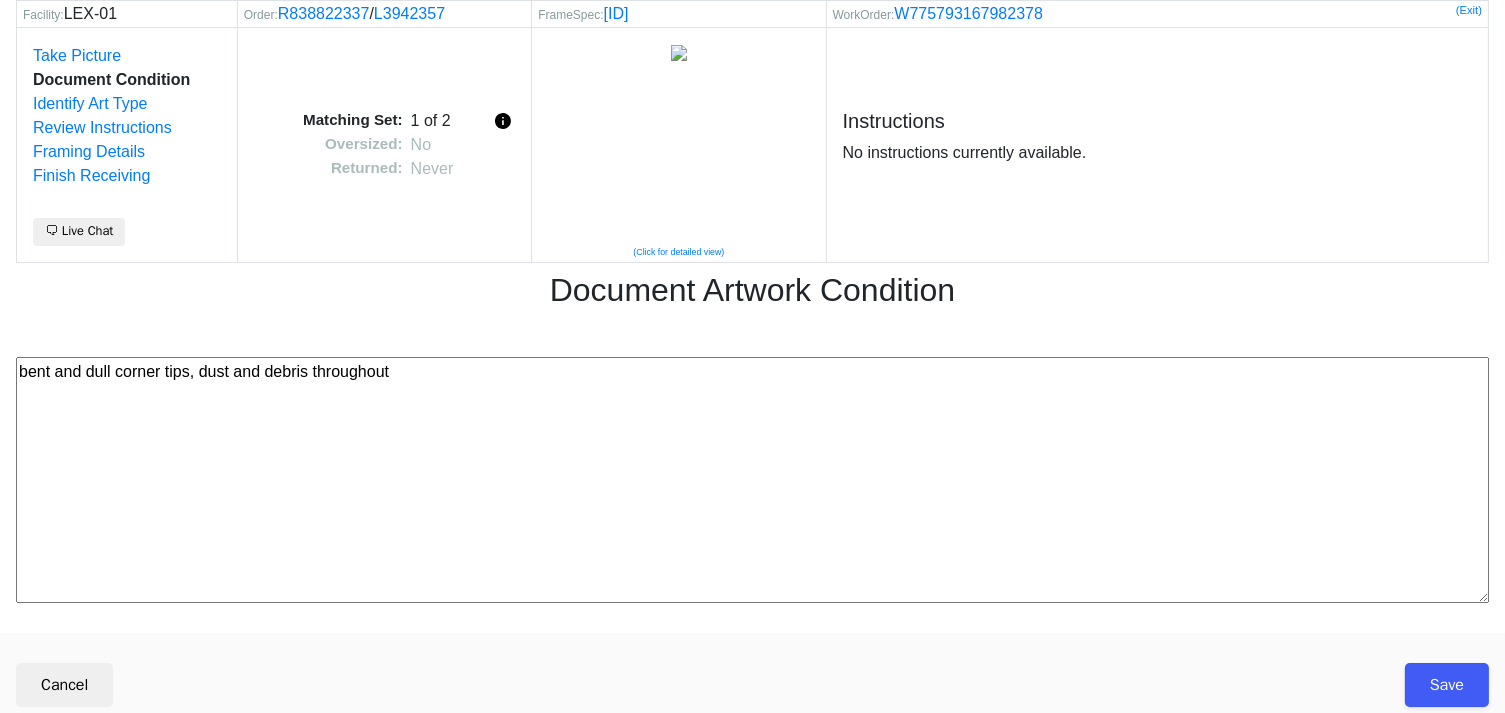 type on "bent and dull corner tips, dust and debris throughout" 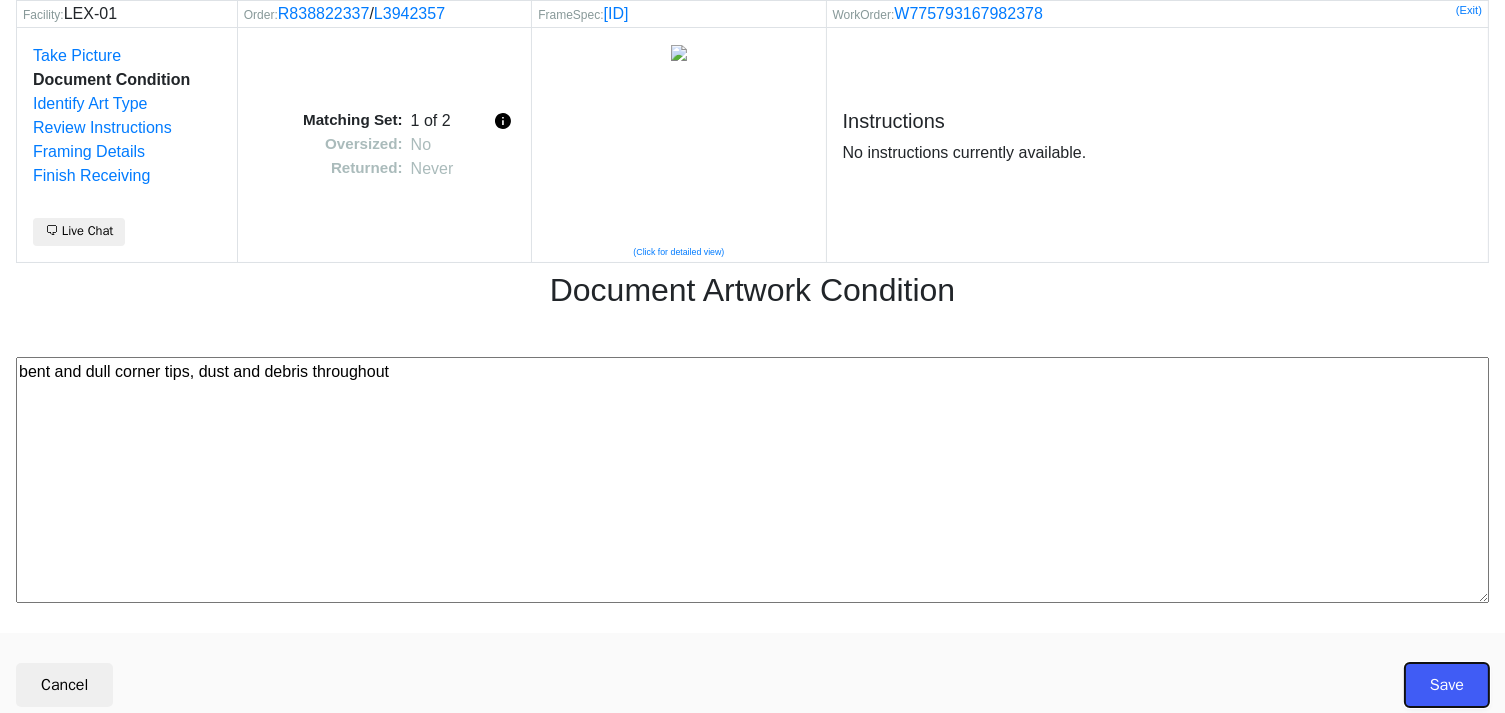 click on "Save" at bounding box center [1447, 685] 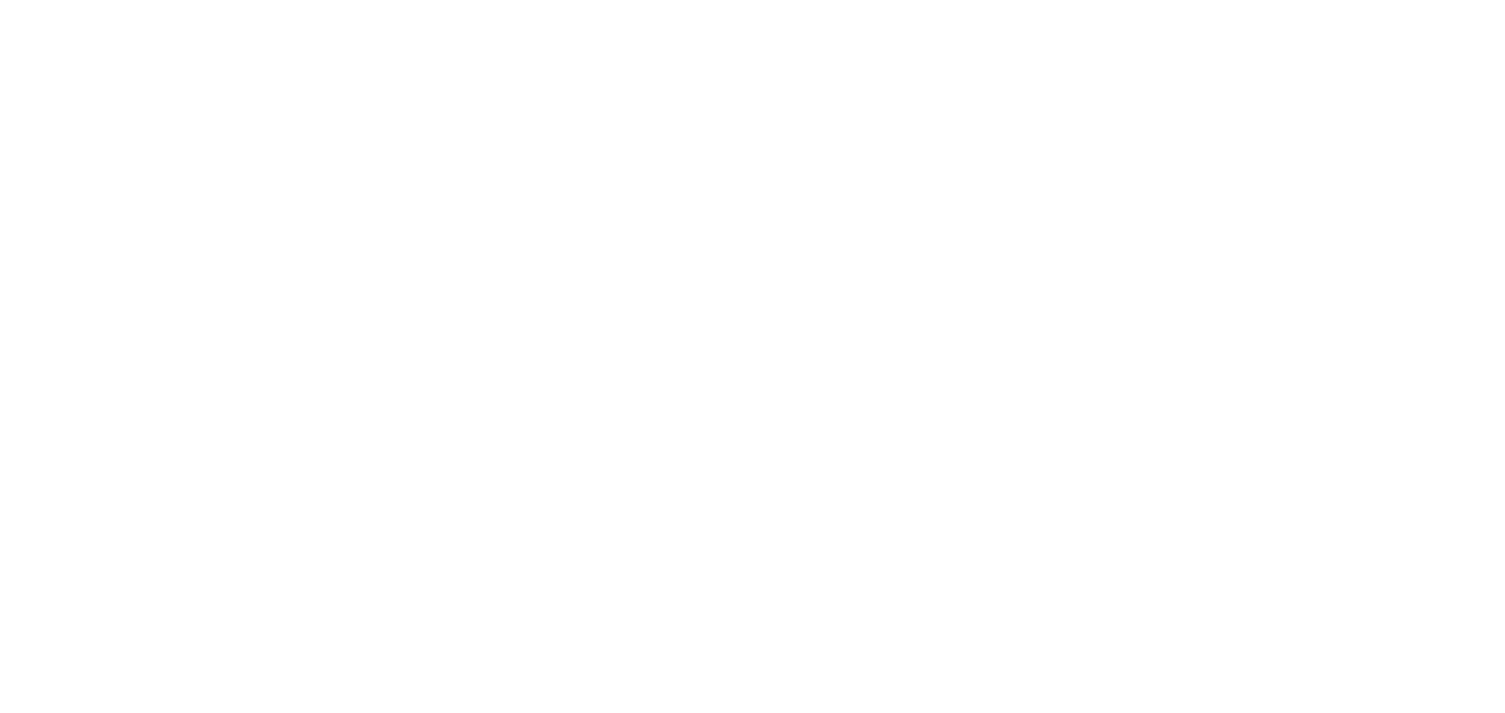 scroll, scrollTop: 0, scrollLeft: 0, axis: both 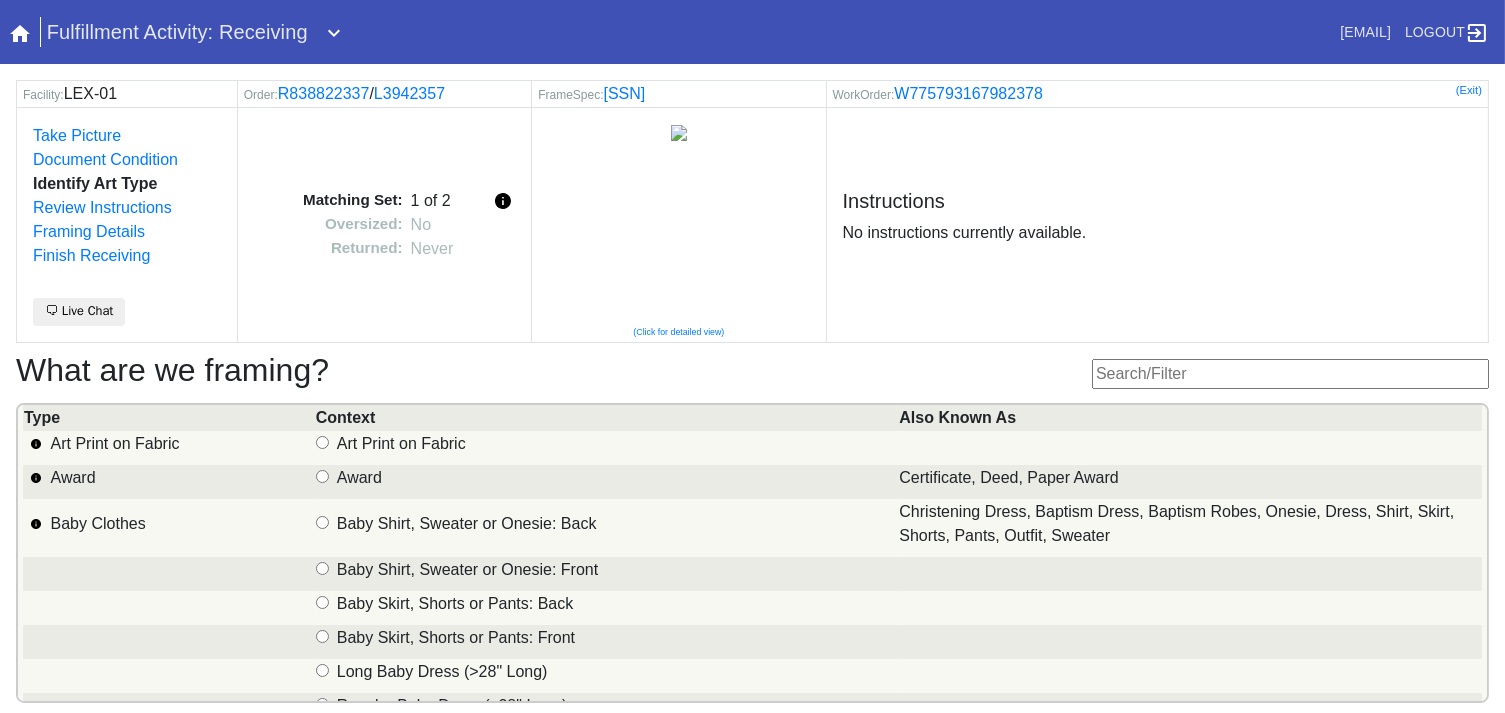click at bounding box center [1290, 374] 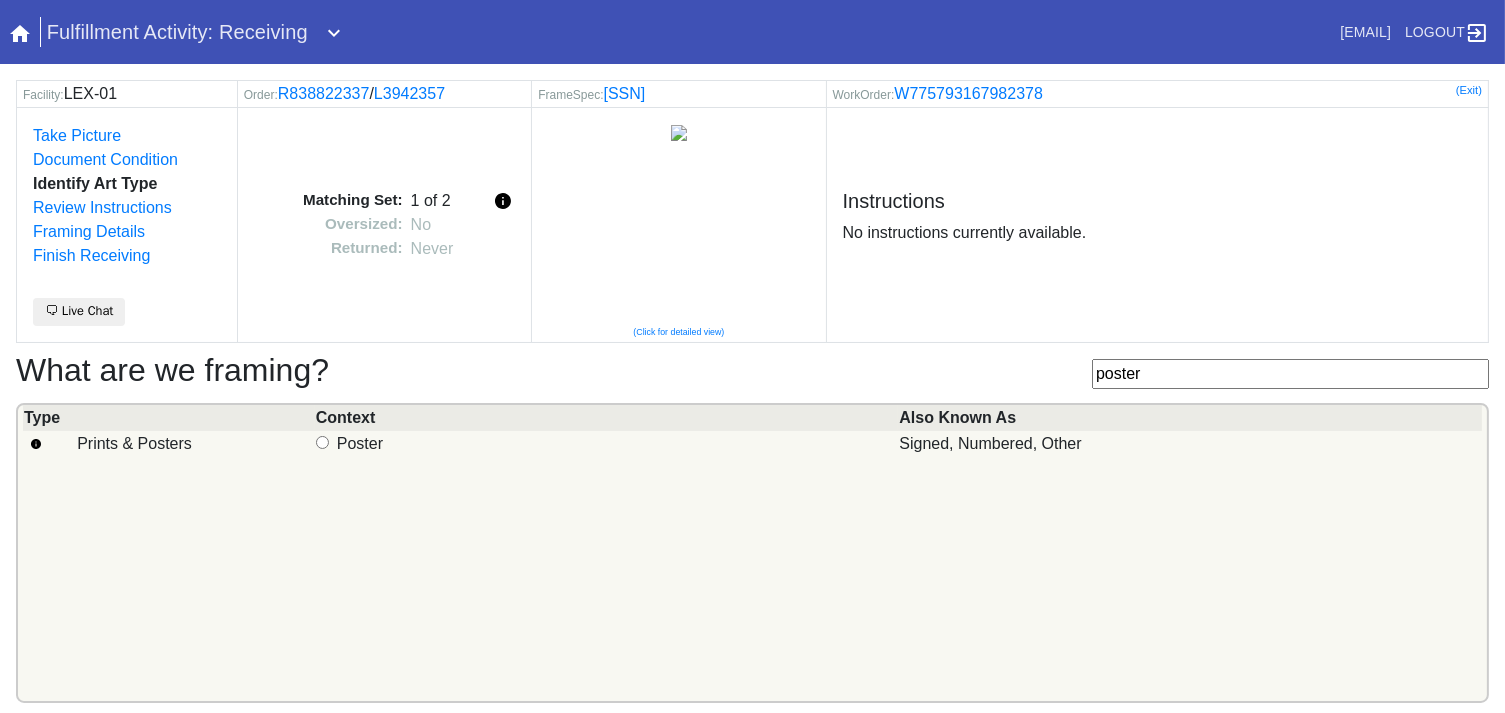 type on "poster" 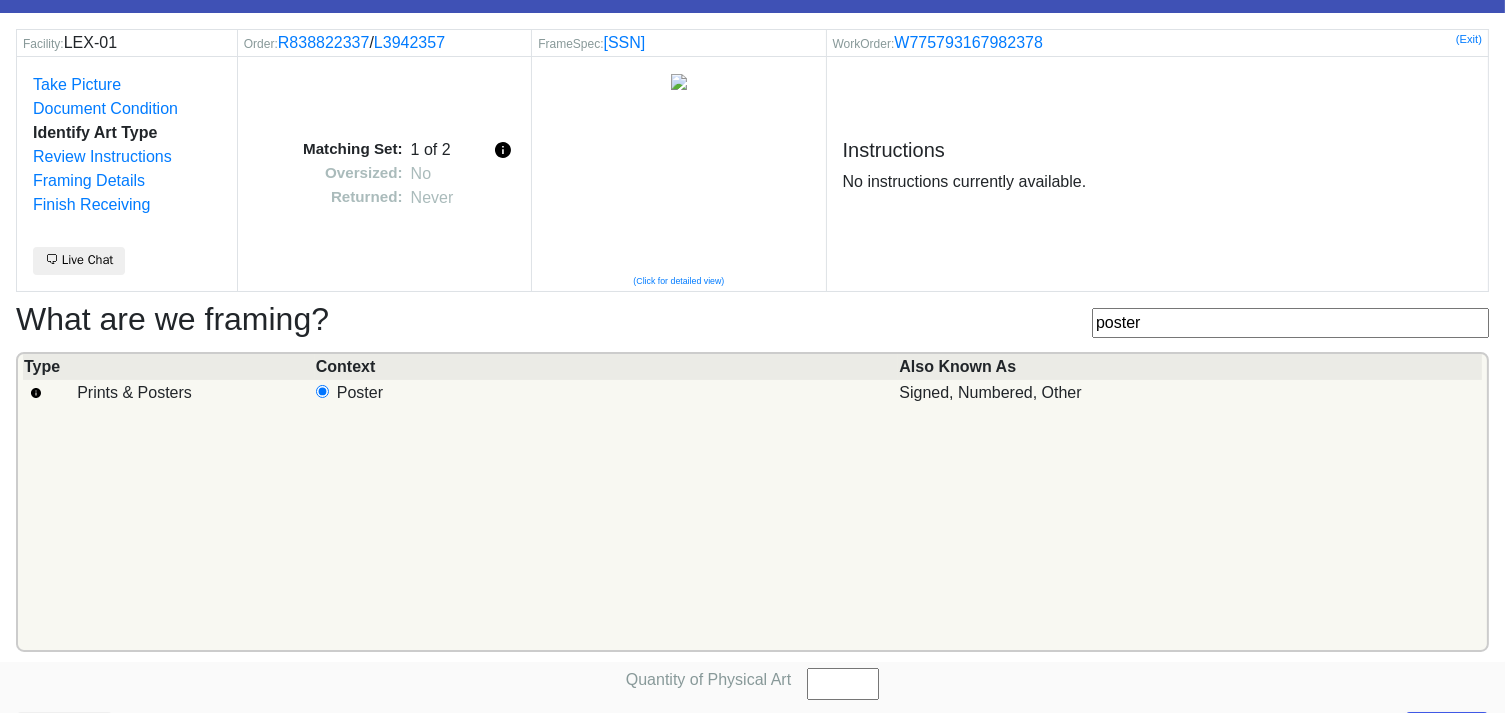 scroll, scrollTop: 101, scrollLeft: 0, axis: vertical 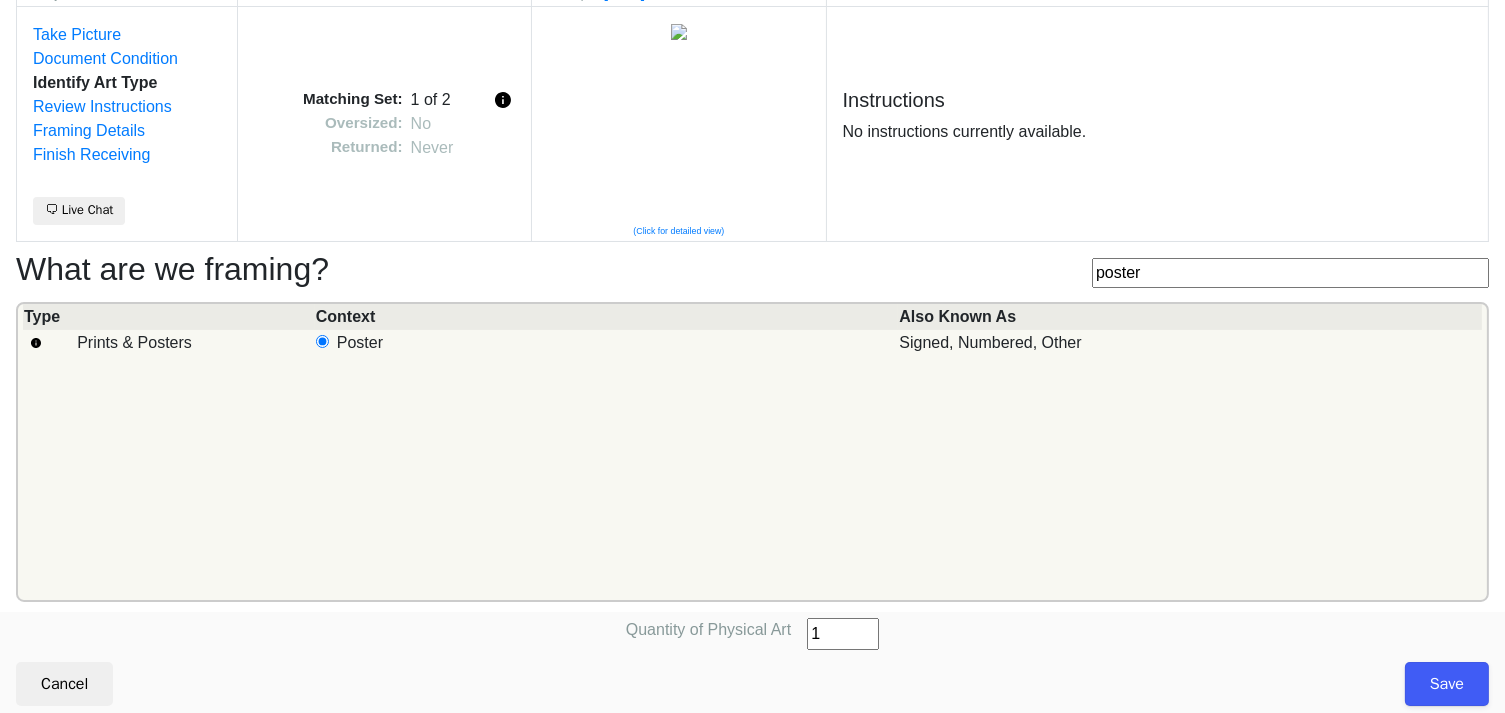 type on "1" 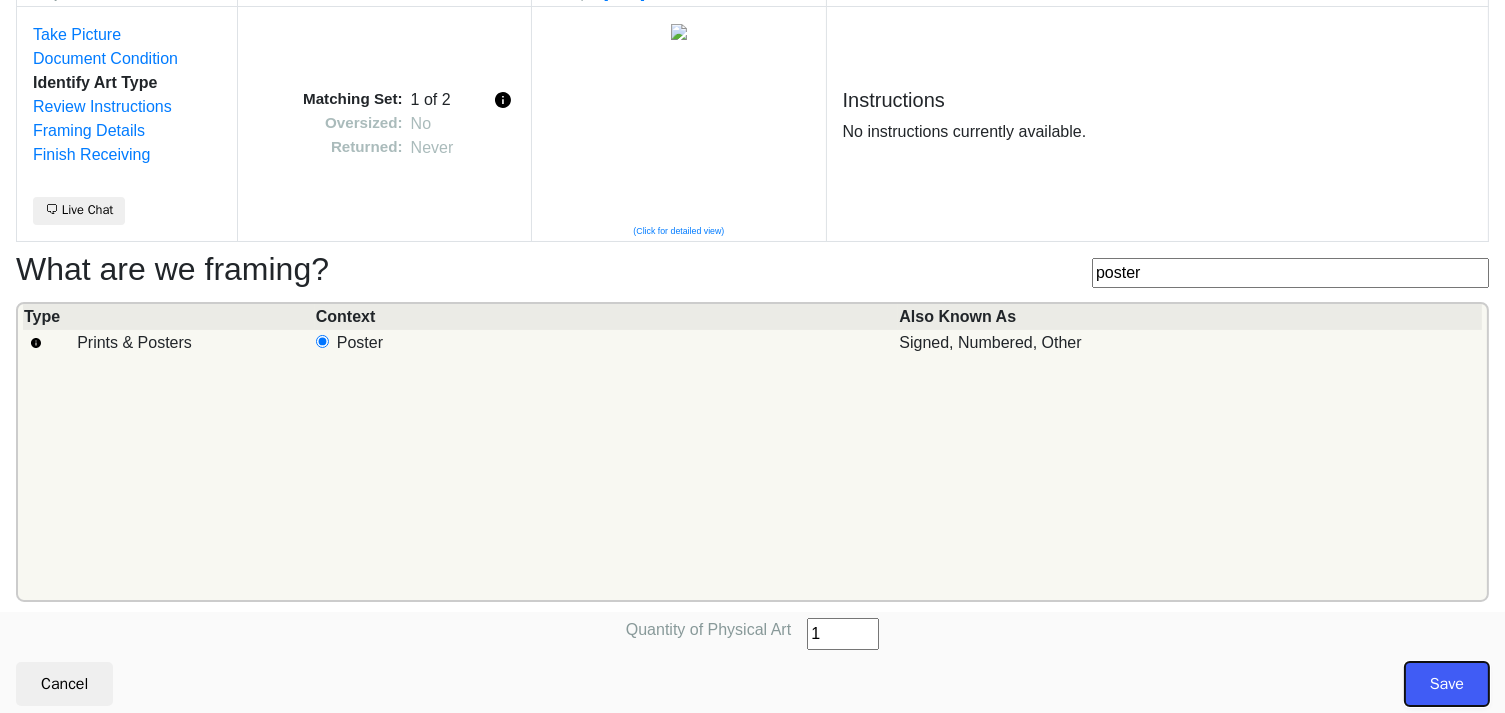 click on "Save" at bounding box center [1447, 684] 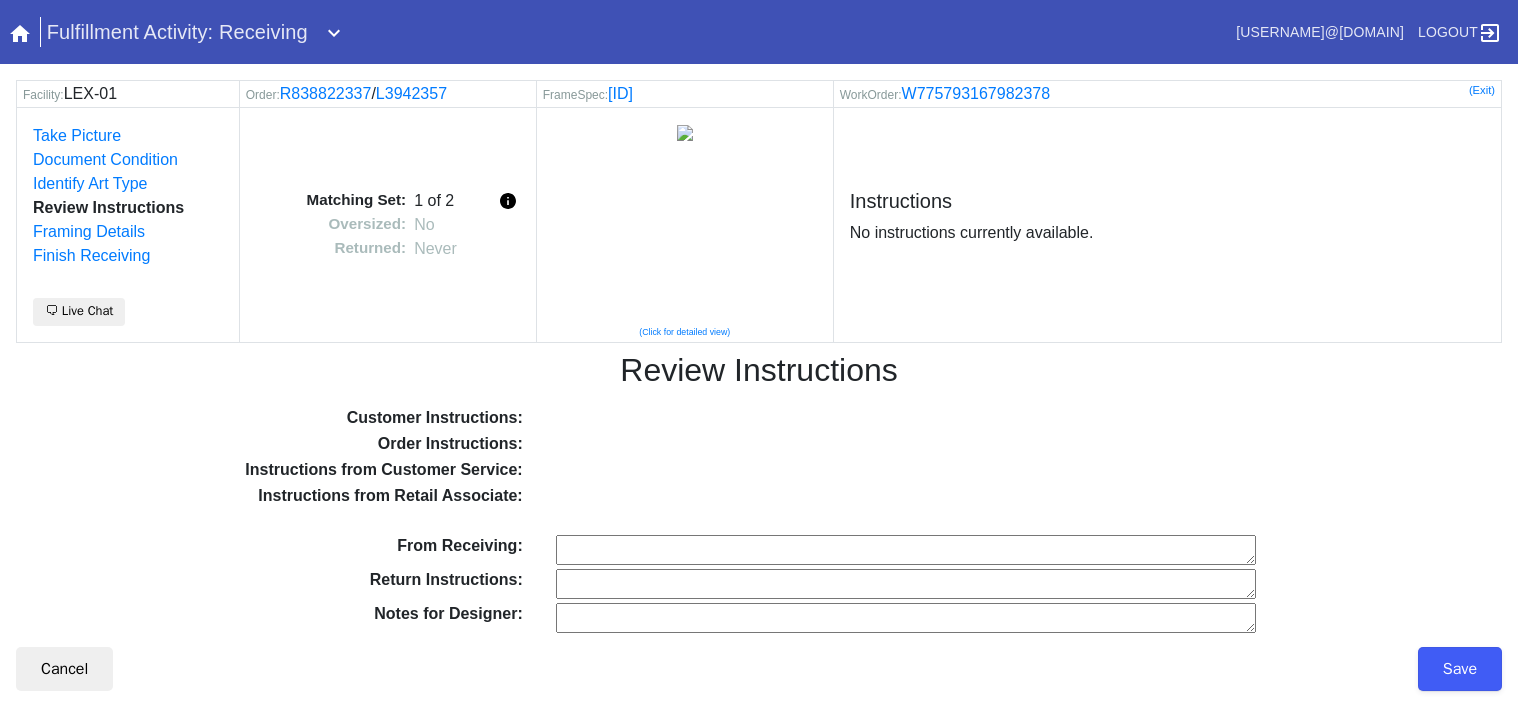 scroll, scrollTop: 0, scrollLeft: 0, axis: both 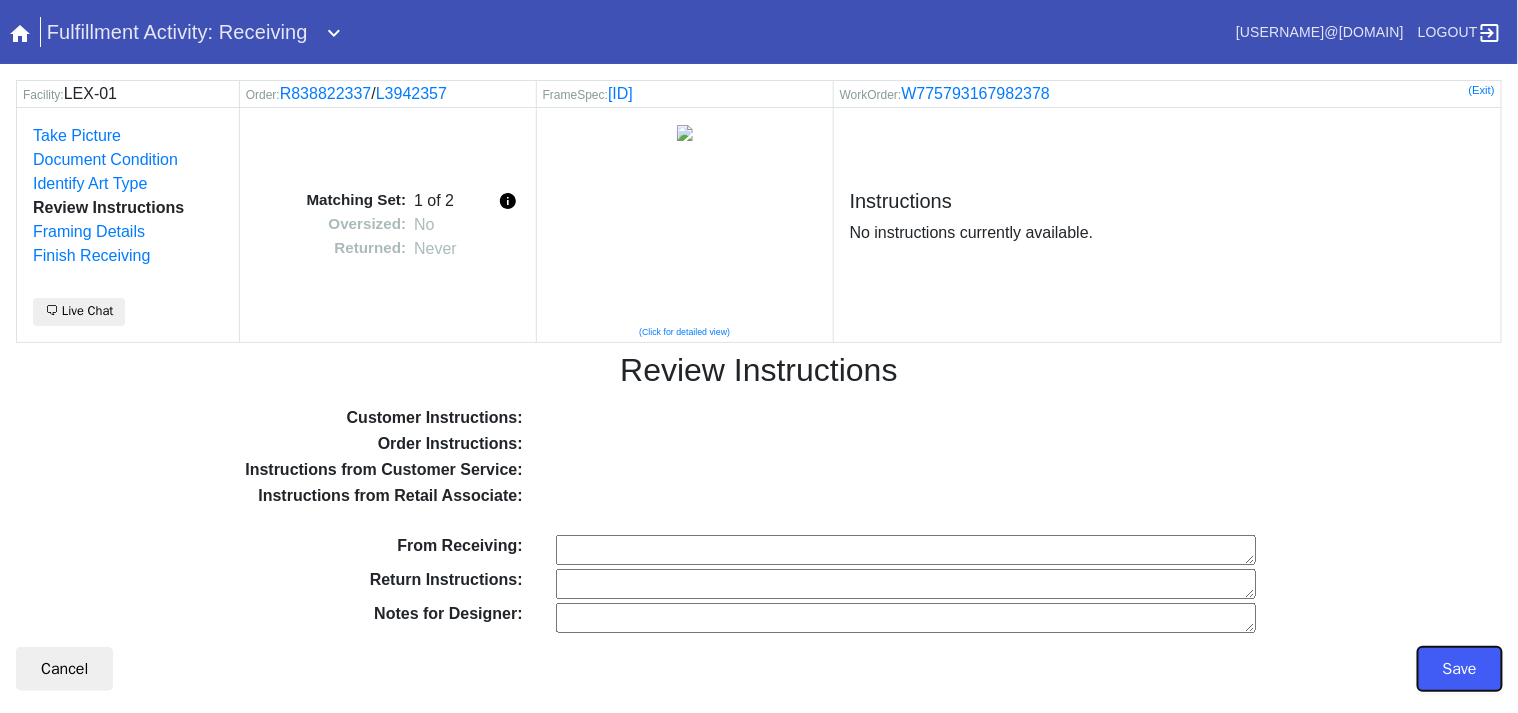 click on "Save" at bounding box center [1460, 669] 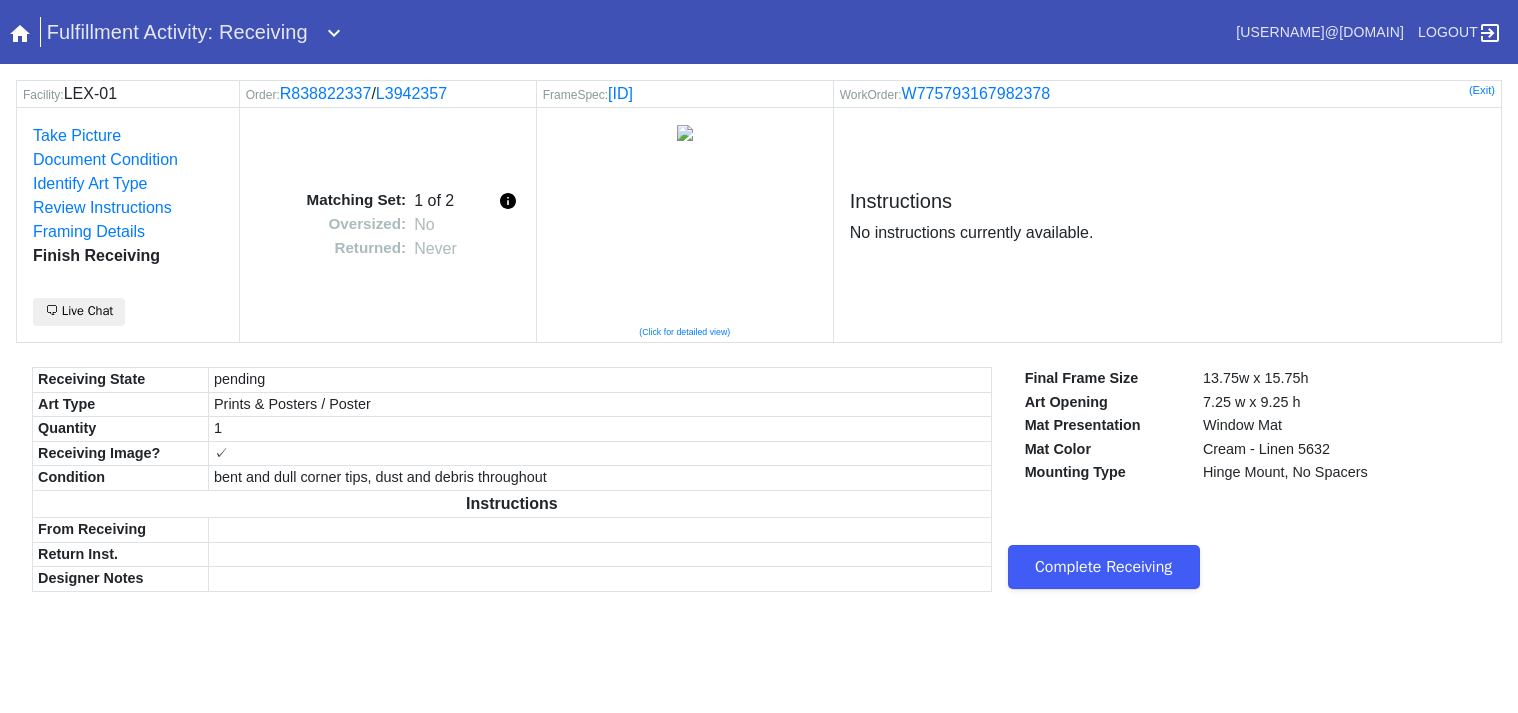 scroll, scrollTop: 0, scrollLeft: 0, axis: both 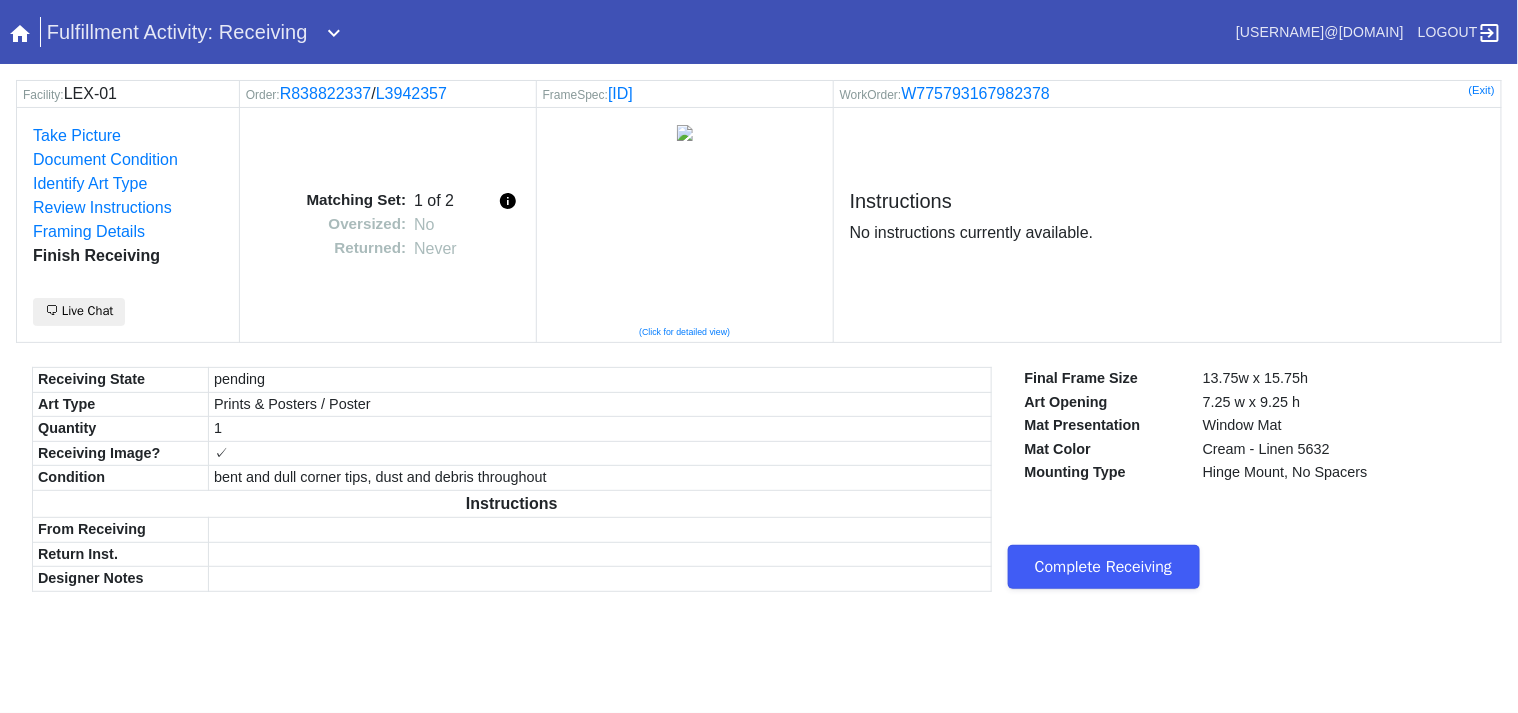 click on "Complete Receiving" at bounding box center (1239, 565) 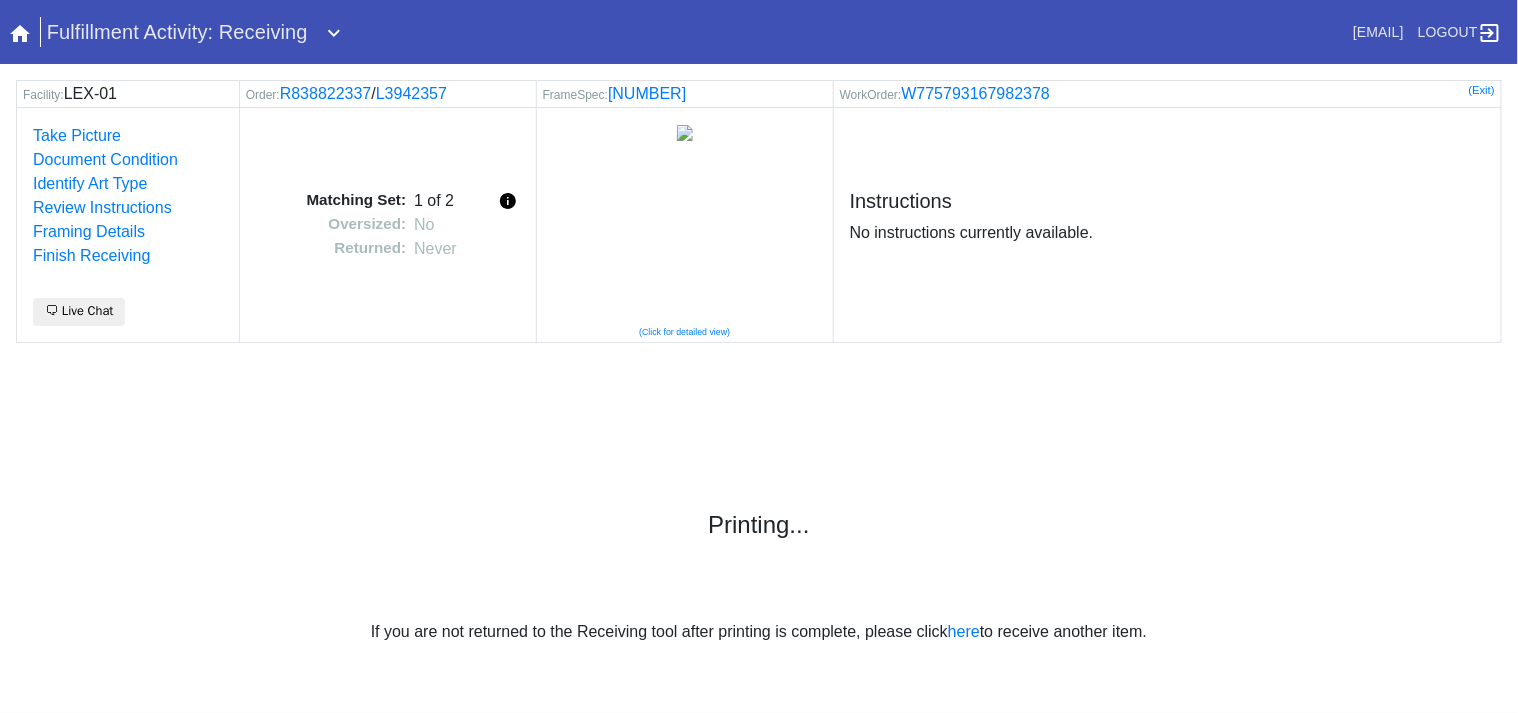 scroll, scrollTop: 0, scrollLeft: 0, axis: both 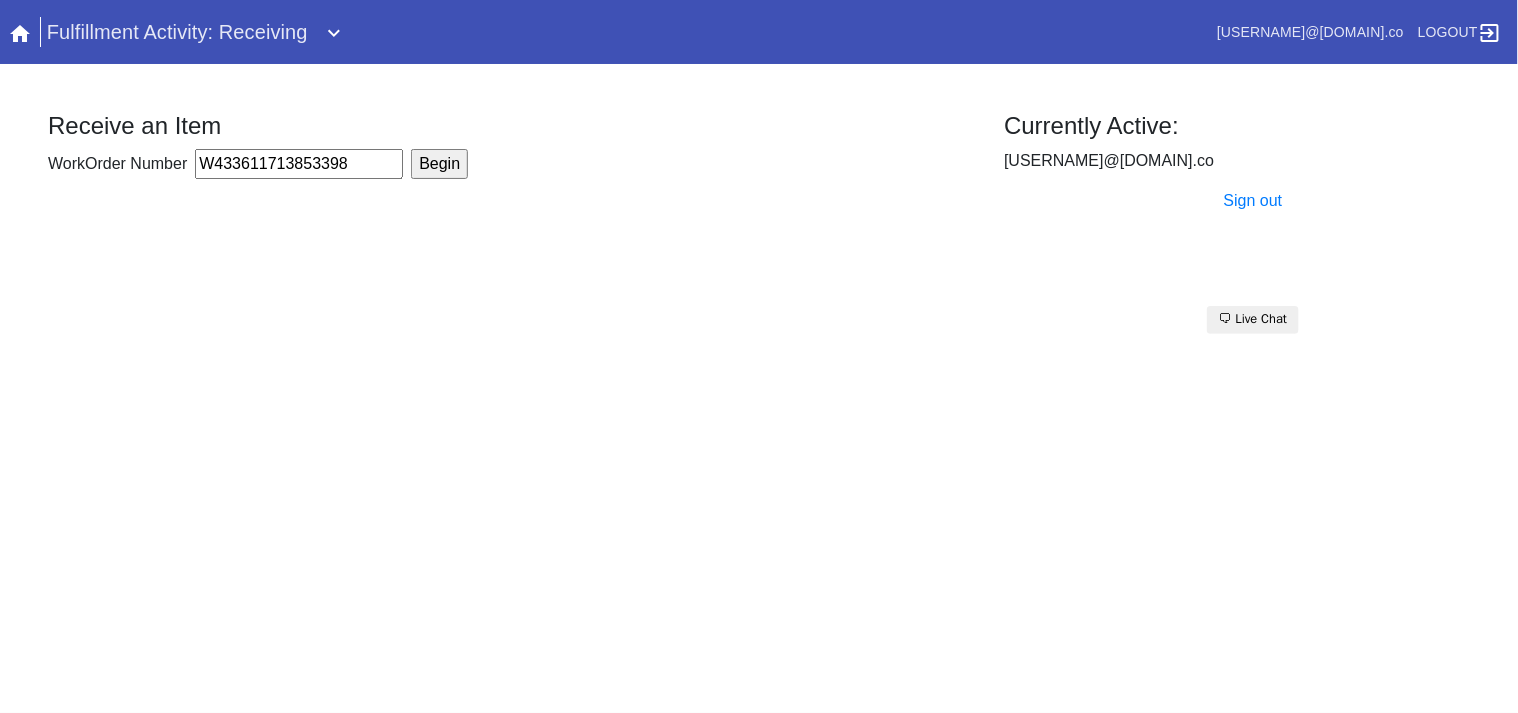type on "W433611713853398" 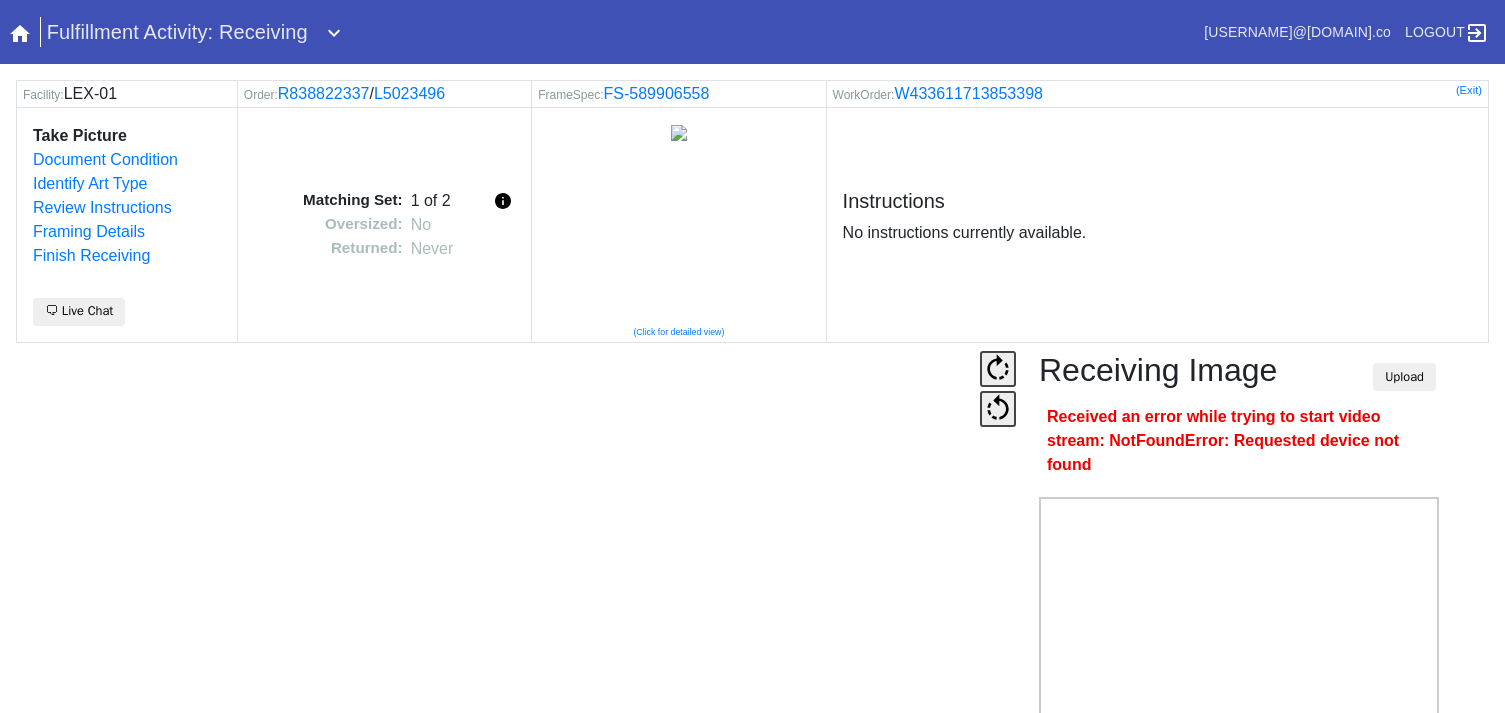 scroll, scrollTop: 0, scrollLeft: 0, axis: both 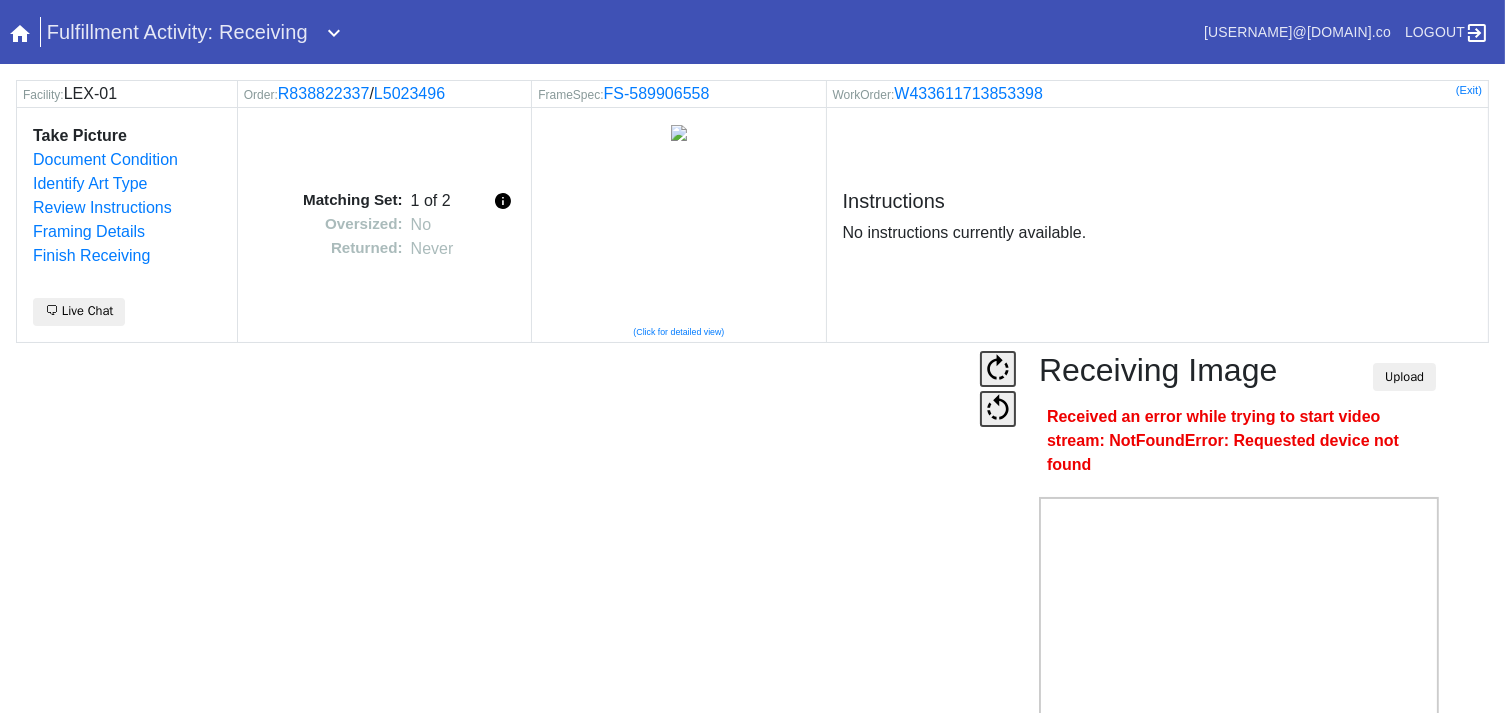 click at bounding box center (496, 591) 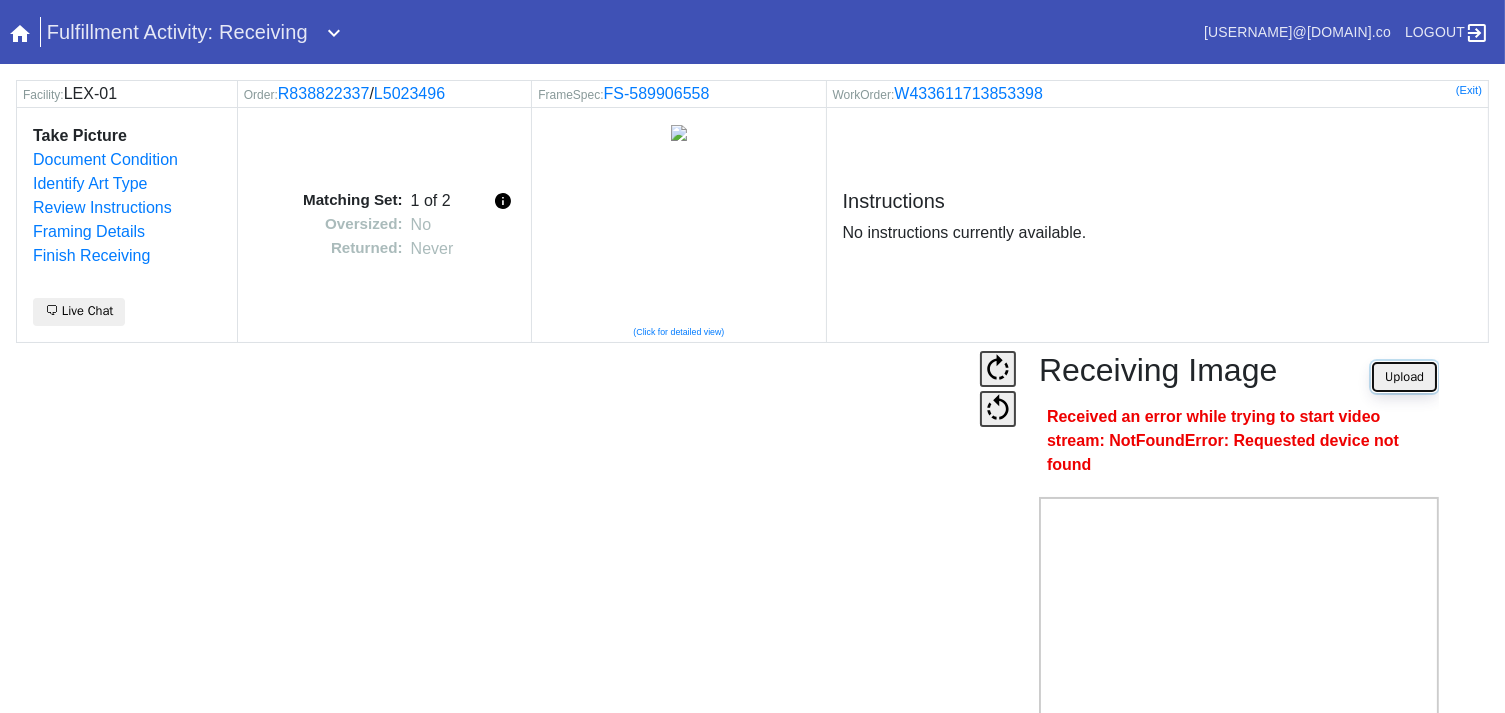 click on "Upload" at bounding box center [1404, 377] 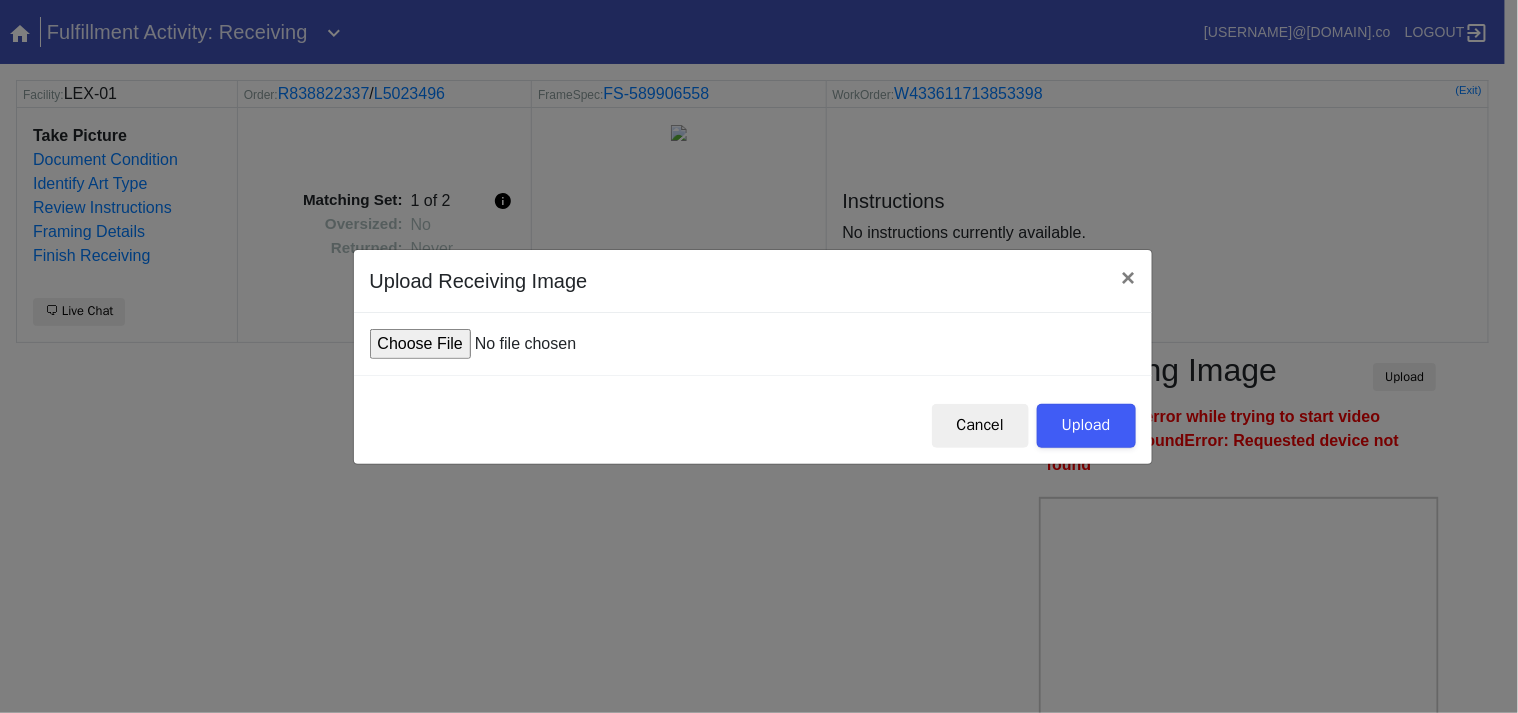 click at bounding box center [521, 344] 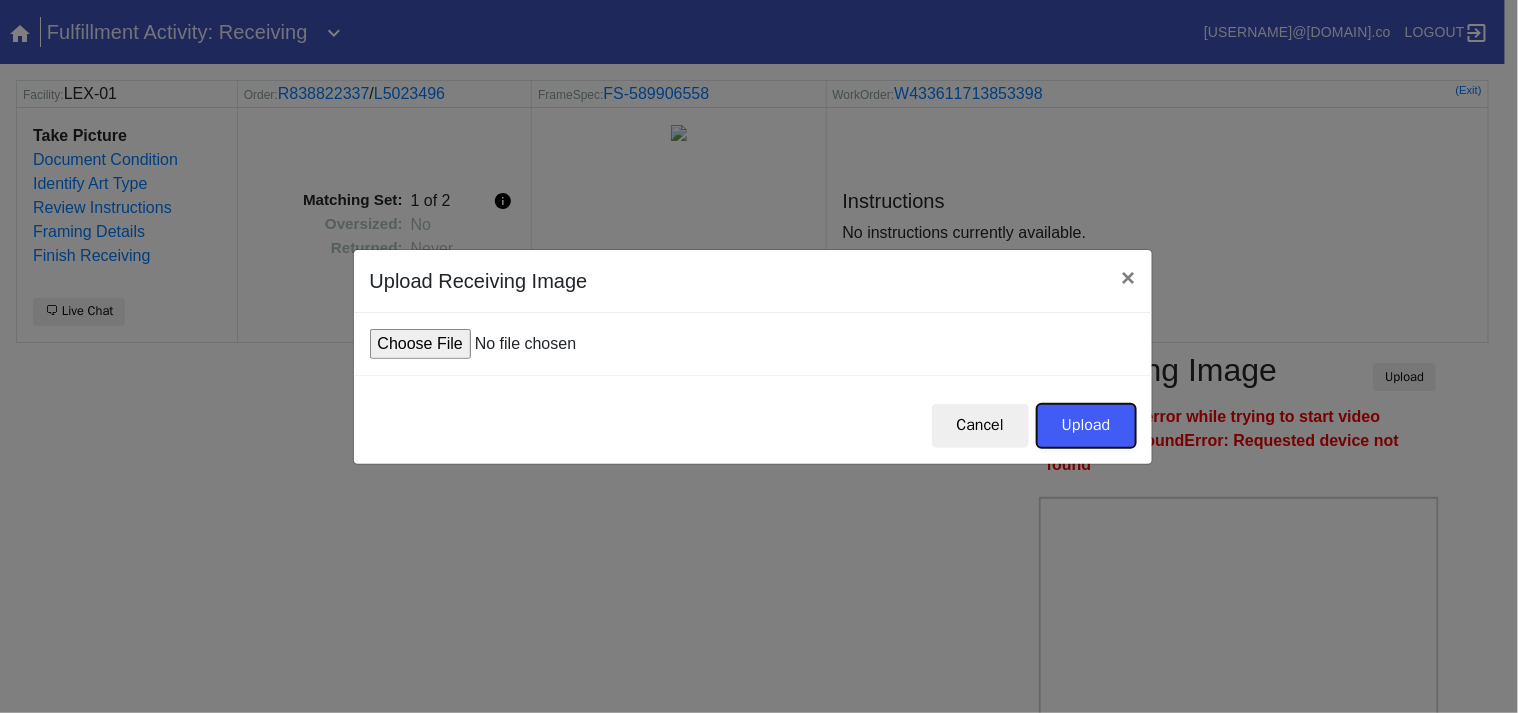 click on "Upload" at bounding box center [1086, 426] 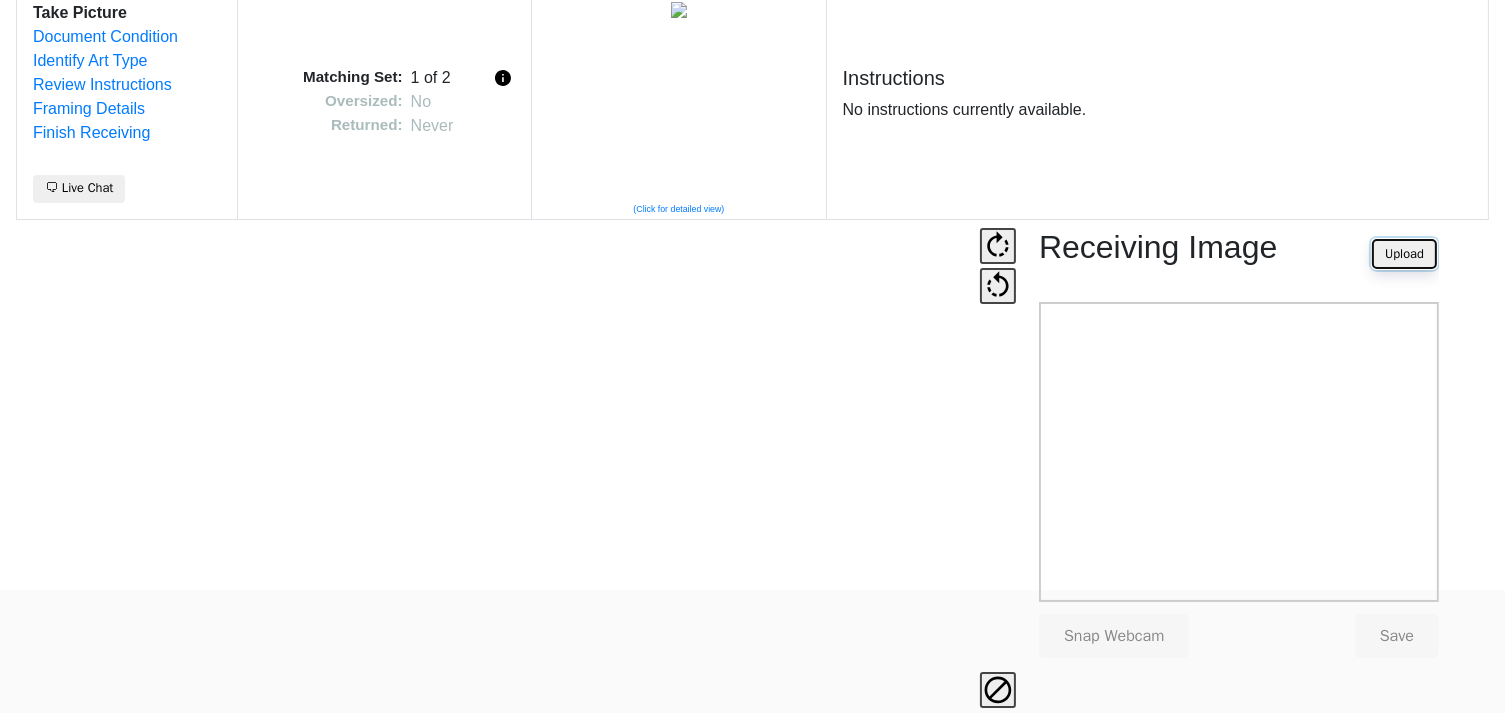 scroll, scrollTop: 124, scrollLeft: 0, axis: vertical 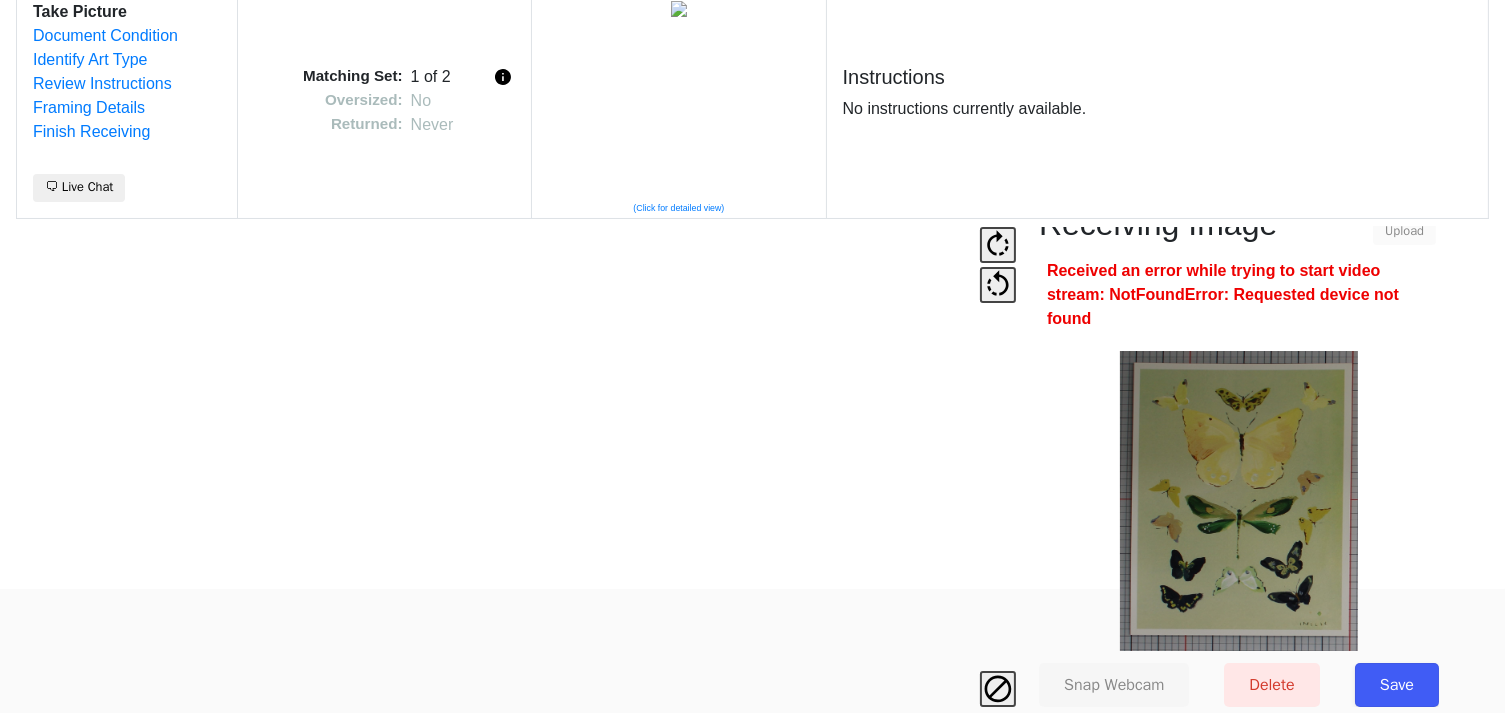 click on "Save" at bounding box center (1397, 685) 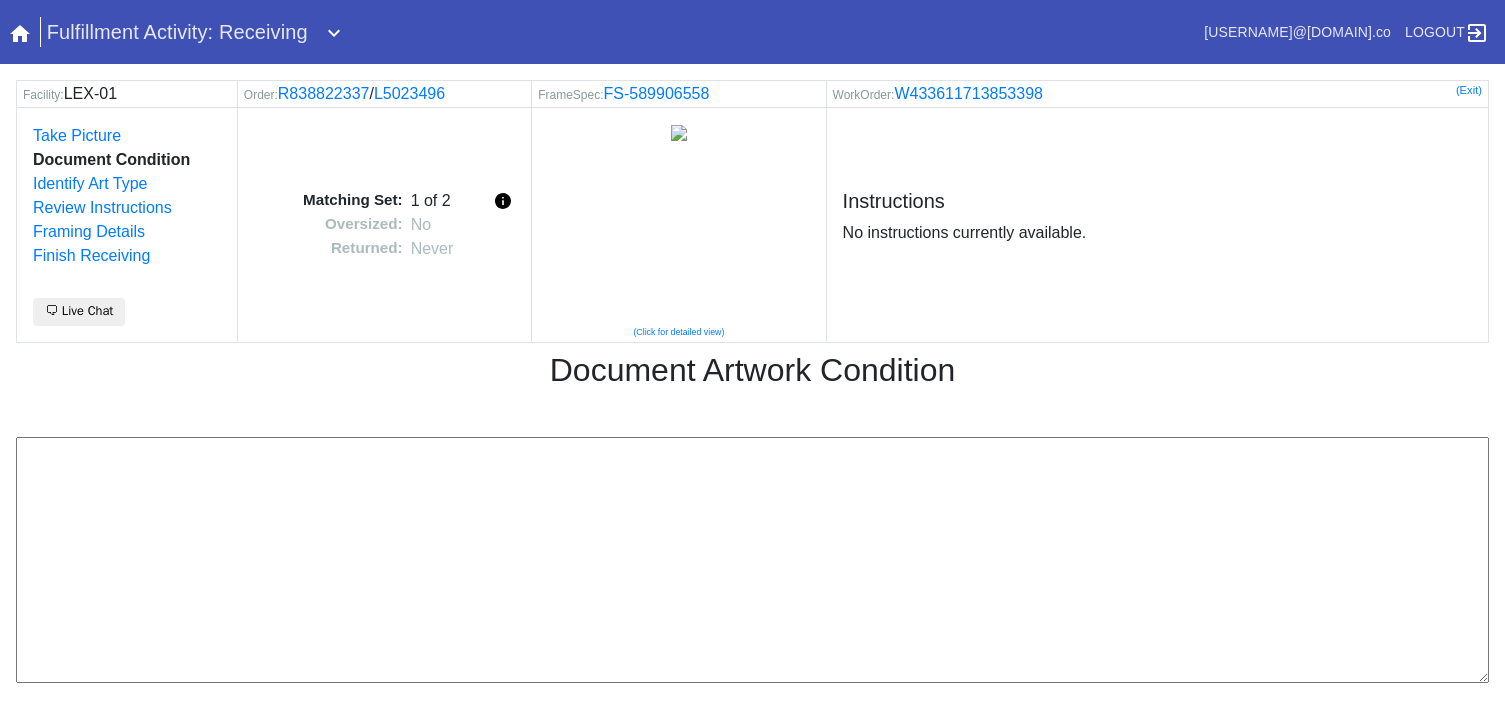 scroll, scrollTop: 0, scrollLeft: 0, axis: both 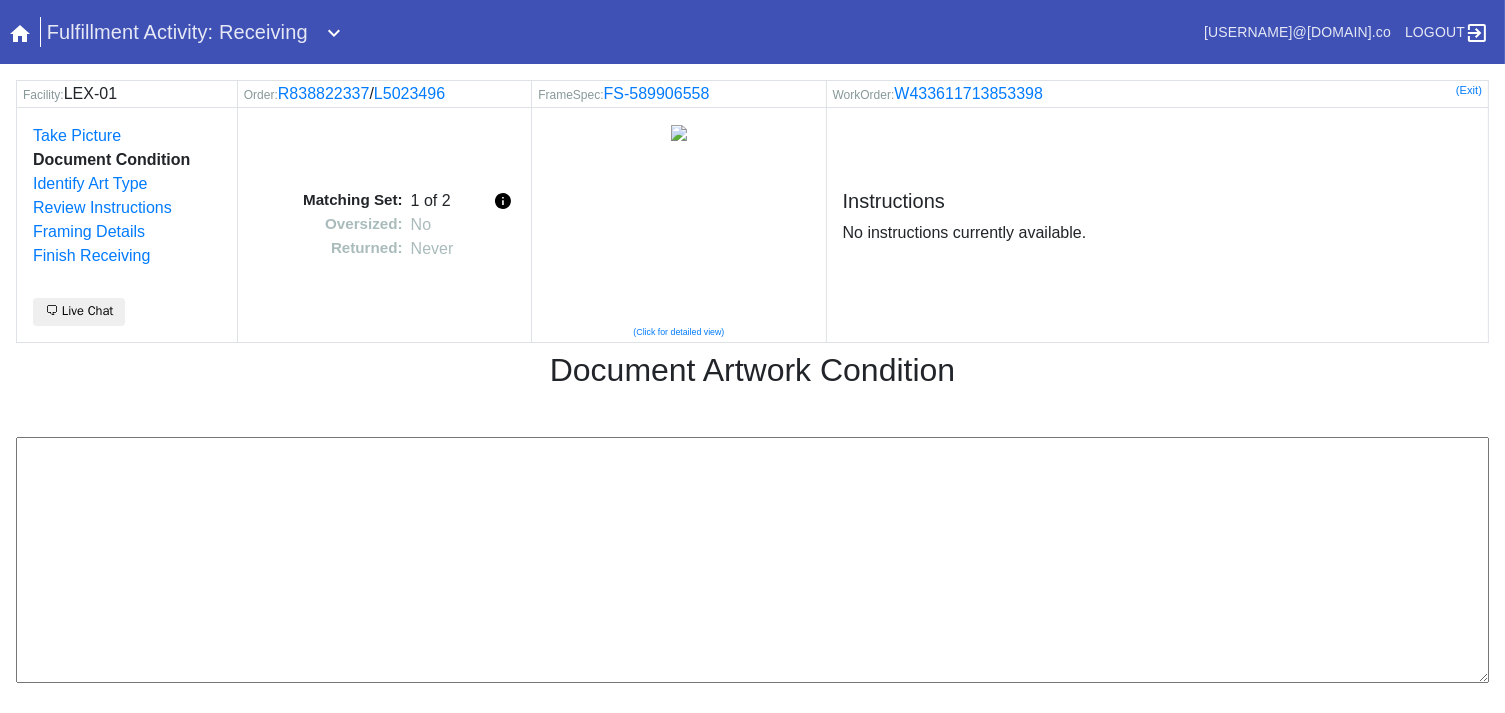 drag, startPoint x: 879, startPoint y: 581, endPoint x: 871, endPoint y: 573, distance: 11.313708 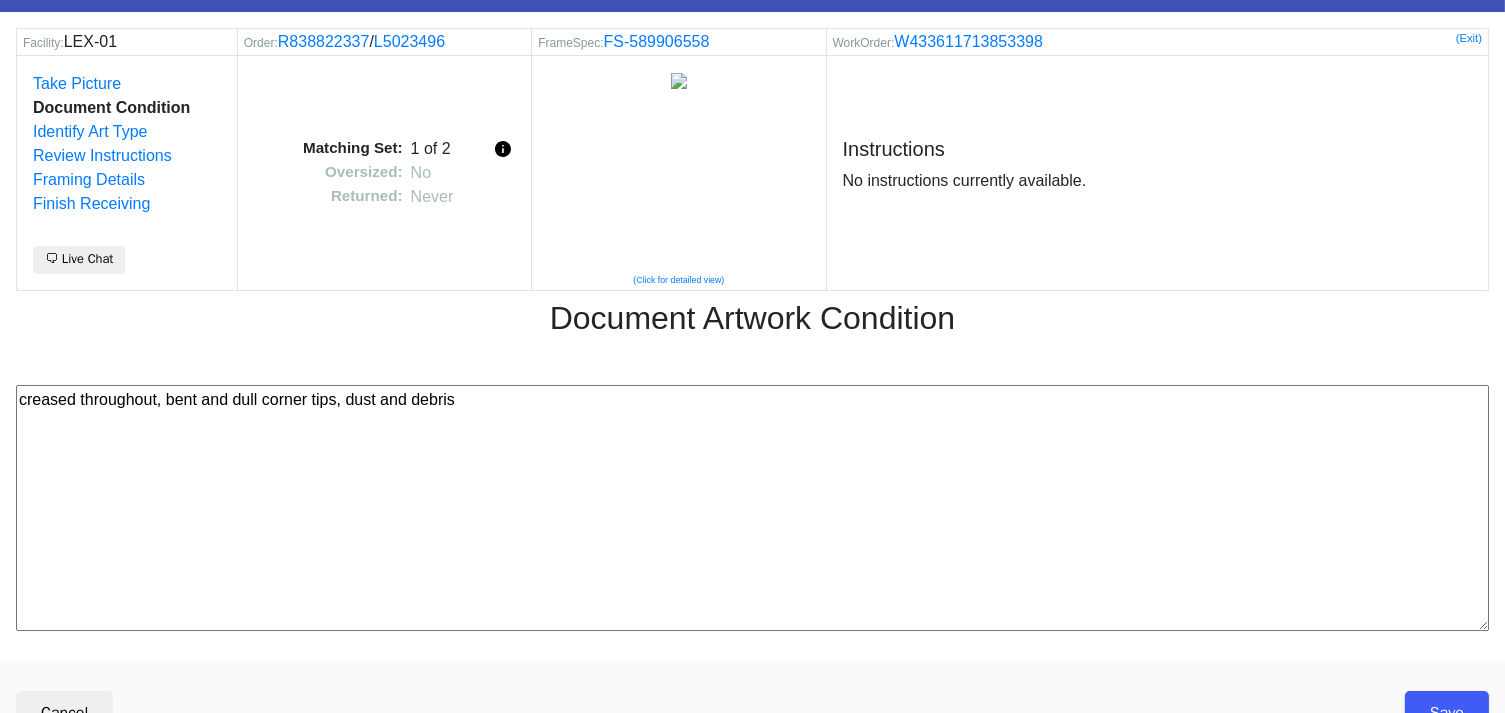 scroll, scrollTop: 80, scrollLeft: 0, axis: vertical 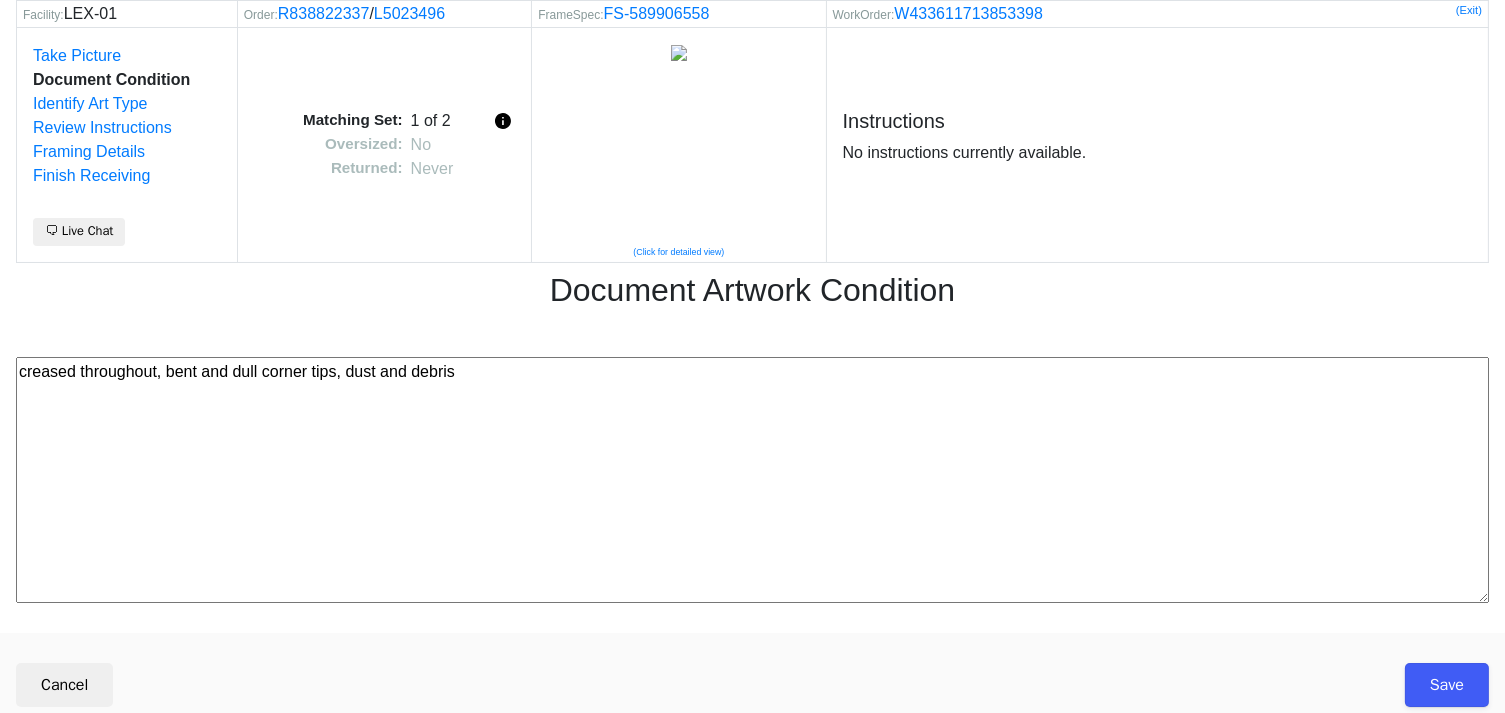 type on "creased throughout, bent and dull corner tips, dust and debris" 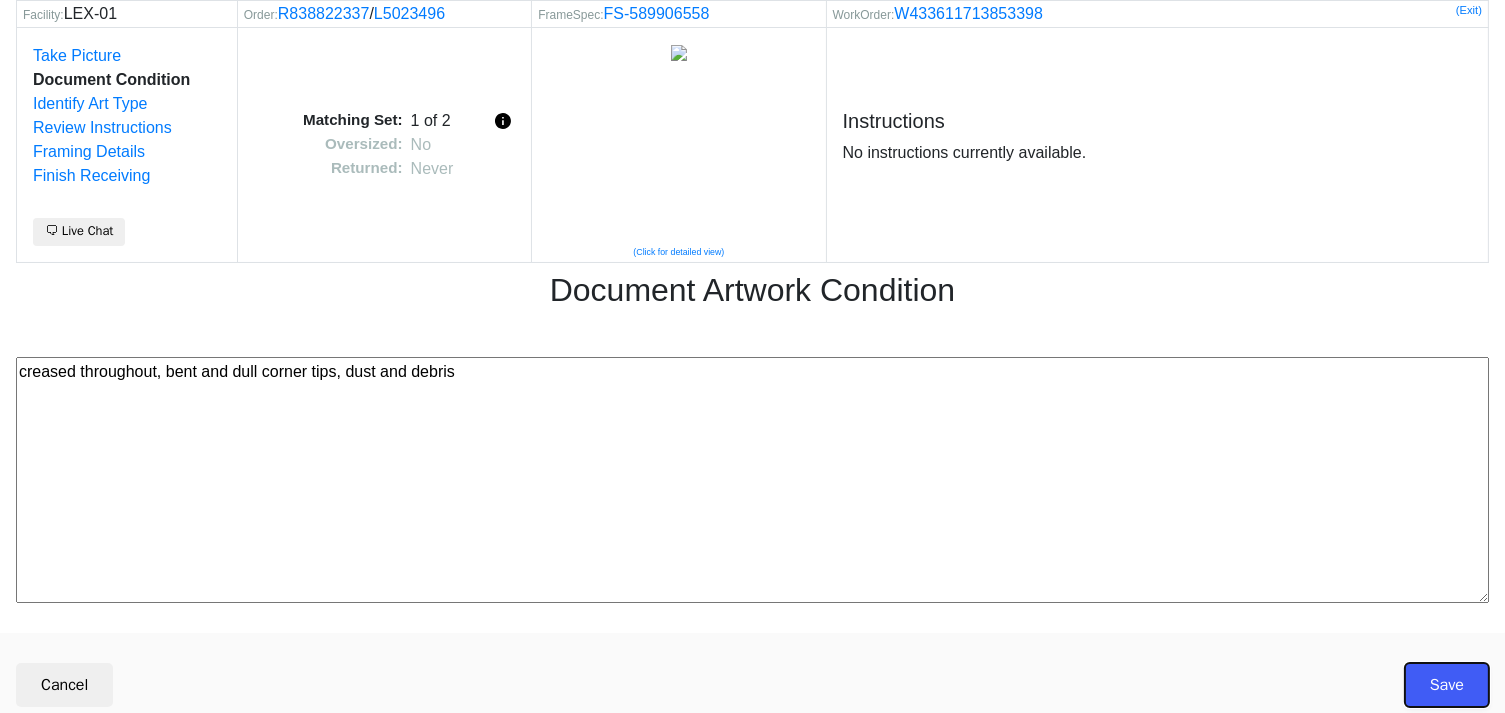 click on "Save" at bounding box center (1447, 685) 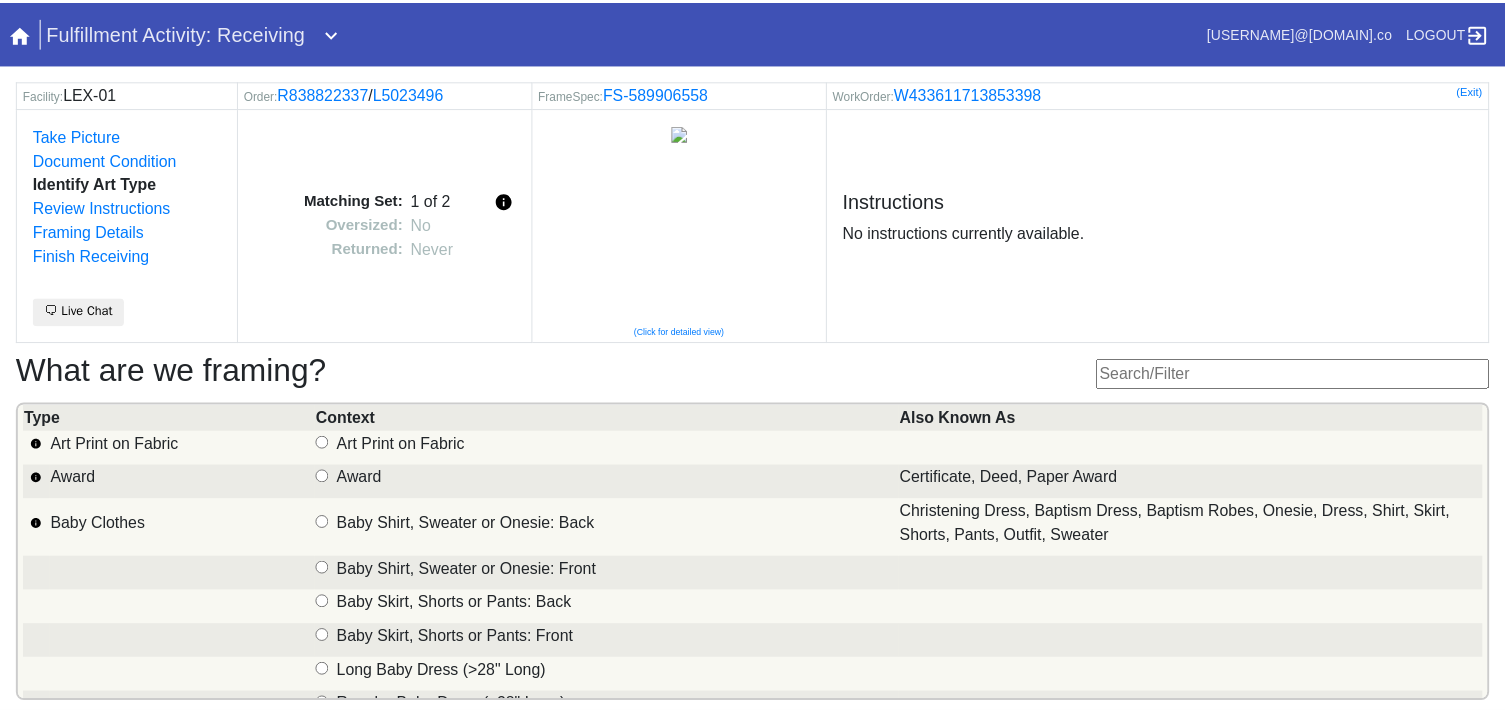 scroll, scrollTop: 0, scrollLeft: 0, axis: both 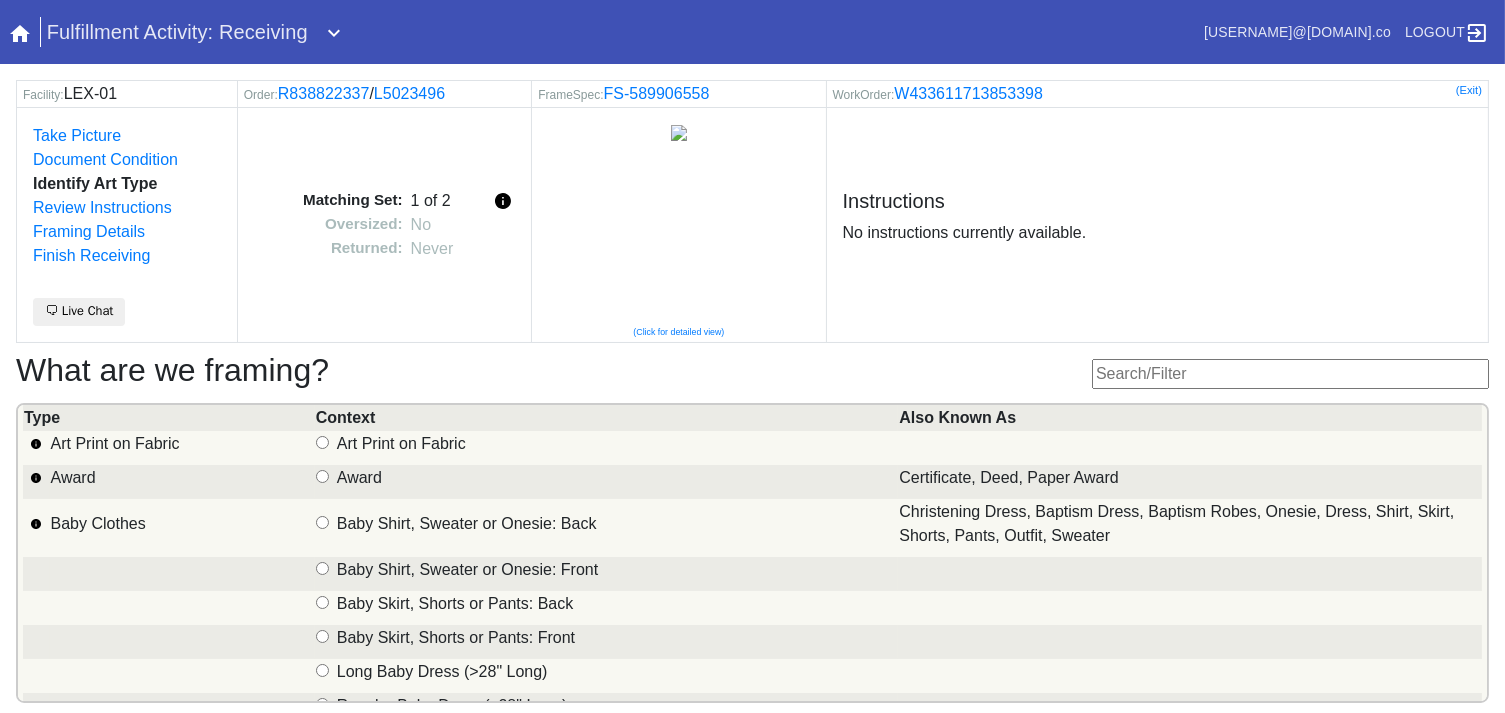 click at bounding box center (1290, 374) 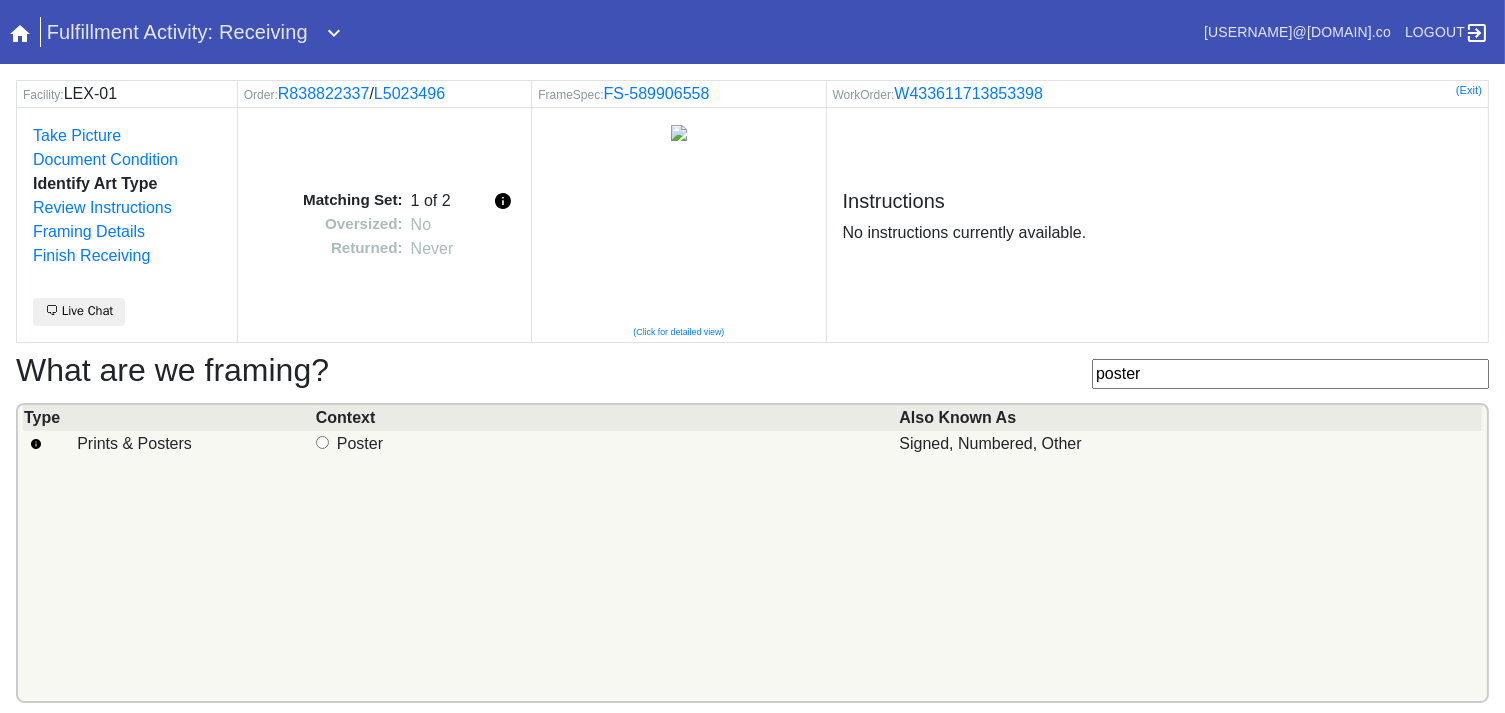 type on "poster" 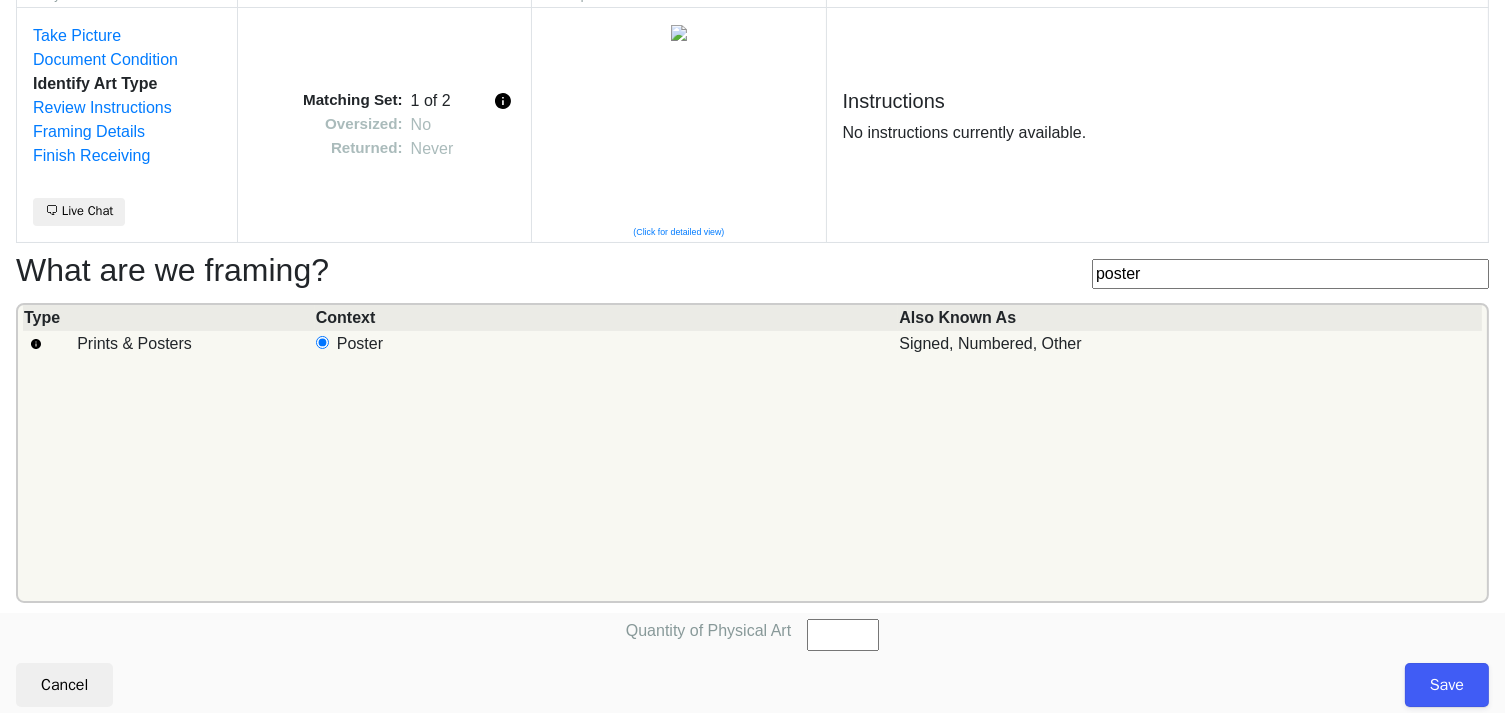 scroll, scrollTop: 101, scrollLeft: 0, axis: vertical 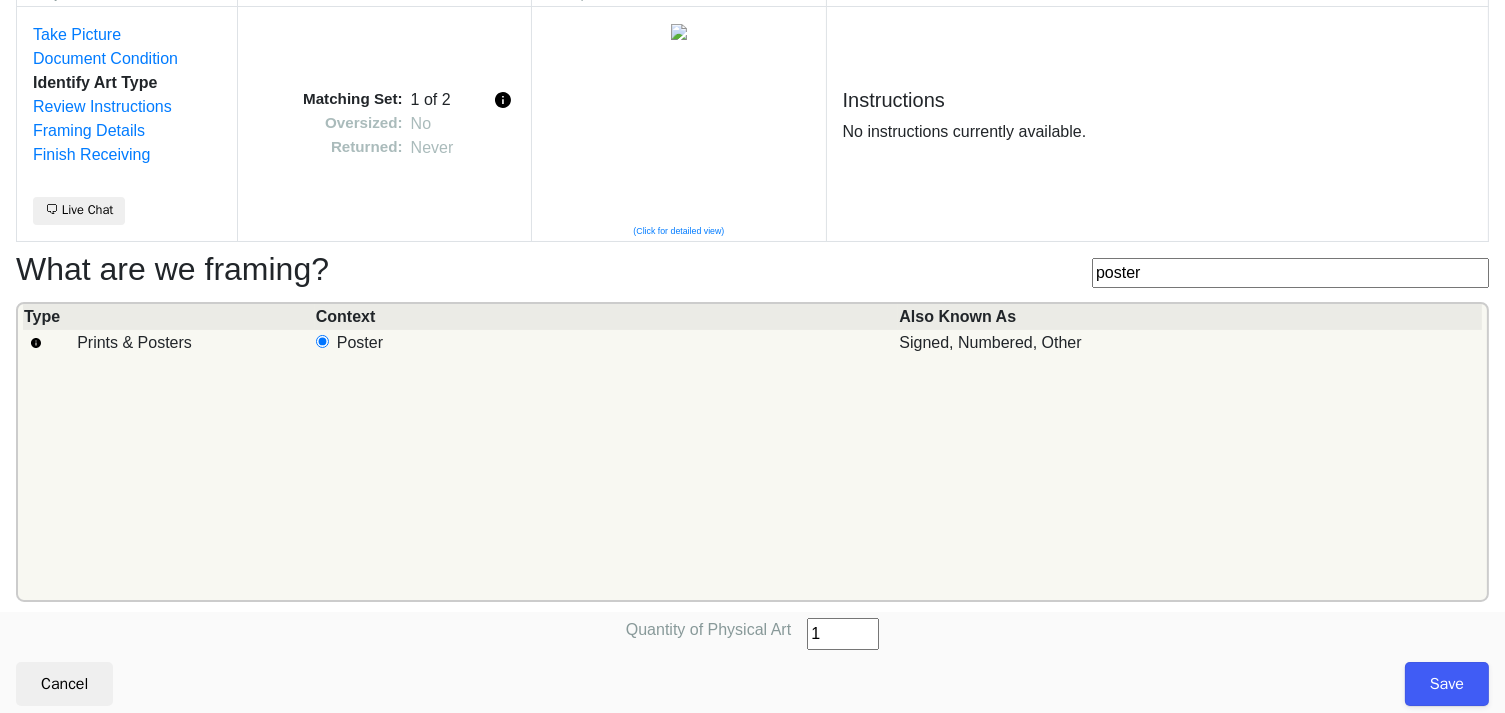 type on "1" 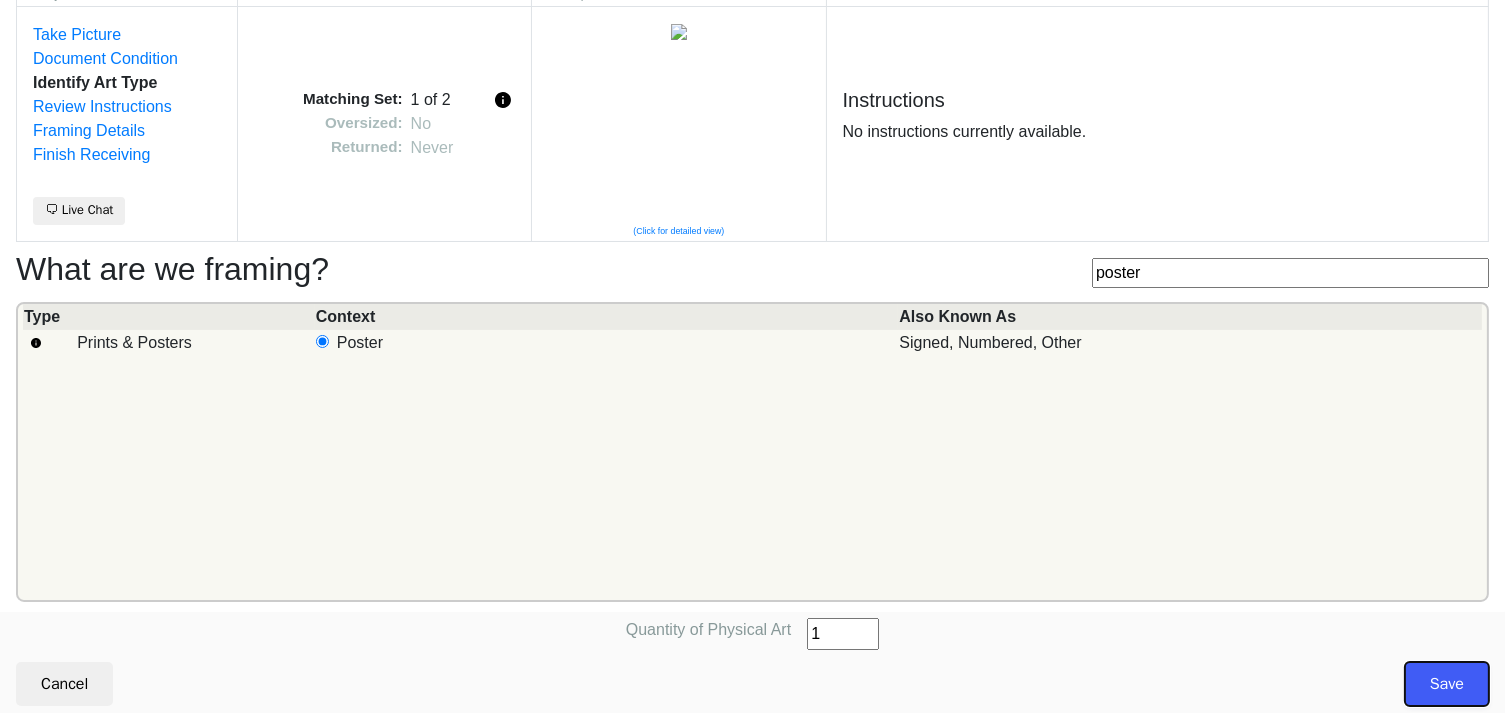 click on "Save" at bounding box center [1447, 684] 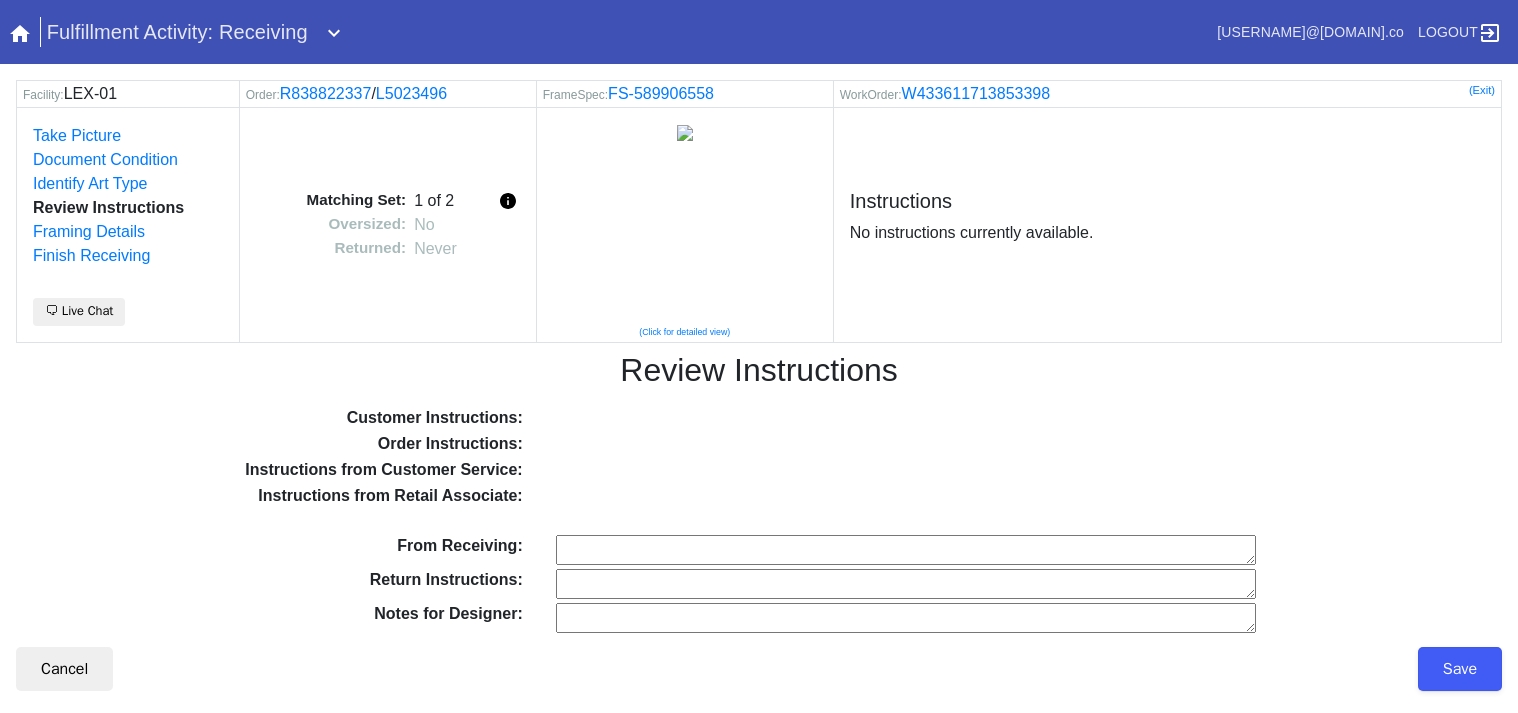 scroll, scrollTop: 0, scrollLeft: 0, axis: both 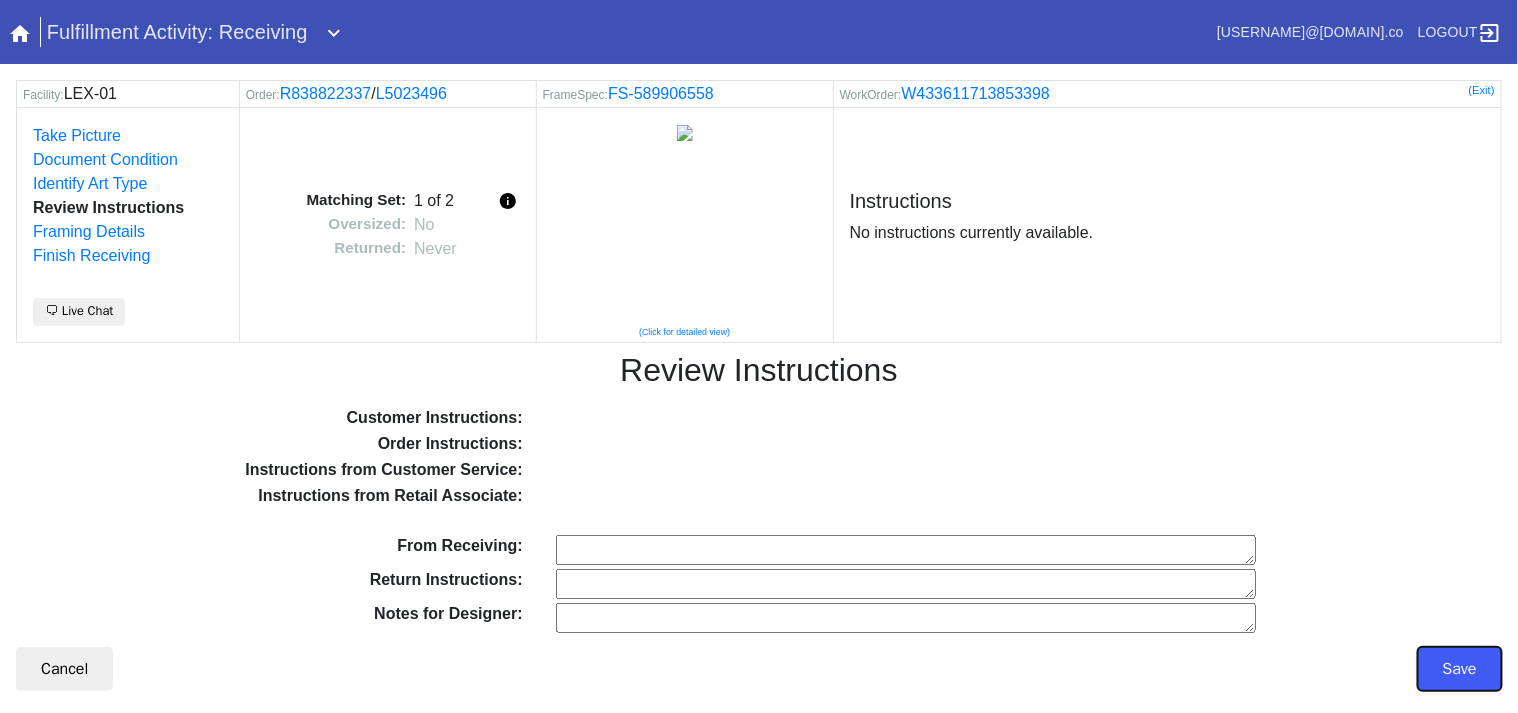 click on "Save" at bounding box center (1460, 669) 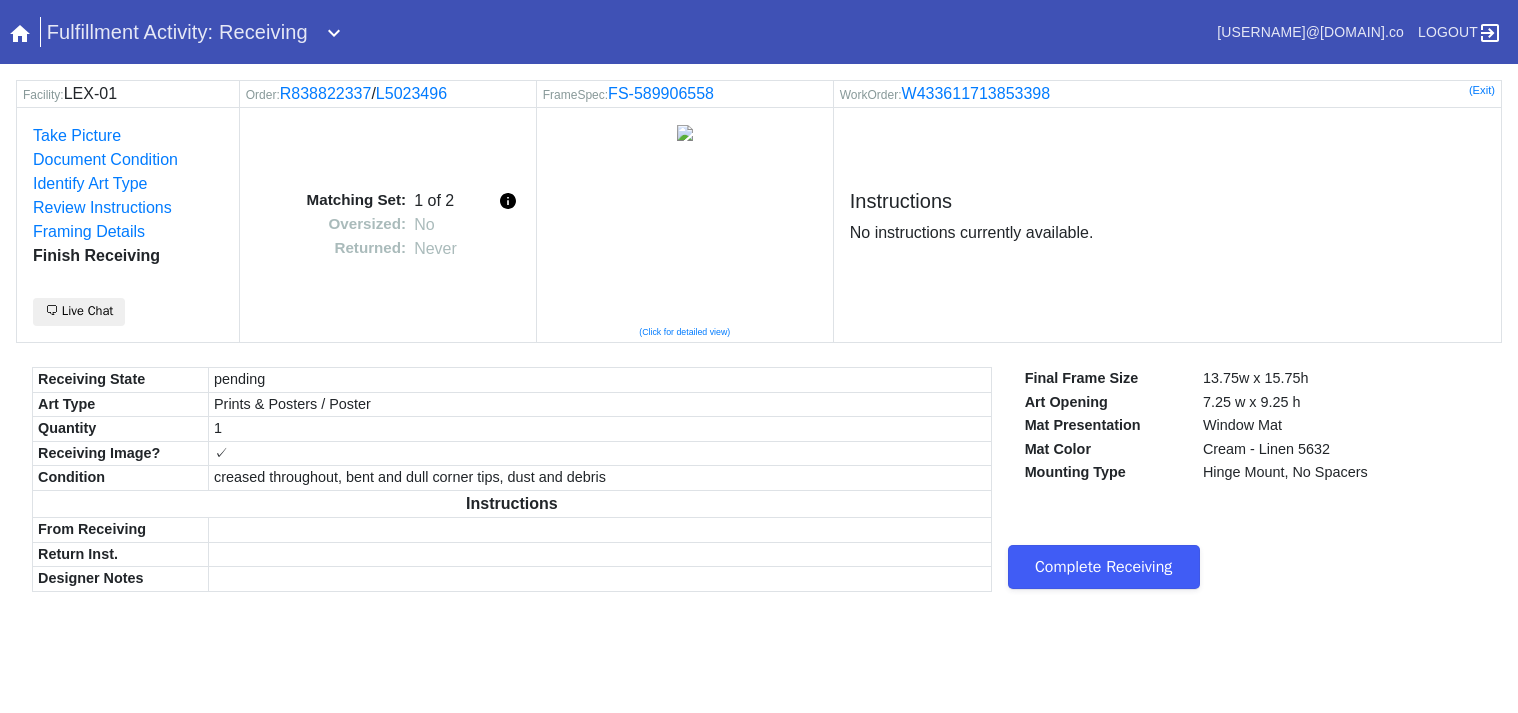 scroll, scrollTop: 0, scrollLeft: 0, axis: both 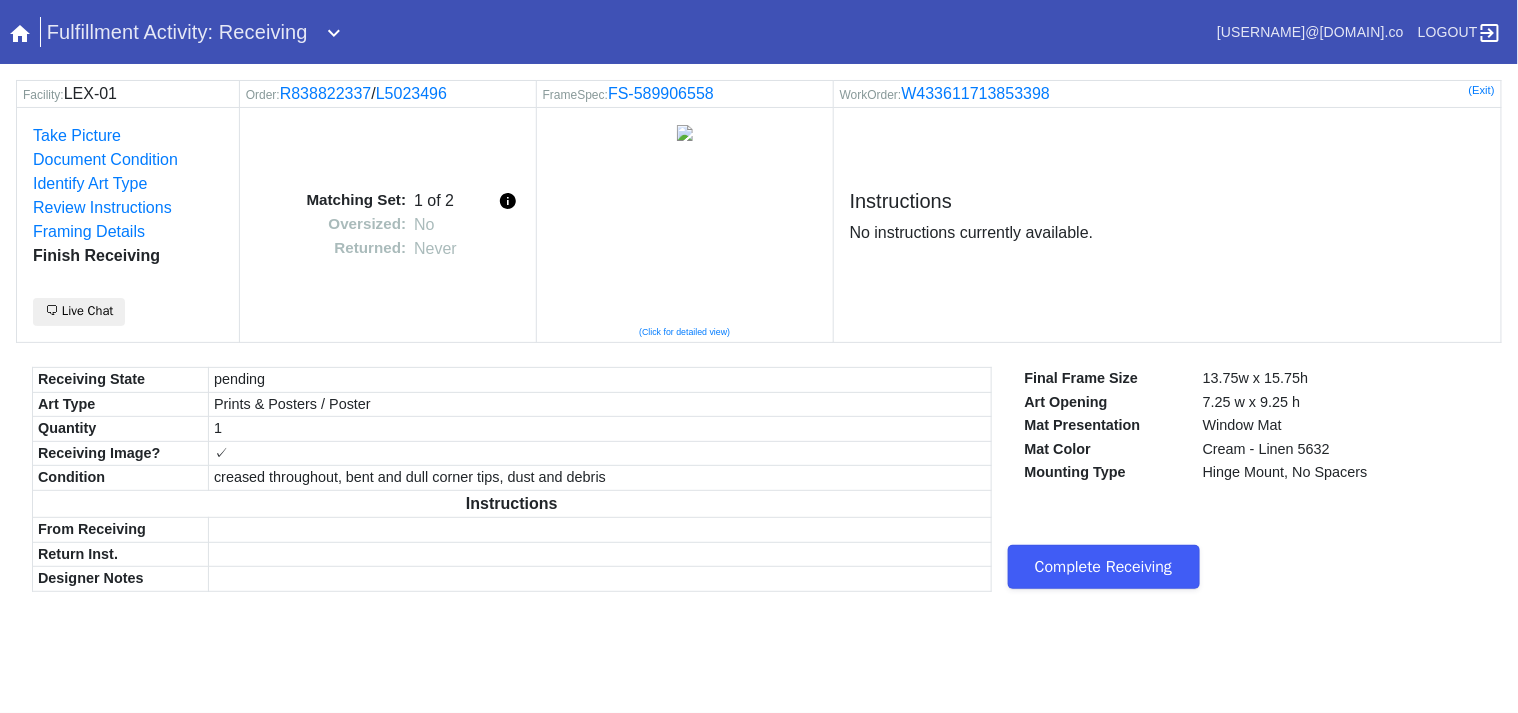 click on "Complete Receiving" at bounding box center (1104, 567) 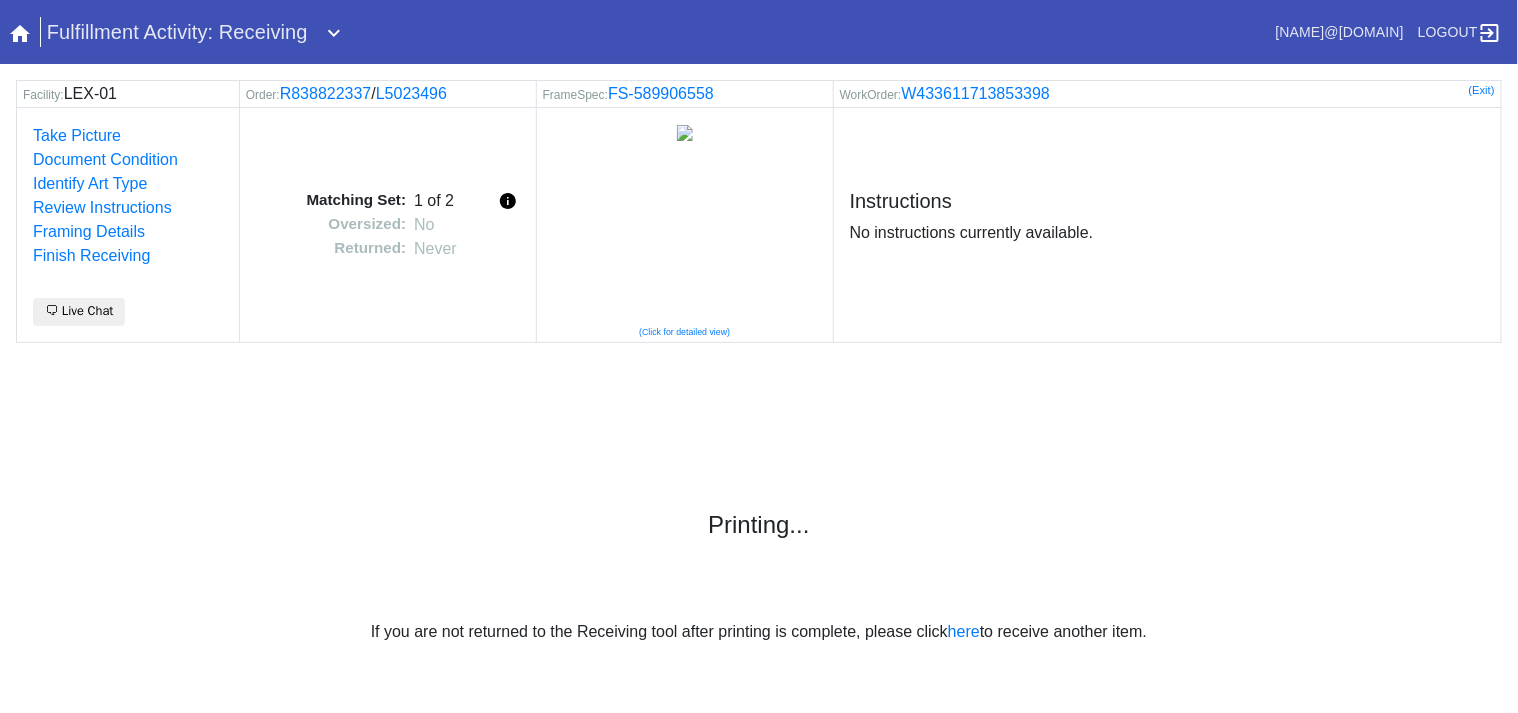 scroll, scrollTop: 0, scrollLeft: 0, axis: both 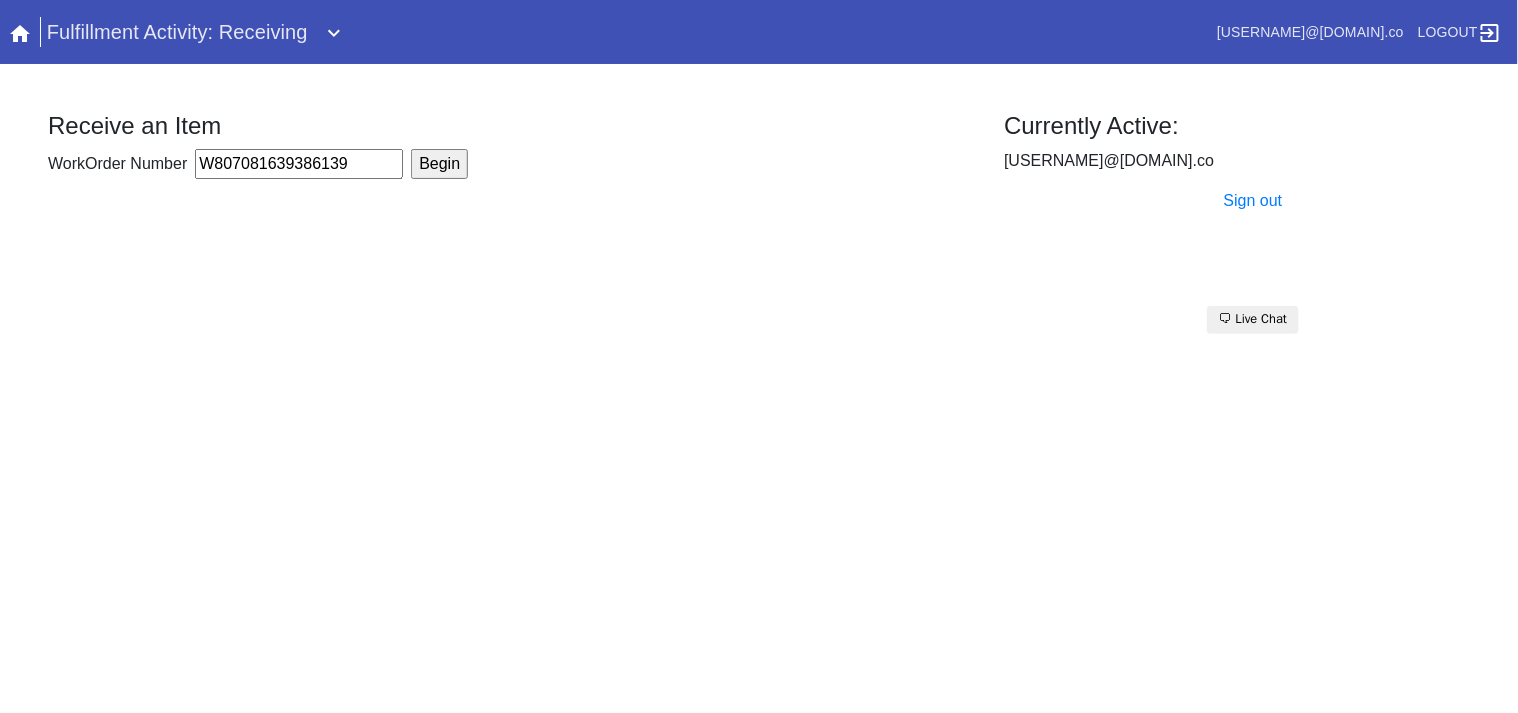 type on "W807081639386139" 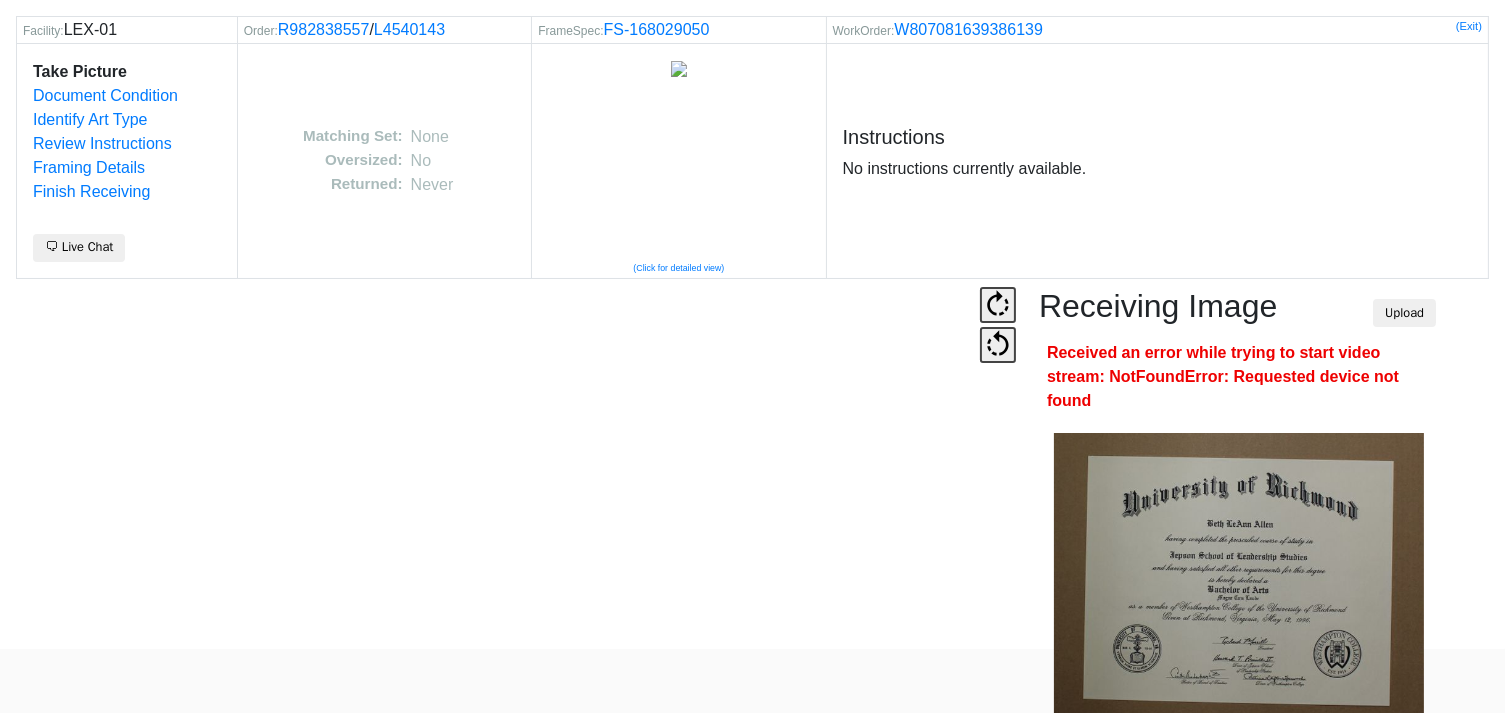 scroll, scrollTop: 124, scrollLeft: 0, axis: vertical 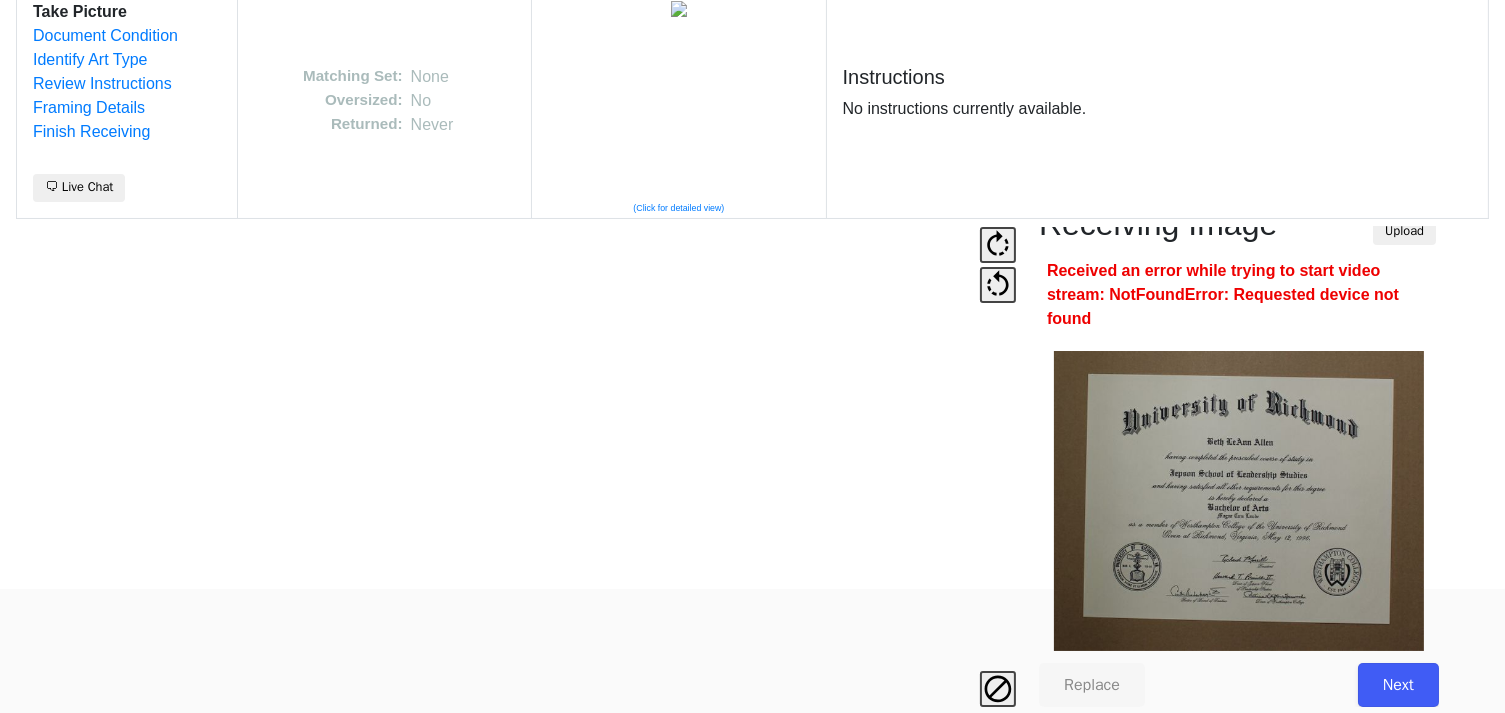 click on "Next" at bounding box center (1398, 685) 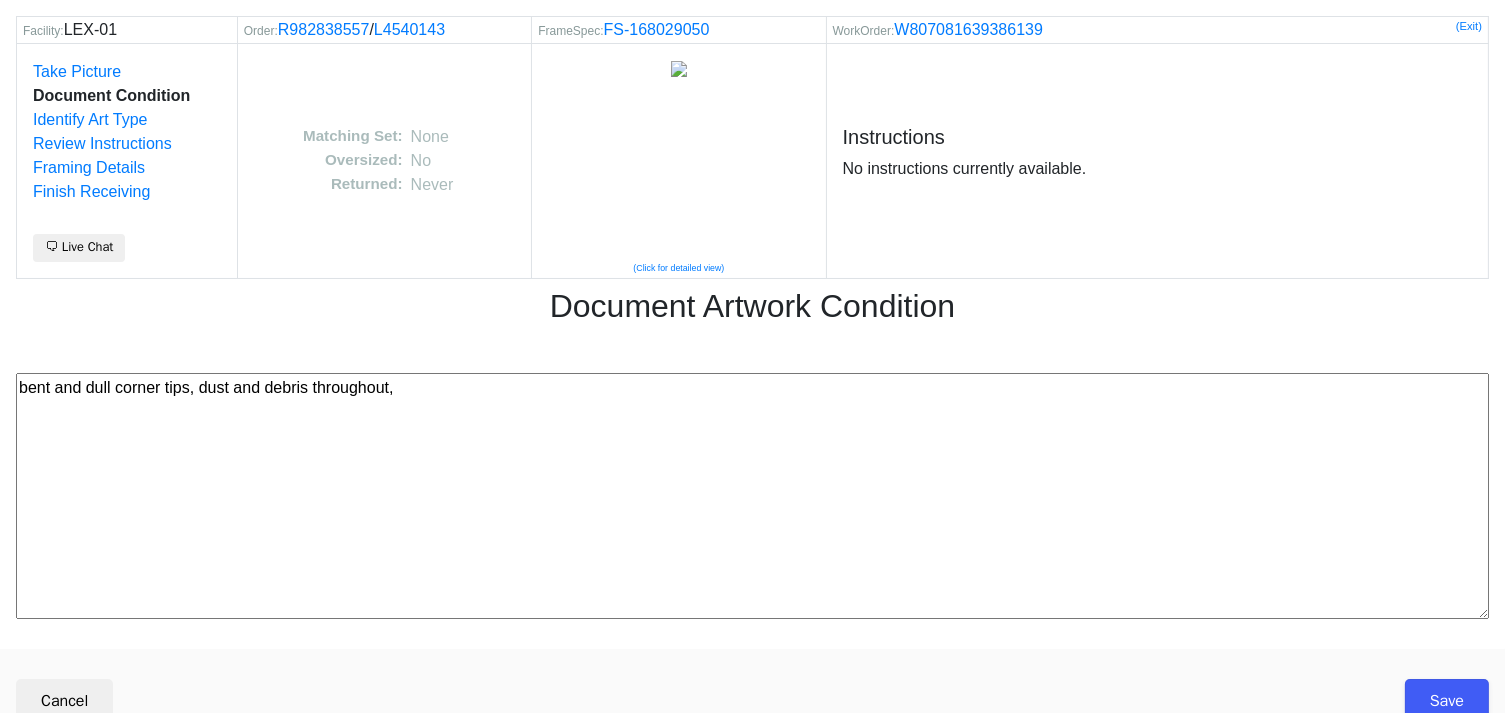 scroll, scrollTop: 80, scrollLeft: 0, axis: vertical 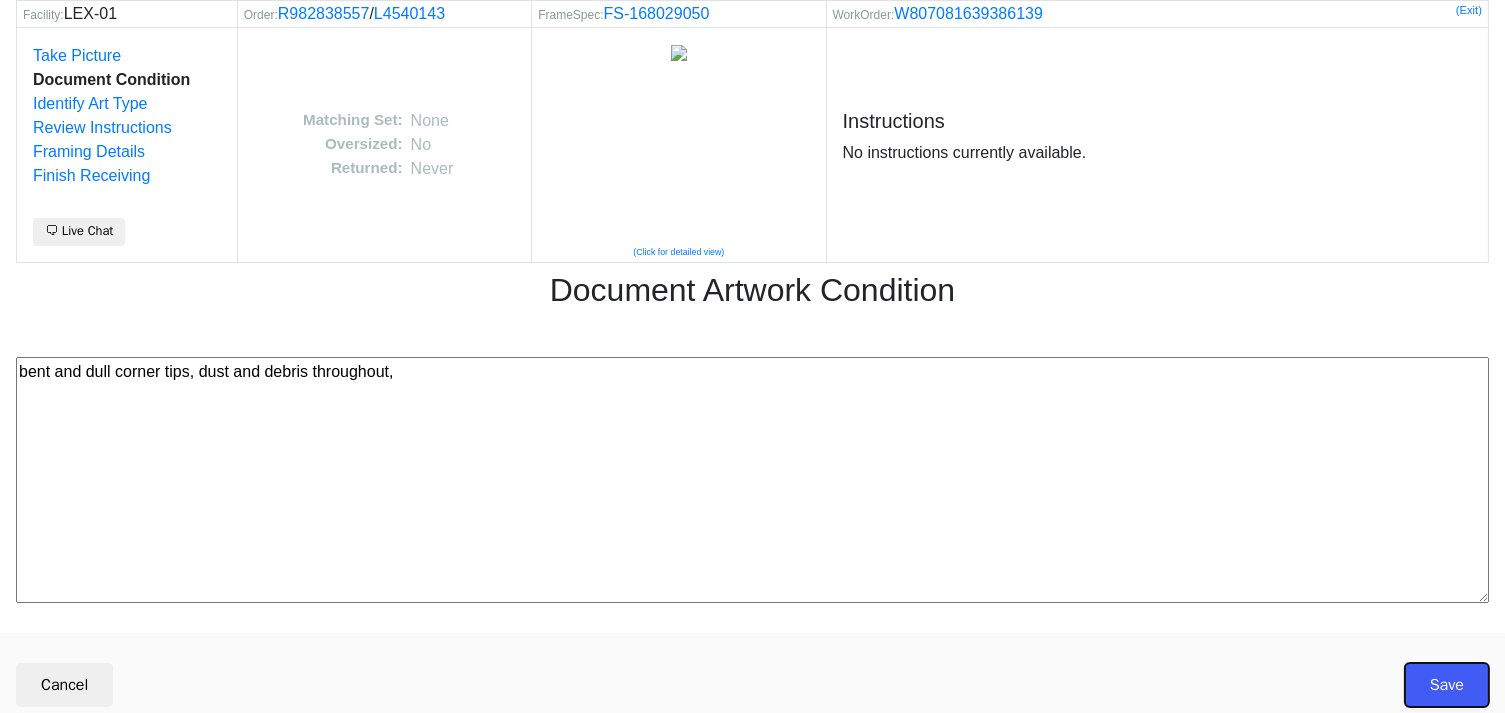 click on "Save" at bounding box center (1447, 685) 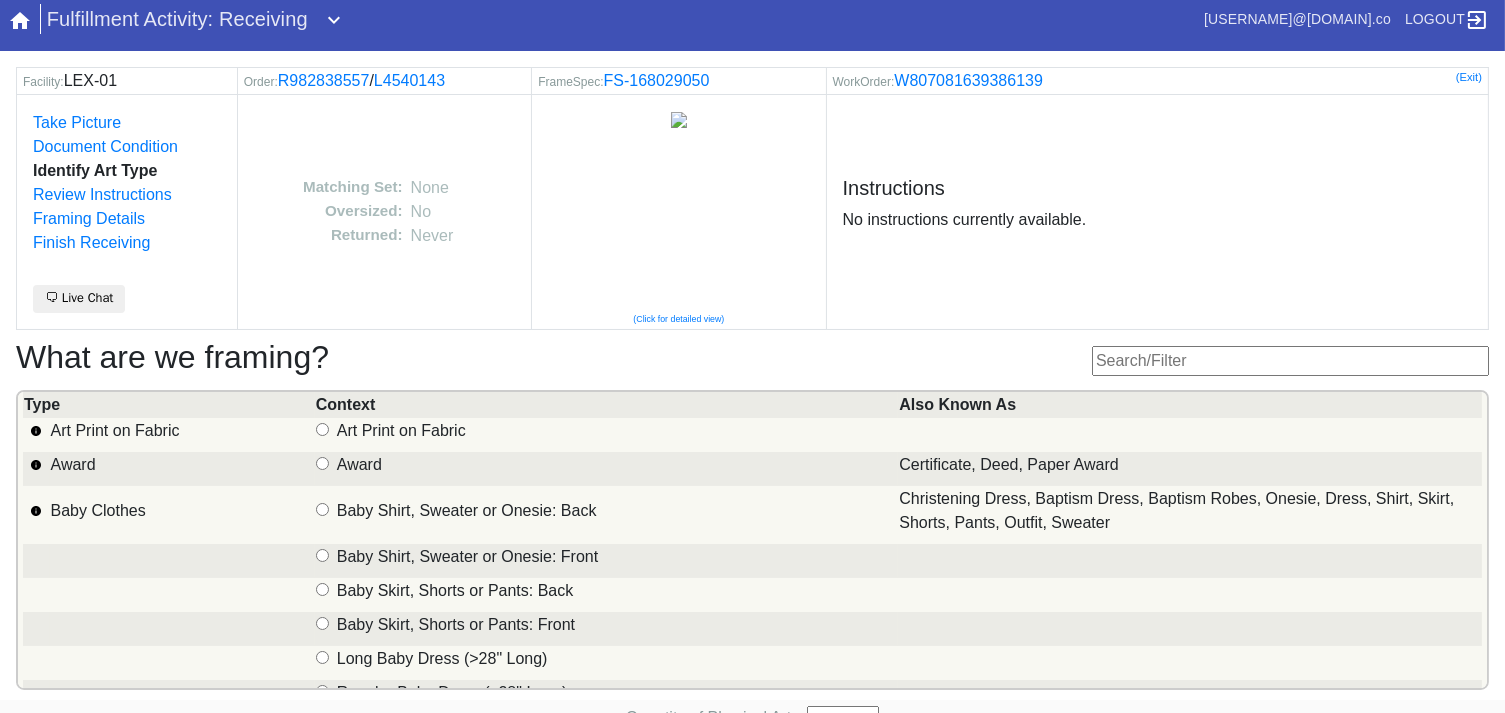 scroll, scrollTop: 100, scrollLeft: 0, axis: vertical 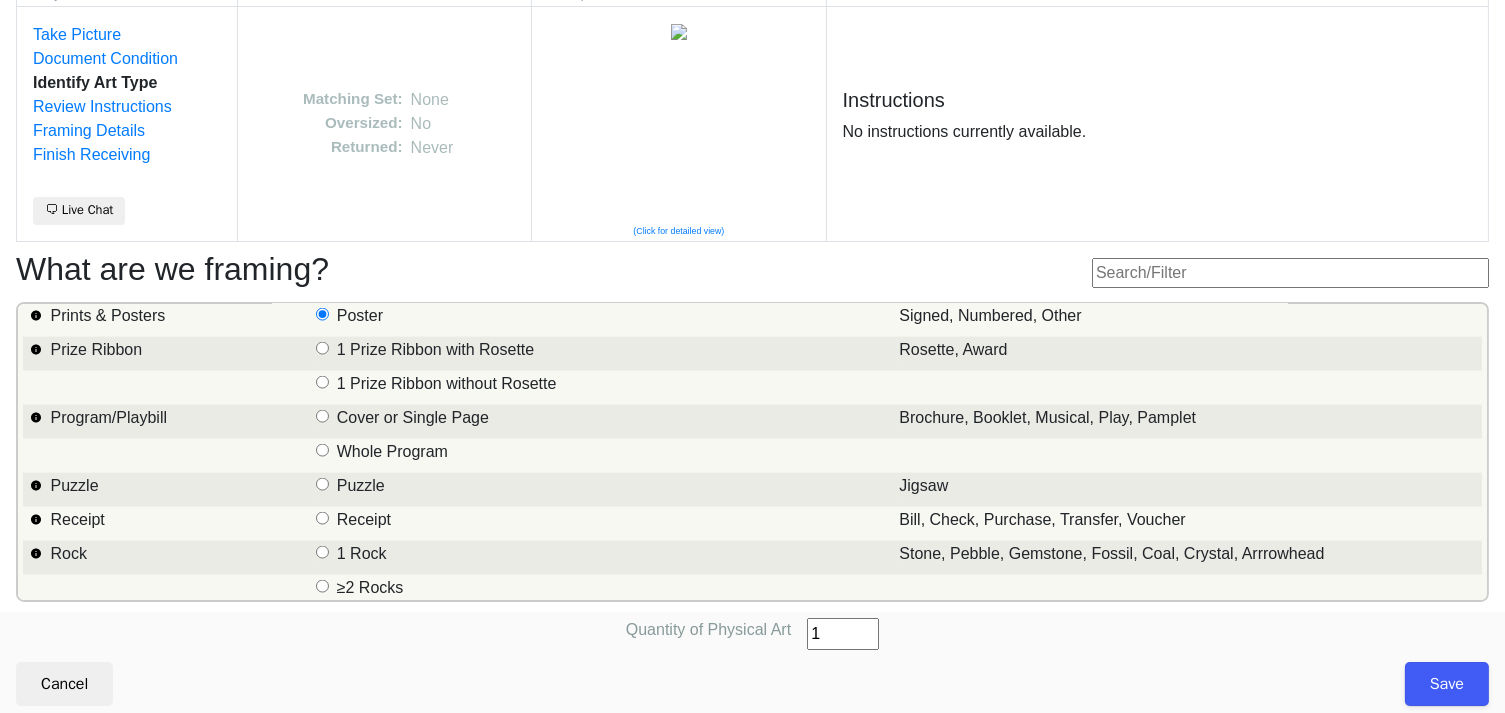 click on "What are we framing?" at bounding box center (752, 273) 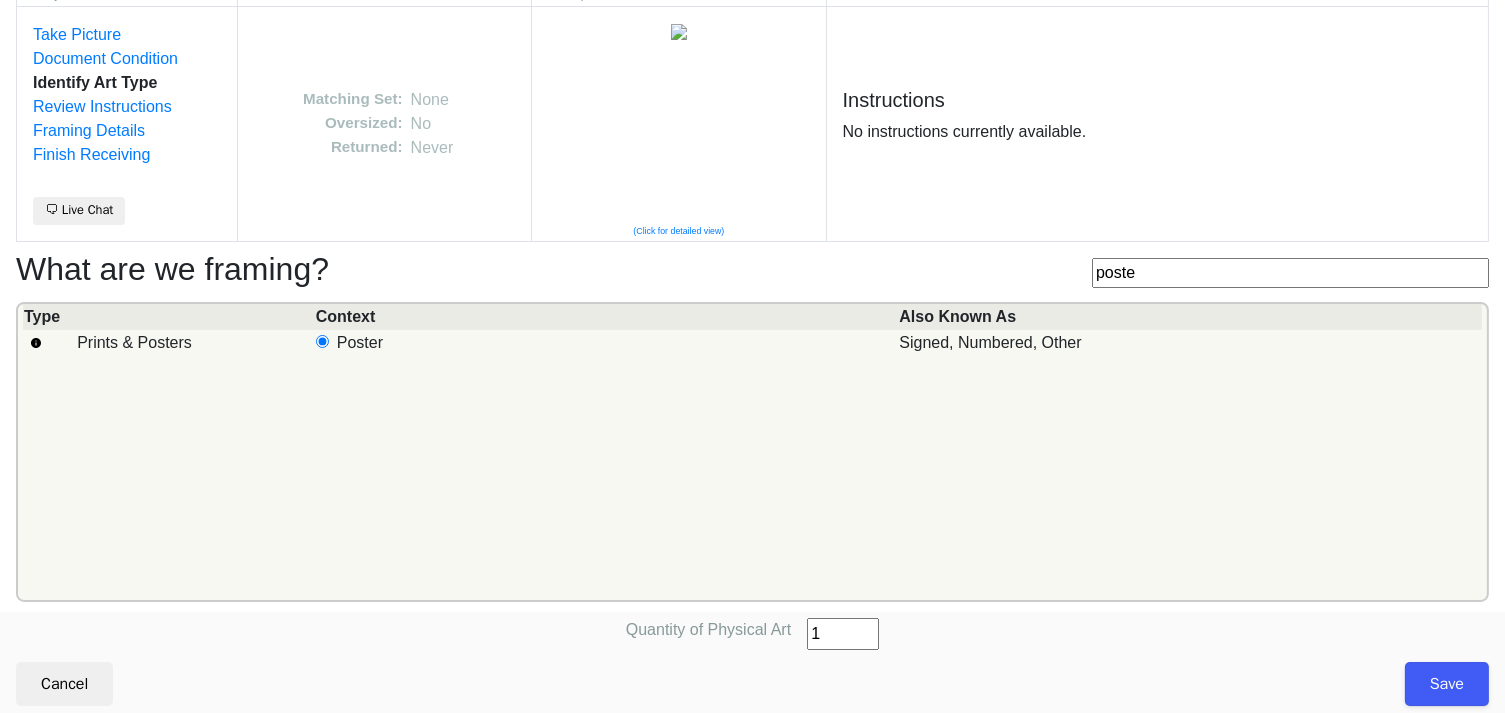 scroll, scrollTop: 0, scrollLeft: 0, axis: both 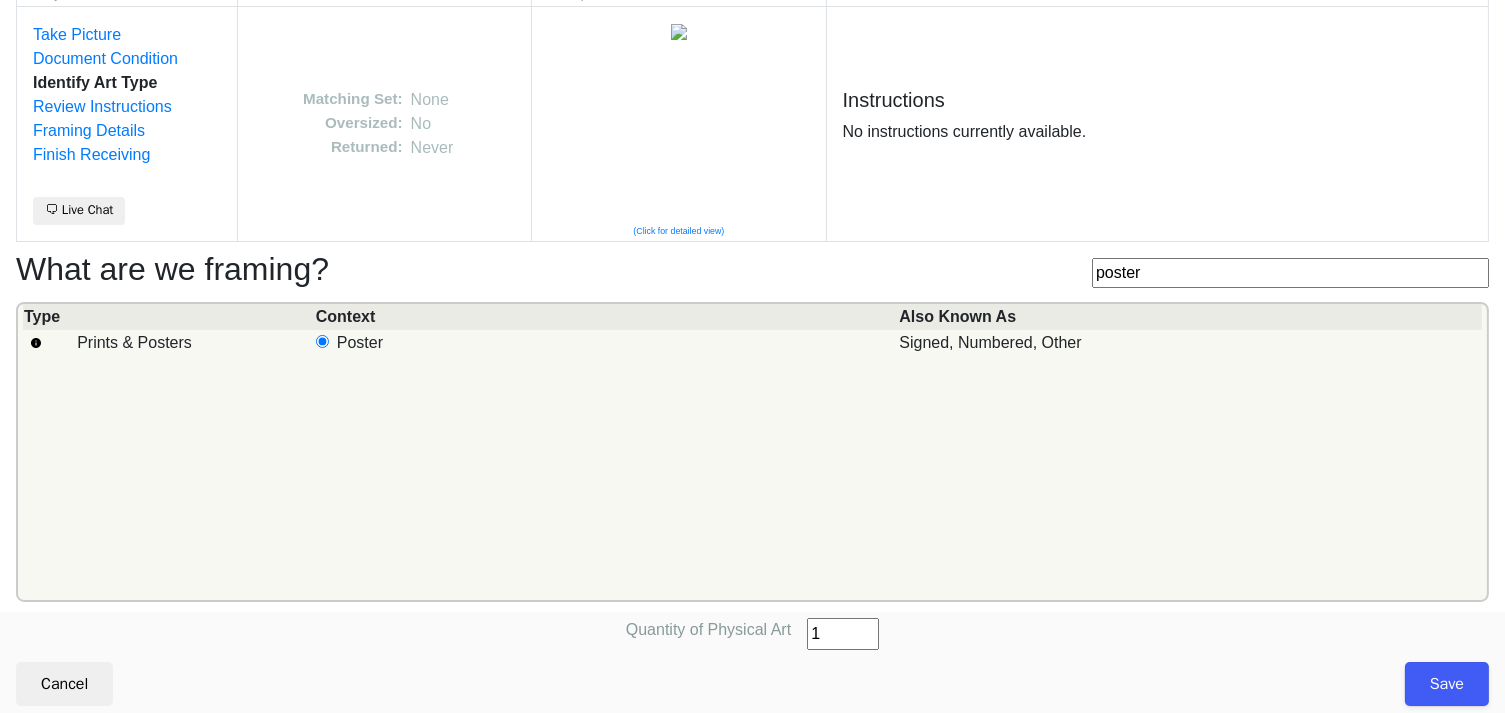 type on "poster" 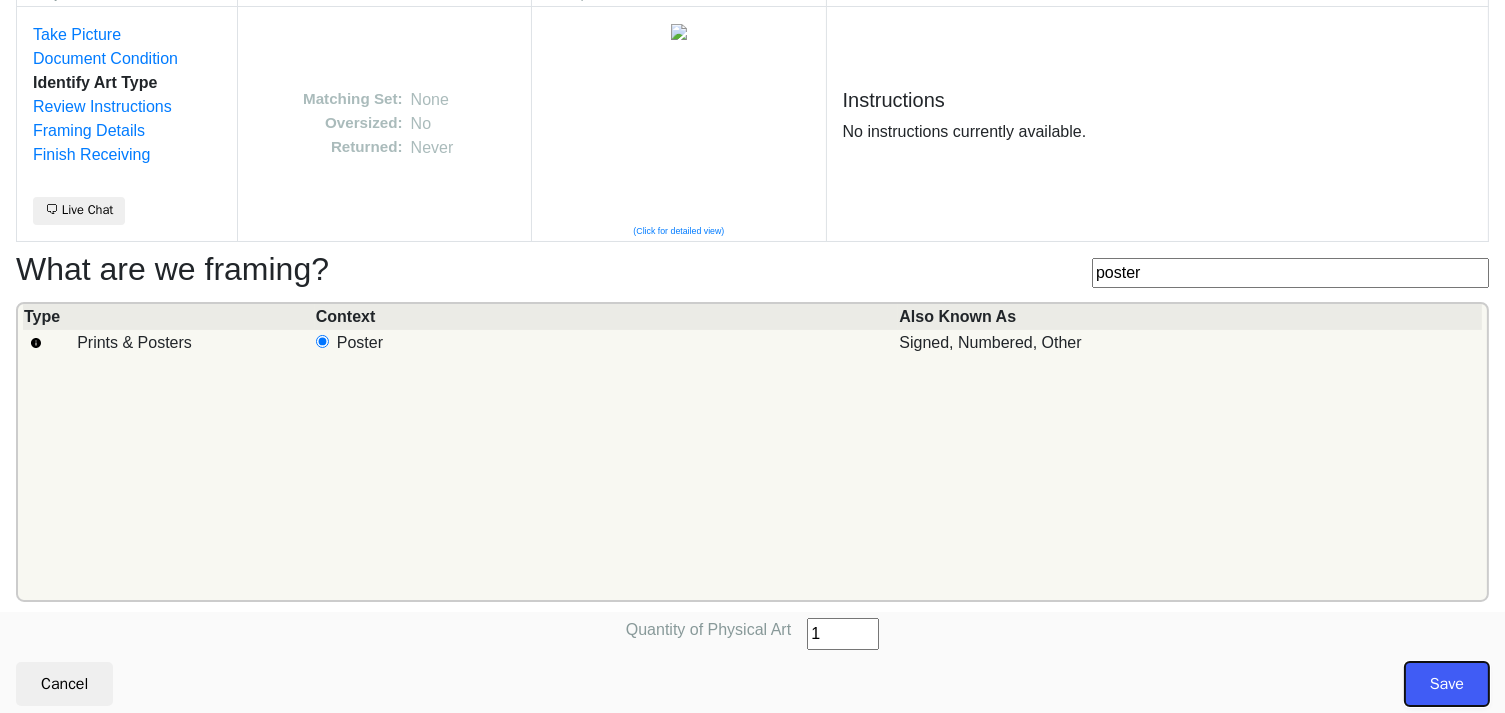 click on "Save" at bounding box center [1447, 684] 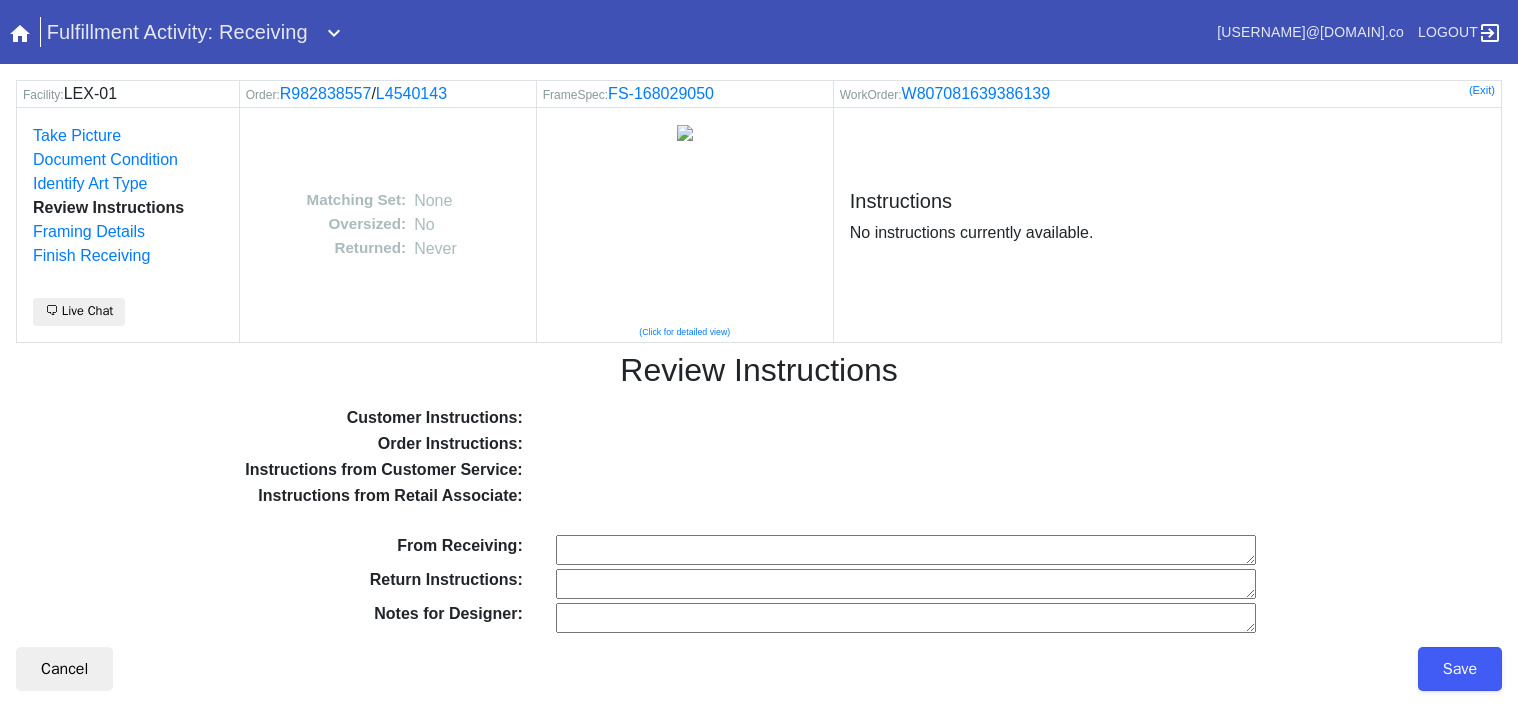 scroll, scrollTop: 0, scrollLeft: 0, axis: both 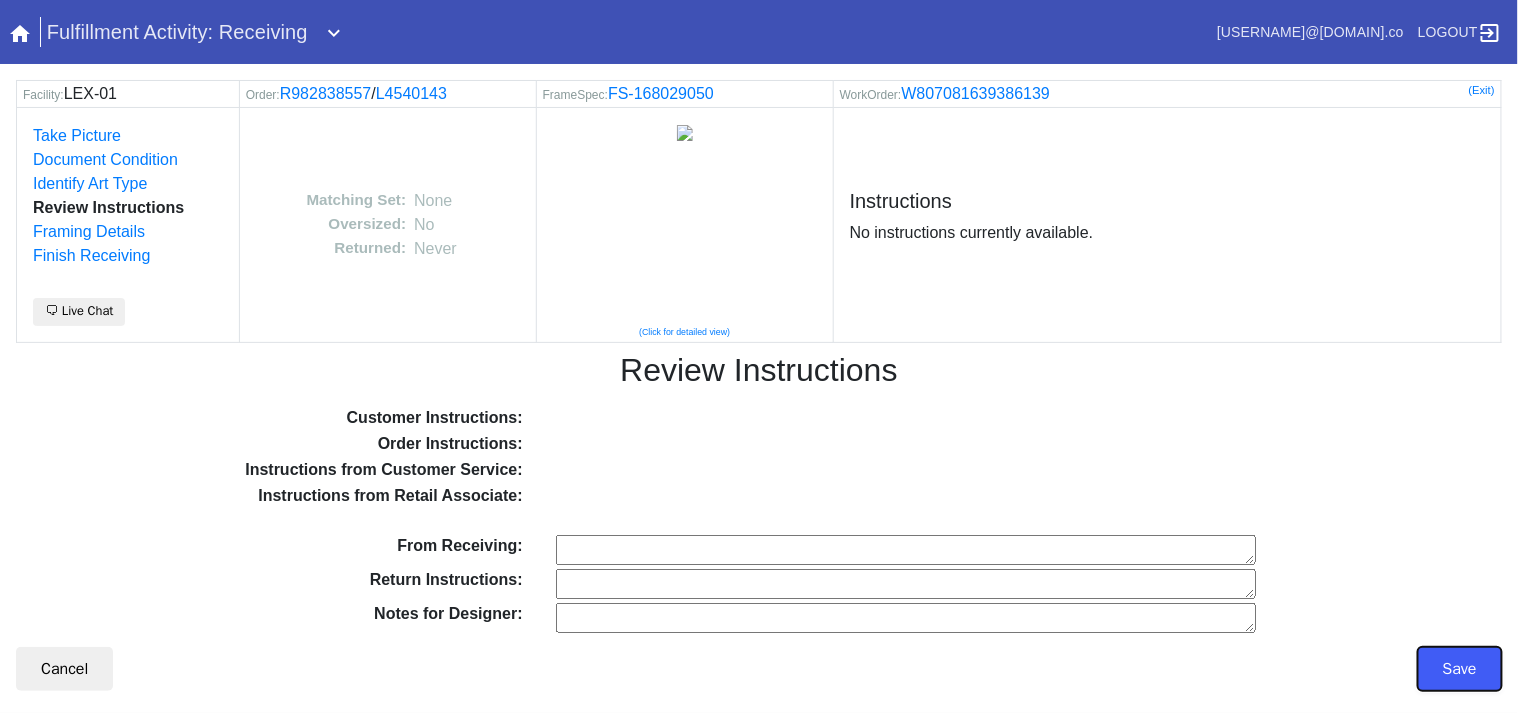 click on "Save" at bounding box center [1460, 669] 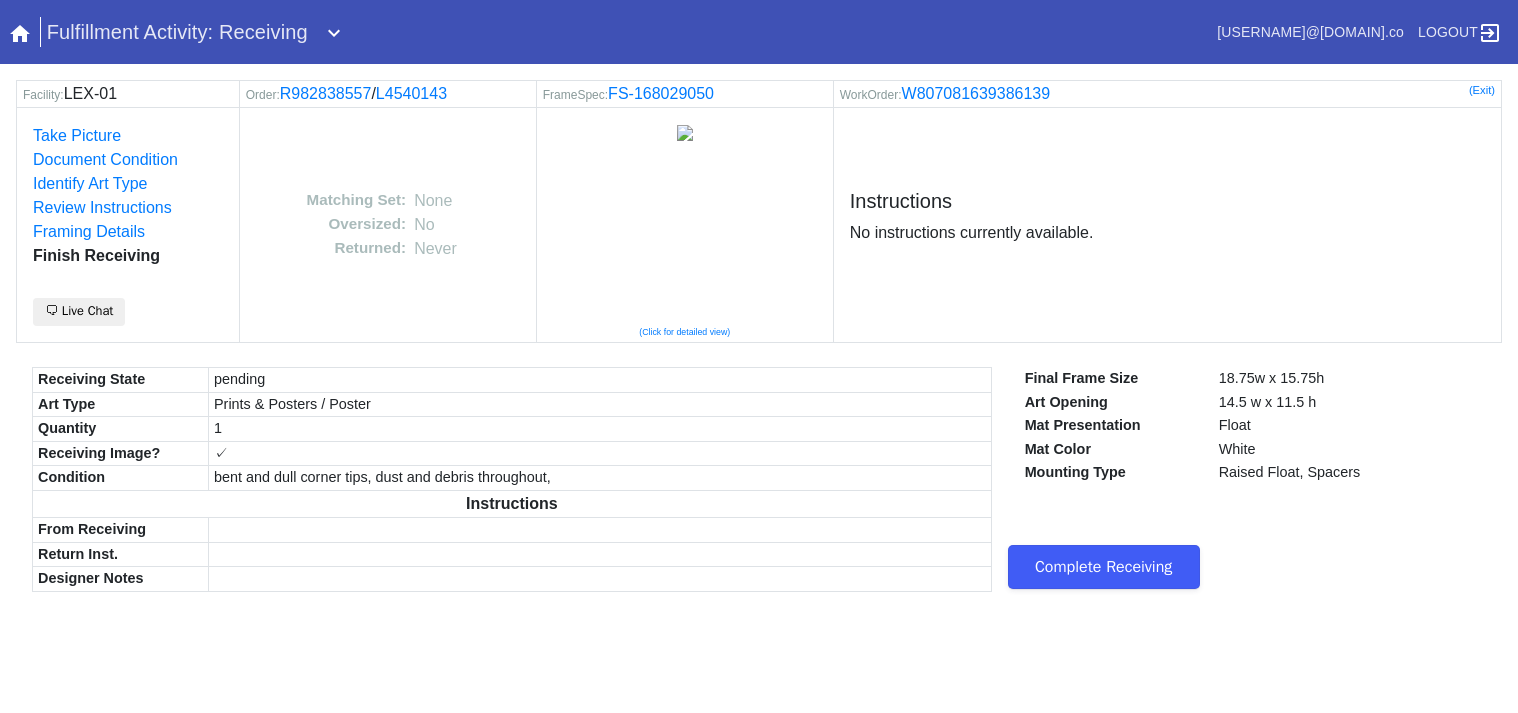 scroll, scrollTop: 0, scrollLeft: 0, axis: both 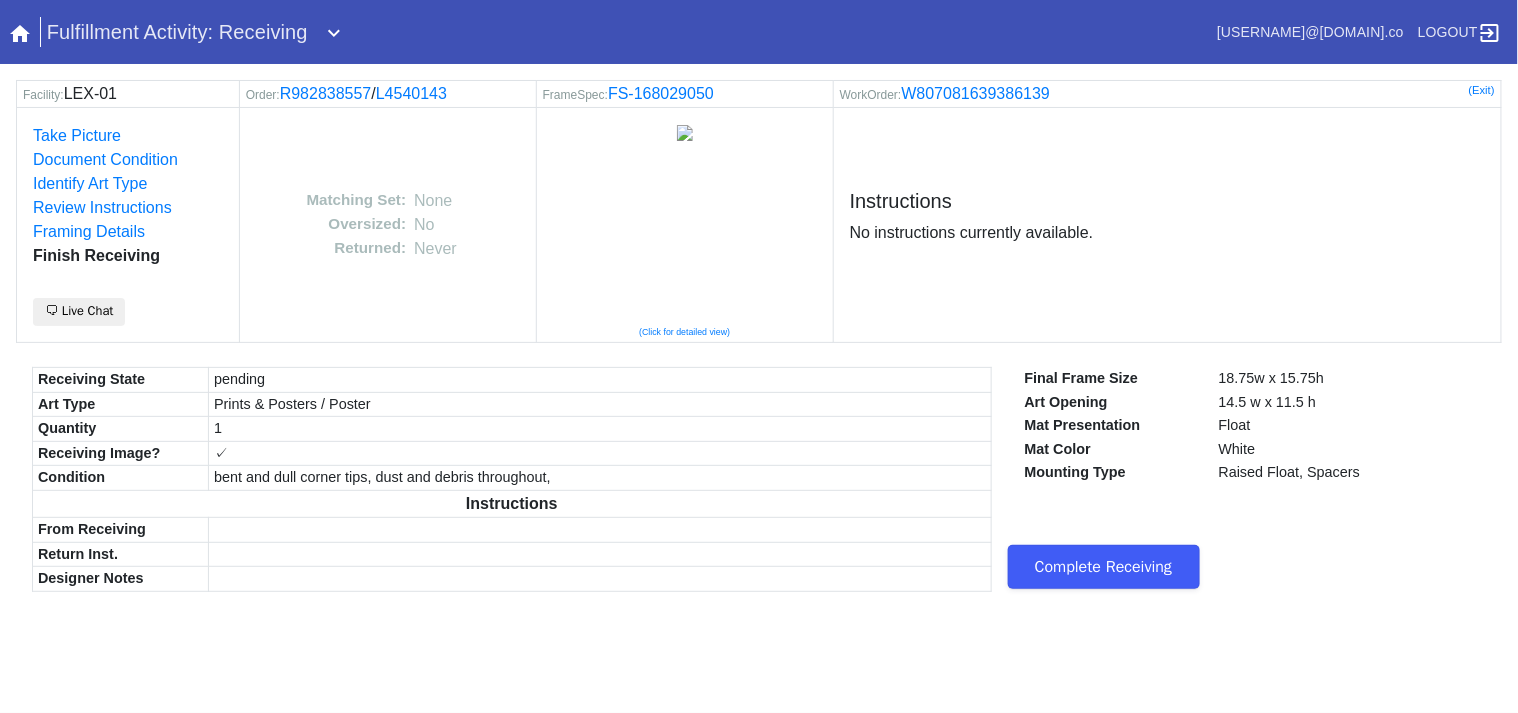 click on "Complete Receiving" at bounding box center (1104, 567) 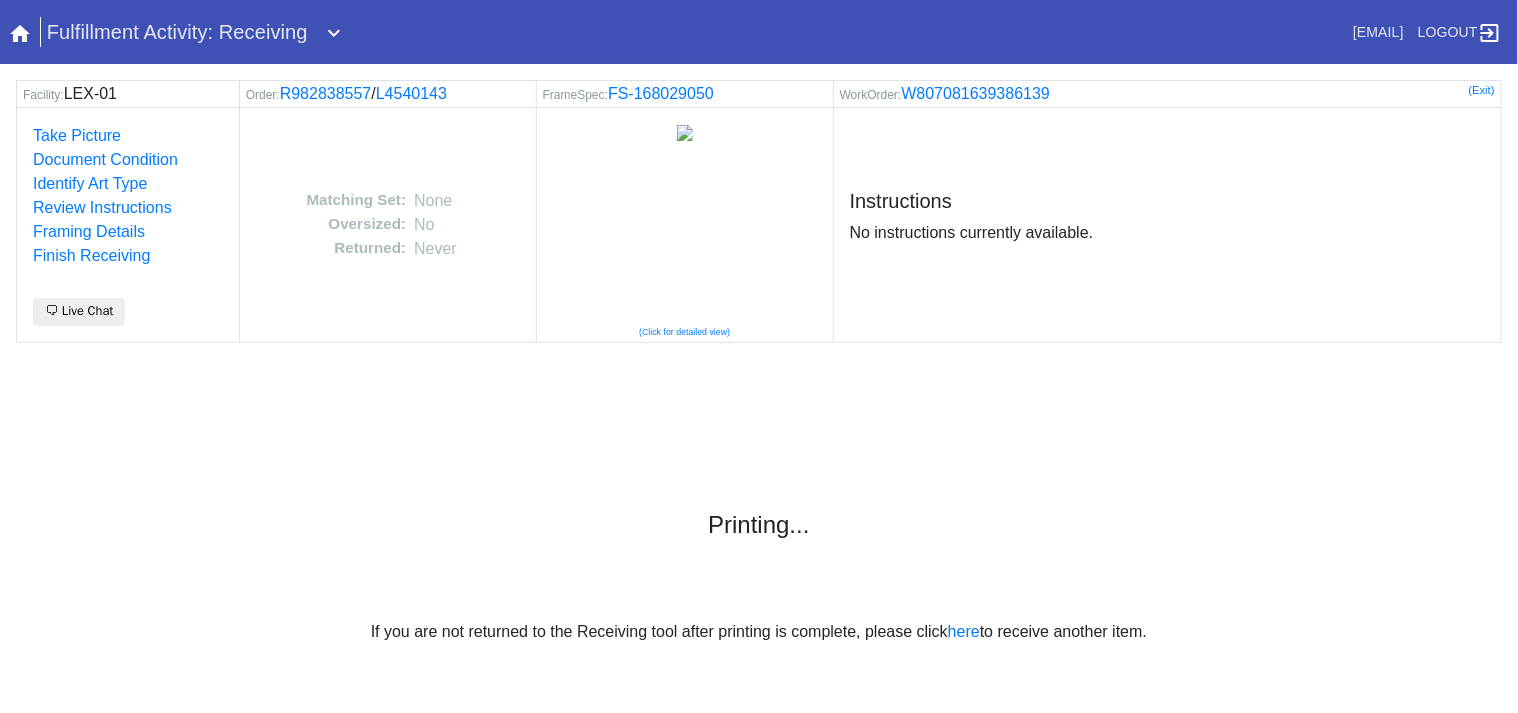 scroll, scrollTop: 0, scrollLeft: 0, axis: both 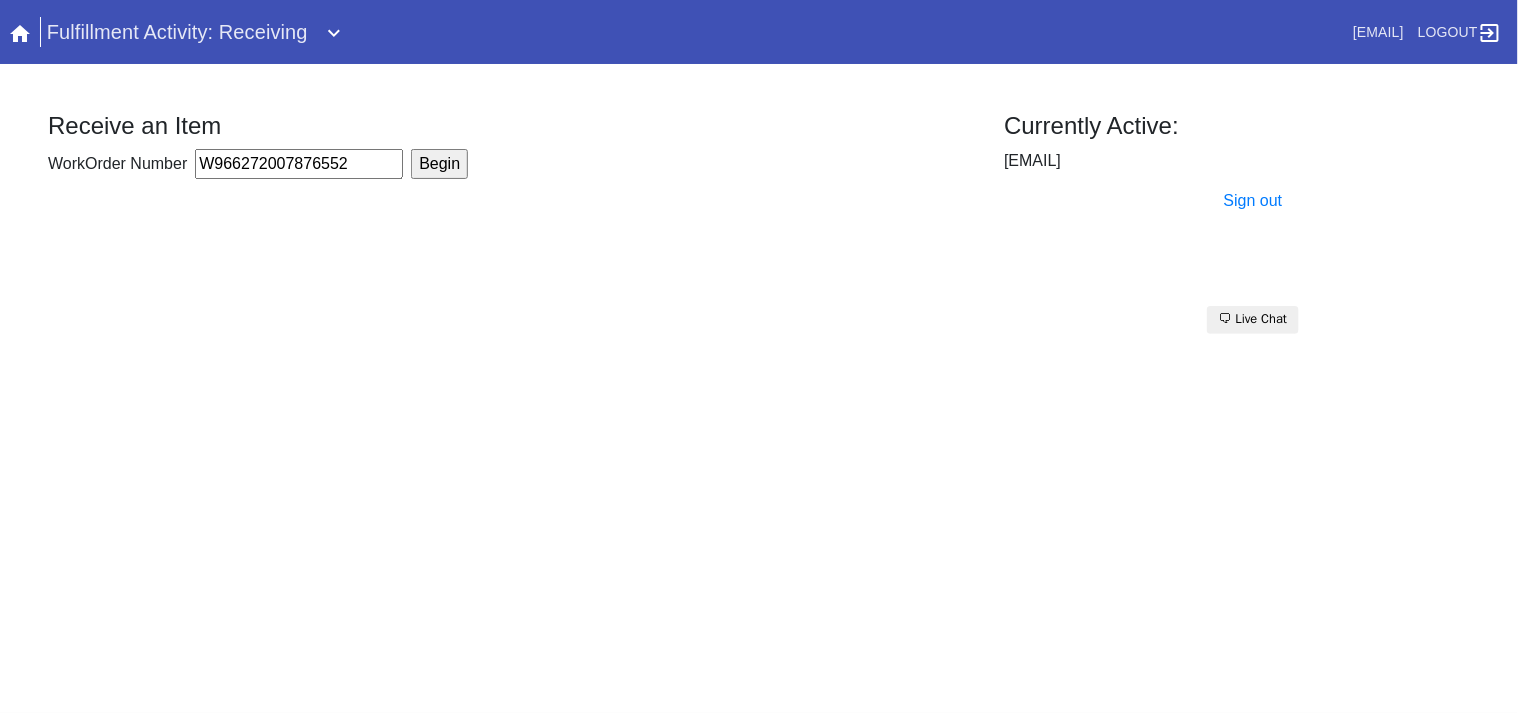 type on "W966272007876552" 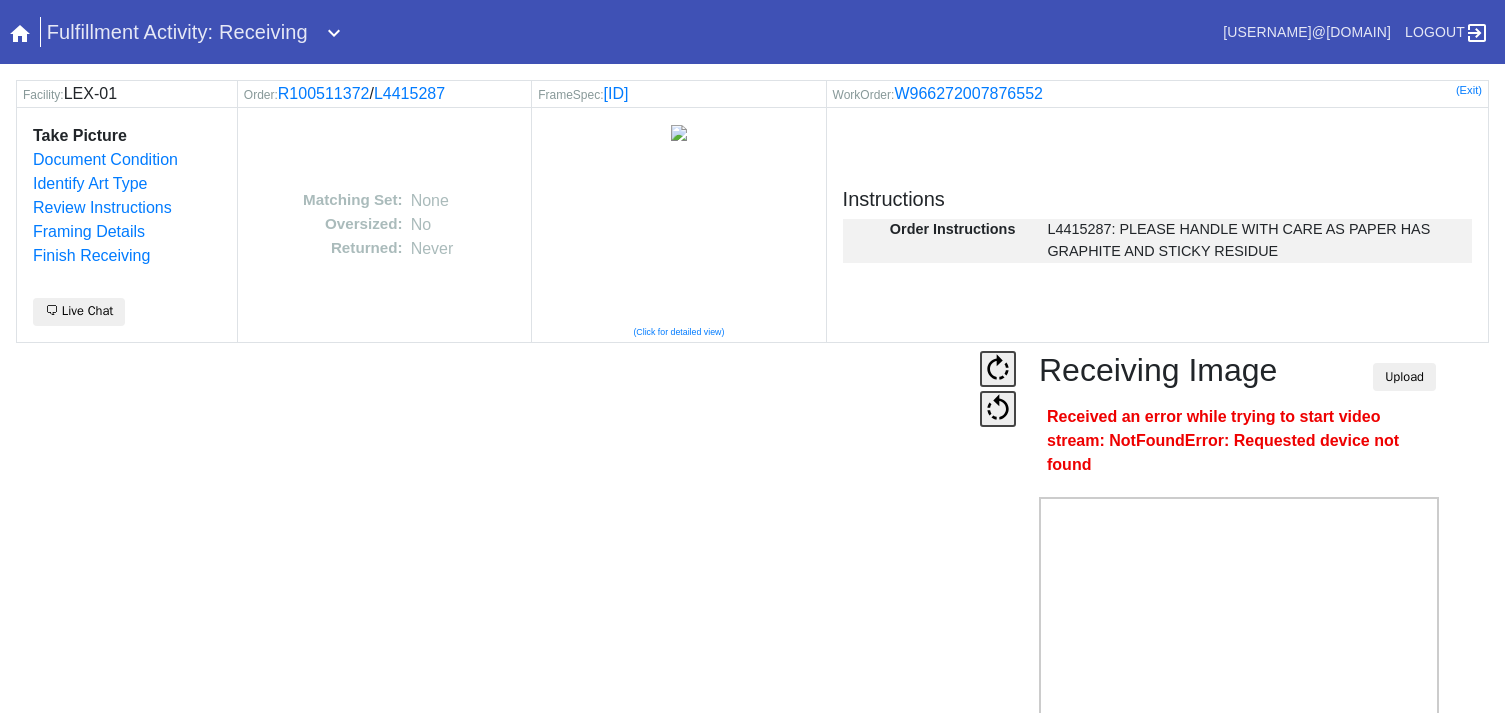 scroll, scrollTop: 0, scrollLeft: 0, axis: both 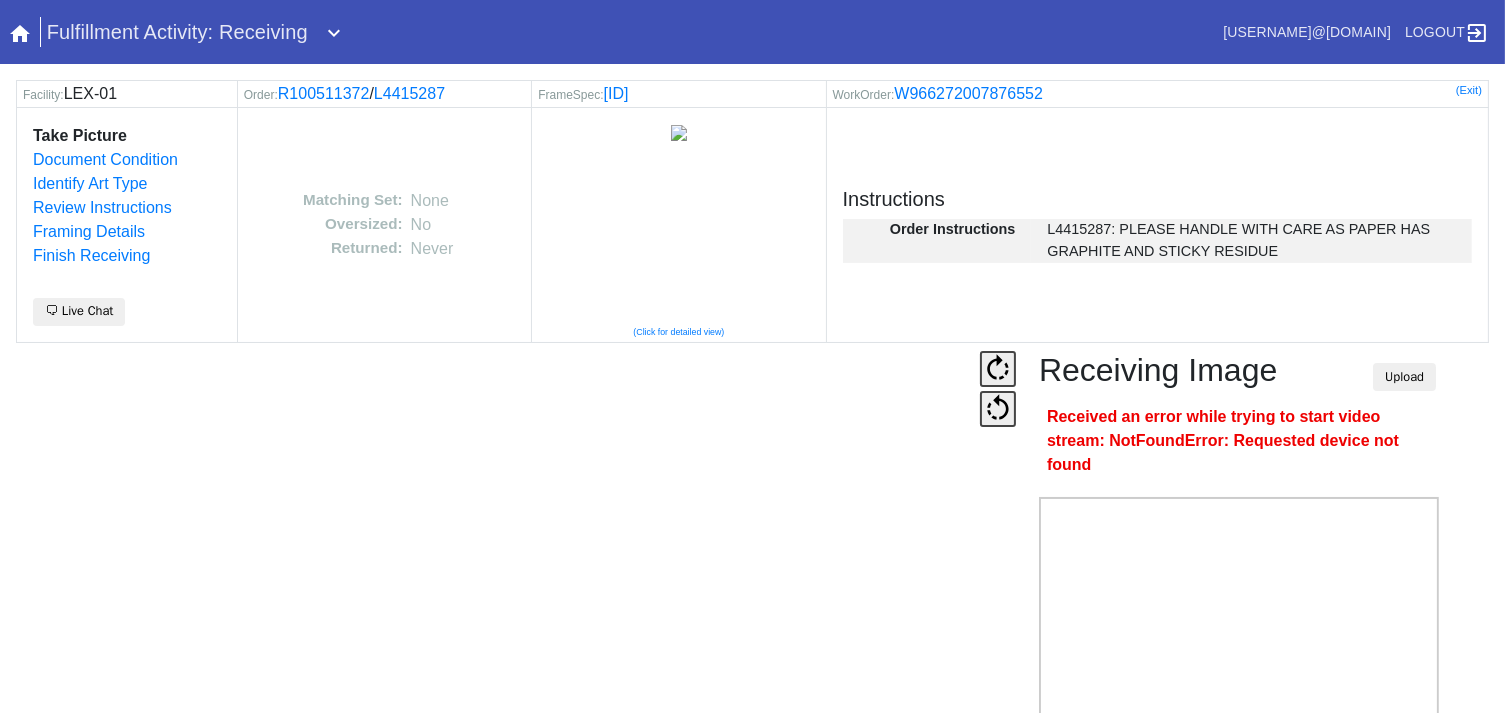 drag, startPoint x: 991, startPoint y: 660, endPoint x: 1015, endPoint y: 663, distance: 24.186773 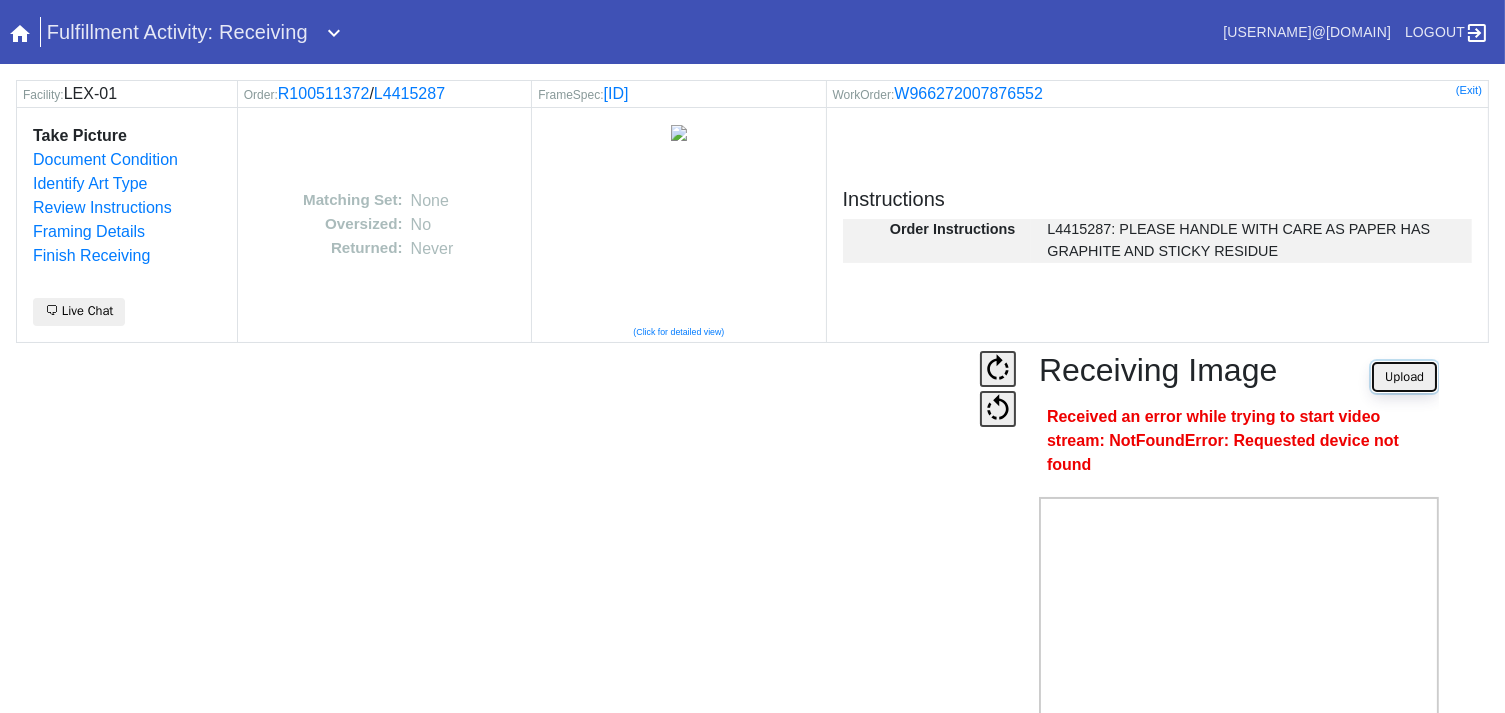 click on "Upload" at bounding box center [1404, 377] 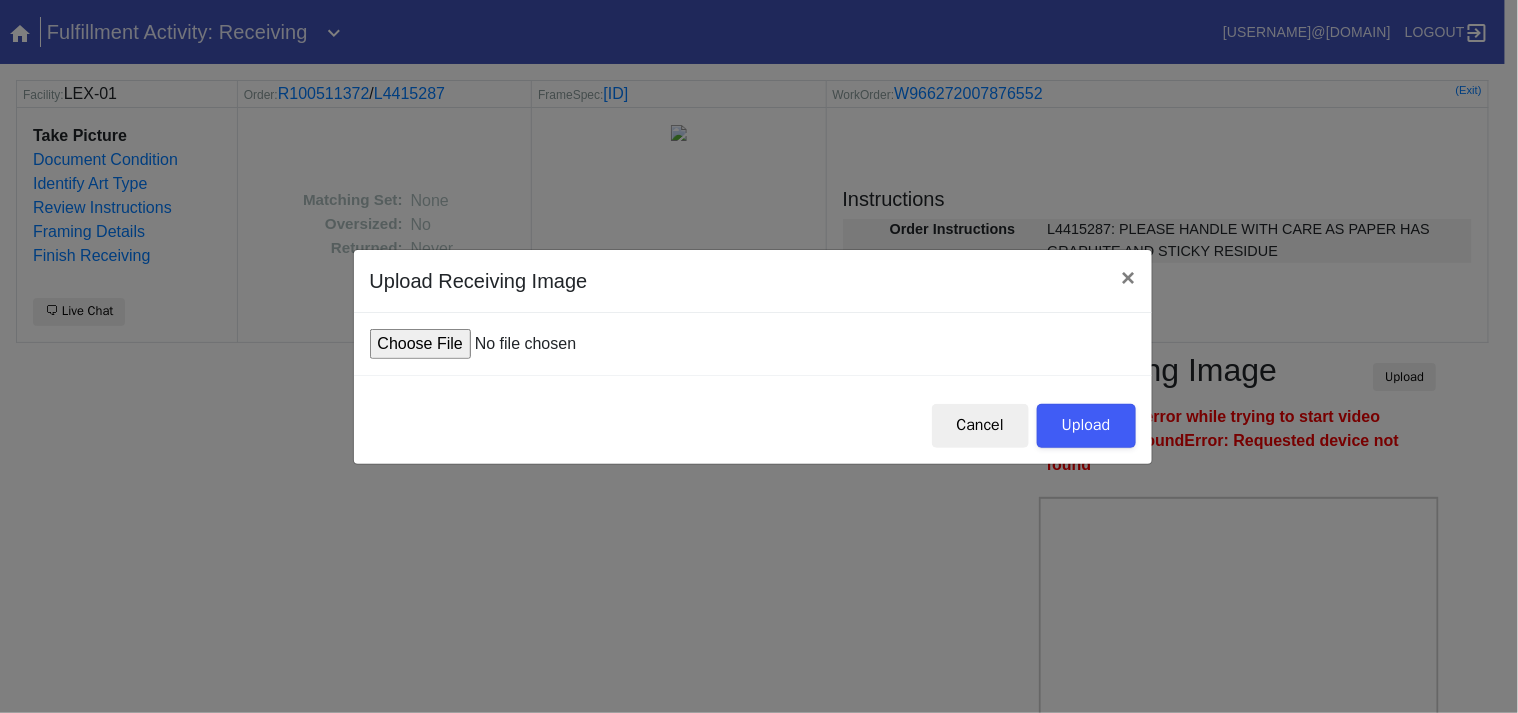 click at bounding box center [521, 344] 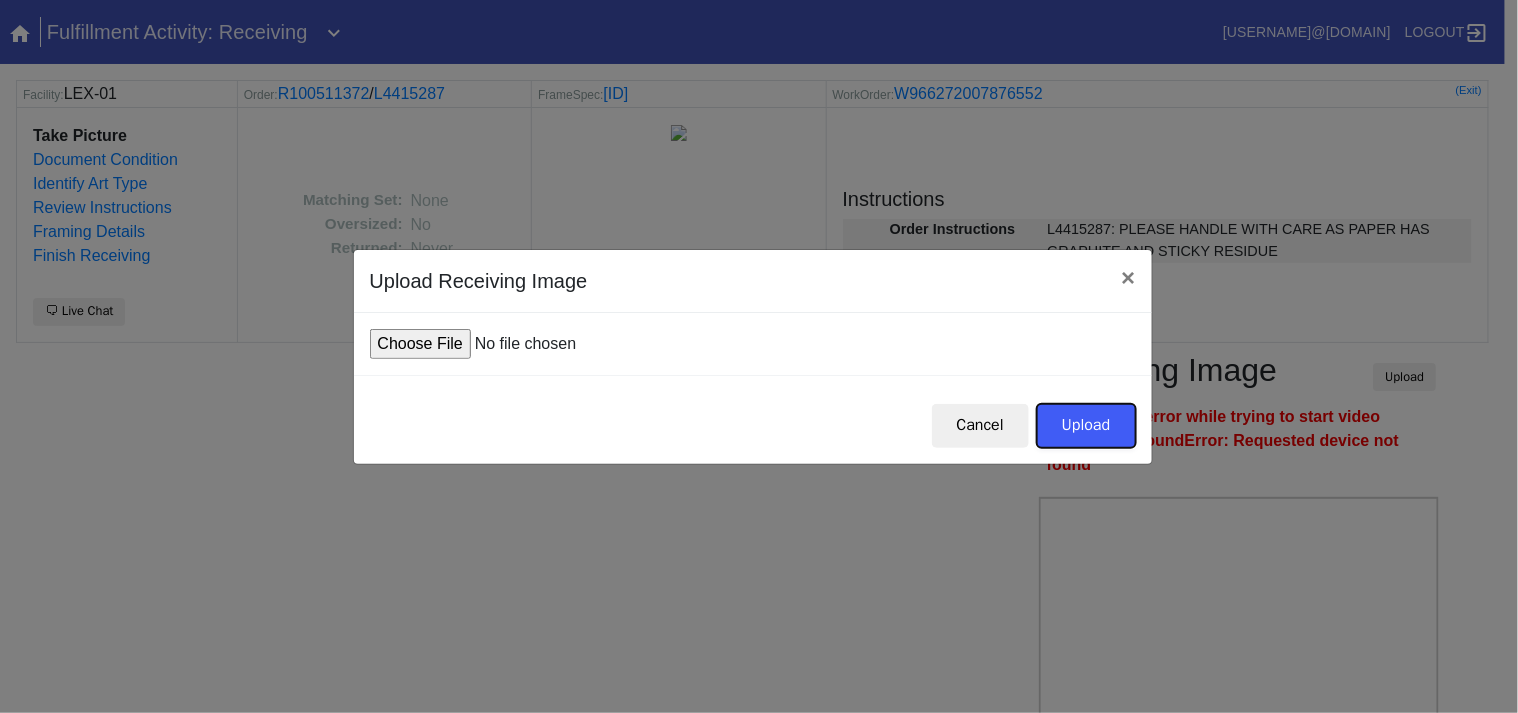 click on "Upload" at bounding box center [1086, 426] 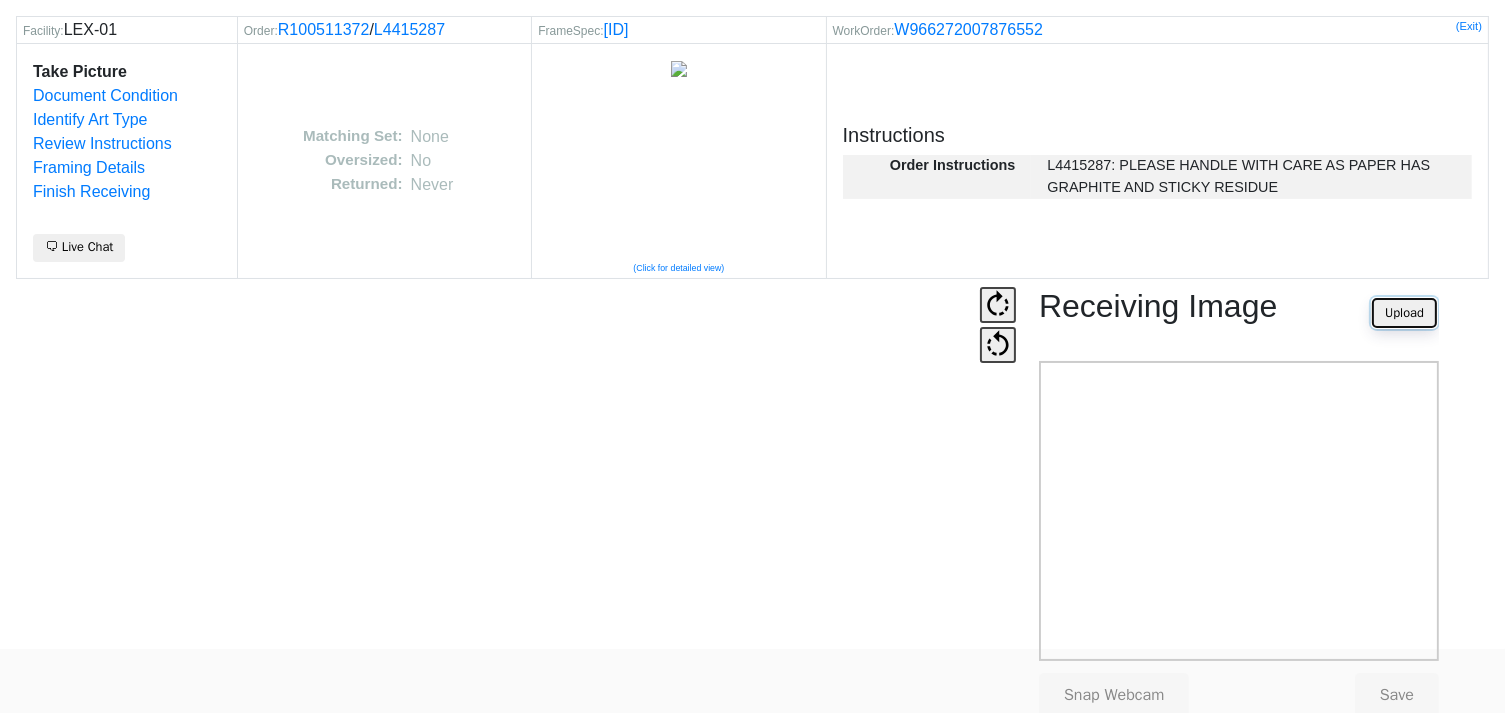 scroll, scrollTop: 124, scrollLeft: 0, axis: vertical 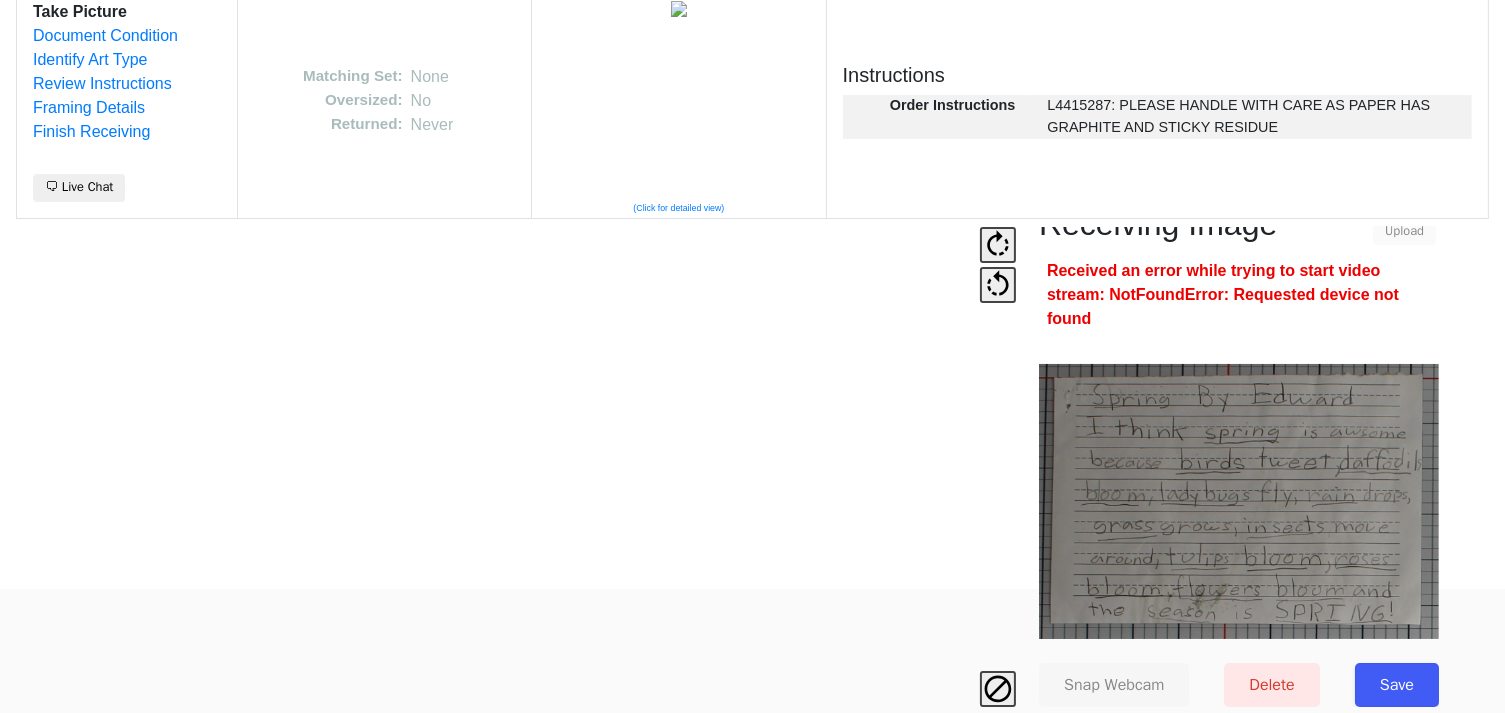click on "Save" at bounding box center [1397, 685] 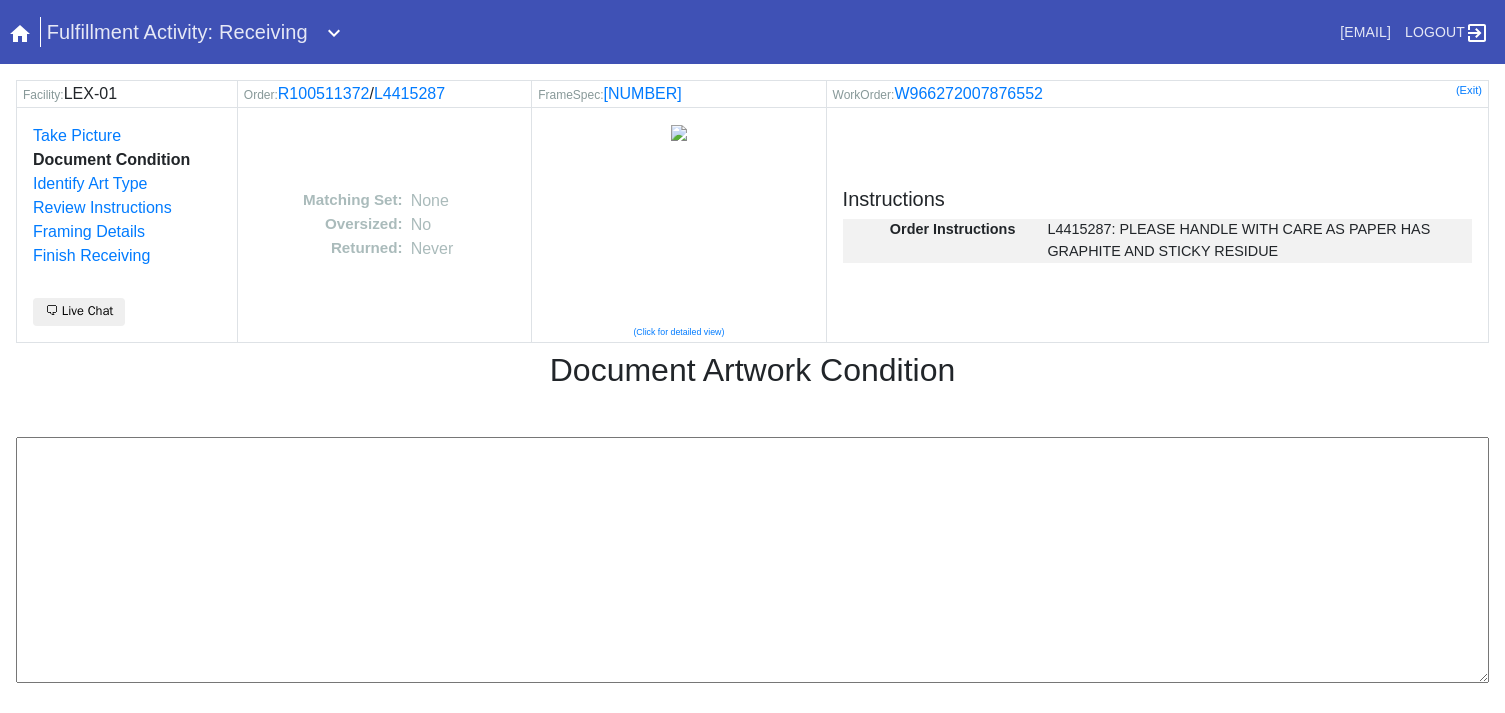 scroll, scrollTop: 0, scrollLeft: 0, axis: both 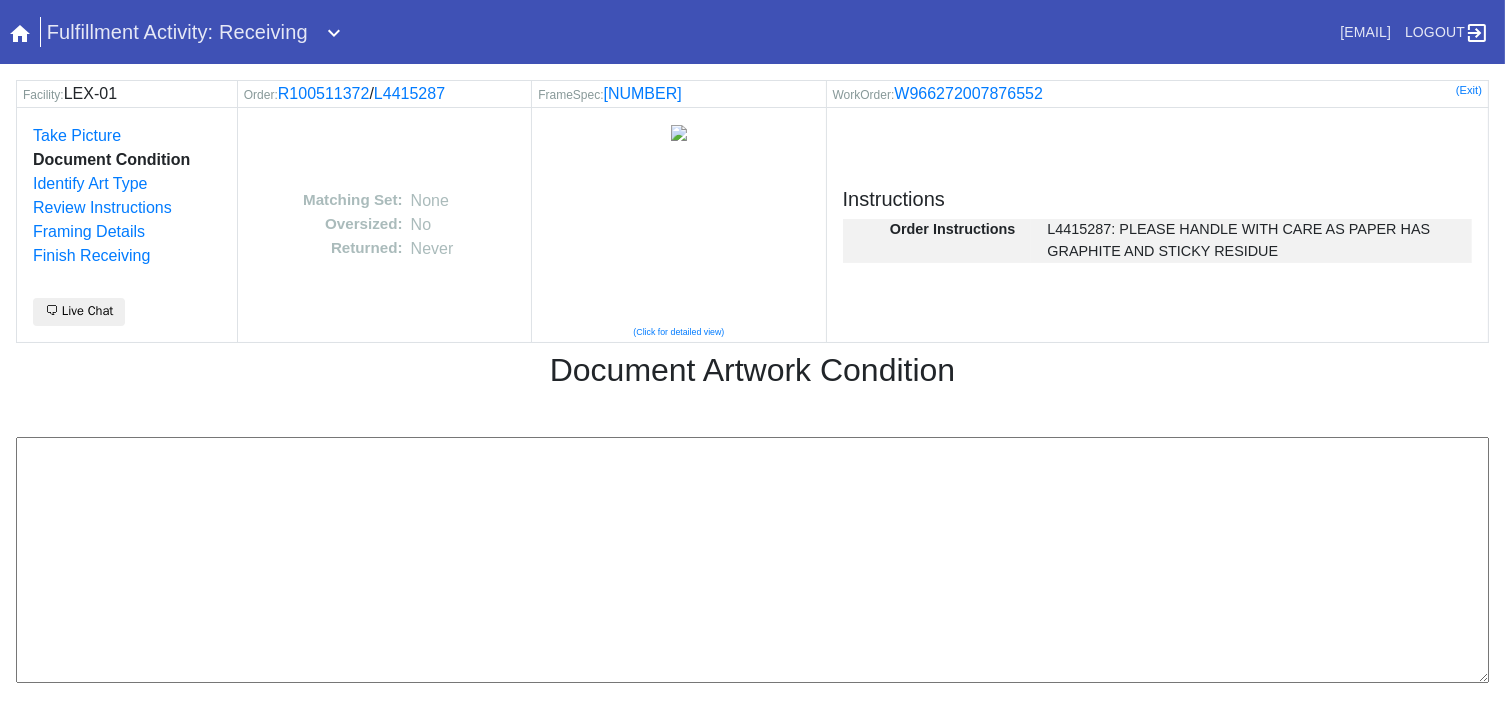 click at bounding box center (752, 560) 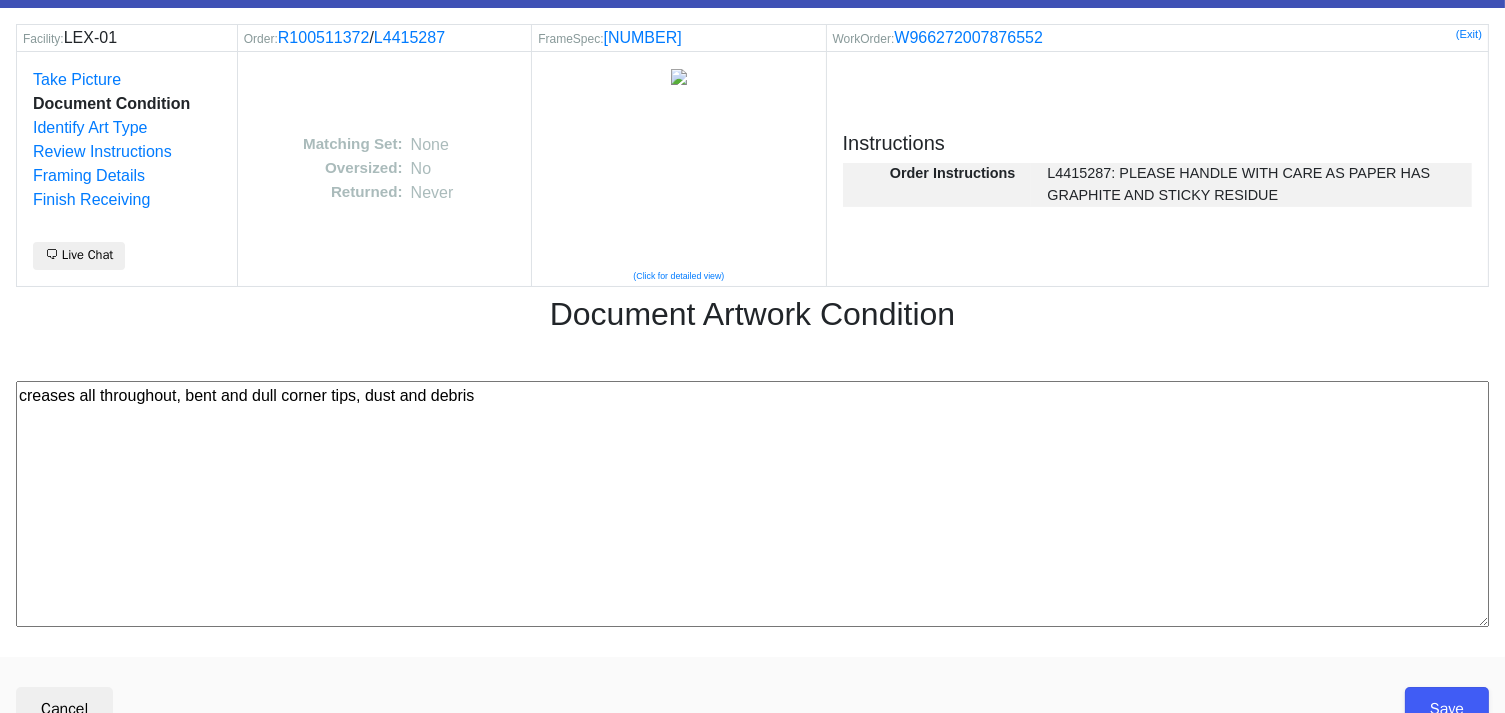 scroll, scrollTop: 80, scrollLeft: 0, axis: vertical 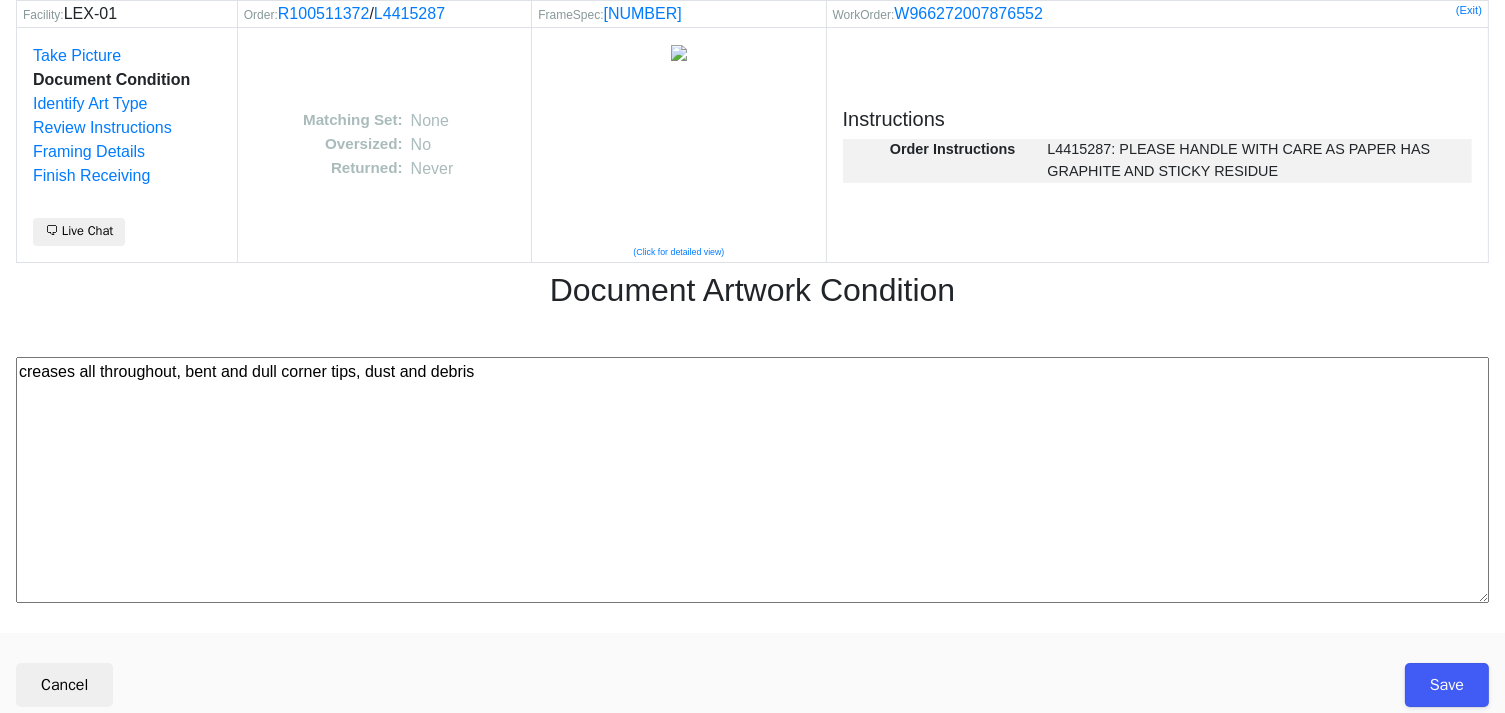 type on "creases all throughout, bent and dull corner tips, dust and debris" 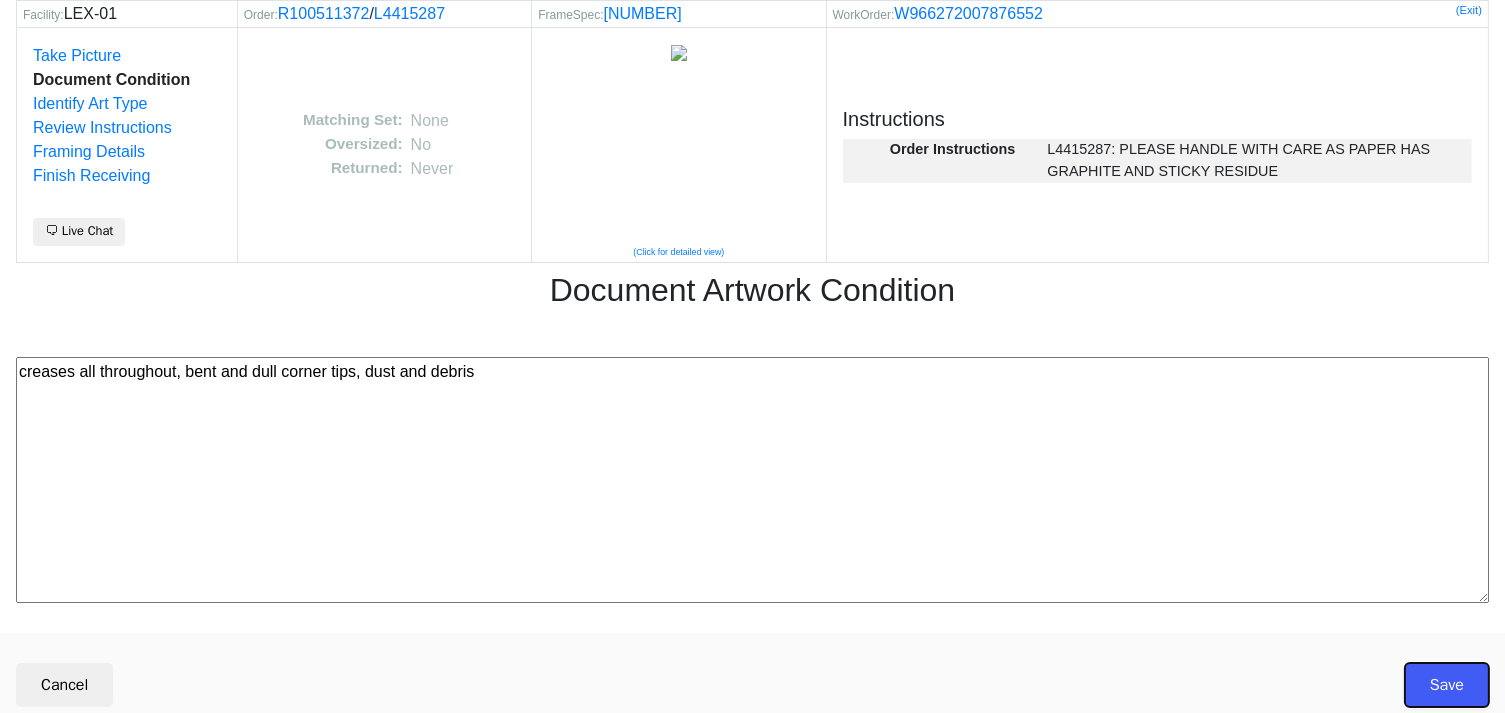 click on "Save" at bounding box center (1447, 685) 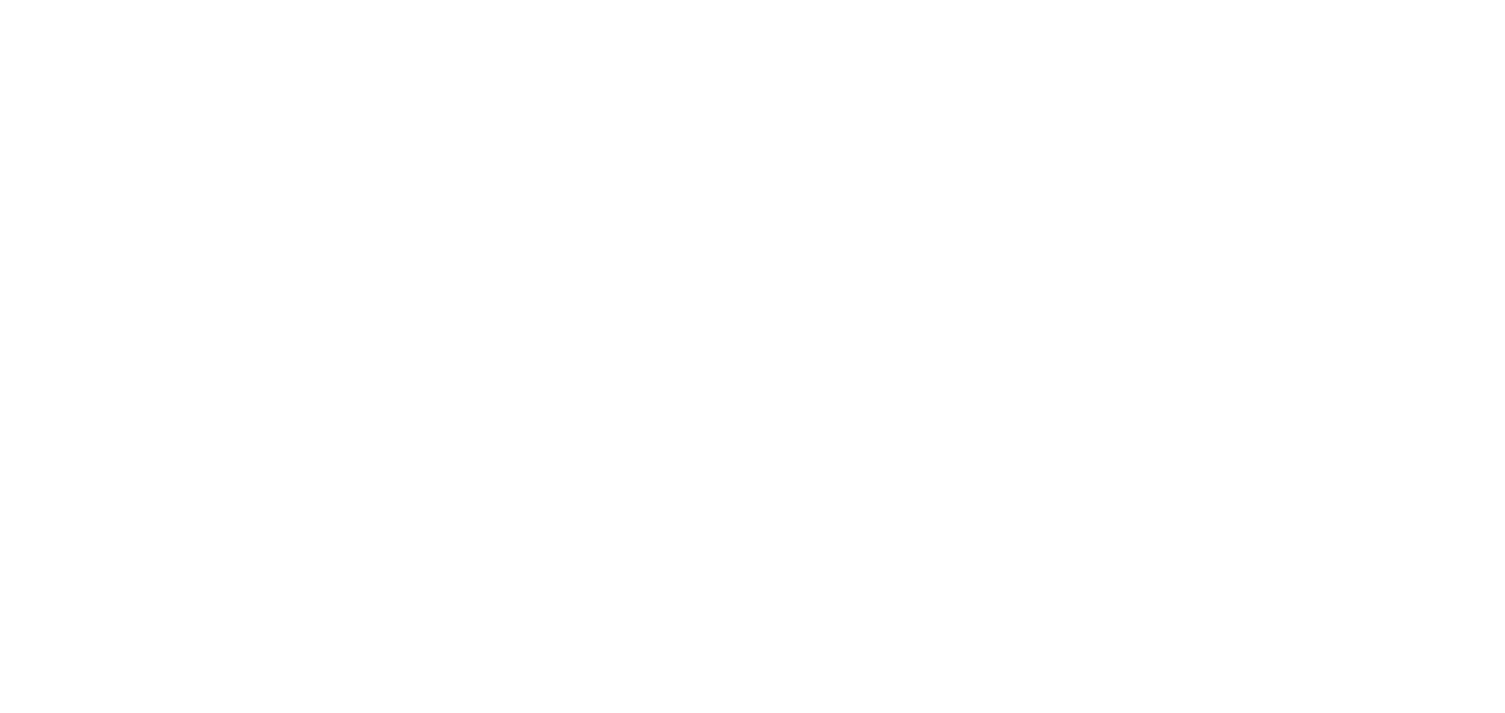 scroll, scrollTop: 0, scrollLeft: 0, axis: both 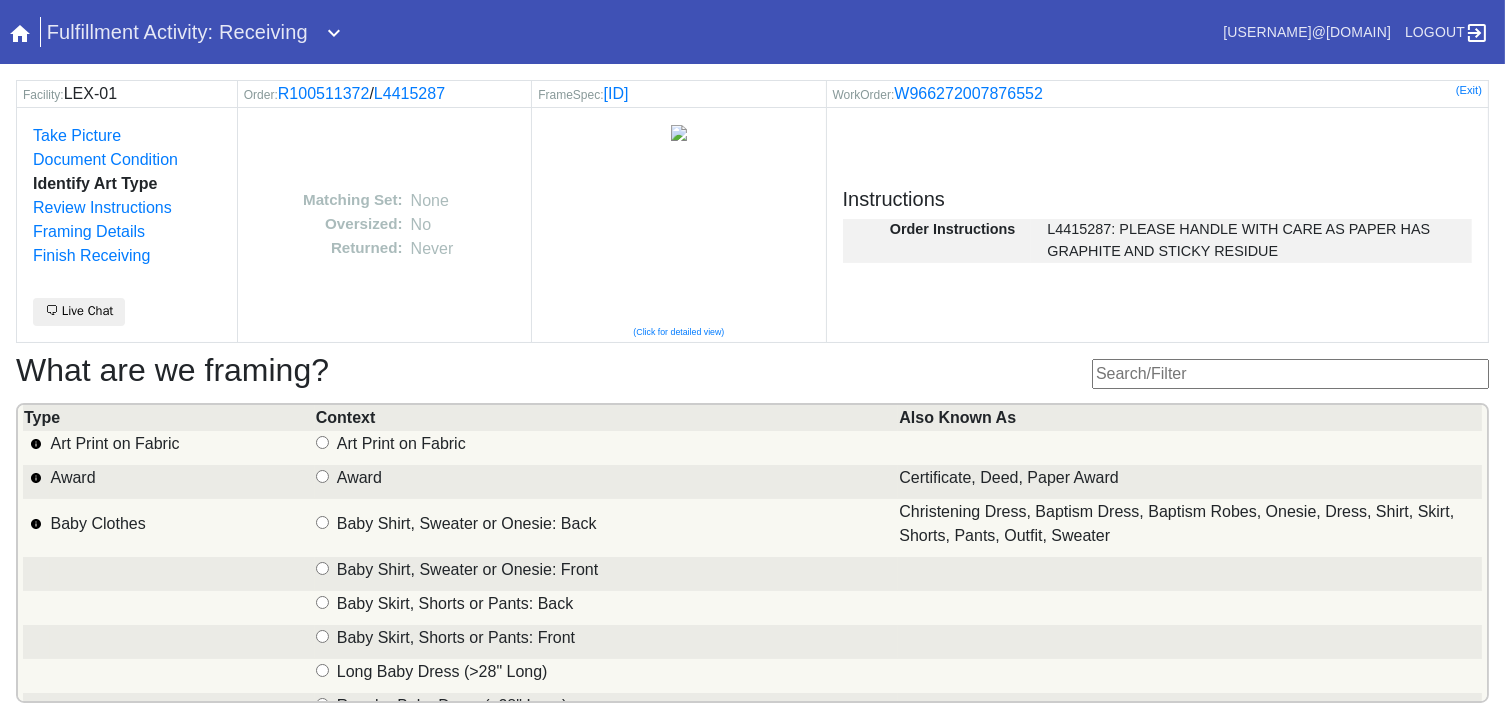 click at bounding box center [1290, 374] 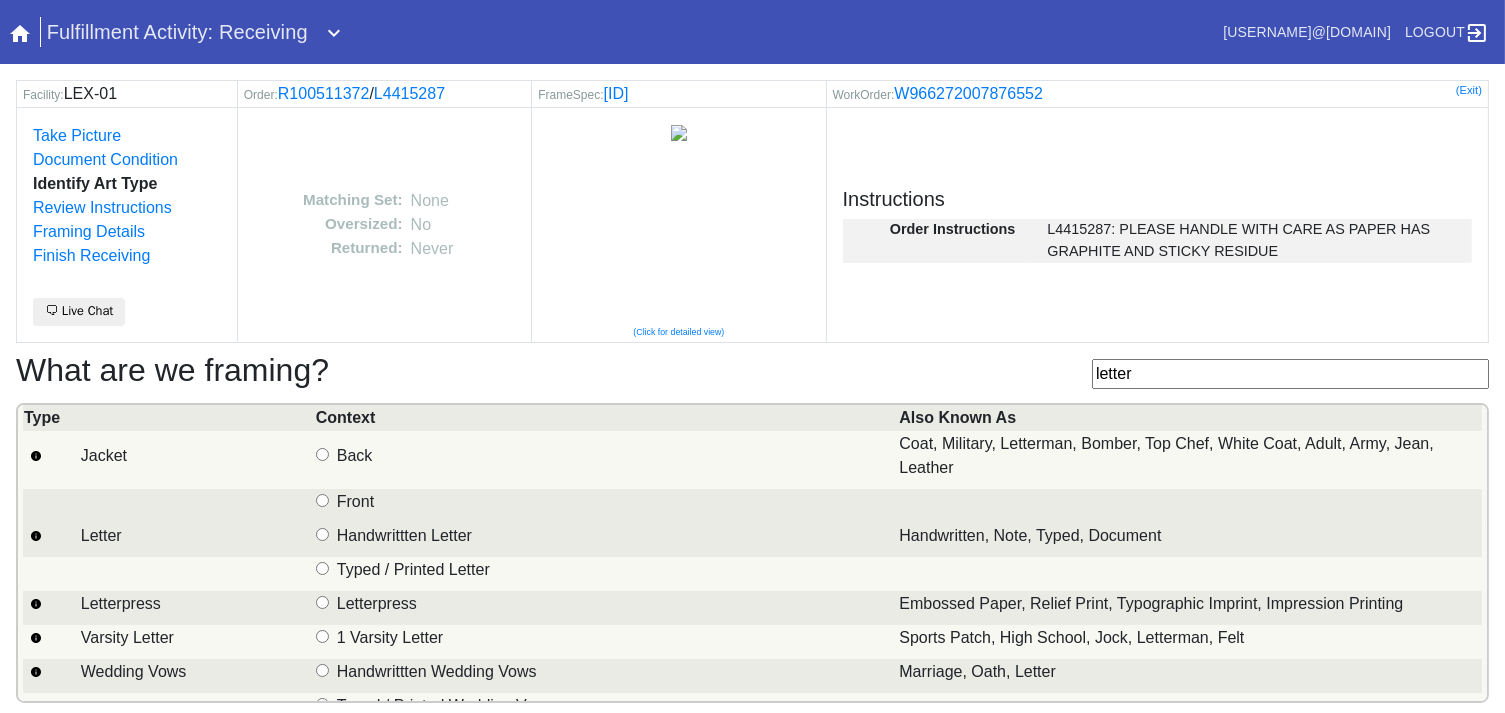 type on "letter" 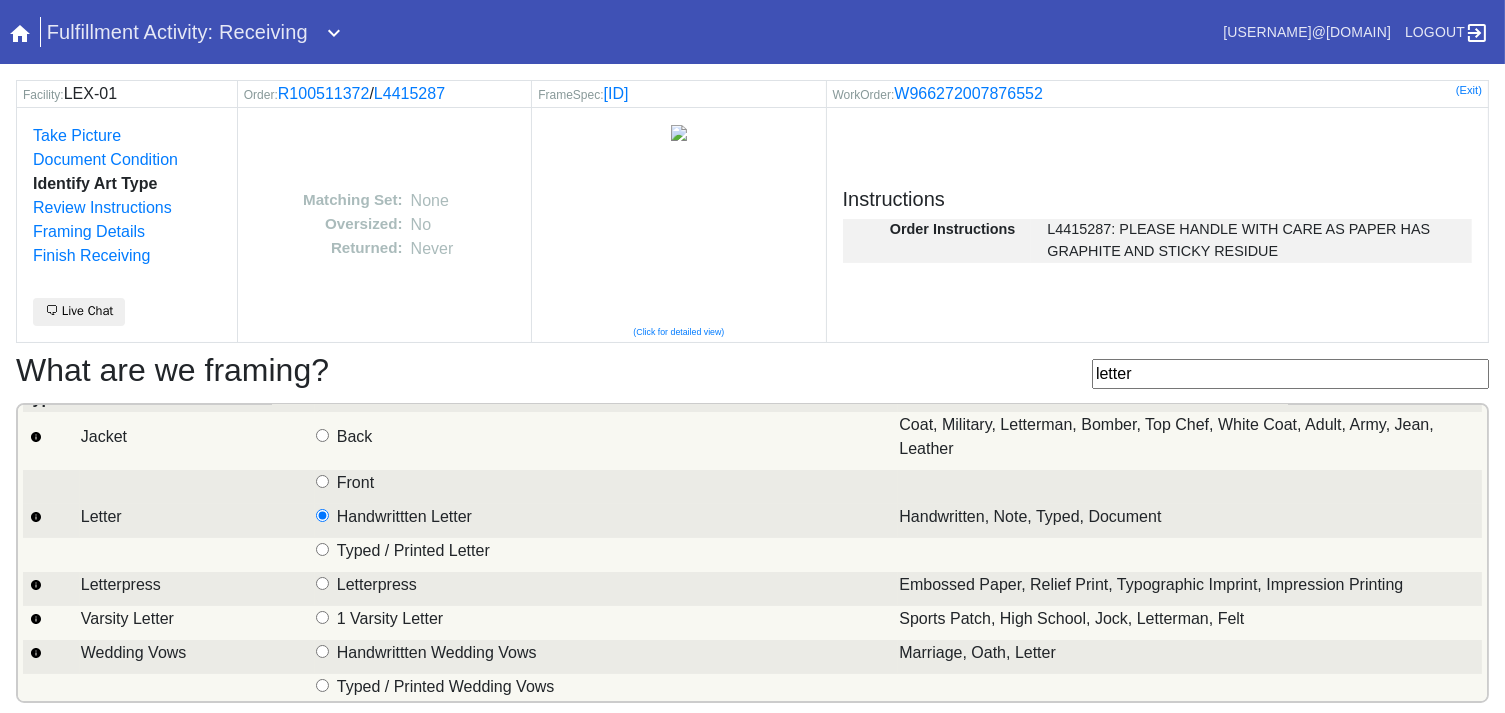 scroll, scrollTop: 24, scrollLeft: 0, axis: vertical 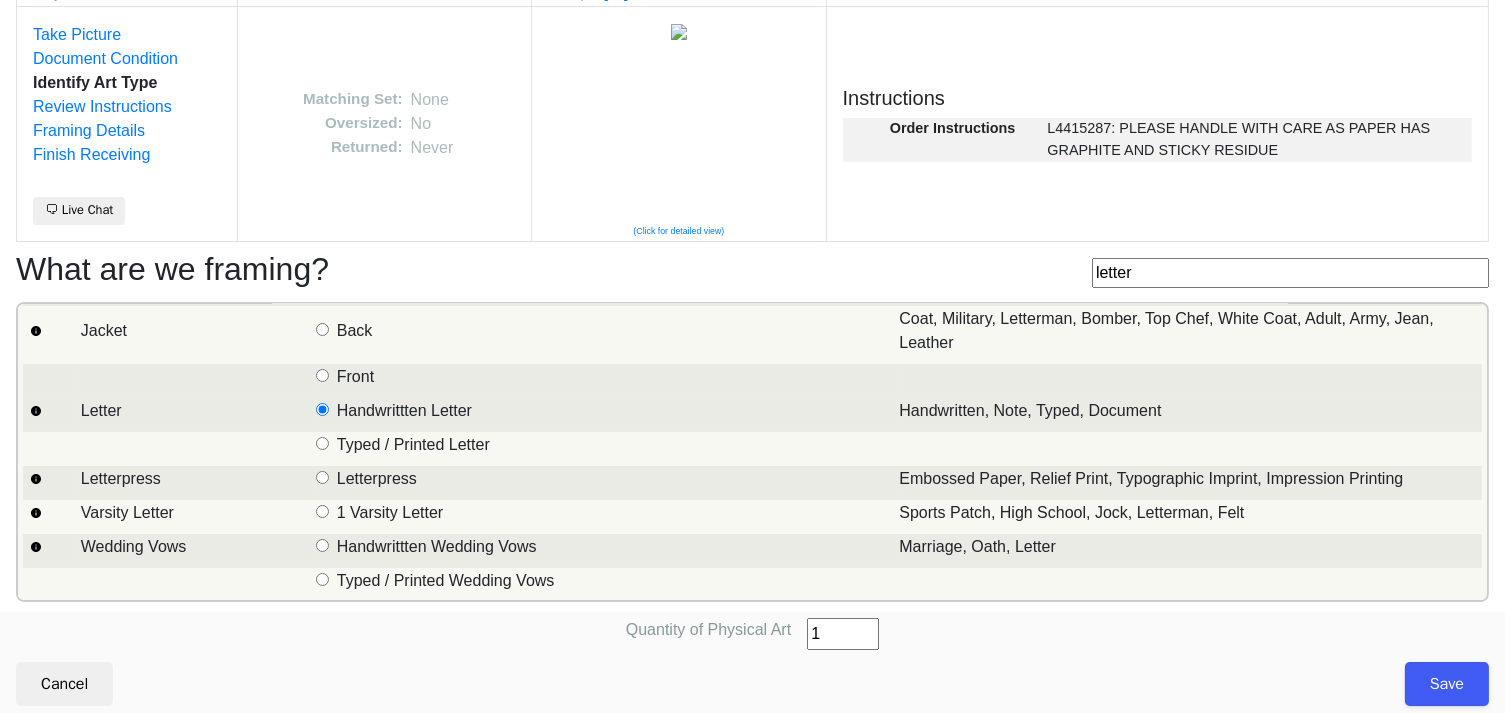 type on "1" 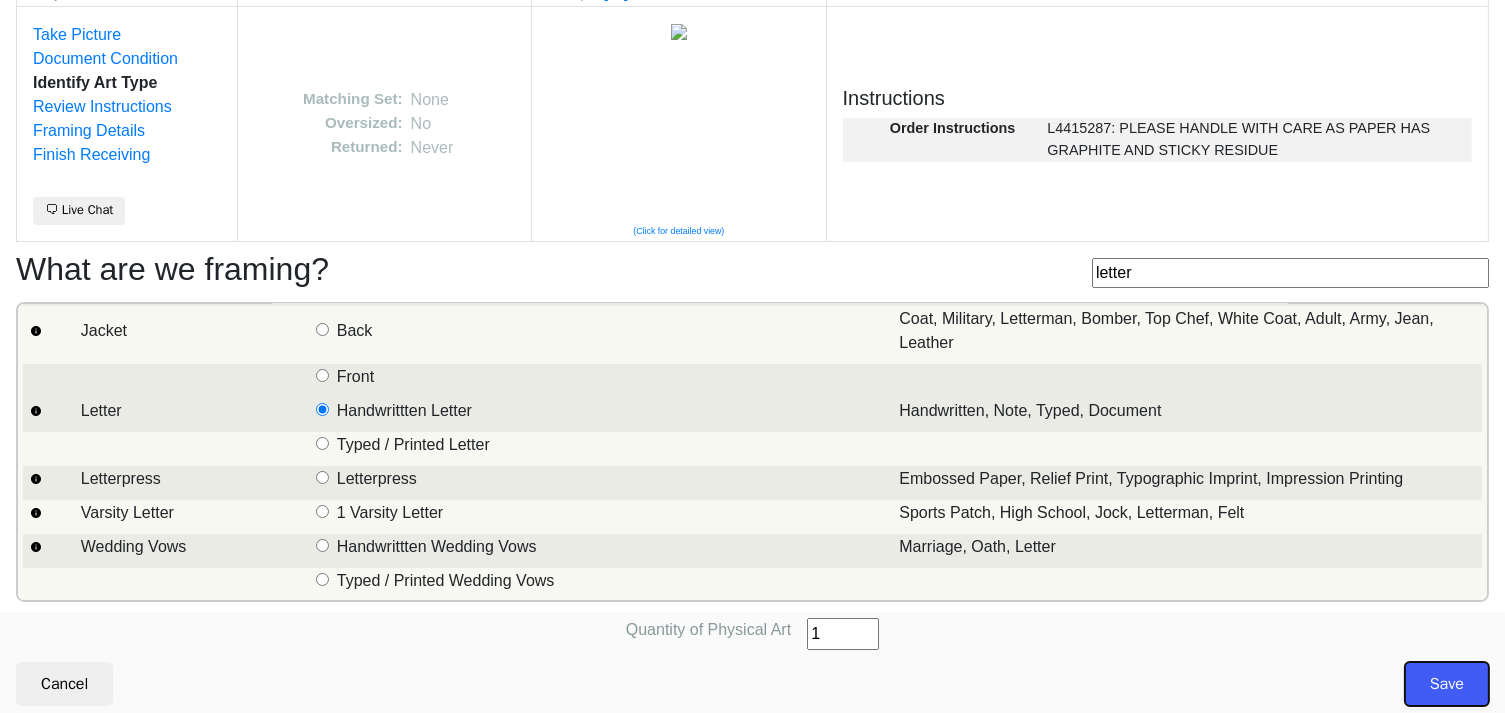 click on "Save" at bounding box center [1447, 684] 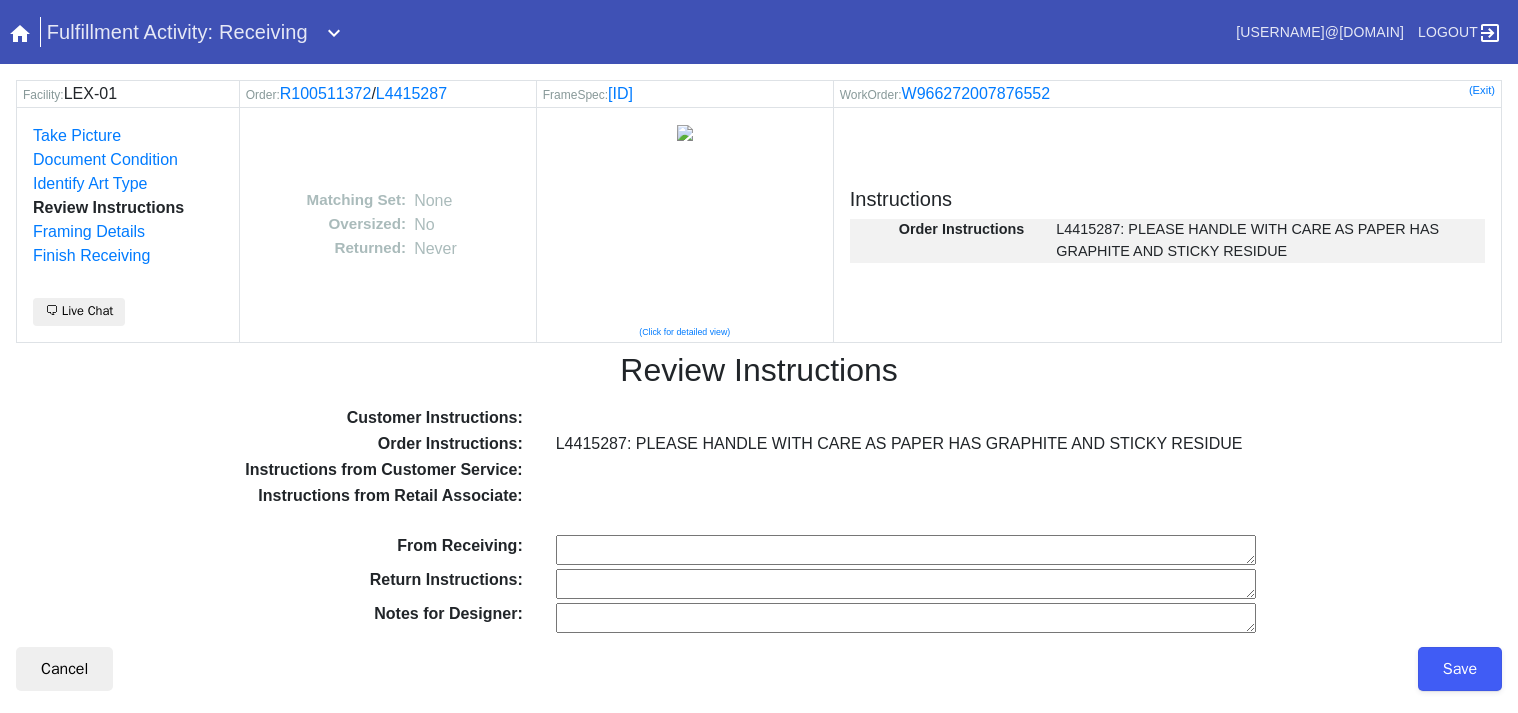 scroll, scrollTop: 0, scrollLeft: 0, axis: both 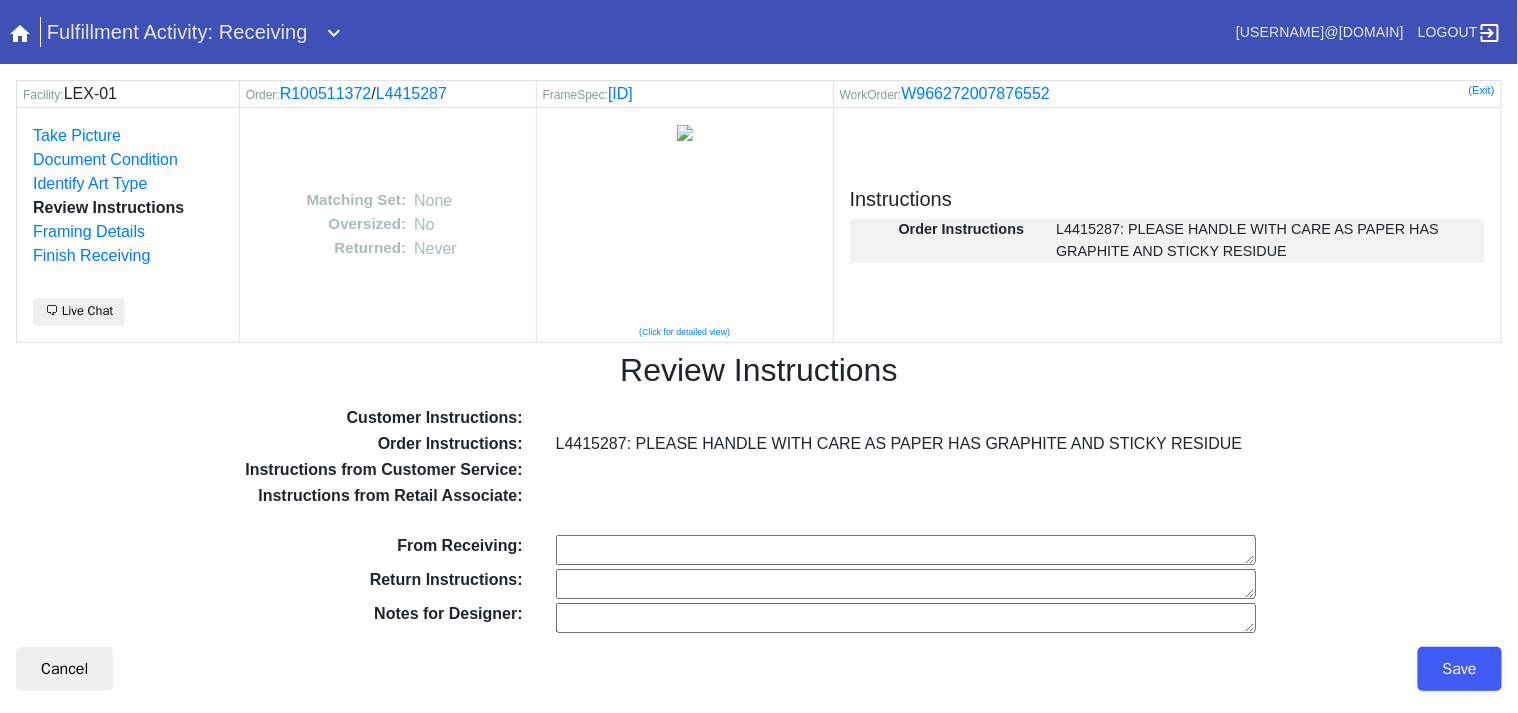 click on "From Receiving:" at bounding box center [906, 550] 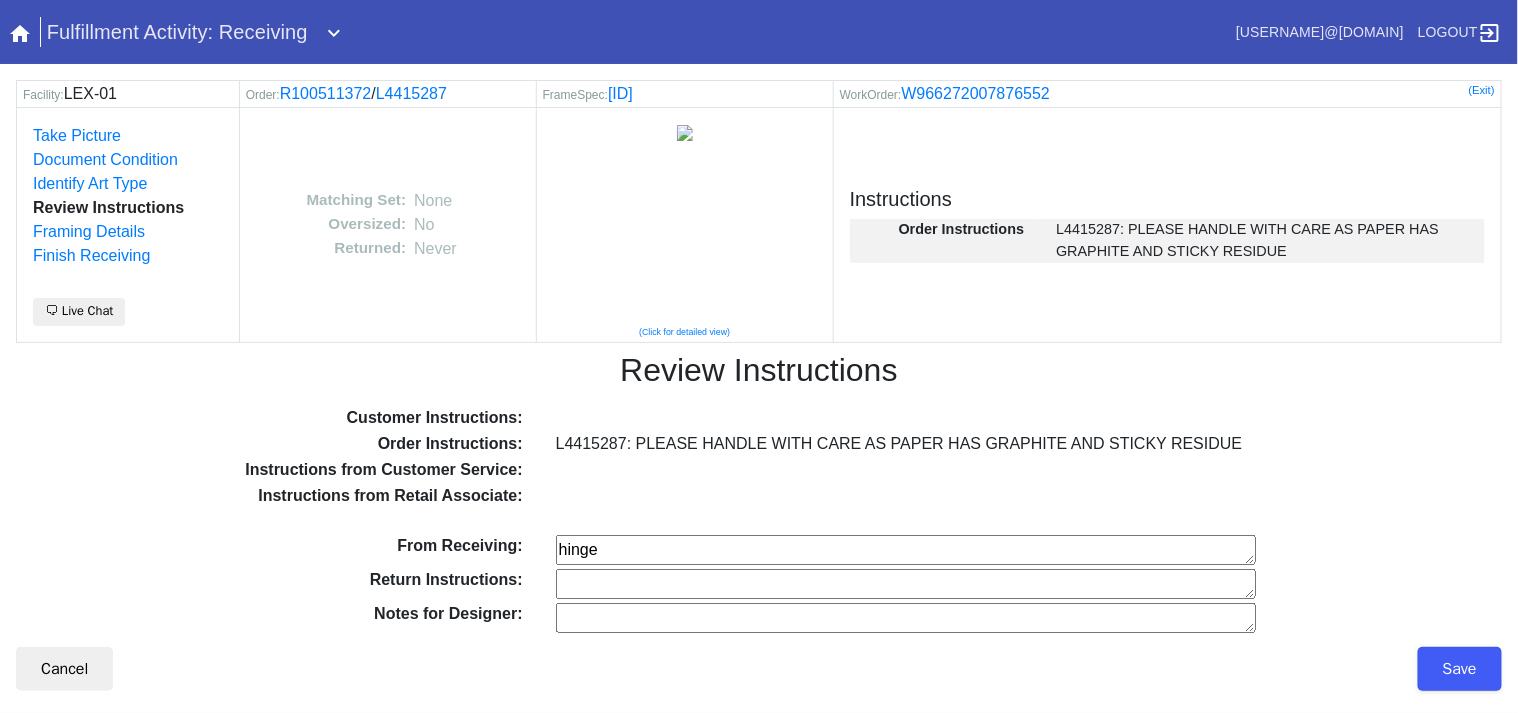 type on "hinge" 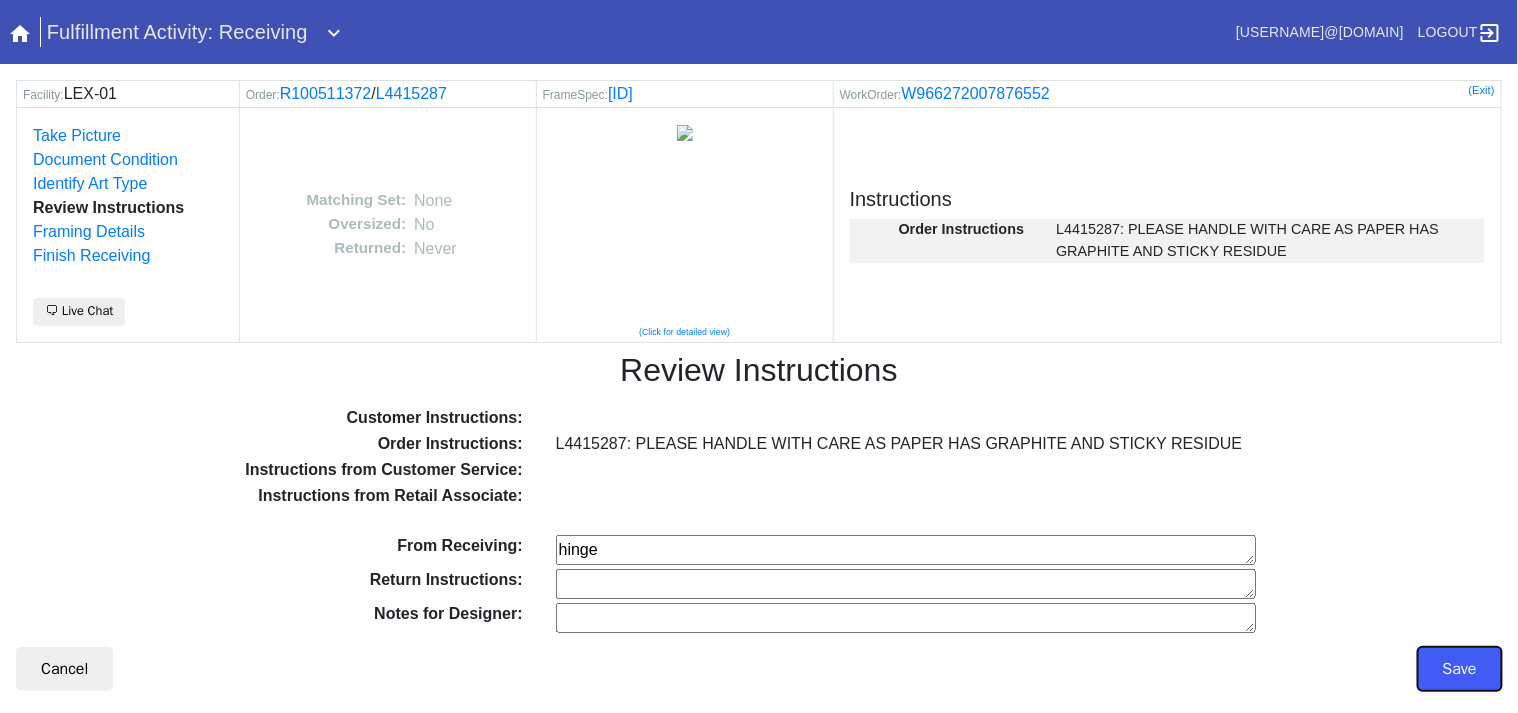 click on "Save" at bounding box center [1460, 669] 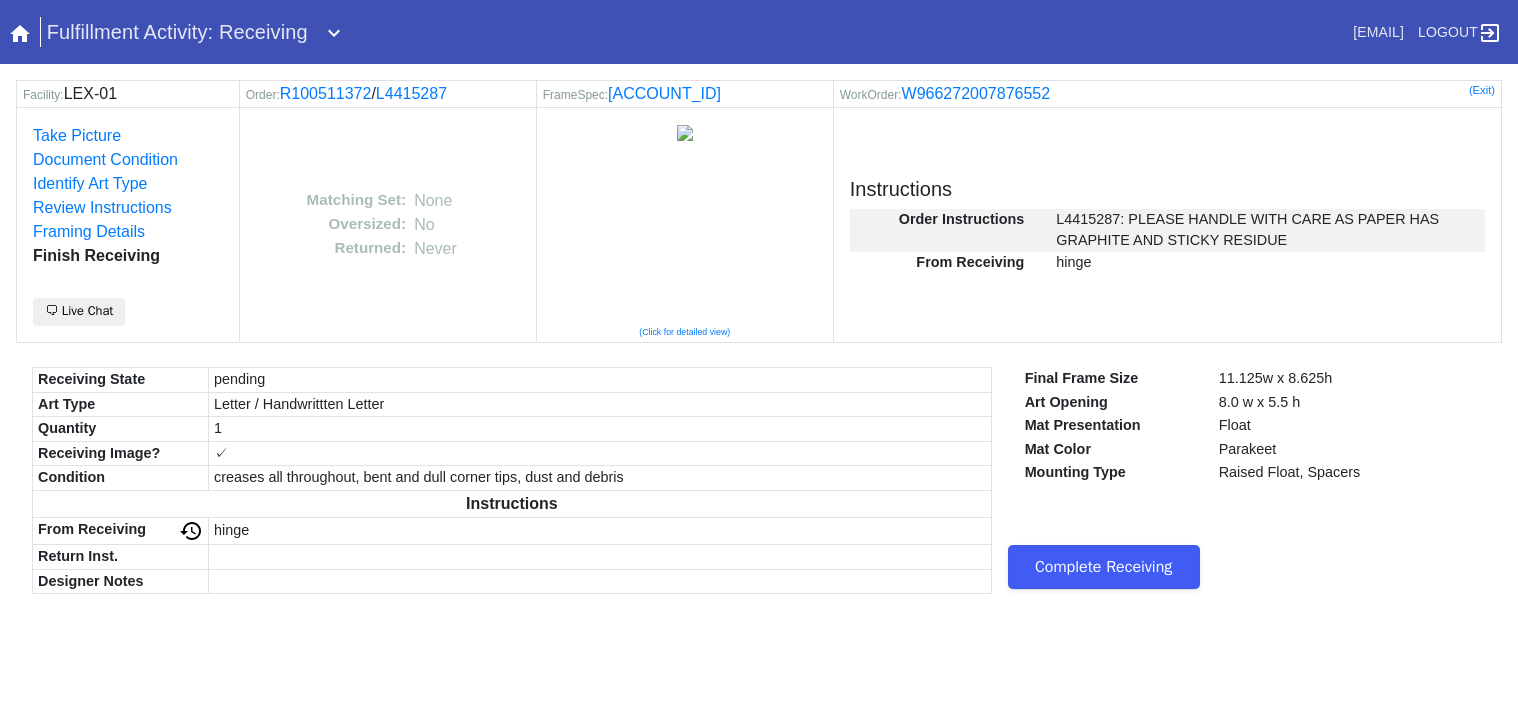 scroll, scrollTop: 0, scrollLeft: 0, axis: both 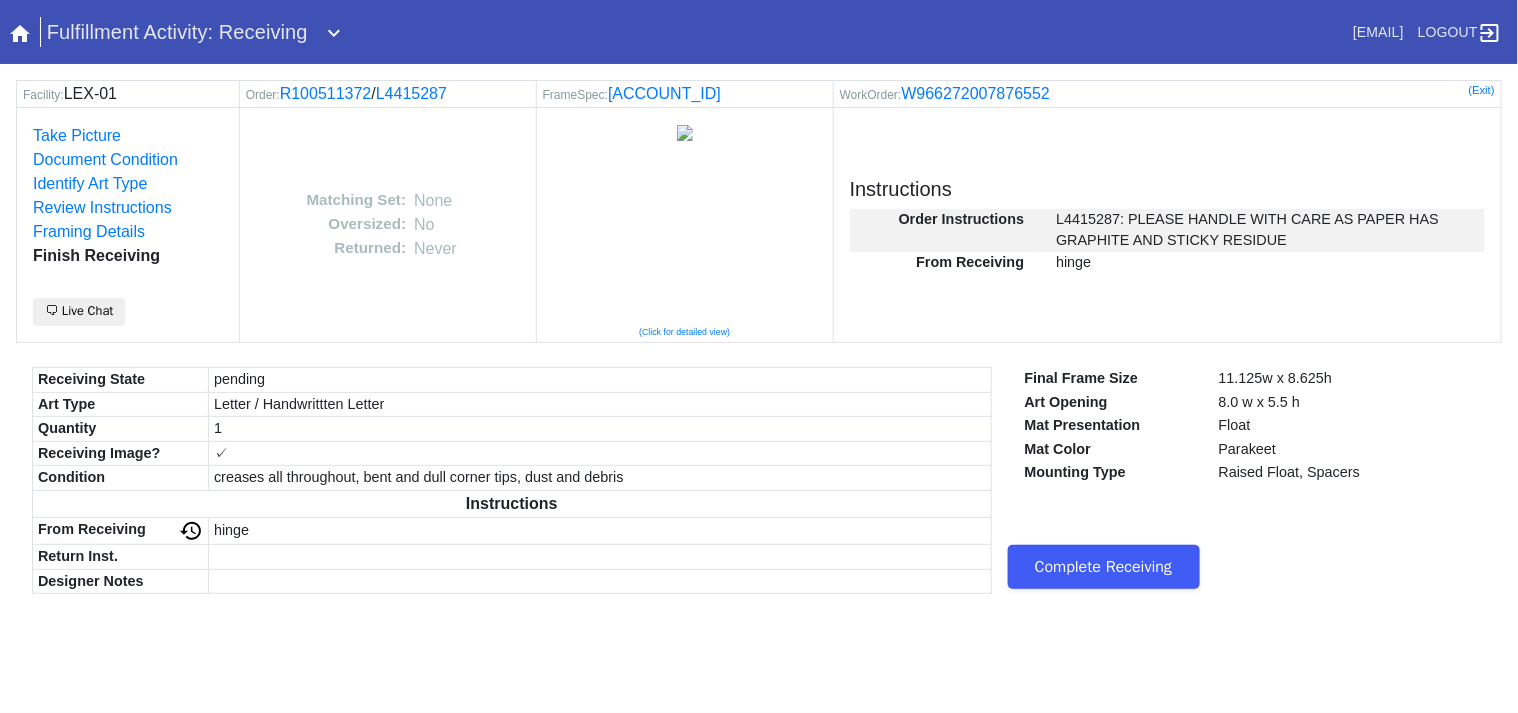 click on "Complete Receiving" at bounding box center (1104, 567) 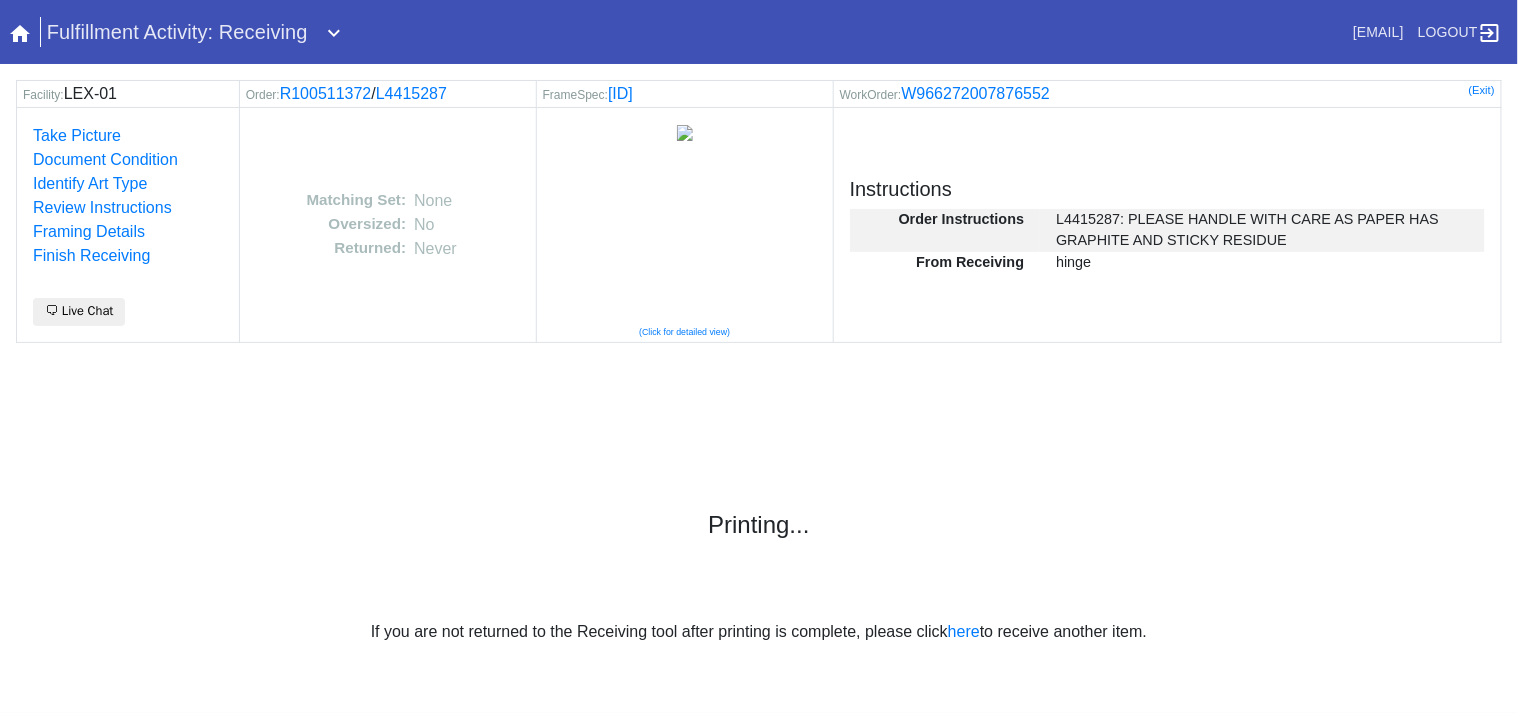 scroll, scrollTop: 0, scrollLeft: 0, axis: both 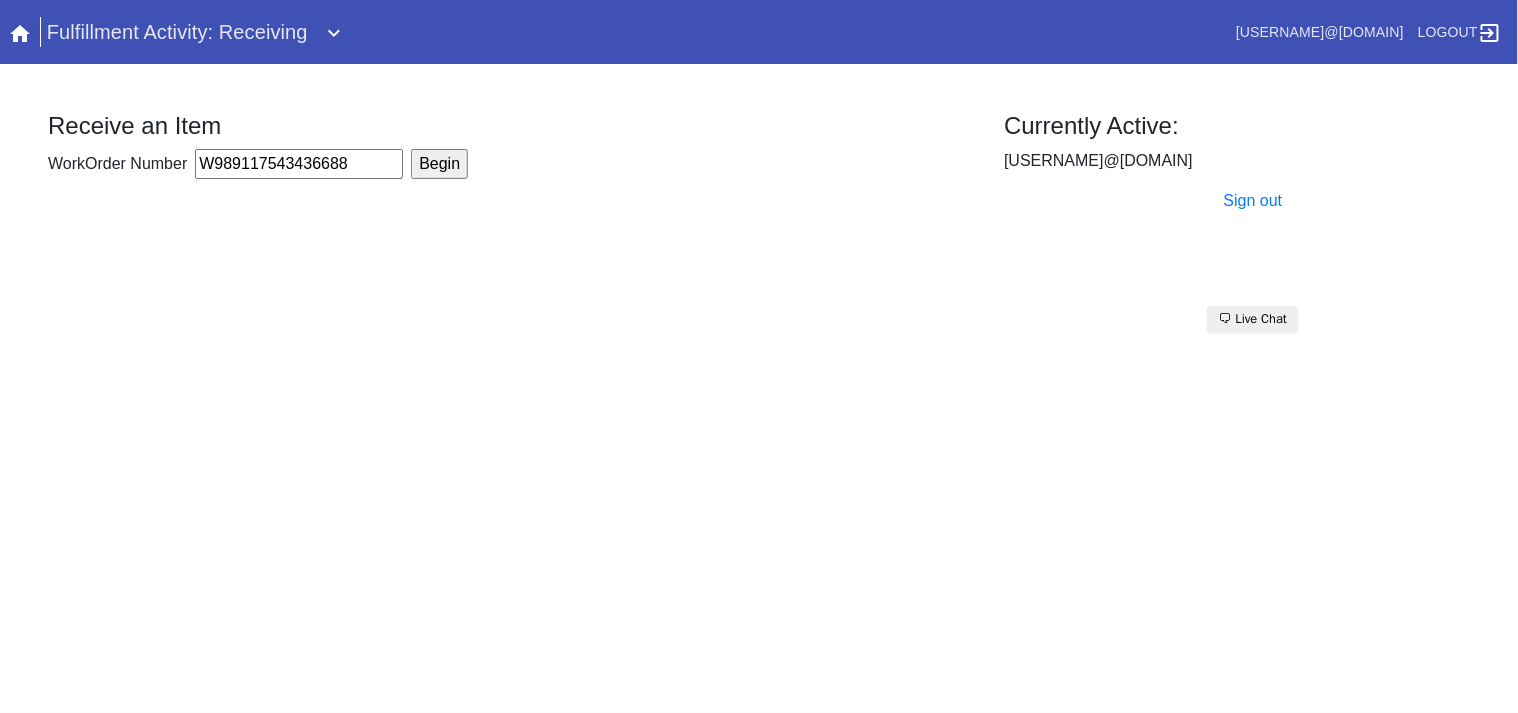 type on "W989117543436688" 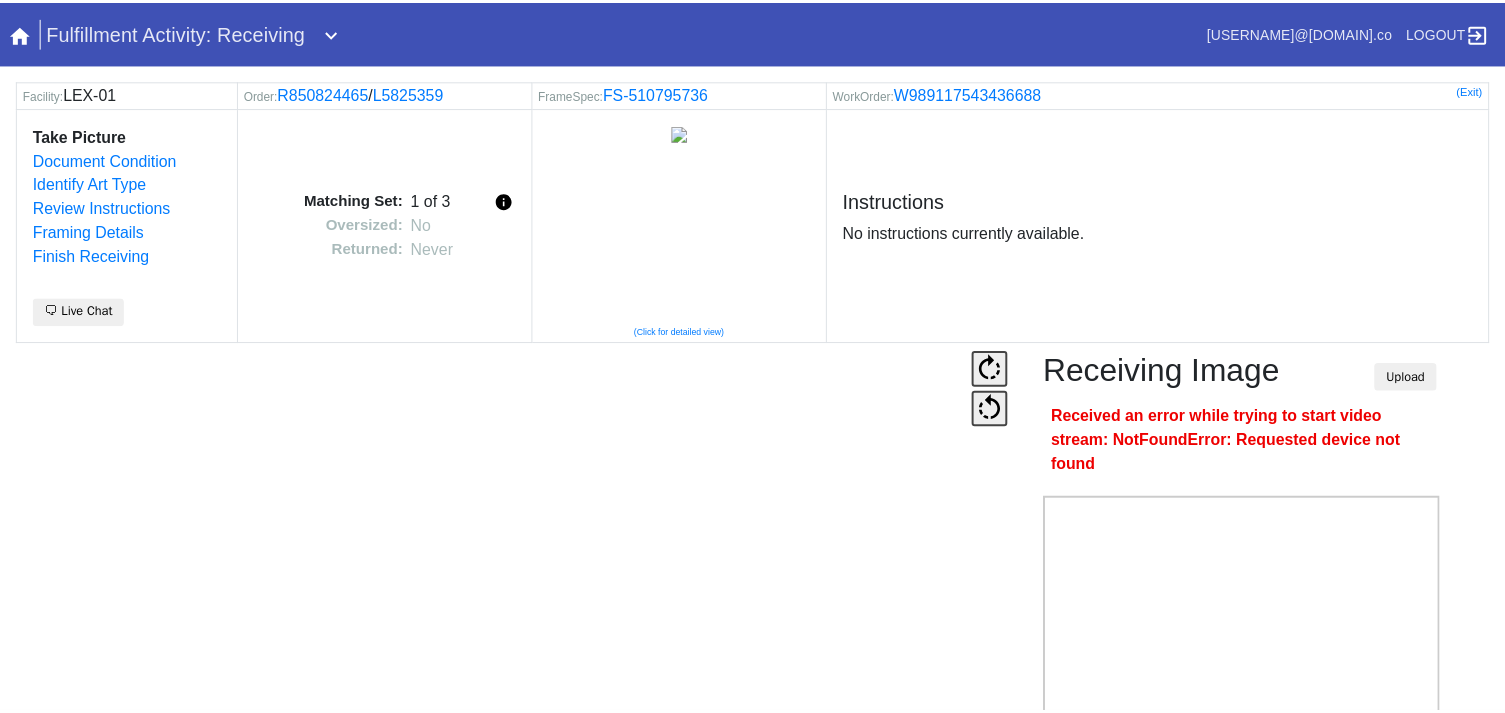 scroll, scrollTop: 0, scrollLeft: 0, axis: both 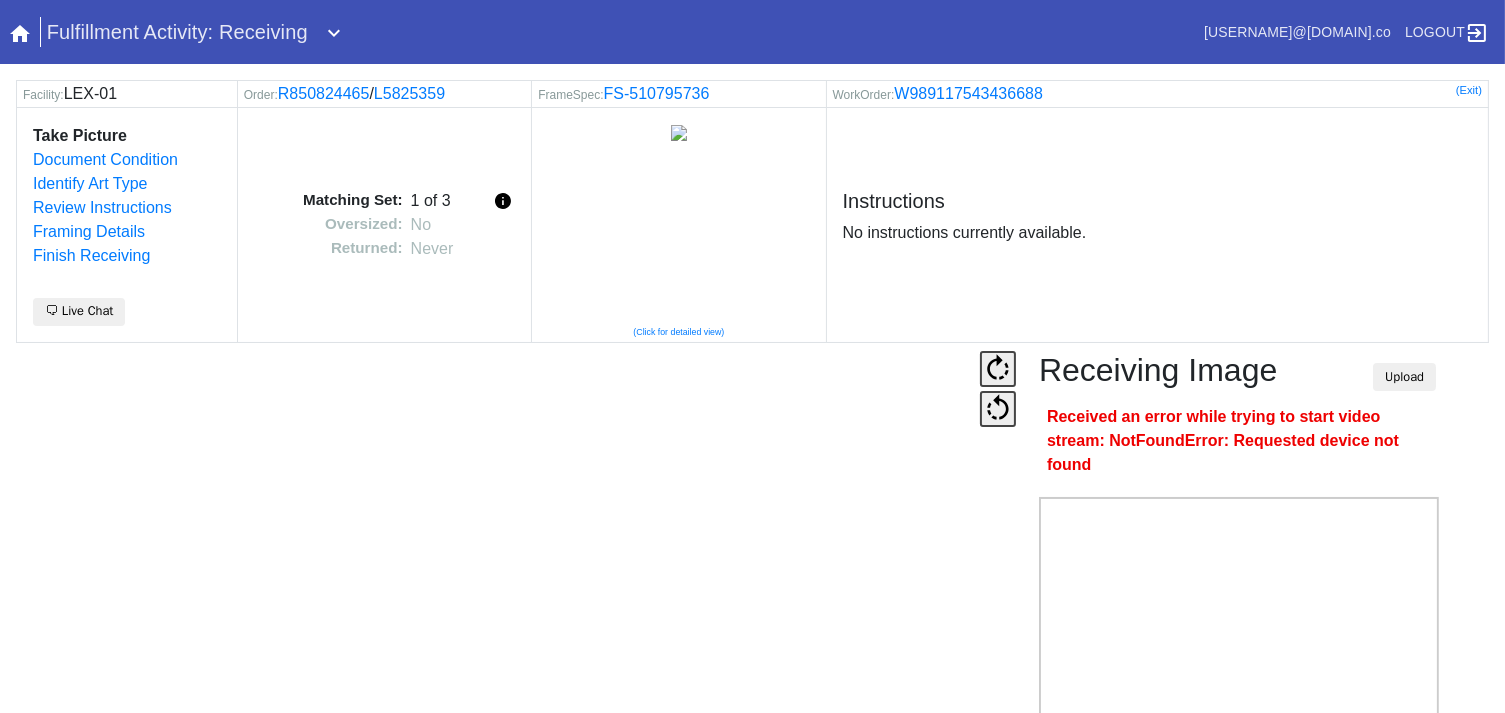 click on "Camera Disabled Click  here  to re-enable it. Receiving Image Upload Received an error while trying to start video stream: NotFoundError: Requested device not found Snap Webcam Save" at bounding box center [752, 591] 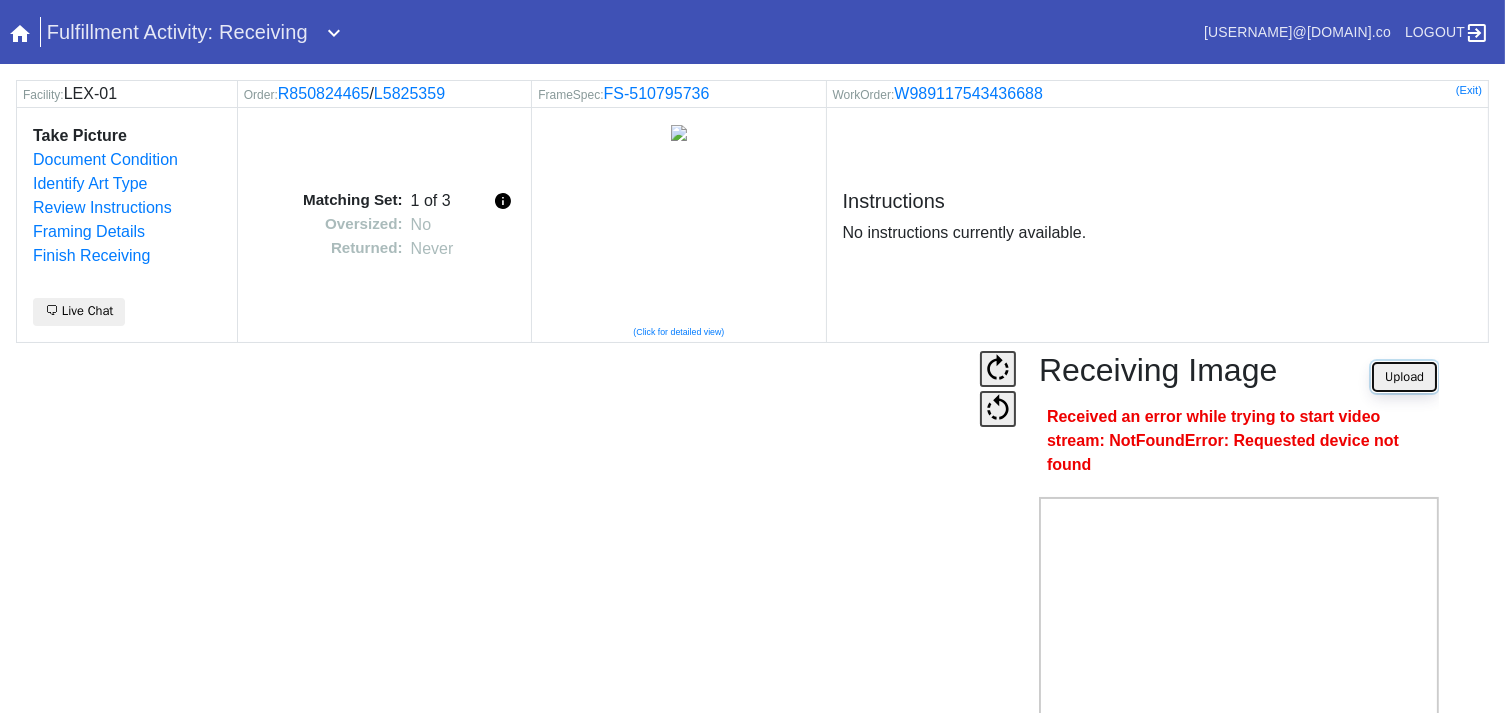 click on "Upload" at bounding box center (1404, 377) 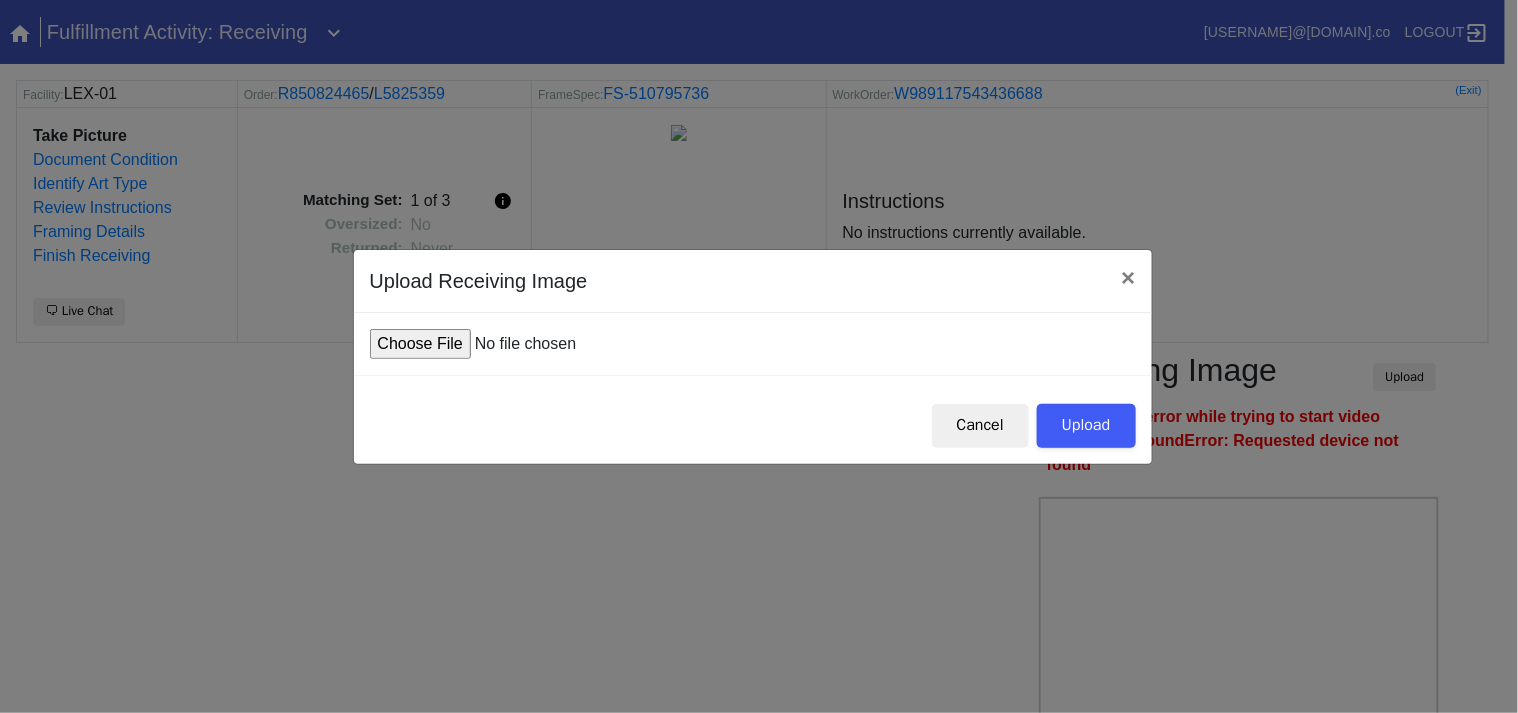 click at bounding box center (521, 344) 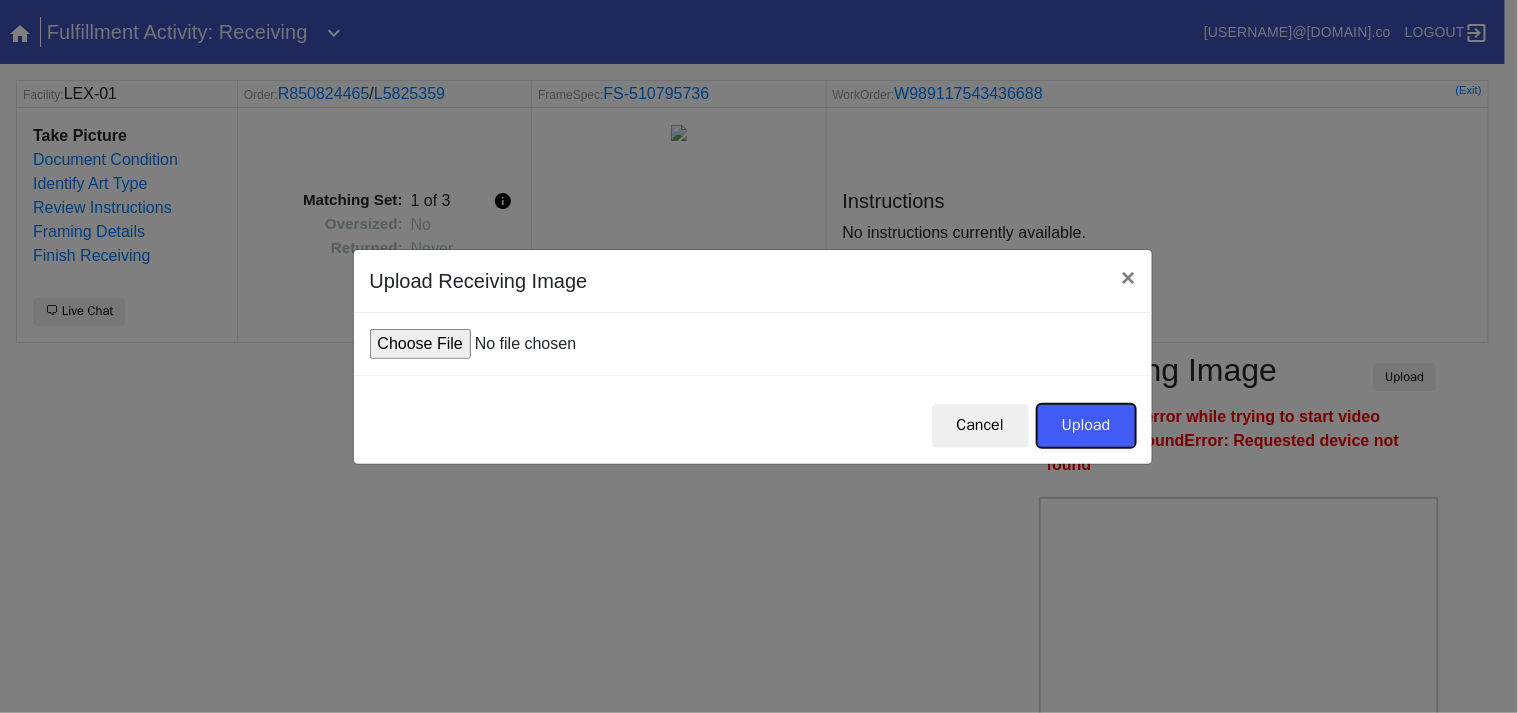 drag, startPoint x: 1082, startPoint y: 423, endPoint x: 1124, endPoint y: 452, distance: 51.0392 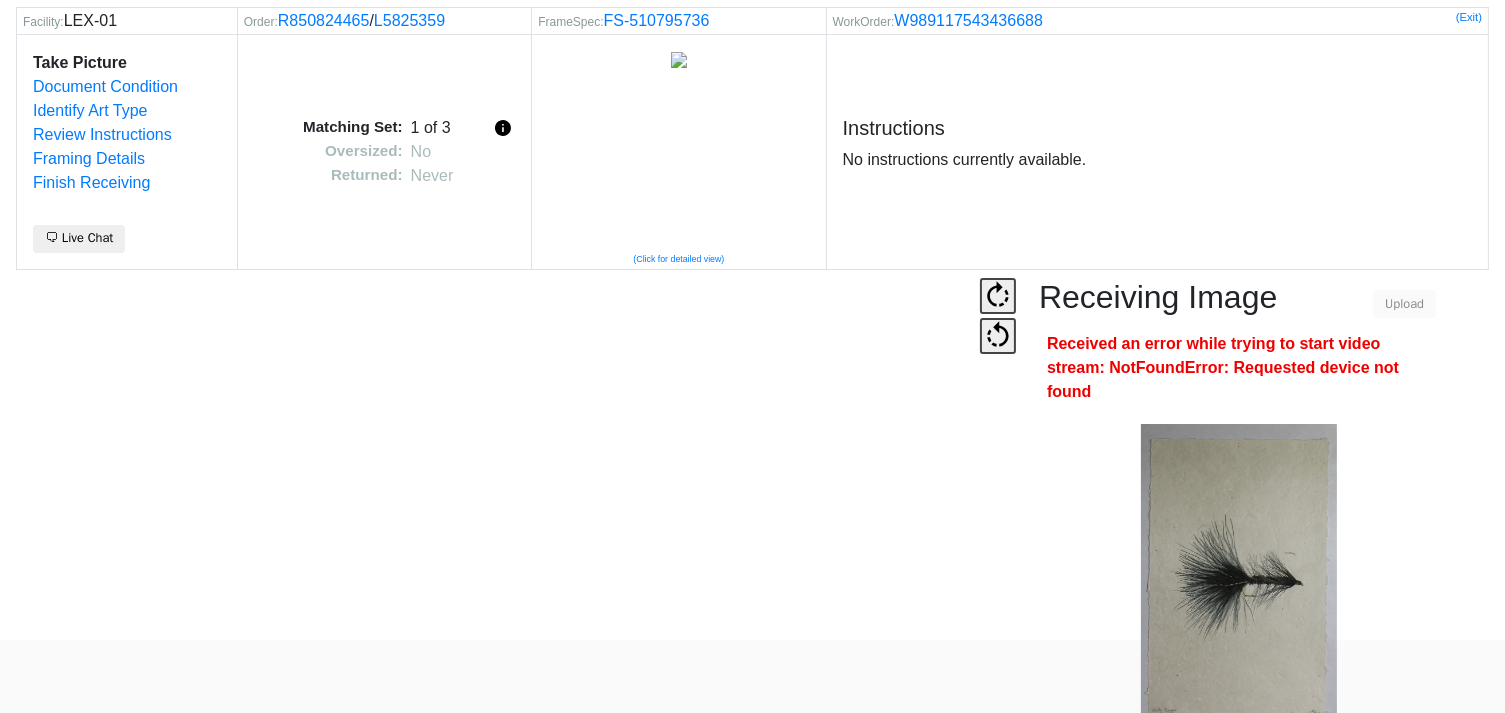 scroll, scrollTop: 124, scrollLeft: 0, axis: vertical 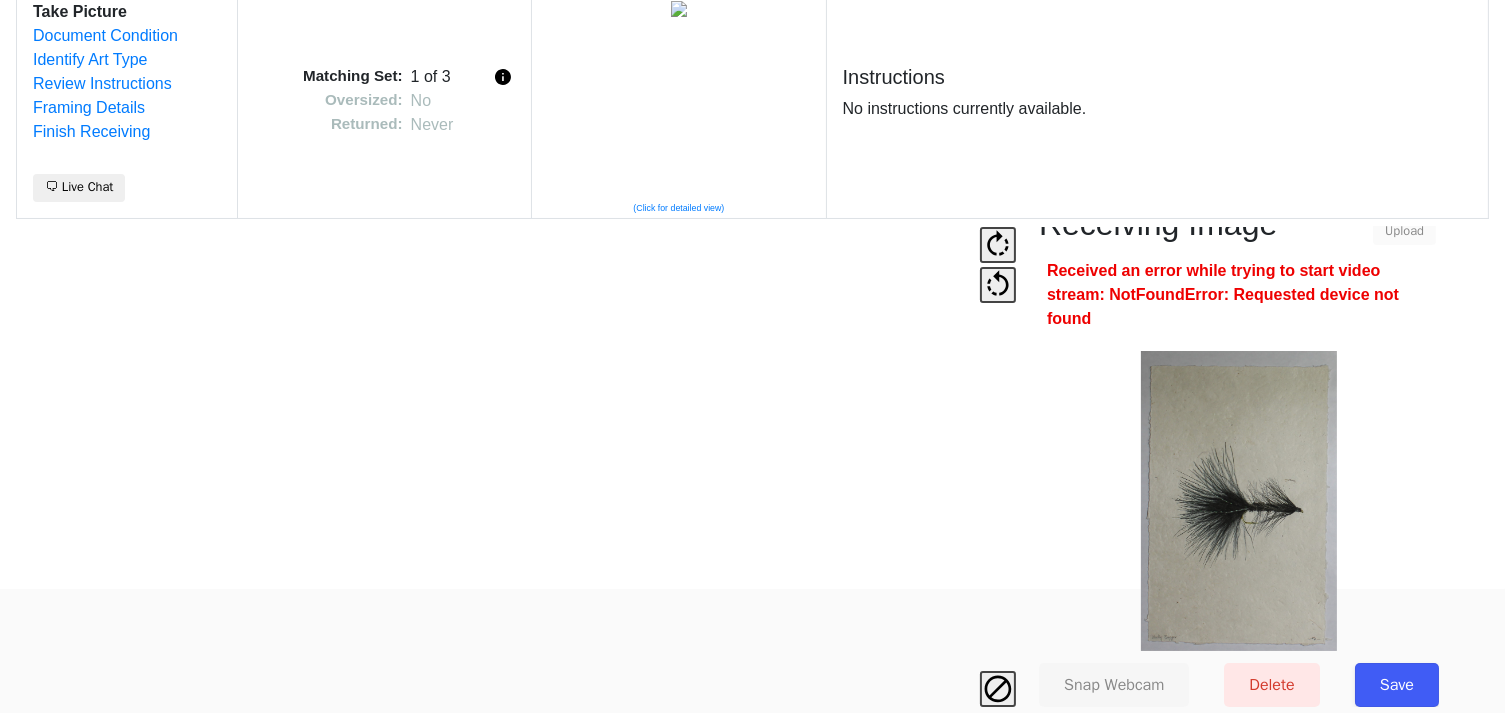 click on "Save" at bounding box center [1397, 685] 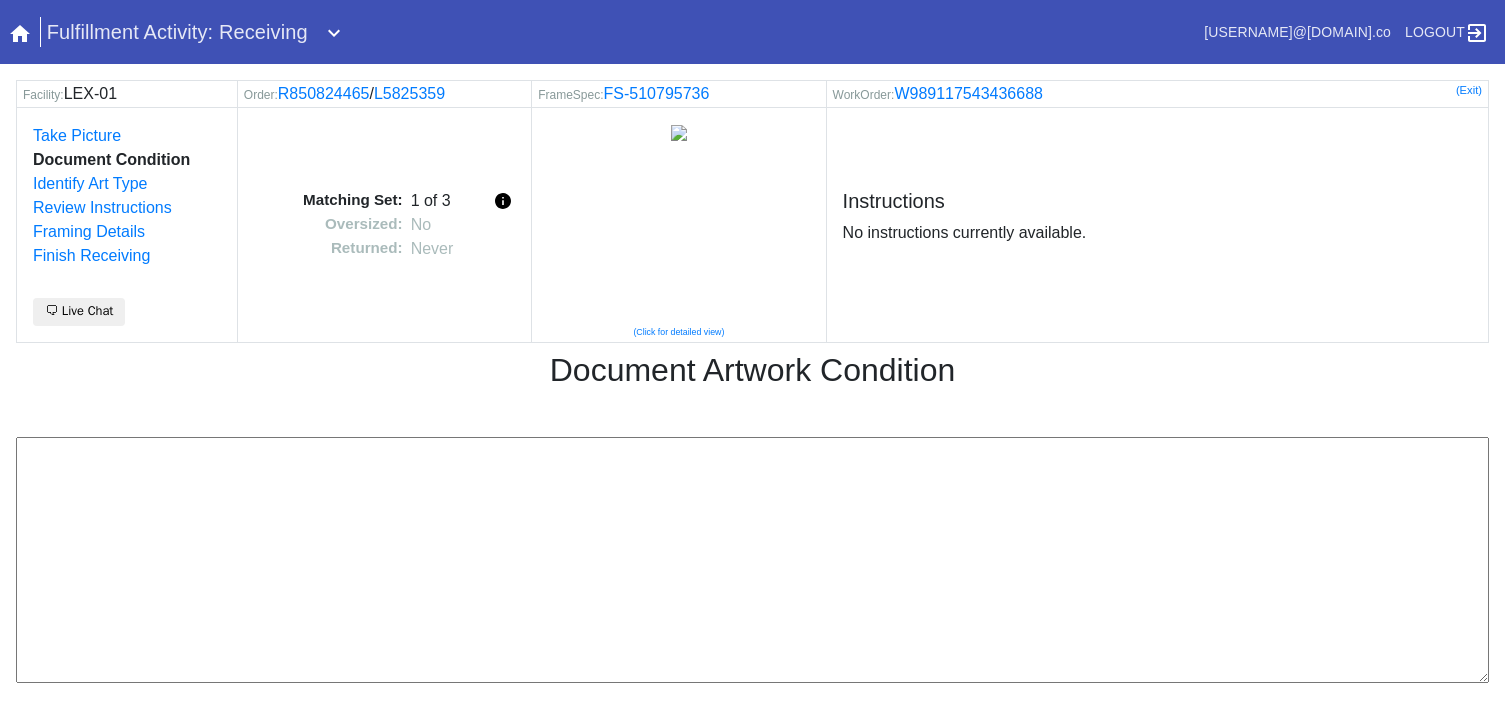 scroll, scrollTop: 0, scrollLeft: 0, axis: both 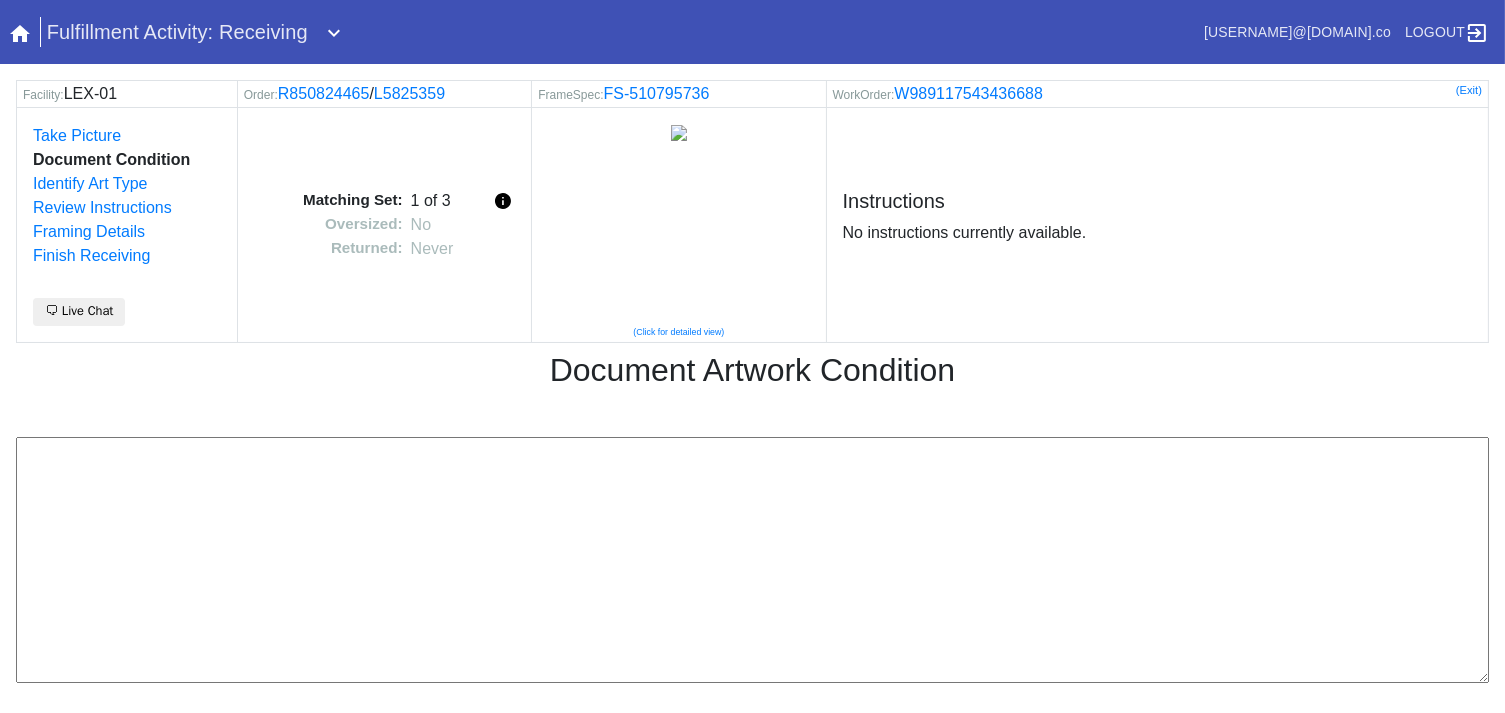 drag, startPoint x: 50, startPoint y: 446, endPoint x: 56, endPoint y: 463, distance: 18.027756 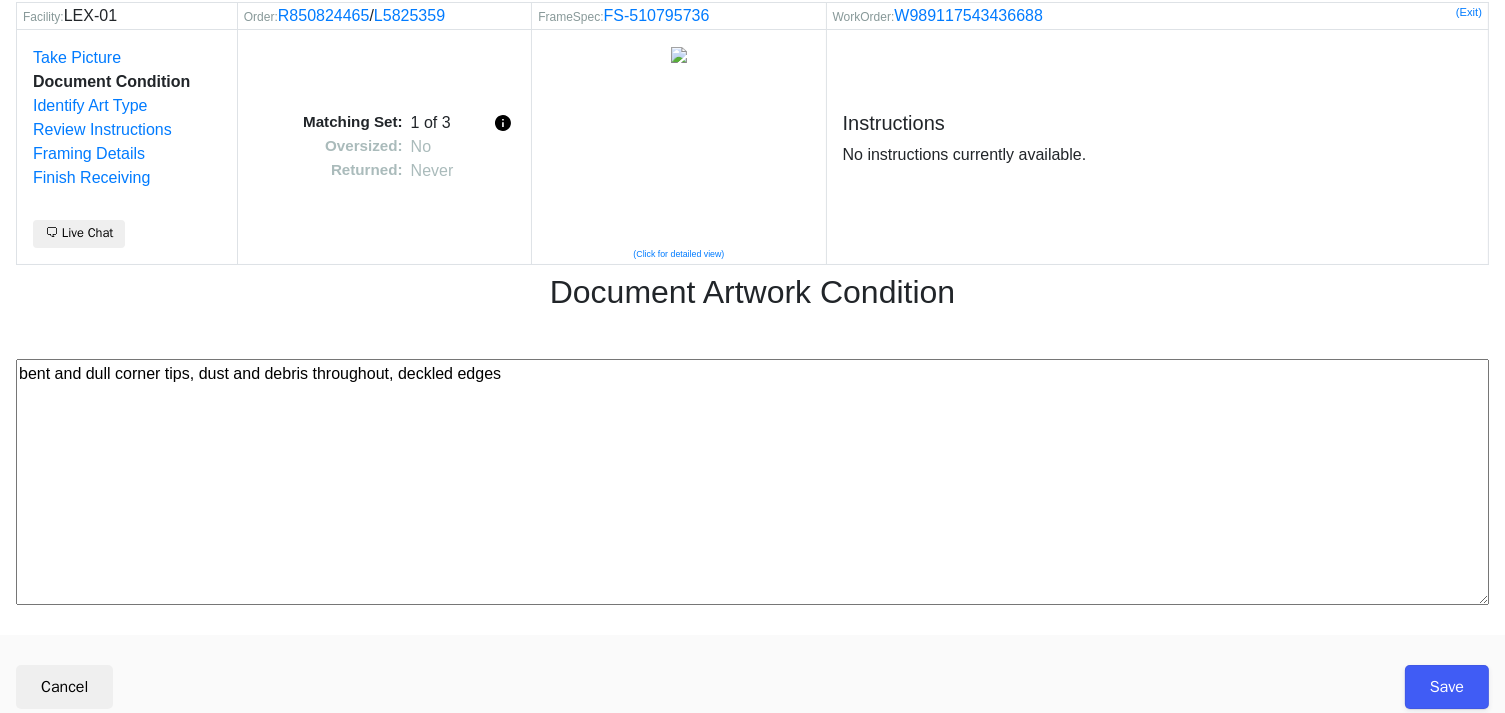 scroll, scrollTop: 80, scrollLeft: 0, axis: vertical 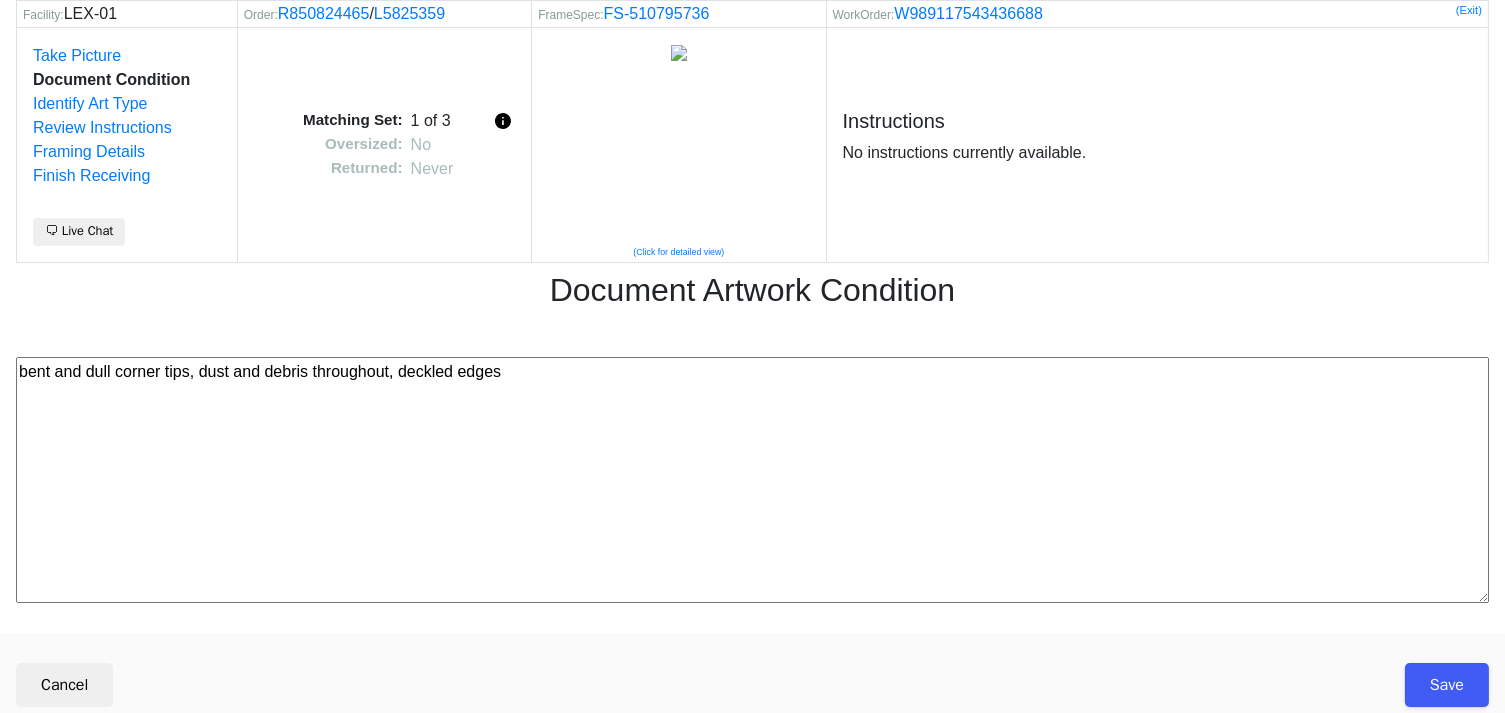type on "bent and dull corner tips, dust and debris throughout, deckled edges" 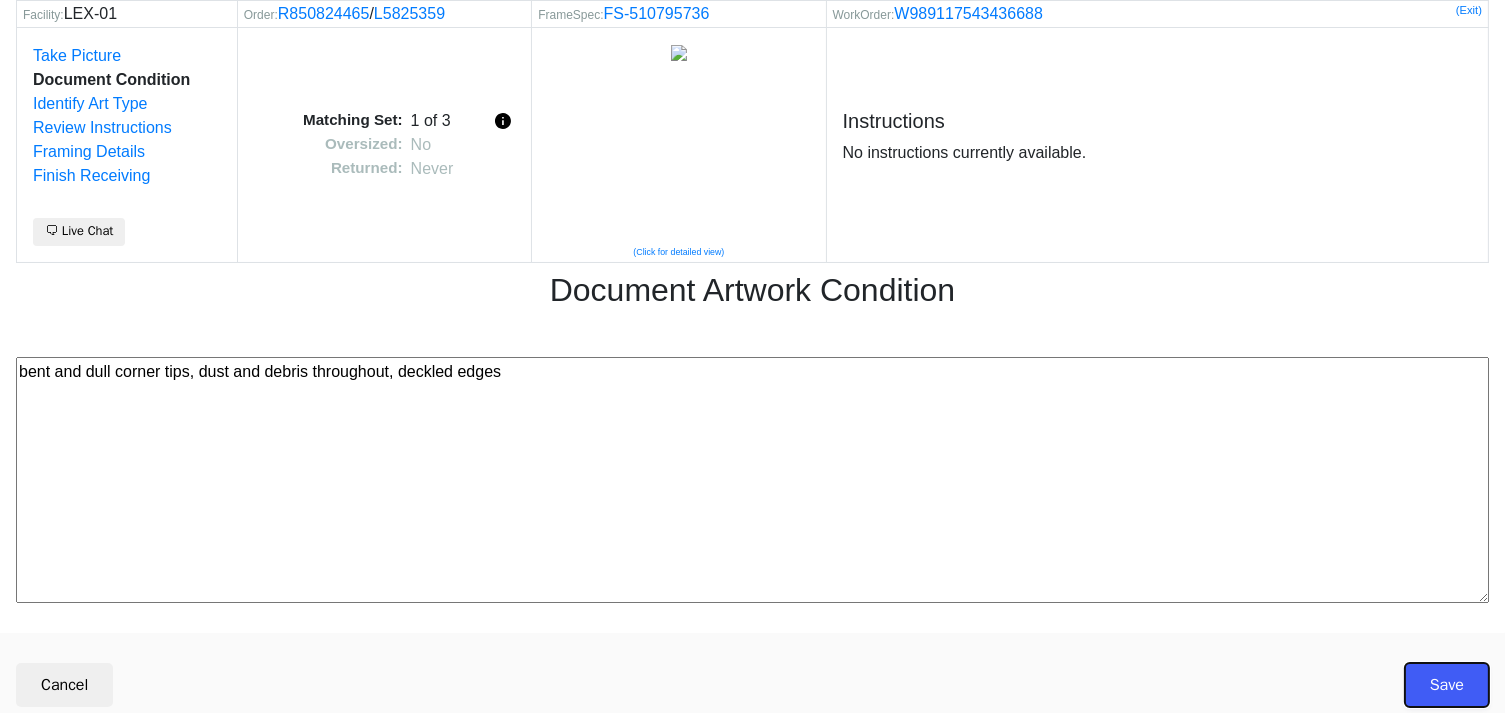 click on "Save" at bounding box center (1447, 685) 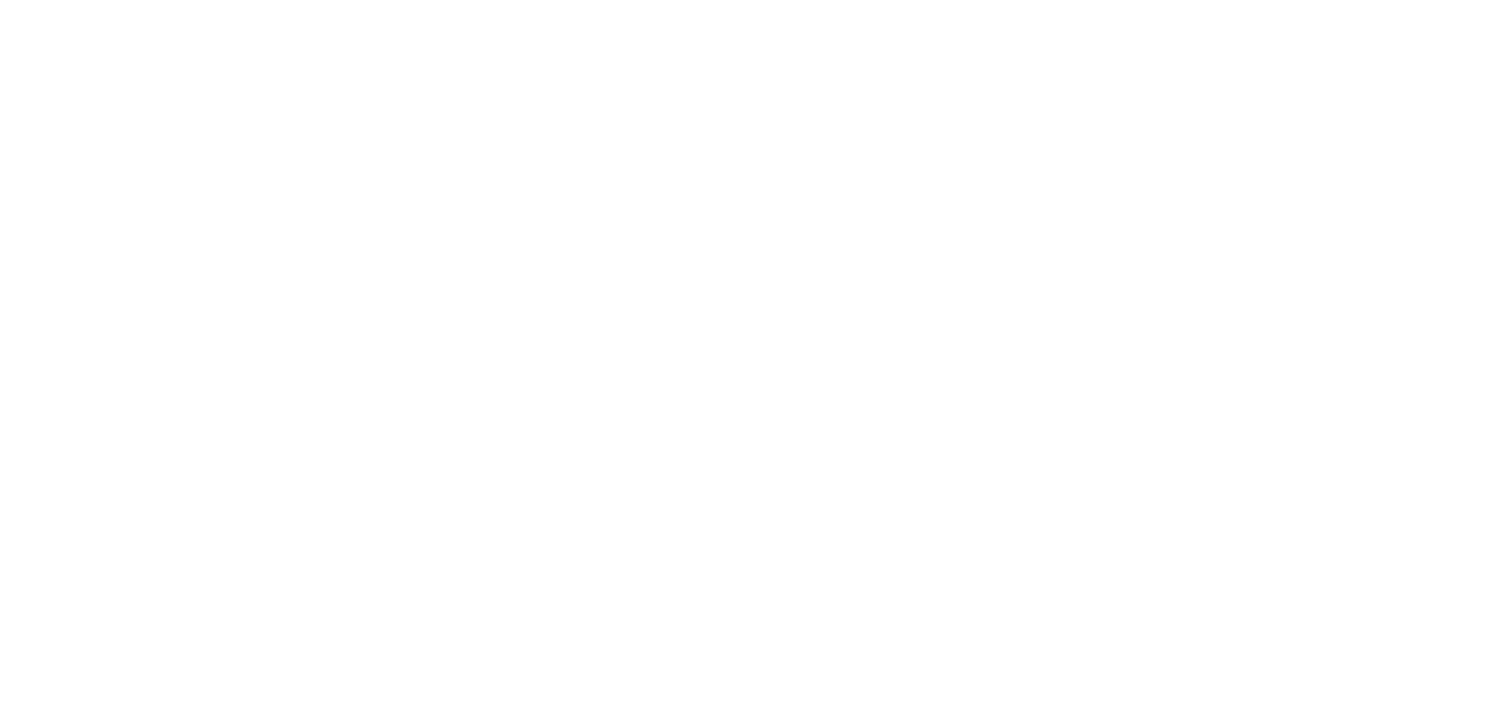 scroll, scrollTop: 0, scrollLeft: 0, axis: both 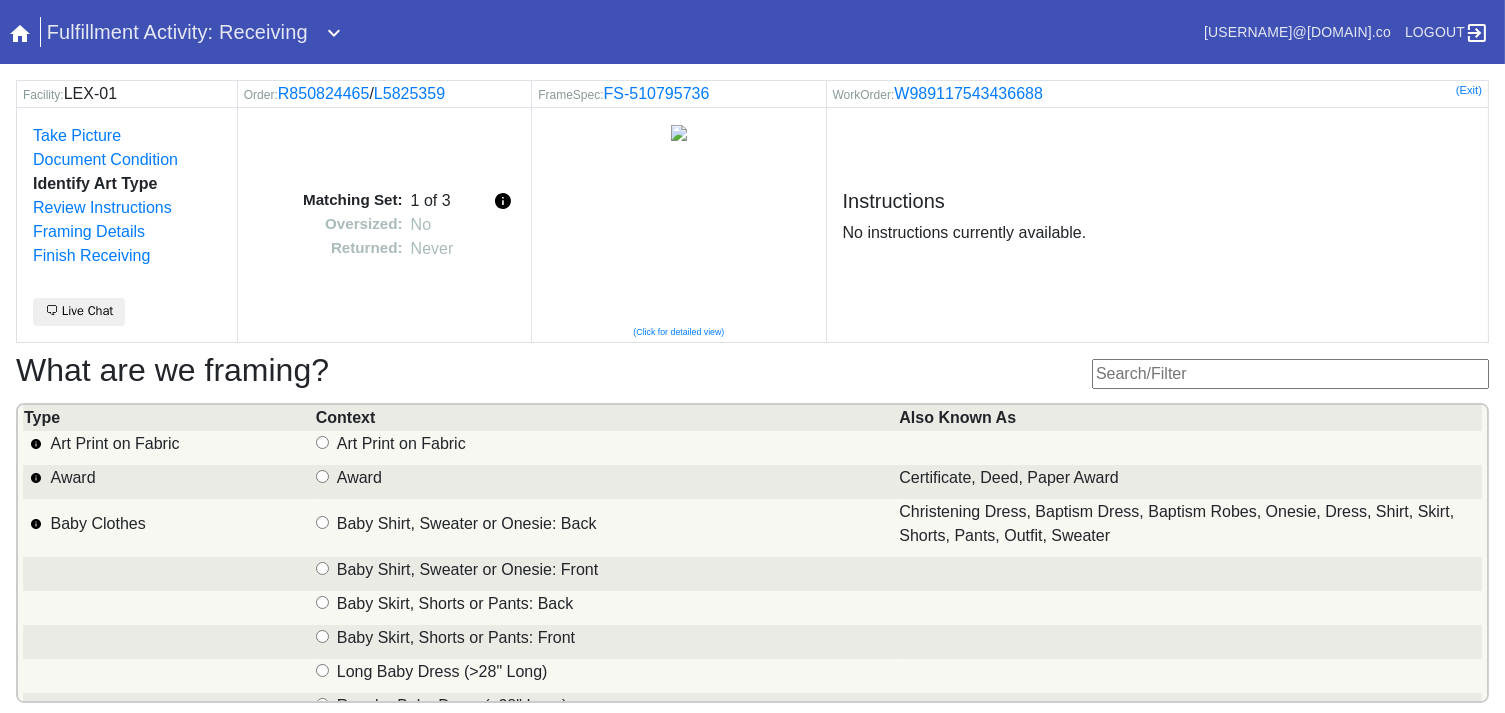 click at bounding box center (1290, 374) 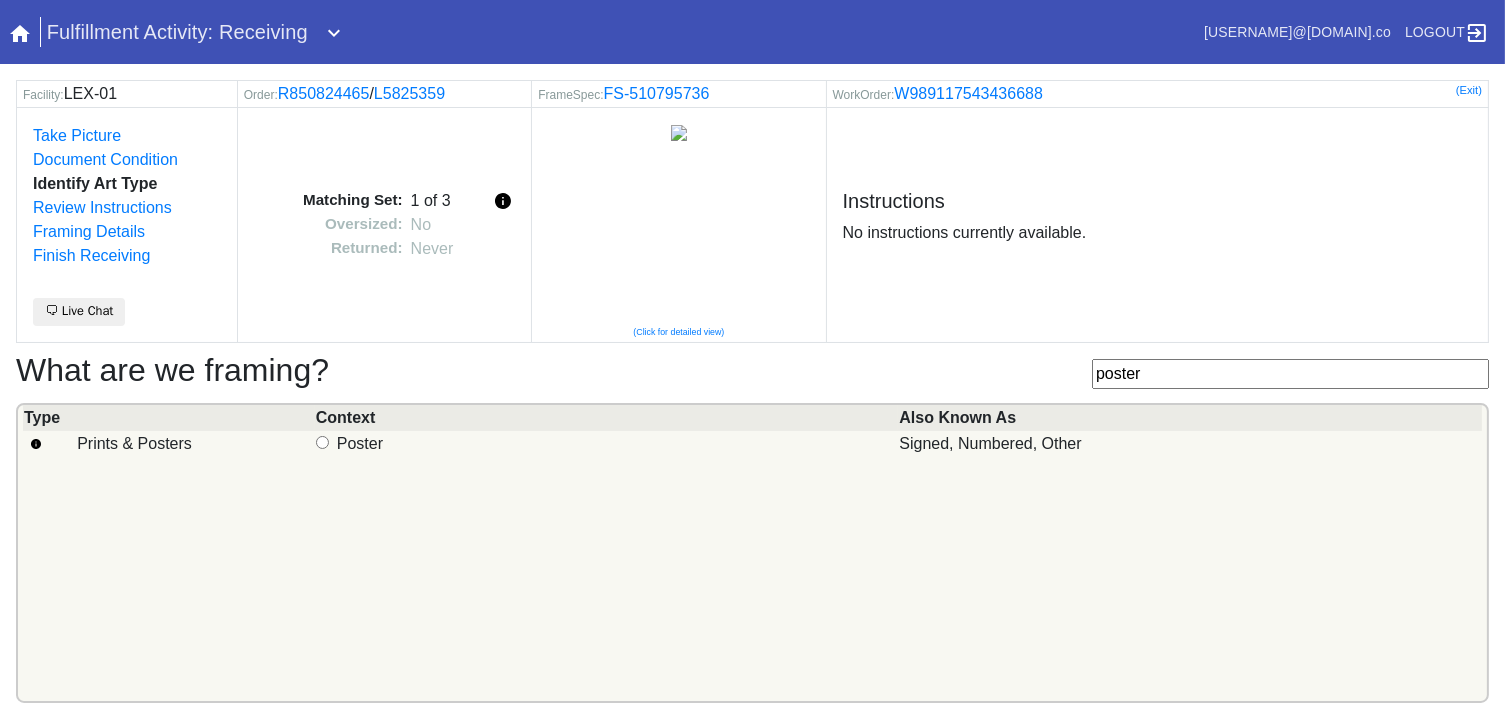 type on "poster" 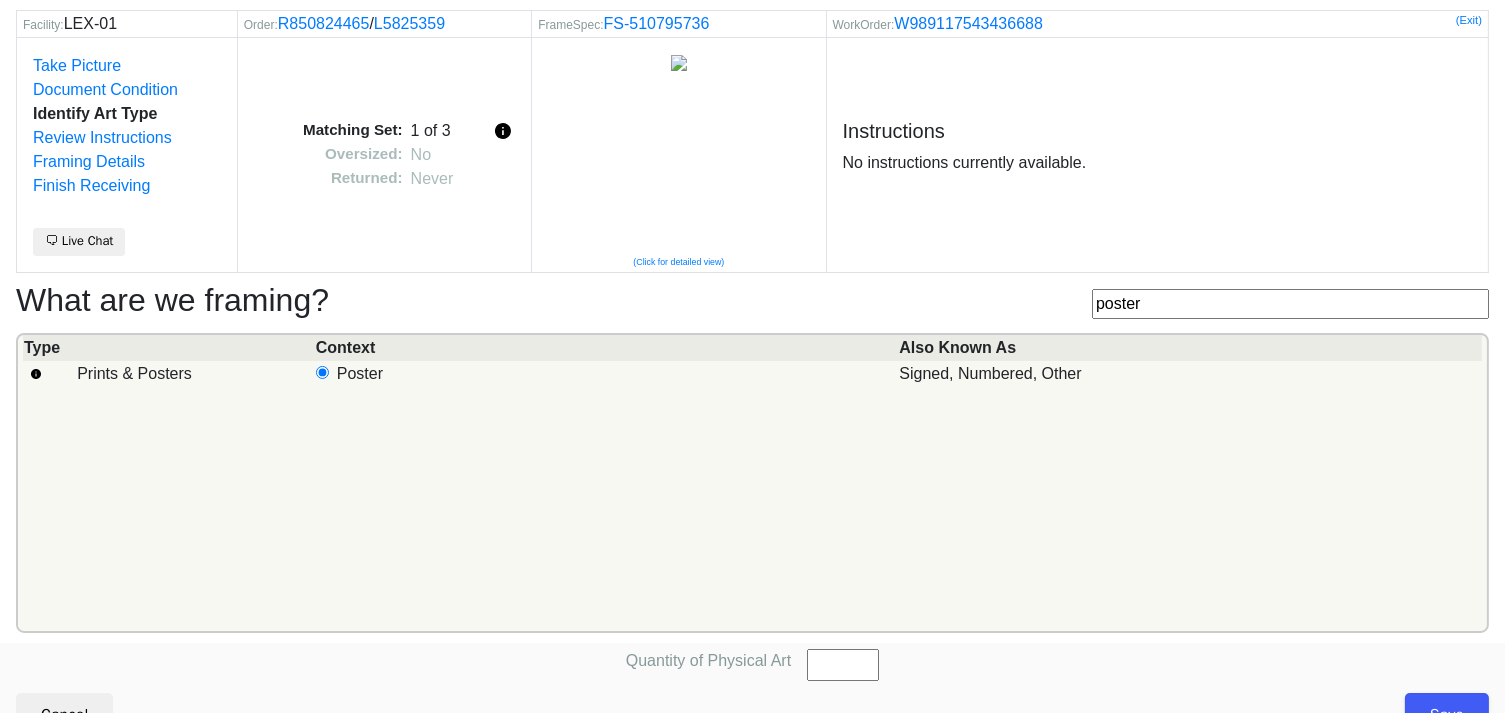scroll, scrollTop: 101, scrollLeft: 0, axis: vertical 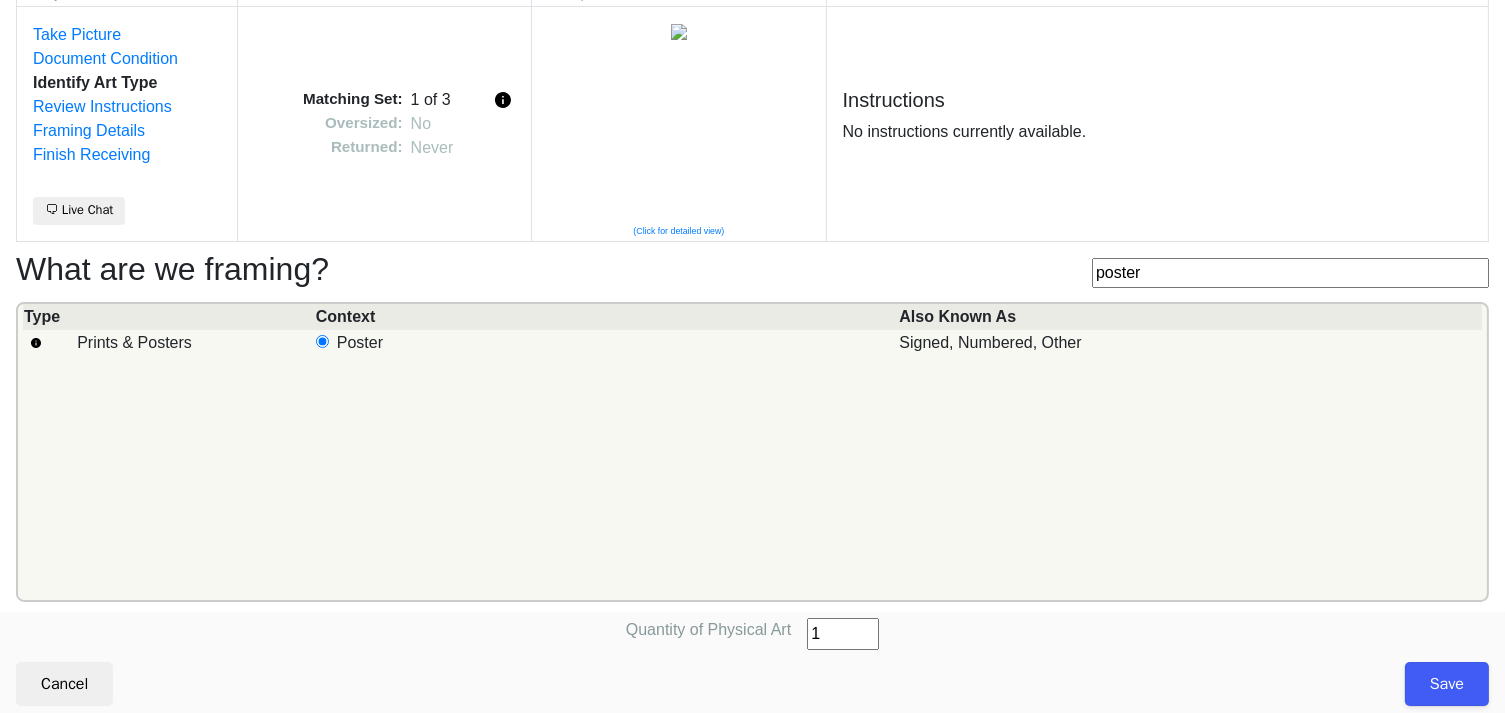 drag, startPoint x: 877, startPoint y: 625, endPoint x: 911, endPoint y: 621, distance: 34.234486 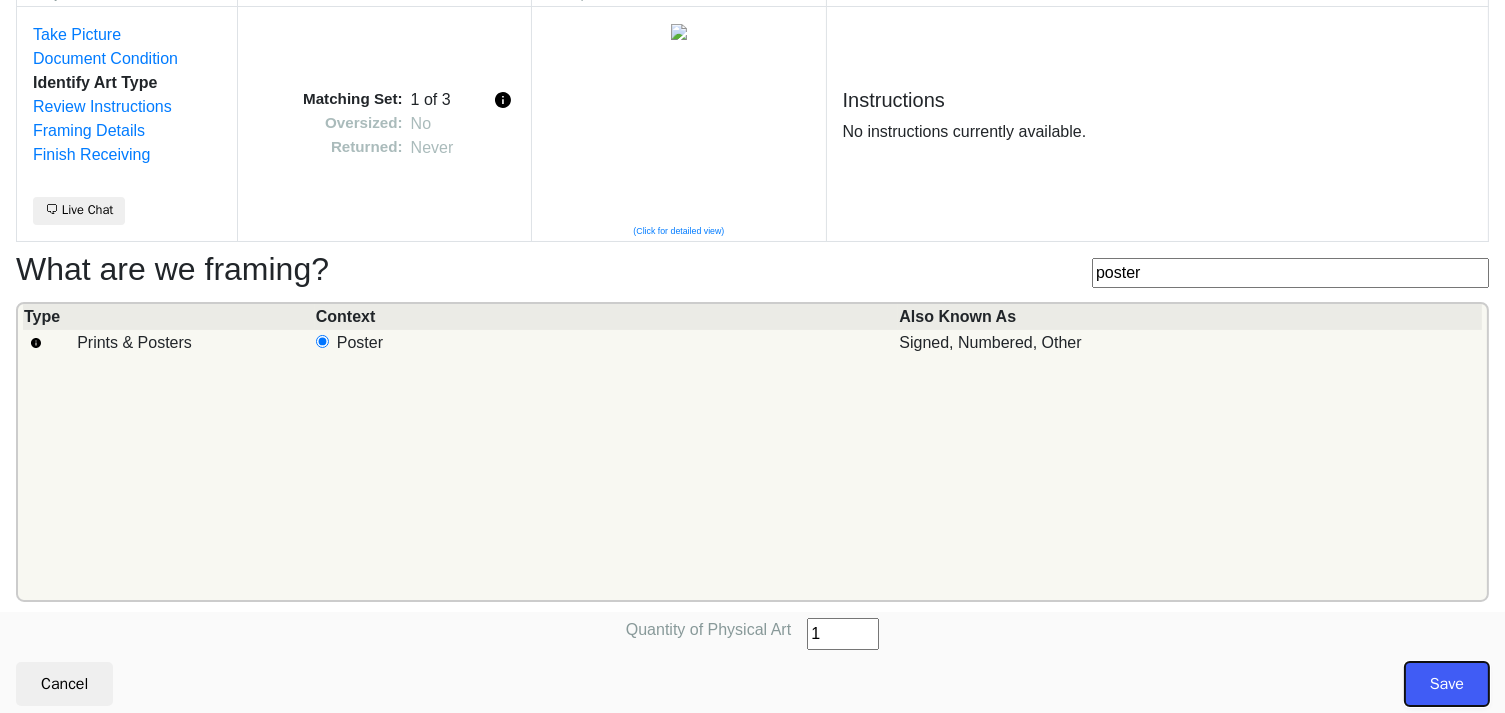 click on "Save" at bounding box center [1447, 684] 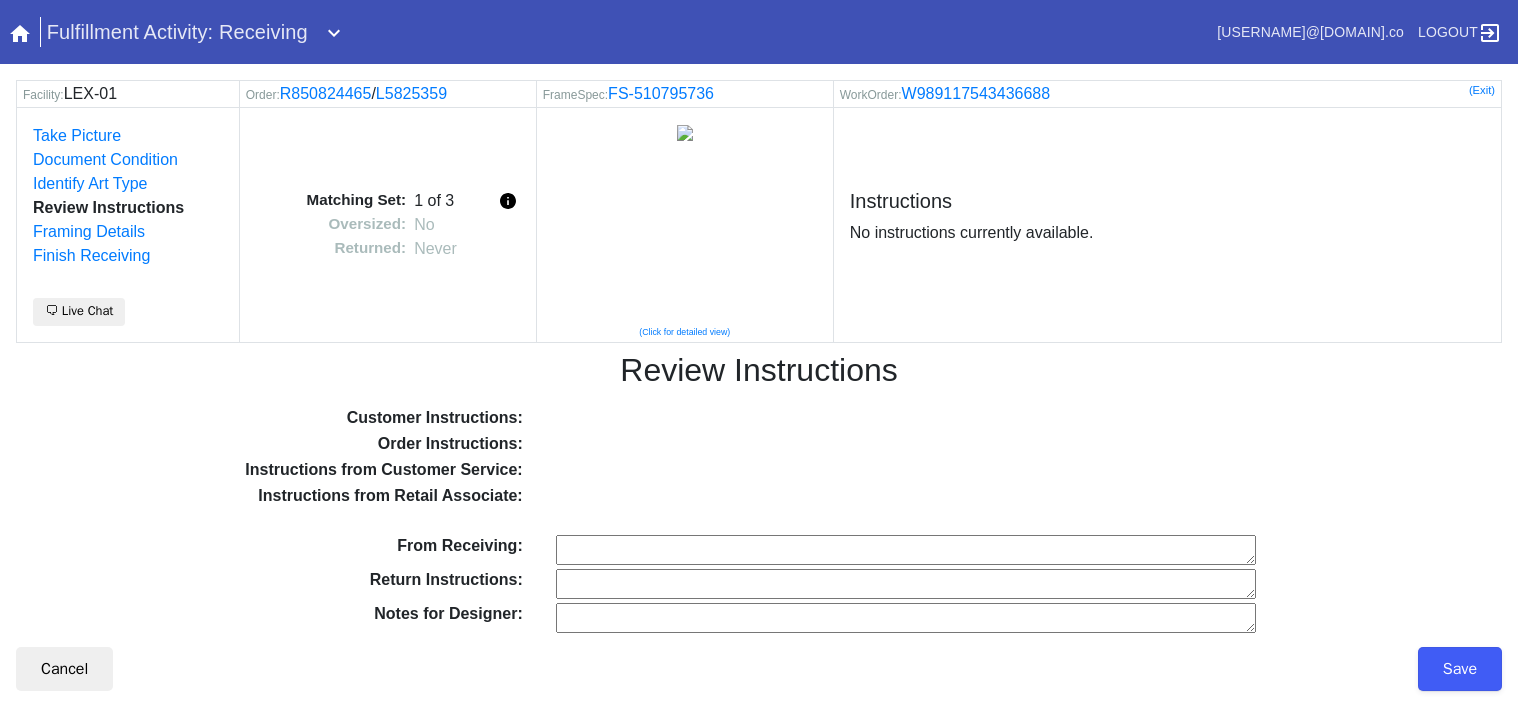 scroll, scrollTop: 0, scrollLeft: 0, axis: both 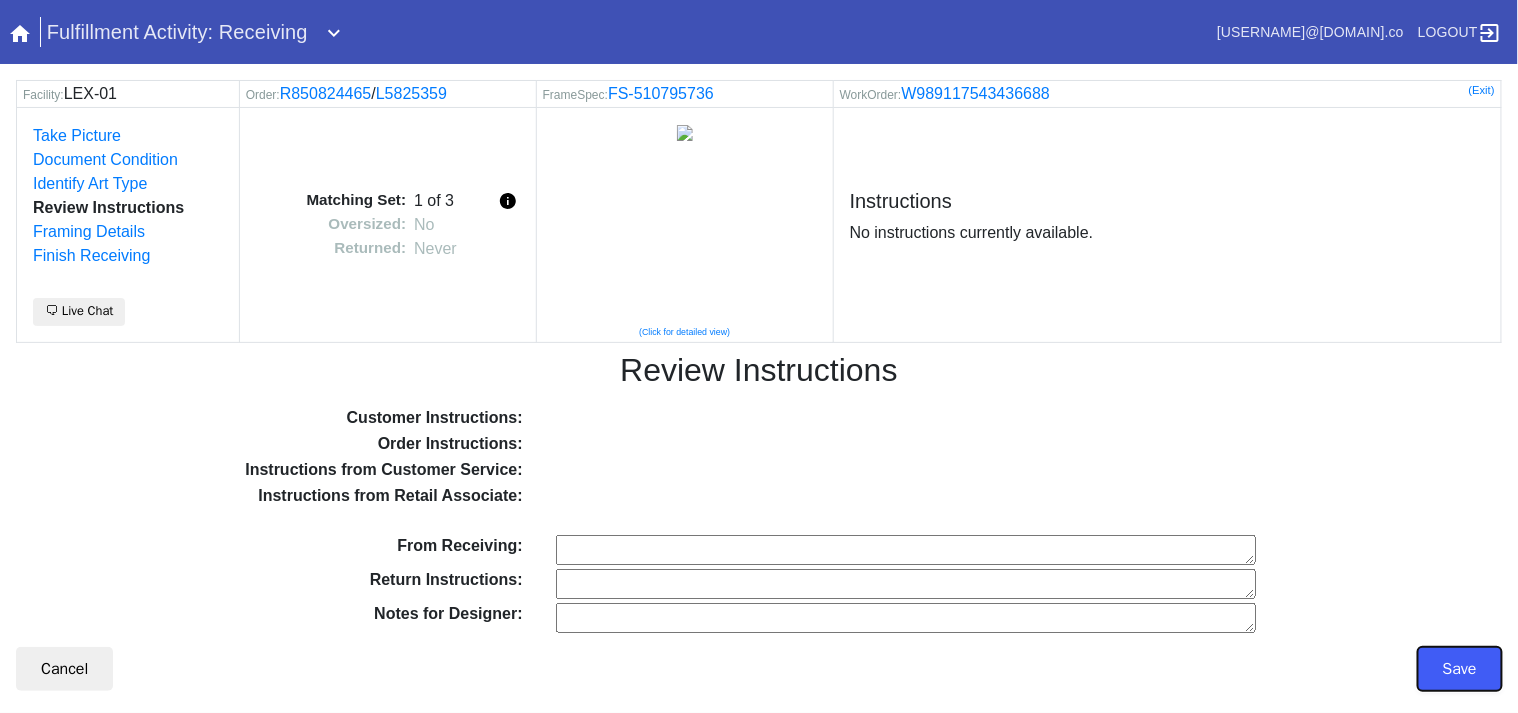 click on "Save" at bounding box center [1460, 669] 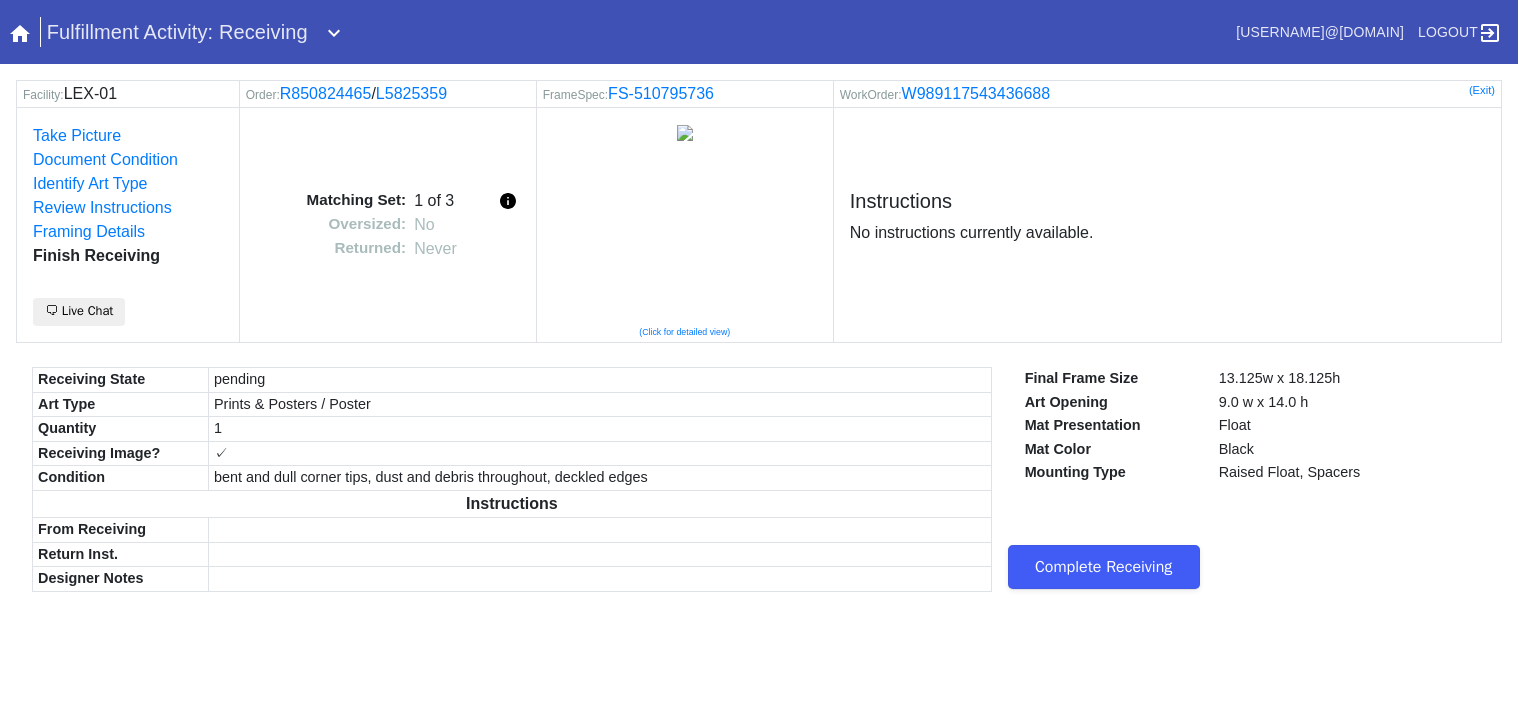 scroll, scrollTop: 0, scrollLeft: 0, axis: both 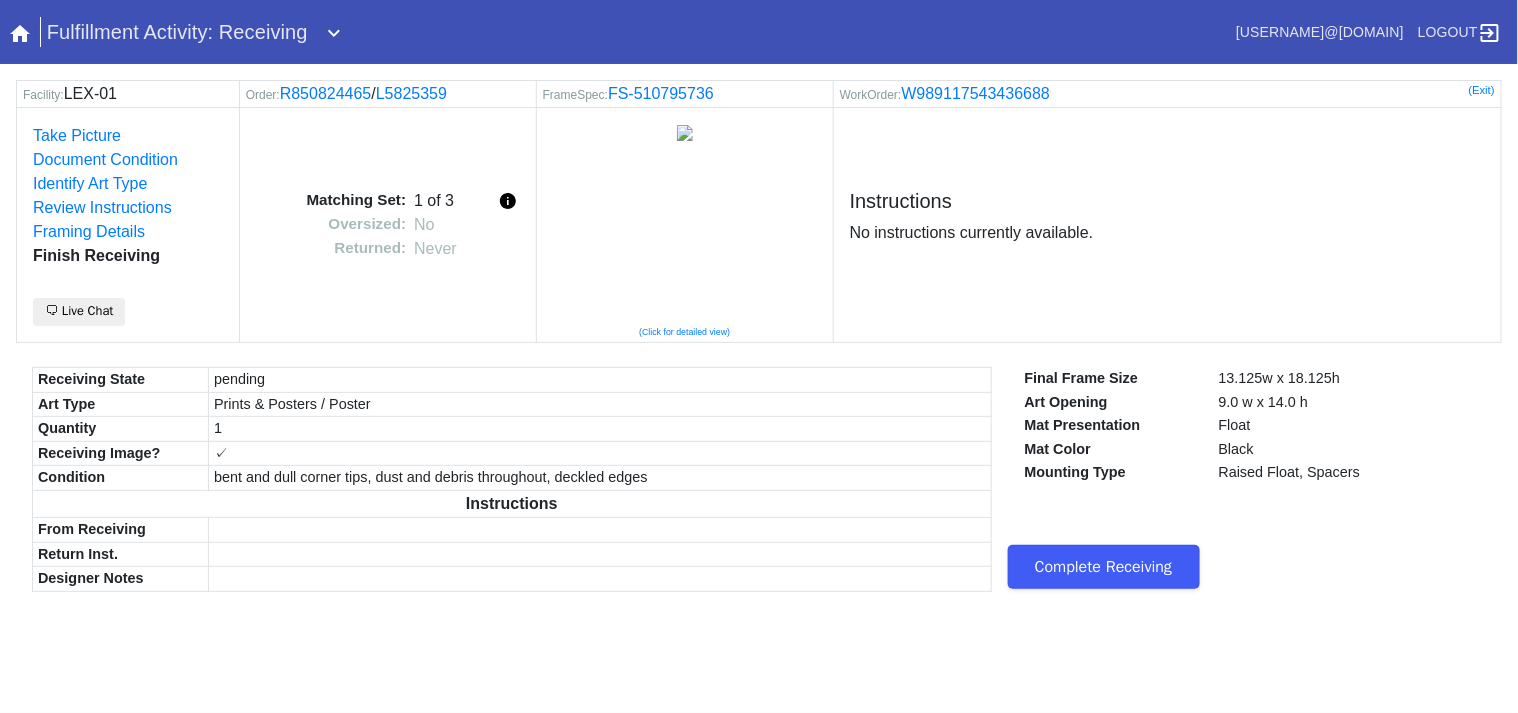 click on "Complete Receiving" at bounding box center [1104, 567] 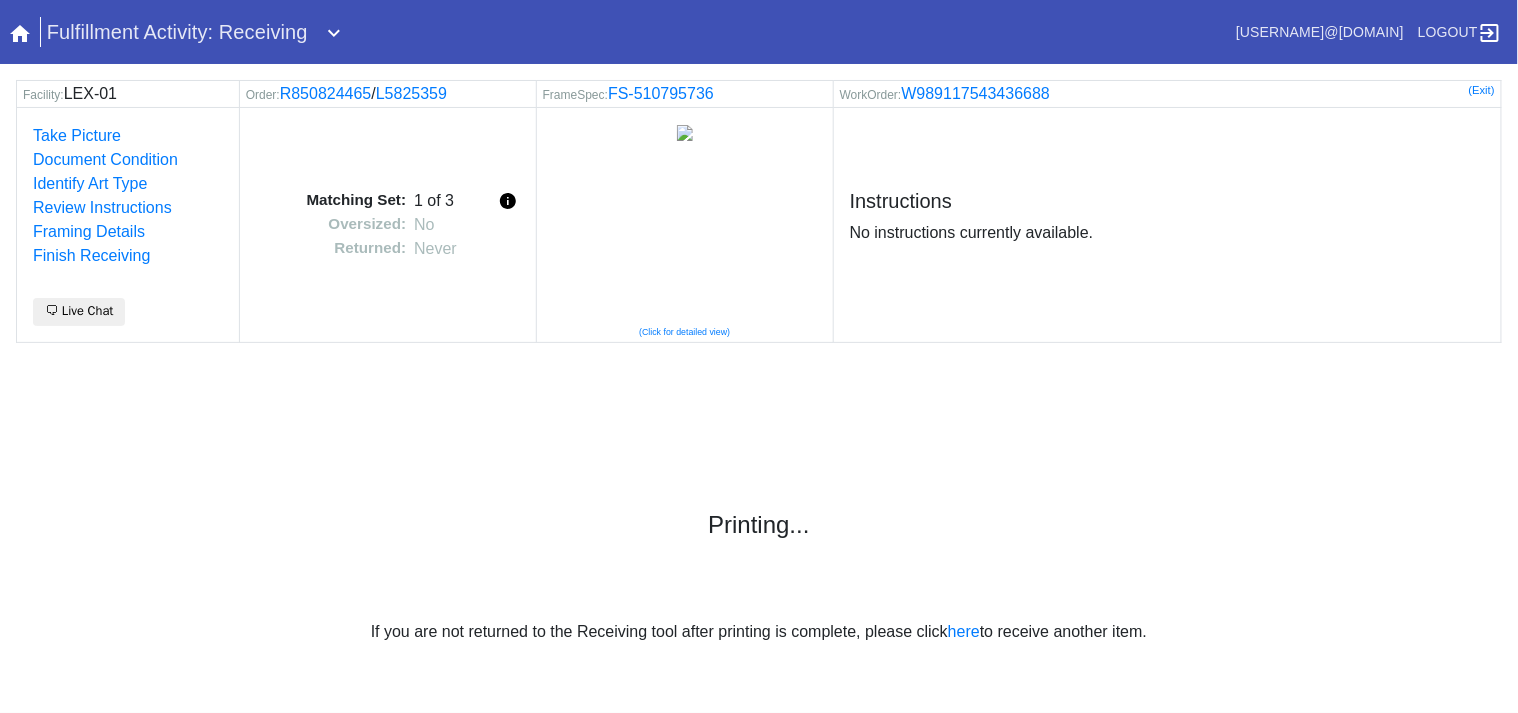 scroll, scrollTop: 0, scrollLeft: 0, axis: both 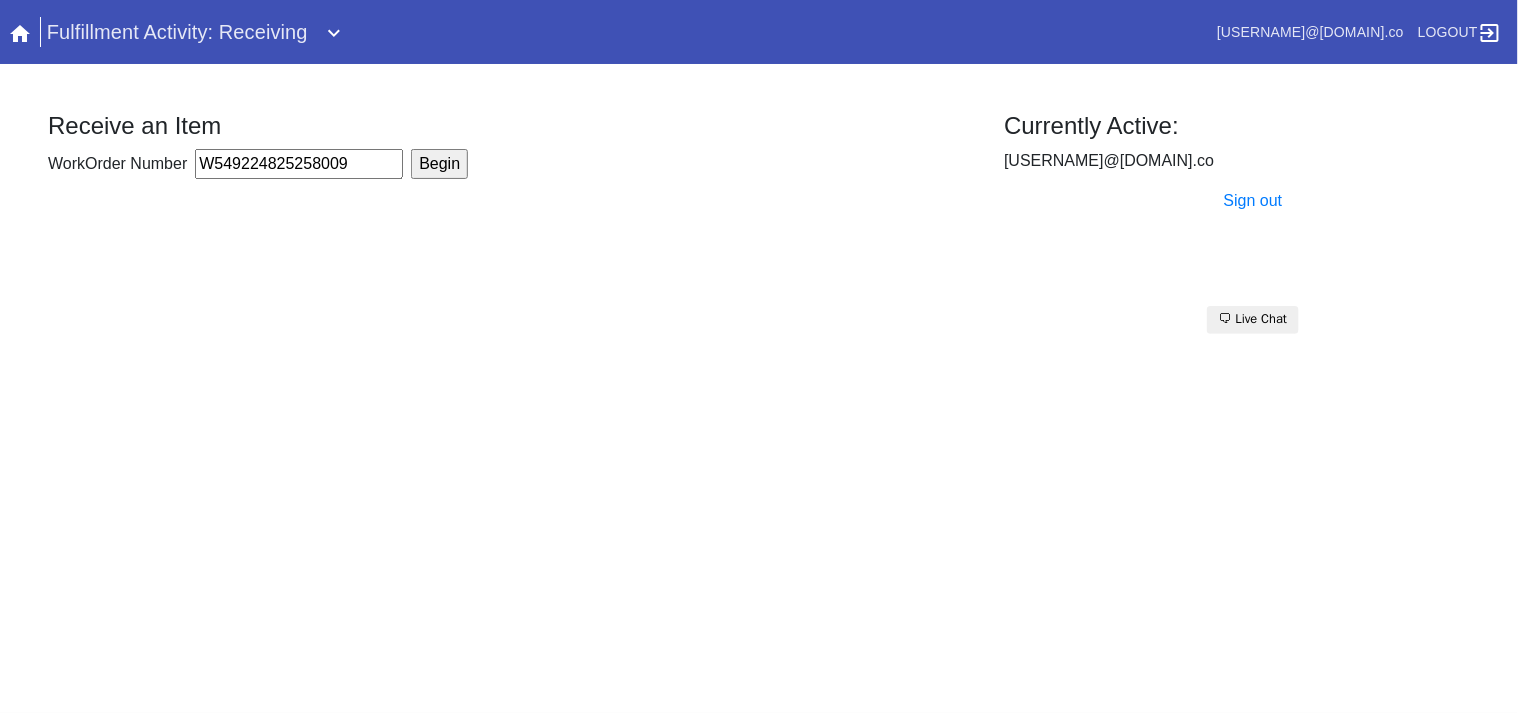 type on "W549224825258009" 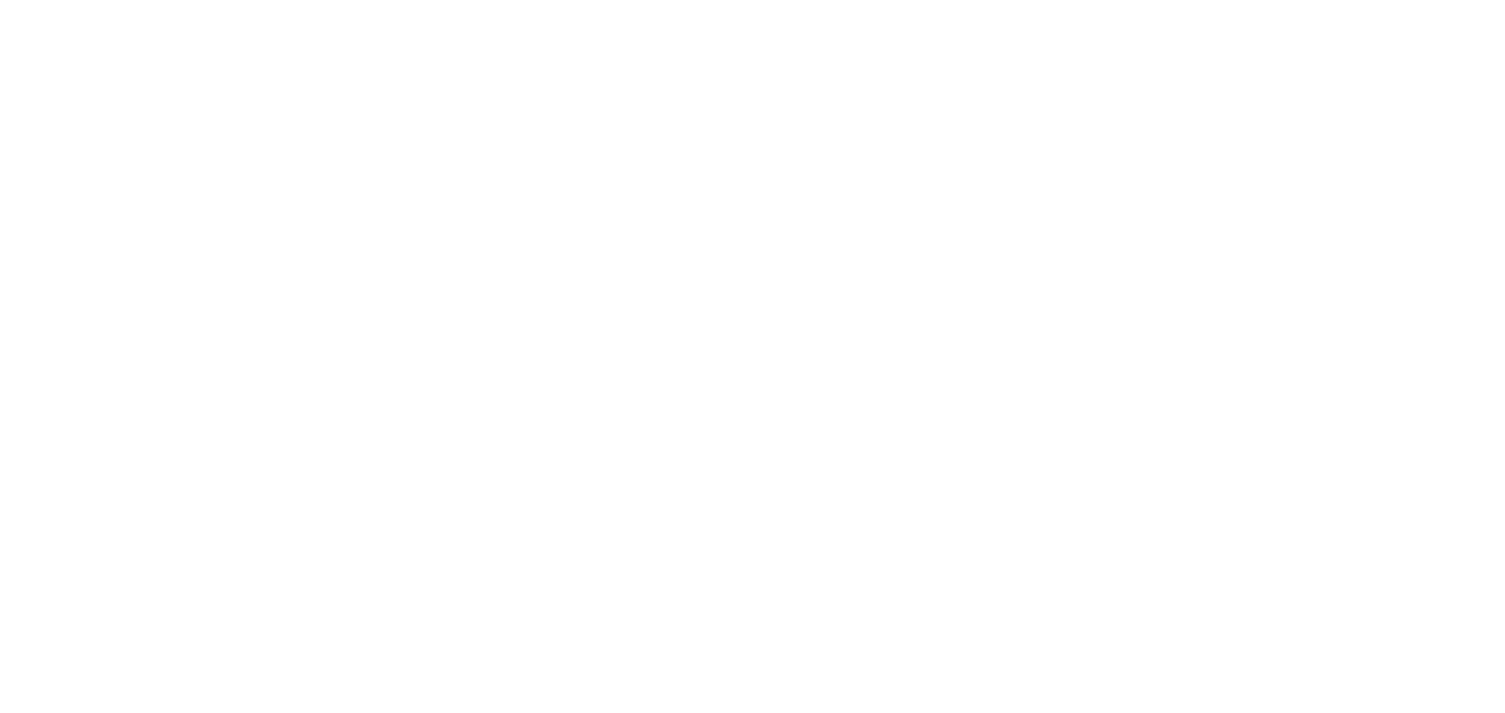 scroll, scrollTop: 0, scrollLeft: 0, axis: both 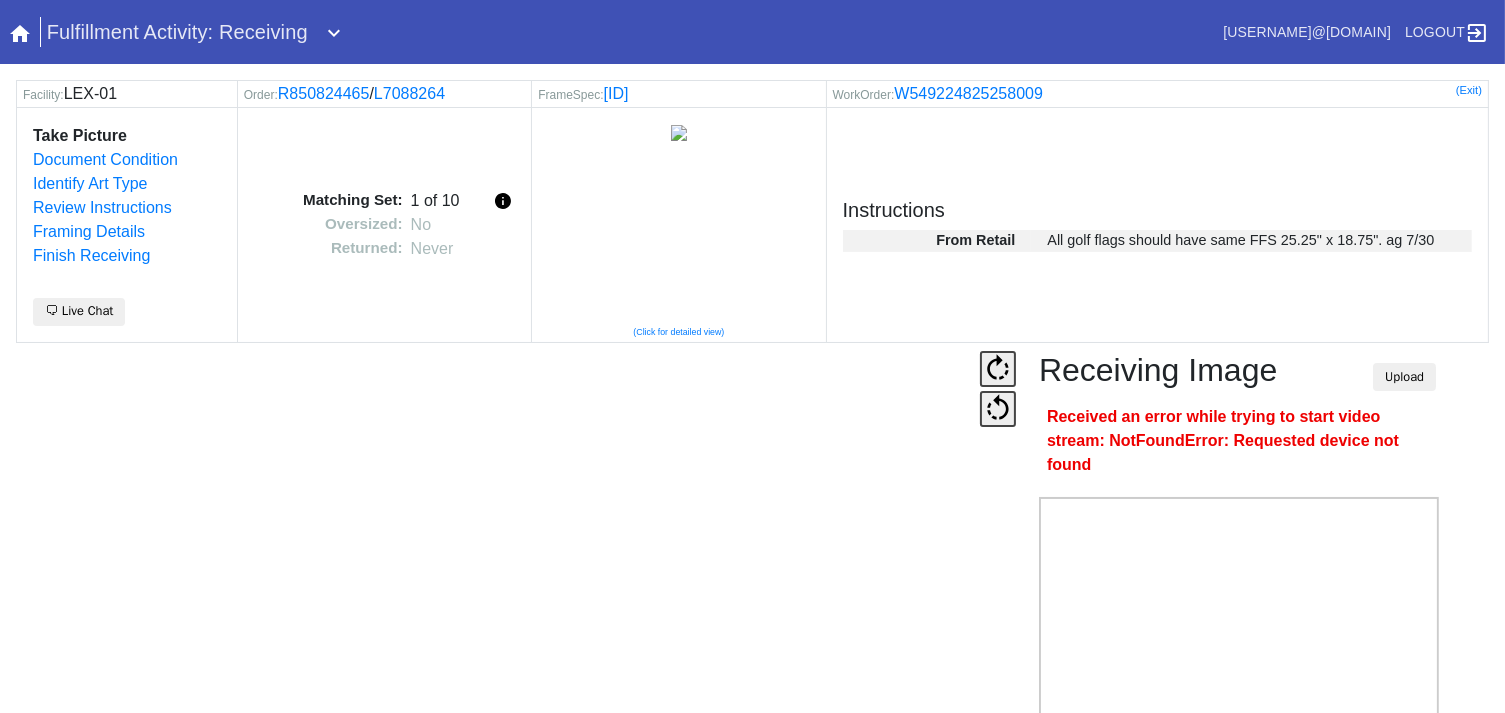 click at bounding box center [496, 591] 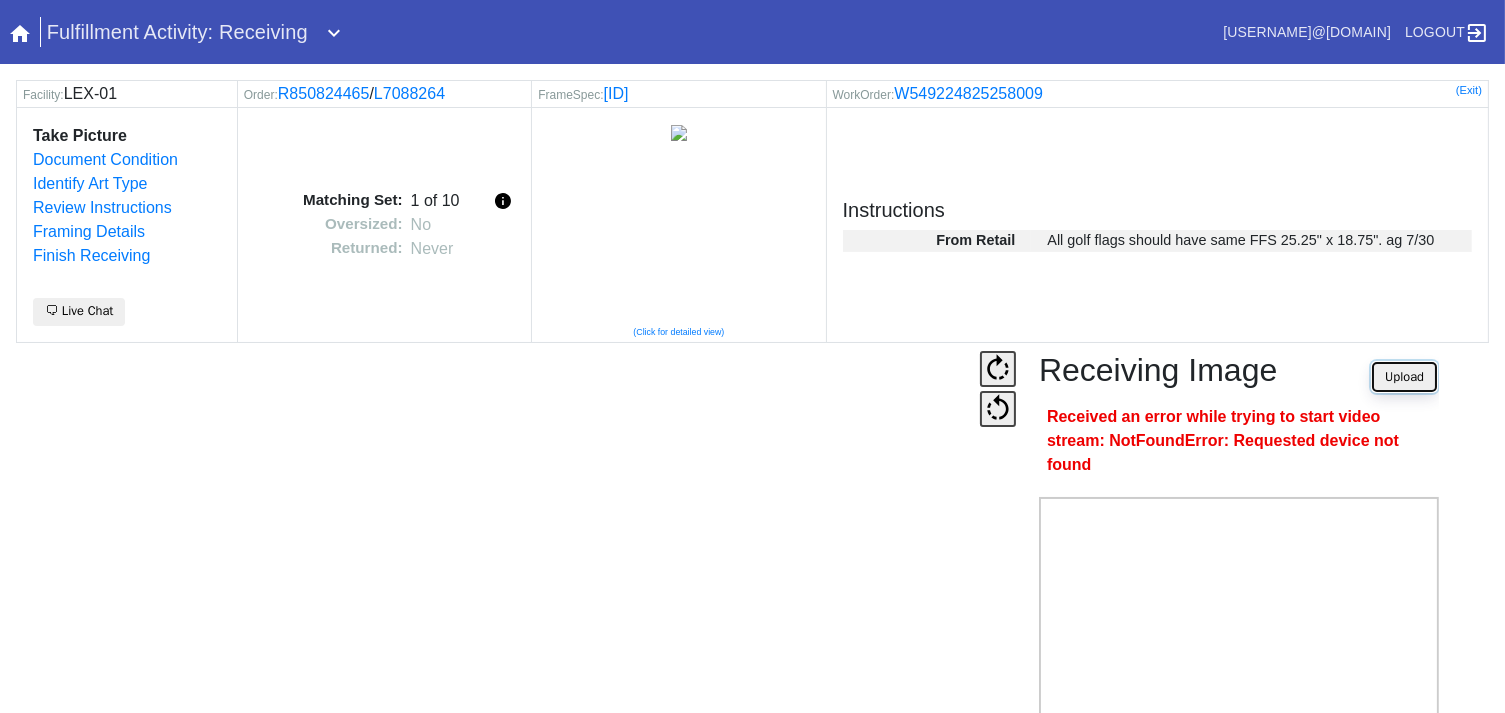 click on "Upload" at bounding box center [1404, 377] 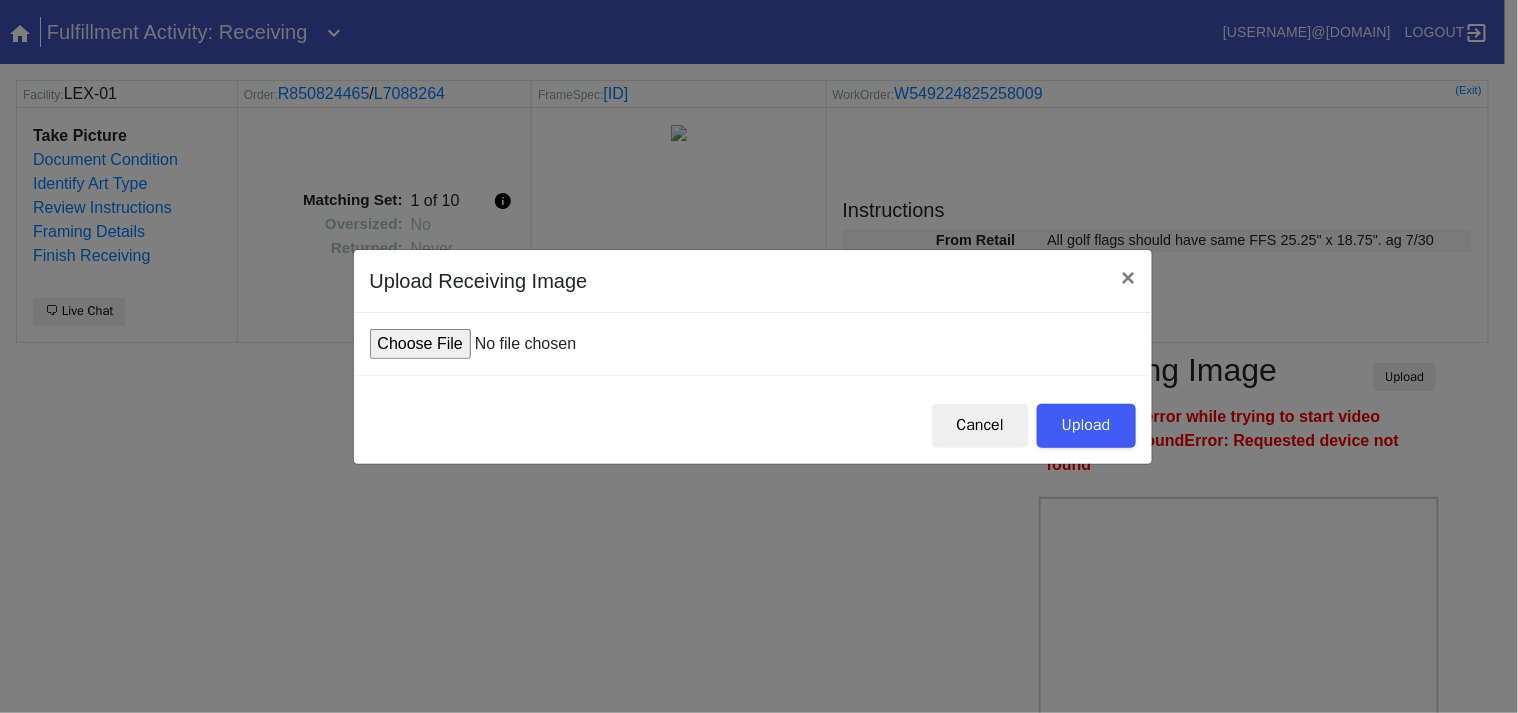 click at bounding box center (521, 344) 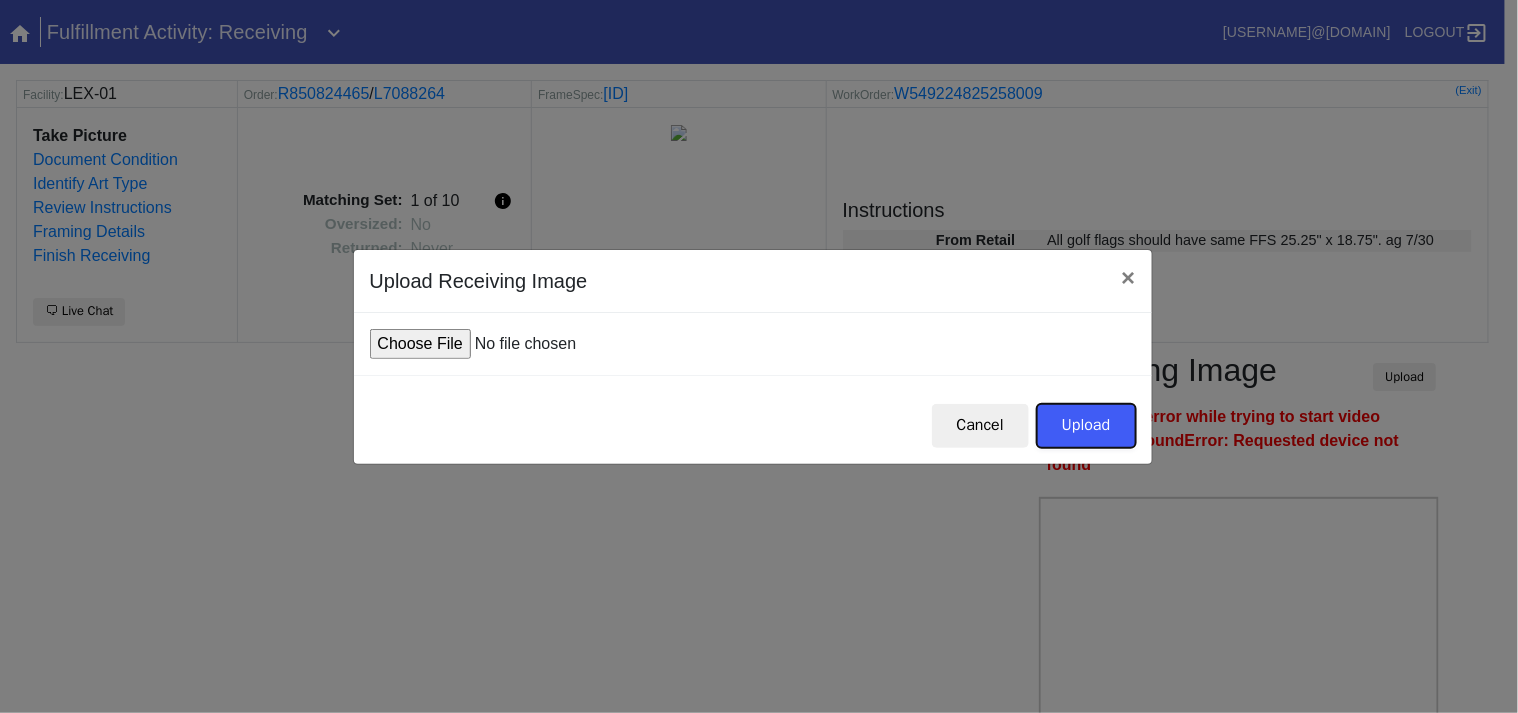 click on "Upload" at bounding box center (1086, 426) 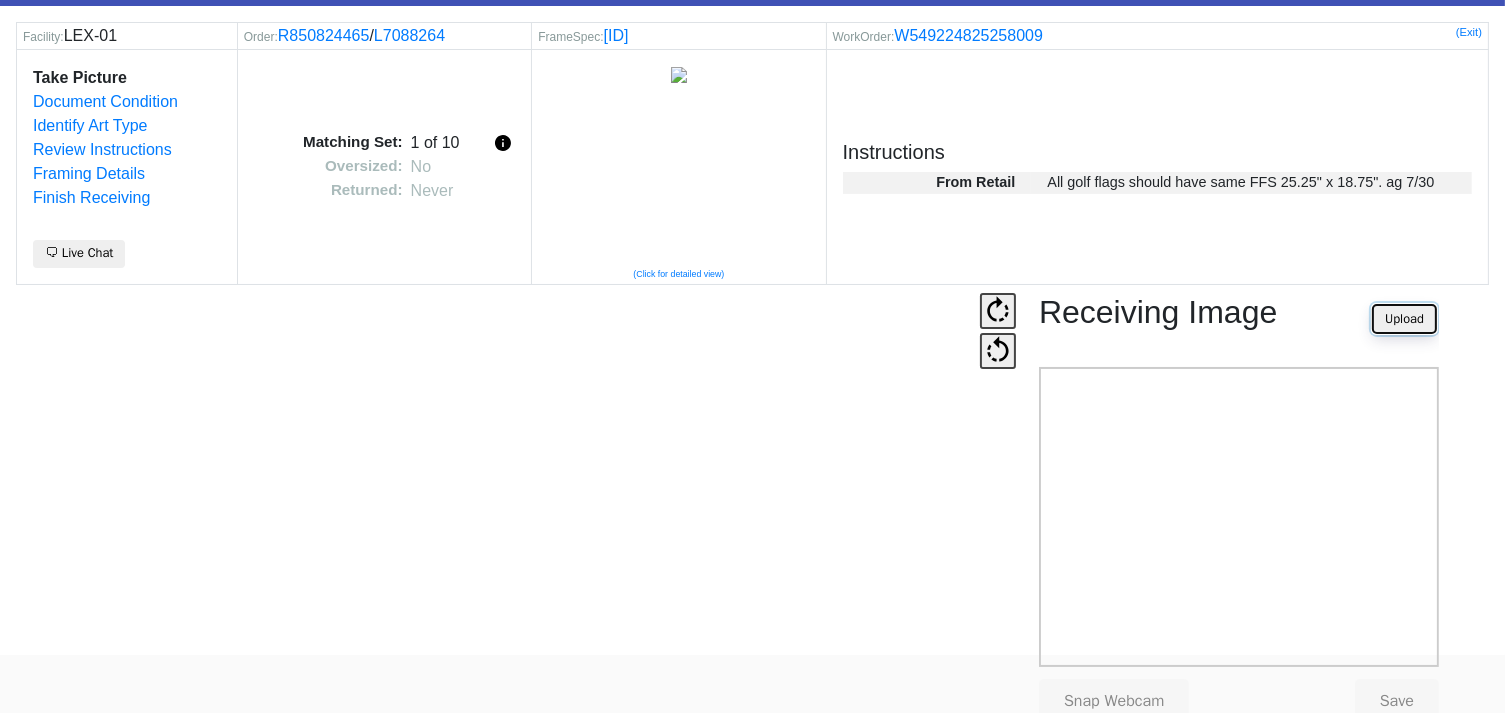 scroll, scrollTop: 124, scrollLeft: 0, axis: vertical 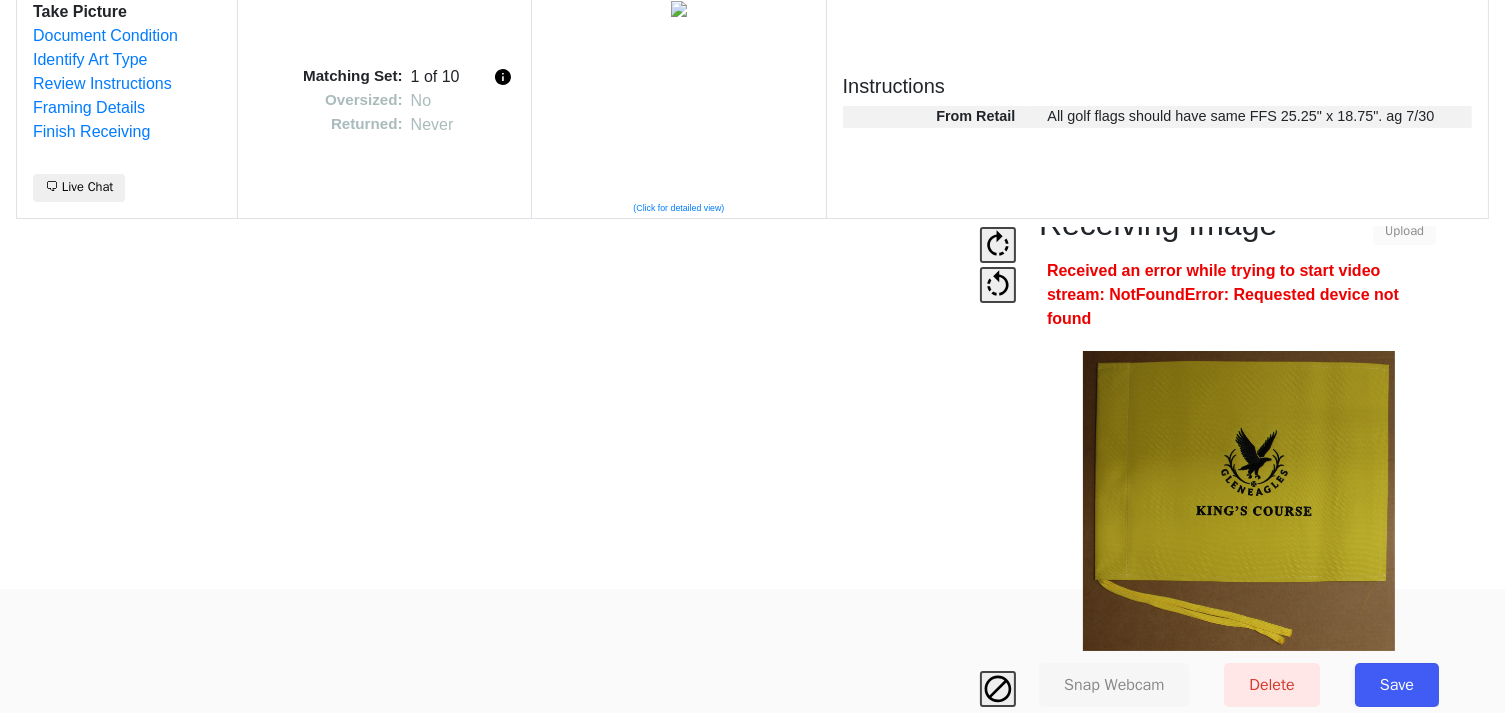 click on "Save" at bounding box center [1397, 685] 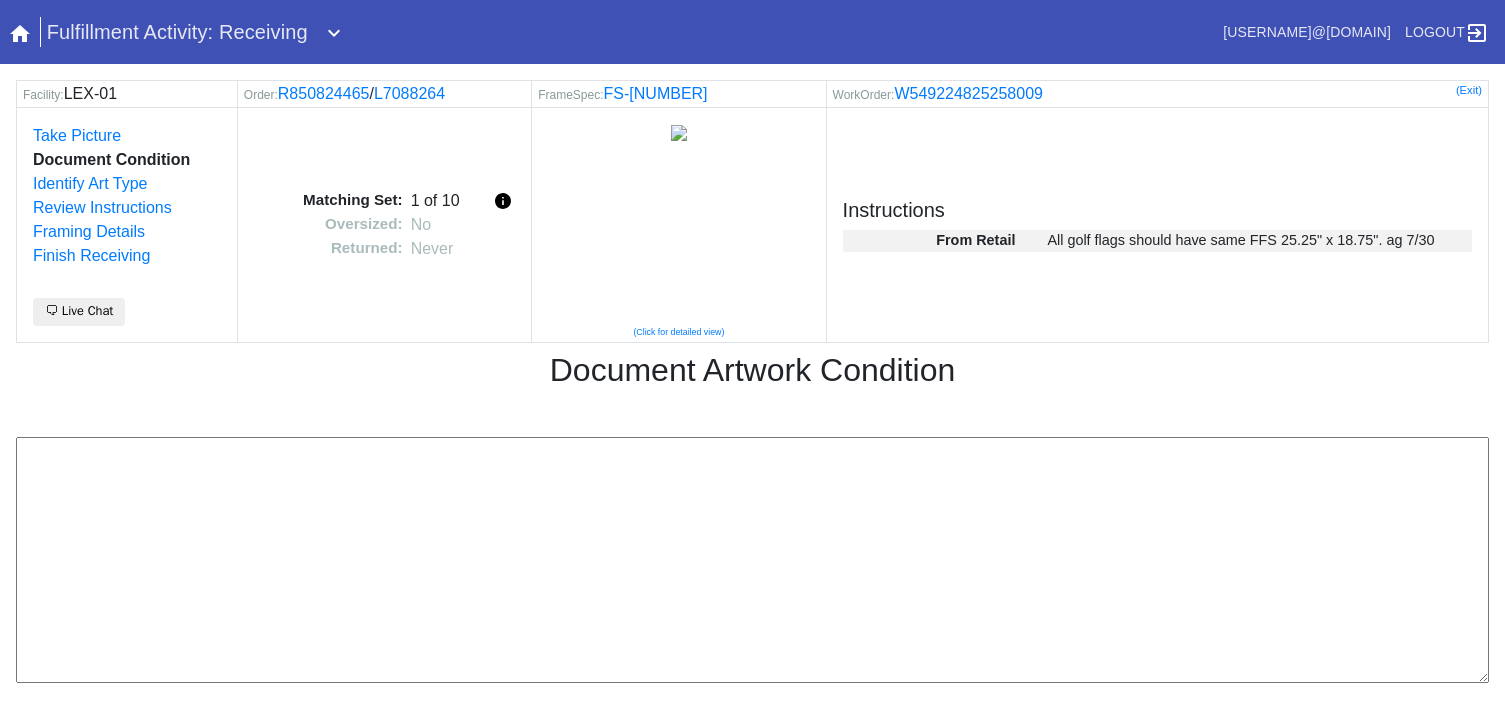scroll, scrollTop: 0, scrollLeft: 0, axis: both 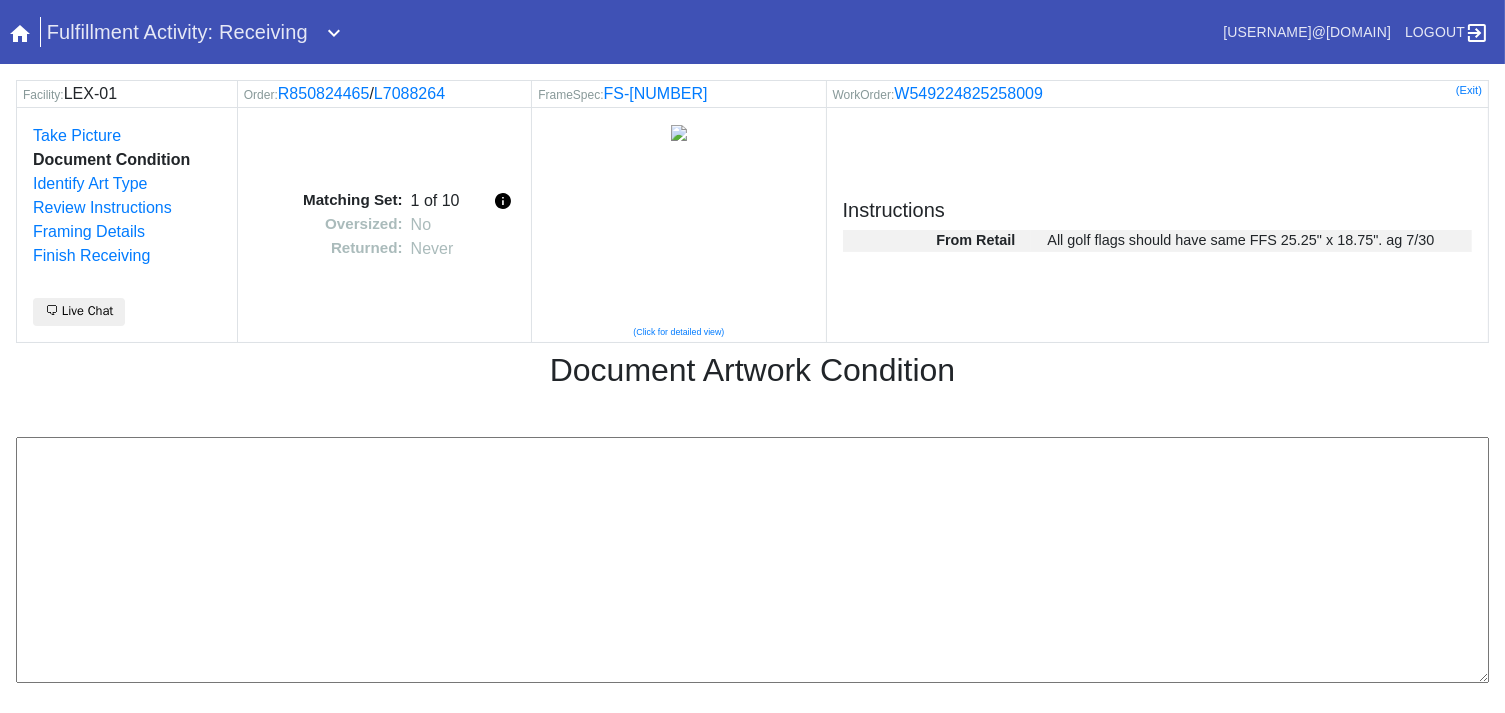 click at bounding box center (752, 560) 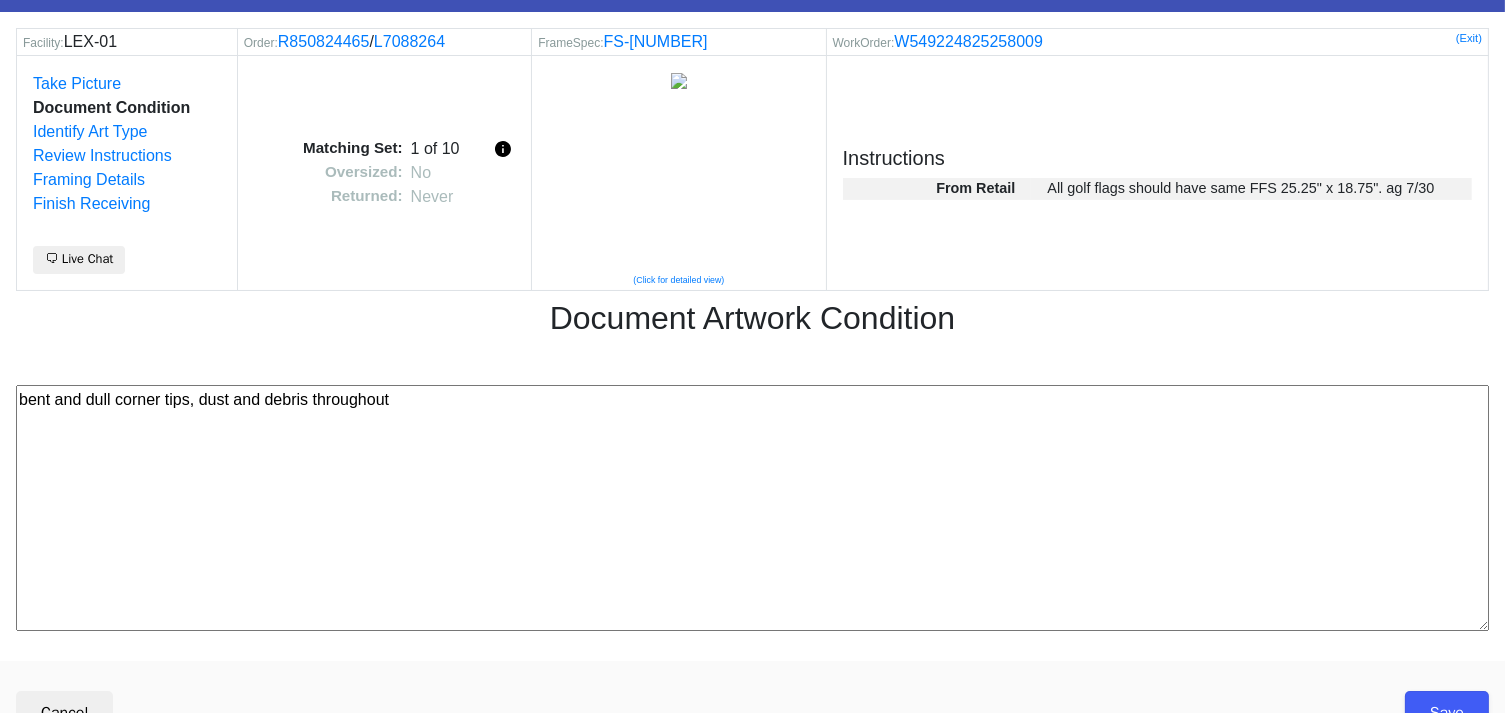 scroll, scrollTop: 80, scrollLeft: 0, axis: vertical 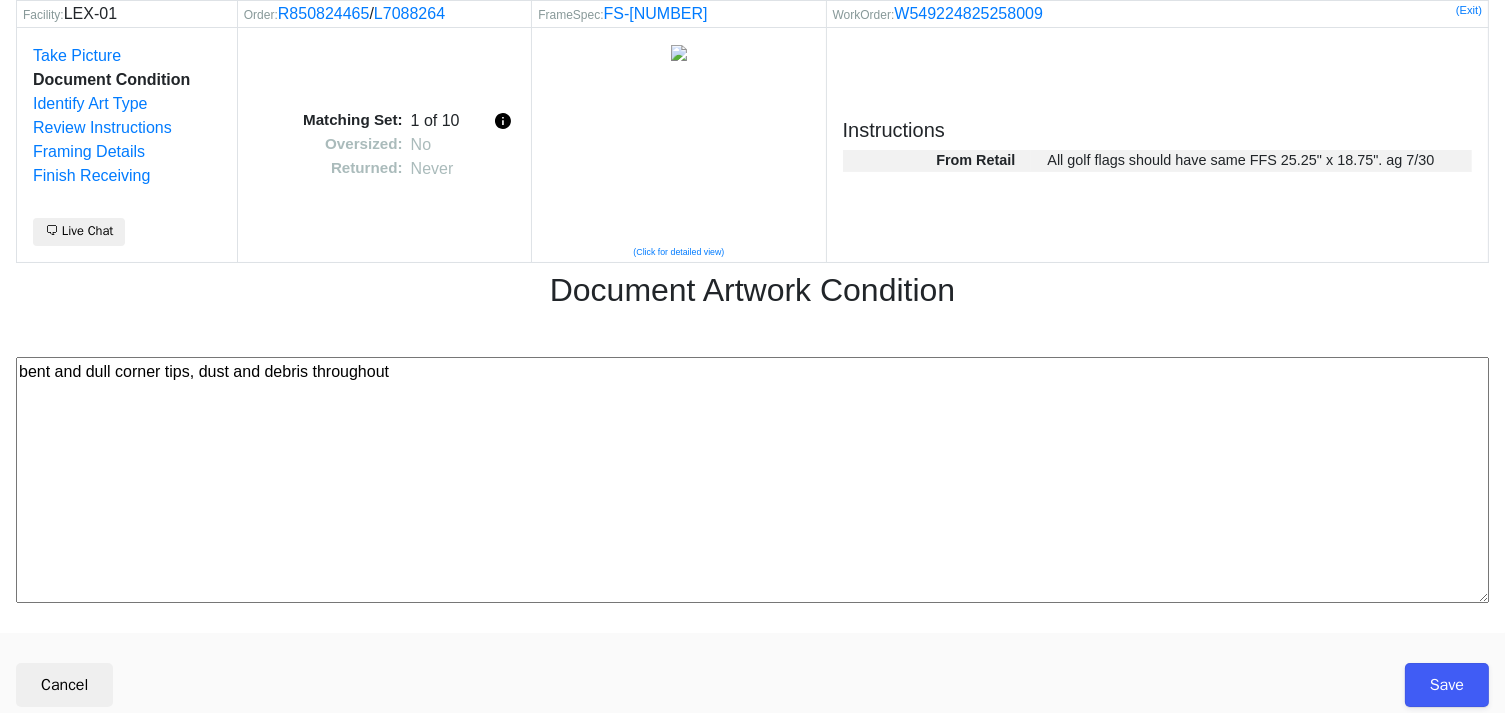type on "bent and dull corner tips, dust and debris throughout" 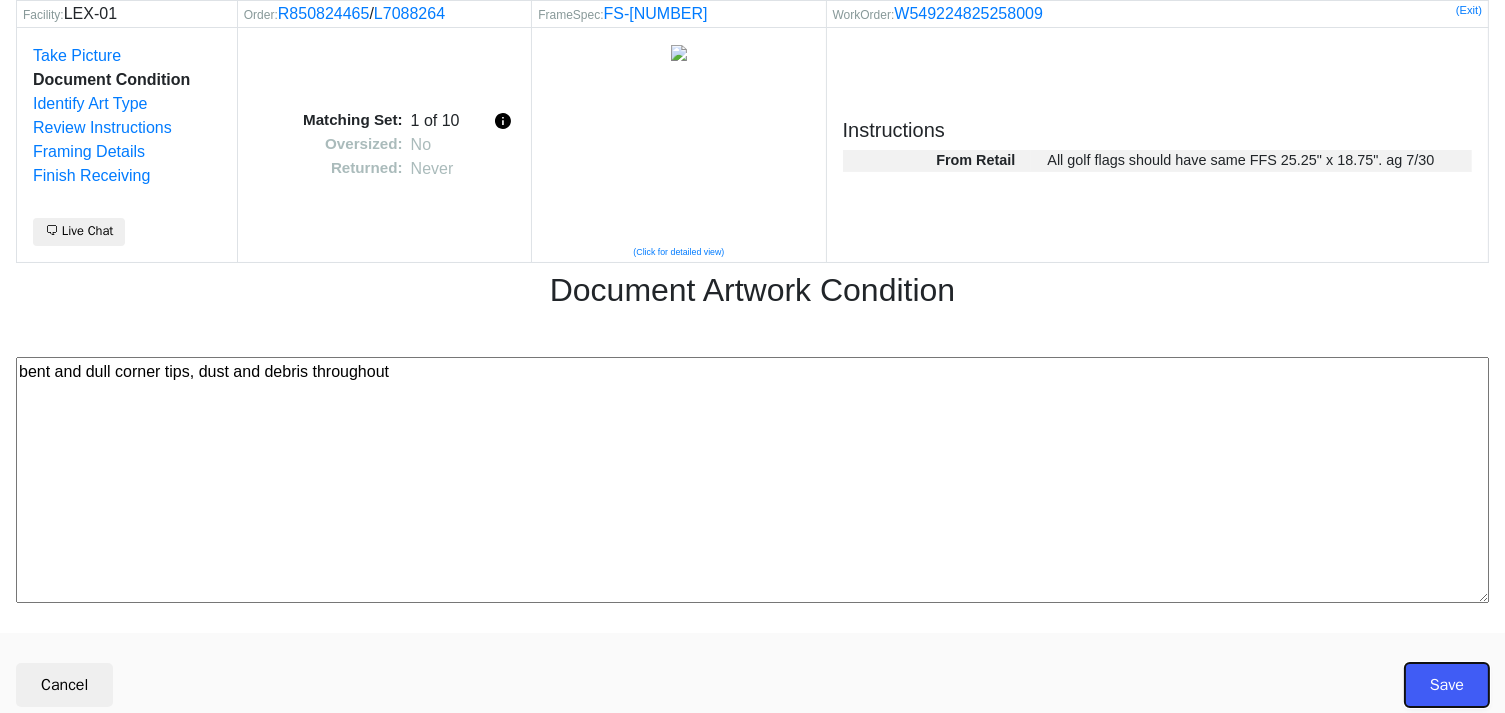 click on "Save" at bounding box center (1447, 685) 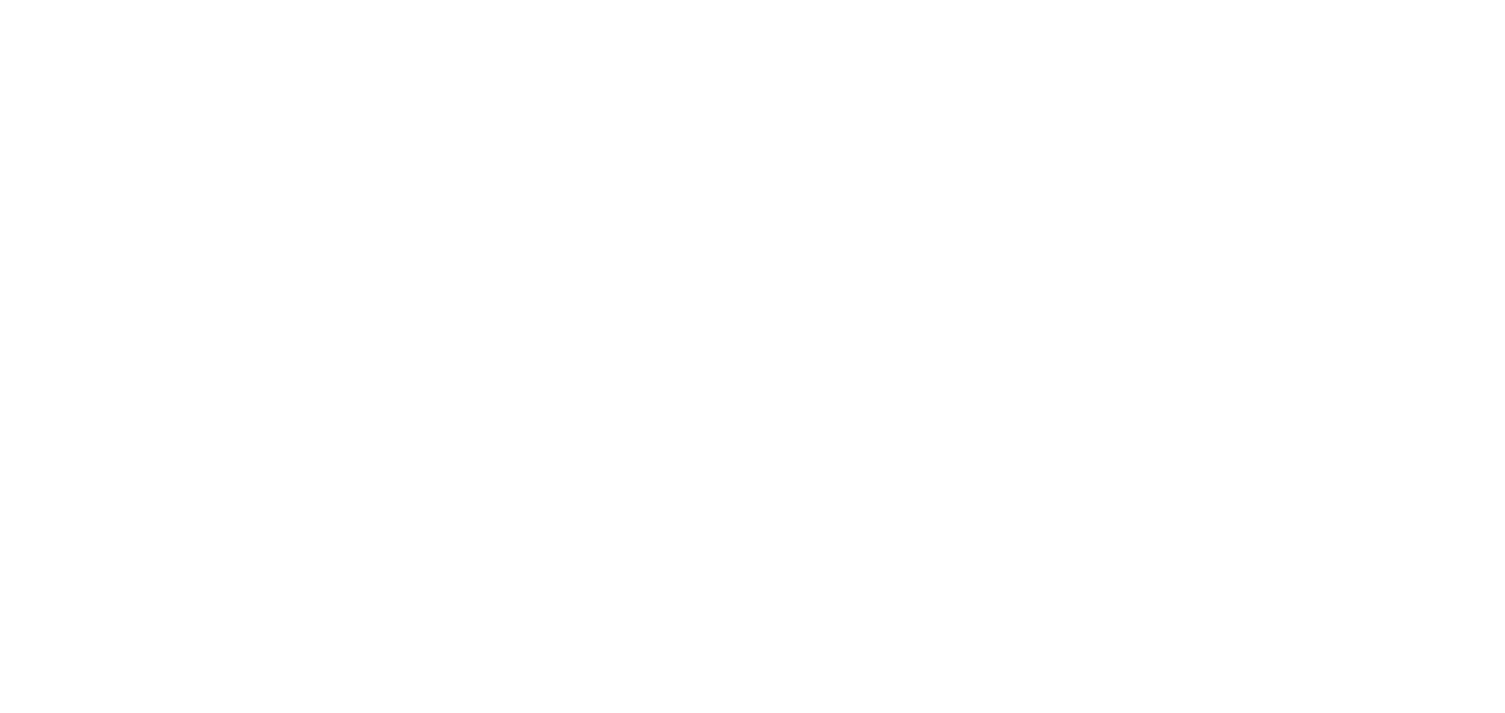 scroll, scrollTop: 0, scrollLeft: 0, axis: both 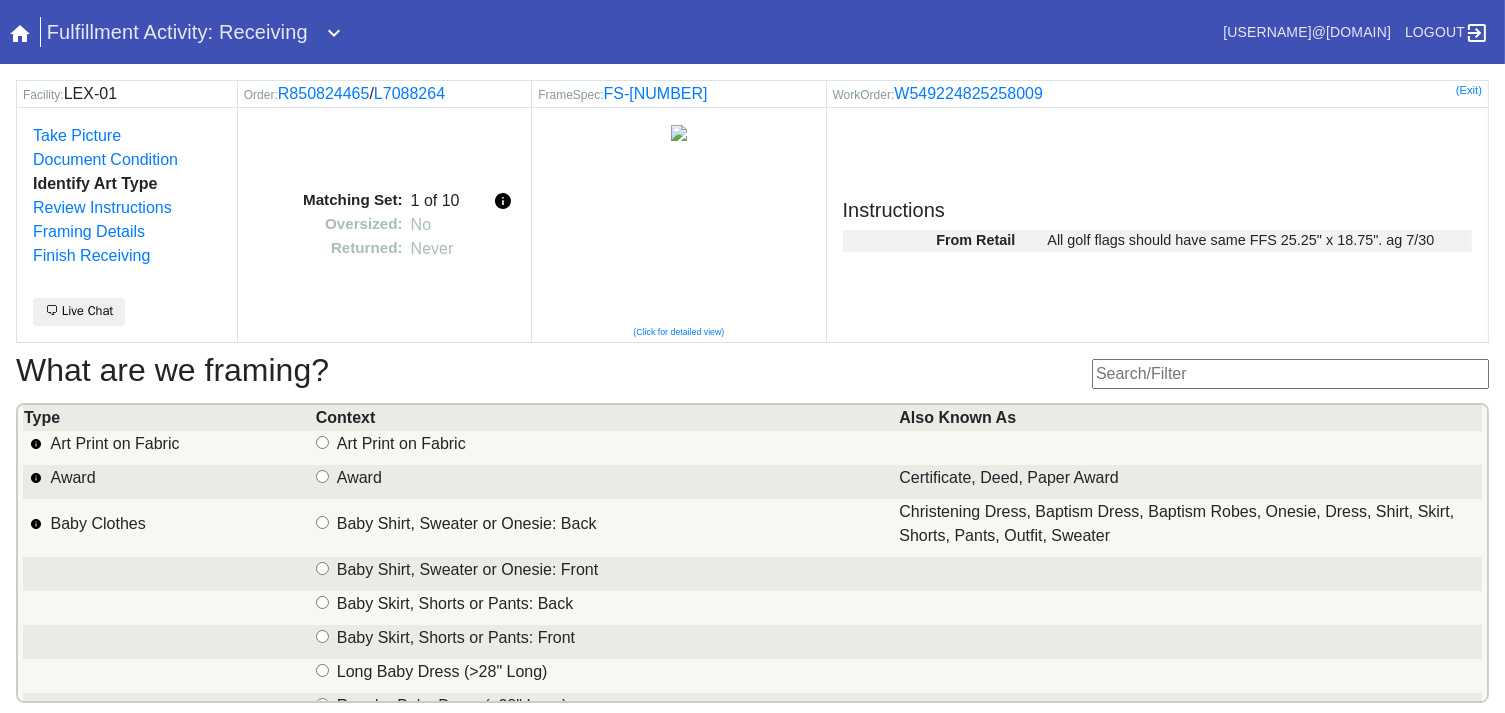 click at bounding box center (1290, 374) 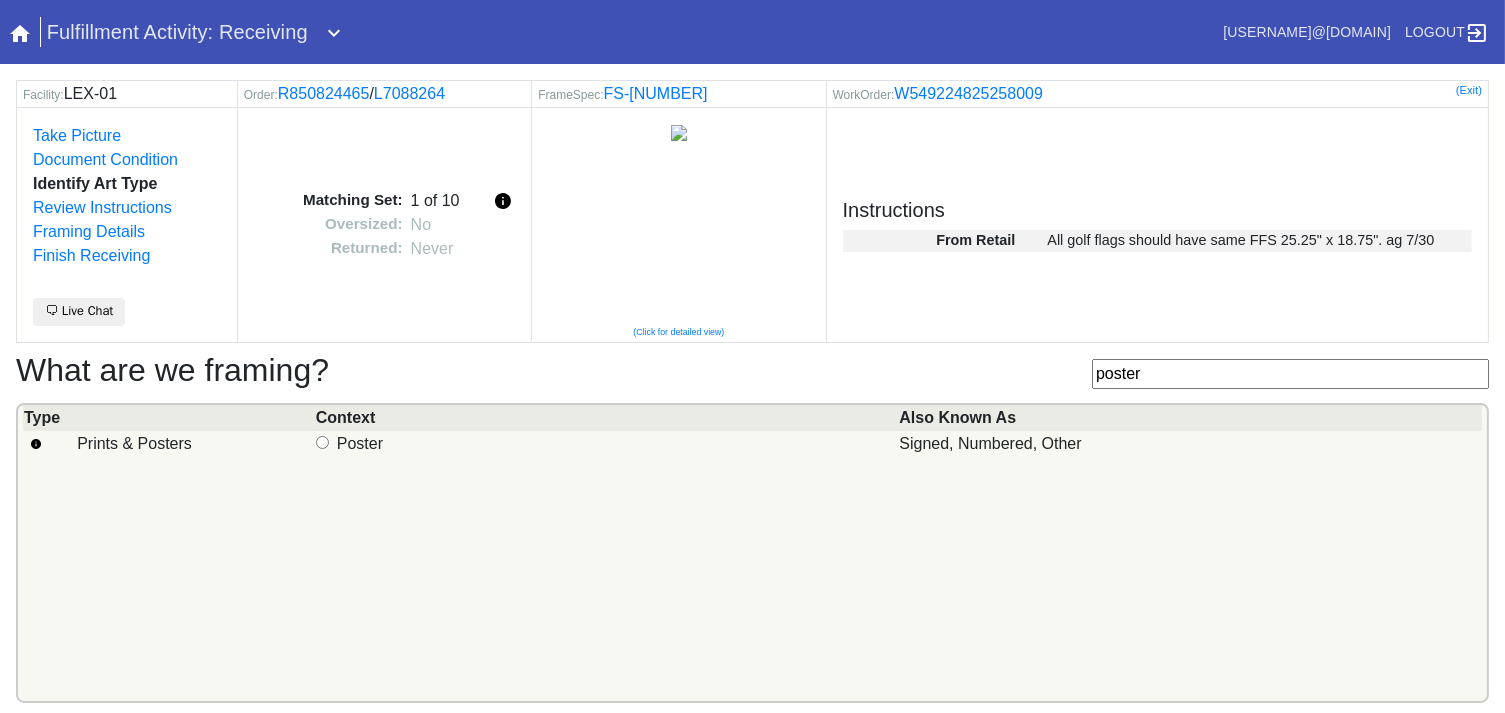 type on "poster" 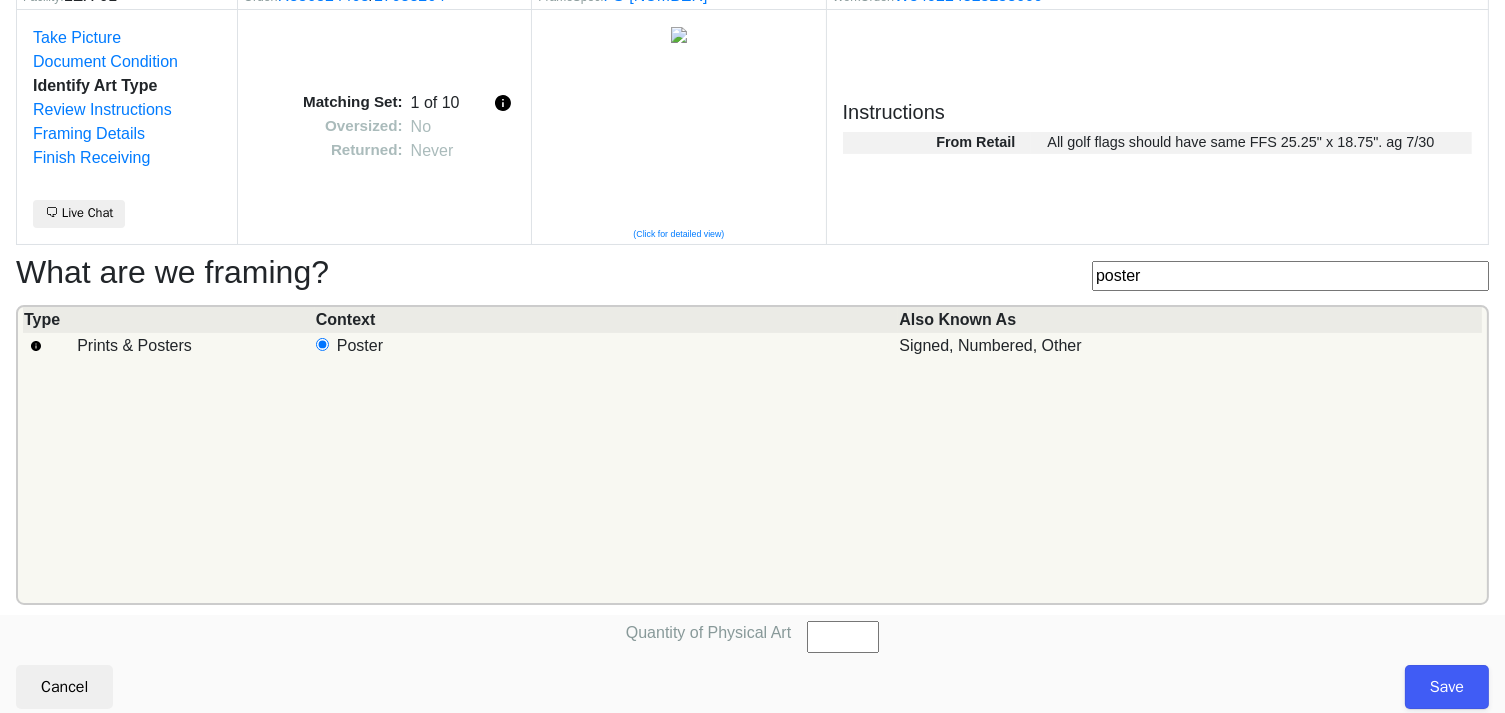 scroll, scrollTop: 101, scrollLeft: 0, axis: vertical 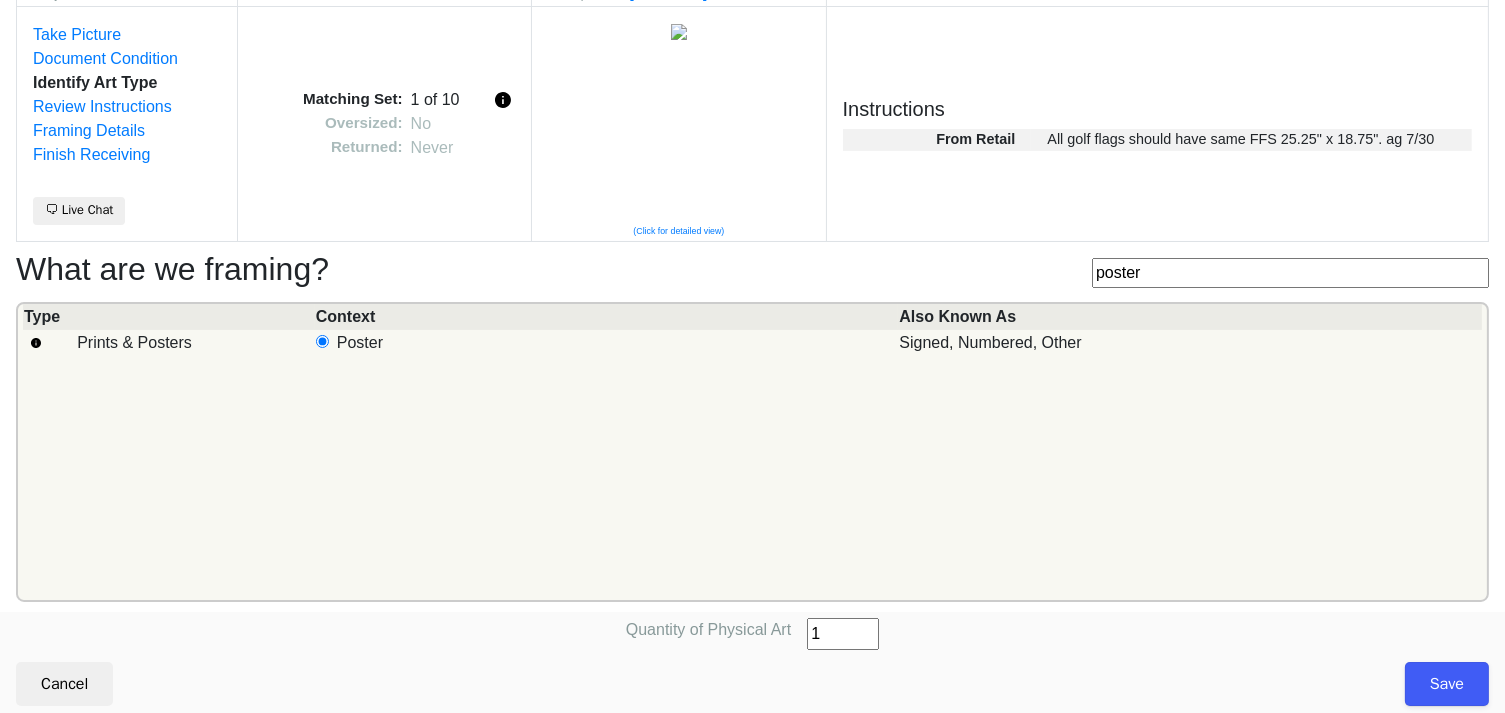 type on "1" 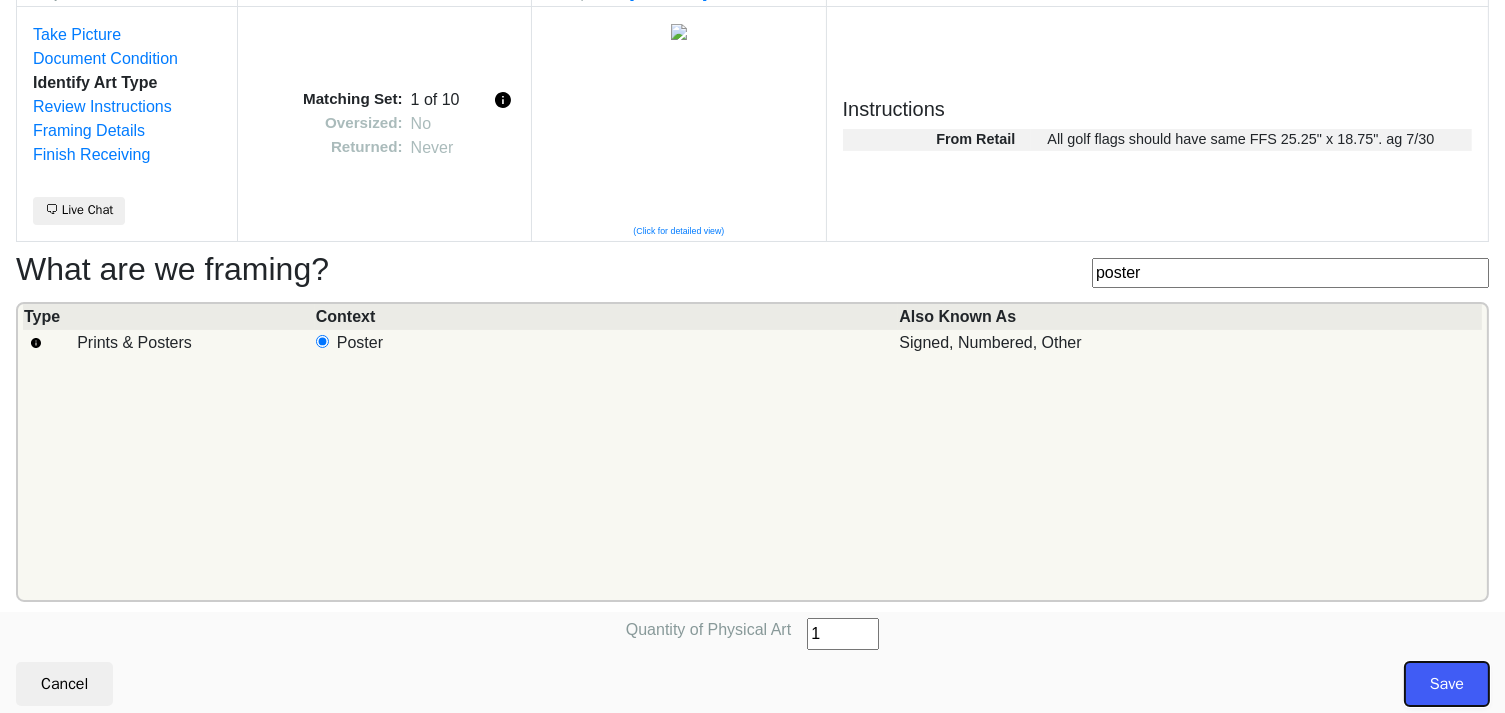click on "Save" at bounding box center (1447, 684) 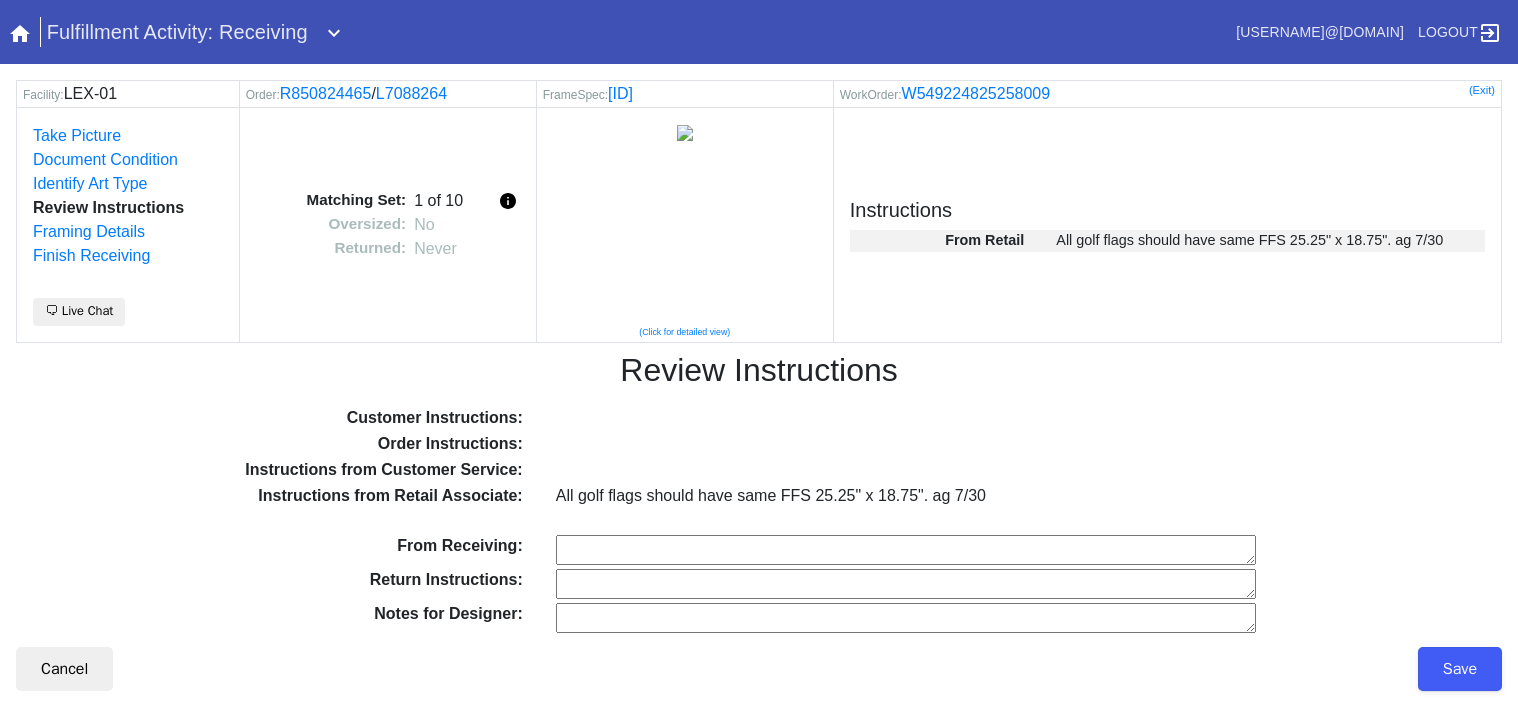 scroll, scrollTop: 0, scrollLeft: 0, axis: both 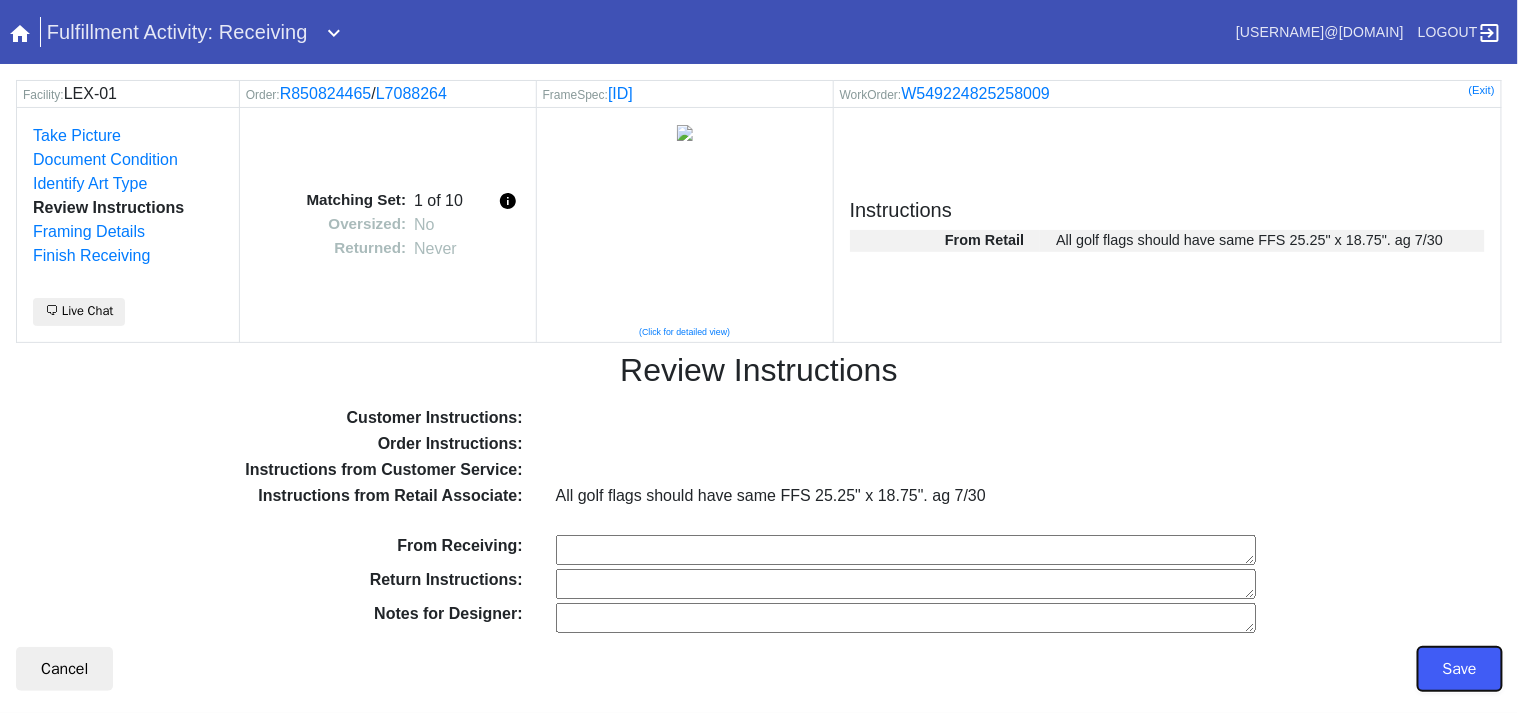 click on "Save" at bounding box center (1460, 669) 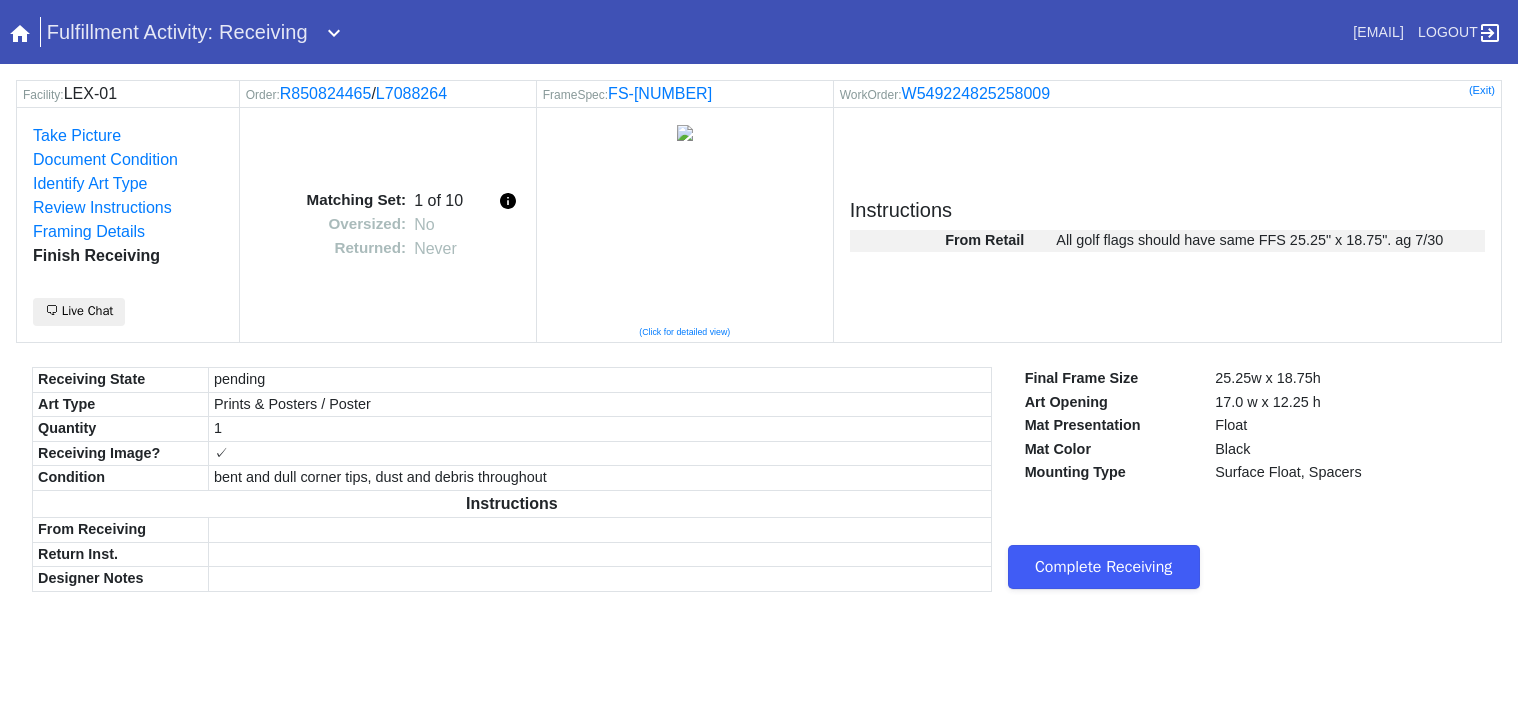 scroll, scrollTop: 0, scrollLeft: 0, axis: both 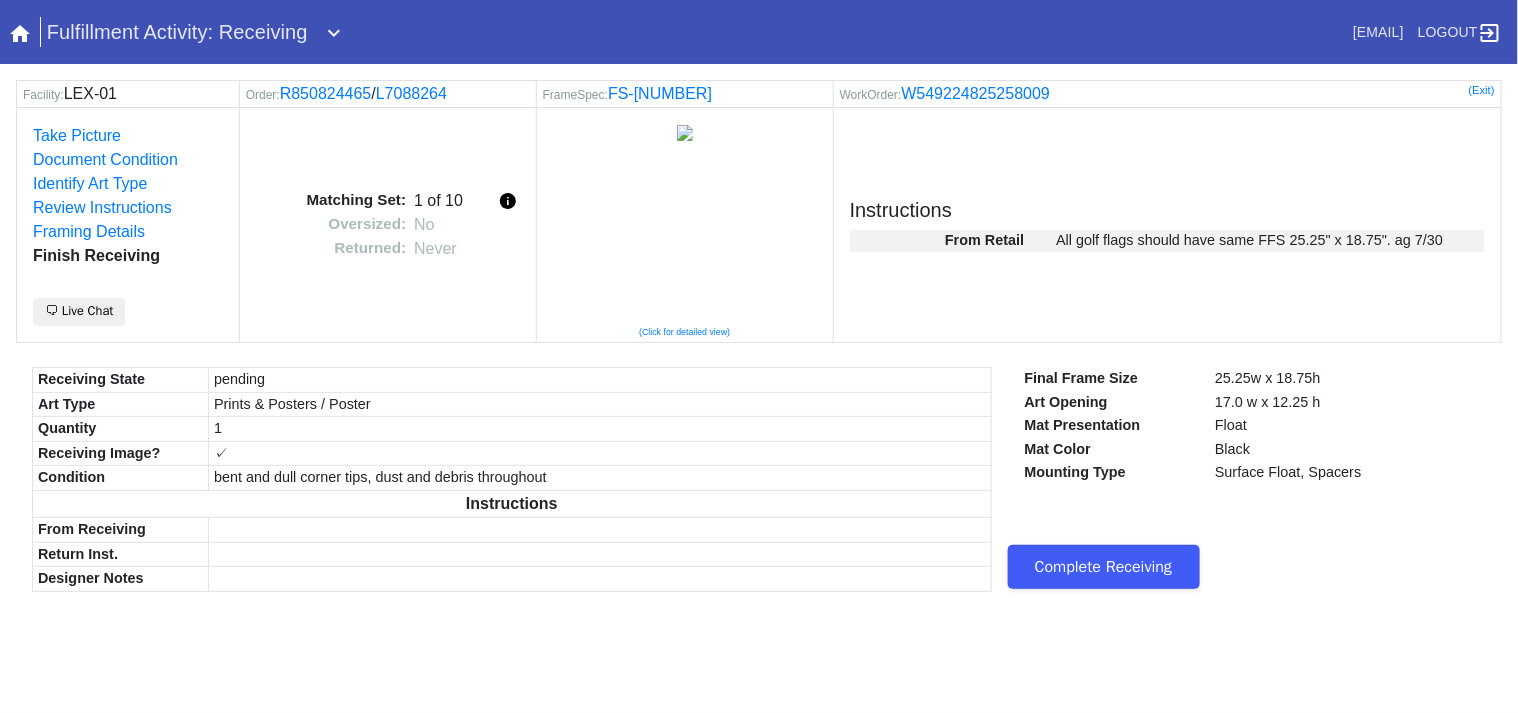 click on "Complete Receiving" at bounding box center (1104, 567) 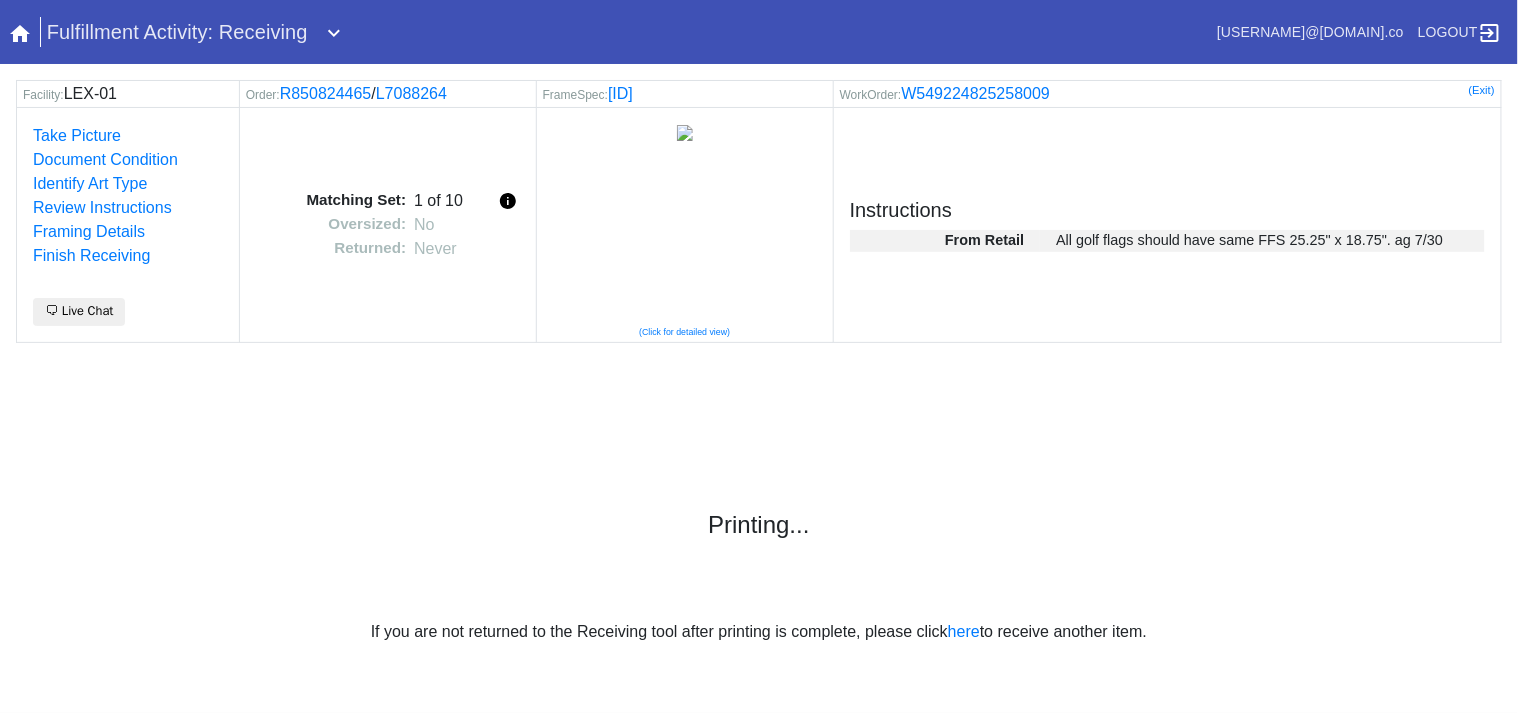 scroll, scrollTop: 0, scrollLeft: 0, axis: both 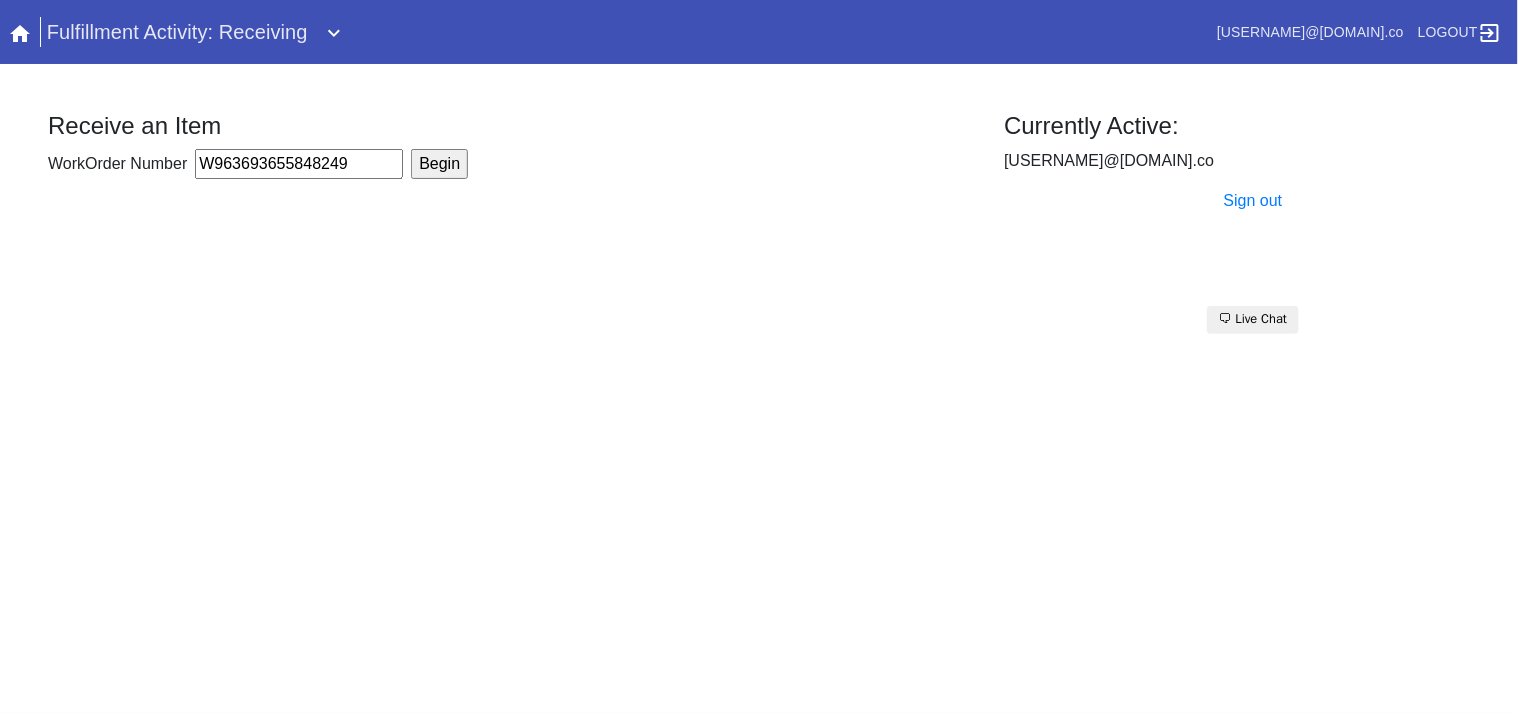 type on "W963693655848249" 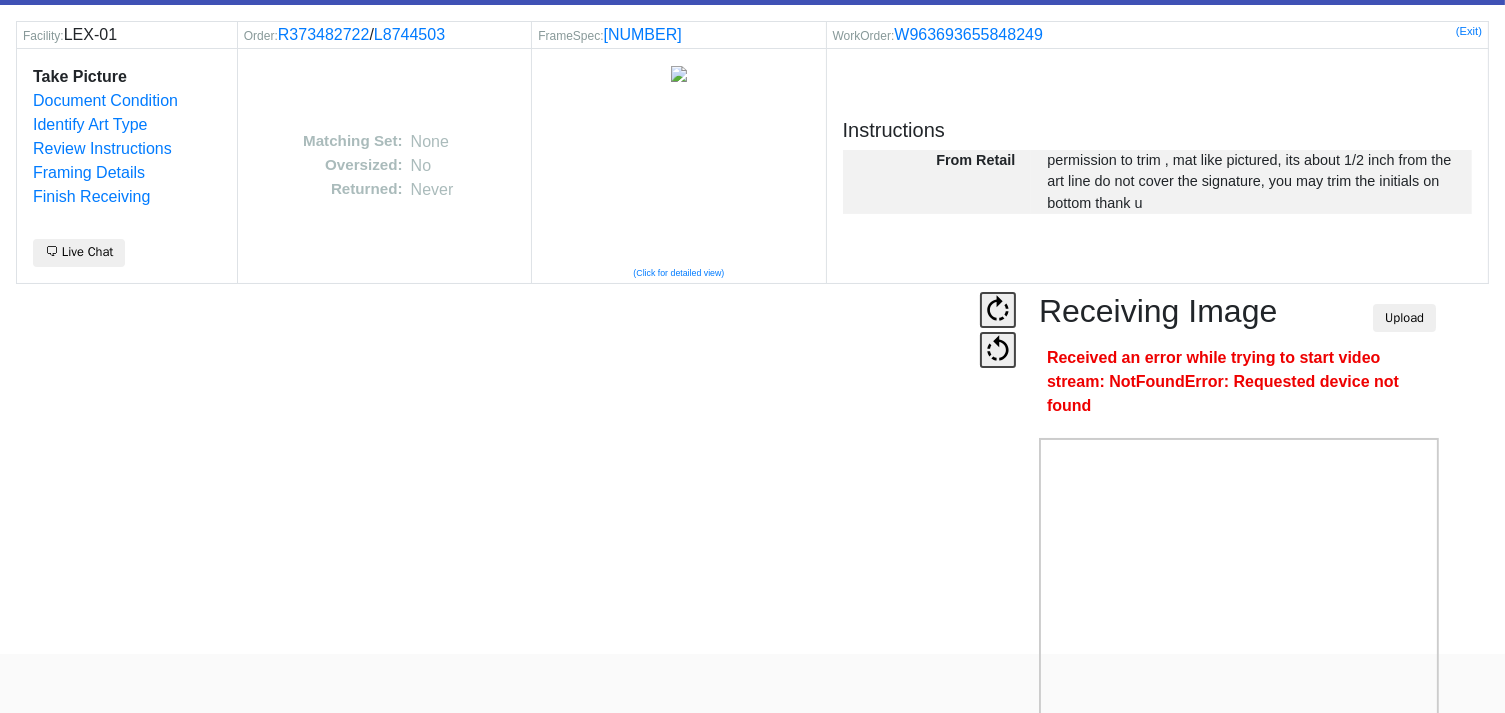 scroll, scrollTop: 90, scrollLeft: 0, axis: vertical 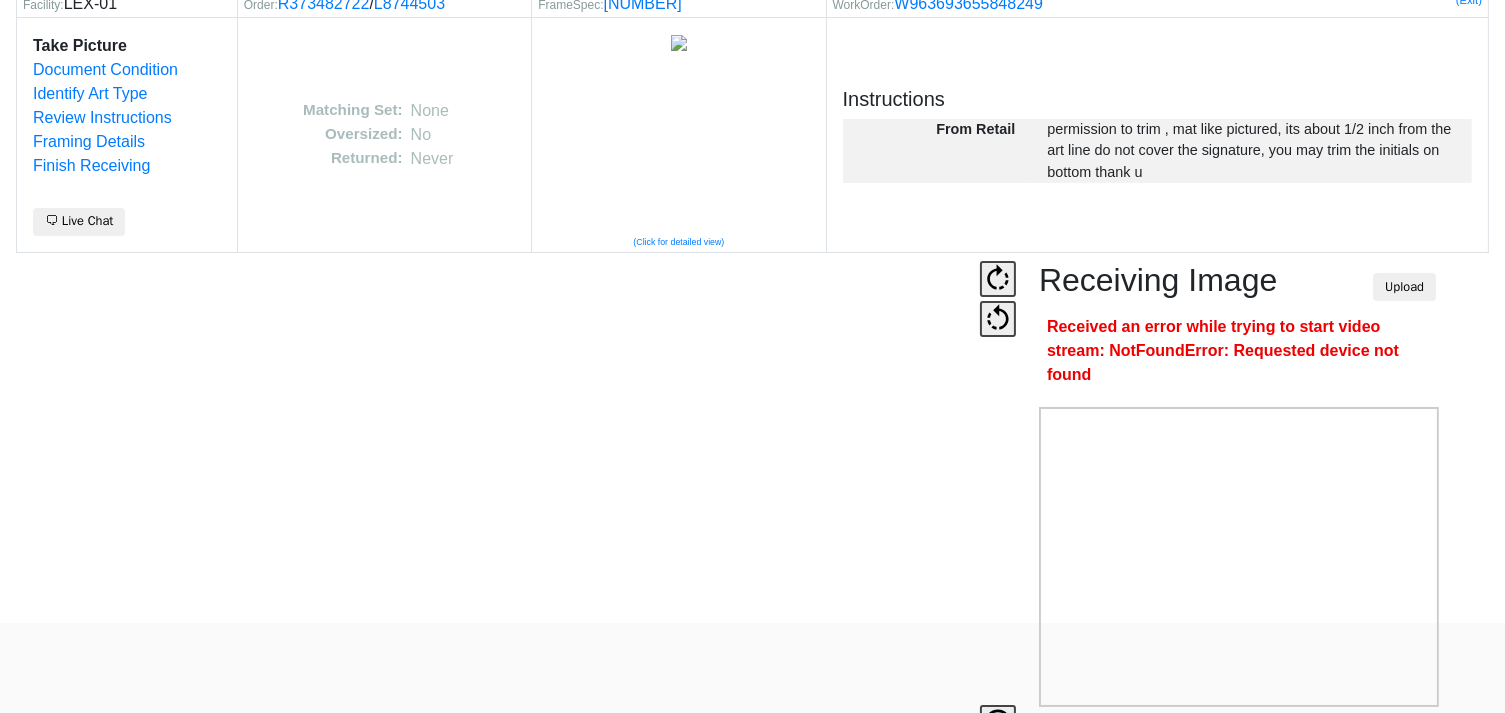 click at bounding box center (496, 501) 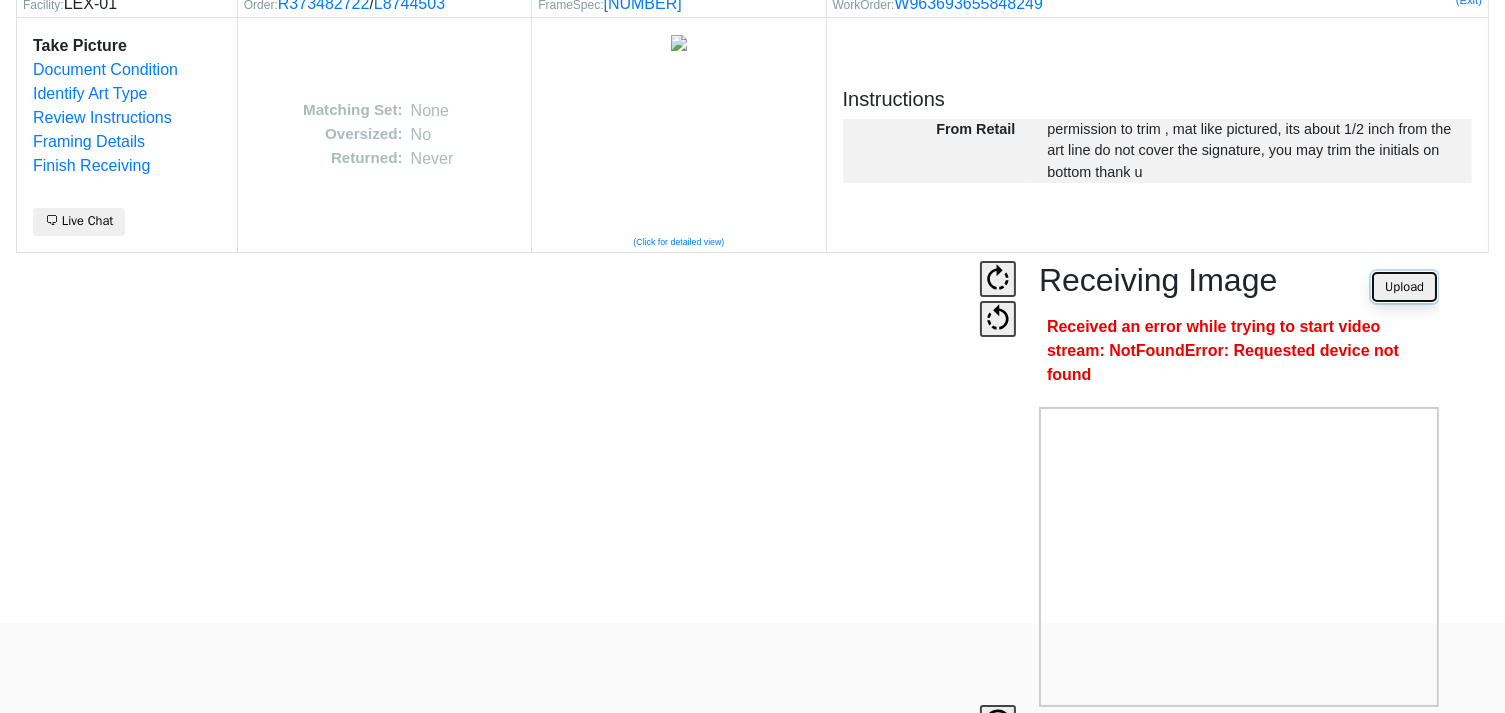 click on "Upload" at bounding box center [1404, 287] 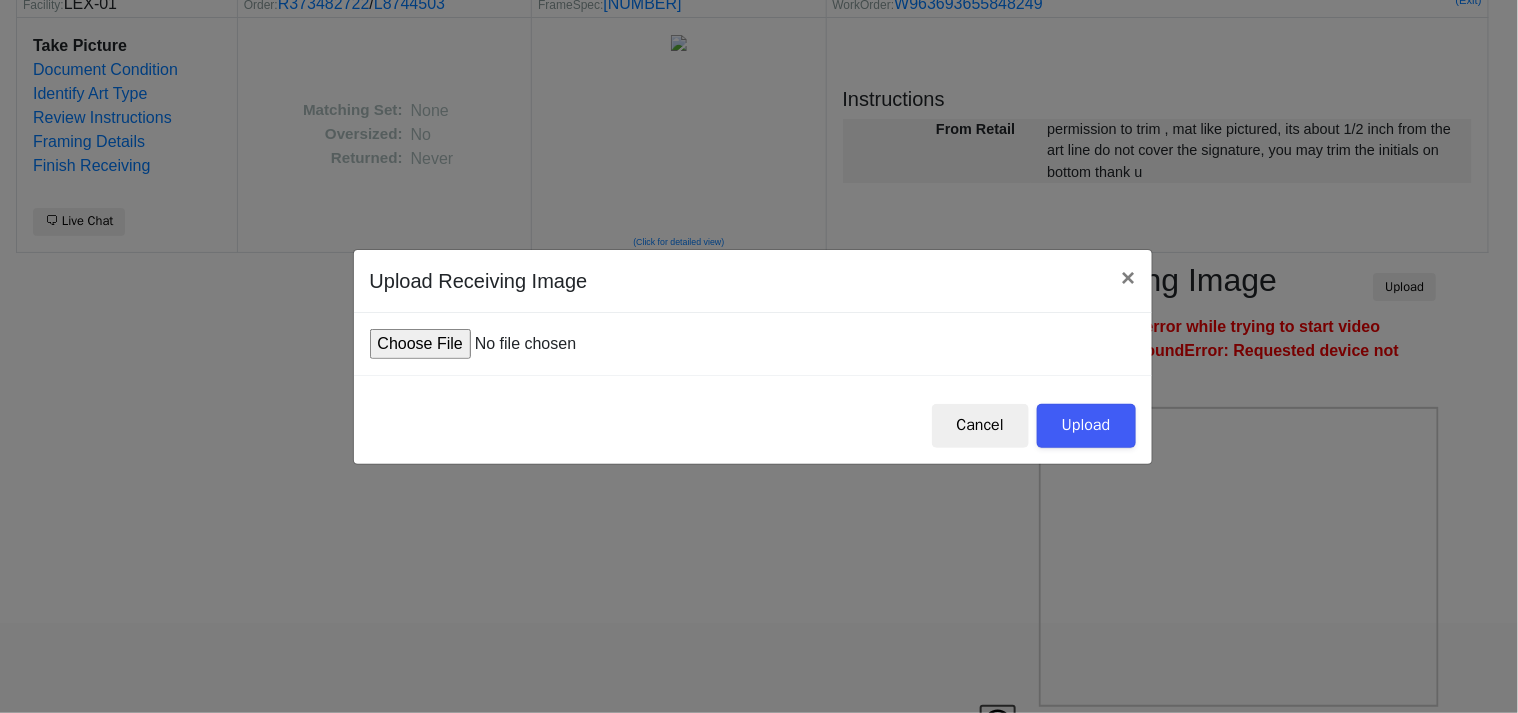click at bounding box center [521, 344] 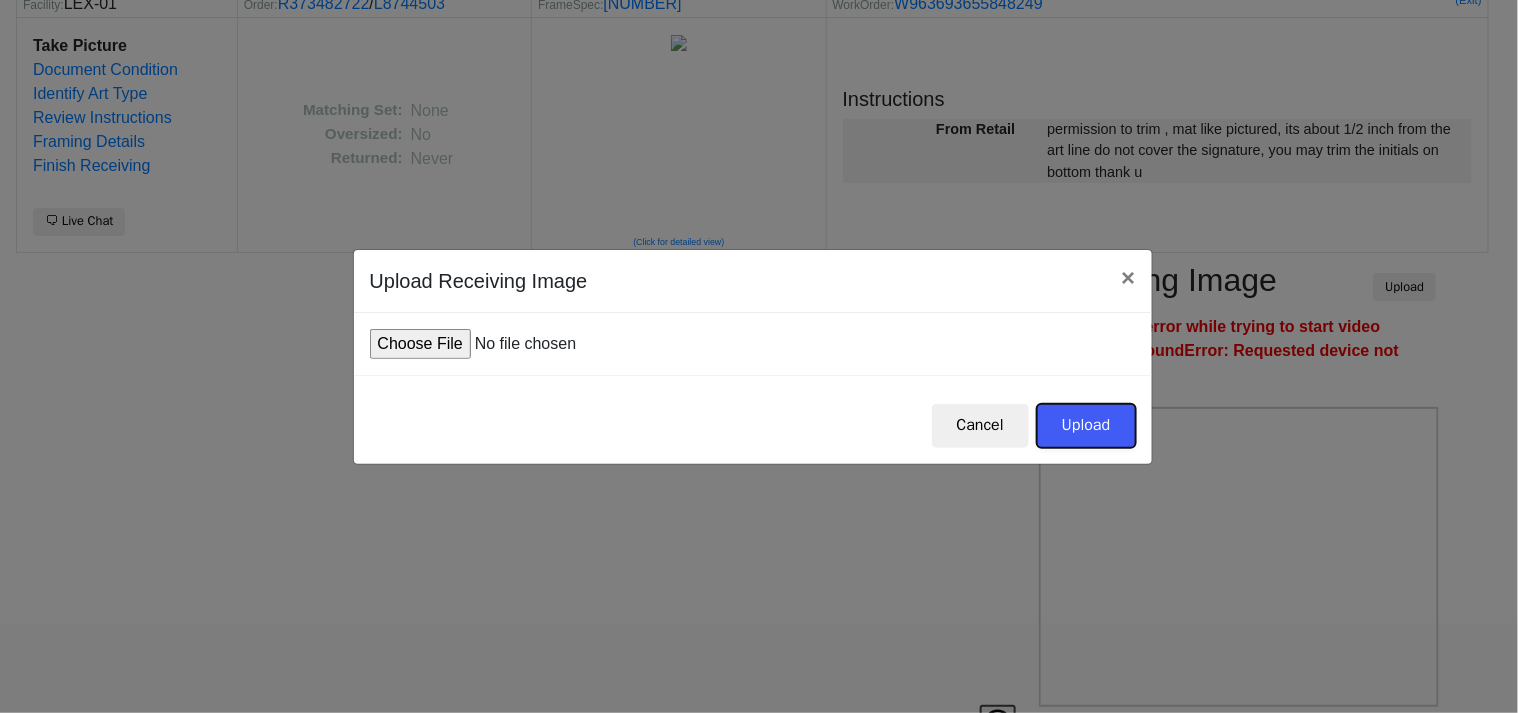 click on "Upload" at bounding box center (1086, 426) 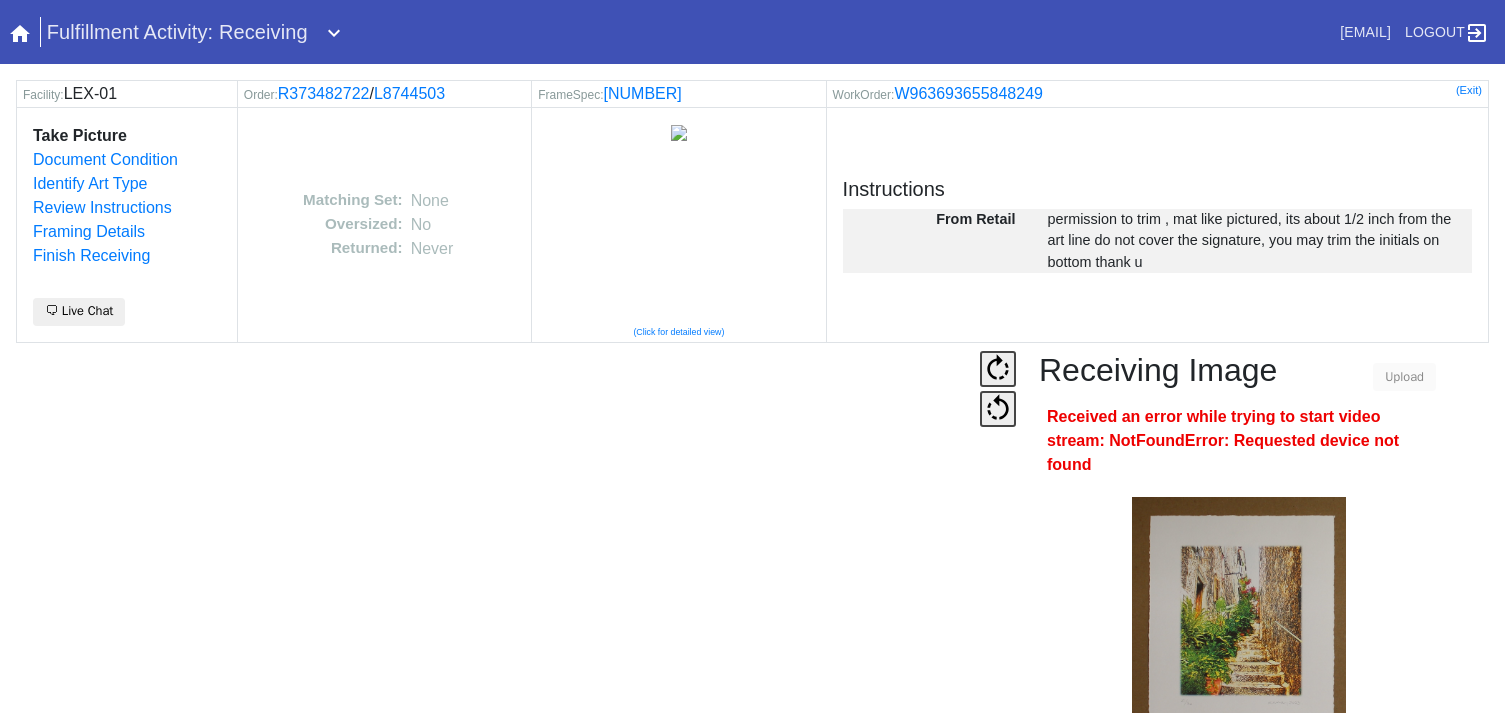 scroll, scrollTop: 0, scrollLeft: 0, axis: both 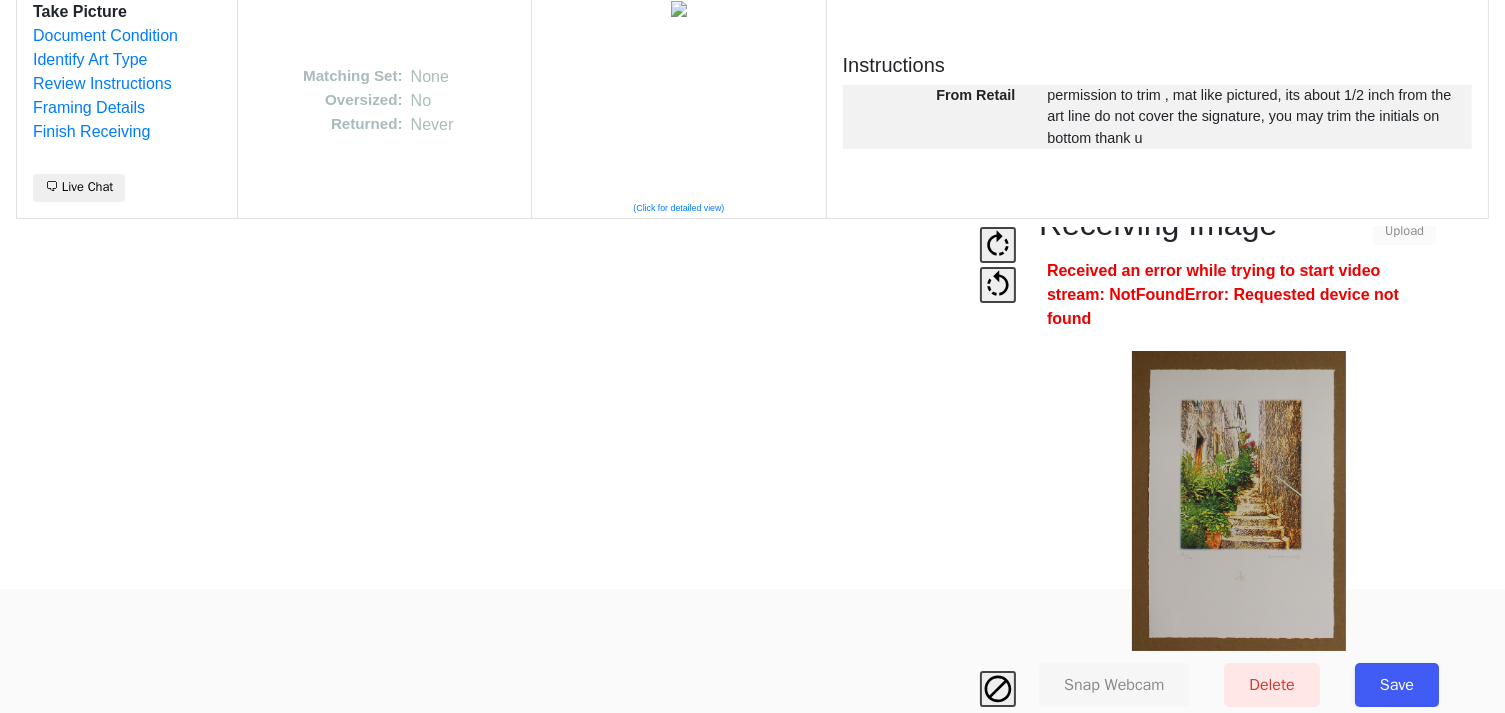 click on "Save" at bounding box center [1397, 685] 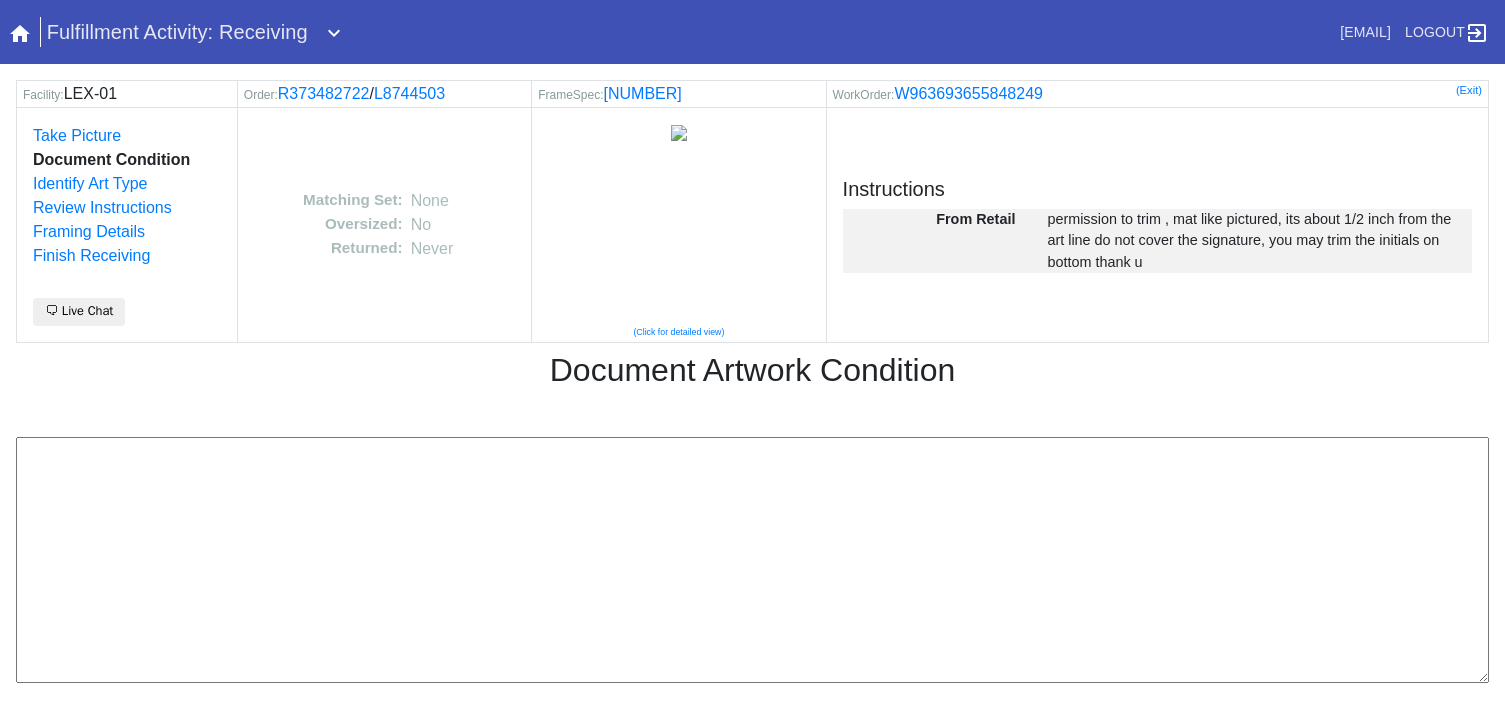 scroll, scrollTop: 0, scrollLeft: 0, axis: both 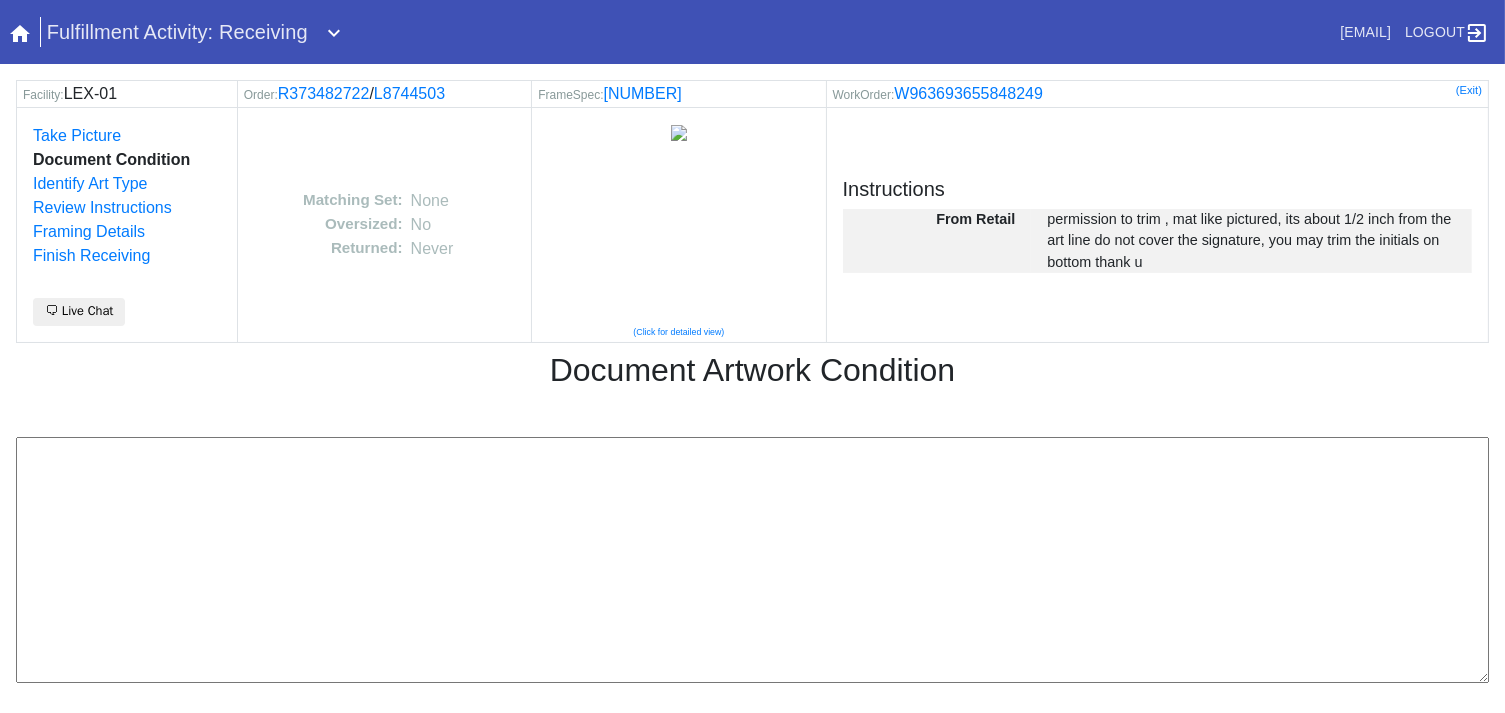 click at bounding box center (752, 560) 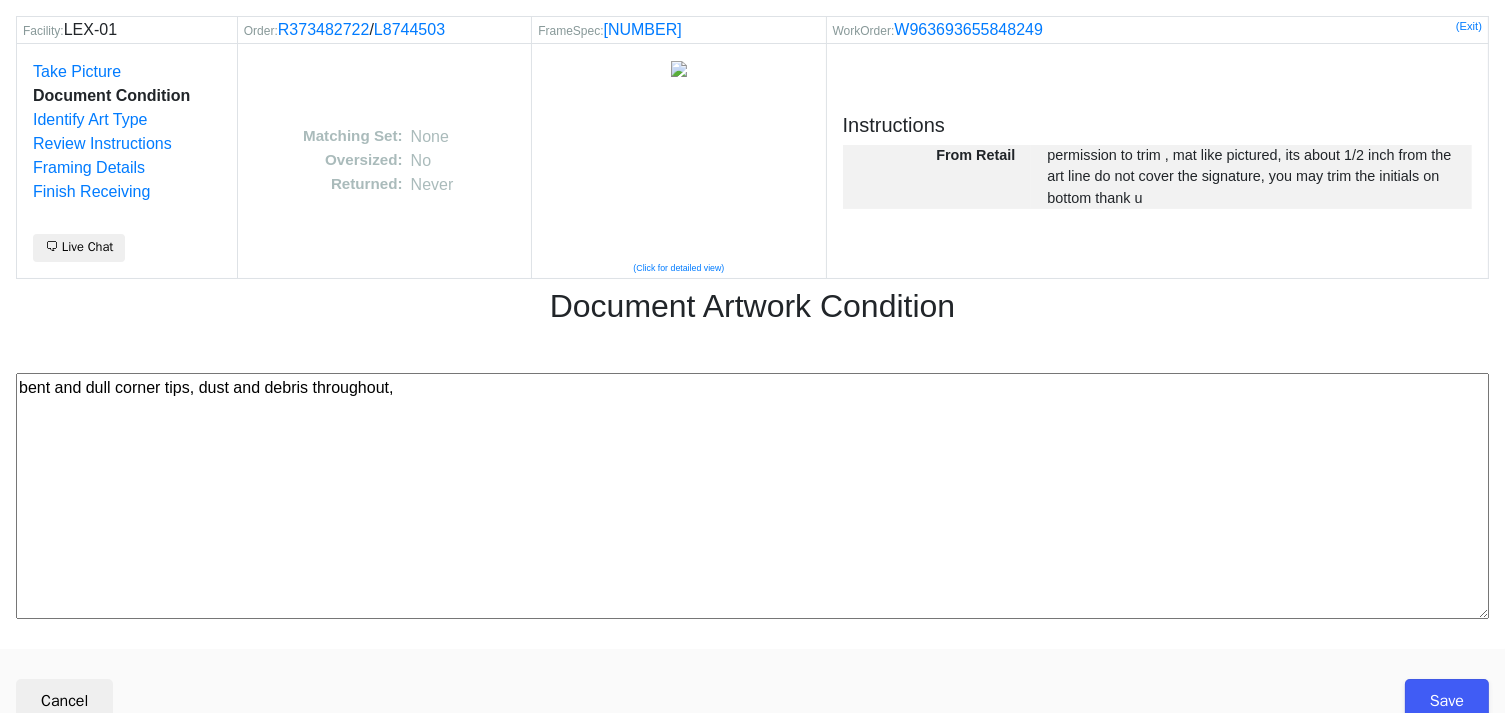 scroll, scrollTop: 80, scrollLeft: 0, axis: vertical 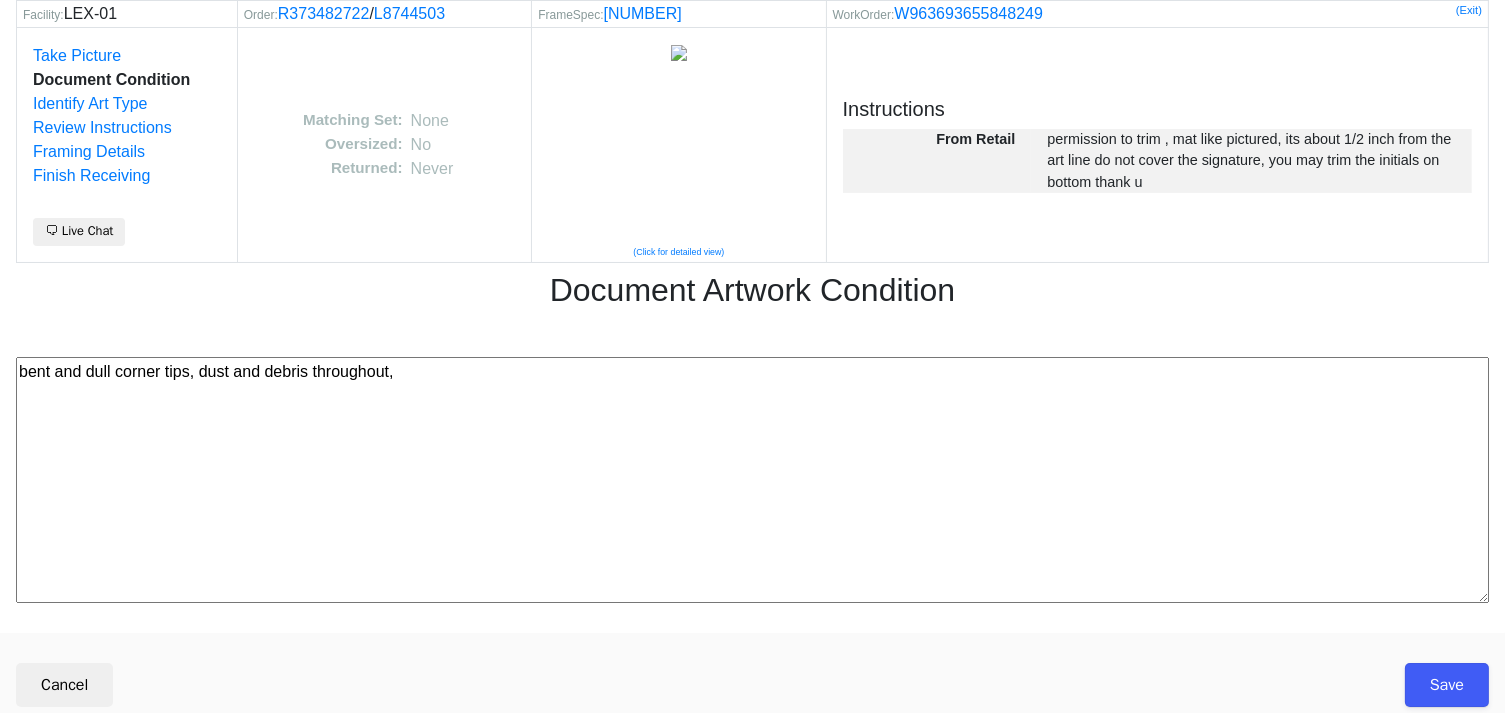 type on "bent and dull corner tips, dust and debris throughout," 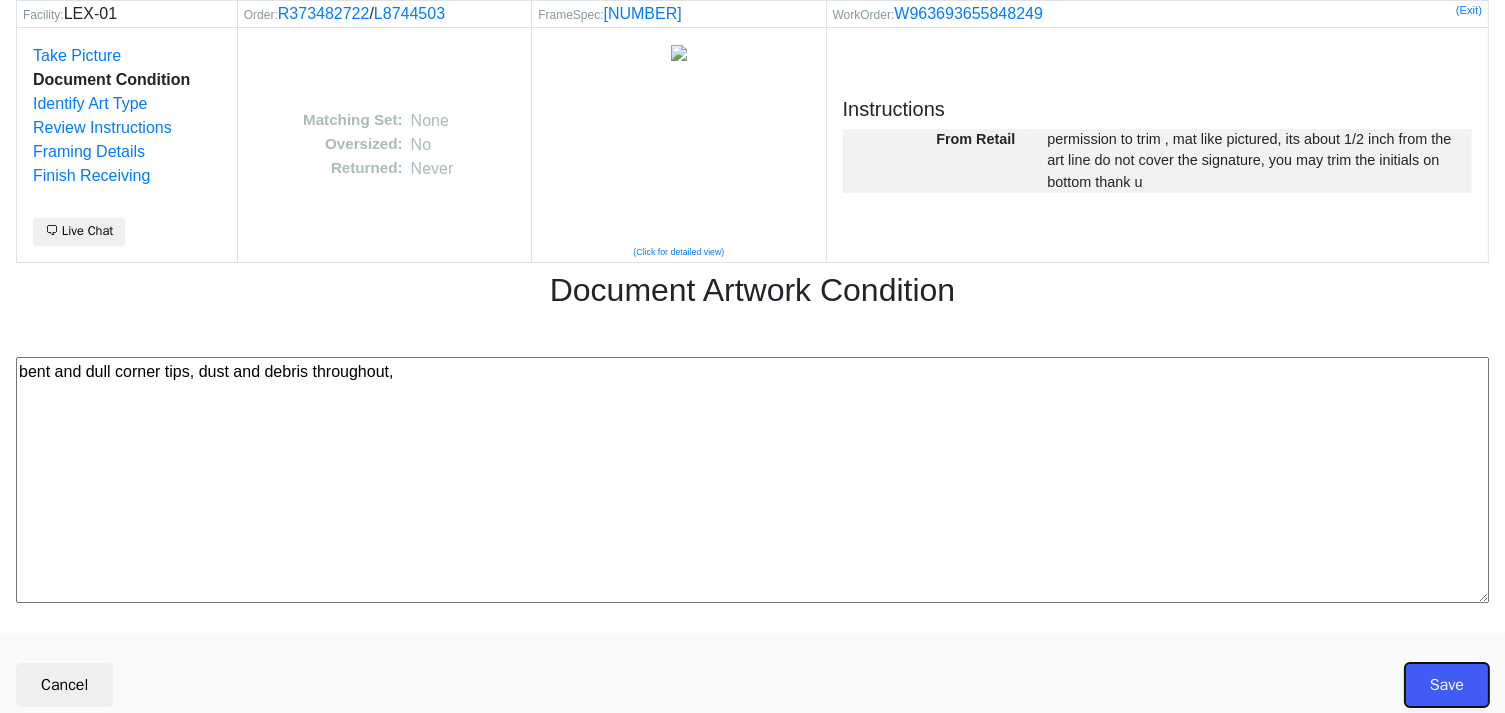 click on "Save" at bounding box center (1447, 685) 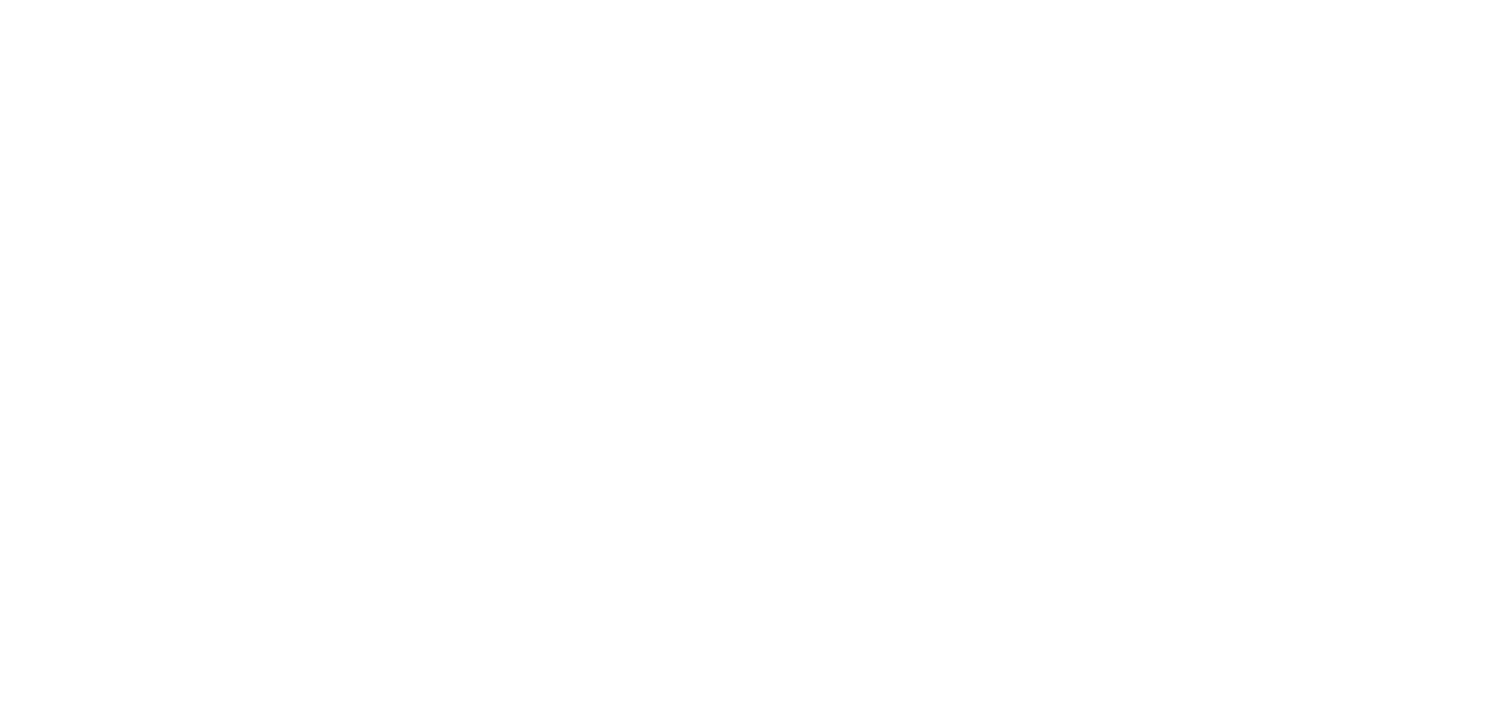 scroll, scrollTop: 0, scrollLeft: 0, axis: both 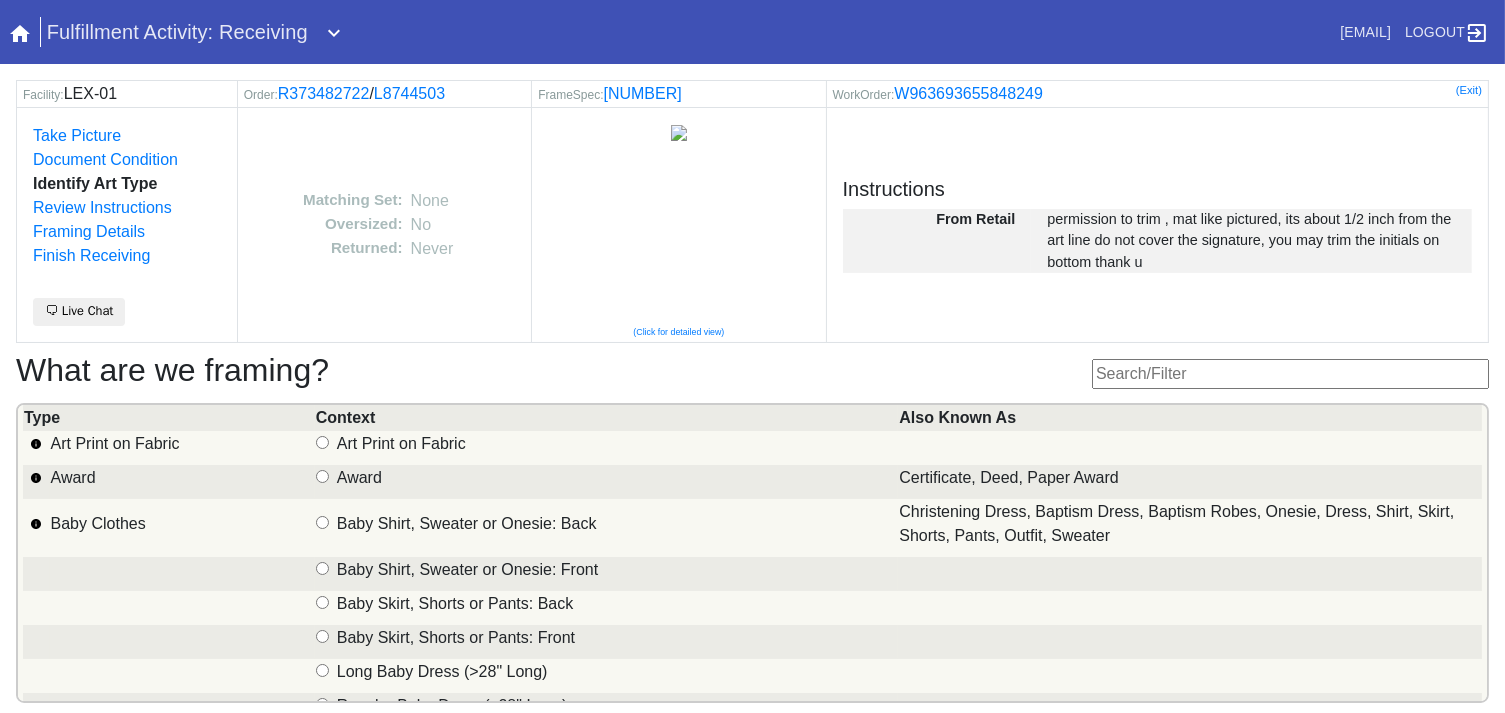 click on "What are we framing?" at bounding box center [752, 374] 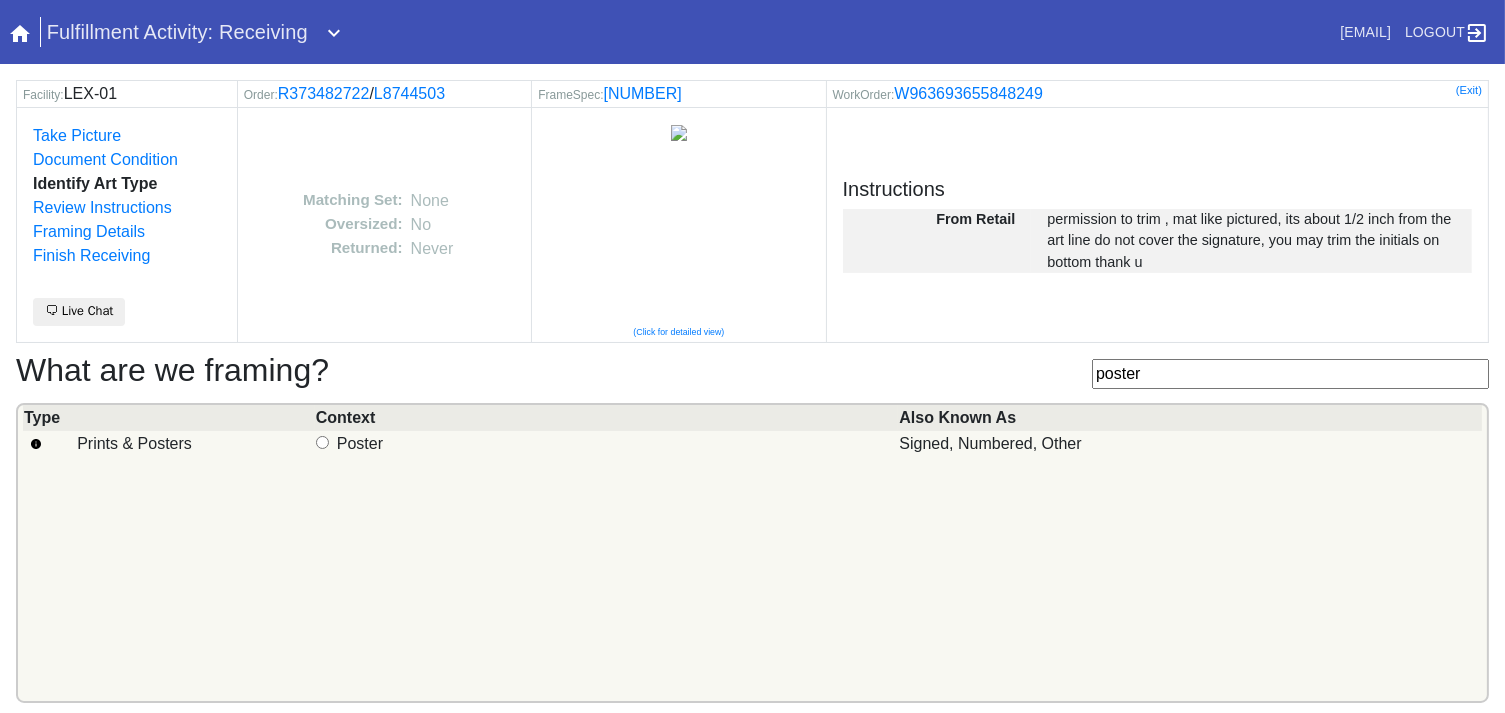 type on "poster" 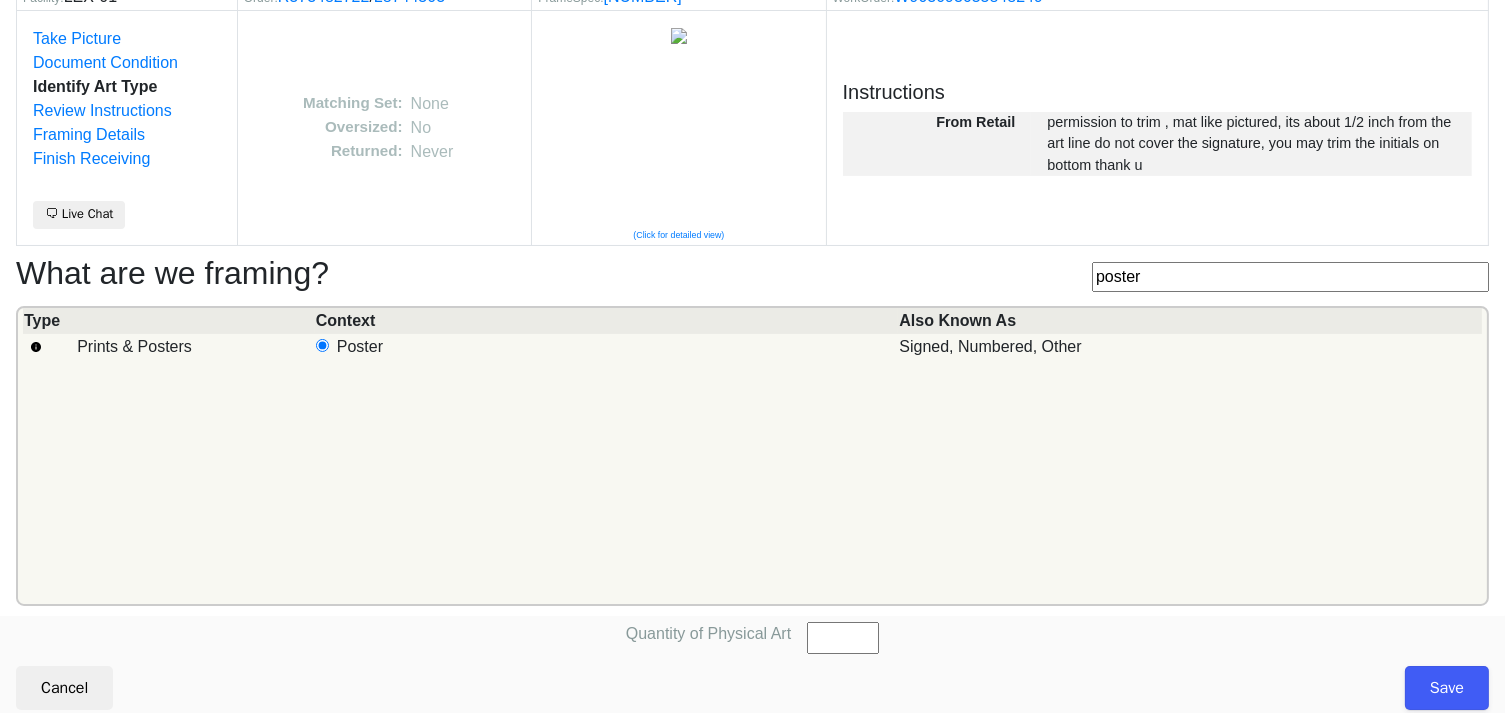 scroll, scrollTop: 101, scrollLeft: 0, axis: vertical 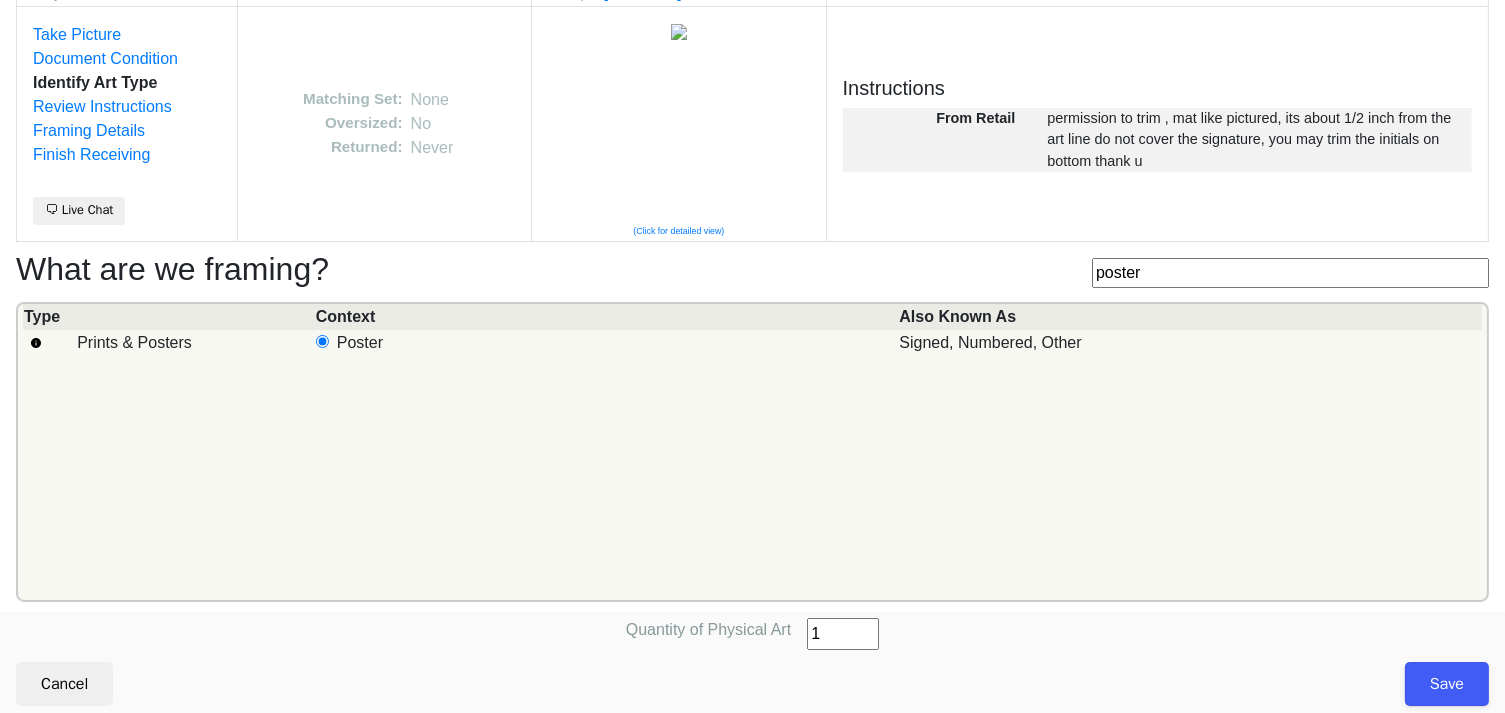 type on "1" 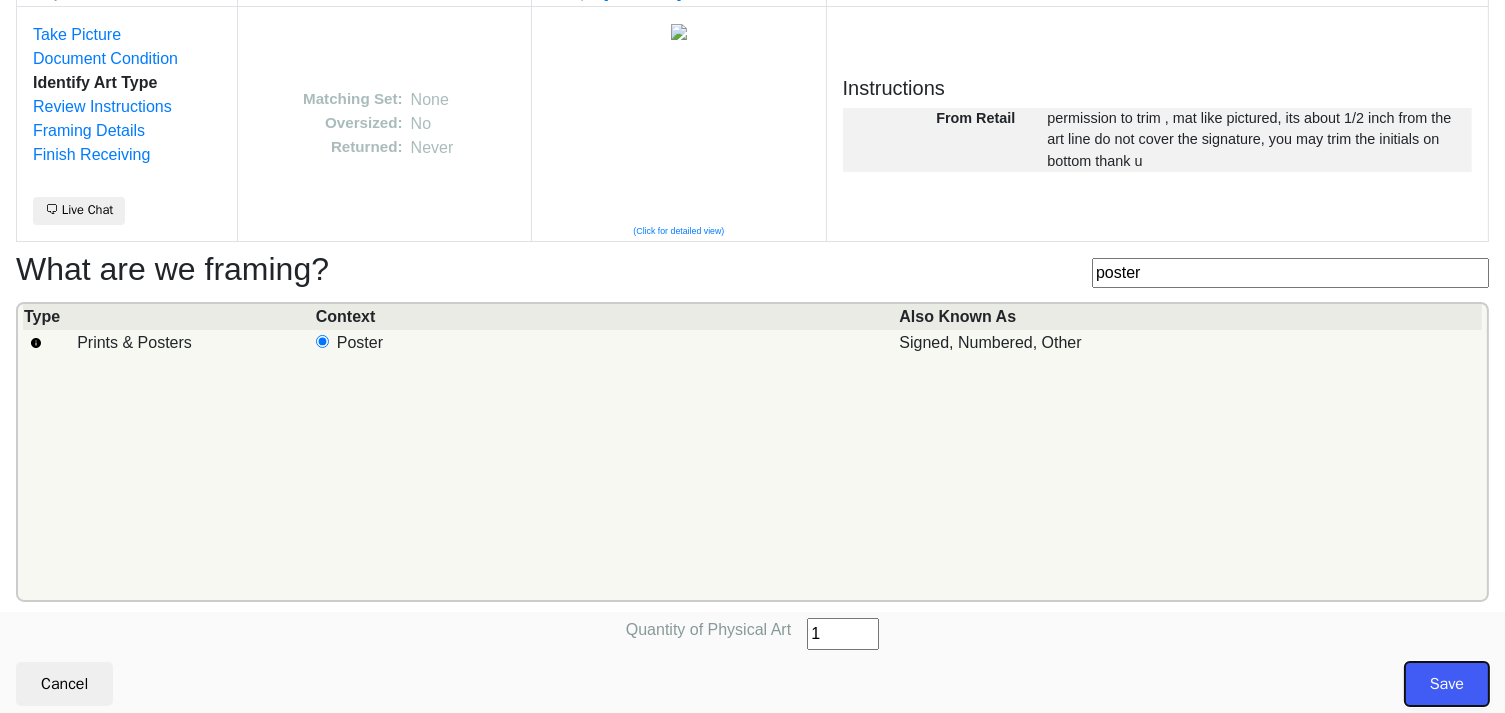 click on "Save" at bounding box center (1447, 684) 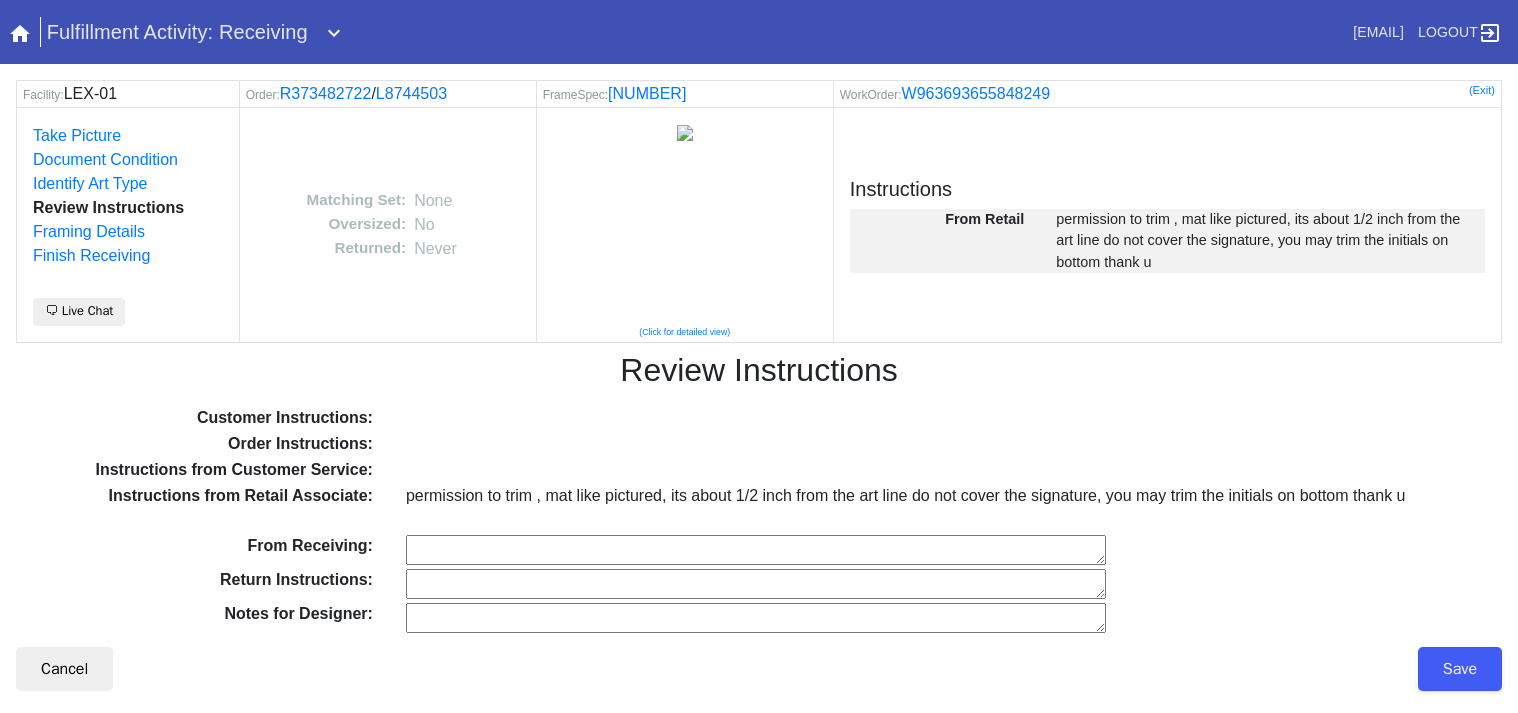scroll, scrollTop: 0, scrollLeft: 0, axis: both 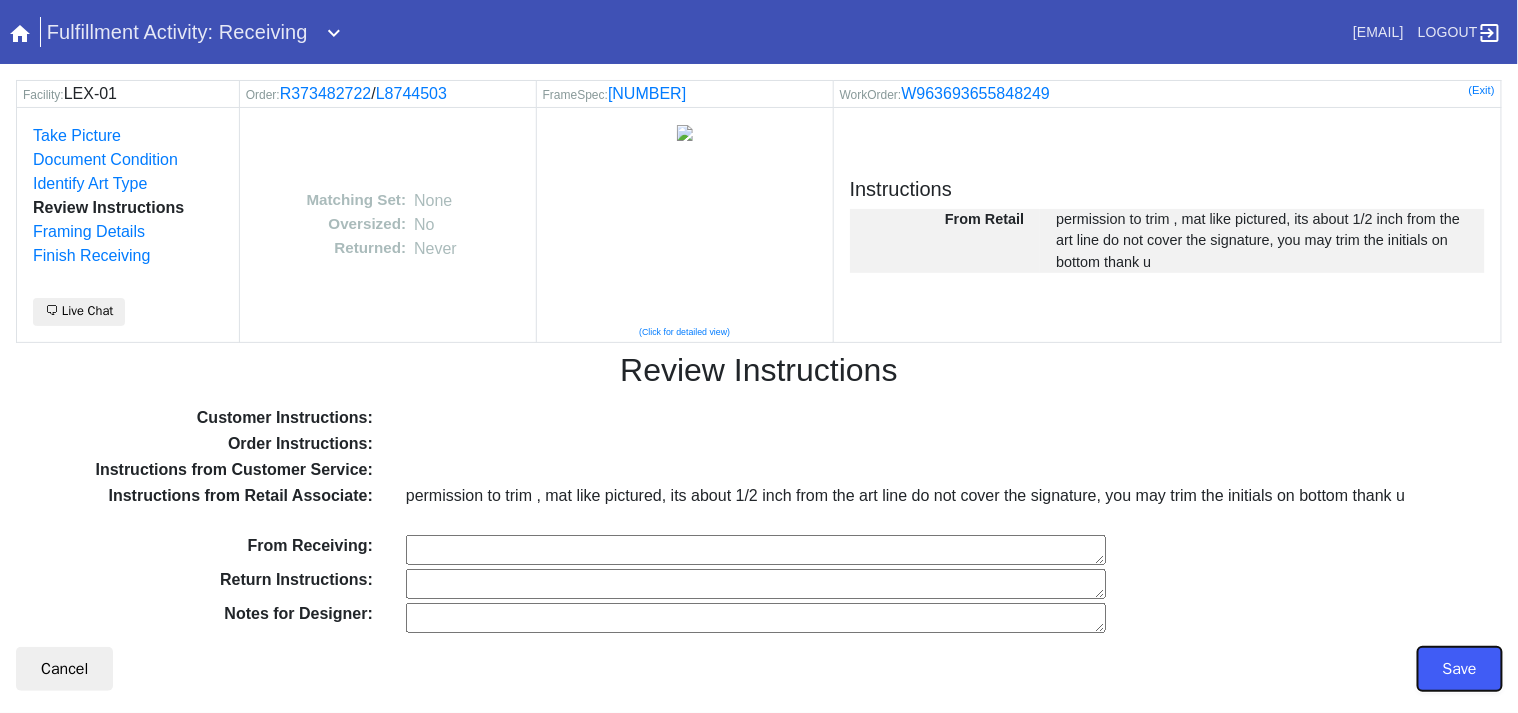 click on "Save" at bounding box center [1460, 669] 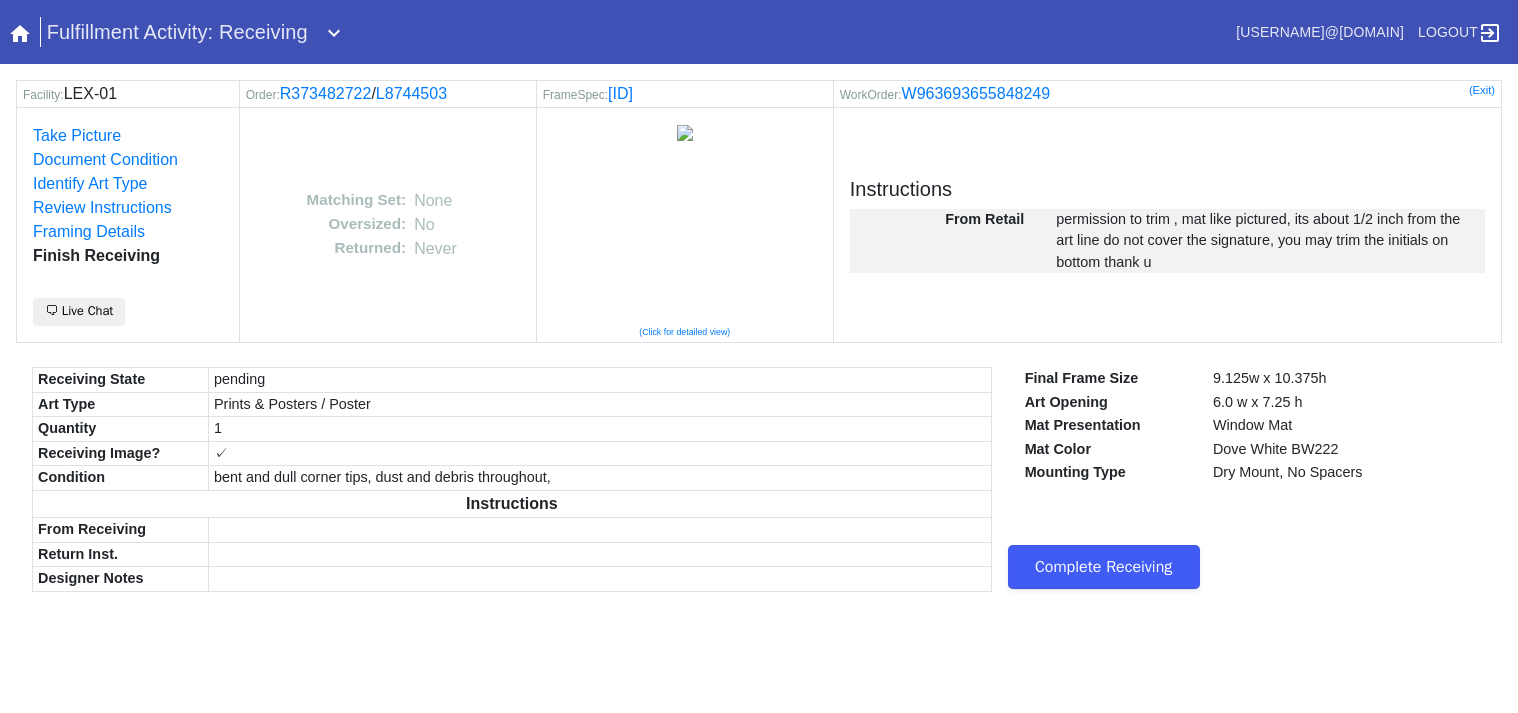 scroll, scrollTop: 0, scrollLeft: 0, axis: both 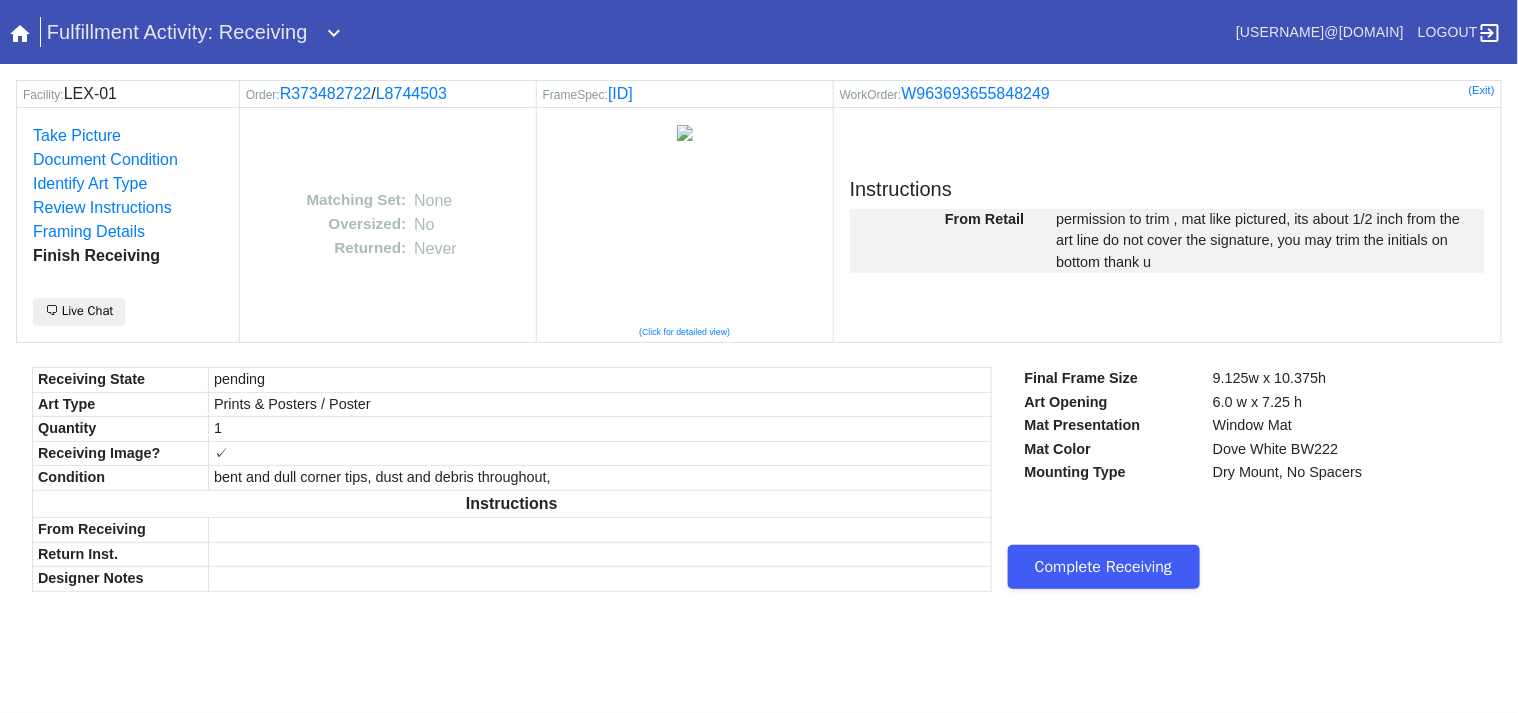 click on "Complete Receiving" at bounding box center [1104, 567] 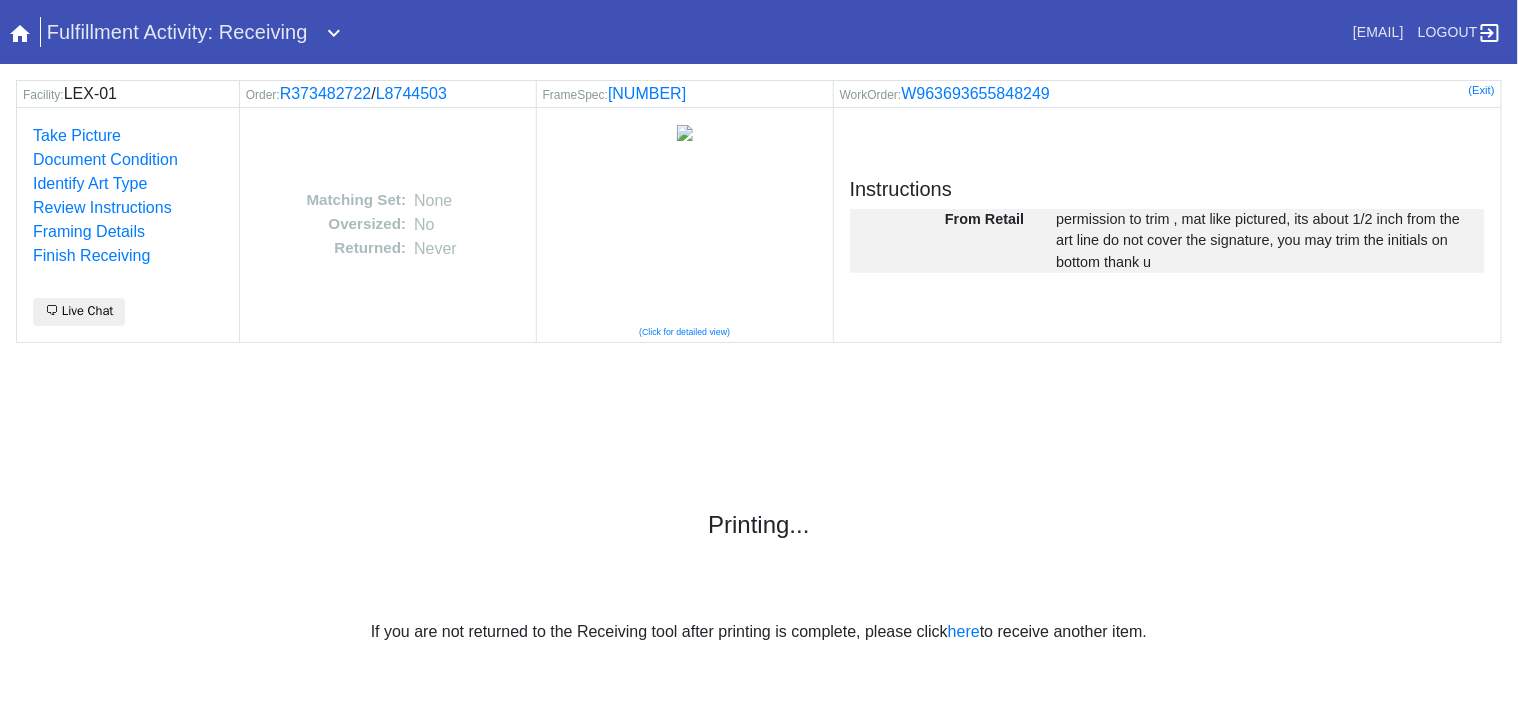 scroll, scrollTop: 0, scrollLeft: 0, axis: both 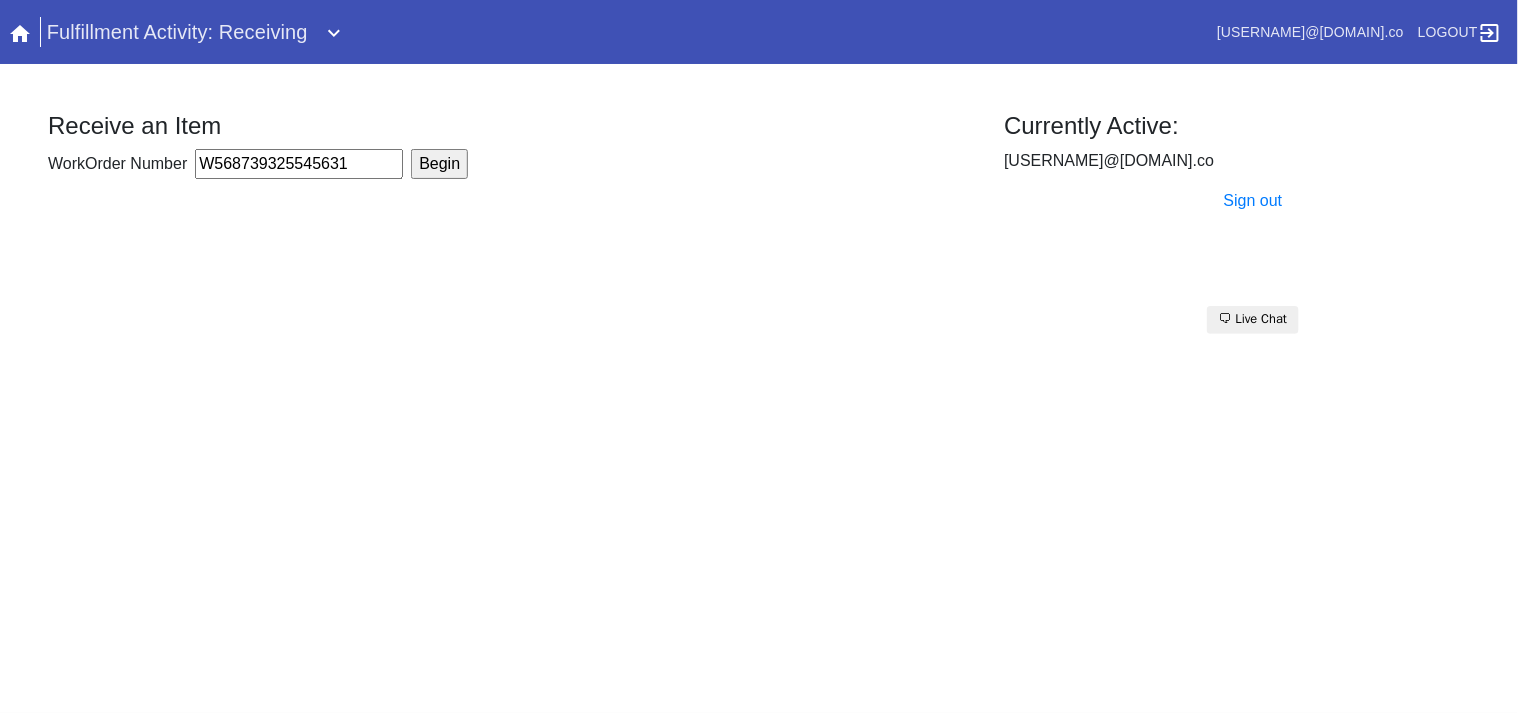 type on "W568739325545631" 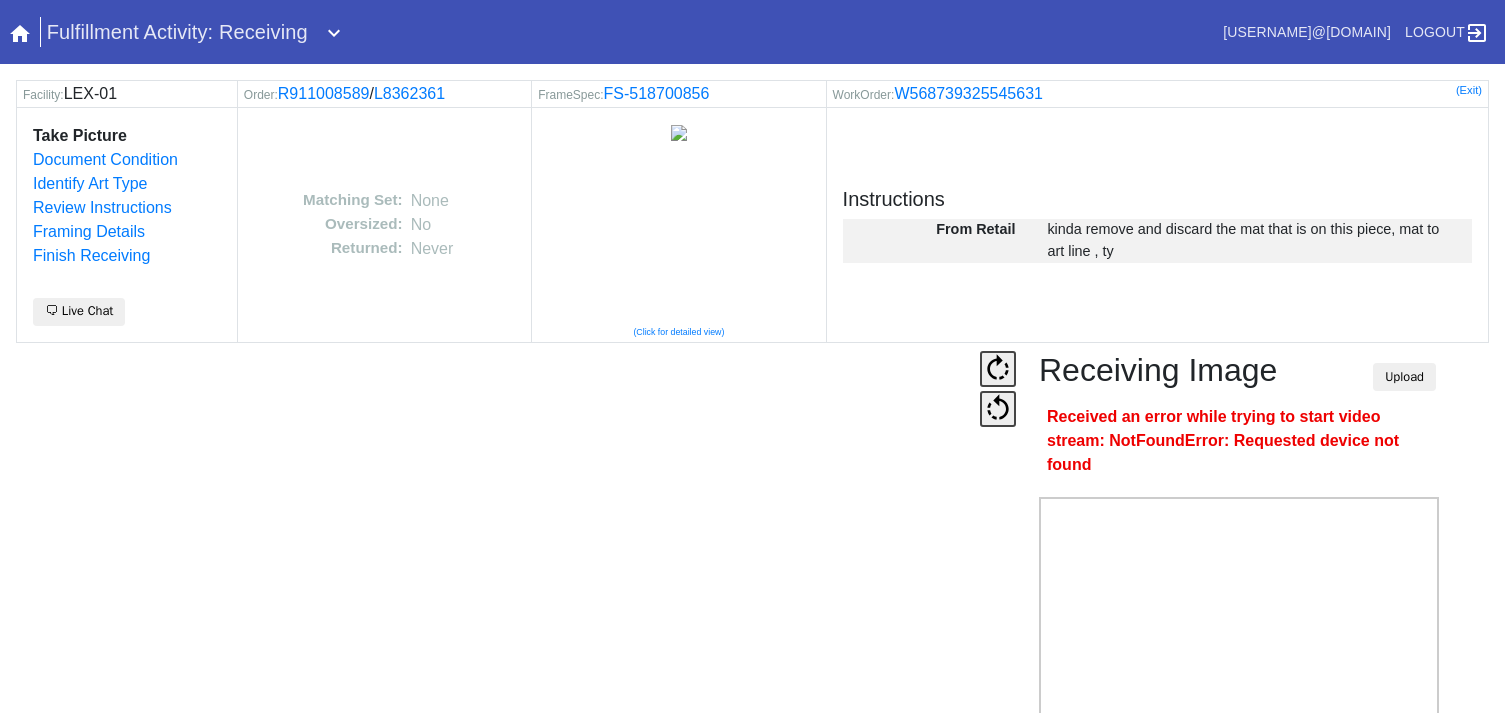 scroll, scrollTop: 0, scrollLeft: 0, axis: both 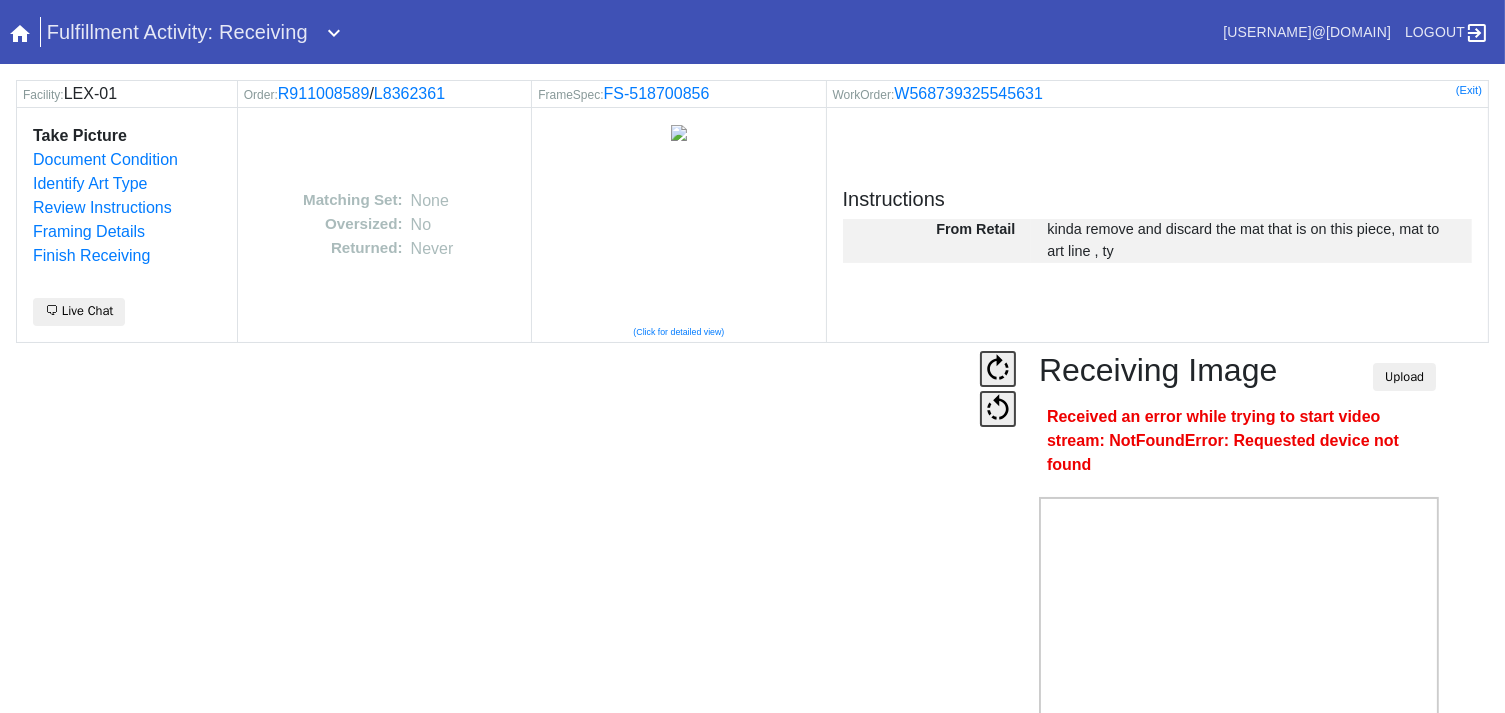 click on "Camera Disabled Click  here  to re-enable it. Receiving Image Upload Received an error while trying to start video stream: NotFoundError: Requested device not found Snap Webcam Save" at bounding box center [752, 591] 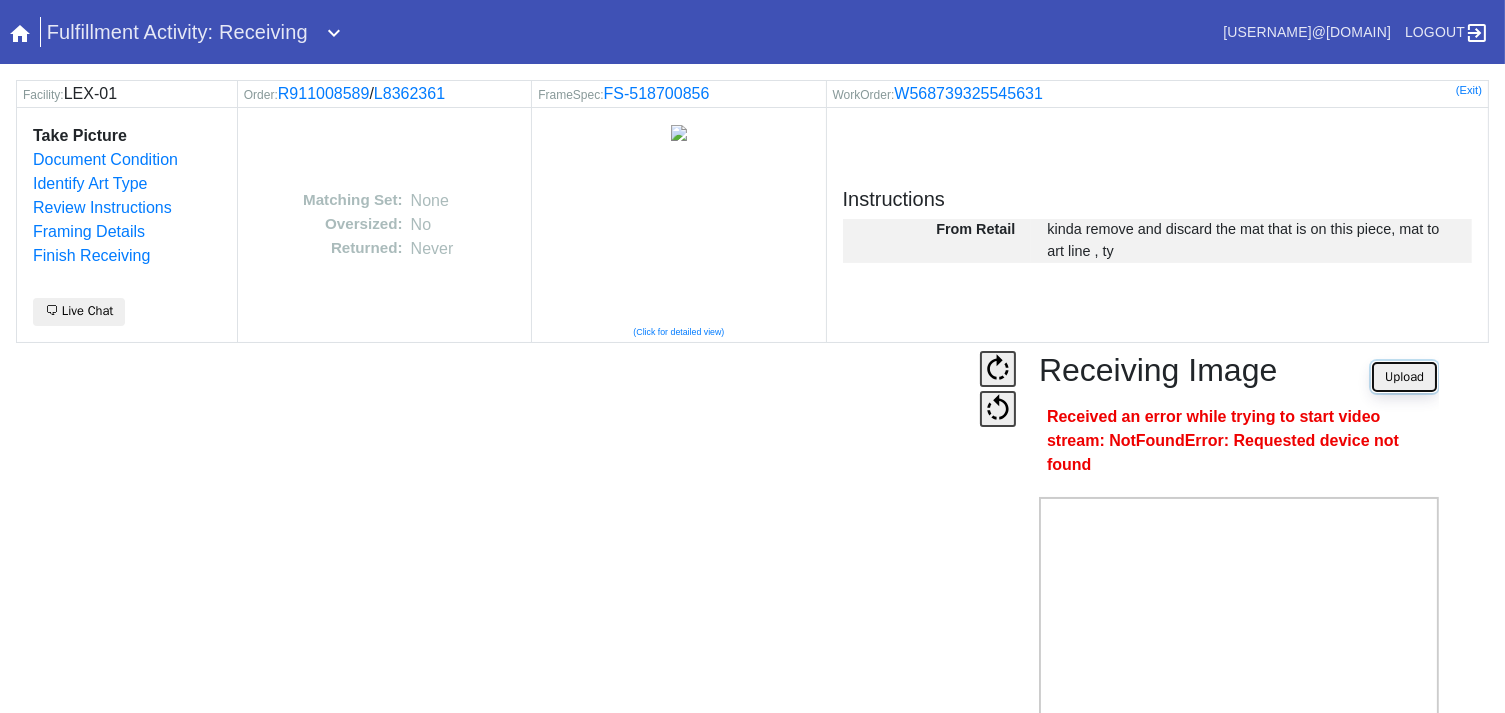 click on "Upload" at bounding box center (1404, 377) 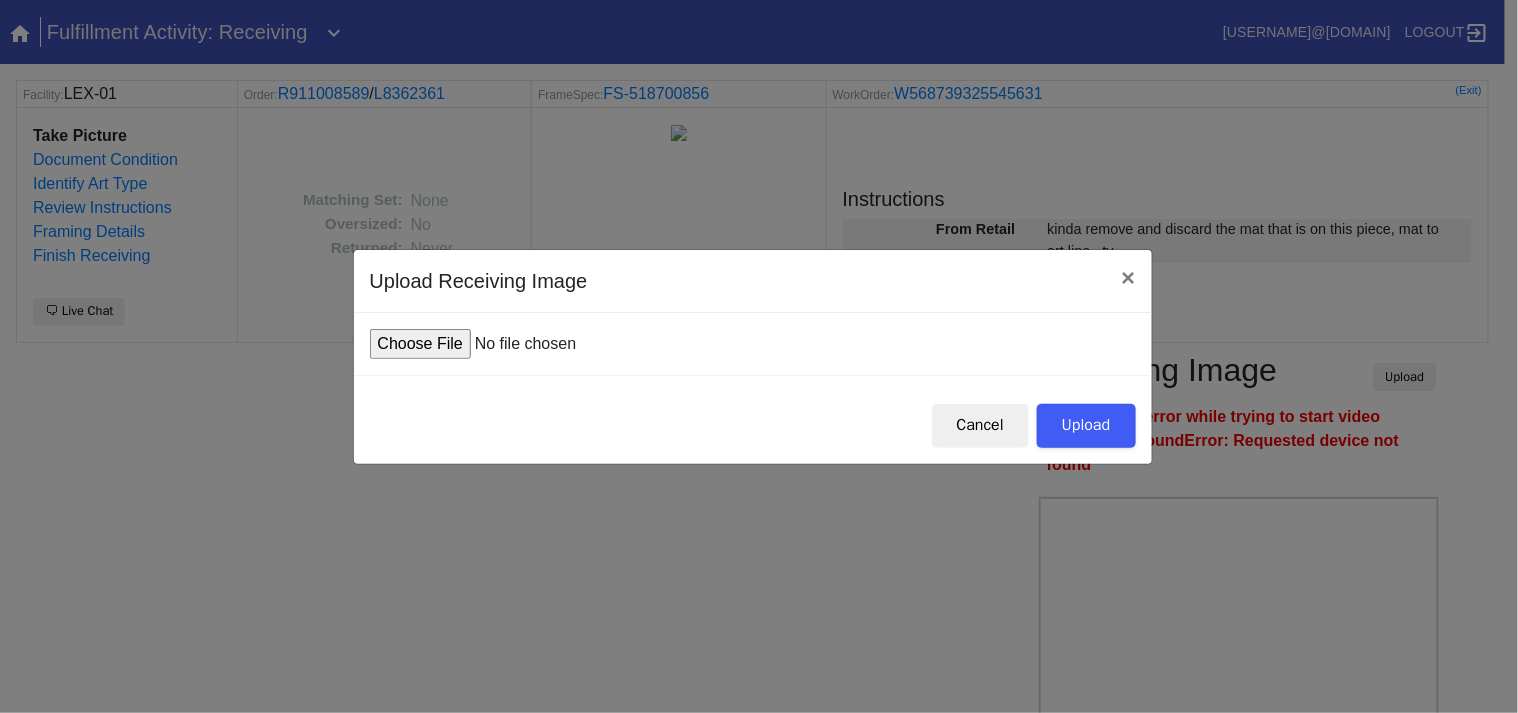 click at bounding box center [521, 344] 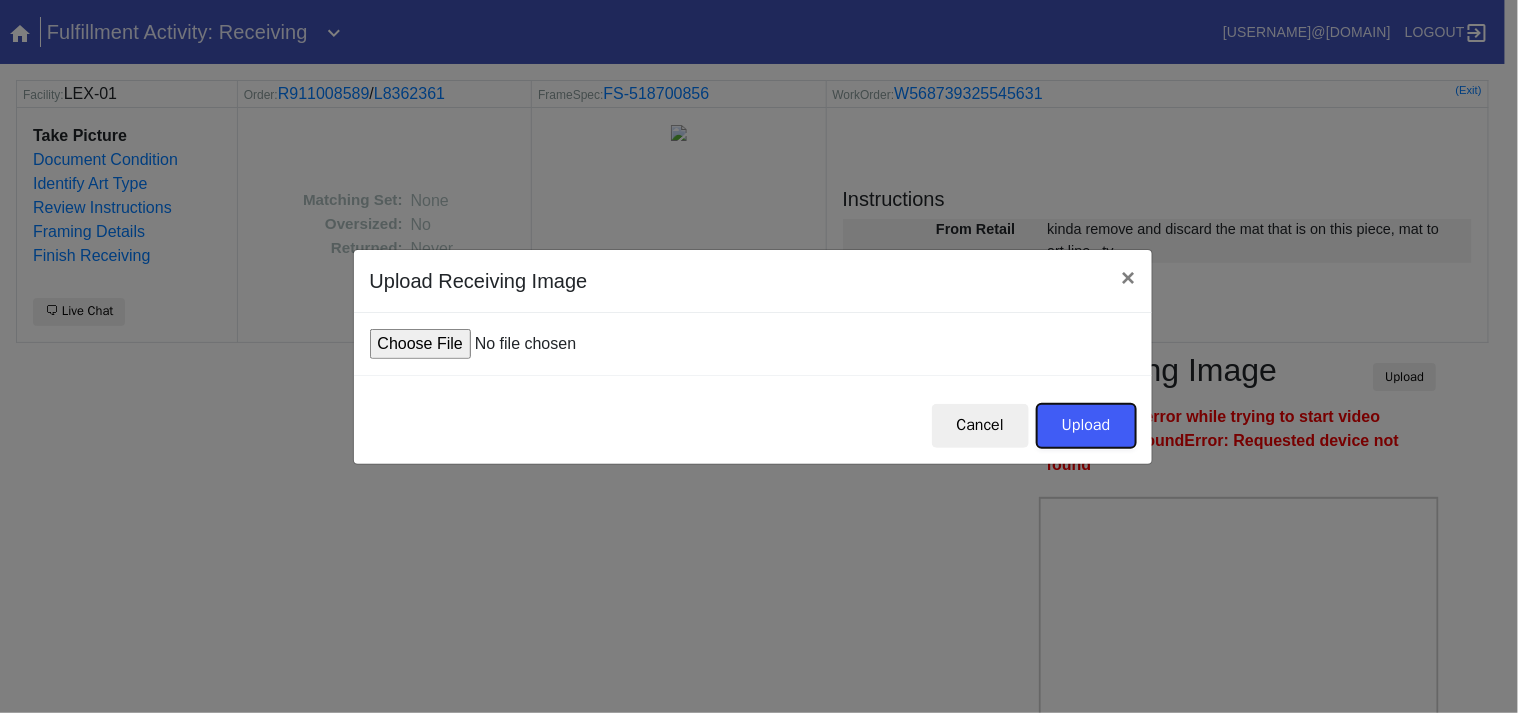 click on "Upload" at bounding box center [1086, 426] 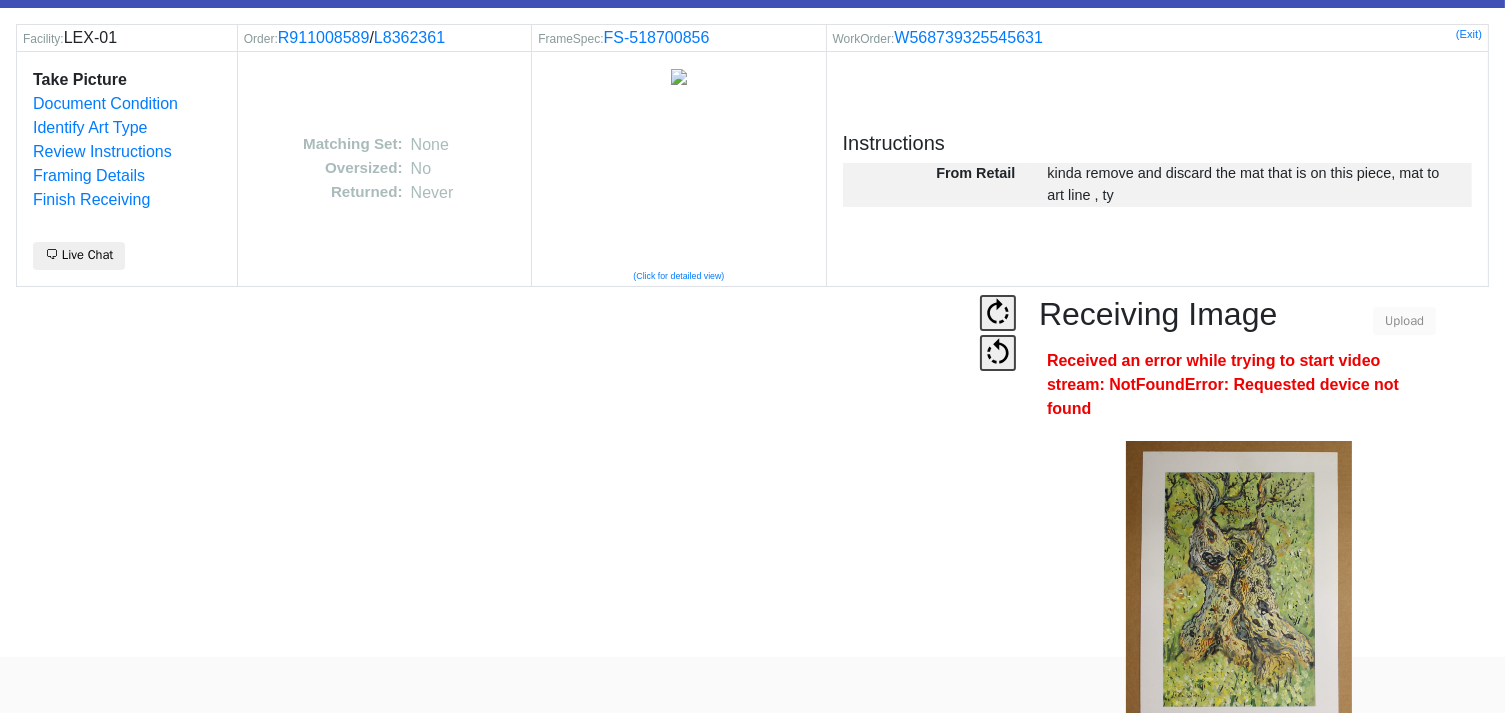 scroll, scrollTop: 124, scrollLeft: 0, axis: vertical 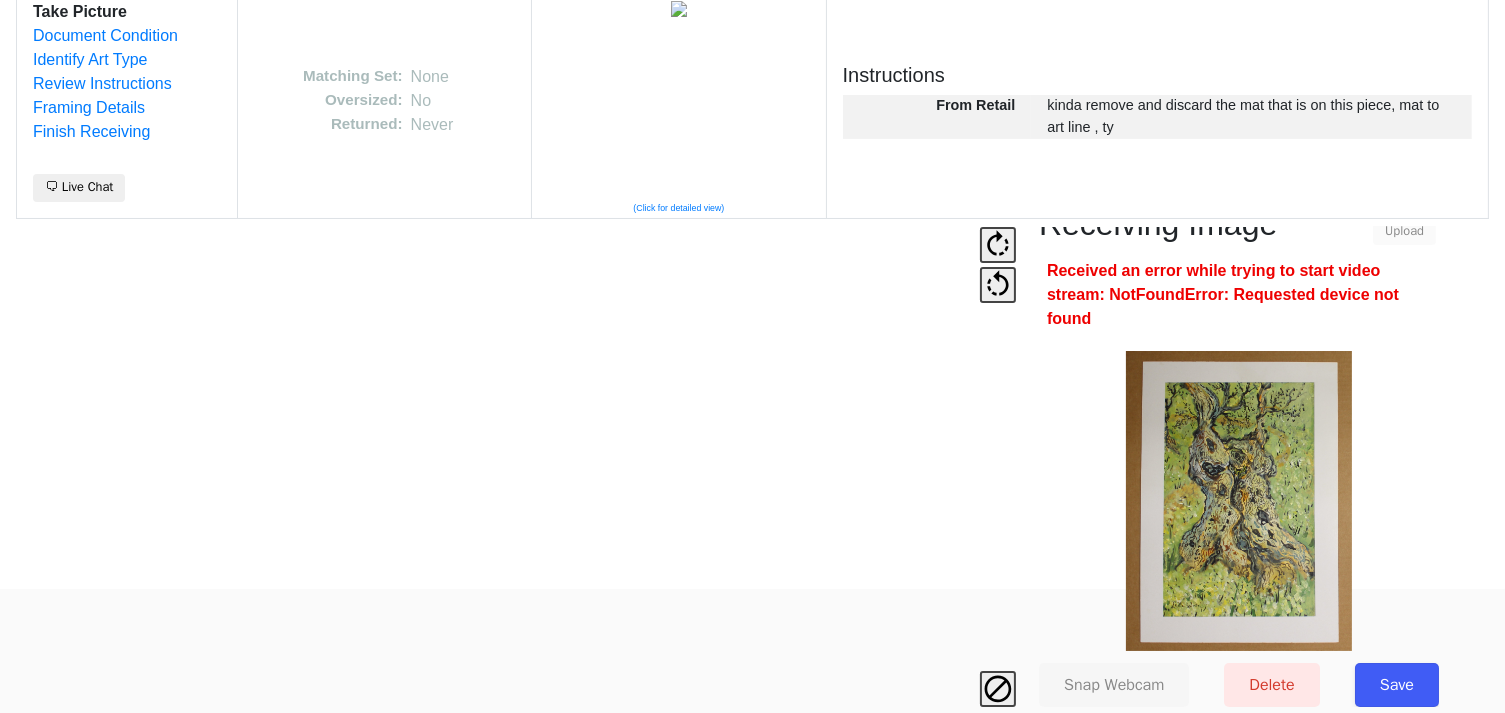 click on "Save" at bounding box center [1397, 685] 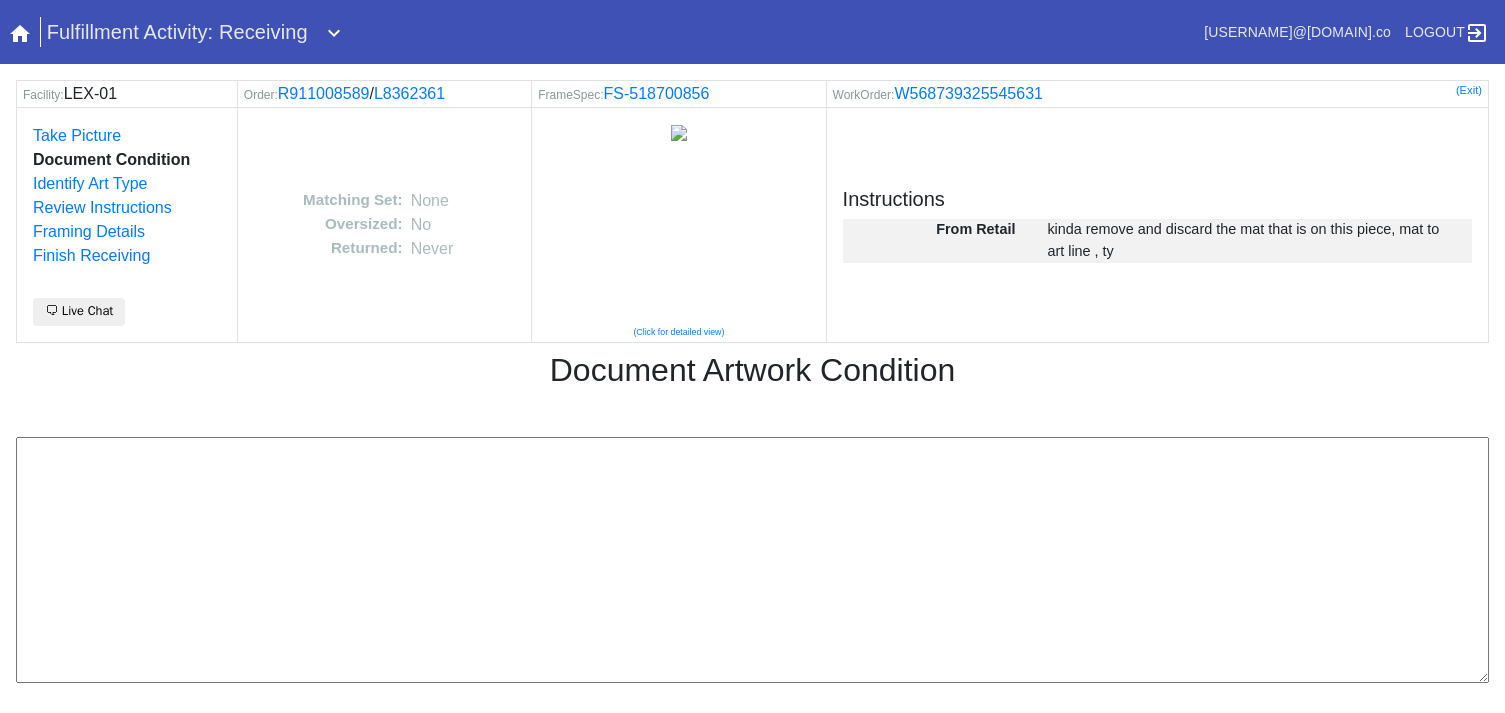 scroll, scrollTop: 0, scrollLeft: 0, axis: both 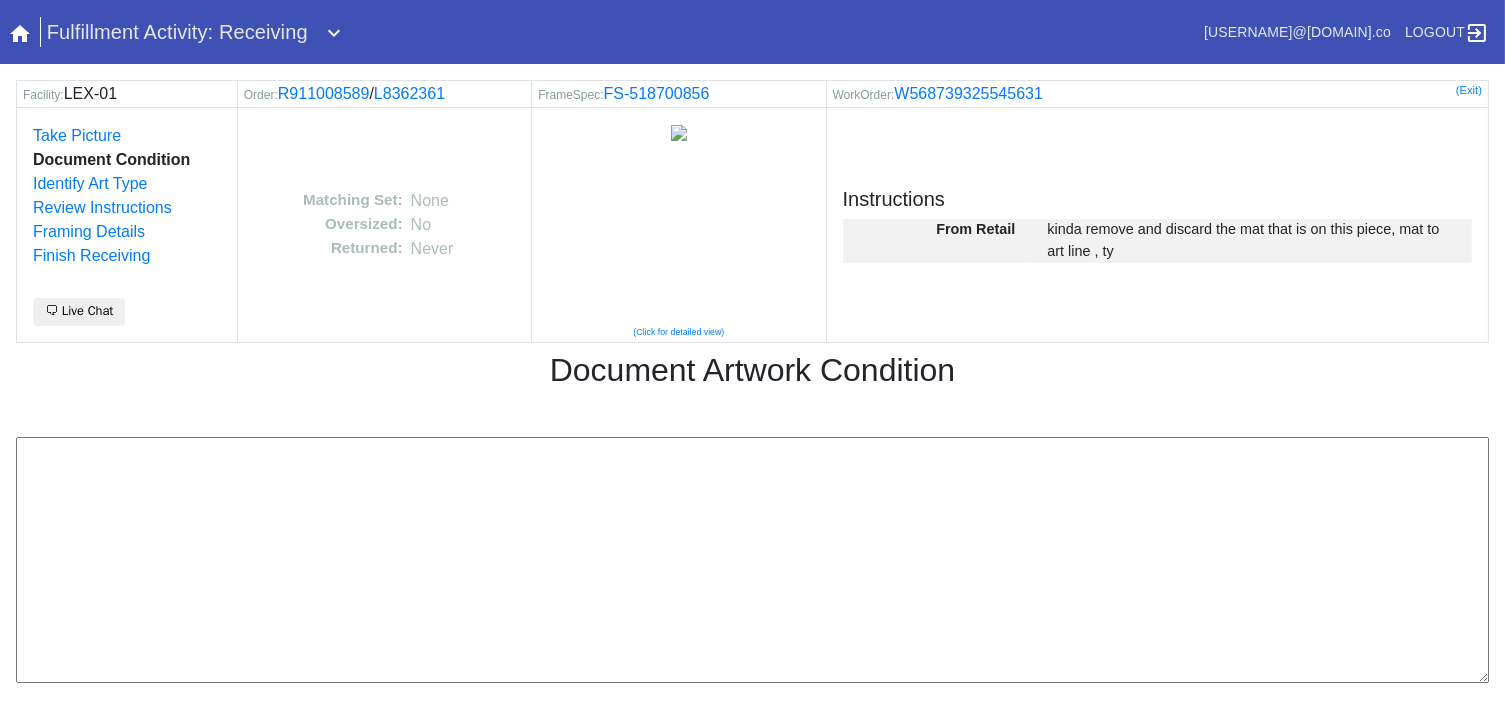 drag, startPoint x: 687, startPoint y: 640, endPoint x: 550, endPoint y: 589, distance: 146.18481 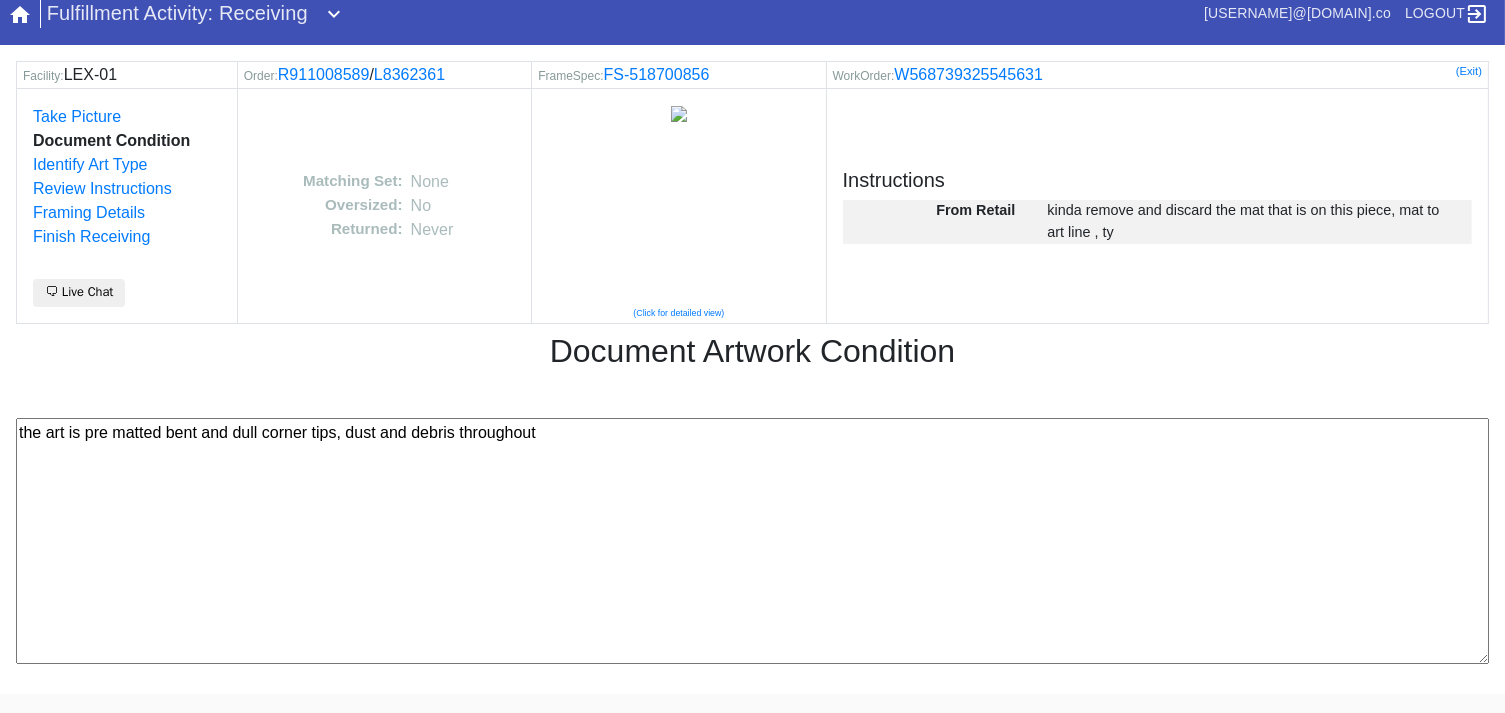 scroll, scrollTop: 80, scrollLeft: 0, axis: vertical 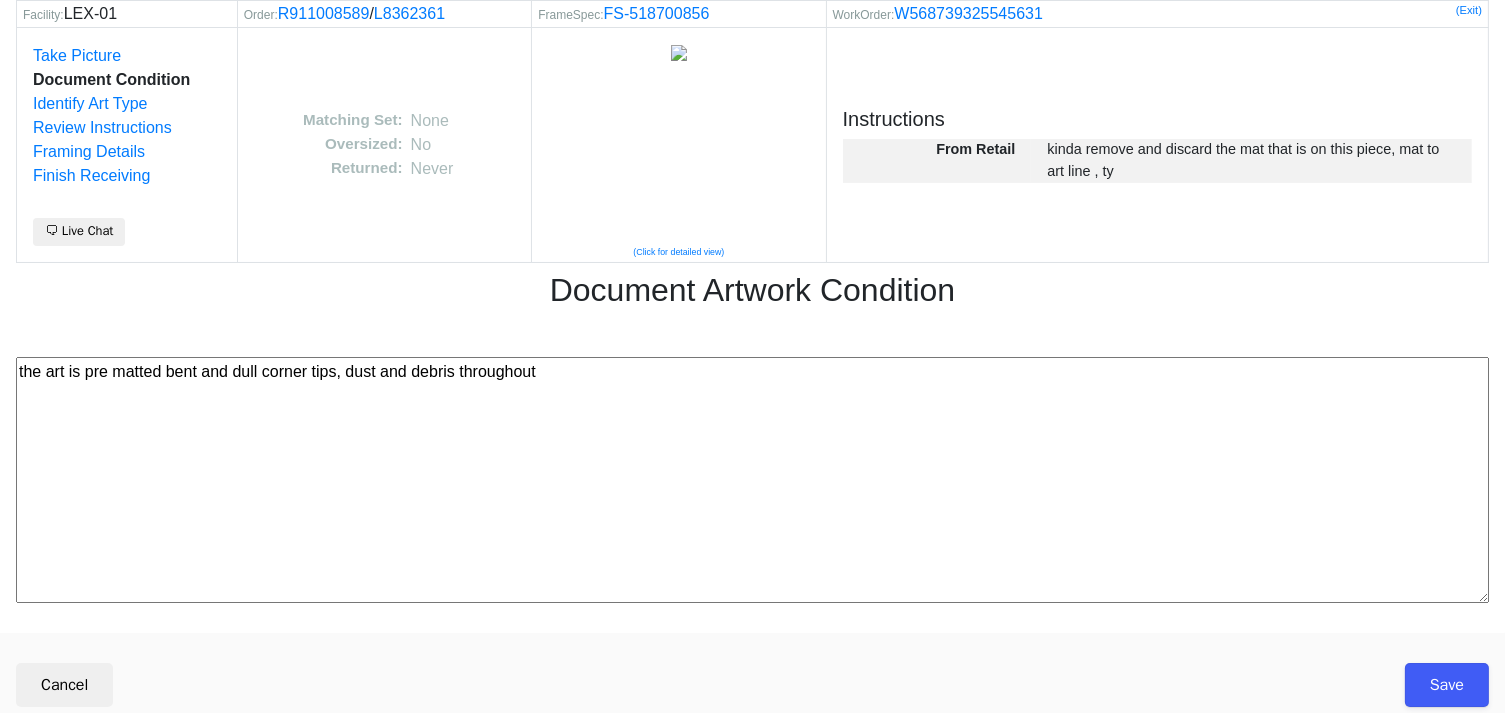 type on "the art is pre matted bent and dull corner tips, dust and debris throughout" 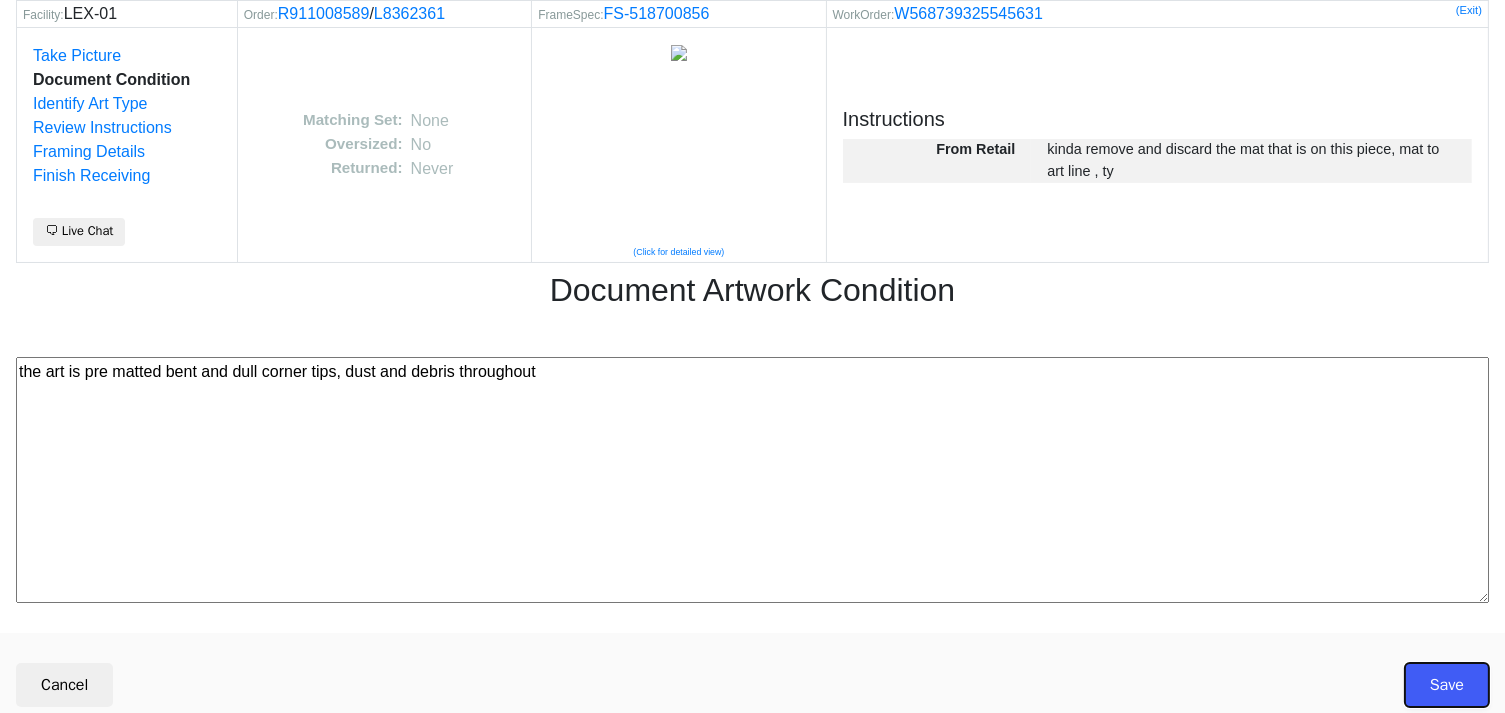 click on "Save" at bounding box center [1447, 685] 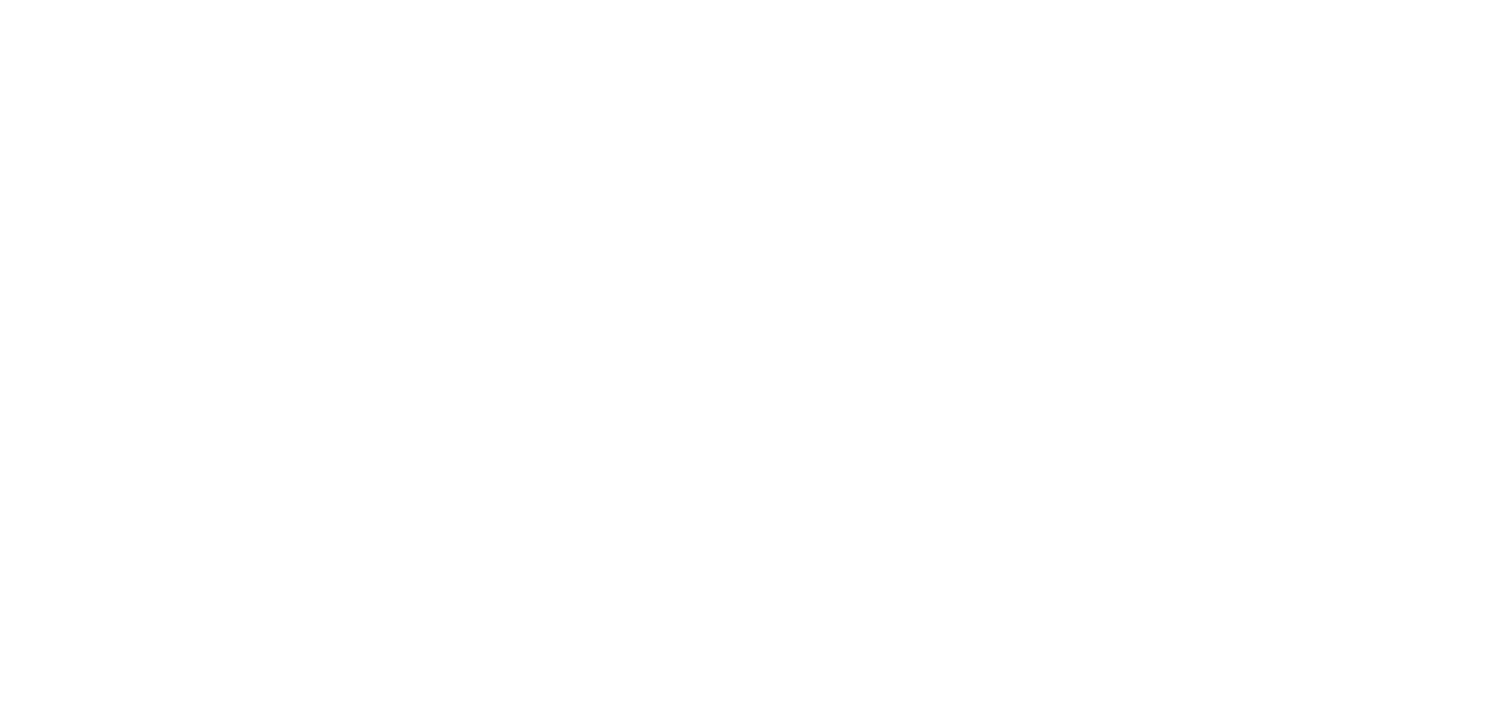 scroll, scrollTop: 0, scrollLeft: 0, axis: both 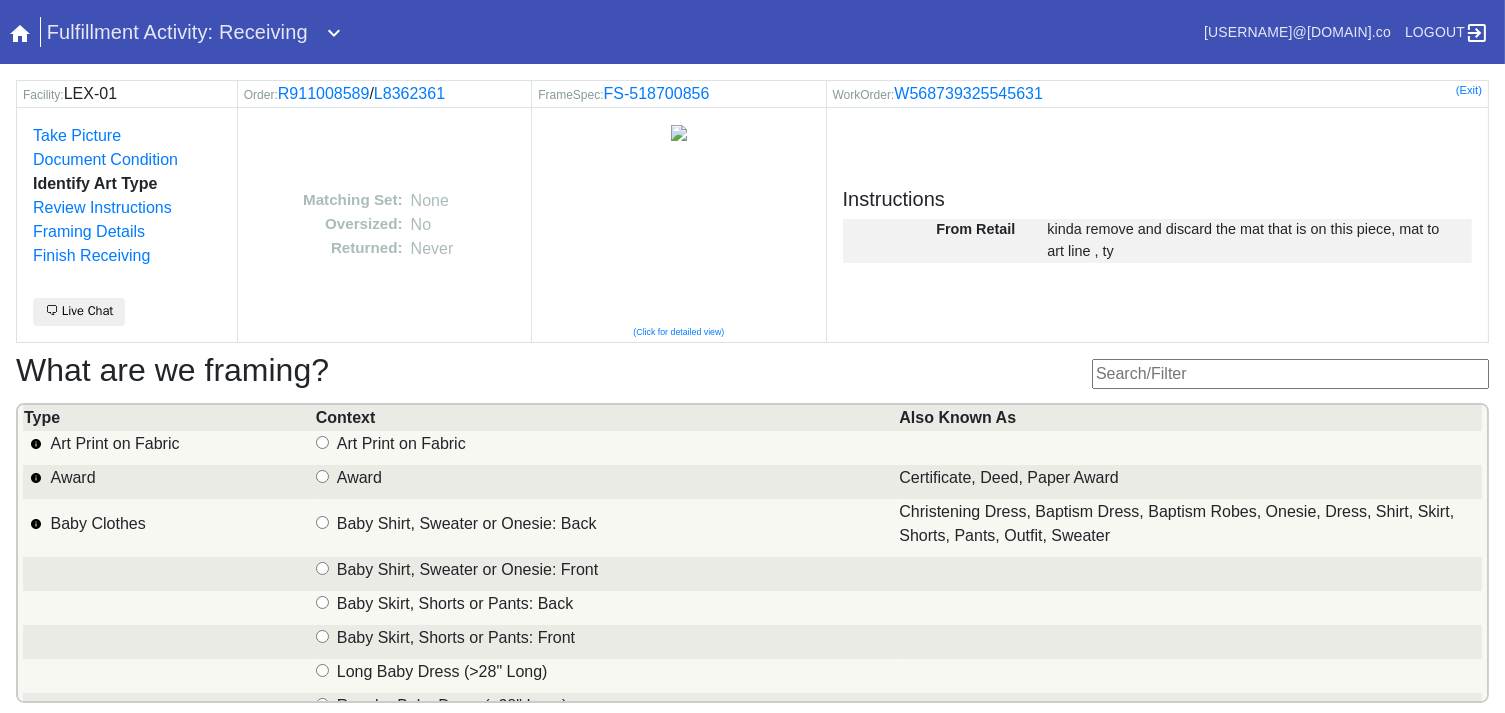 click at bounding box center (1290, 374) 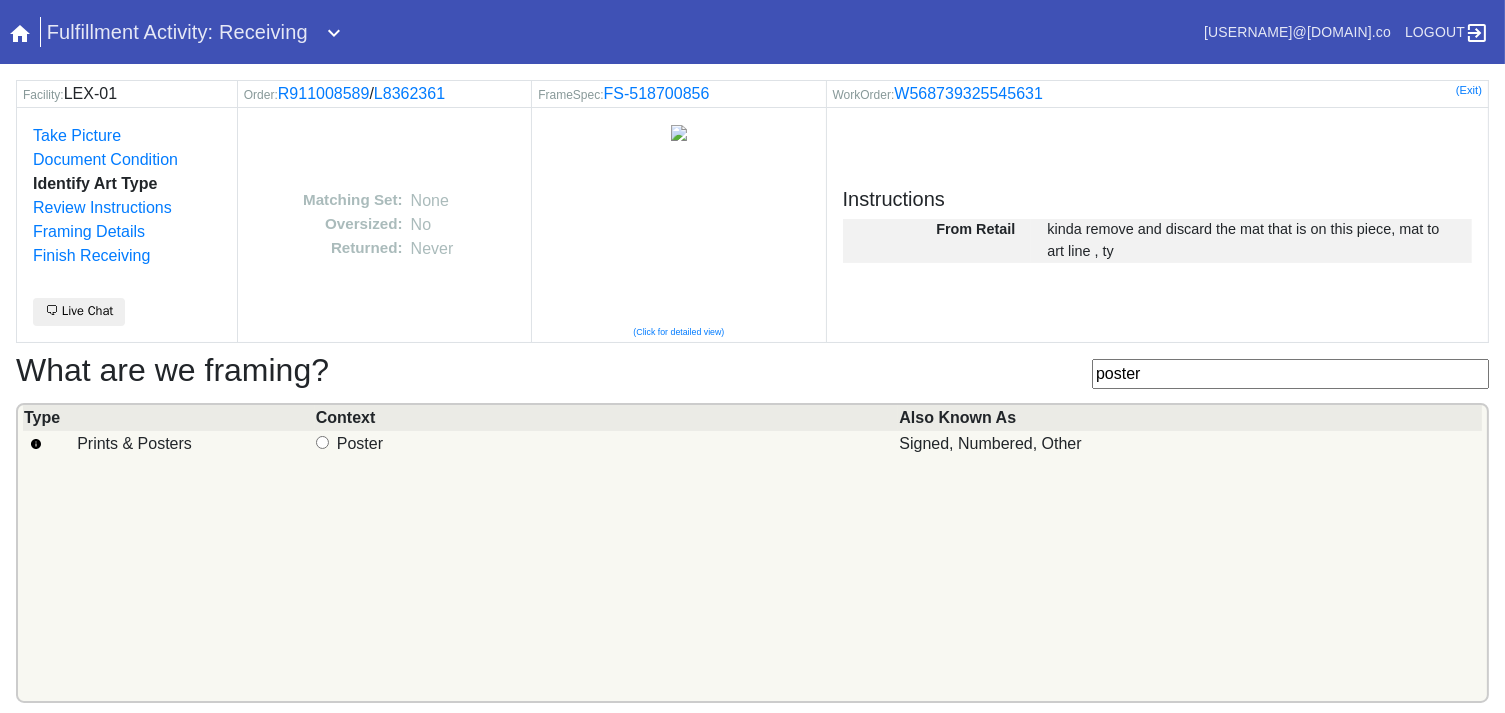 type on "poster" 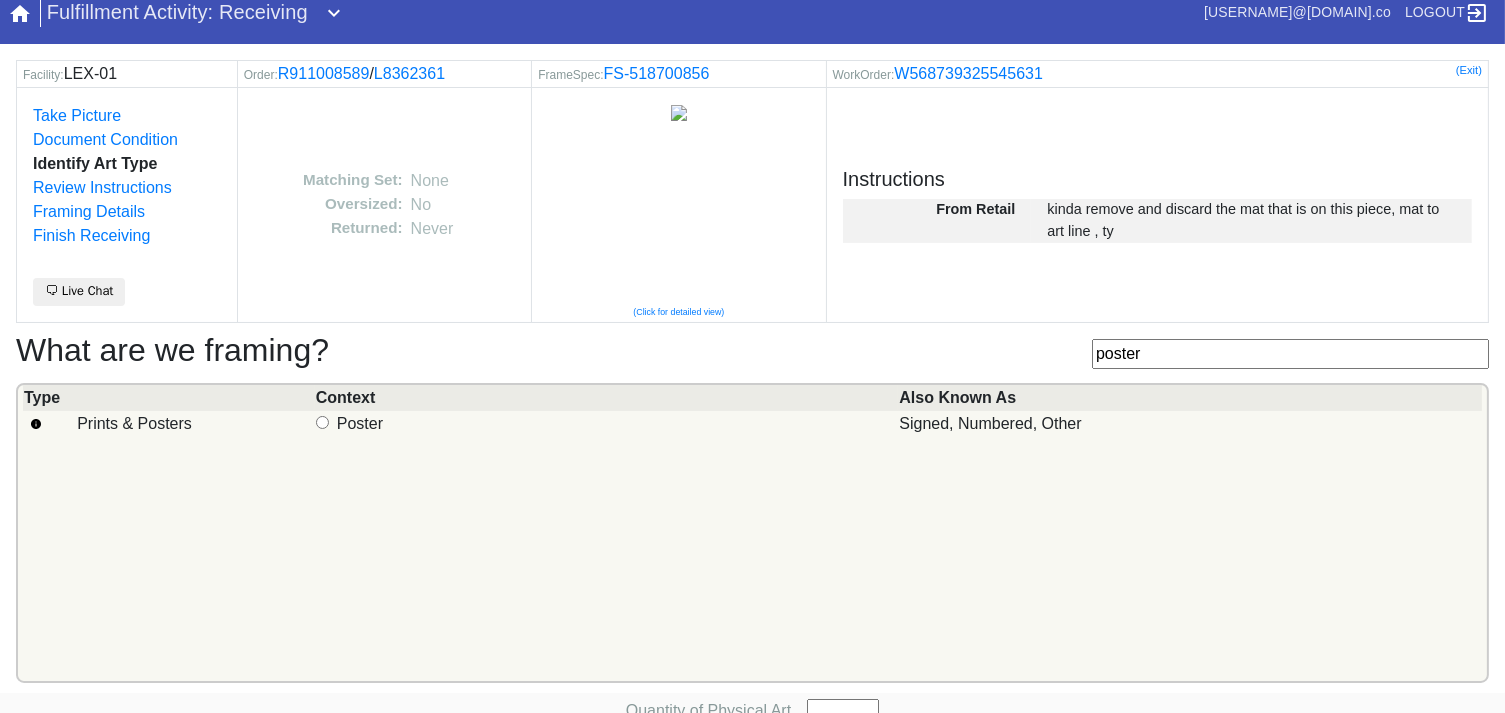 scroll, scrollTop: 101, scrollLeft: 0, axis: vertical 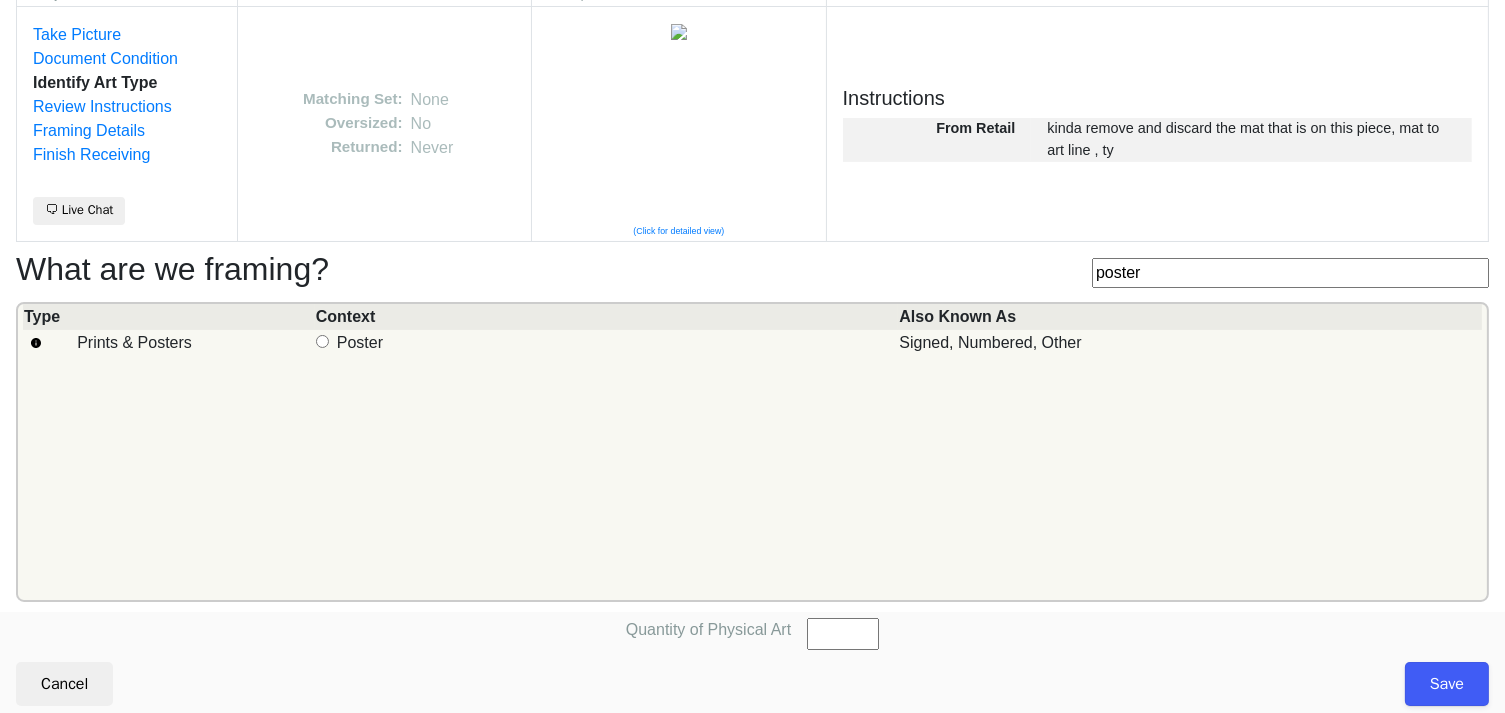 click on "Prints & Posters" at bounding box center [322, 341] 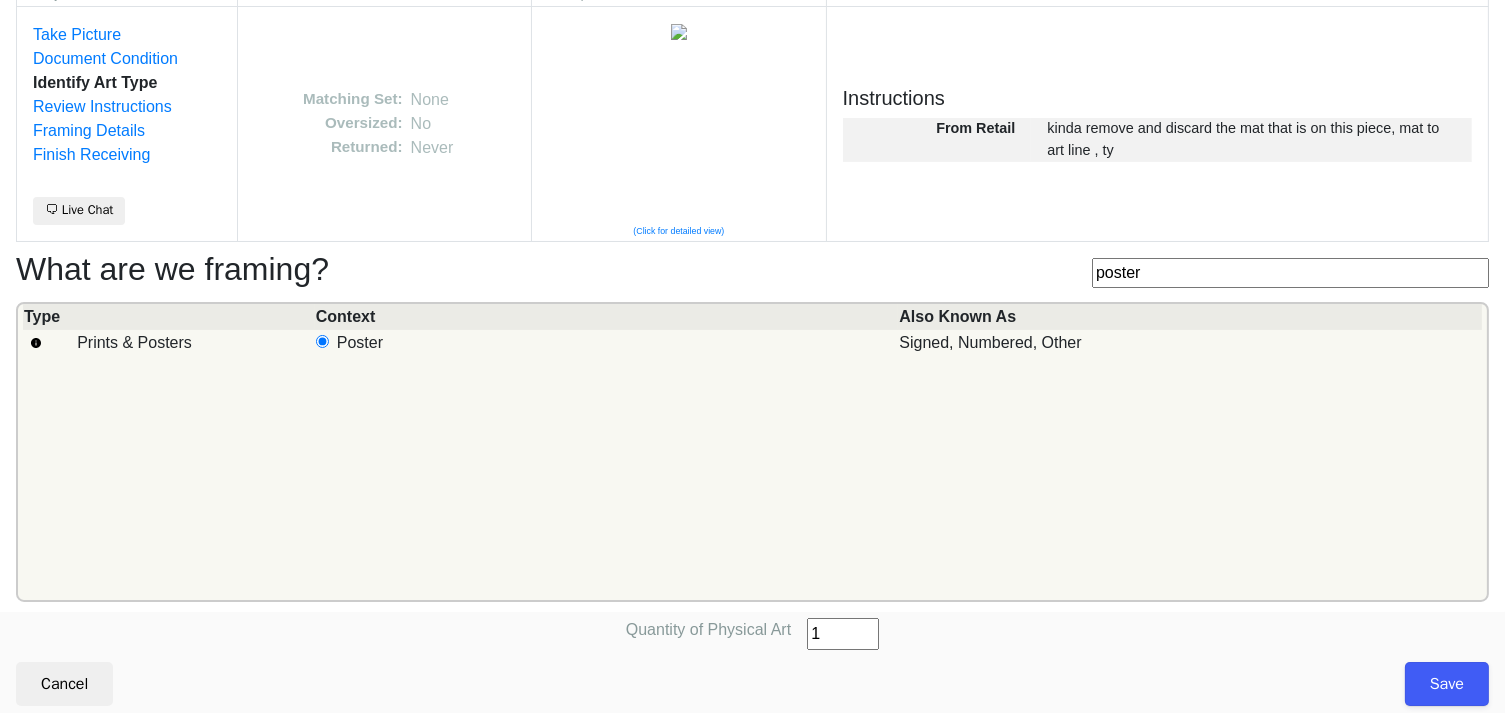 type on "1" 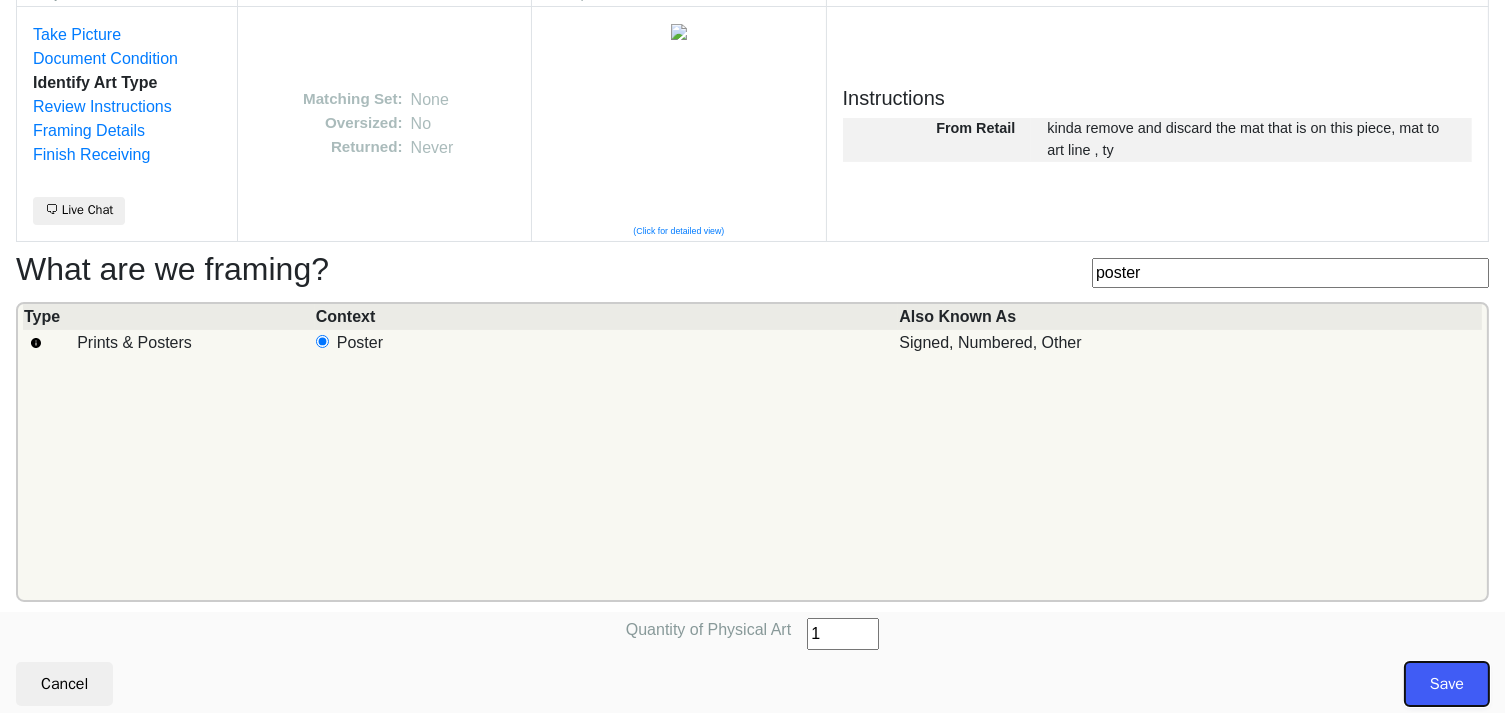 click on "Save" at bounding box center [1447, 684] 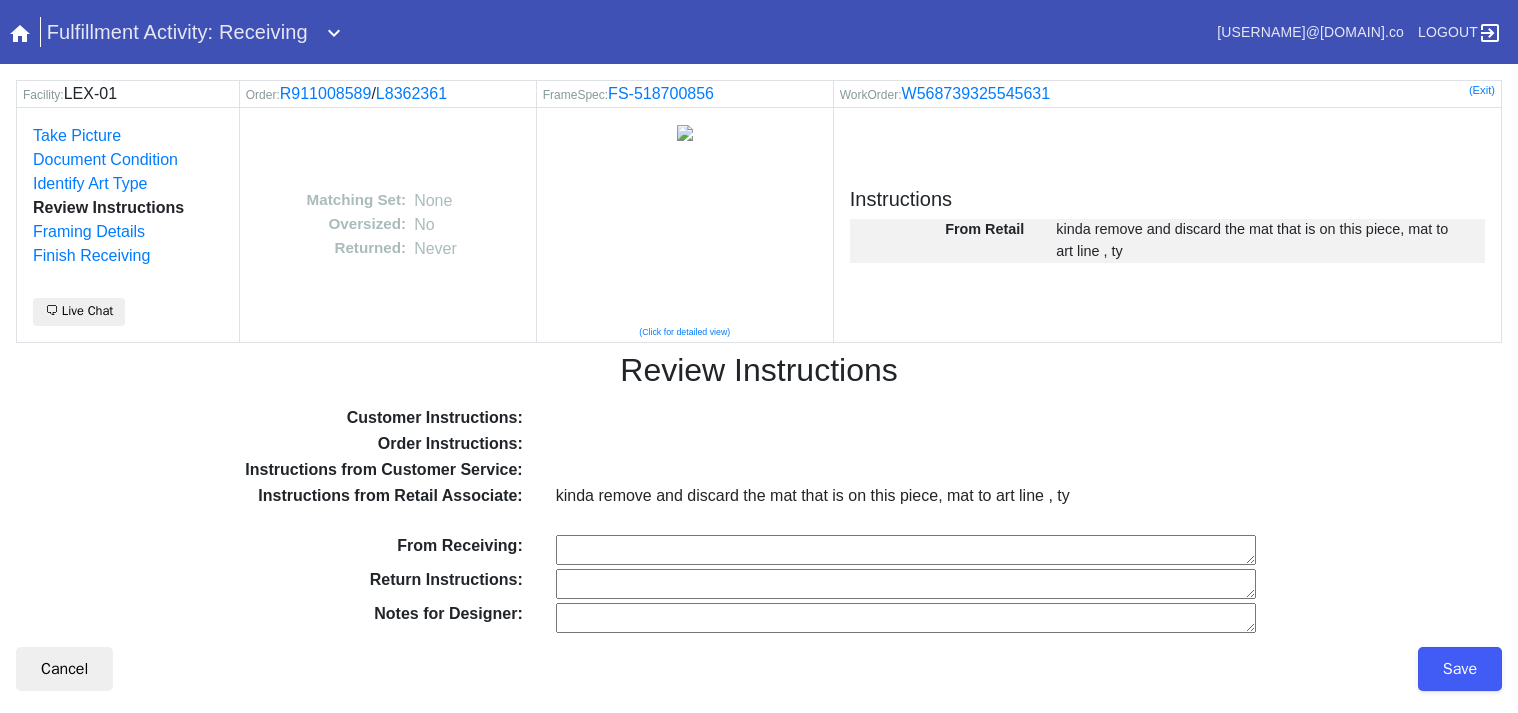 scroll, scrollTop: 0, scrollLeft: 0, axis: both 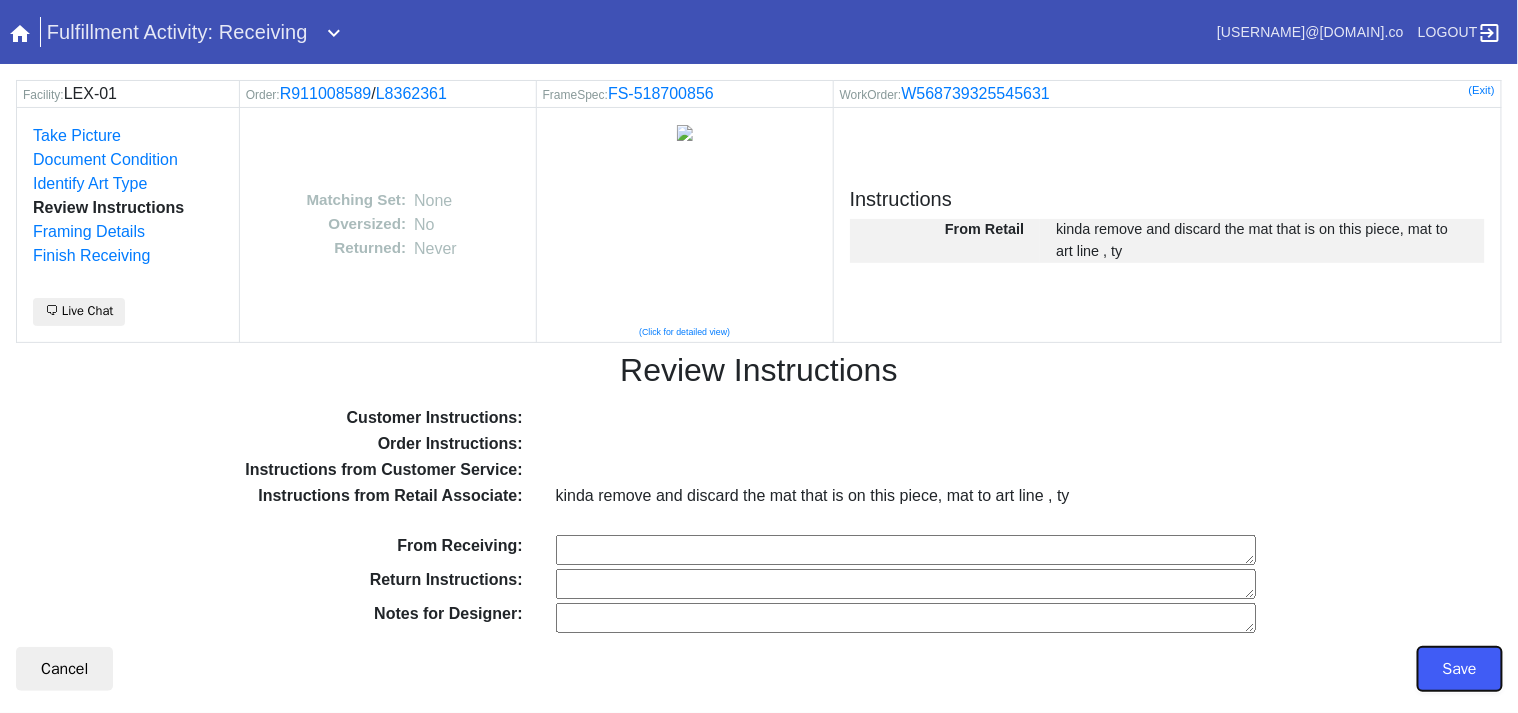 click on "Save" at bounding box center [1460, 669] 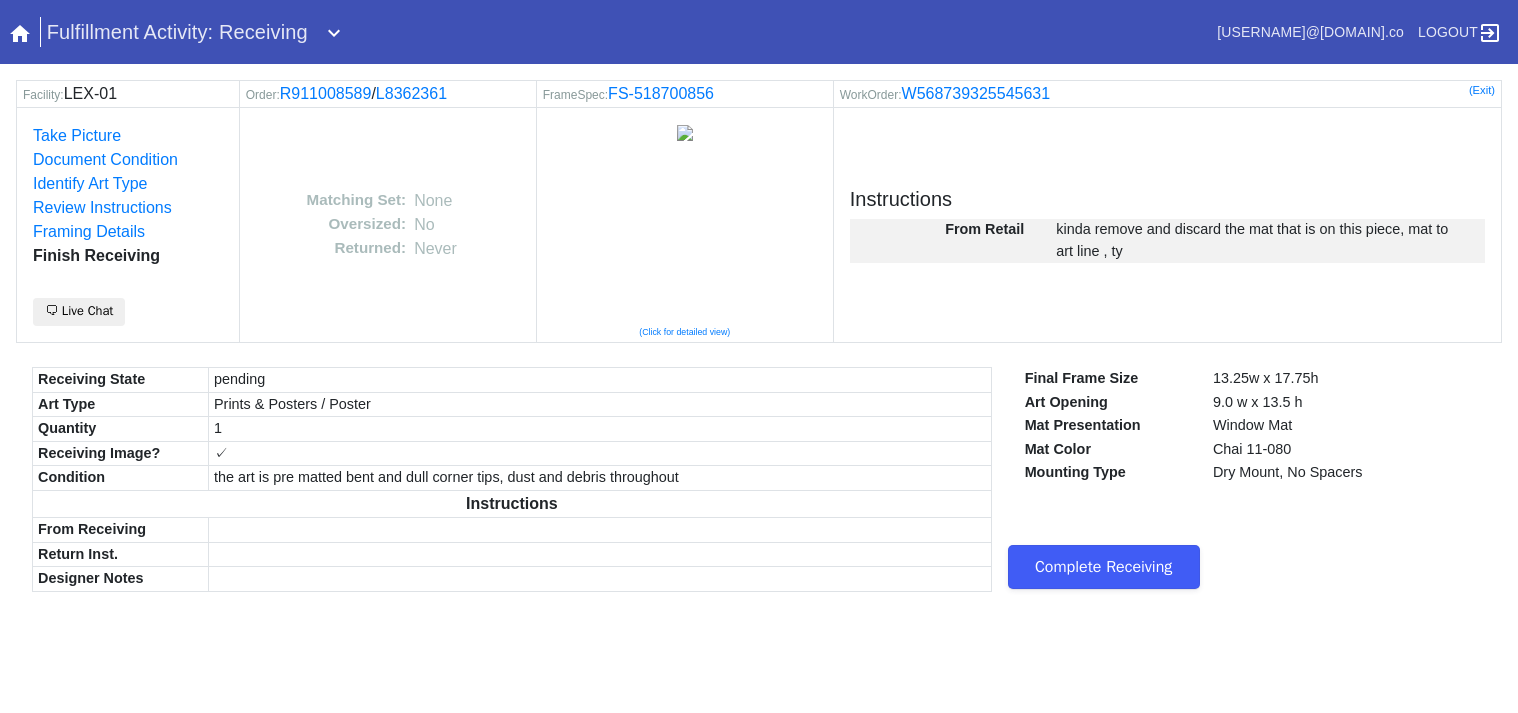 scroll, scrollTop: 0, scrollLeft: 0, axis: both 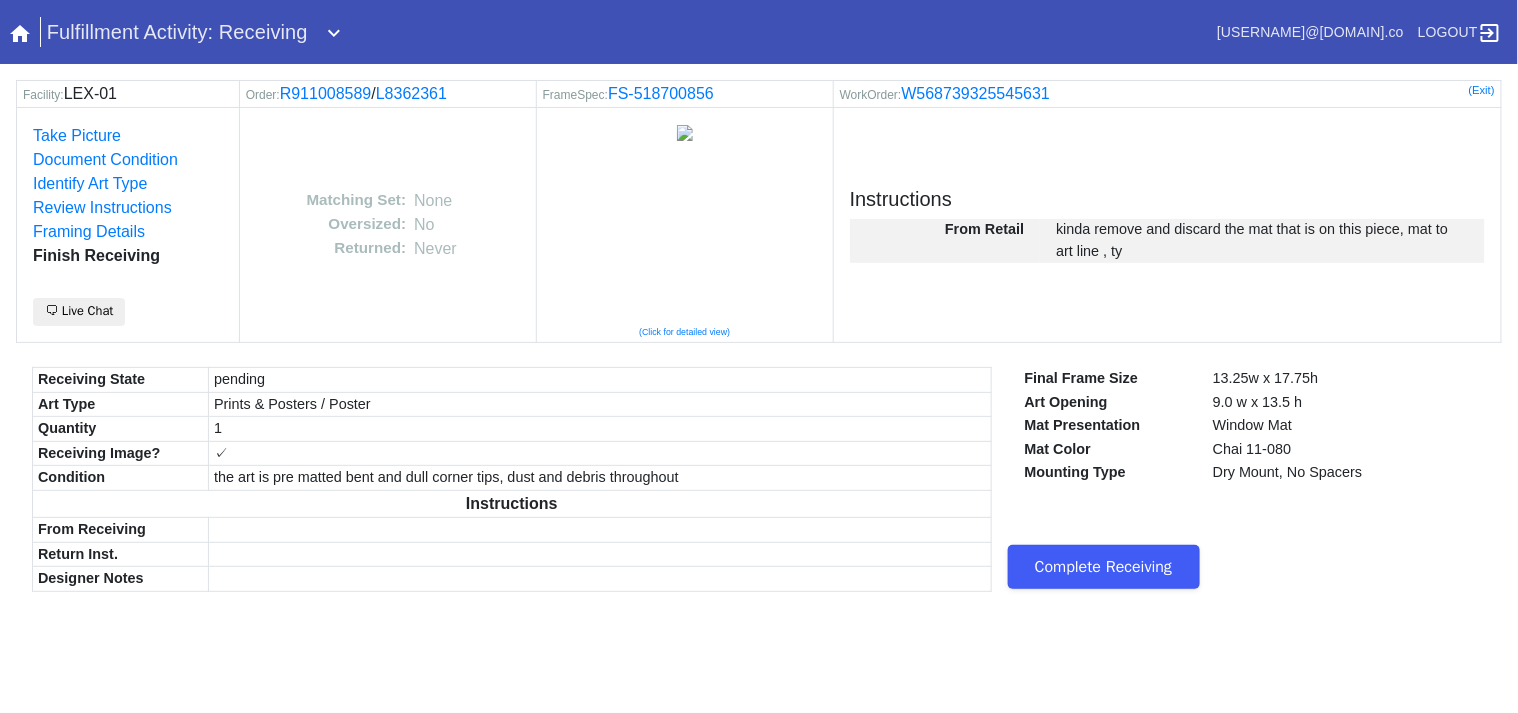 click on "Complete Receiving" at bounding box center (1104, 567) 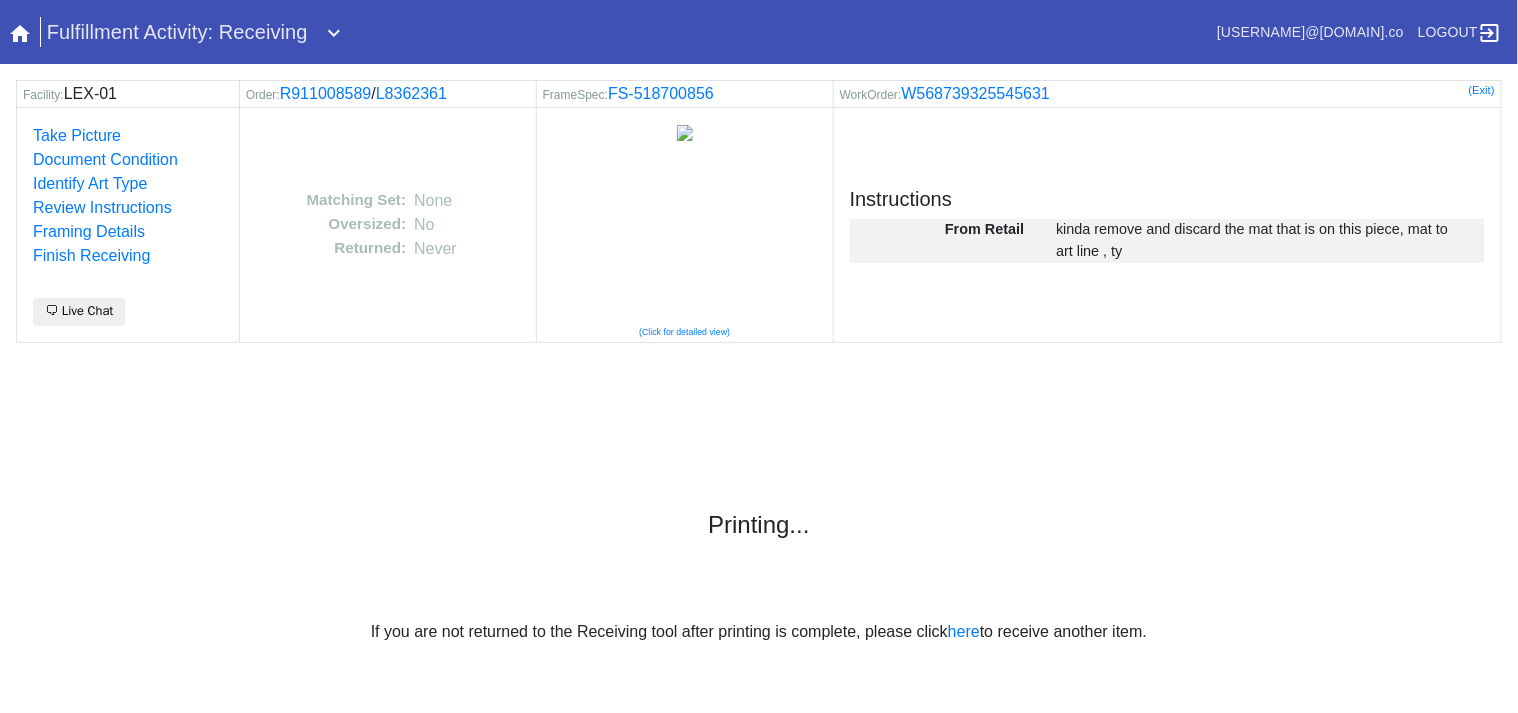 scroll, scrollTop: 0, scrollLeft: 0, axis: both 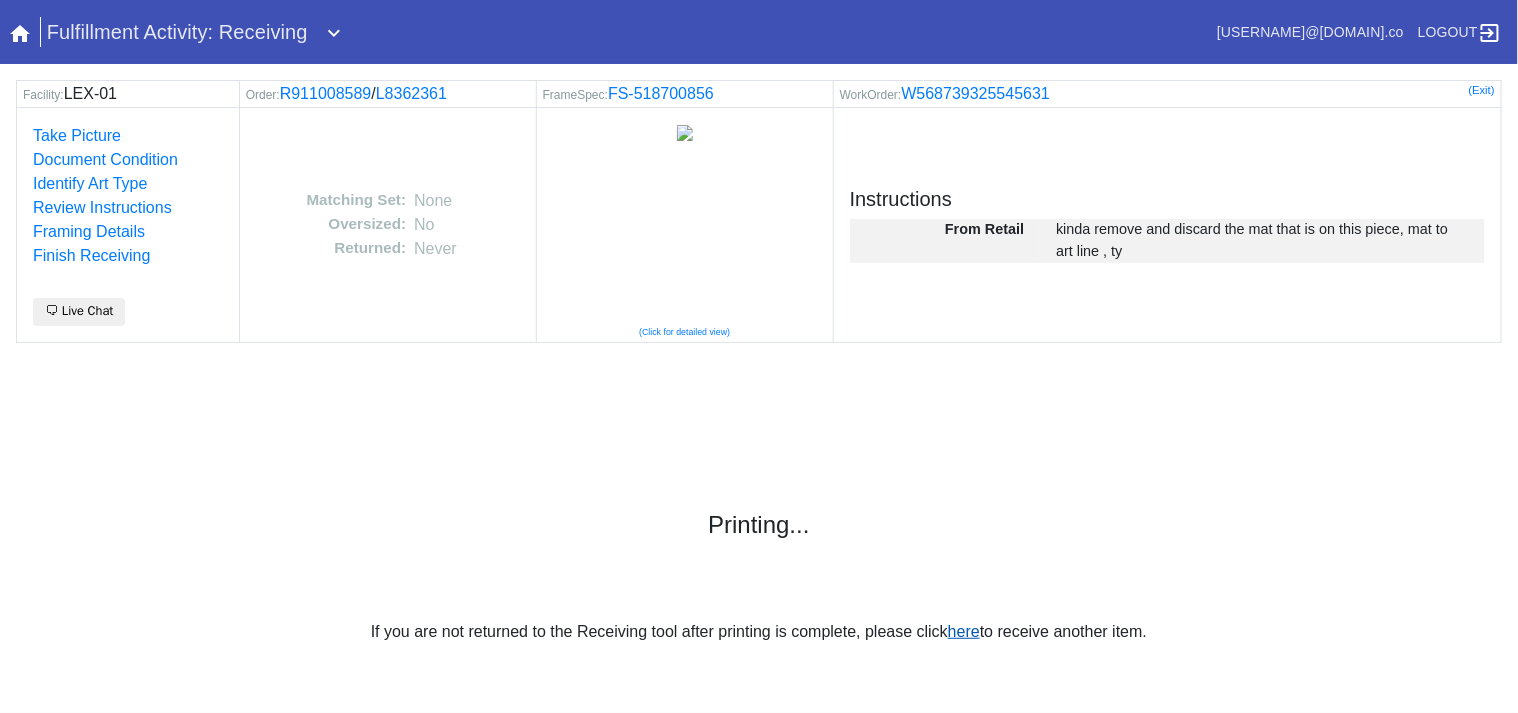 click on "here" at bounding box center [964, 631] 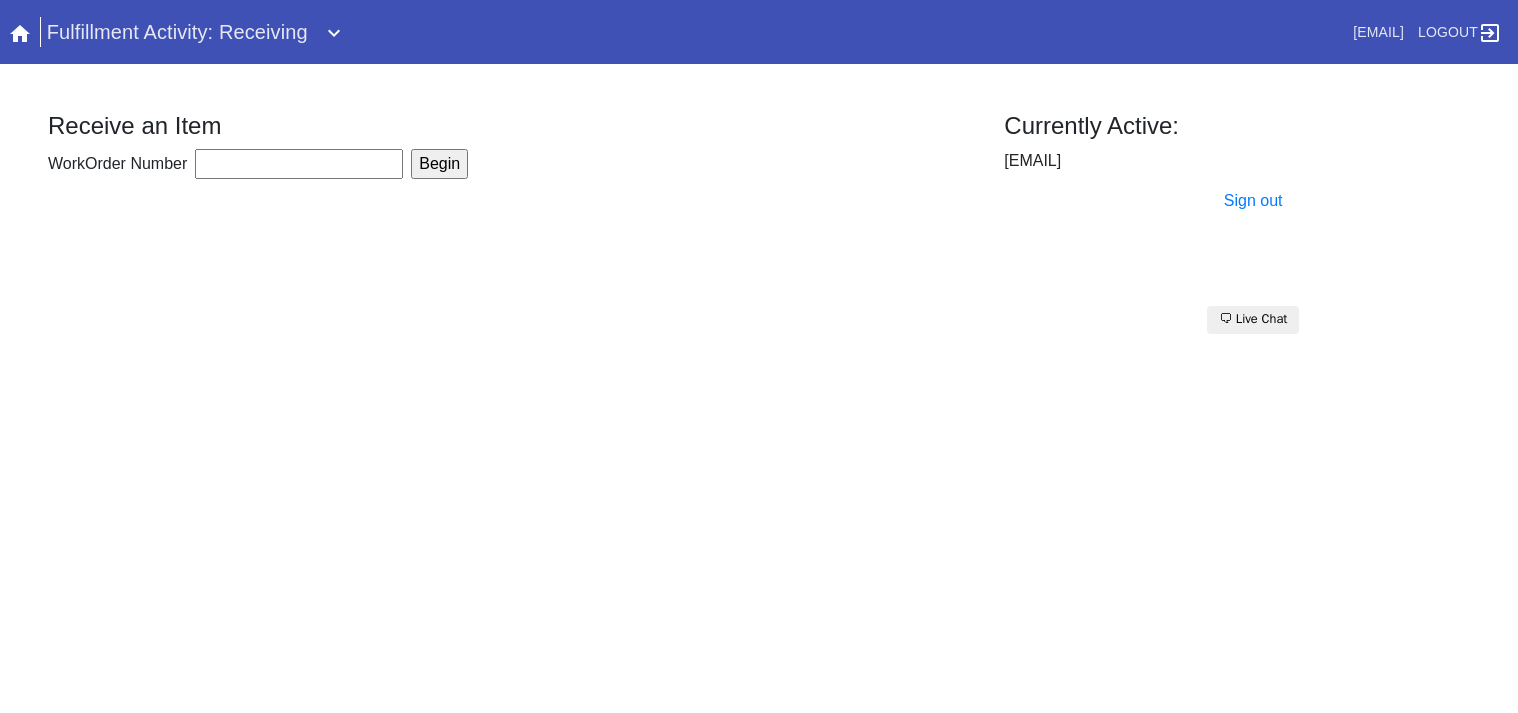 scroll, scrollTop: 0, scrollLeft: 0, axis: both 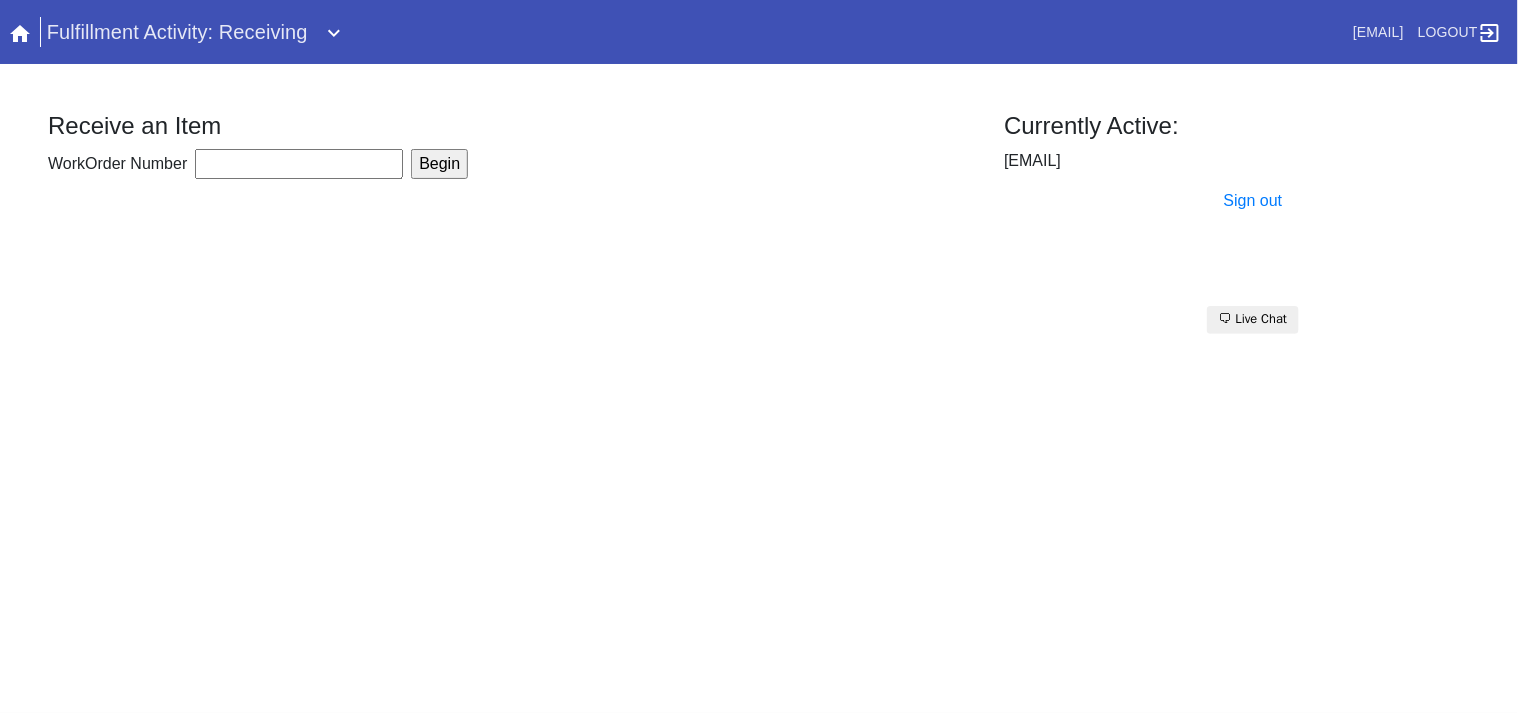 click on "Receive an Item WorkOrder Number Begin Currently Active: [EMAIL] Sign out 🗨 Live Chat" at bounding box center [759, 203] 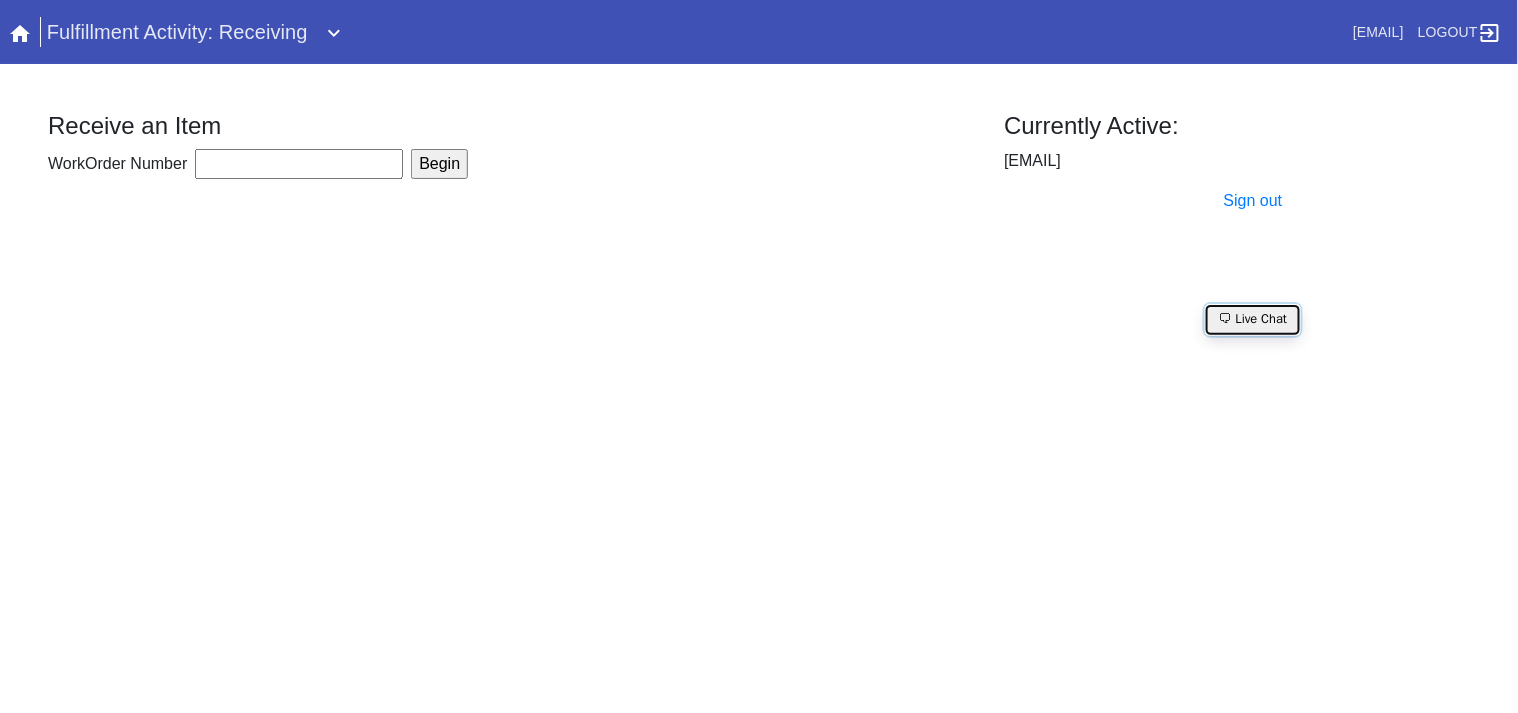 click on "🗨 Live Chat" at bounding box center (1253, 320) 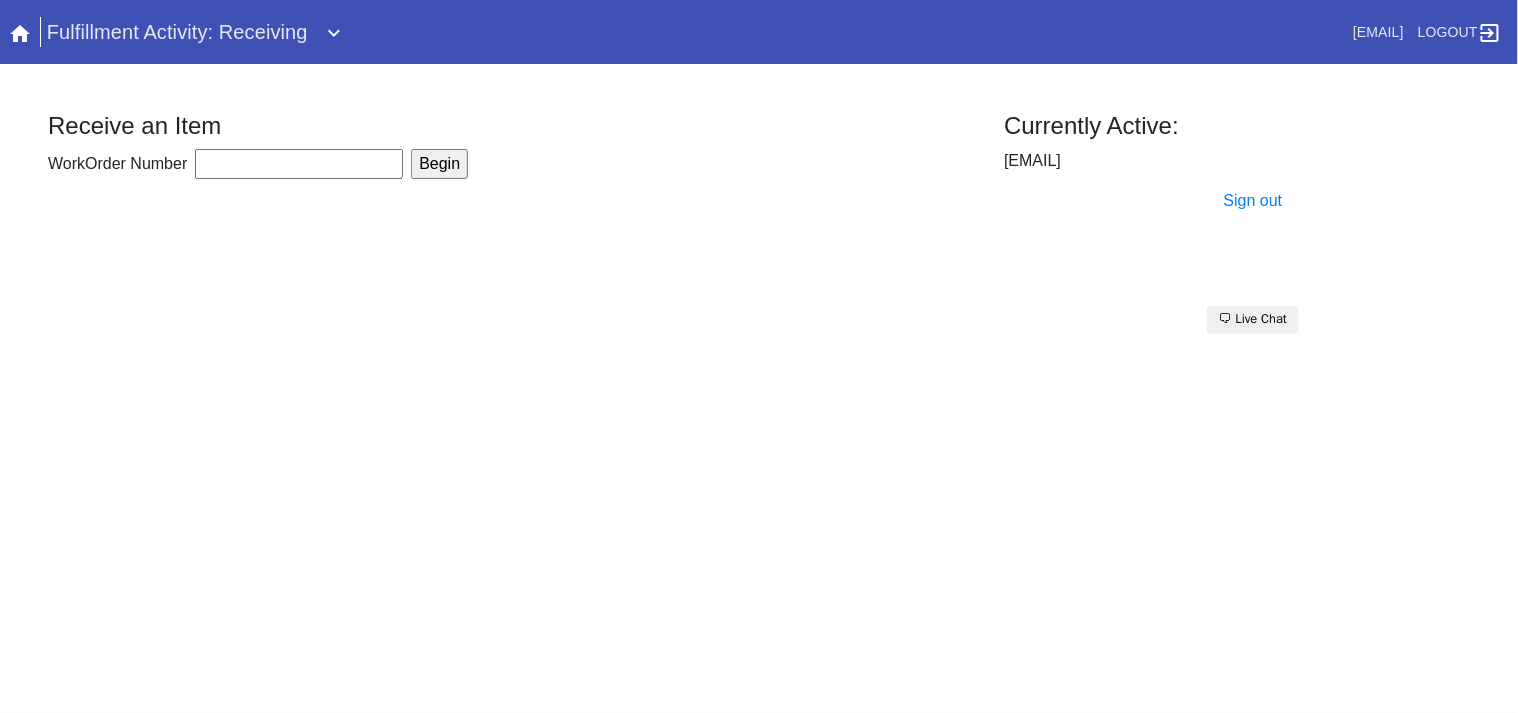 click on "WorkOrder Number" at bounding box center [299, 164] 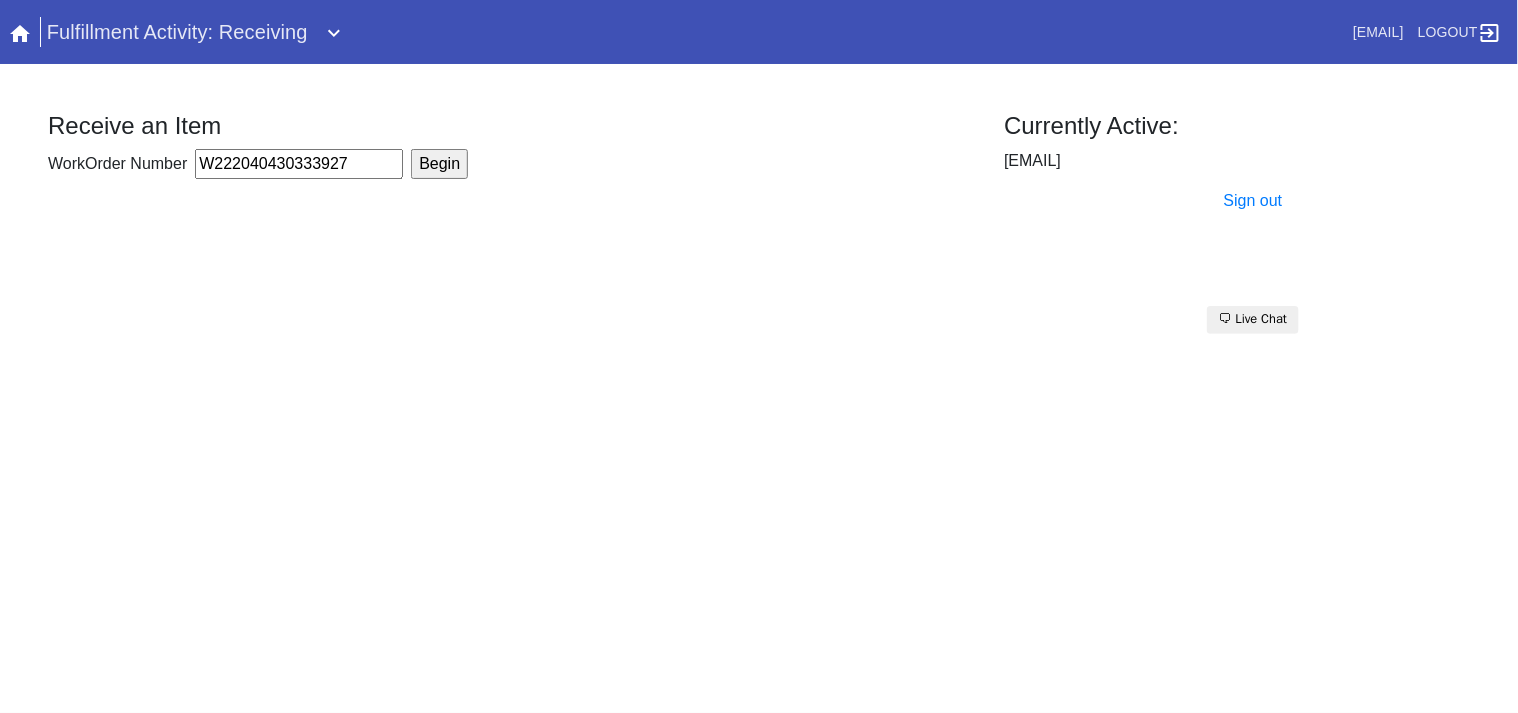 type on "W222040430333927" 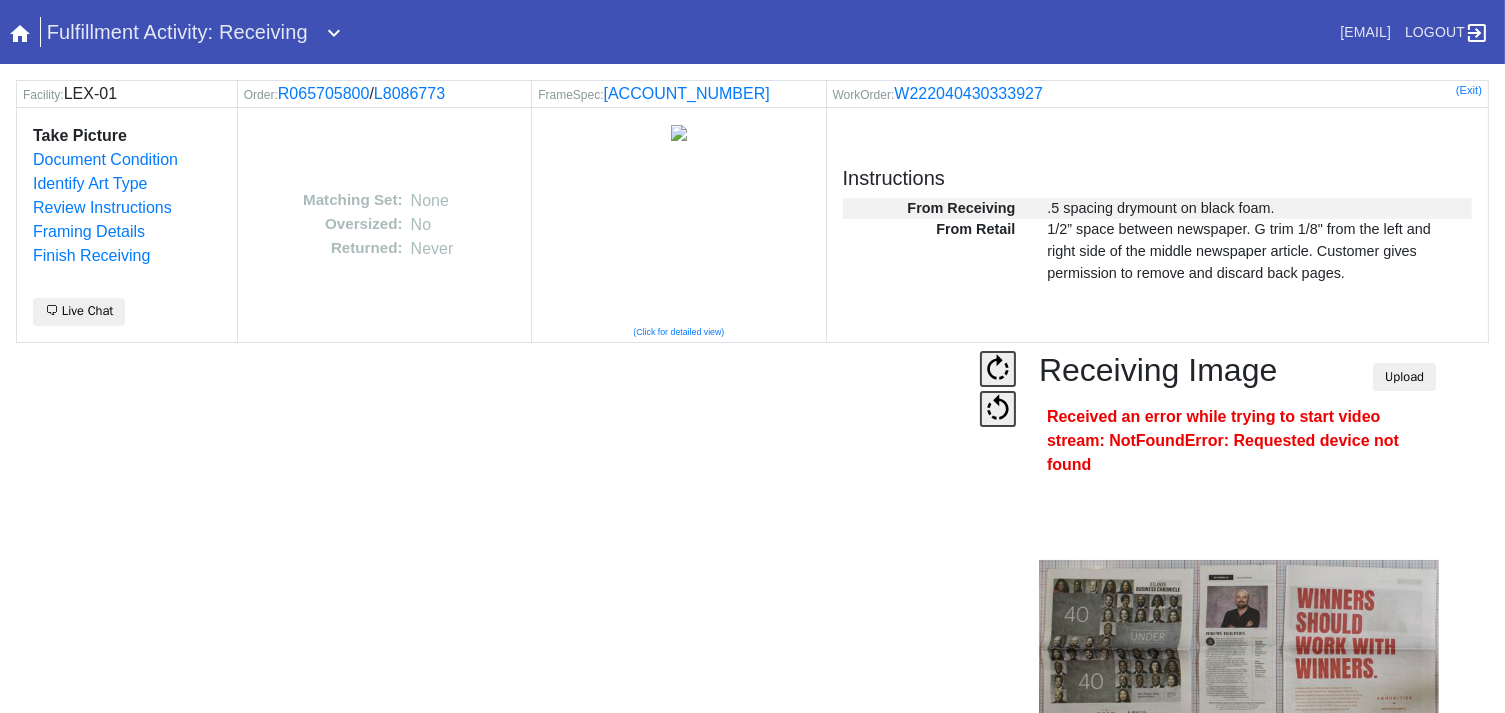 scroll, scrollTop: 124, scrollLeft: 0, axis: vertical 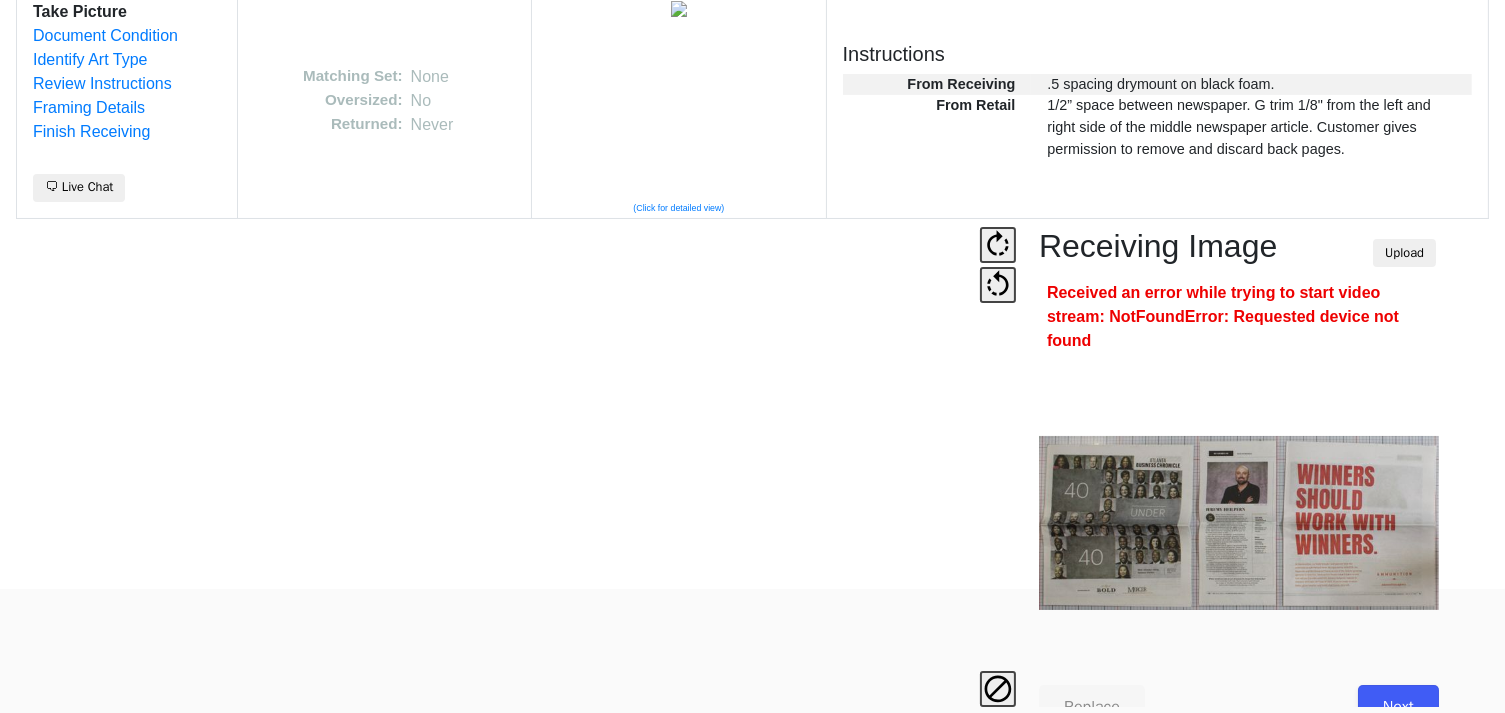 click at bounding box center (496, 467) 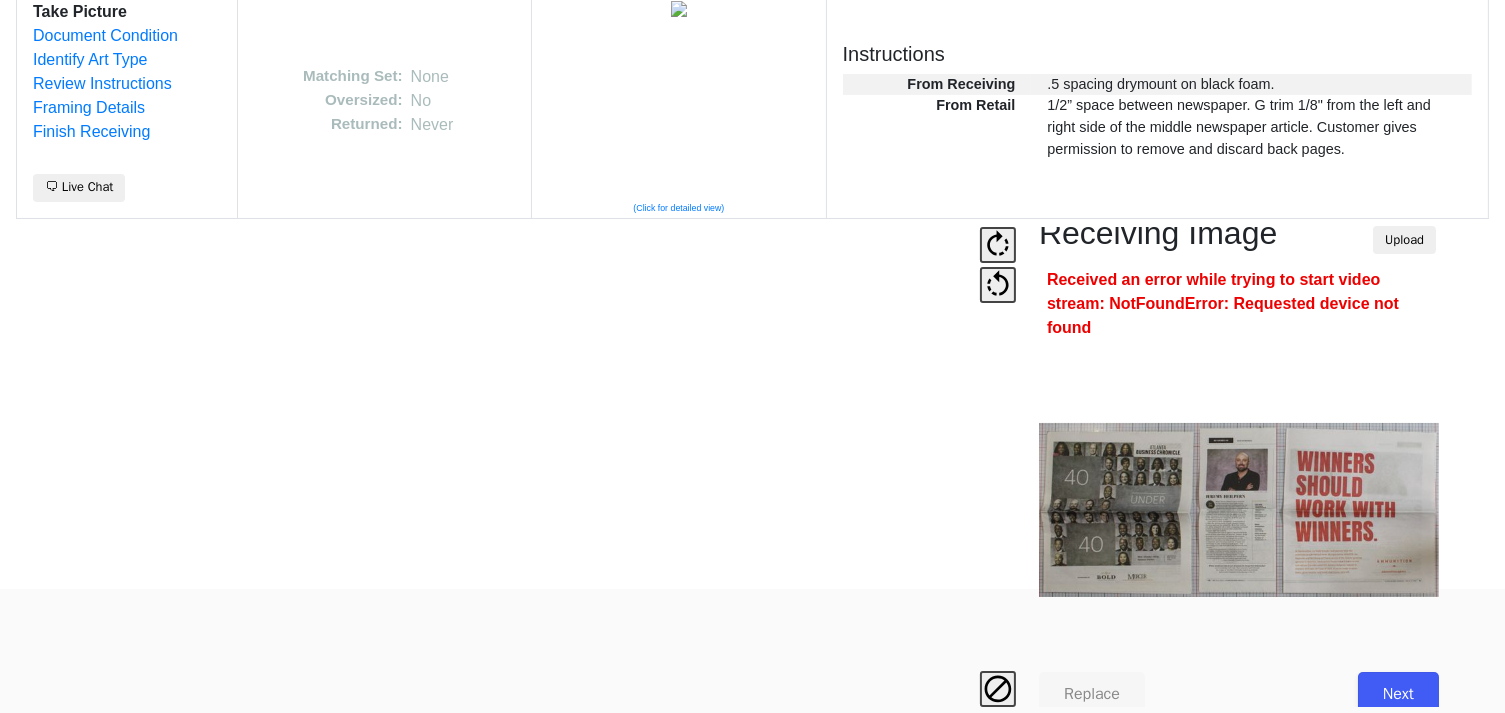 scroll, scrollTop: 35, scrollLeft: 0, axis: vertical 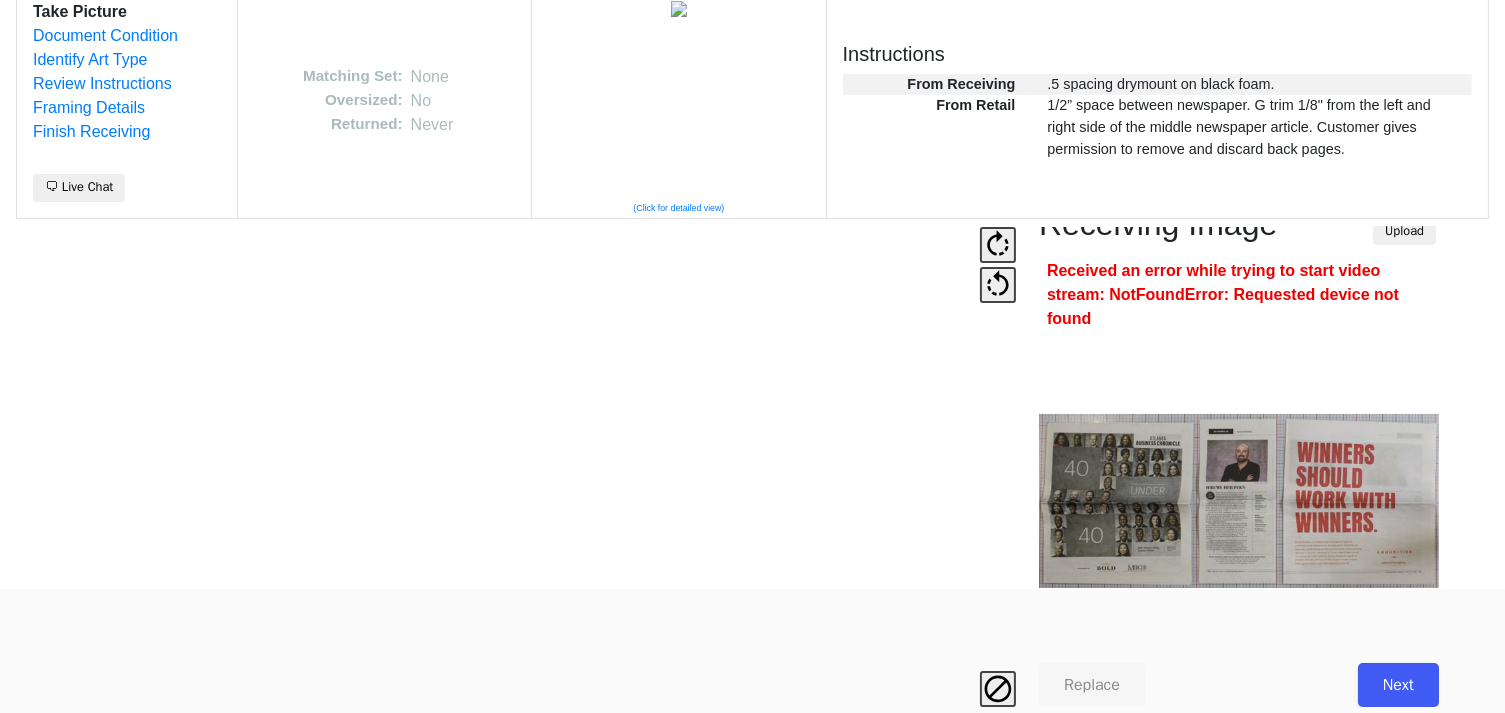 click on "Next" at bounding box center [1398, 685] 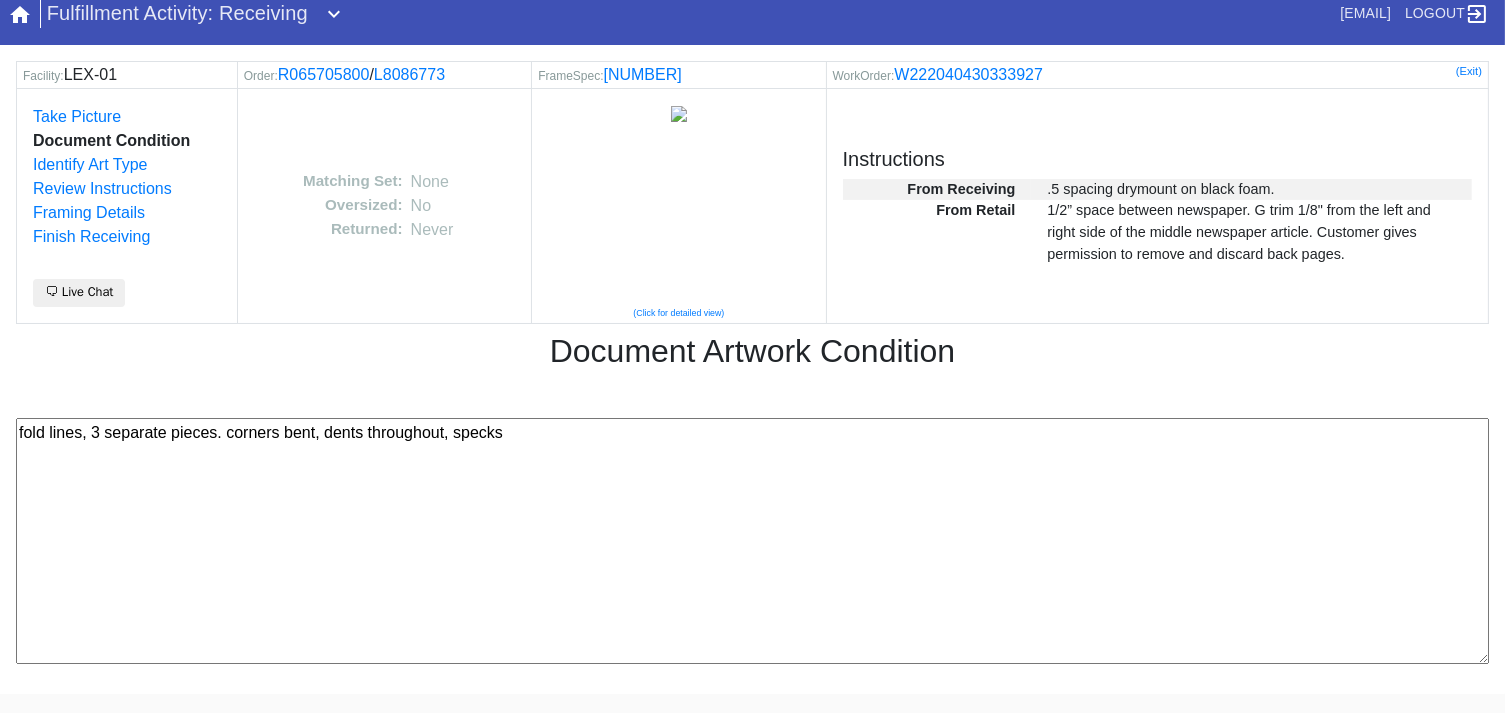 scroll, scrollTop: 80, scrollLeft: 0, axis: vertical 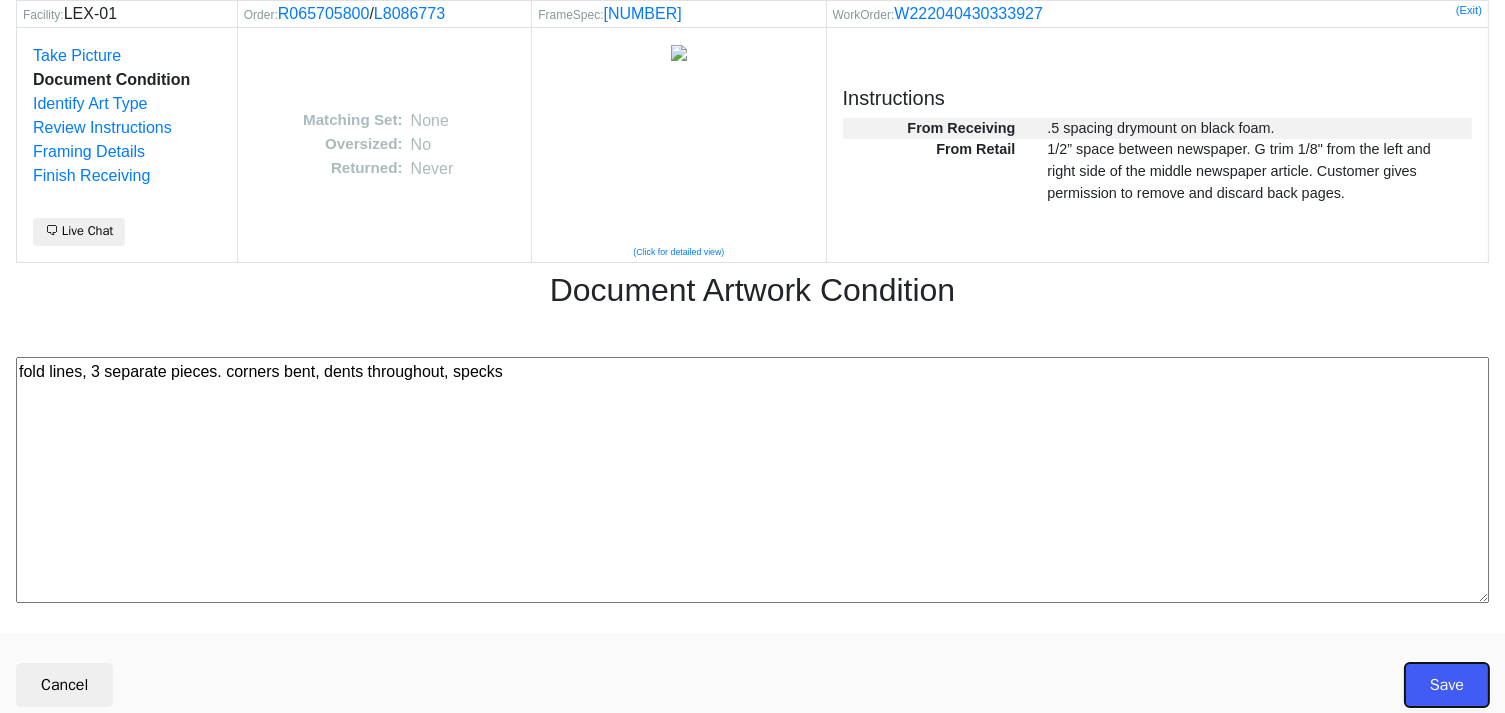 click on "Save" at bounding box center (1447, 685) 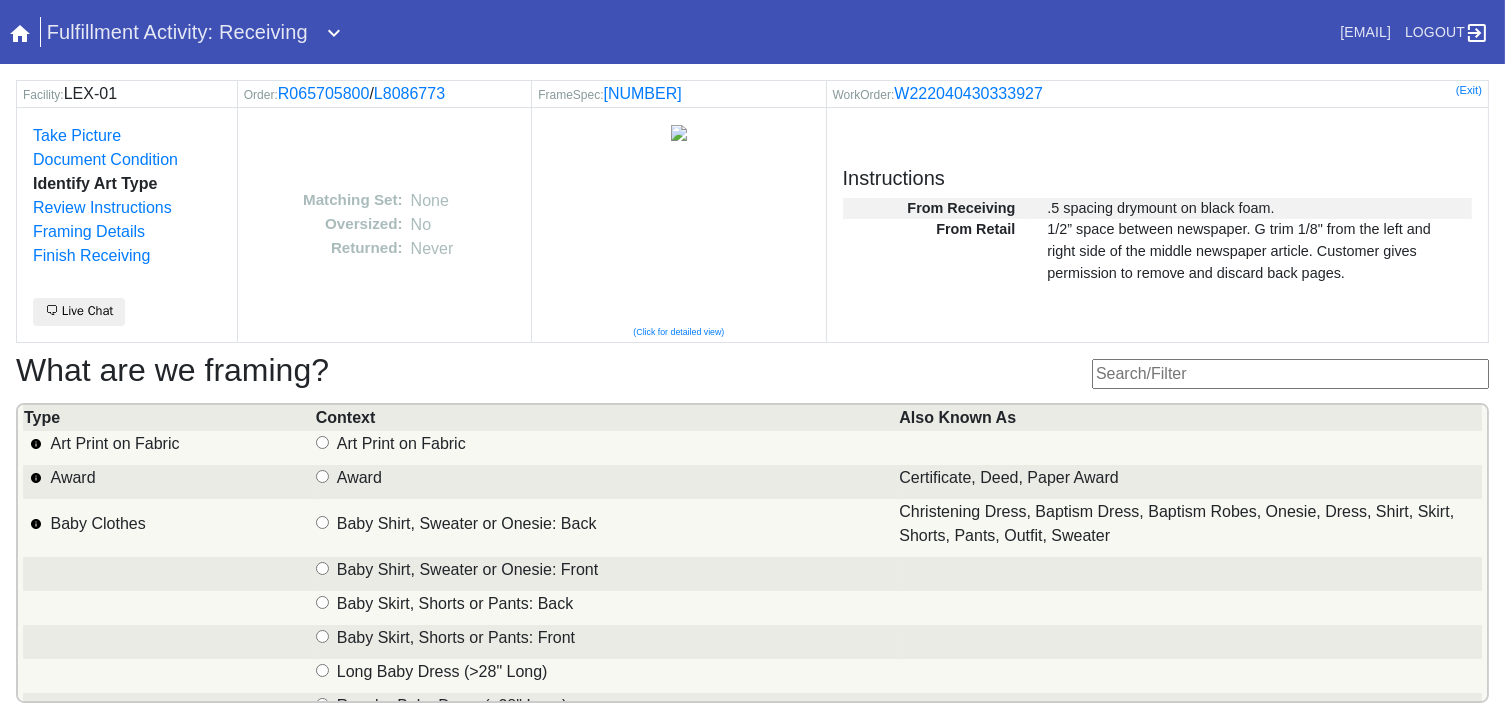 scroll, scrollTop: 98, scrollLeft: 0, axis: vertical 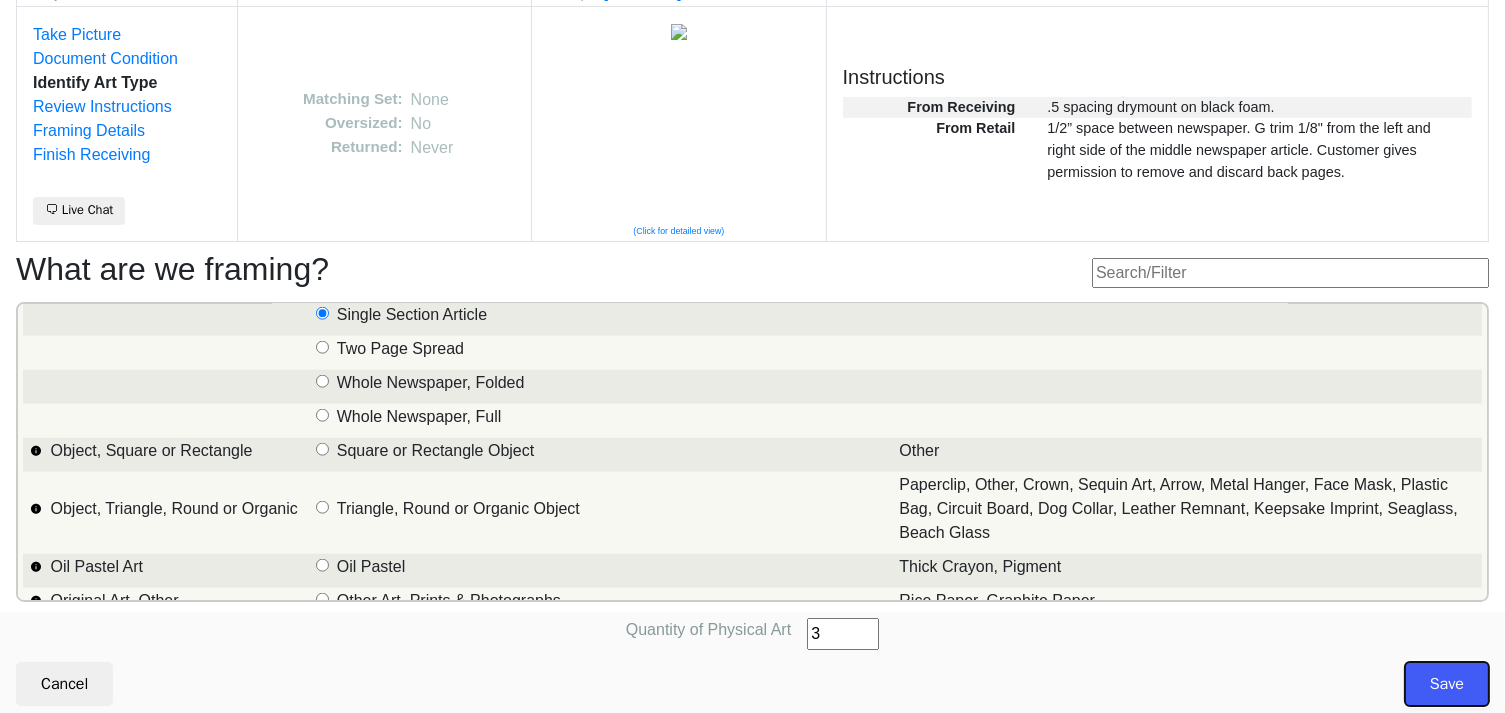 click on "Save" at bounding box center (1447, 684) 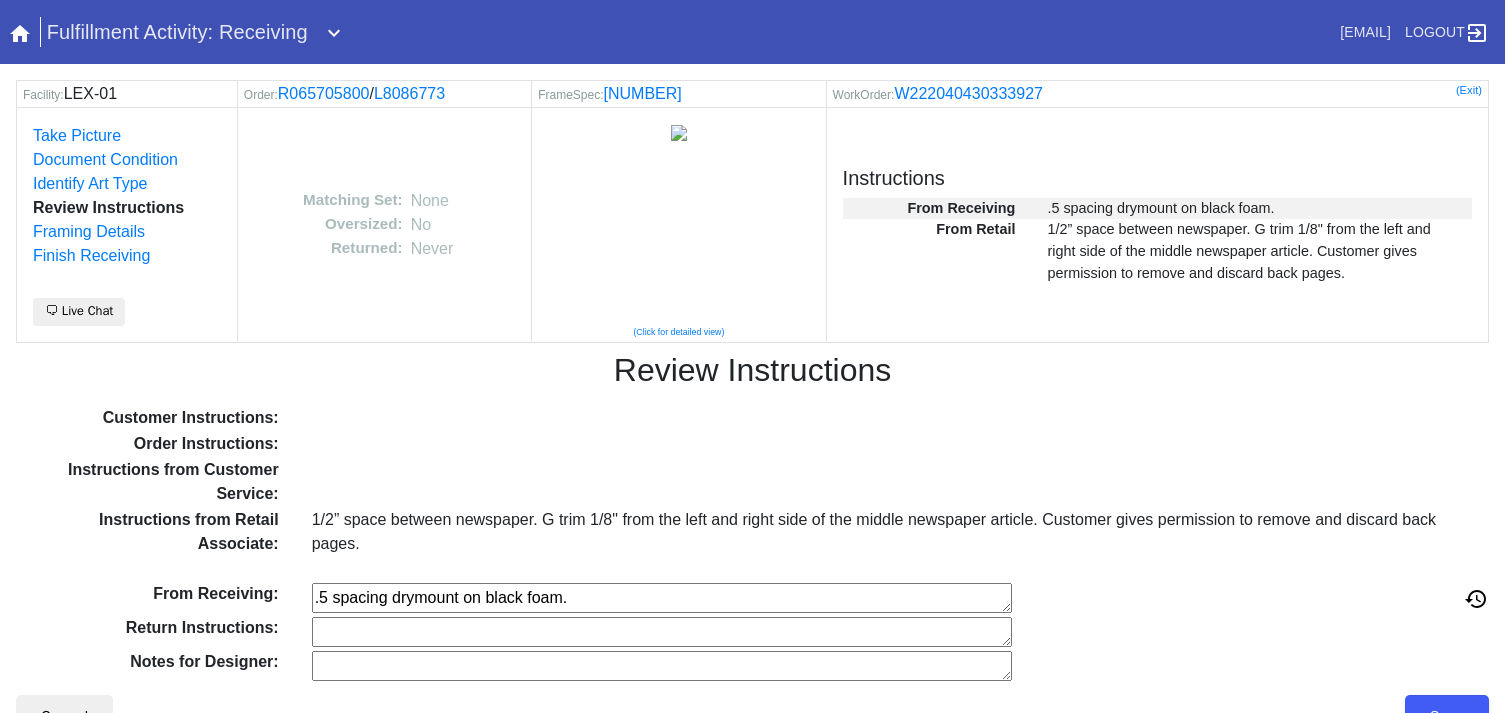 scroll, scrollTop: 0, scrollLeft: 0, axis: both 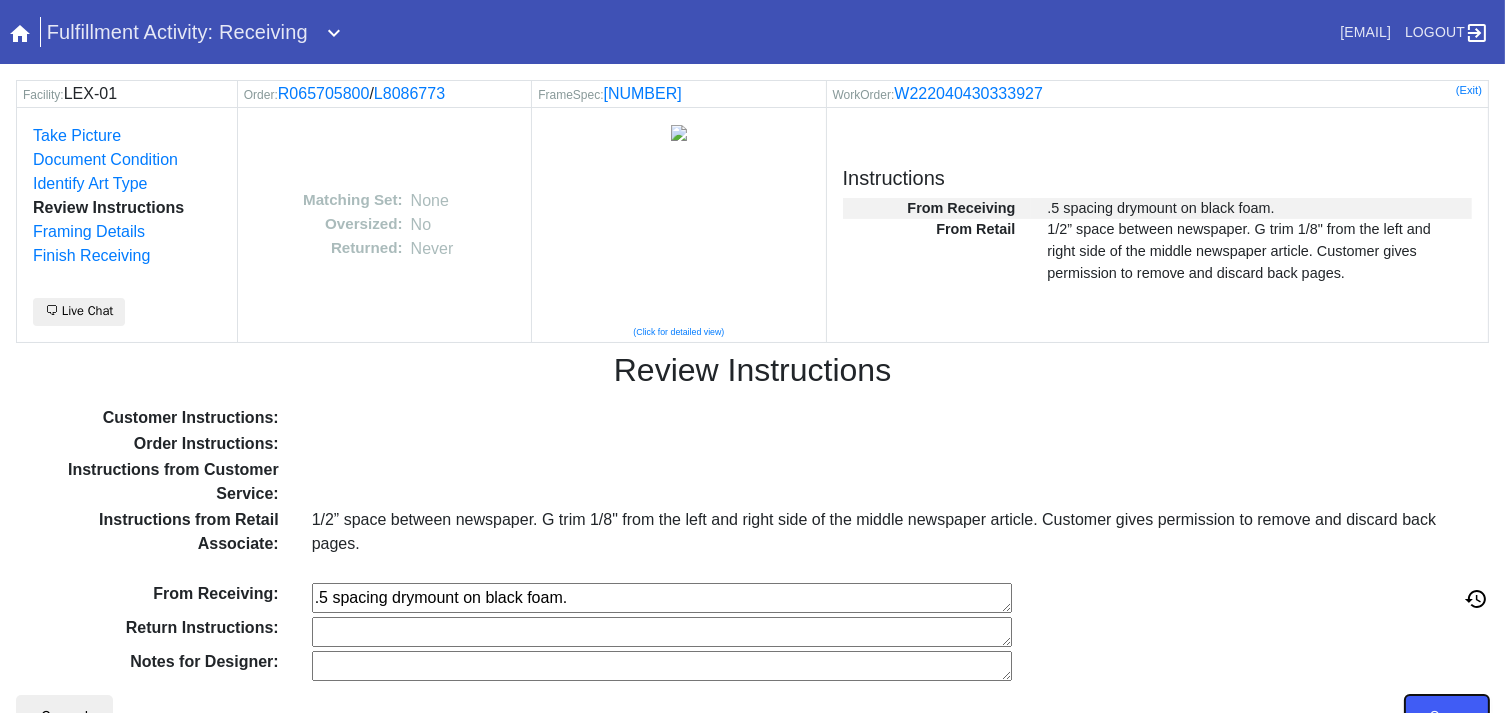 click on "Save" at bounding box center (1447, 717) 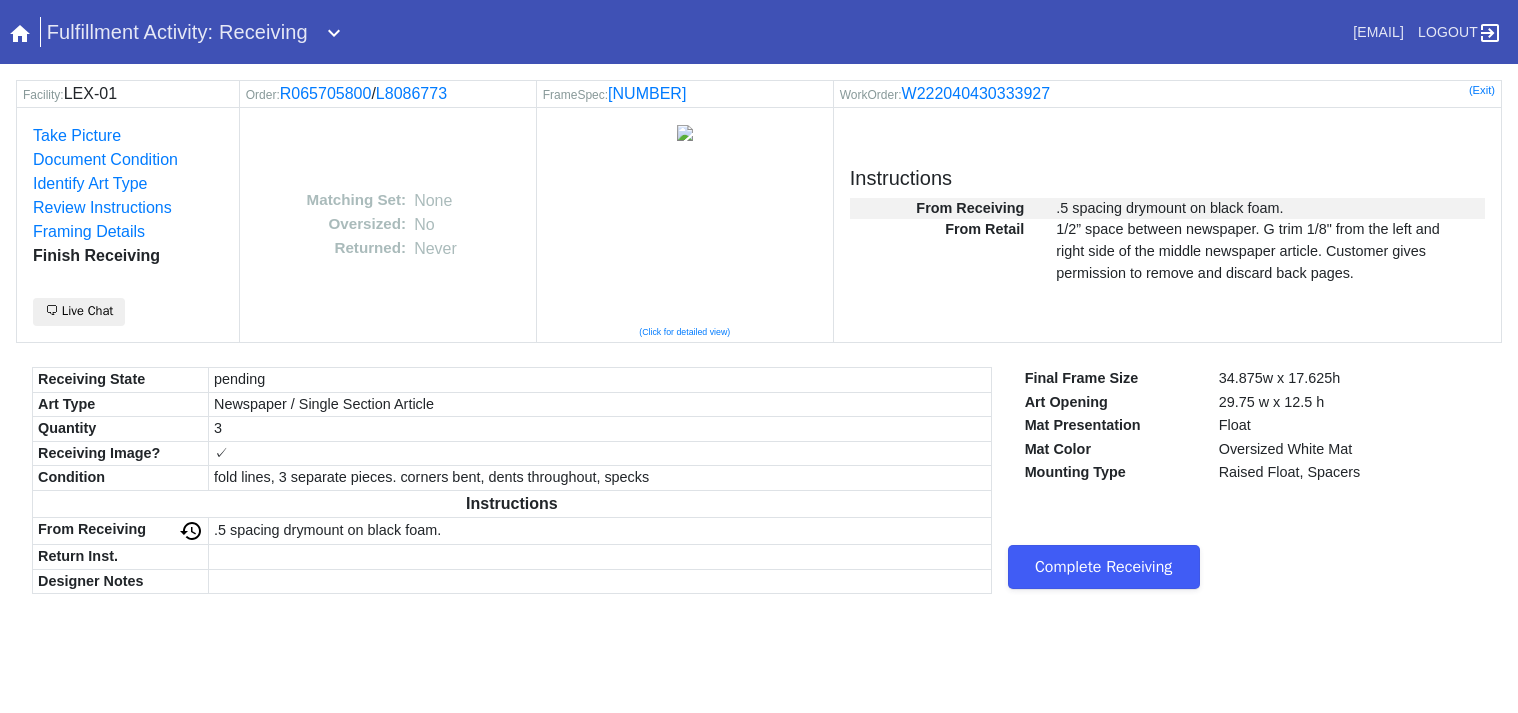 scroll, scrollTop: 0, scrollLeft: 0, axis: both 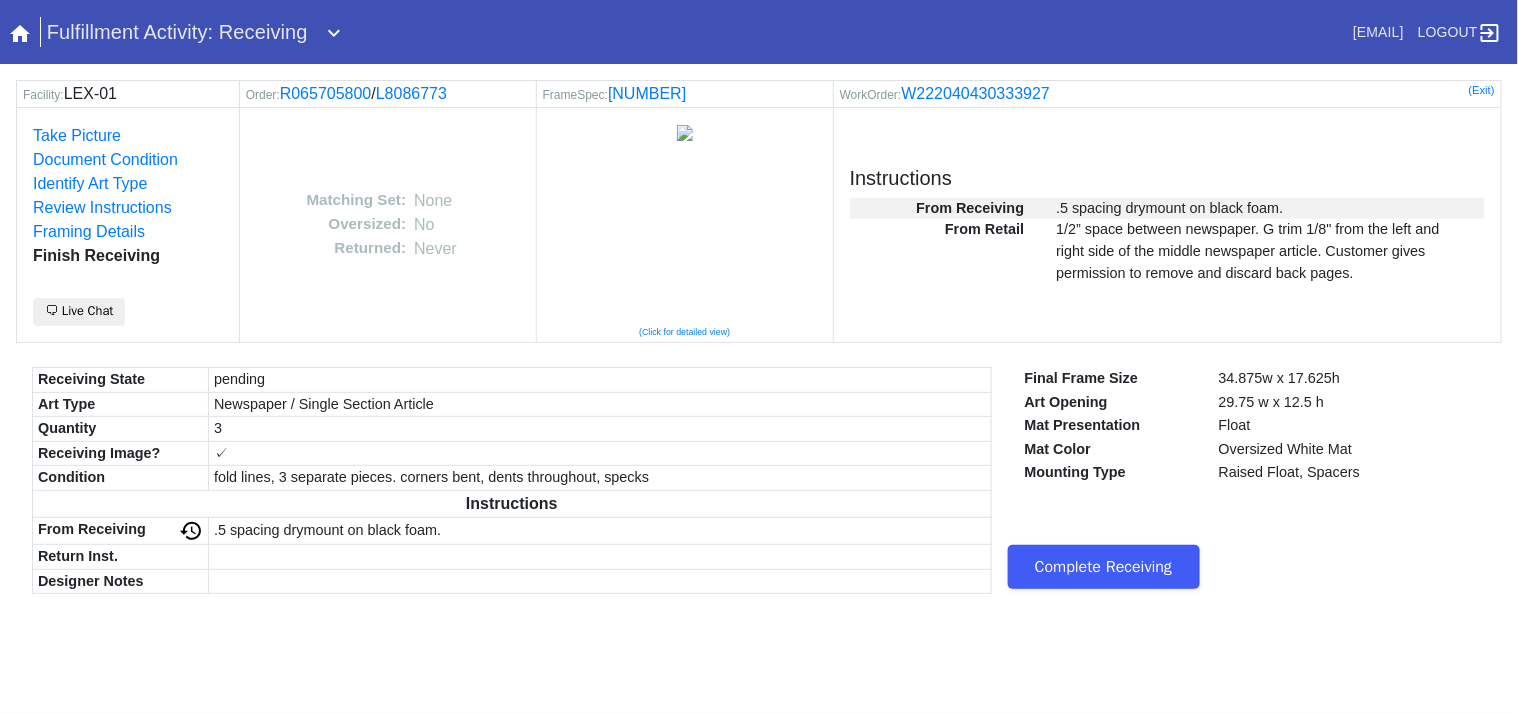 click on "Complete Receiving" at bounding box center [1104, 567] 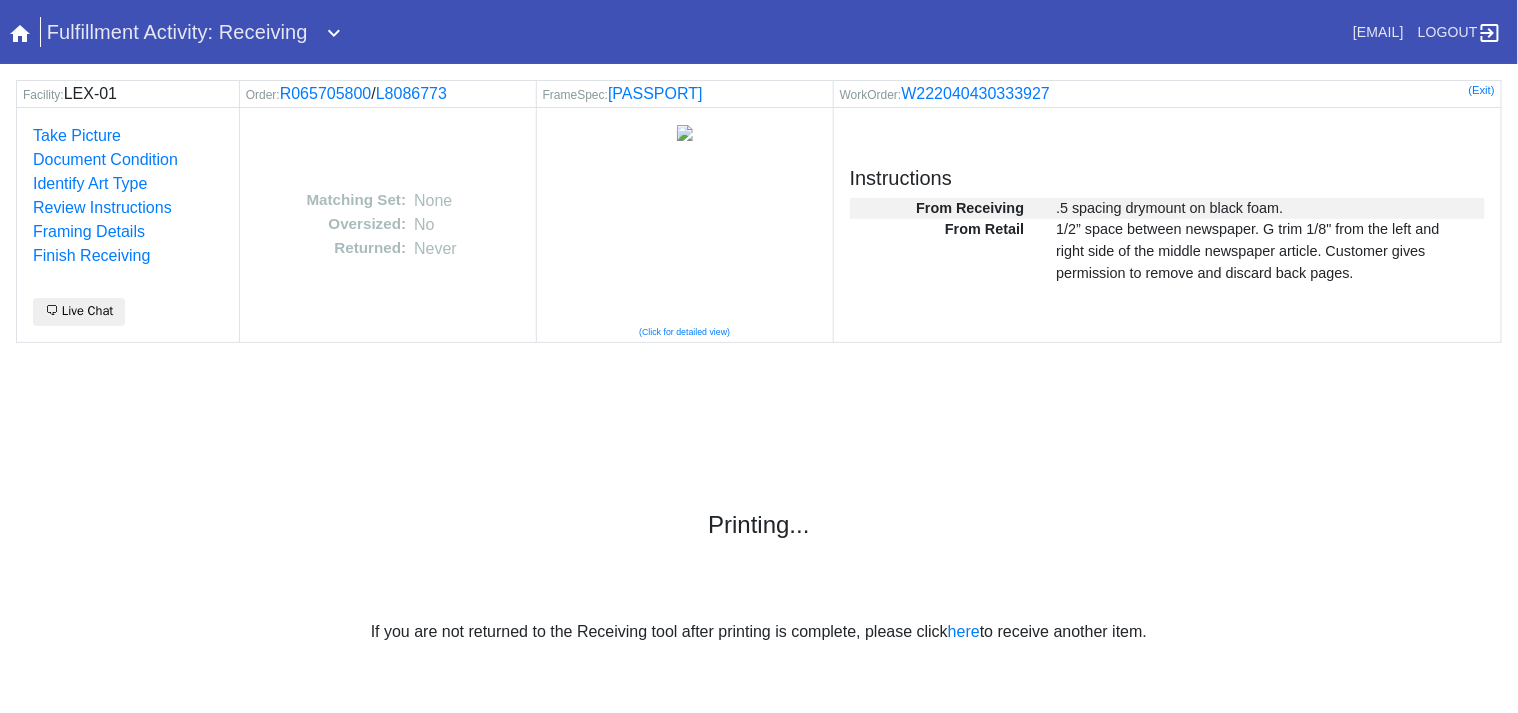 scroll, scrollTop: 0, scrollLeft: 0, axis: both 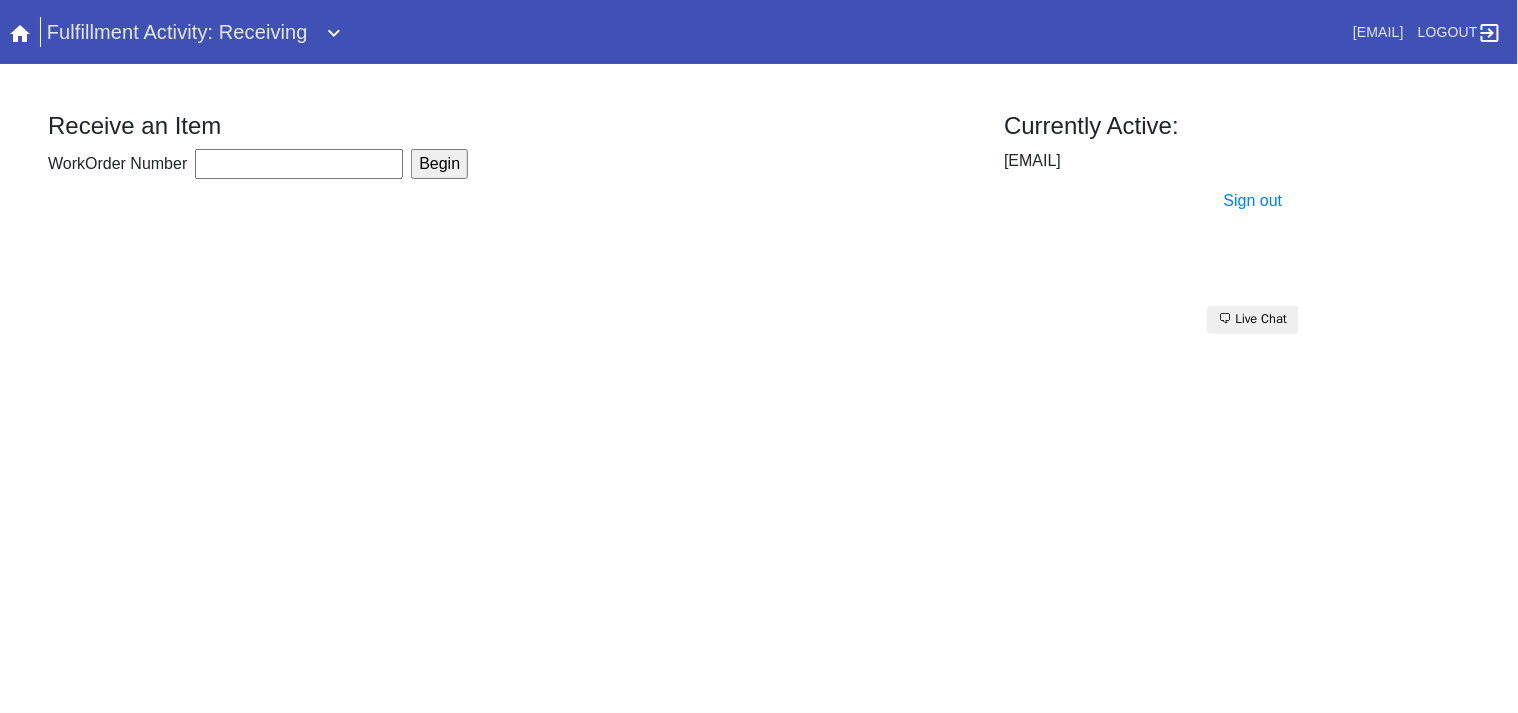 drag, startPoint x: 762, startPoint y: 368, endPoint x: 754, endPoint y: 384, distance: 17.888544 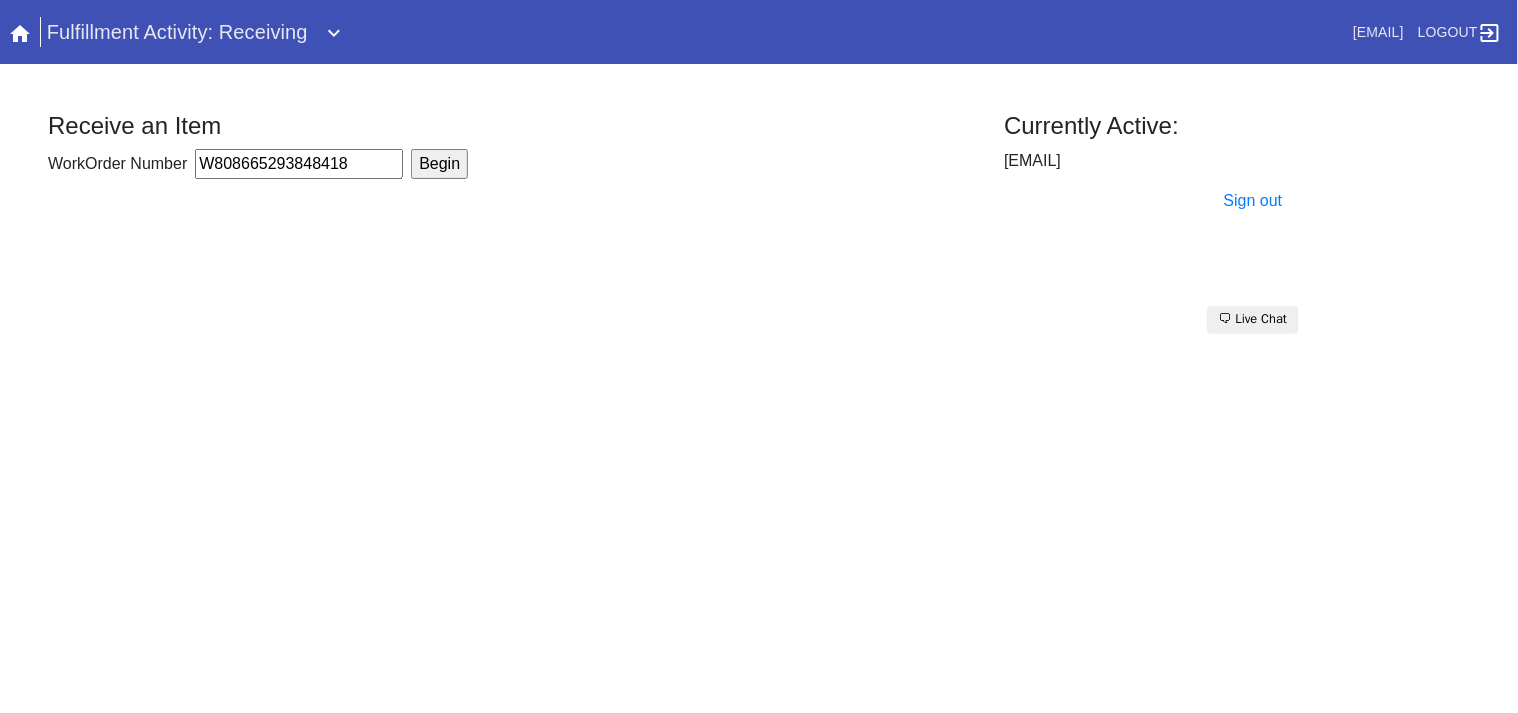 type on "W808665293848418" 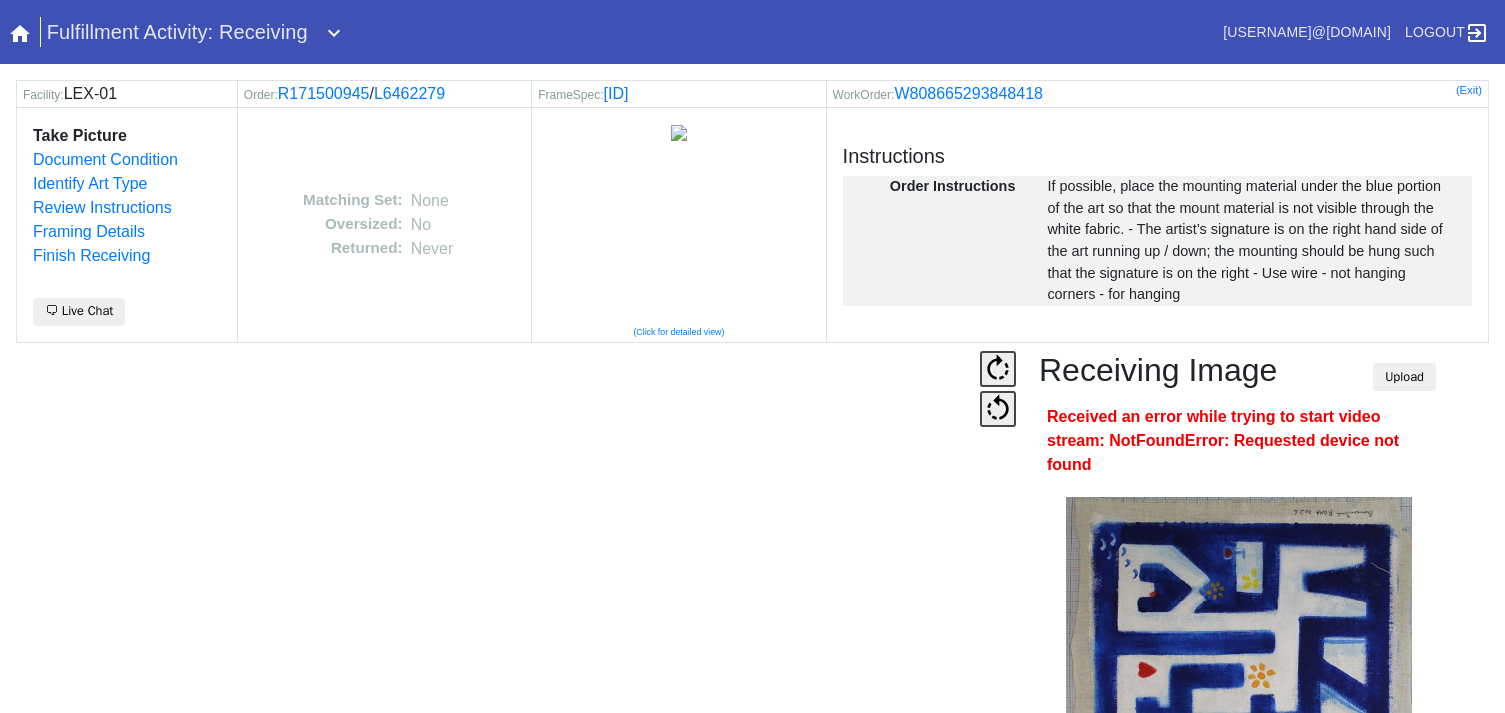 scroll, scrollTop: 0, scrollLeft: 0, axis: both 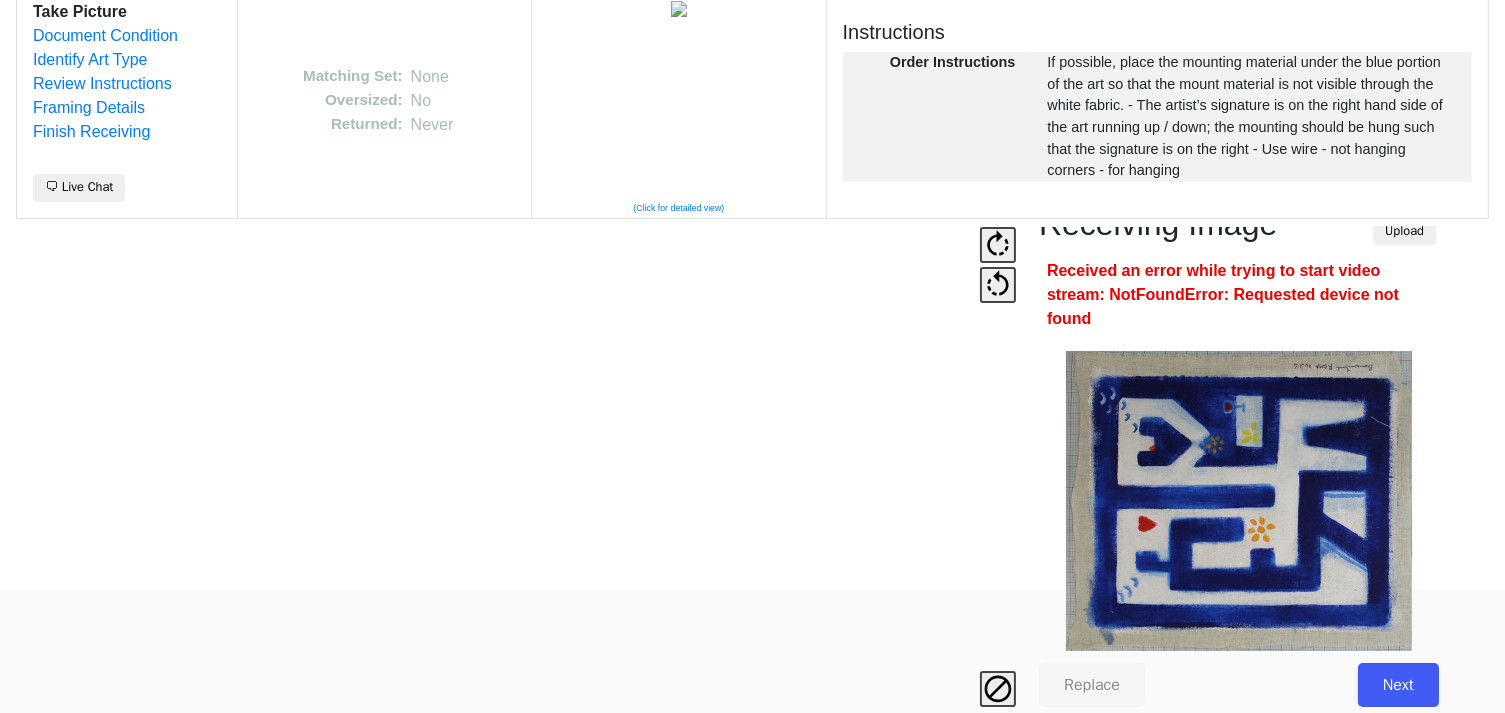 click on "Next" at bounding box center [1398, 685] 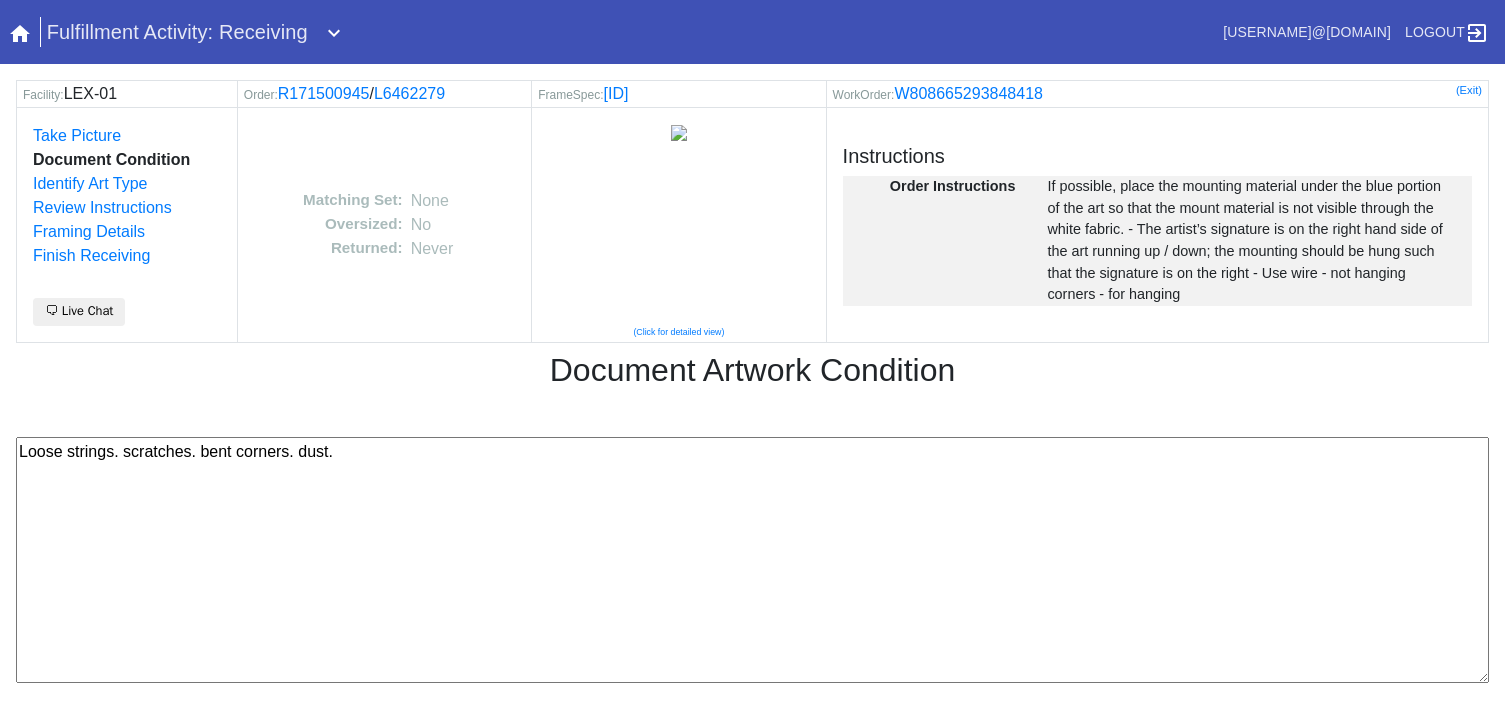 scroll, scrollTop: 0, scrollLeft: 0, axis: both 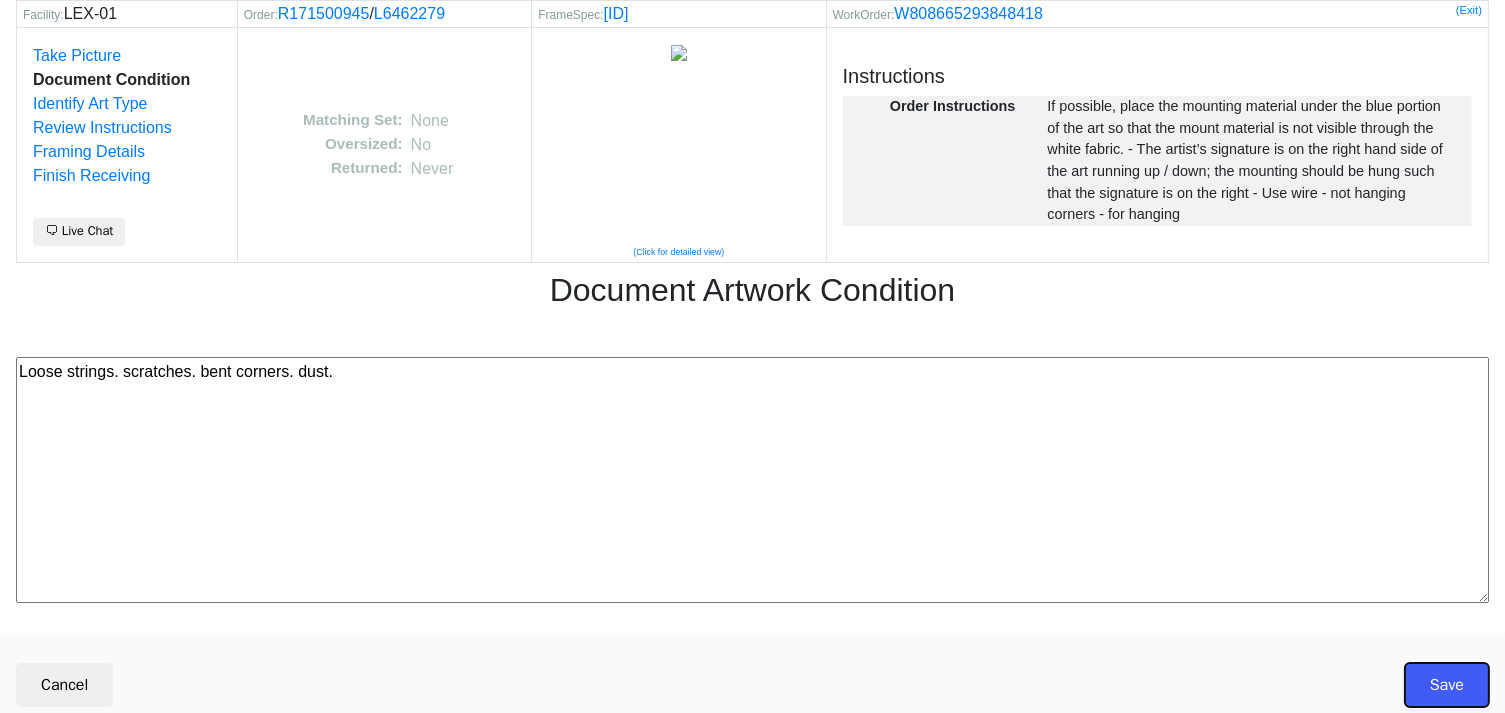 click on "Save" at bounding box center [1447, 685] 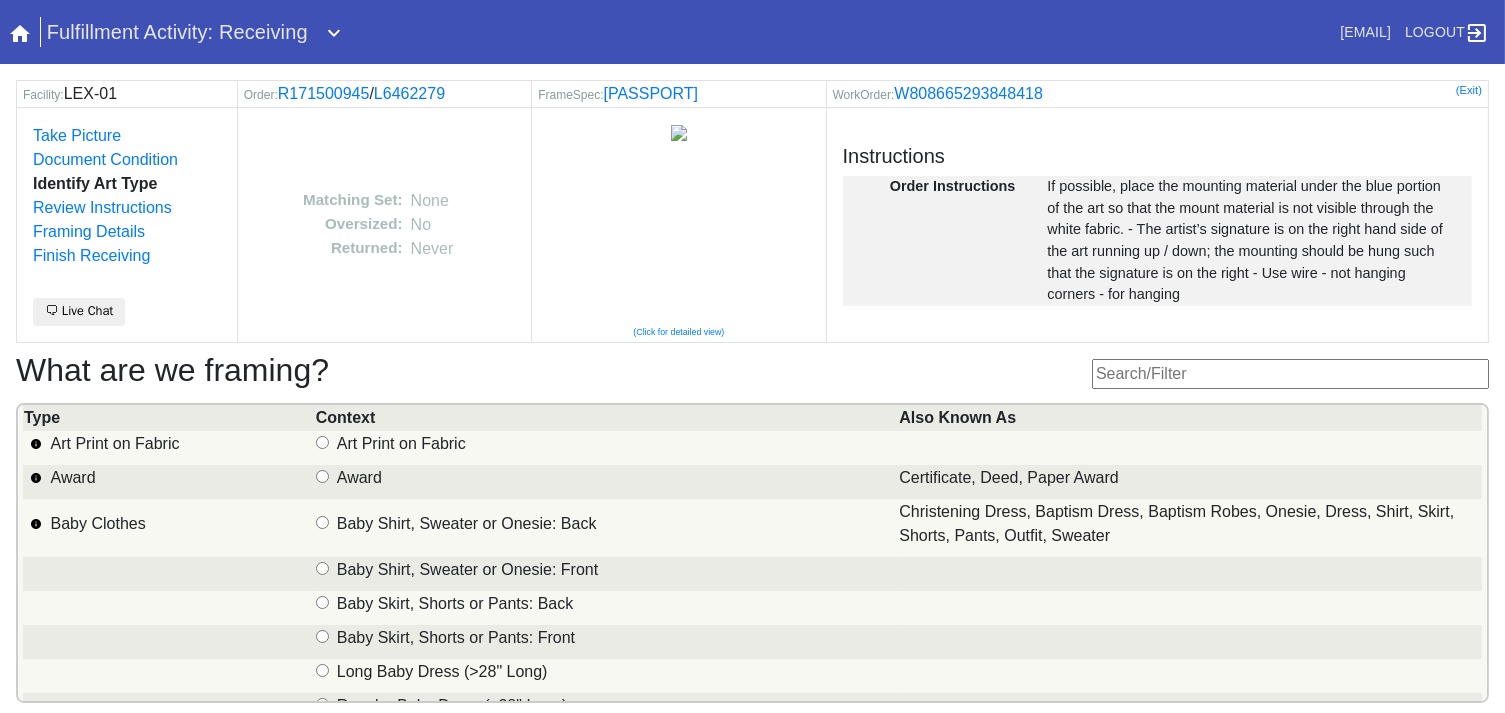 scroll, scrollTop: 101, scrollLeft: 0, axis: vertical 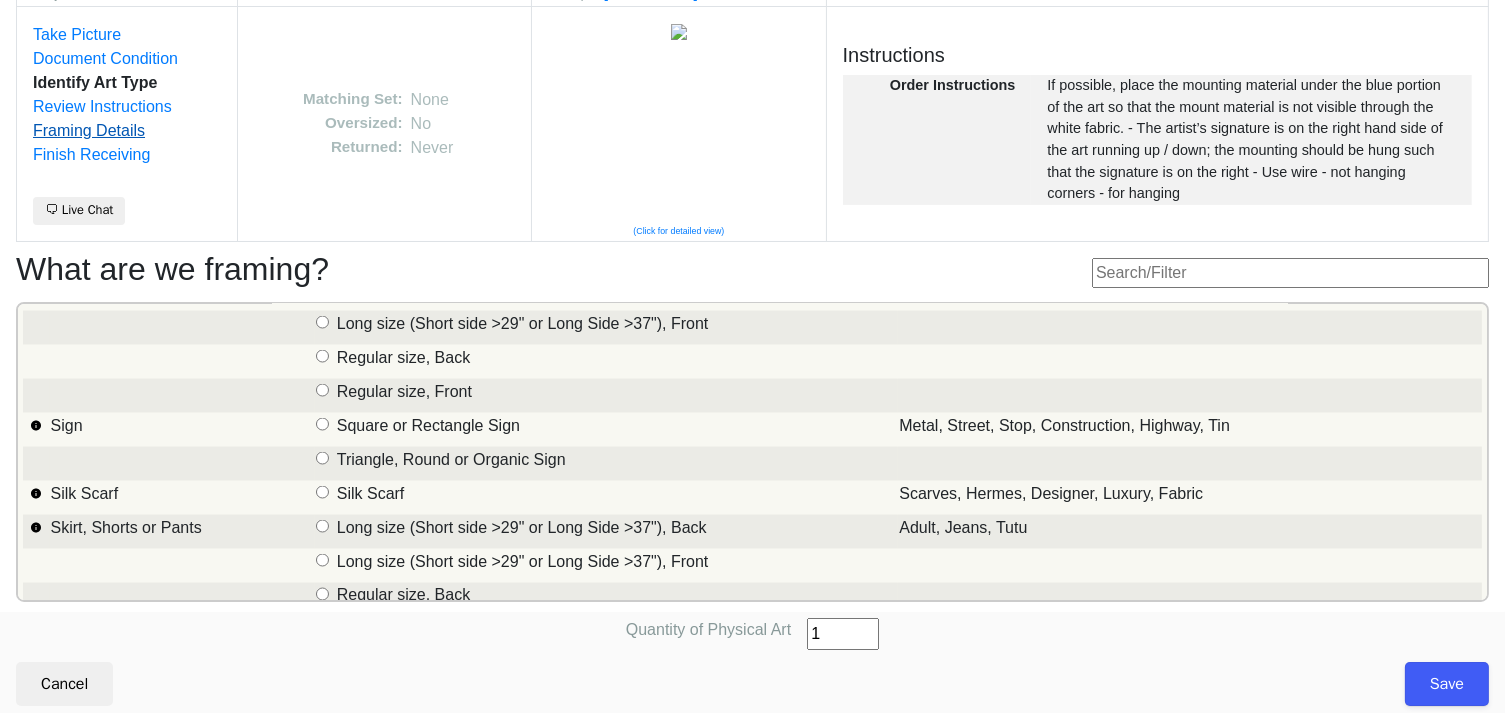 click on "Framing Details" at bounding box center [89, 130] 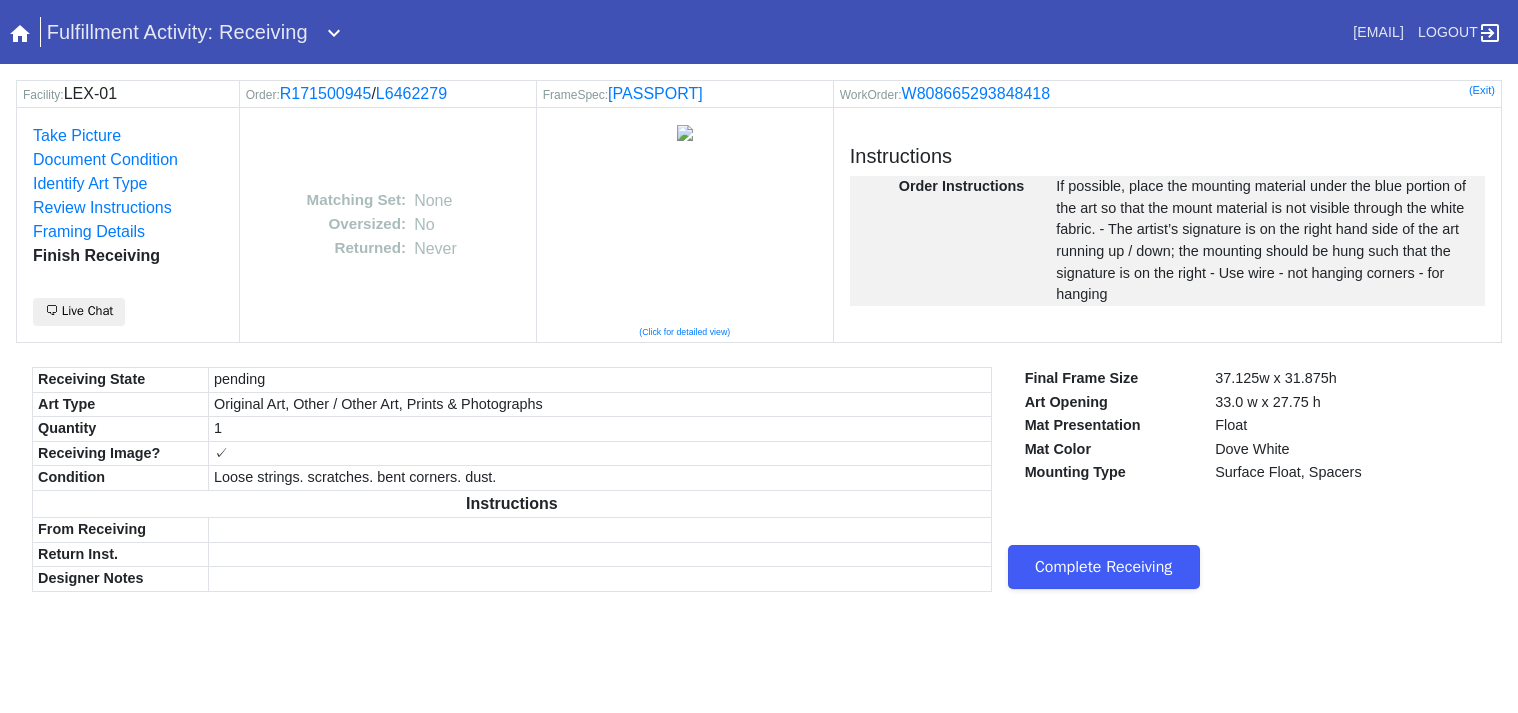 scroll, scrollTop: 0, scrollLeft: 0, axis: both 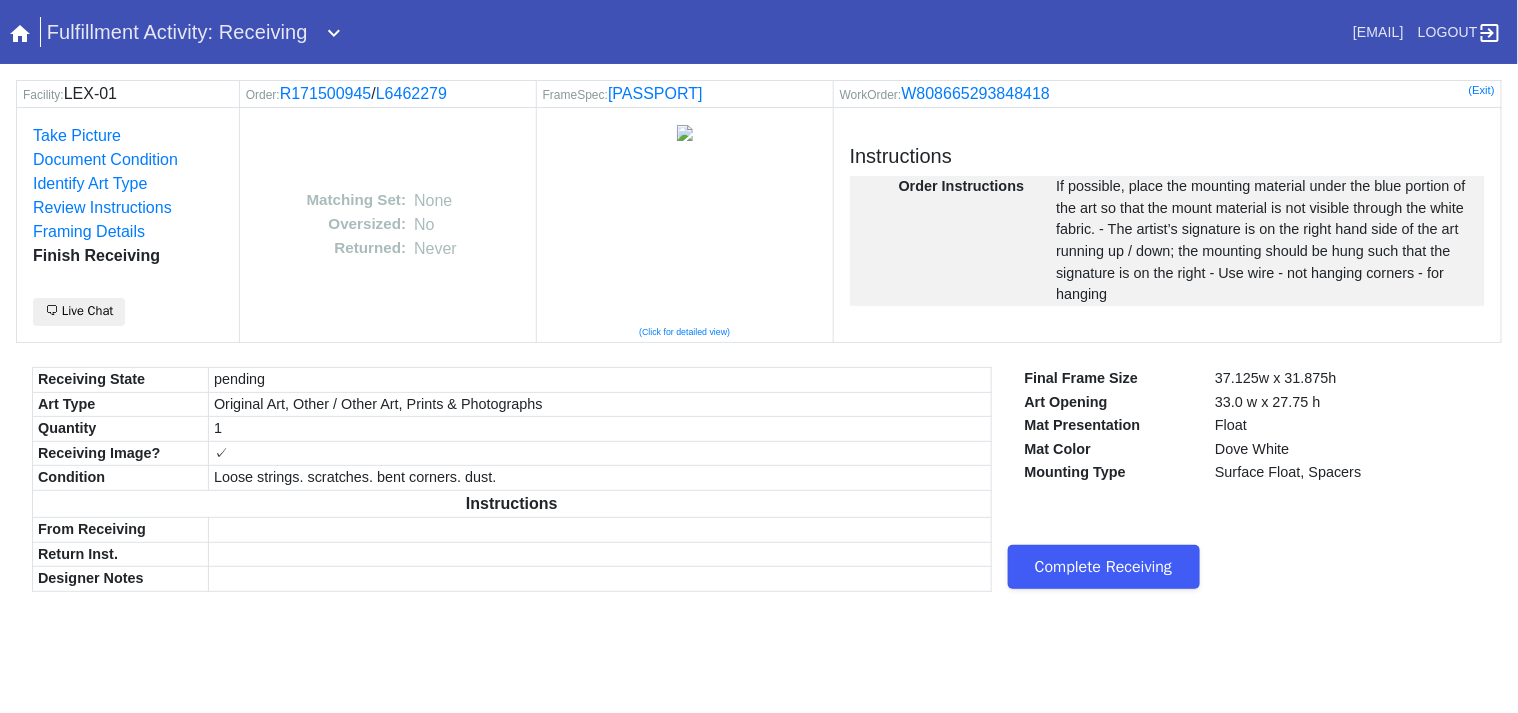 click on "Complete Receiving" at bounding box center [1104, 567] 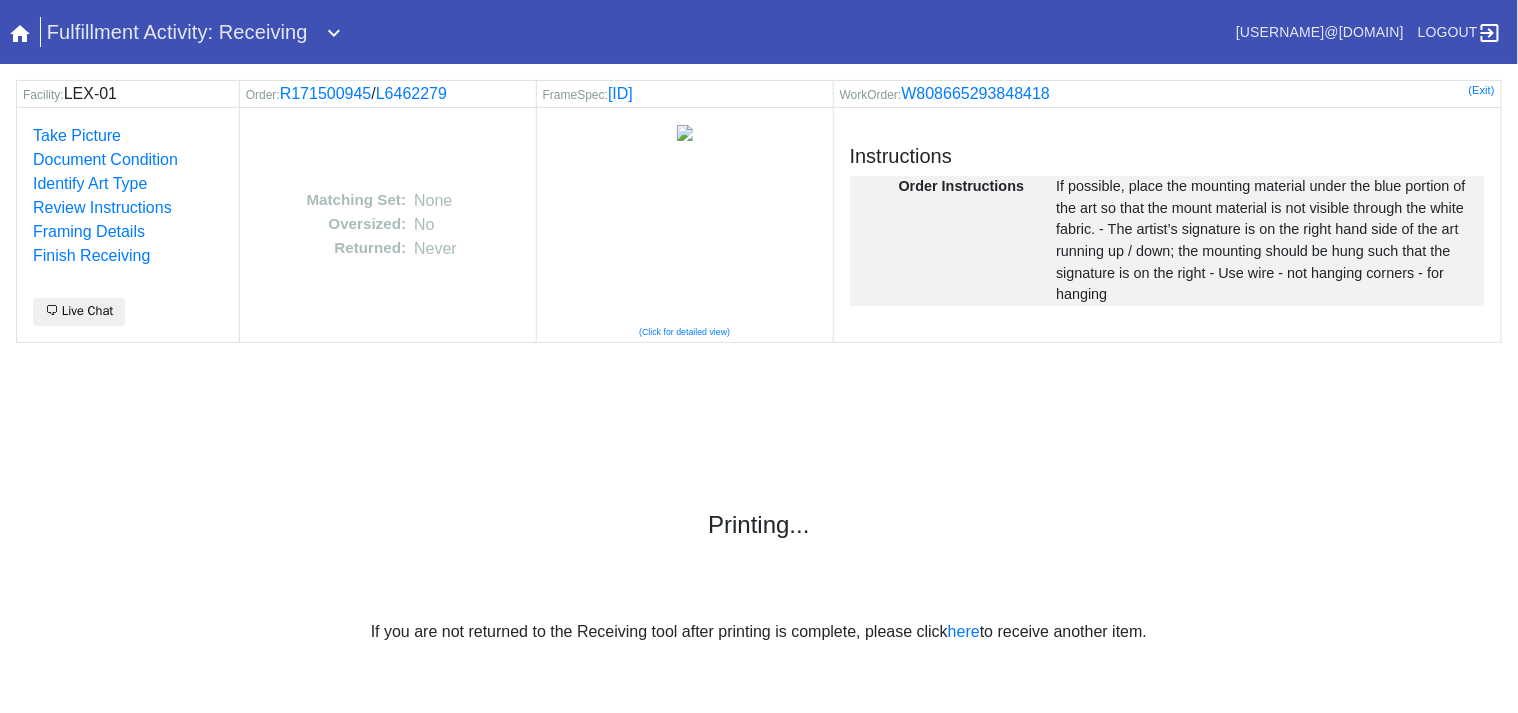 scroll, scrollTop: 0, scrollLeft: 0, axis: both 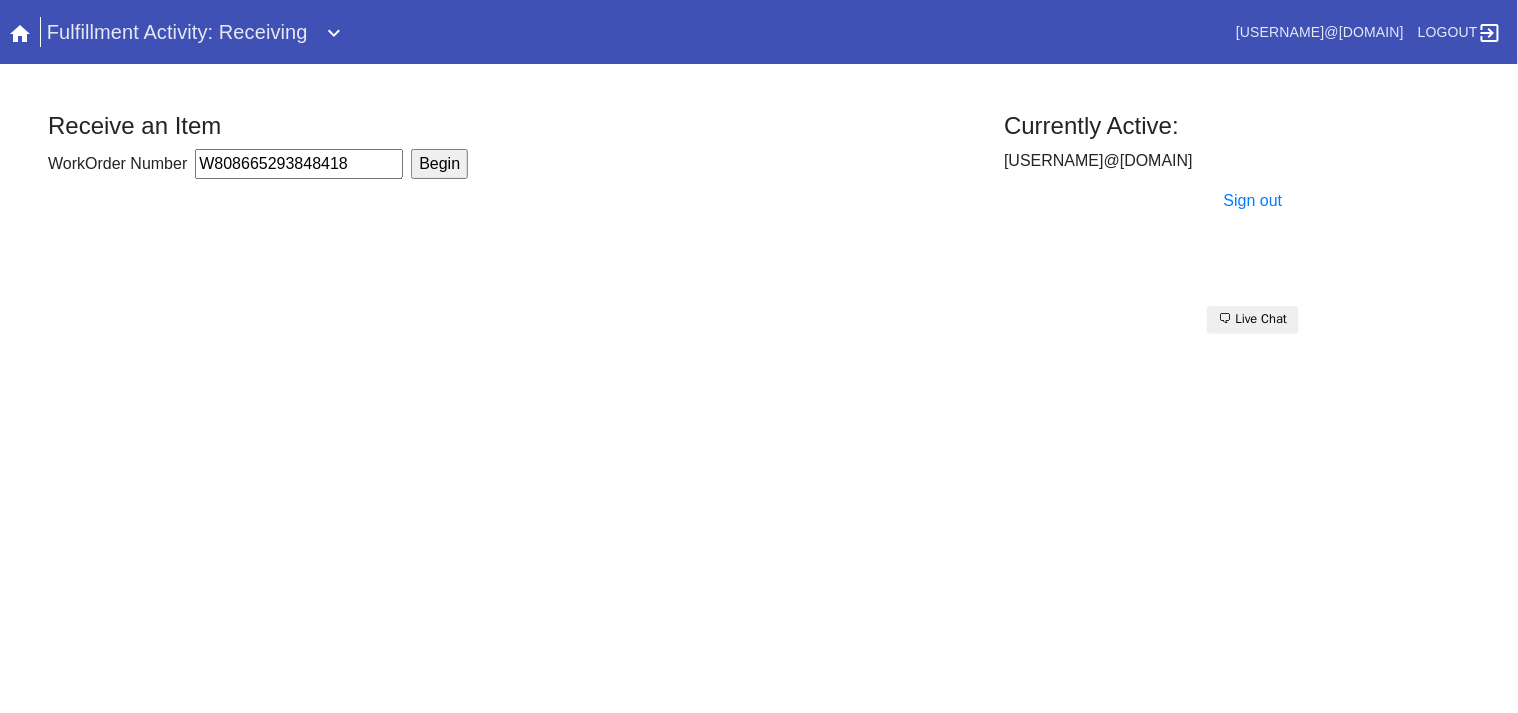 type on "W808665293848418" 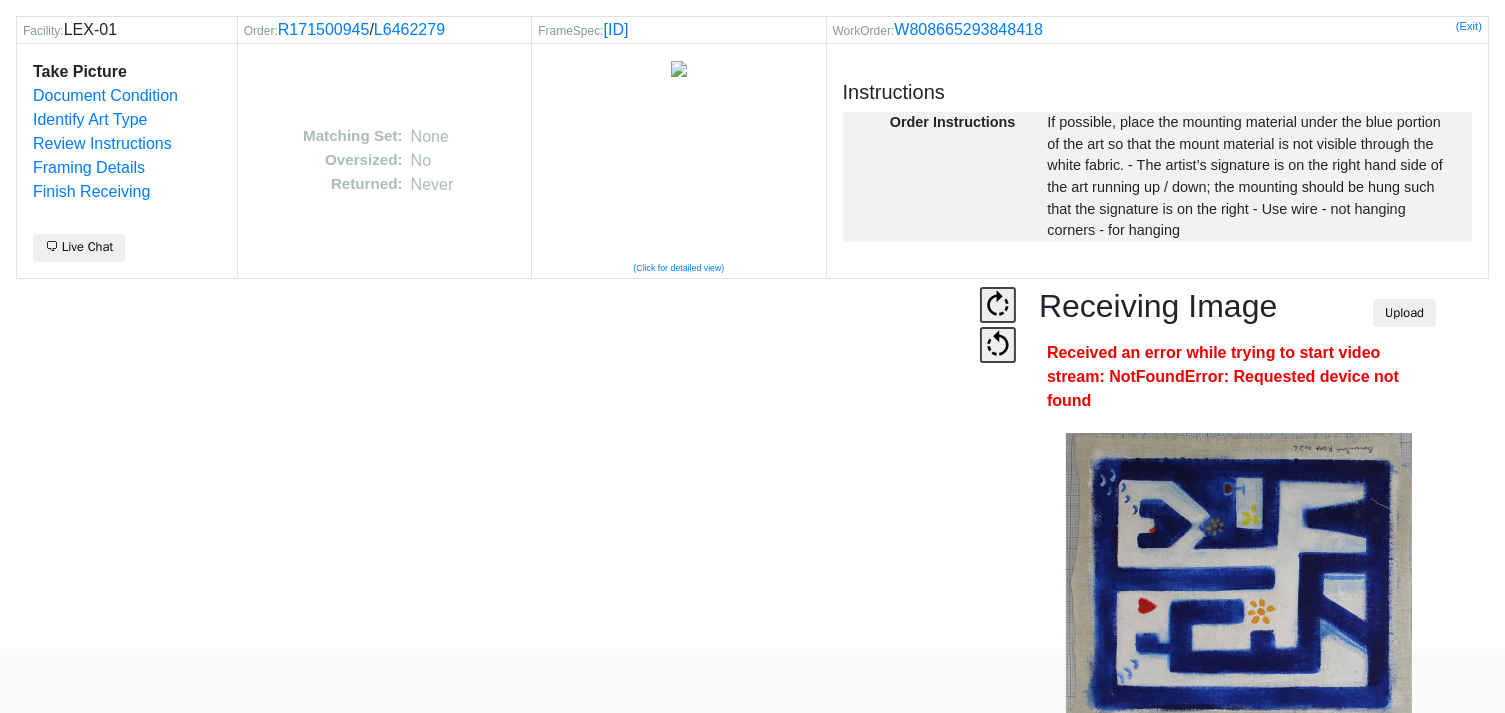 scroll, scrollTop: 124, scrollLeft: 0, axis: vertical 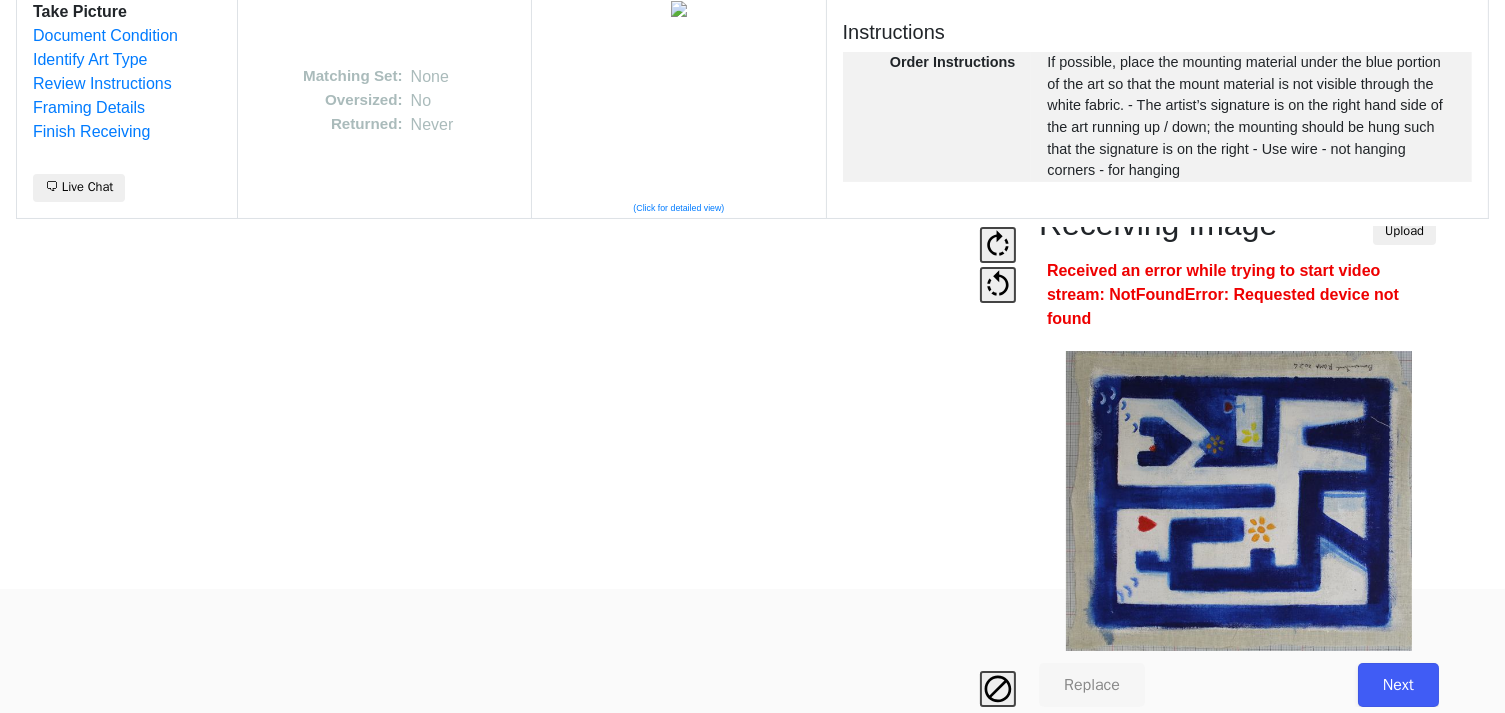 click on "Next" at bounding box center [1398, 685] 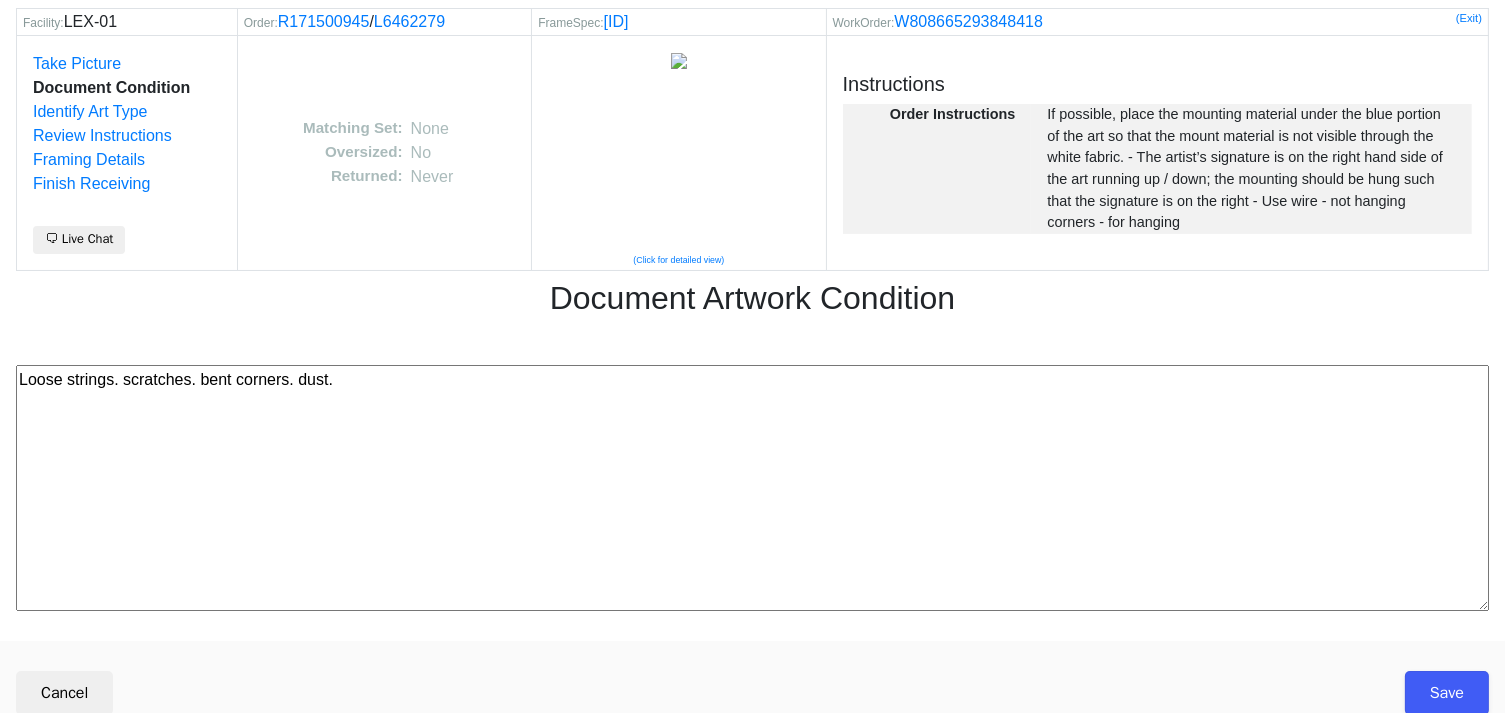 scroll, scrollTop: 80, scrollLeft: 0, axis: vertical 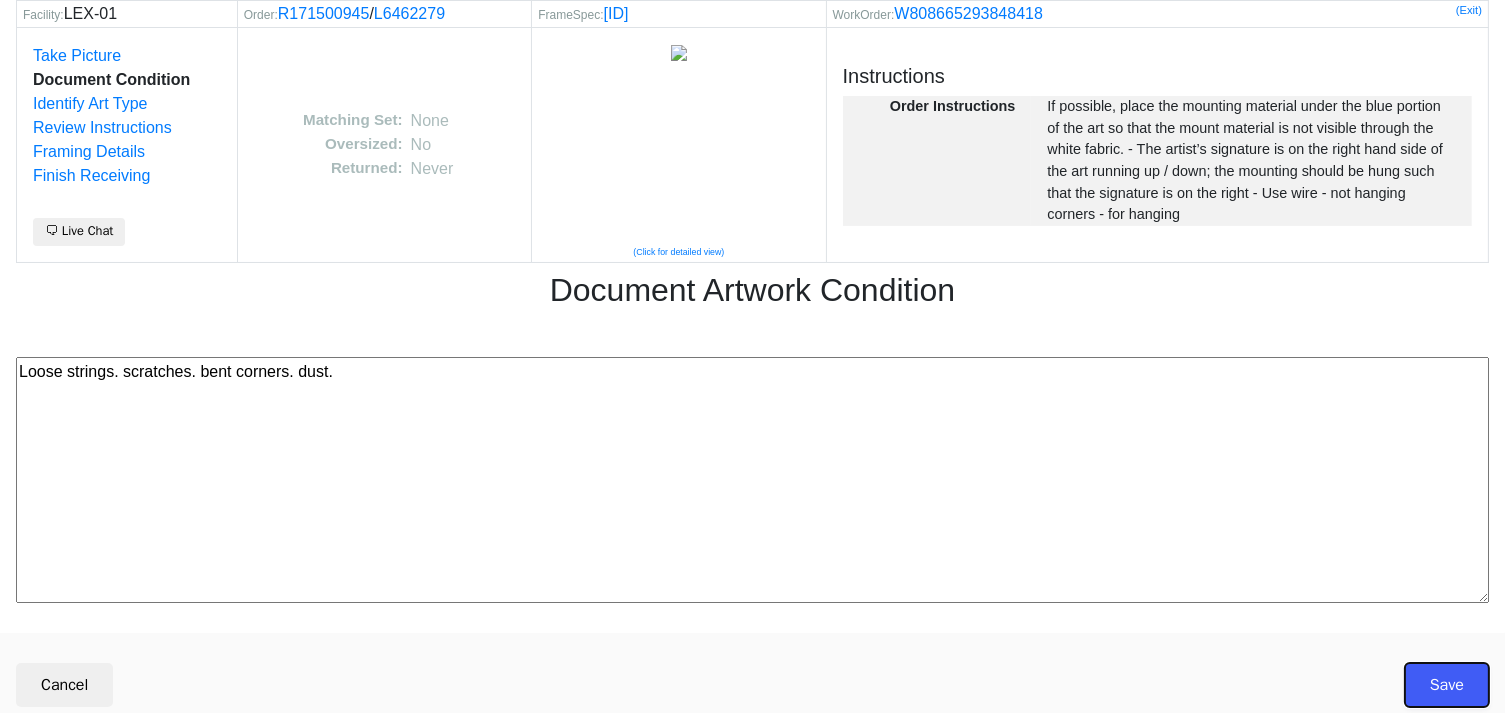 click on "Save" at bounding box center [1447, 685] 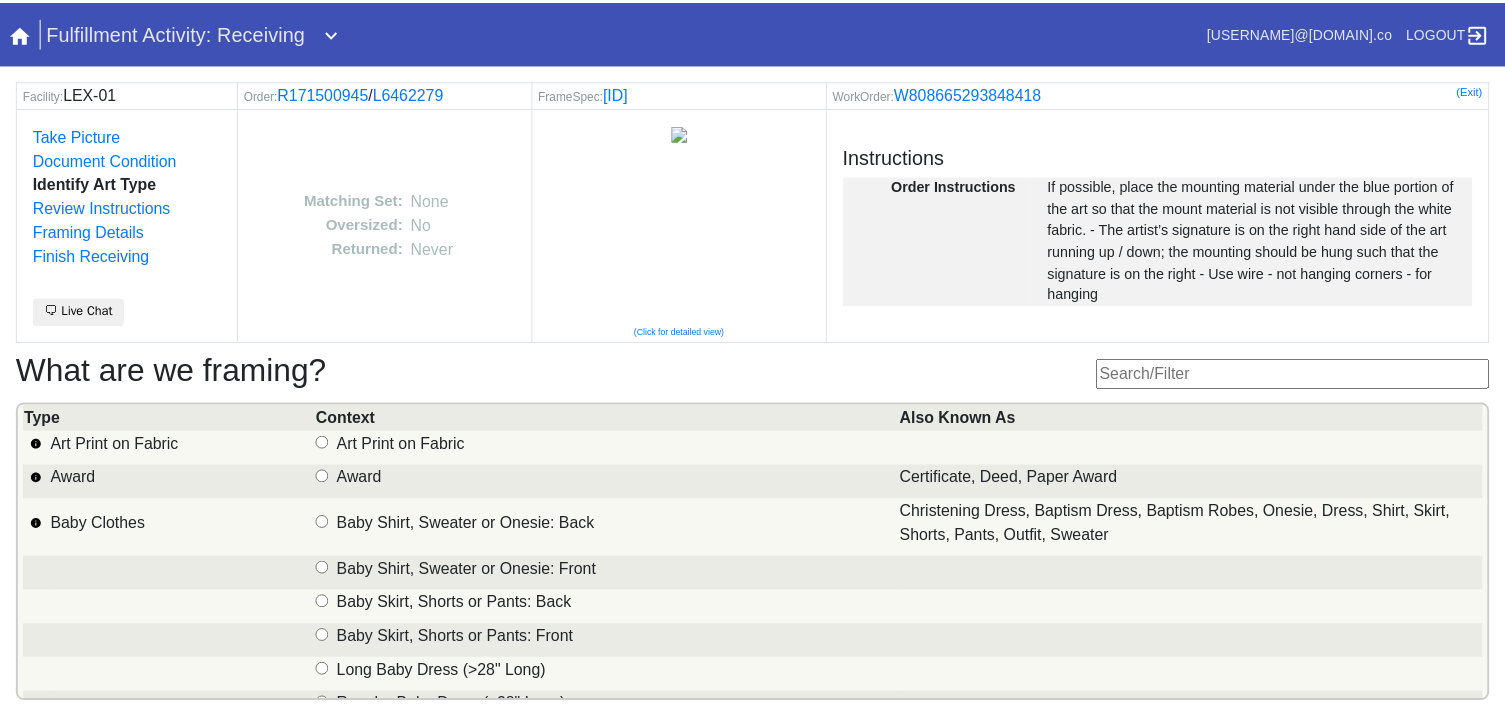 scroll, scrollTop: 101, scrollLeft: 0, axis: vertical 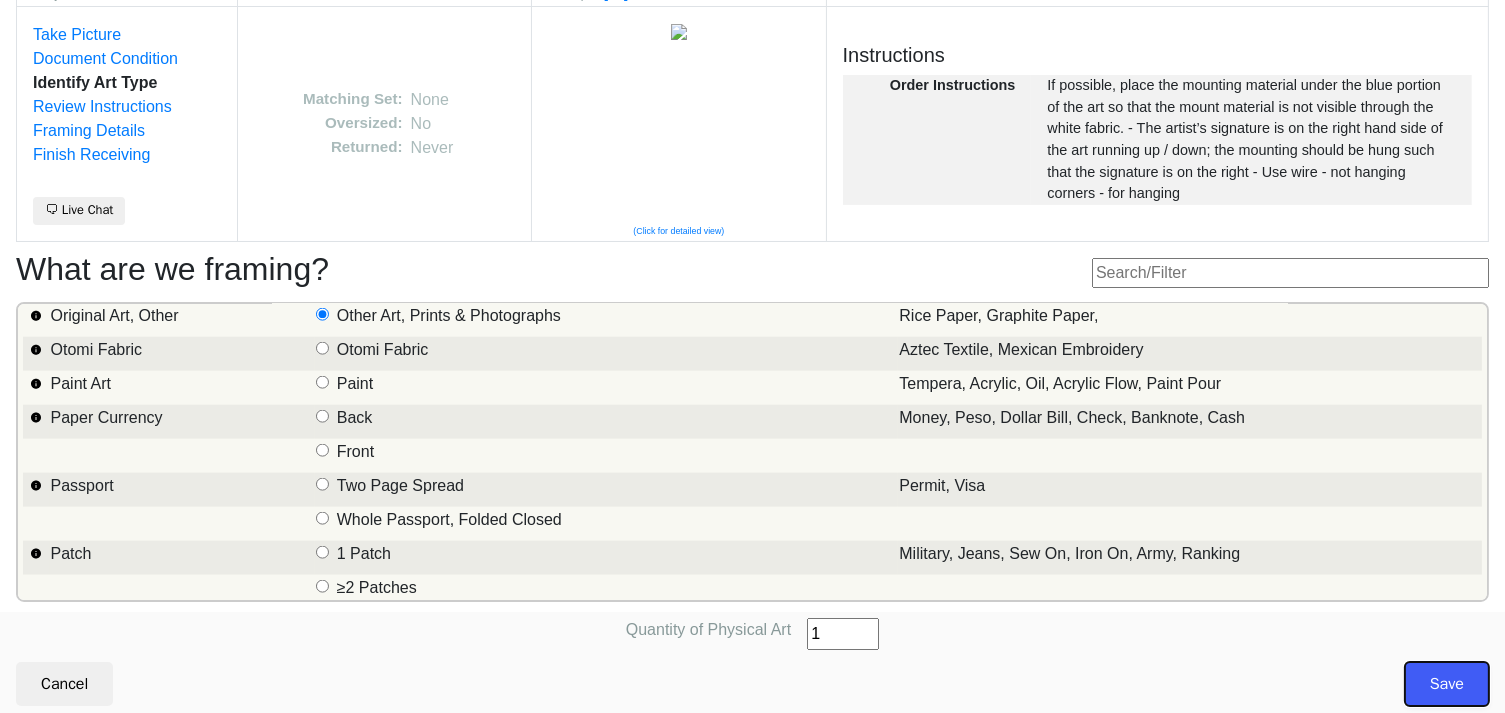 click on "Save" at bounding box center [1447, 684] 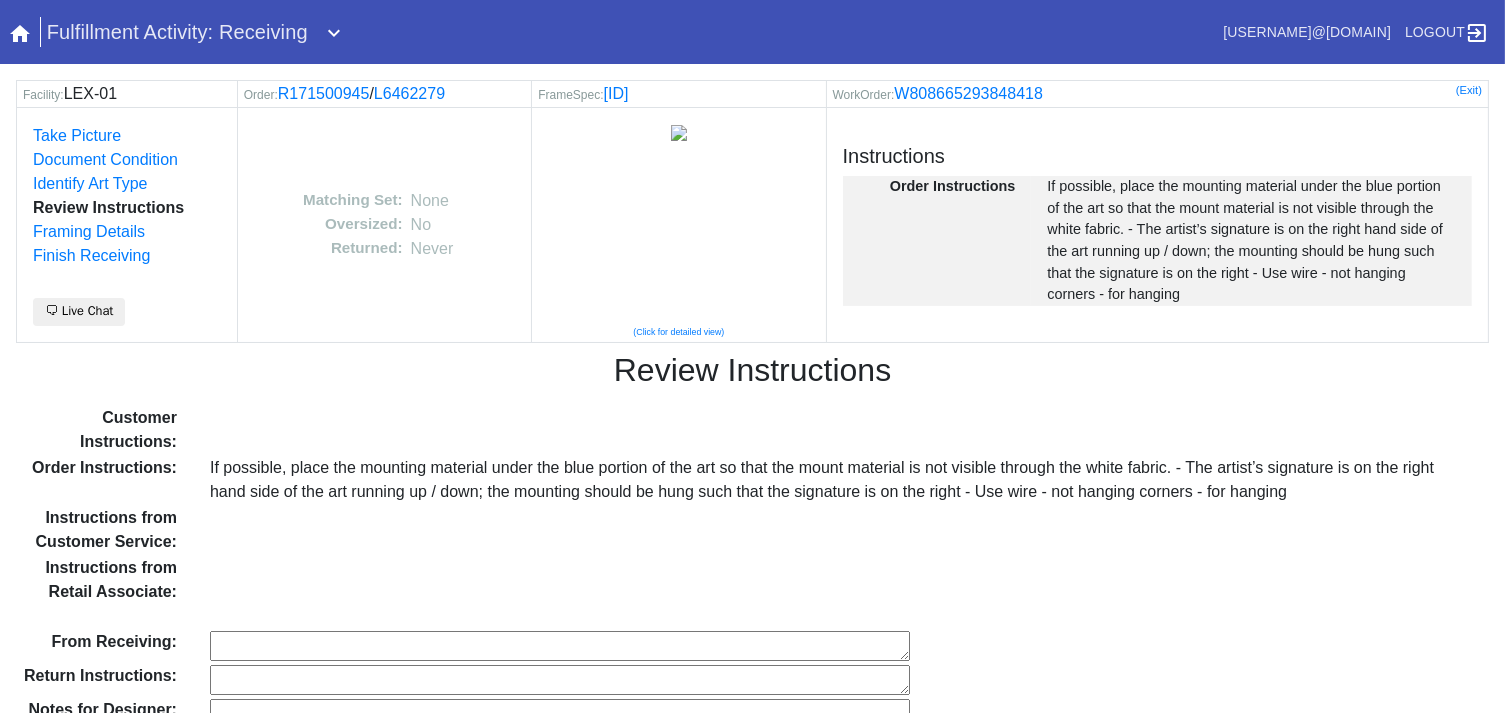 scroll, scrollTop: 81, scrollLeft: 0, axis: vertical 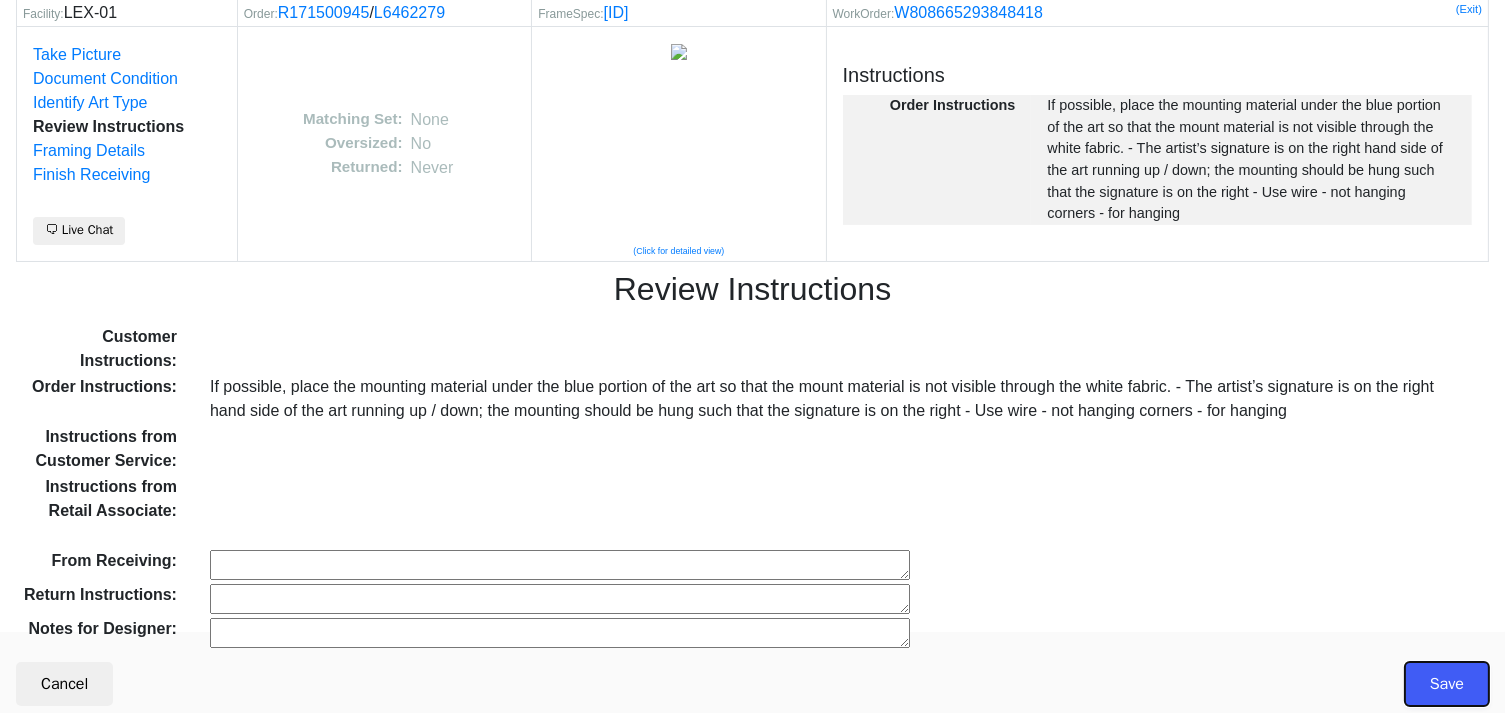 click on "Save" at bounding box center (1447, 684) 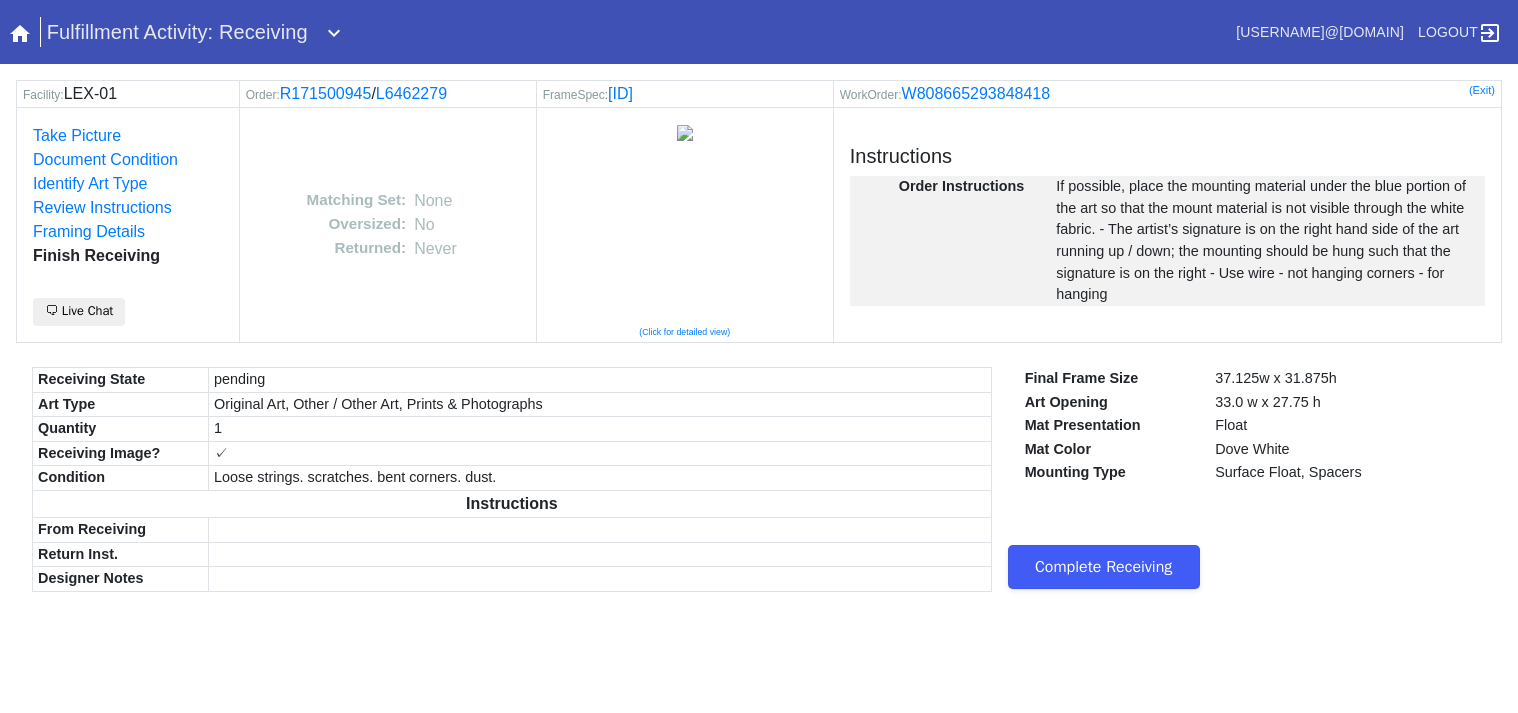 scroll, scrollTop: 0, scrollLeft: 0, axis: both 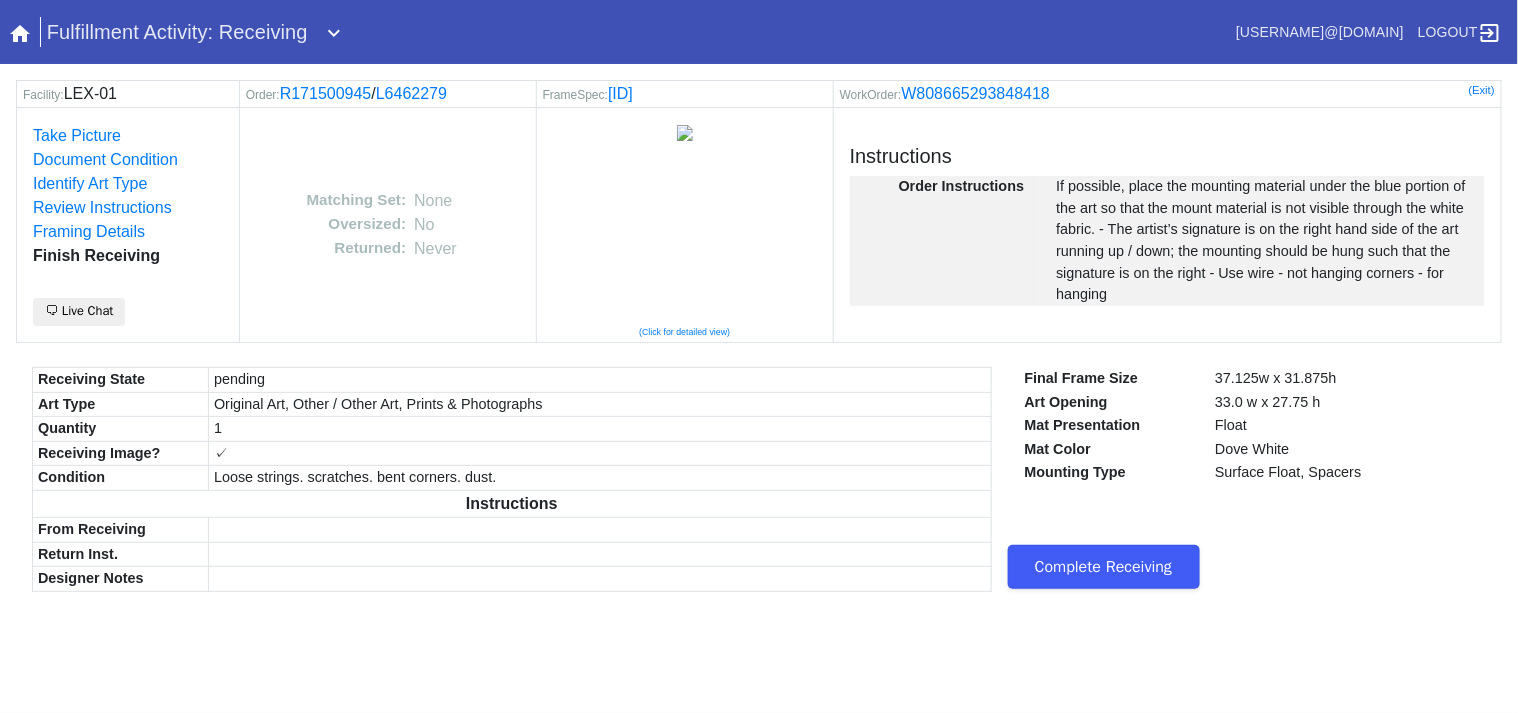click on "Complete Receiving" at bounding box center [1104, 567] 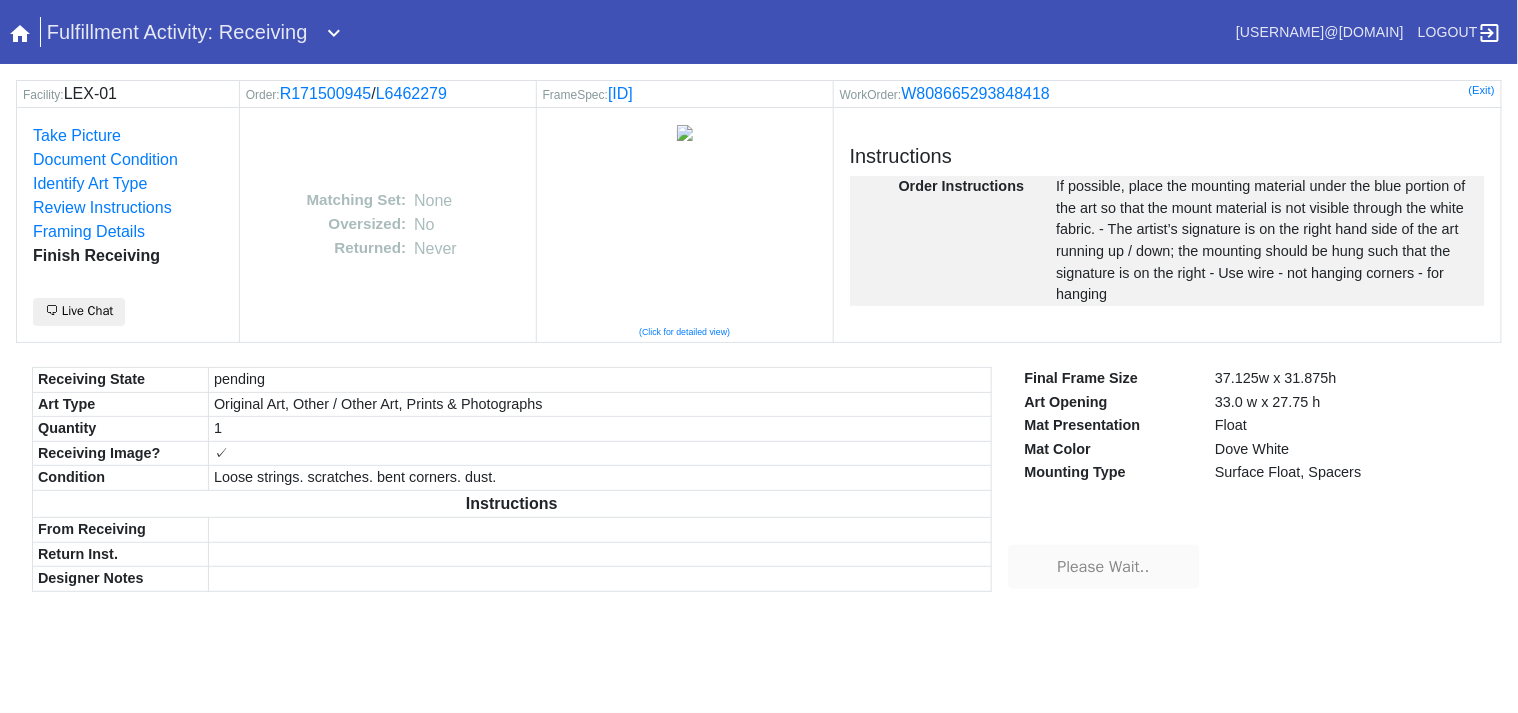 type on "Please Wait.." 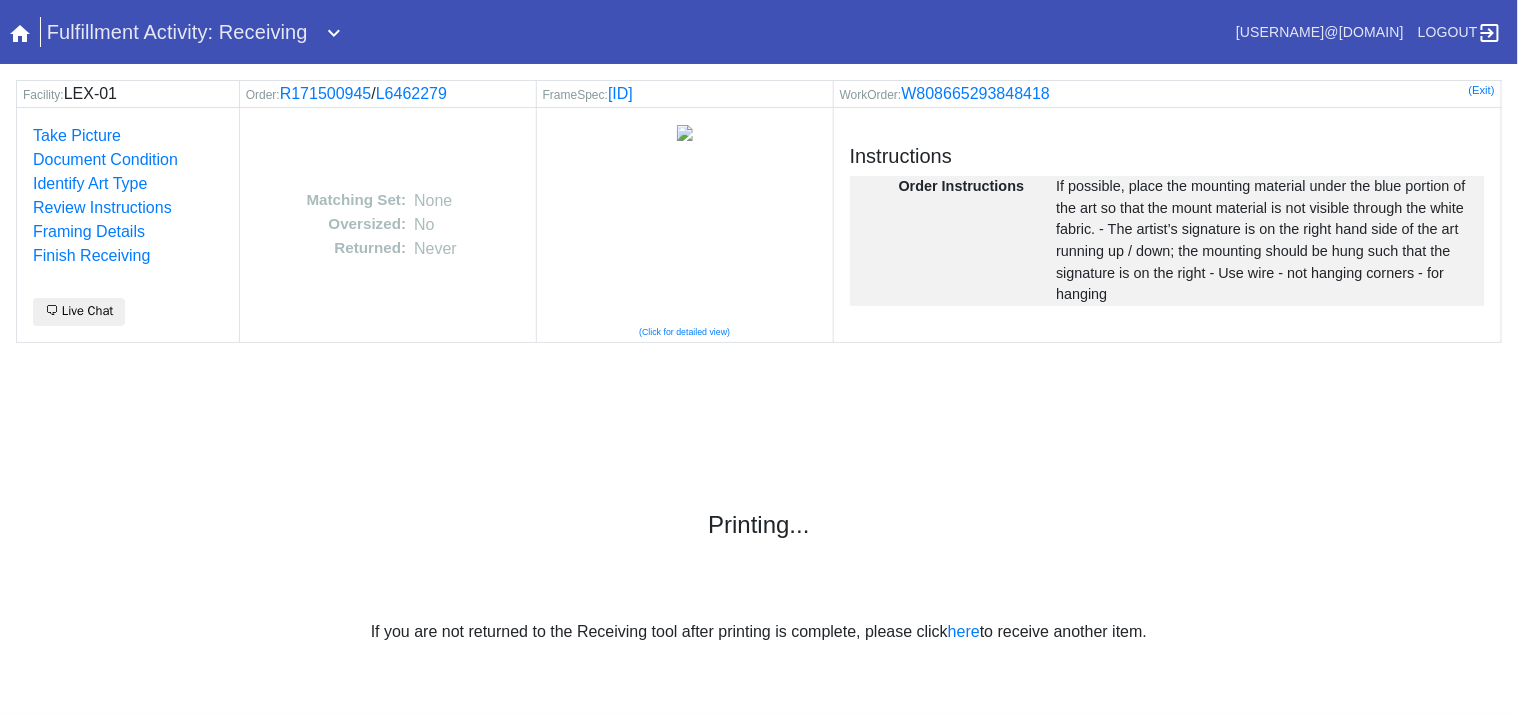 scroll, scrollTop: 0, scrollLeft: 0, axis: both 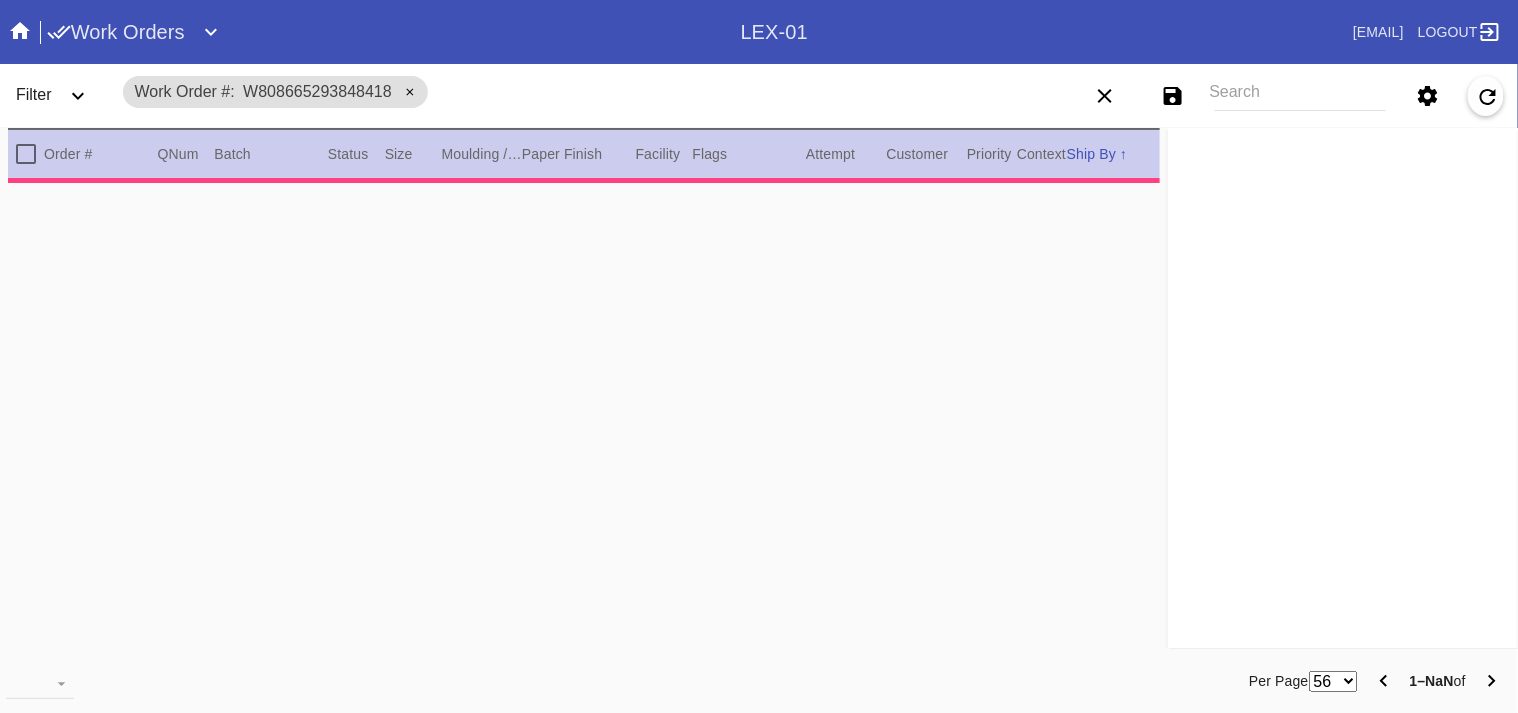 type on "1.5" 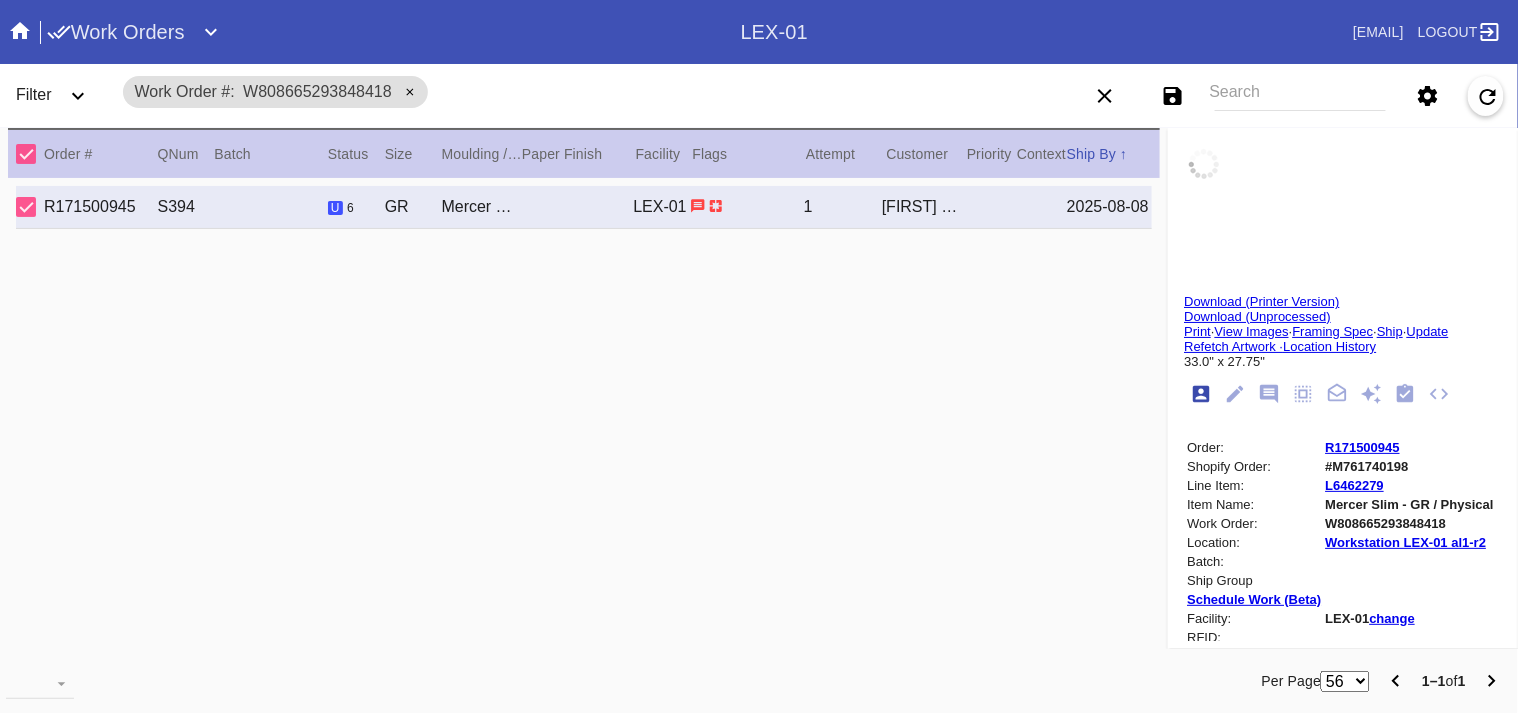 click on "Search" at bounding box center [1300, 96] 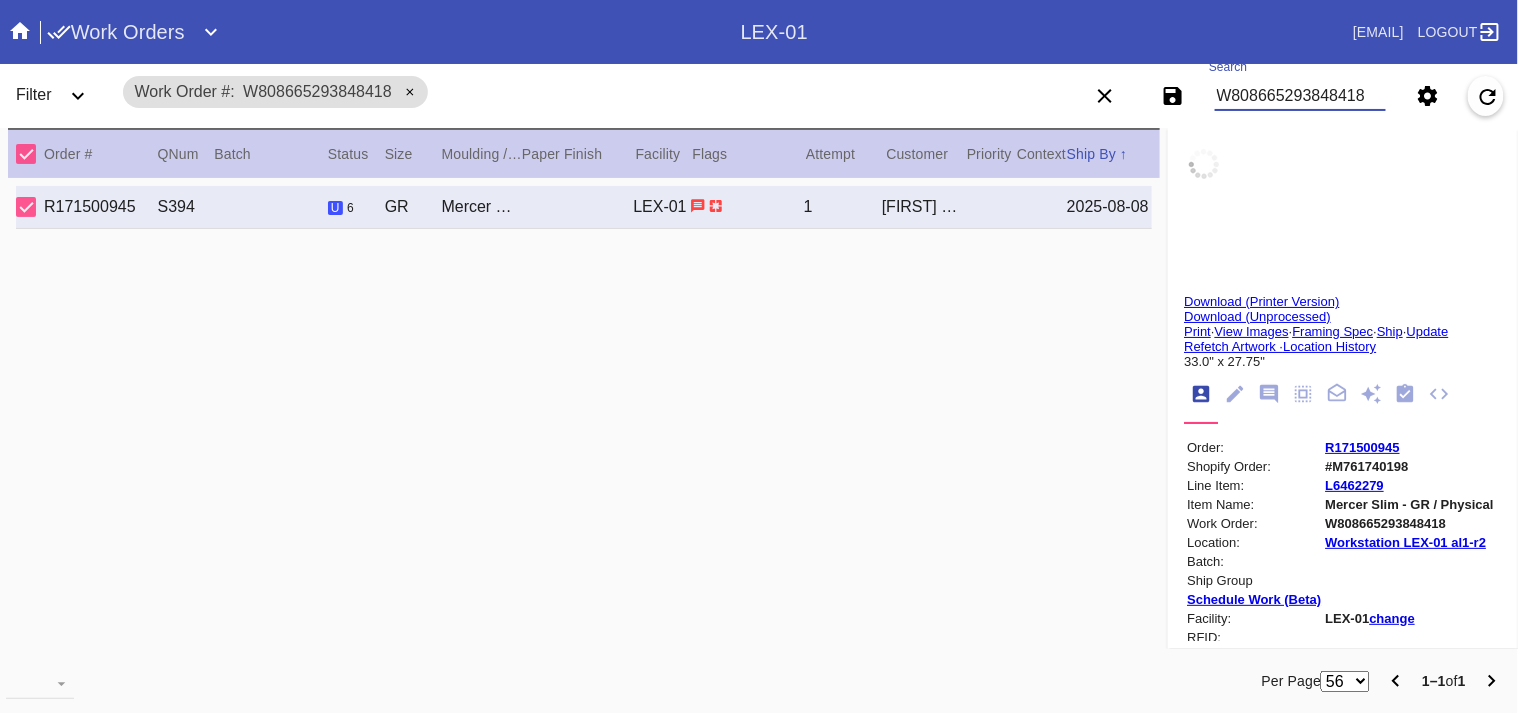 click on "Print" at bounding box center (1197, 331) 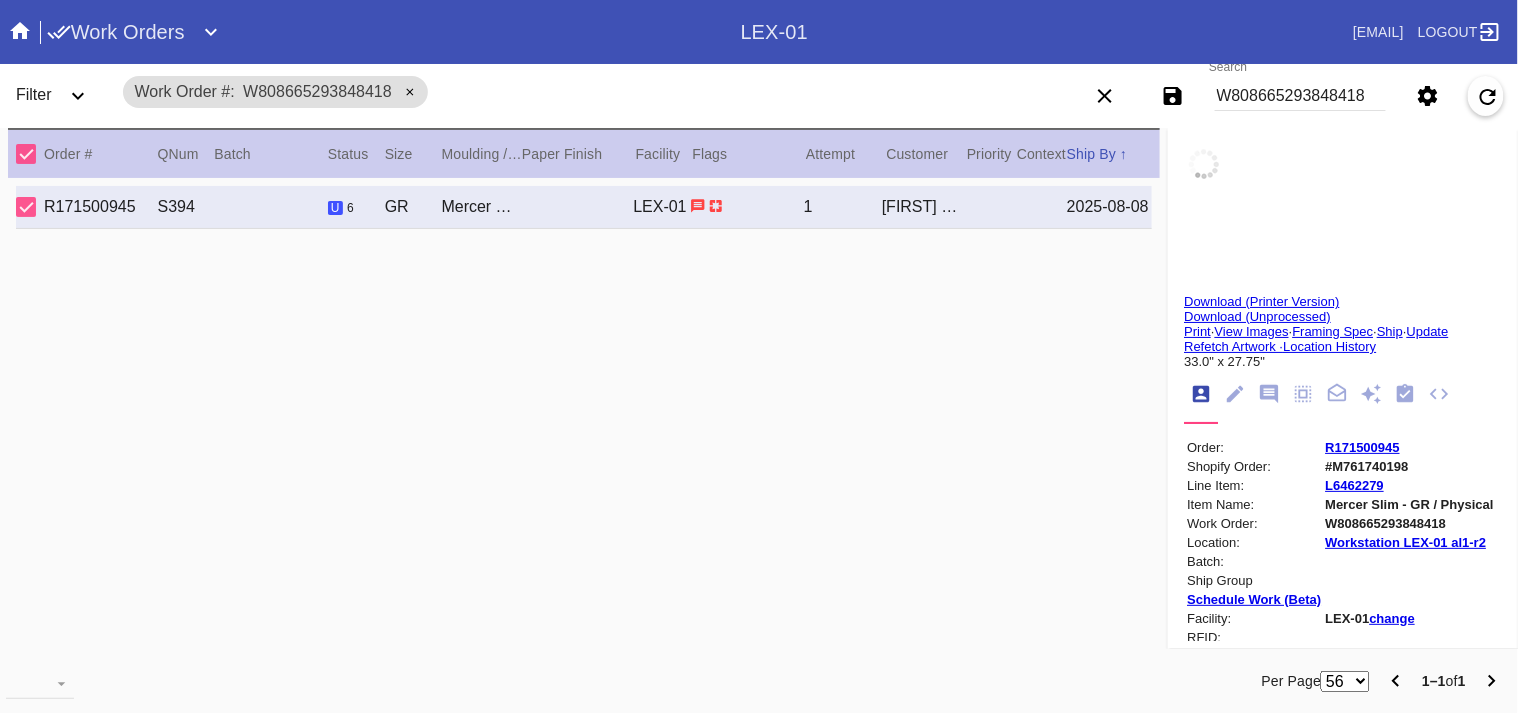 click on "View Images" at bounding box center (1251, 331) 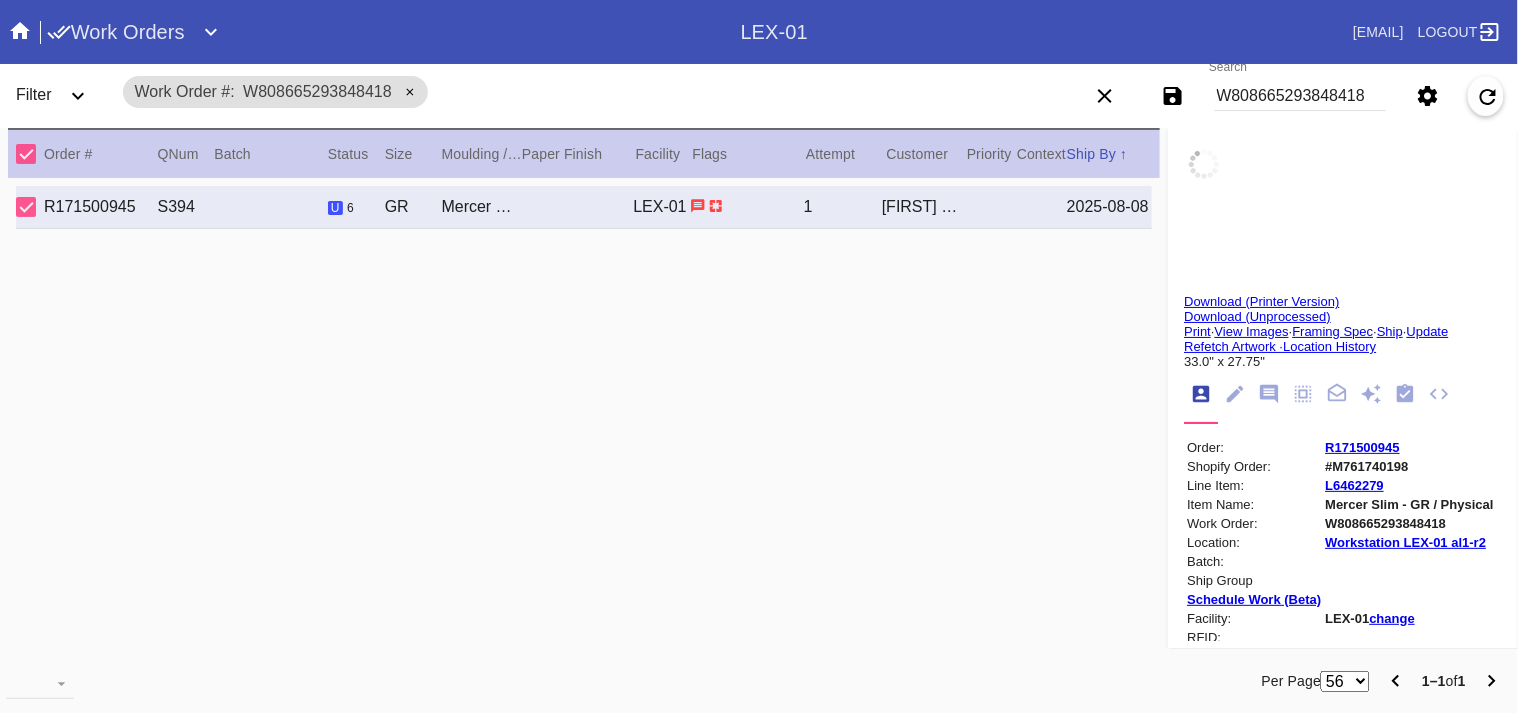 click on "W808665293848418" at bounding box center (1300, 96) 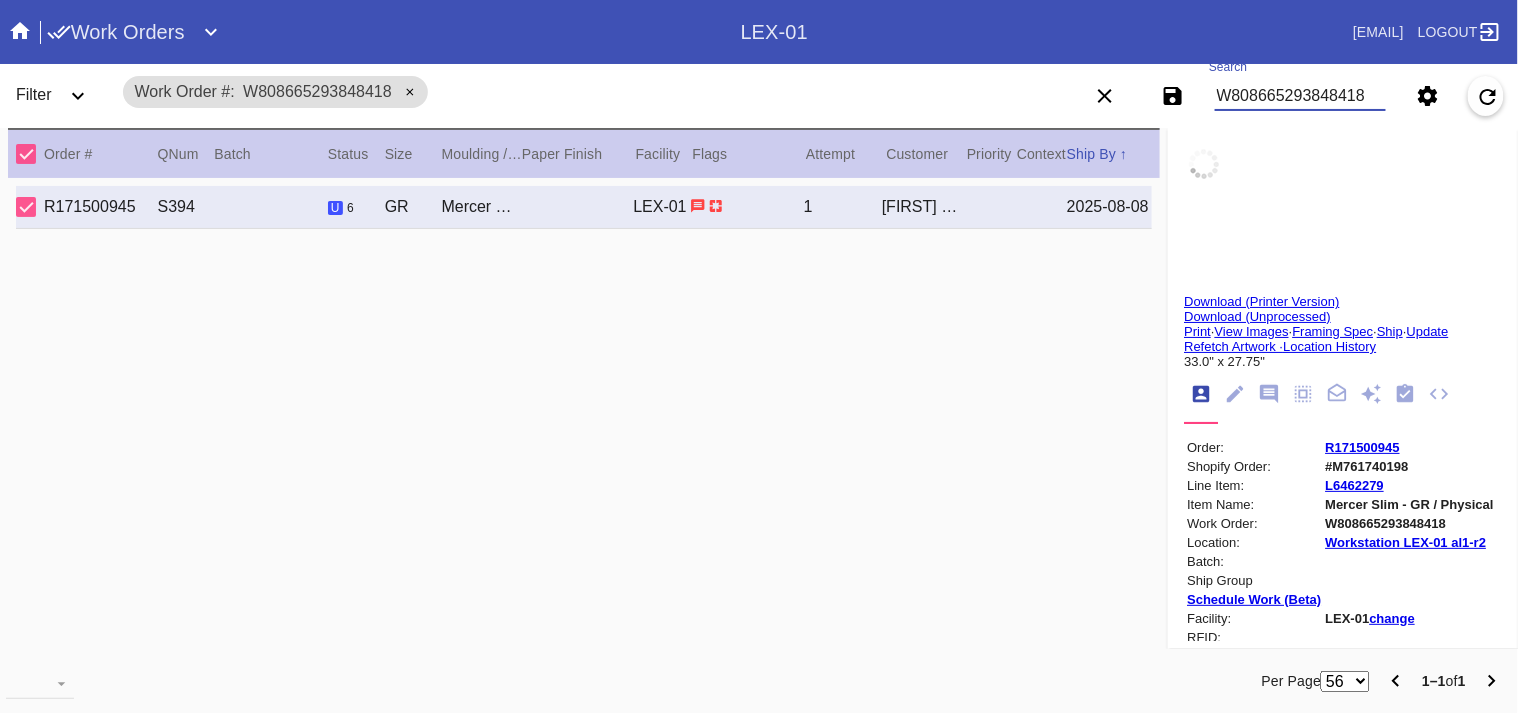 click on "W808665293848418" at bounding box center [1300, 96] 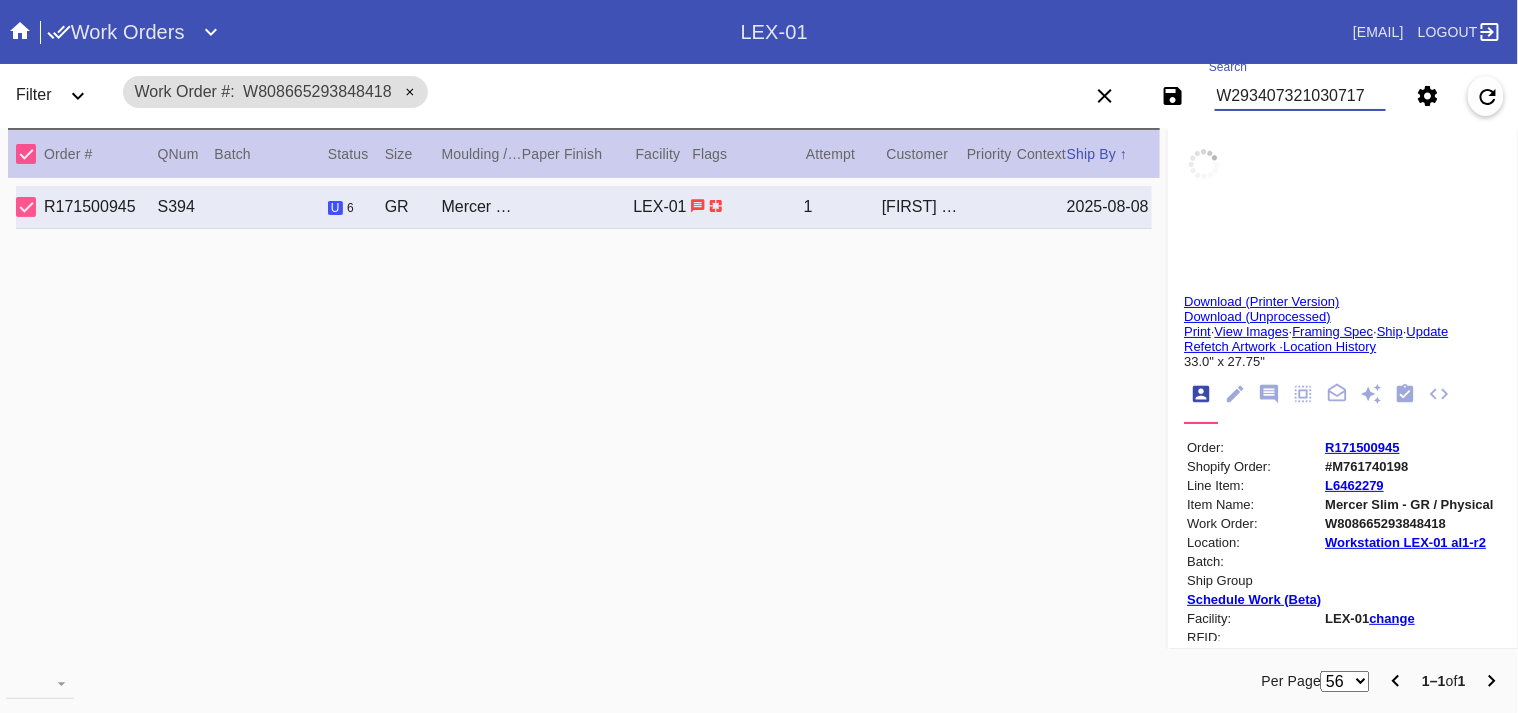 type on "W293407321030717" 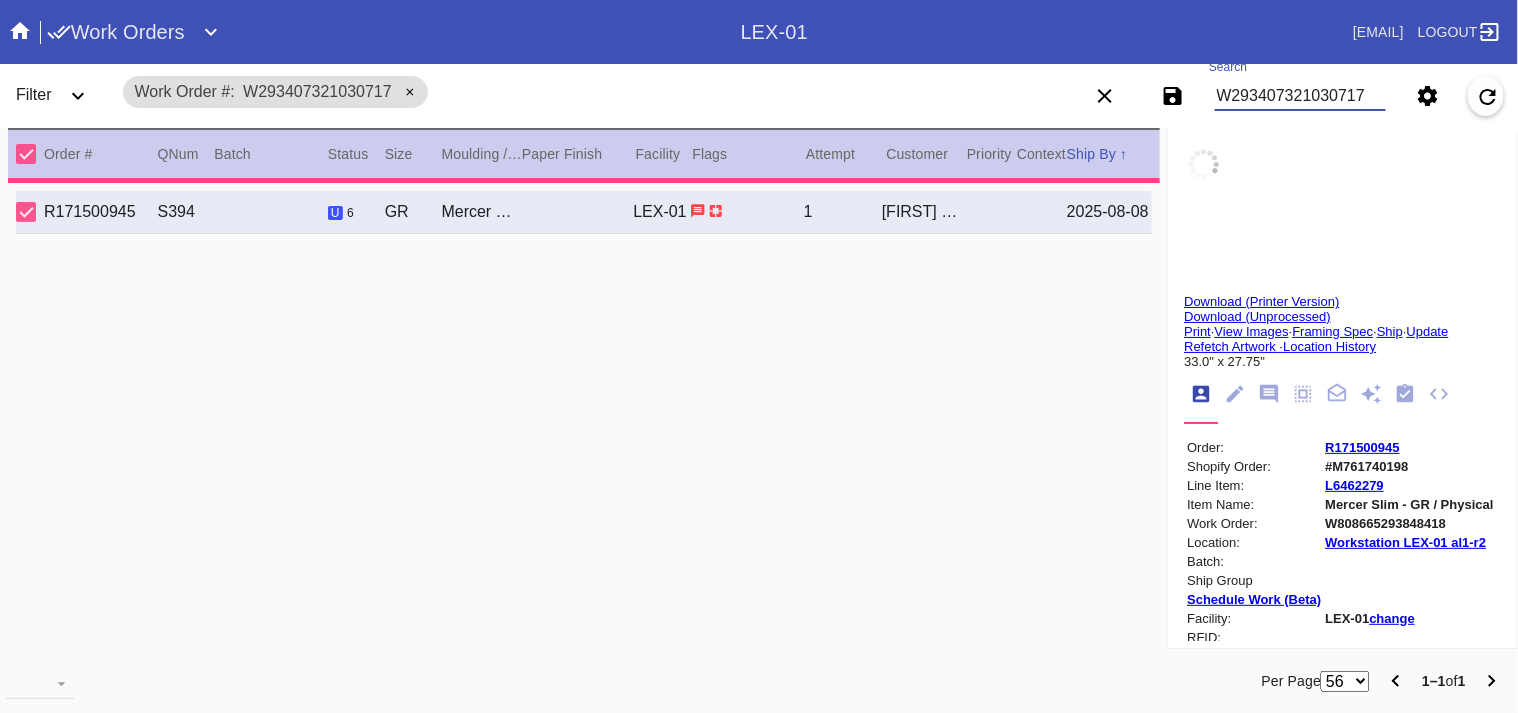type on "16.75" 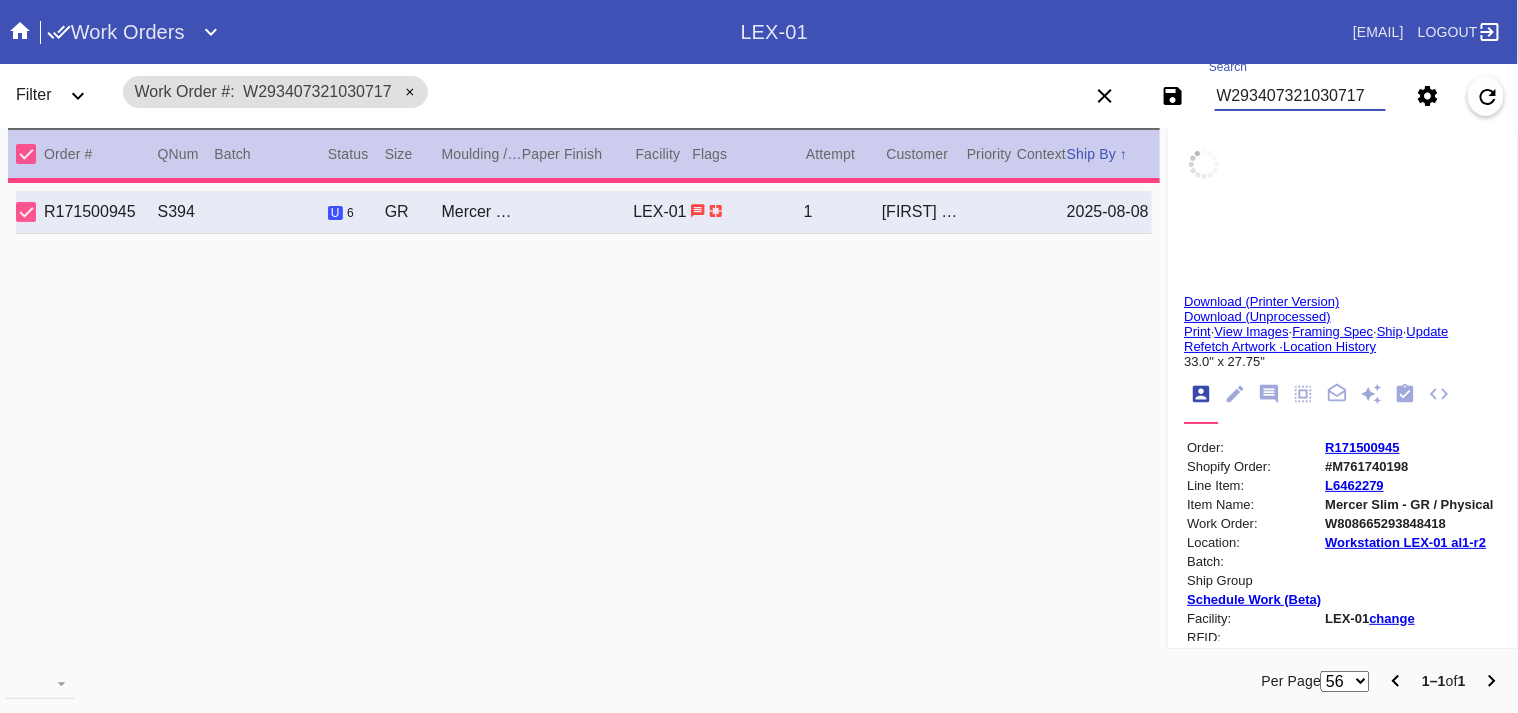 type on "11.25" 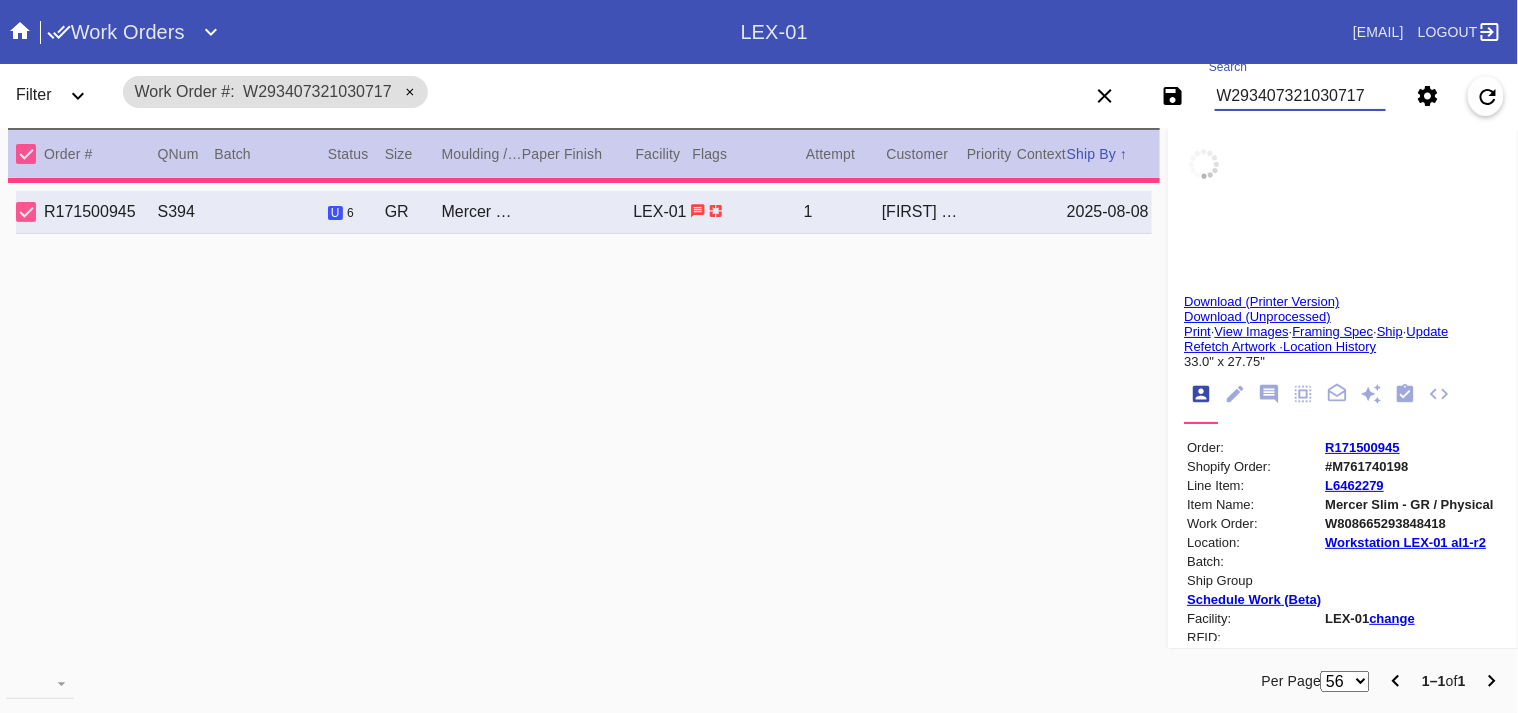 type on "double sided, bent and dull corner tips, dust and debris throughout" 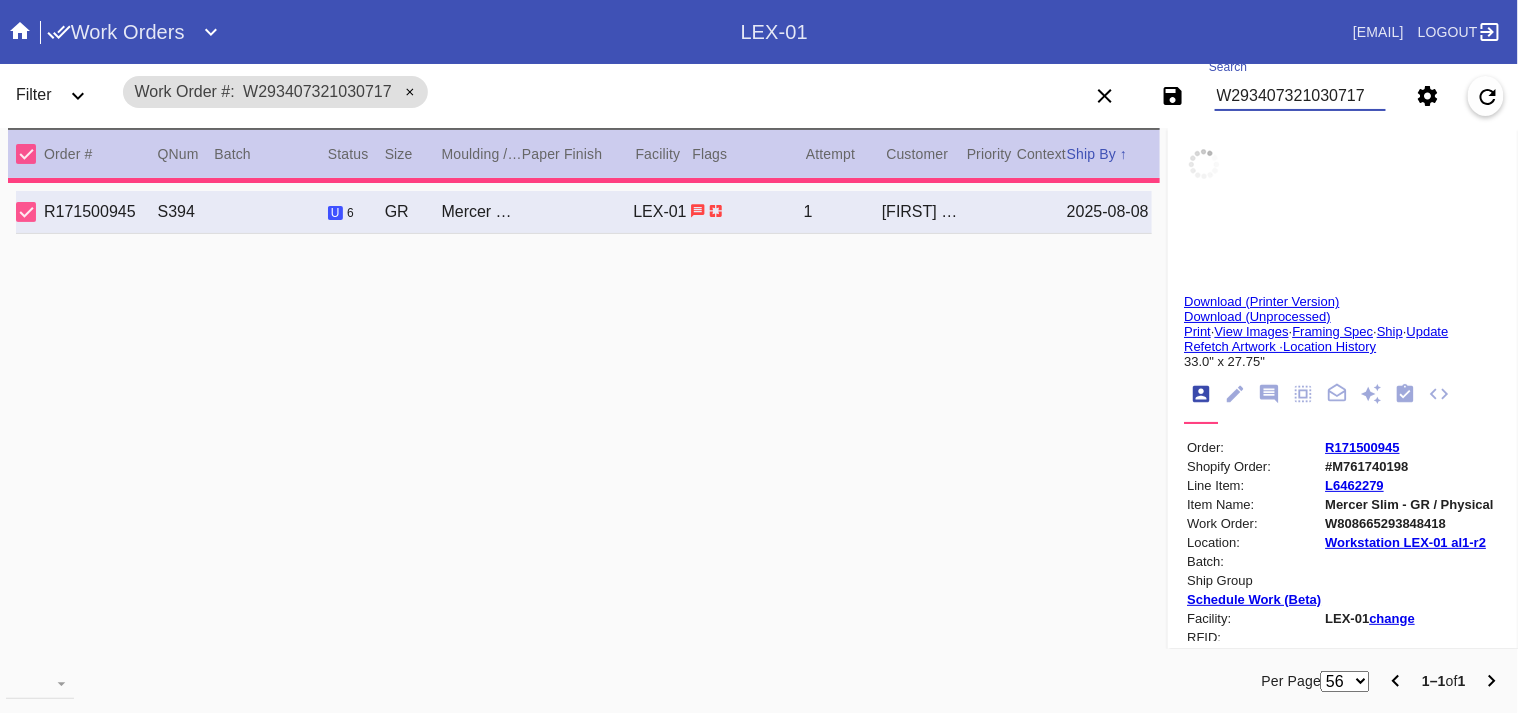 type on "8/6/2025" 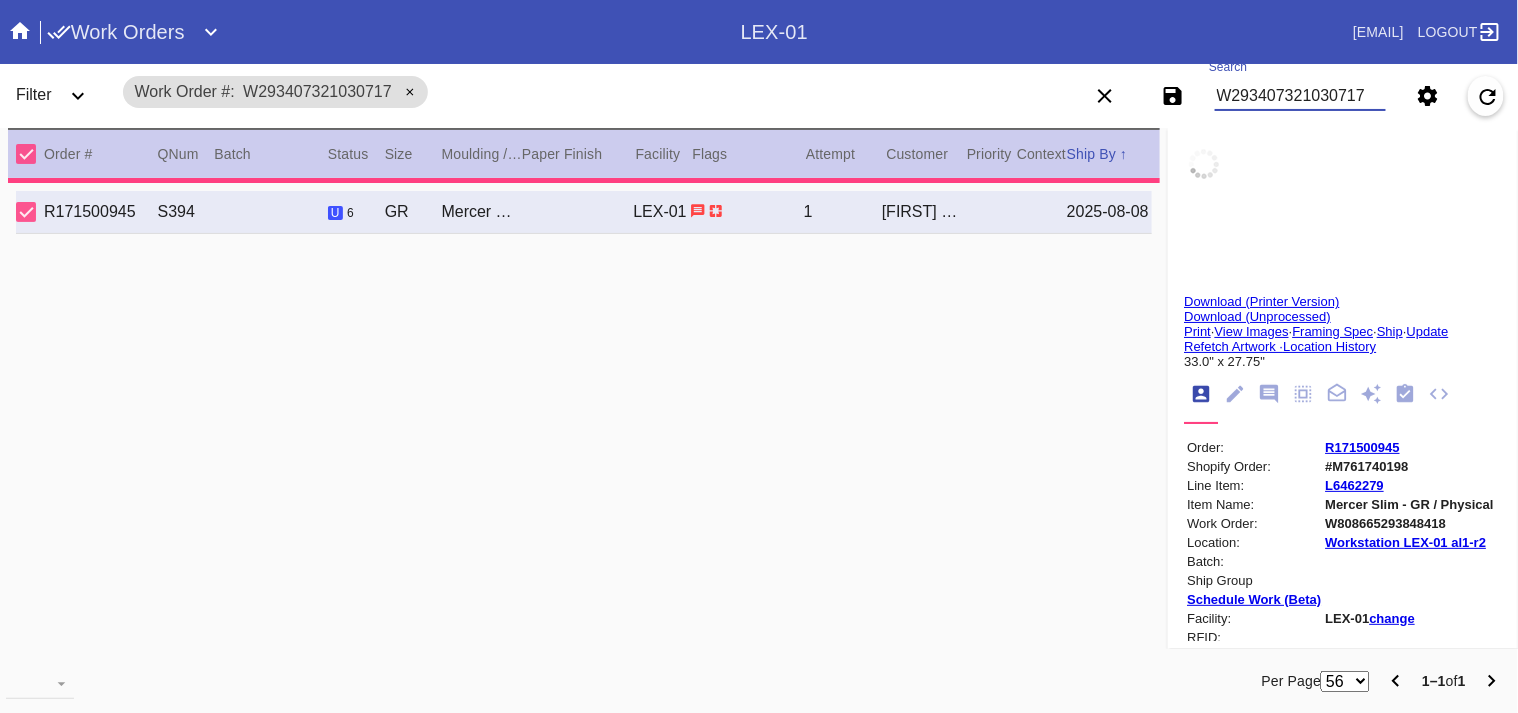 type on "8/7/2025" 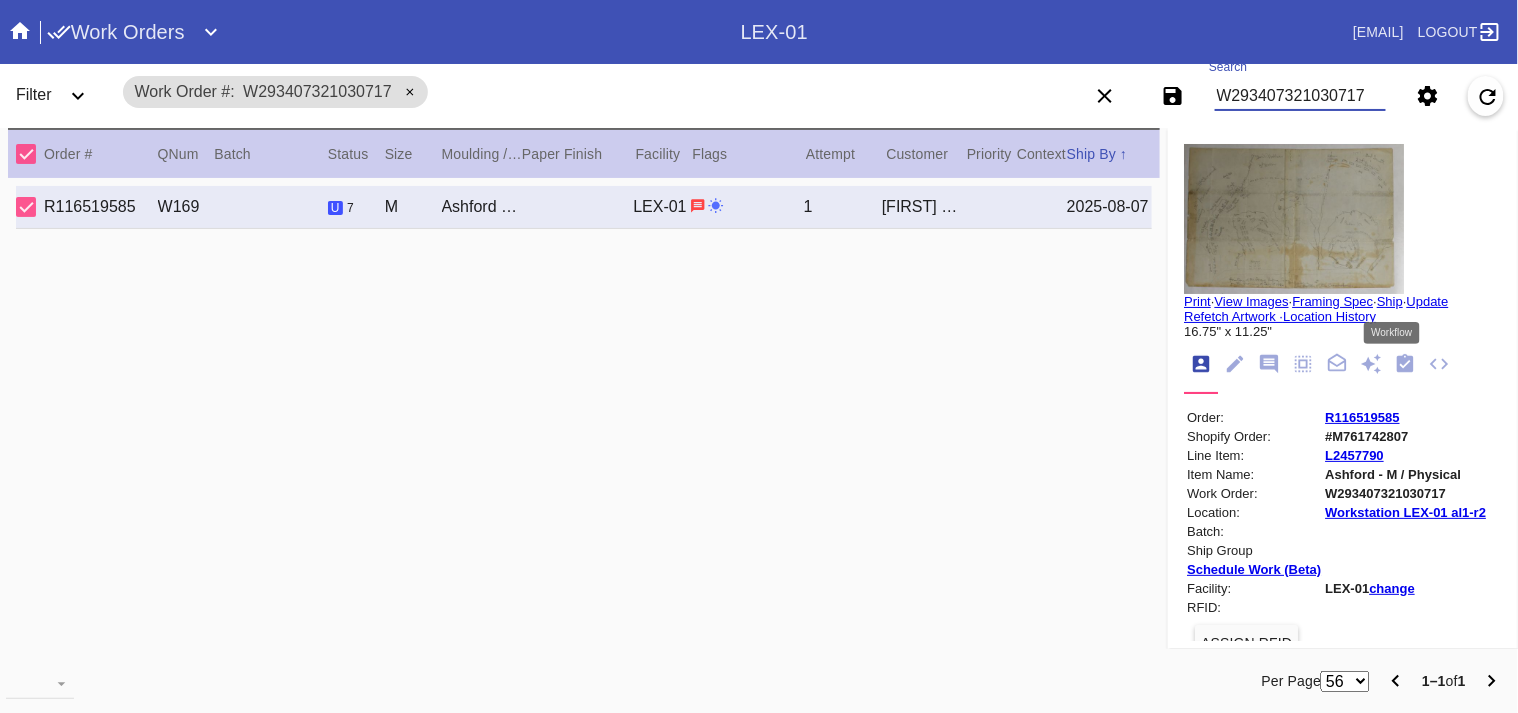 click 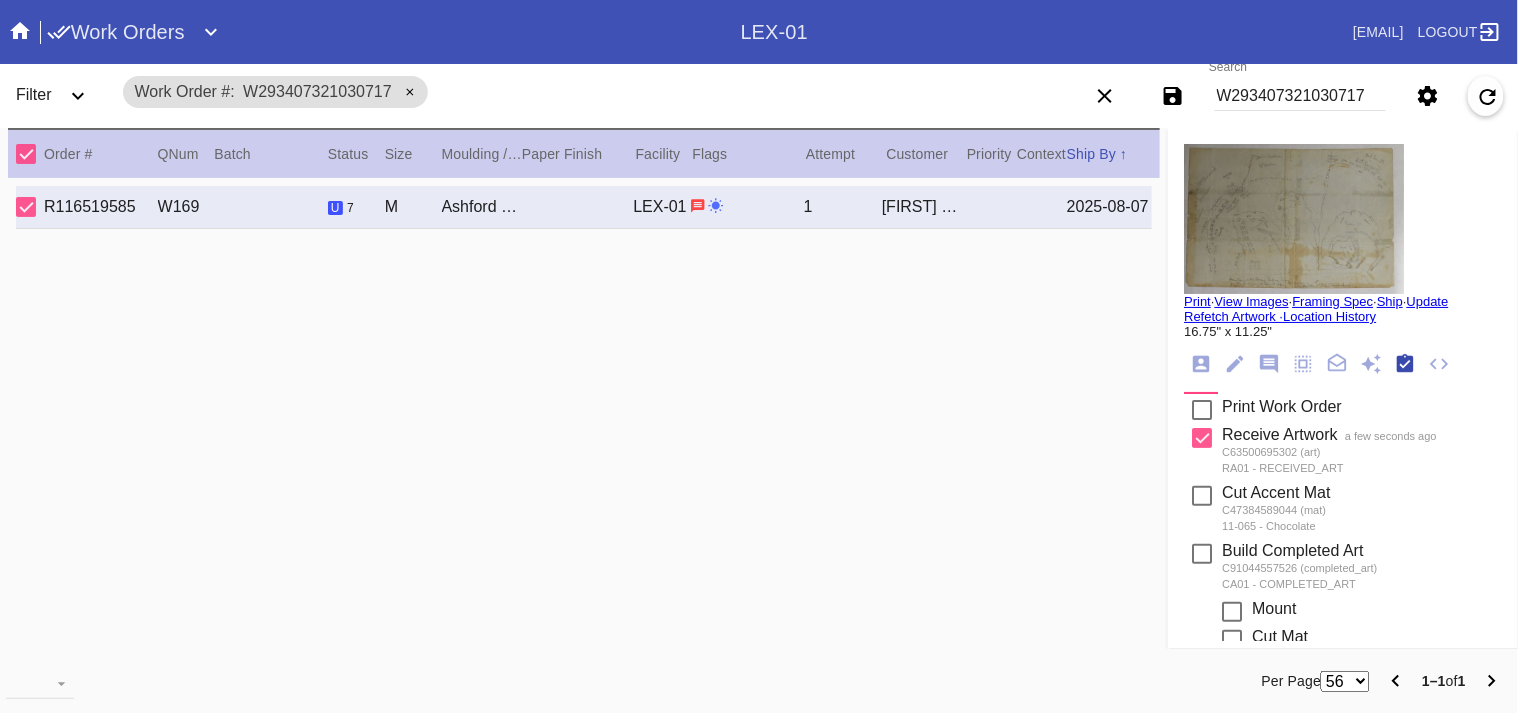 scroll, scrollTop: 320, scrollLeft: 0, axis: vertical 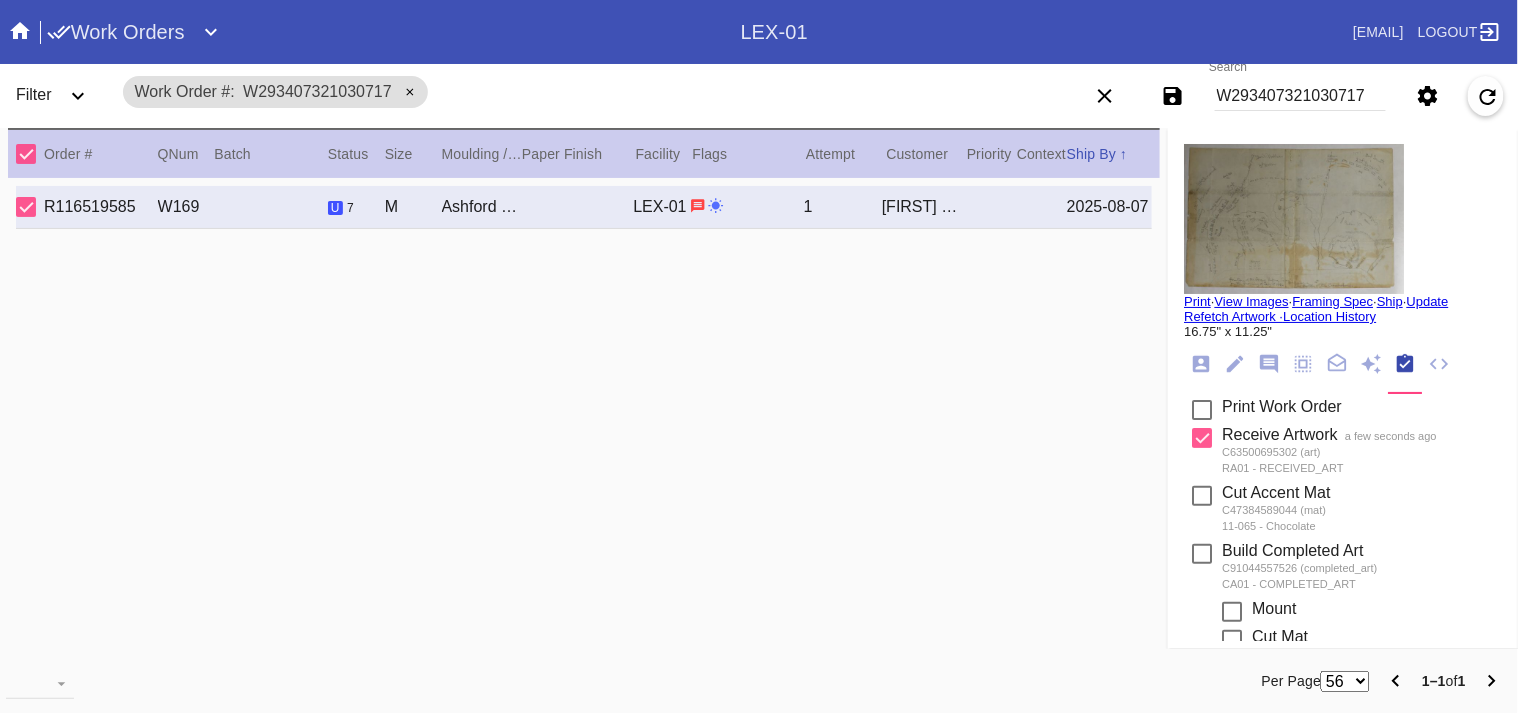 click at bounding box center [1202, 410] 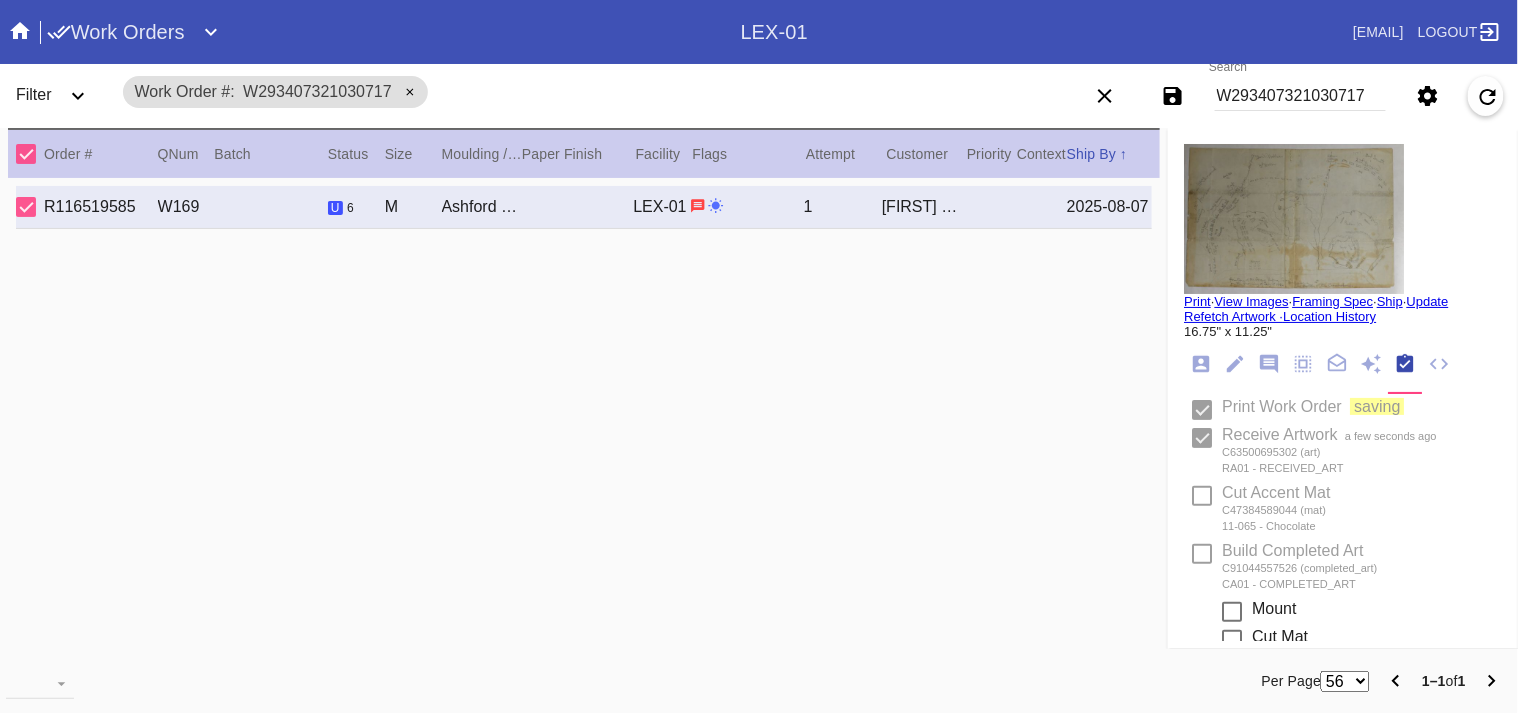 type 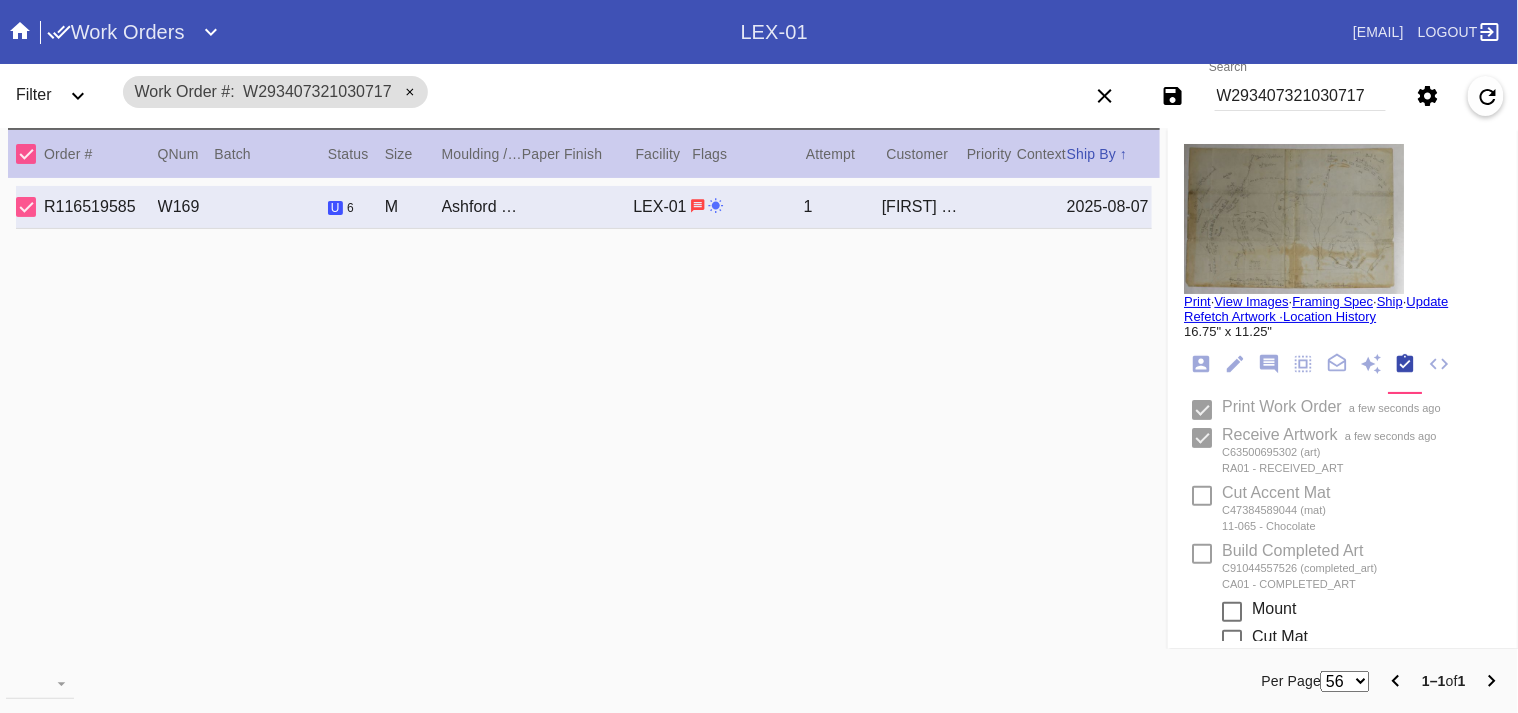 type on "8/5/2025" 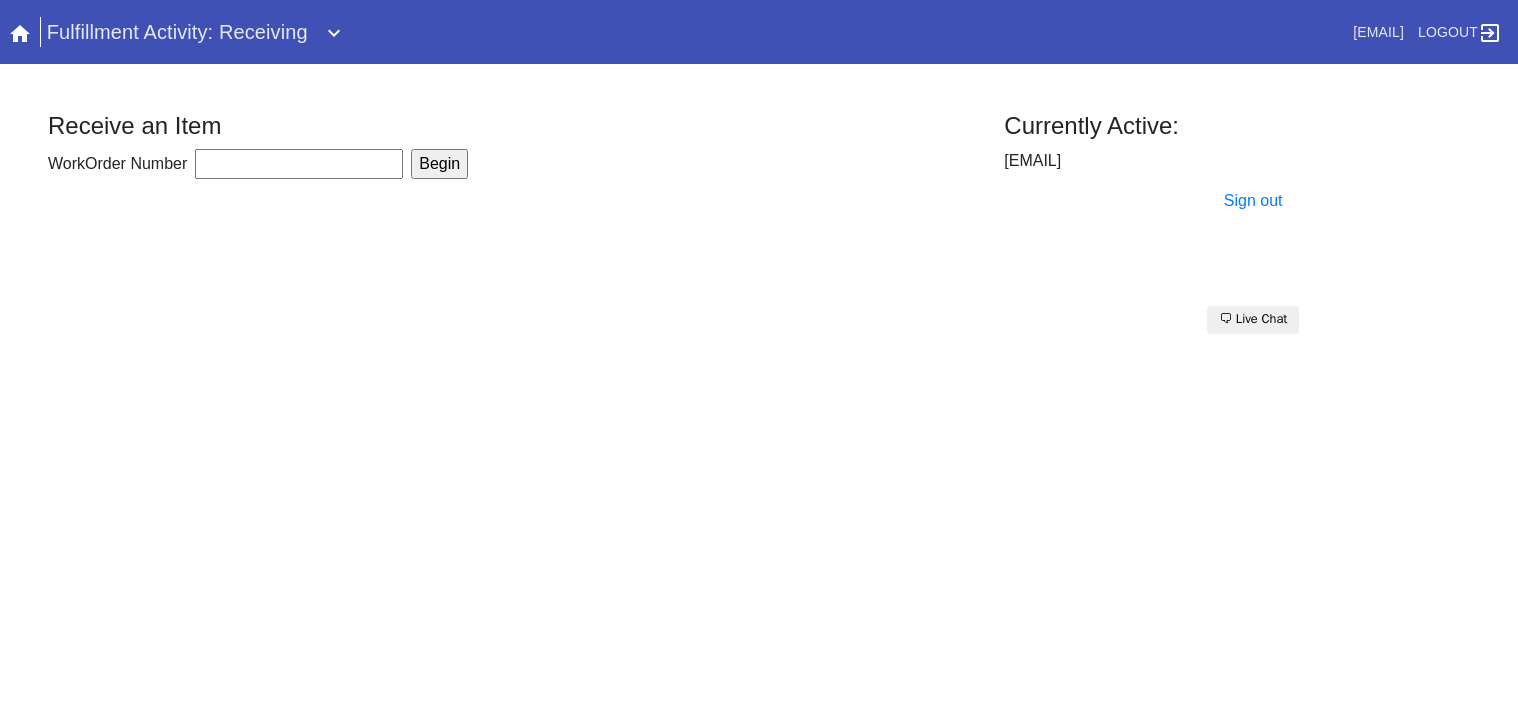 scroll, scrollTop: 0, scrollLeft: 0, axis: both 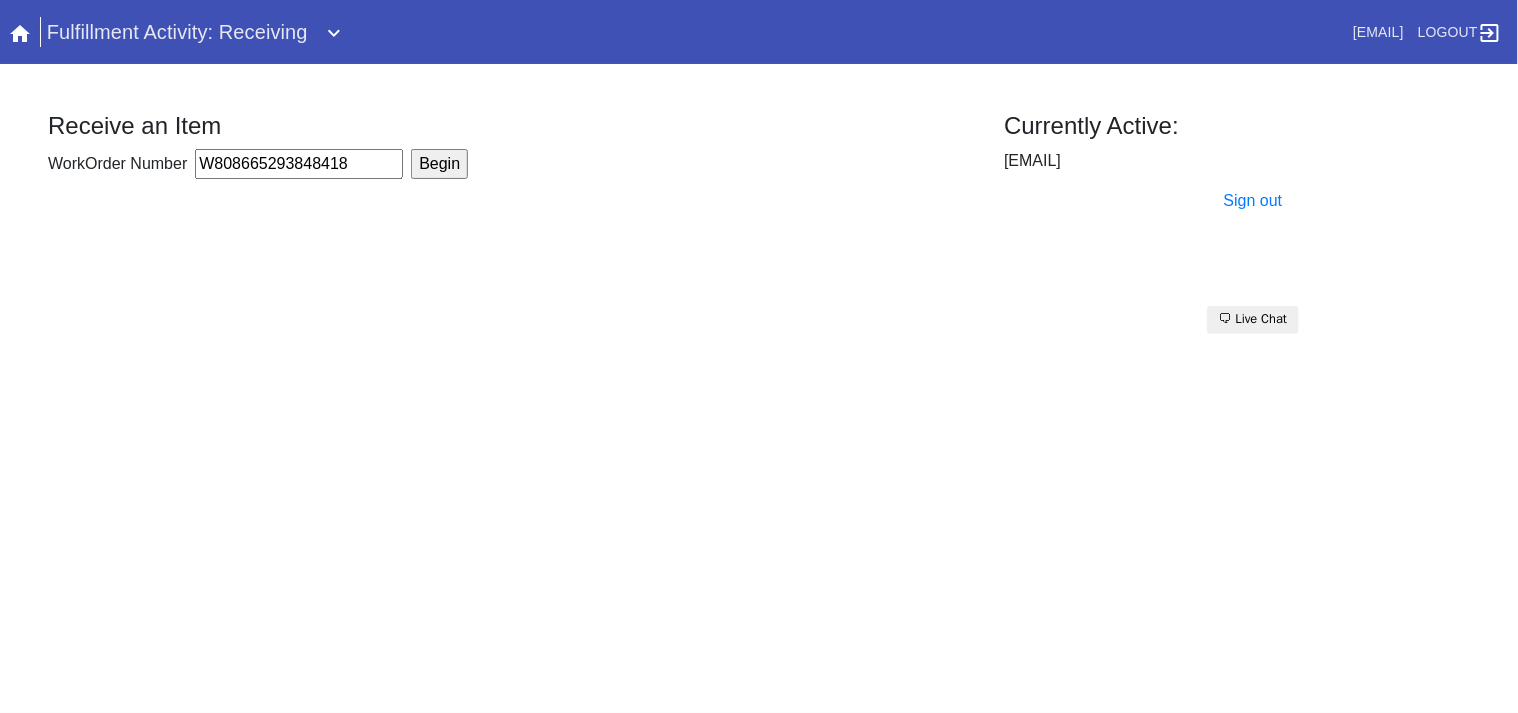 type on "W808665293848418" 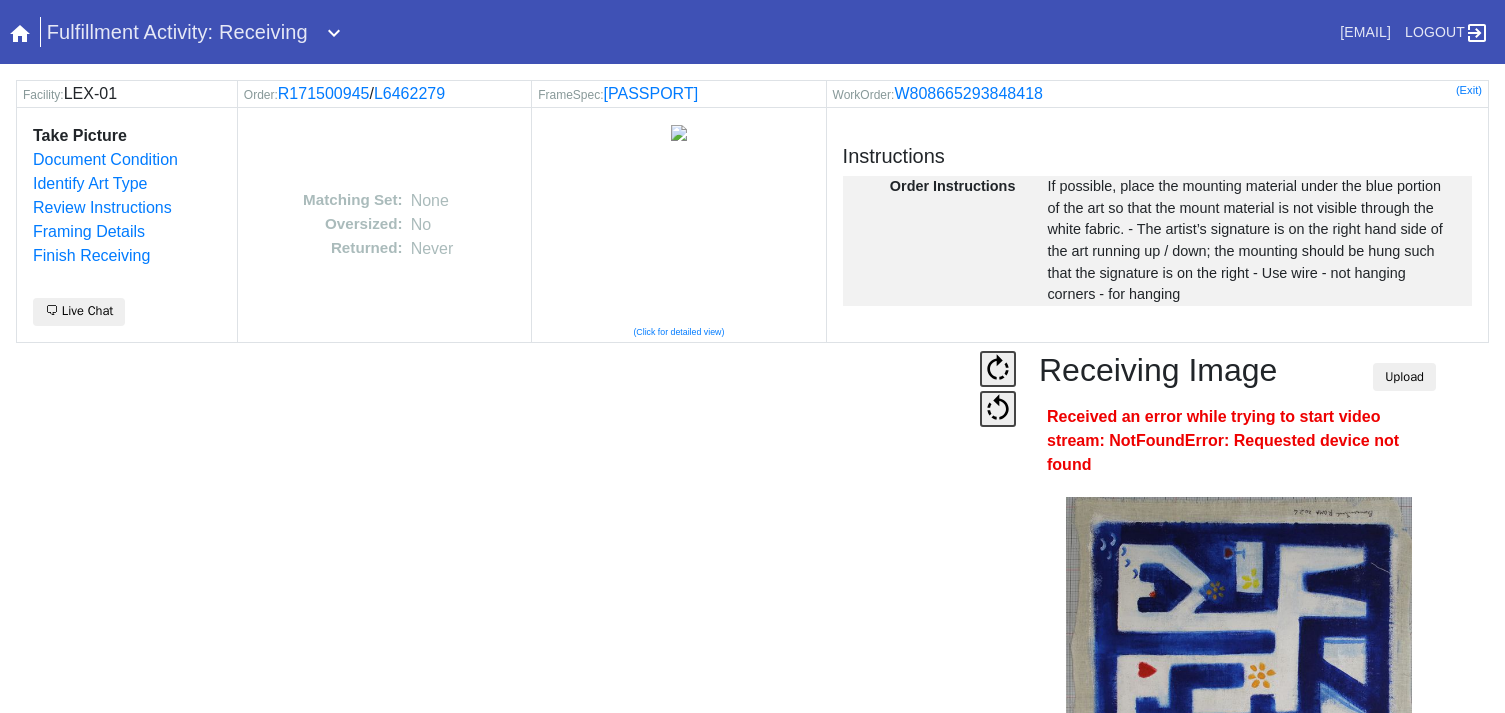 scroll, scrollTop: 0, scrollLeft: 0, axis: both 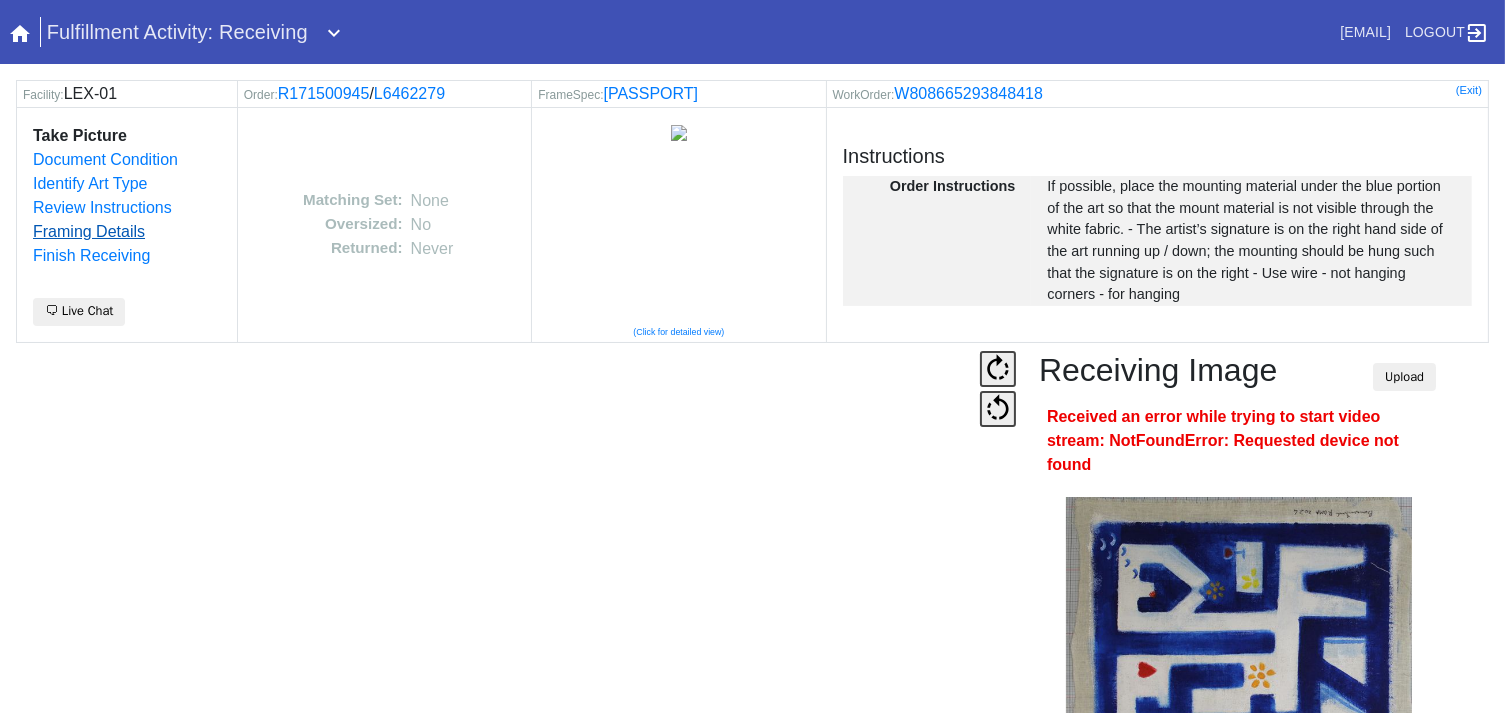 click on "Framing Details" at bounding box center (89, 231) 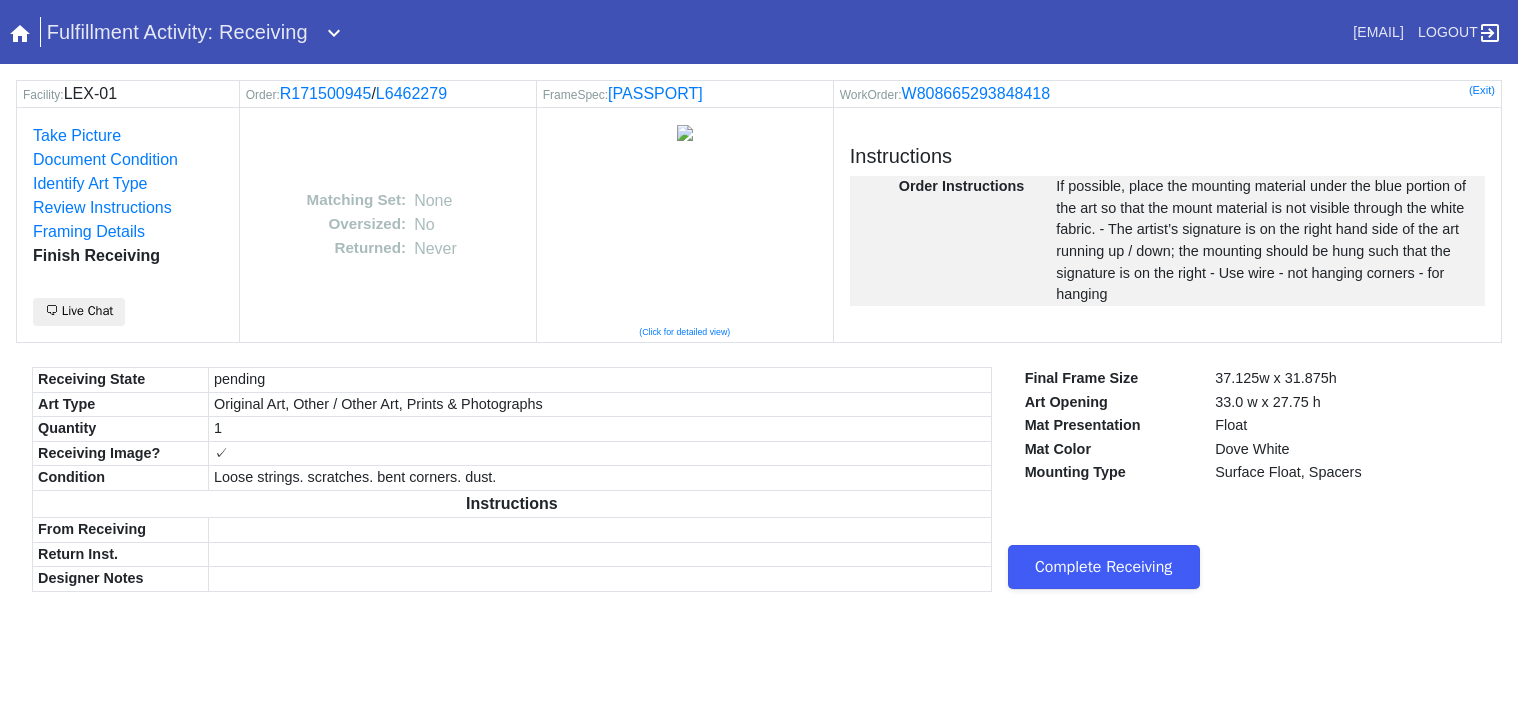 scroll, scrollTop: 0, scrollLeft: 0, axis: both 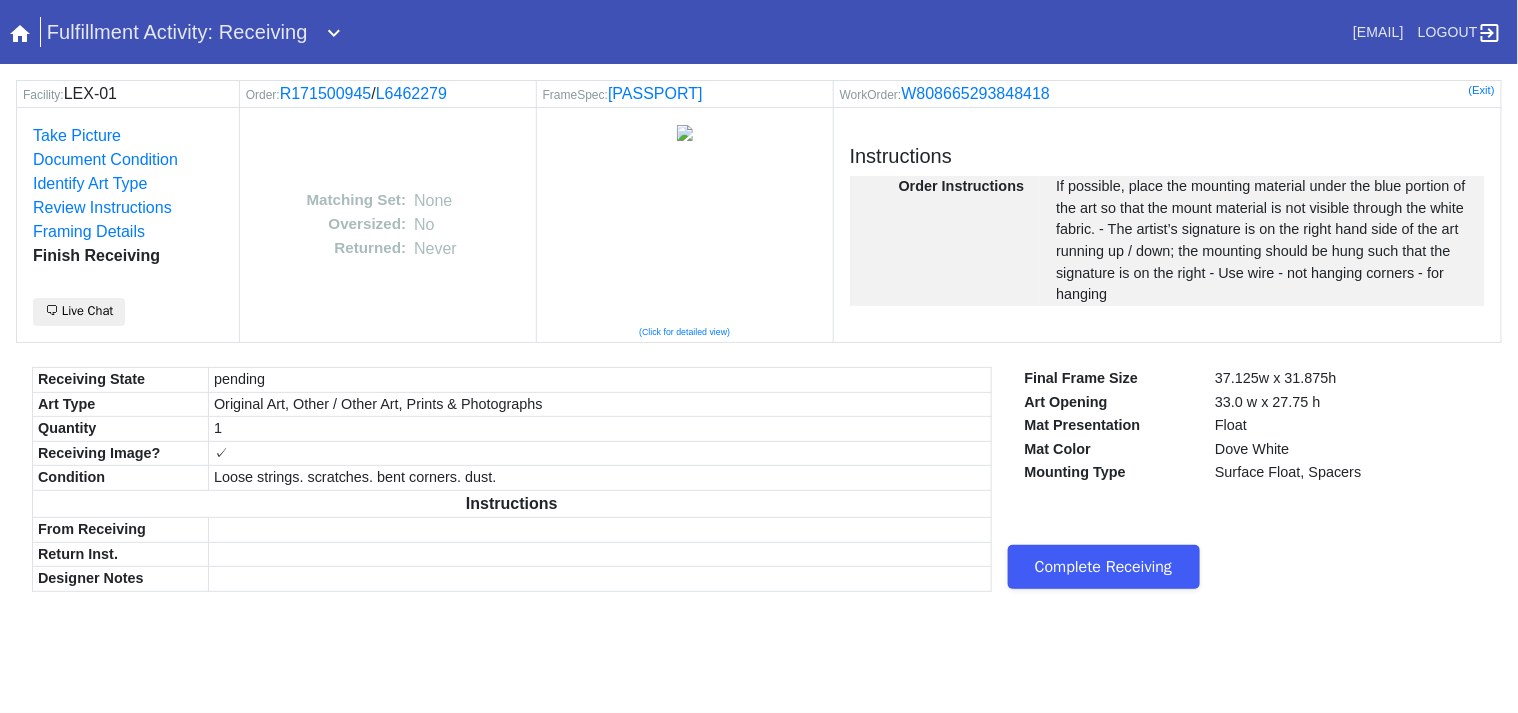 click on "Complete Receiving" at bounding box center [1104, 567] 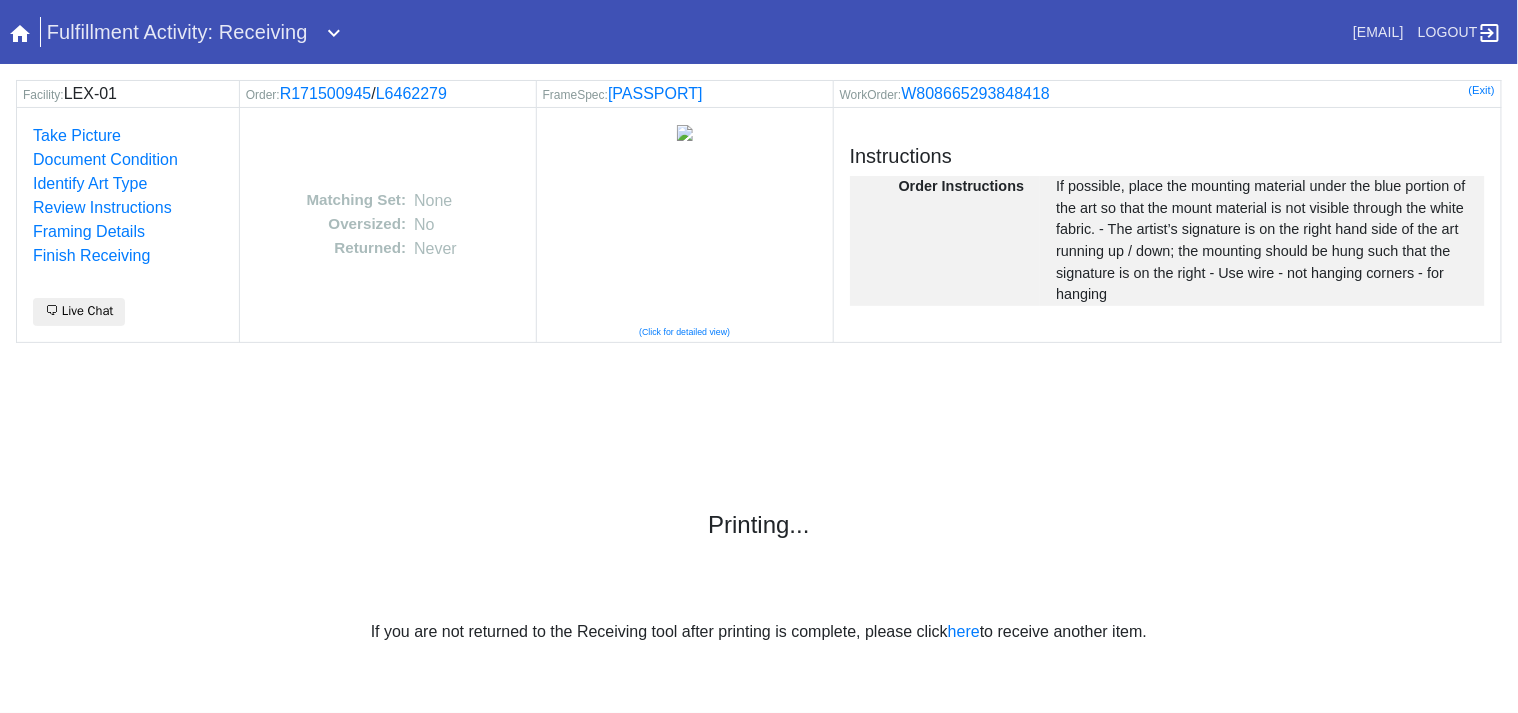 scroll, scrollTop: 0, scrollLeft: 0, axis: both 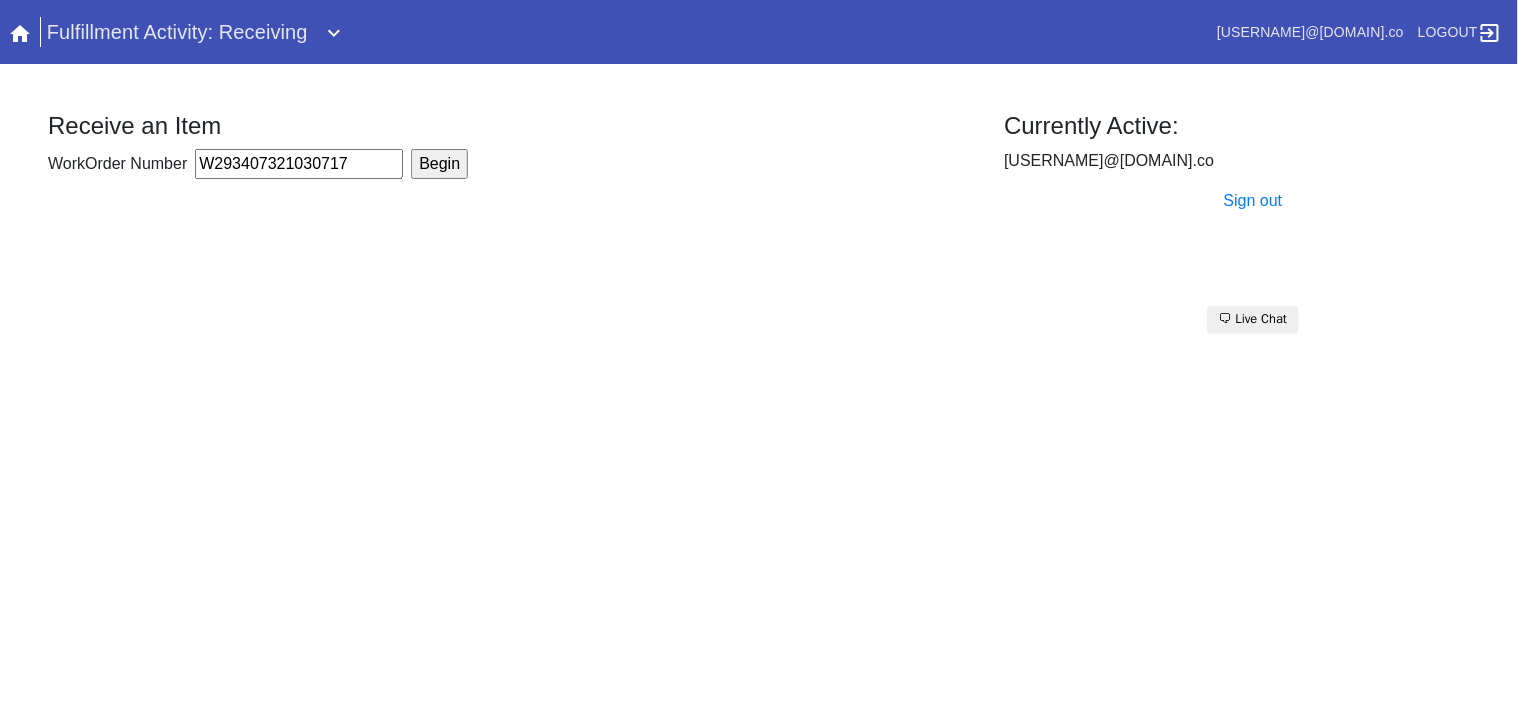type on "W293407321030717" 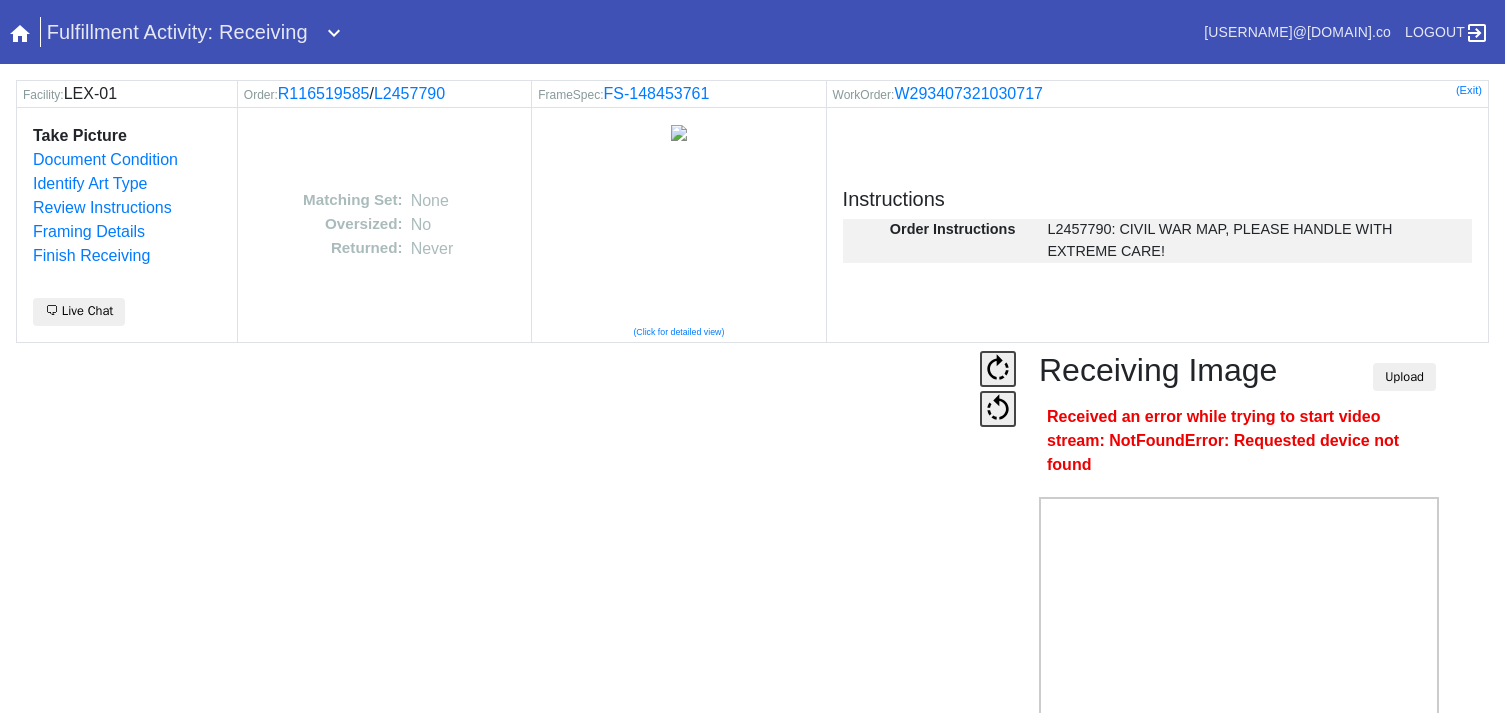 scroll, scrollTop: 0, scrollLeft: 0, axis: both 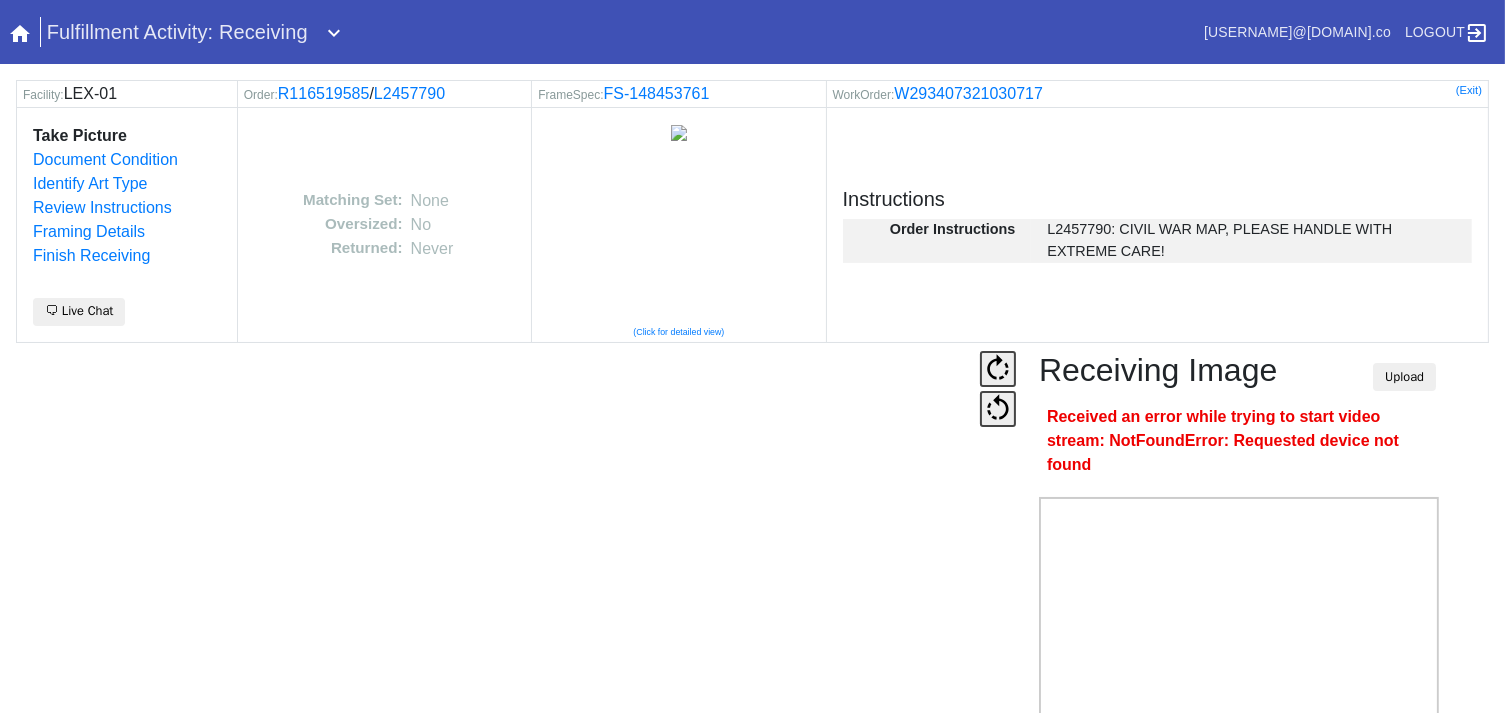 click at bounding box center (496, 591) 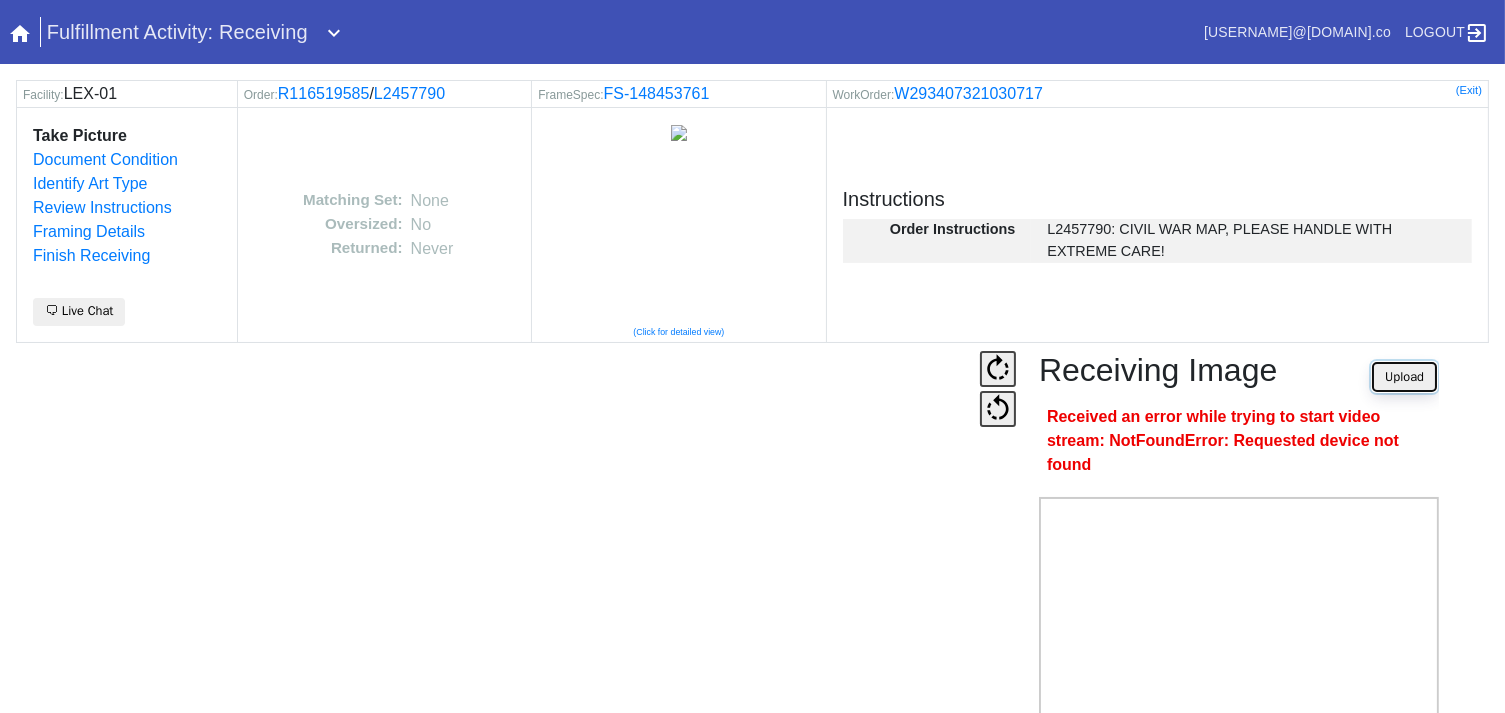 click on "Upload" at bounding box center [1404, 377] 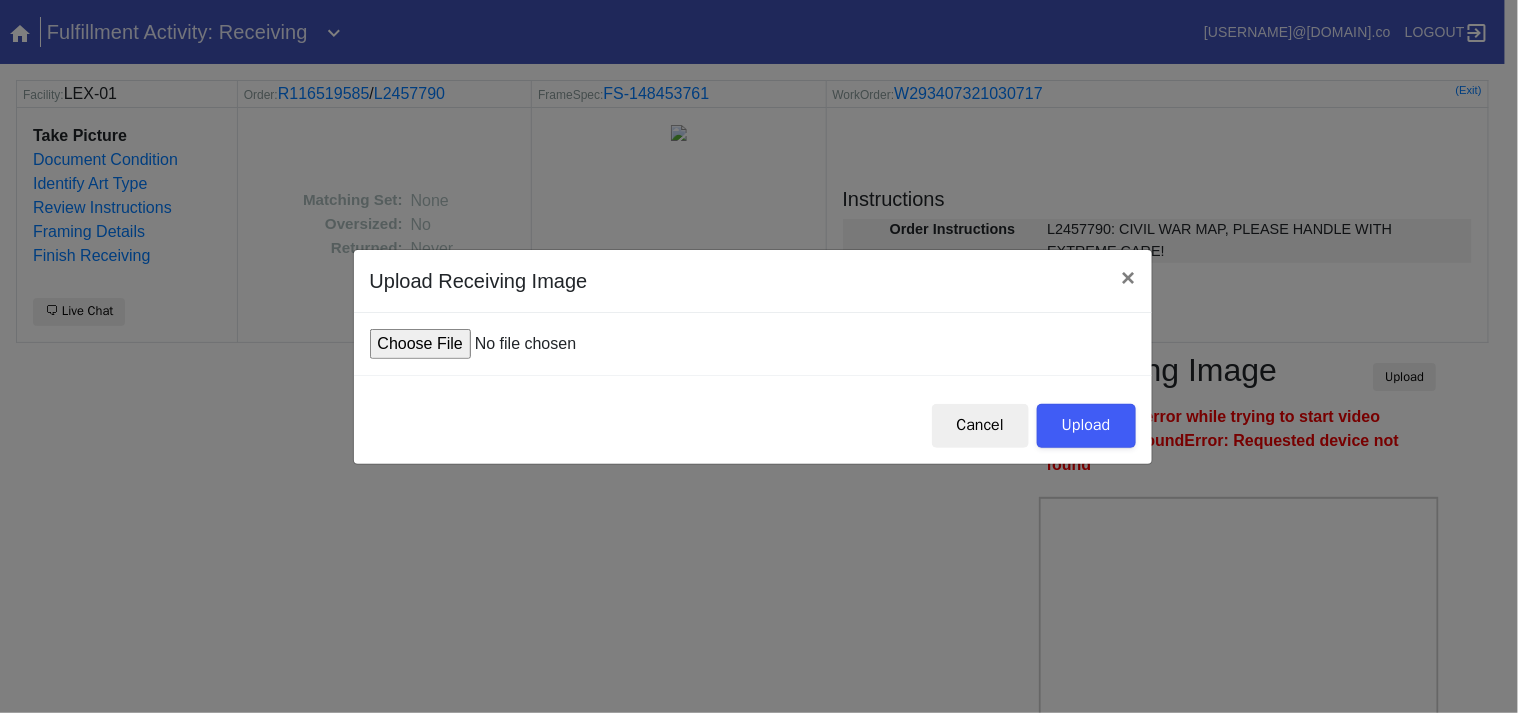 click at bounding box center [521, 344] 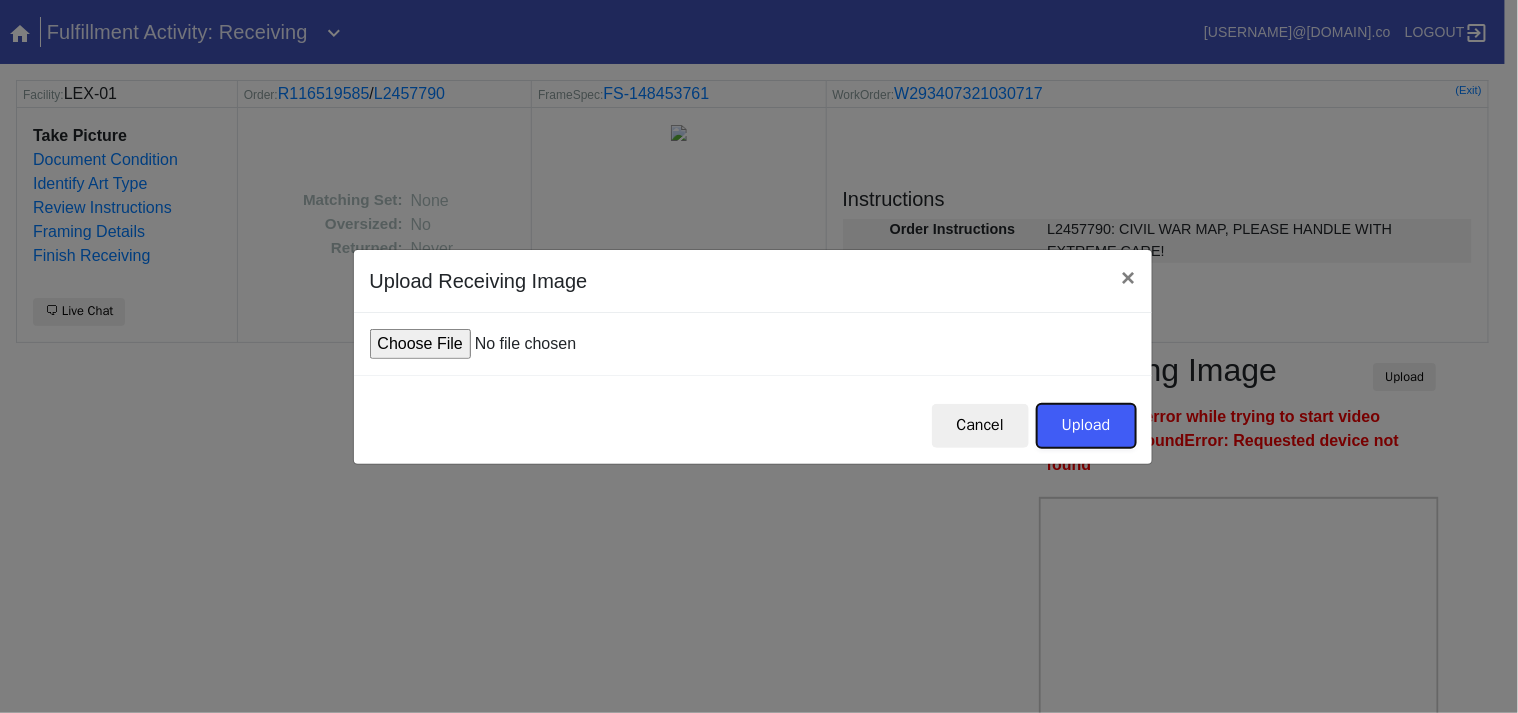 click on "Upload" at bounding box center [1086, 426] 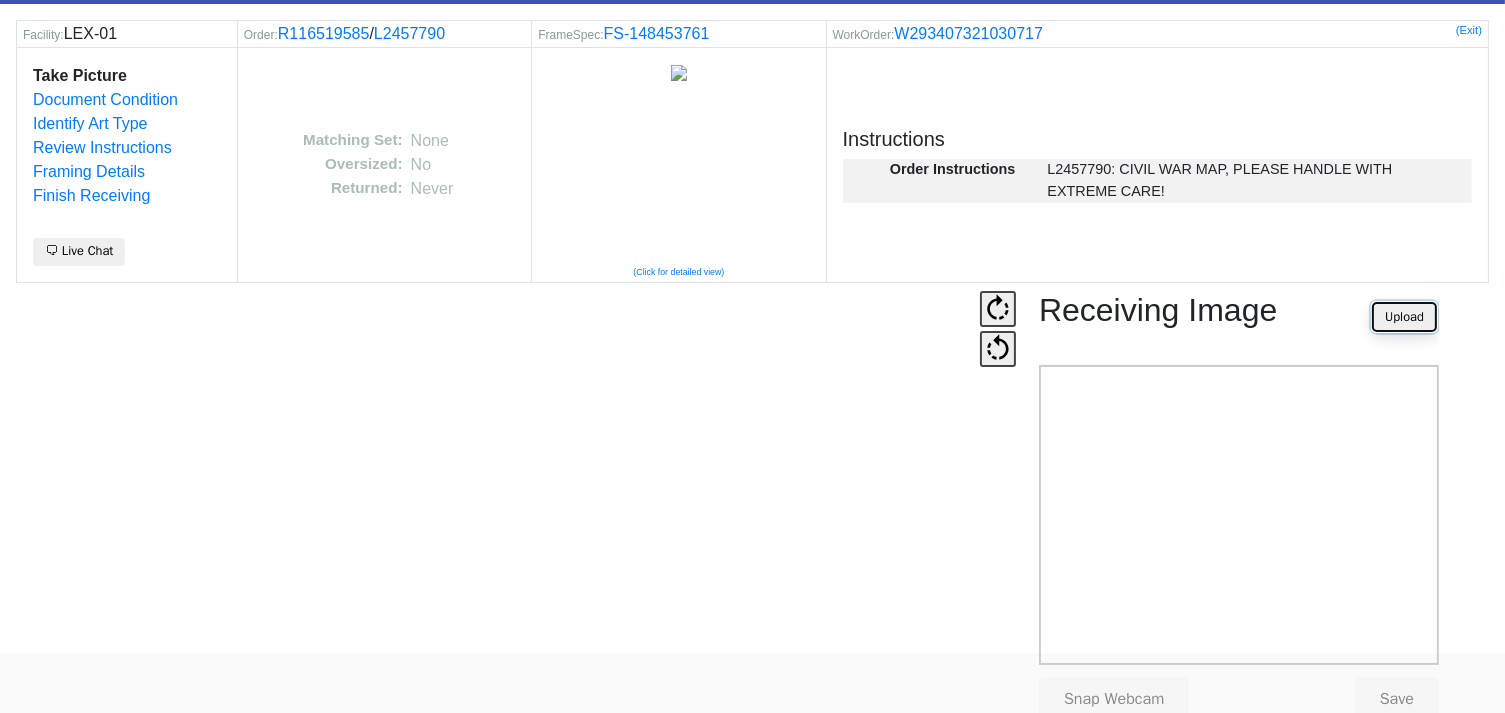 scroll, scrollTop: 90, scrollLeft: 0, axis: vertical 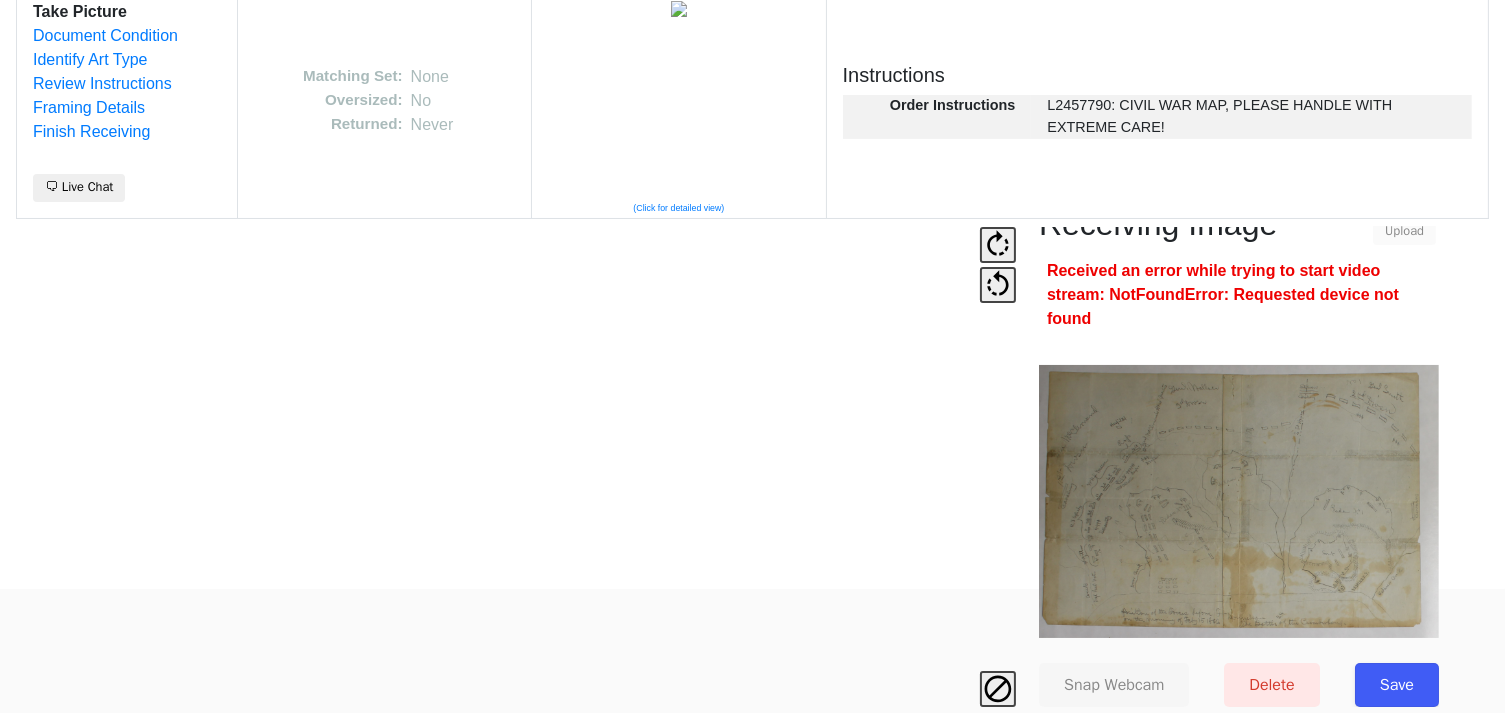 click on "Save" at bounding box center [1397, 685] 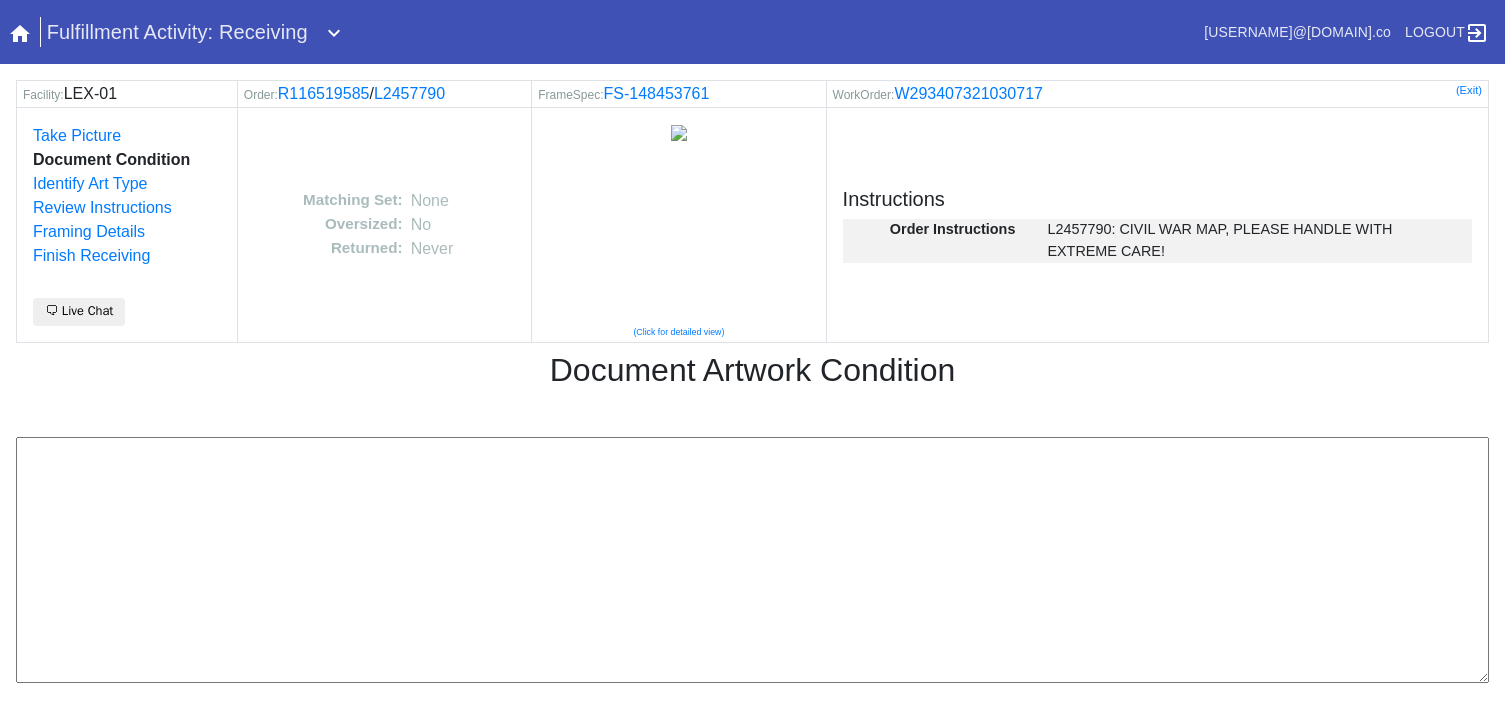 scroll, scrollTop: 0, scrollLeft: 0, axis: both 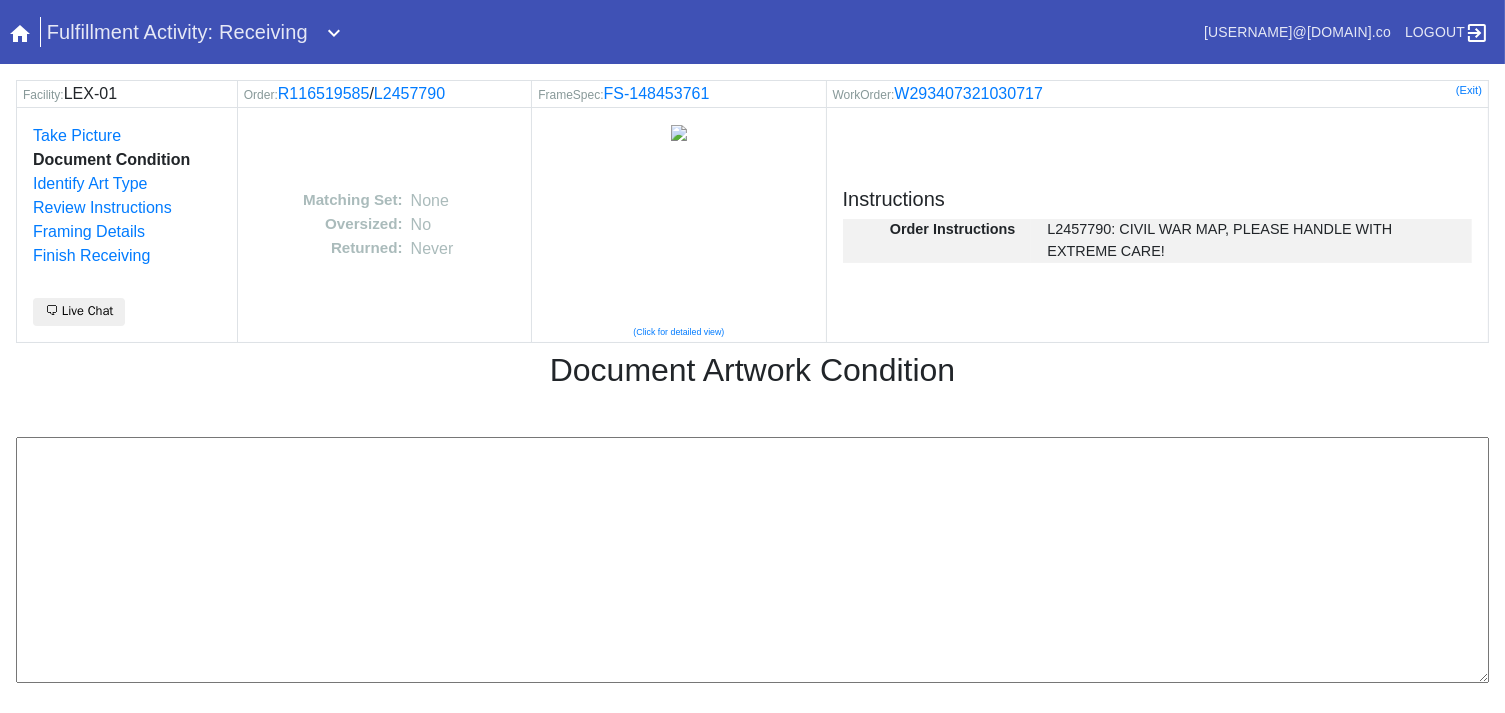click at bounding box center (752, 560) 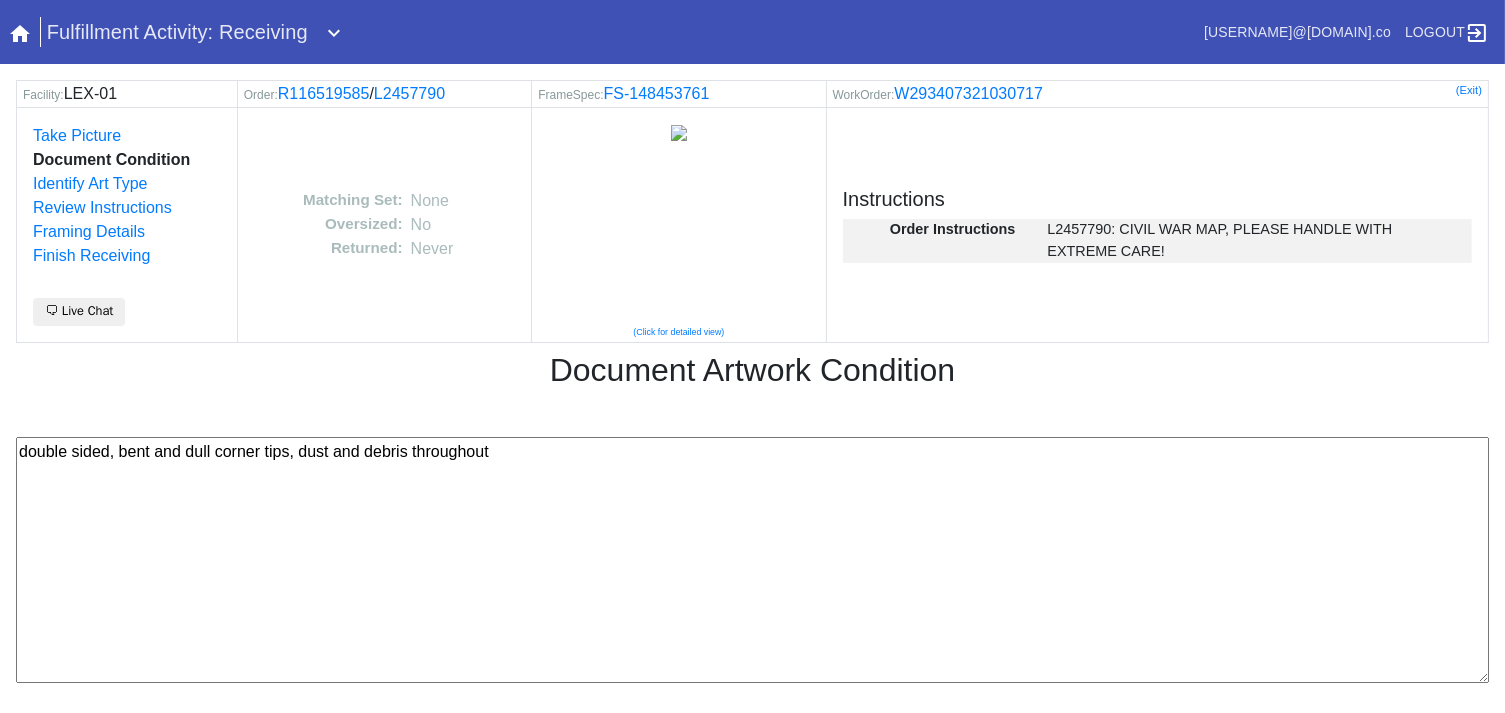 scroll, scrollTop: 80, scrollLeft: 0, axis: vertical 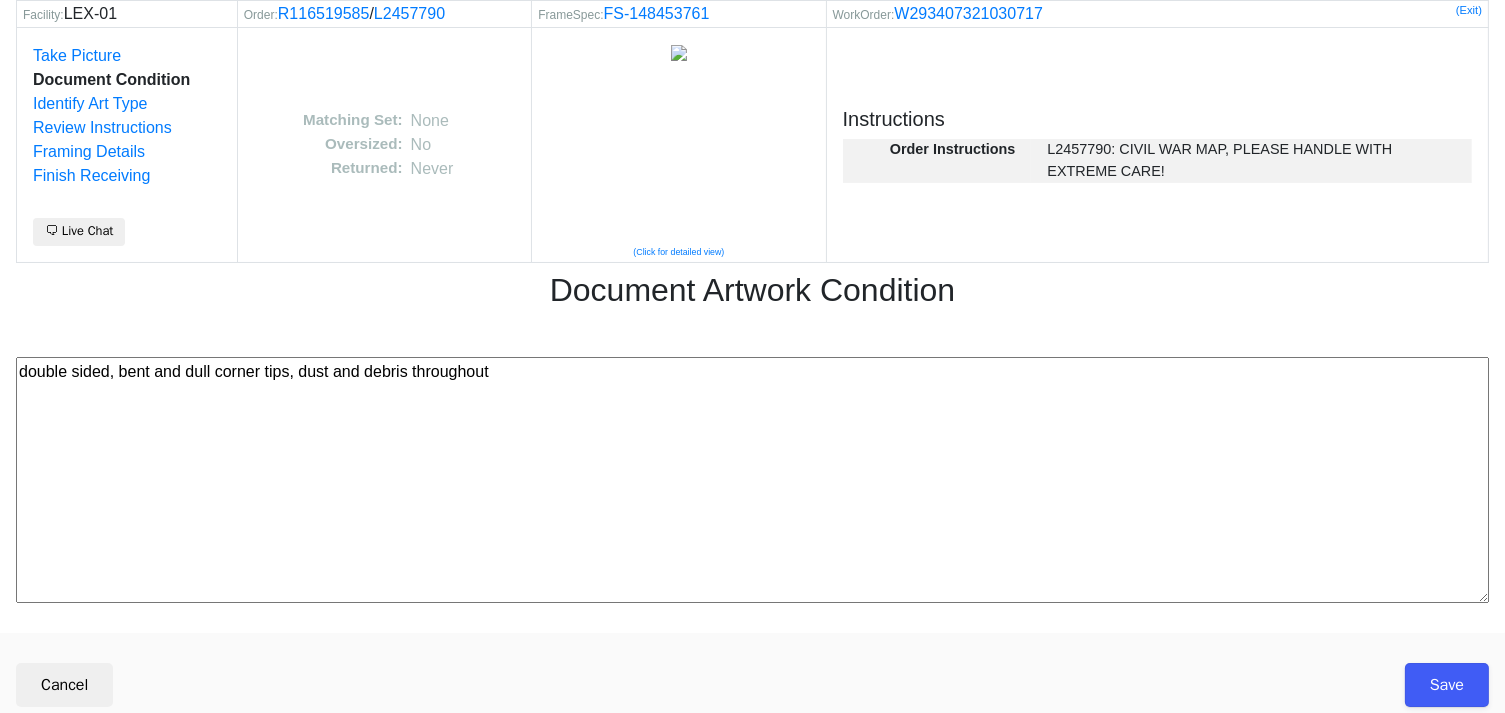 type on "double sided, bent and dull corner tips, dust and debris throughout" 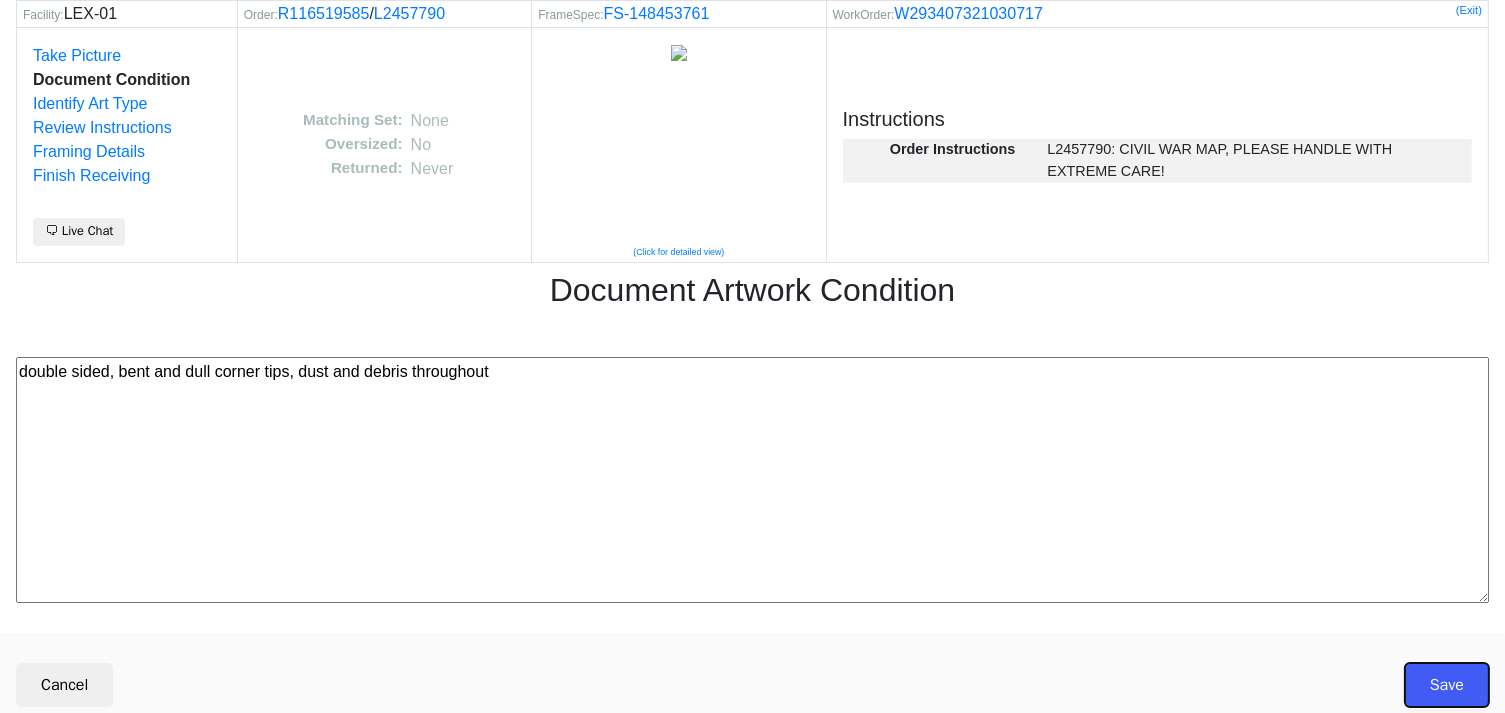 click on "Save" at bounding box center [1447, 685] 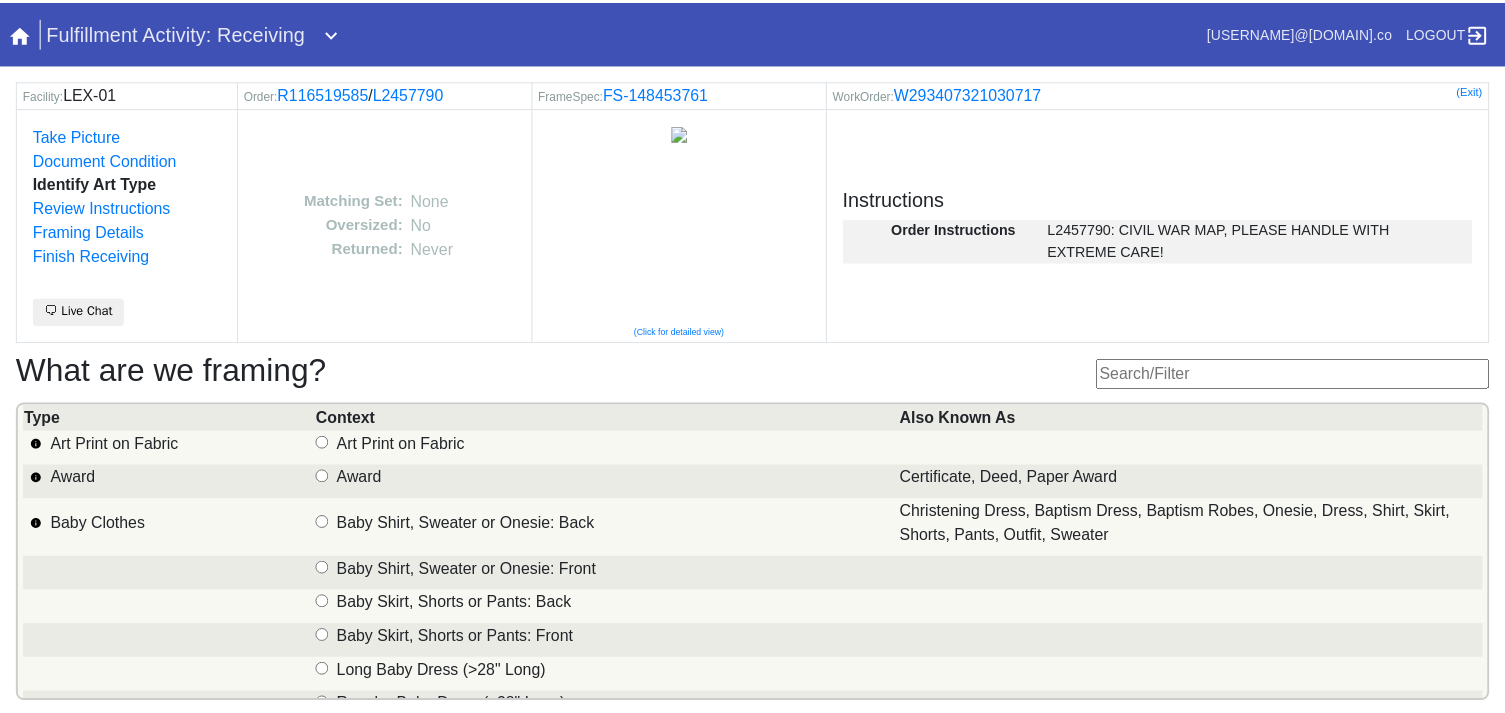 scroll, scrollTop: 0, scrollLeft: 0, axis: both 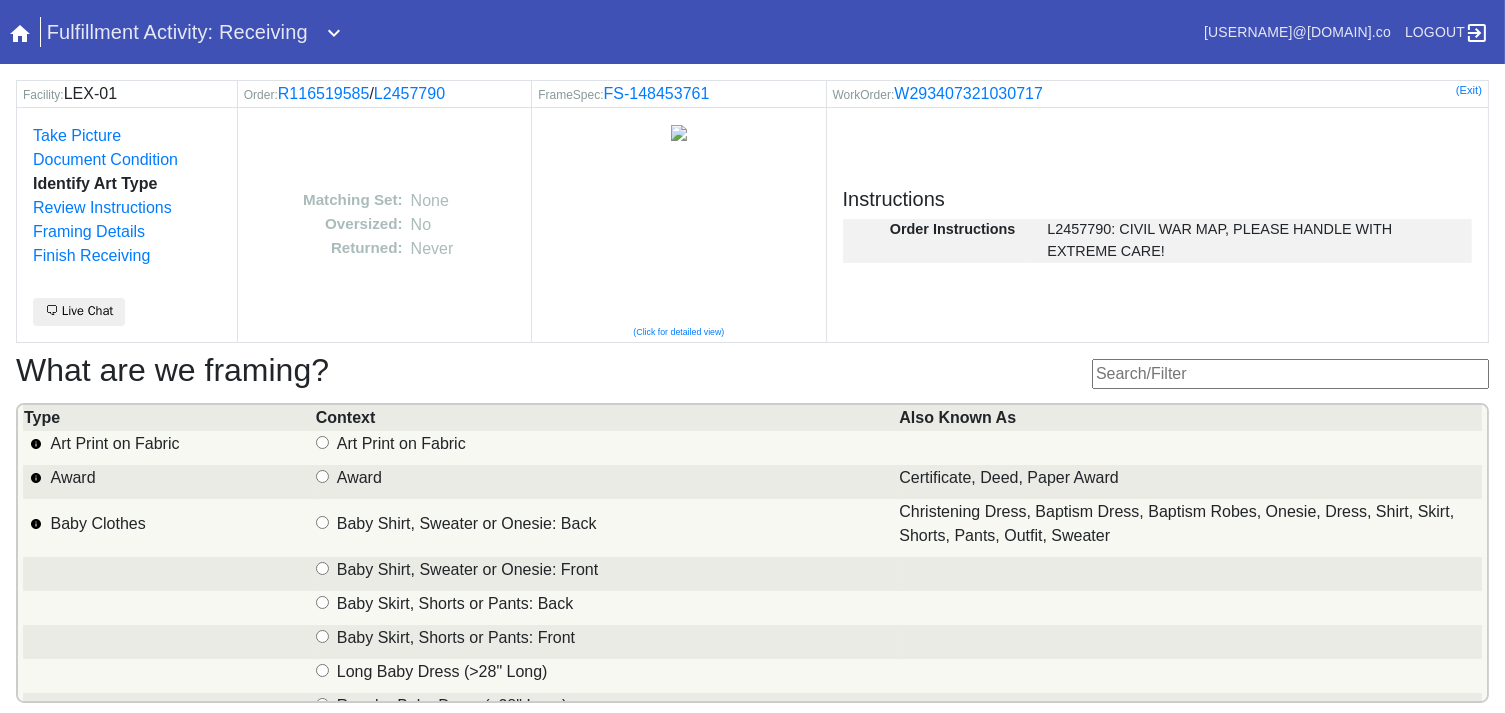 click at bounding box center (1290, 374) 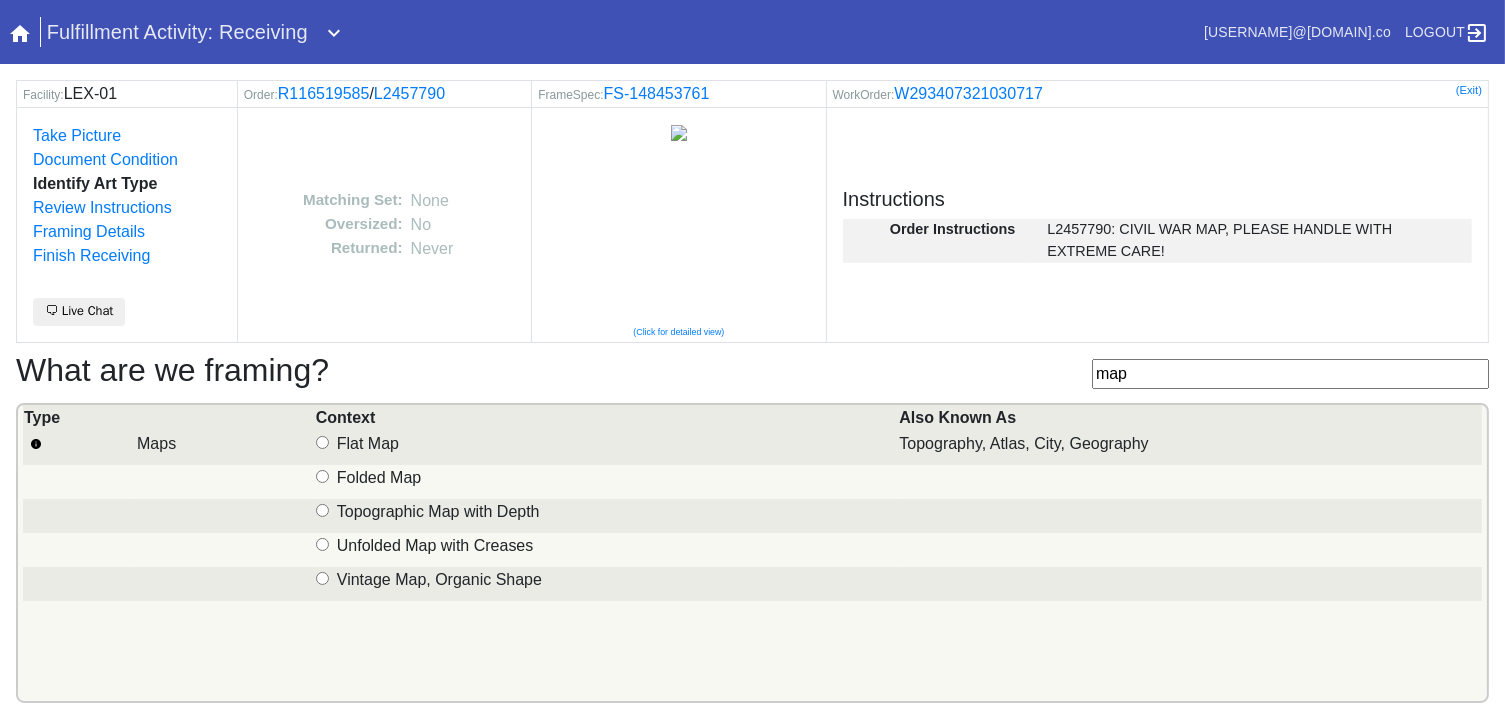 type on "map" 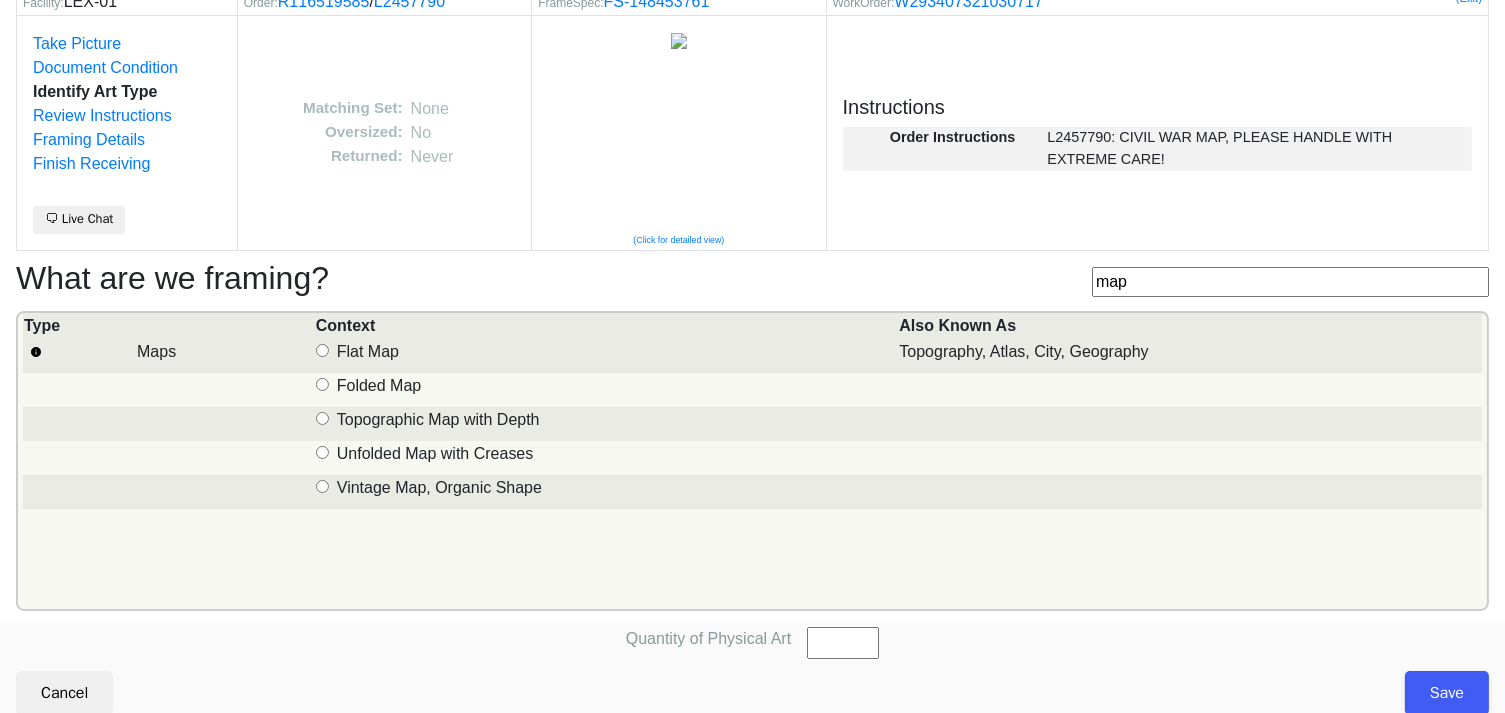 scroll, scrollTop: 101, scrollLeft: 0, axis: vertical 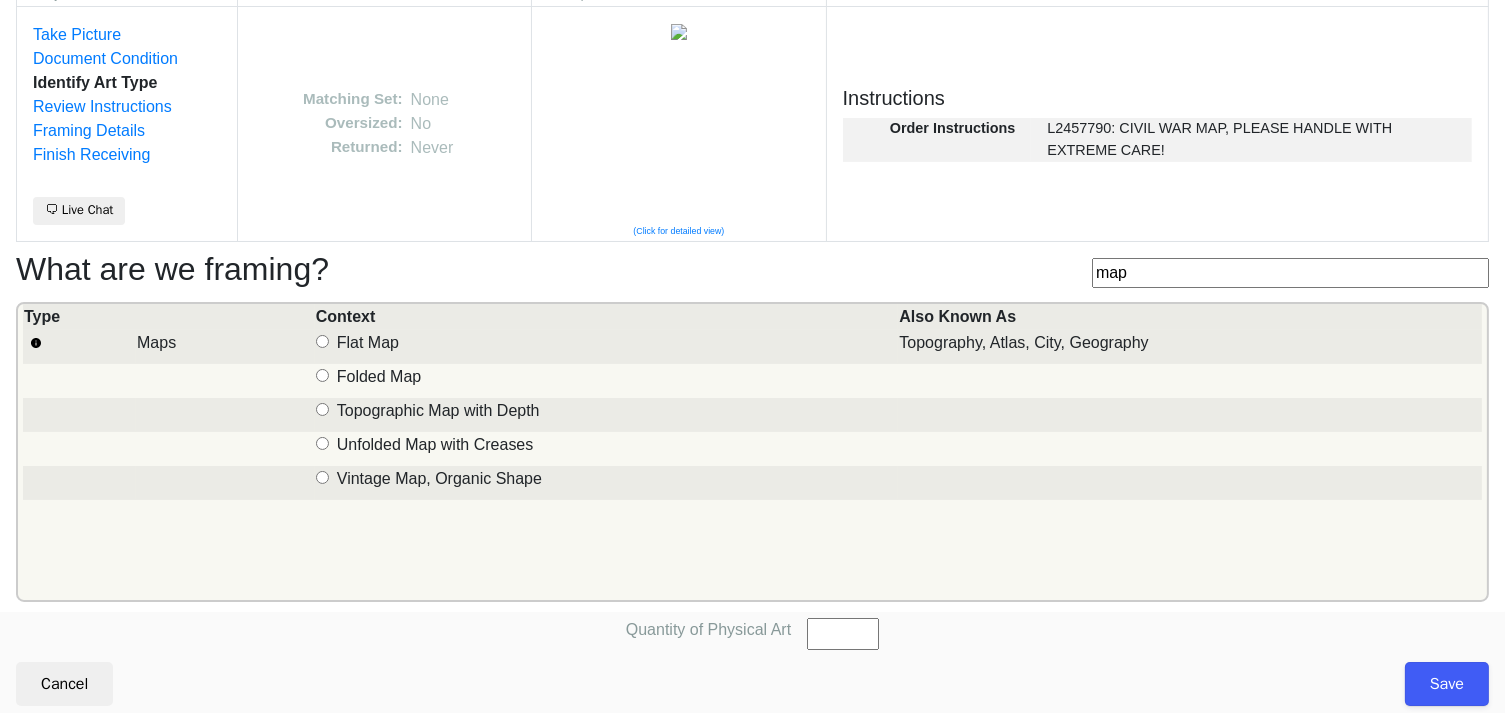 click on "Maps" at bounding box center (322, 341) 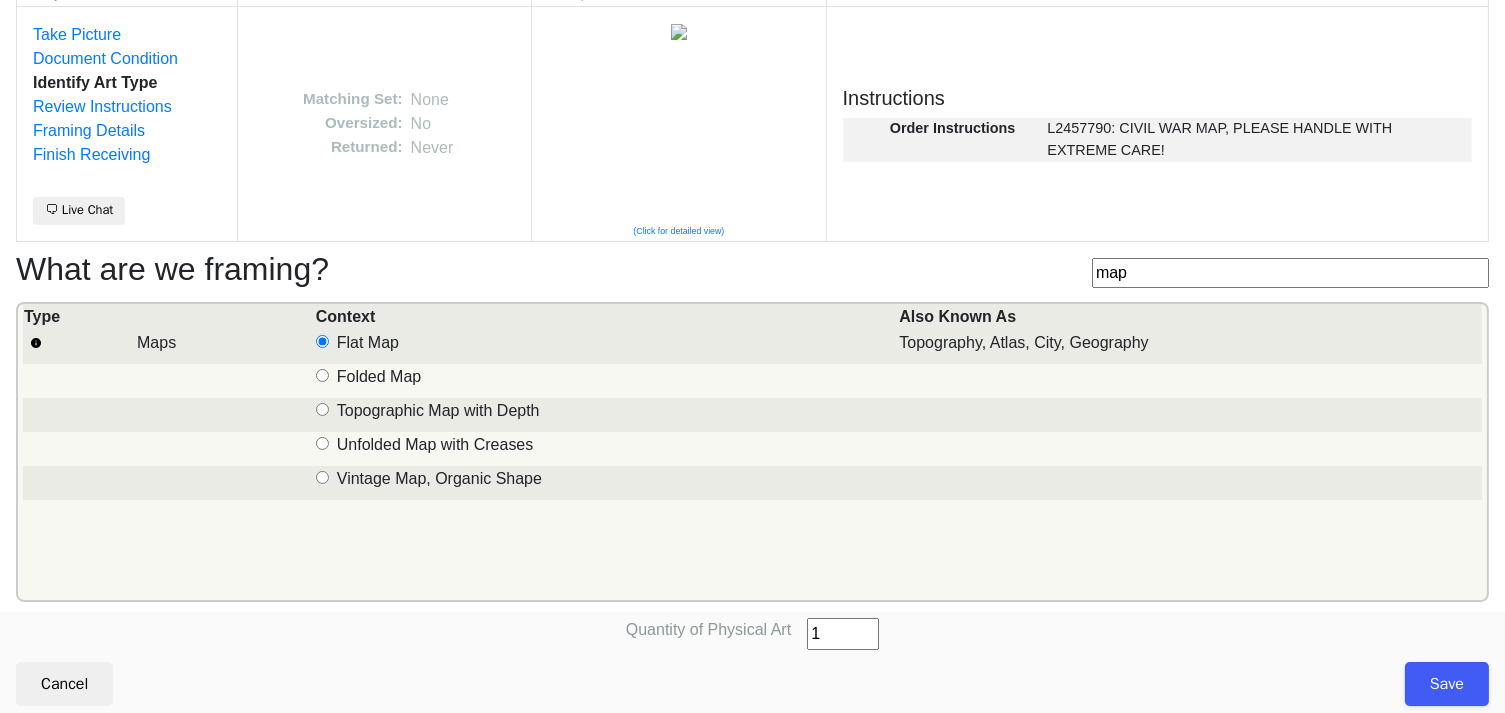 type on "1" 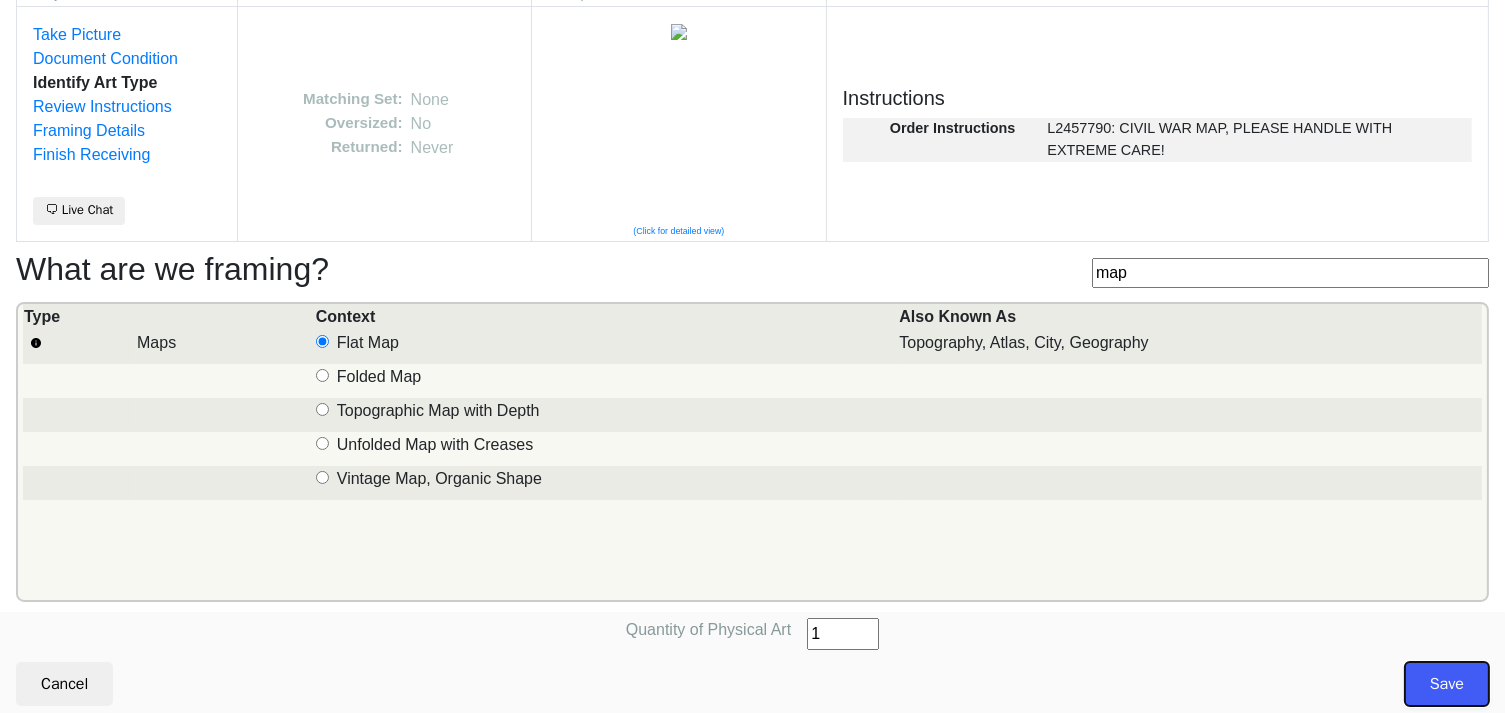 click on "Save" at bounding box center (1447, 684) 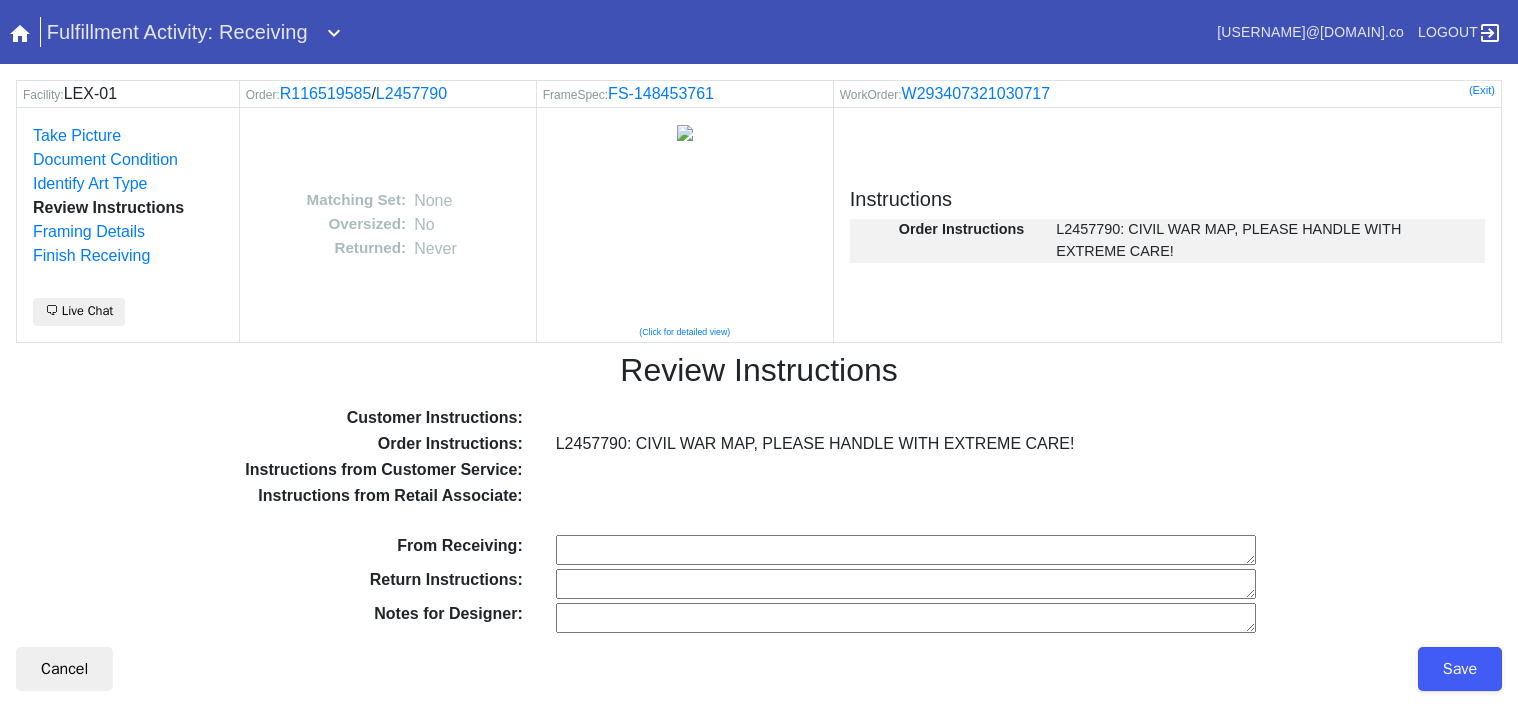 scroll, scrollTop: 0, scrollLeft: 0, axis: both 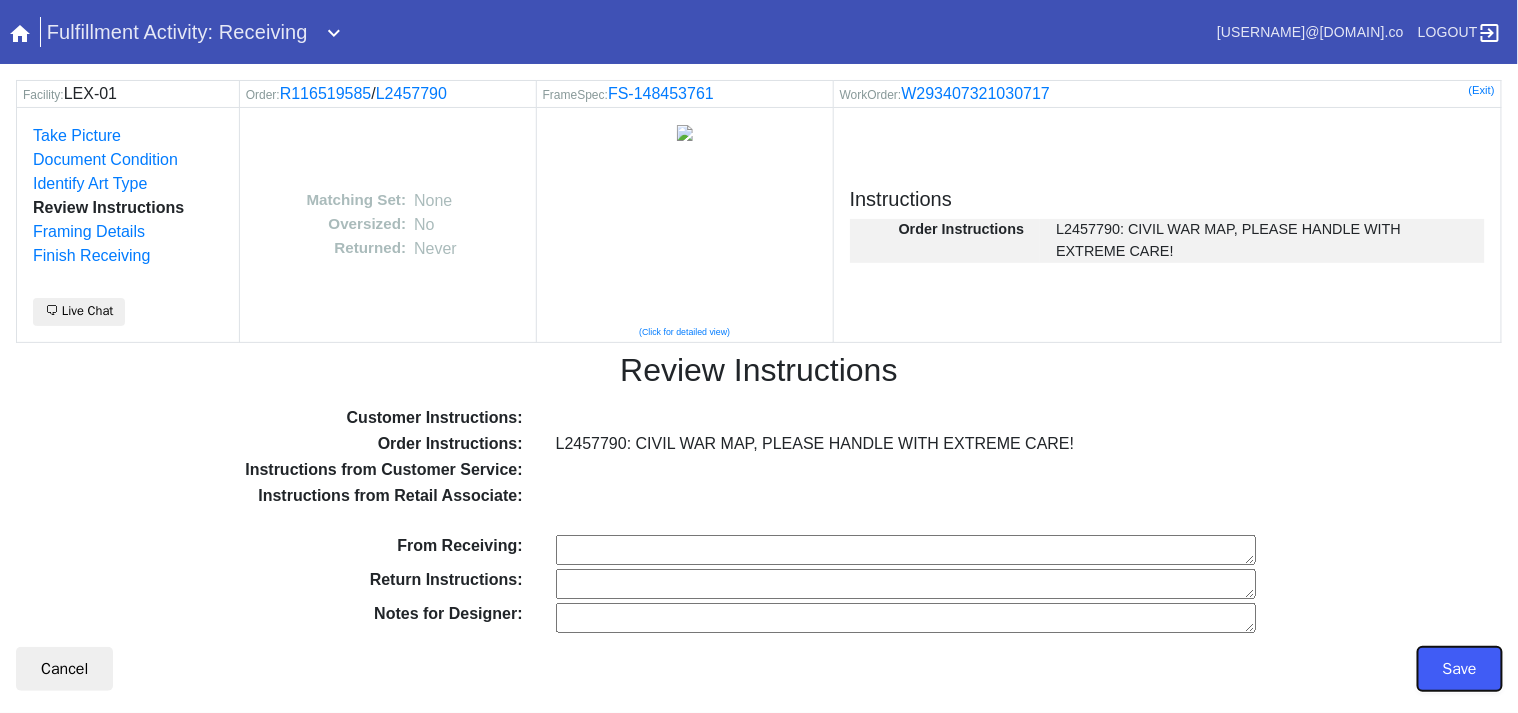 click on "Save" at bounding box center [1460, 669] 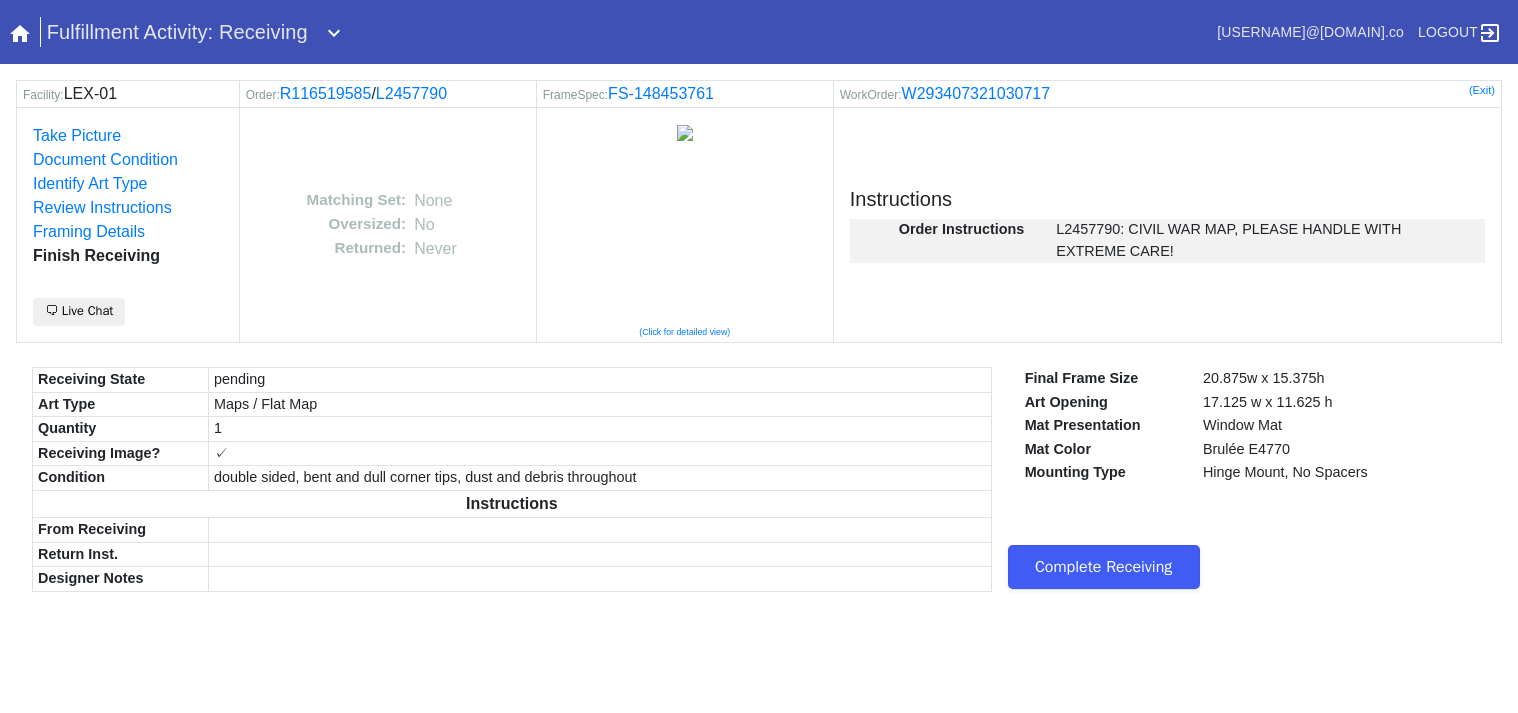 scroll, scrollTop: 0, scrollLeft: 0, axis: both 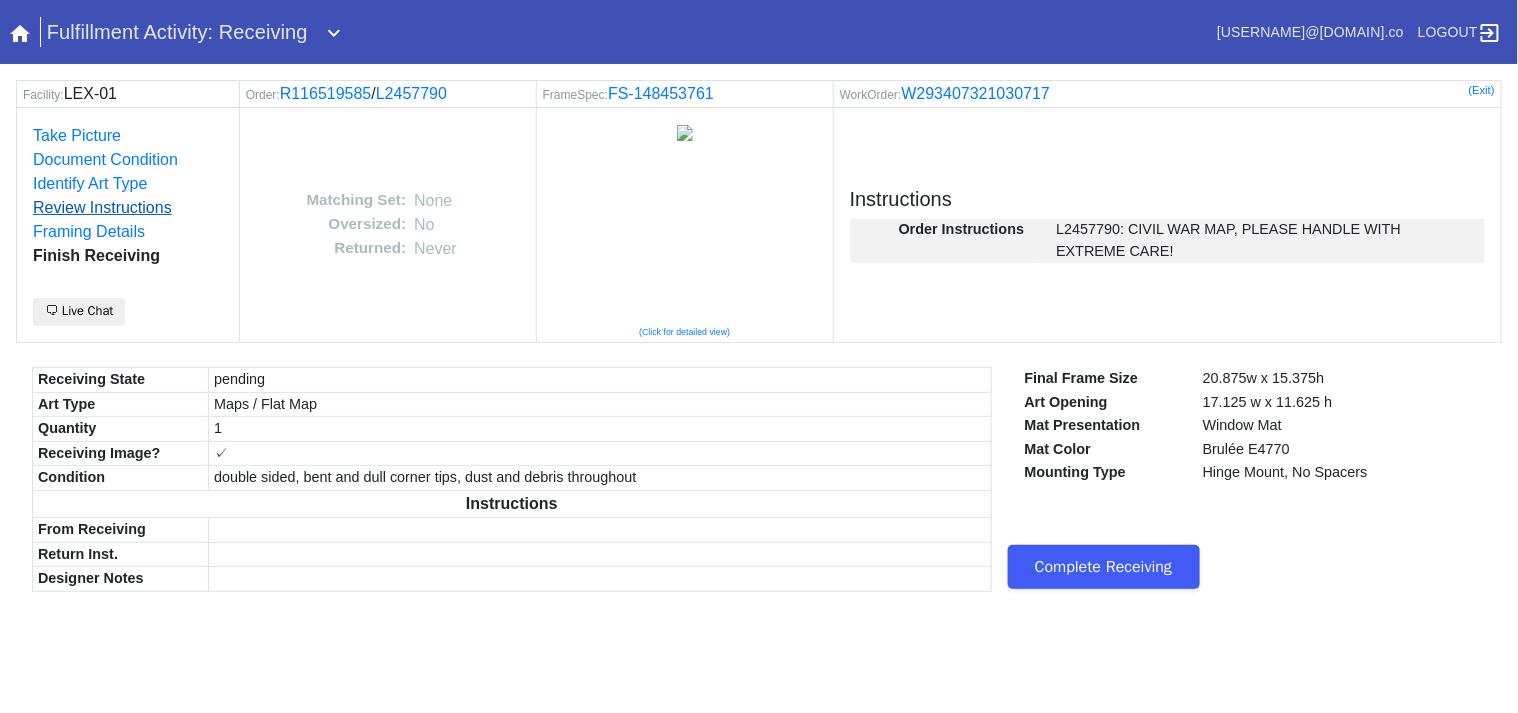 click on "Review Instructions" at bounding box center (102, 207) 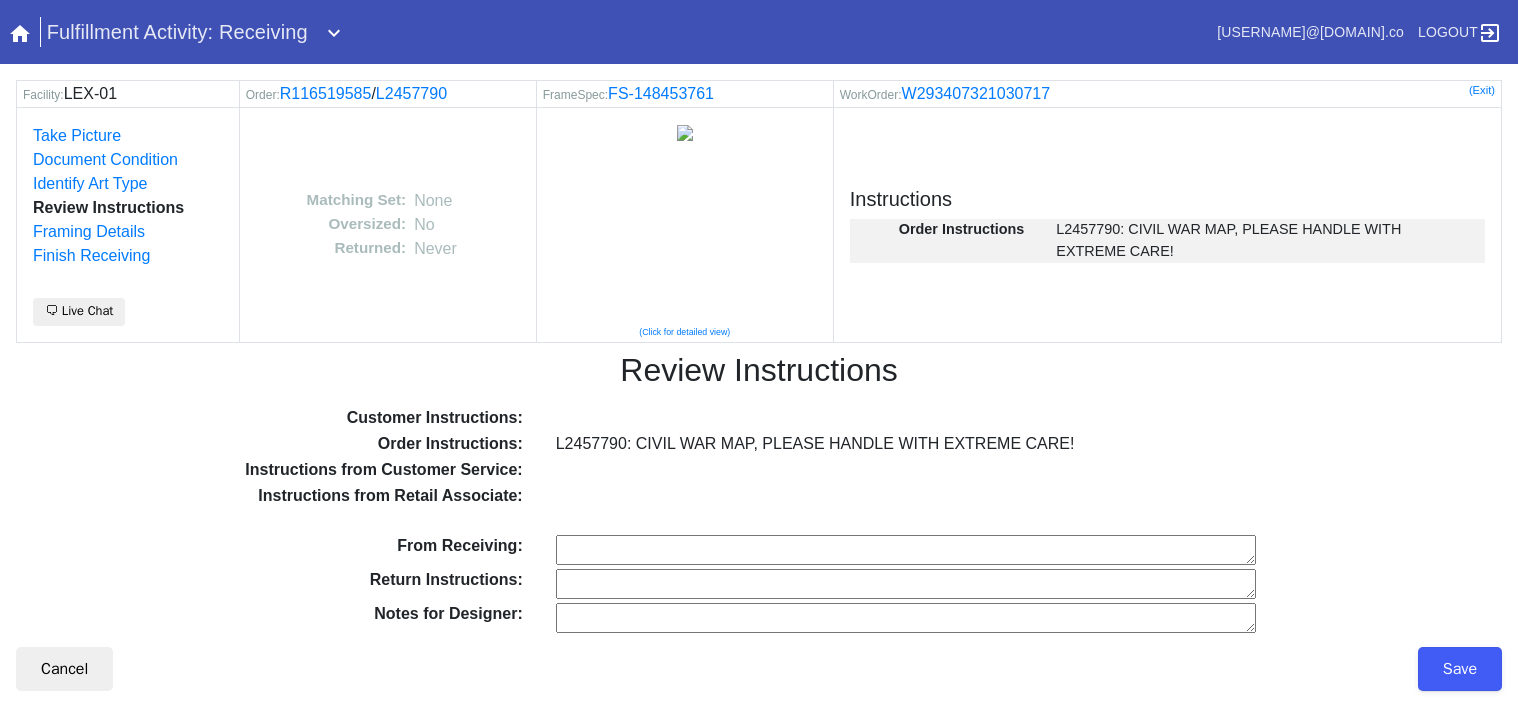 scroll, scrollTop: 0, scrollLeft: 0, axis: both 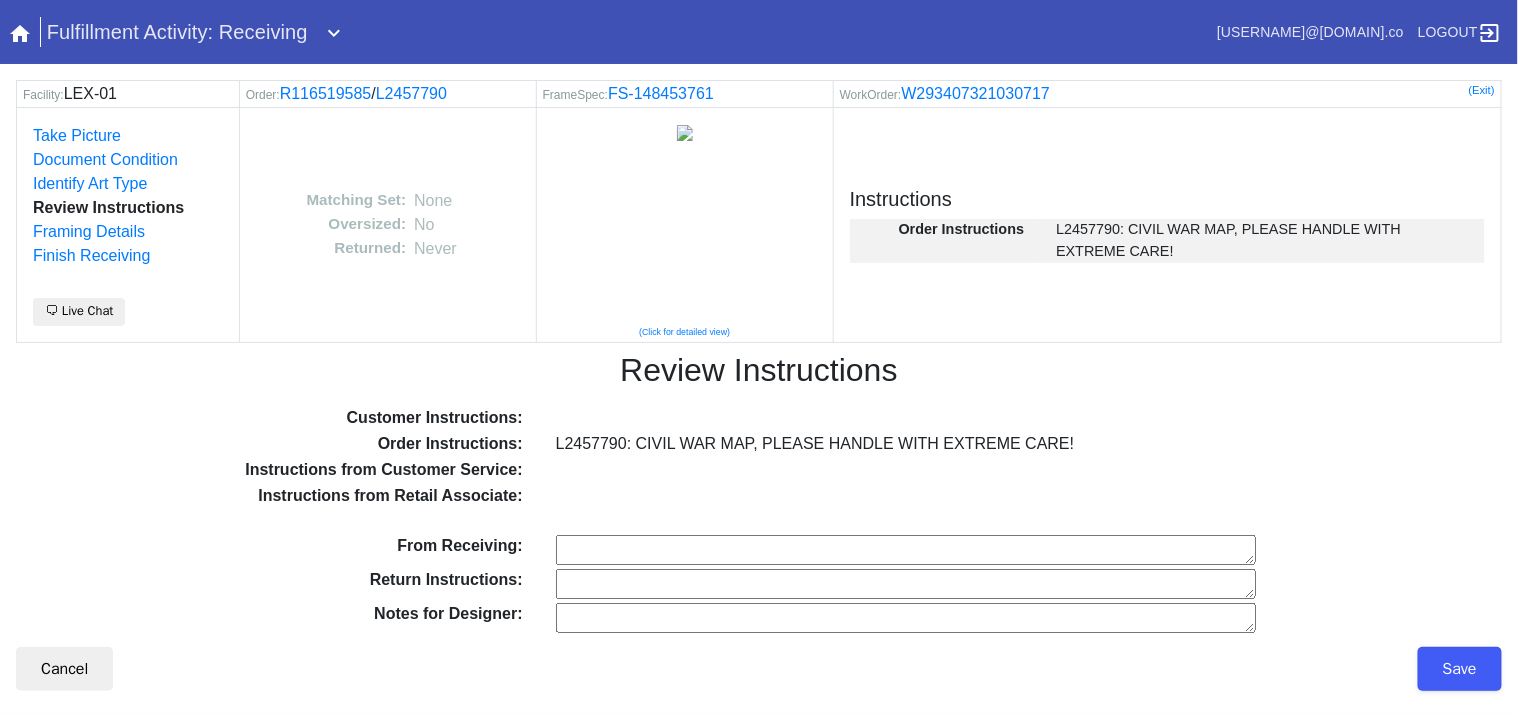 click at bounding box center (758, 521) 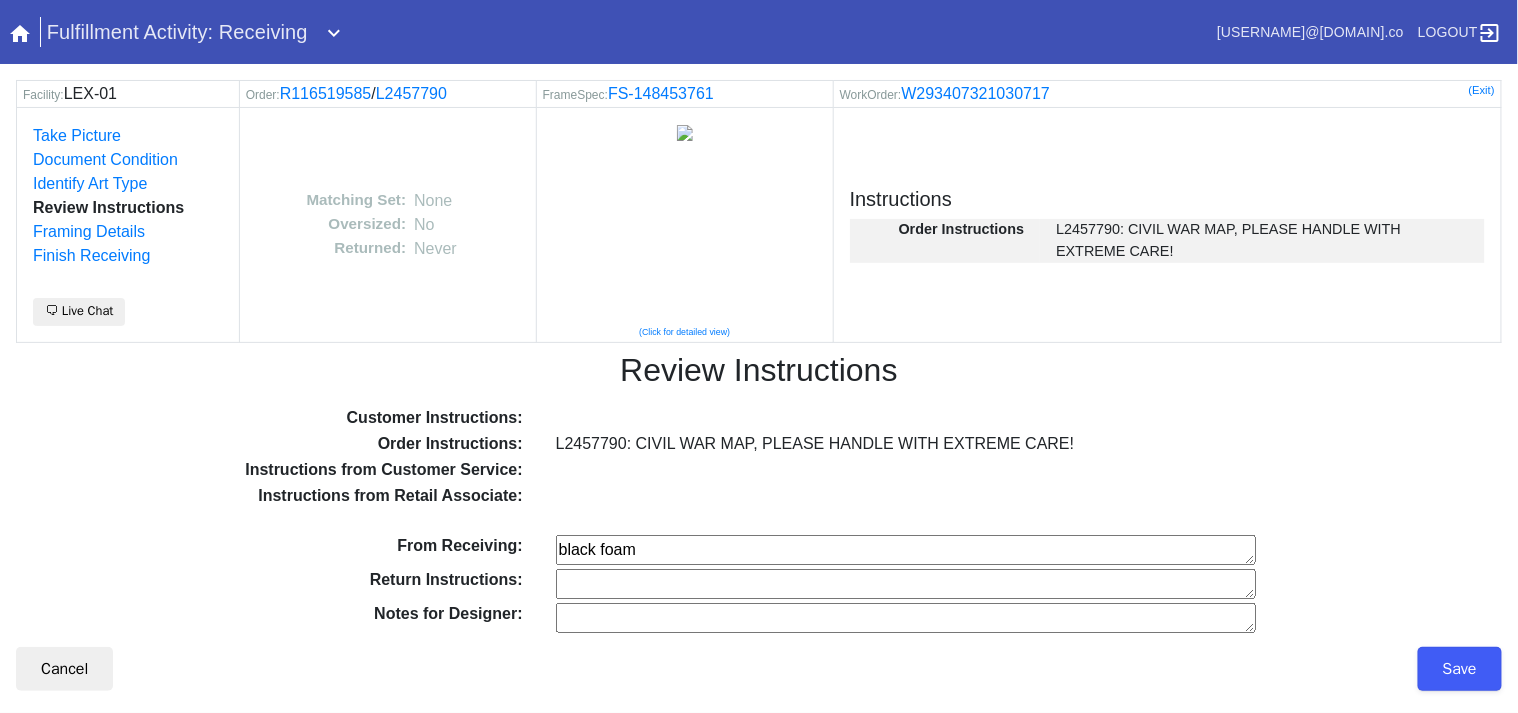 type on "black foam" 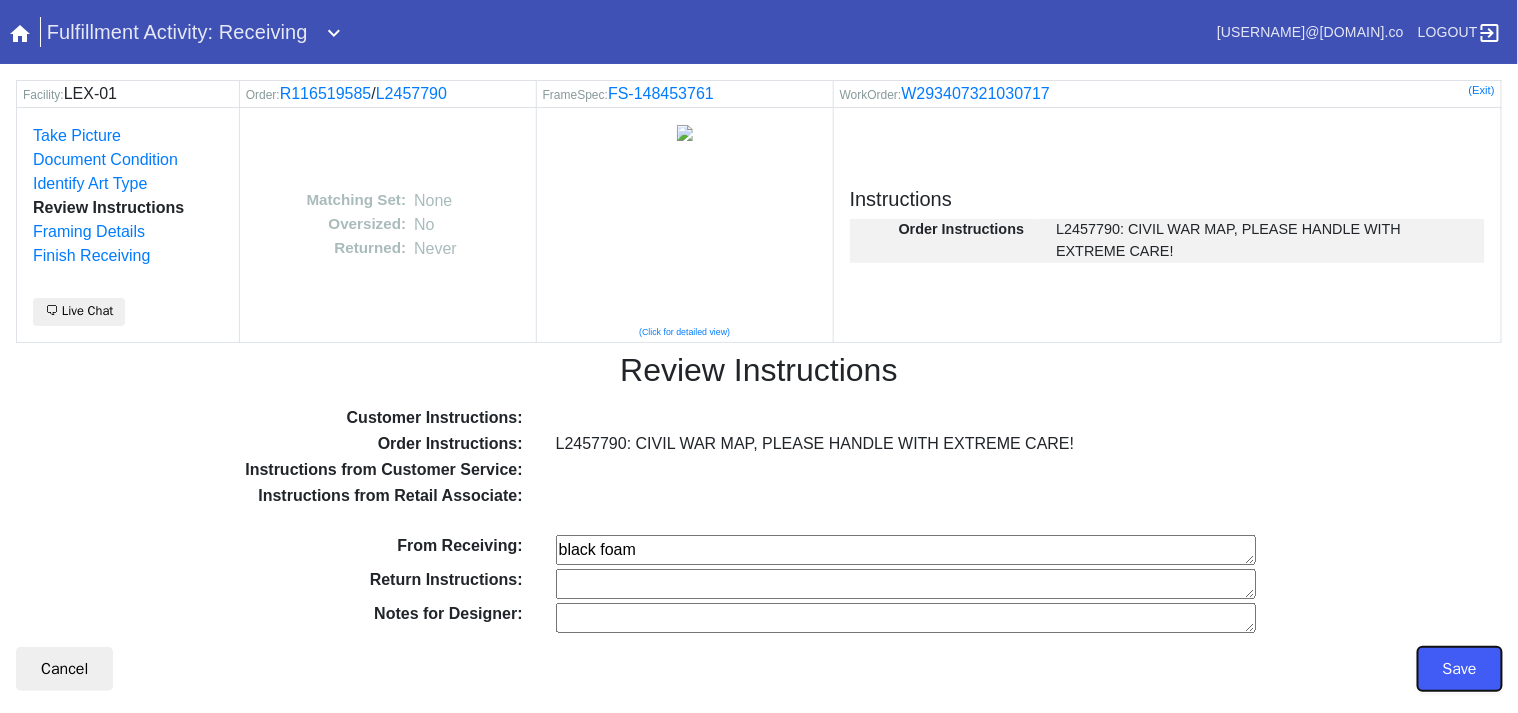 click on "Save" at bounding box center [1460, 669] 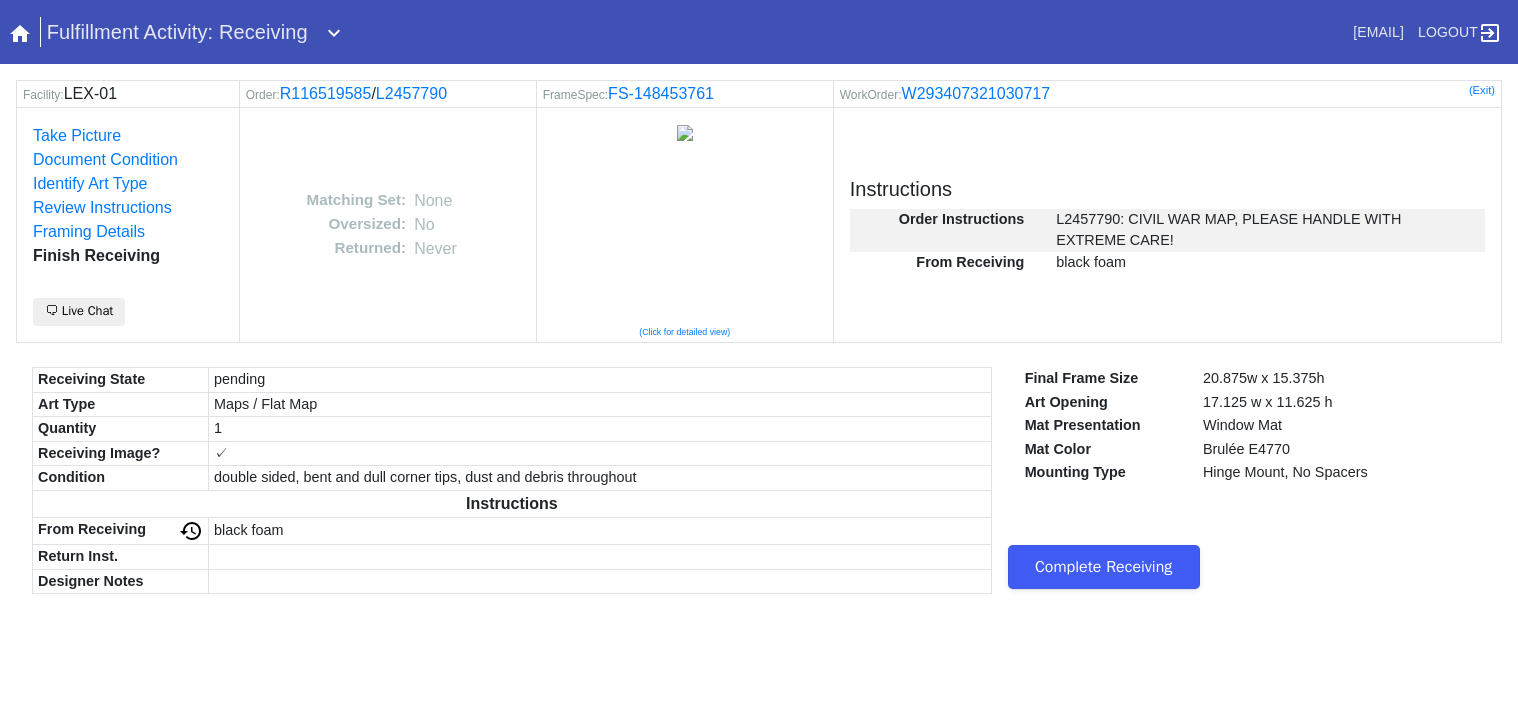 scroll, scrollTop: 0, scrollLeft: 0, axis: both 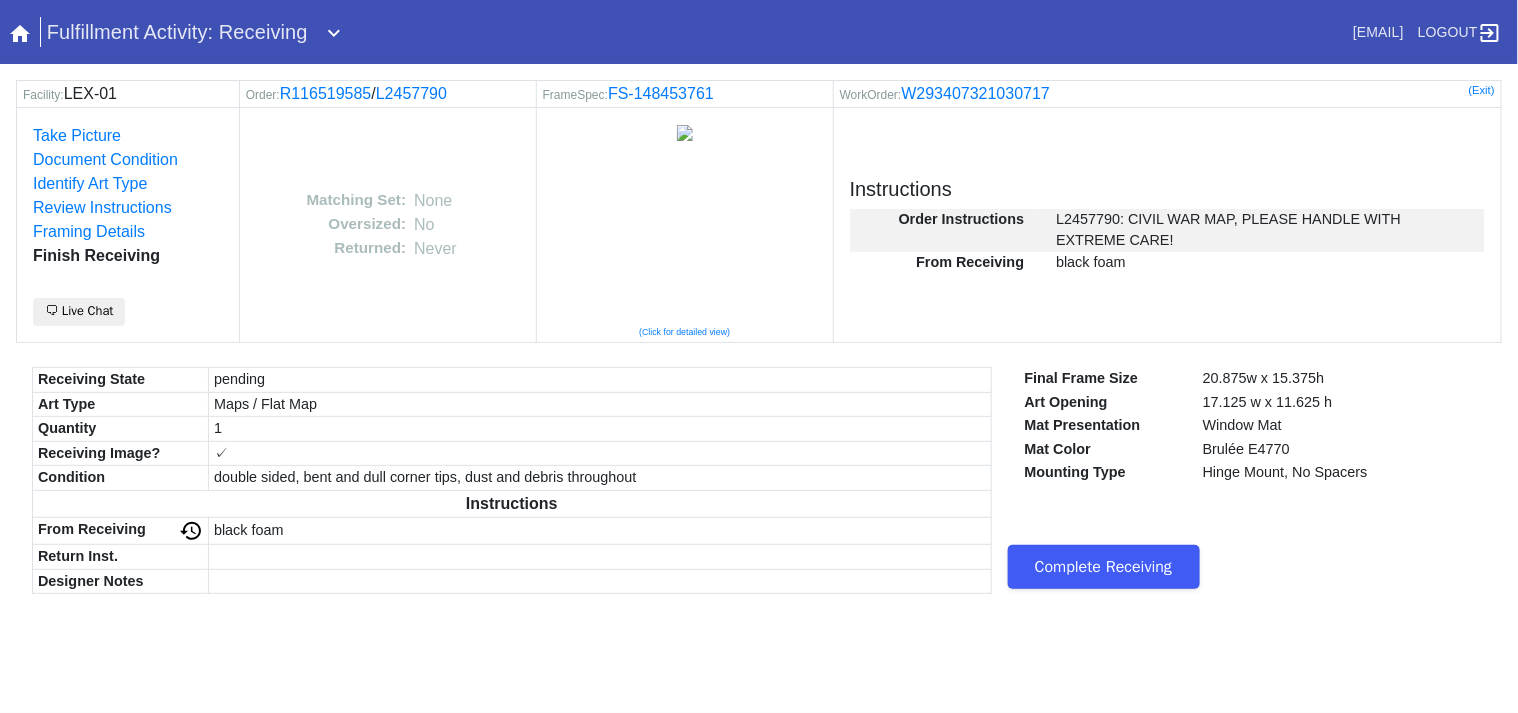 click on "Complete Receiving" at bounding box center [1104, 567] 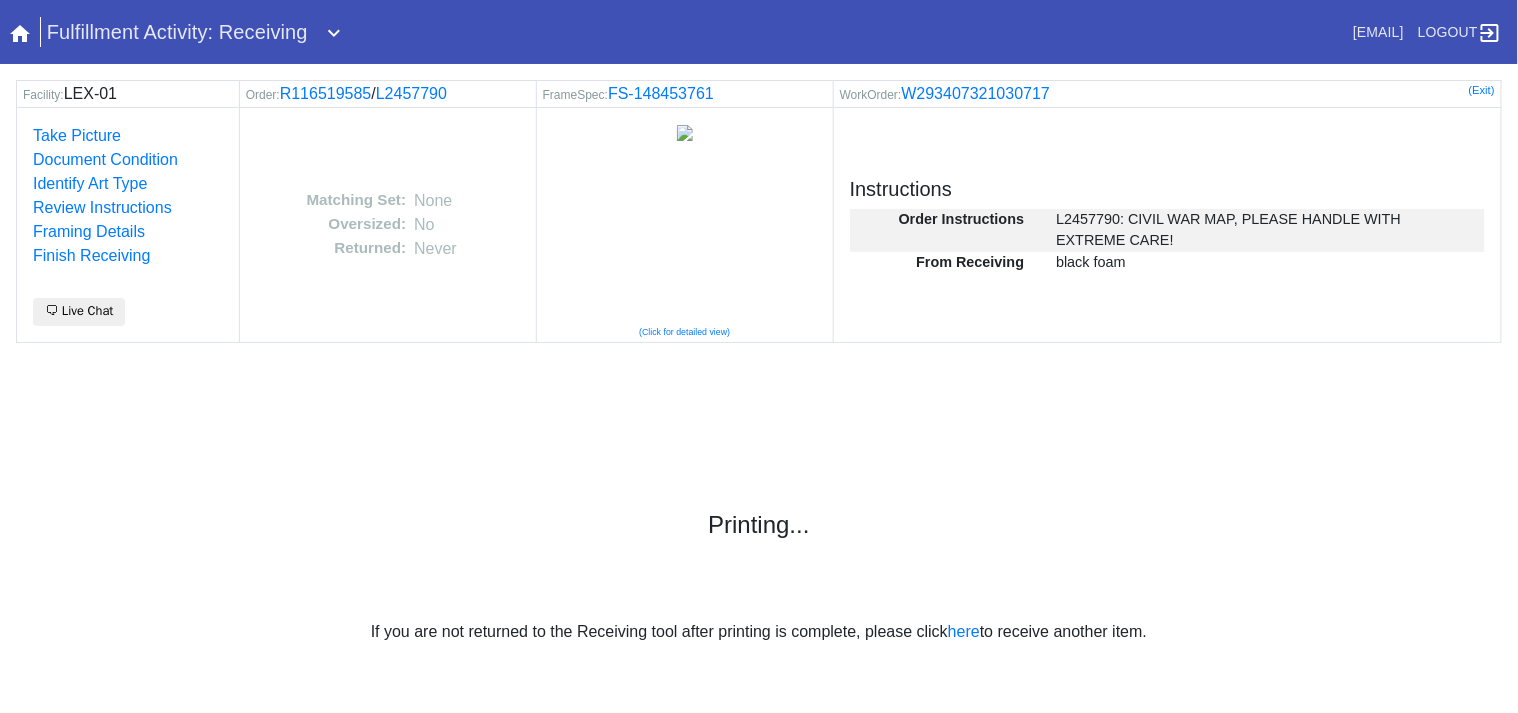 scroll, scrollTop: 0, scrollLeft: 0, axis: both 